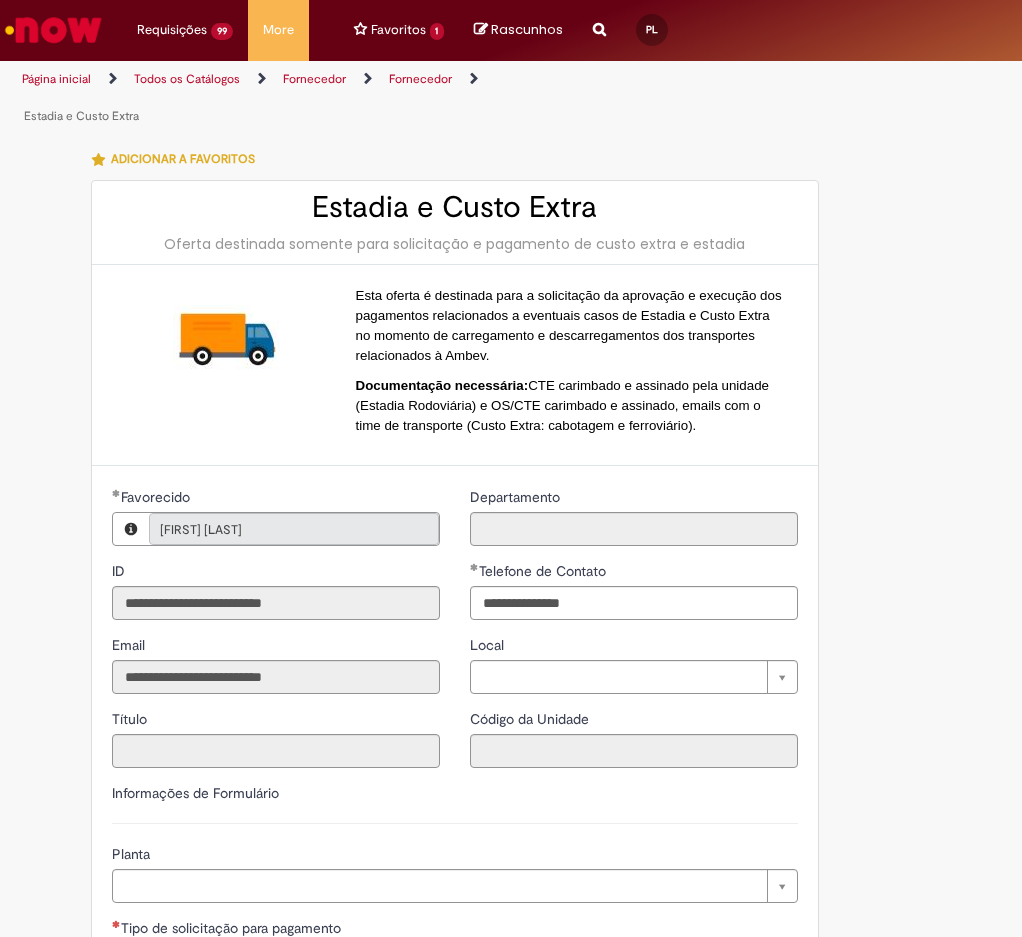 scroll, scrollTop: 0, scrollLeft: 0, axis: both 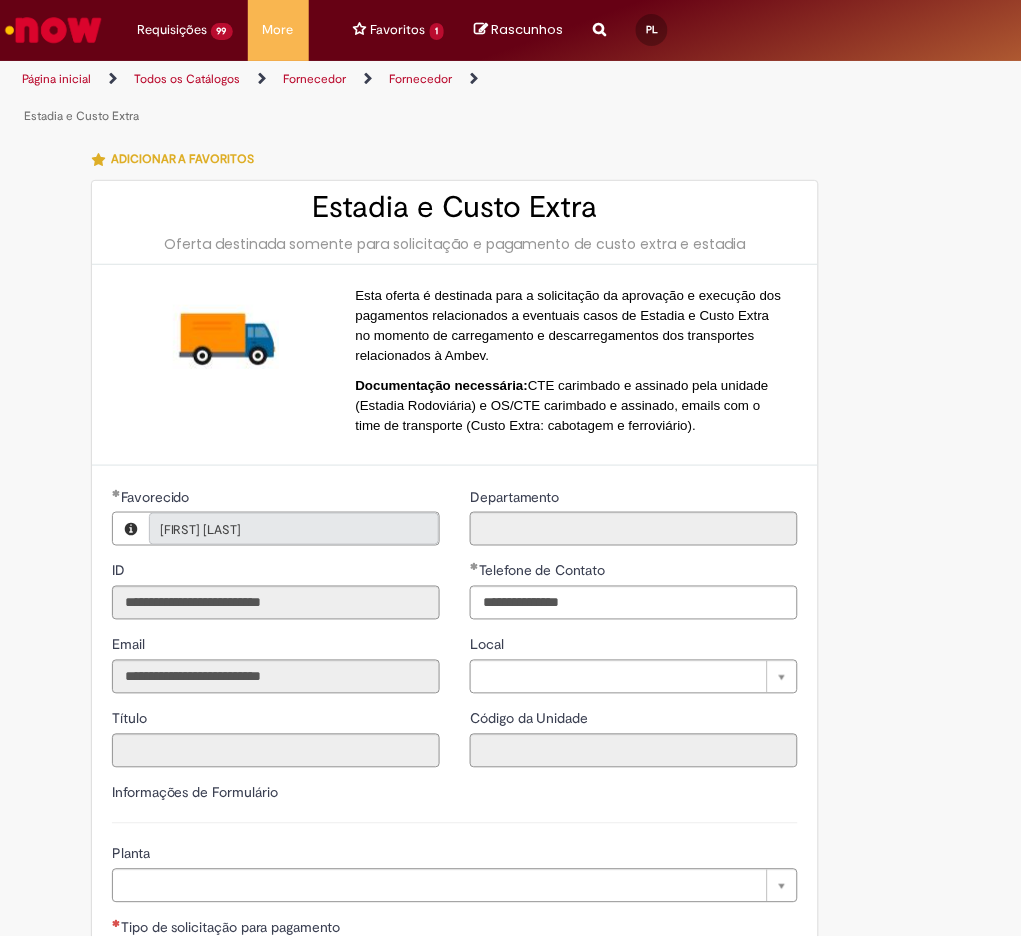 click on "**********" at bounding box center [511, 802] 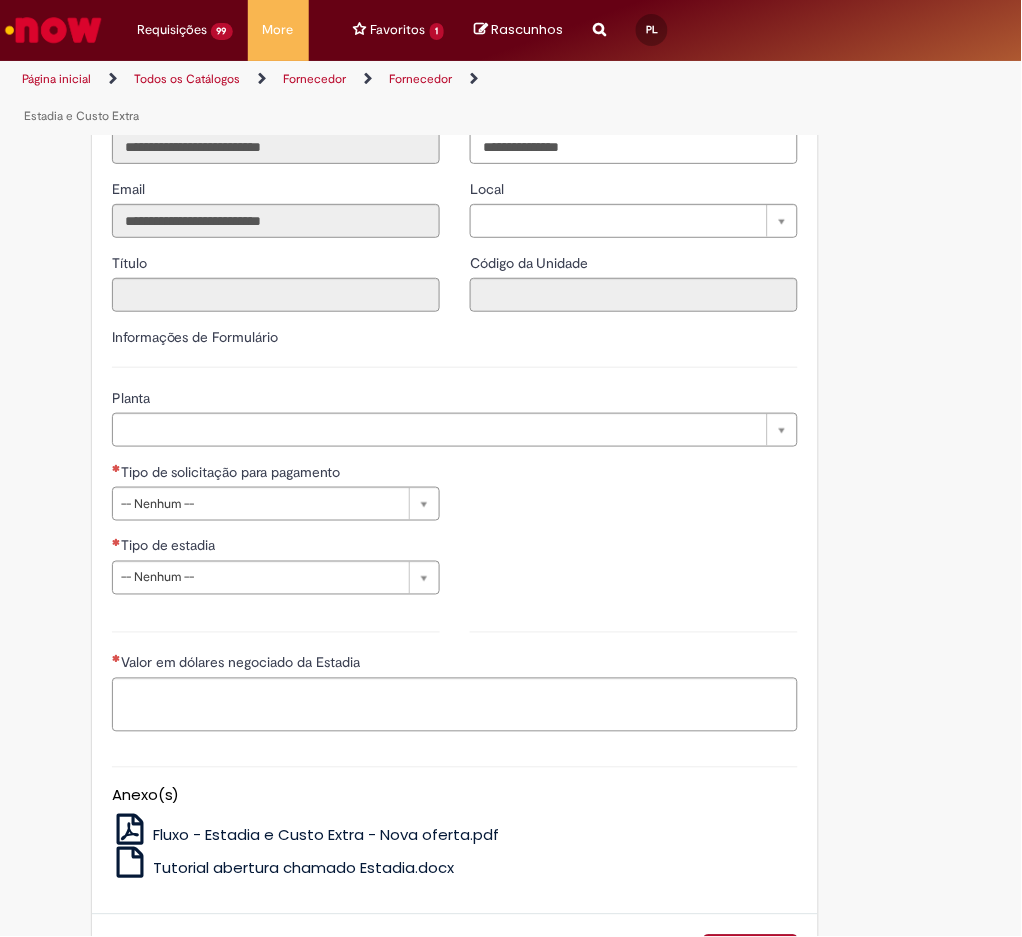scroll, scrollTop: 474, scrollLeft: 0, axis: vertical 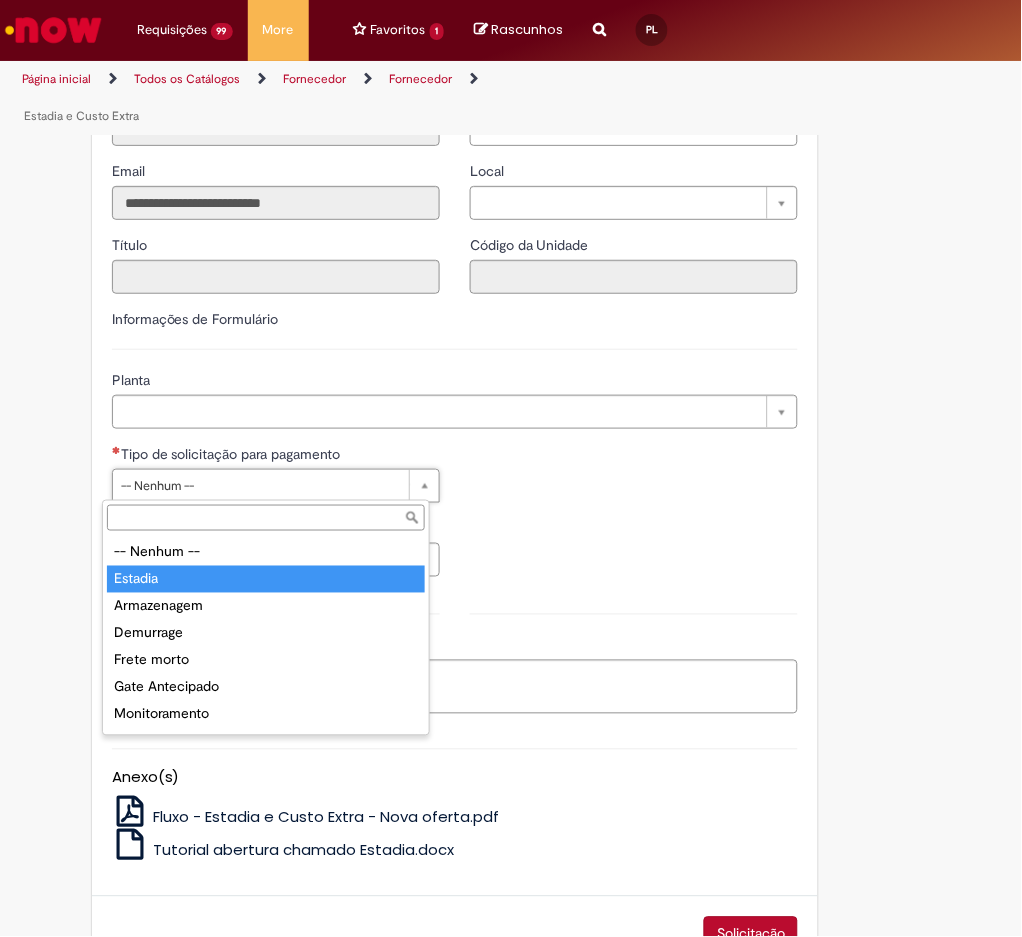 type on "*******" 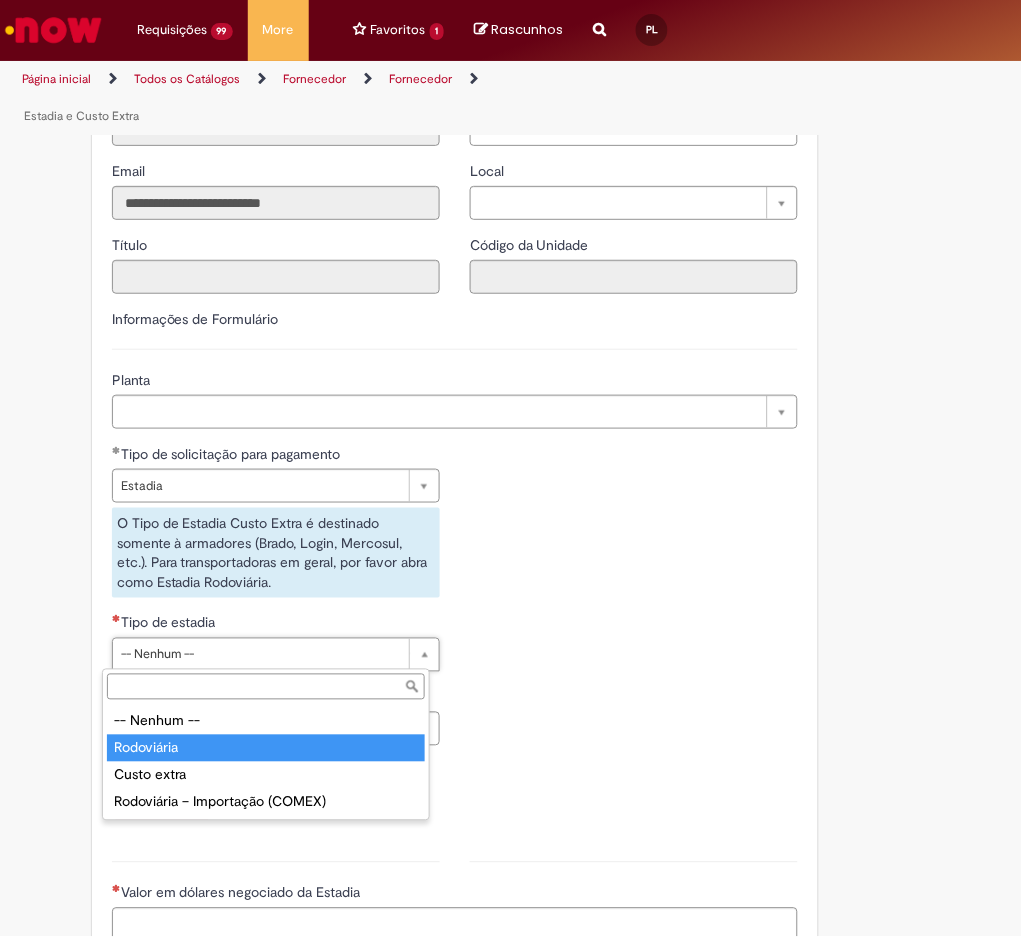 type on "**********" 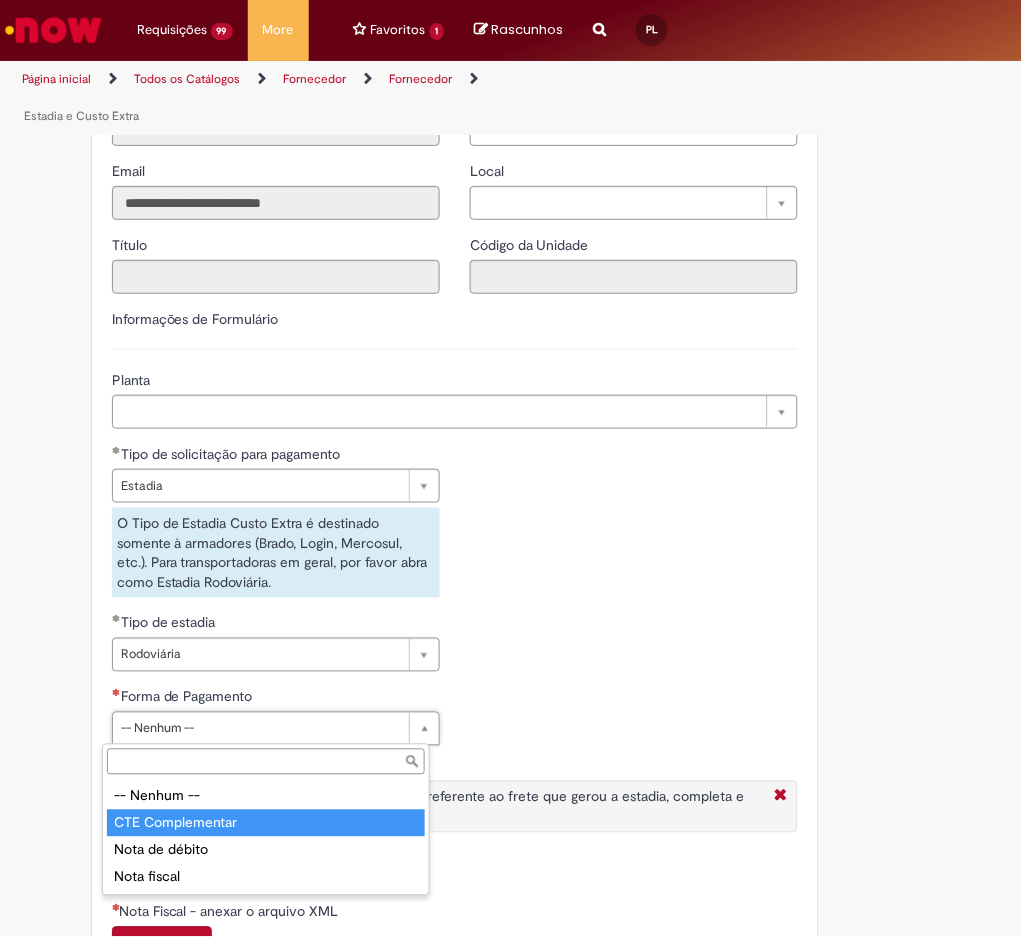 type on "**********" 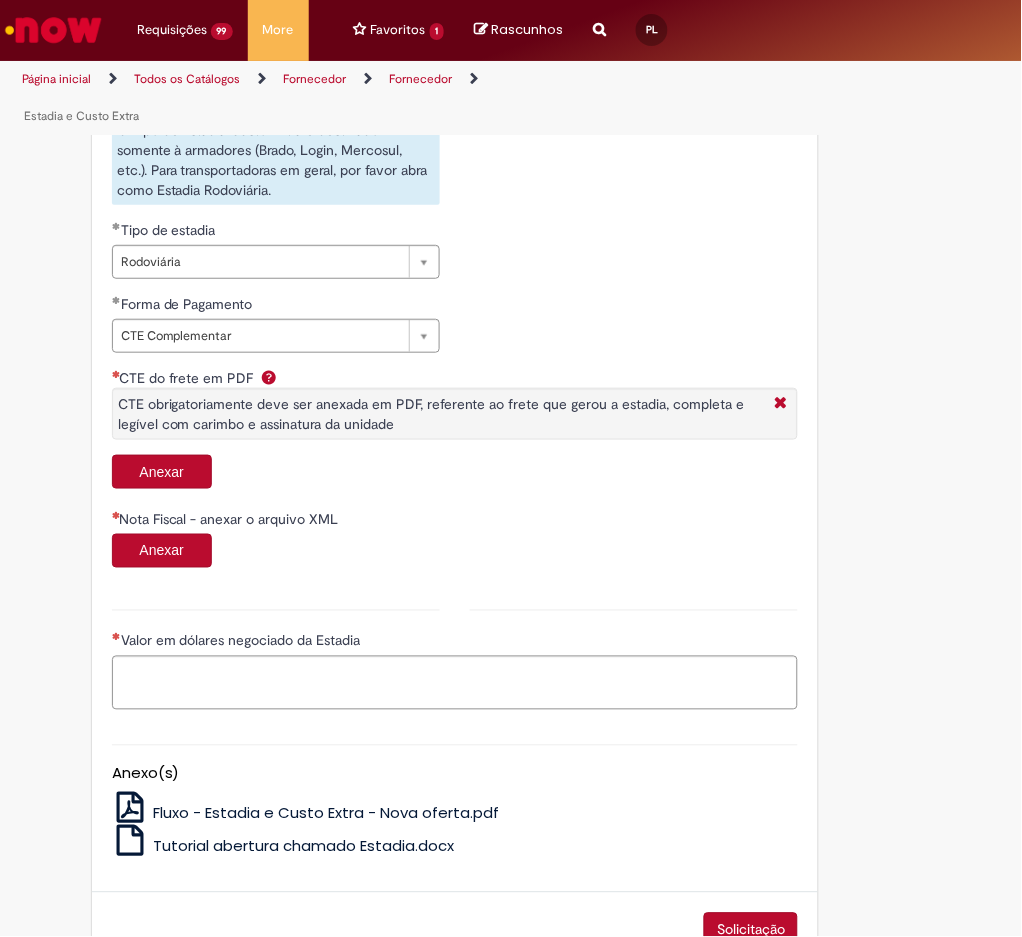 scroll, scrollTop: 908, scrollLeft: 0, axis: vertical 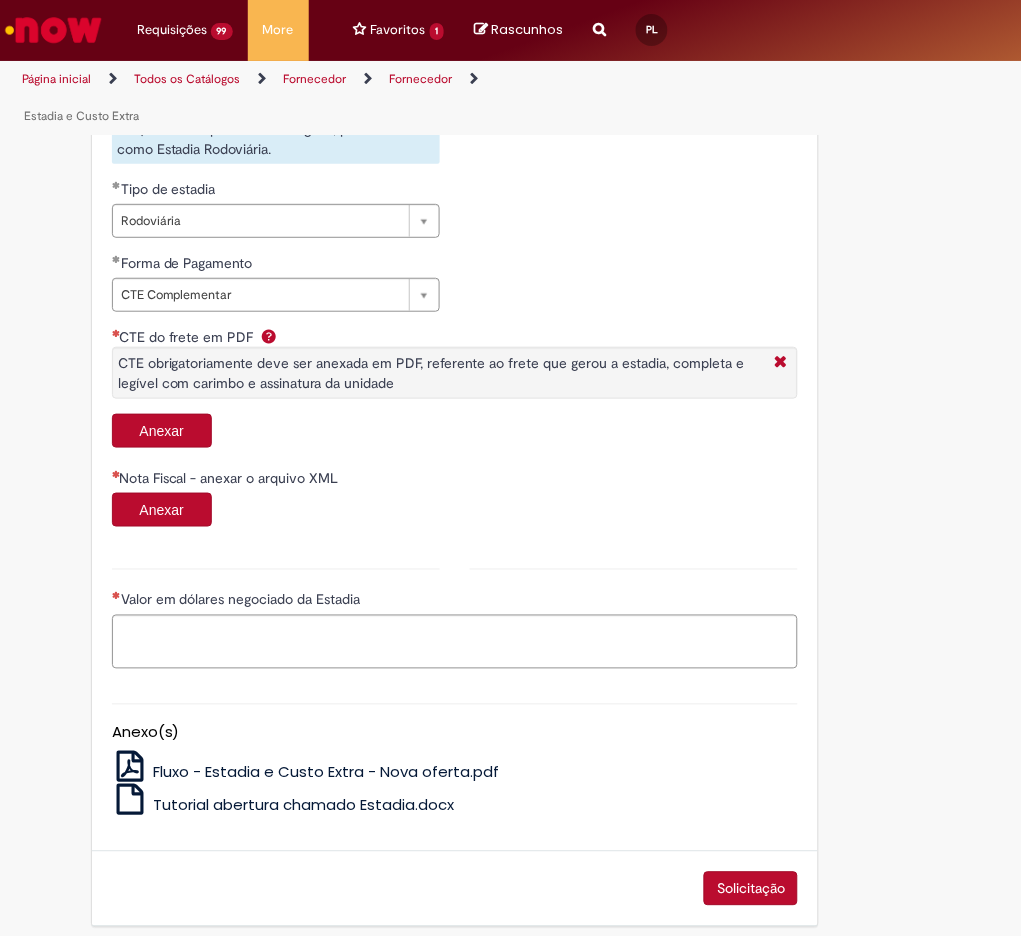 click on "Anexar" at bounding box center (162, 431) 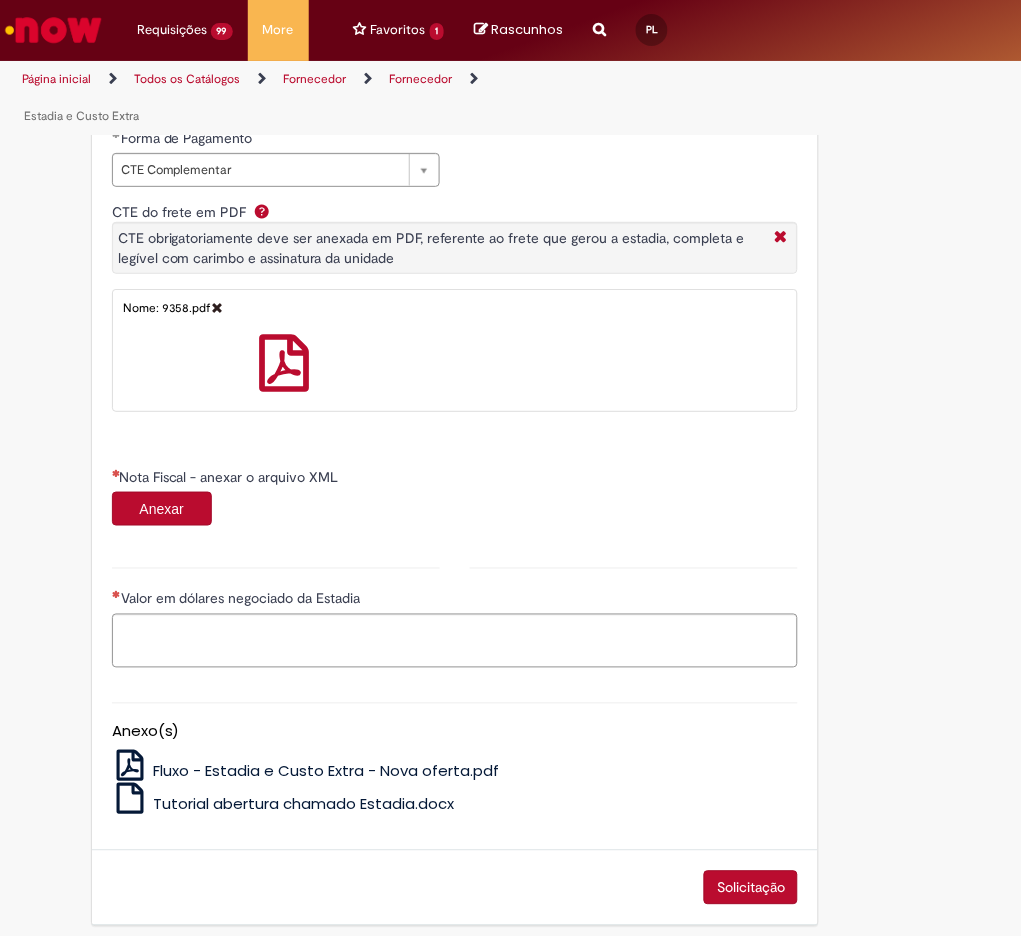 scroll, scrollTop: 1048, scrollLeft: 0, axis: vertical 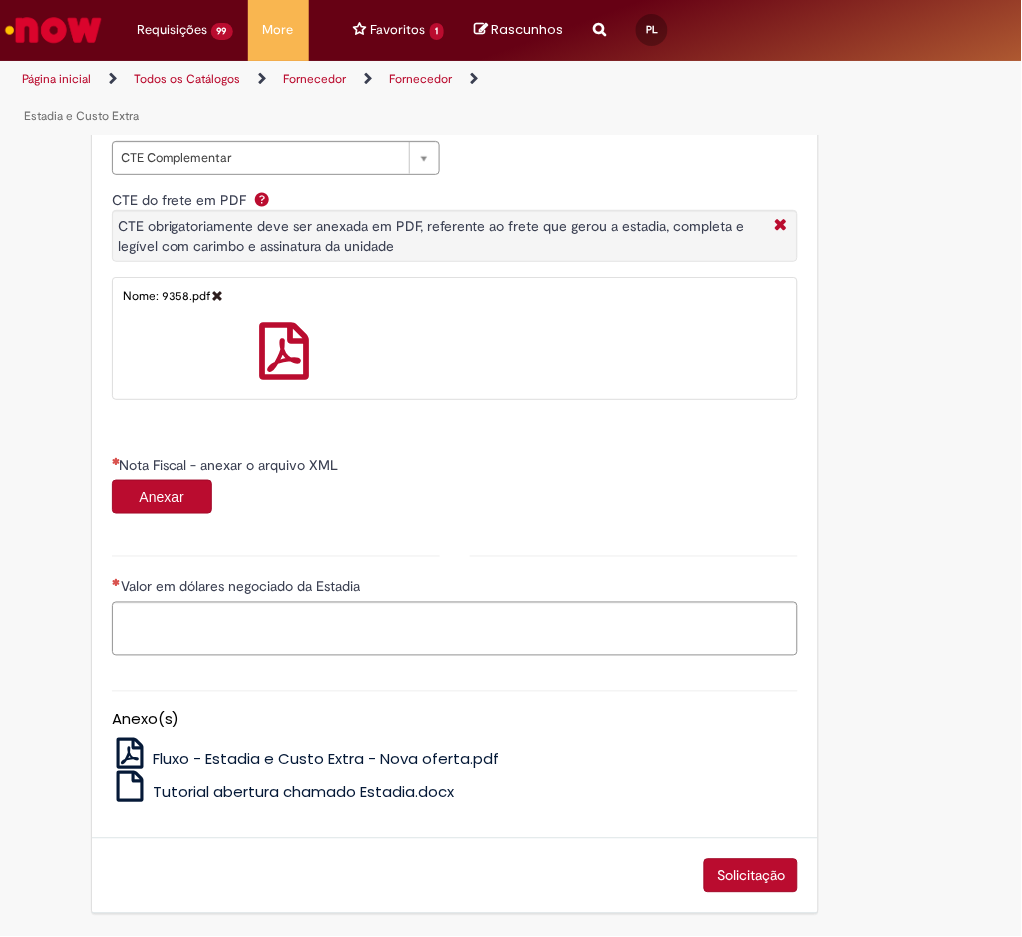 click on "Anexar" at bounding box center (162, 497) 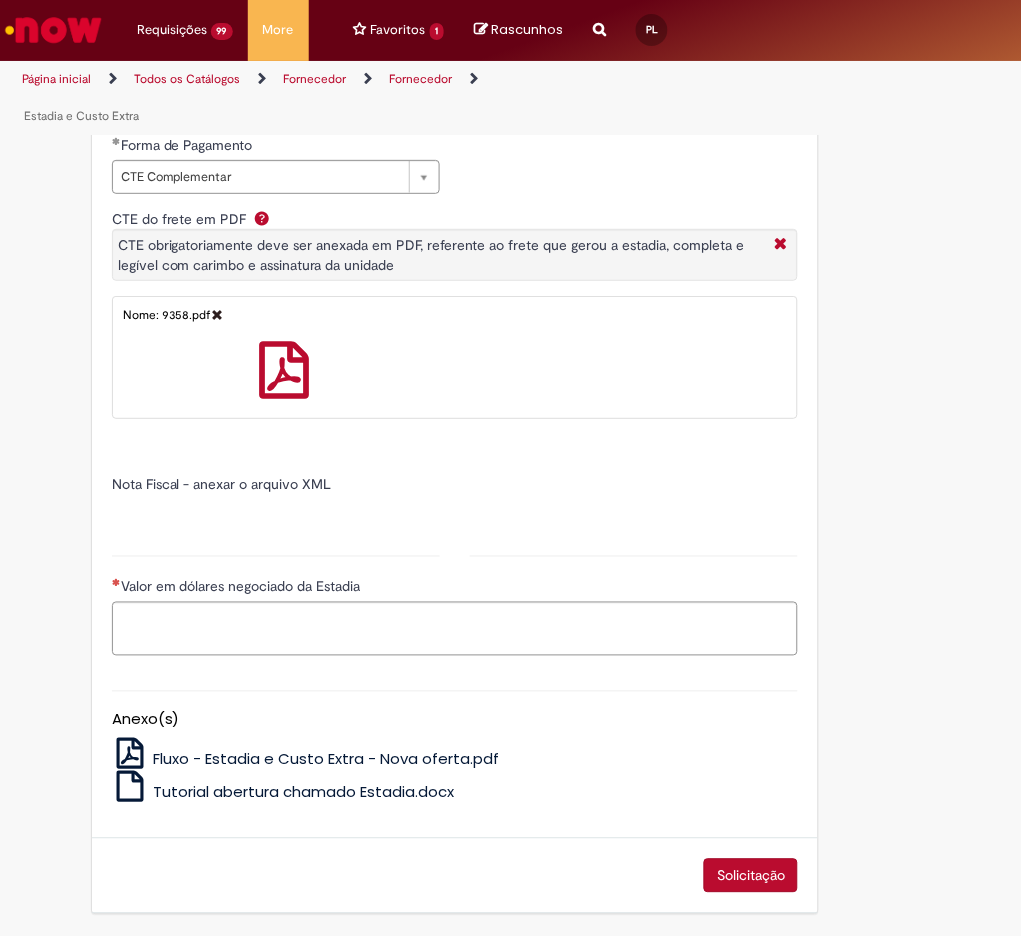 type on "****" 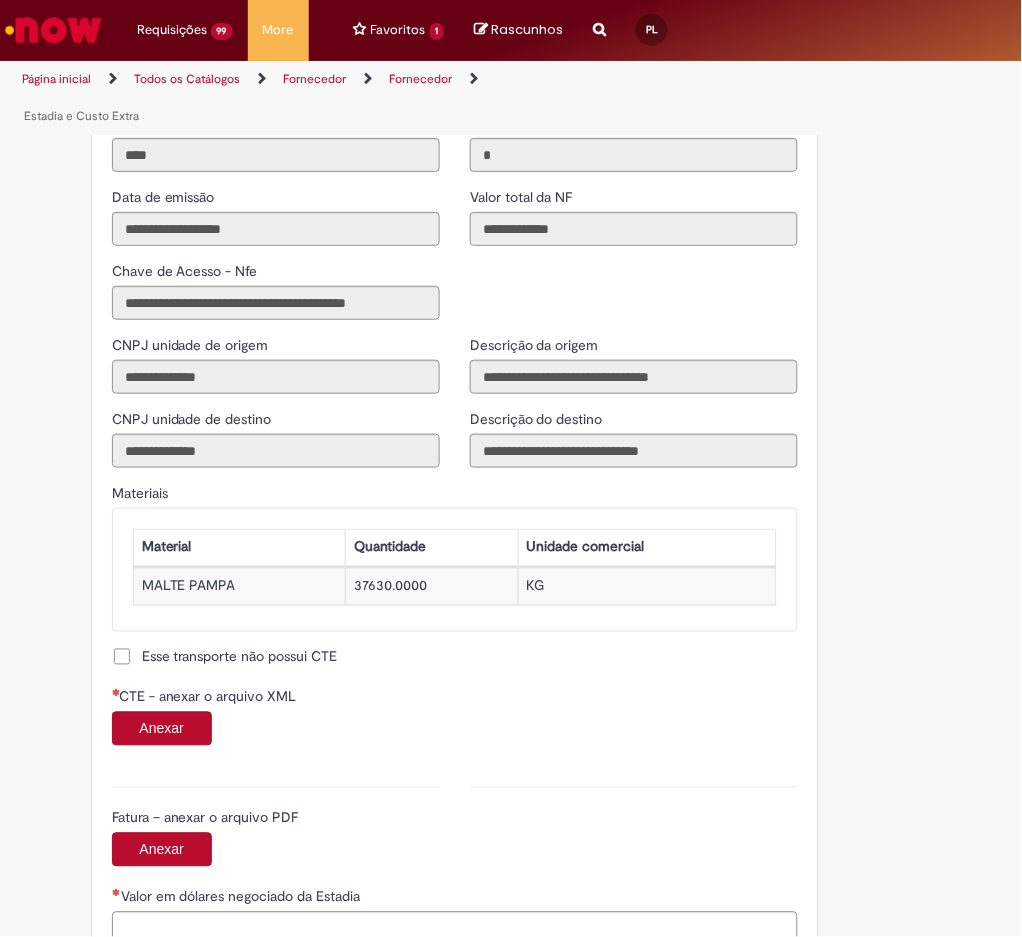 scroll, scrollTop: 1848, scrollLeft: 0, axis: vertical 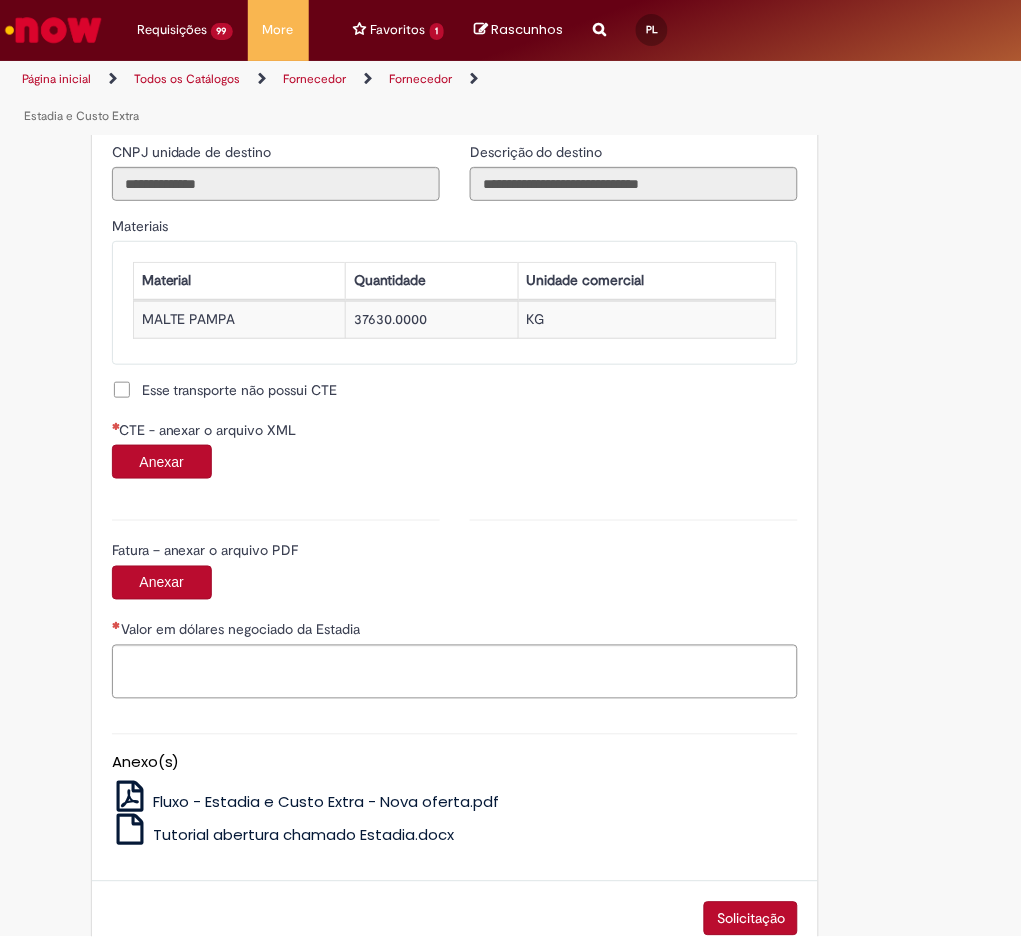 click on "Anexar" at bounding box center (162, 462) 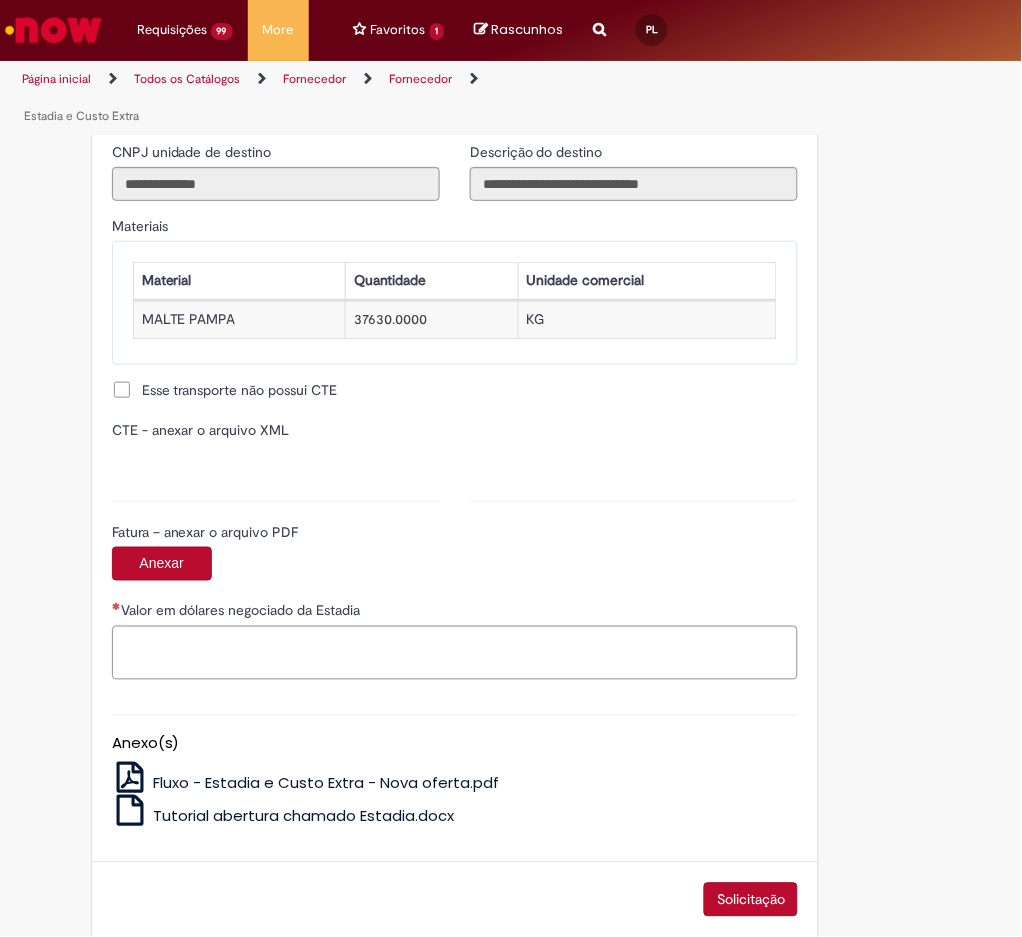 type on "**********" 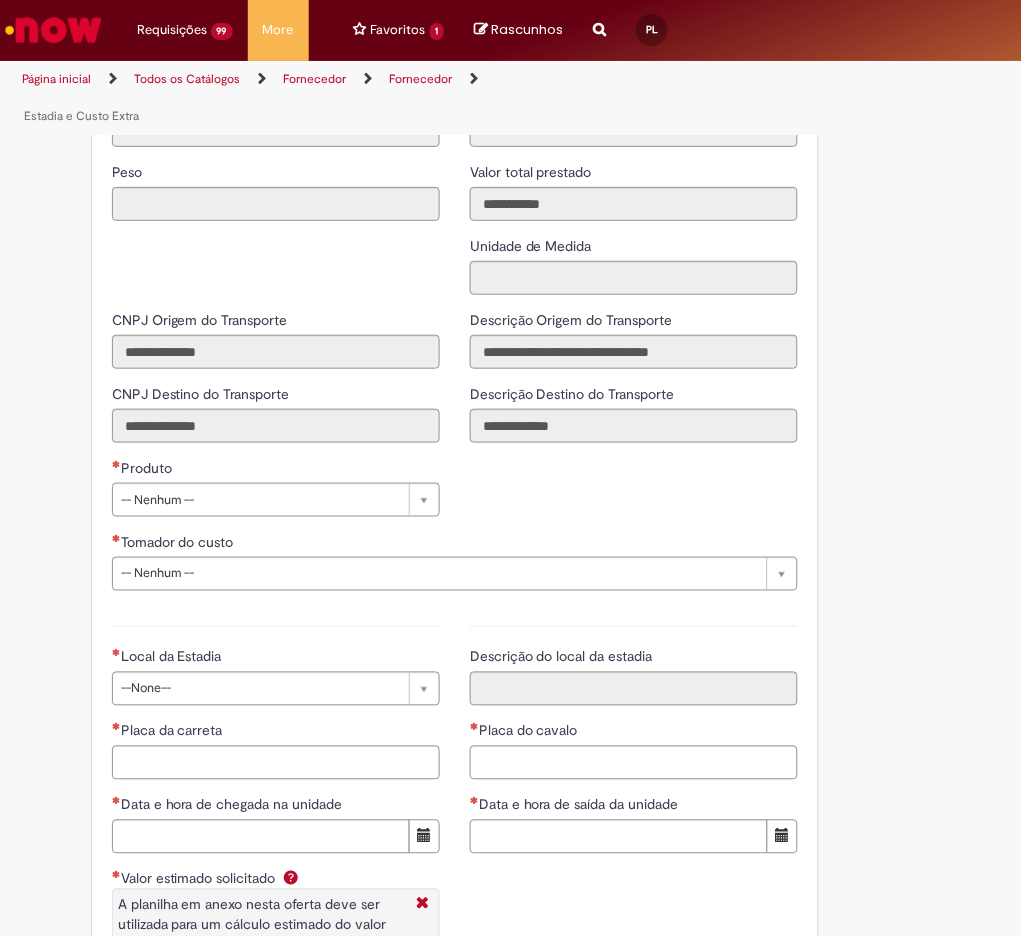 scroll, scrollTop: 2808, scrollLeft: 0, axis: vertical 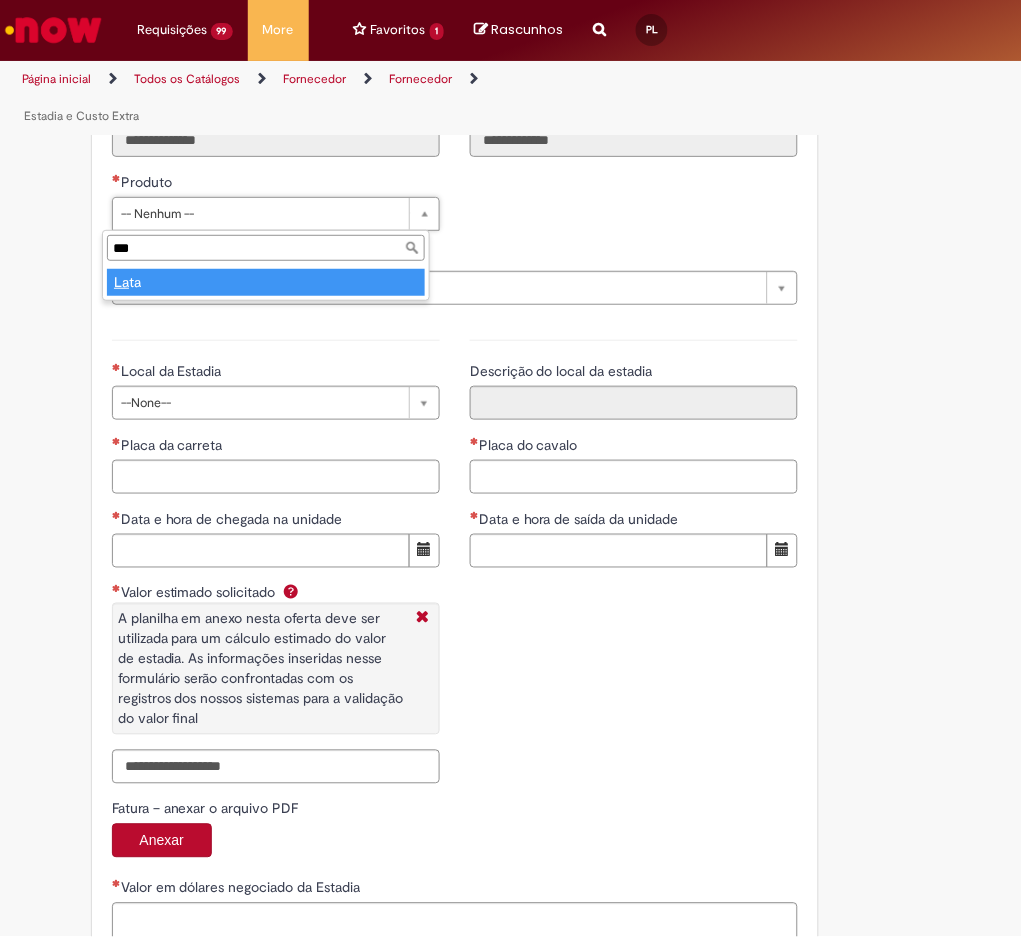 type on "****" 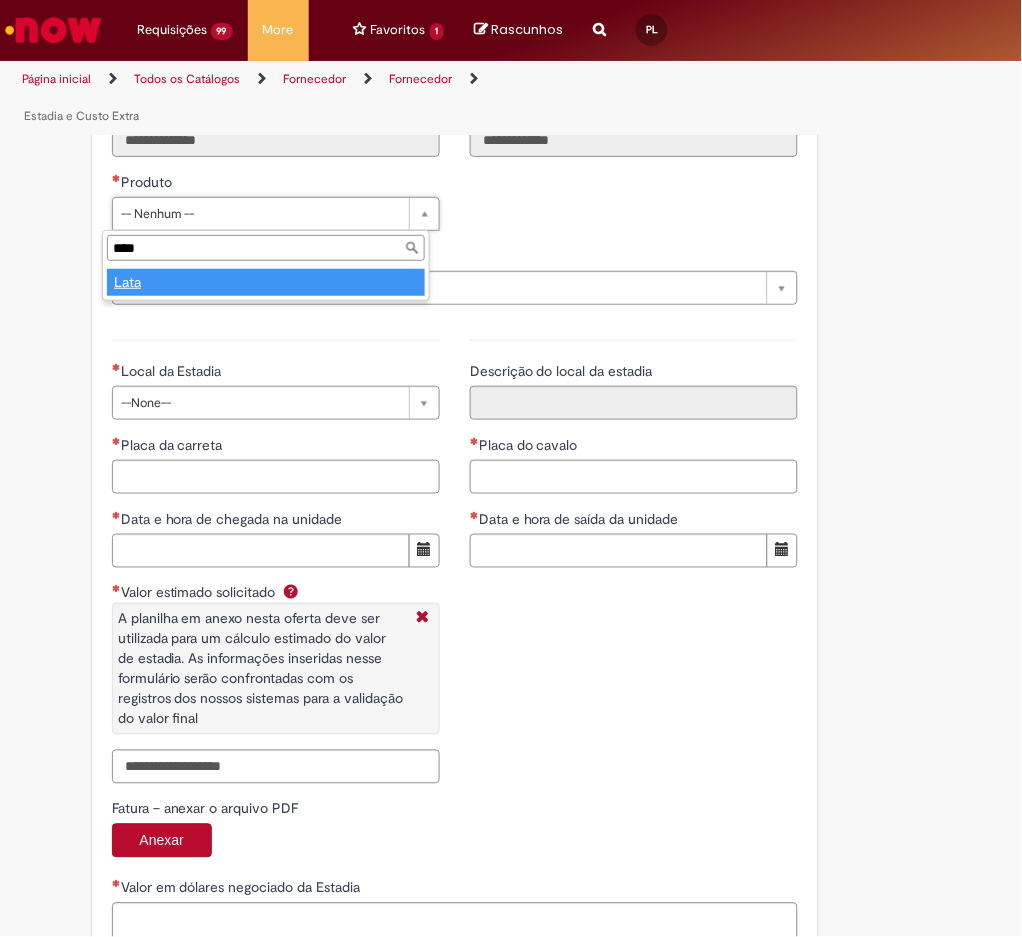 type on "****" 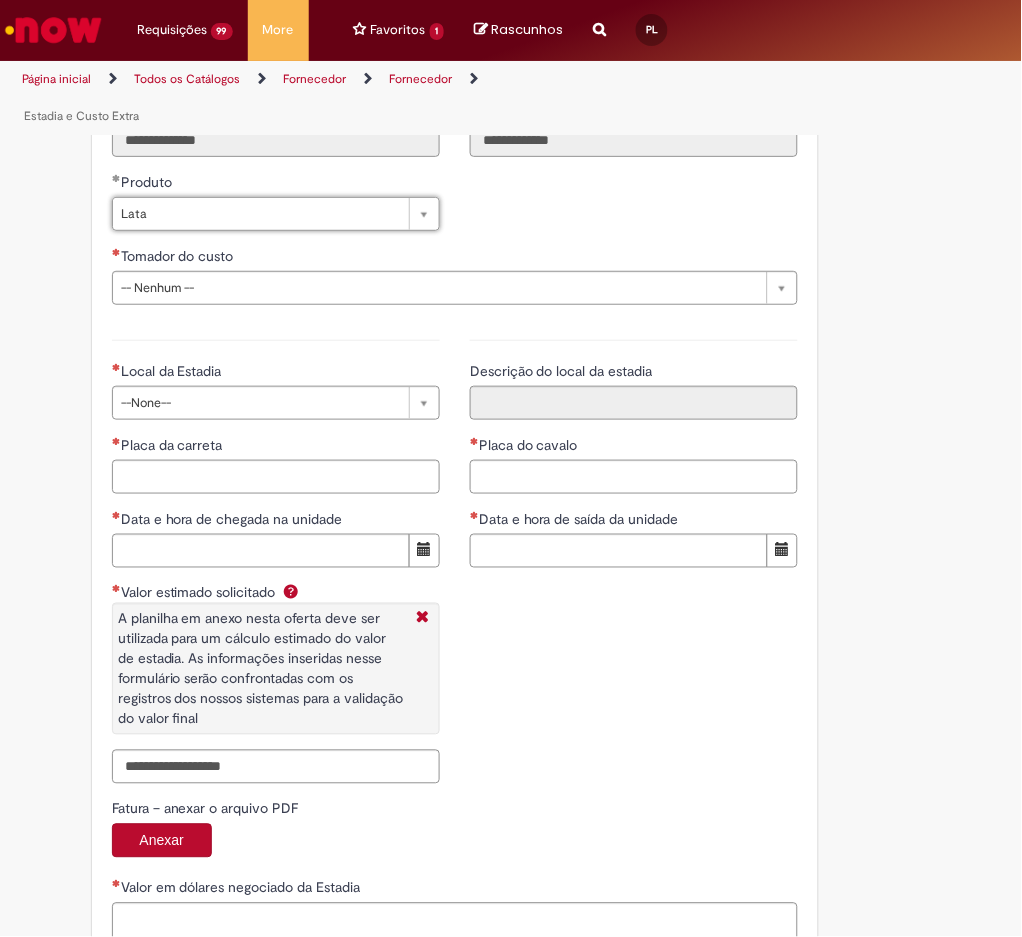 type 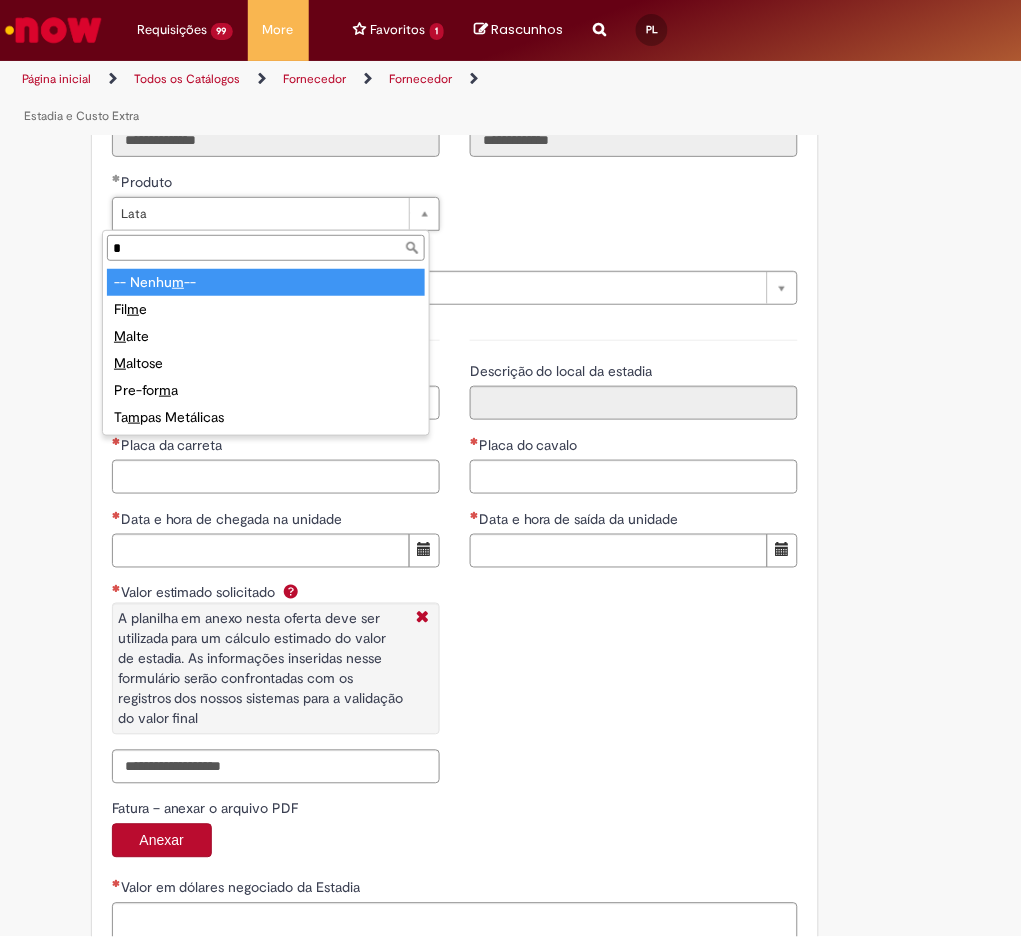 scroll, scrollTop: 0, scrollLeft: 0, axis: both 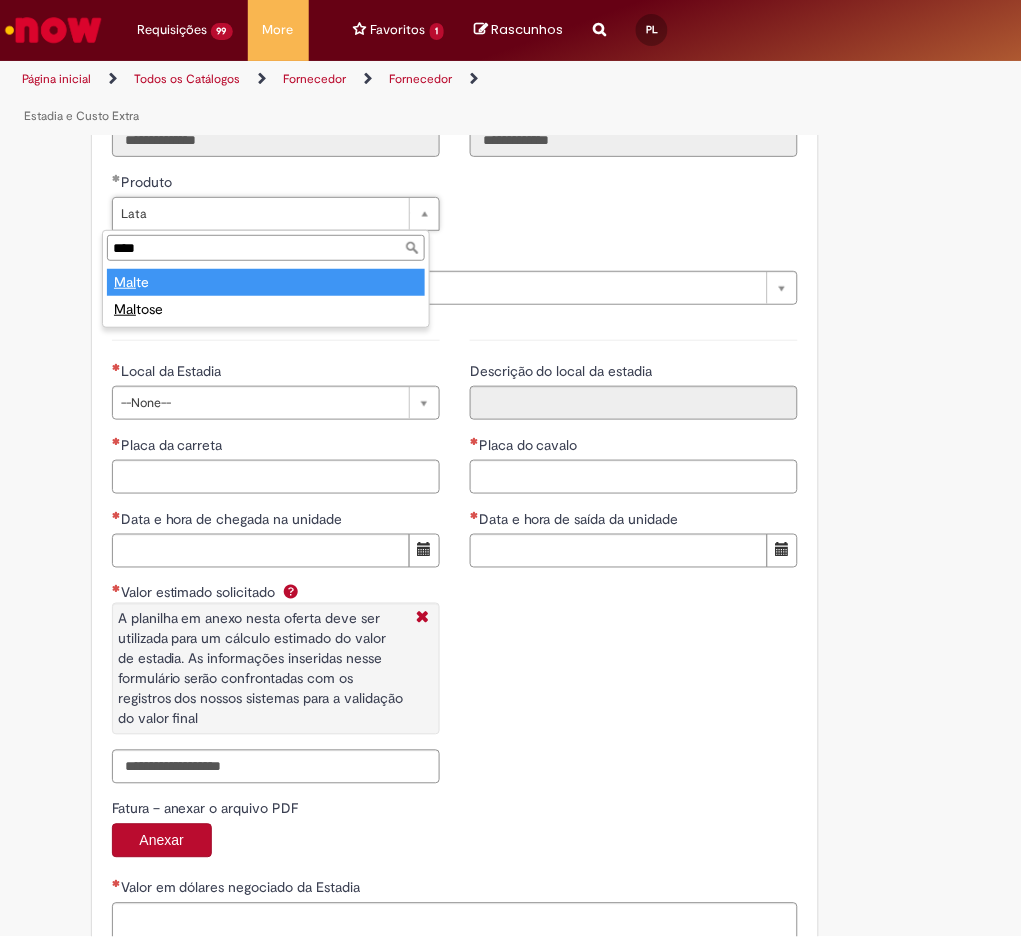 type on "*****" 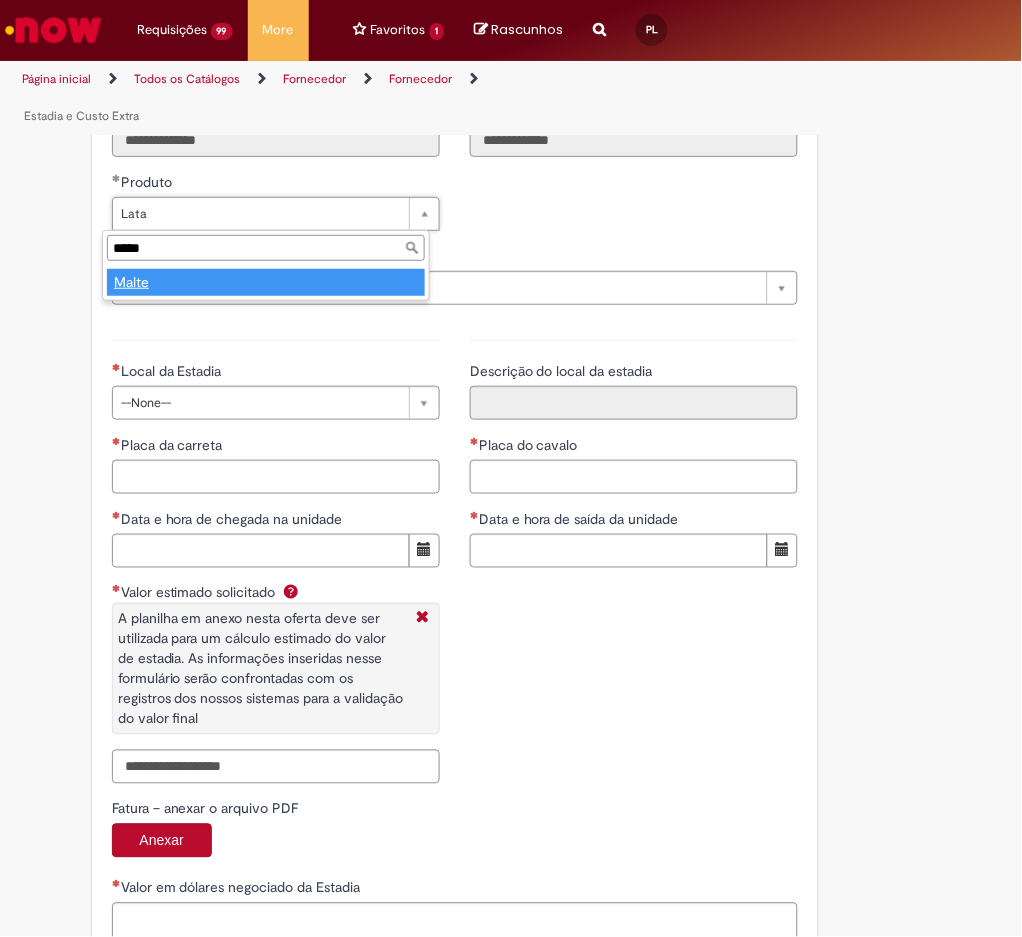 type on "*****" 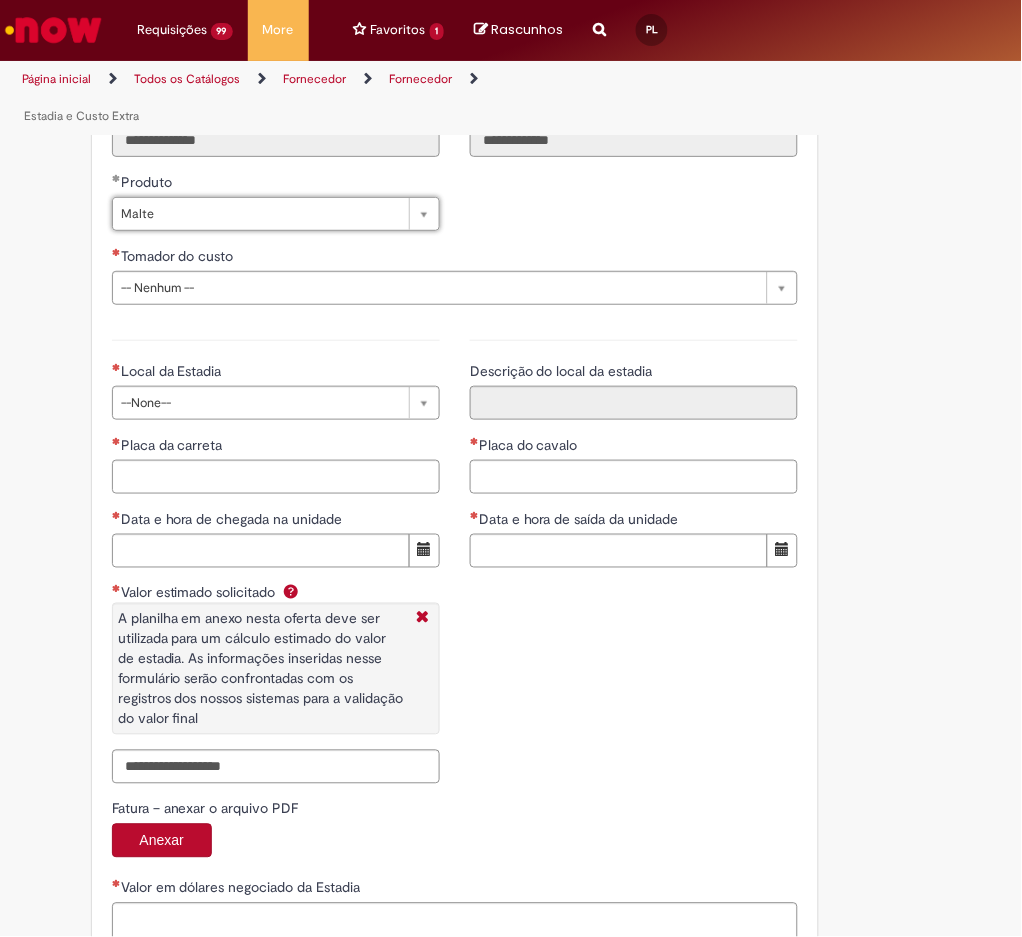 scroll, scrollTop: 0, scrollLeft: 24, axis: horizontal 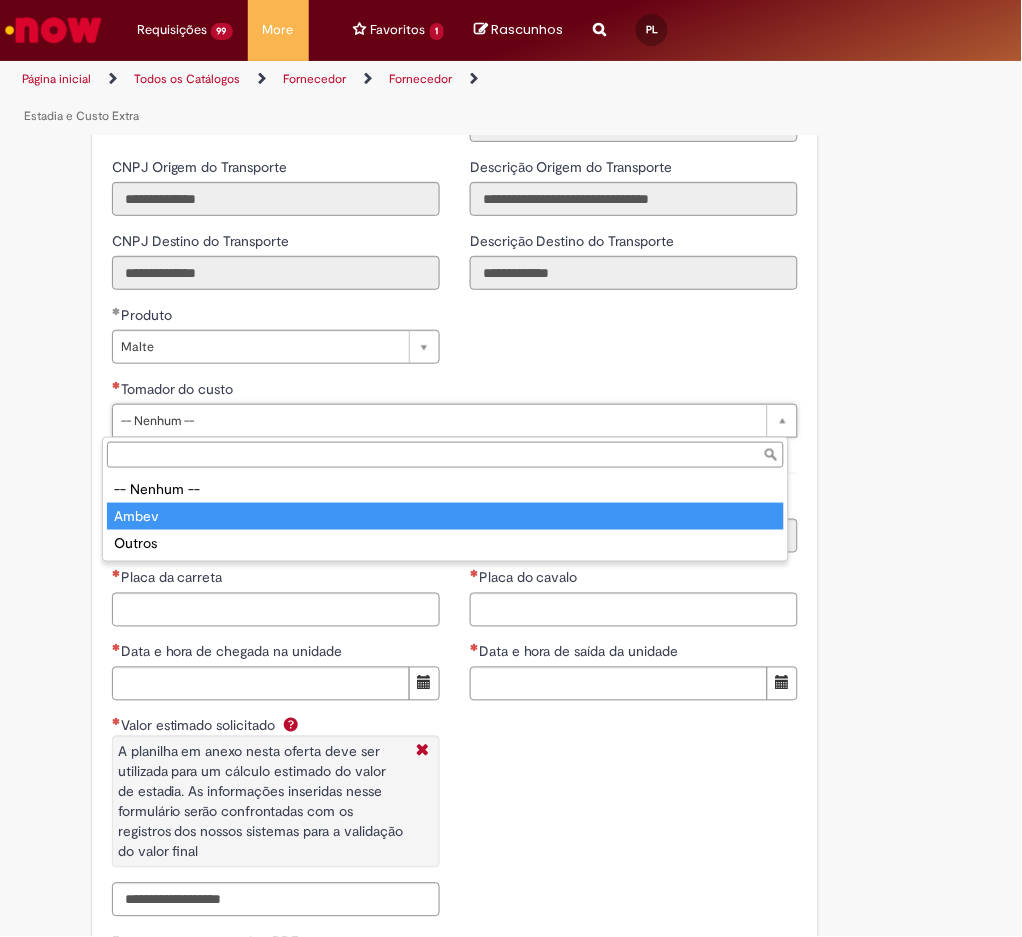 type on "*****" 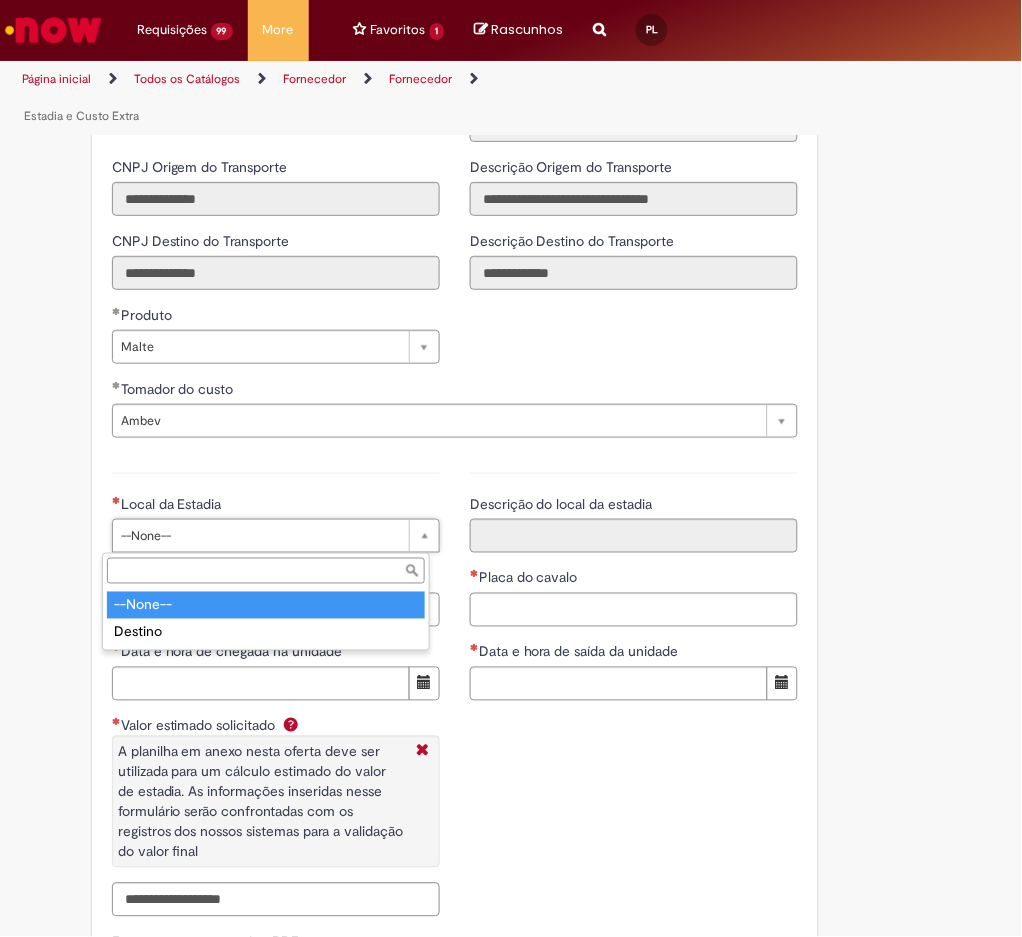 type on "*******" 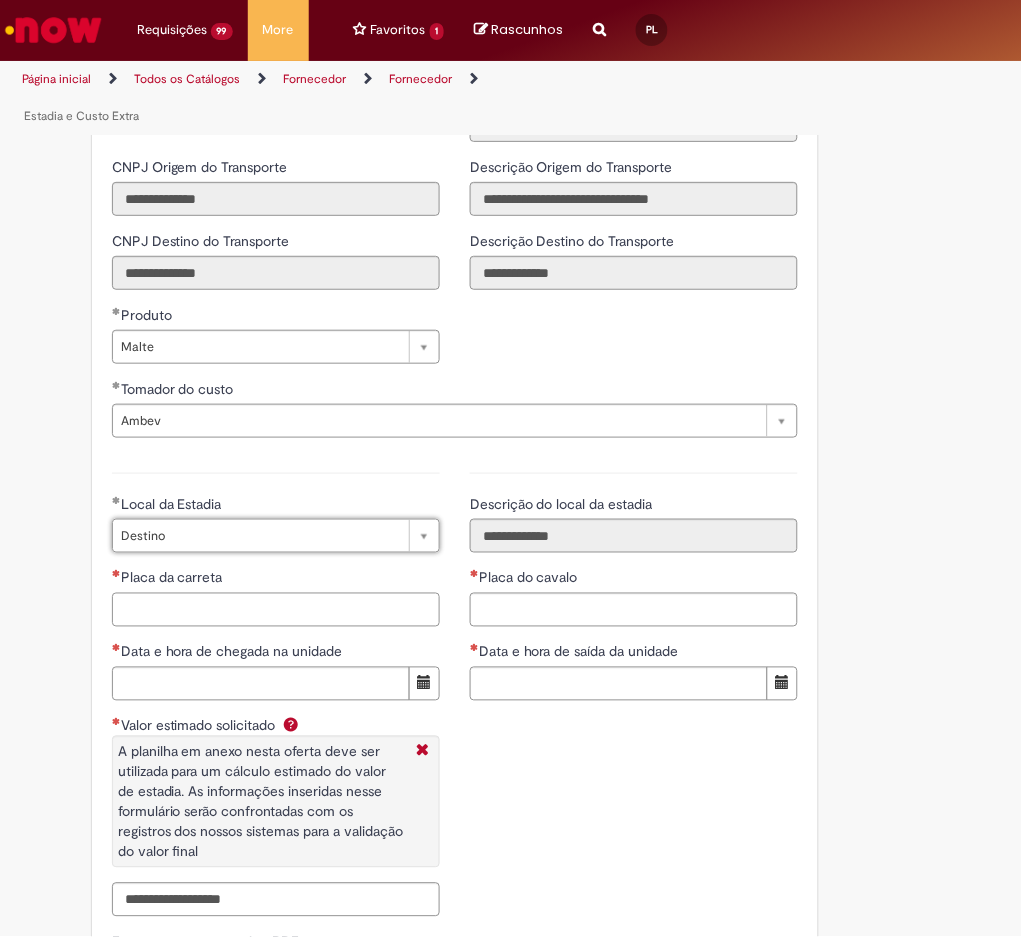 drag, startPoint x: 261, startPoint y: 606, endPoint x: 375, endPoint y: 623, distance: 115.260574 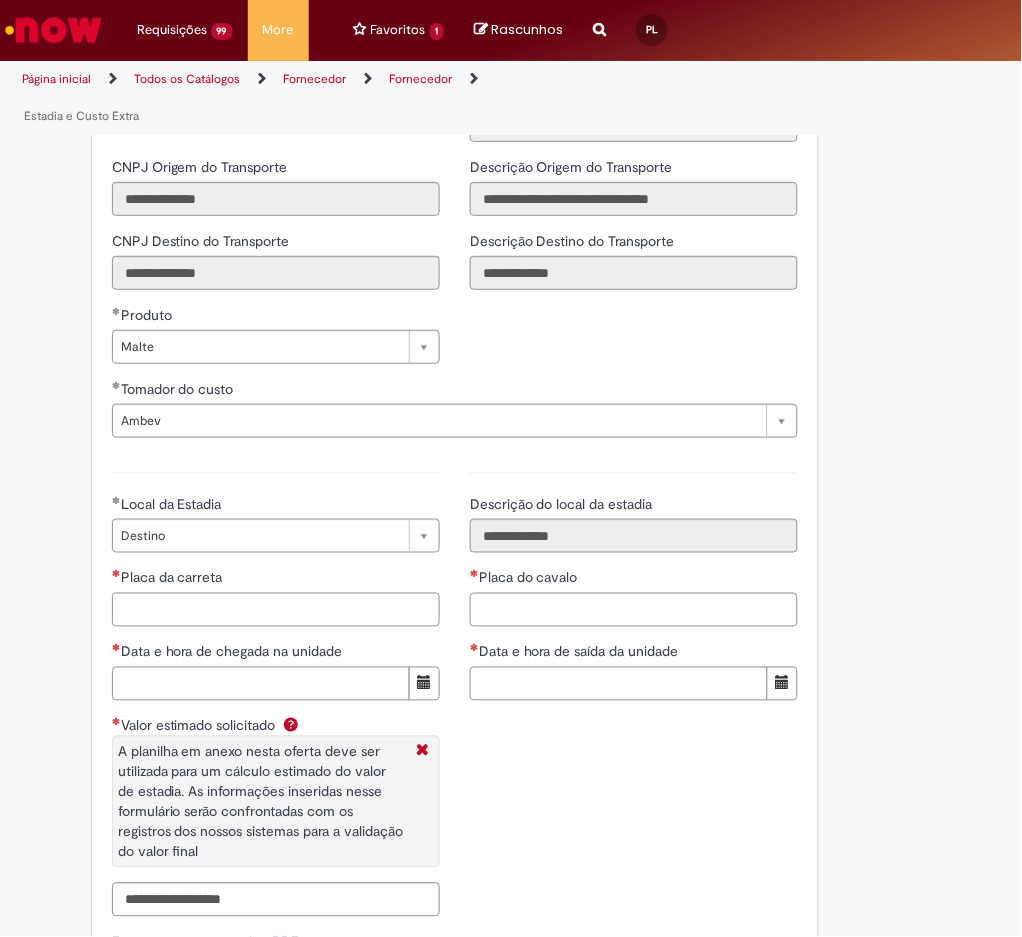click on "Placa da carreta" at bounding box center [276, 610] 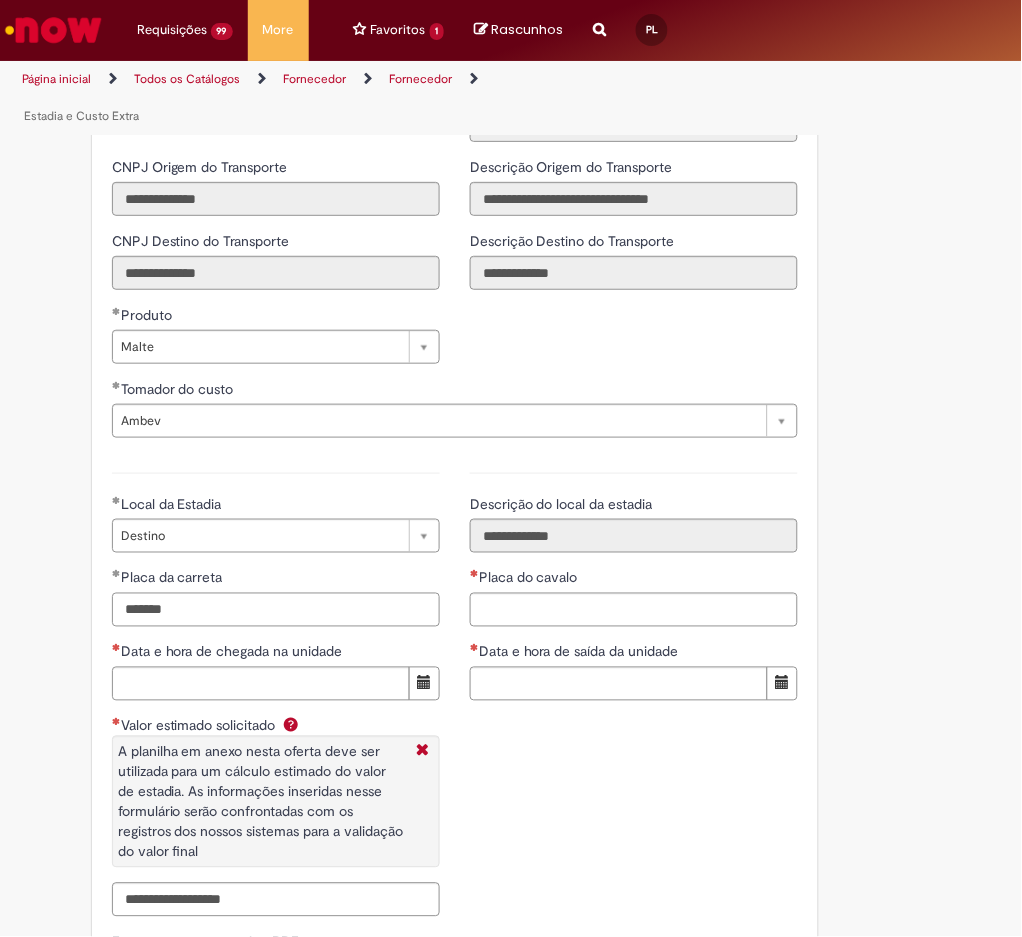 type on "*******" 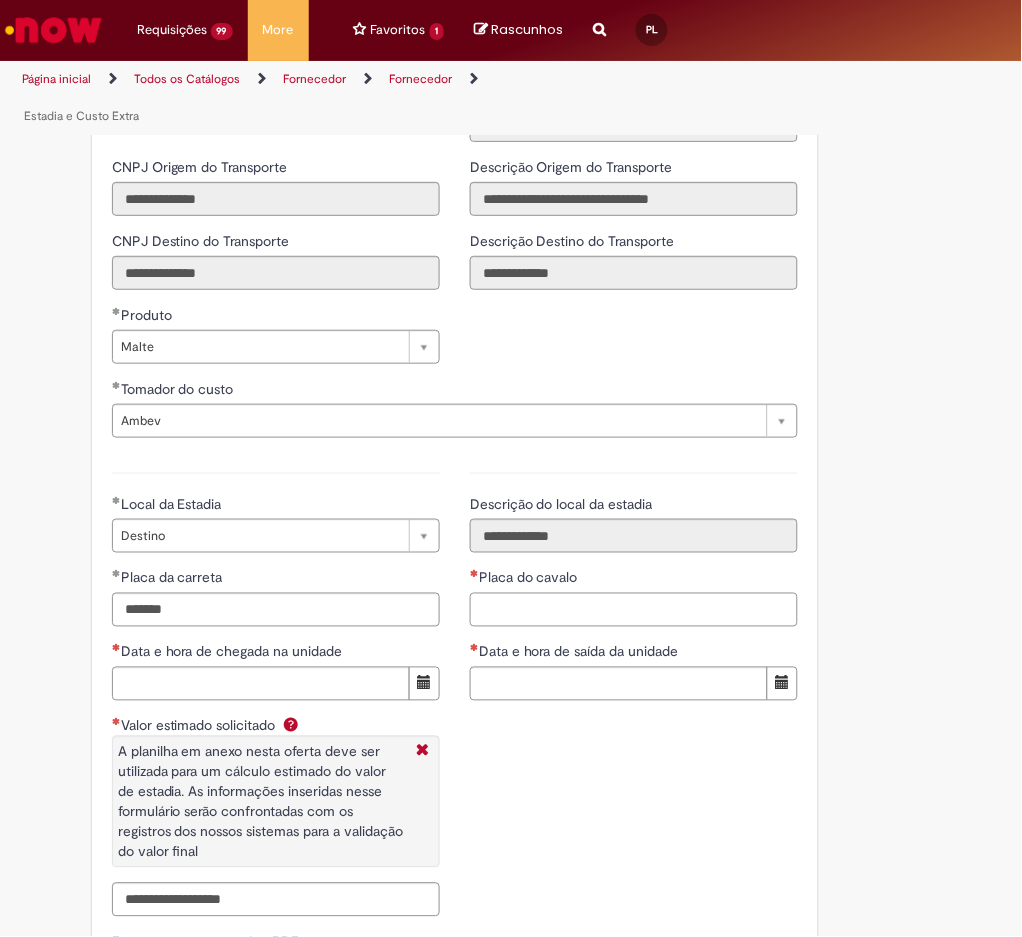click on "Placa do cavalo" at bounding box center (634, 610) 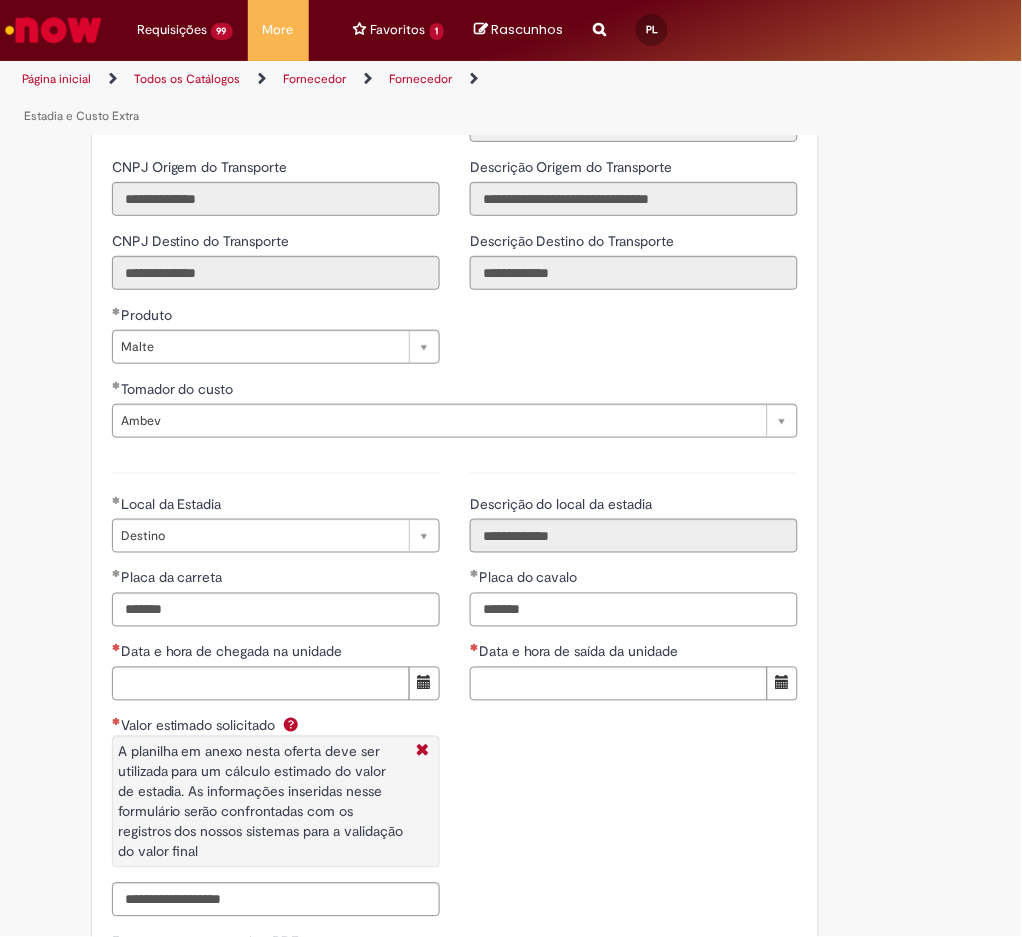 type on "*******" 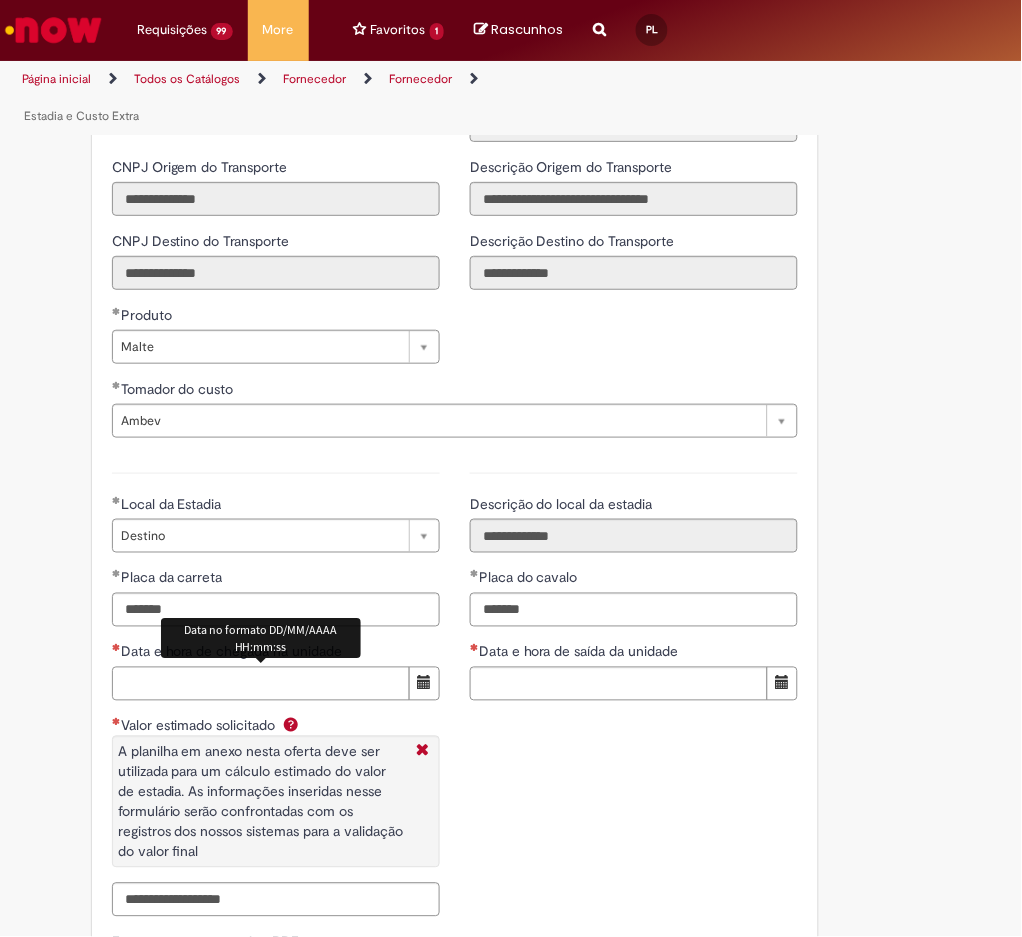 click on "Data e hora de chegada na unidade" at bounding box center (261, 684) 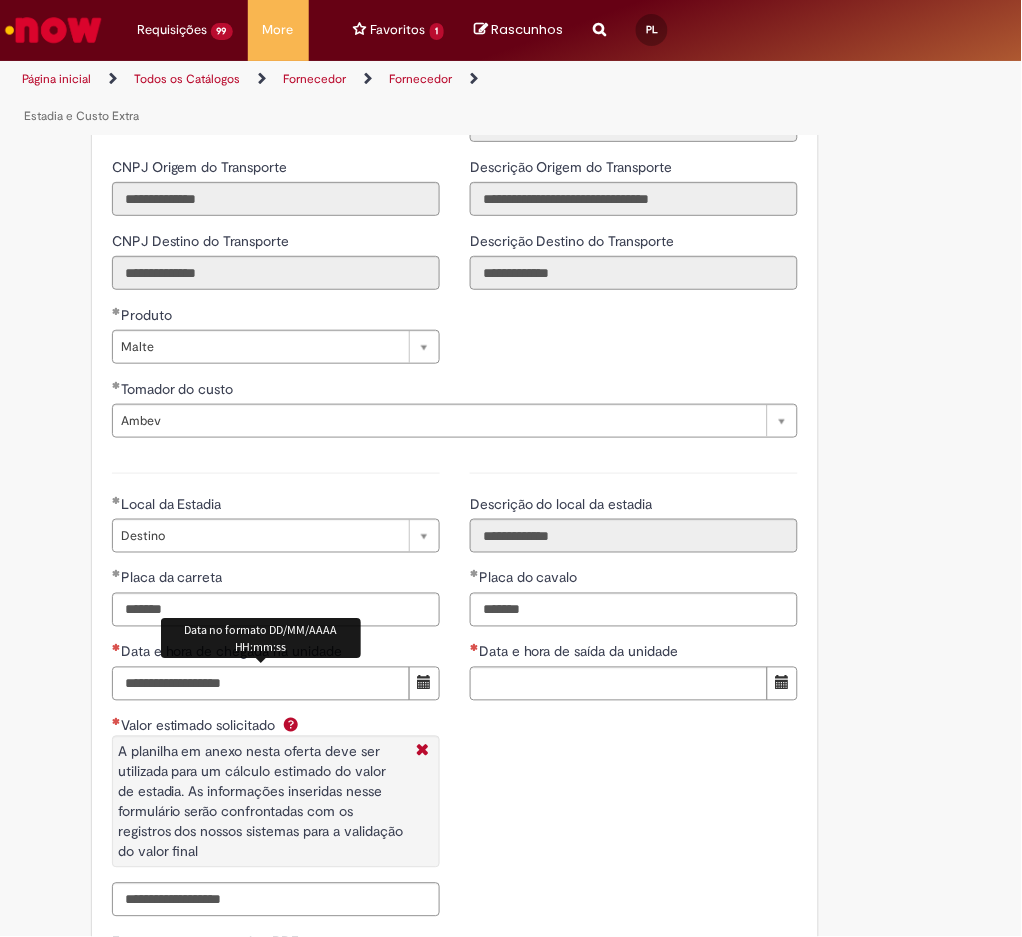 type on "**********" 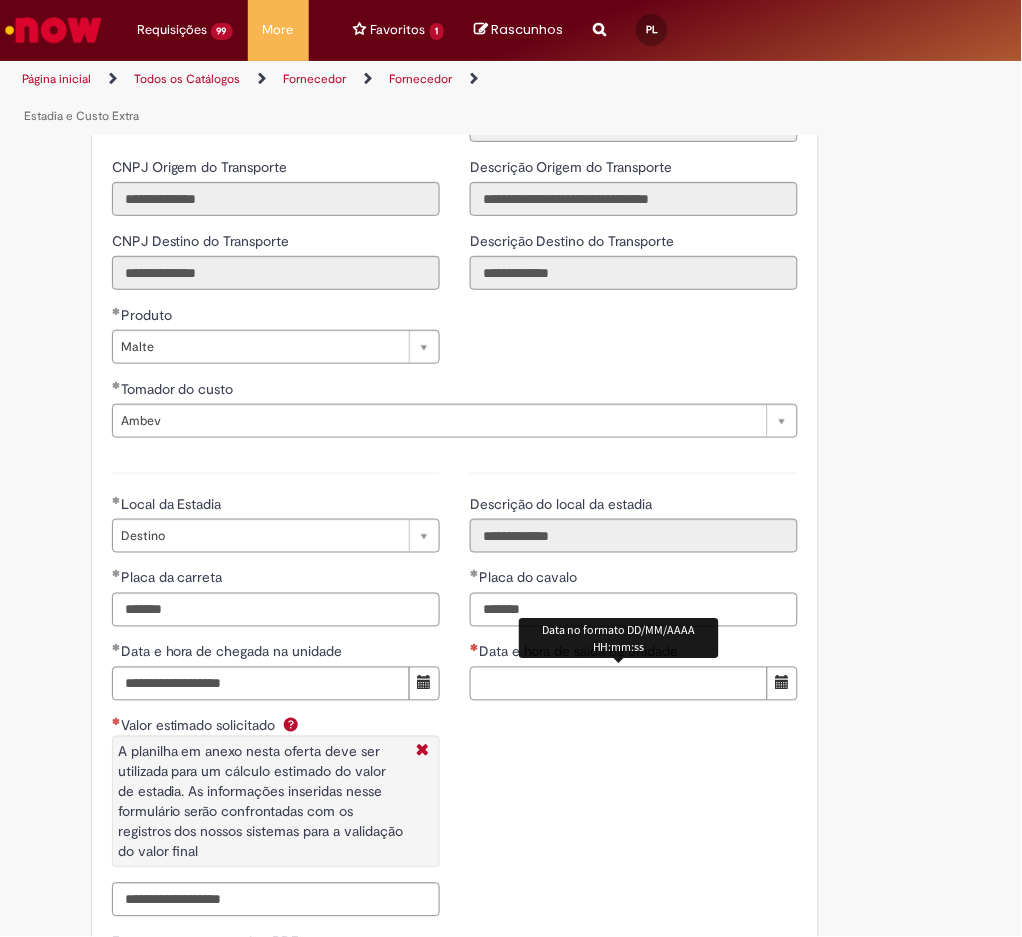 click on "Data e hora de saída da unidade" at bounding box center [619, 684] 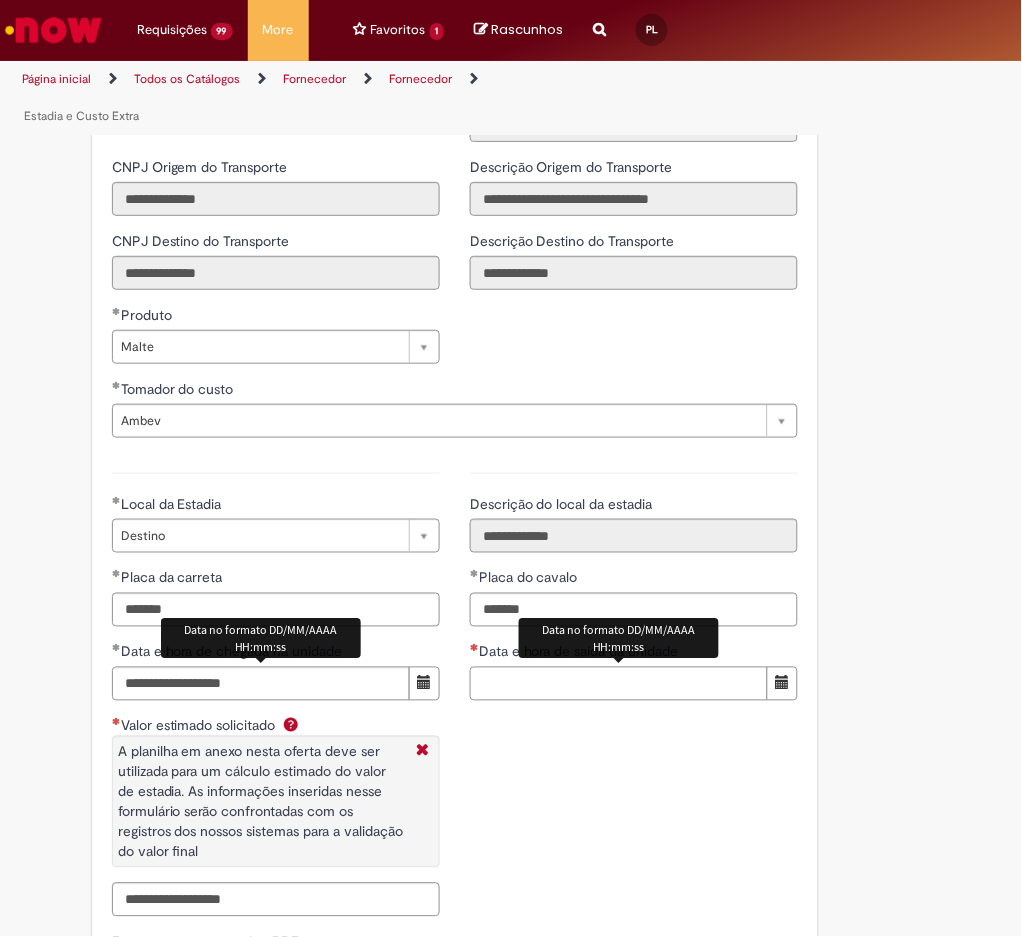 paste on "**********" 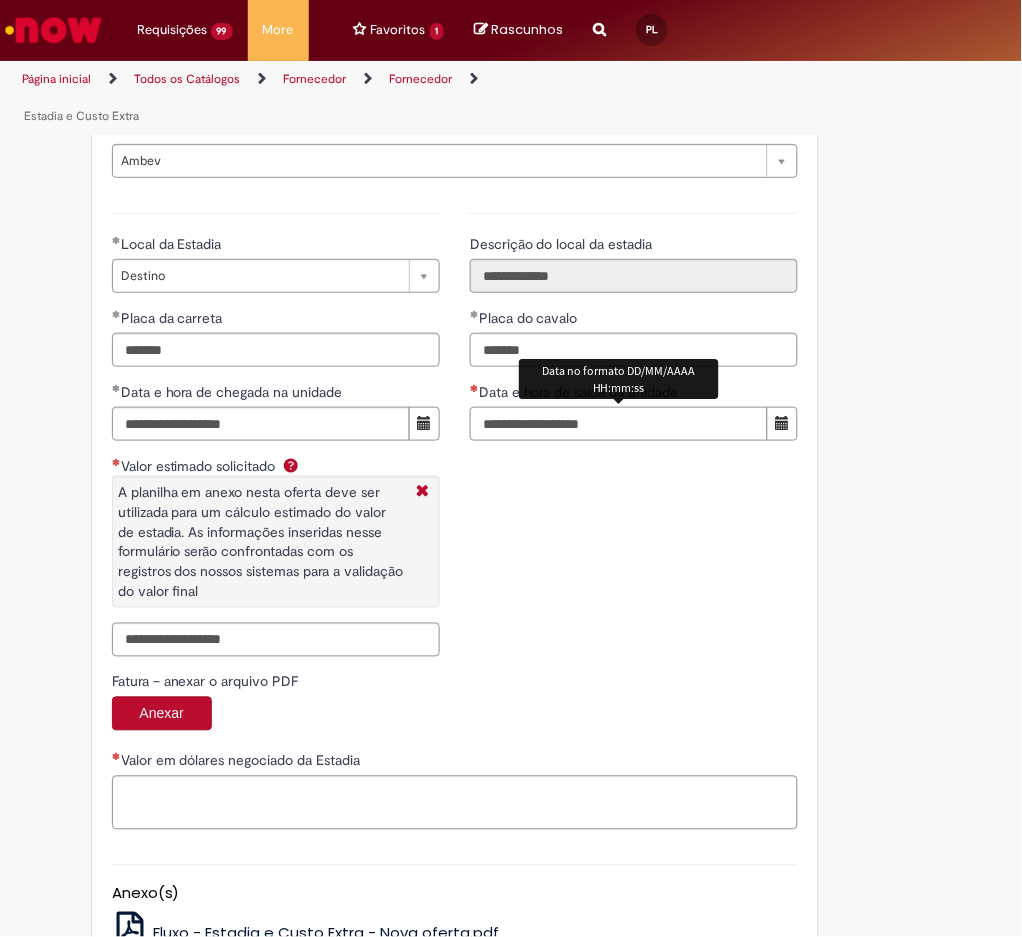 scroll, scrollTop: 2941, scrollLeft: 0, axis: vertical 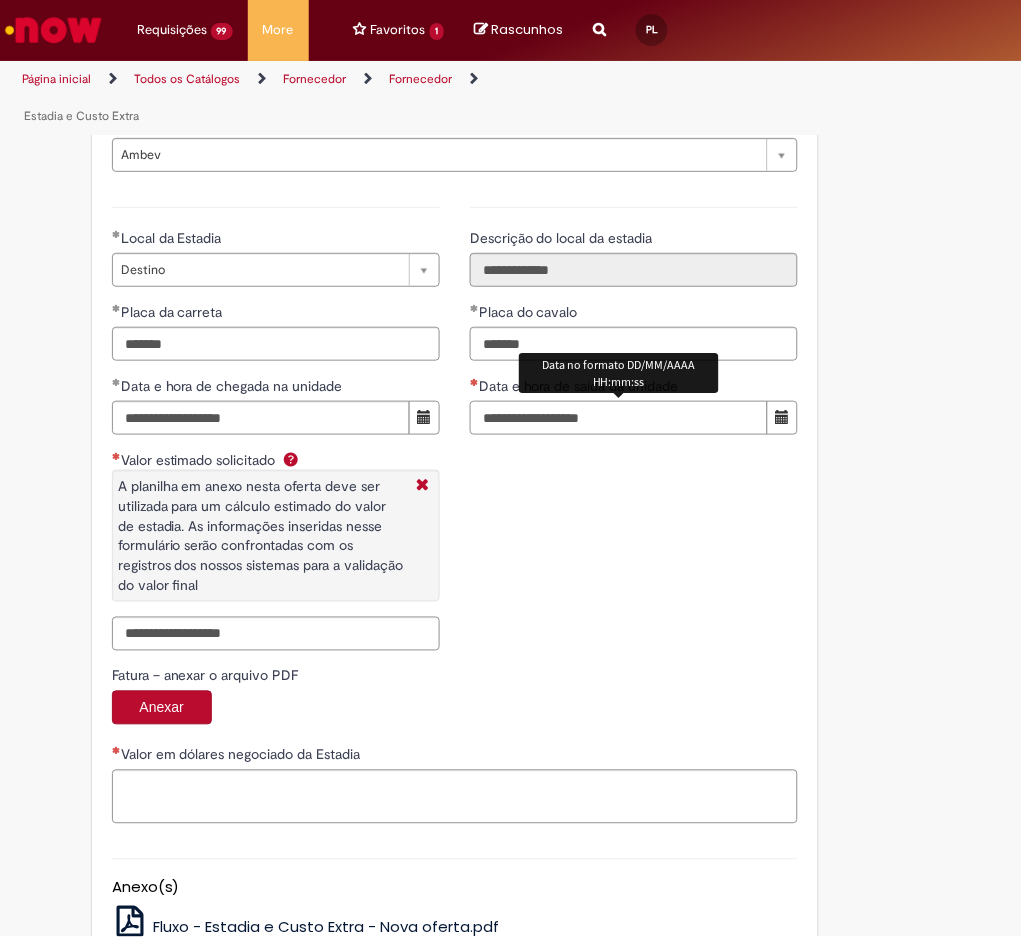 type on "**********" 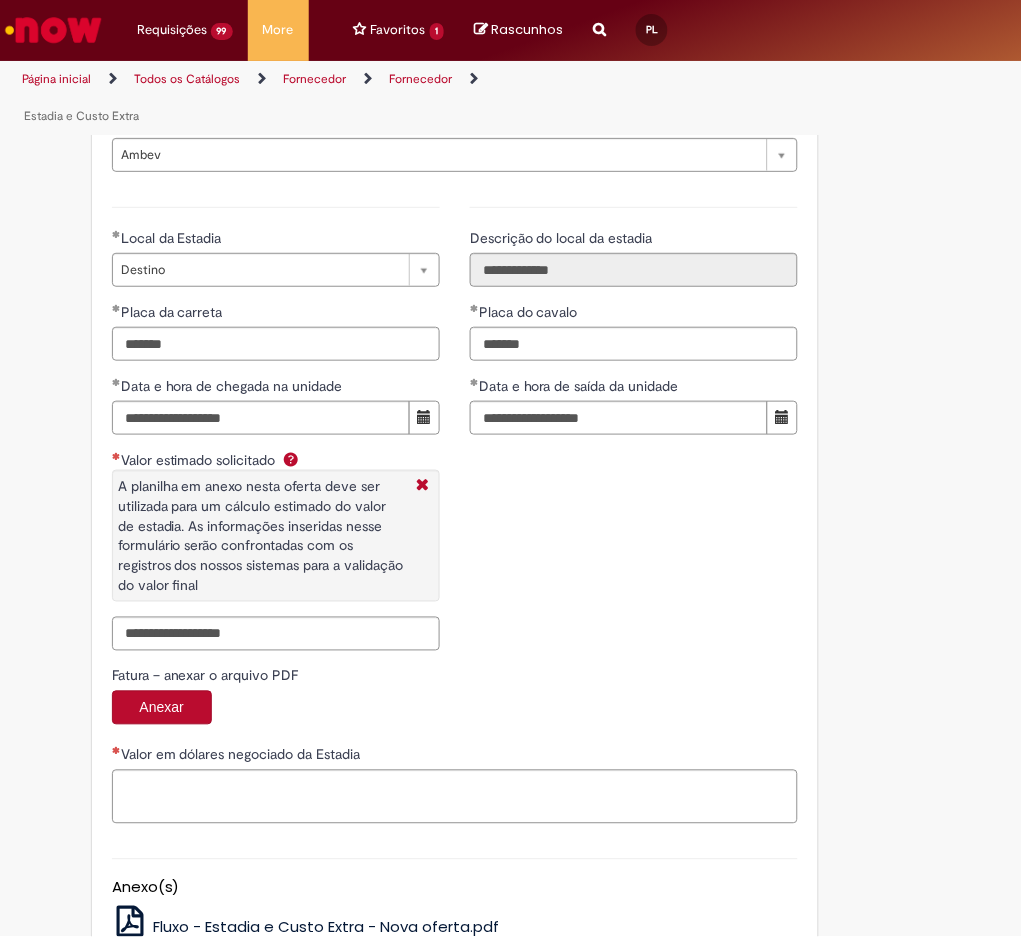click on "Valor estimado solicitado A planilha em anexo nesta oferta deve ser utilizada para um cálculo estimado do valor de estadia. As informações inseridas nesse formulário serão confrontadas com os registros dos nossos sistemas para a validação do valor final" at bounding box center [276, 533] 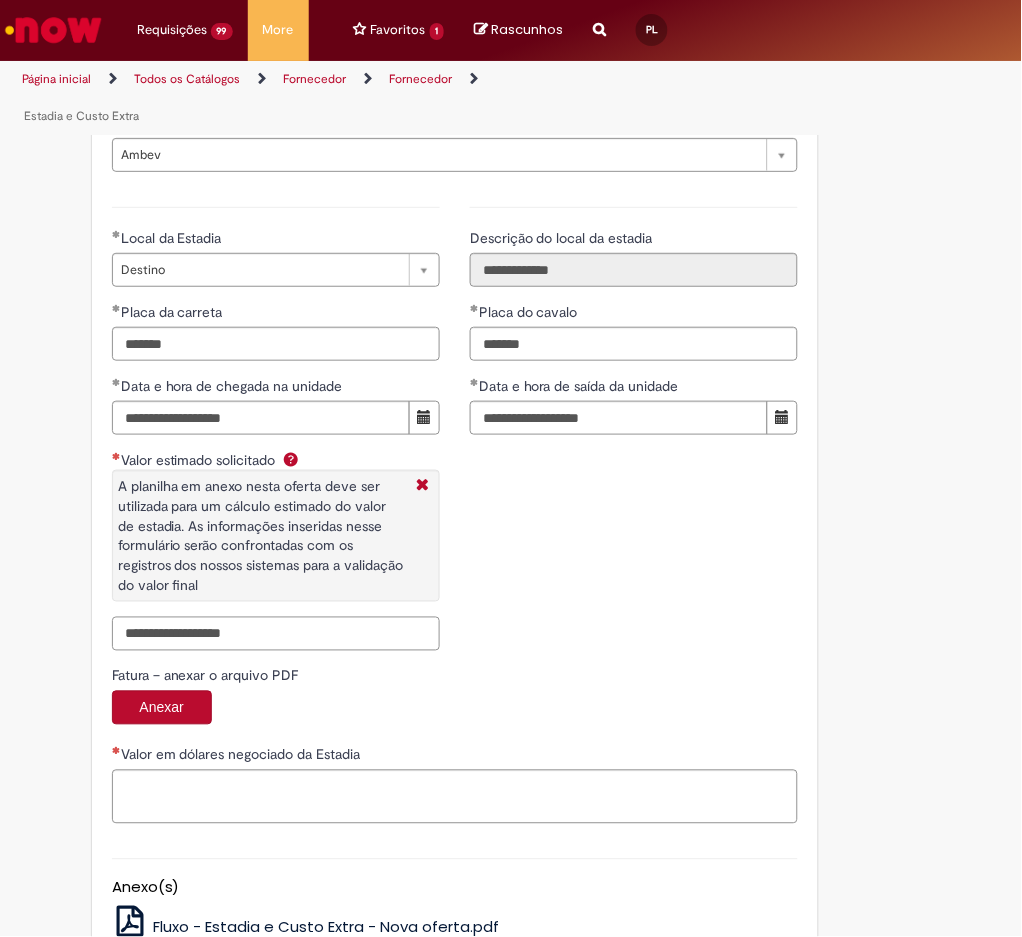 click on "Valor estimado solicitado A planilha em anexo nesta oferta deve ser utilizada para um cálculo estimado do valor de estadia. As informações inseridas nesse formulário serão confrontadas com os registros dos nossos sistemas para a validação do valor final" at bounding box center [276, 634] 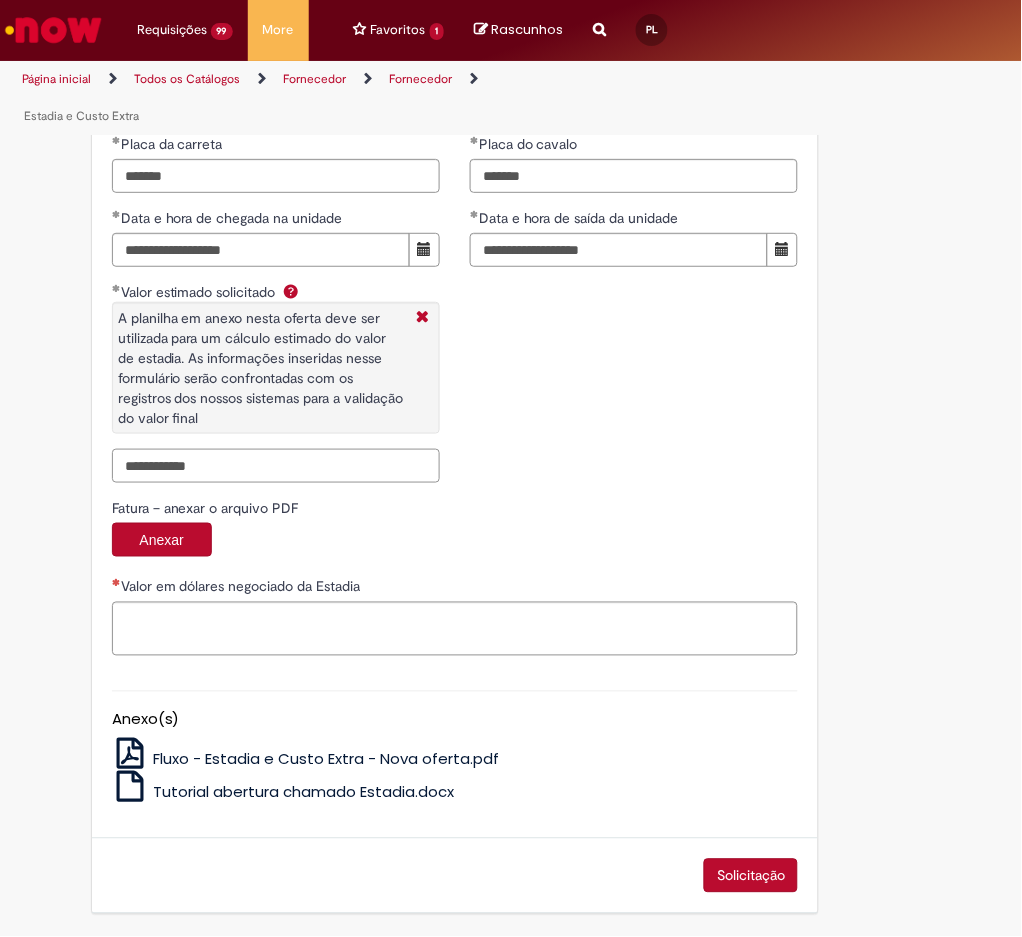 scroll, scrollTop: 3113, scrollLeft: 0, axis: vertical 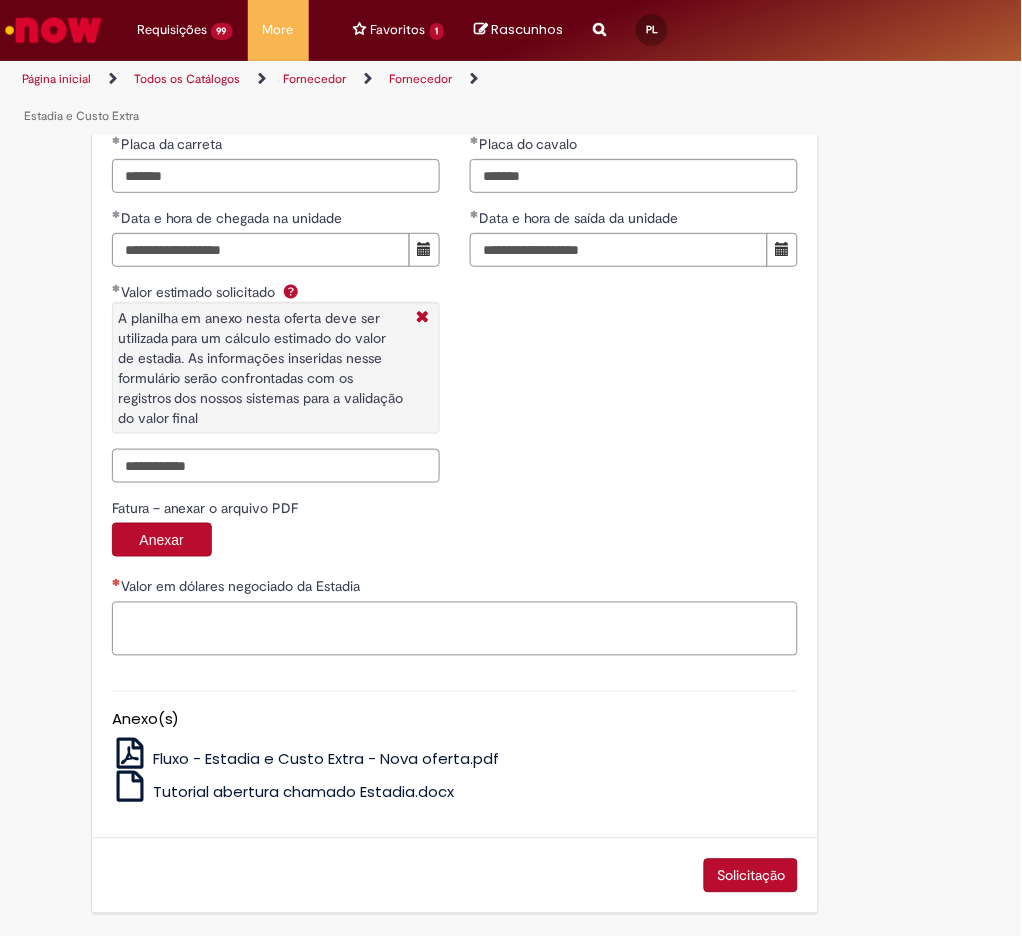 click on "Valor em dólares negociado da Estadia" at bounding box center (455, 629) 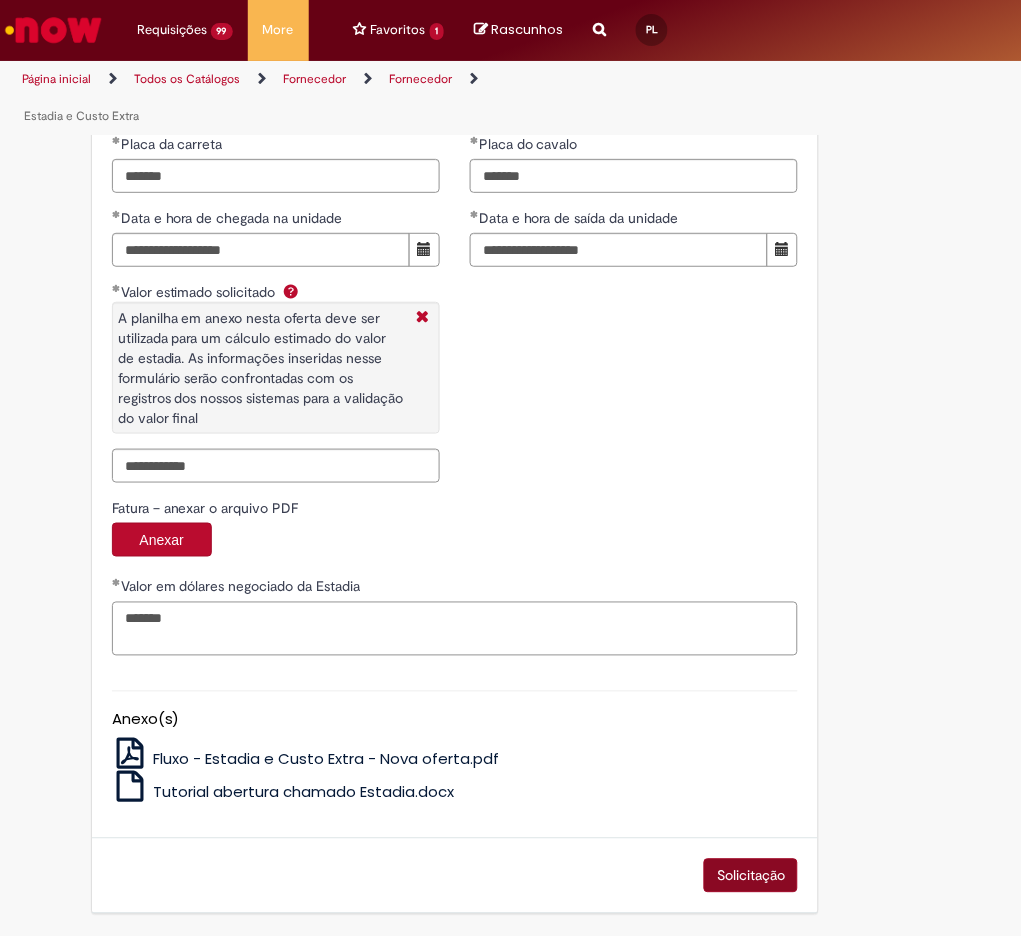 type on "*******" 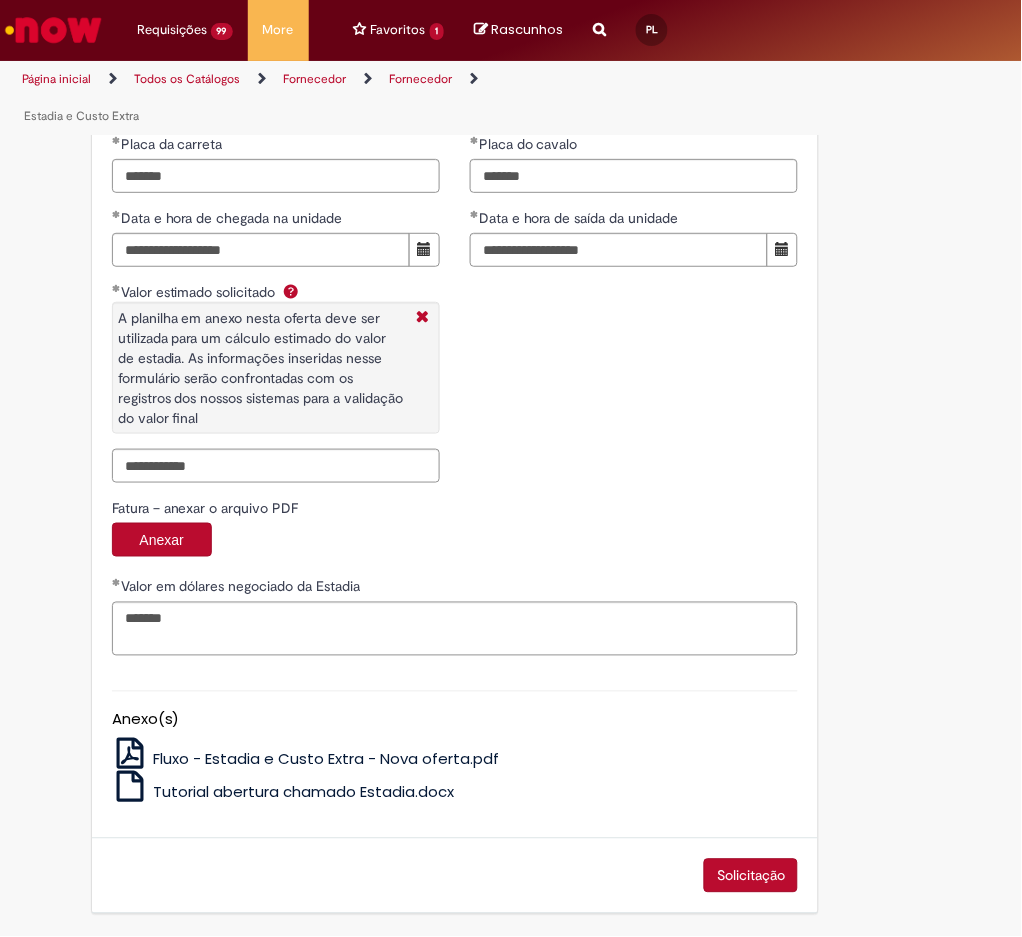 click on "Solicitação" at bounding box center (751, 876) 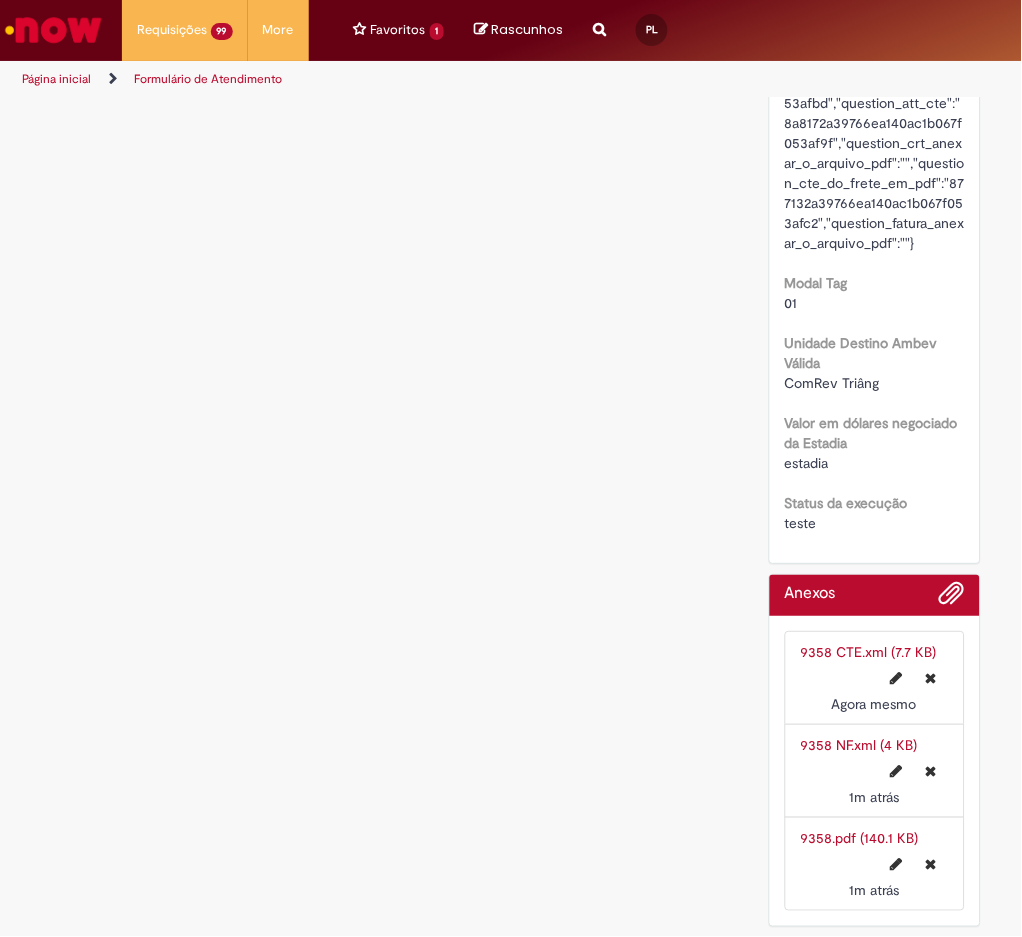 scroll, scrollTop: 0, scrollLeft: 0, axis: both 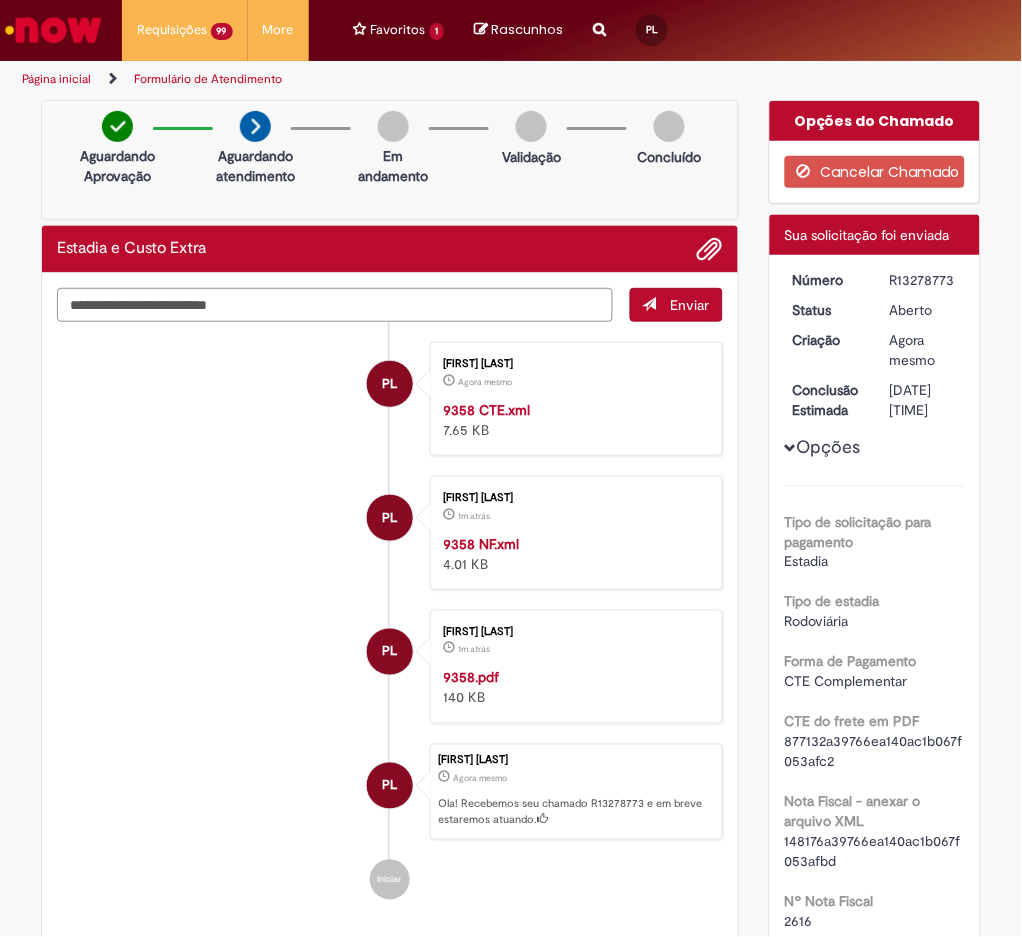 drag, startPoint x: 881, startPoint y: 277, endPoint x: 949, endPoint y: 282, distance: 68.18358 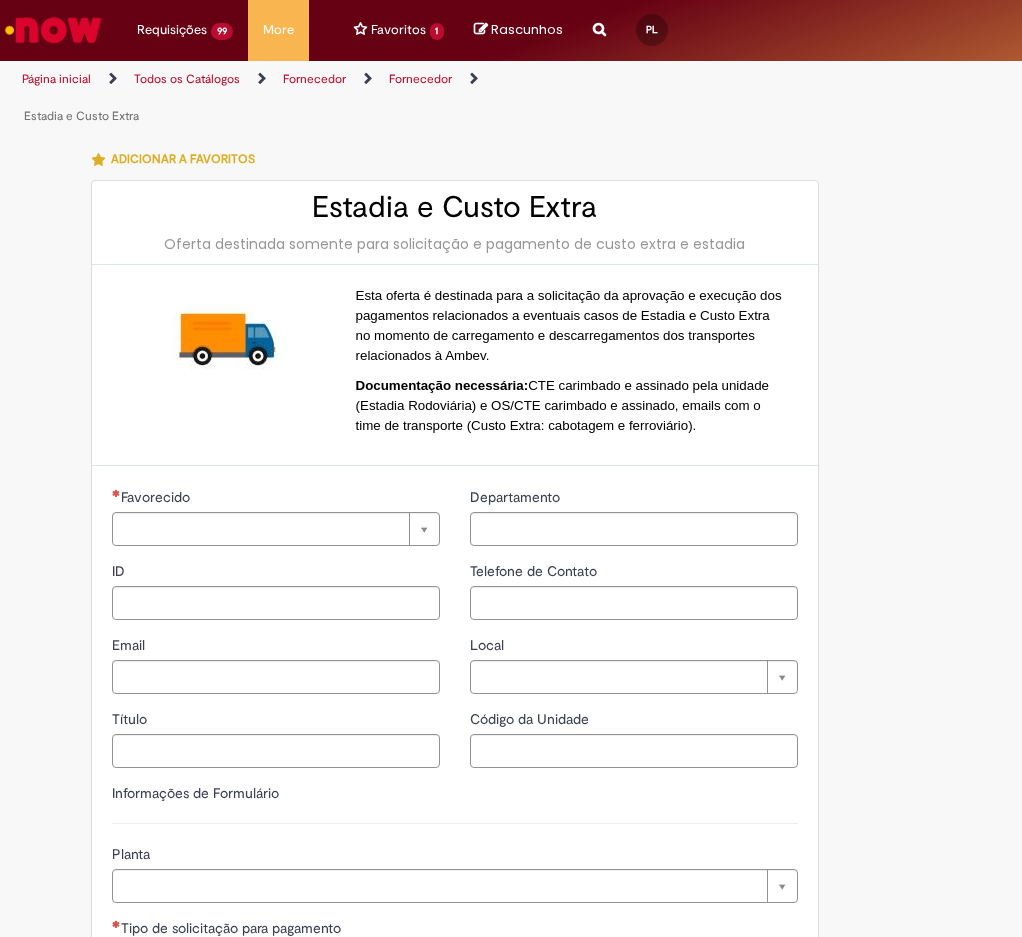 type on "**********" 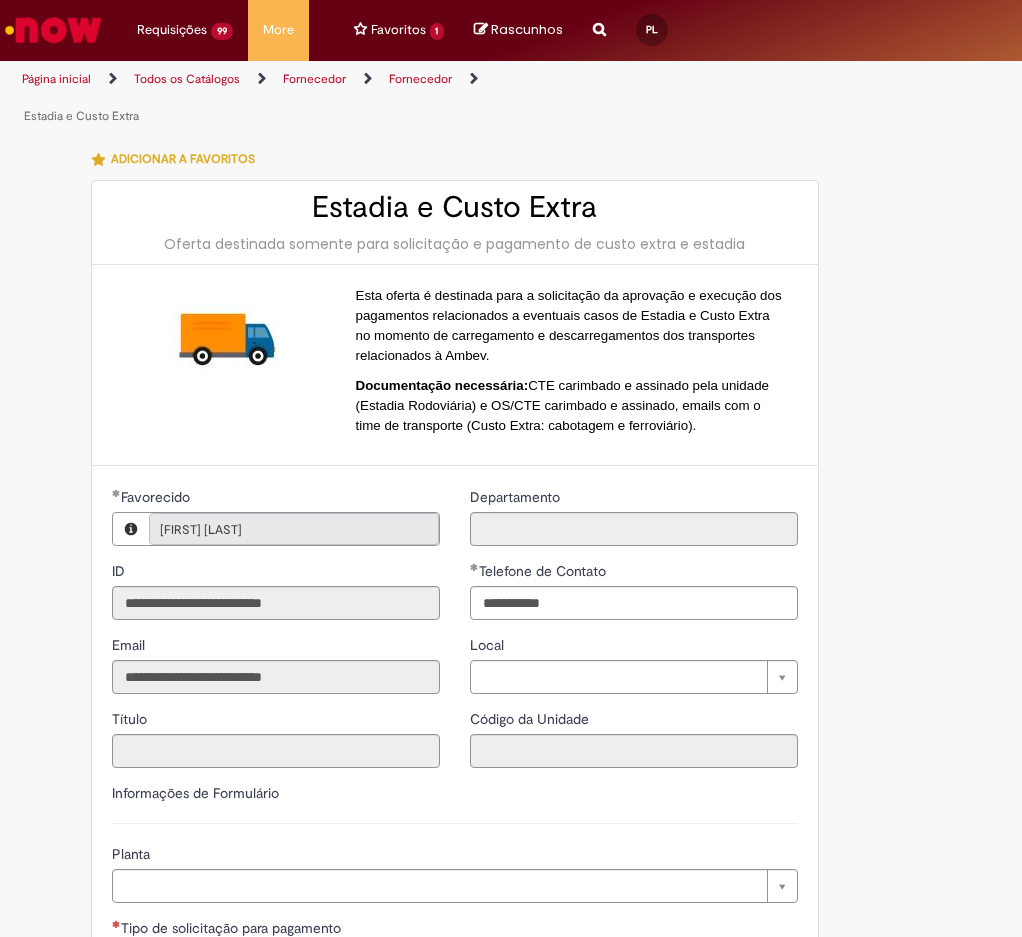 type on "**********" 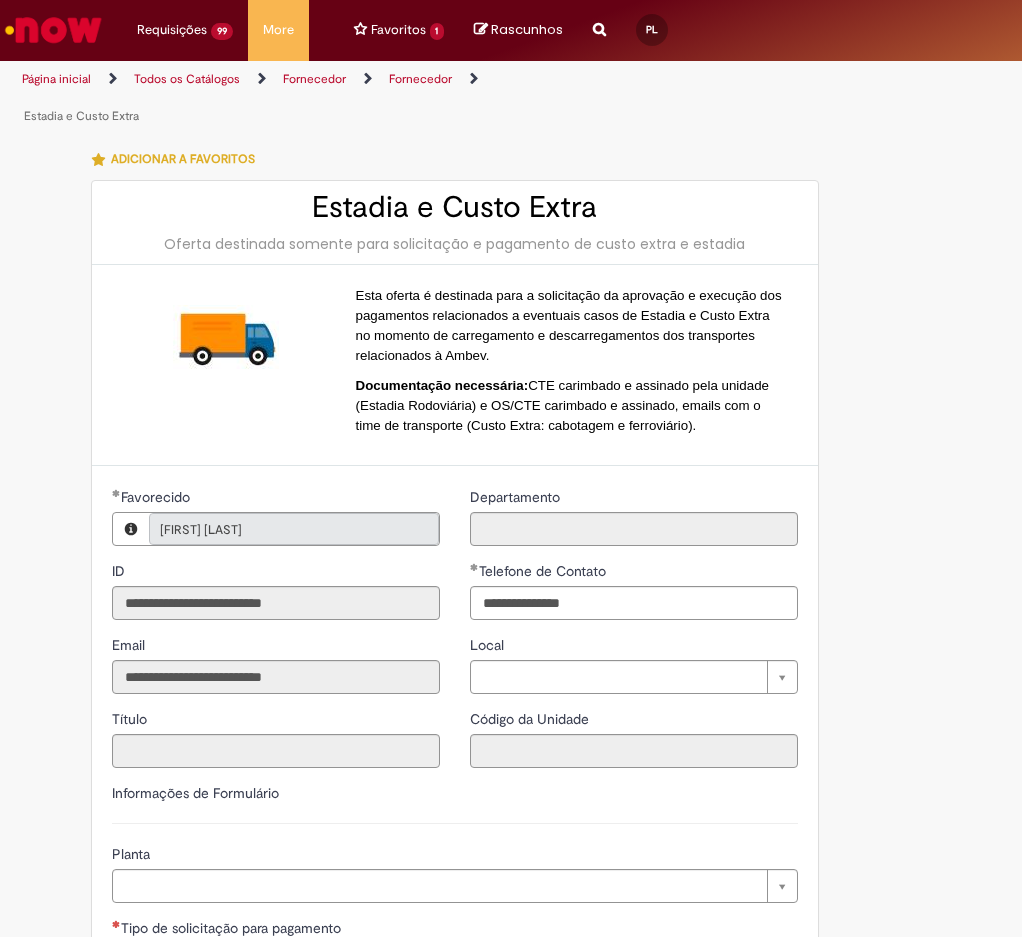 type on "**********" 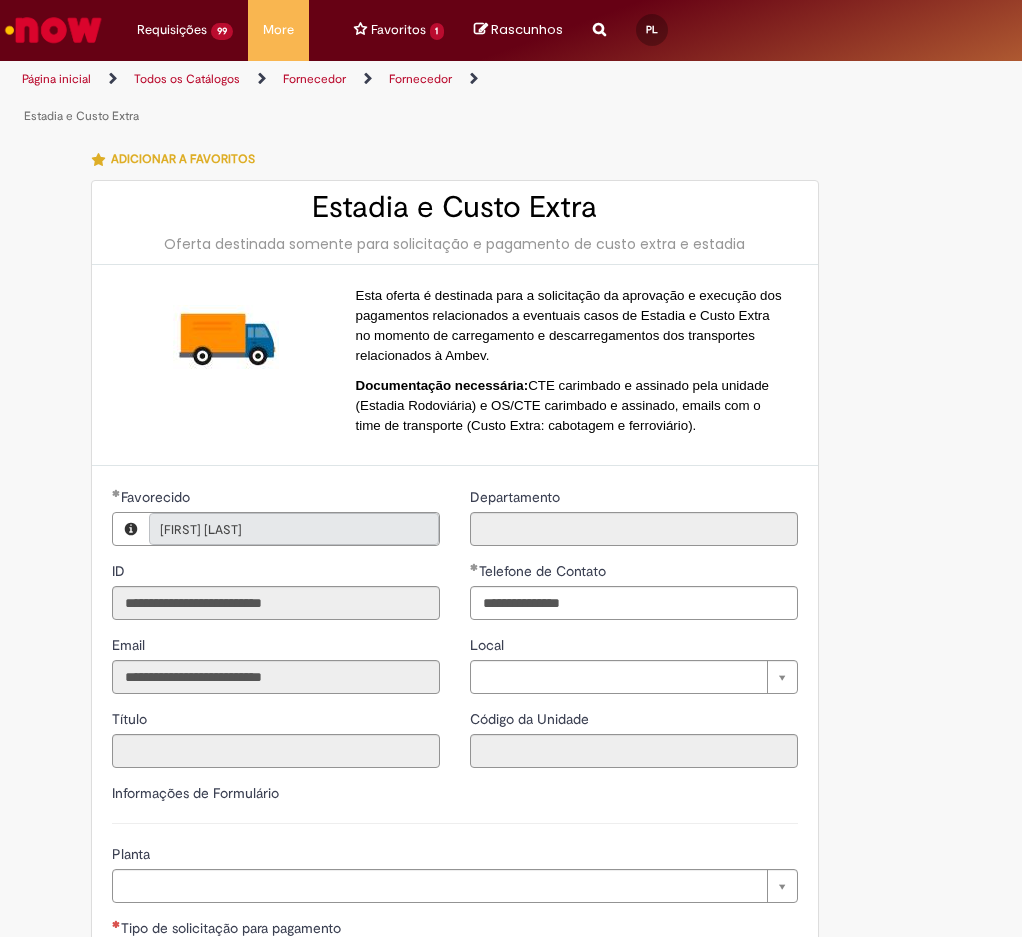 scroll, scrollTop: 0, scrollLeft: 0, axis: both 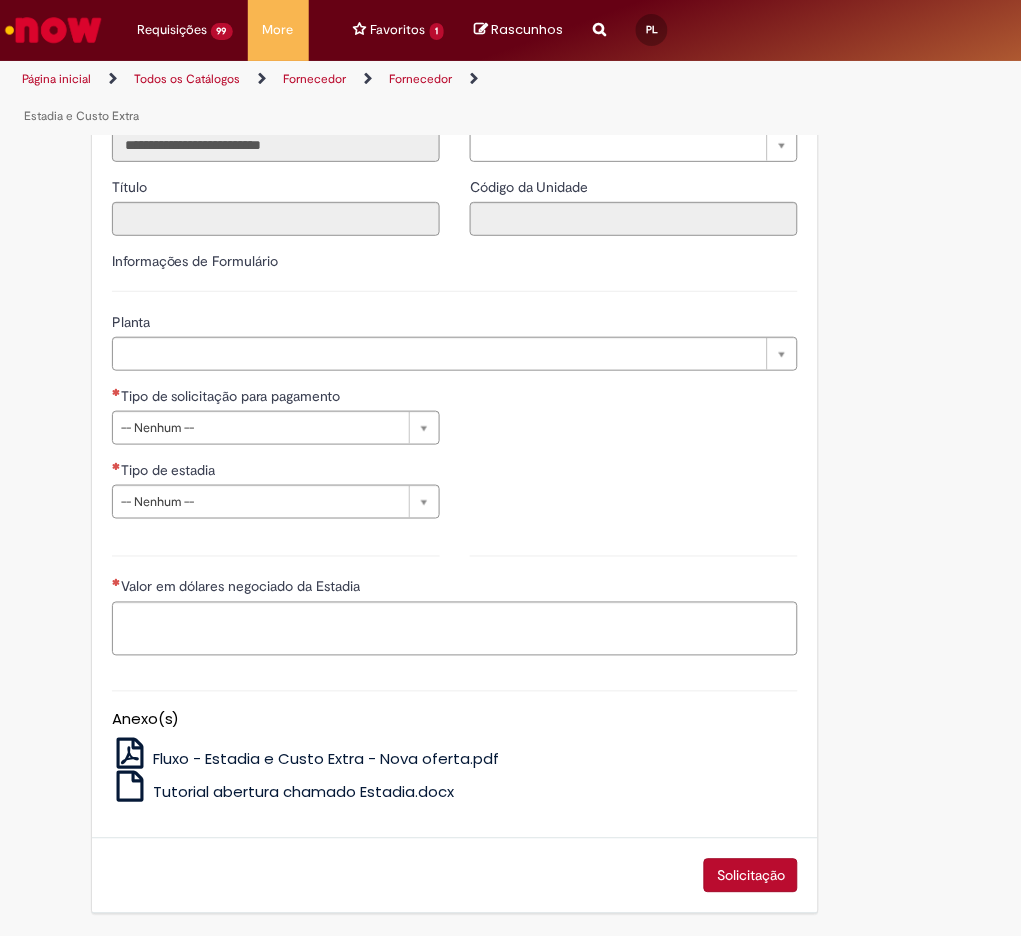 click on "Tipo de solicitação para pagamento" at bounding box center [276, 398] 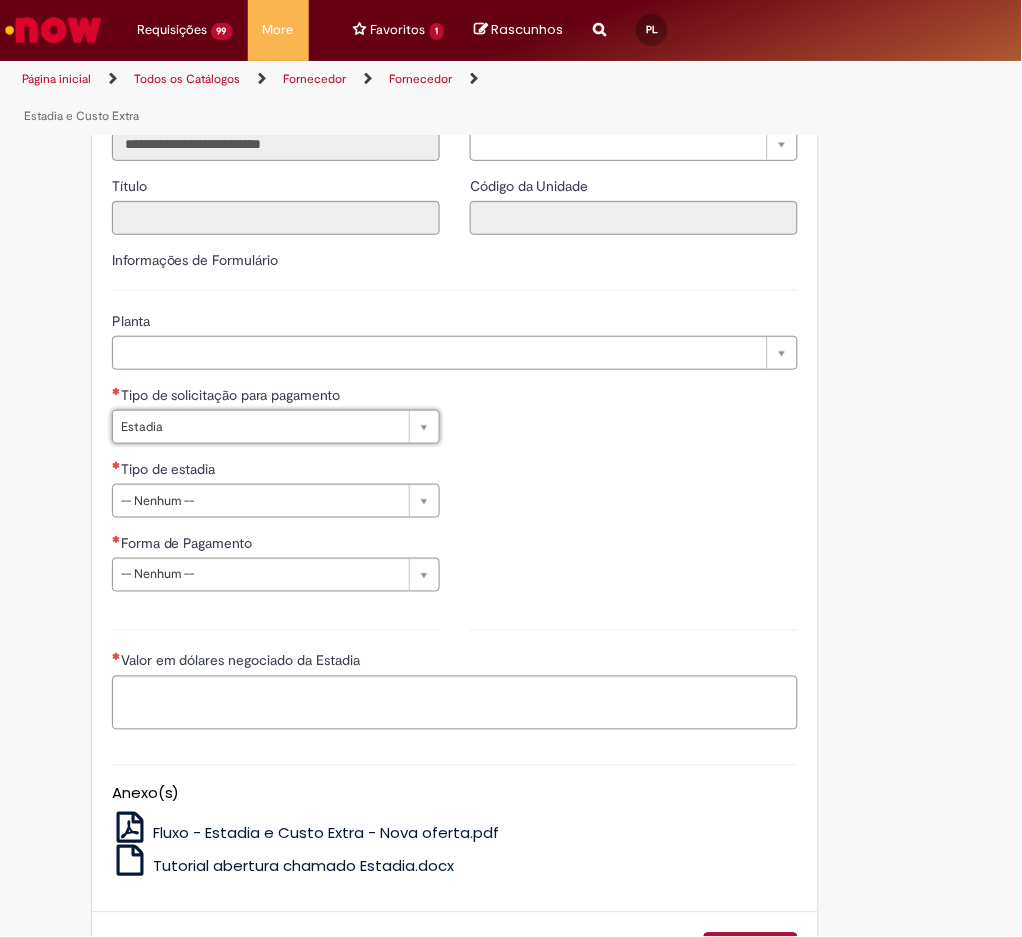 type on "*******" 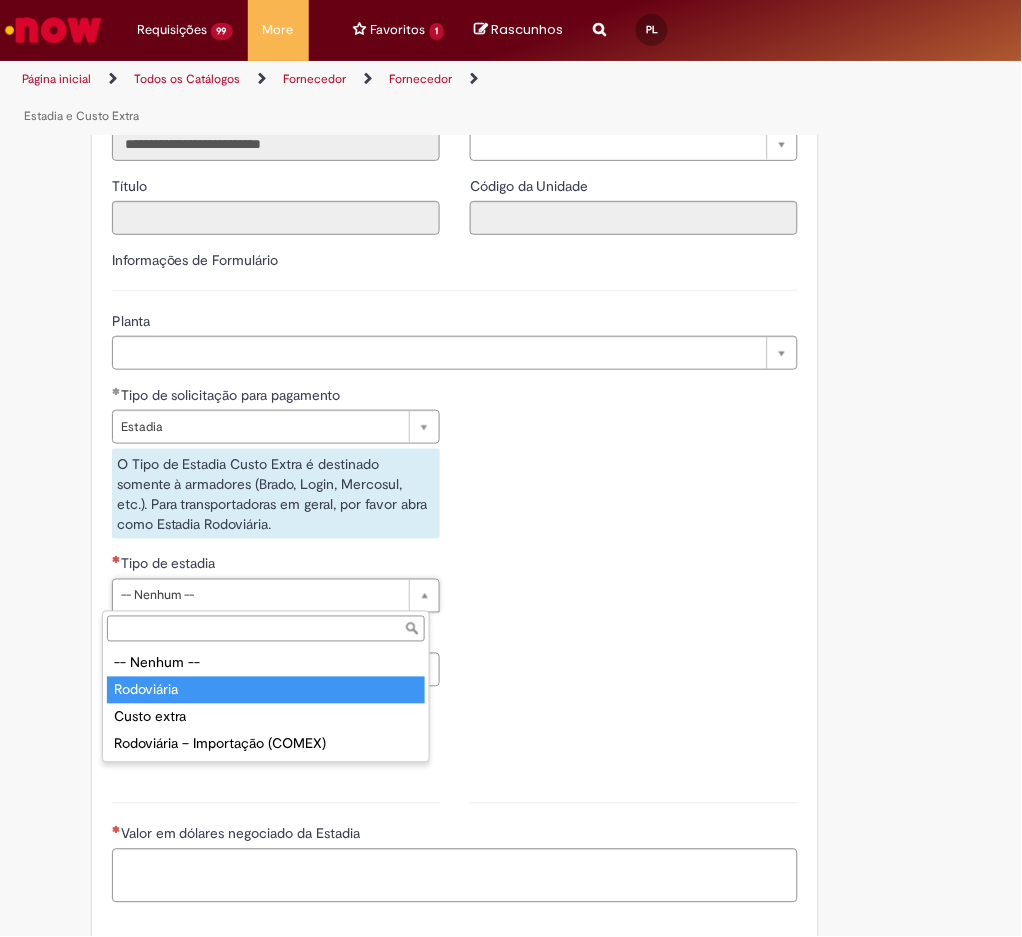 type on "**********" 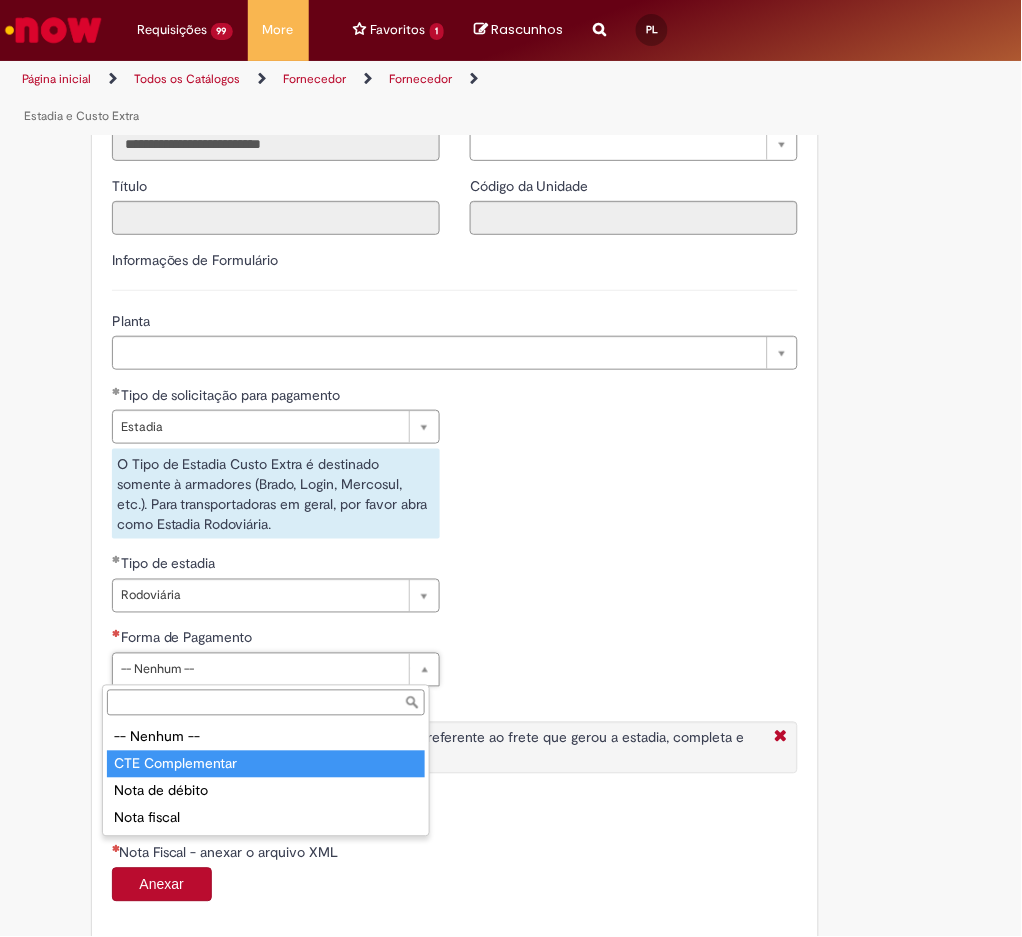 type on "**********" 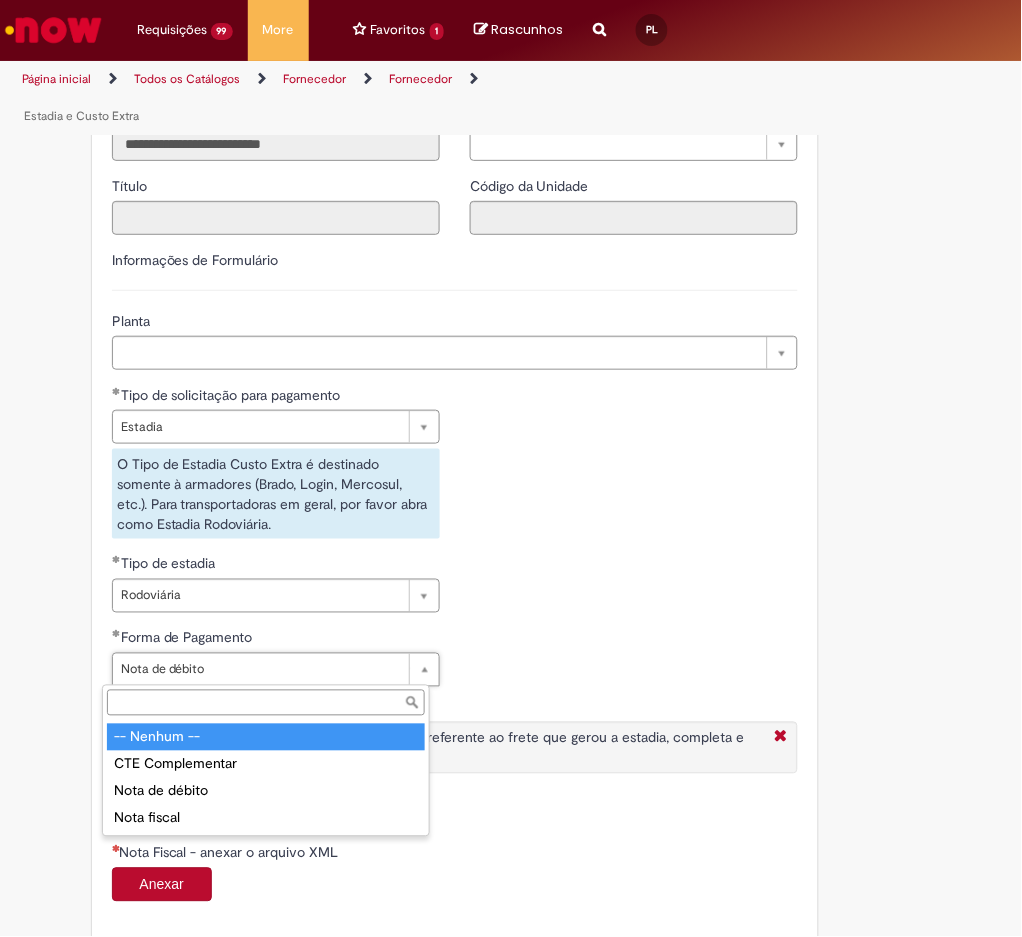 type on "**********" 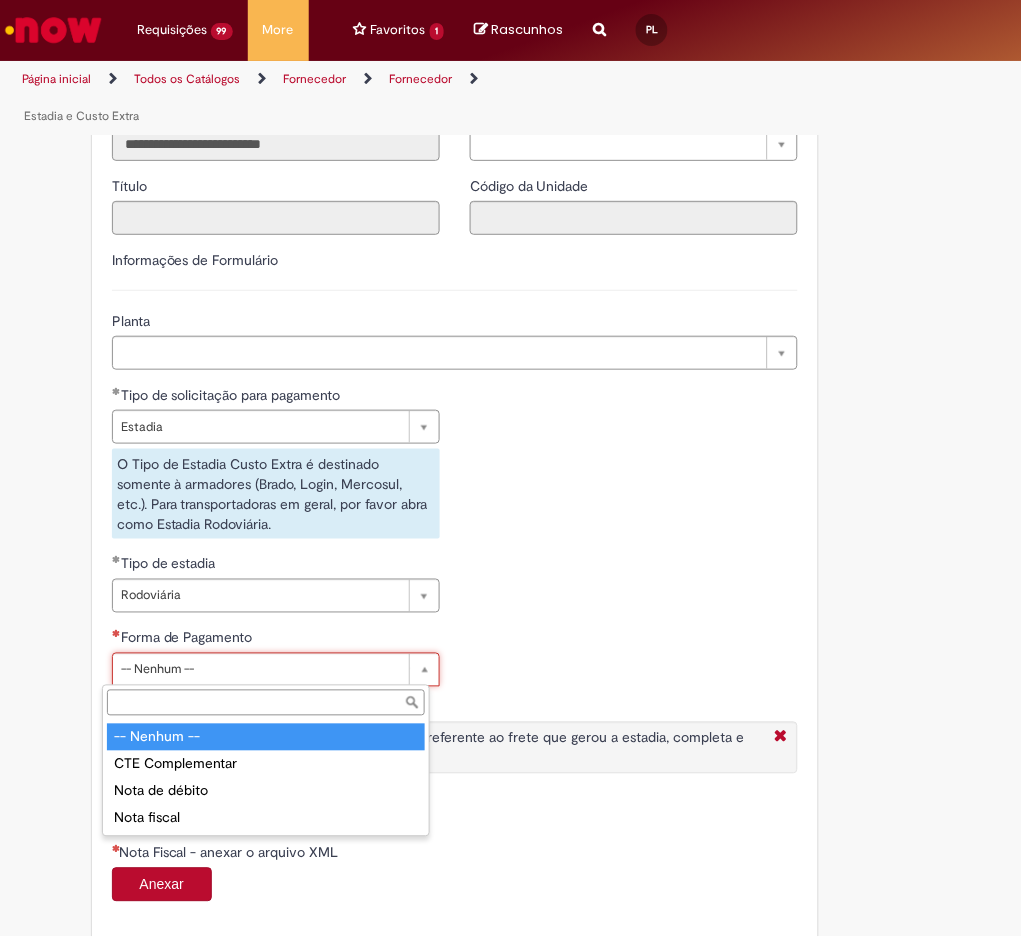 drag, startPoint x: 190, startPoint y: 687, endPoint x: 157, endPoint y: 765, distance: 84.693565 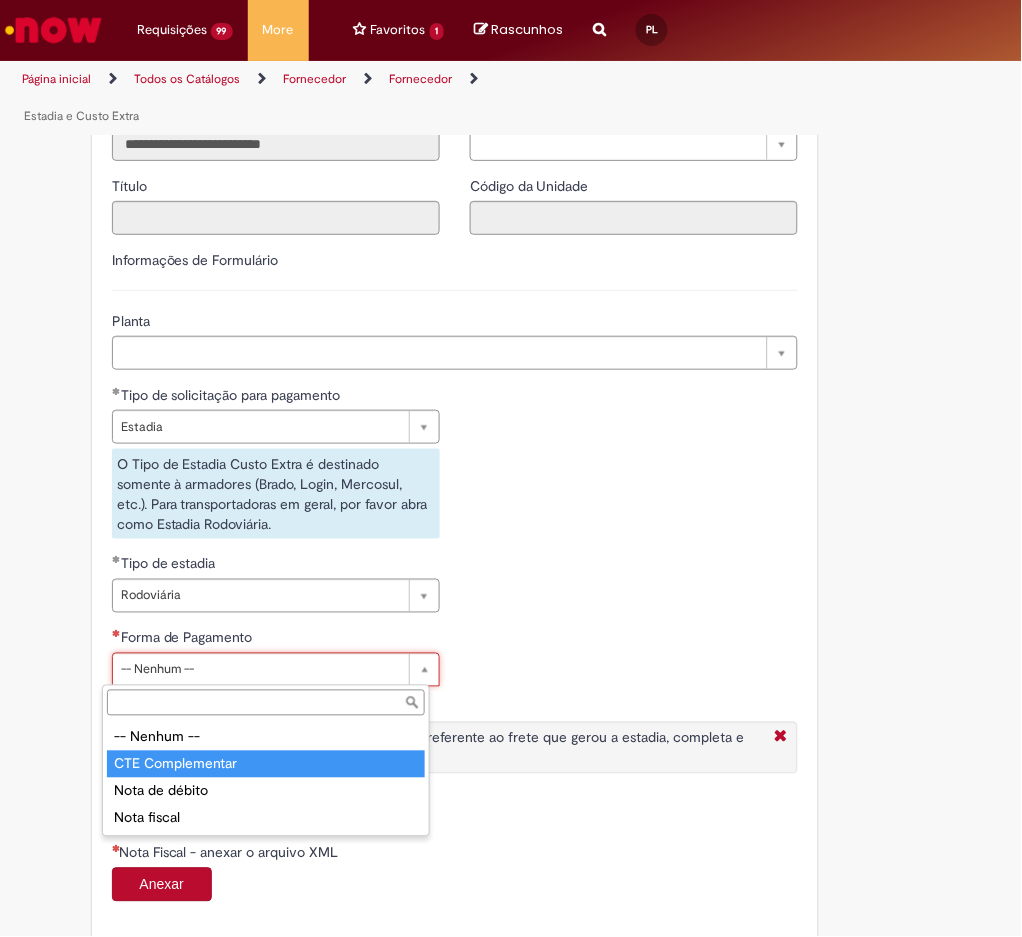 type on "**********" 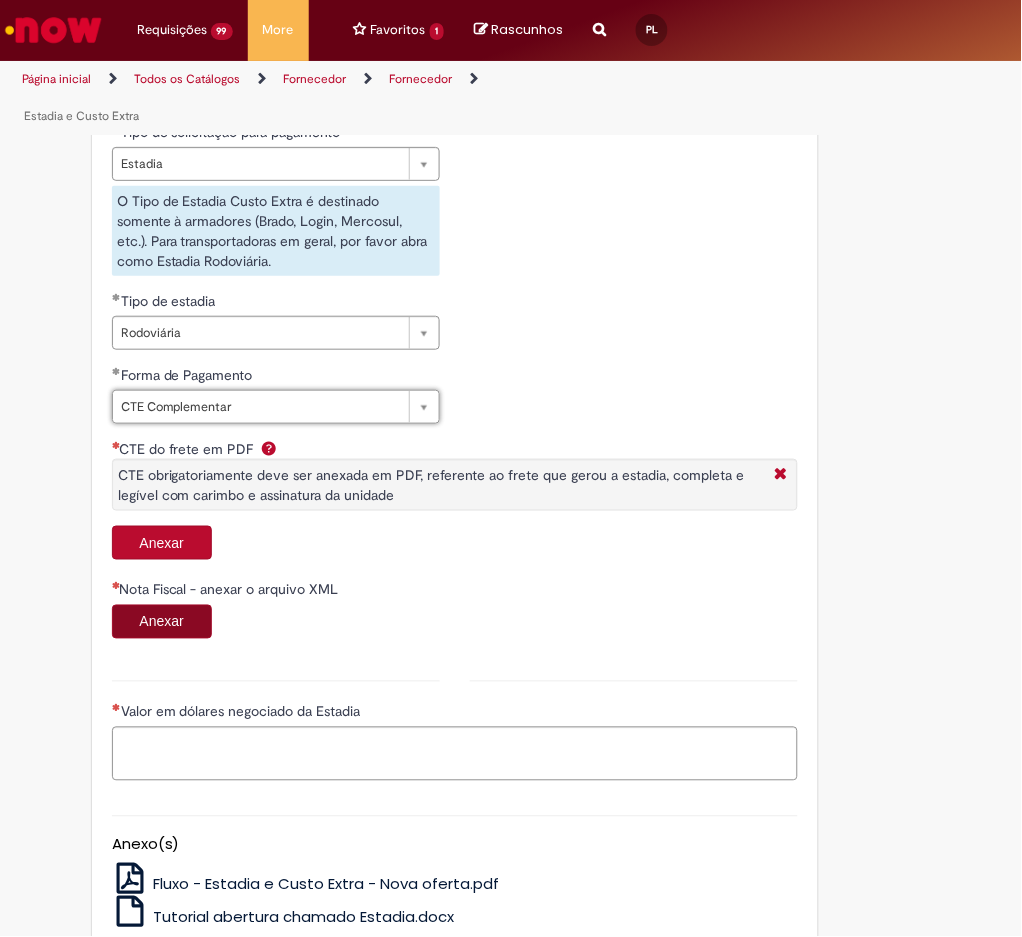 scroll, scrollTop: 800, scrollLeft: 0, axis: vertical 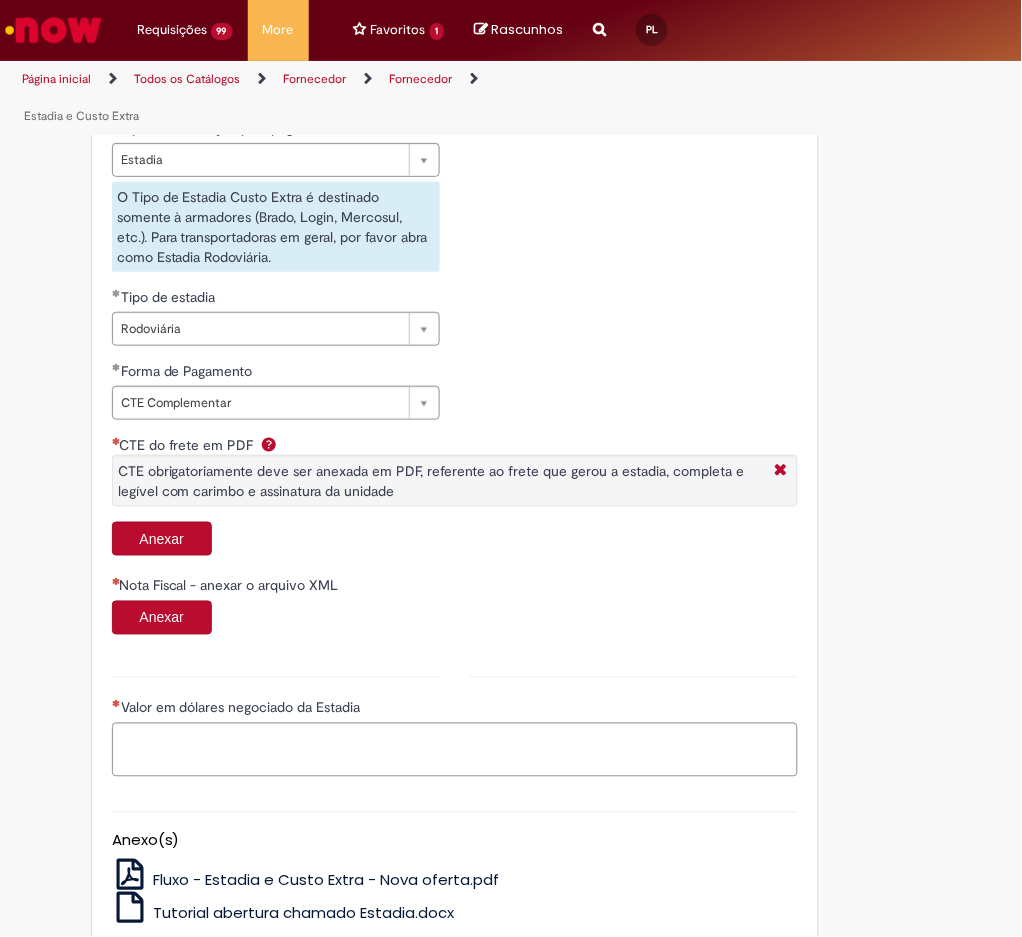 click on "Anexar" at bounding box center [162, 539] 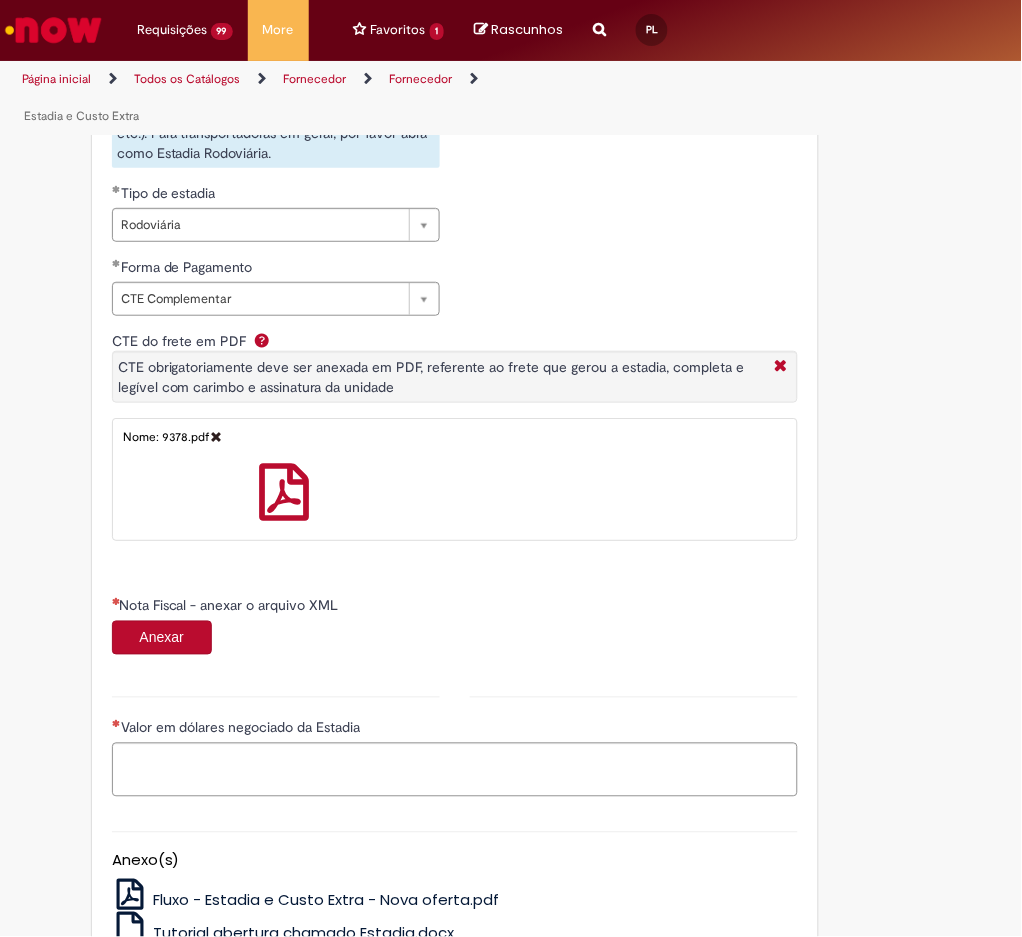 scroll, scrollTop: 905, scrollLeft: 0, axis: vertical 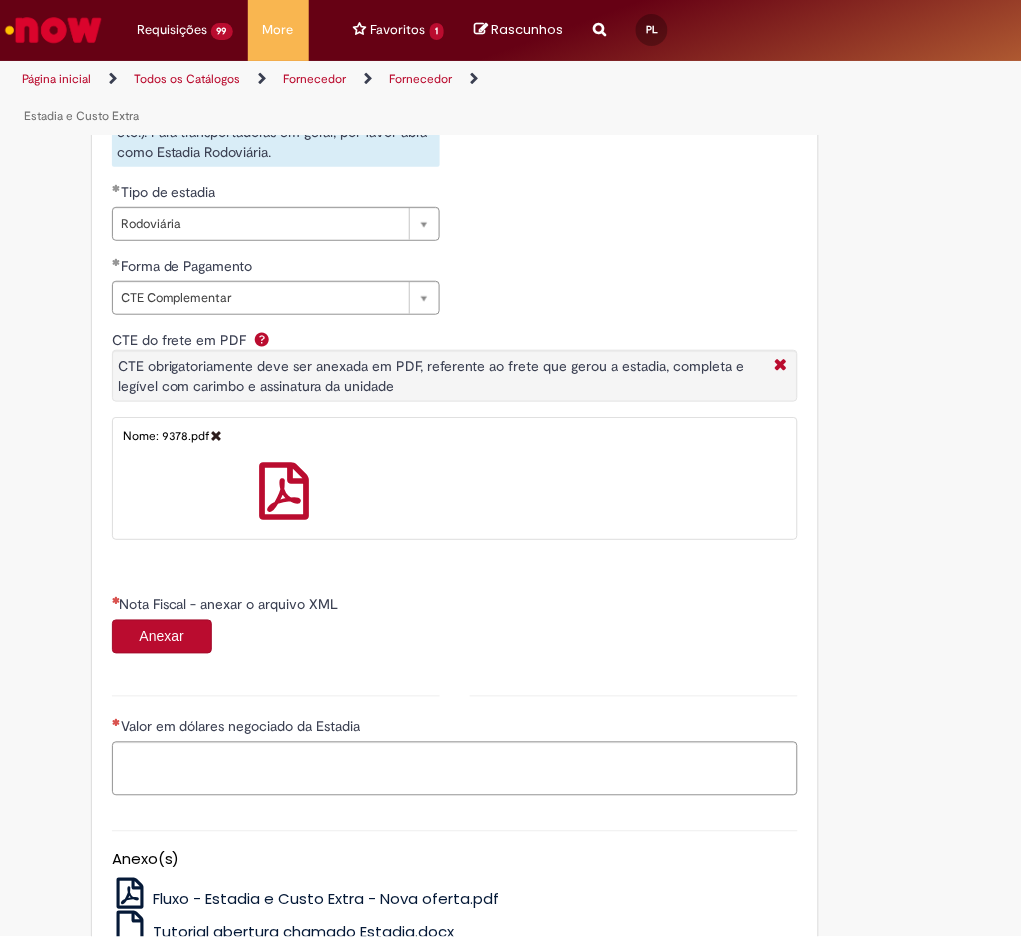 click on "Nota Fiscal - anexar o arquivo XML" at bounding box center (455, 607) 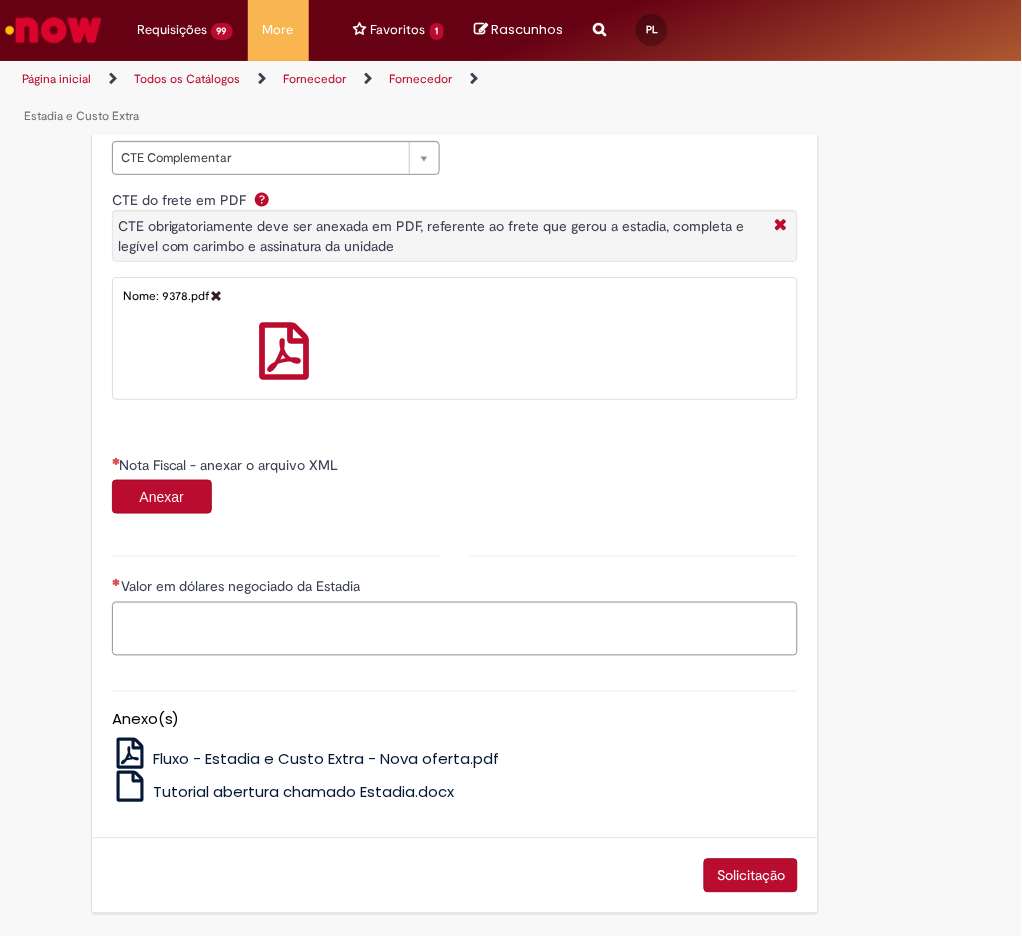type on "******" 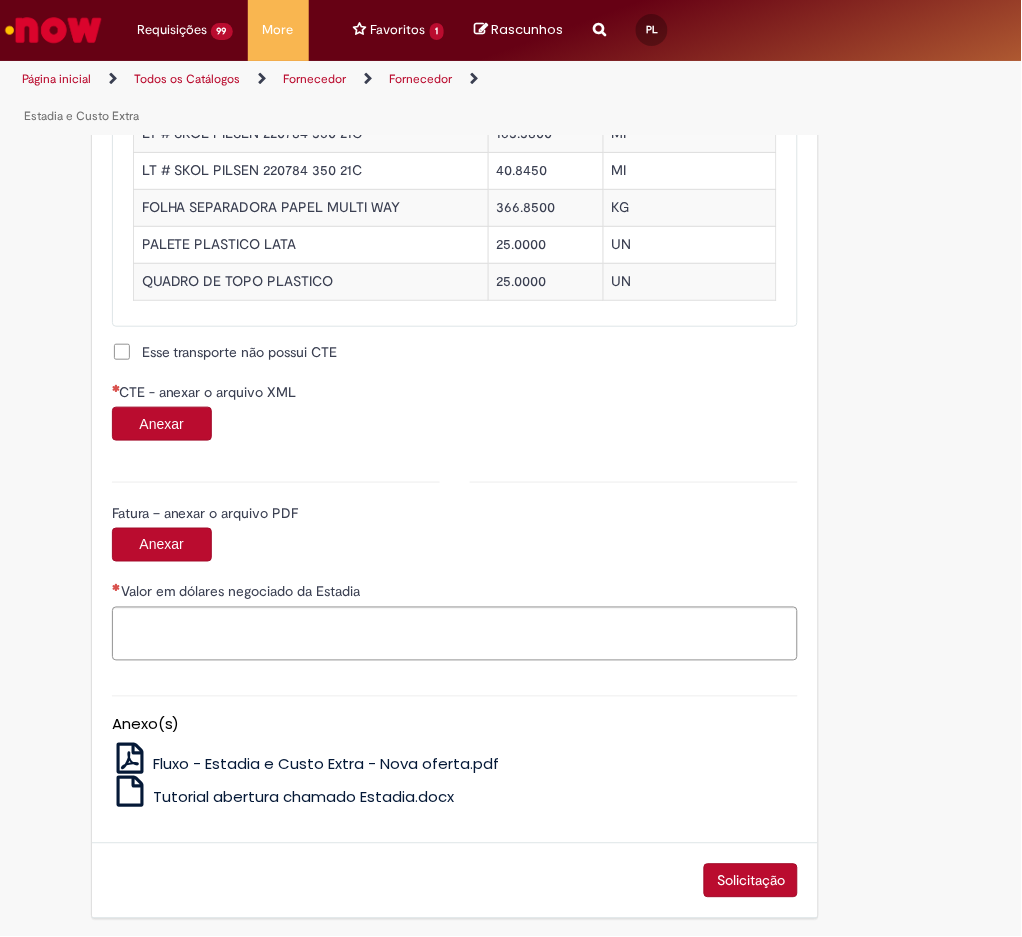 scroll, scrollTop: 2041, scrollLeft: 0, axis: vertical 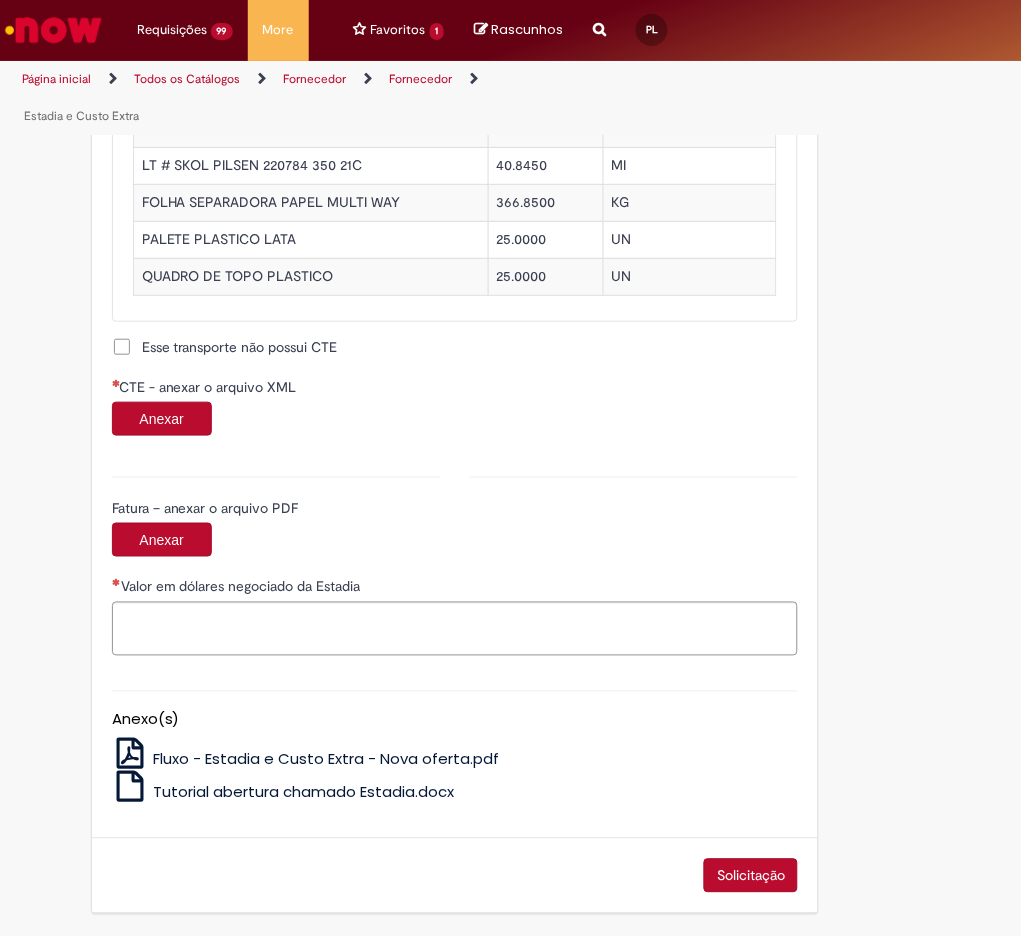 click on "Anexar" at bounding box center (162, 419) 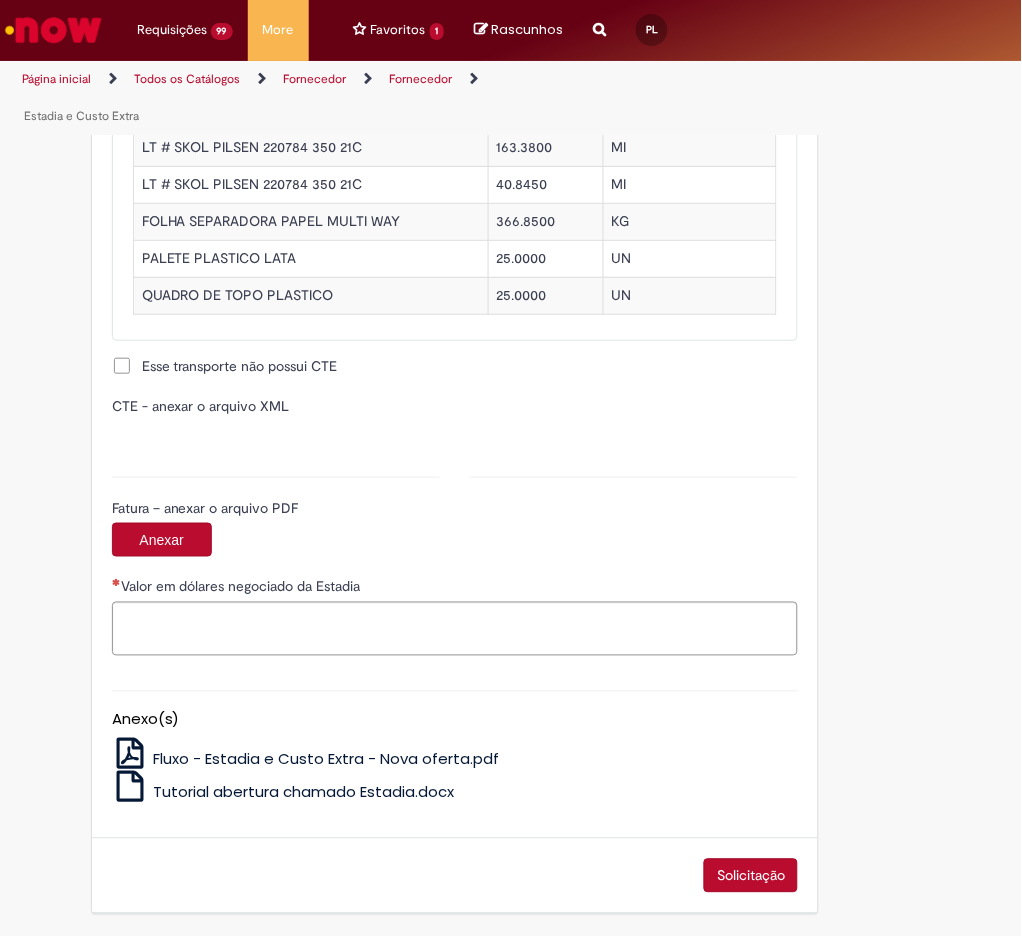 type on "**********" 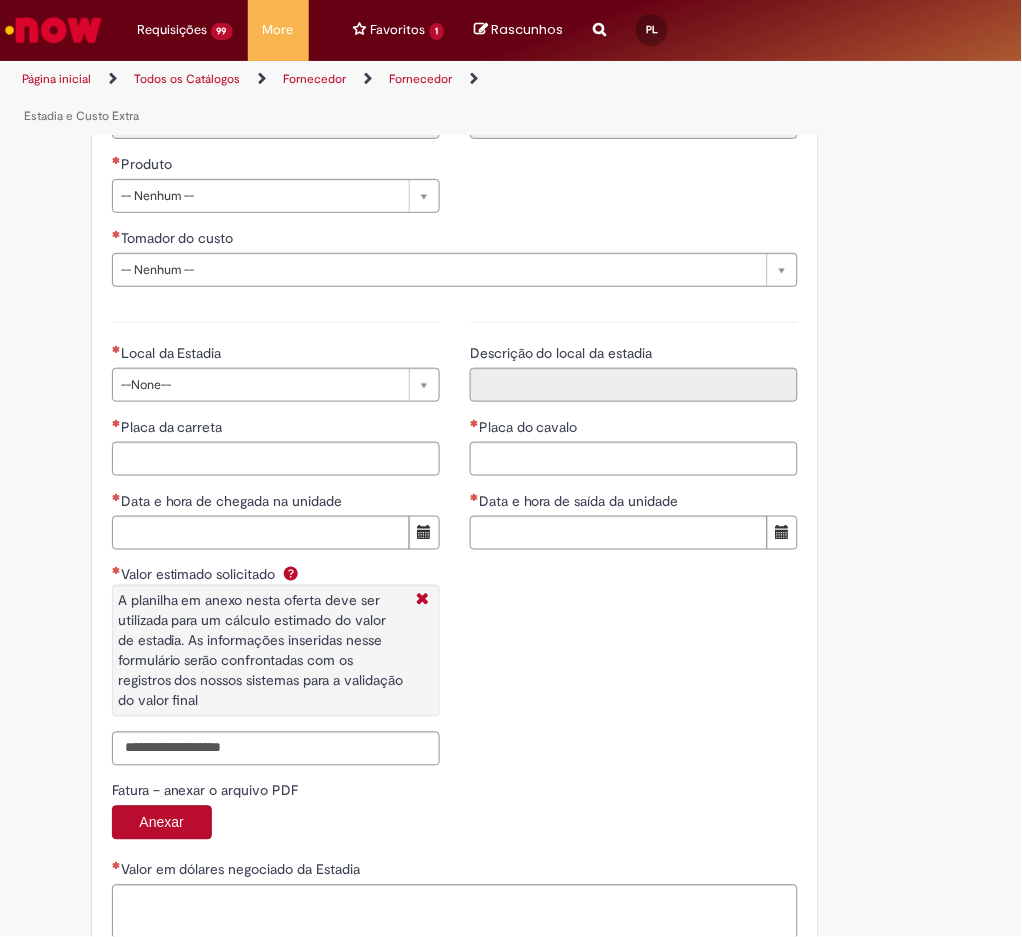 scroll, scrollTop: 2708, scrollLeft: 0, axis: vertical 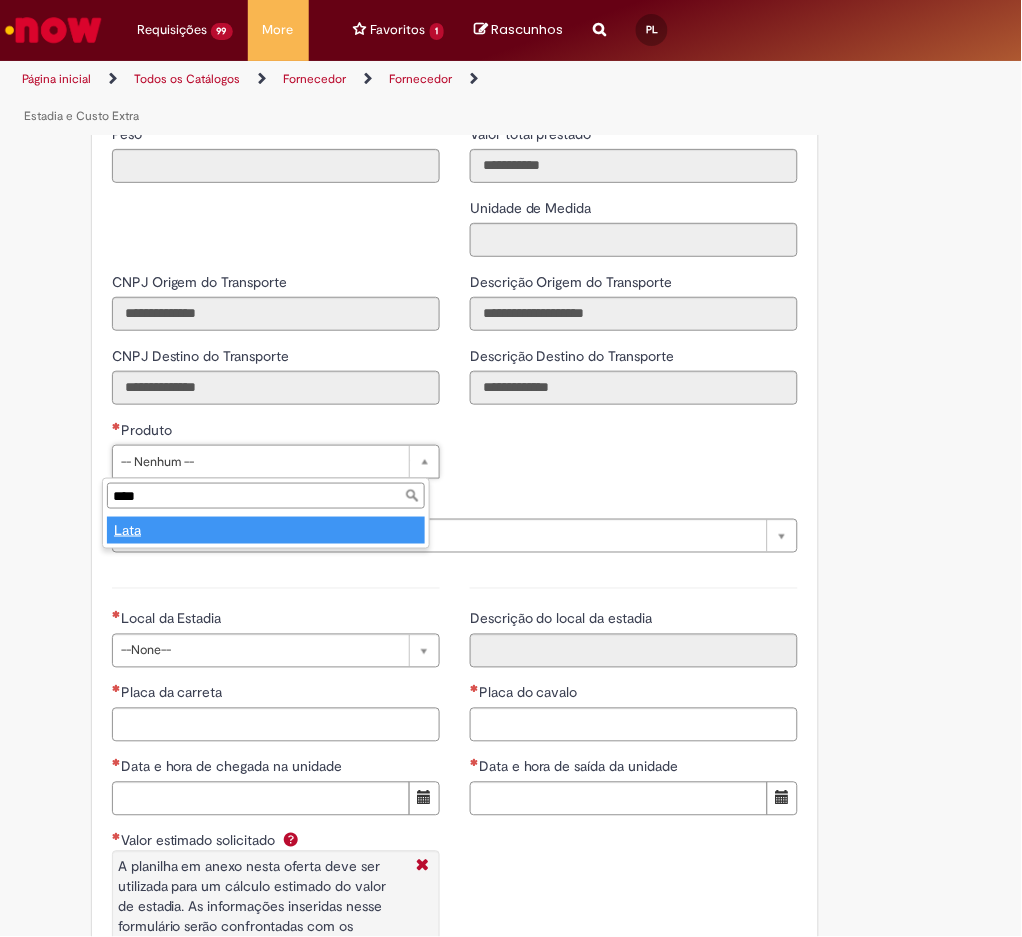 type on "****" 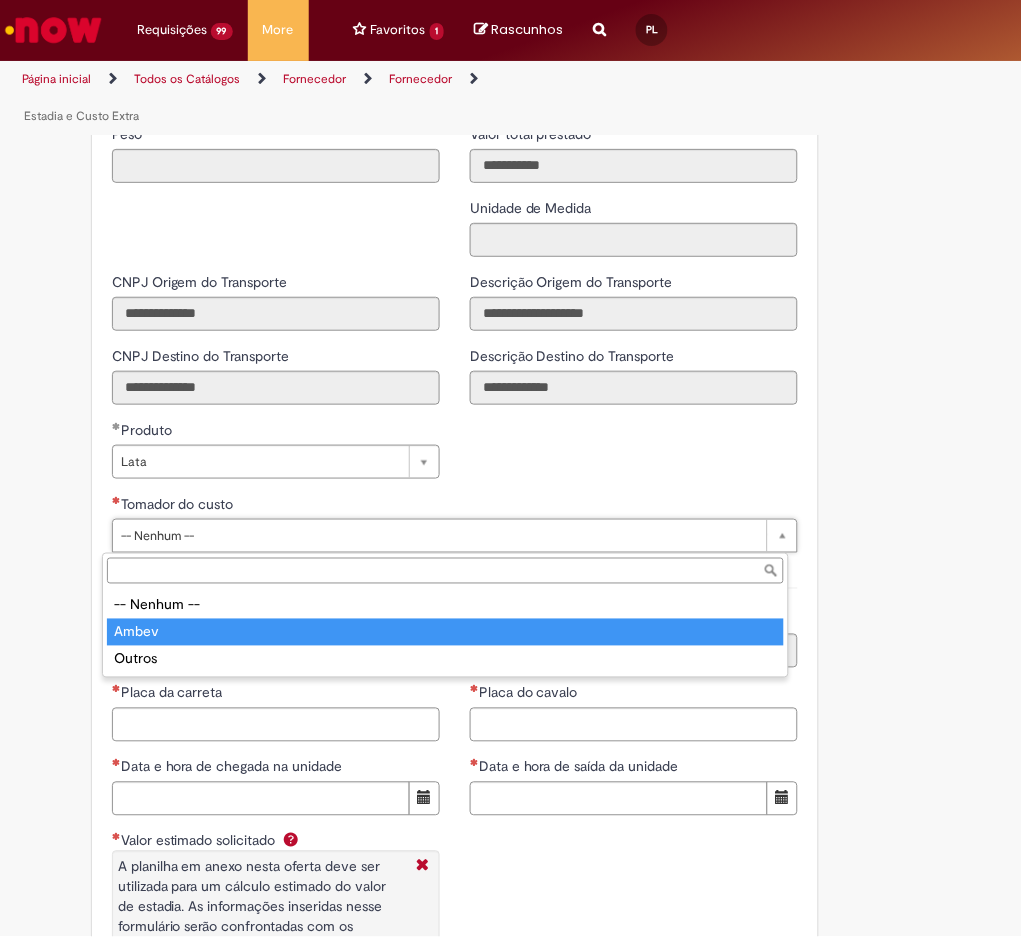 type on "*****" 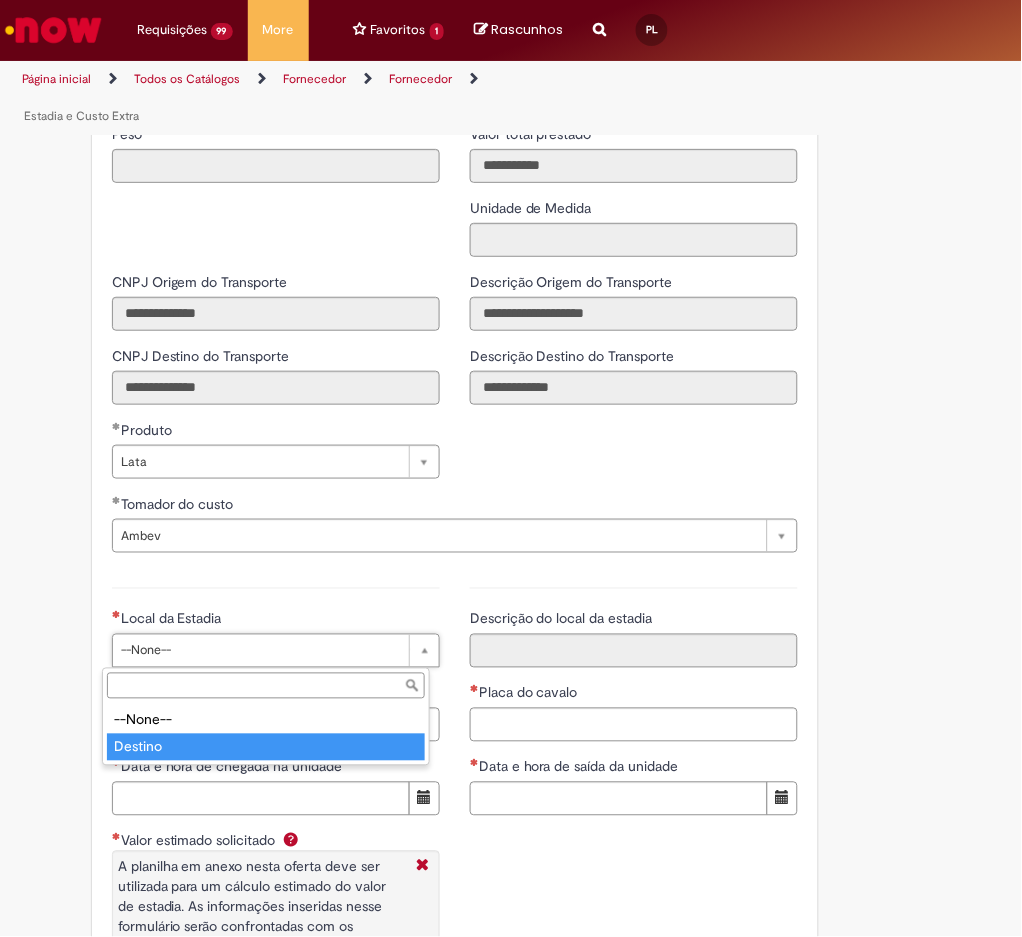 type on "*******" 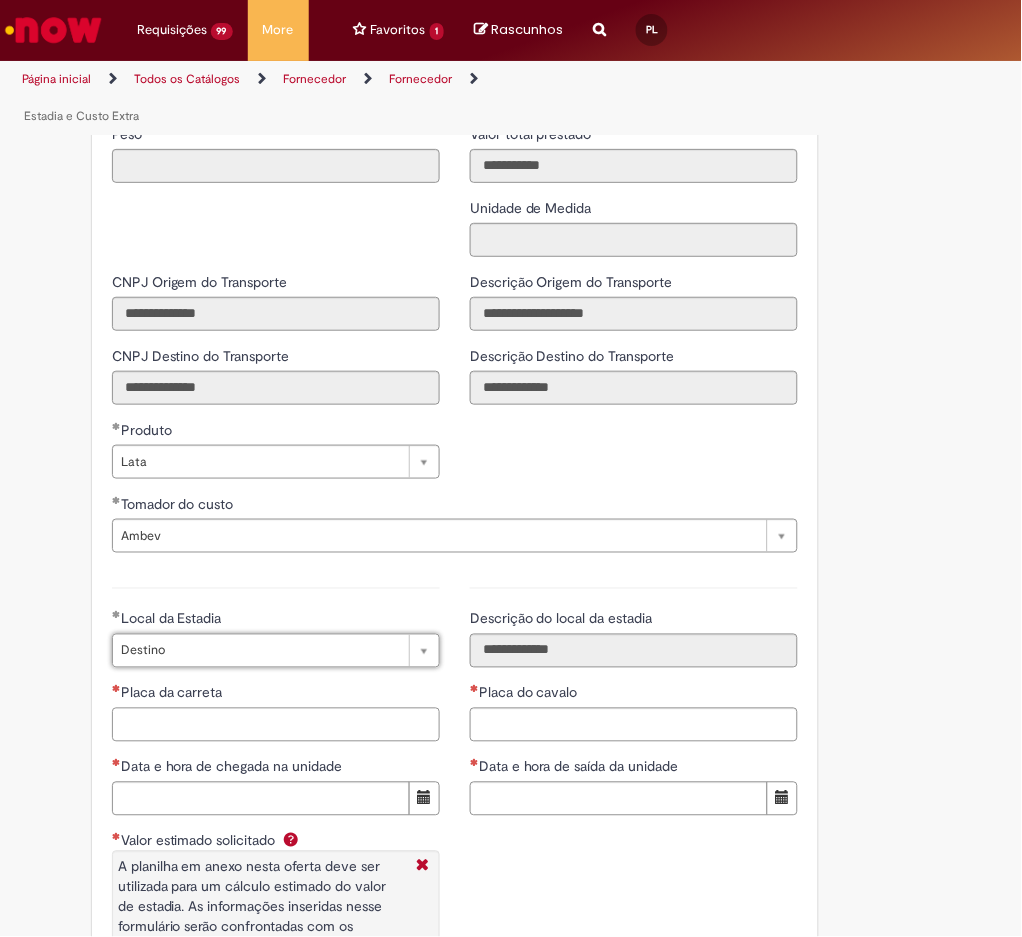 click on "Placa da carreta" at bounding box center (276, 725) 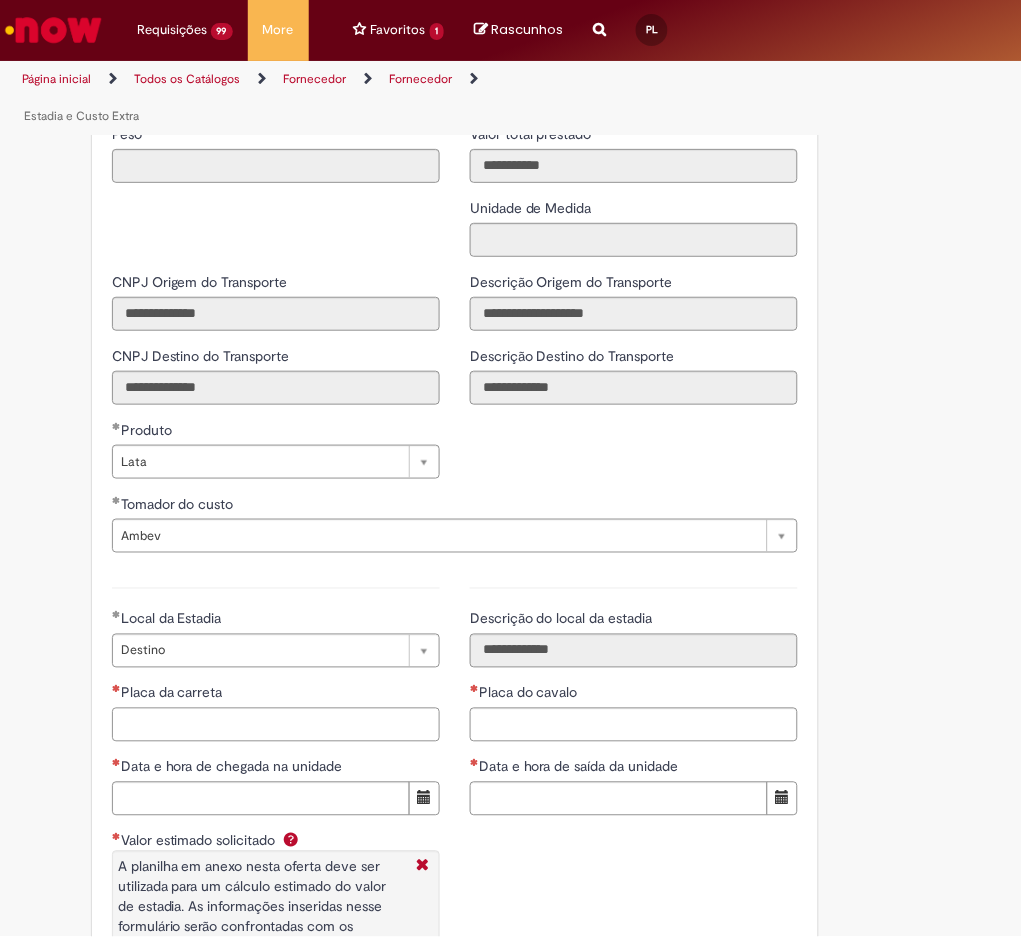 drag, startPoint x: 342, startPoint y: 740, endPoint x: 355, endPoint y: 738, distance: 13.152946 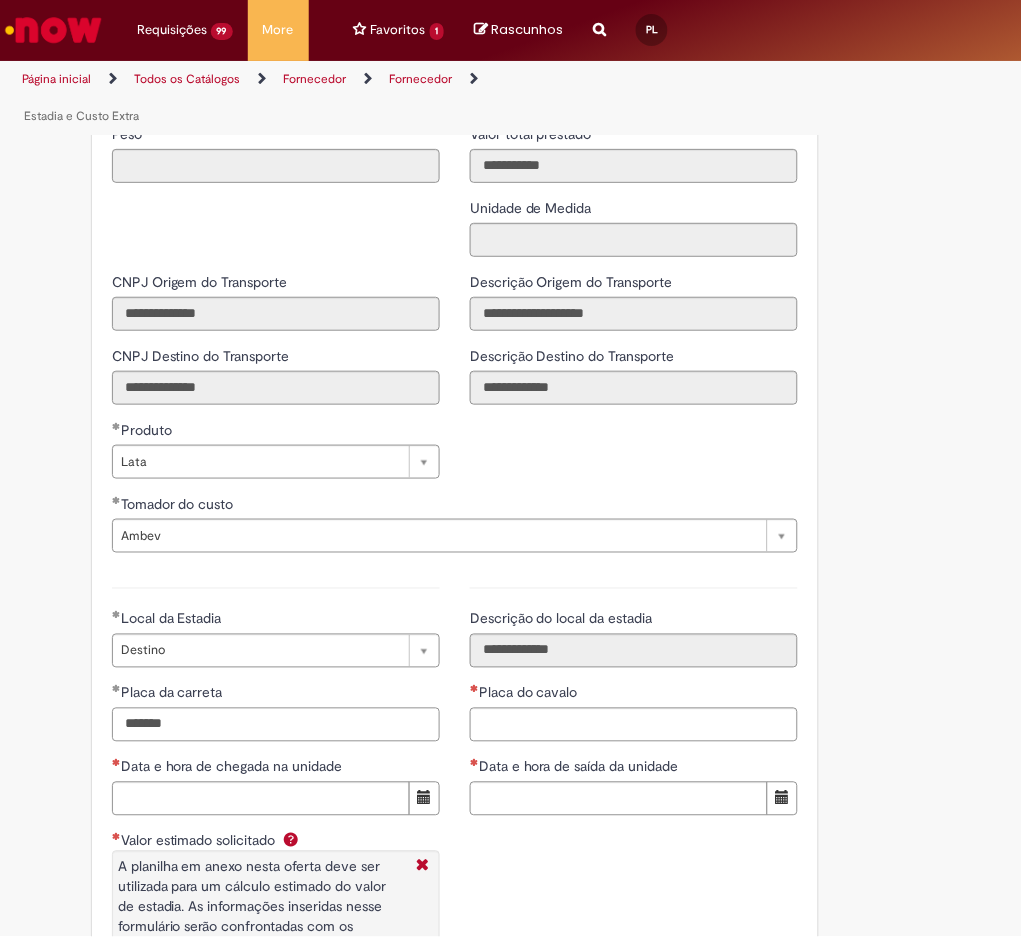 type on "*******" 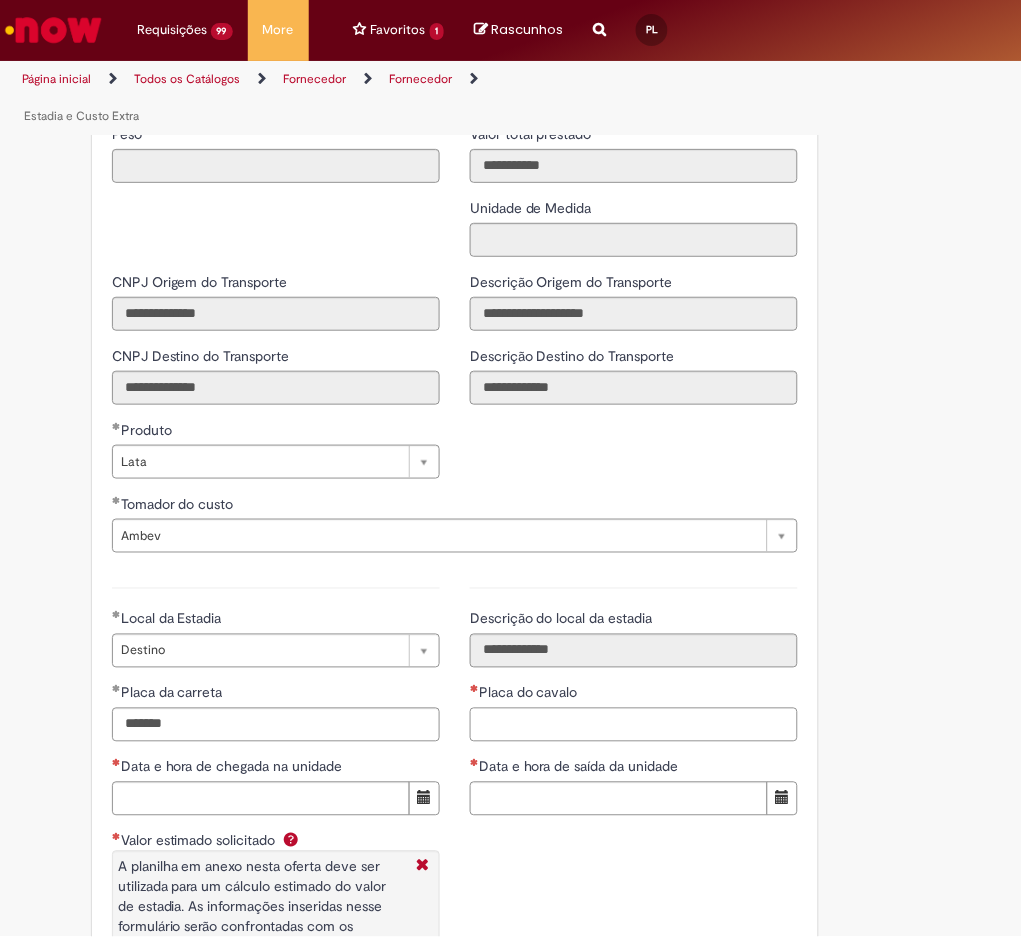 click on "Placa do cavalo" at bounding box center [634, 725] 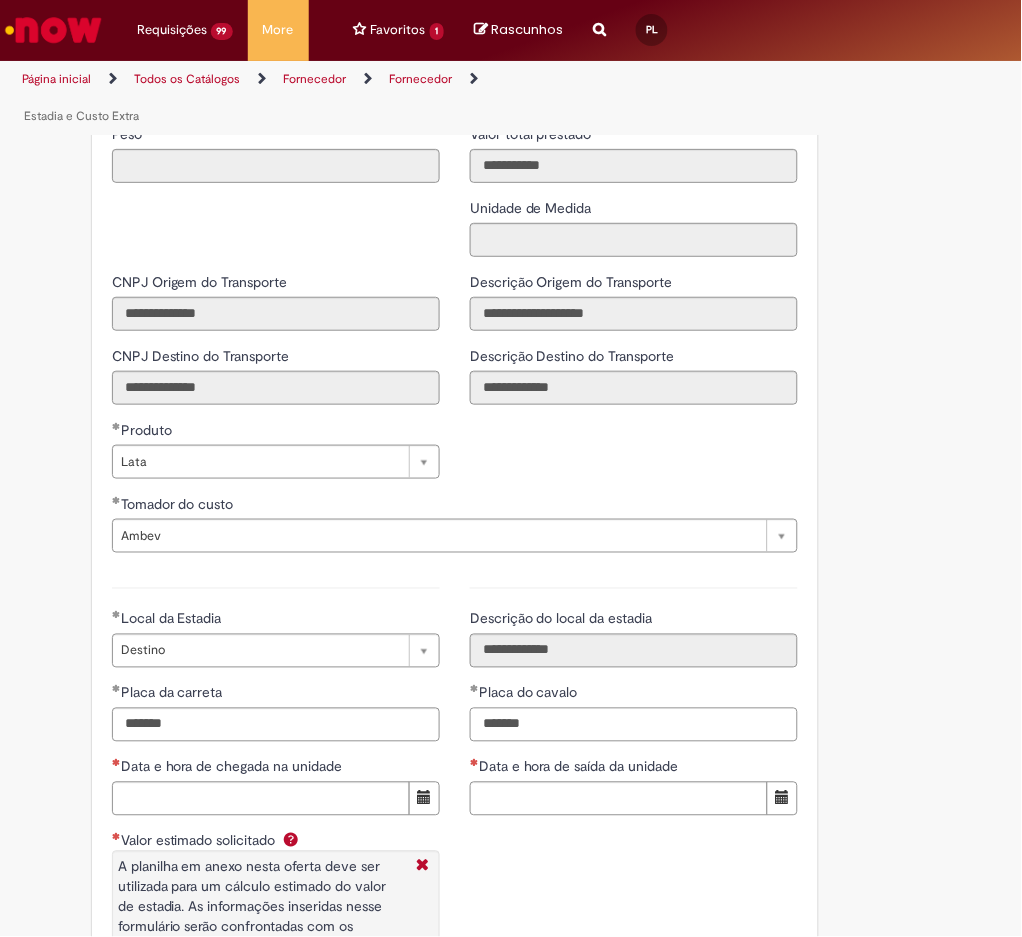 type on "*******" 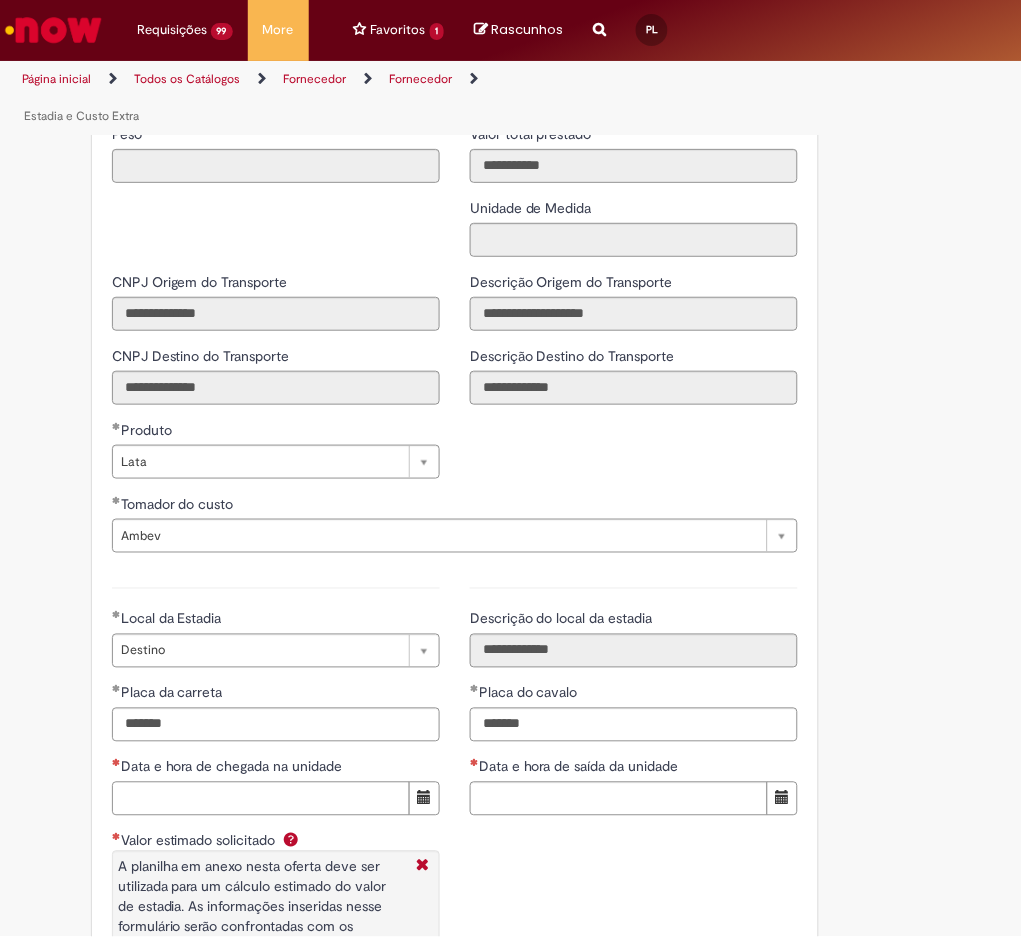click on "Data e hora de chegada na unidade" at bounding box center [261, 799] 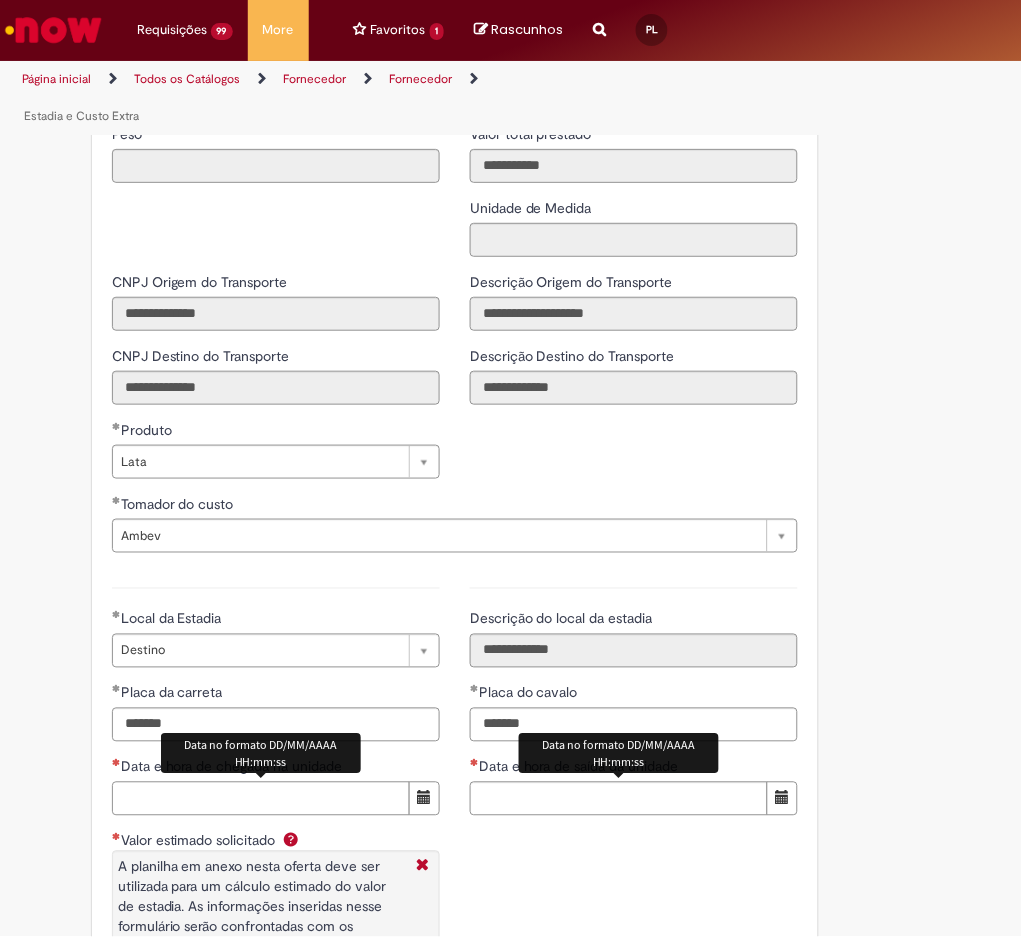 paste on "**********" 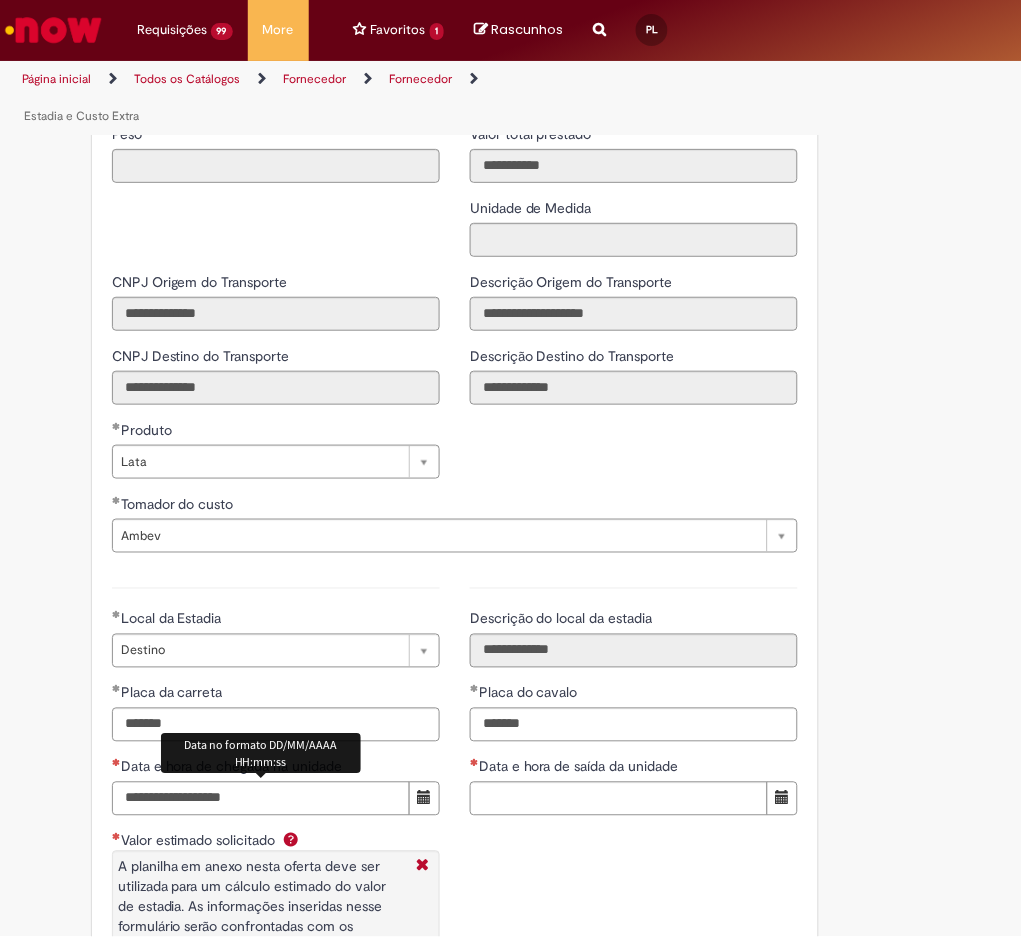 type on "**********" 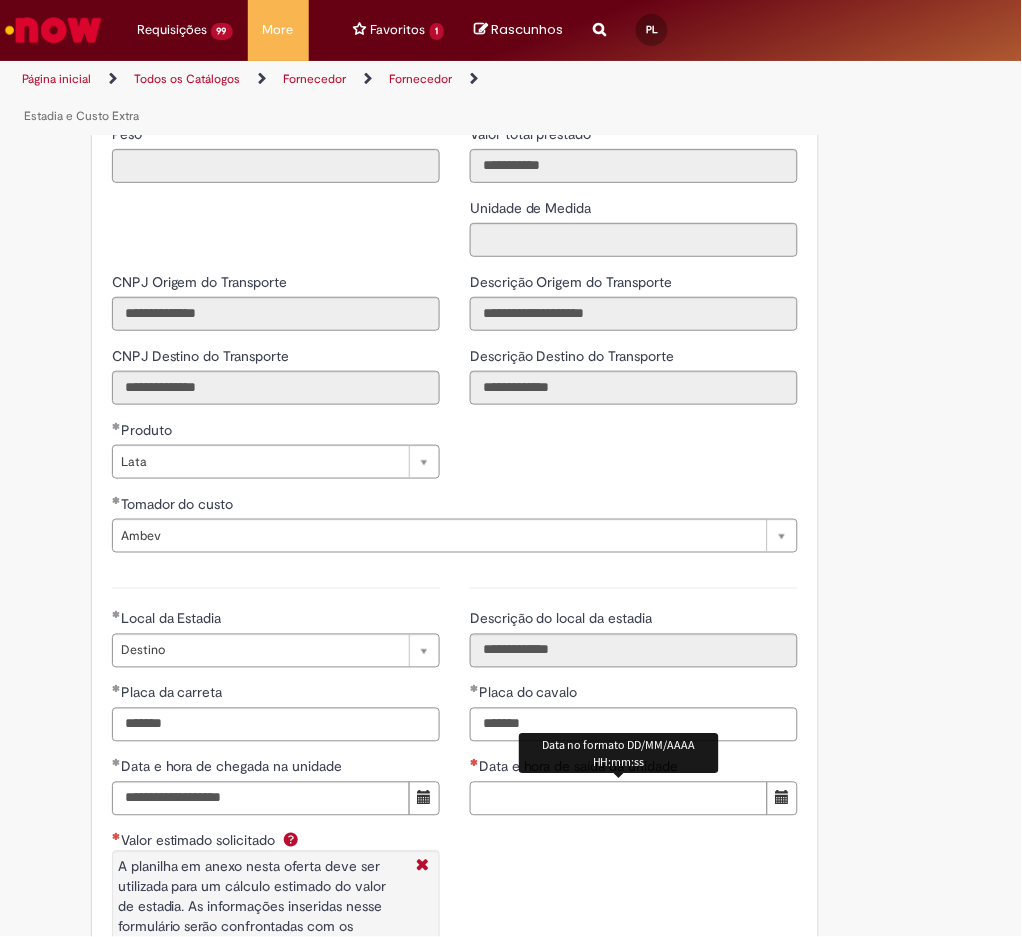 click on "Data e hora de saída da unidade" at bounding box center [619, 799] 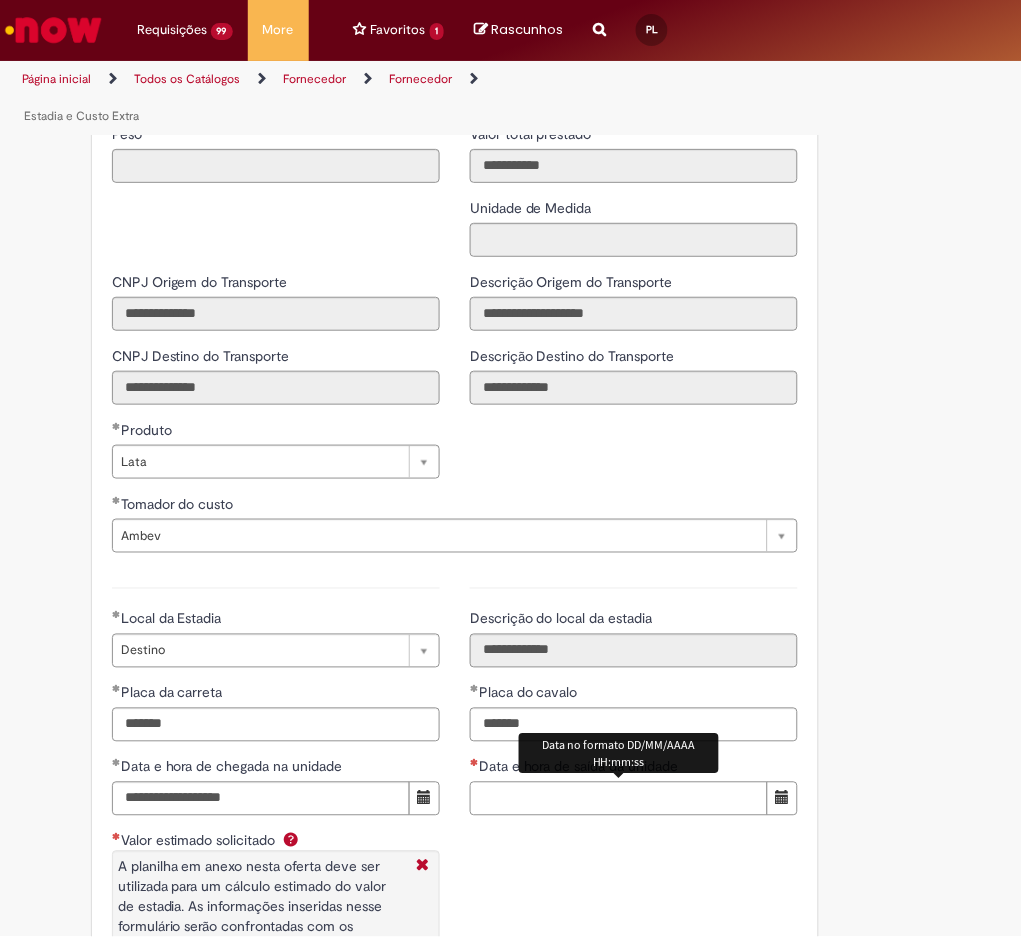 paste on "**********" 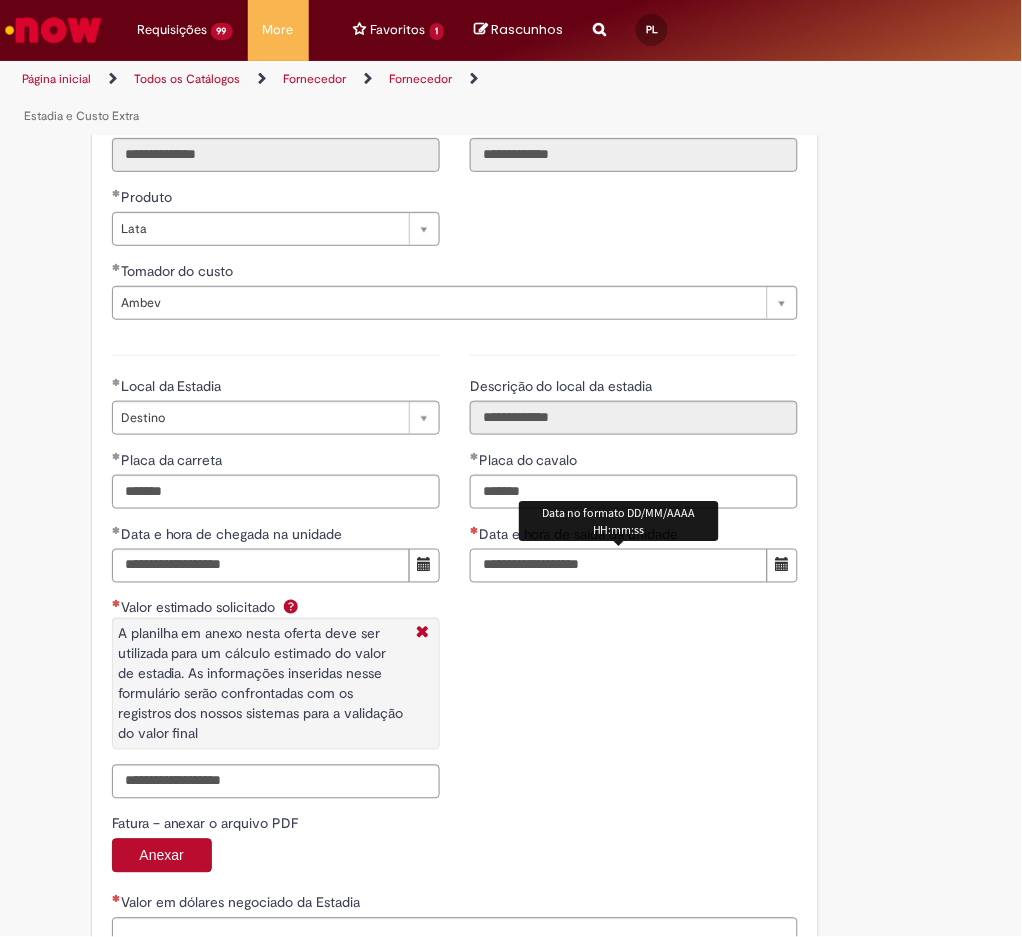 scroll, scrollTop: 3108, scrollLeft: 0, axis: vertical 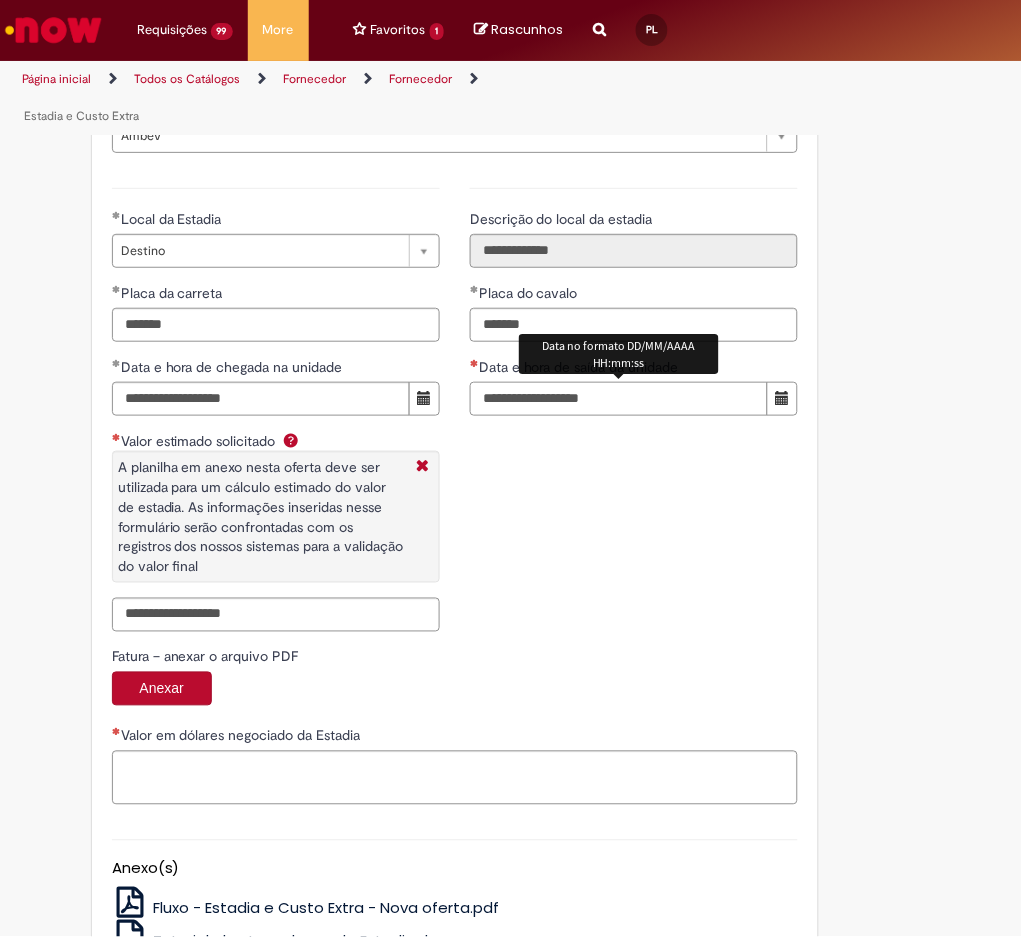 type on "**********" 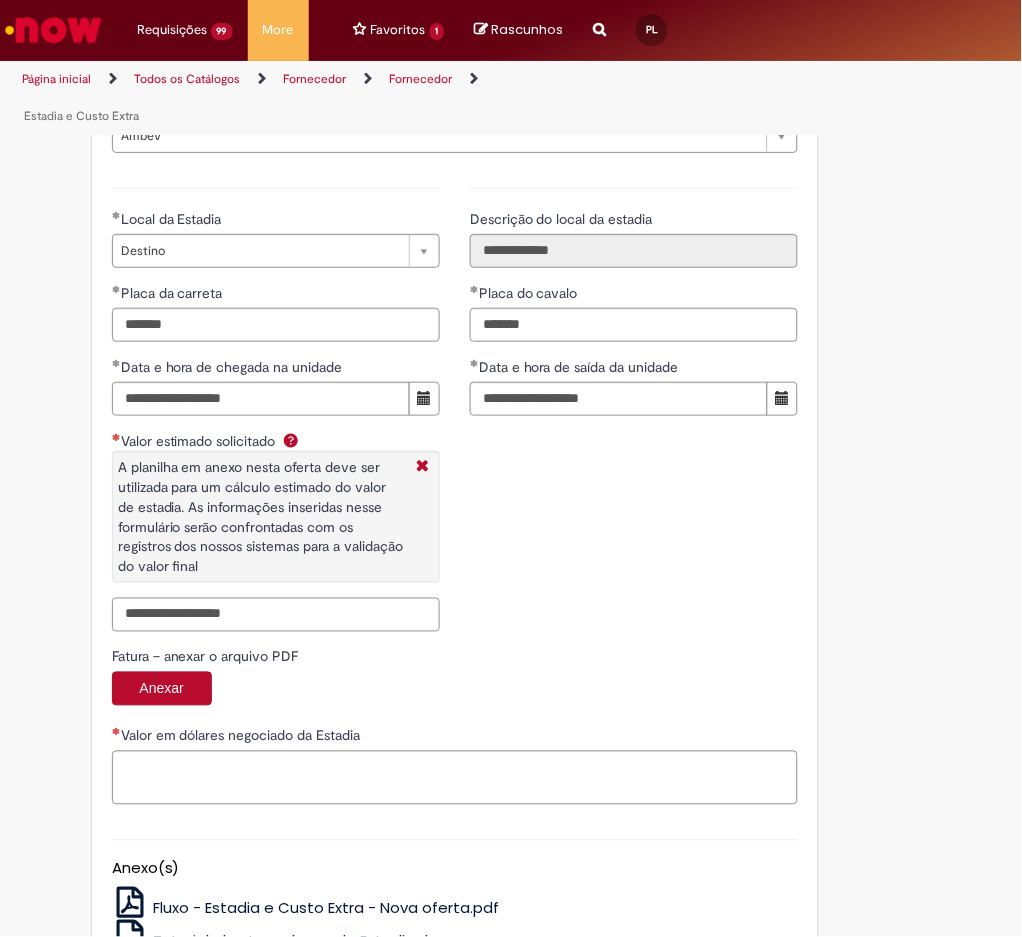 click on "Valor estimado solicitado A planilha em anexo nesta oferta deve ser utilizada para um cálculo estimado do valor de estadia. As informações inseridas nesse formulário serão confrontadas com os registros dos nossos sistemas para a validação do valor final" at bounding box center (276, 615) 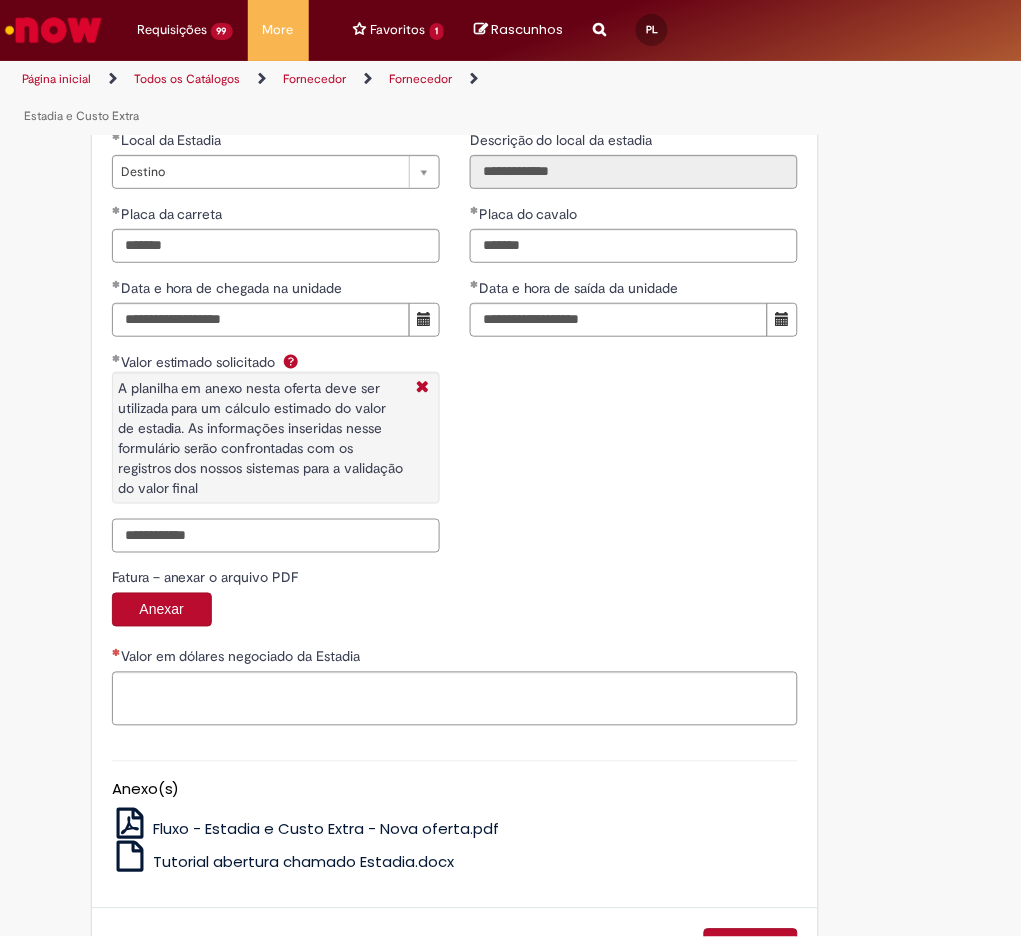 scroll, scrollTop: 3261, scrollLeft: 0, axis: vertical 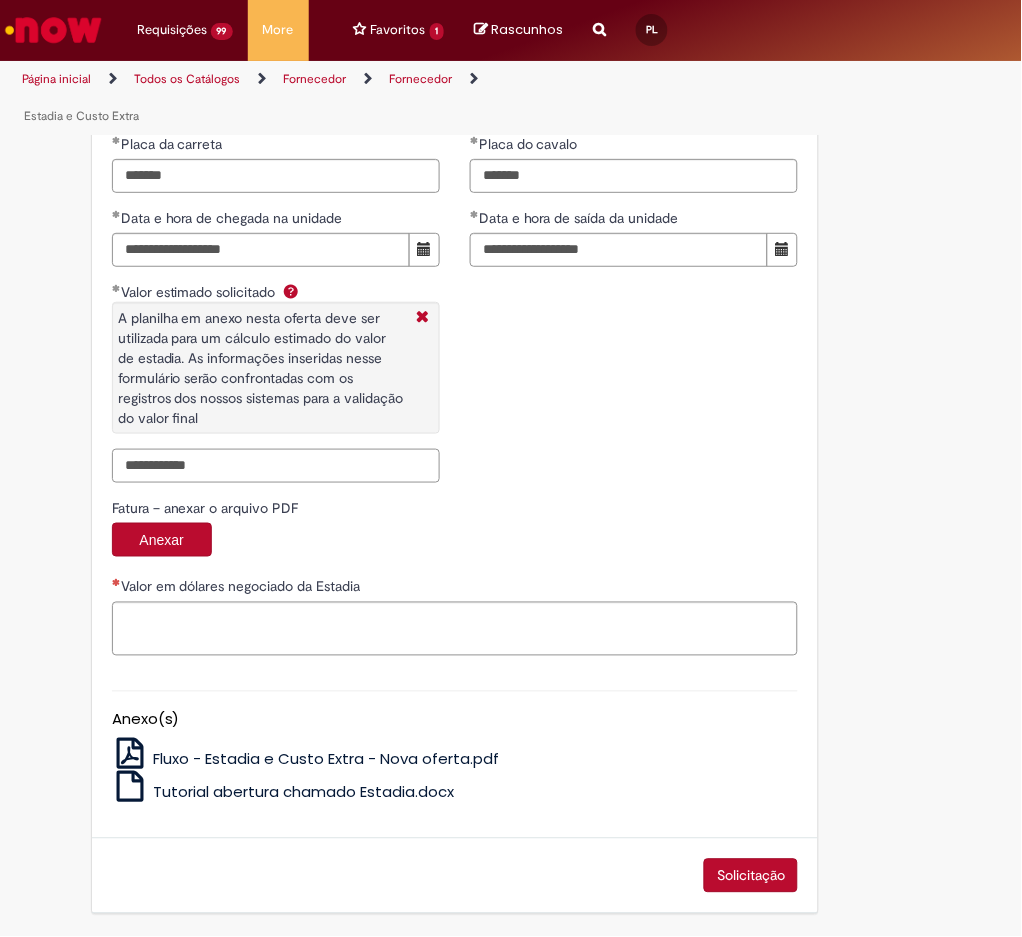 type on "**********" 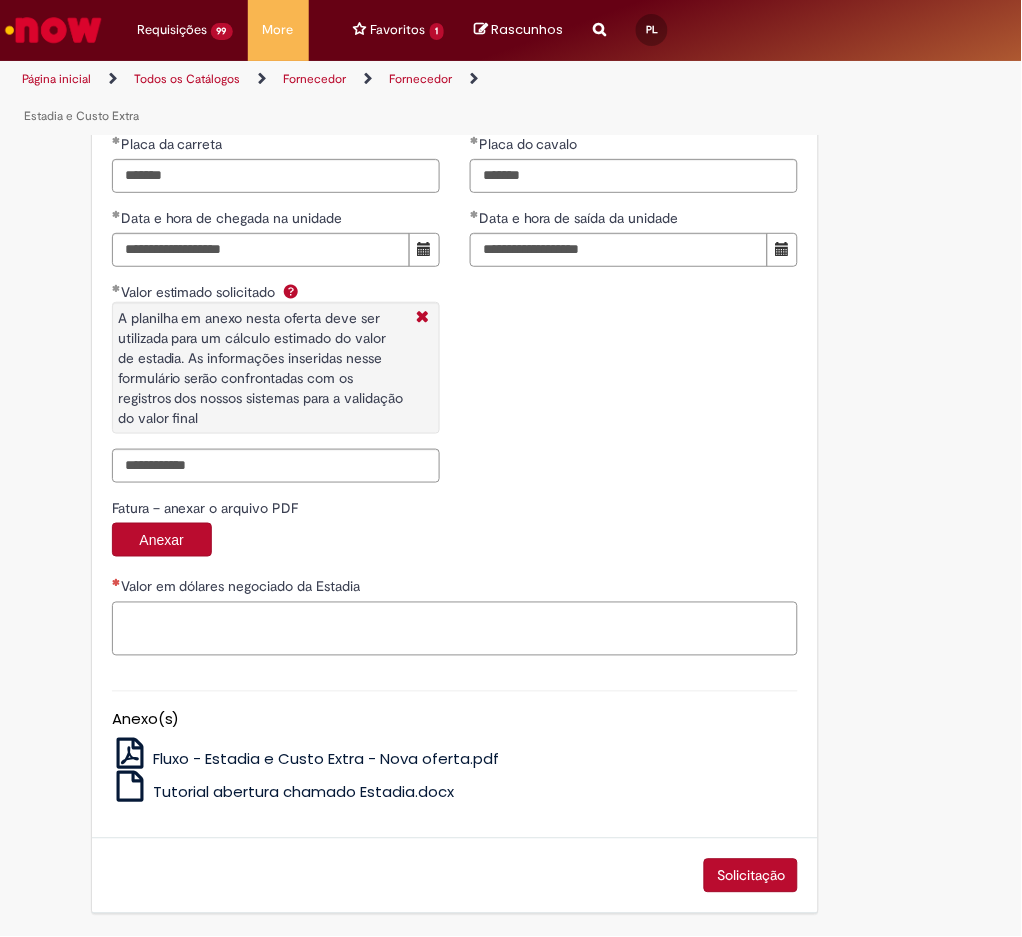 click on "Valor em dólares negociado da Estadia" at bounding box center (455, 629) 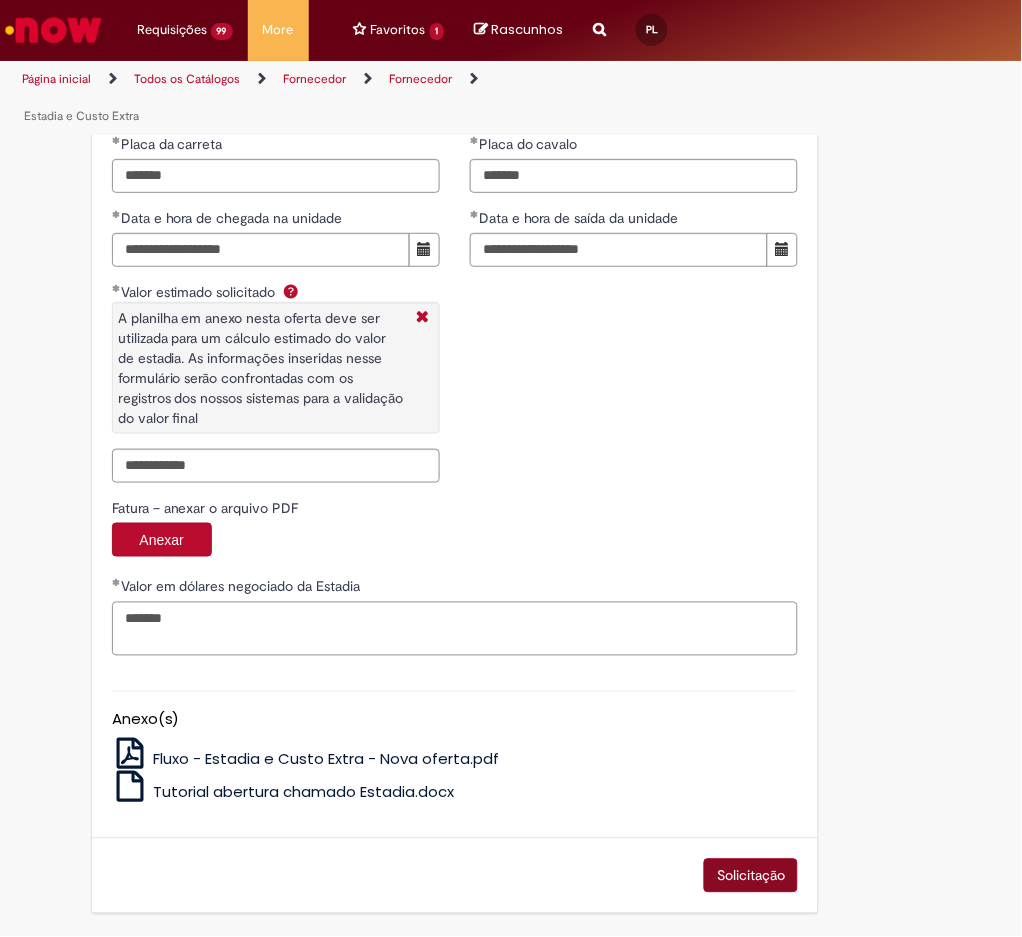 type on "*******" 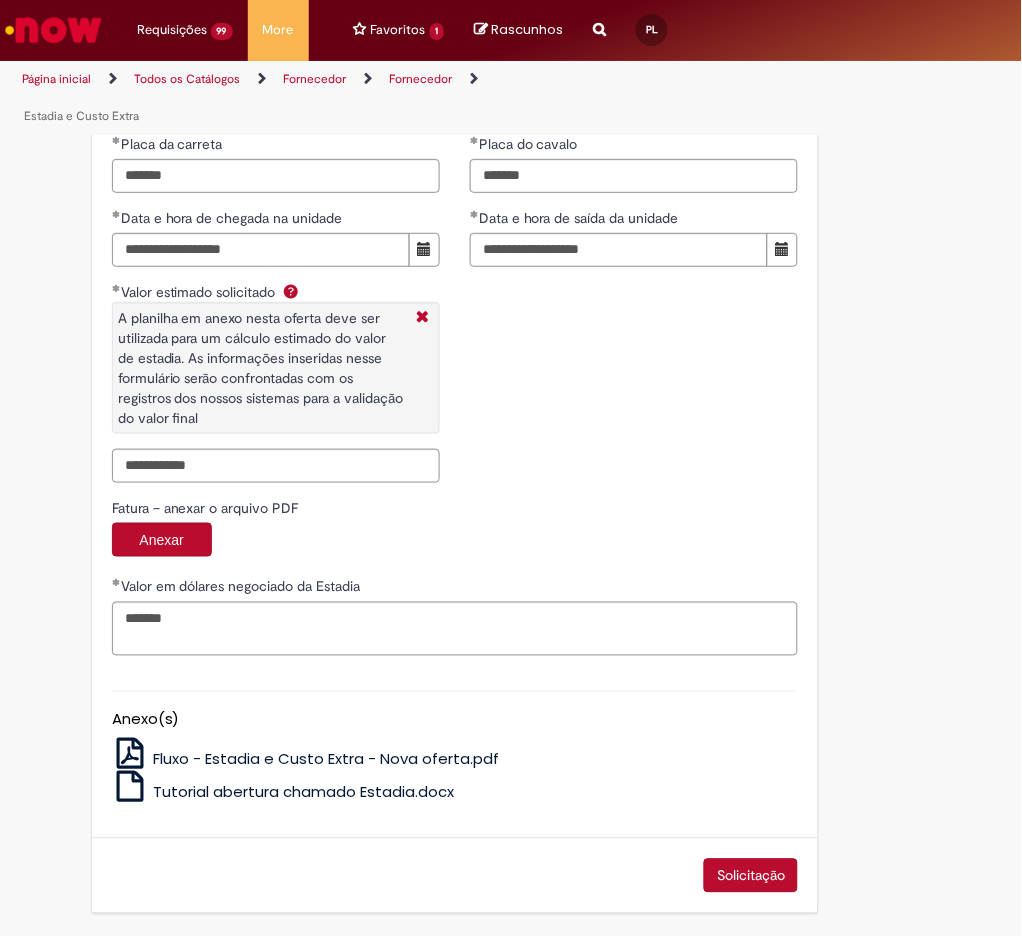 click on "Solicitação" at bounding box center [751, 876] 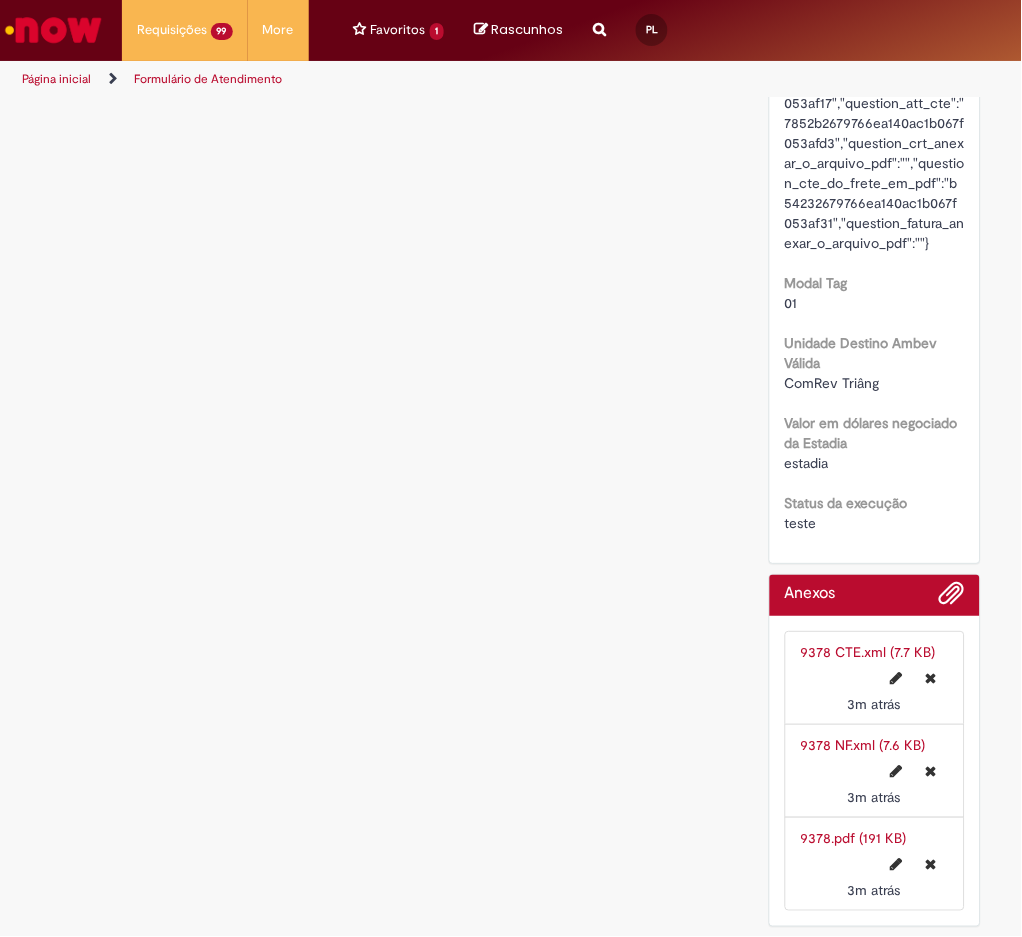 scroll, scrollTop: 0, scrollLeft: 0, axis: both 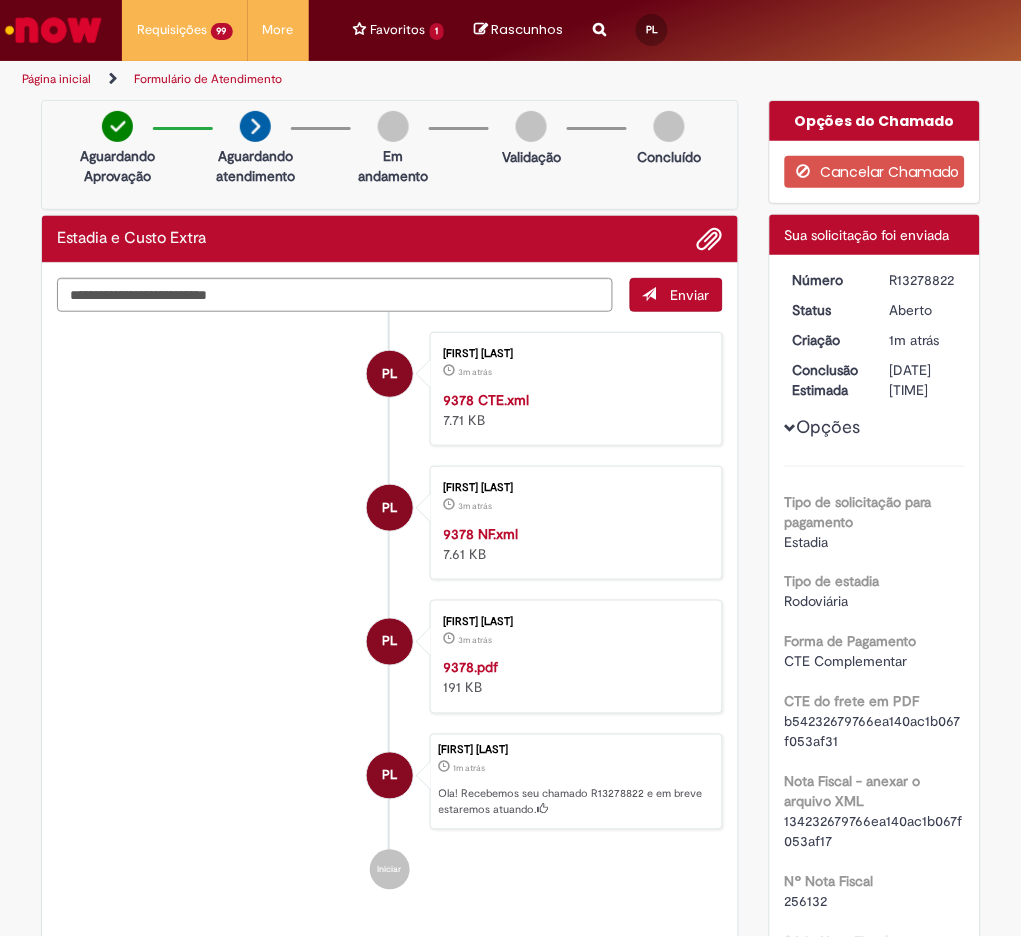 drag, startPoint x: 882, startPoint y: 278, endPoint x: 946, endPoint y: 282, distance: 64.12488 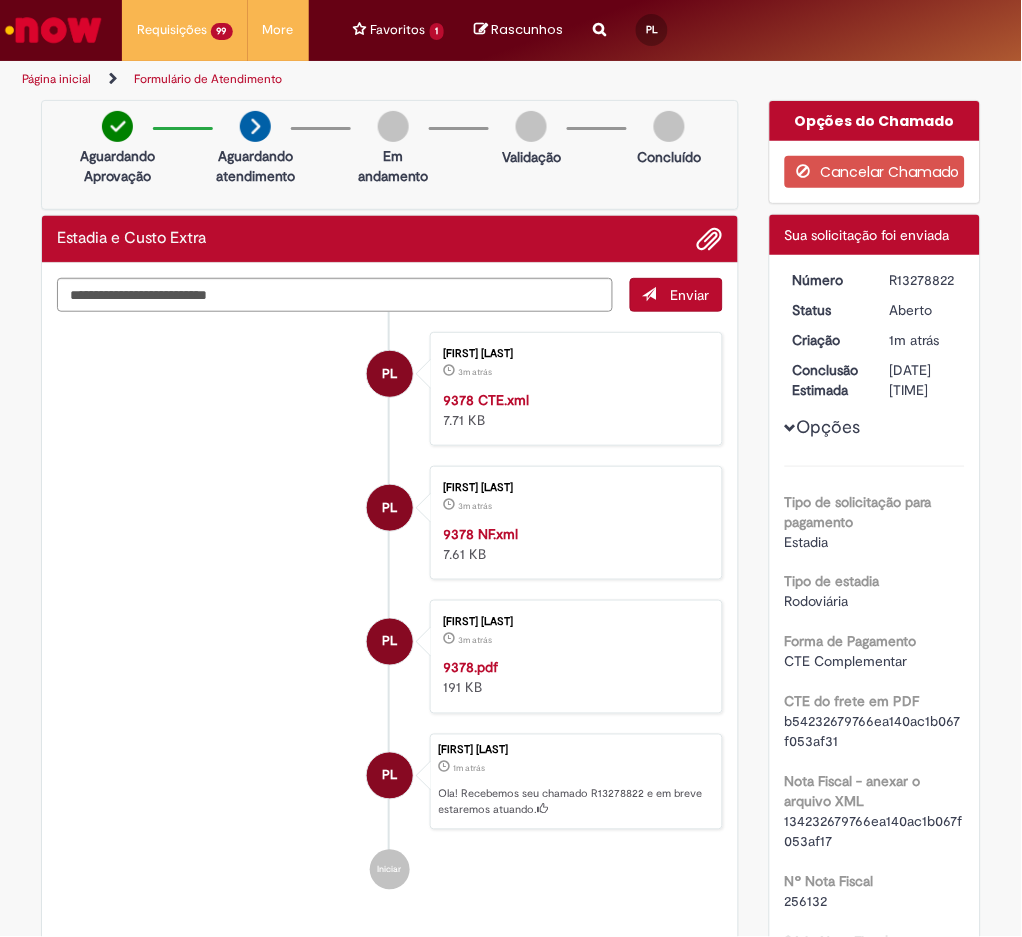 drag, startPoint x: 882, startPoint y: 276, endPoint x: 947, endPoint y: 272, distance: 65.12296 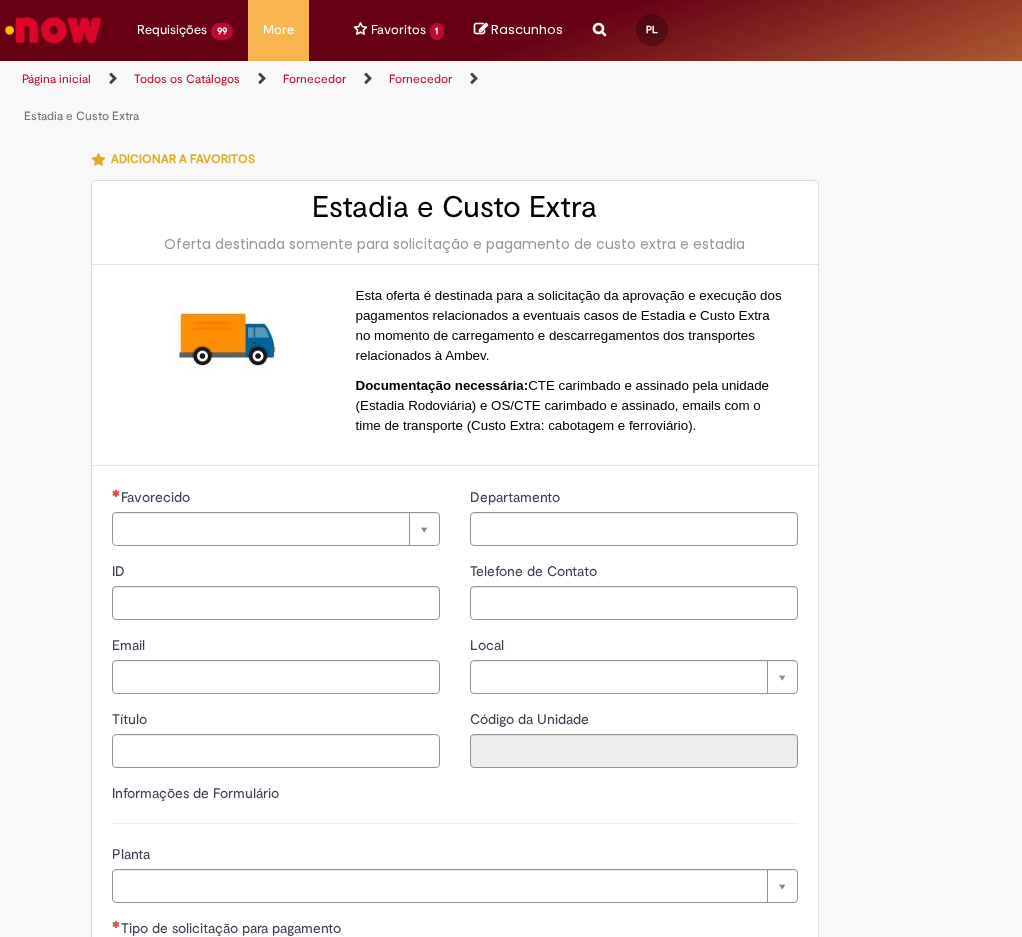 type on "**********" 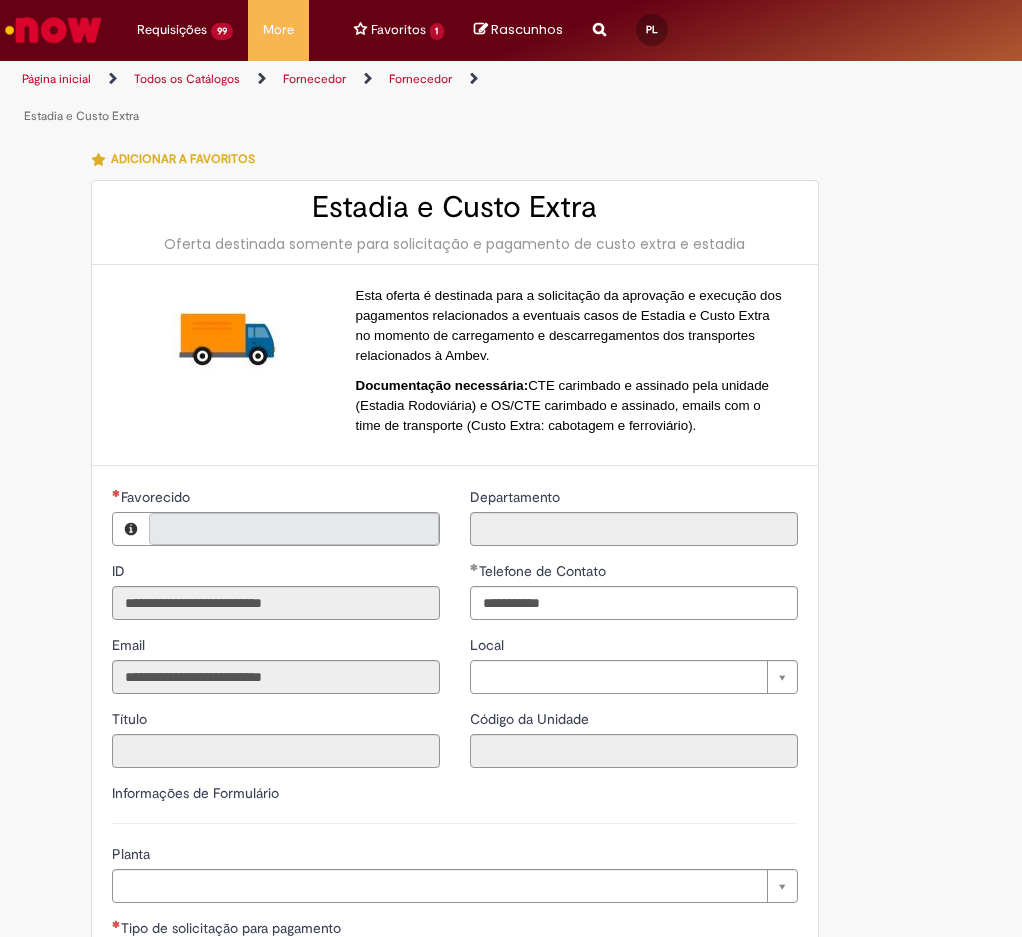 type on "**********" 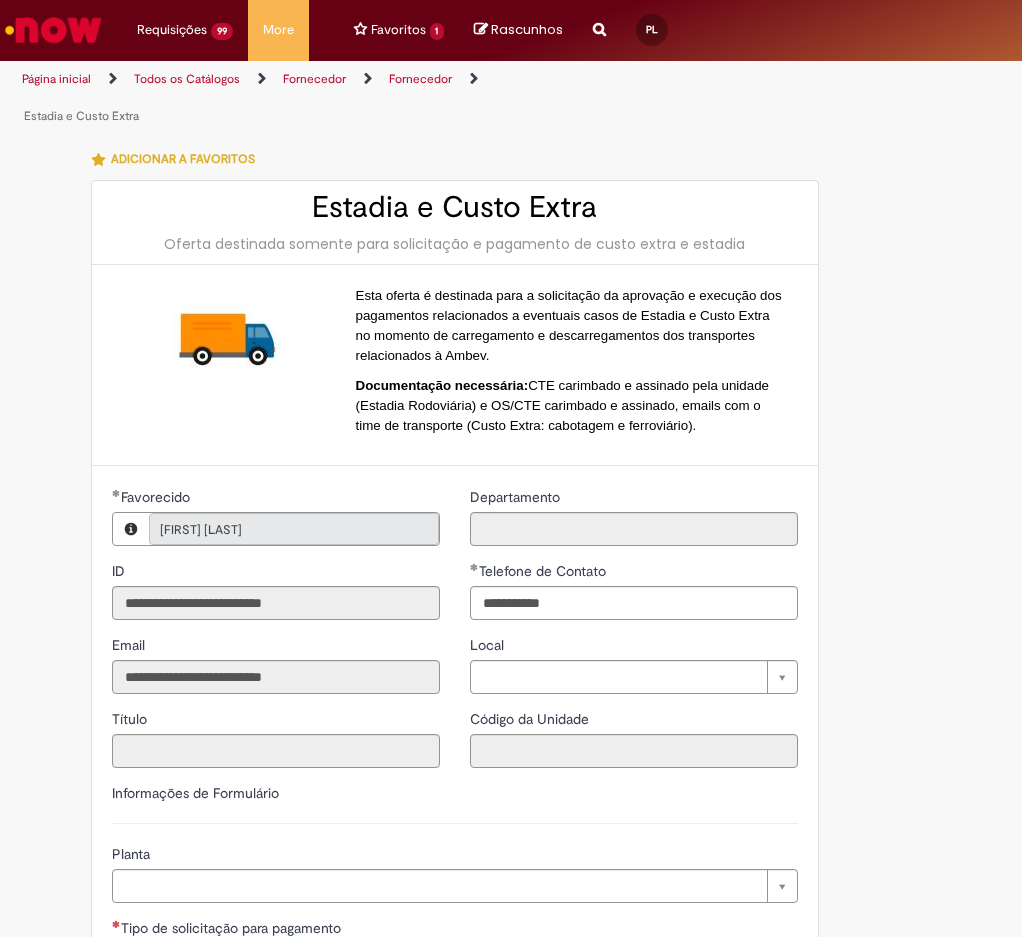 type on "**********" 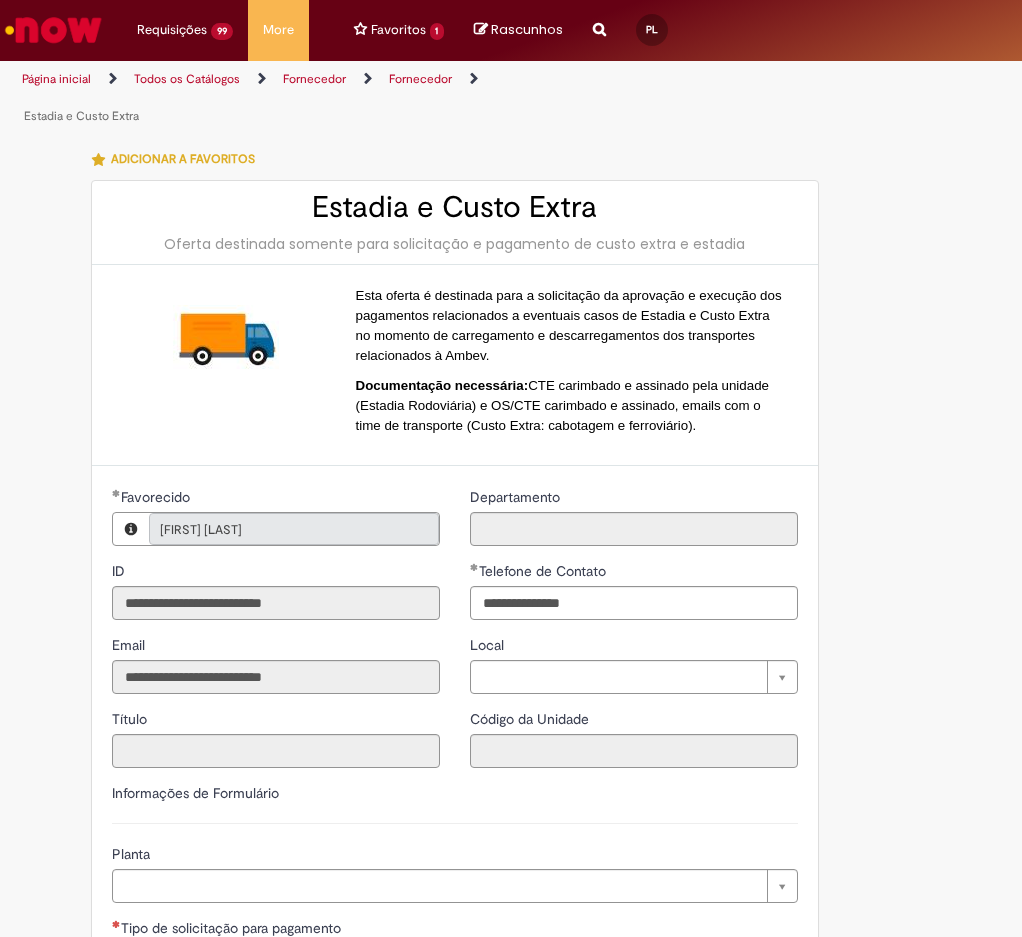 scroll, scrollTop: 0, scrollLeft: 0, axis: both 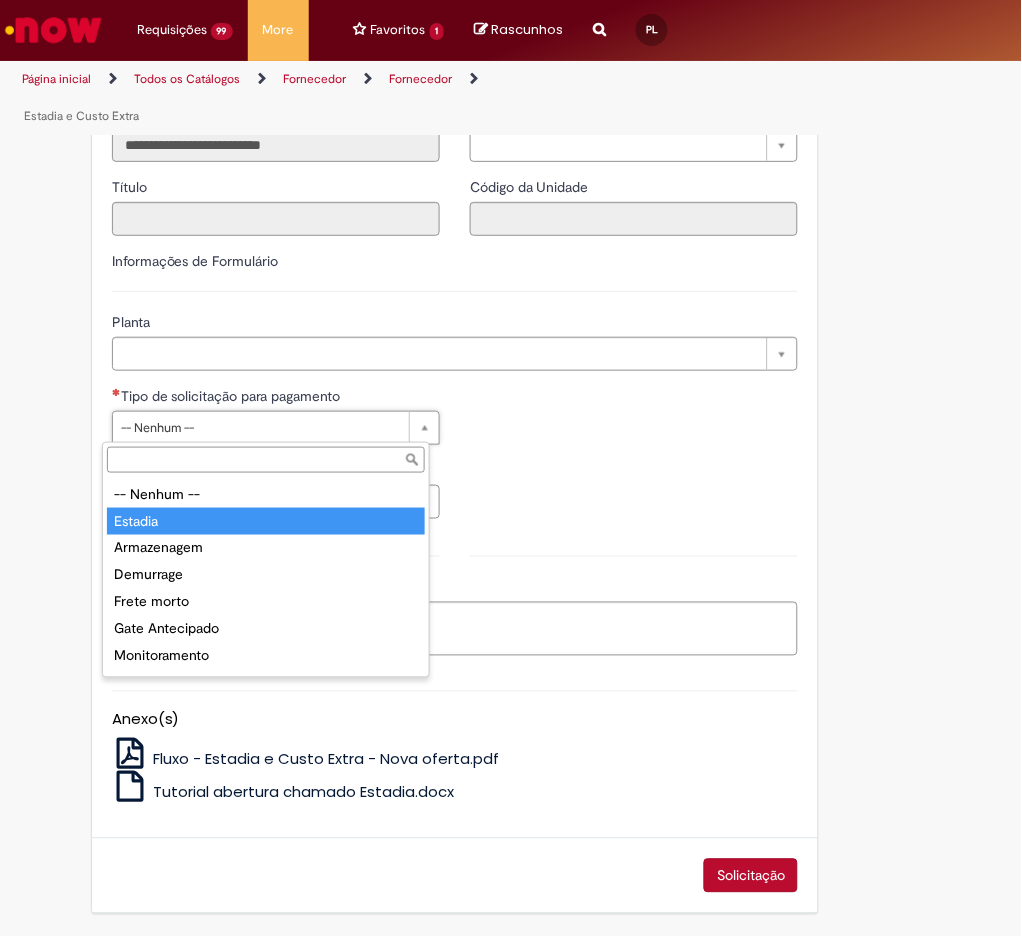 type on "*******" 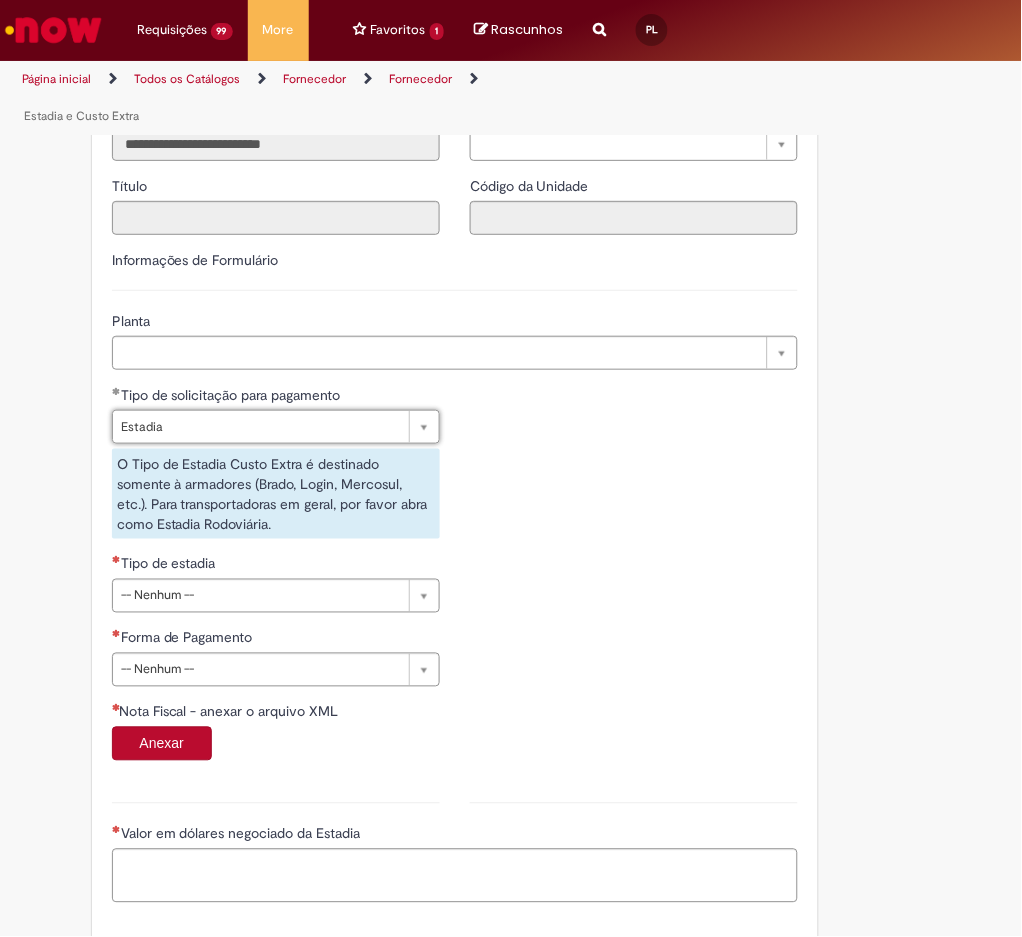 click on "O Tipo de Estadia Custo Extra é destinado somente à armadores (Brado, Login, Mercosul, etc.). Para transportadoras em geral, por favor abra como Estadia Rodoviária." at bounding box center (276, 494) 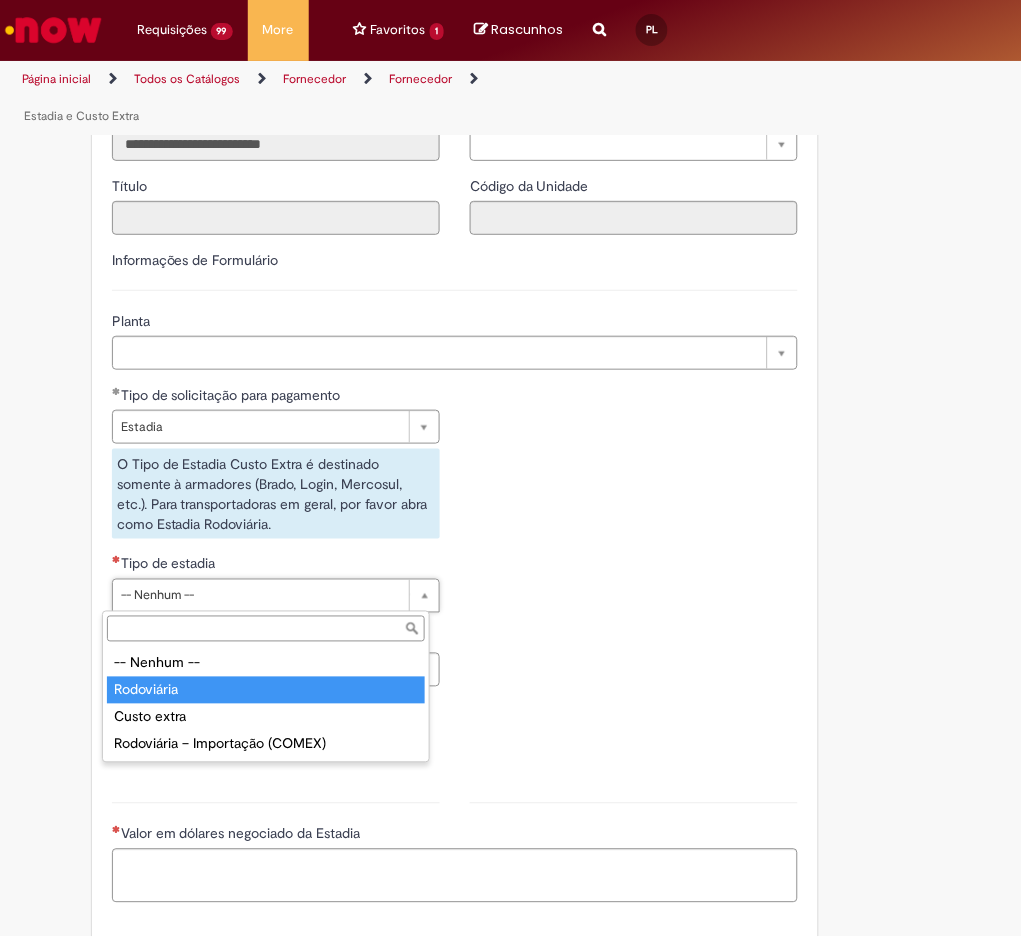 type on "**********" 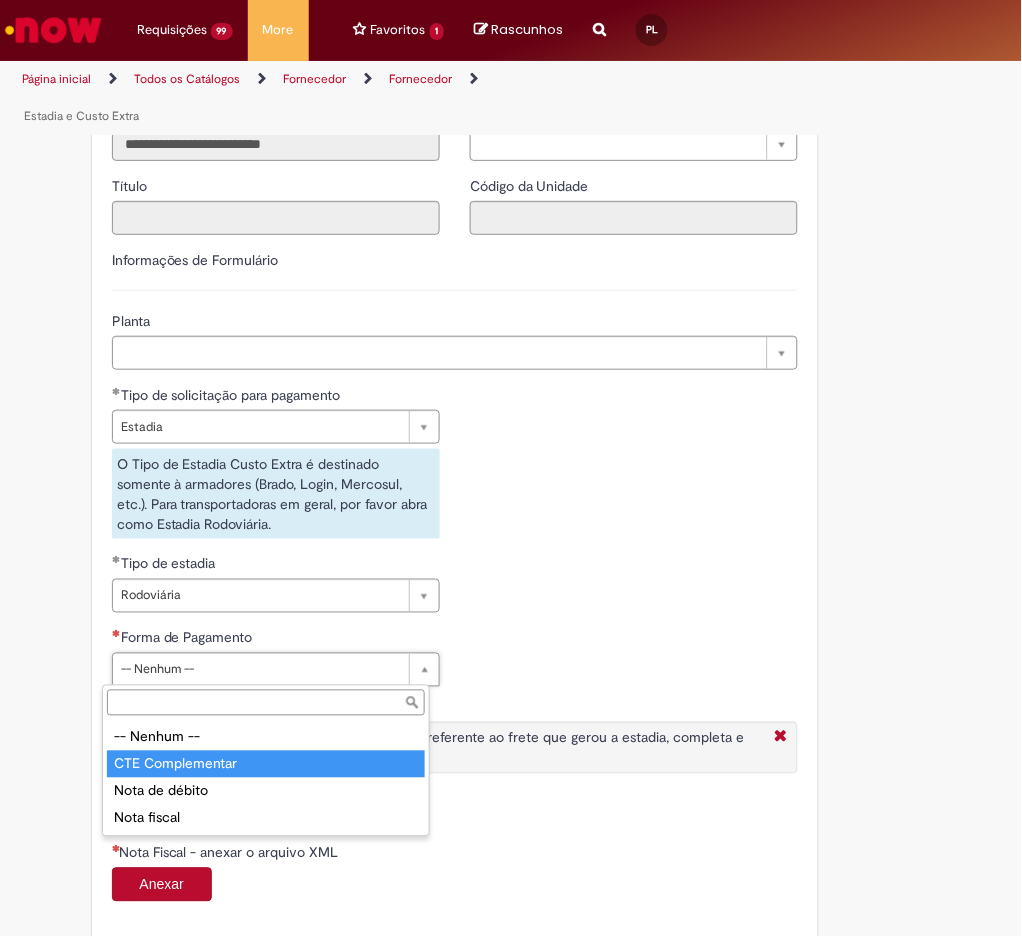 type on "**********" 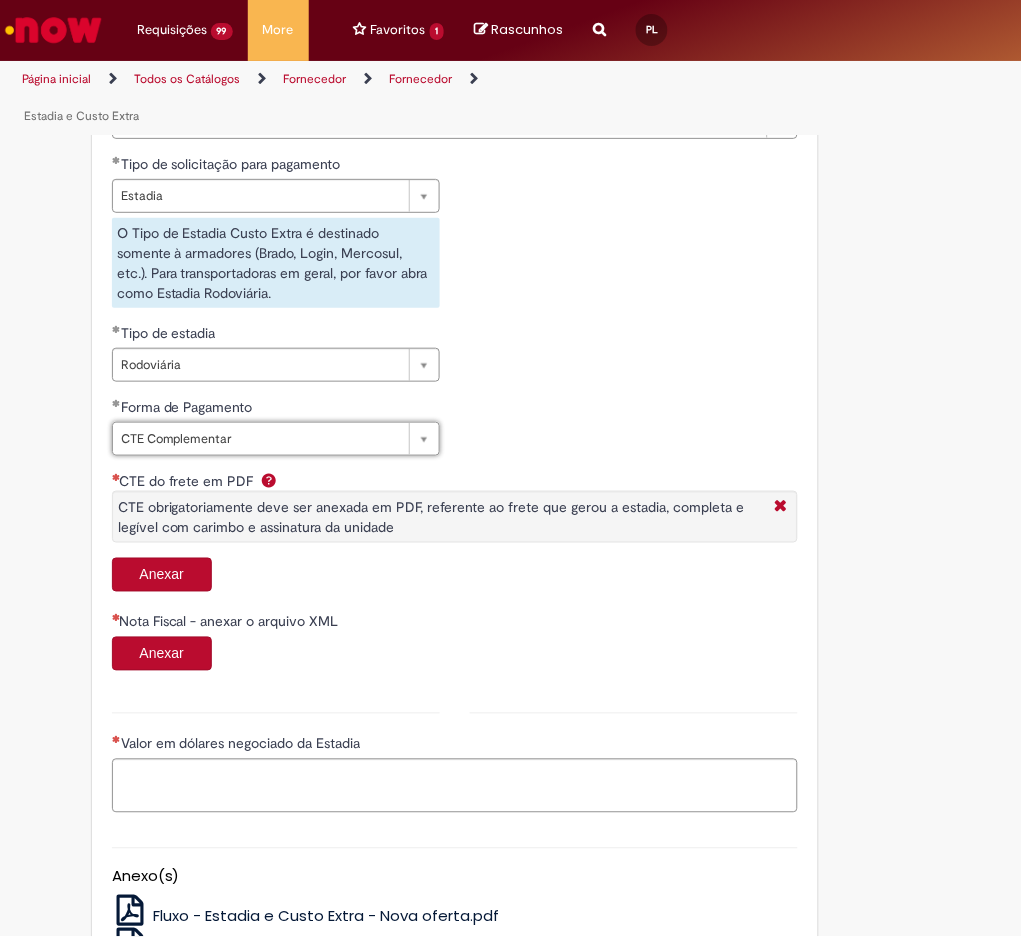 scroll, scrollTop: 923, scrollLeft: 0, axis: vertical 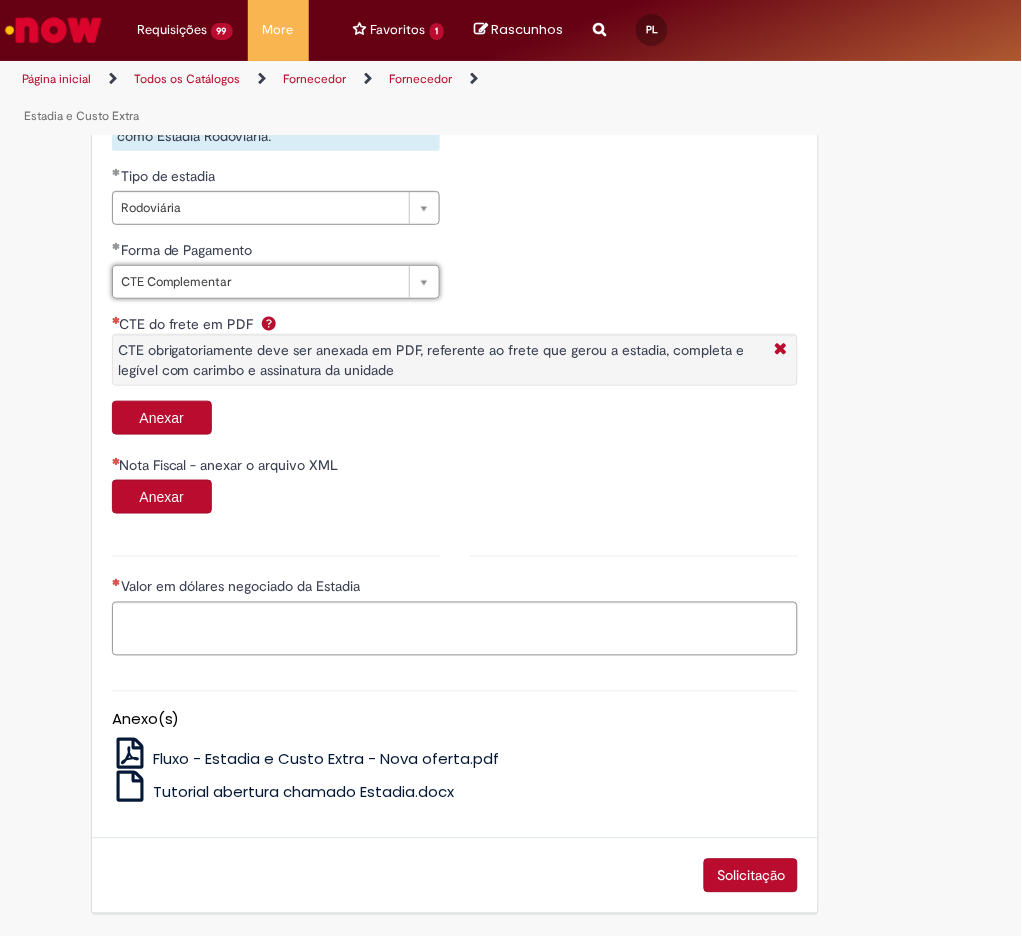 click on "Anexar" at bounding box center (162, 418) 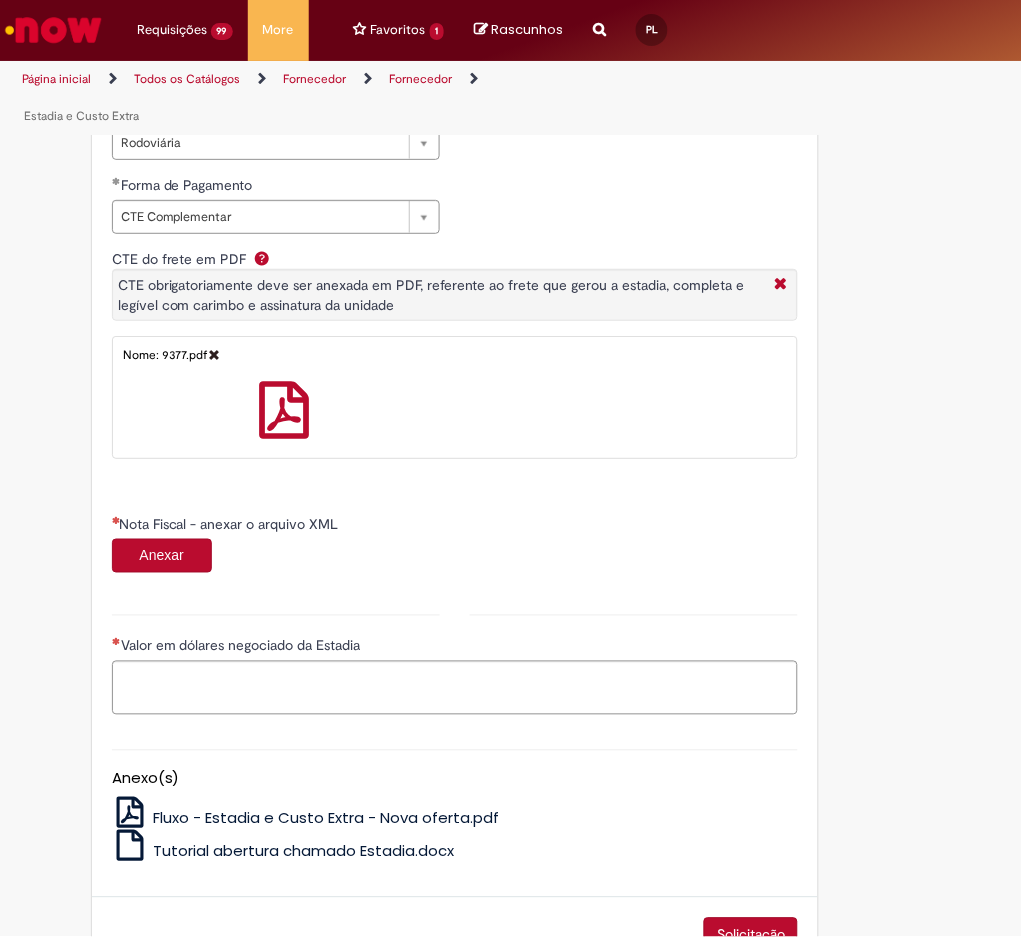 scroll, scrollTop: 1048, scrollLeft: 0, axis: vertical 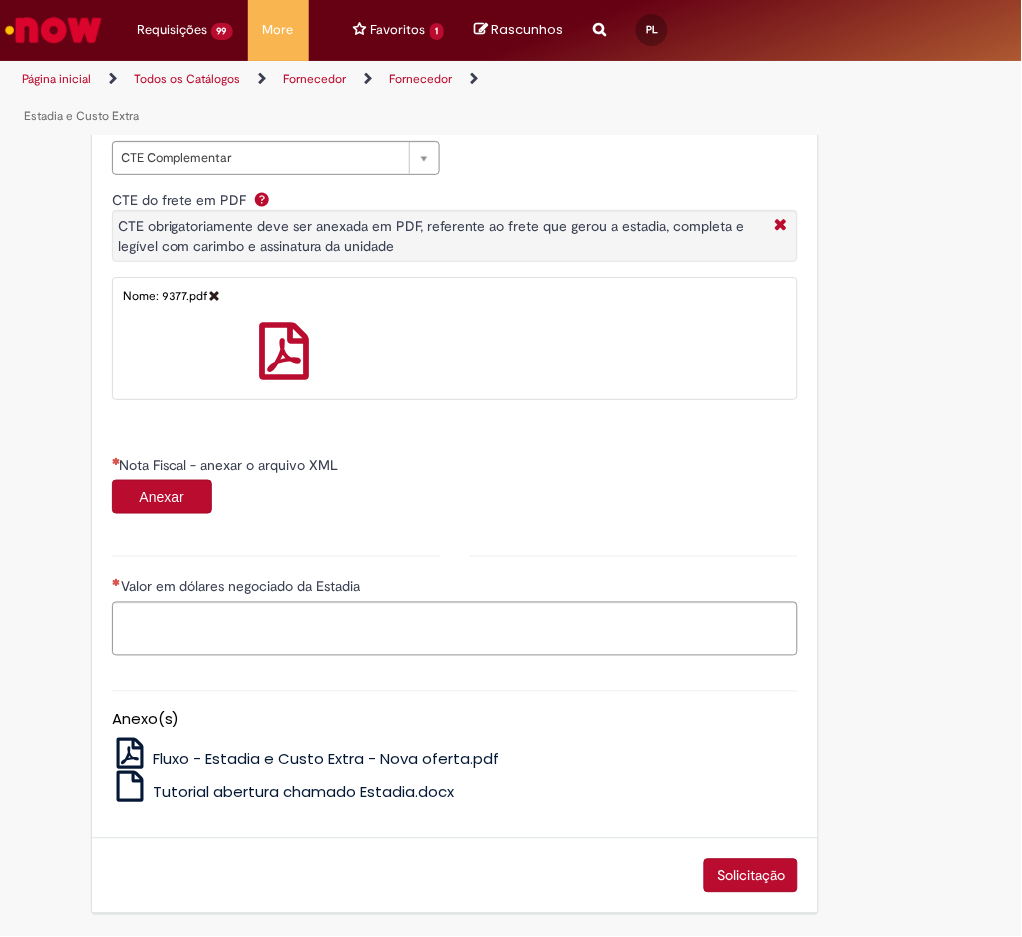 click on "Anexar" at bounding box center [162, 497] 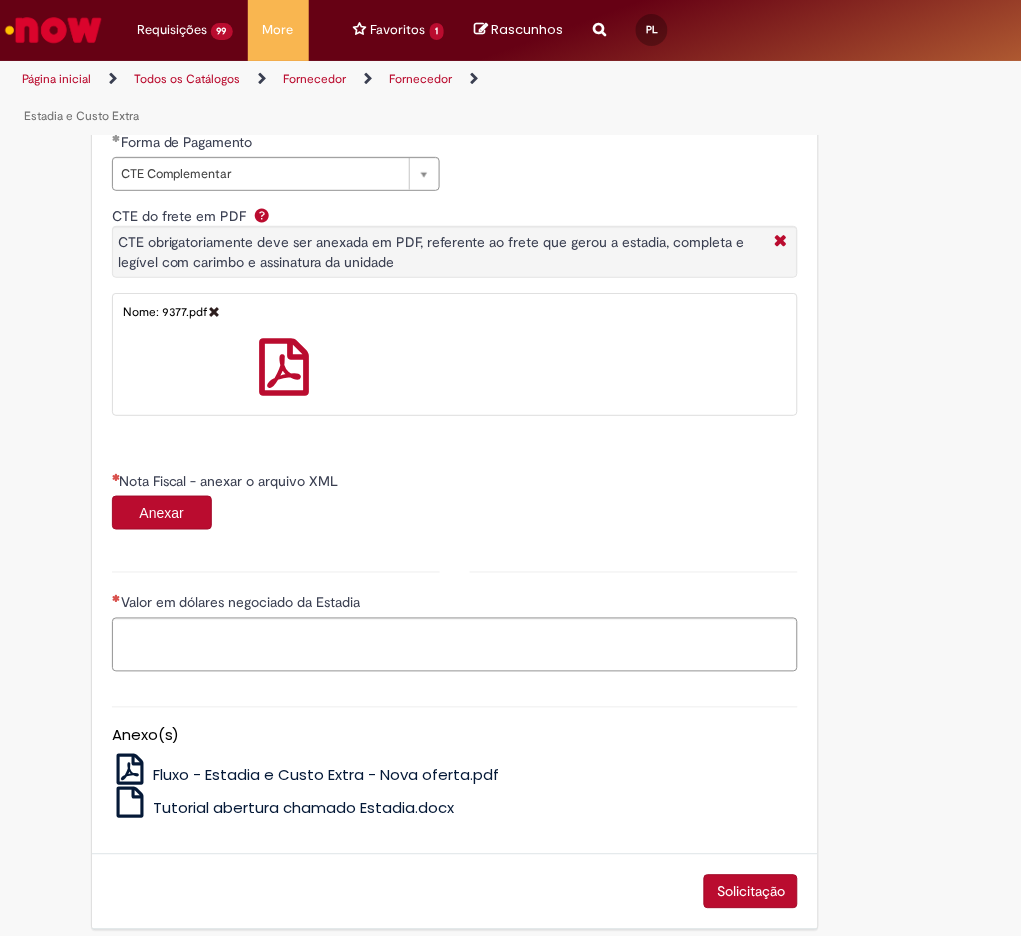 type on "******" 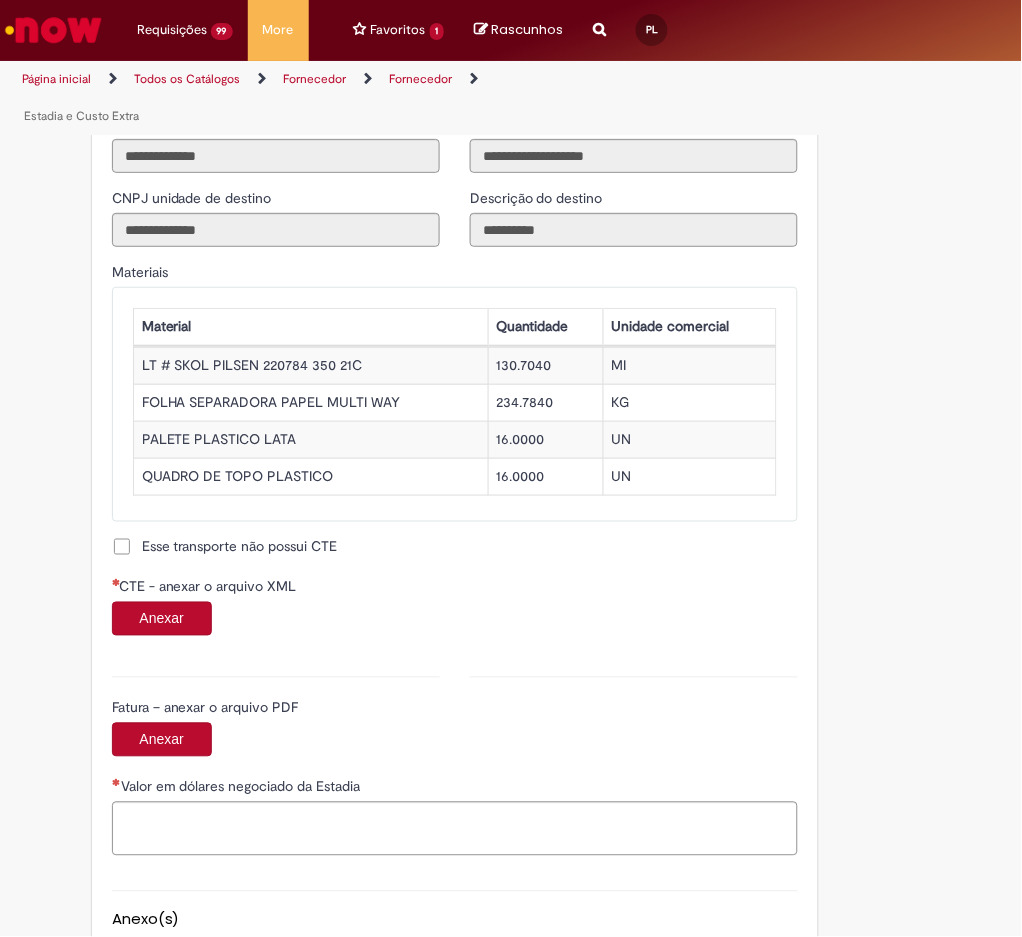 scroll, scrollTop: 1848, scrollLeft: 0, axis: vertical 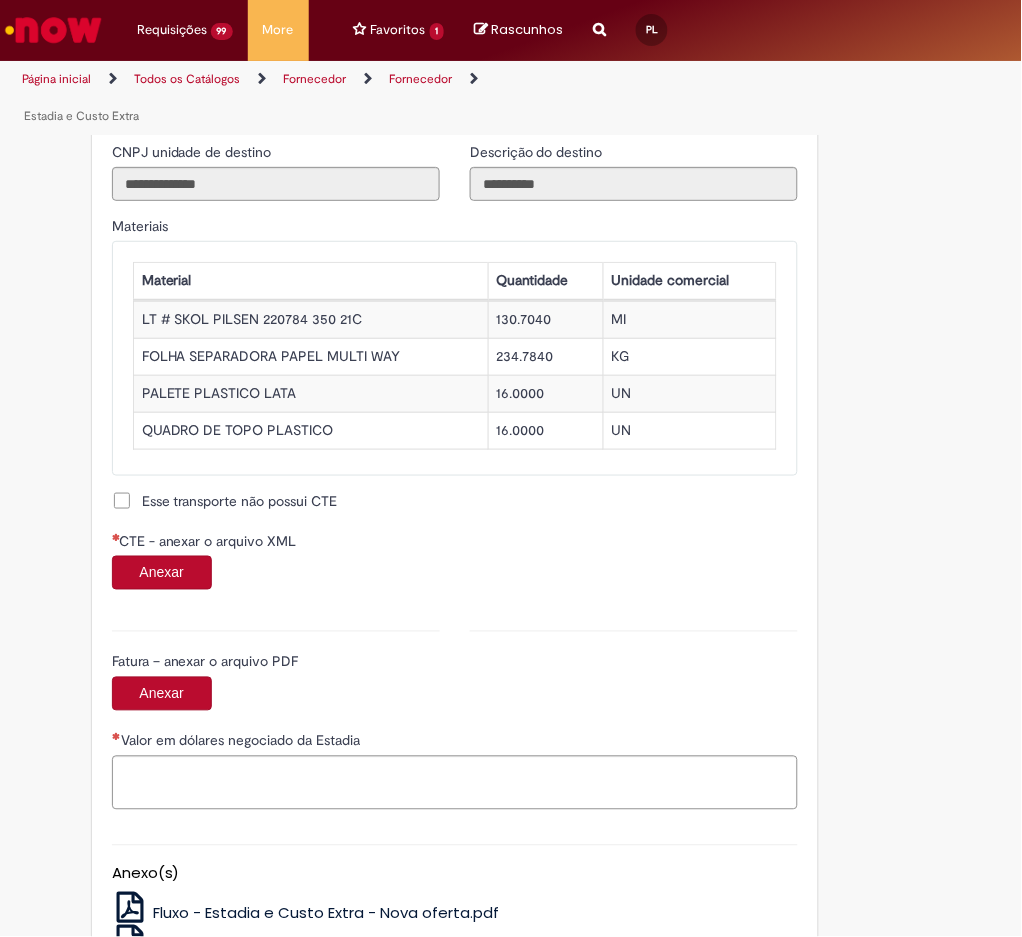 click on "CTE - anexar o arquivo XML" at bounding box center [455, 543] 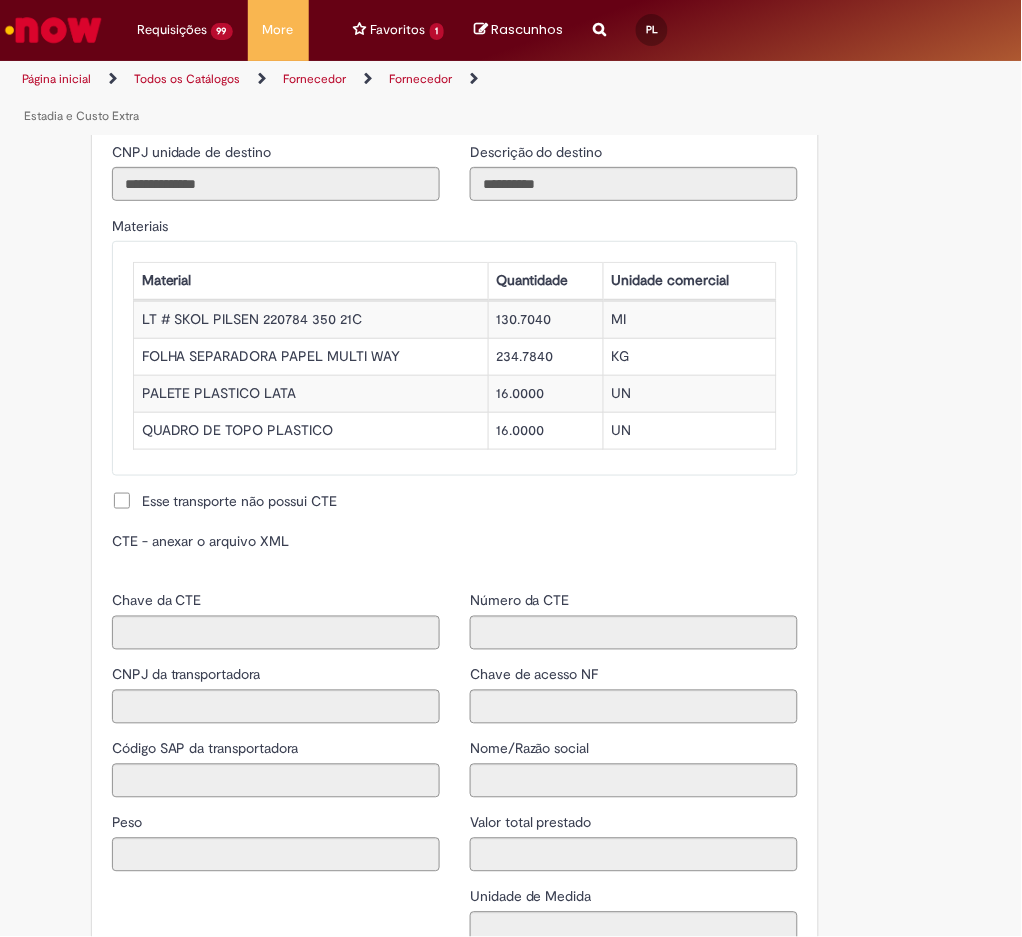 type on "**********" 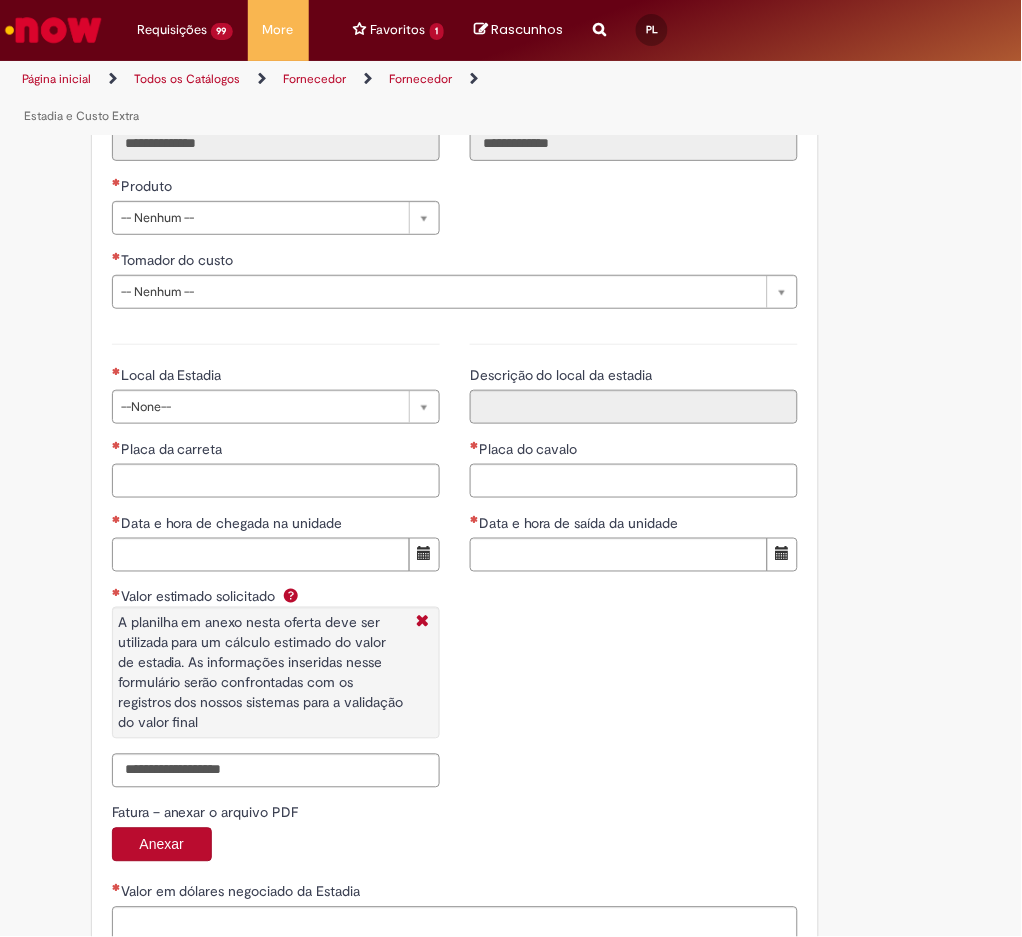scroll, scrollTop: 2648, scrollLeft: 0, axis: vertical 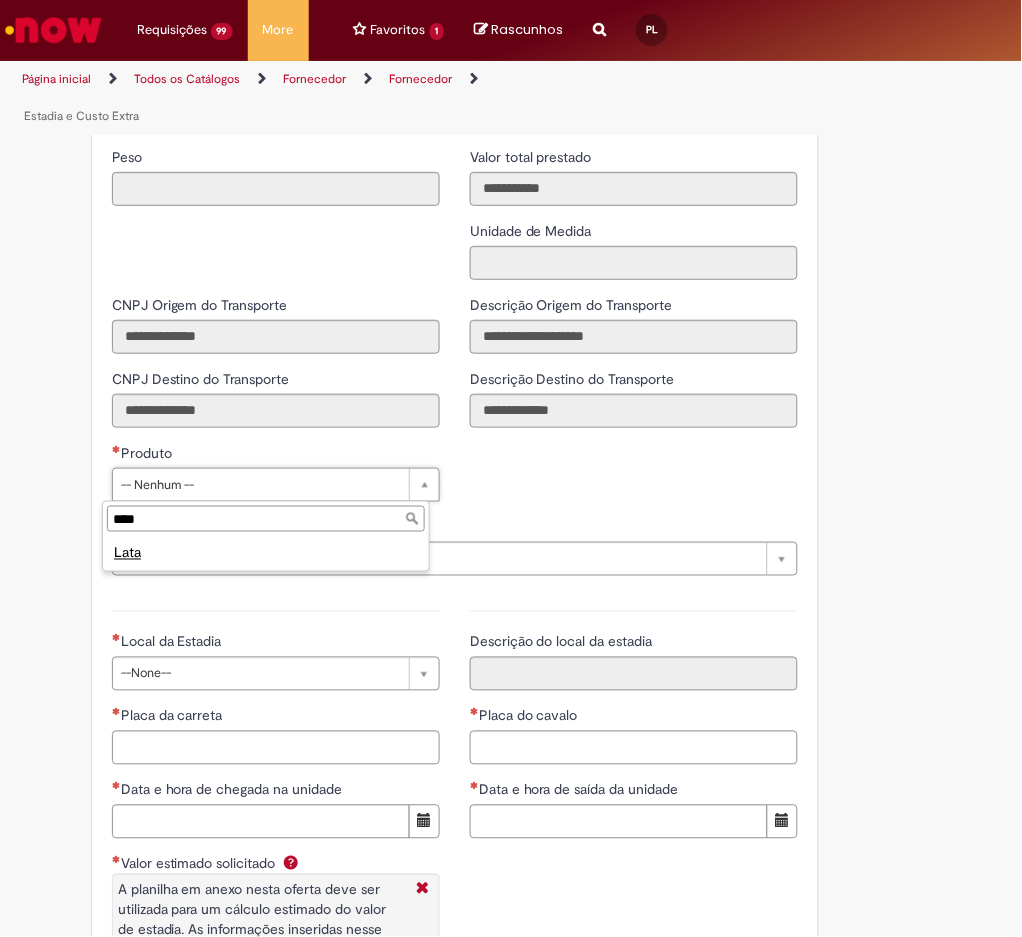 type on "****" 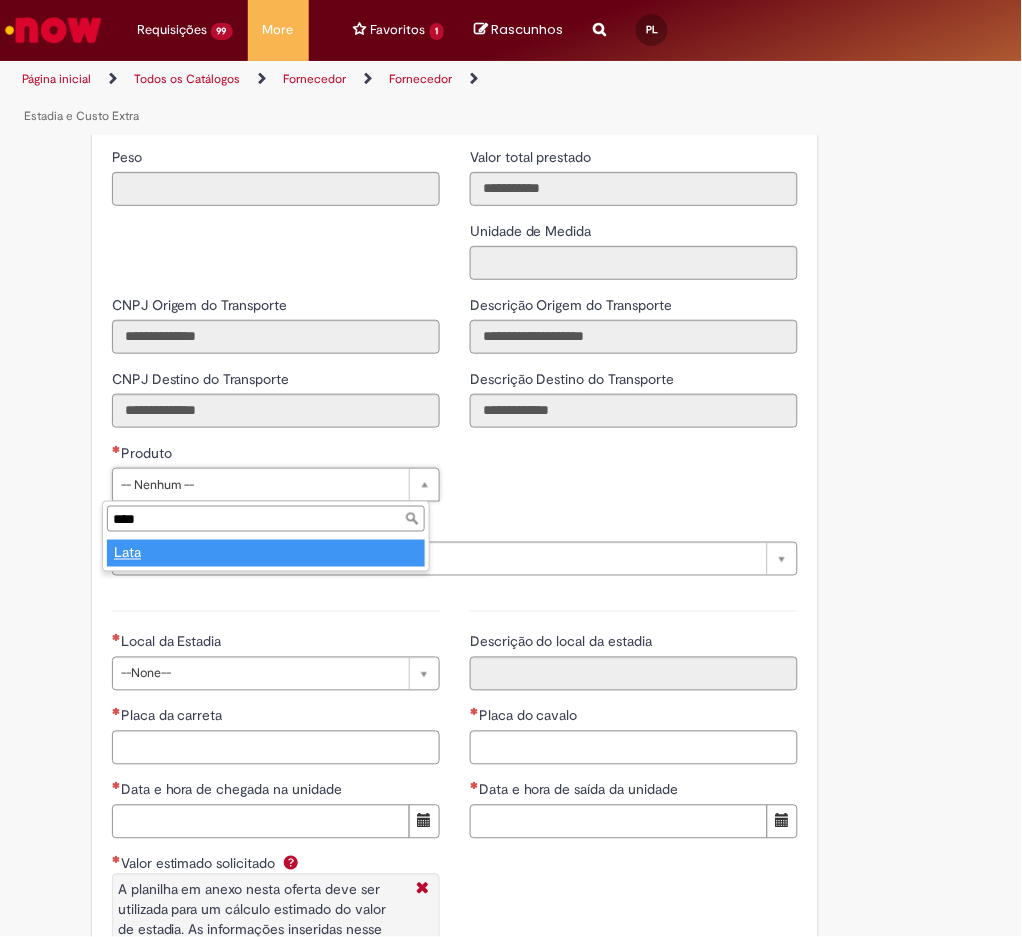 type on "****" 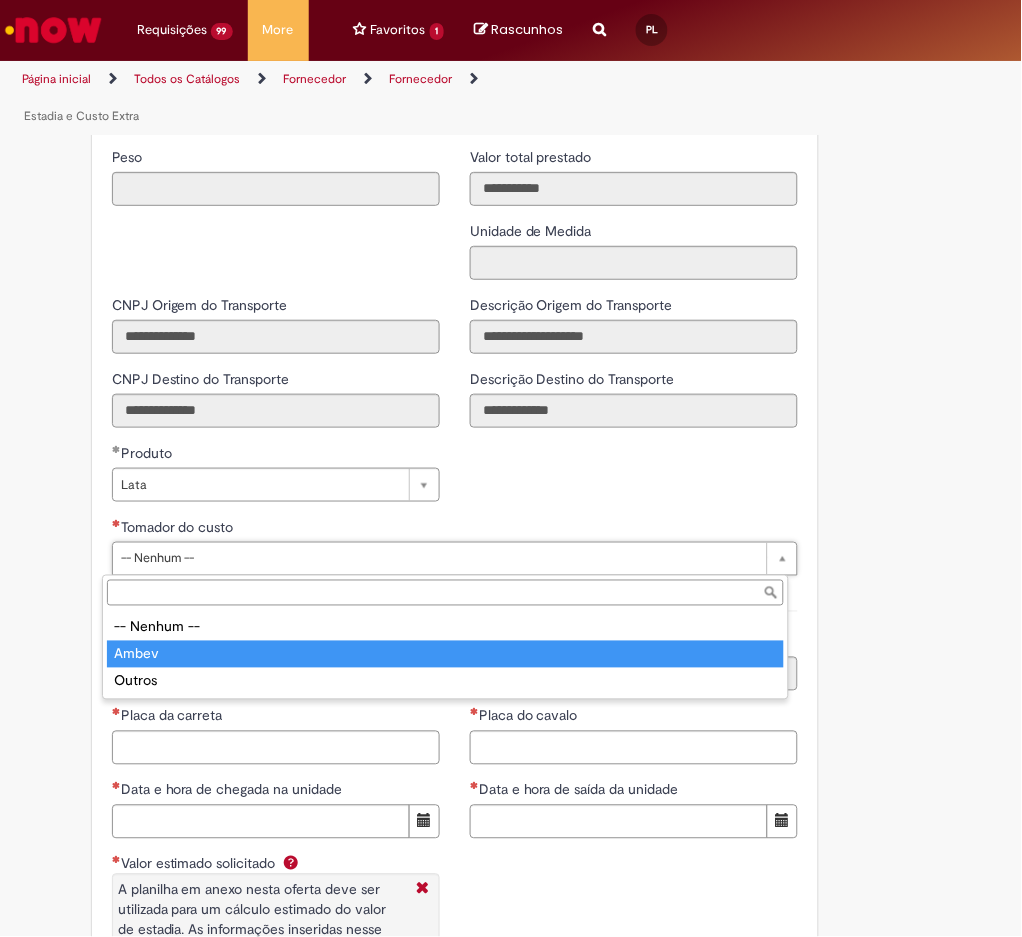 type on "*****" 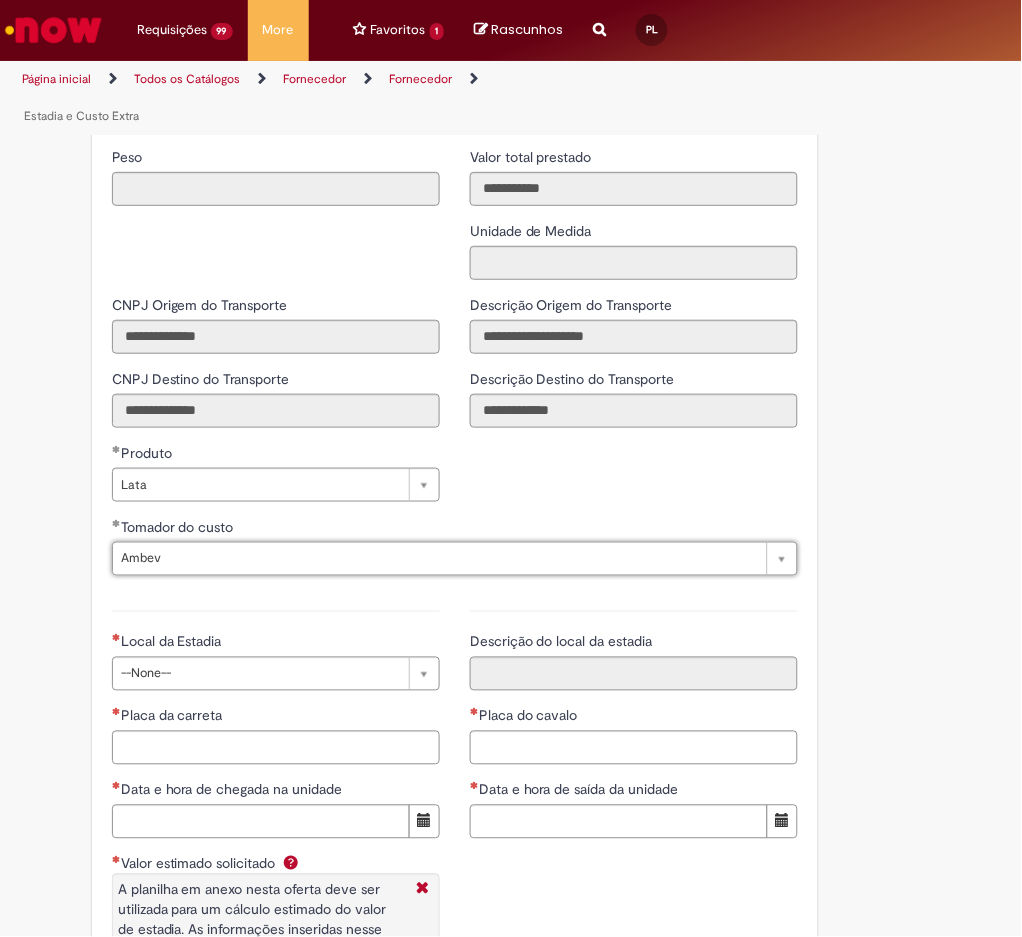 scroll, scrollTop: 2781, scrollLeft: 0, axis: vertical 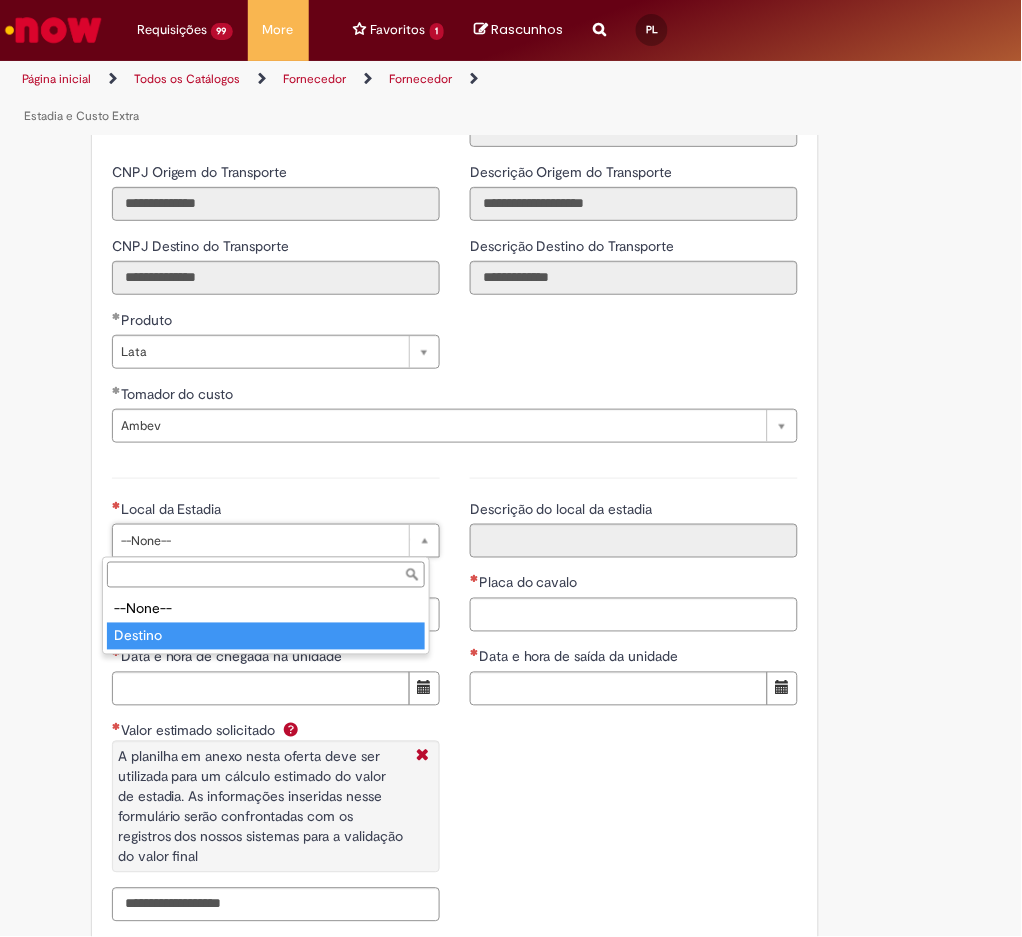 type on "*******" 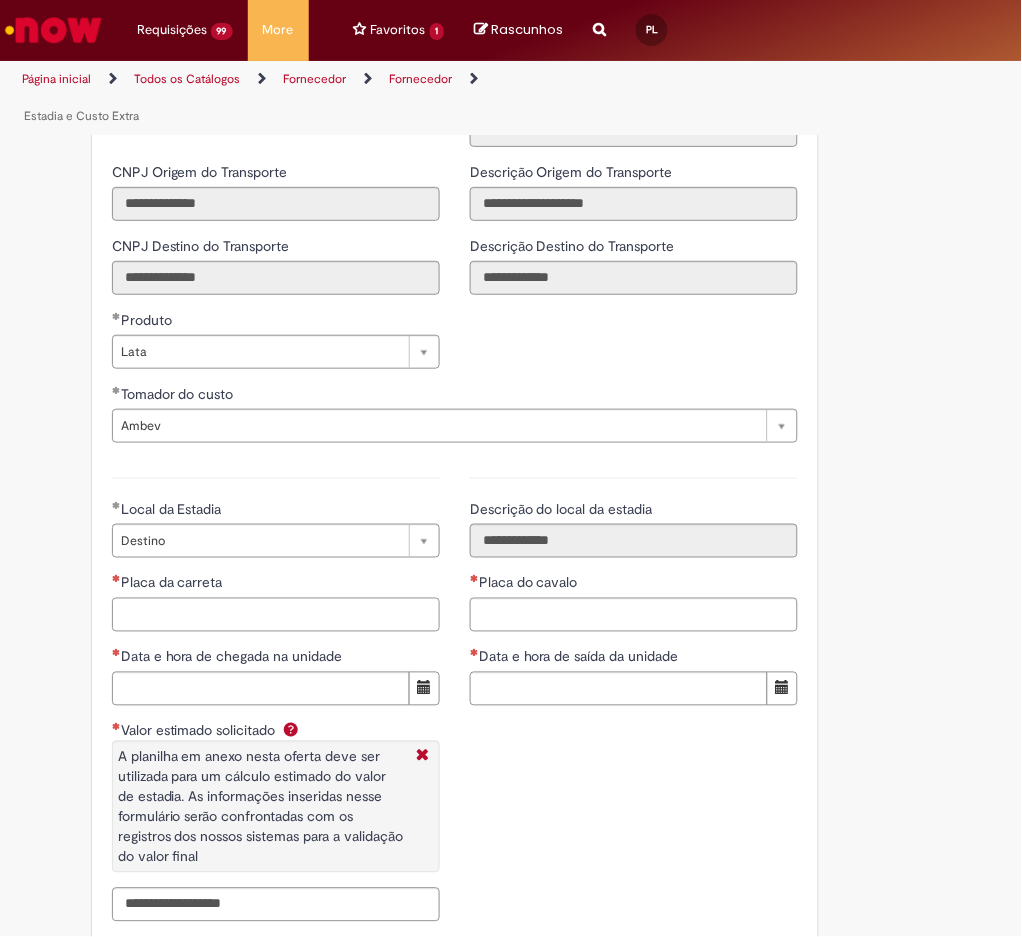 click on "Placa da carreta" at bounding box center (276, 615) 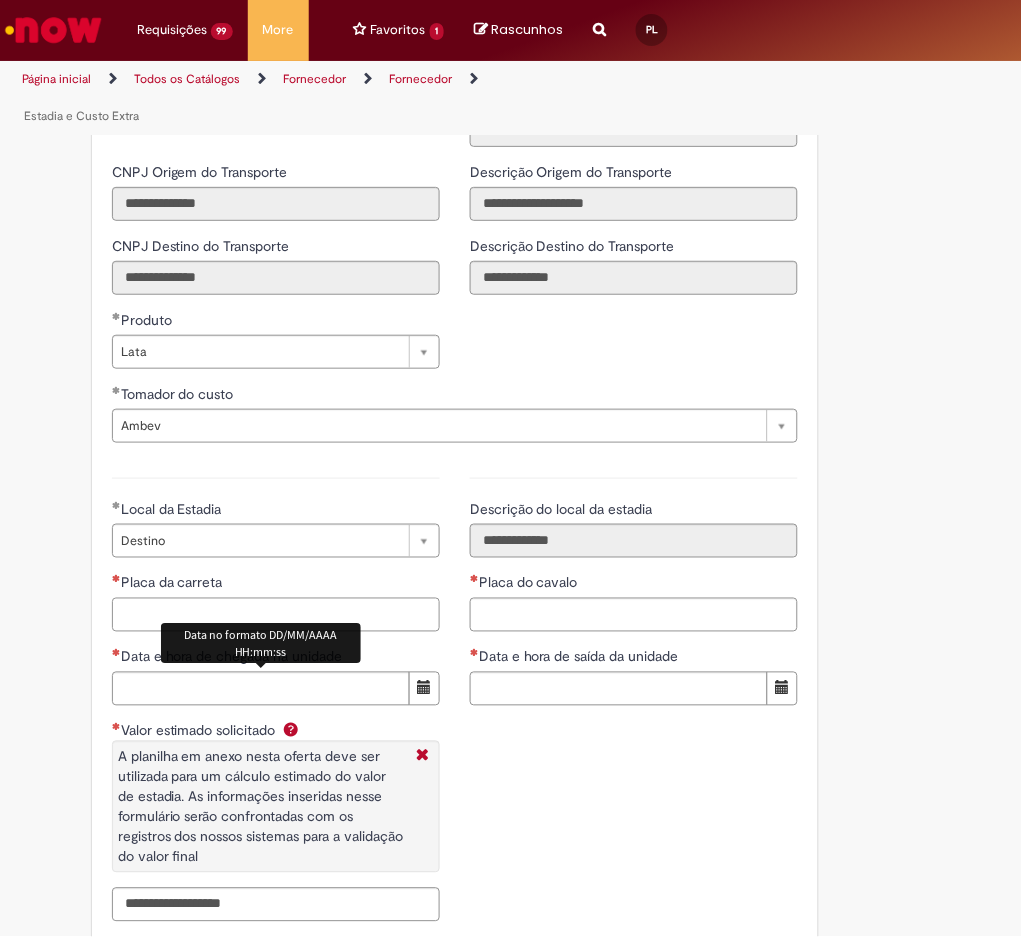 click on "Placa da carreta" at bounding box center [276, 615] 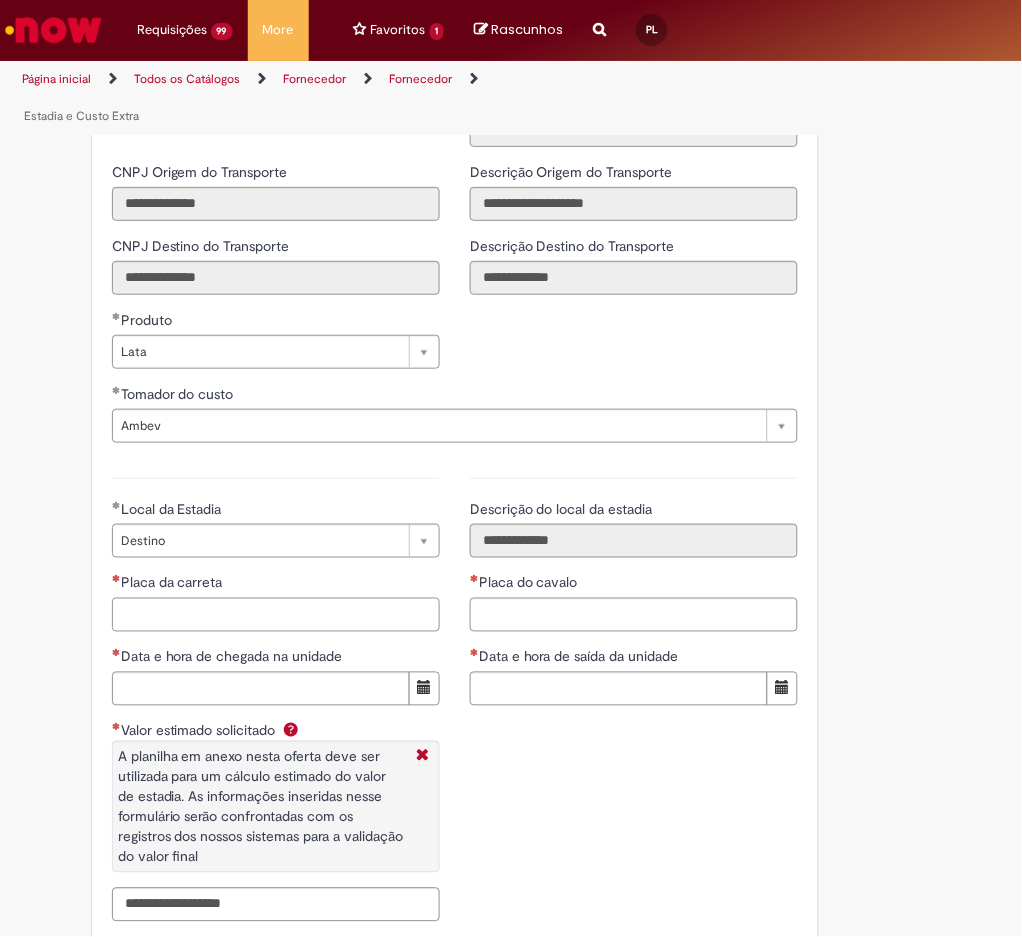 paste on "*******" 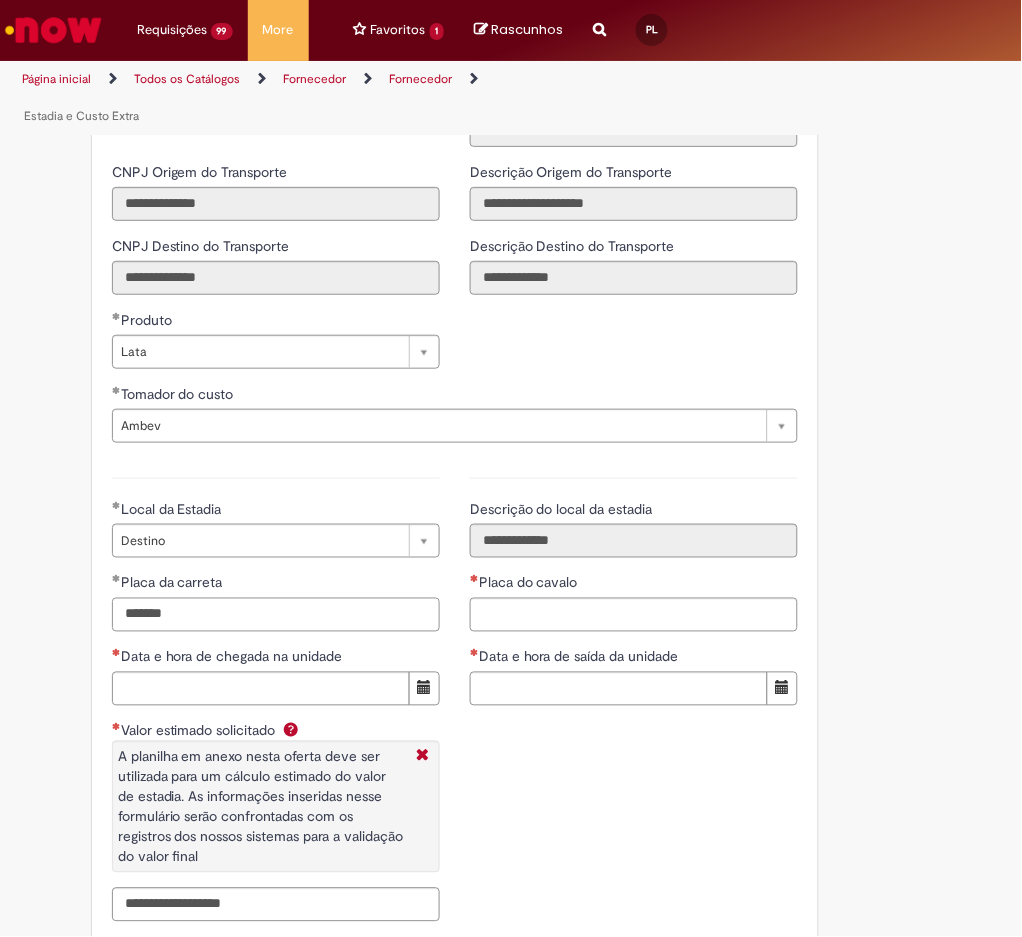 type on "*******" 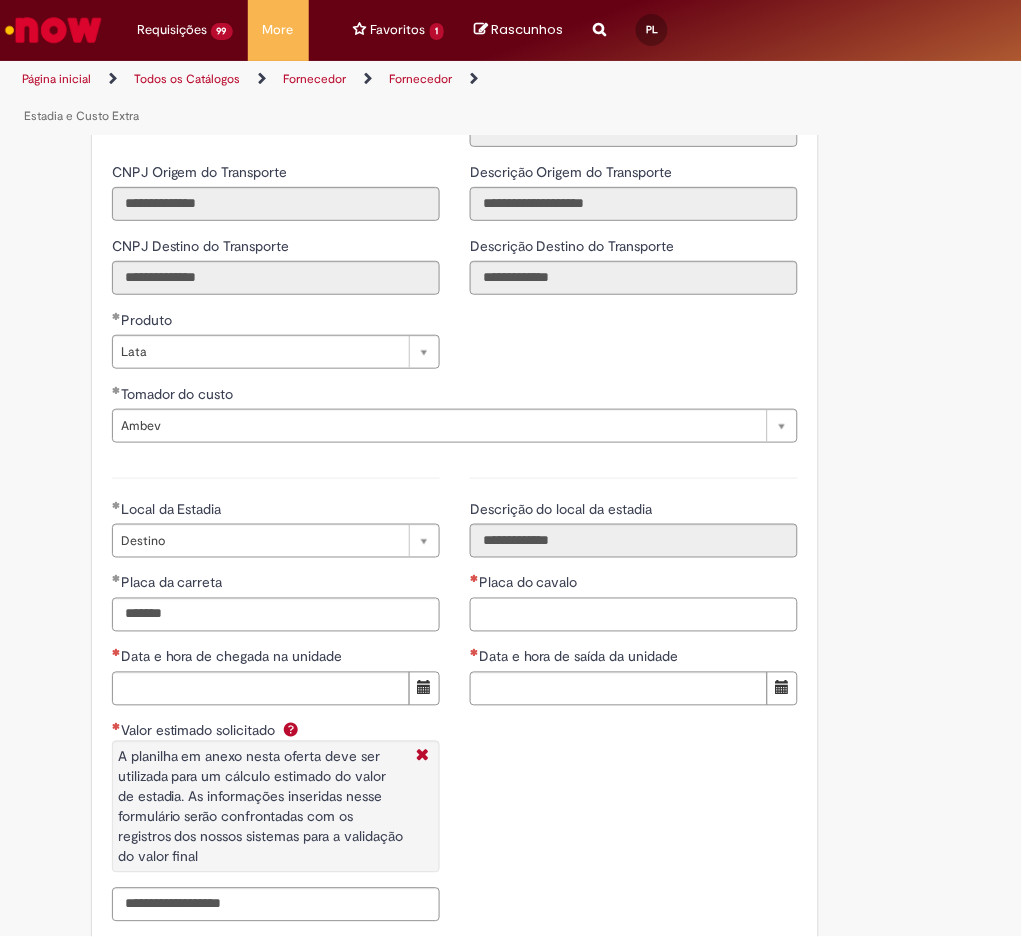 click on "Placa do cavalo" at bounding box center (634, 615) 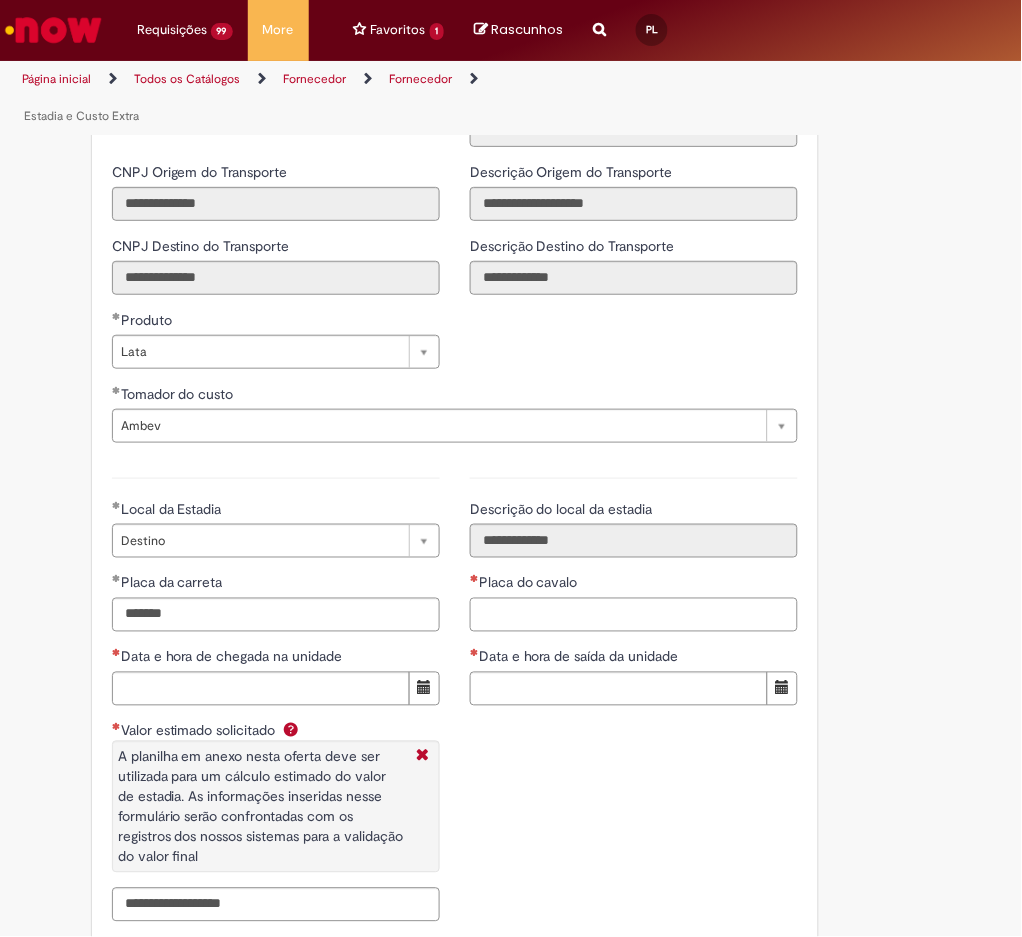 paste on "*******" 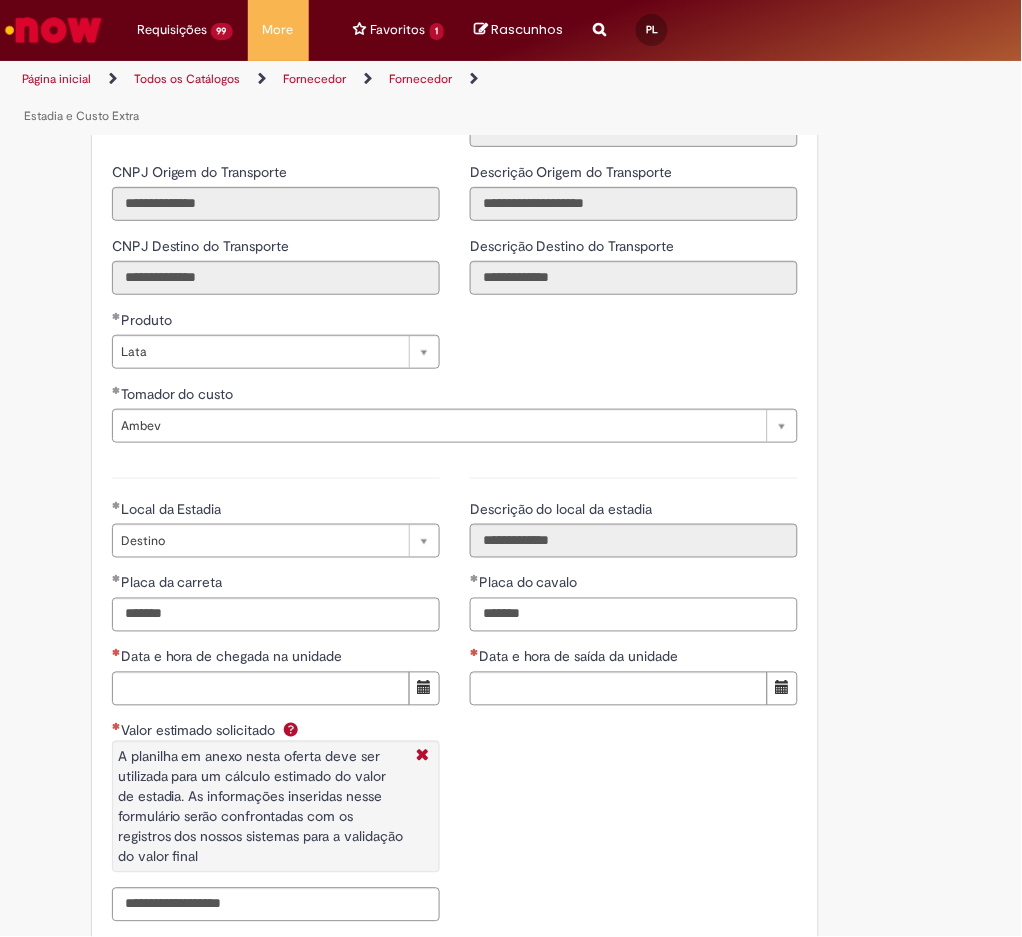 type on "*******" 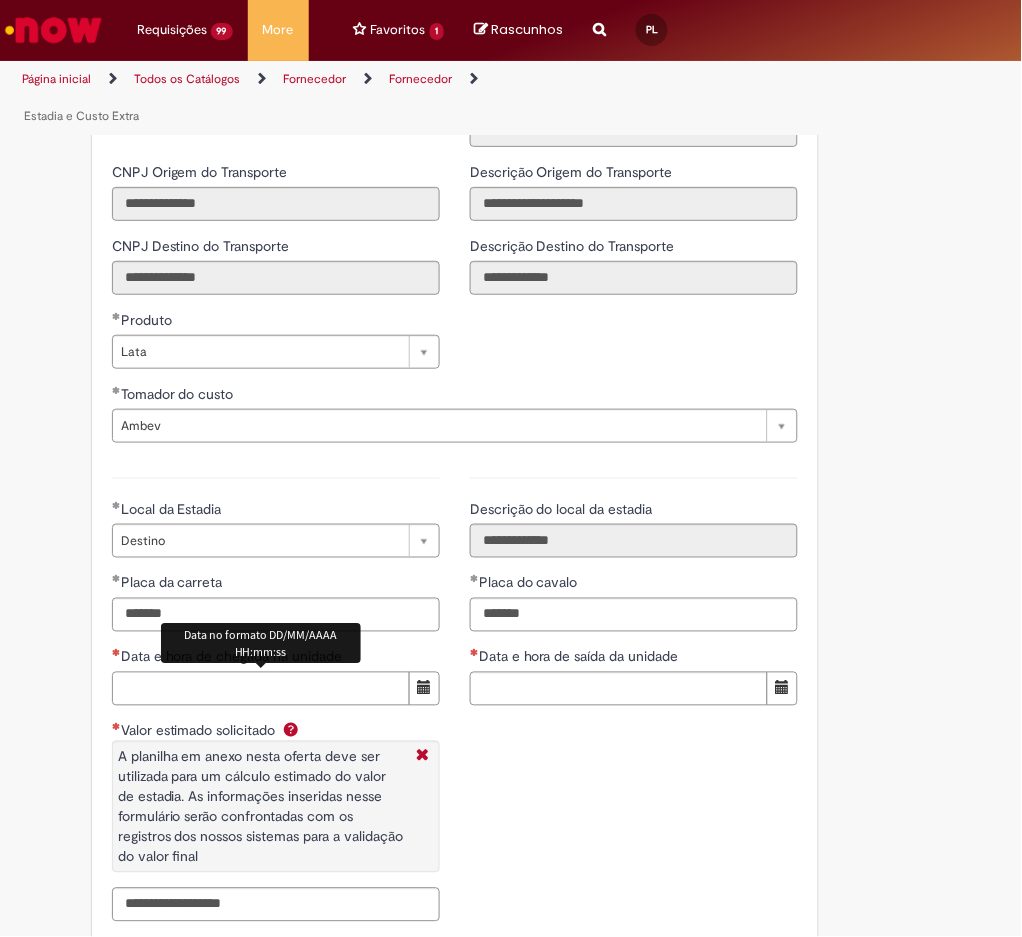 click on "Data e hora de chegada na unidade" at bounding box center (261, 689) 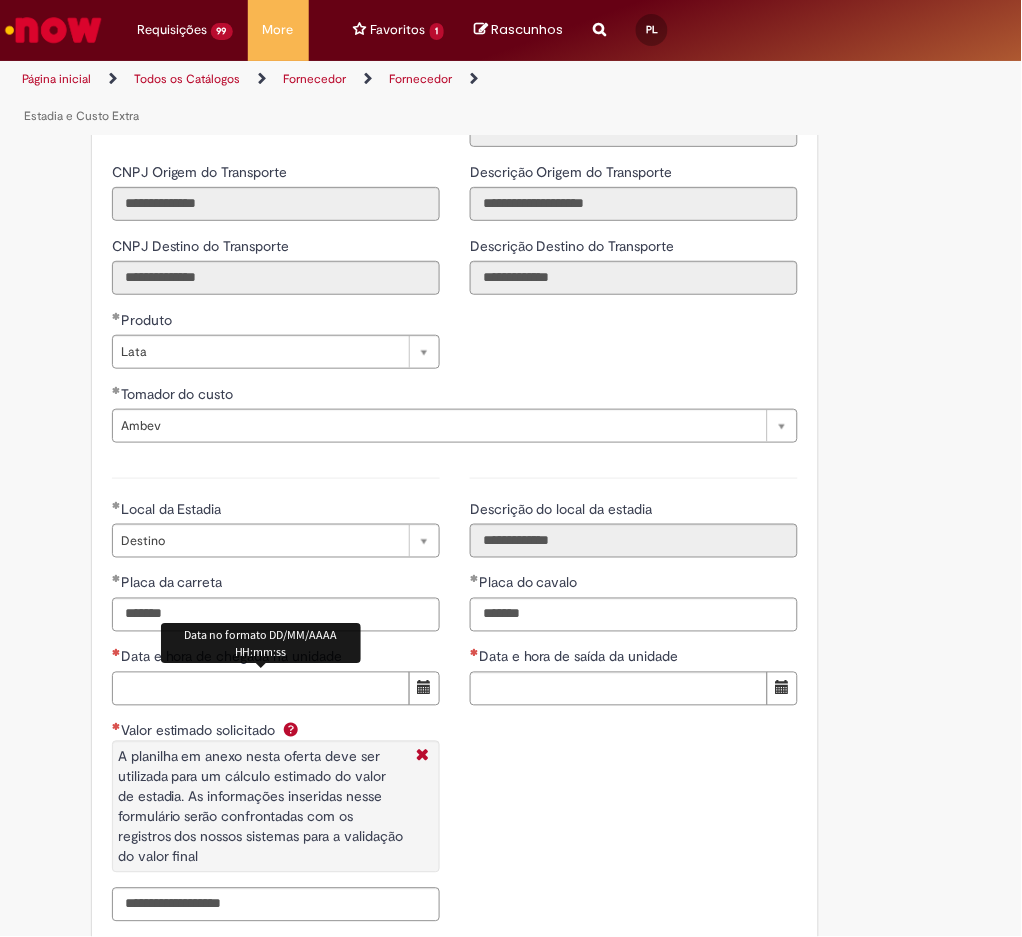 paste on "**********" 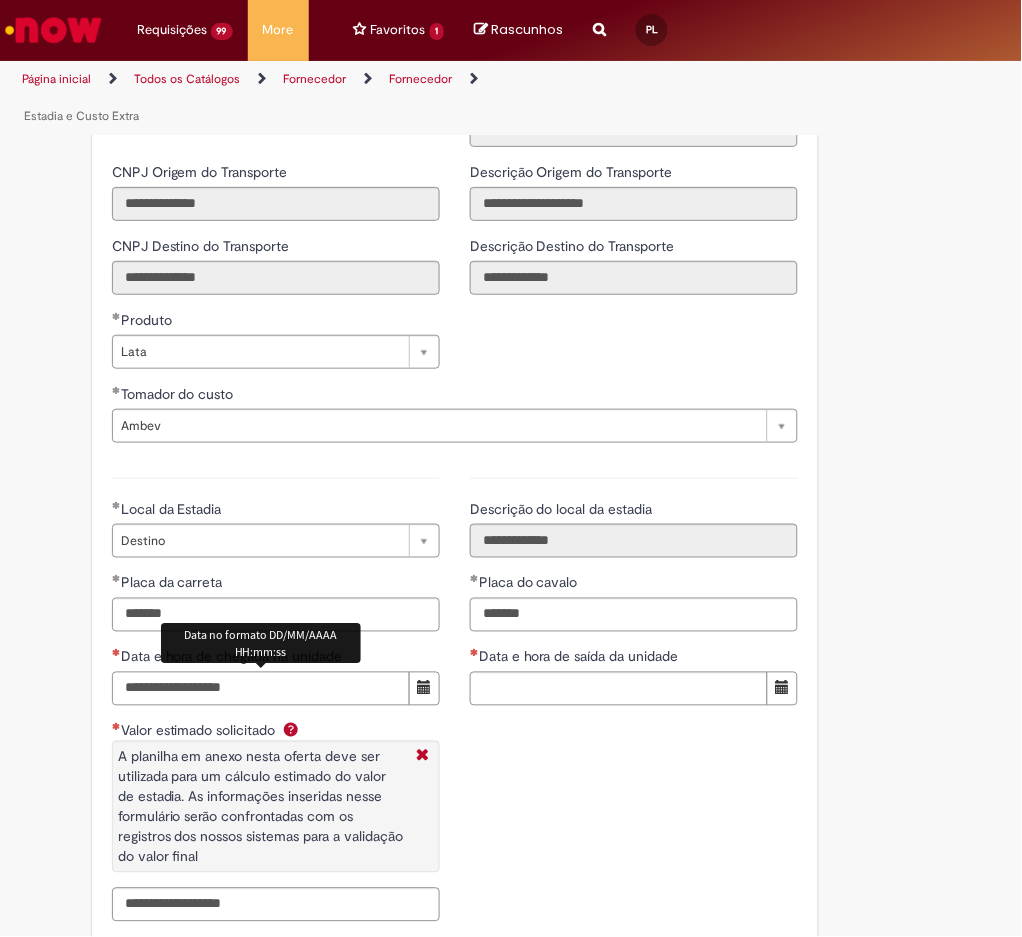 type on "**********" 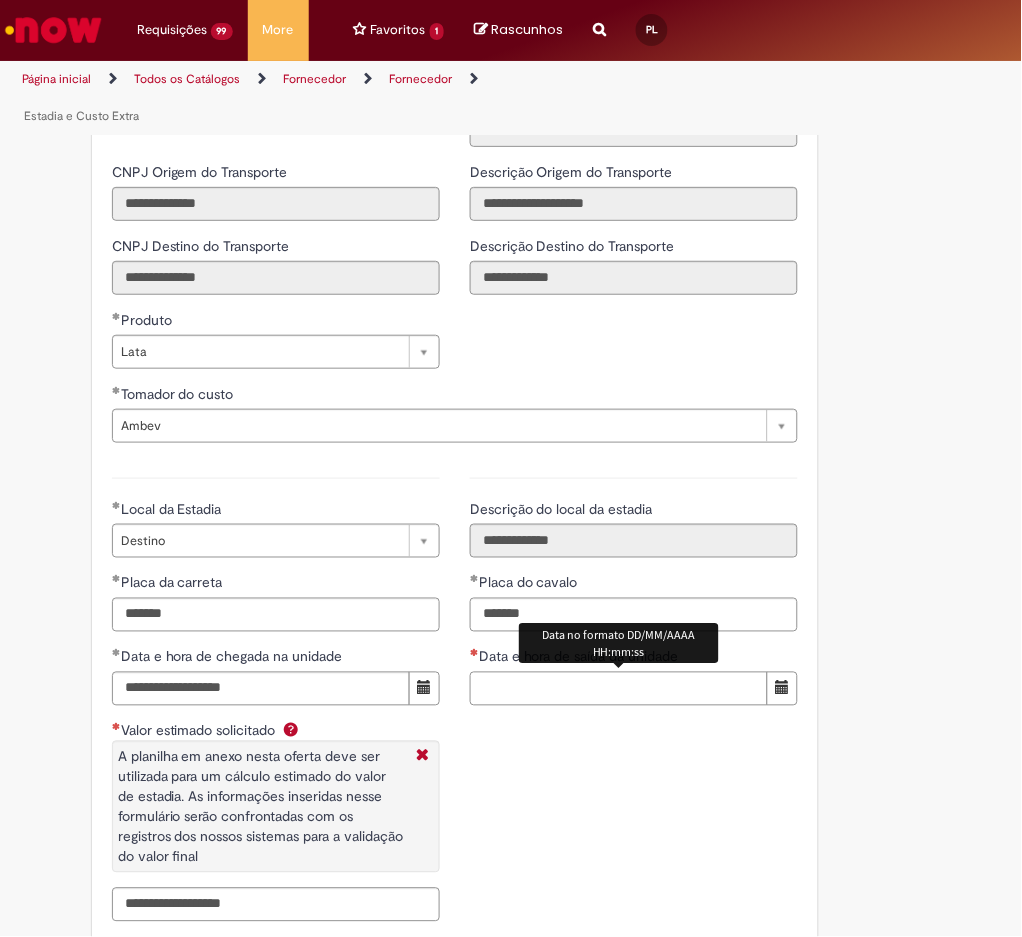 click on "Data e hora de saída da unidade" at bounding box center (619, 689) 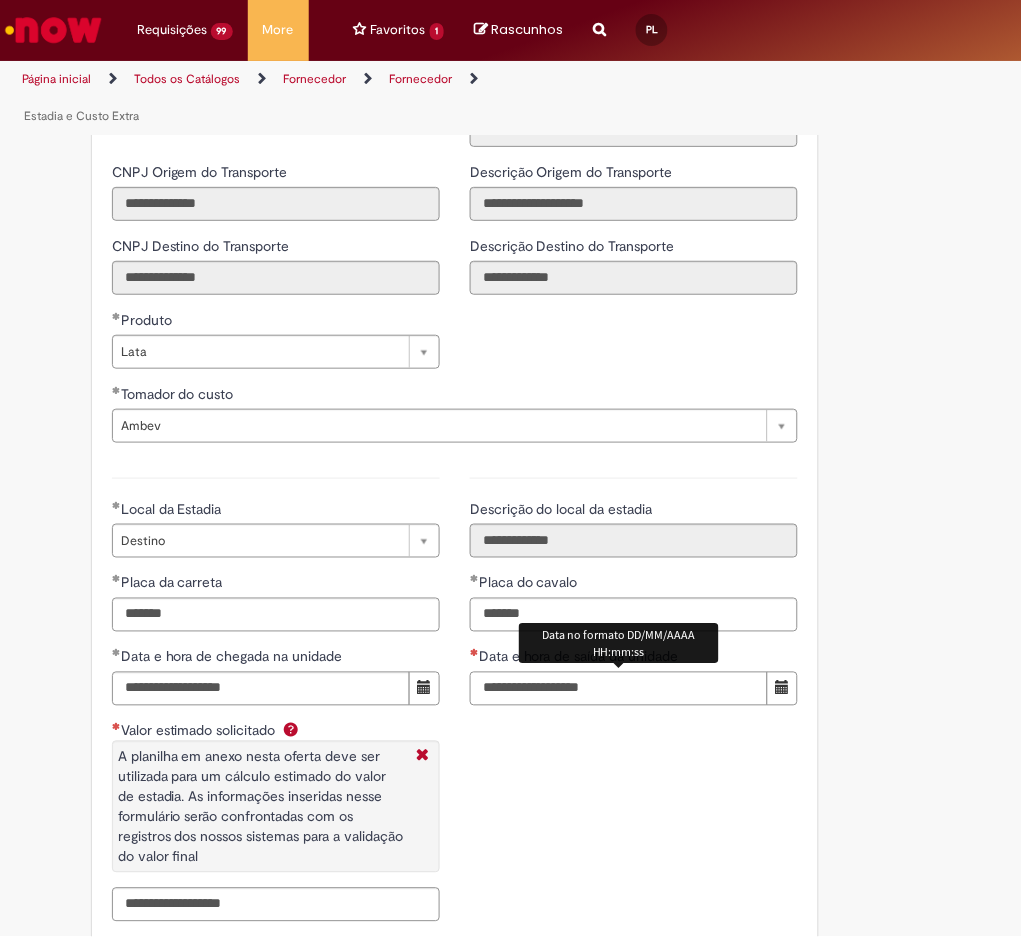type on "**********" 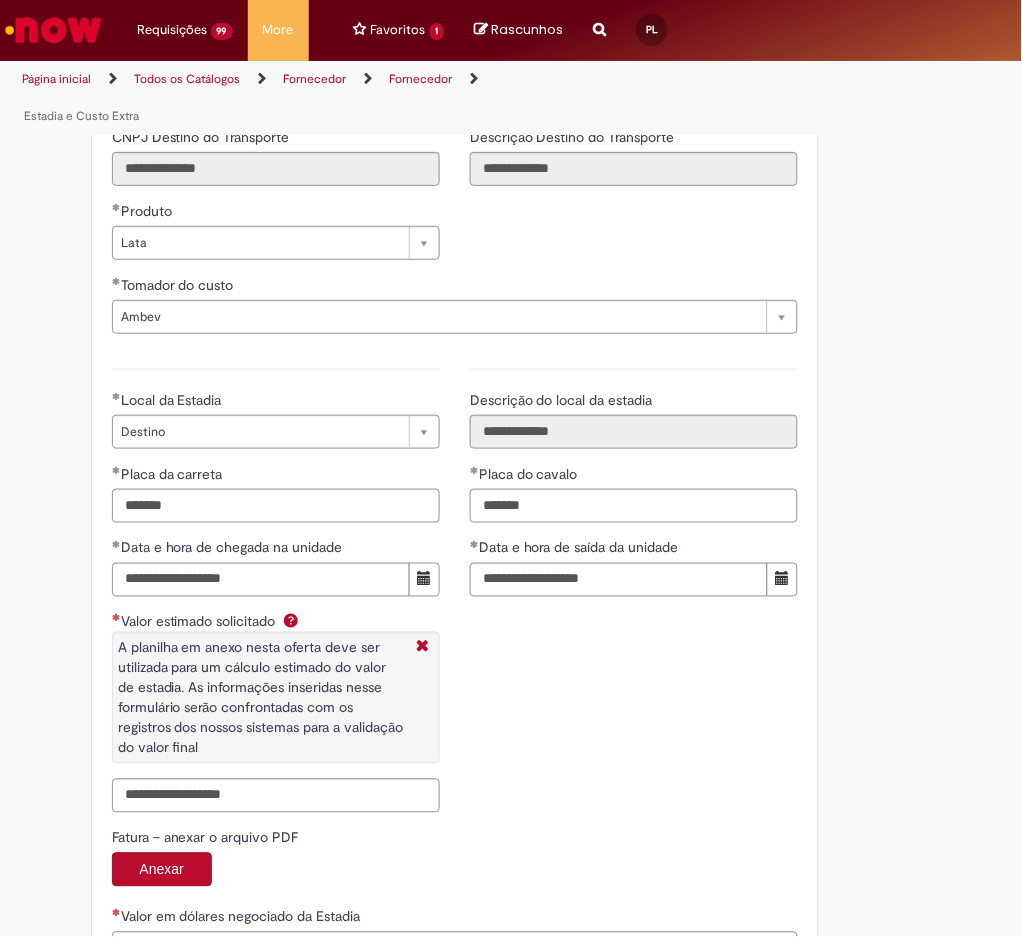 scroll, scrollTop: 3224, scrollLeft: 0, axis: vertical 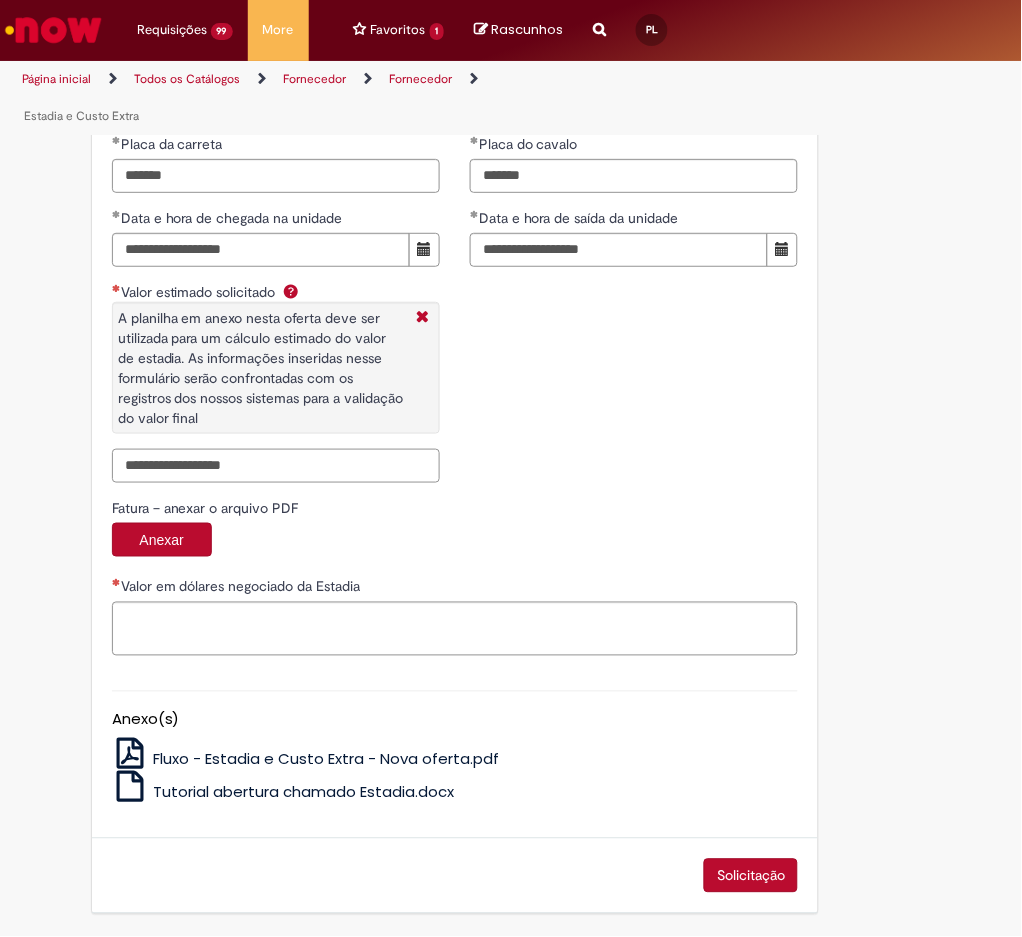 click on "Valor estimado solicitado A planilha em anexo nesta oferta deve ser utilizada para um cálculo estimado do valor de estadia. As informações inseridas nesse formulário serão confrontadas com os registros dos nossos sistemas para a validação do valor final" at bounding box center [276, 466] 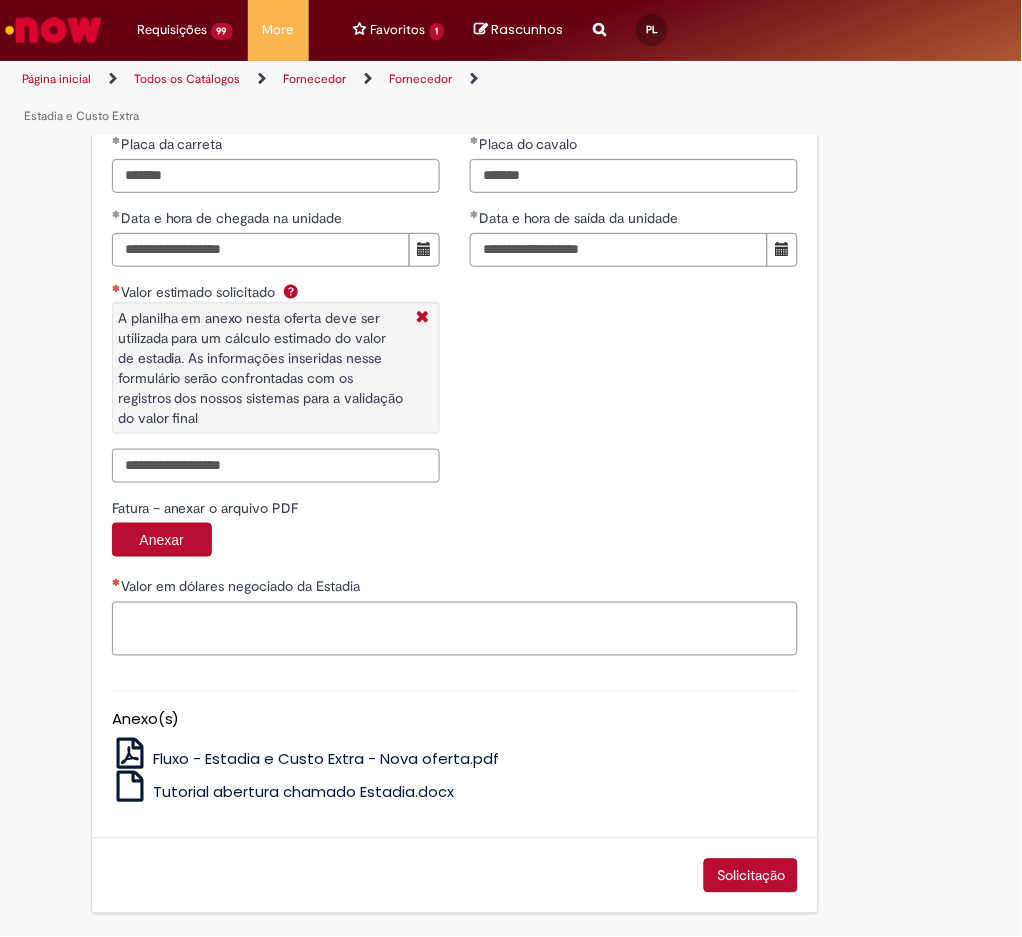 paste on "**********" 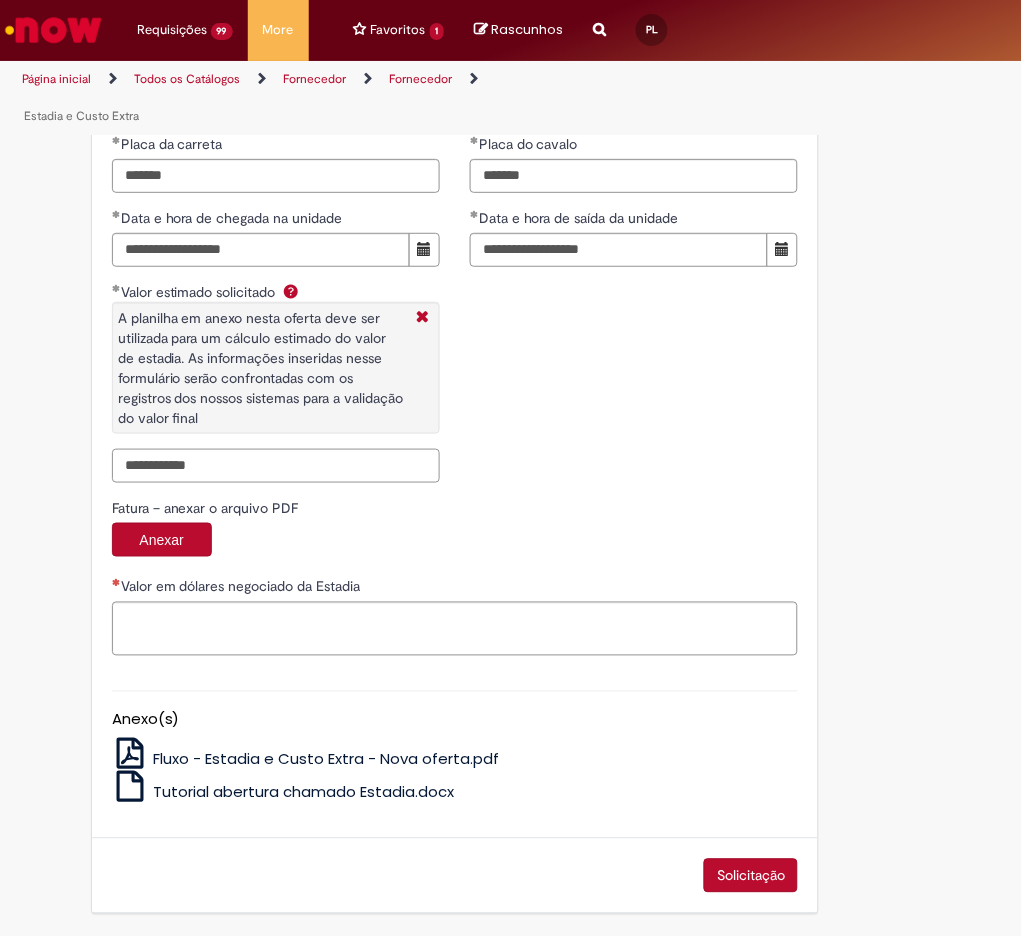type on "**********" 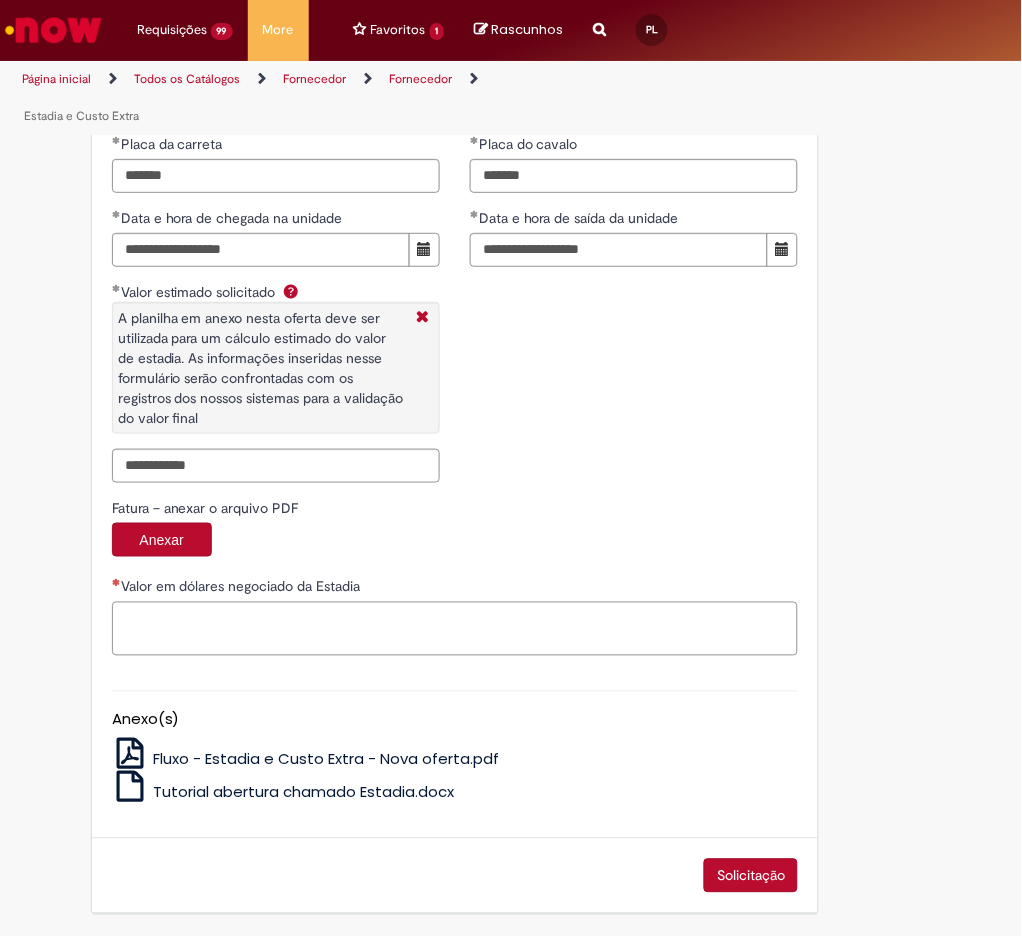 click on "Valor em dólares negociado da Estadia" at bounding box center (455, 629) 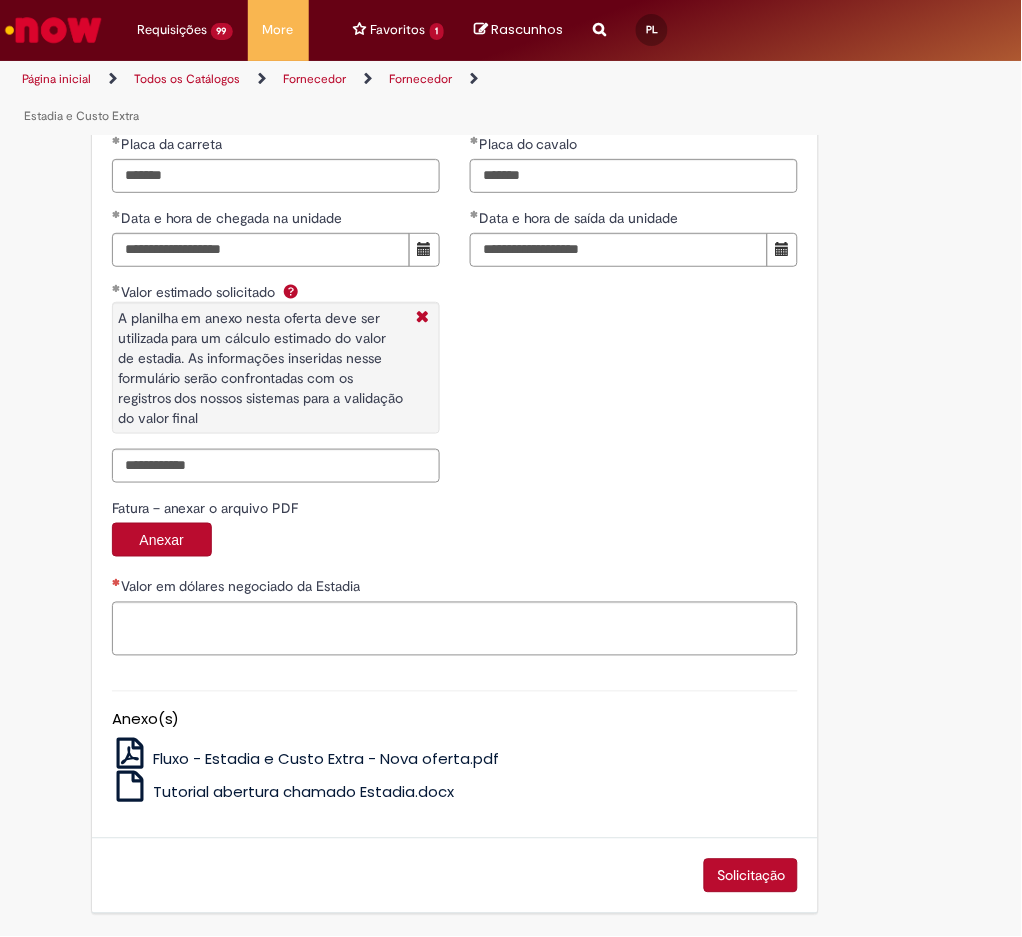drag, startPoint x: 433, startPoint y: 594, endPoint x: 433, endPoint y: 608, distance: 14 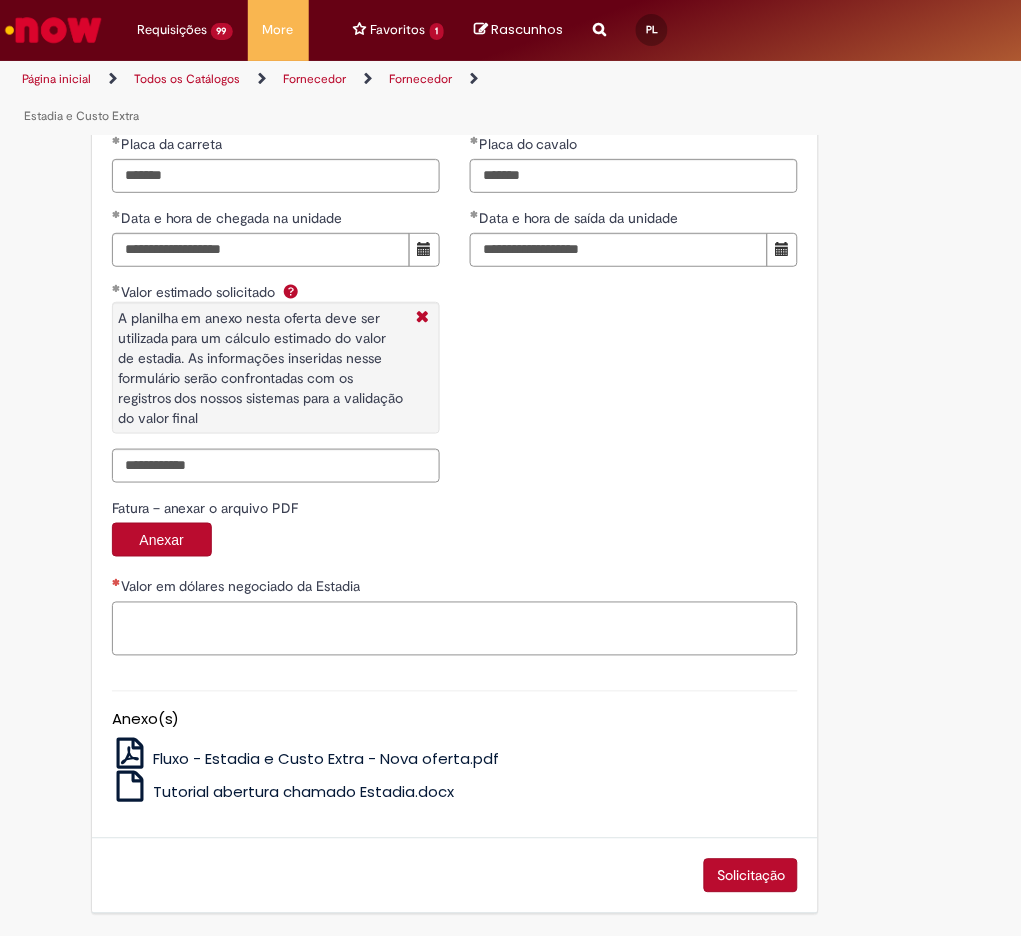 click on "Valor em dólares negociado da Estadia" at bounding box center (455, 629) 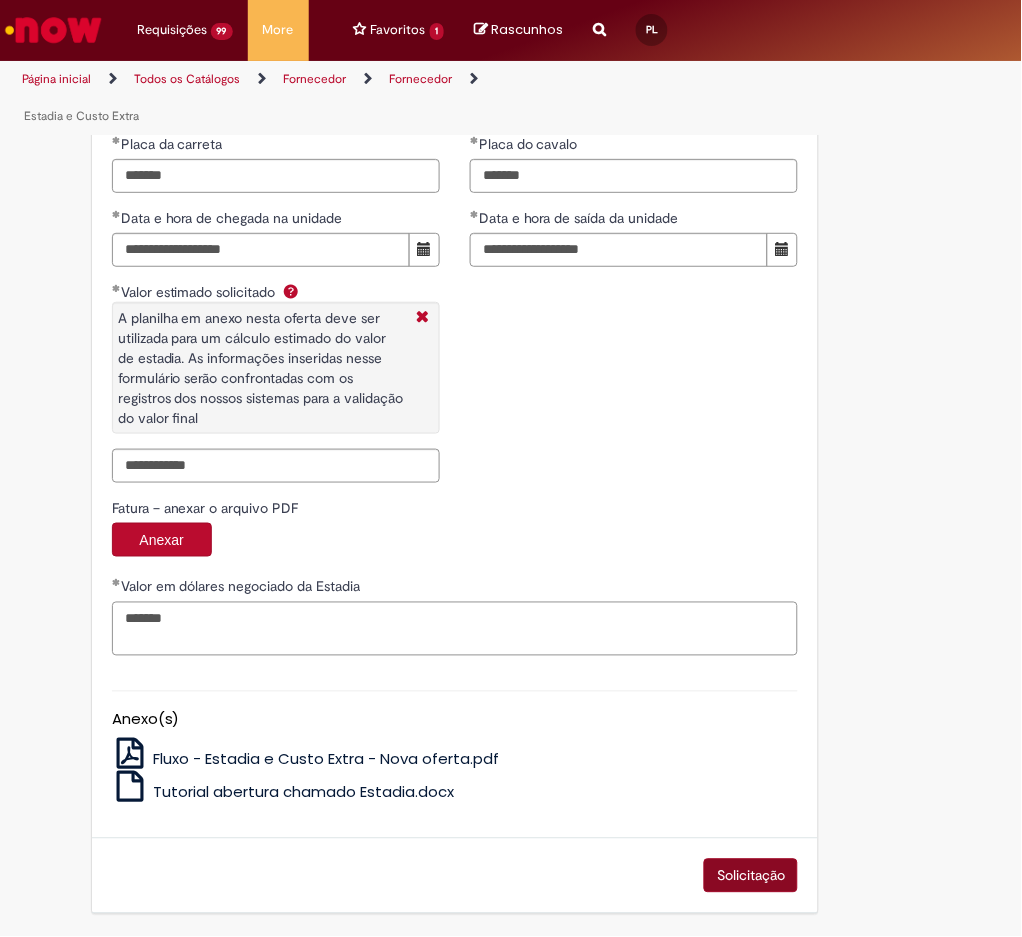 type on "*******" 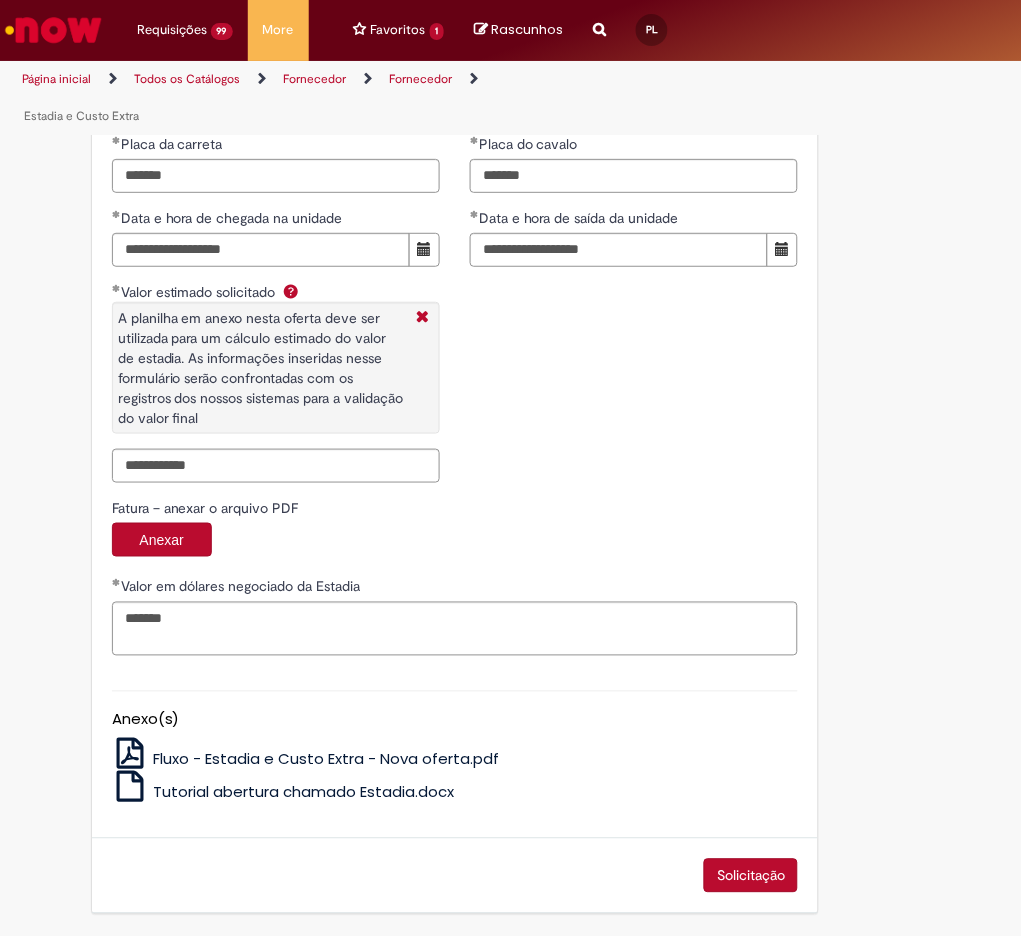 click on "Solicitação" at bounding box center (751, 876) 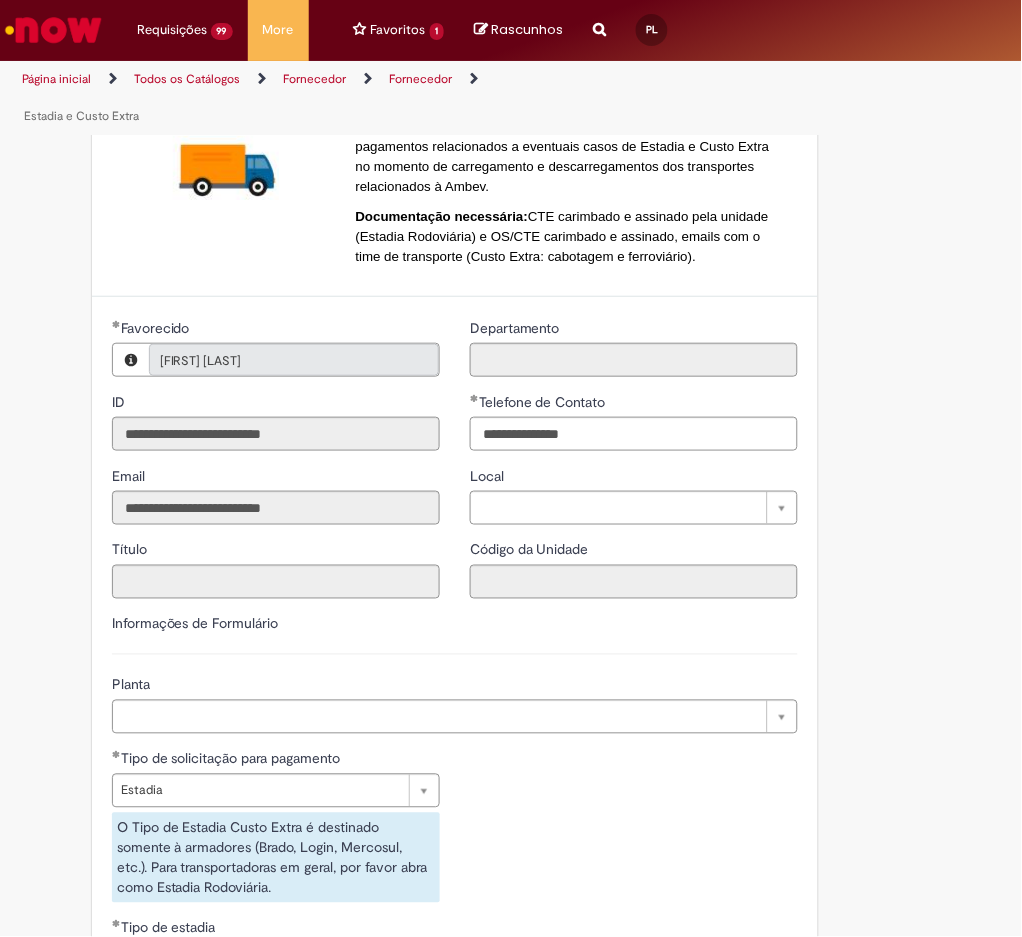 scroll, scrollTop: 0, scrollLeft: 0, axis: both 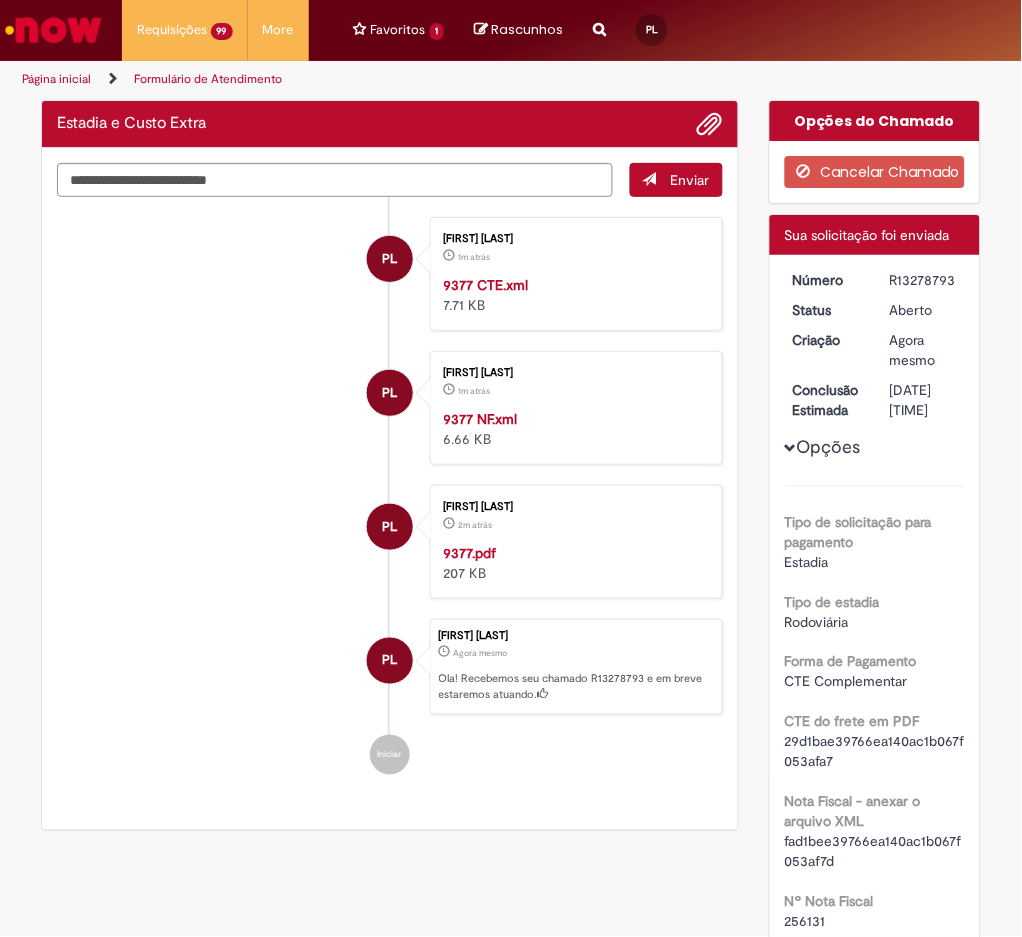 drag, startPoint x: 883, startPoint y: 278, endPoint x: 945, endPoint y: 277, distance: 62.008064 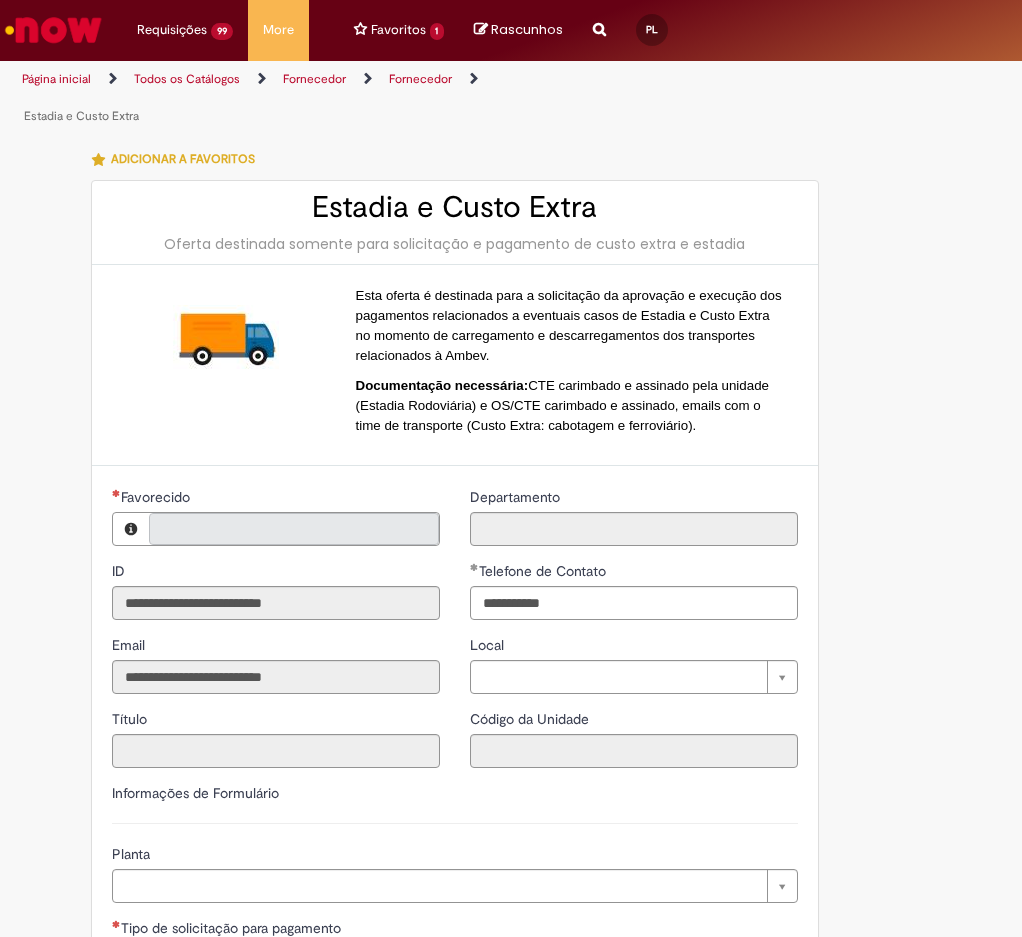 type on "**********" 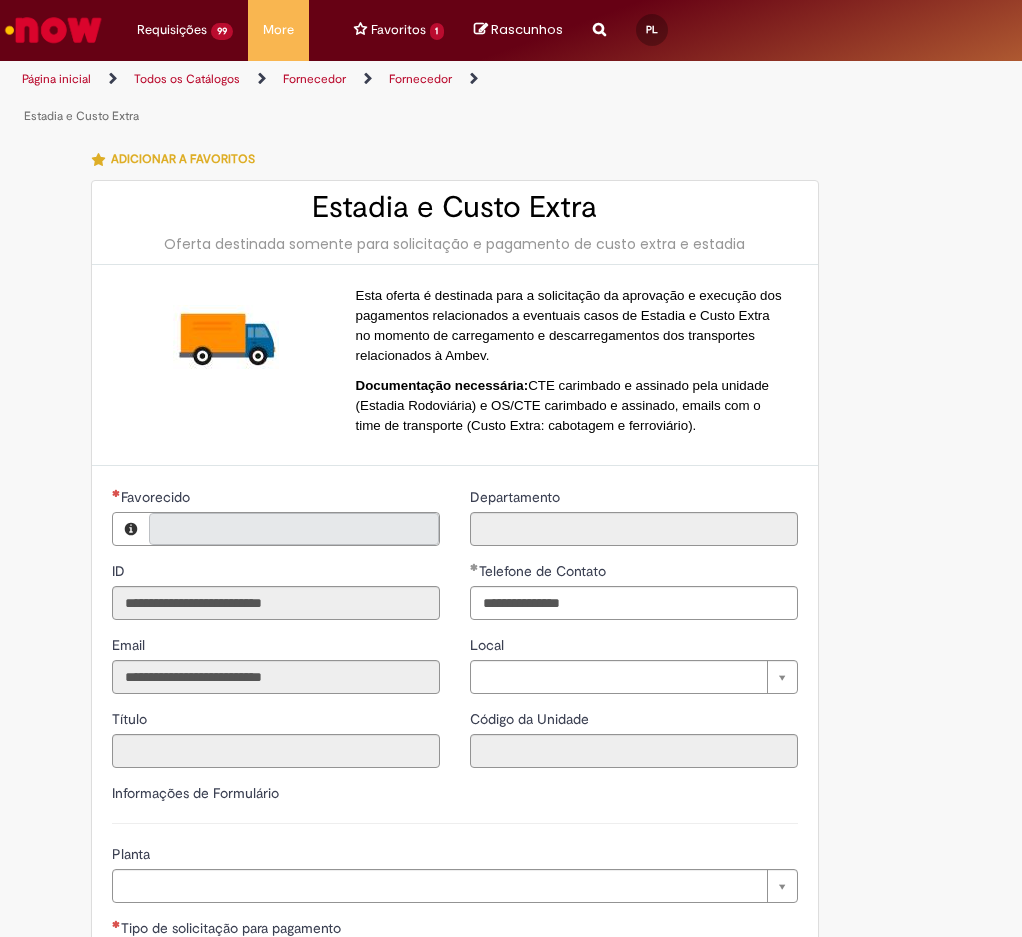 type on "**********" 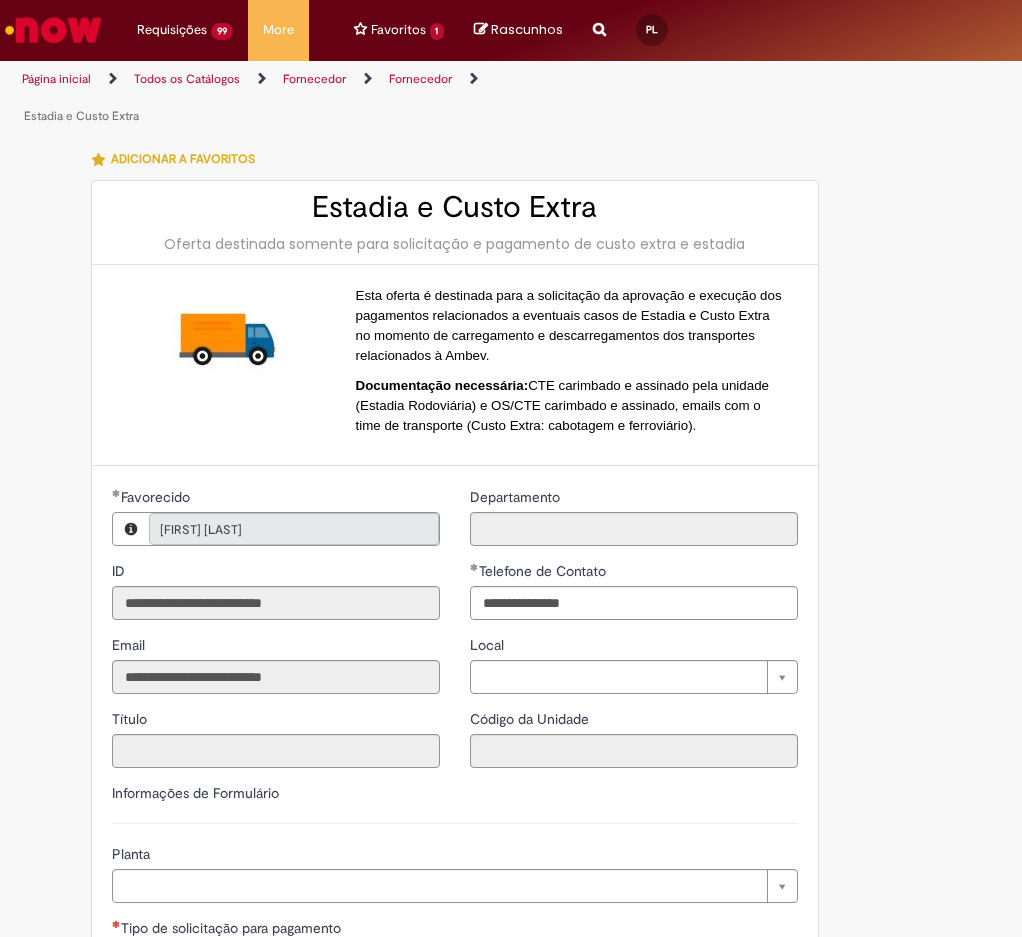 scroll, scrollTop: 0, scrollLeft: 0, axis: both 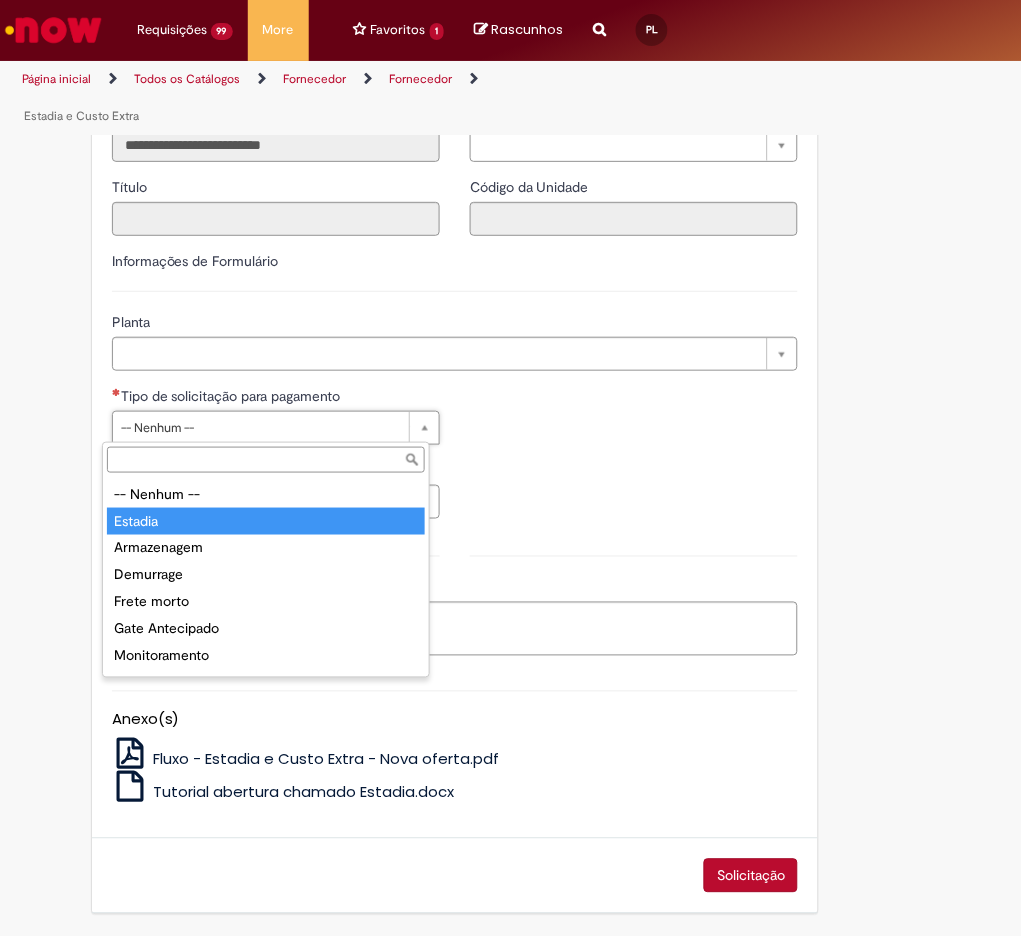 type on "*******" 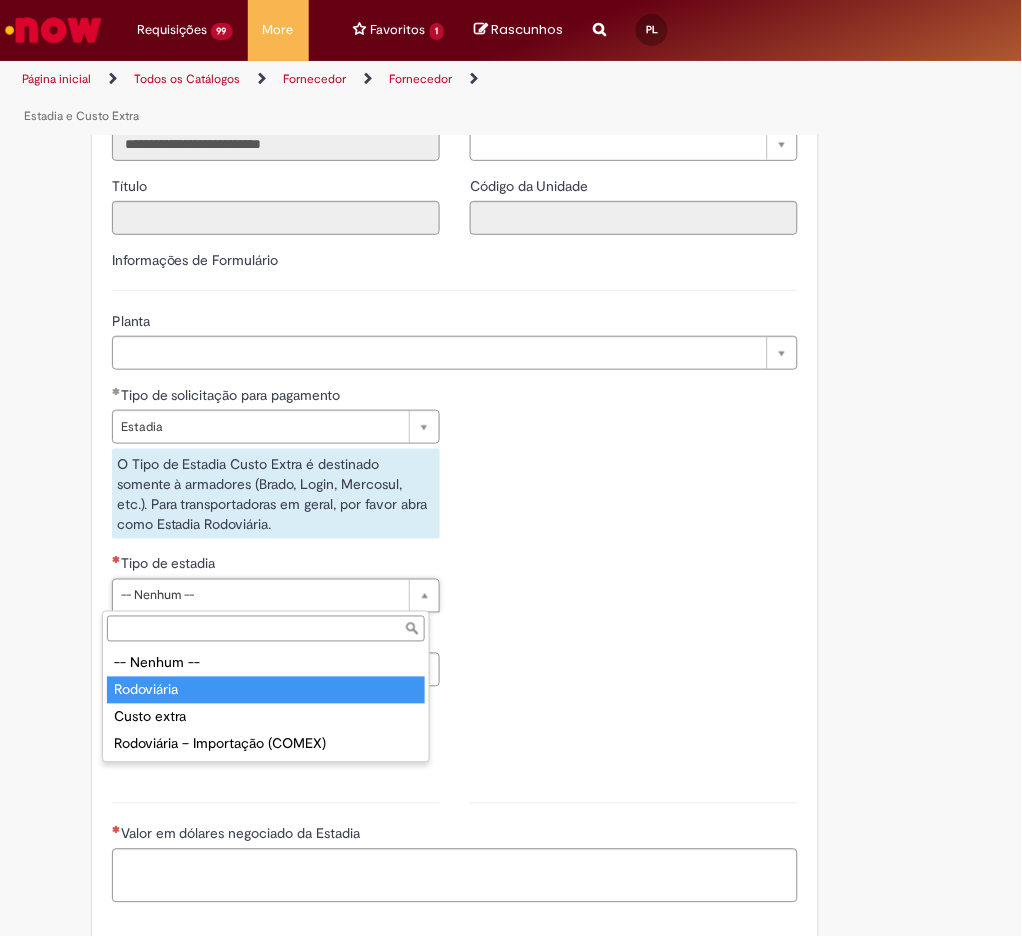 type on "**********" 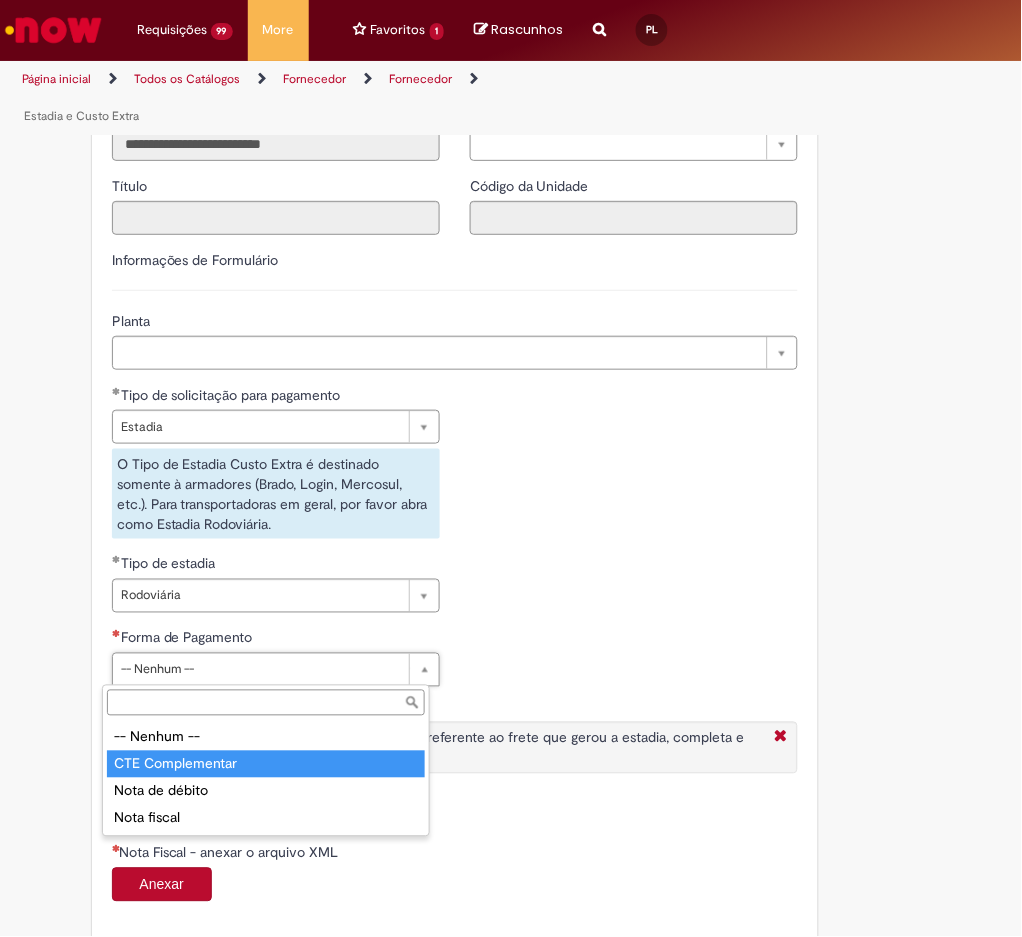 type on "**********" 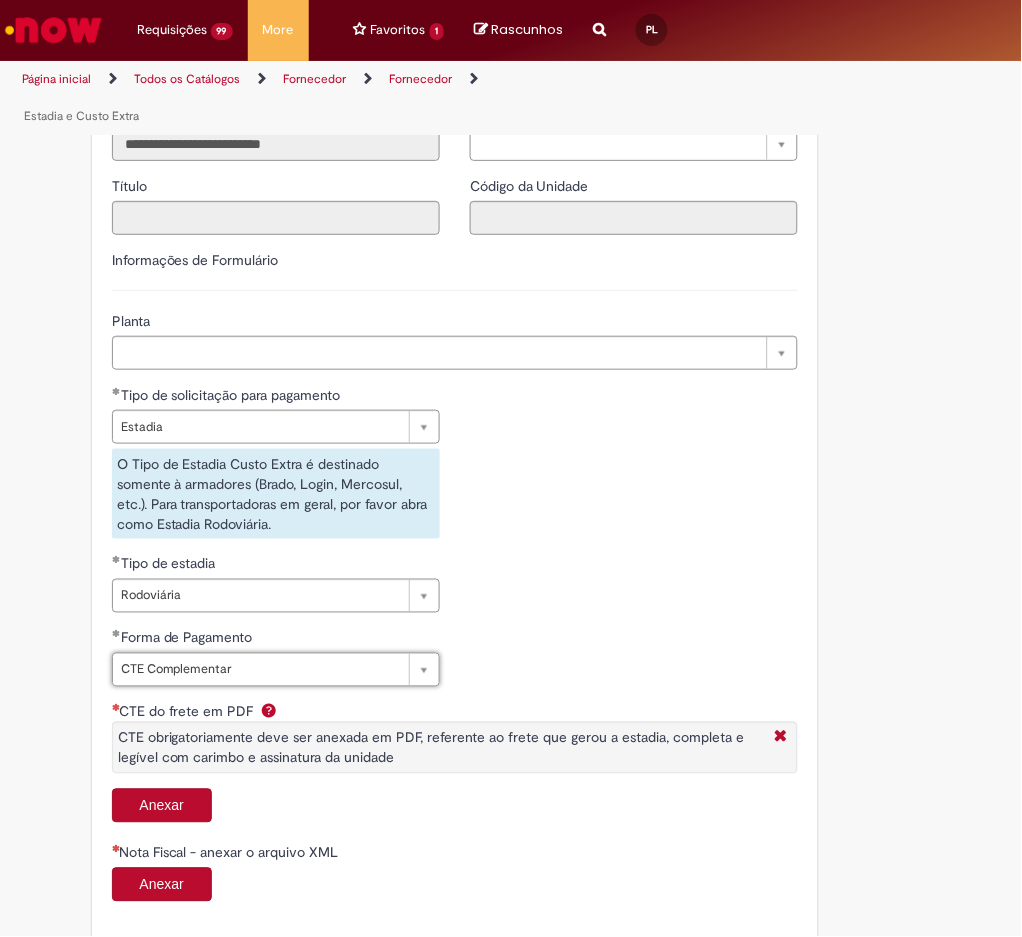 scroll, scrollTop: 923, scrollLeft: 0, axis: vertical 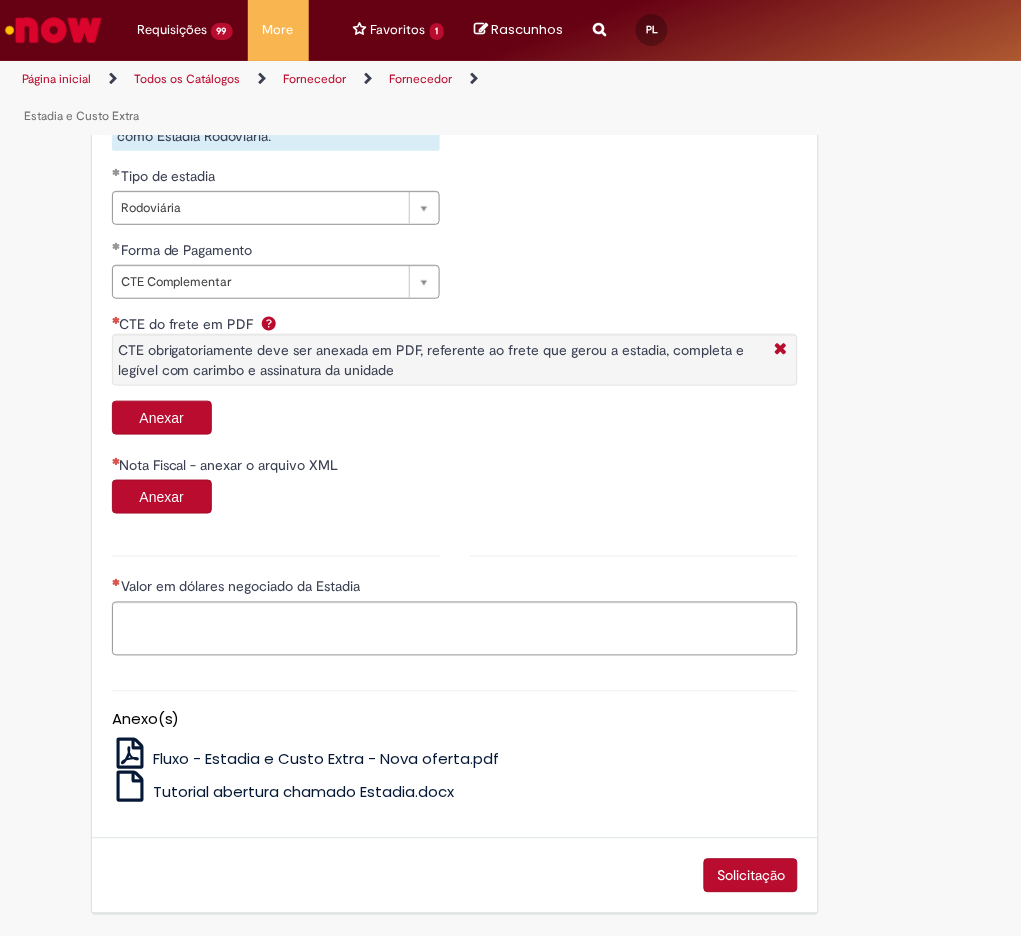 click on "Anexar" at bounding box center (162, 418) 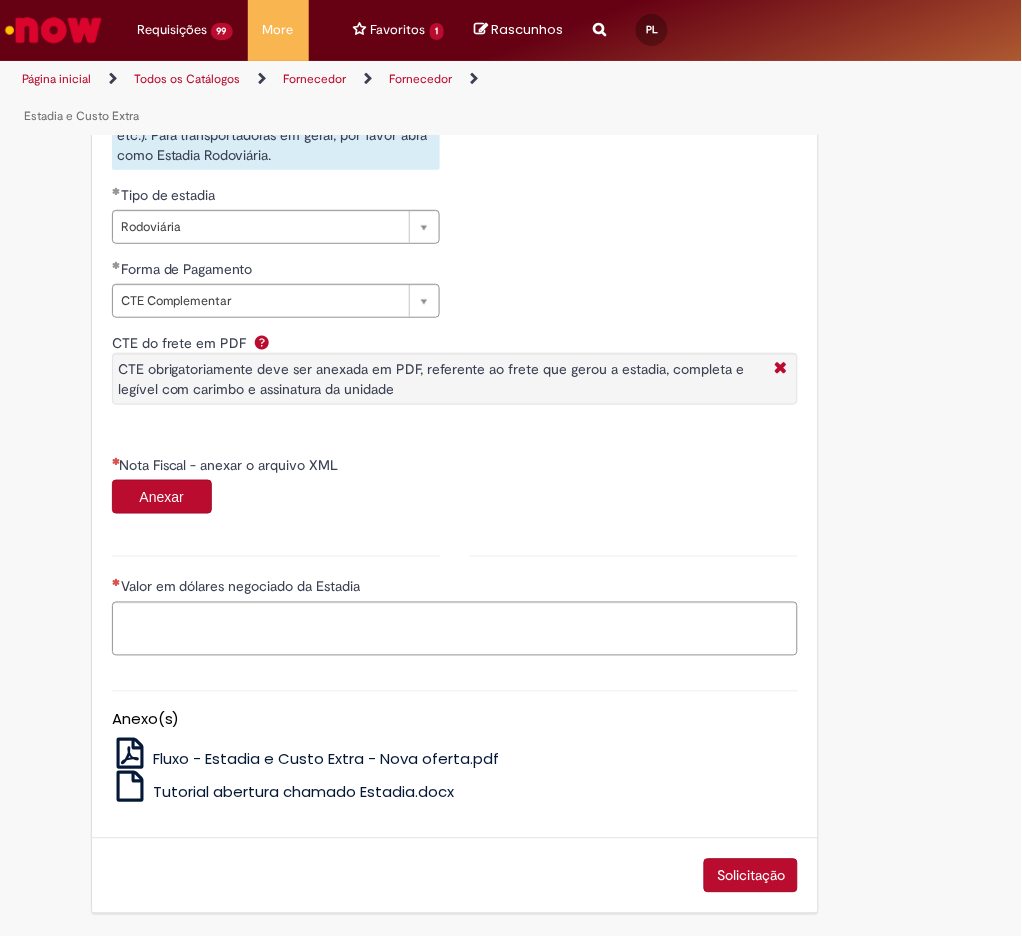 scroll, scrollTop: 923, scrollLeft: 0, axis: vertical 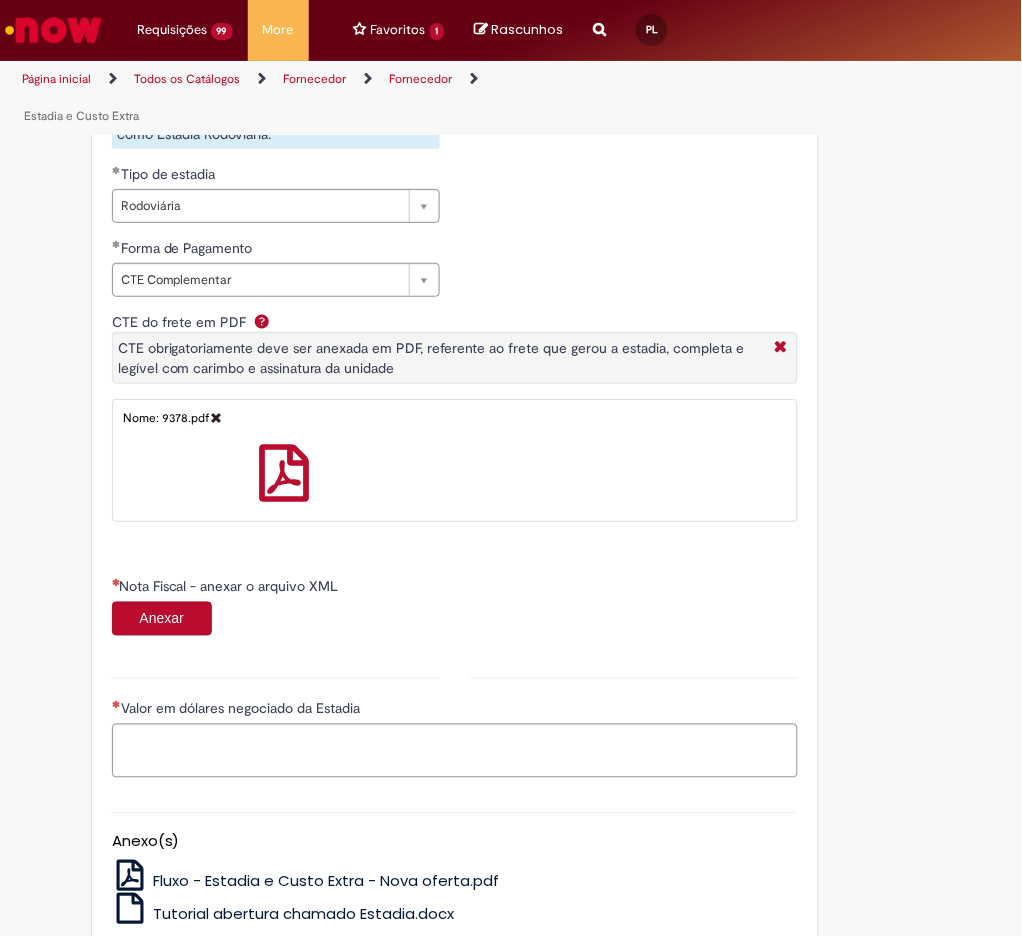 click on "Anexar" at bounding box center [162, 619] 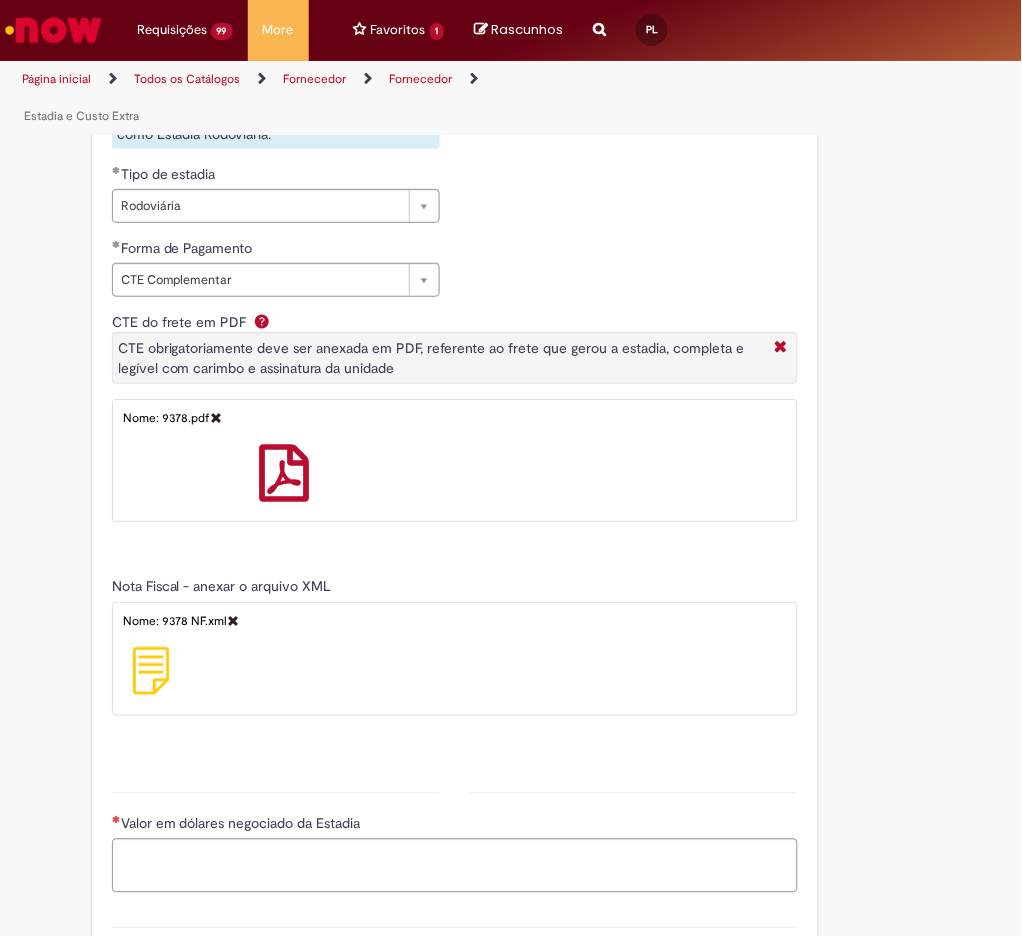 type on "******" 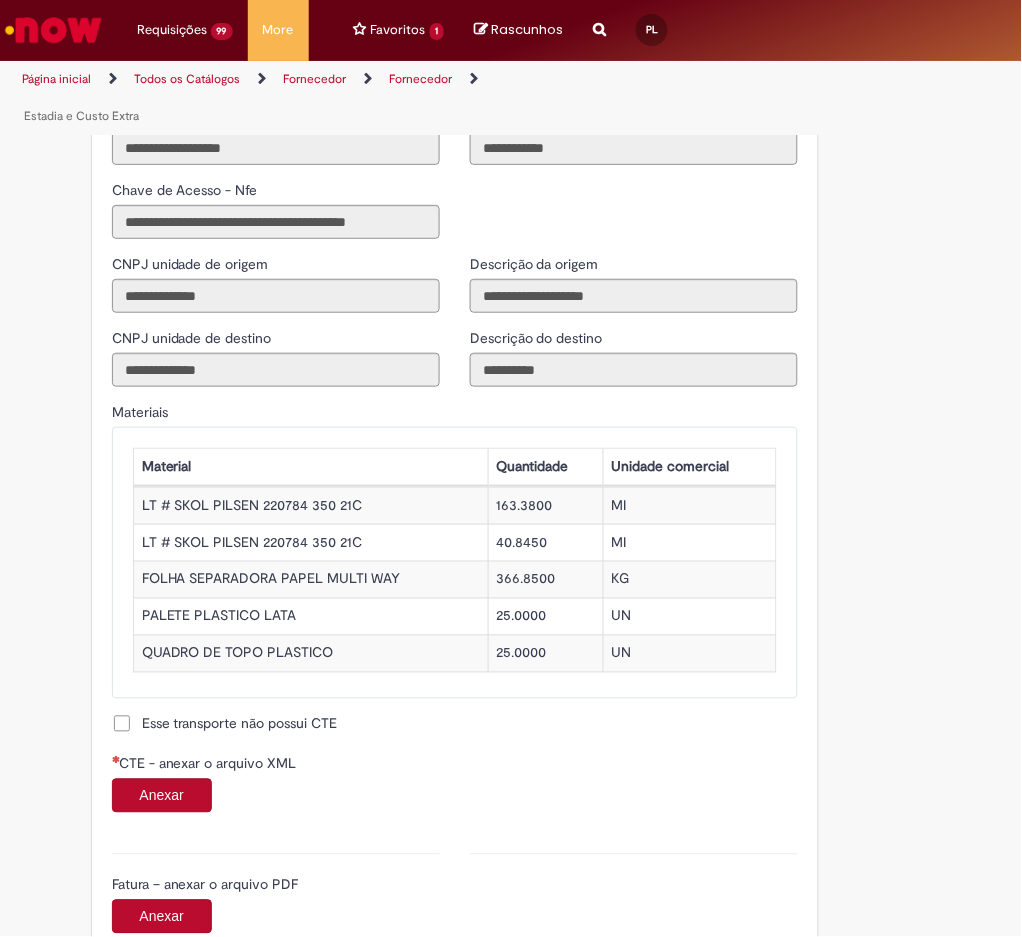 scroll, scrollTop: 1857, scrollLeft: 0, axis: vertical 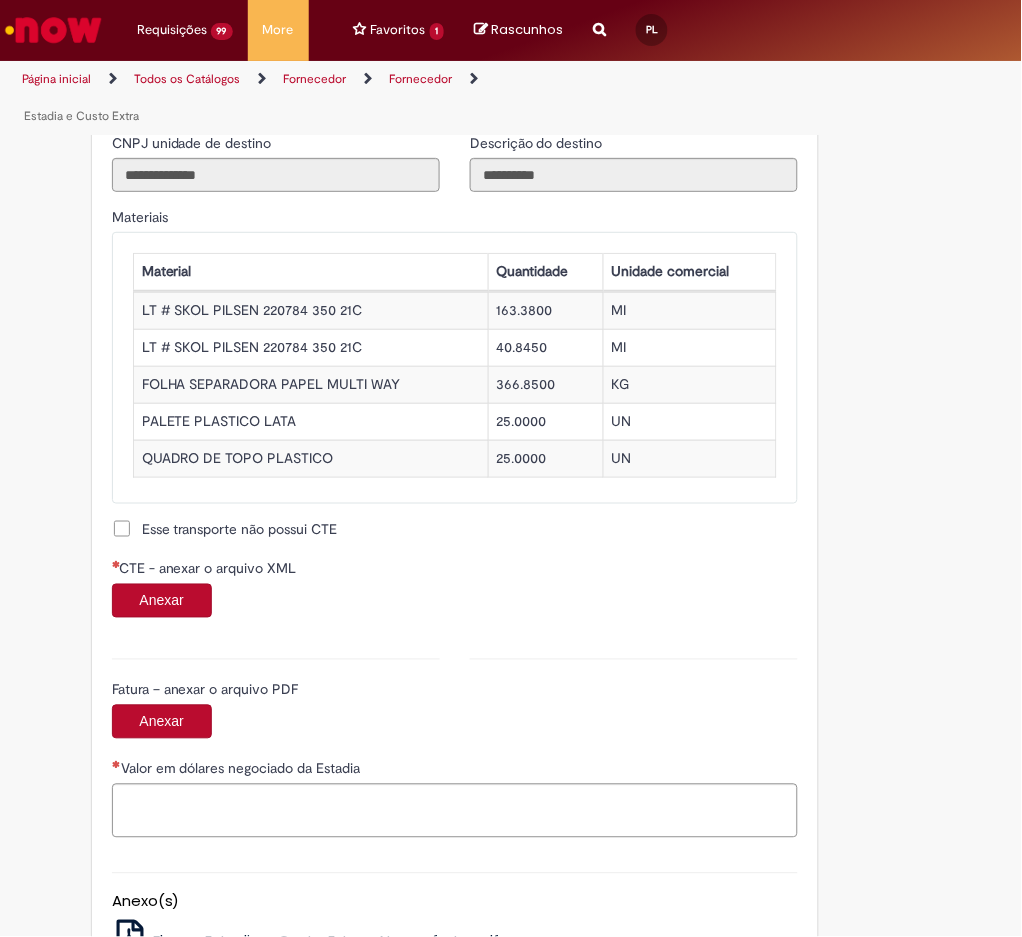 click on "Anexar" at bounding box center (162, 601) 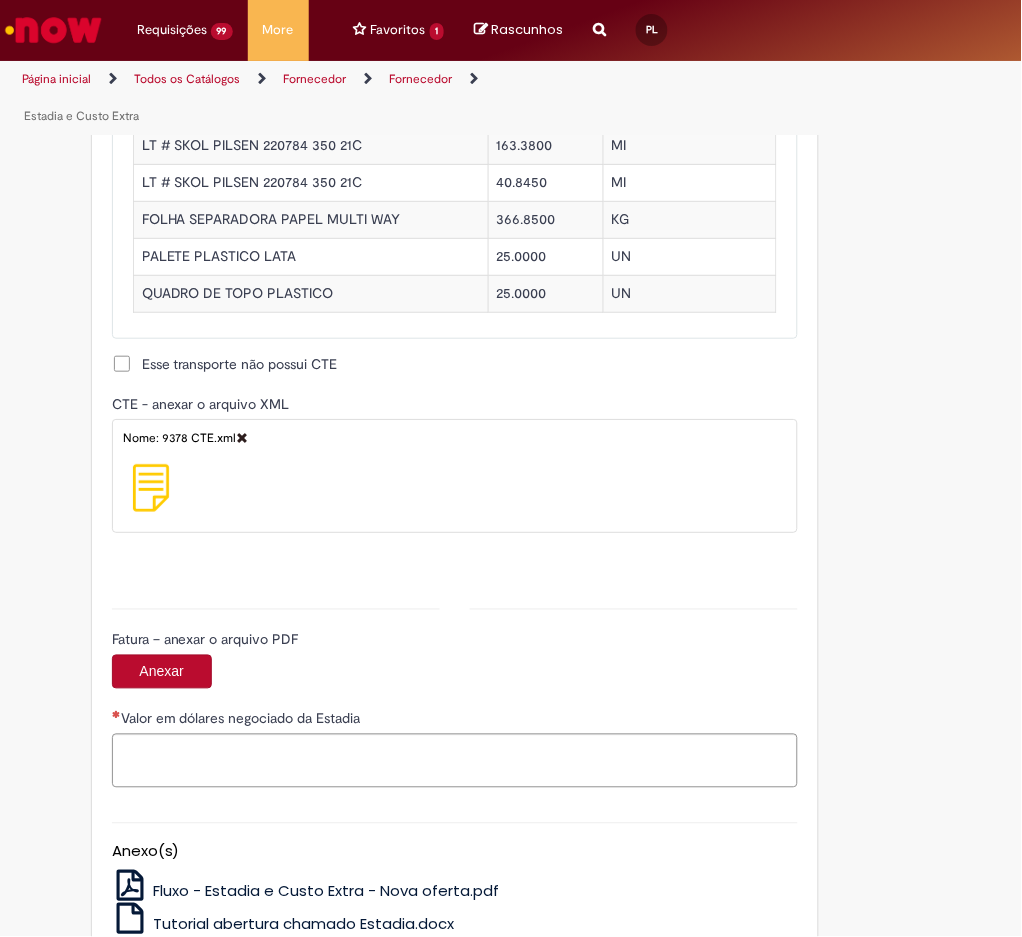 type on "**********" 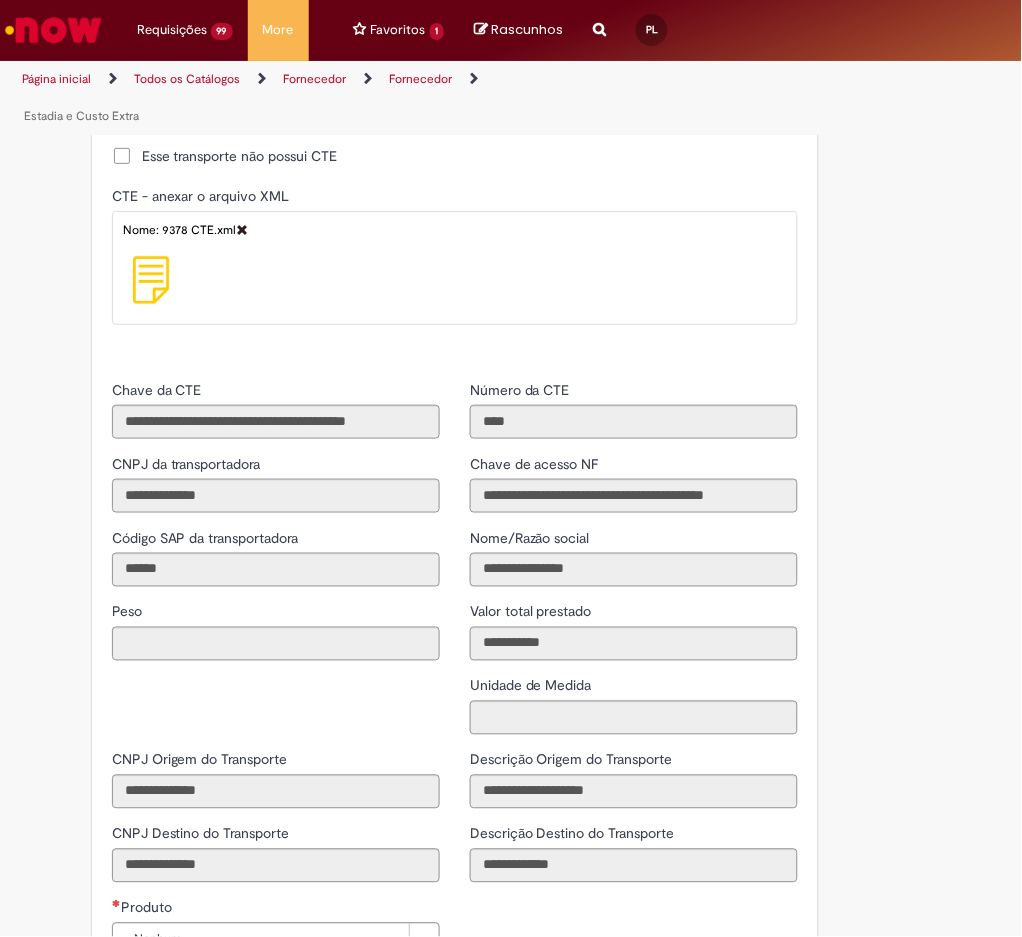 scroll, scrollTop: 2689, scrollLeft: 0, axis: vertical 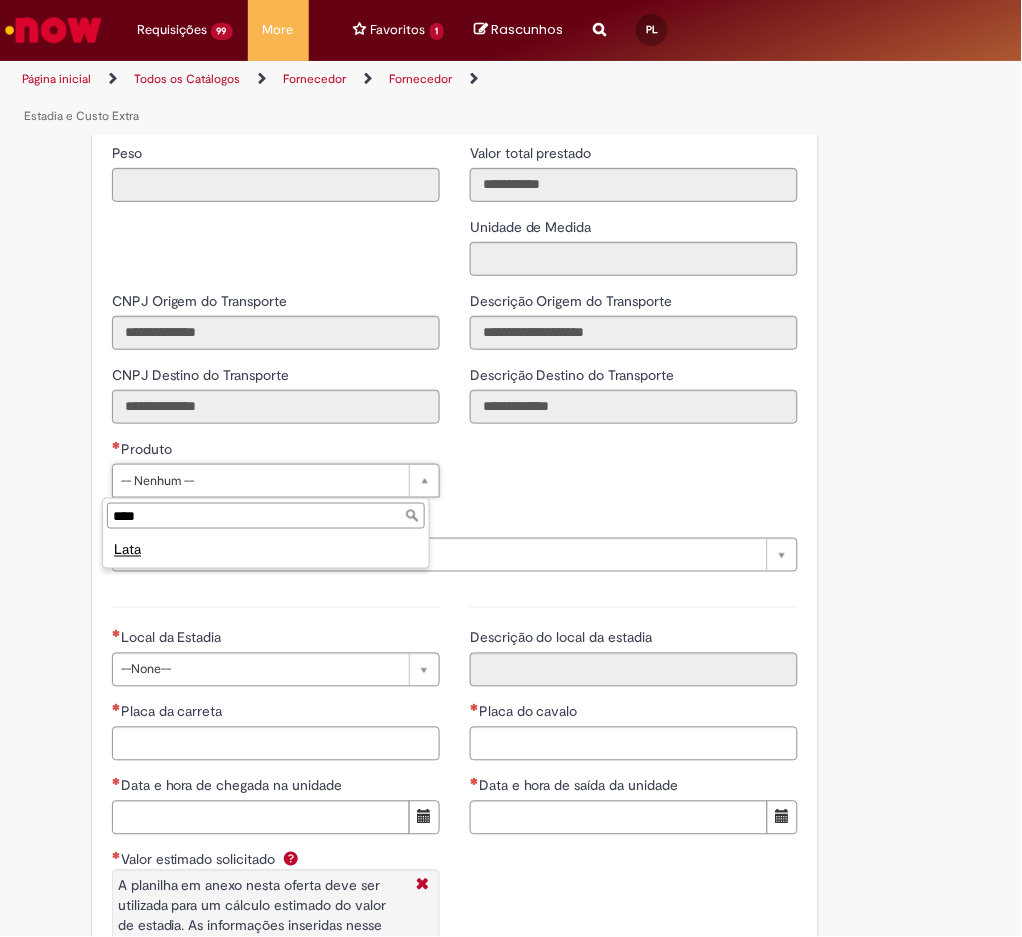 type on "****" 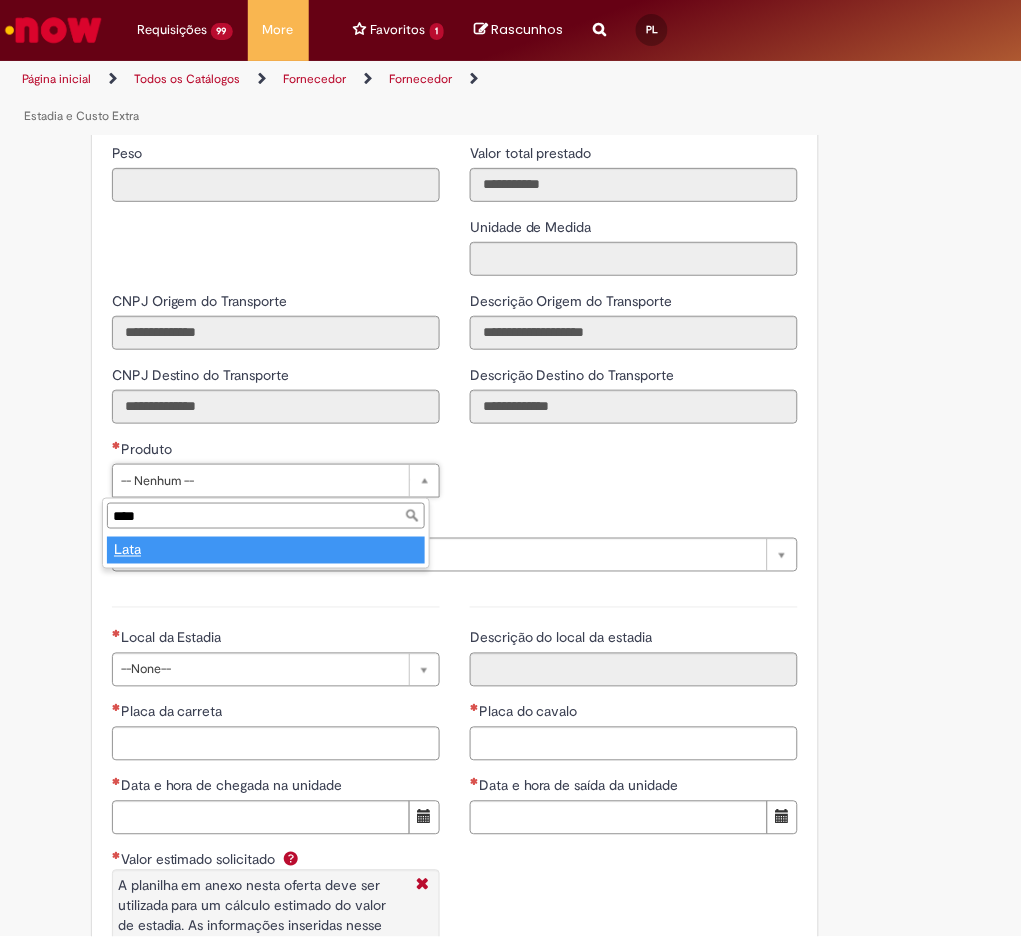 type on "****" 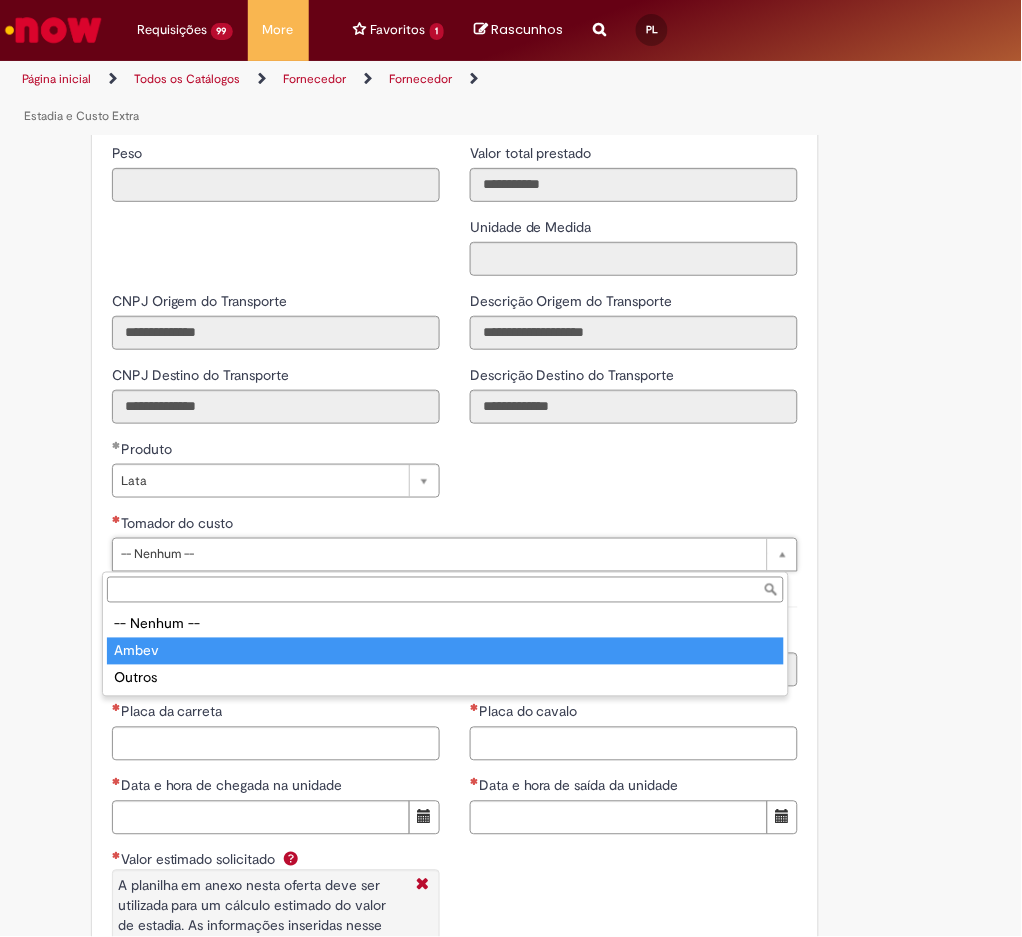 type on "*****" 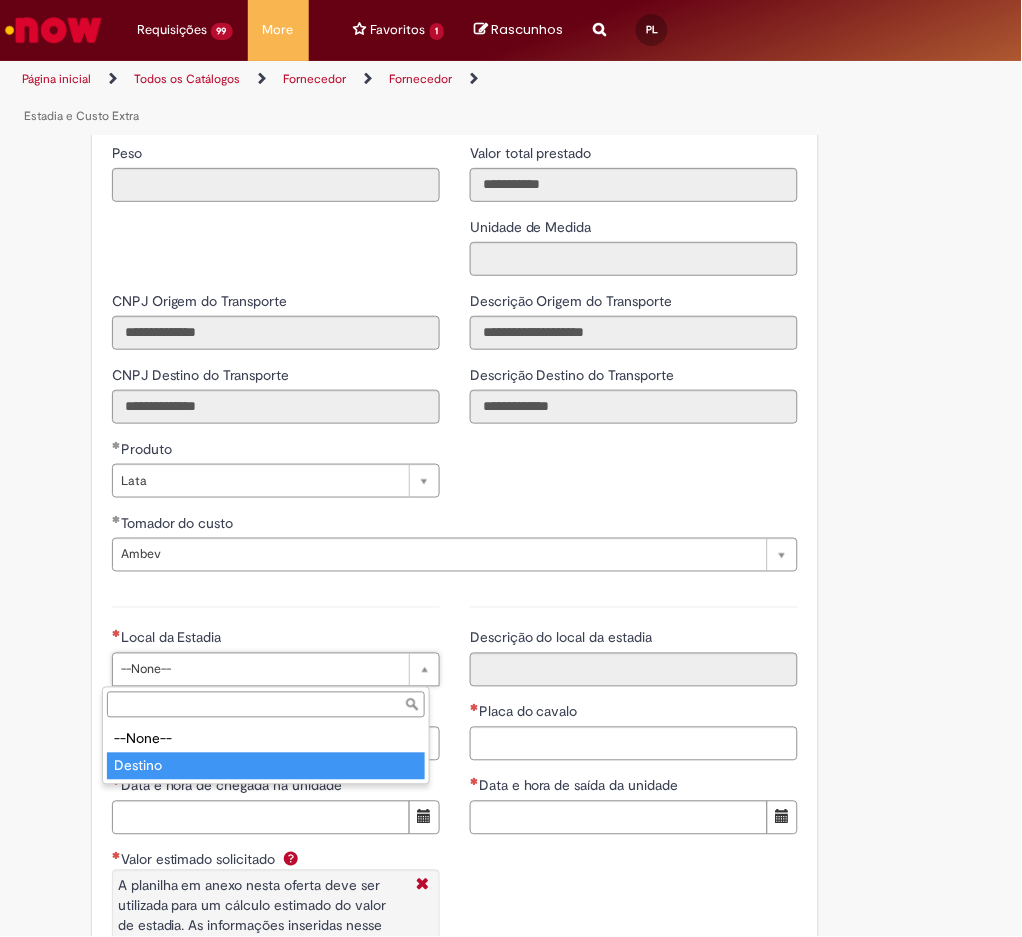 drag, startPoint x: 194, startPoint y: 757, endPoint x: 250, endPoint y: 753, distance: 56.142673 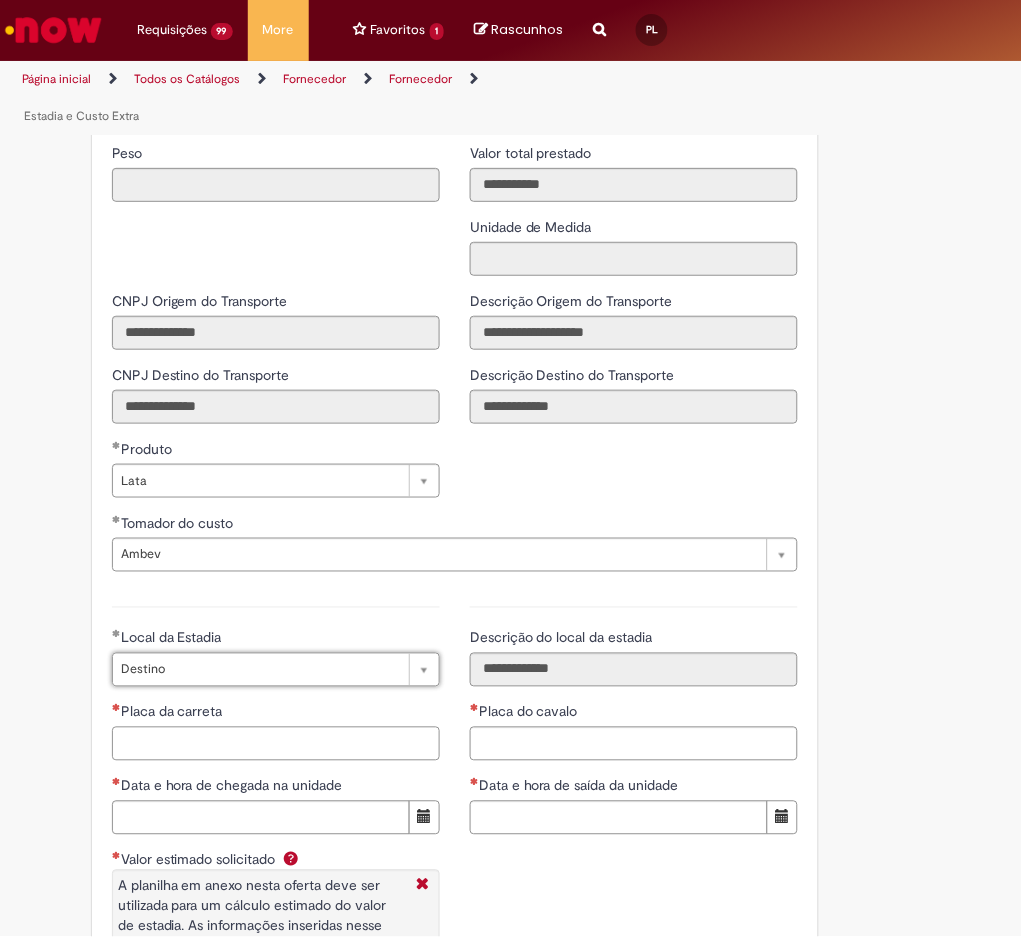 click on "Placa da carreta" at bounding box center (276, 744) 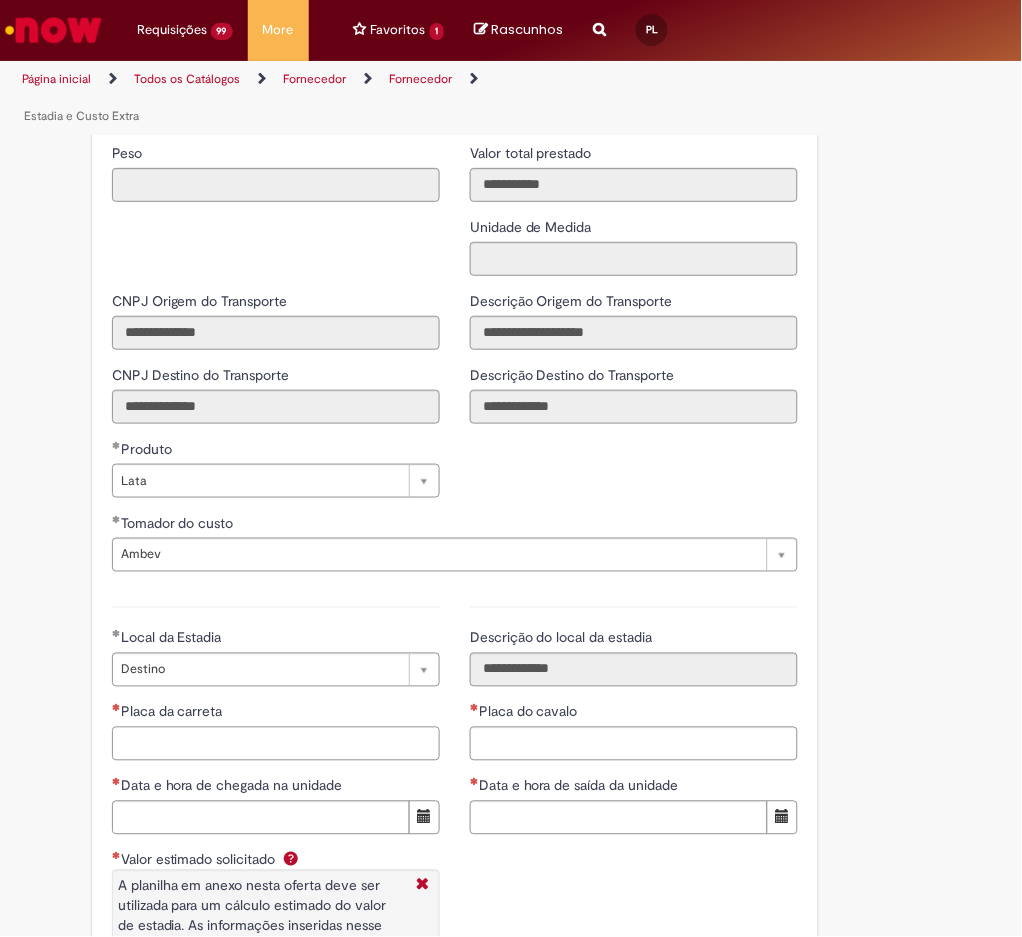 click on "Placa da carreta" at bounding box center (276, 744) 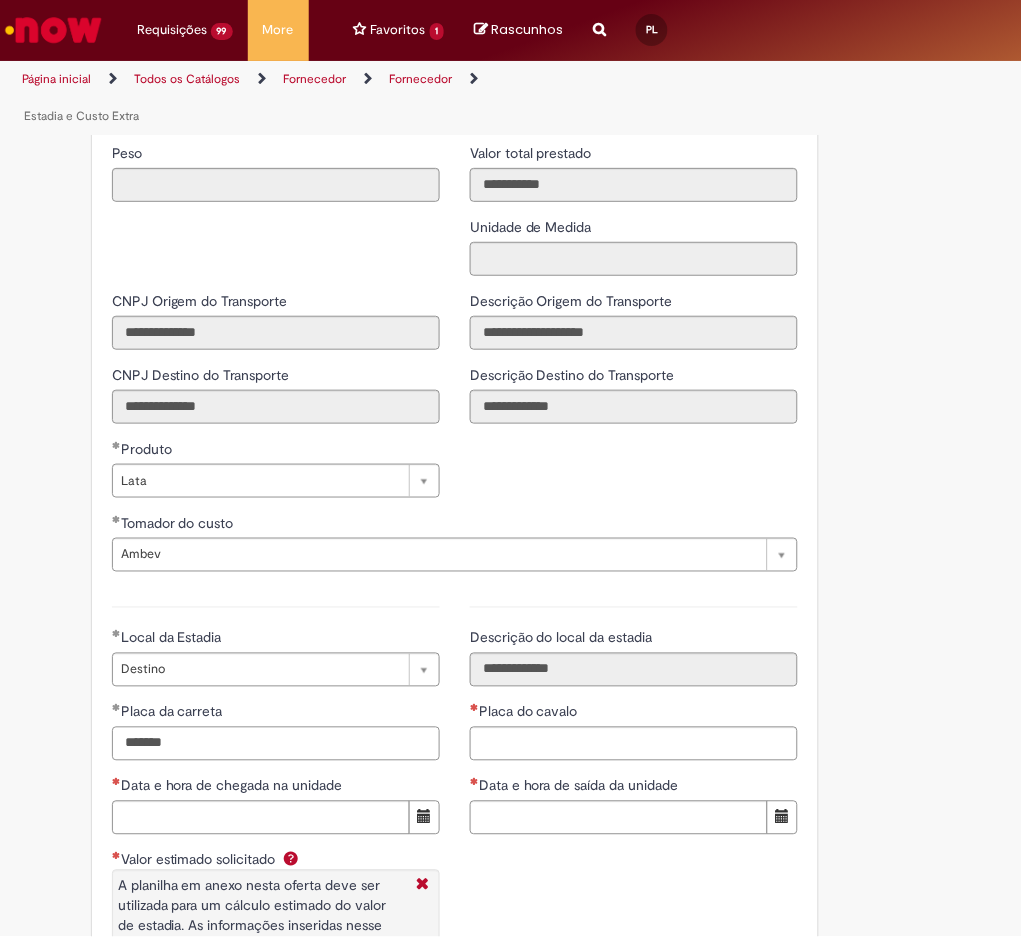 type on "*******" 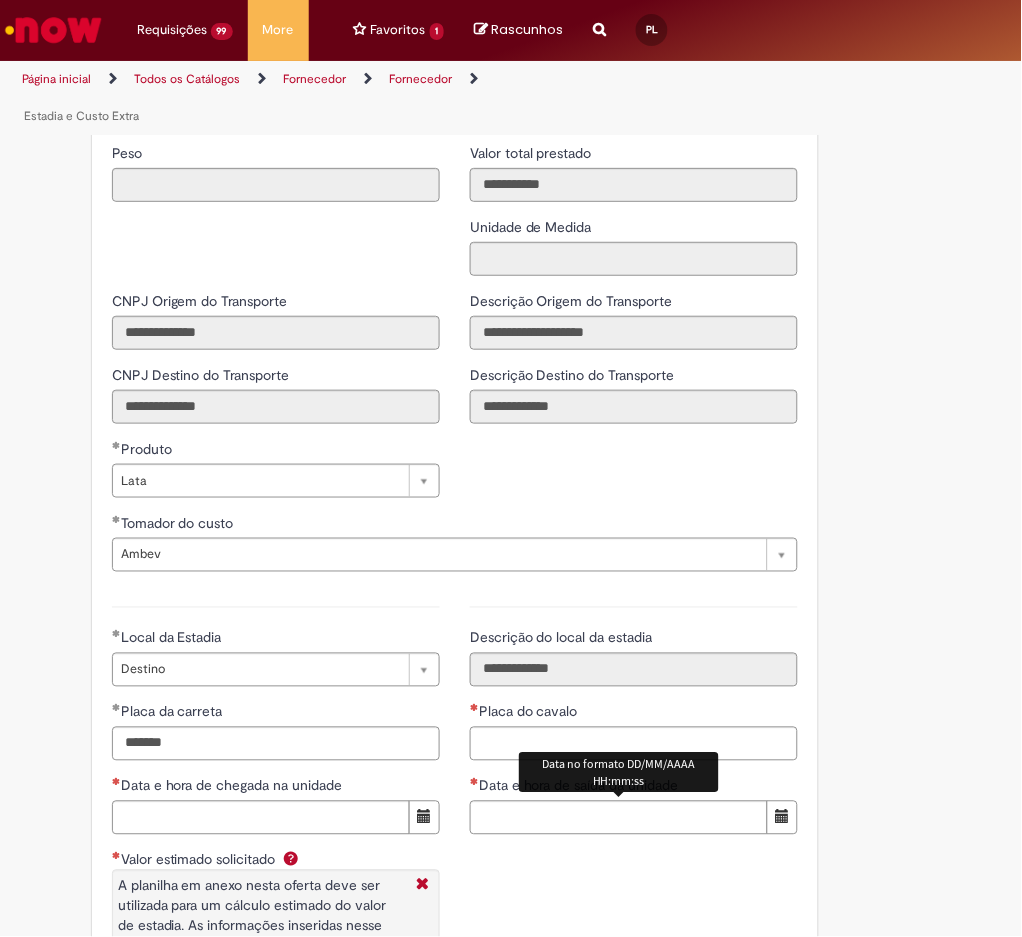 click on "Data no formato DD/MM/AAAA HH:mm:ss" at bounding box center [619, 773] 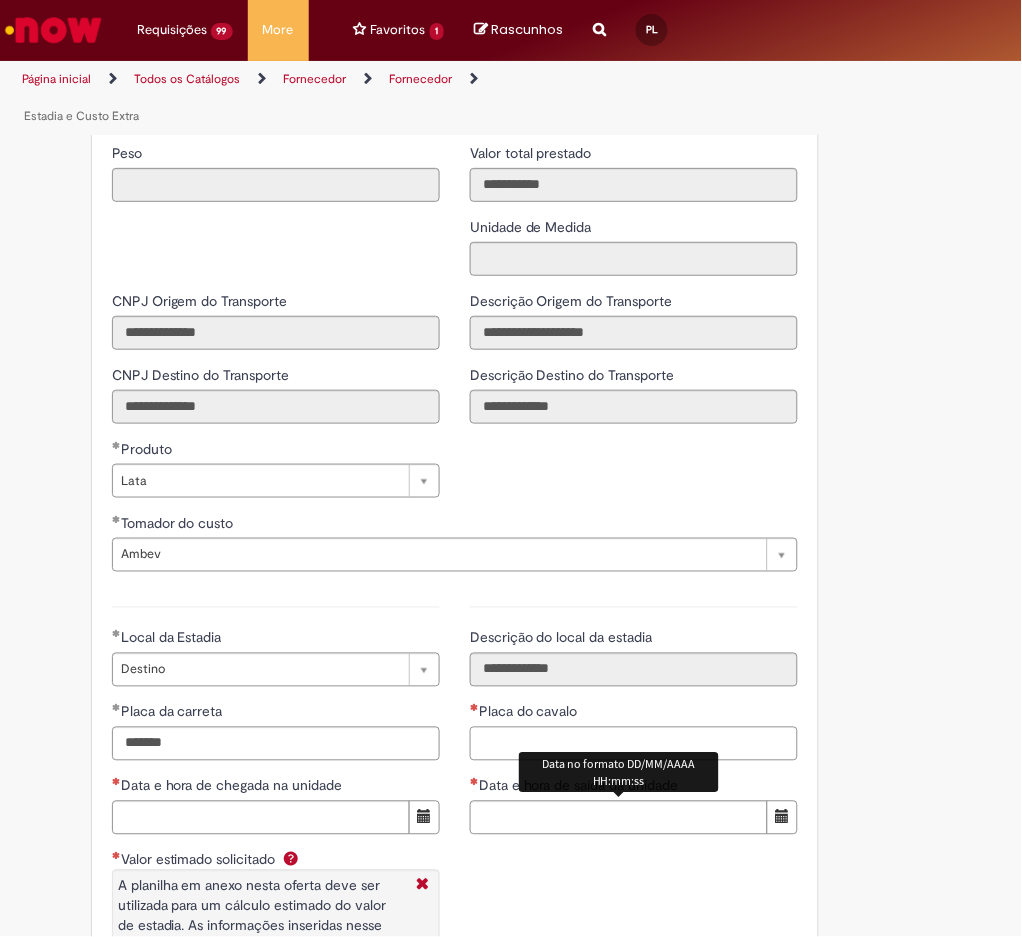 click on "Placa do cavalo" at bounding box center (634, 744) 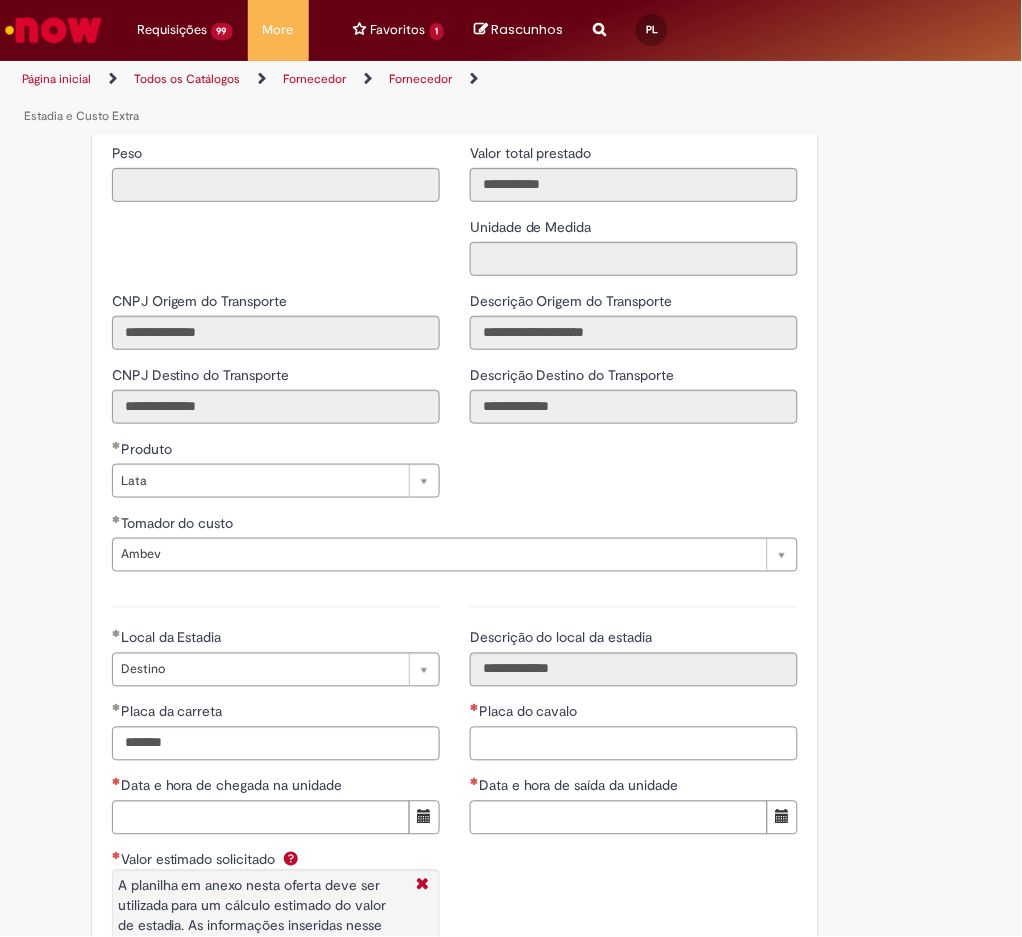 paste on "*******" 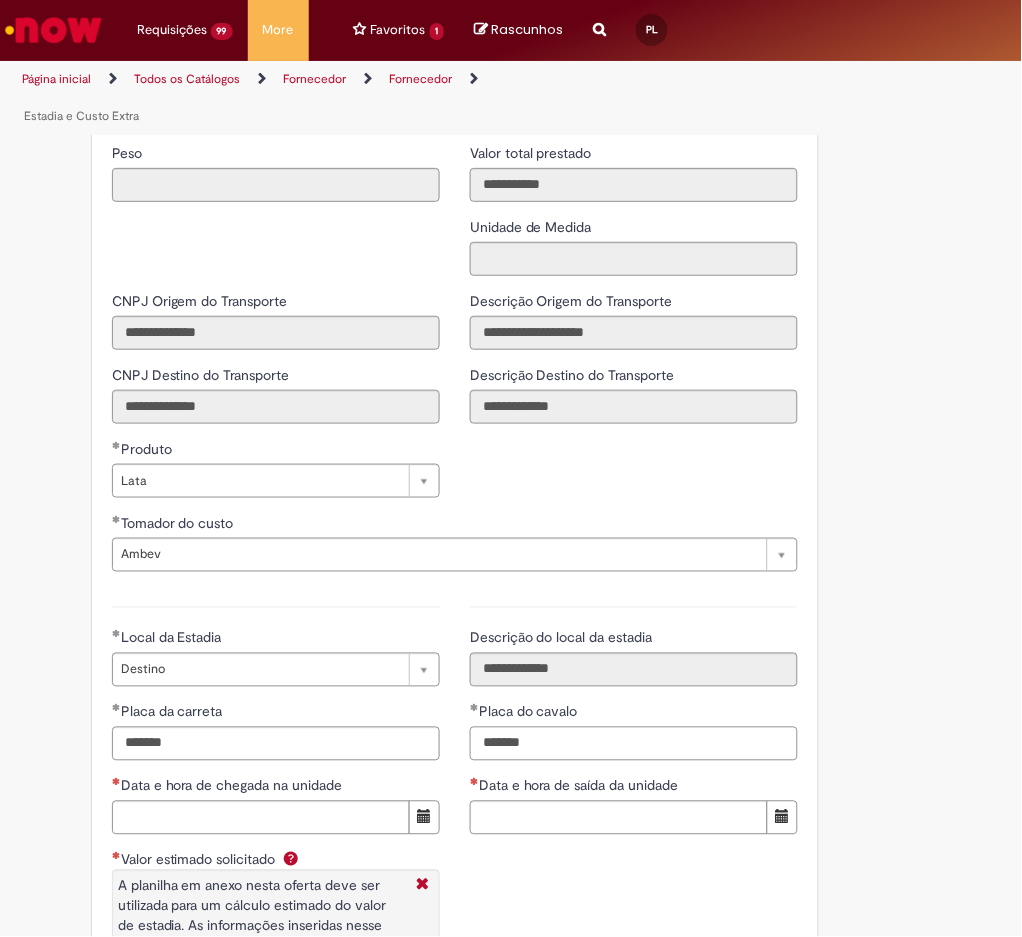 type on "*******" 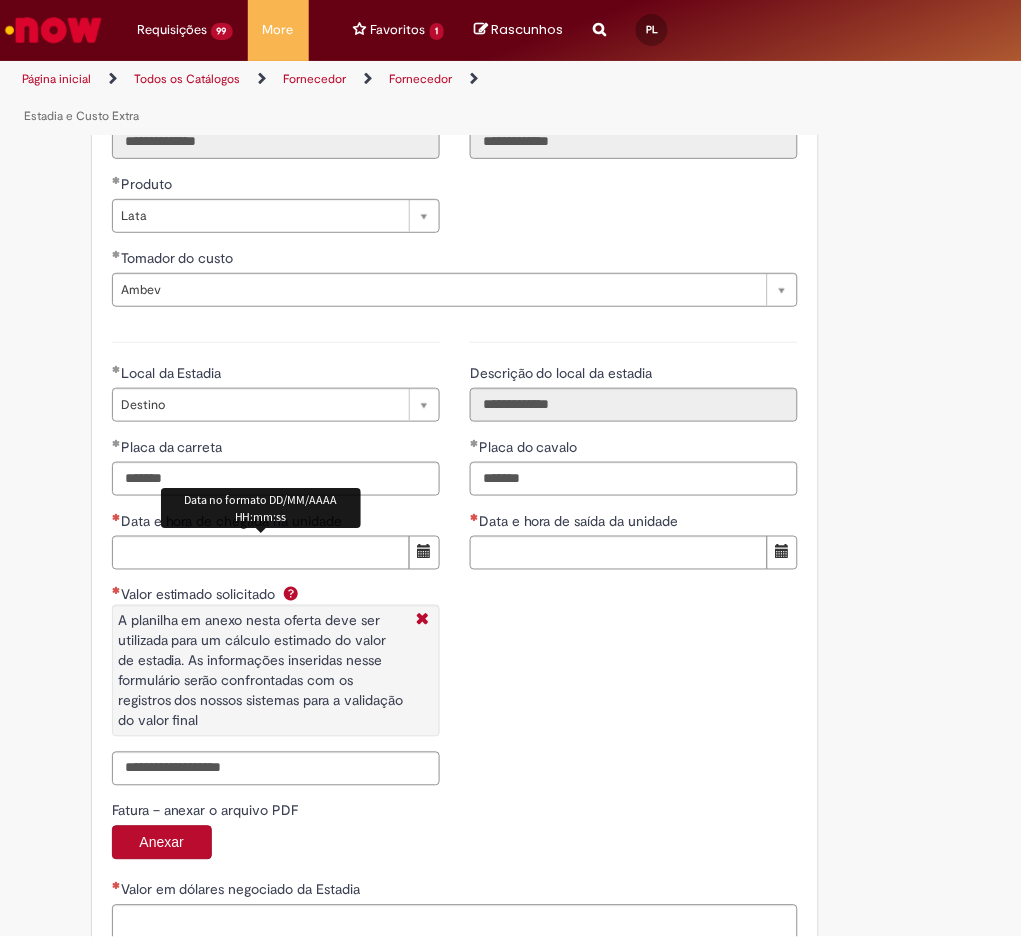 scroll, scrollTop: 2955, scrollLeft: 0, axis: vertical 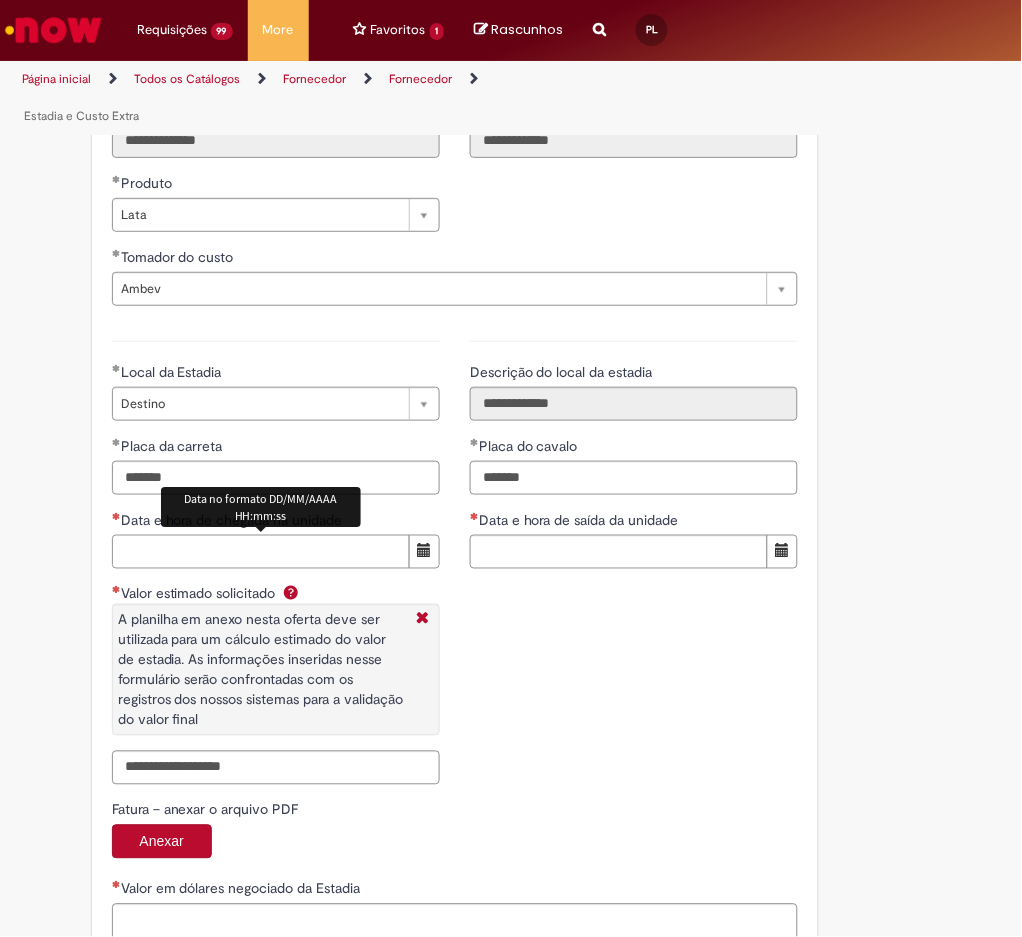 click on "Data e hora de chegada na unidade" at bounding box center [261, 552] 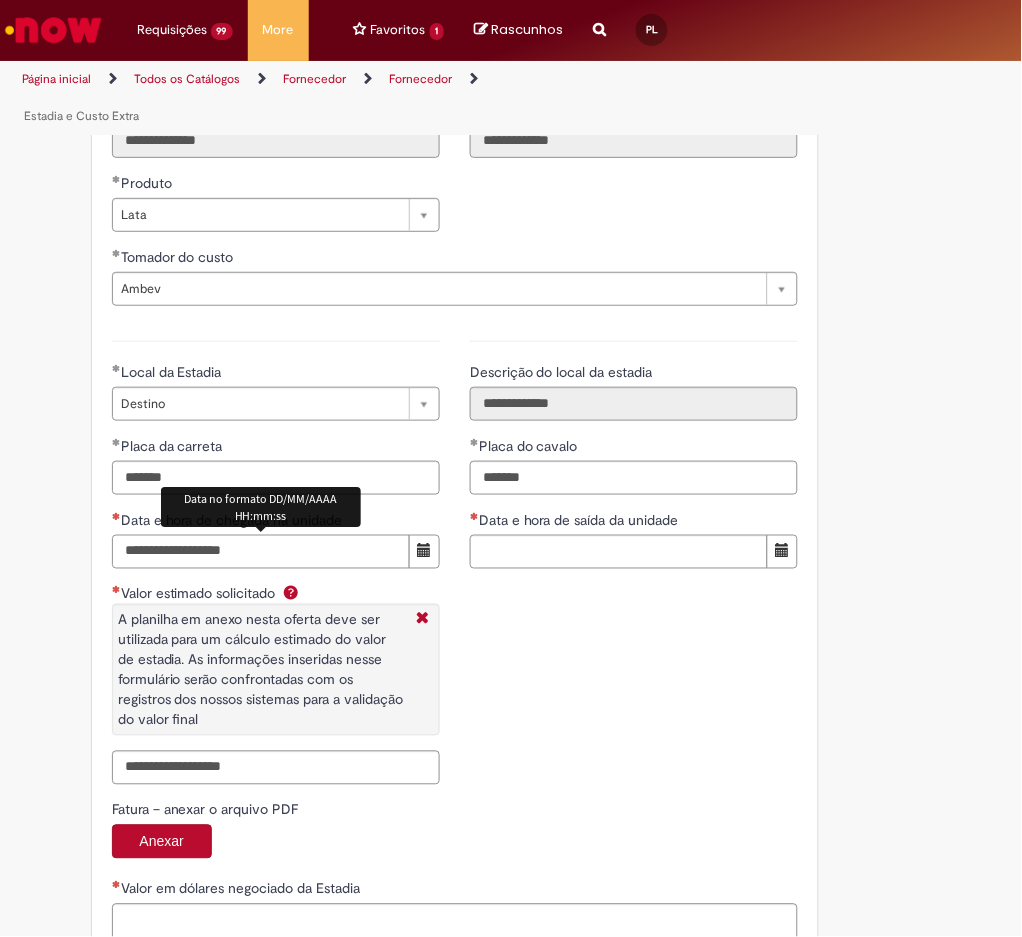 type on "**********" 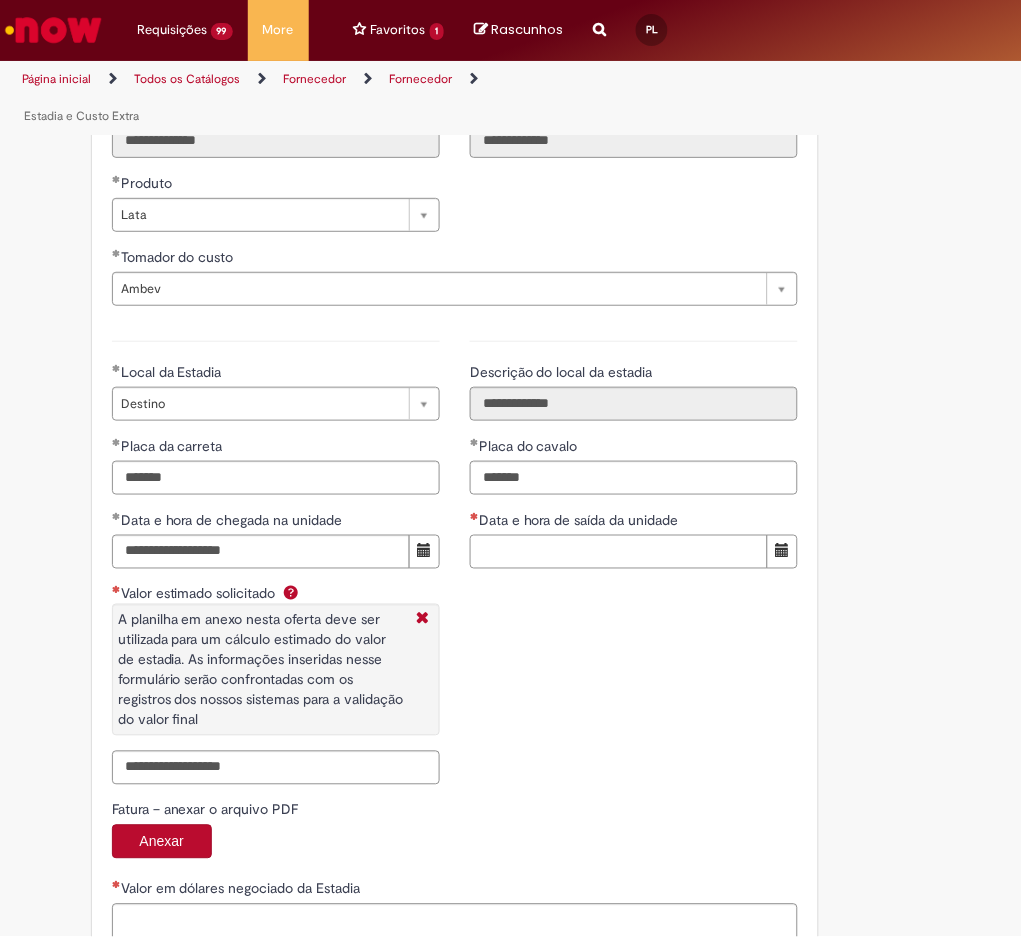 click on "Data e hora de saída da unidade" at bounding box center (619, 552) 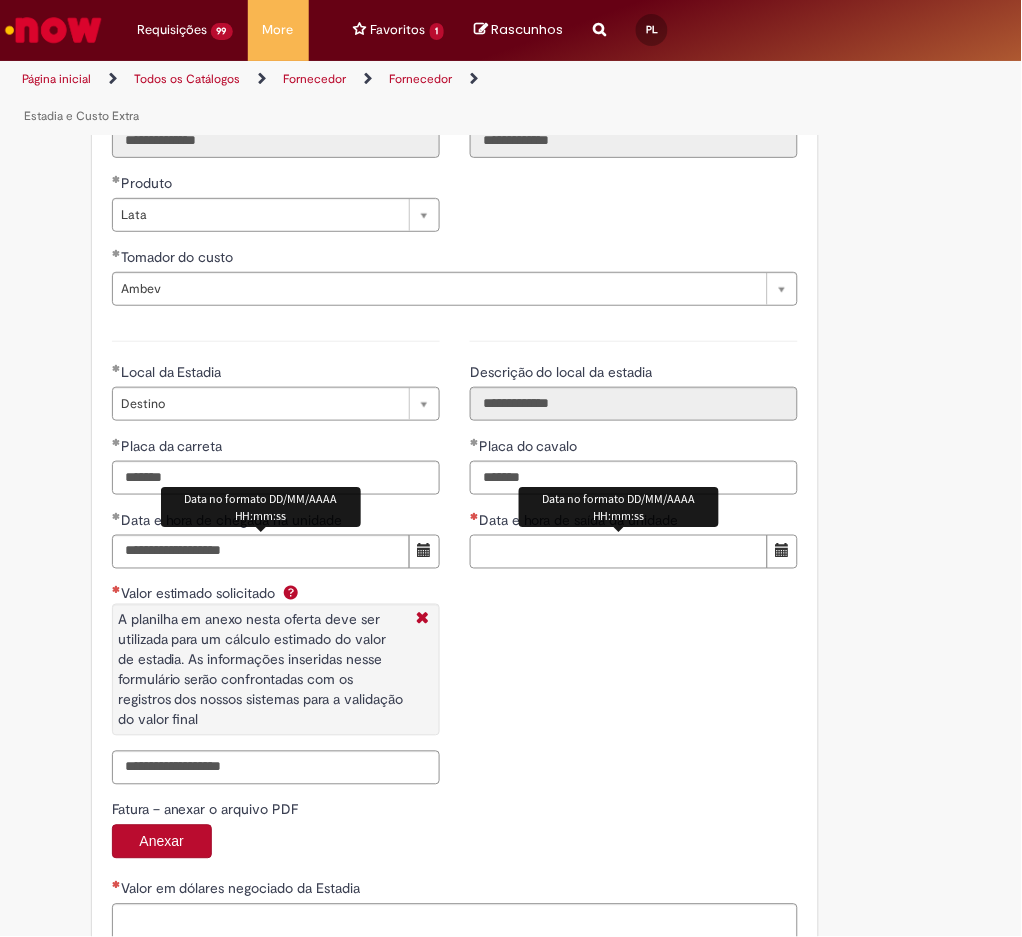 paste on "**********" 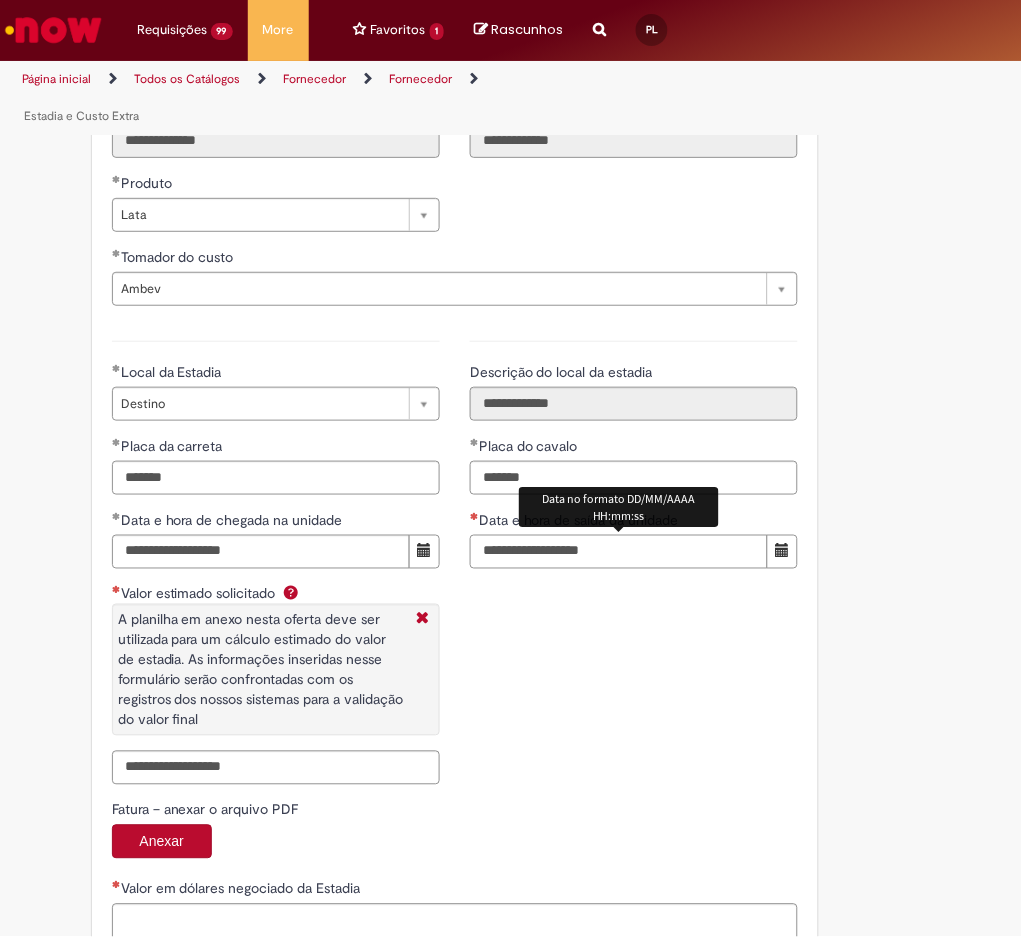 type on "**********" 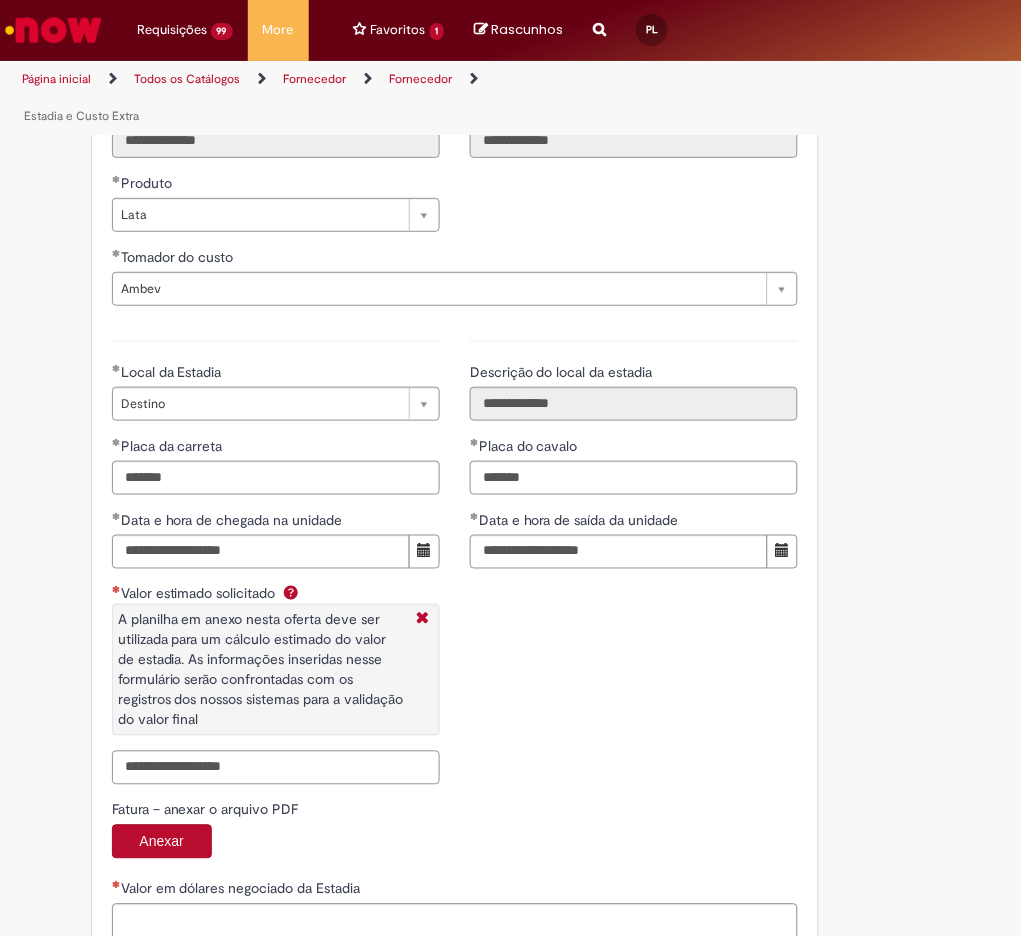 click on "Valor estimado solicitado A planilha em anexo nesta oferta deve ser utilizada para um cálculo estimado do valor de estadia. As informações inseridas nesse formulário serão confrontadas com os registros dos nossos sistemas para a validação do valor final" at bounding box center (276, 768) 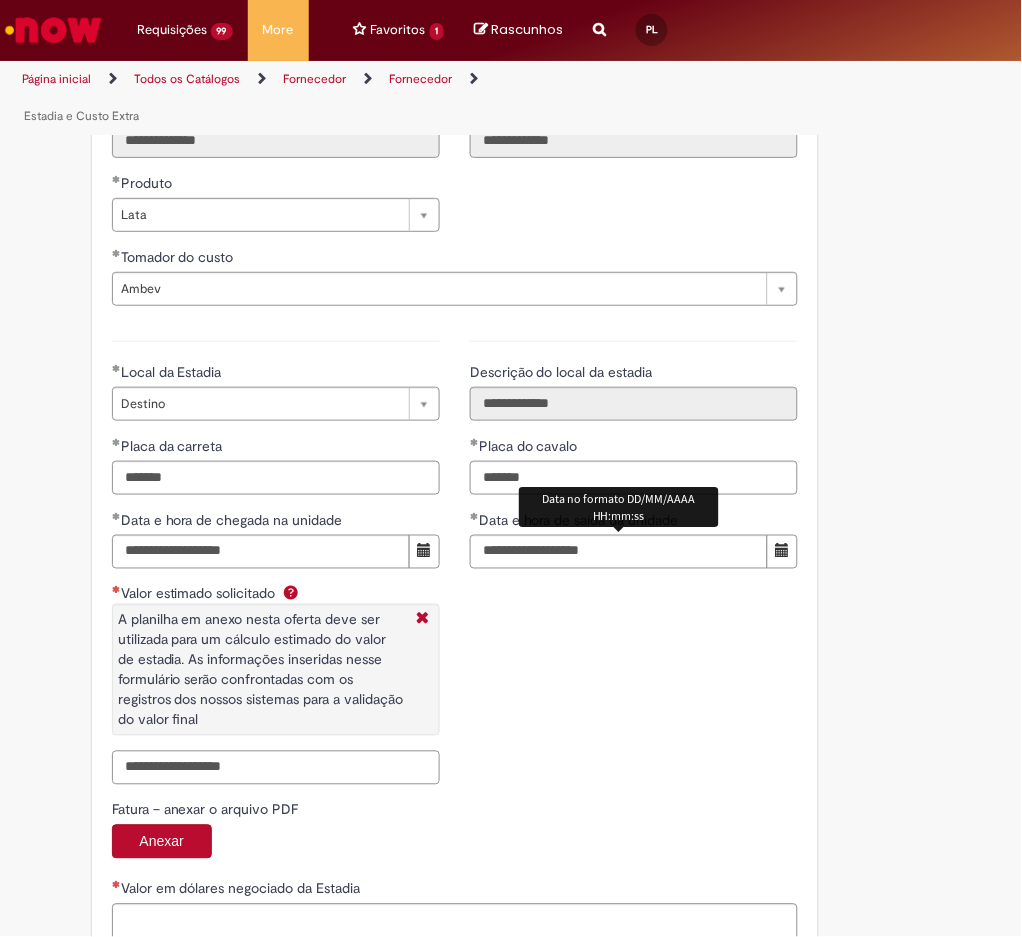 paste on "**********" 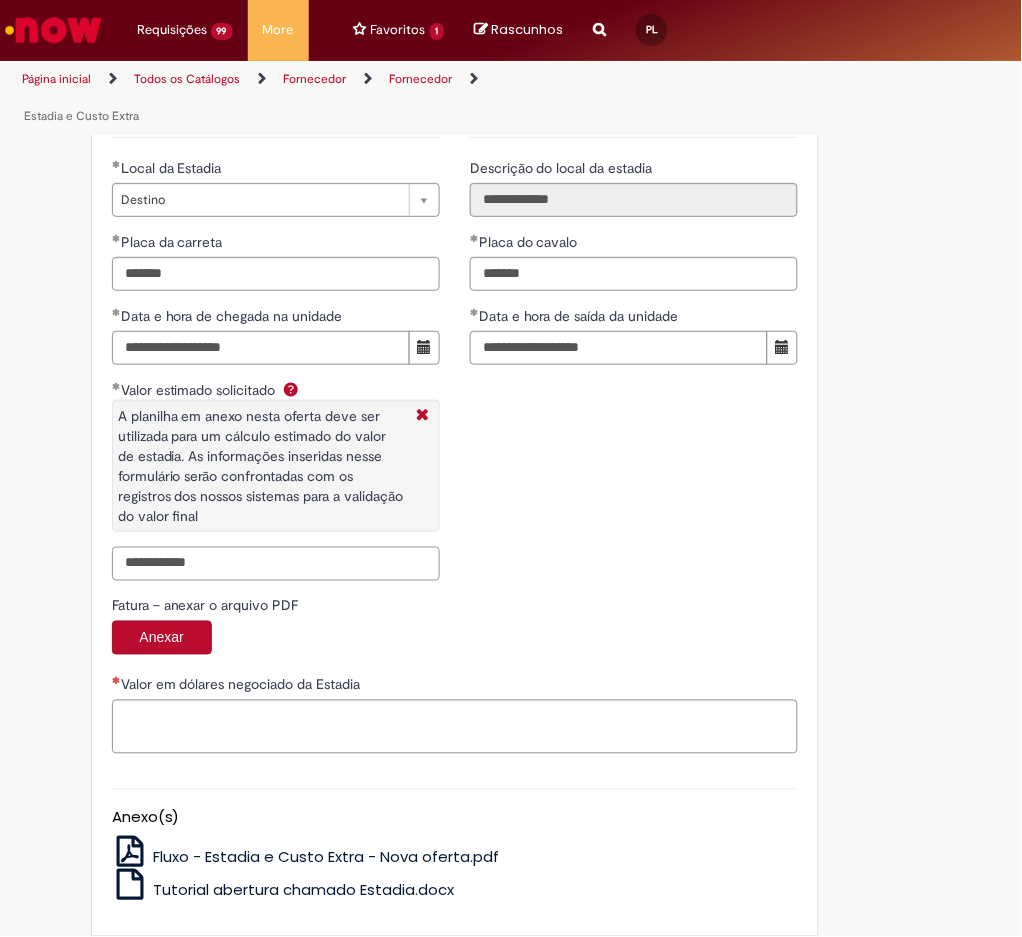scroll, scrollTop: 3261, scrollLeft: 0, axis: vertical 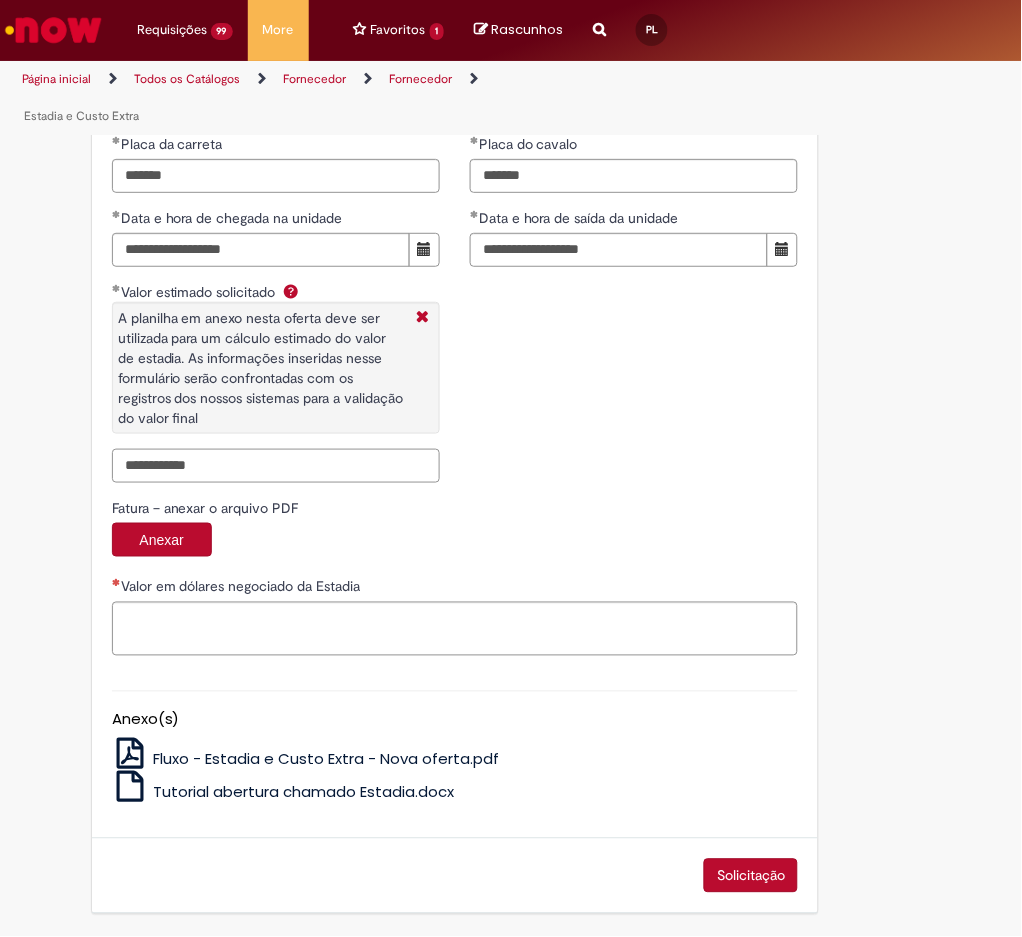 type on "**********" 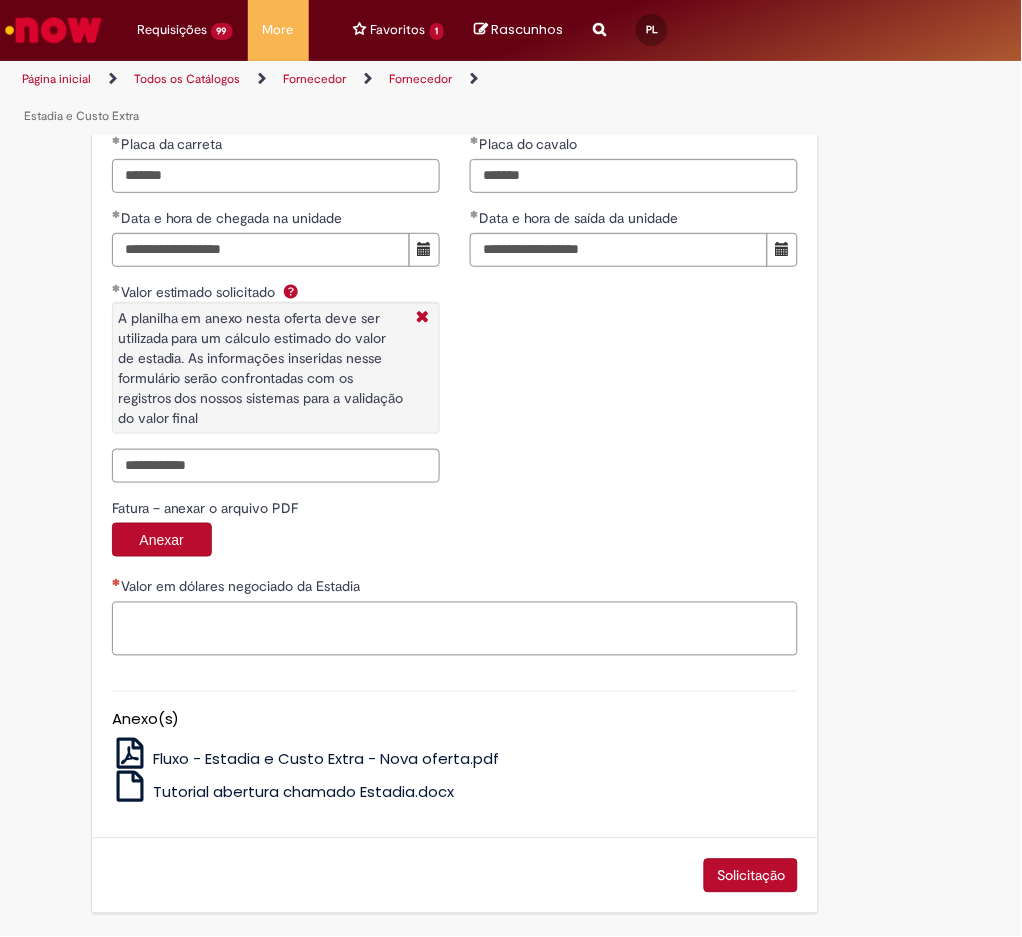 click on "Valor em dólares negociado da Estadia" at bounding box center (455, 629) 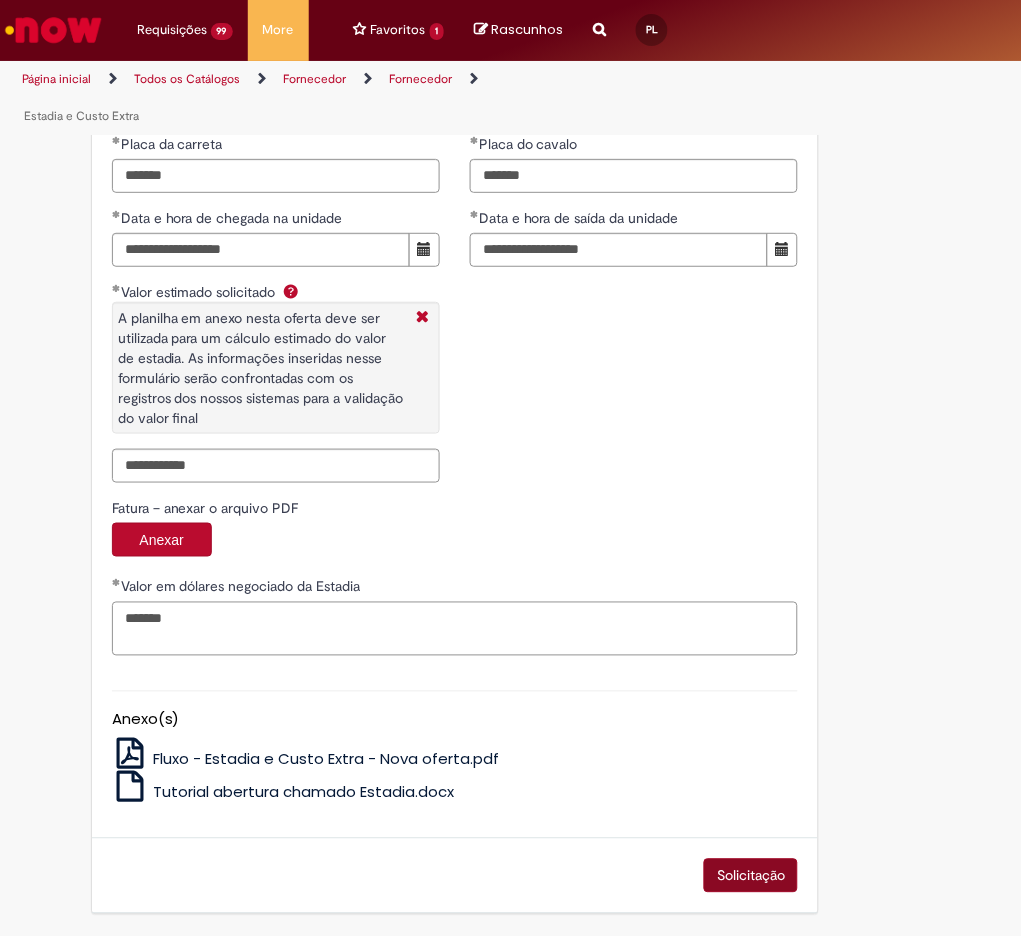 type on "*******" 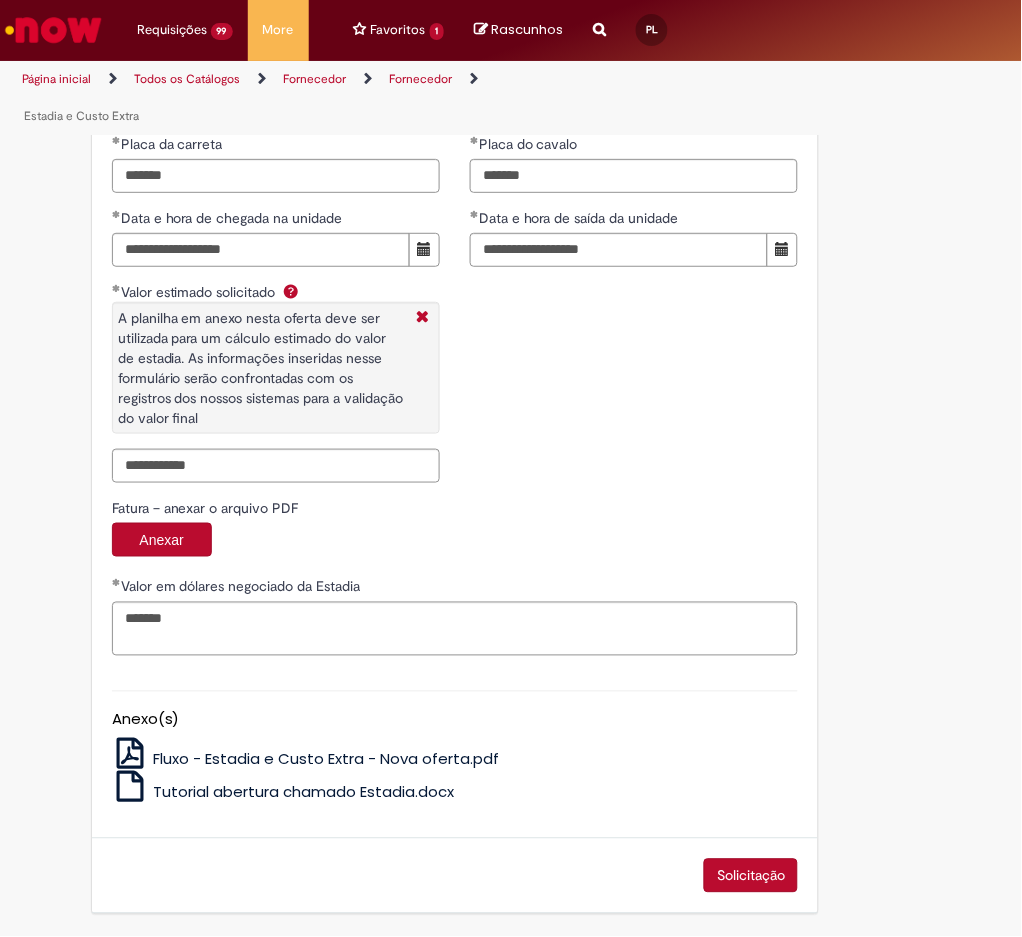 click on "Solicitação" at bounding box center (751, 876) 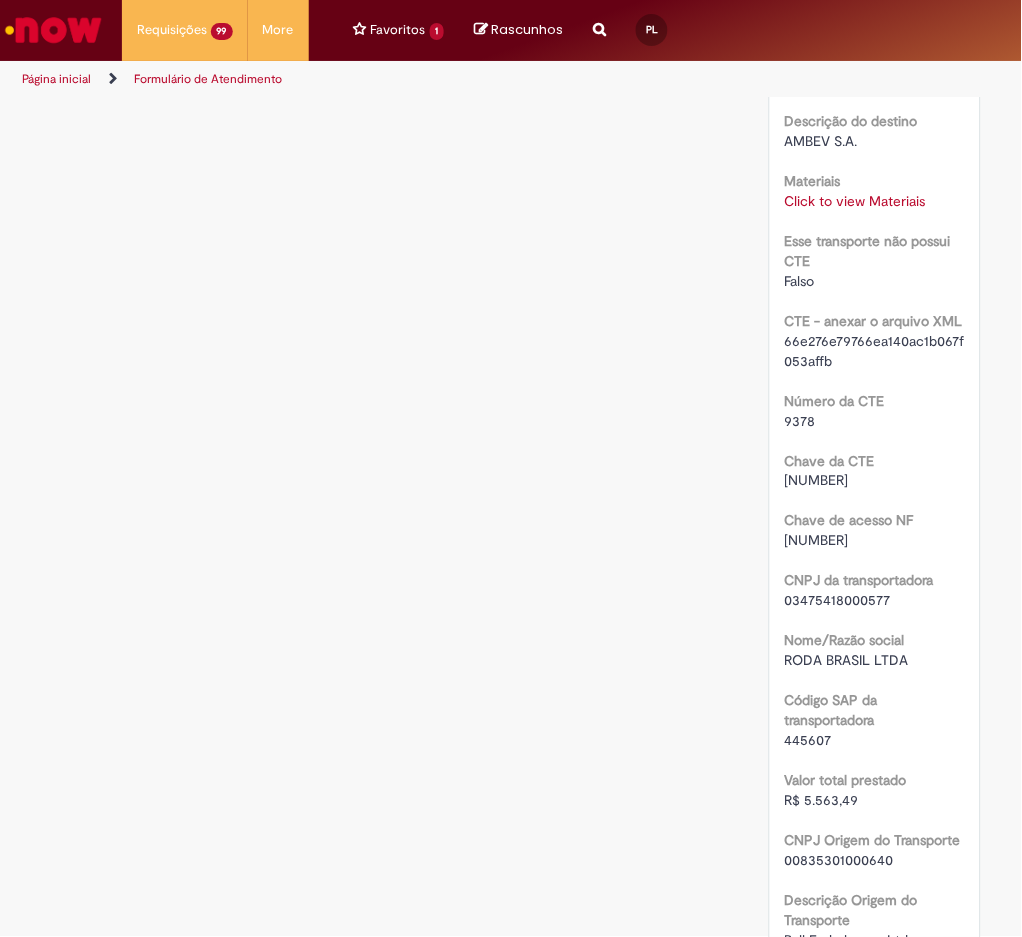 scroll, scrollTop: 0, scrollLeft: 0, axis: both 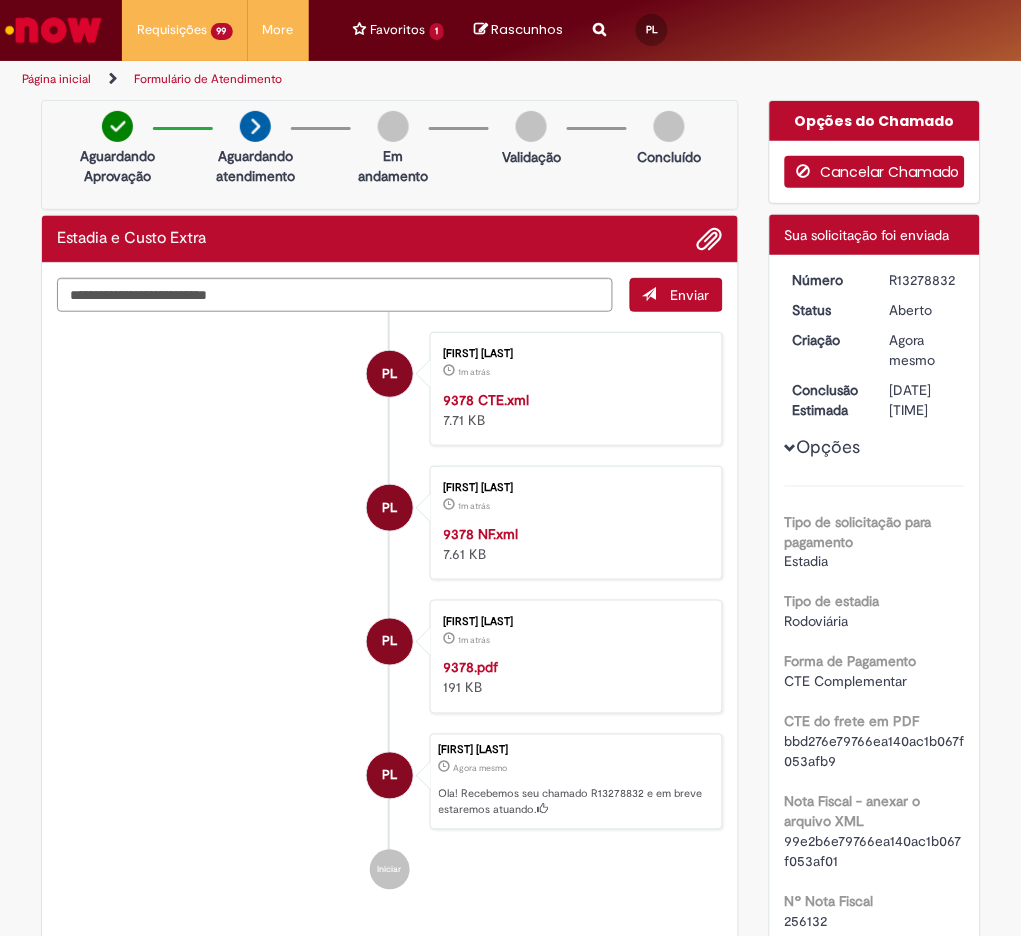 click on "Cancelar Chamado" at bounding box center [875, 172] 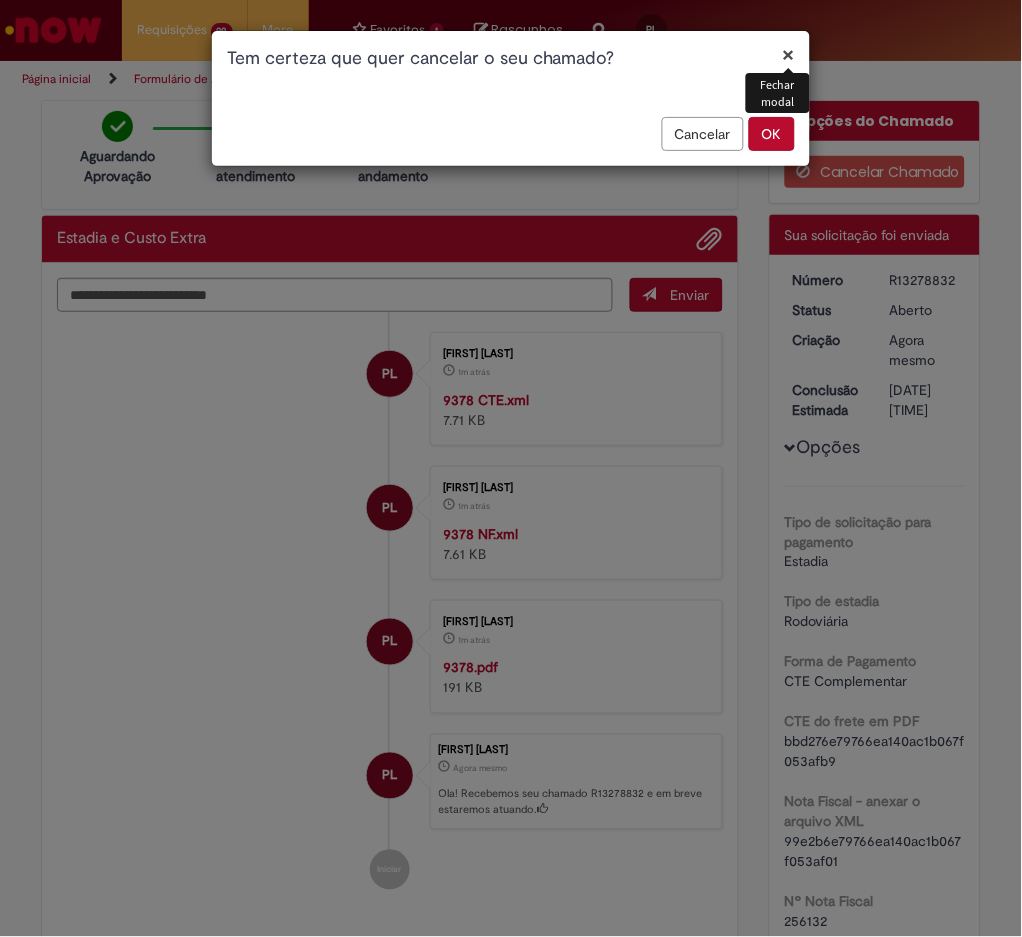 click on "OK" at bounding box center [772, 134] 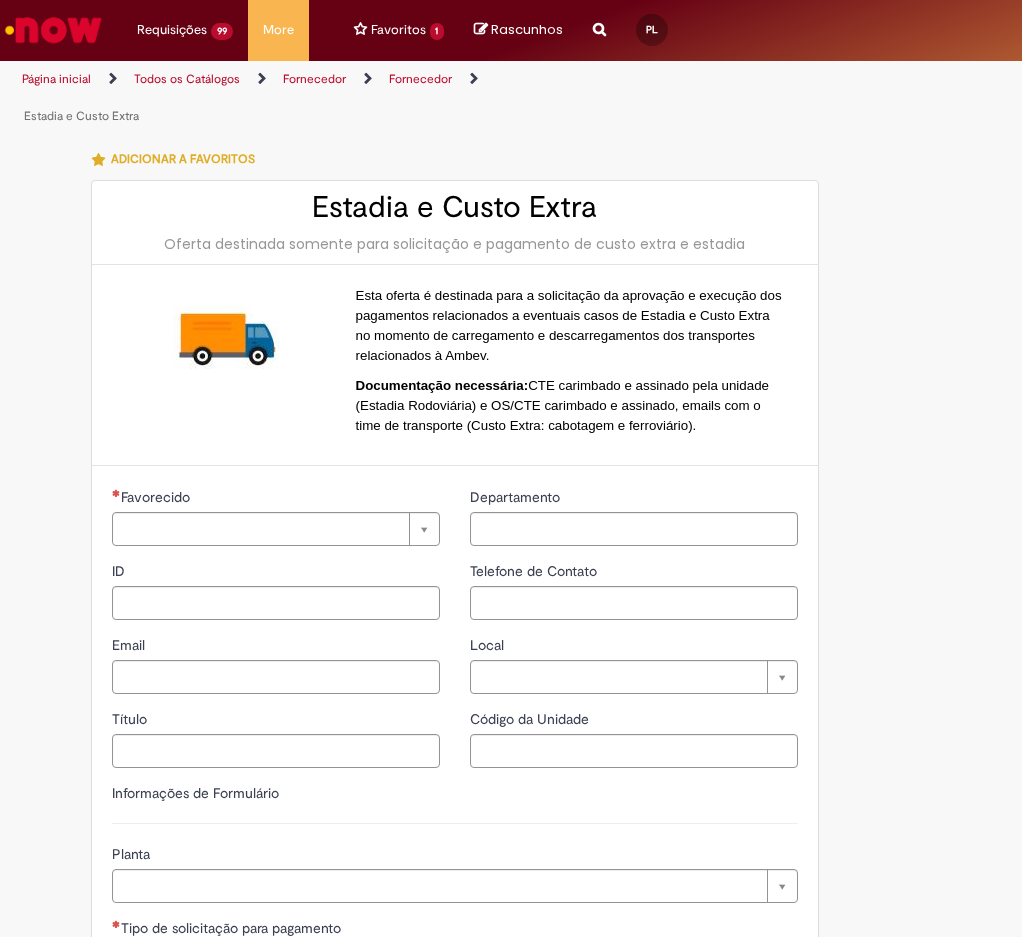 type on "**********" 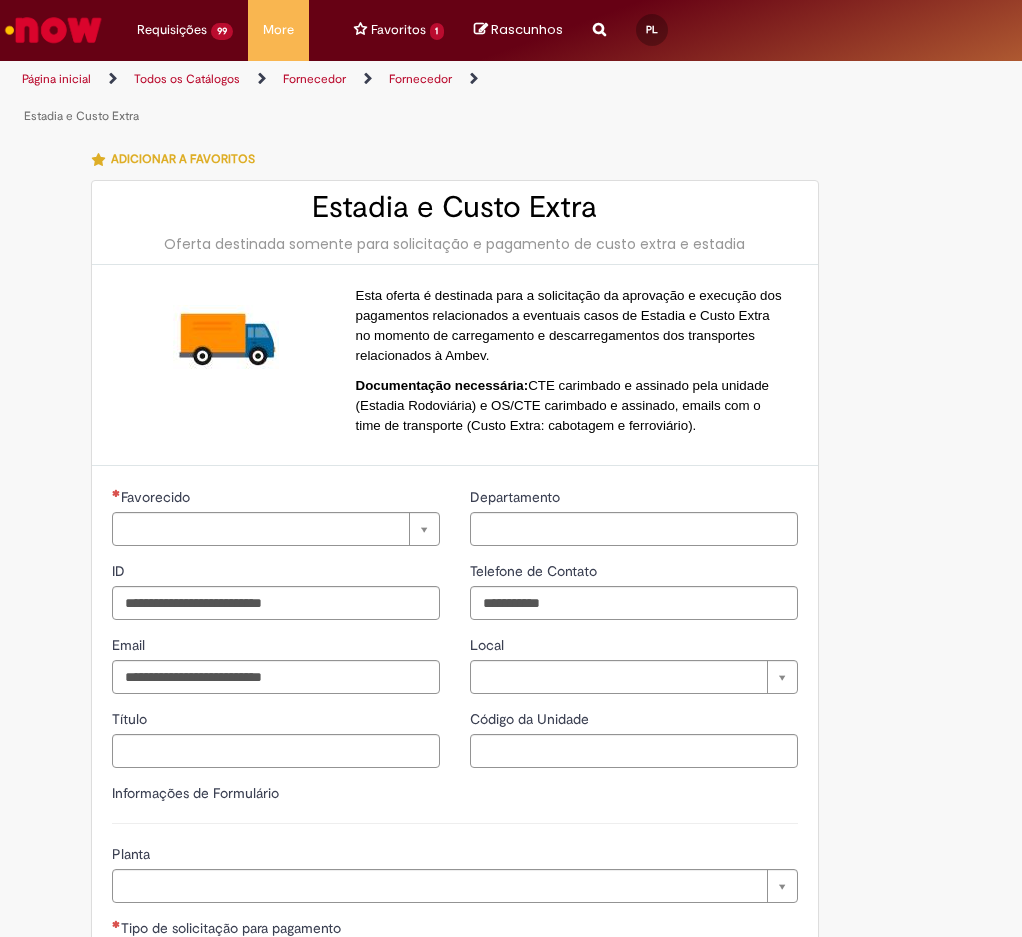 type on "**********" 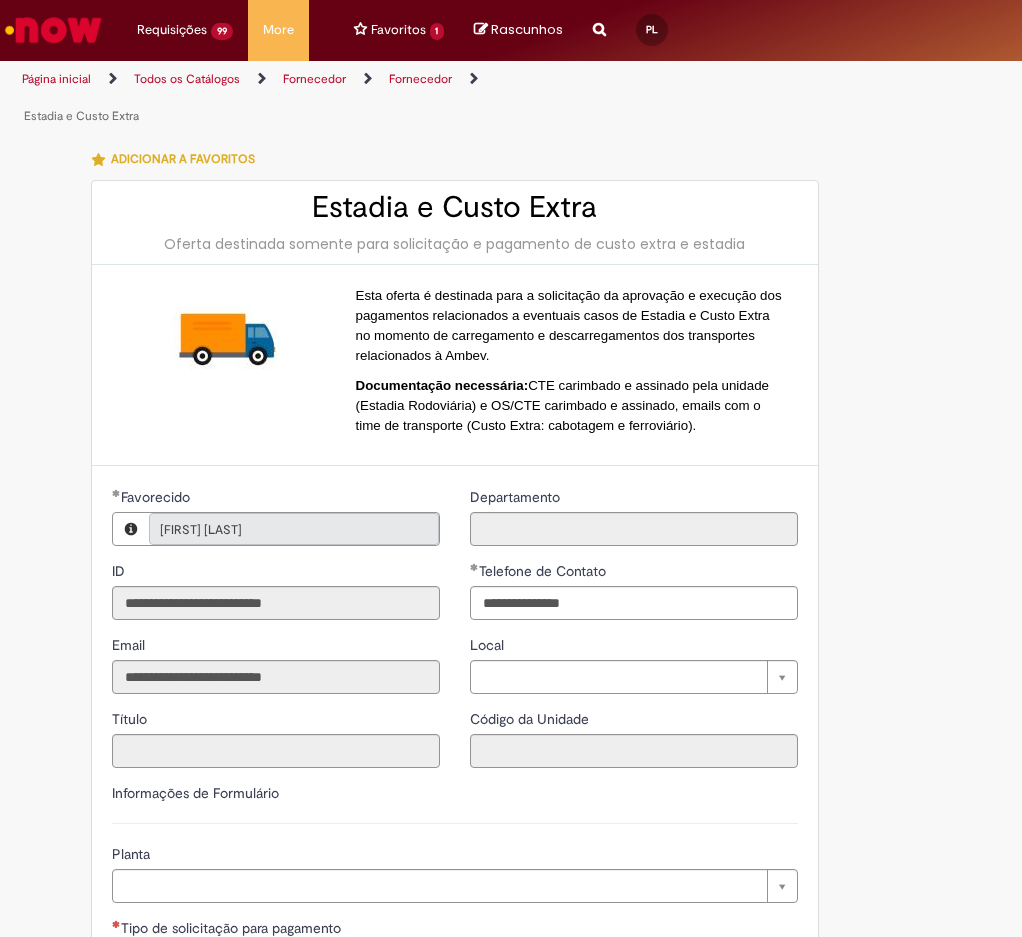 scroll, scrollTop: 0, scrollLeft: 0, axis: both 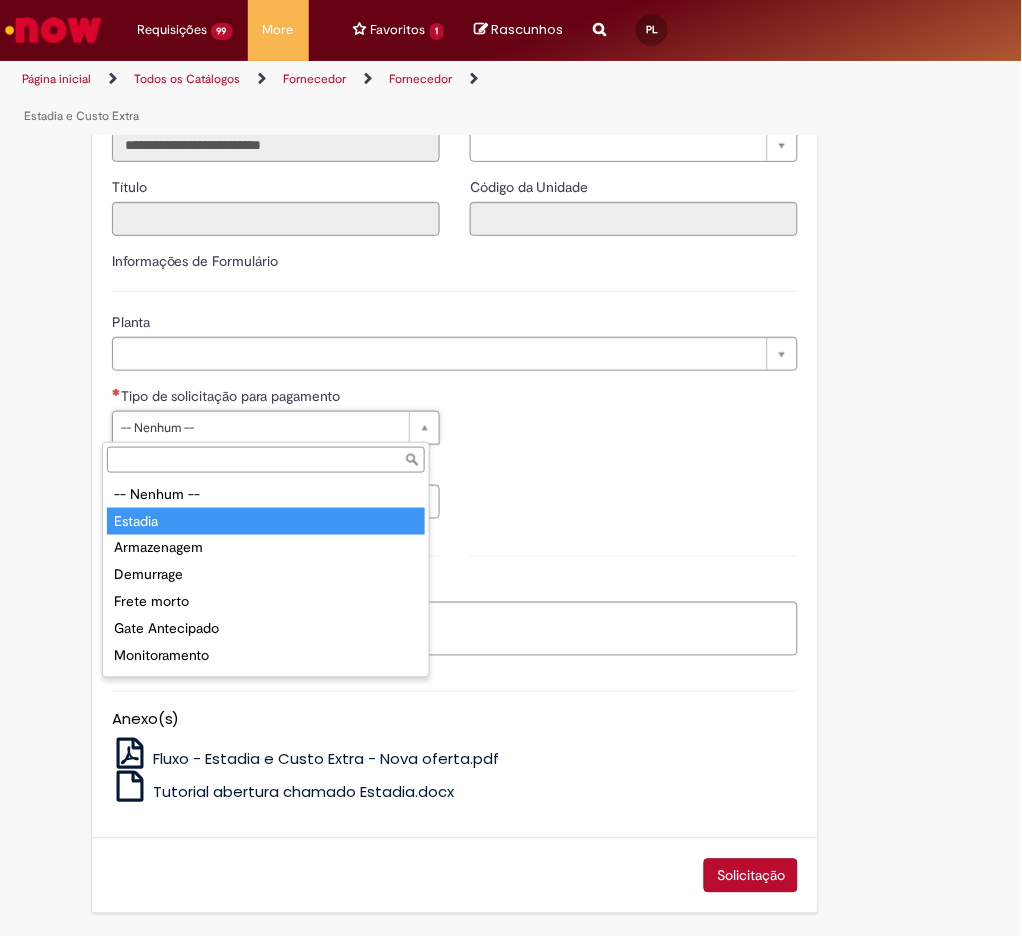 type on "*******" 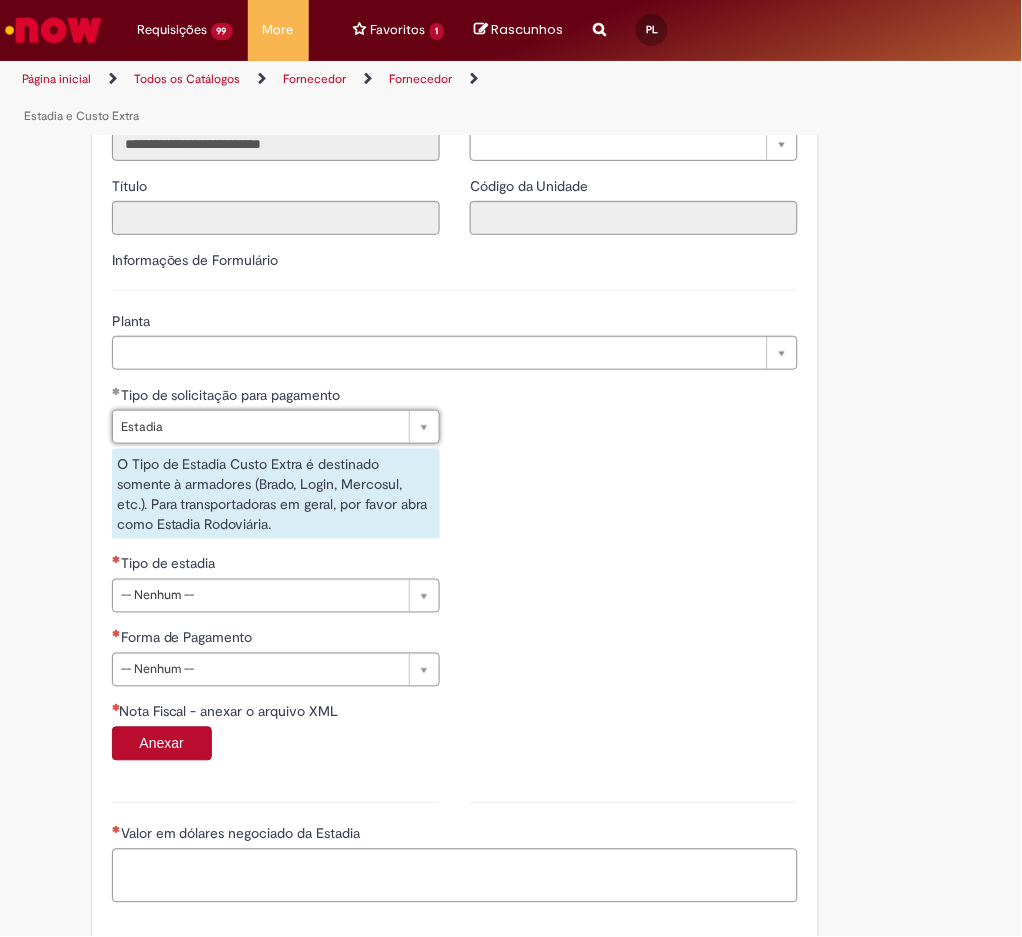 click on "**********" at bounding box center (276, 543) 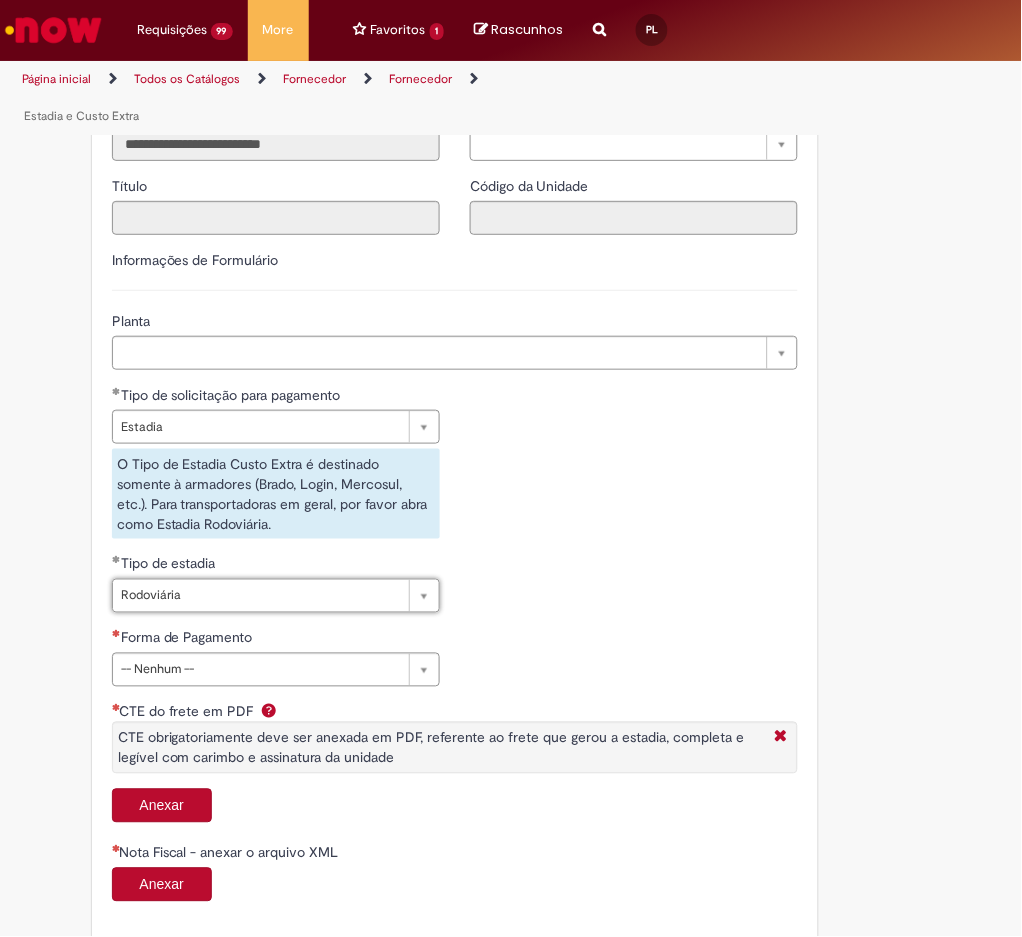 type on "**********" 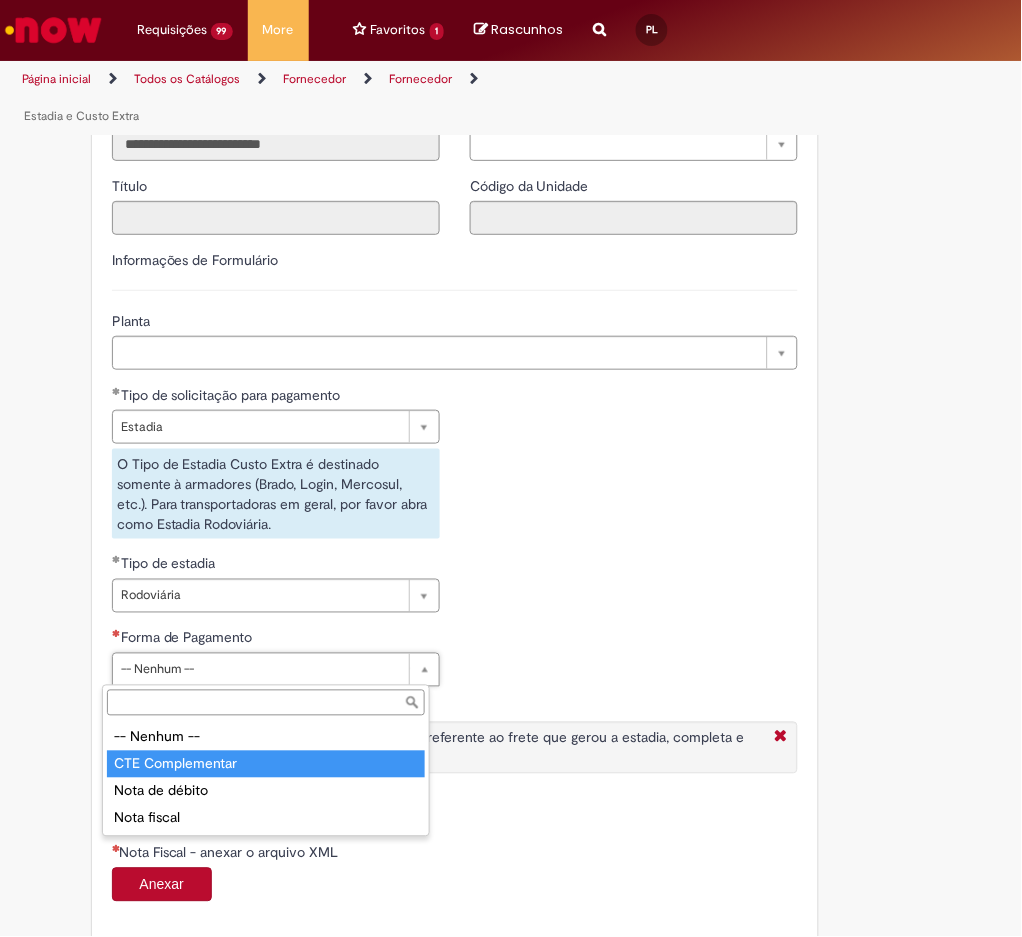 type on "**********" 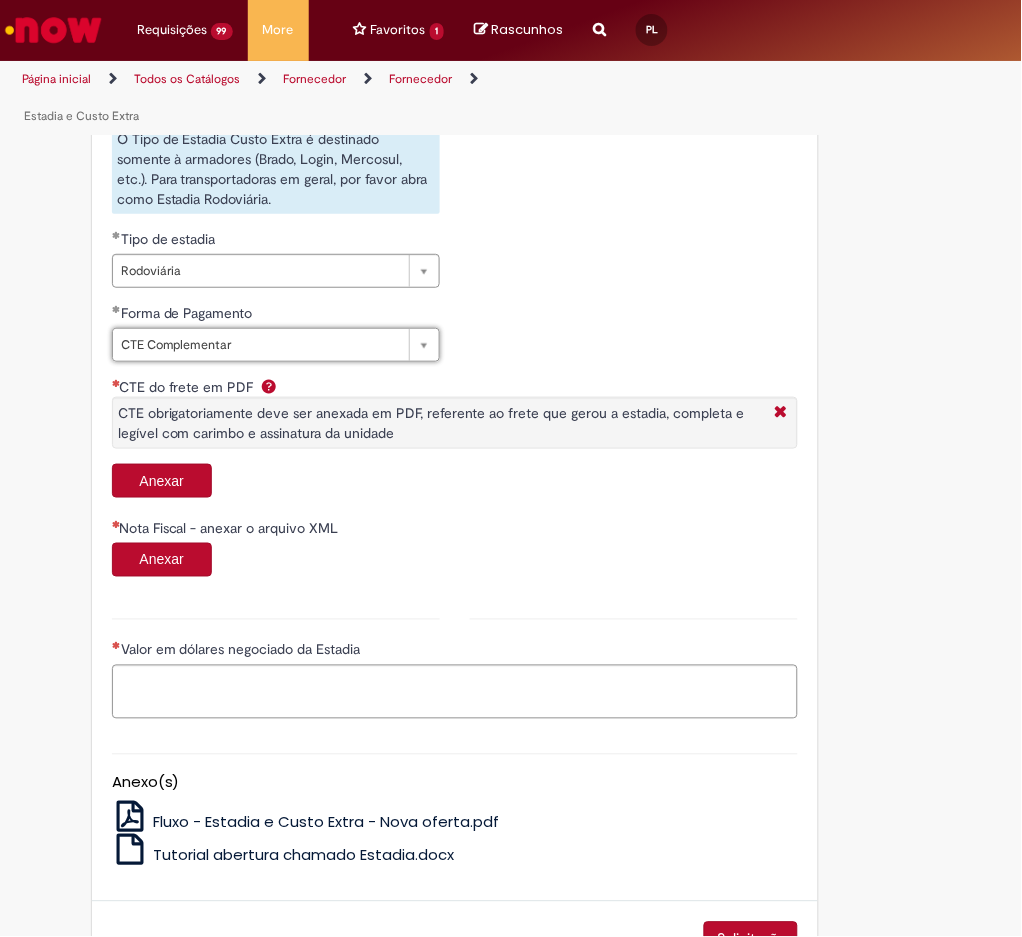 scroll, scrollTop: 923, scrollLeft: 0, axis: vertical 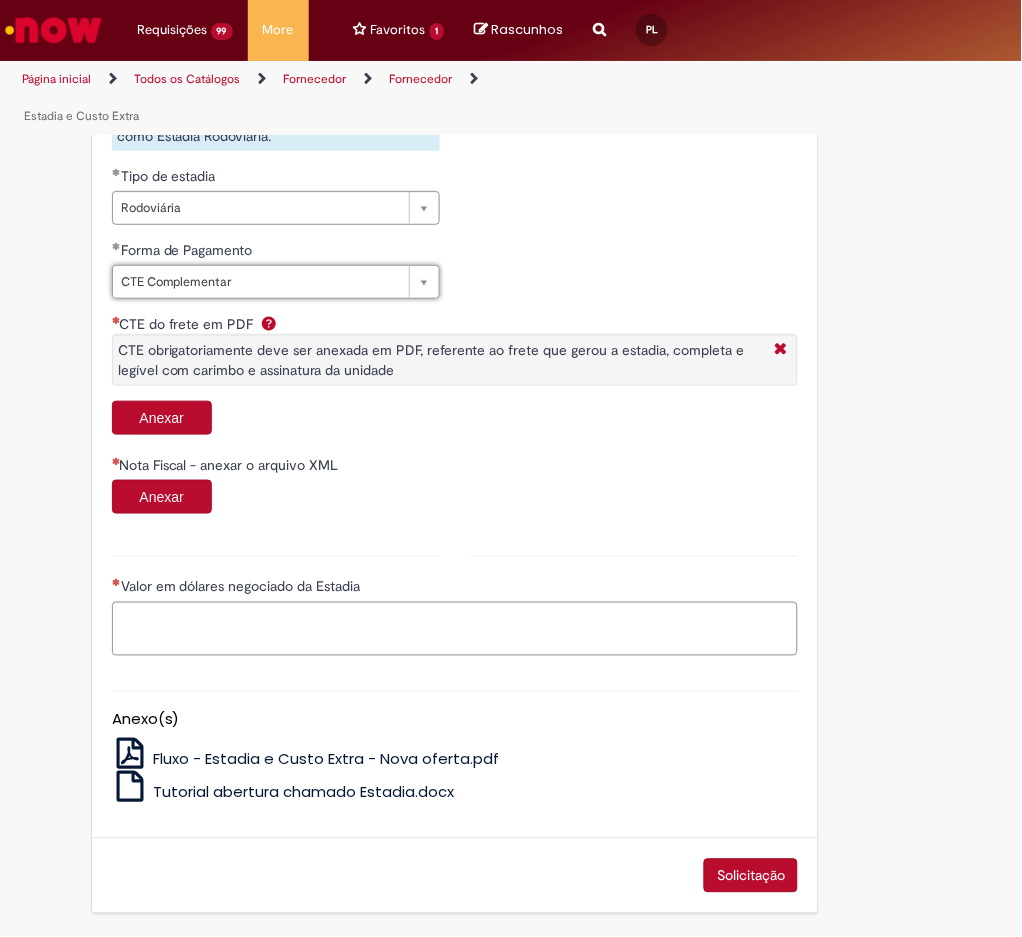 click on "Anexar" at bounding box center (162, 418) 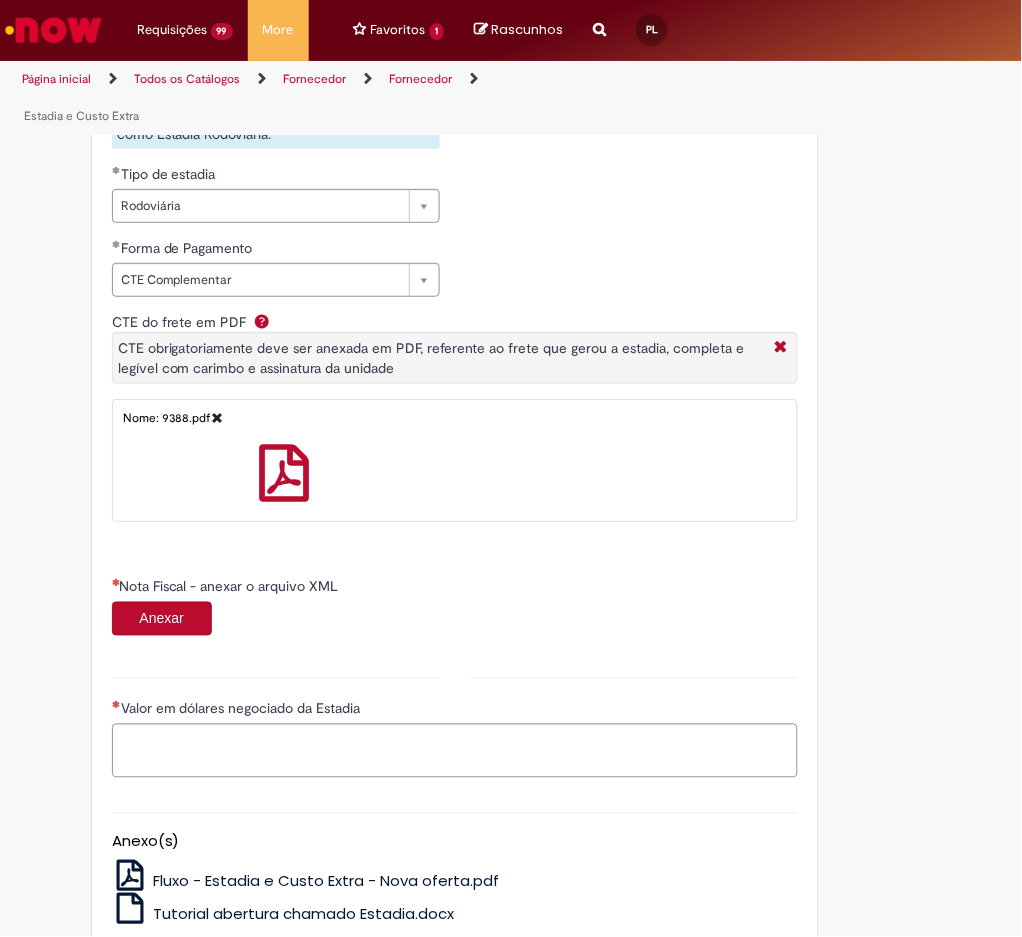 scroll, scrollTop: 923, scrollLeft: 0, axis: vertical 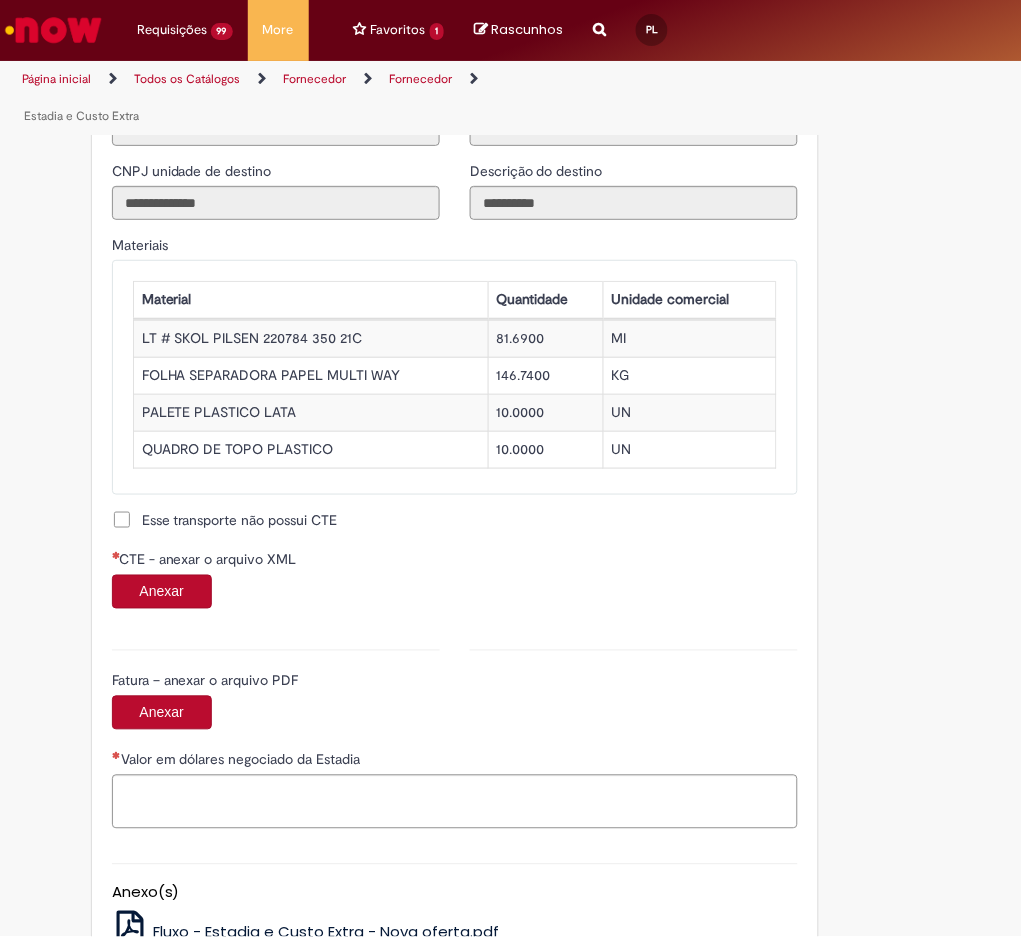 click on "Anexar" 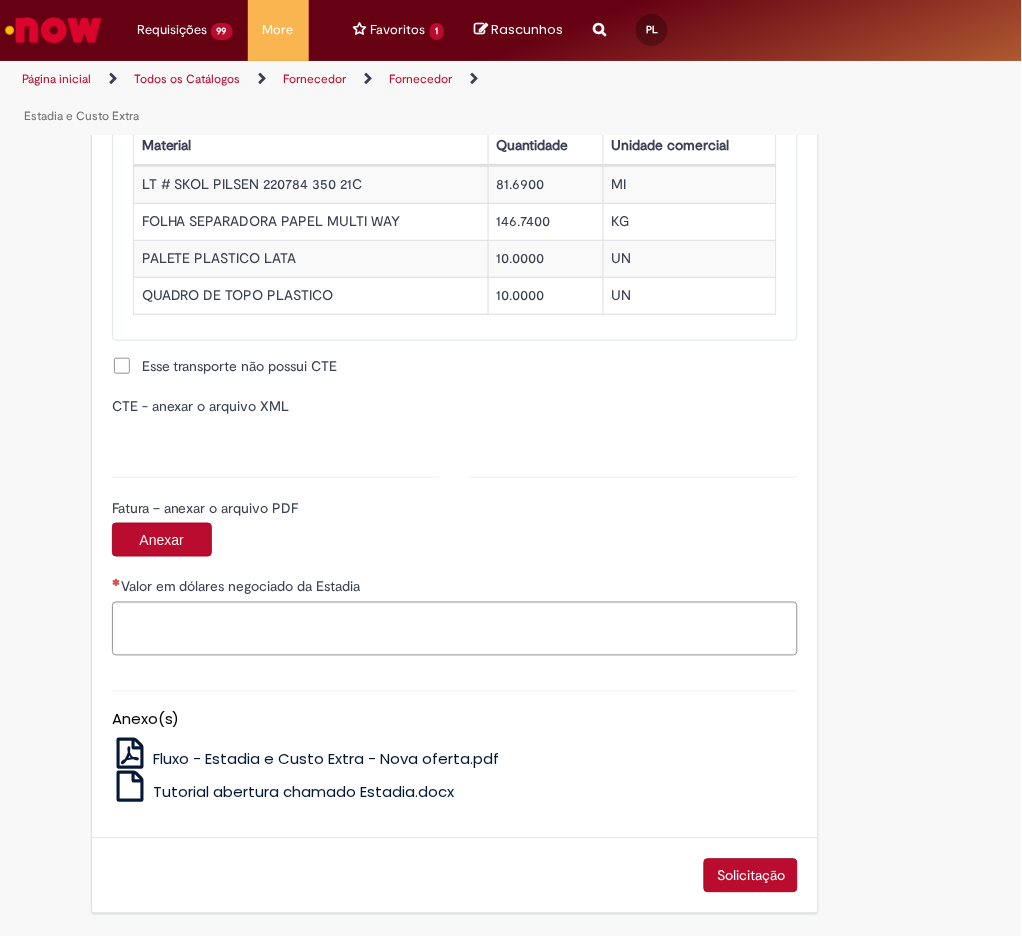 type on "**********" 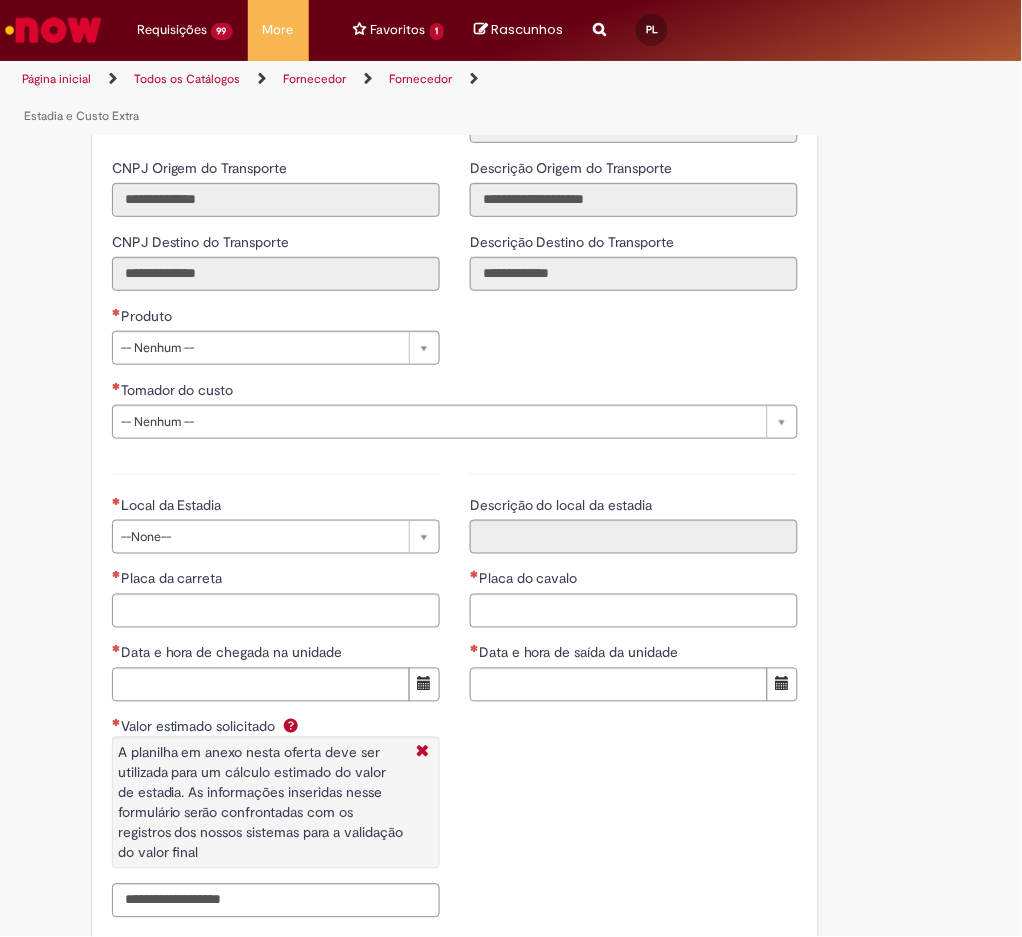 scroll, scrollTop: 2787, scrollLeft: 0, axis: vertical 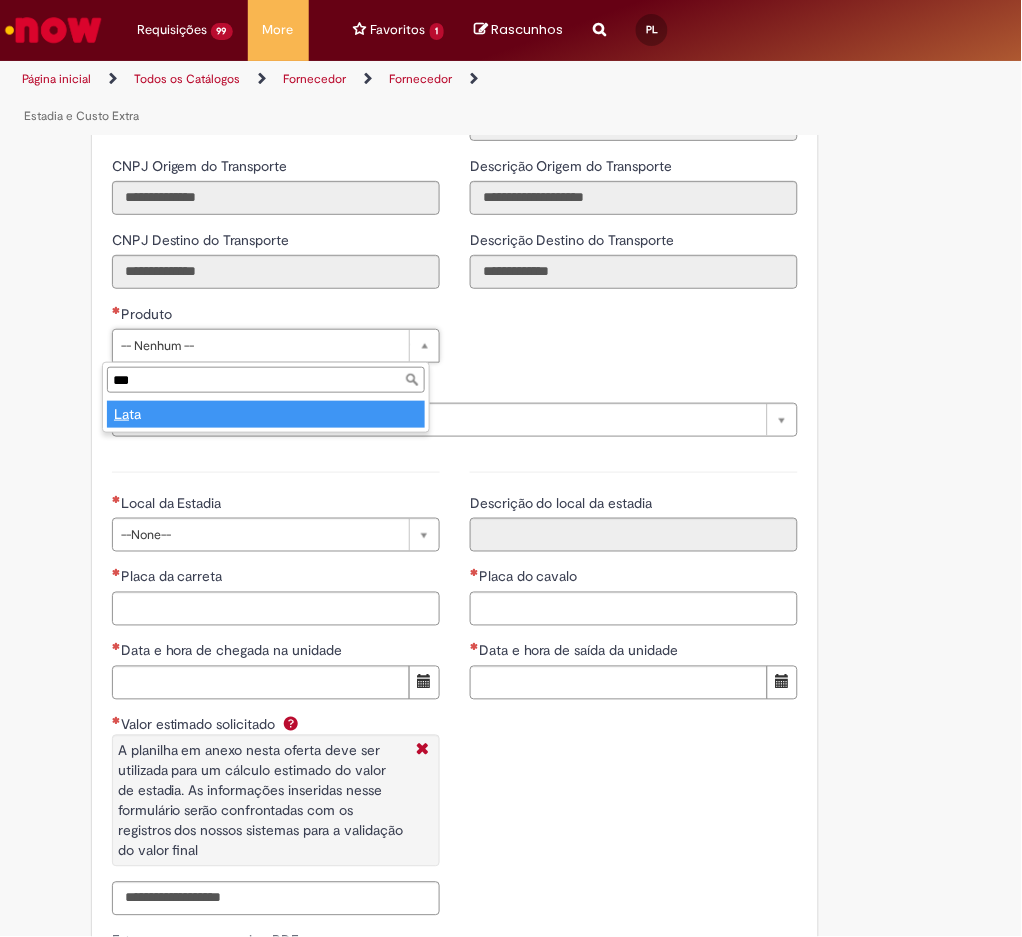 type on "****" 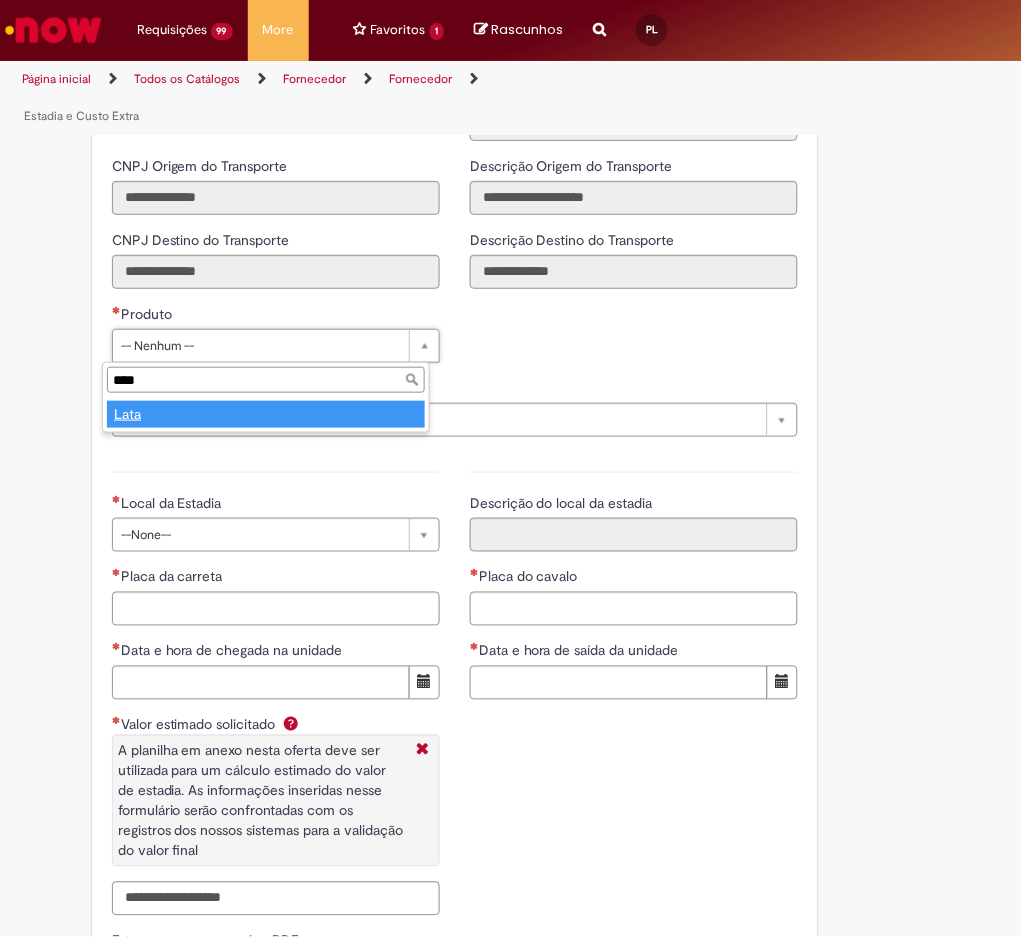 type on "****" 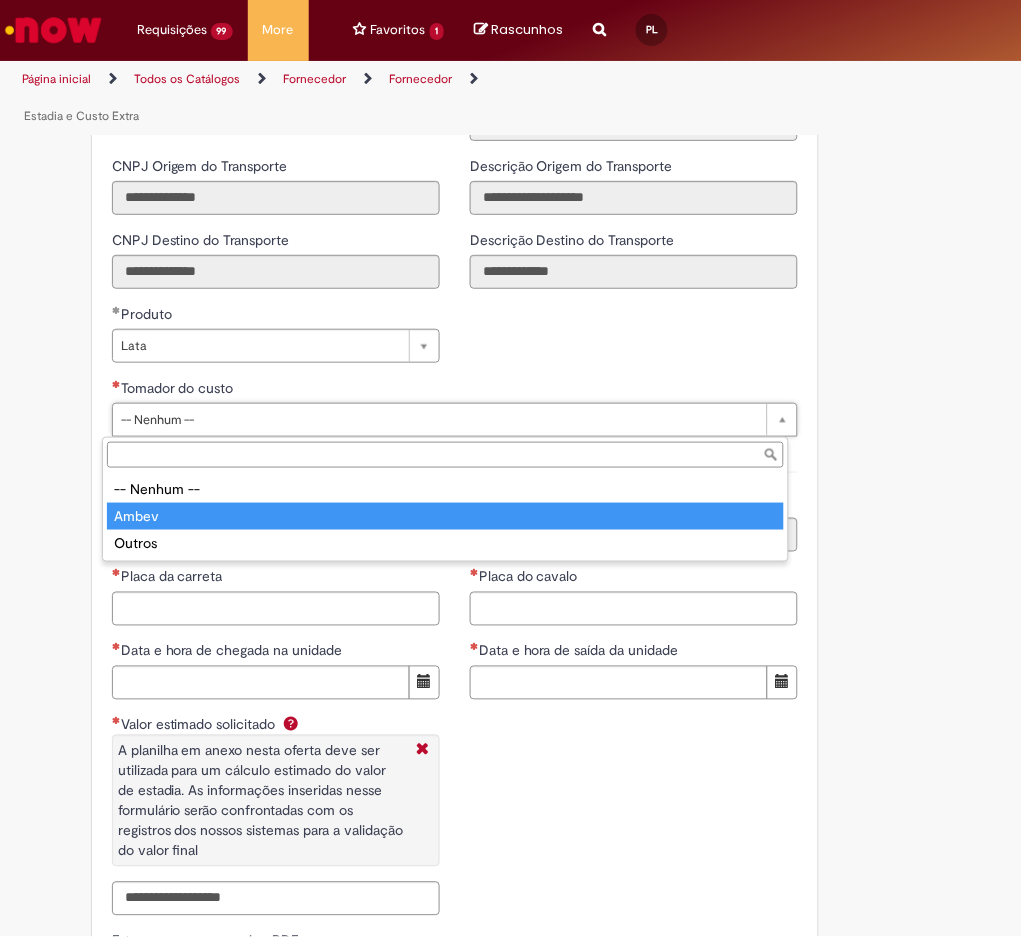 type on "*****" 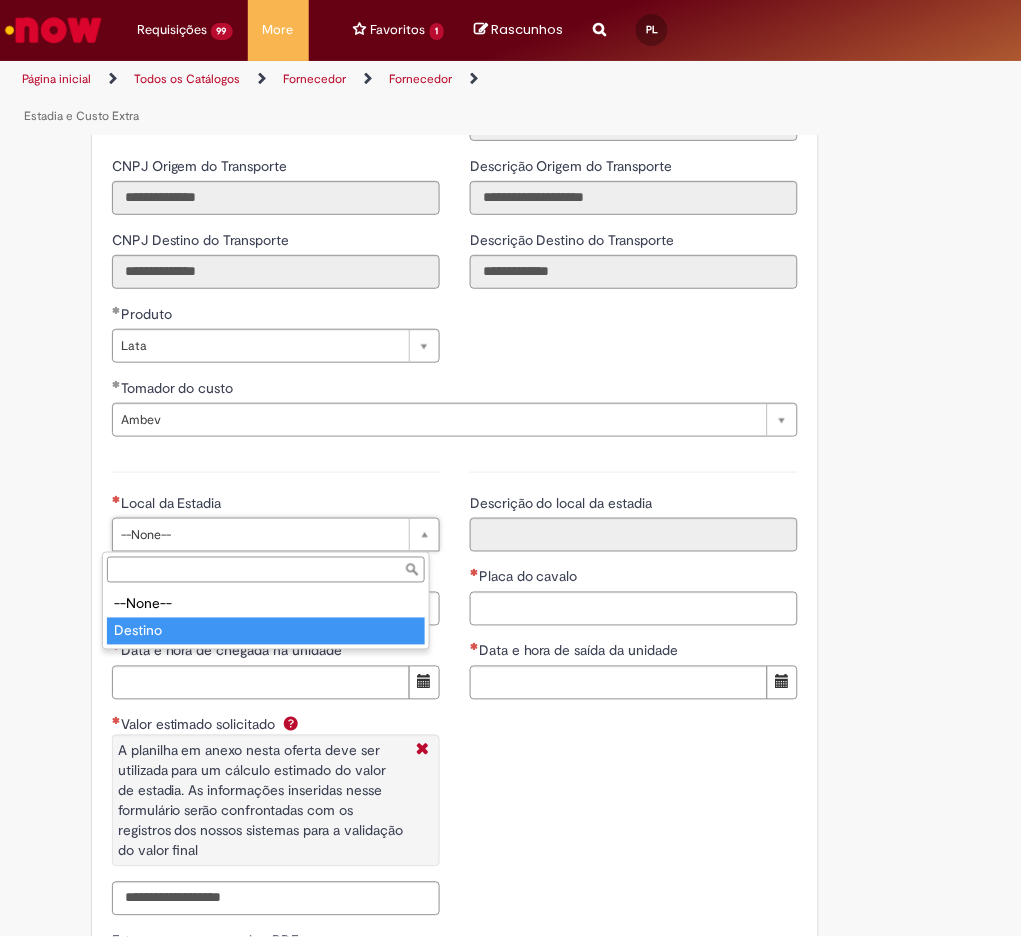 type on "*******" 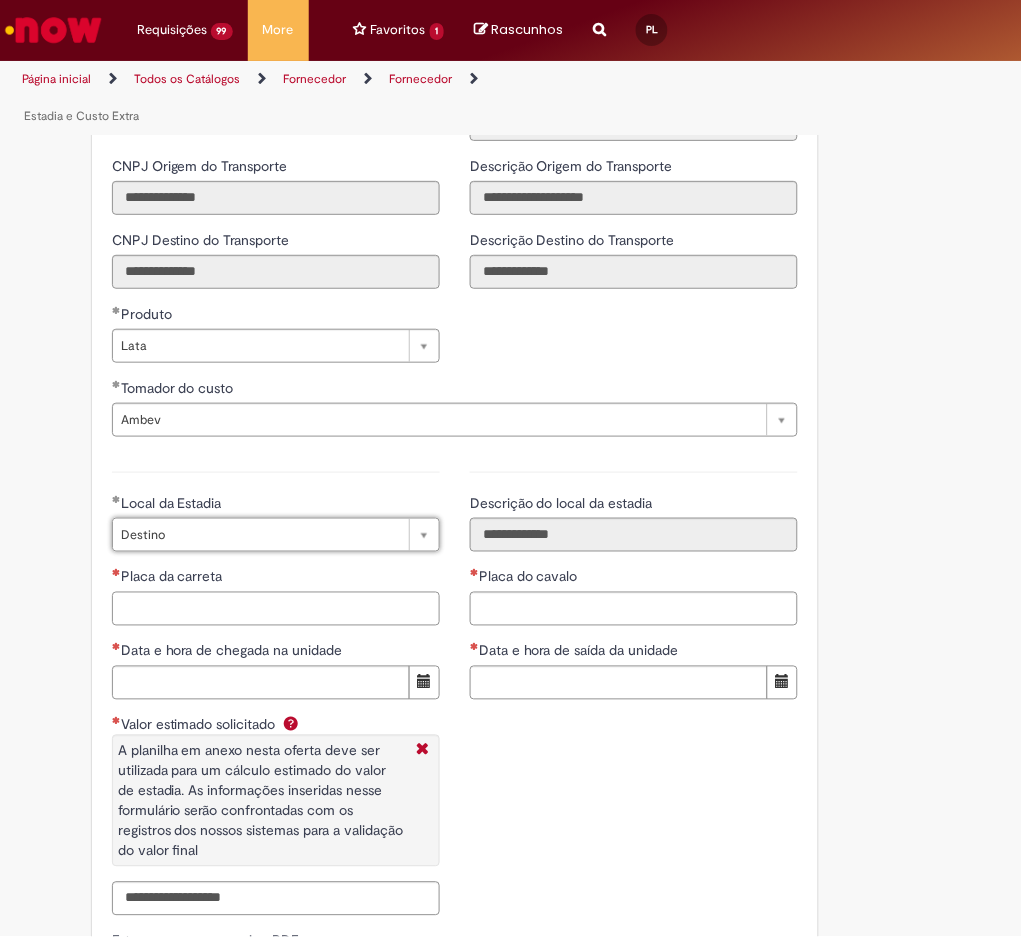 click on "Placa da carreta" 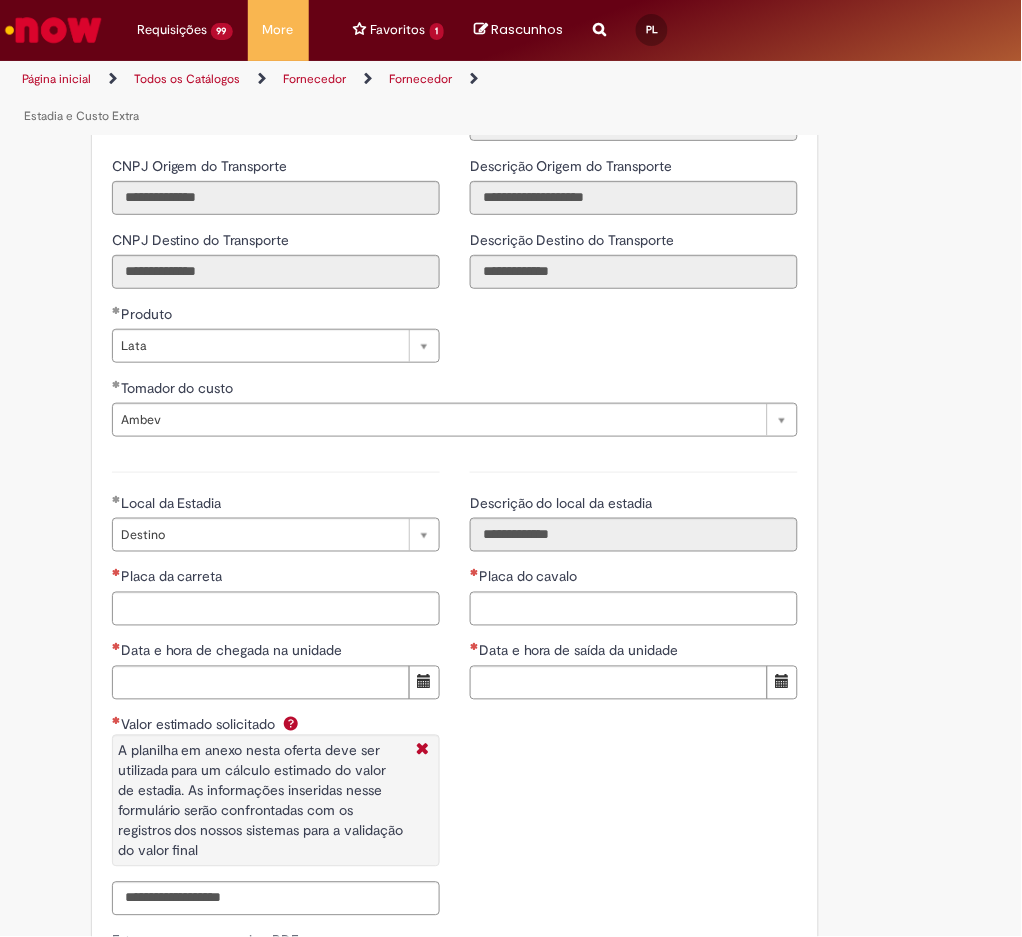 drag, startPoint x: 293, startPoint y: 550, endPoint x: 286, endPoint y: 567, distance: 18.384777 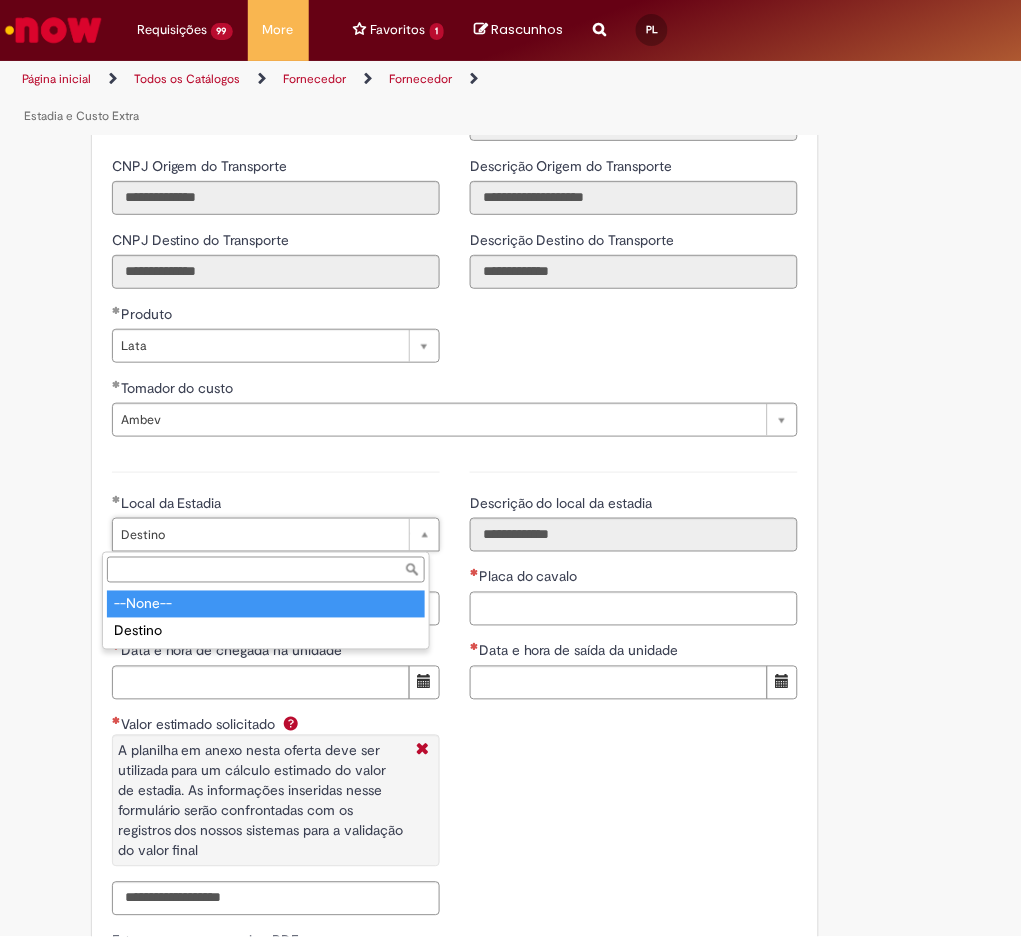 type on "********" 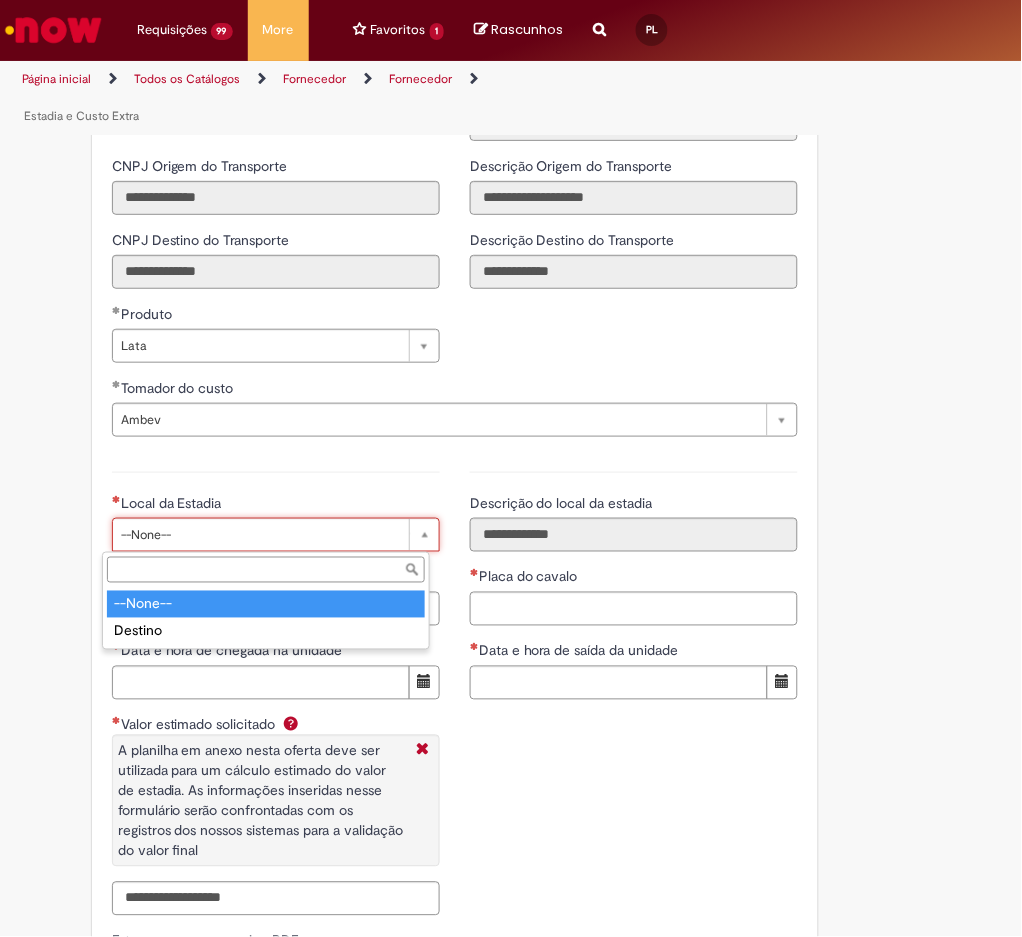 scroll, scrollTop: 0, scrollLeft: 0, axis: both 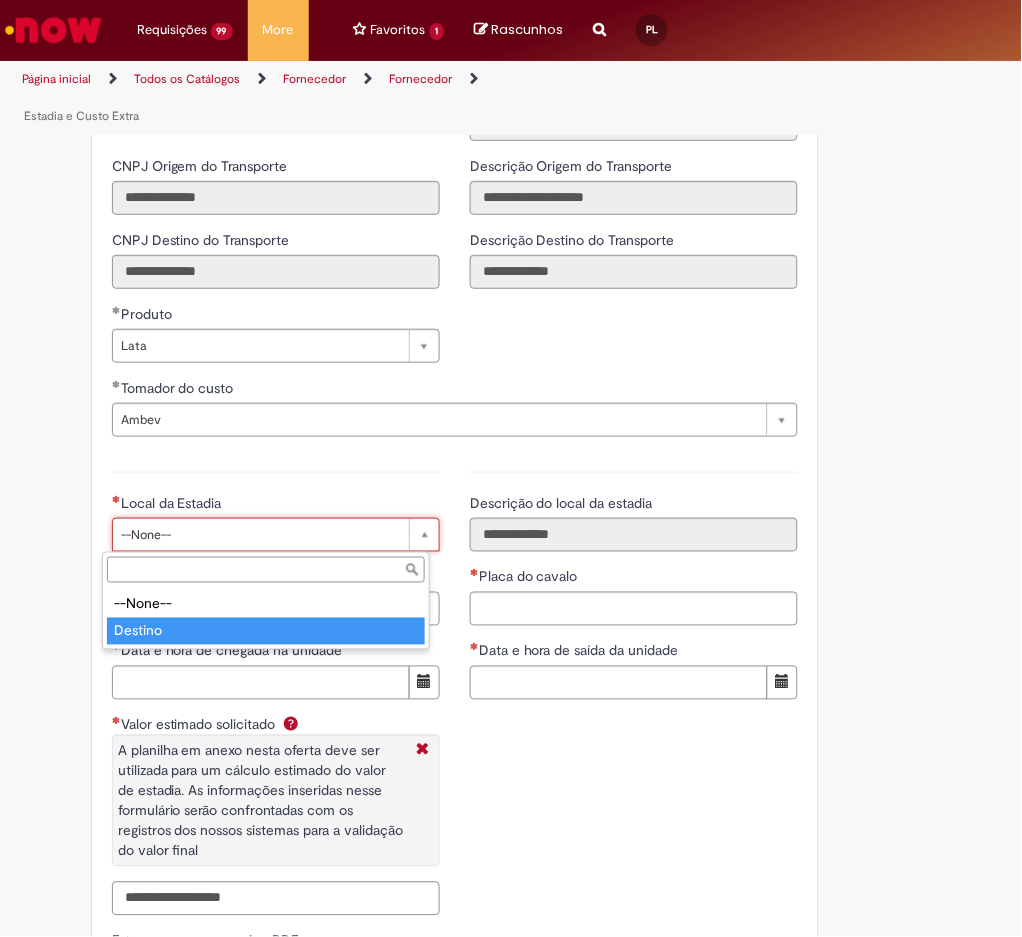 type on "*******" 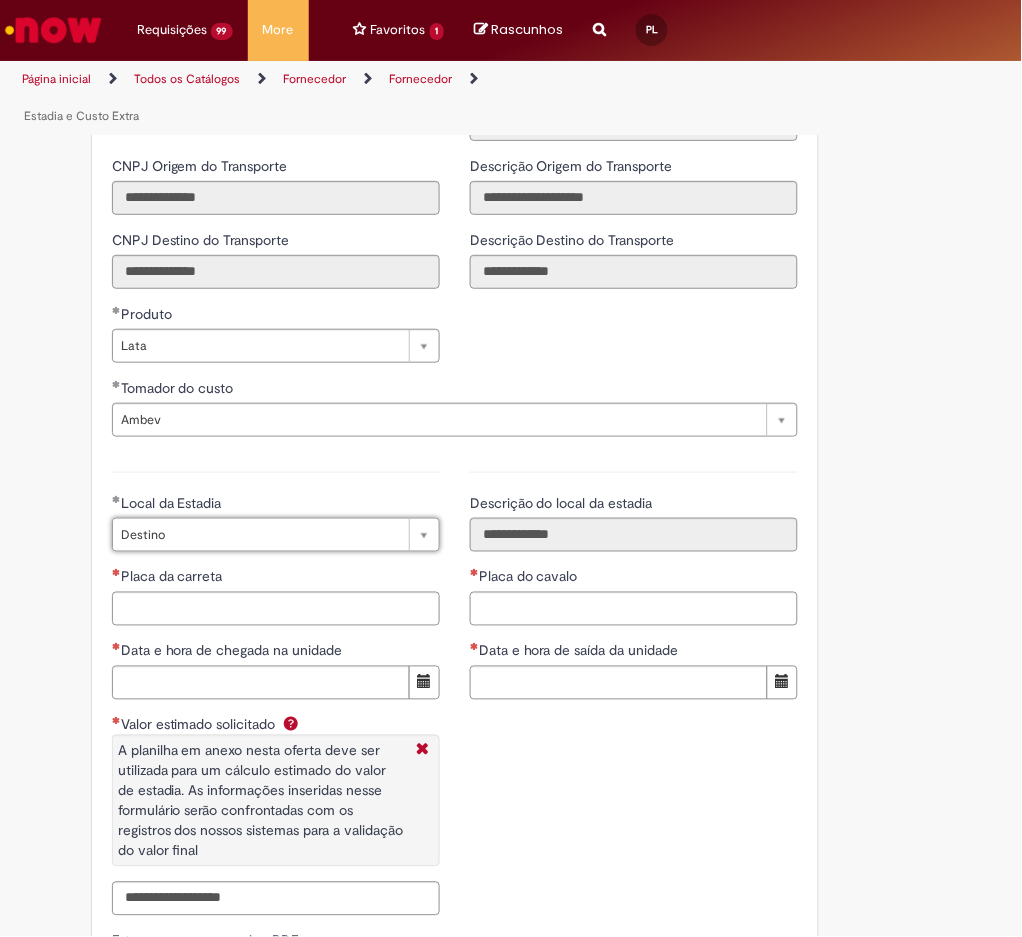 scroll, scrollTop: 0, scrollLeft: 46, axis: horizontal 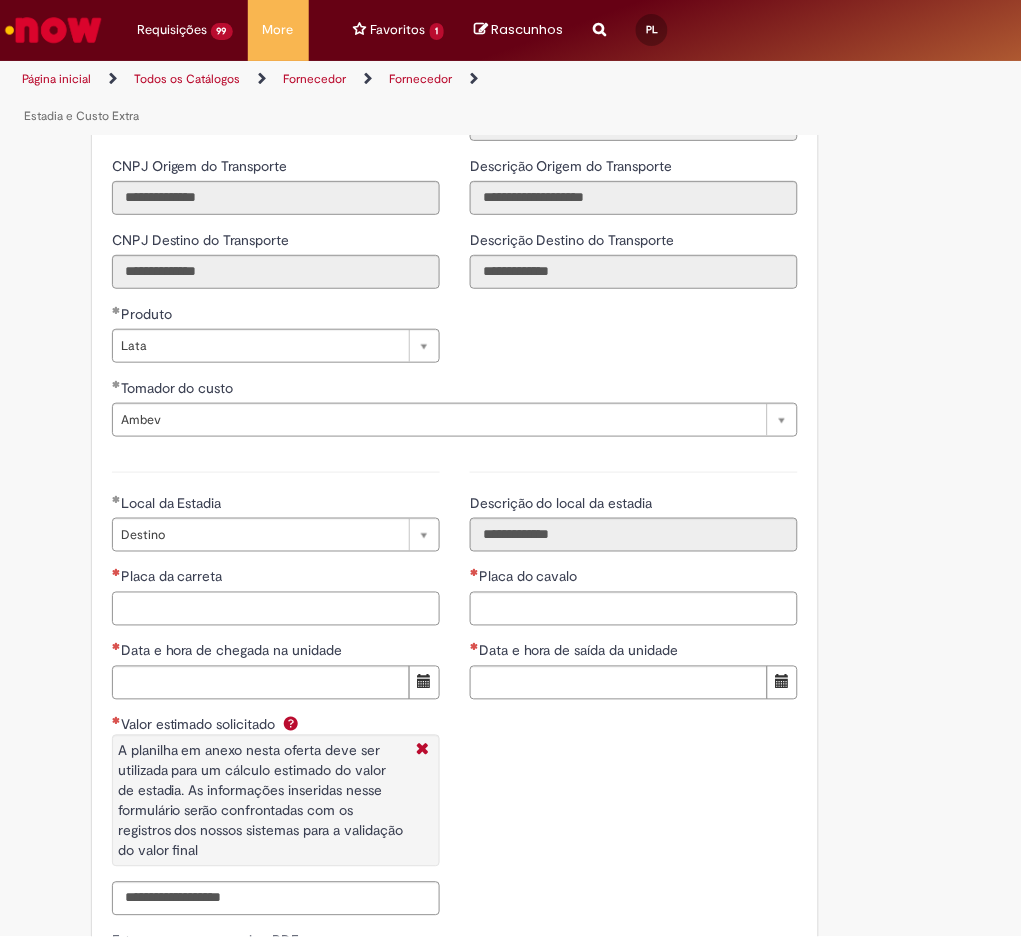 click on "Placa da carreta" 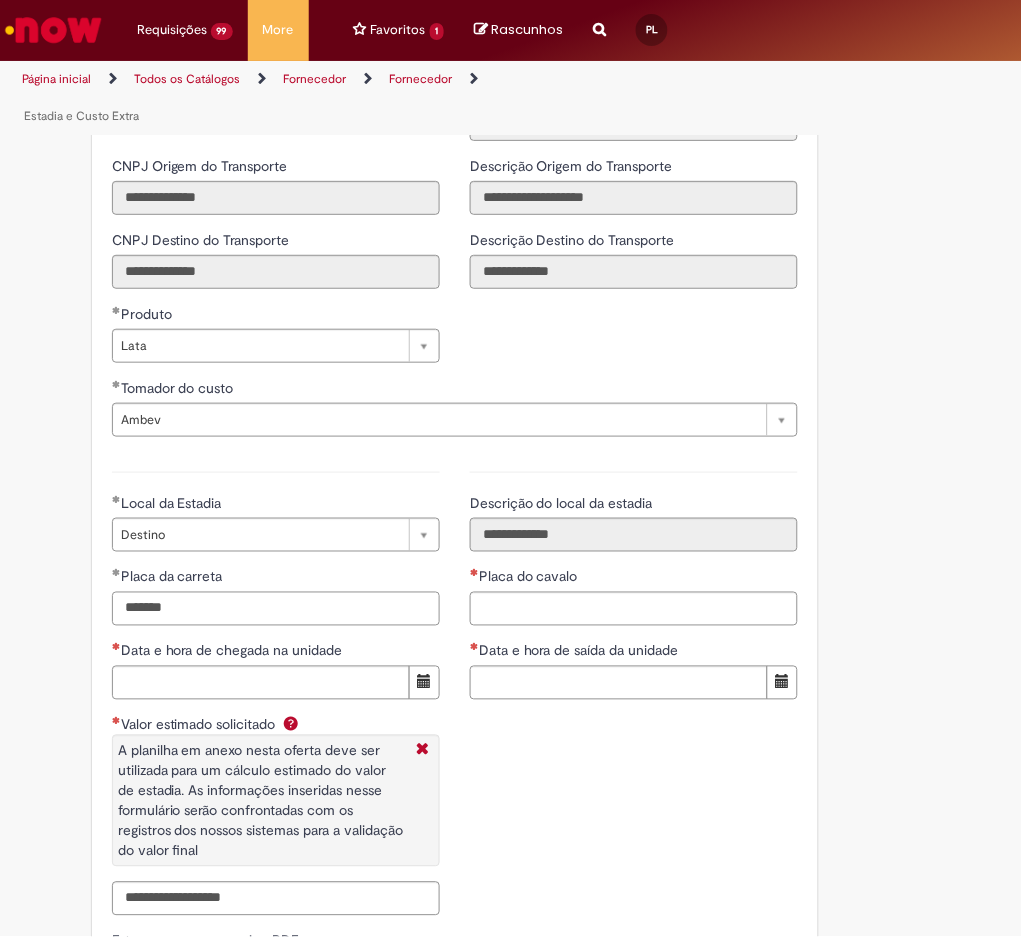 type on "*******" 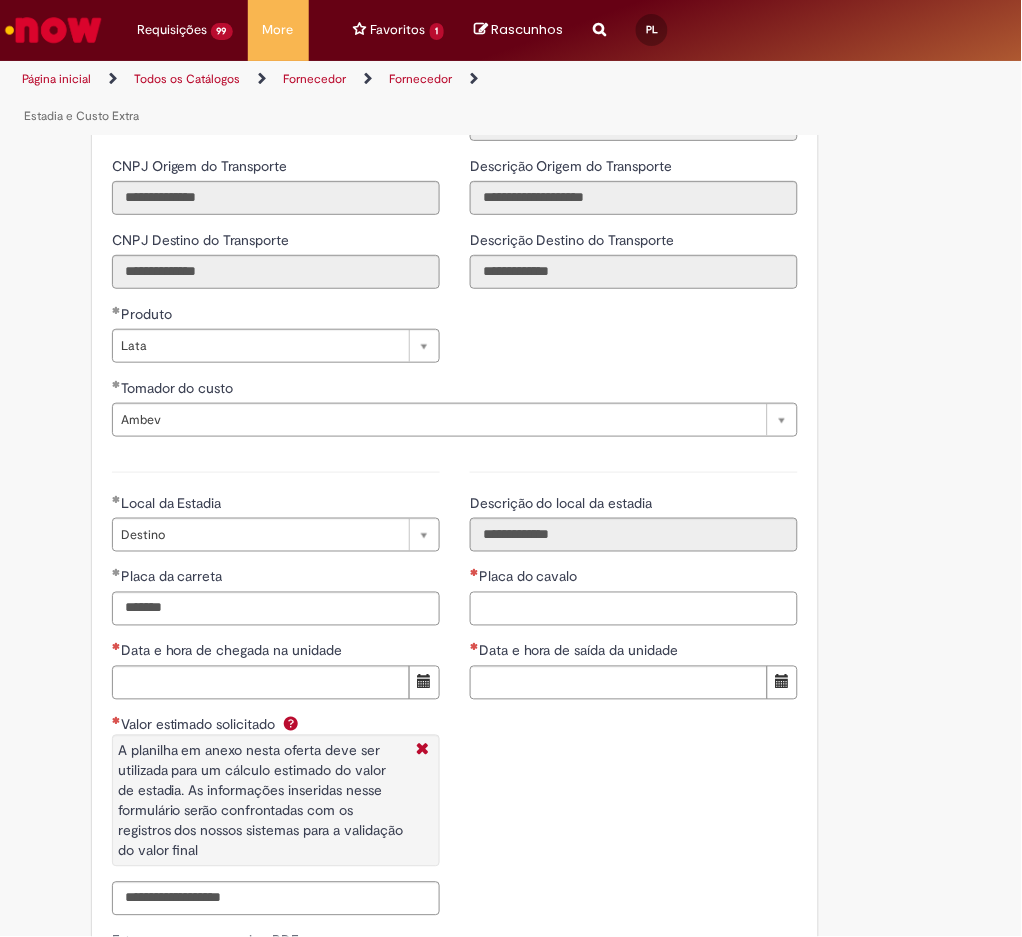 click on "Placa do cavalo" 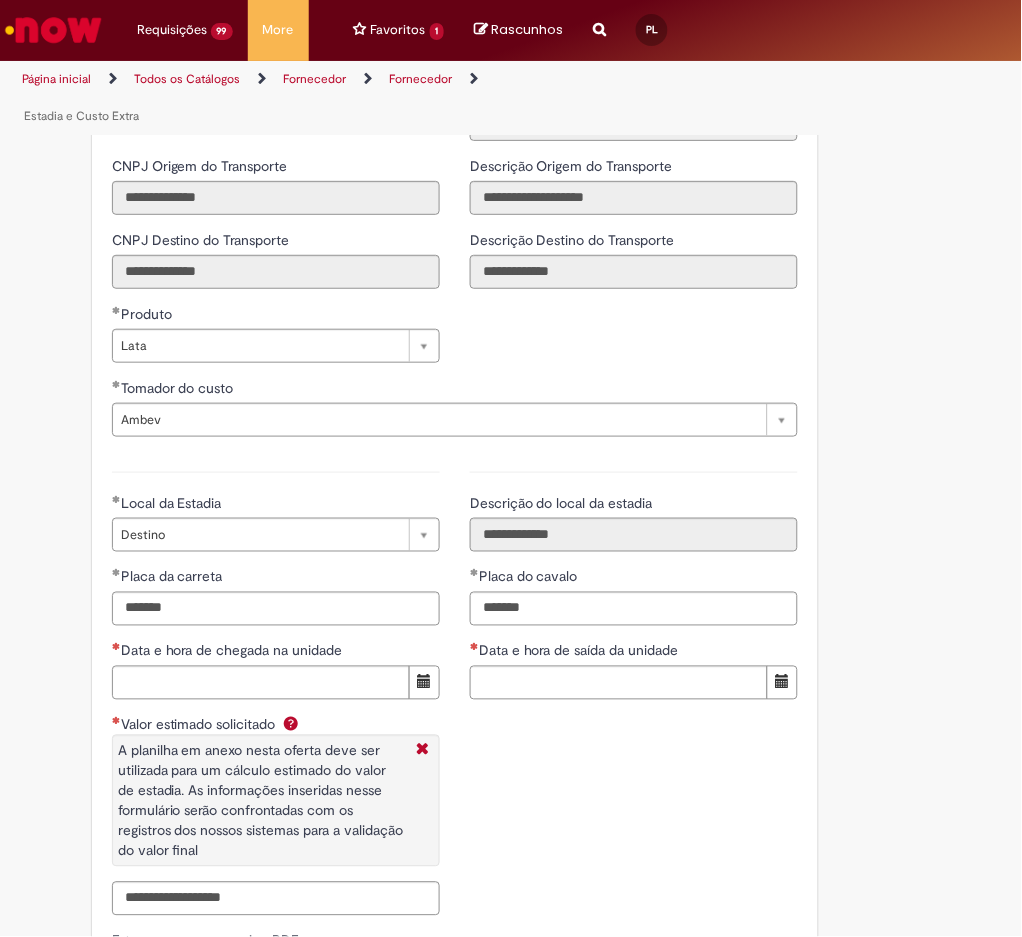 type on "*******" 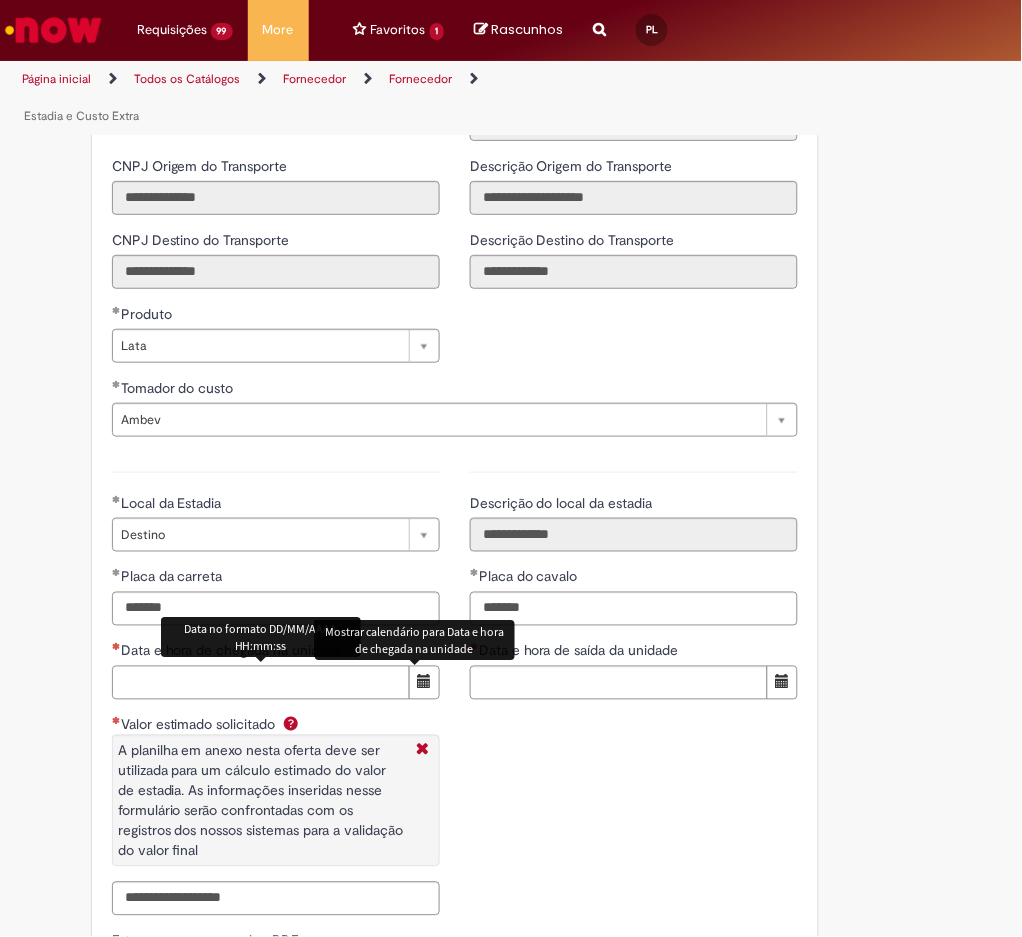click on "Data e hora de chegada na unidade" 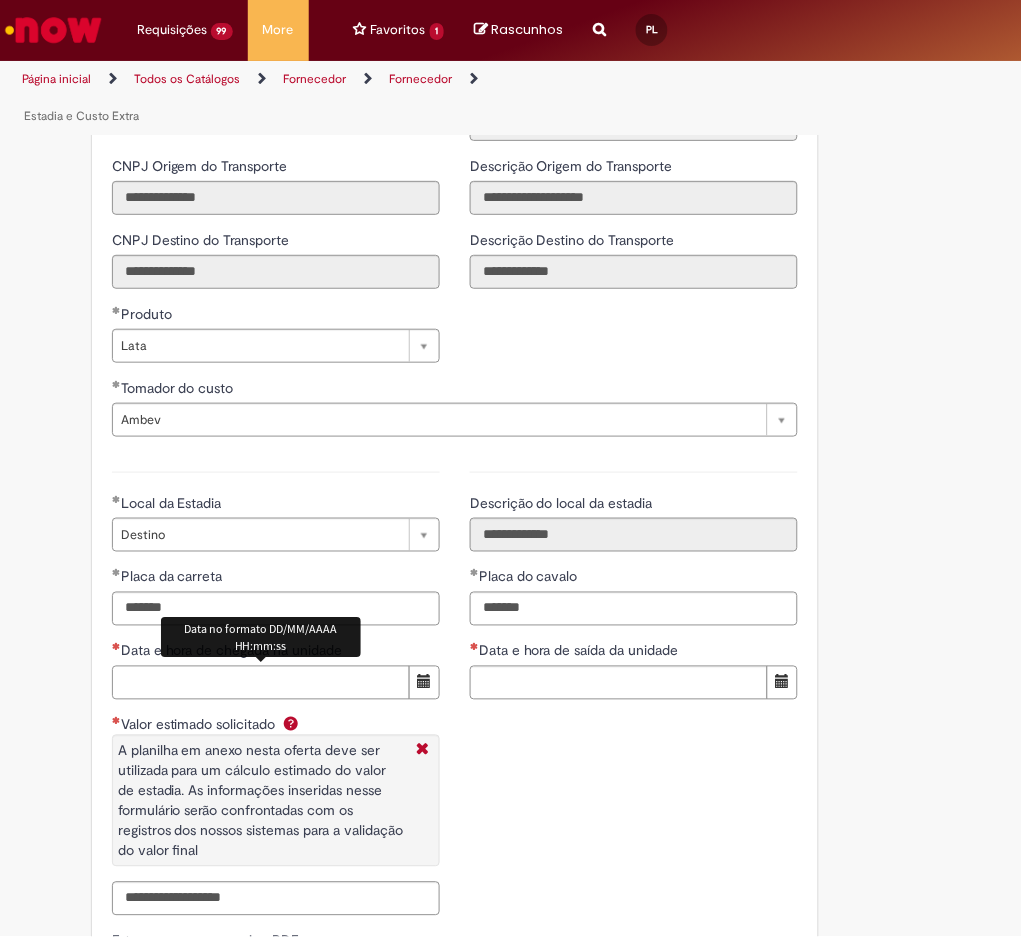 paste on "**********" 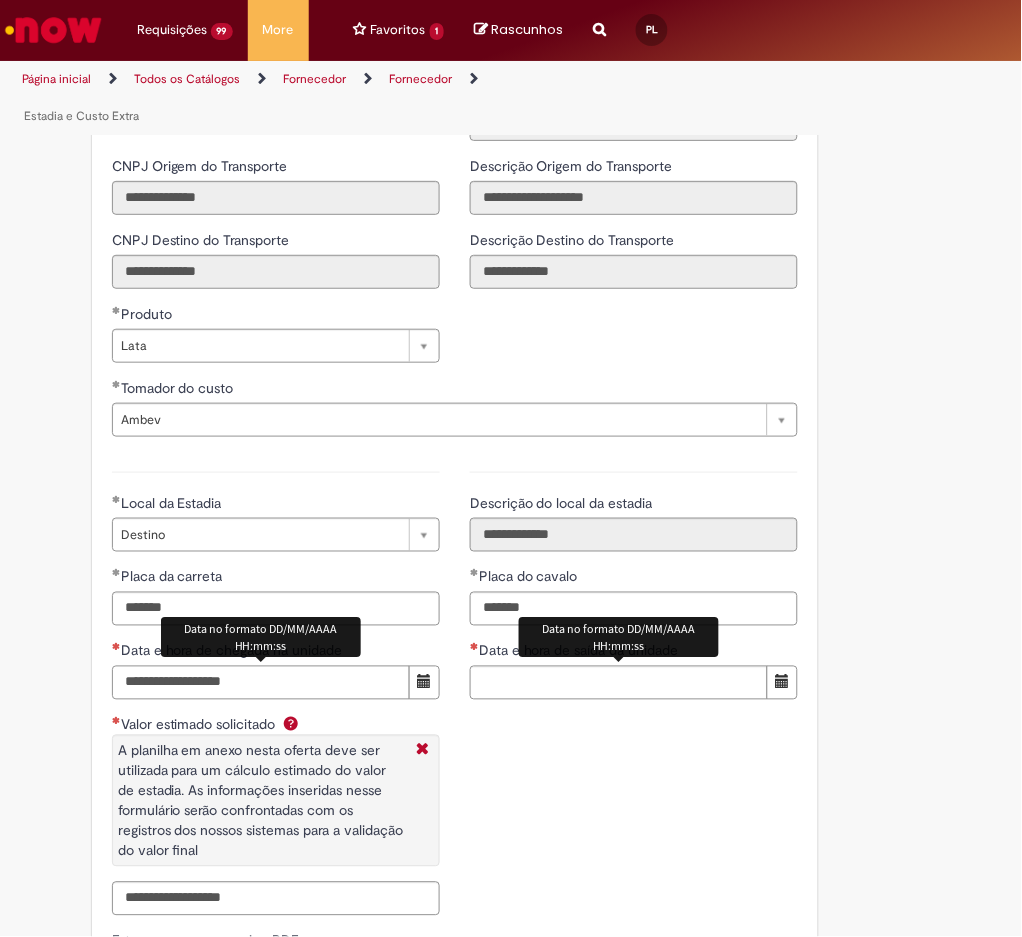 type on "**********" 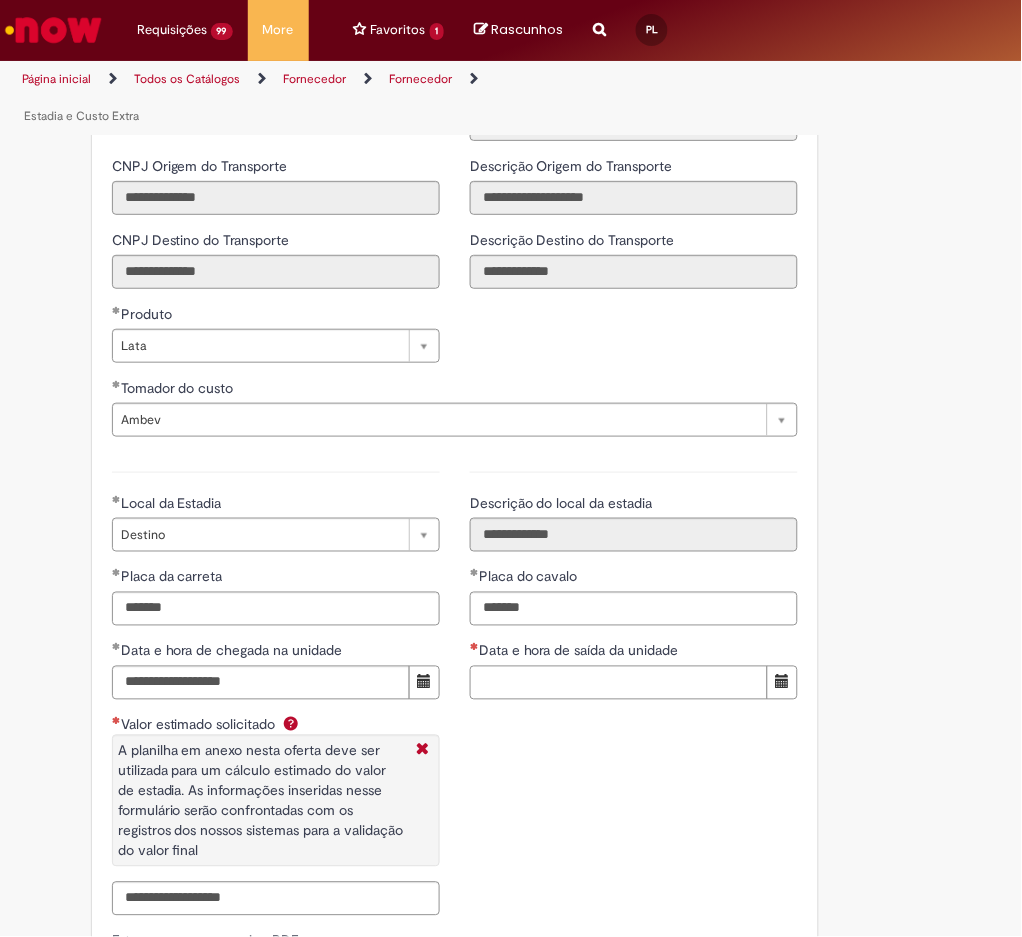 click on "Data e hora de saída da unidade" 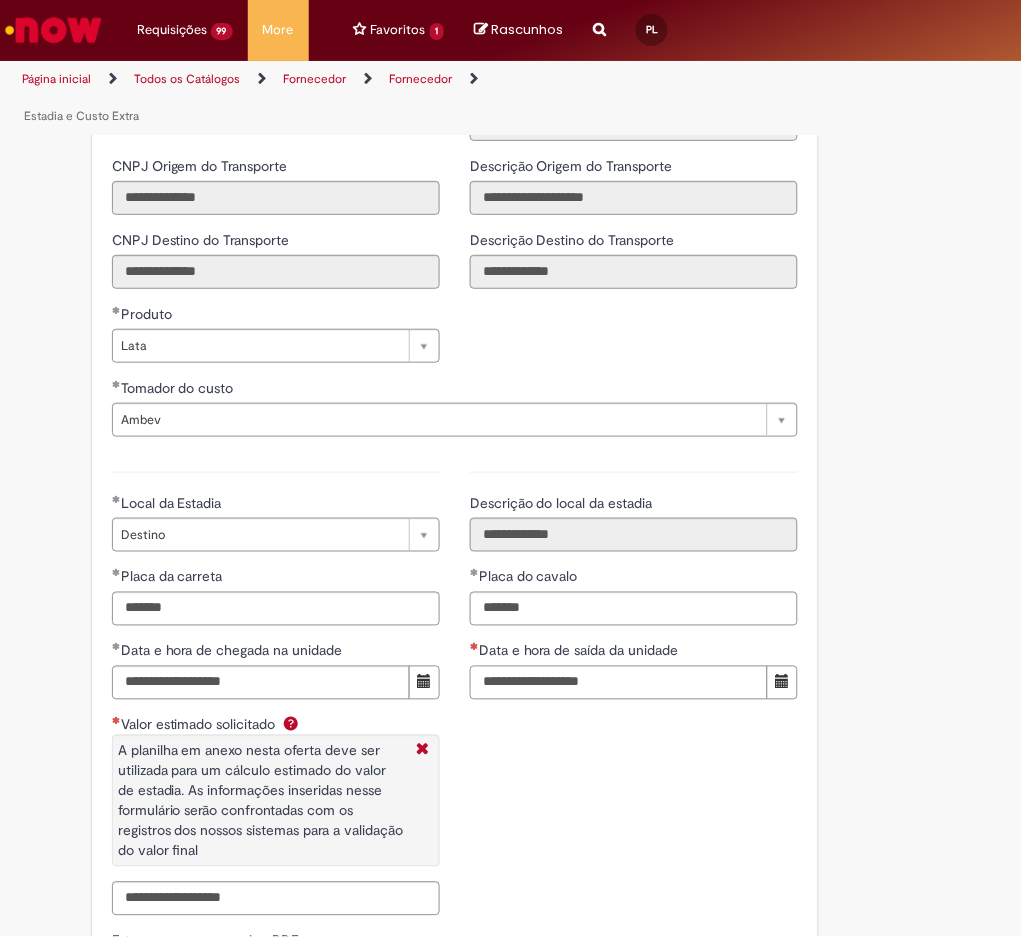 type on "**********" 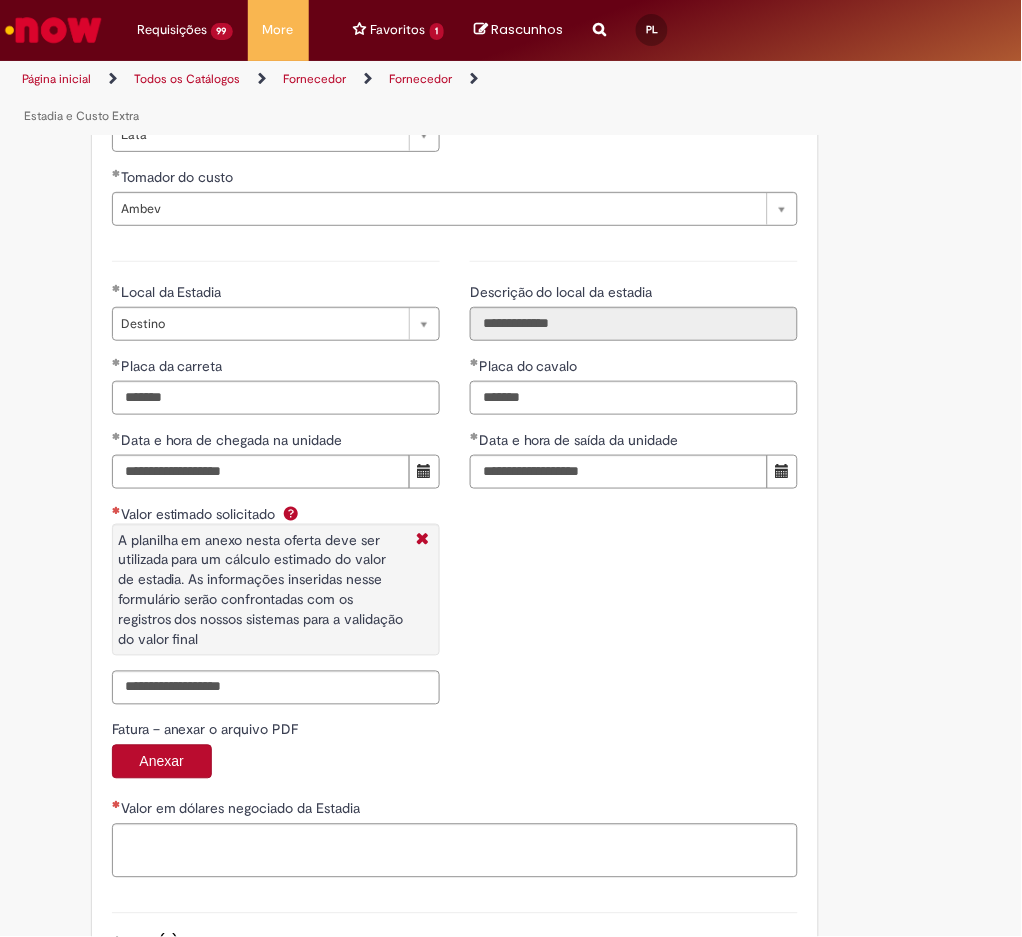 scroll, scrollTop: 3187, scrollLeft: 0, axis: vertical 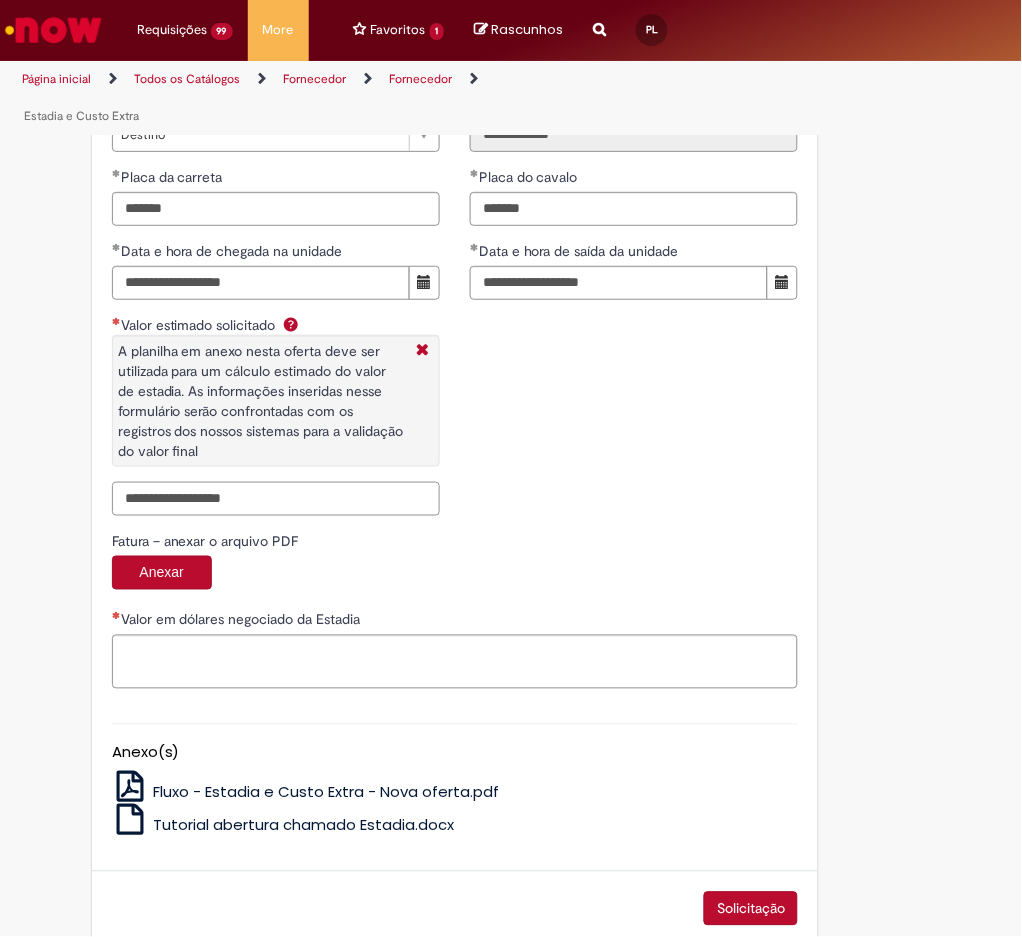click on "Valor estimado solicitado A planilha em anexo nesta oferta deve ser utilizada para um cálculo estimado do valor de estadia. As informações inseridas nesse formulário serão confrontadas com os registros dos nossos sistemas para a validação do valor final" 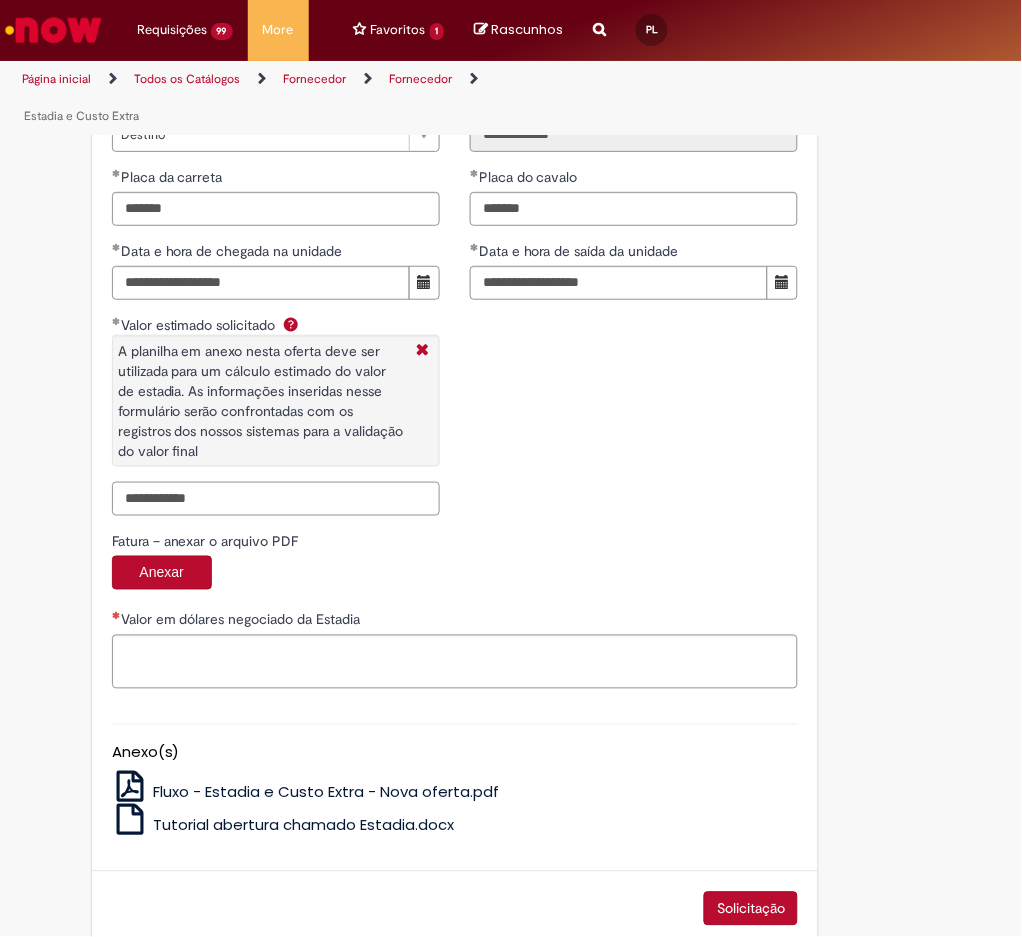 type on "**********" 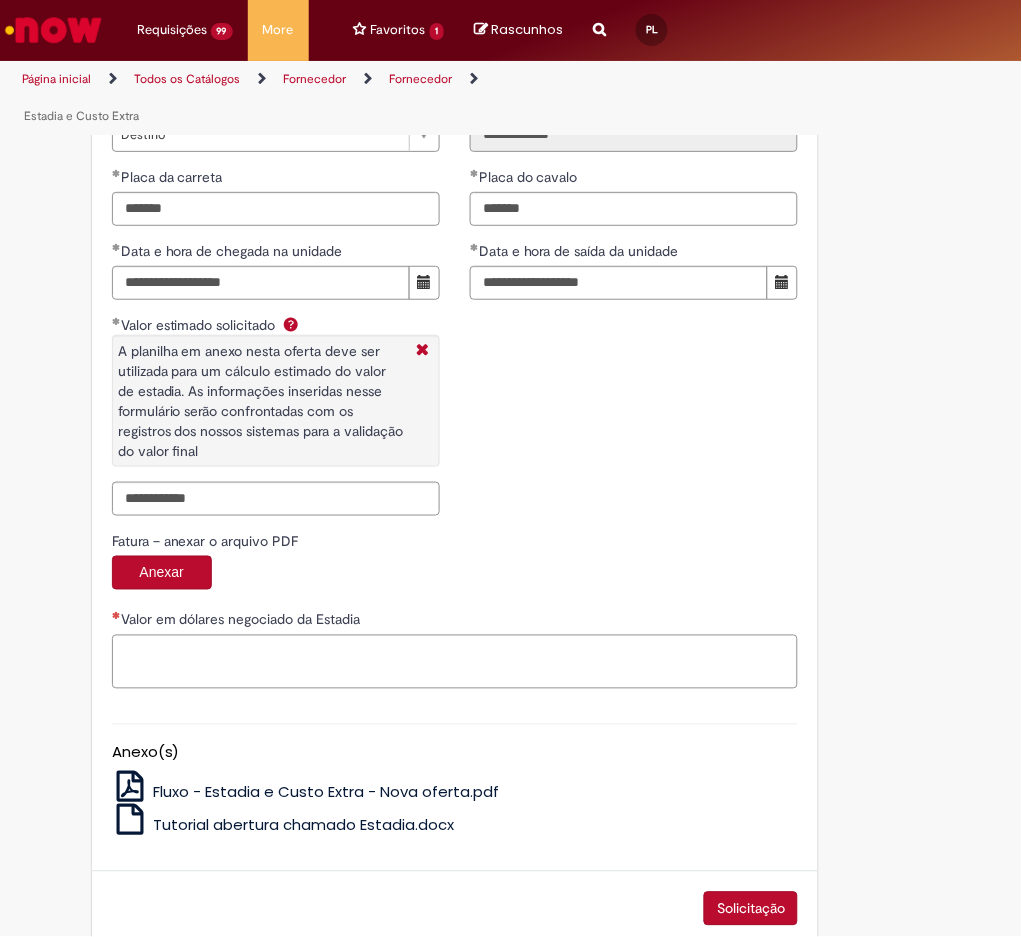 click on "Valor em dólares negociado da Estadia" 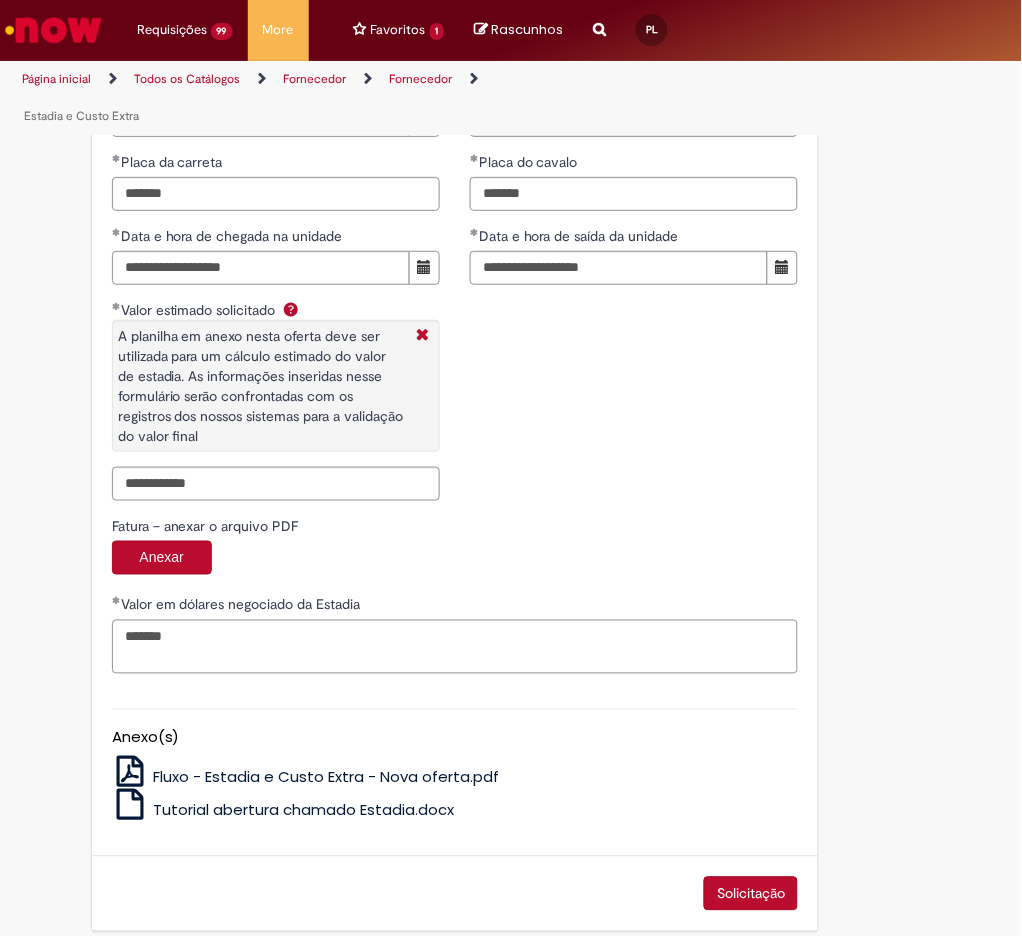 scroll, scrollTop: 3224, scrollLeft: 0, axis: vertical 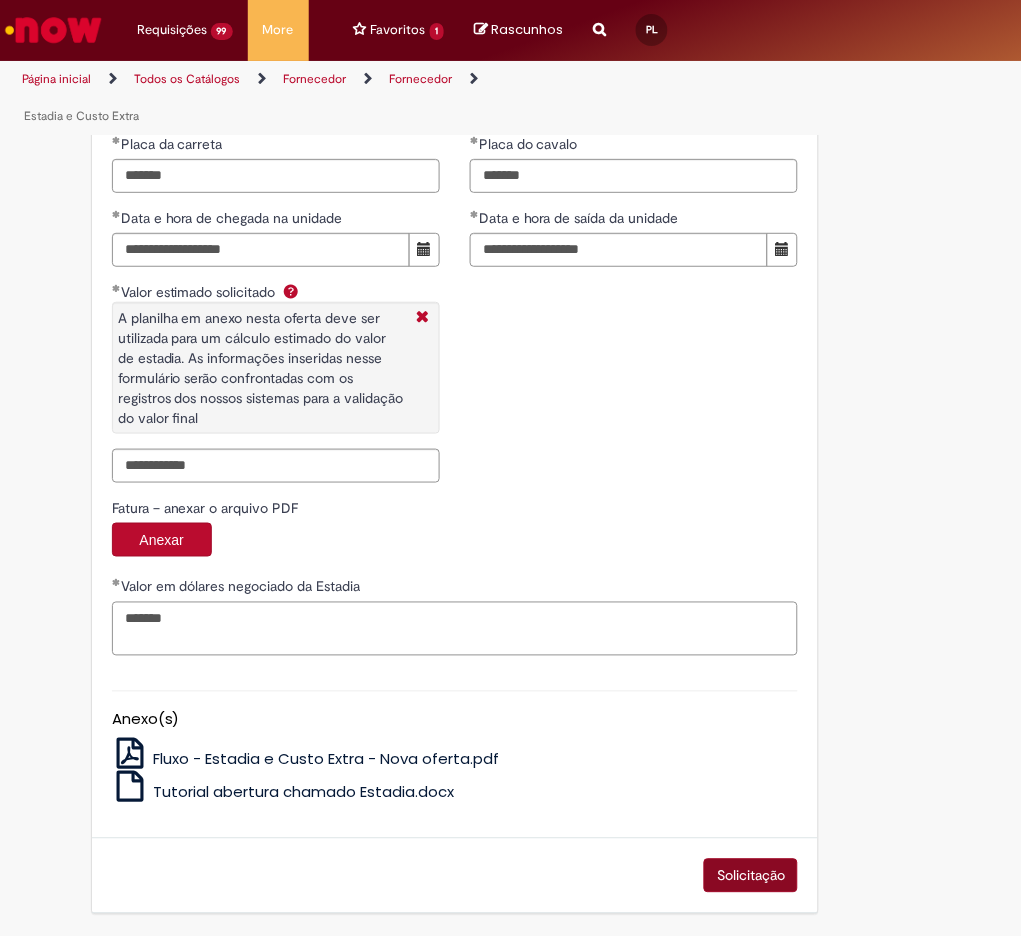 type on "*******" 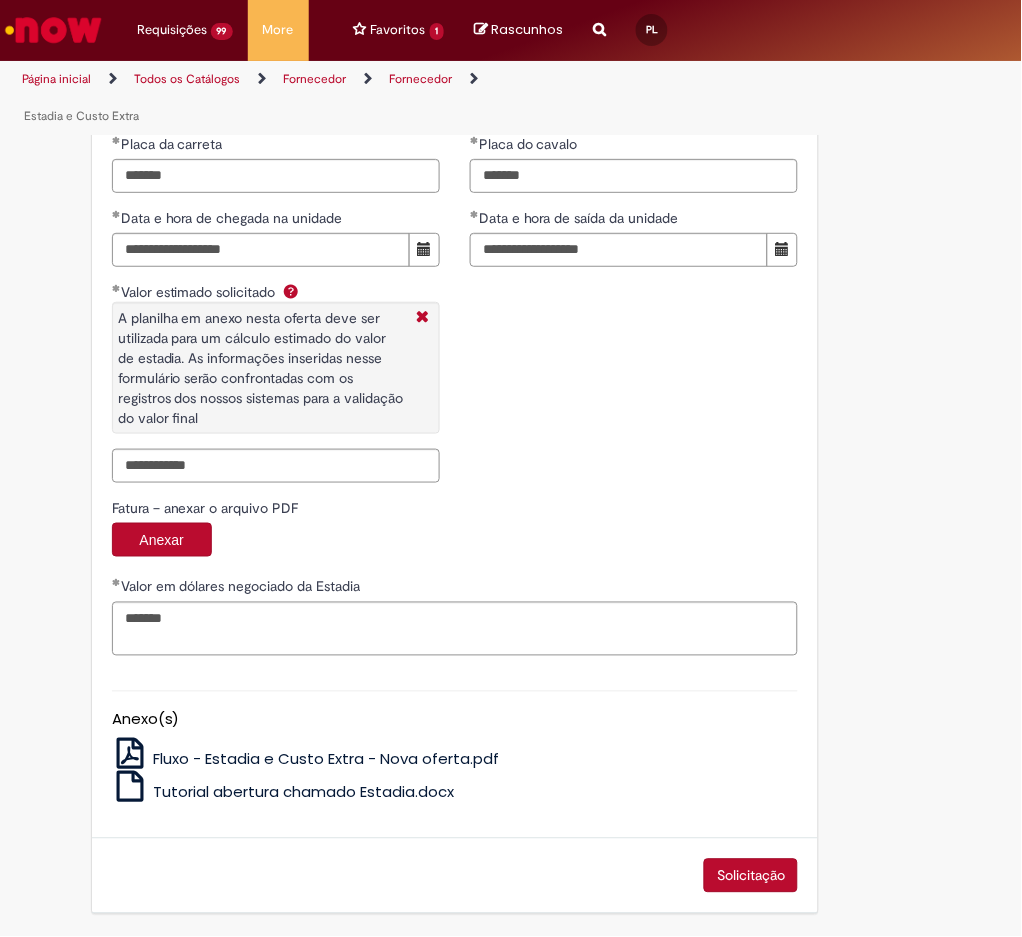click on "Solicitação" 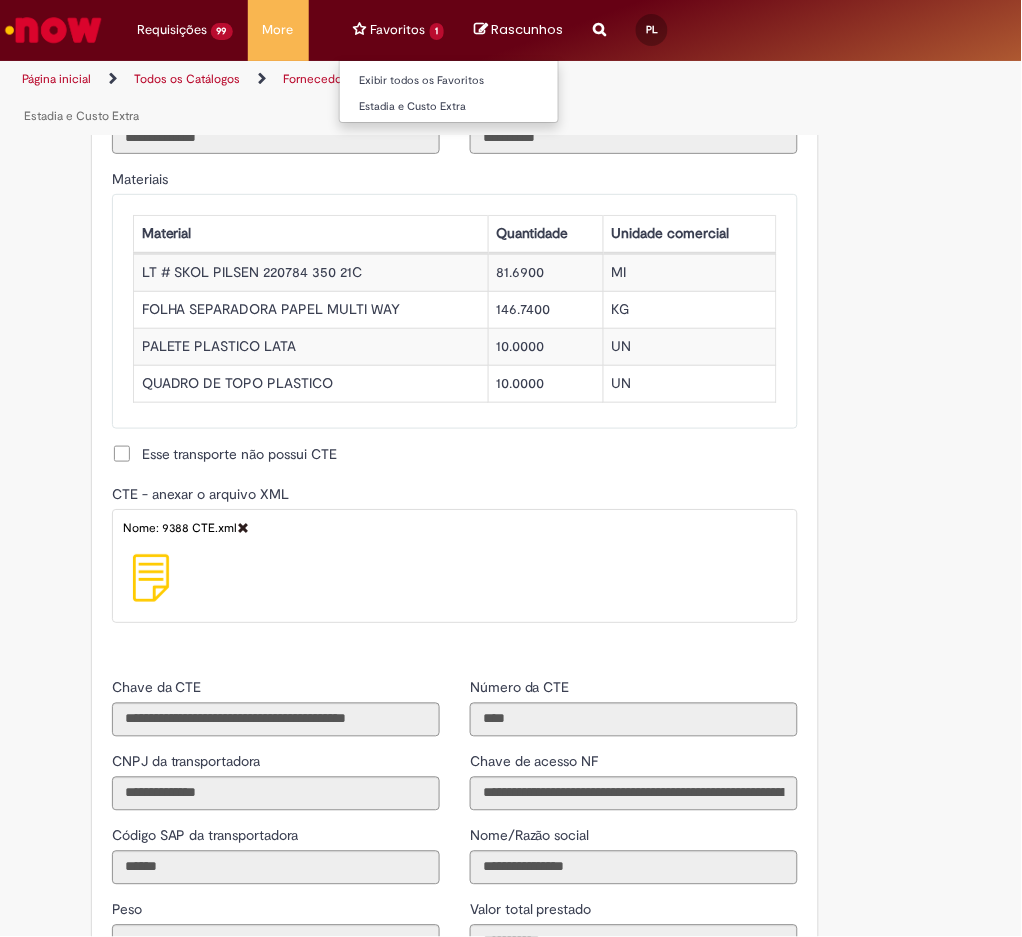 scroll, scrollTop: 1757, scrollLeft: 0, axis: vertical 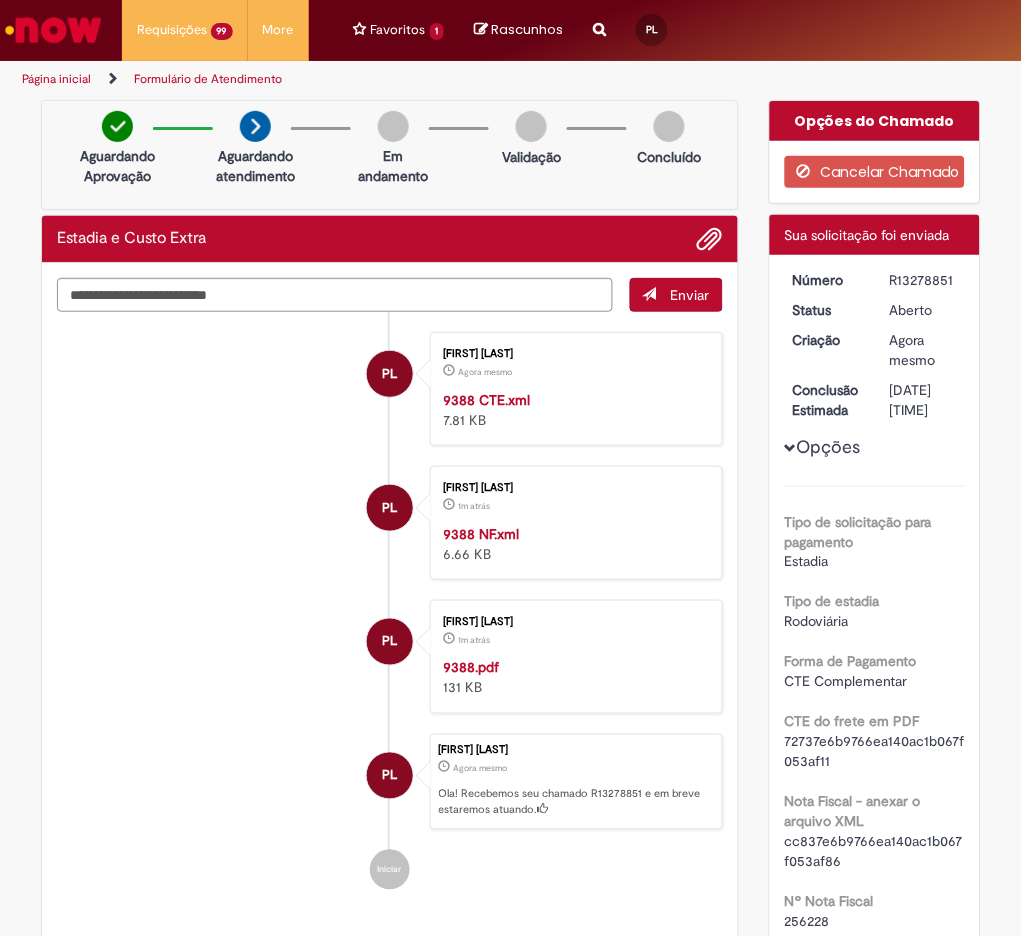drag, startPoint x: 880, startPoint y: 278, endPoint x: 947, endPoint y: 274, distance: 67.11929 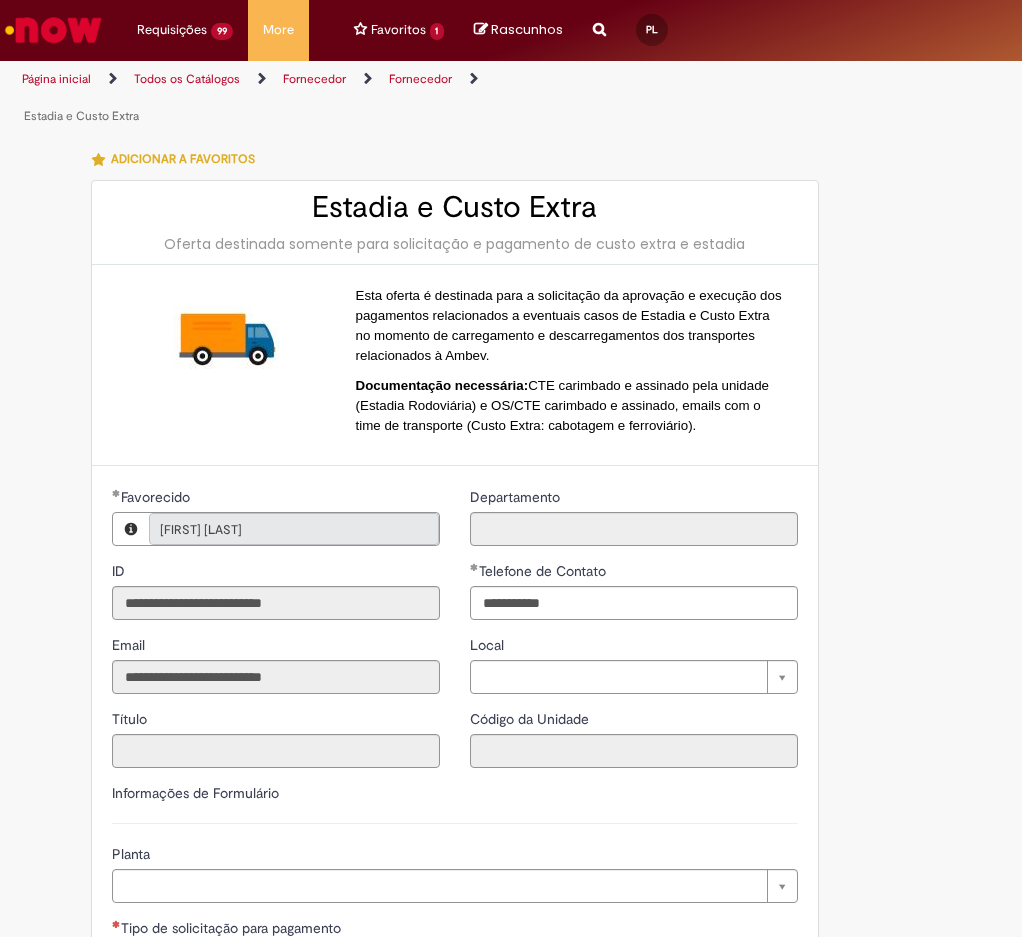type on "**********" 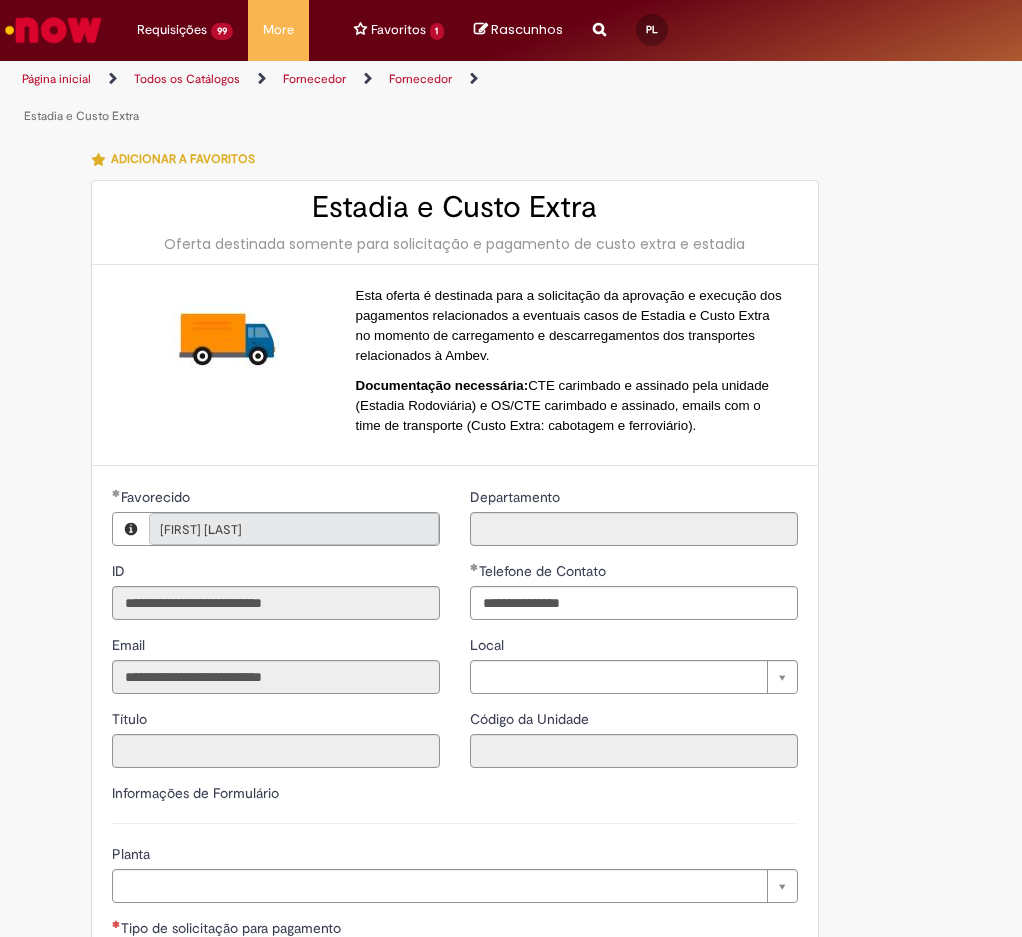 type on "**********" 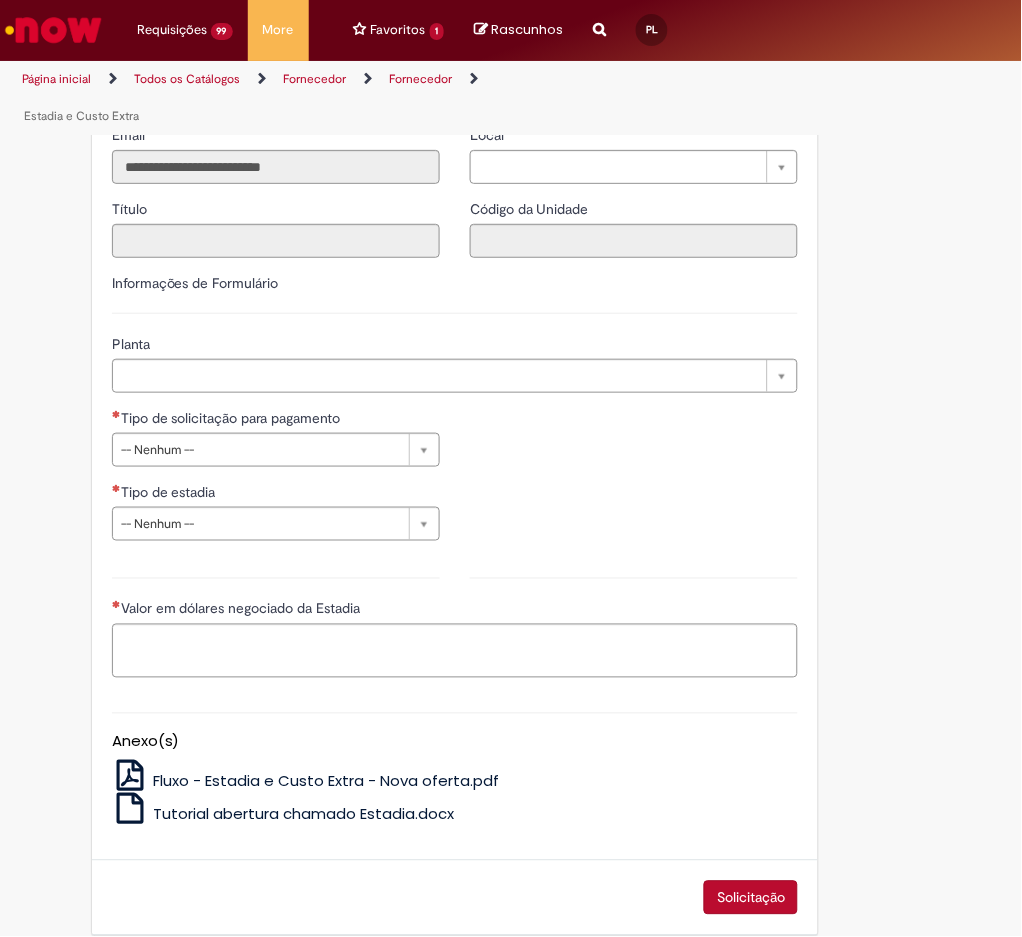 scroll, scrollTop: 533, scrollLeft: 0, axis: vertical 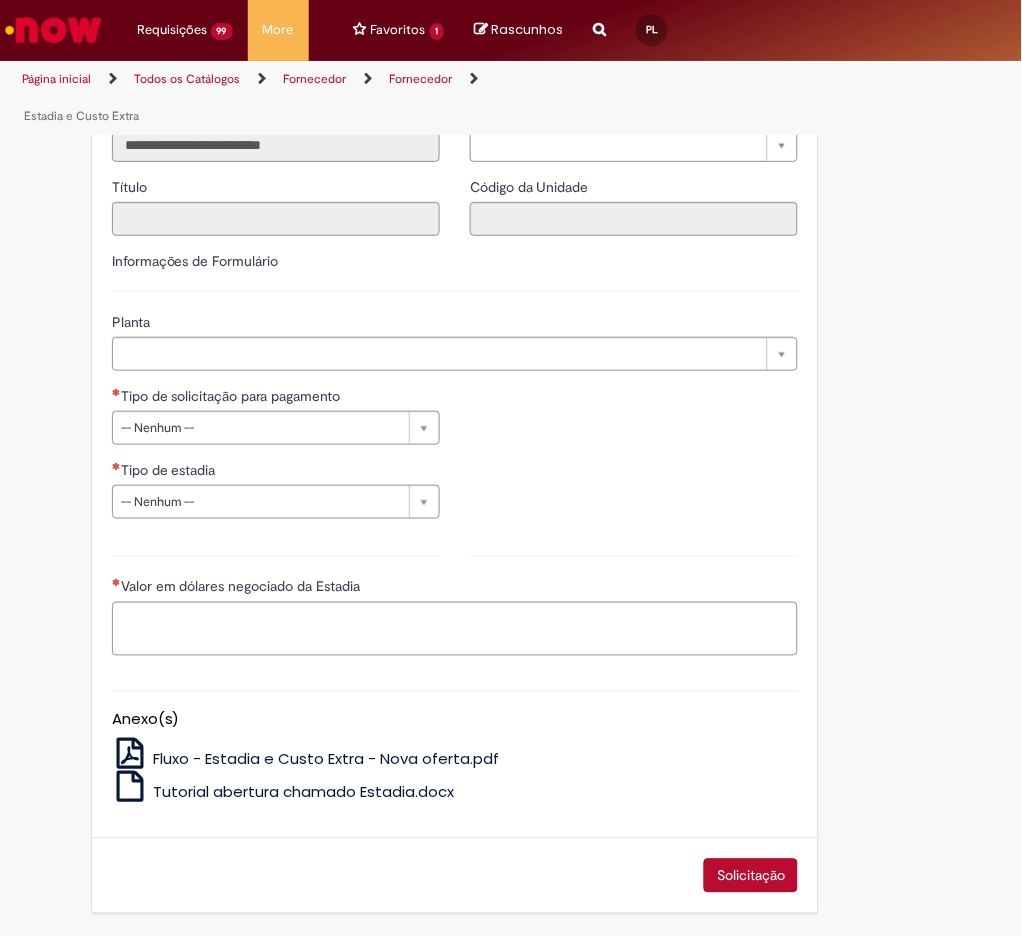 drag, startPoint x: 213, startPoint y: 450, endPoint x: 213, endPoint y: 436, distance: 14 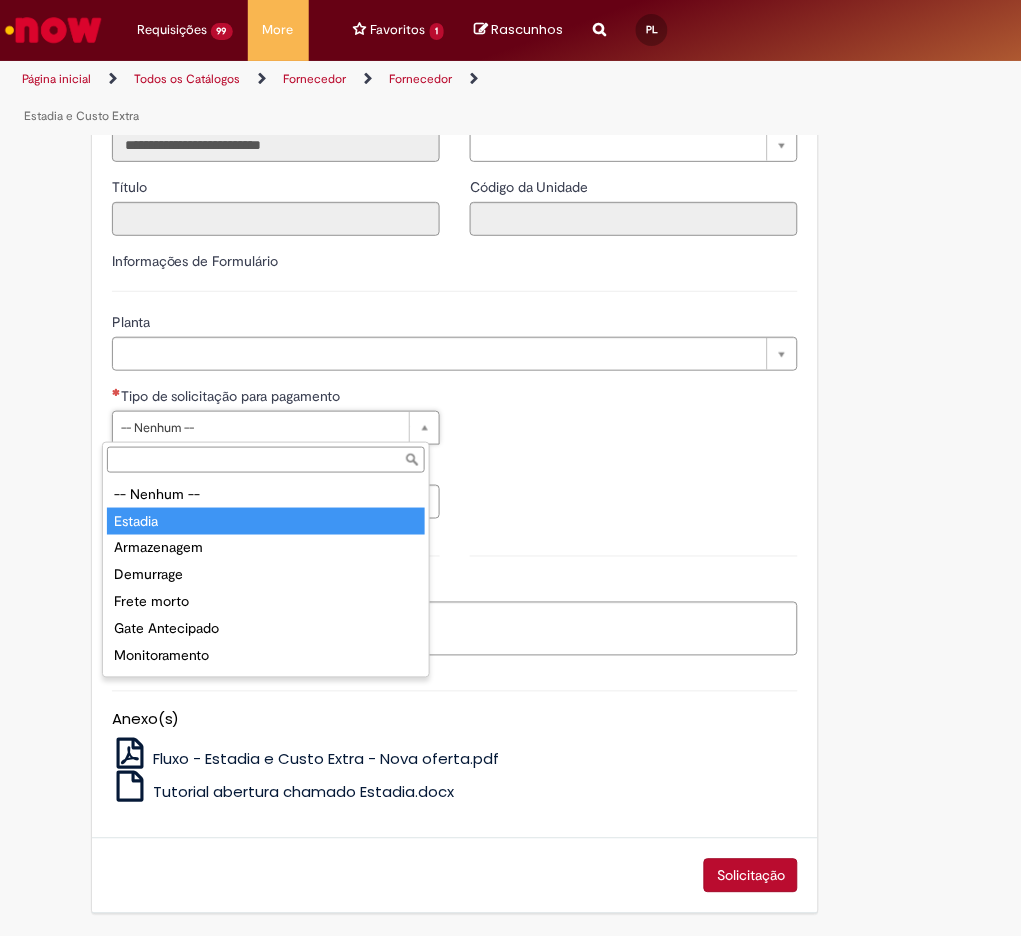 type on "*******" 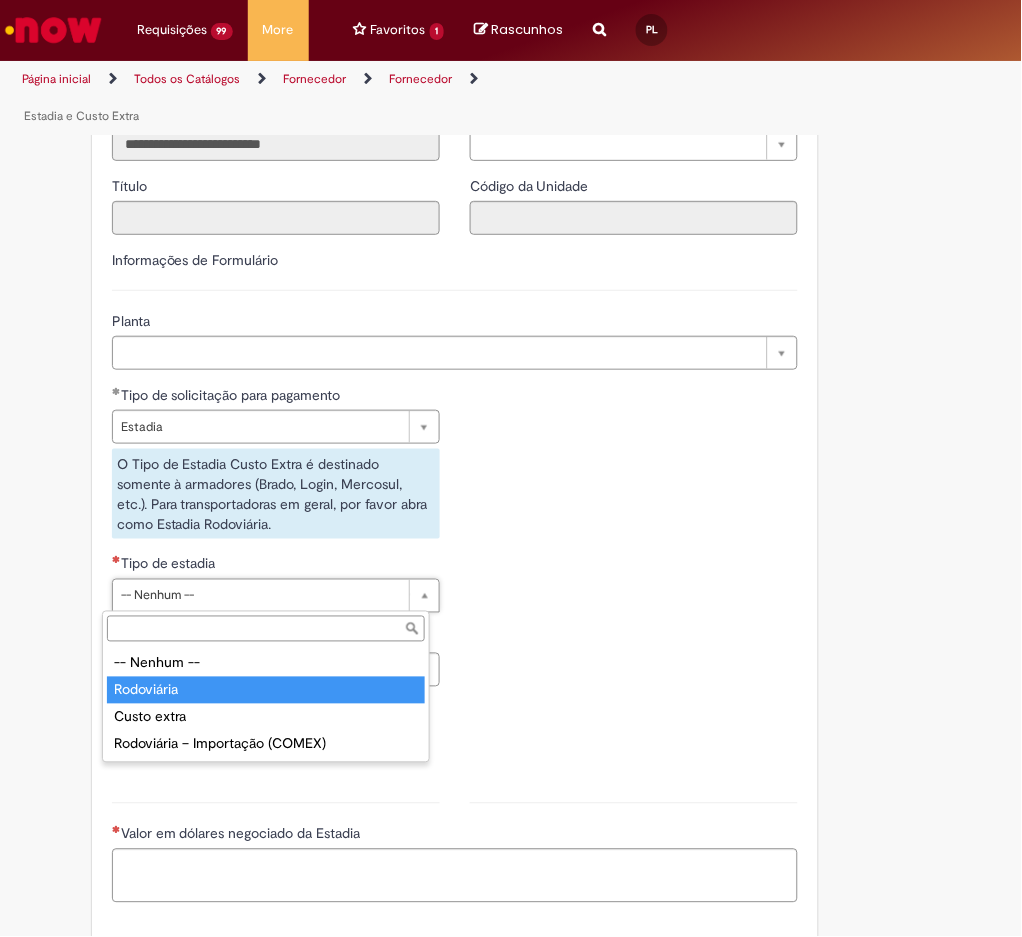 type on "**********" 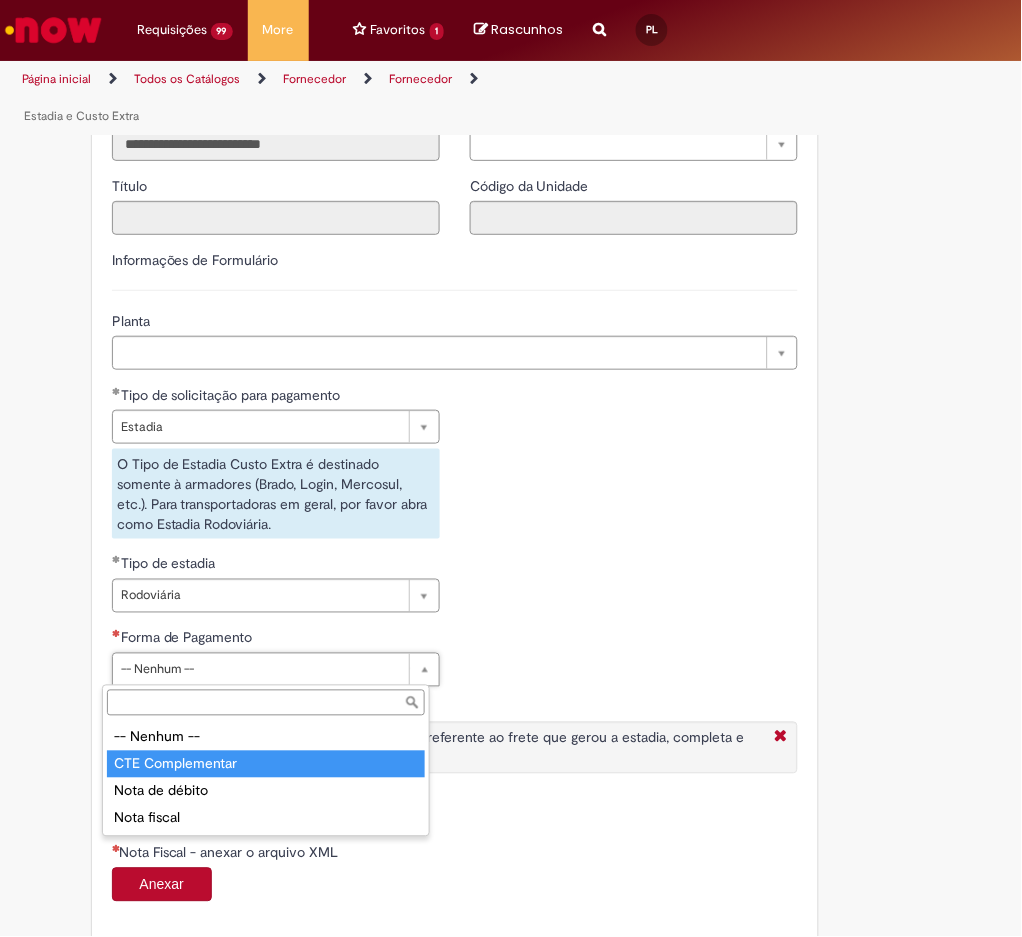 type on "**********" 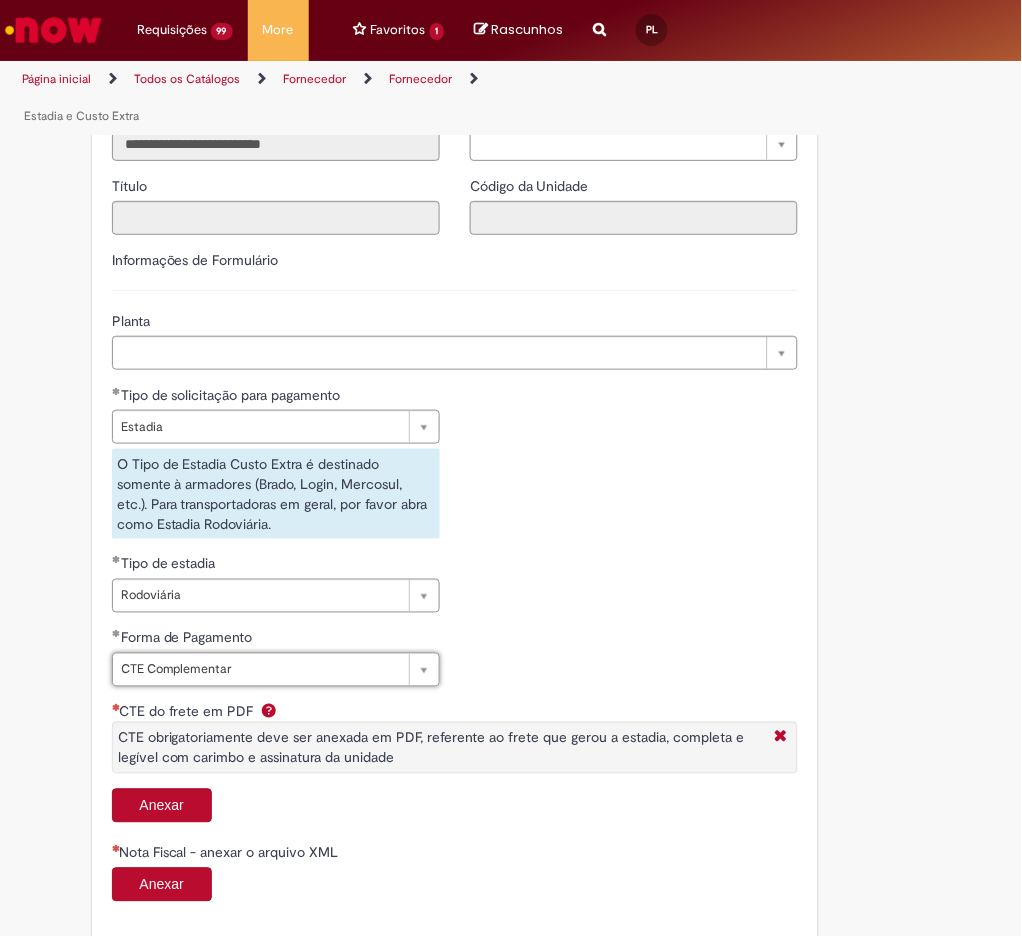 click on "Anexar" at bounding box center [162, 806] 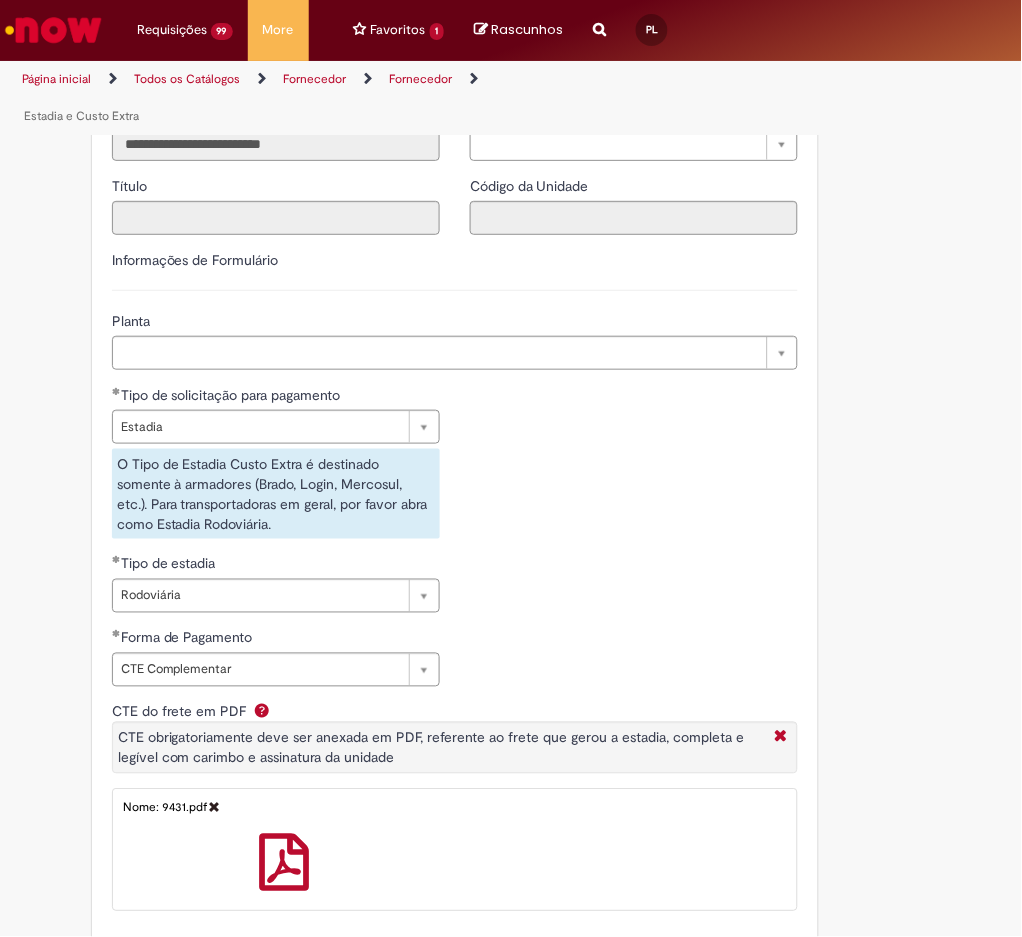 click on "Nome: 9431.pdf" at bounding box center (455, 850) 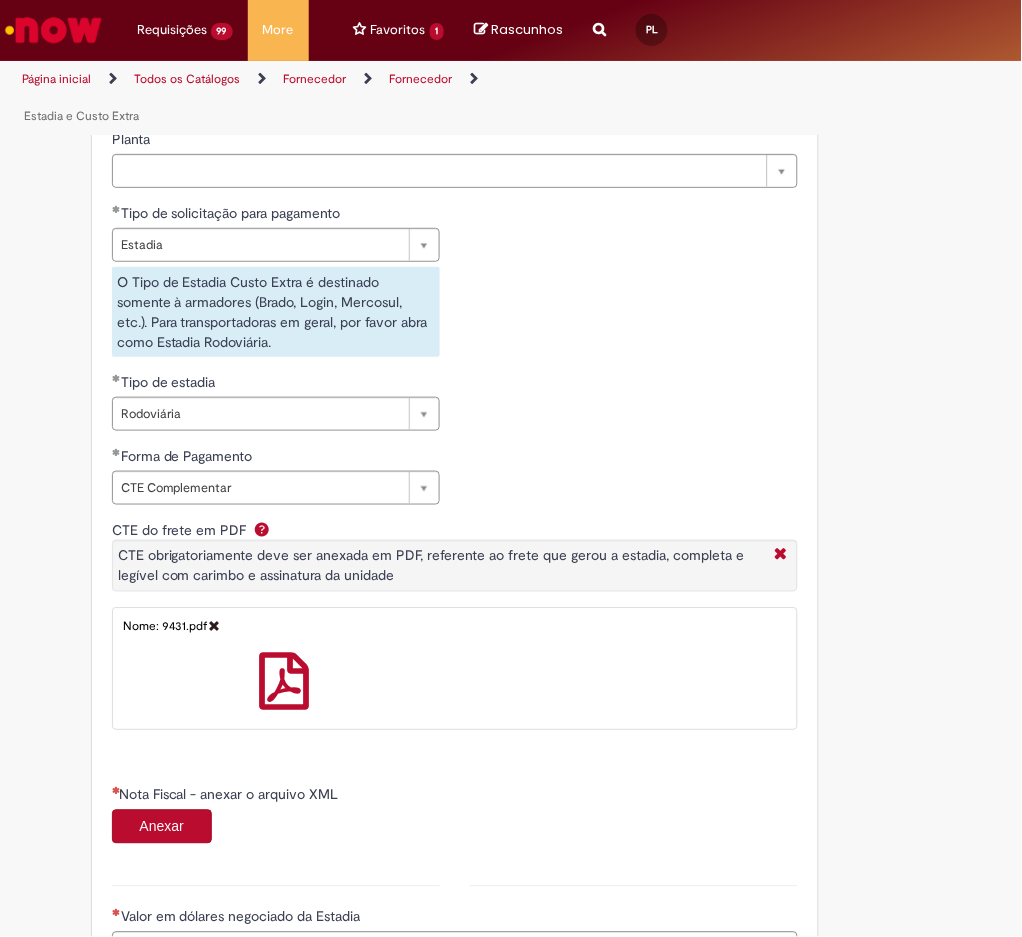 scroll, scrollTop: 1048, scrollLeft: 0, axis: vertical 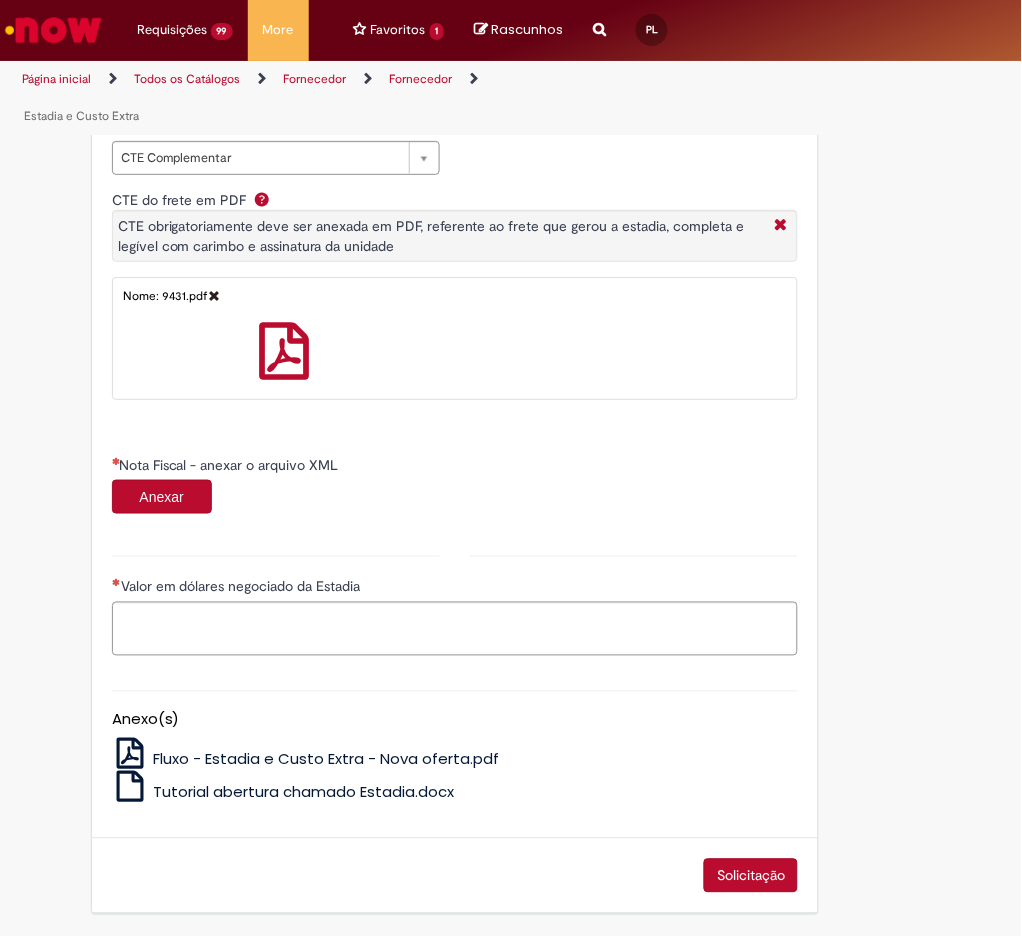 click on "Anexar" at bounding box center [162, 497] 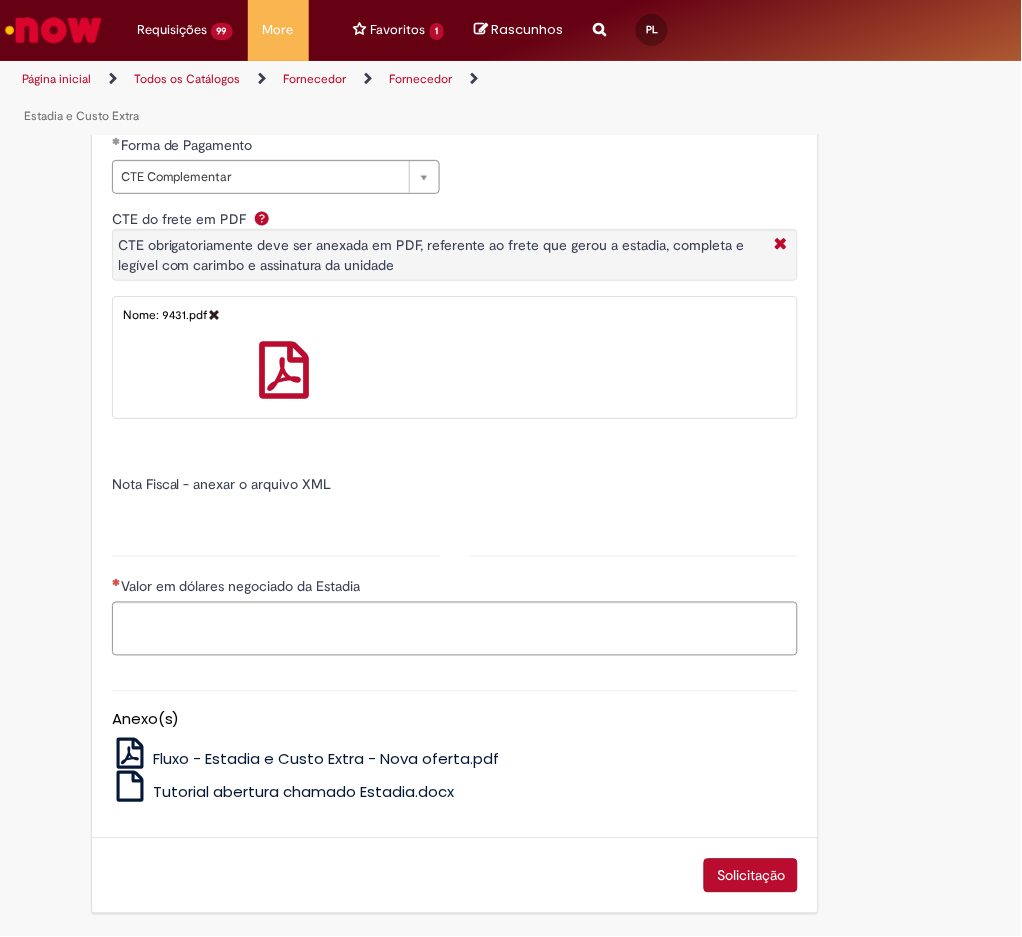 type on "******" 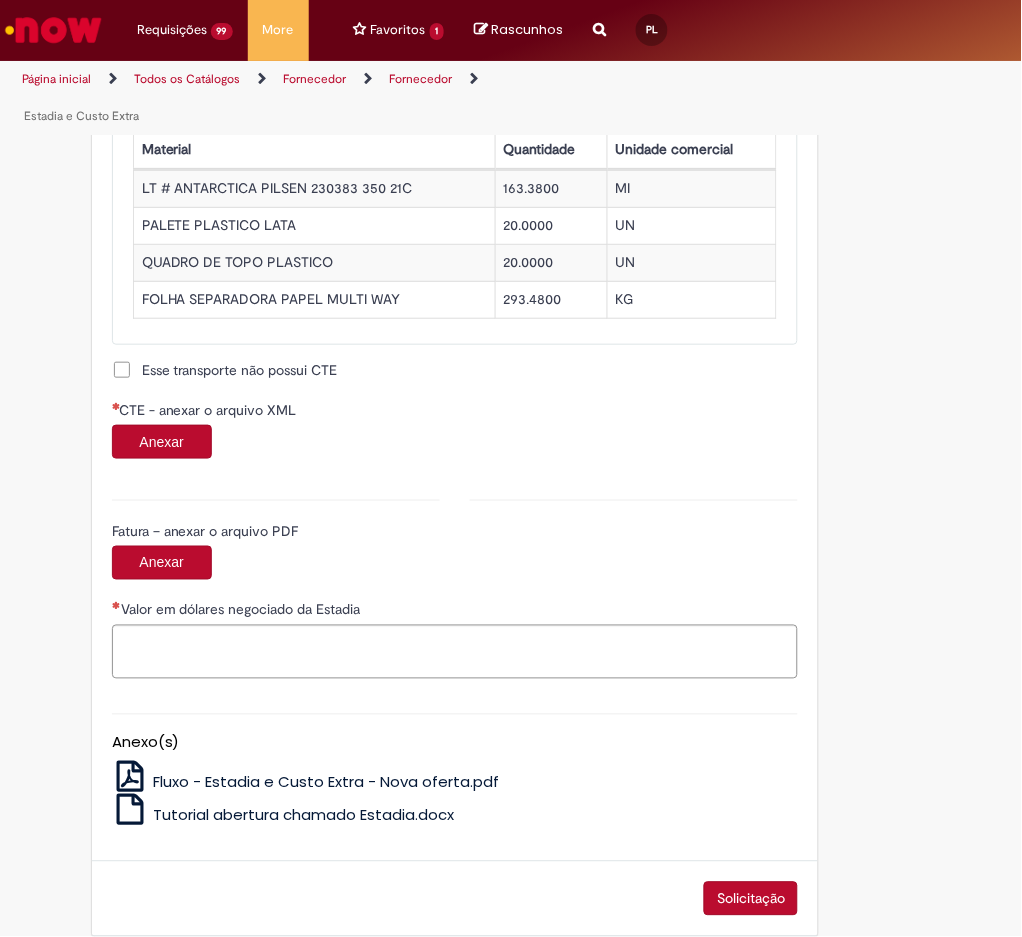 scroll, scrollTop: 1981, scrollLeft: 0, axis: vertical 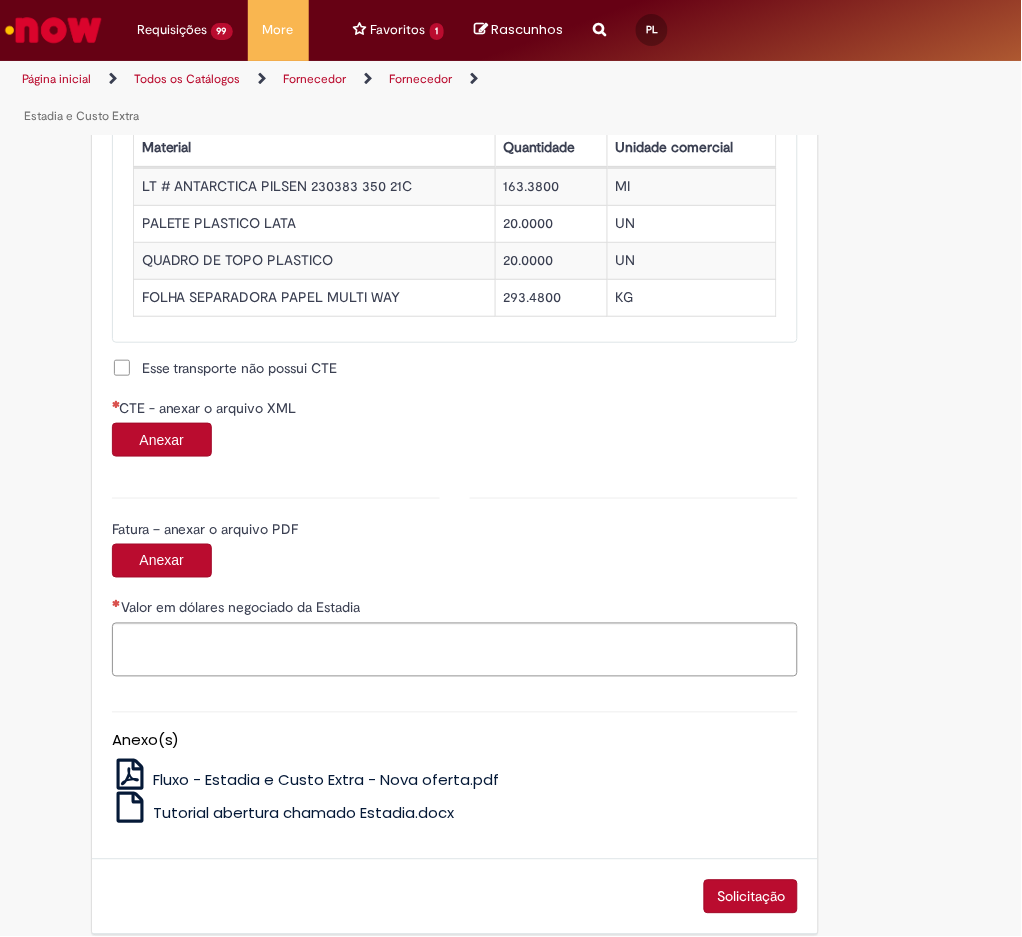 click on "Anexar" at bounding box center [162, 440] 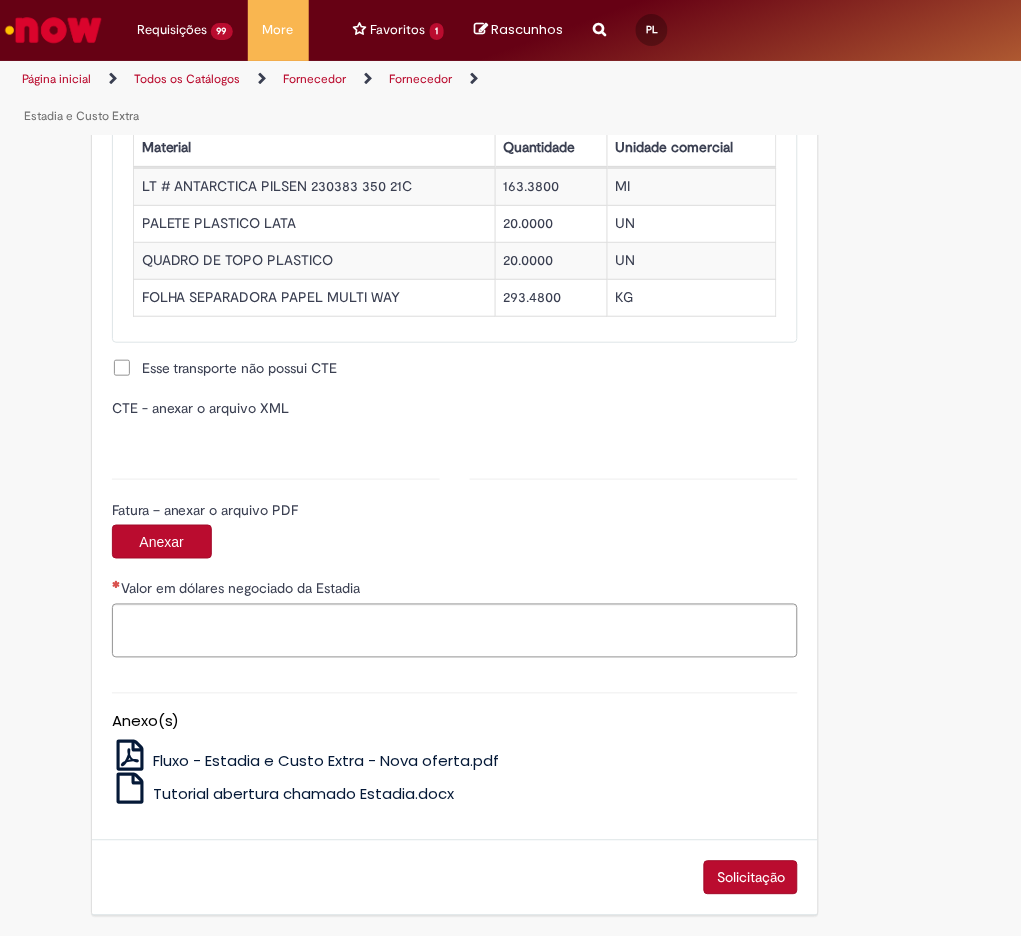 type on "**********" 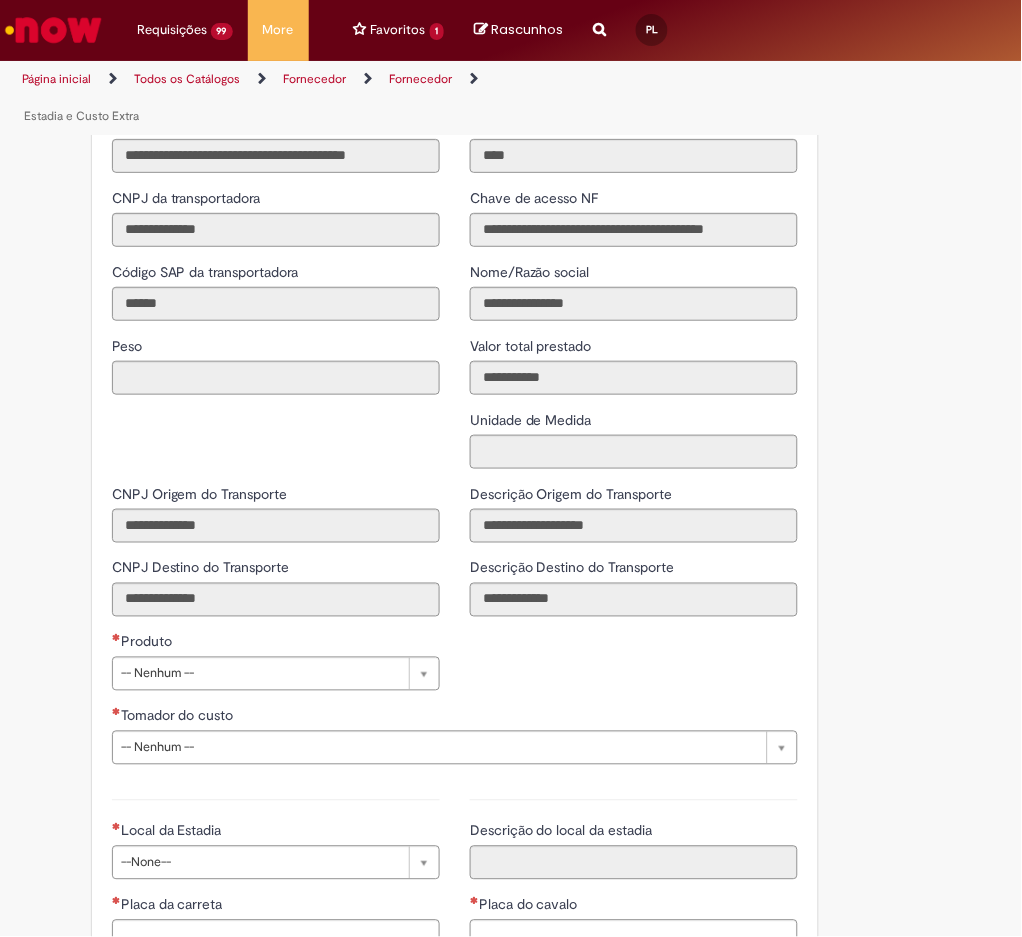 scroll, scrollTop: 2786, scrollLeft: 0, axis: vertical 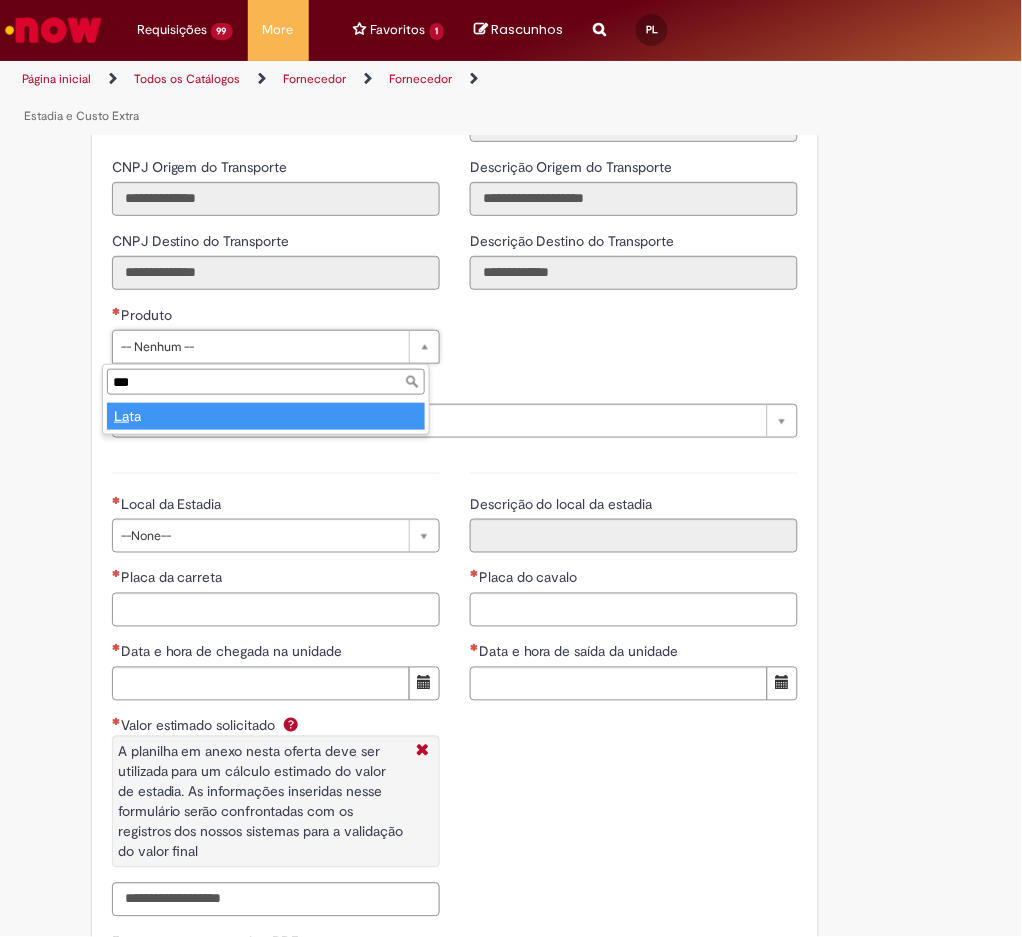 type on "****" 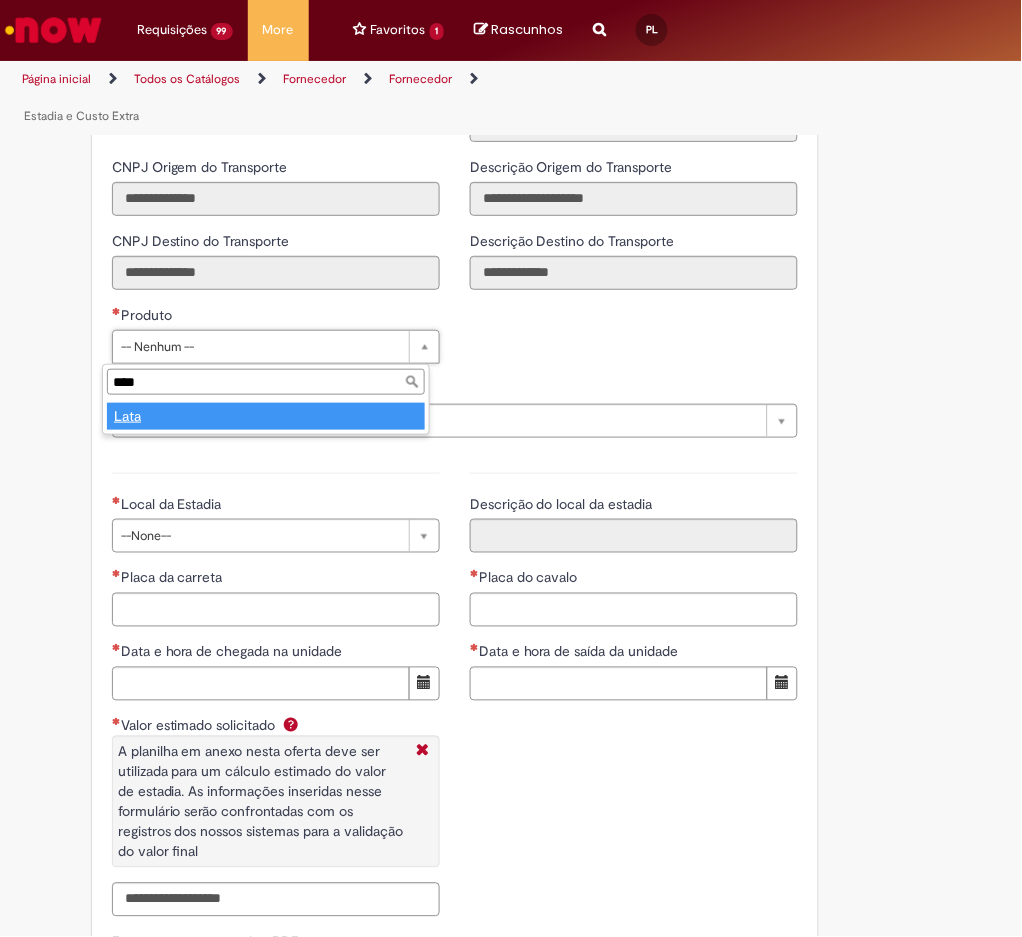 type on "****" 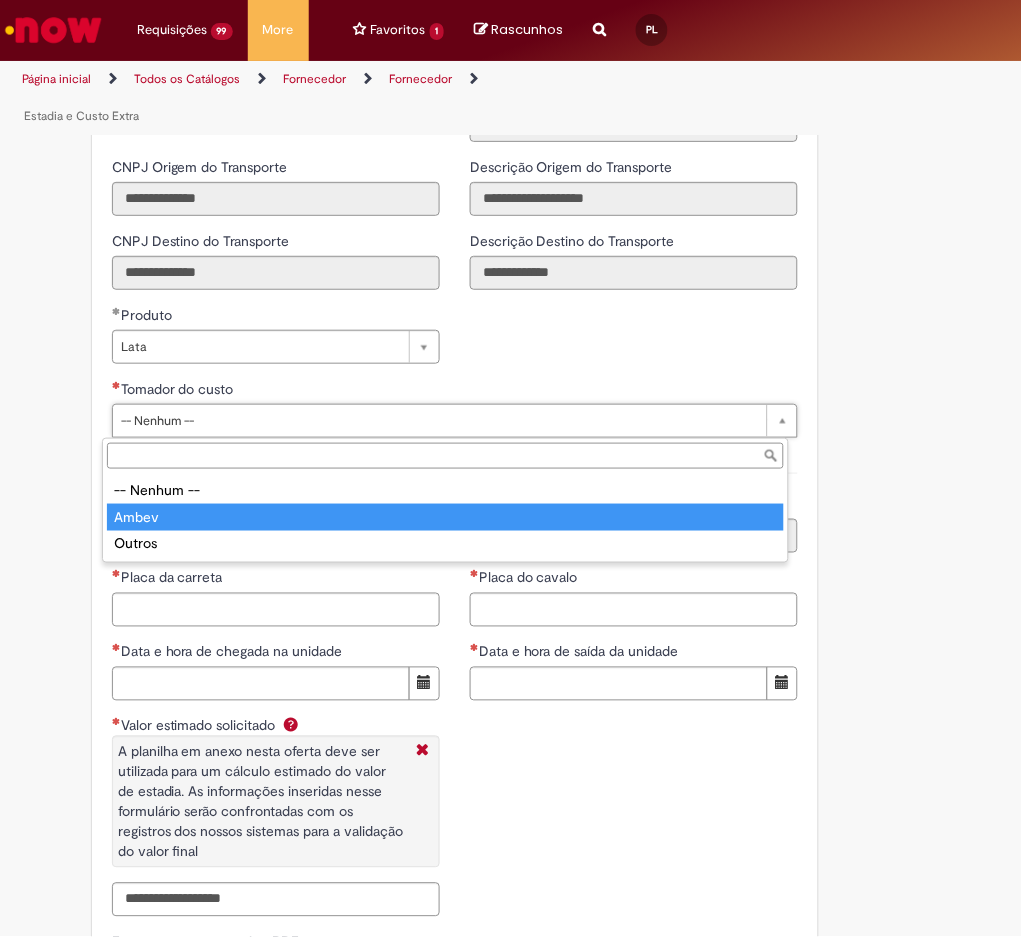 type on "*****" 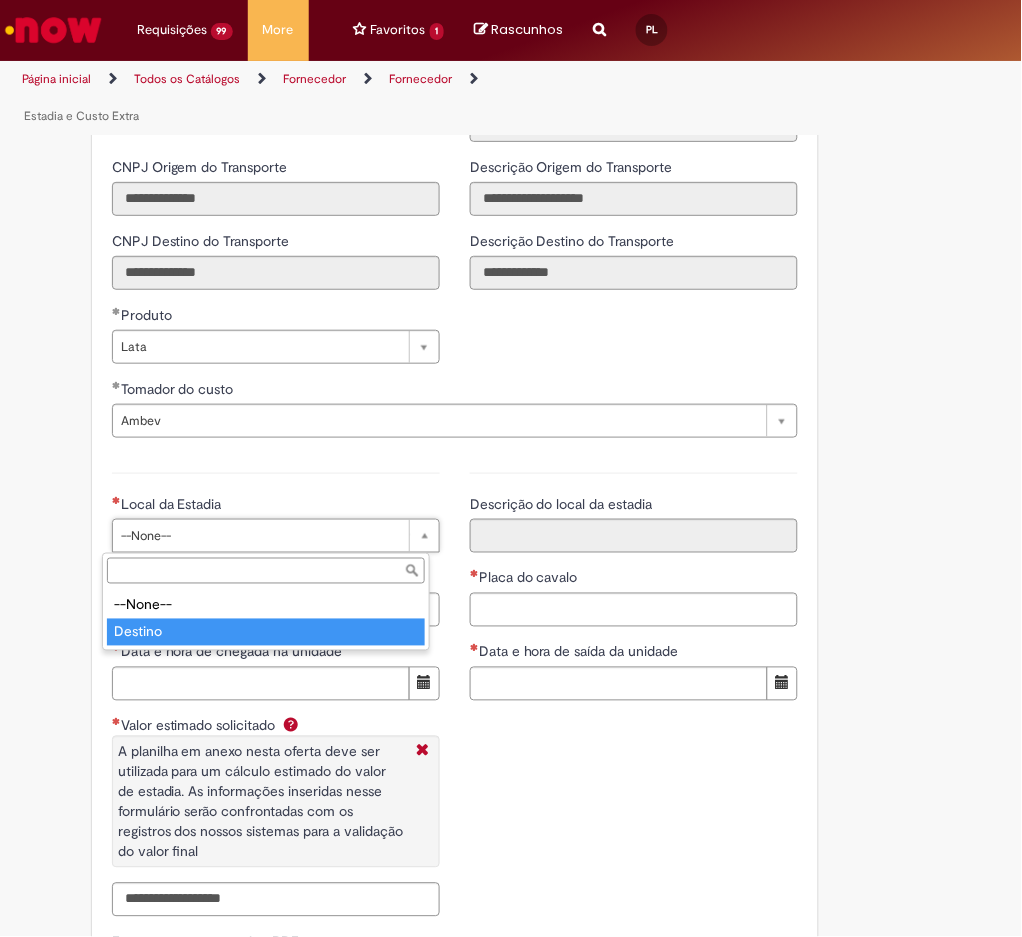 type on "*******" 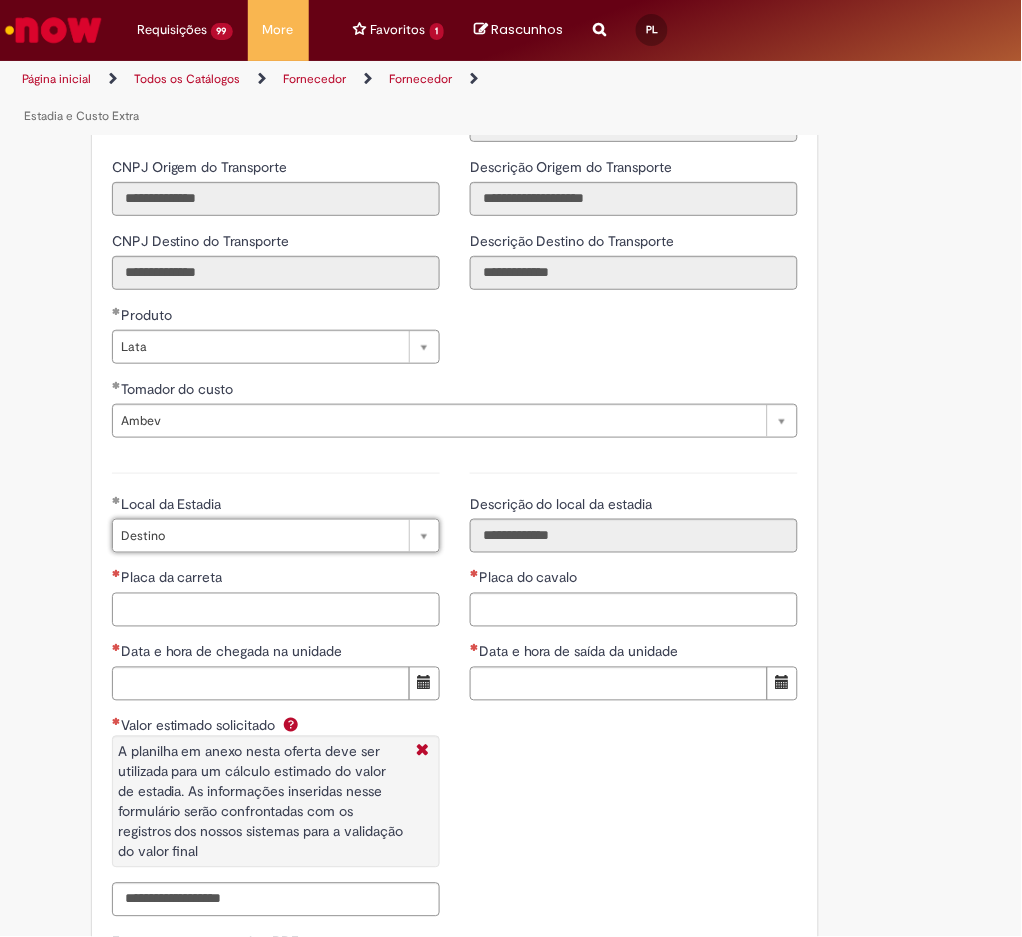click on "Placa da carreta" at bounding box center (276, 610) 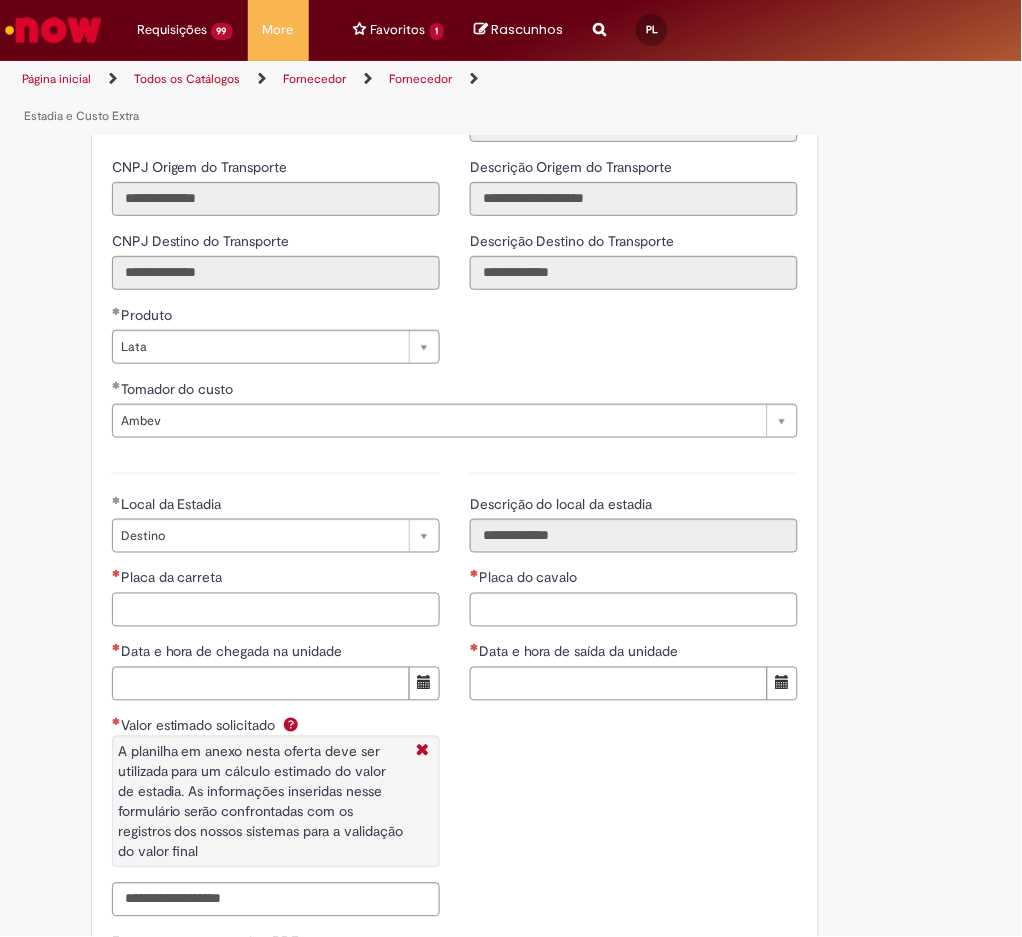 click on "Placa da carreta" at bounding box center [276, 610] 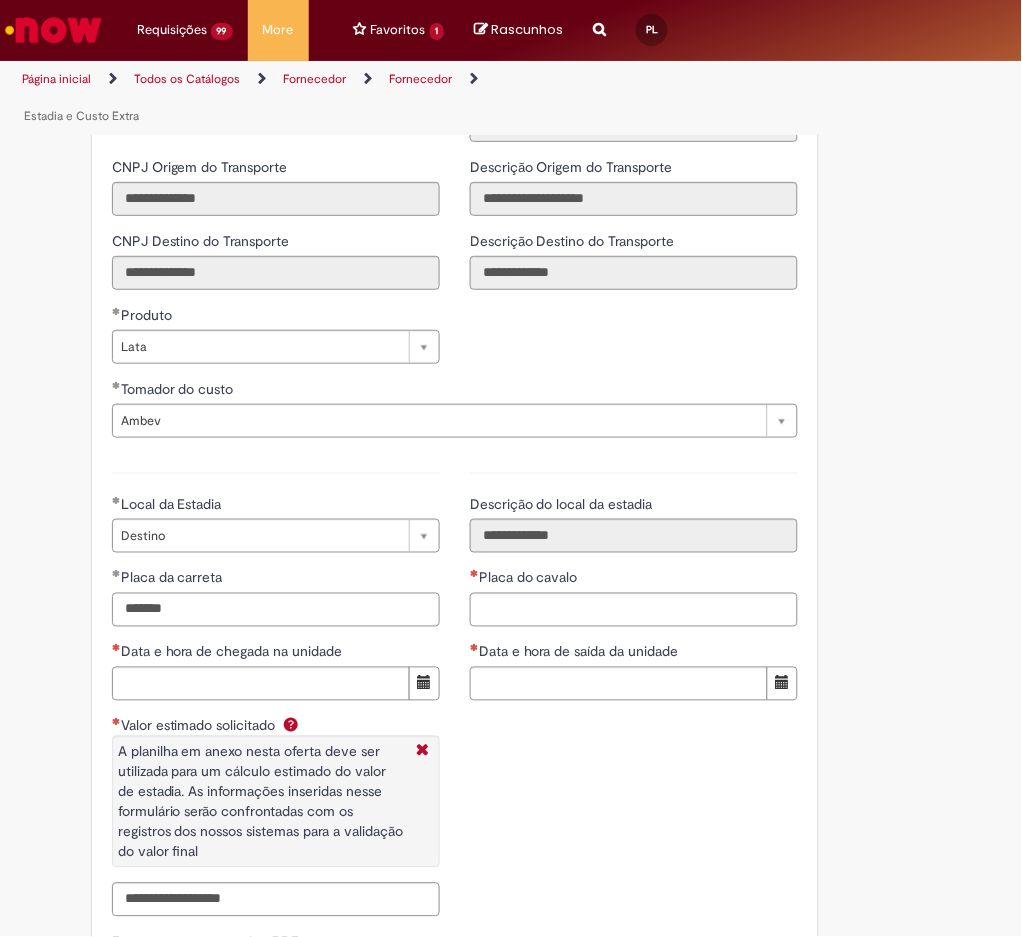 type on "*******" 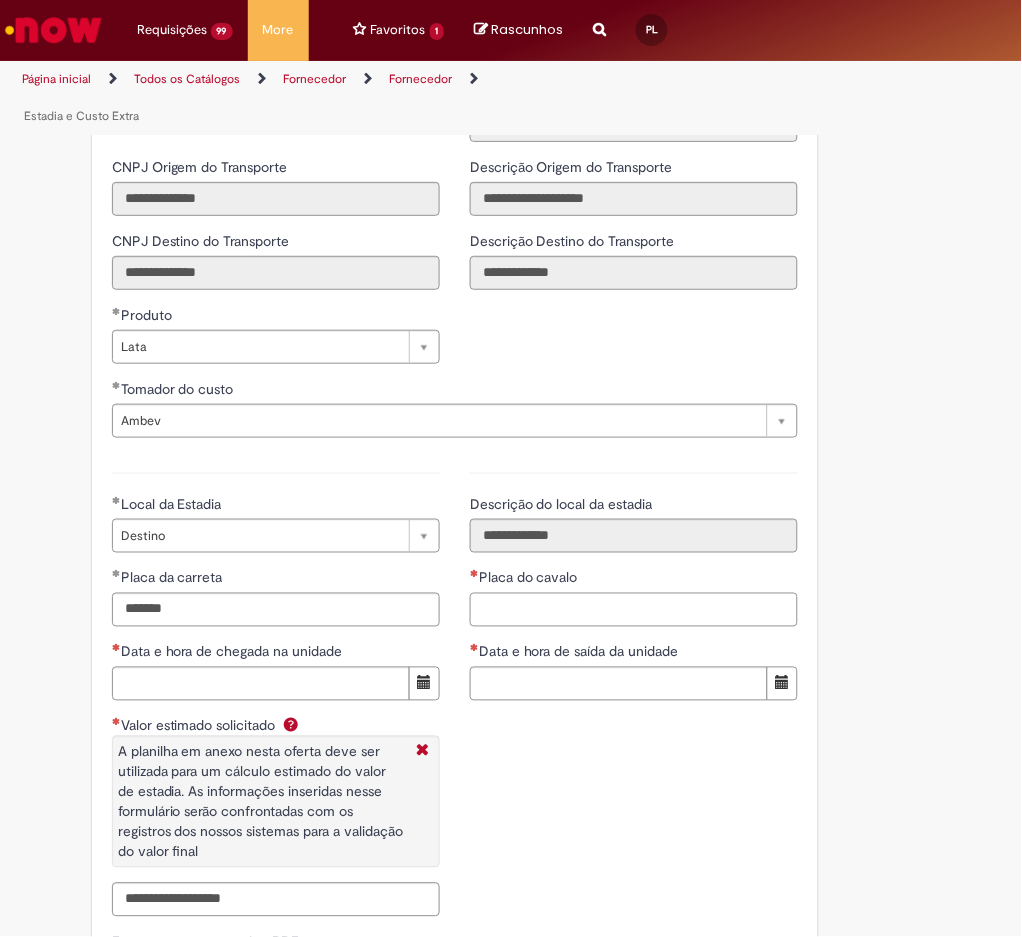 click on "Placa do cavalo" at bounding box center (634, 610) 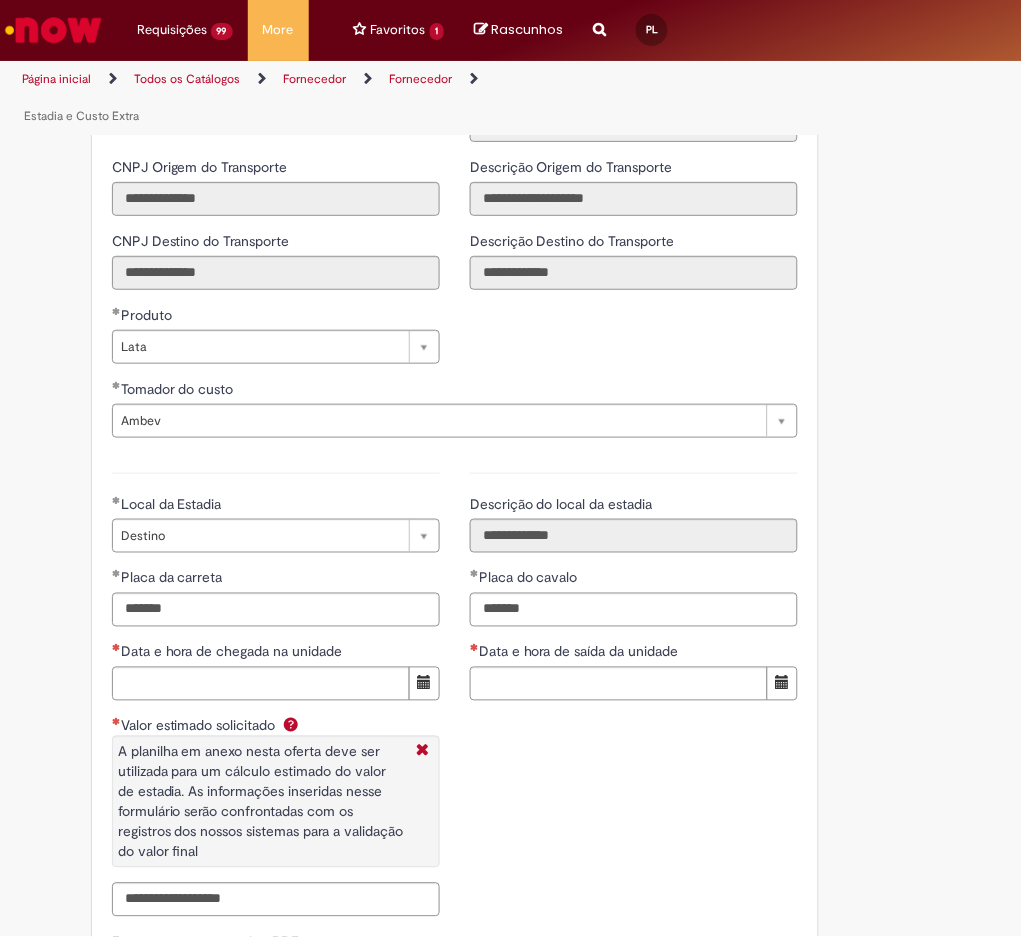 type on "*******" 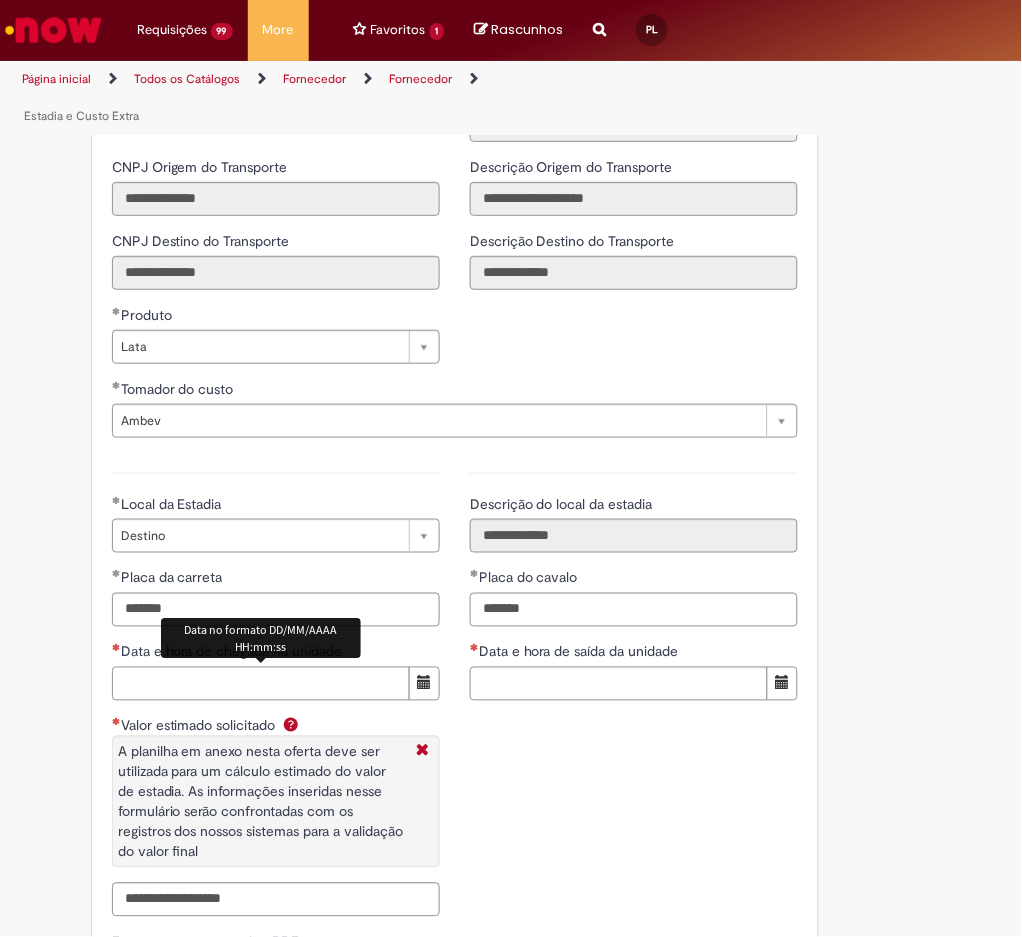 click on "Data e hora de chegada na unidade" at bounding box center [261, 684] 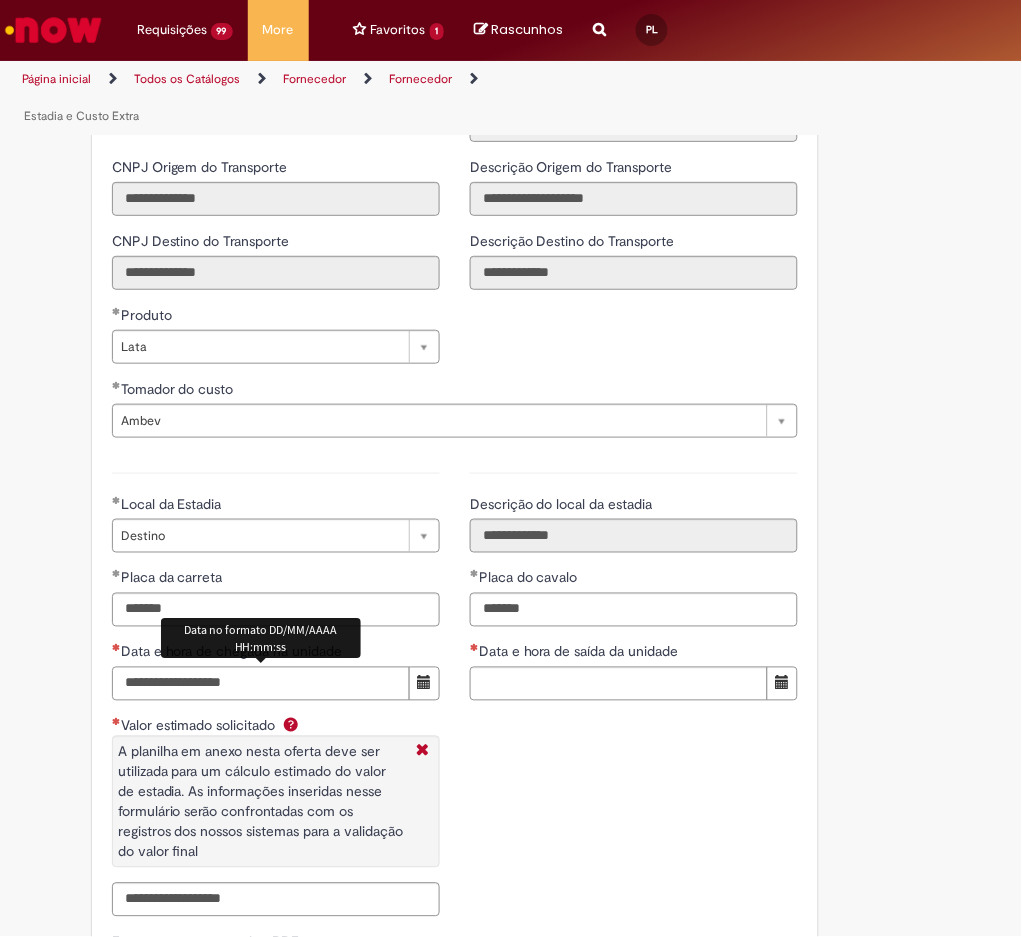 type on "**********" 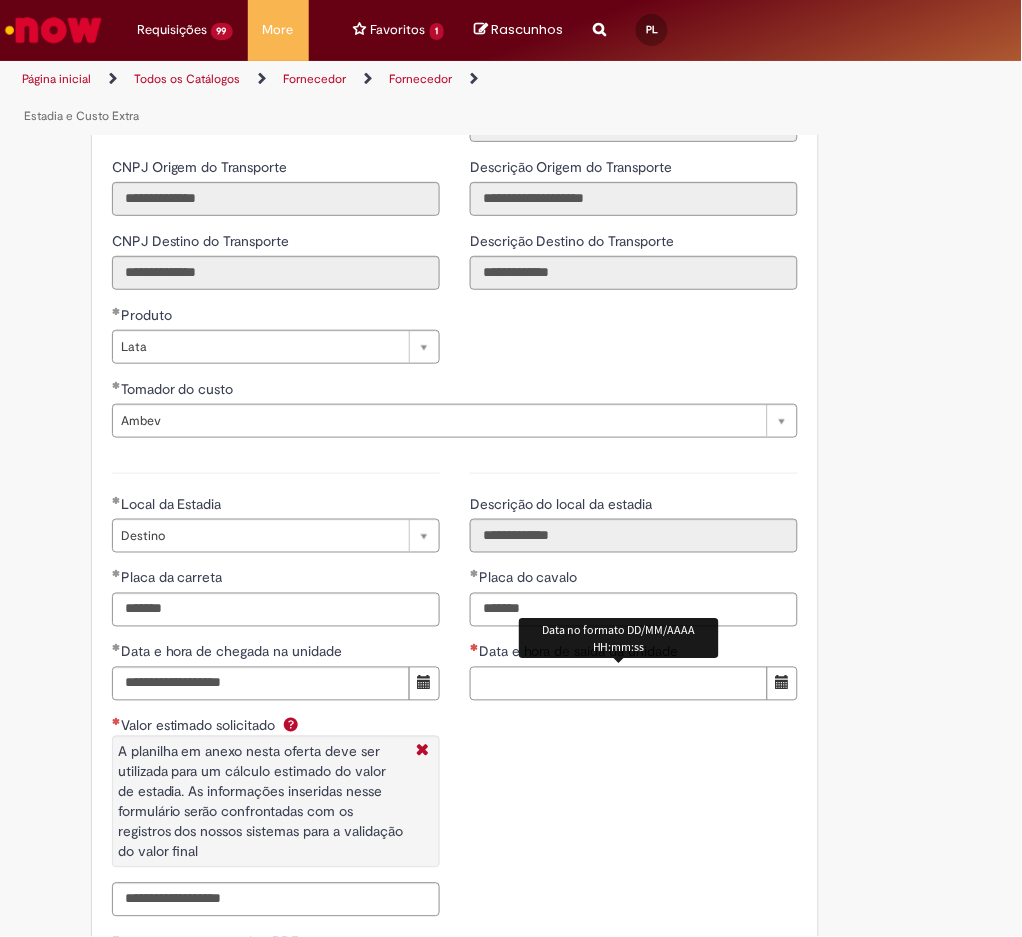 click on "Data e hora de saída da unidade" at bounding box center [619, 684] 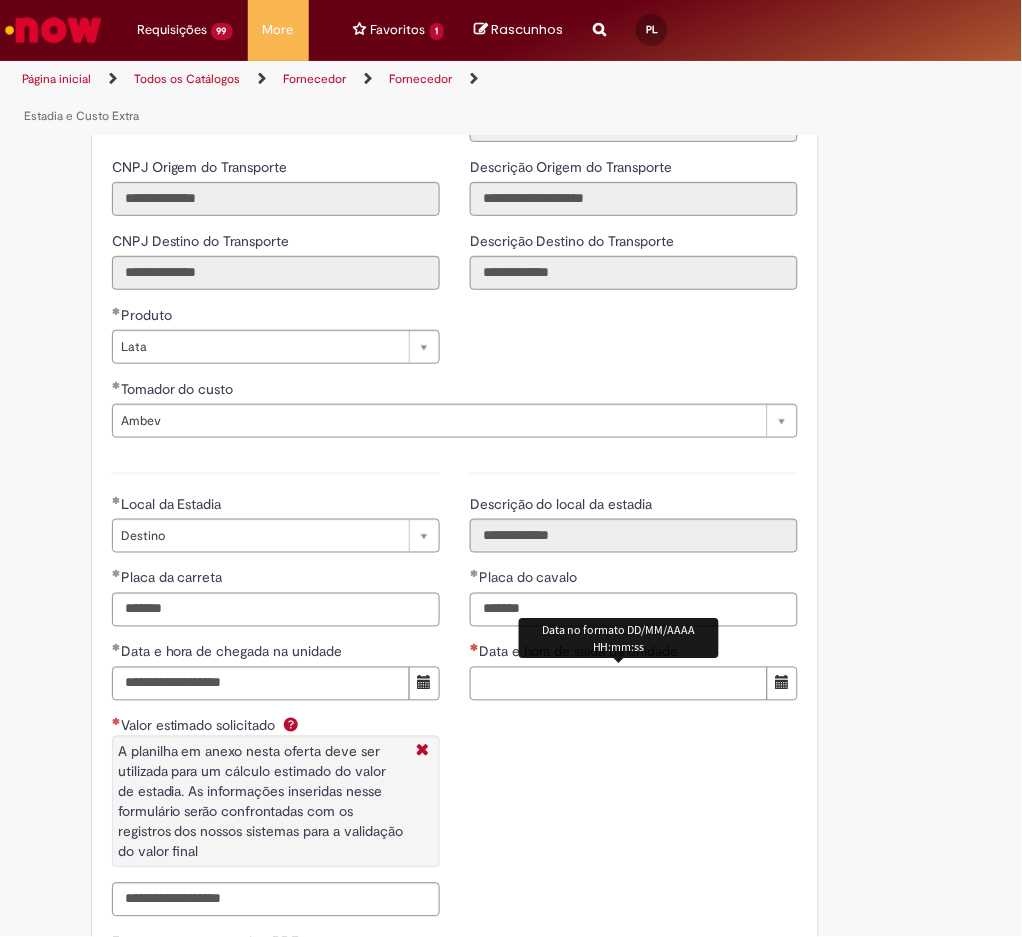 paste on "**********" 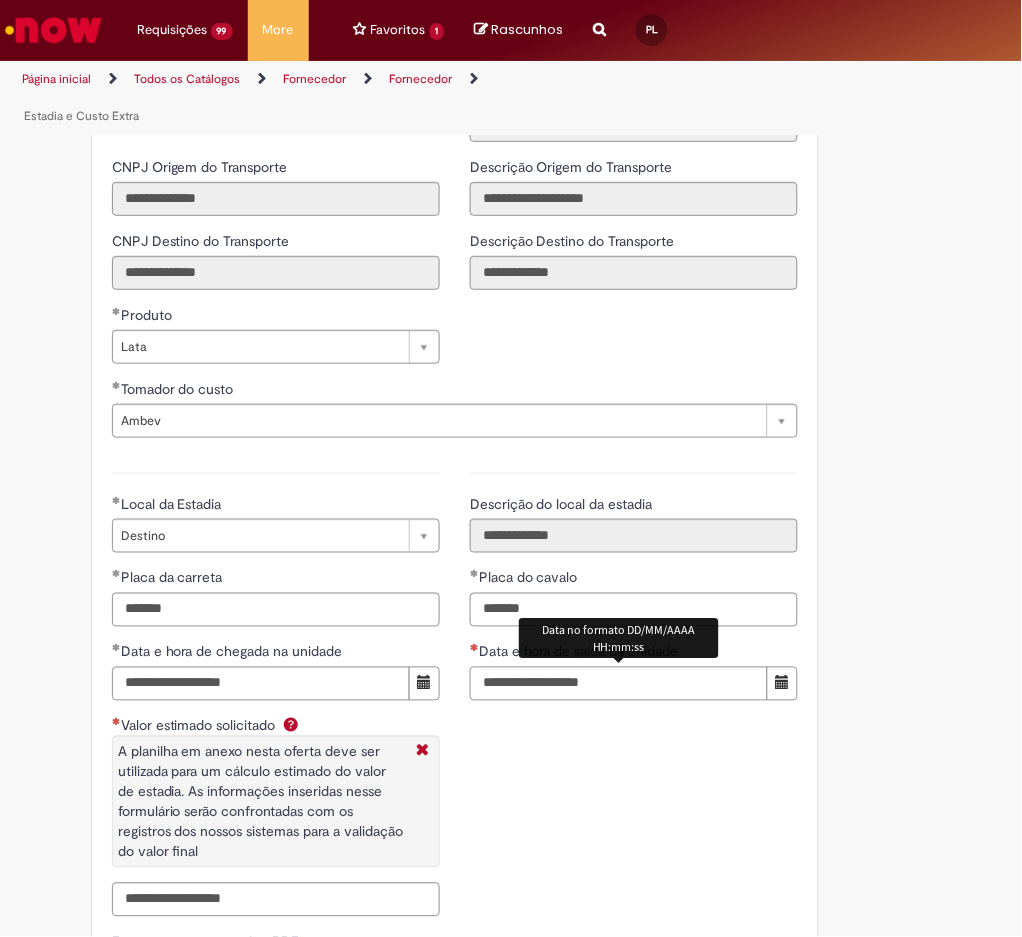 type on "**********" 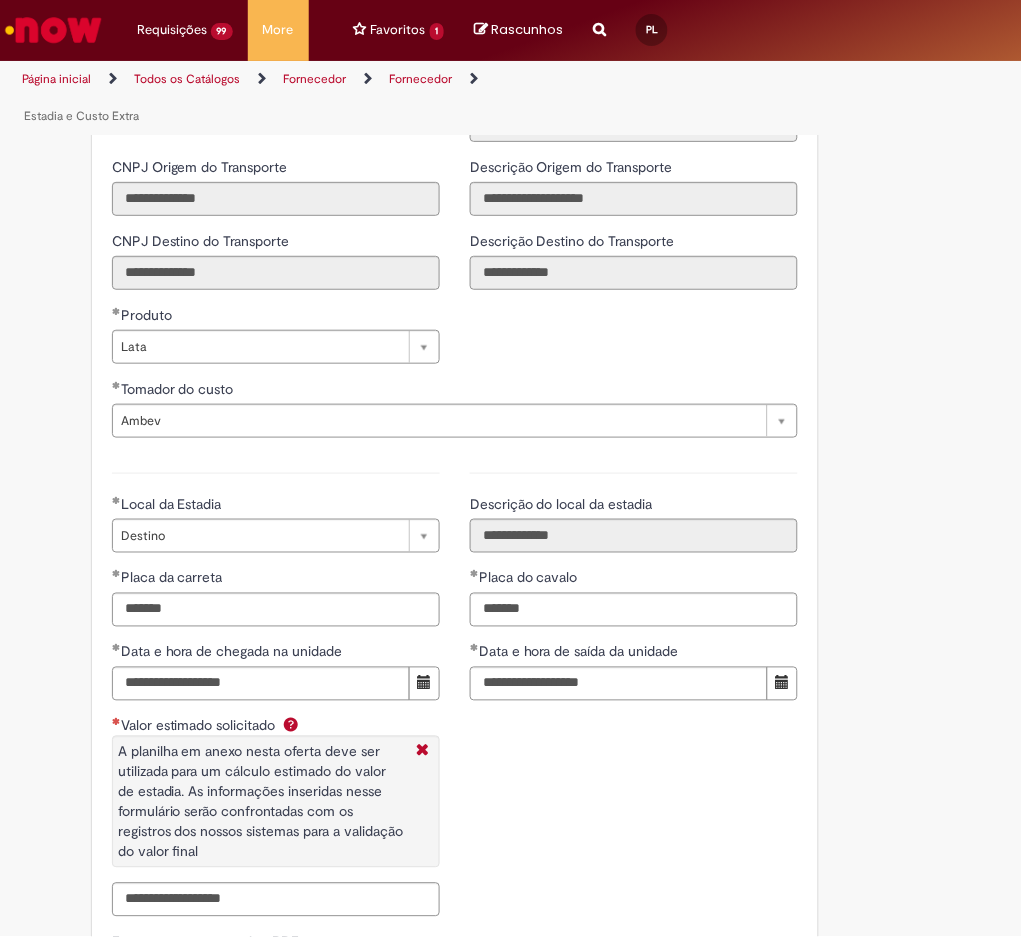 click on "Valor estimado solicitado A planilha em anexo nesta oferta deve ser utilizada para um cálculo estimado do valor de estadia. As informações inseridas nesse formulário serão confrontadas com os registros dos nossos sistemas para a validação do valor final" at bounding box center [276, 799] 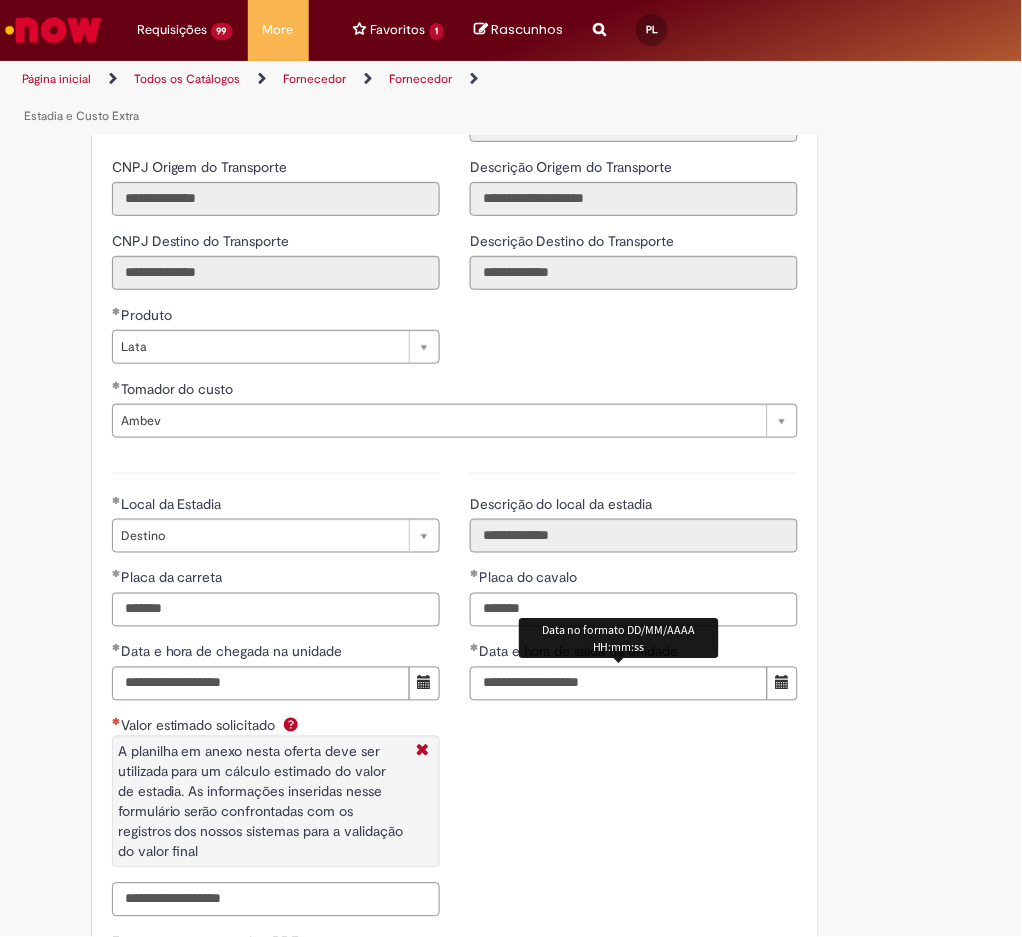click on "Valor estimado solicitado A planilha em anexo nesta oferta deve ser utilizada para um cálculo estimado do valor de estadia. As informações inseridas nesse formulário serão confrontadas com os registros dos nossos sistemas para a validação do valor final" at bounding box center (276, 900) 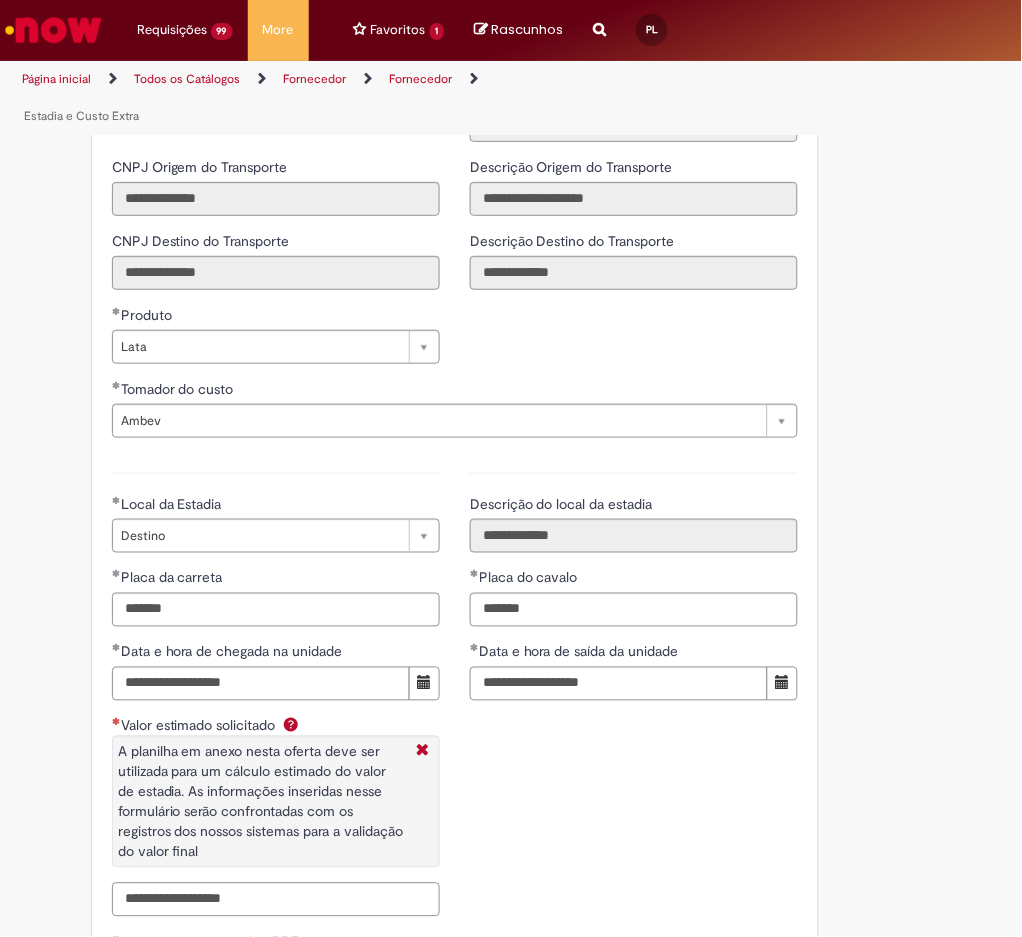 paste on "**********" 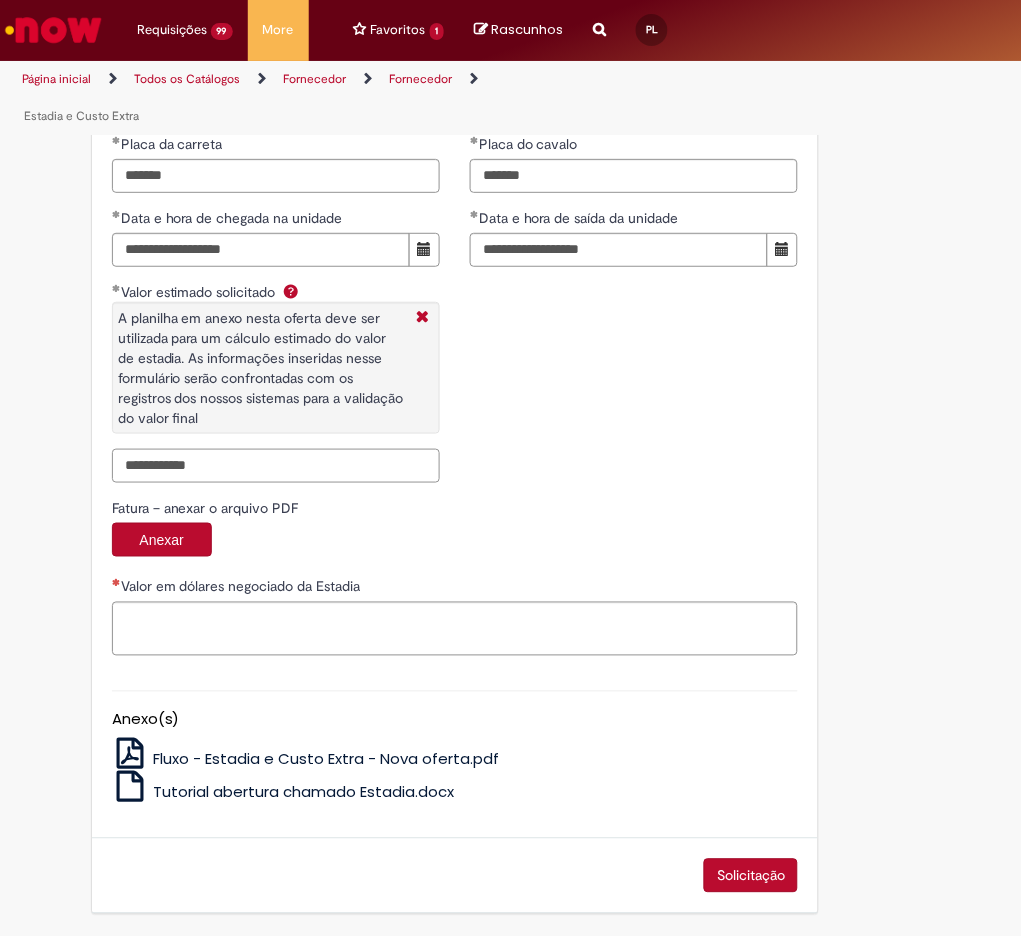 scroll, scrollTop: 3224, scrollLeft: 0, axis: vertical 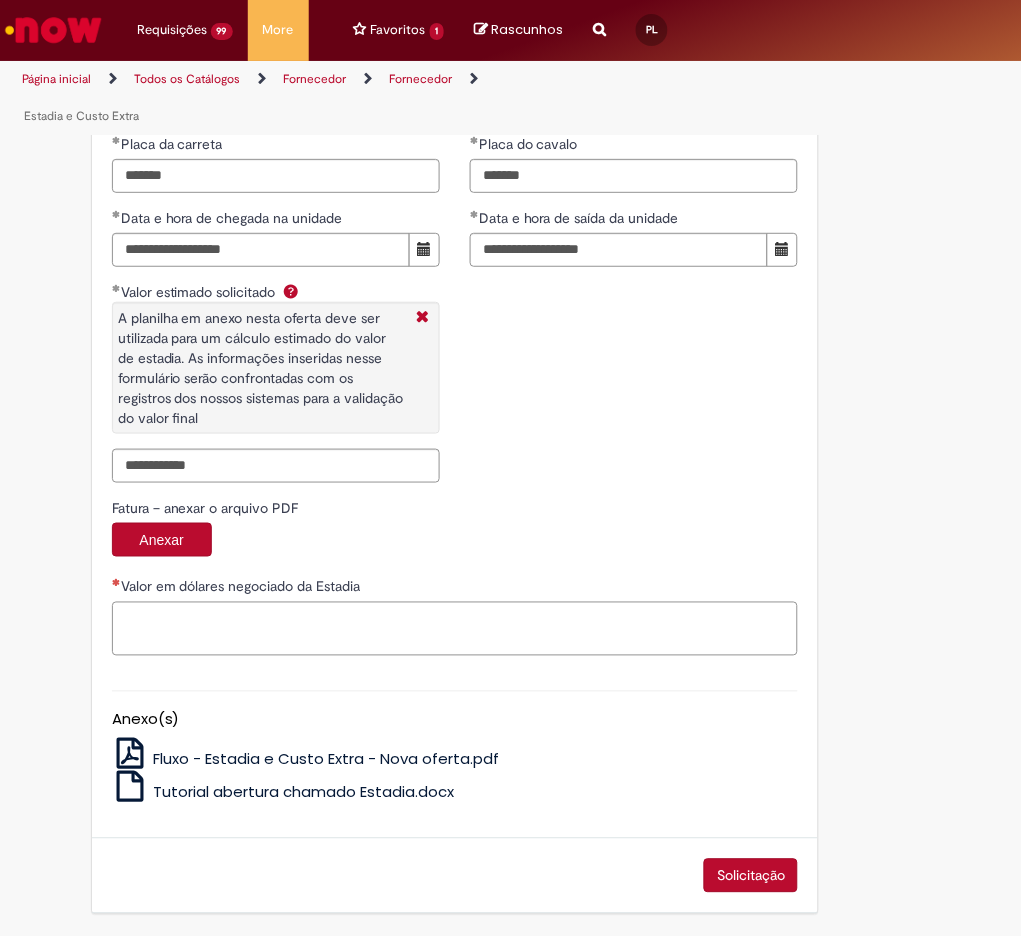 click on "Valor em dólares negociado da Estadia" at bounding box center [455, 629] 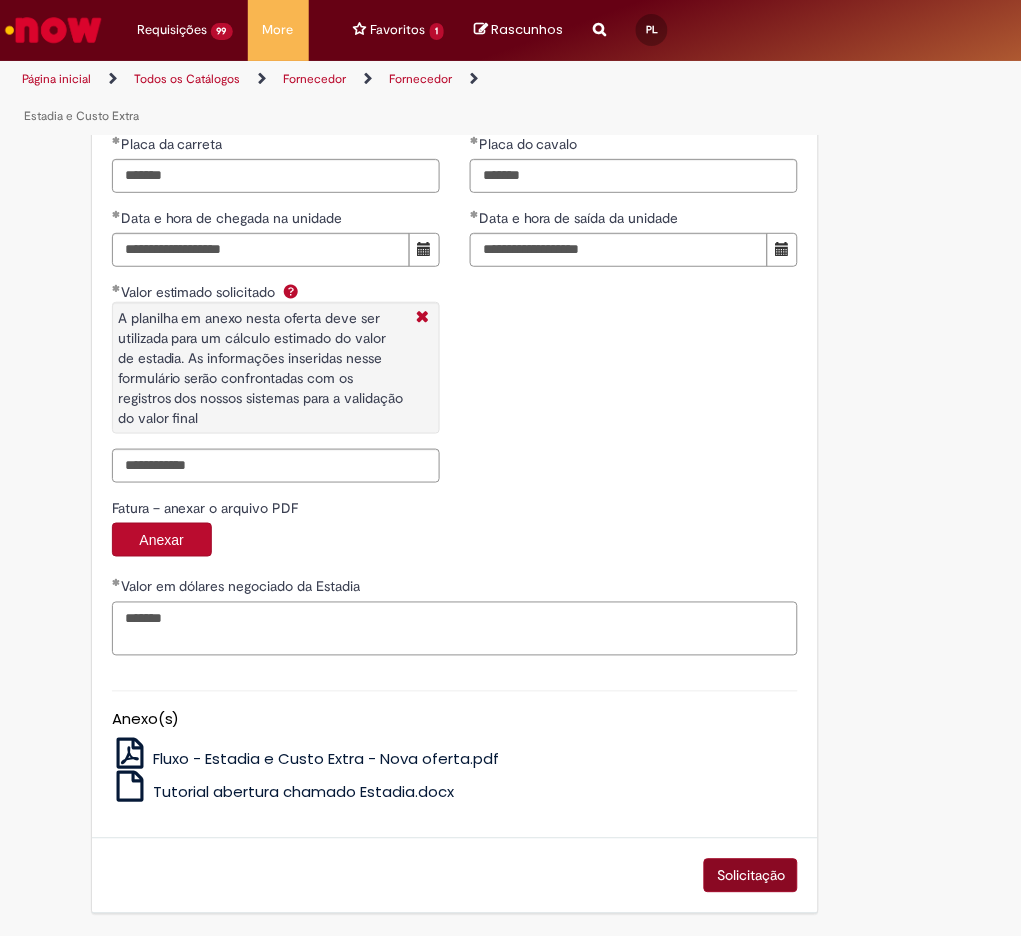 type on "*******" 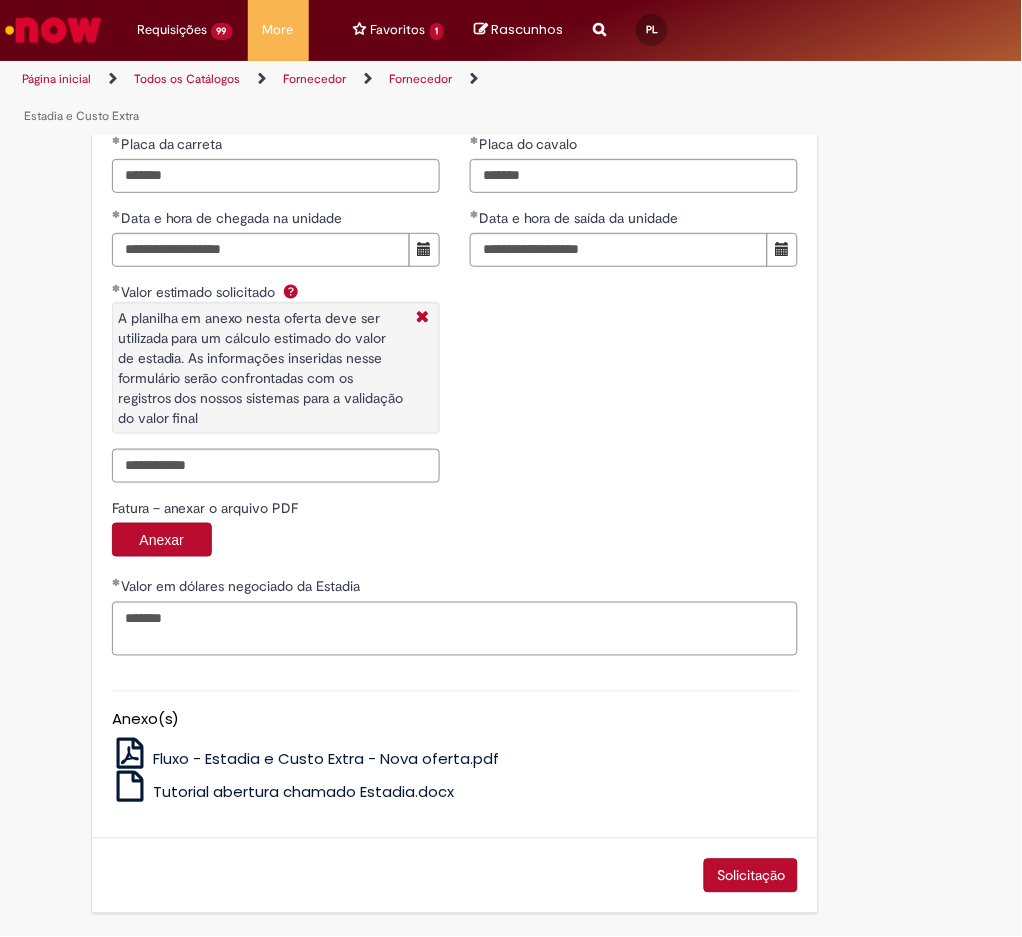 click on "Solicitação" at bounding box center [751, 876] 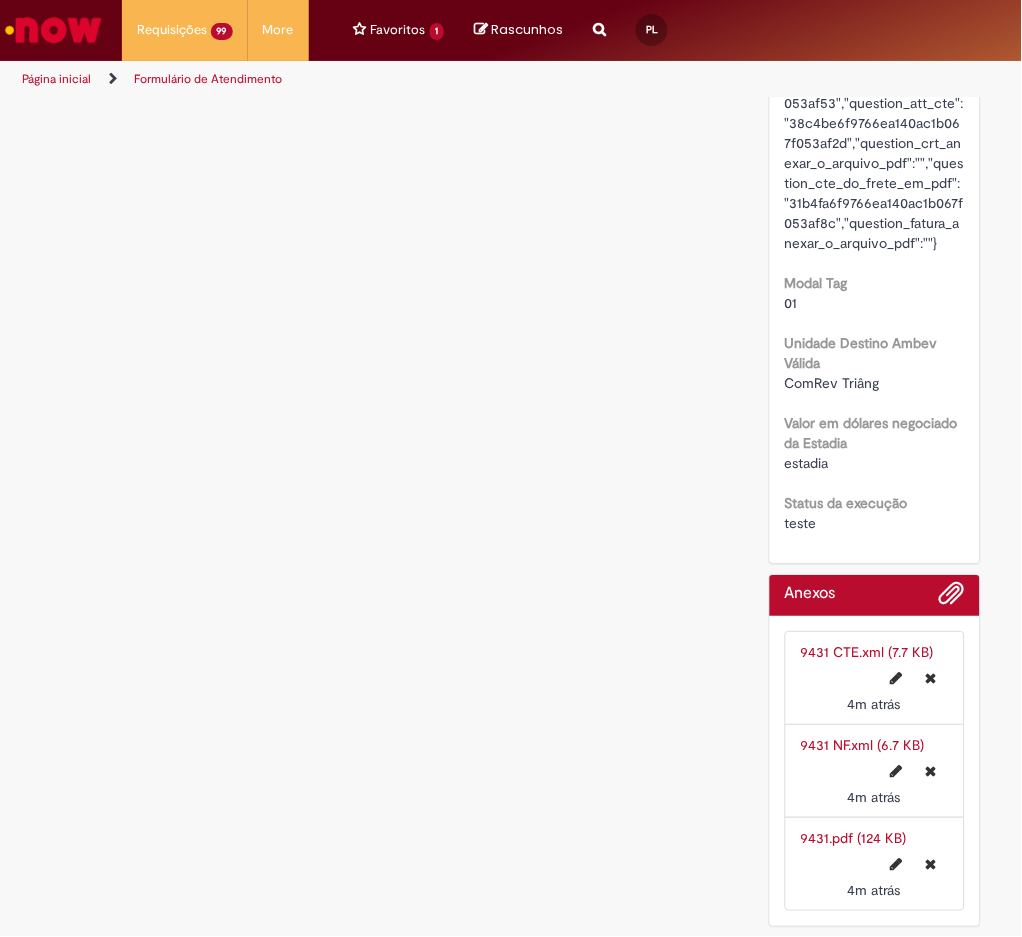 scroll, scrollTop: 0, scrollLeft: 0, axis: both 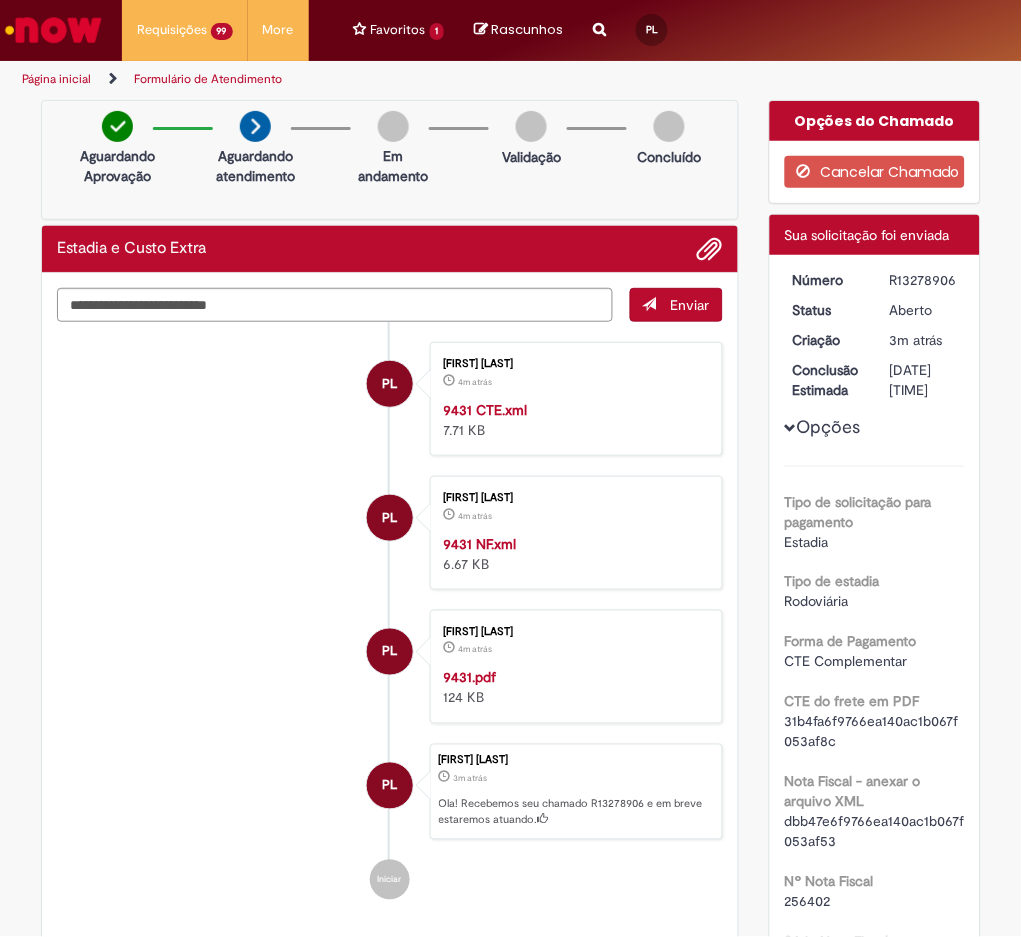 drag, startPoint x: 880, startPoint y: 278, endPoint x: 947, endPoint y: 272, distance: 67.26812 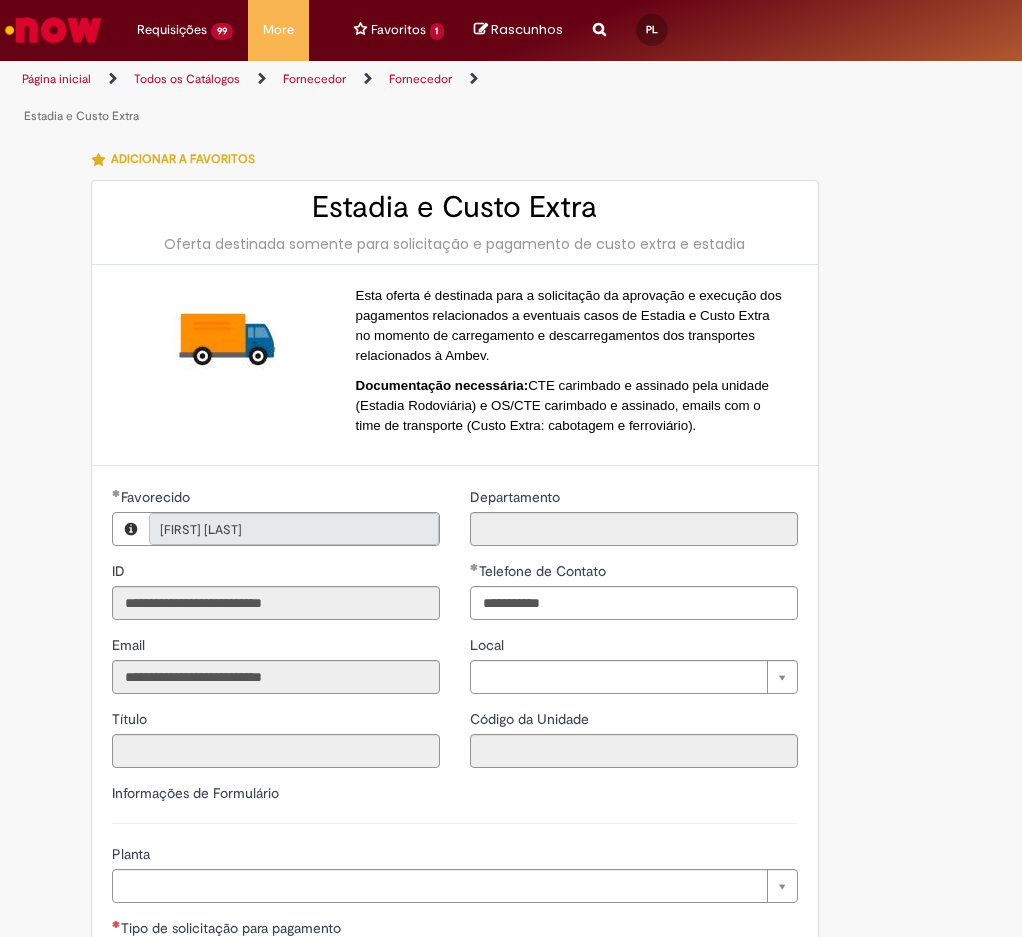 type on "**********" 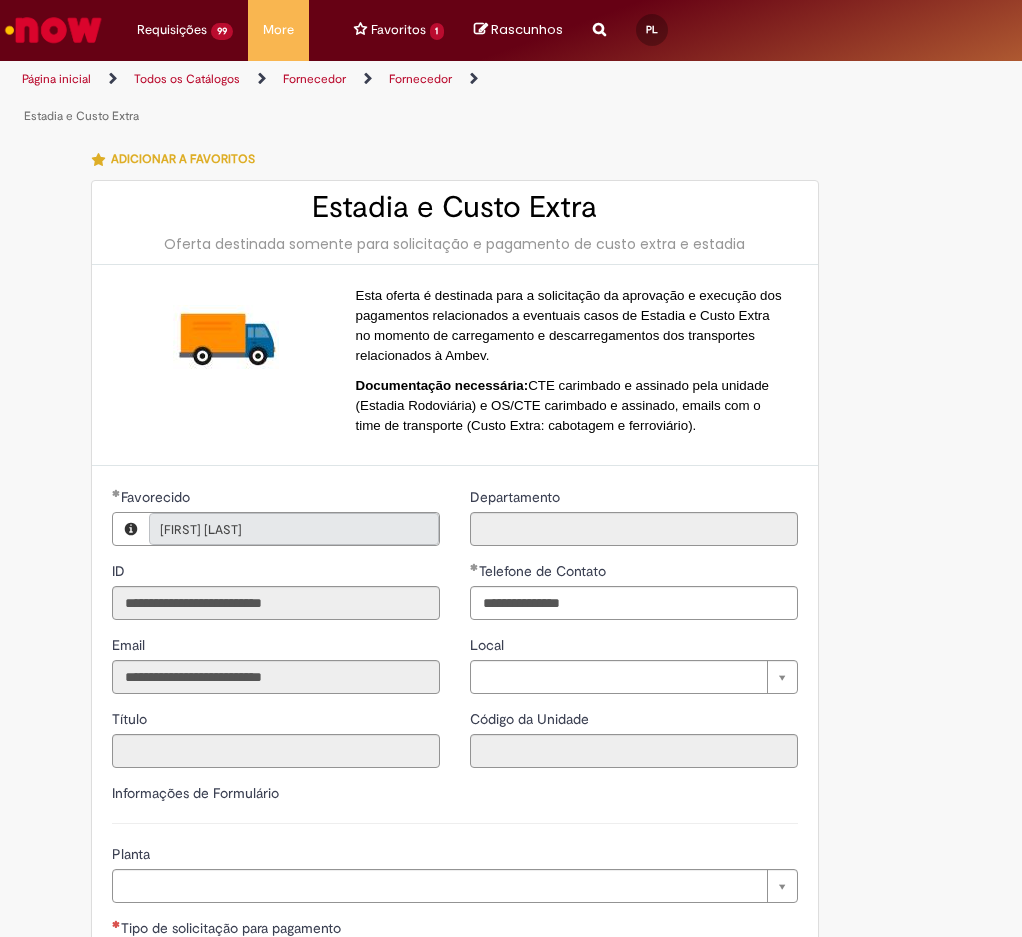 type on "**********" 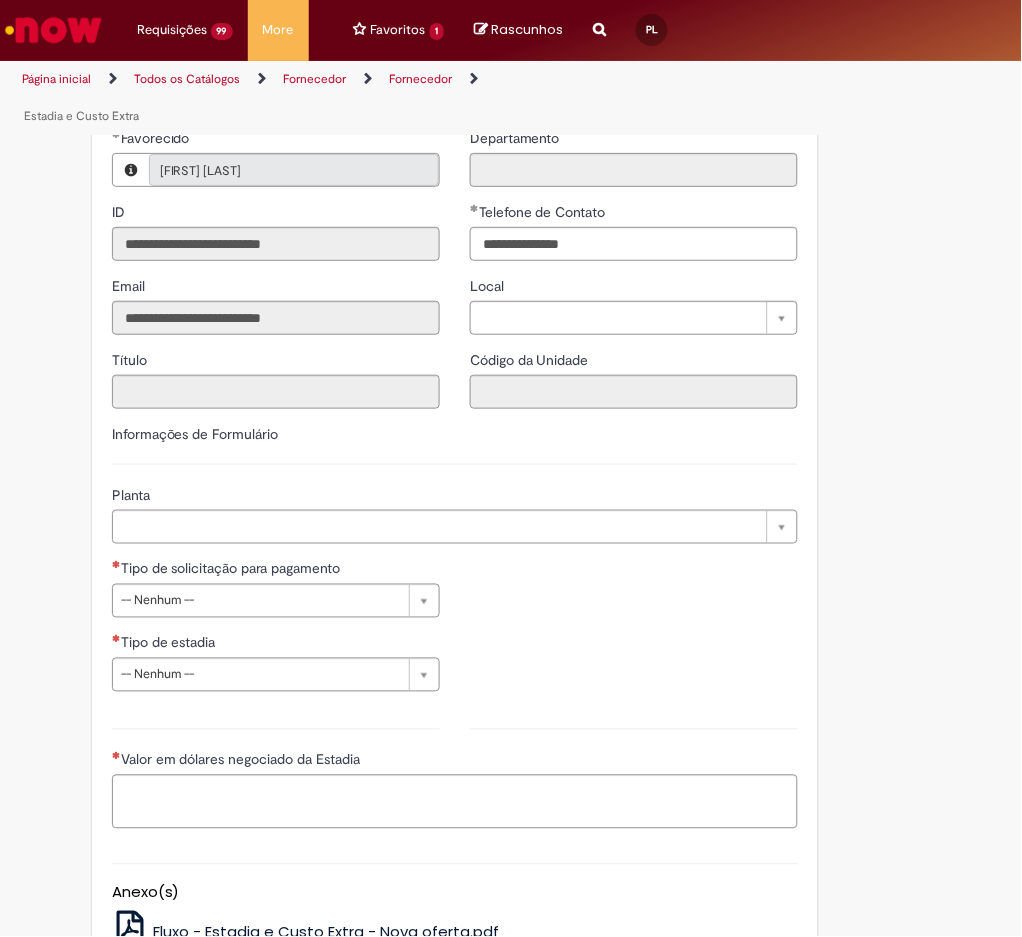 scroll, scrollTop: 400, scrollLeft: 0, axis: vertical 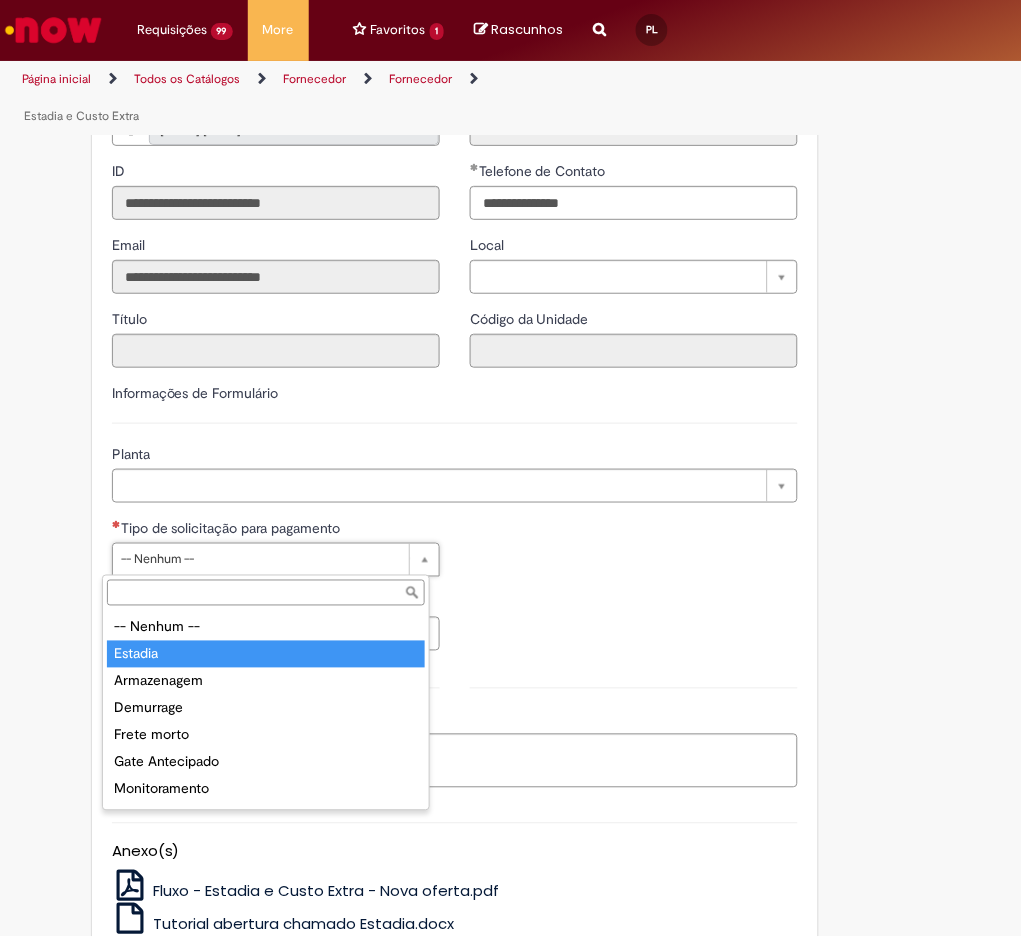 type on "*******" 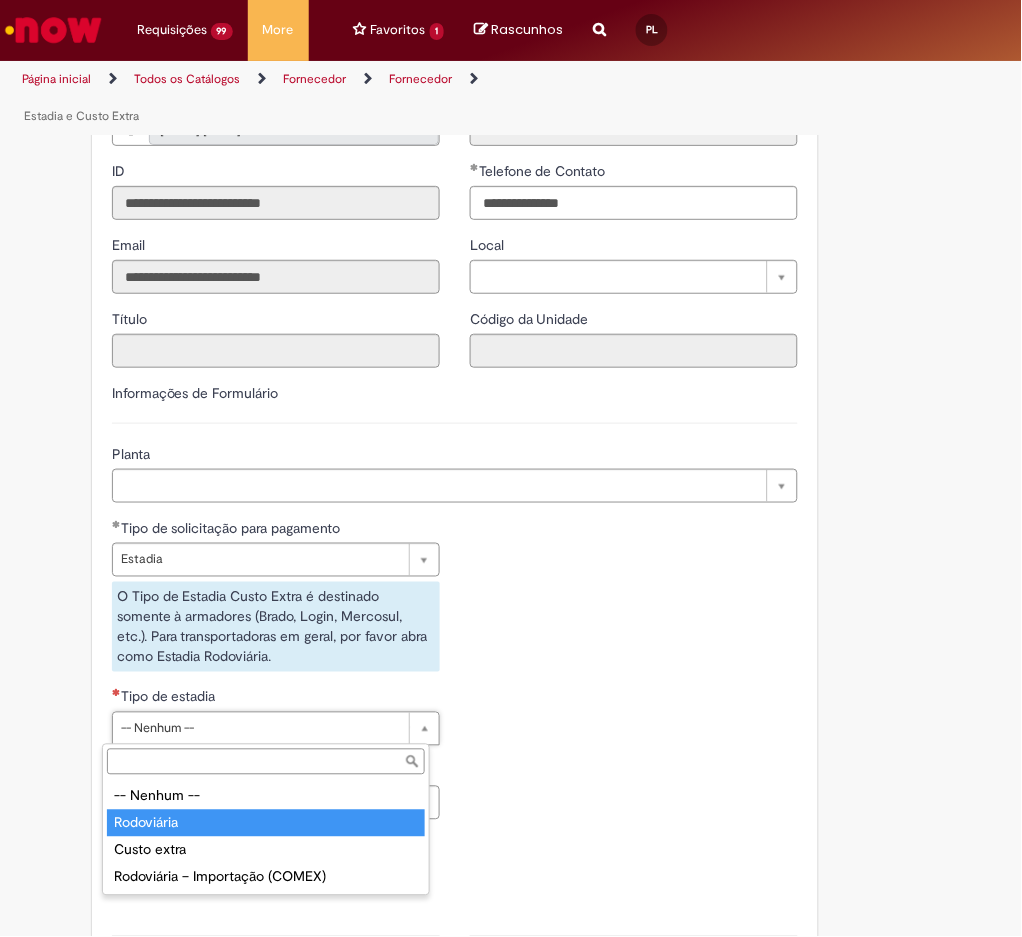 type on "**********" 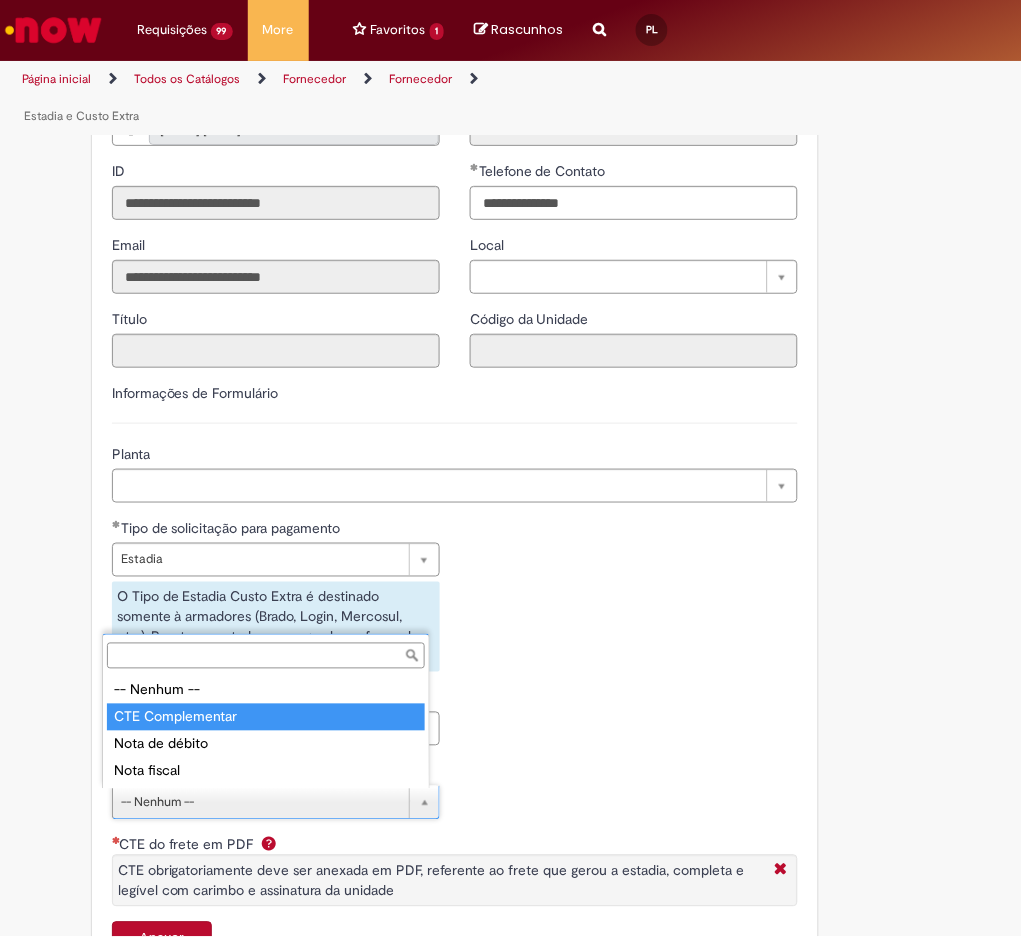 type on "**********" 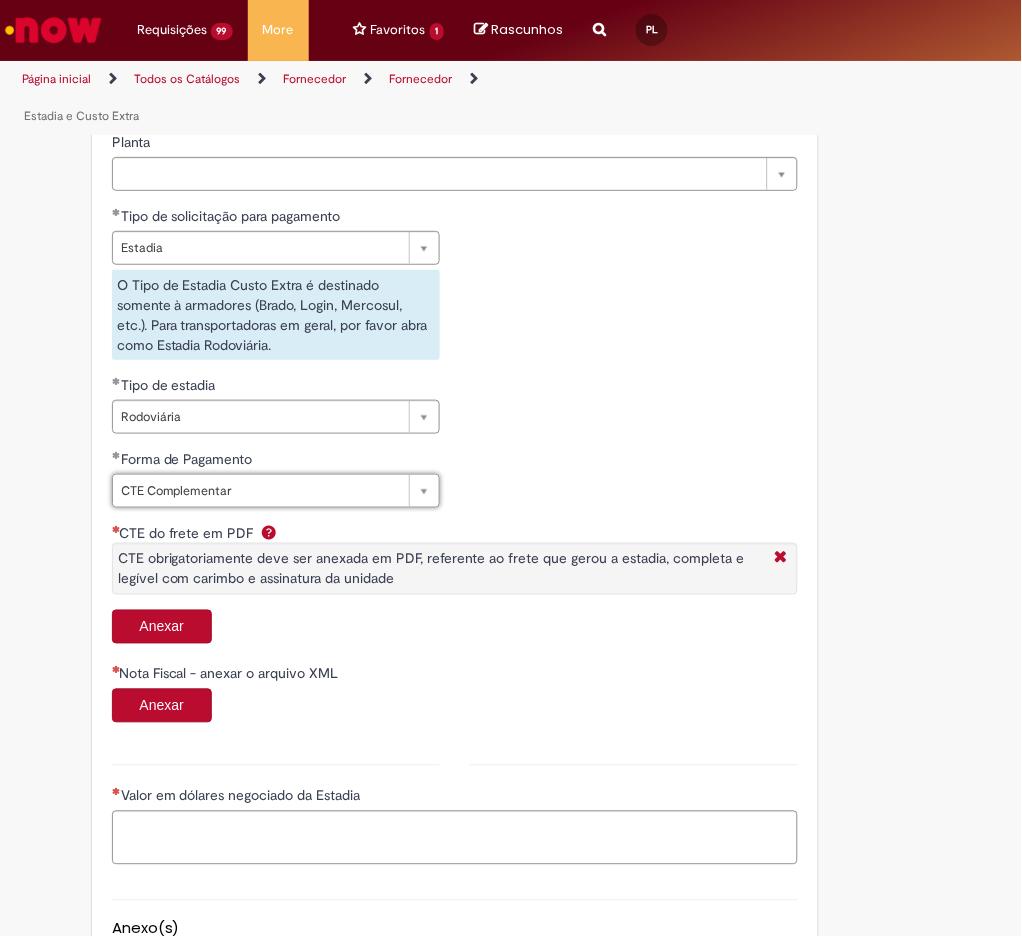 scroll, scrollTop: 923, scrollLeft: 0, axis: vertical 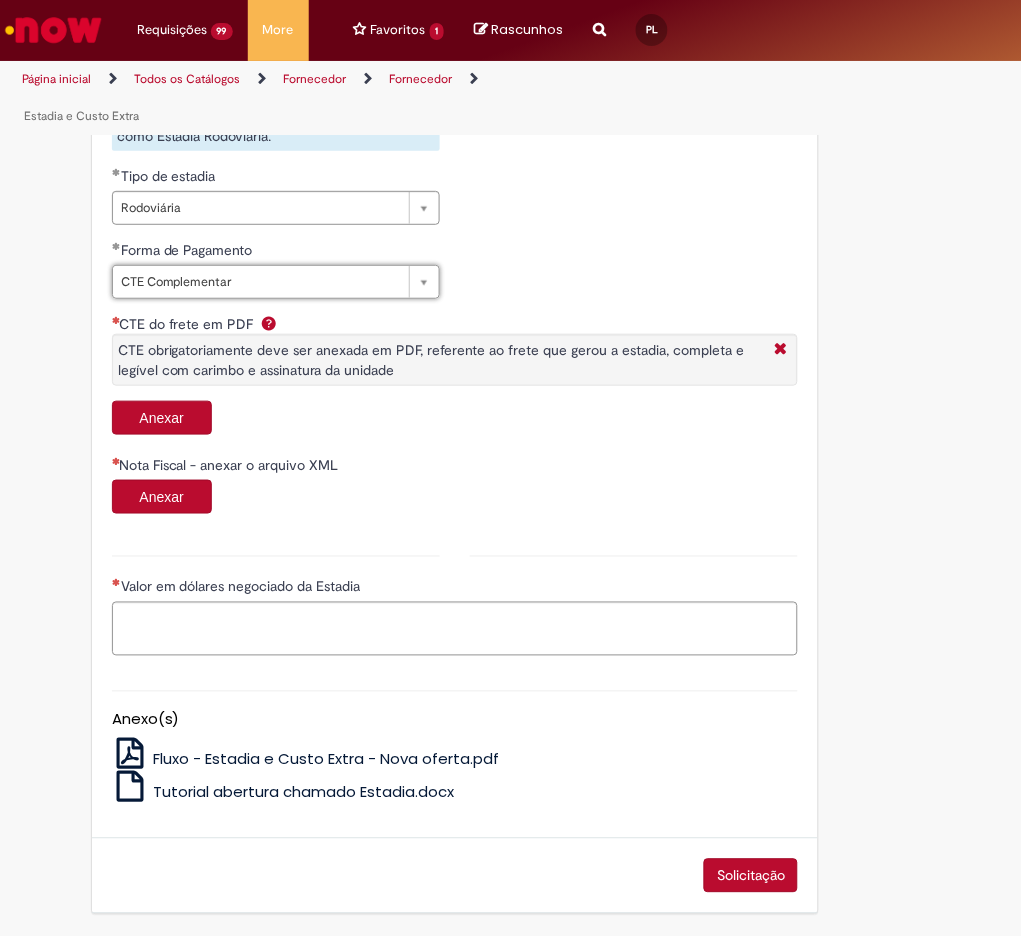 click on "CTE do frete em PDF  CTE obrigatoriamente deve ser anexada em PDF, referente ao frete que gerou a estadia, completa e legível com carimbo e assinatura da unidade" at bounding box center [455, 357] 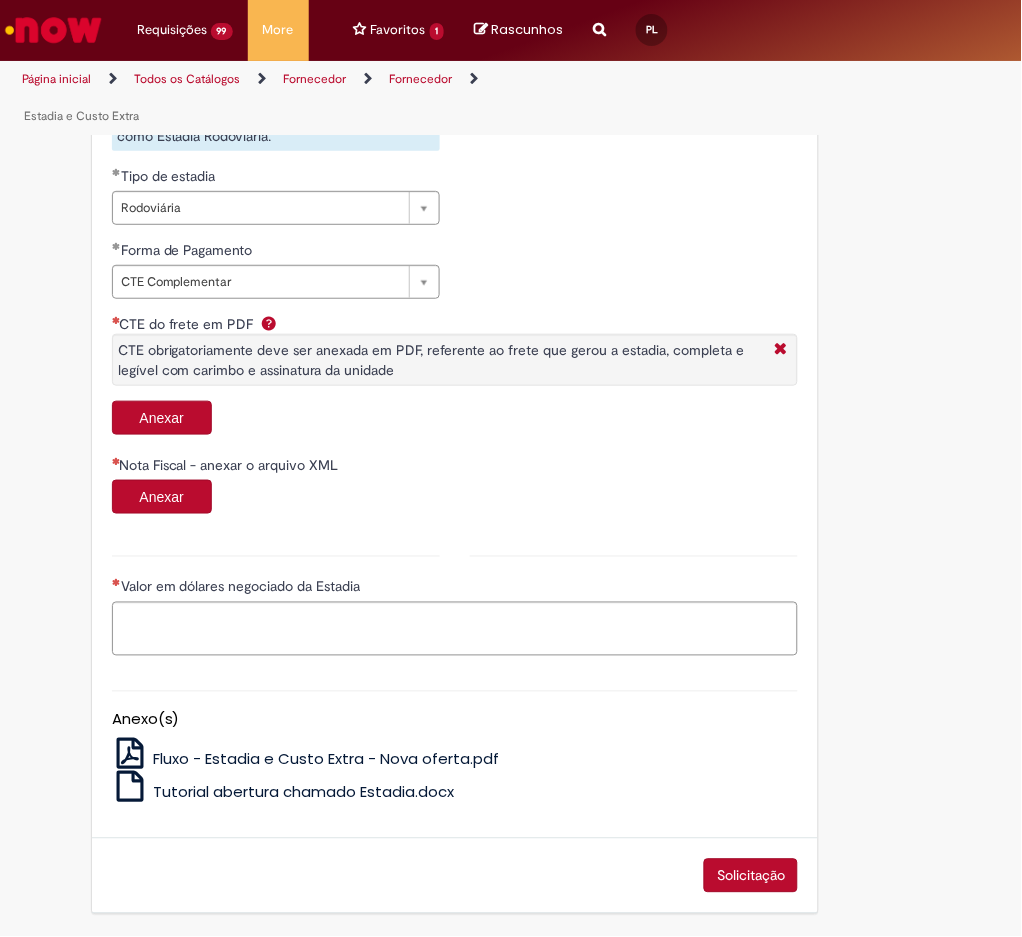 click on "Anexar" at bounding box center [162, 418] 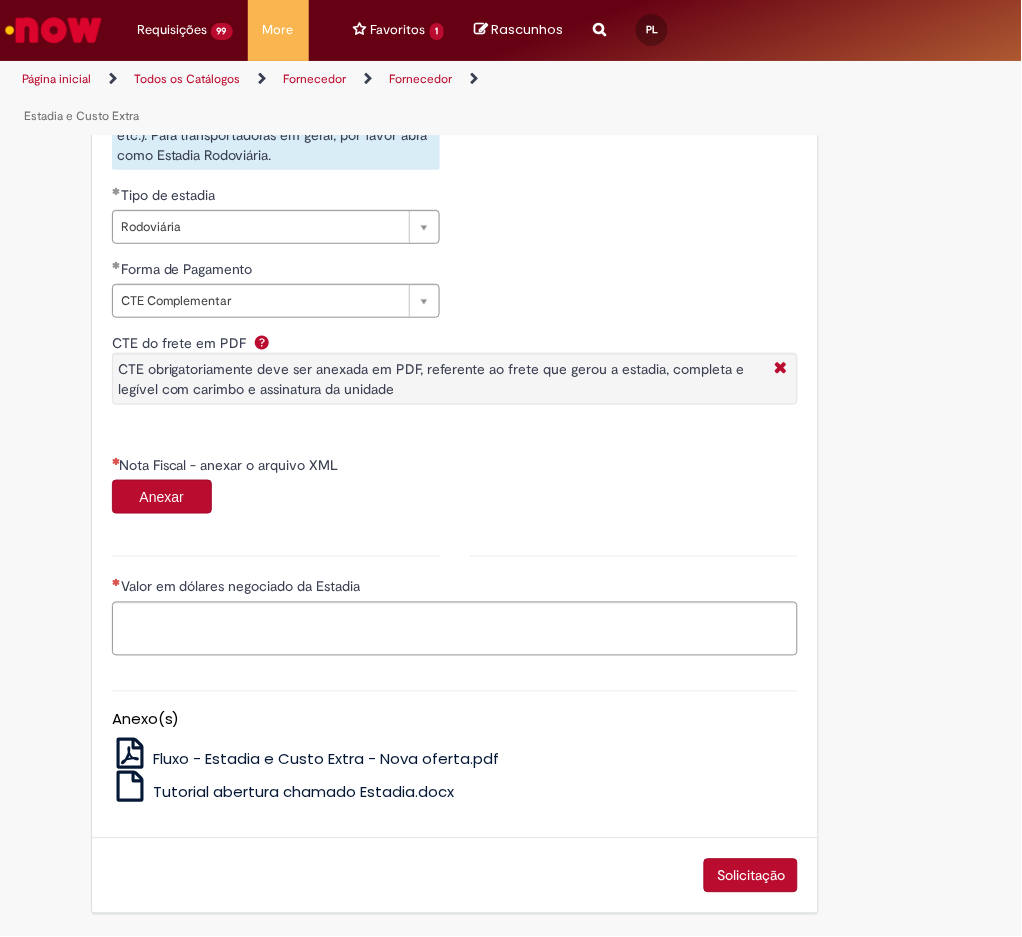click on "CTE do frete em PDF  CTE obrigatoriamente deve ser anexada em PDF, referente ao frete que gerou a estadia, completa e legível com carimbo e assinatura da unidade
N° do Booking N° de ordem de Serviço N° do Container Documento carimbado e assinado pela Cervejaria geradora de estadia (PDF)
Carregar
Nota Fiscal - anexar o arquivo XML
Anexar" at bounding box center [455, 433] 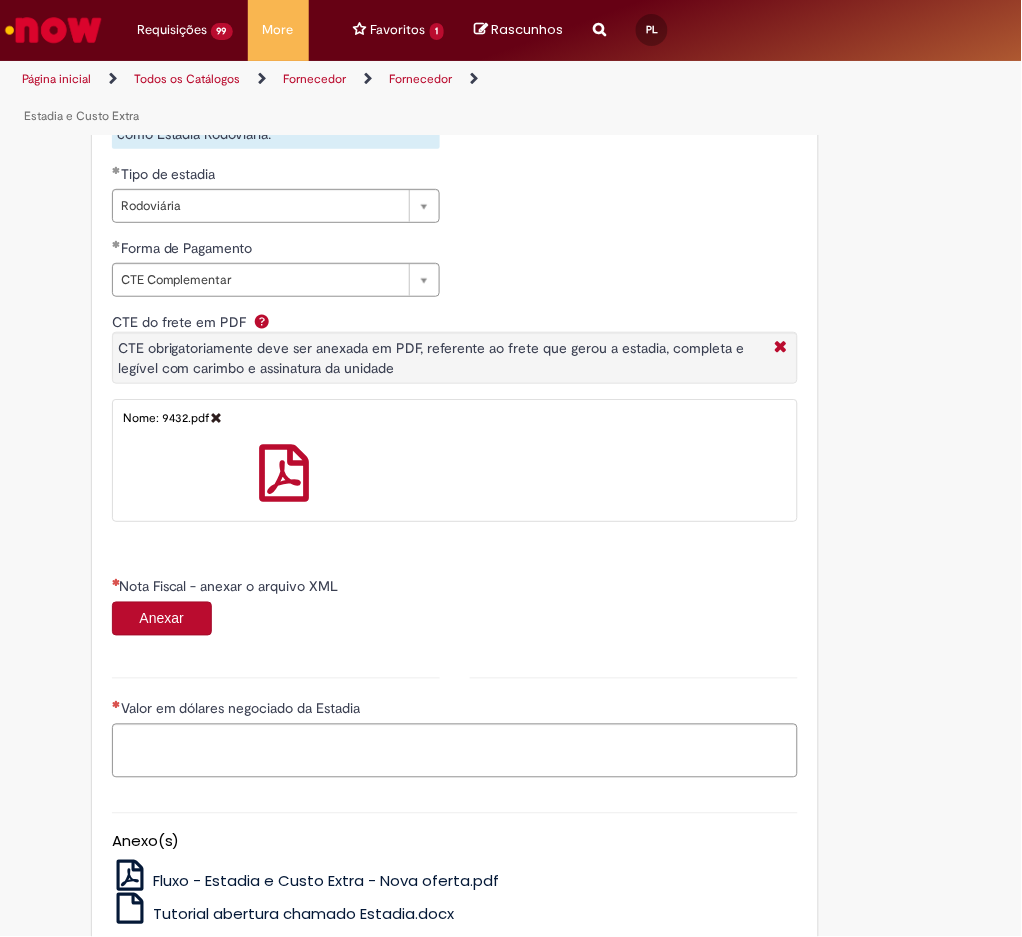 scroll, scrollTop: 904, scrollLeft: 0, axis: vertical 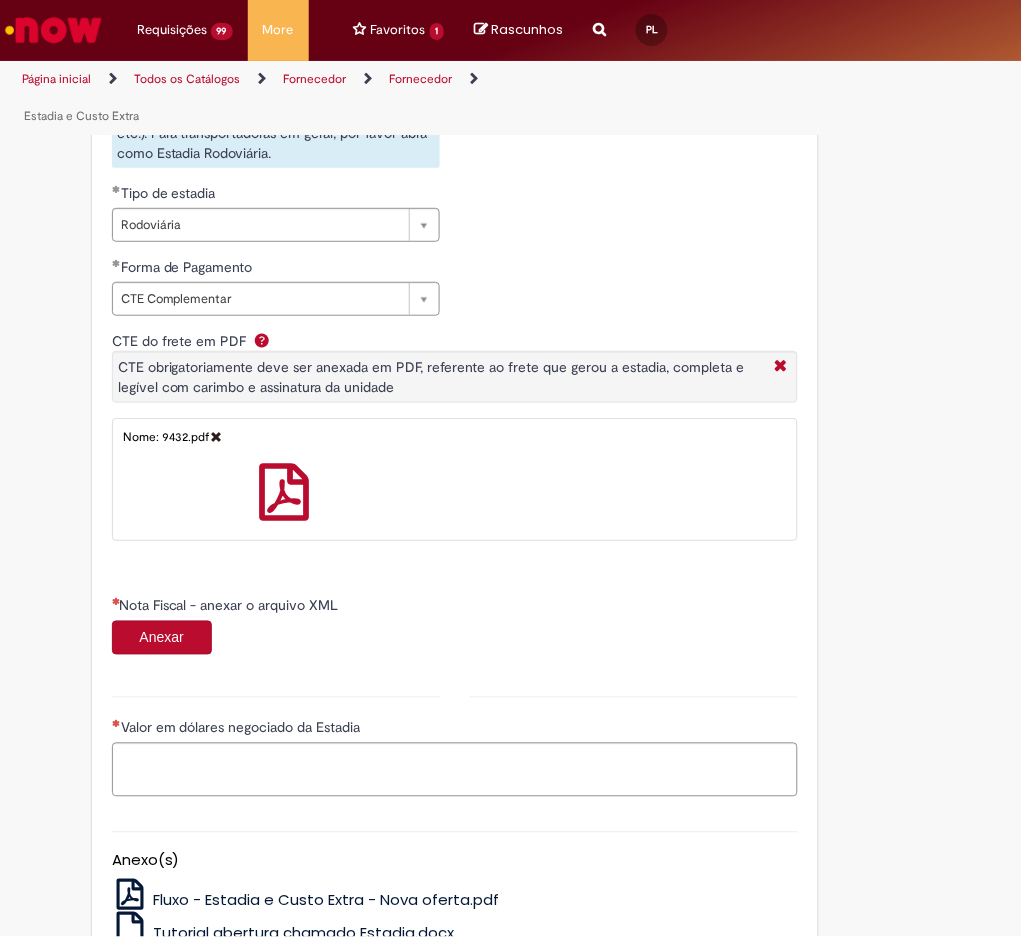 click on "Anexar" at bounding box center (162, 638) 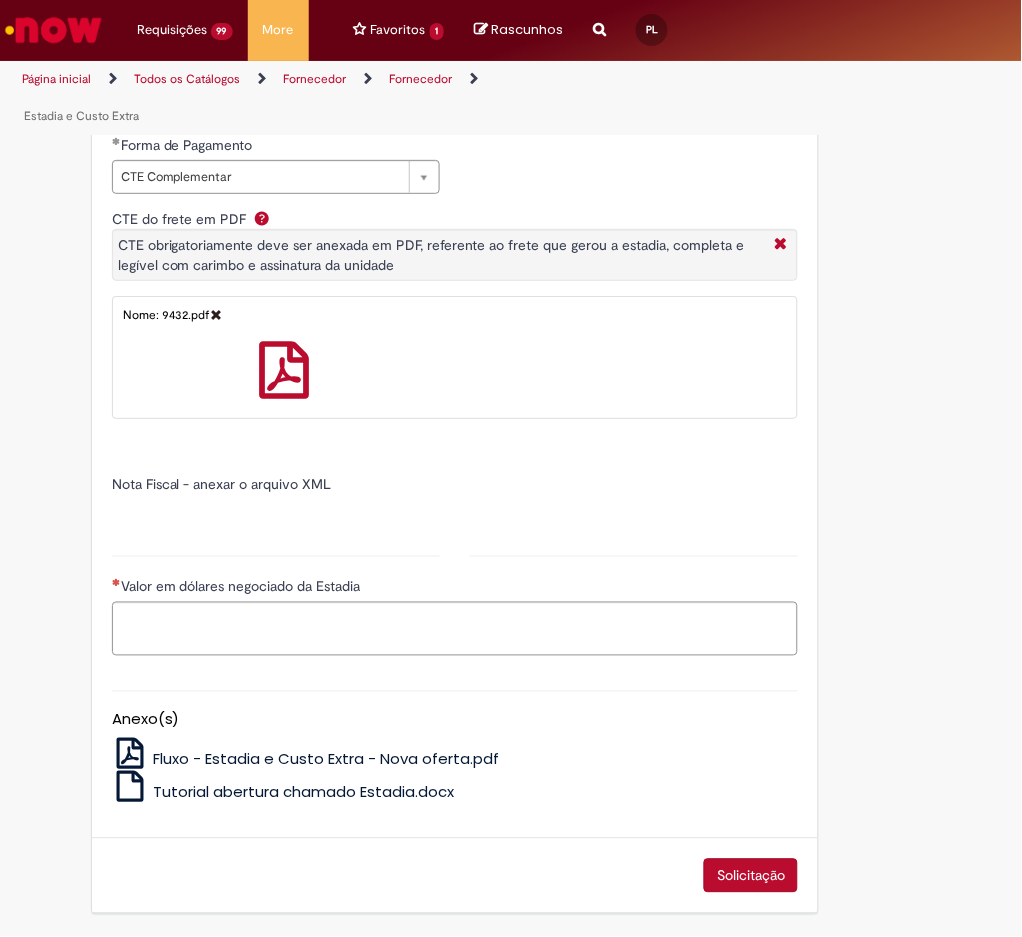 type on "******" 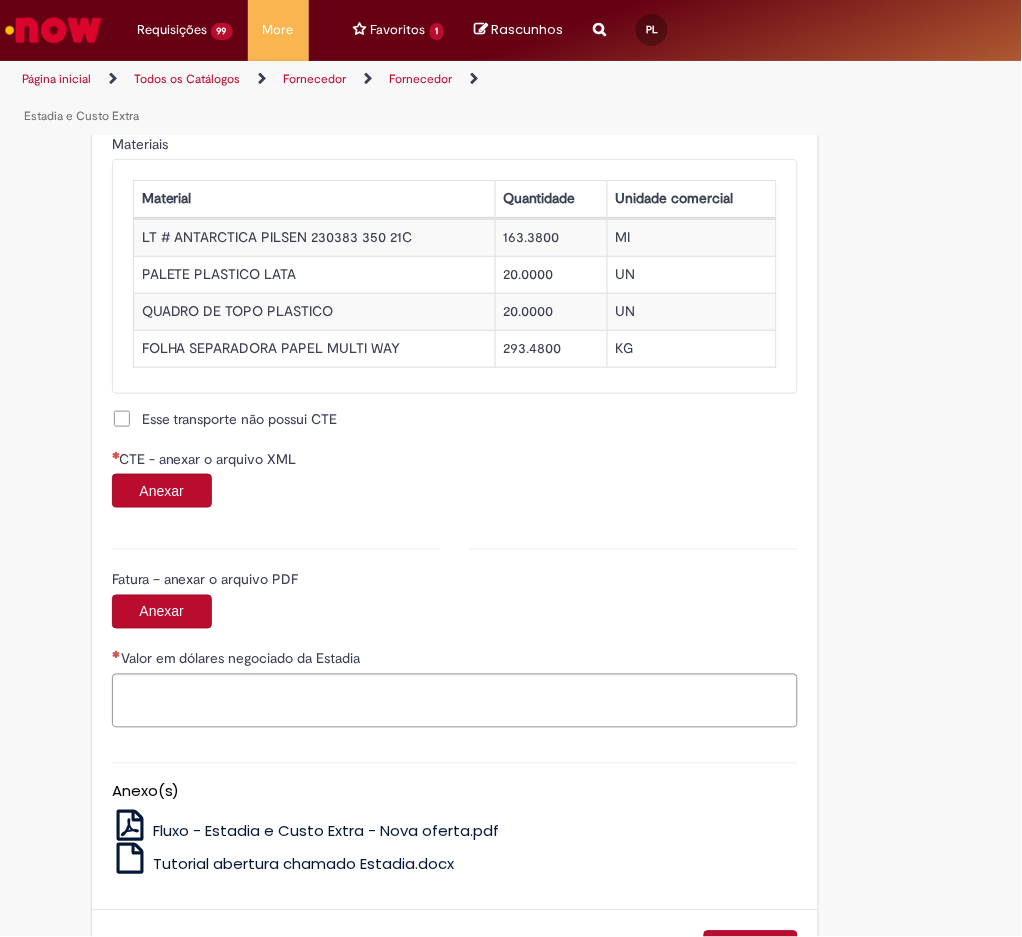 scroll, scrollTop: 1962, scrollLeft: 0, axis: vertical 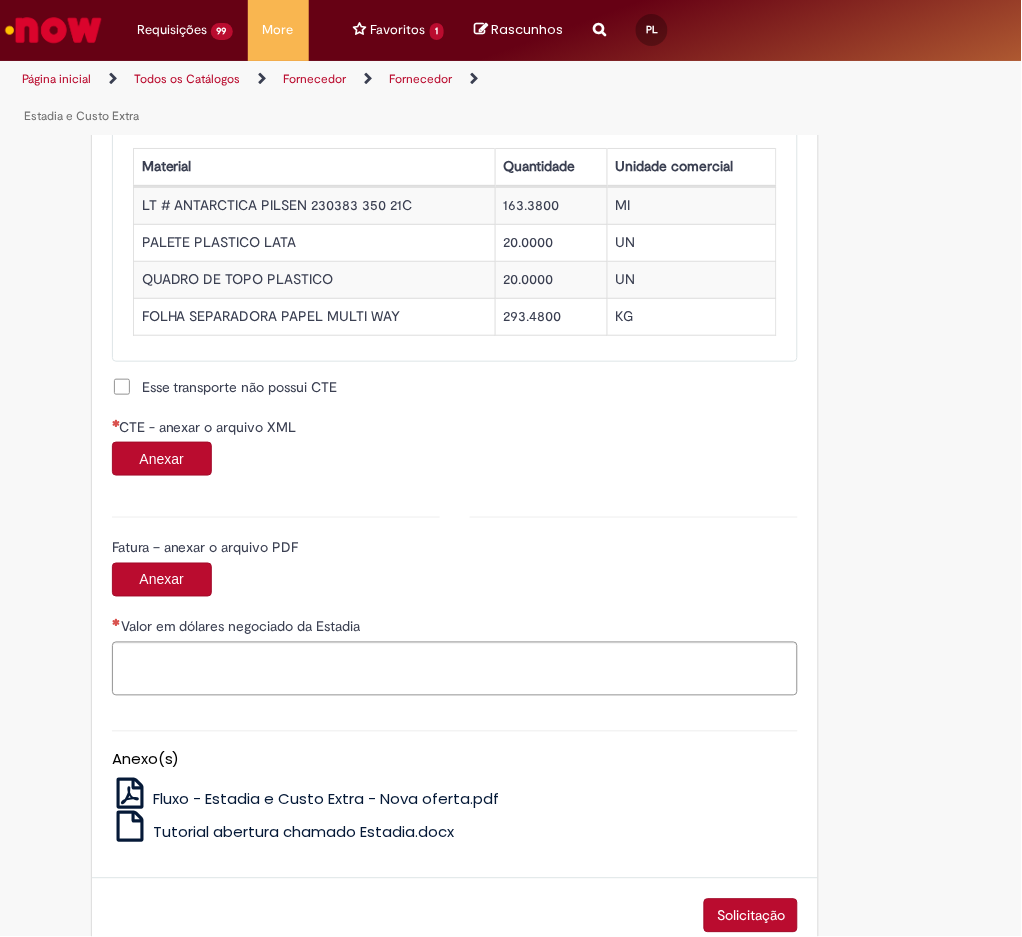 click on "CTE - anexar o arquivo XML" at bounding box center (210, 427) 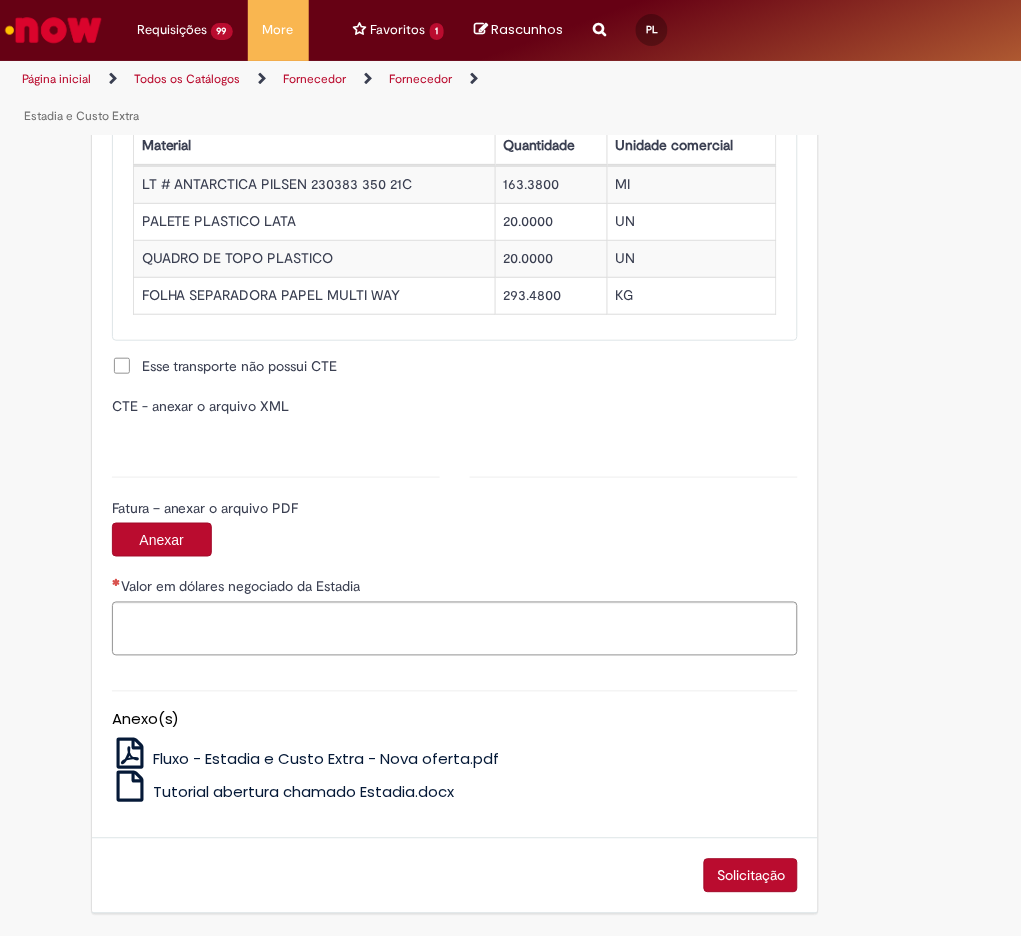 type on "**********" 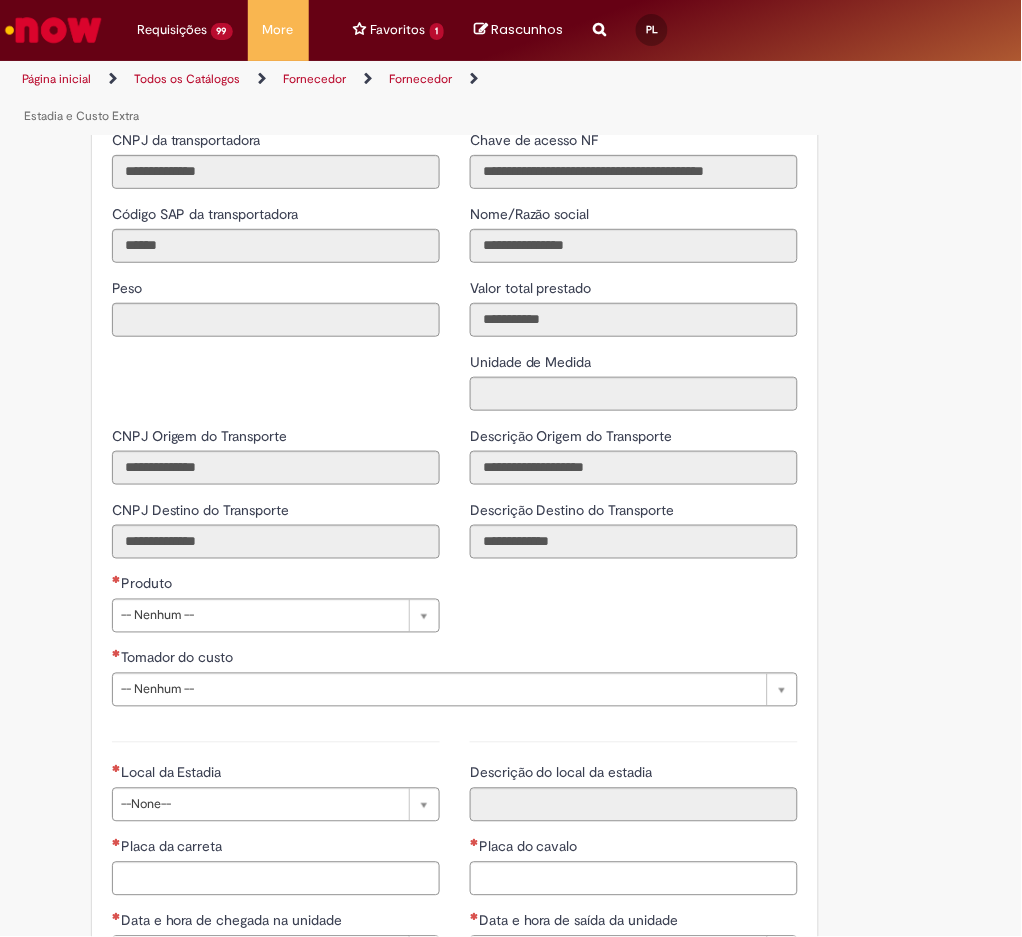 scroll, scrollTop: 2672, scrollLeft: 0, axis: vertical 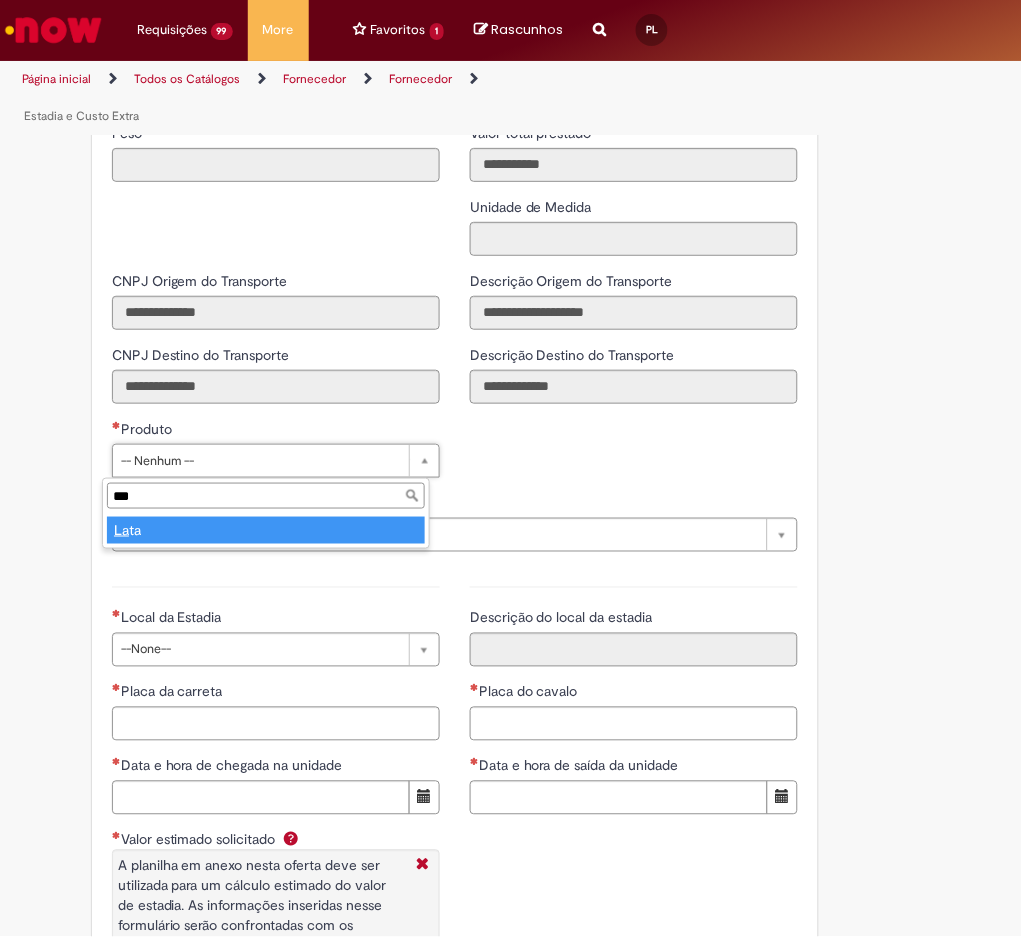 type on "****" 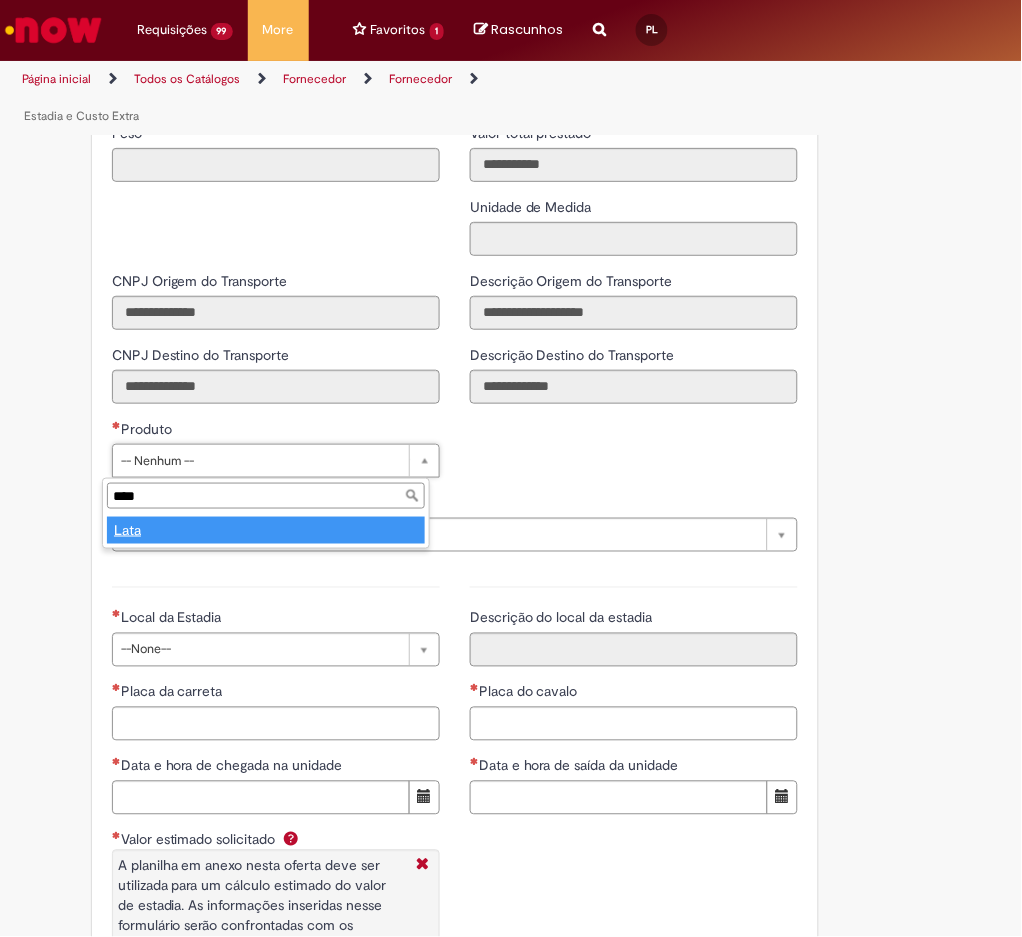 type on "****" 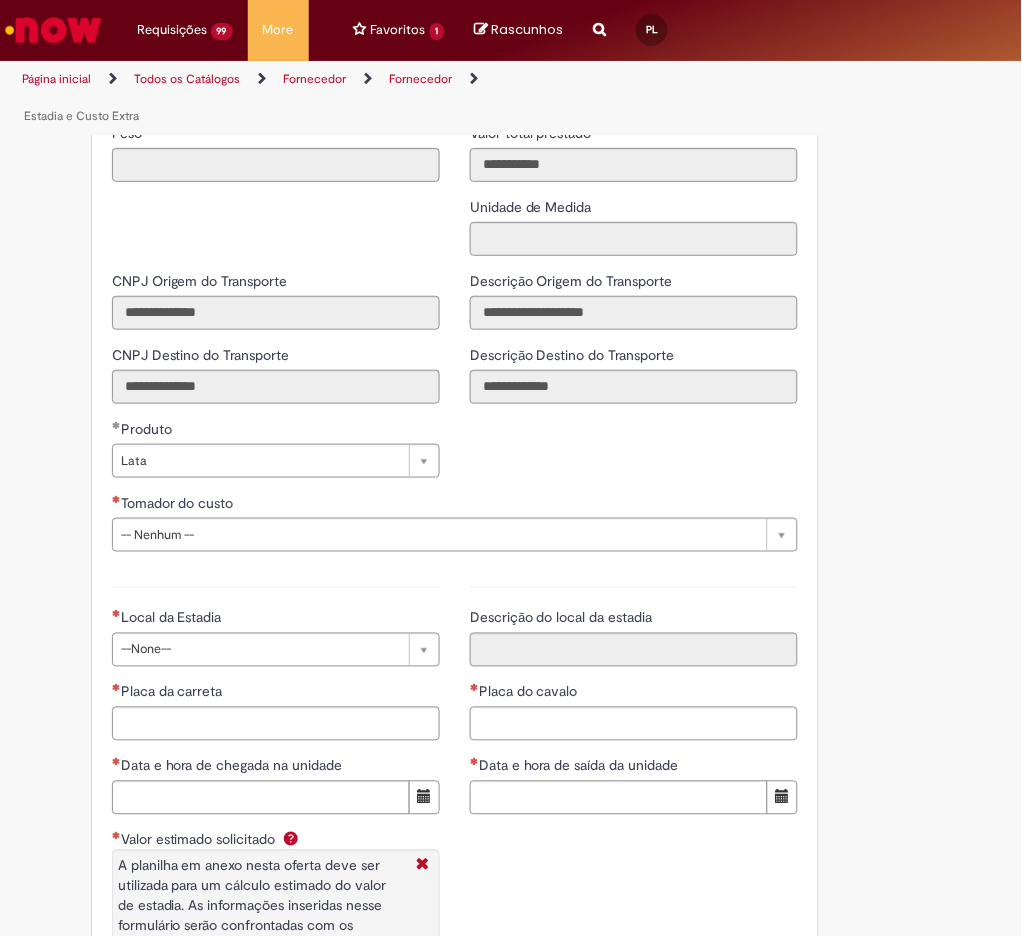 click on "**********" at bounding box center (455, 530) 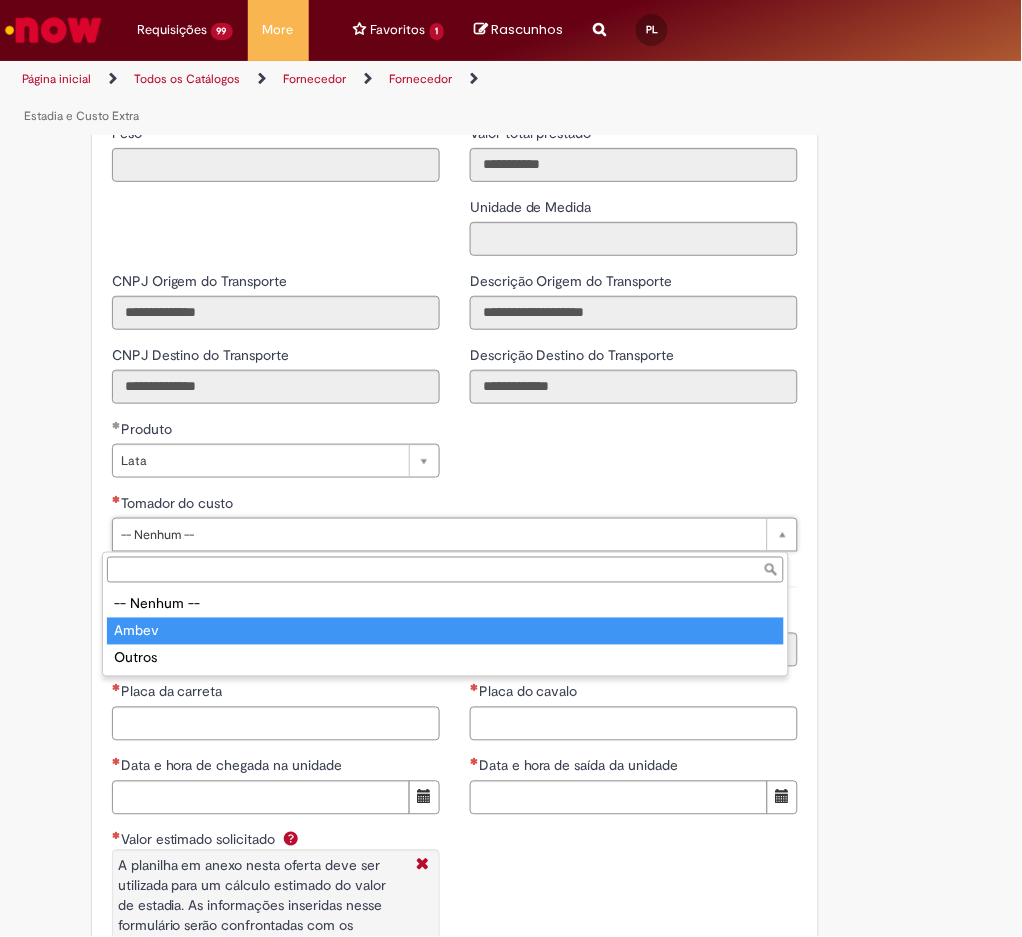 type on "*****" 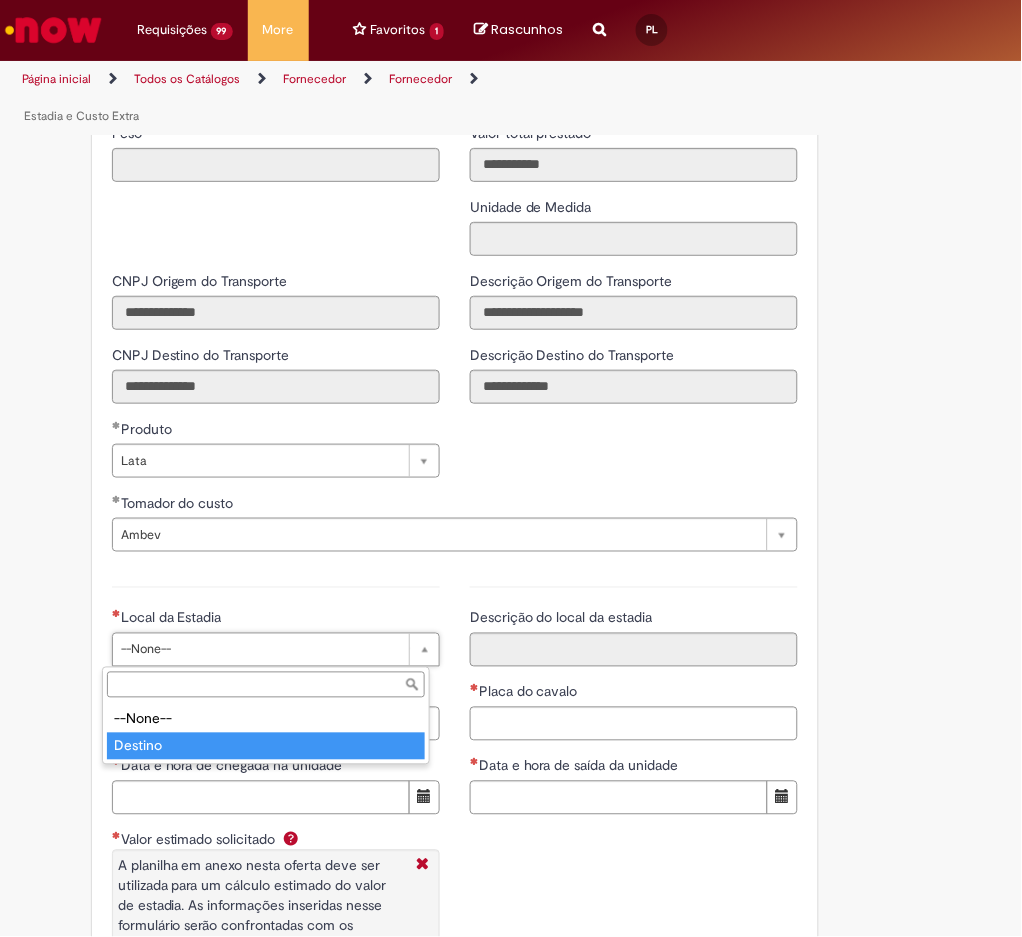 click on "--None-- Destino" at bounding box center (266, 733) 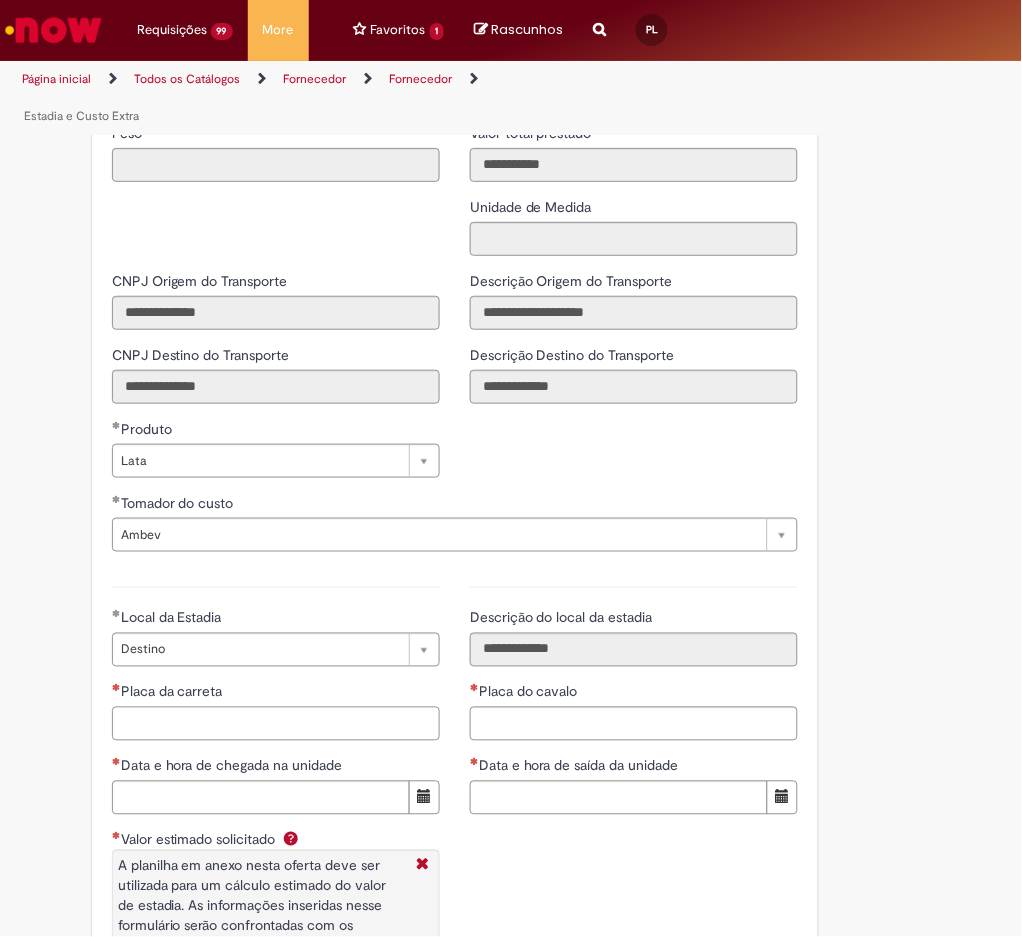 click on "Placa da carreta" at bounding box center (276, 724) 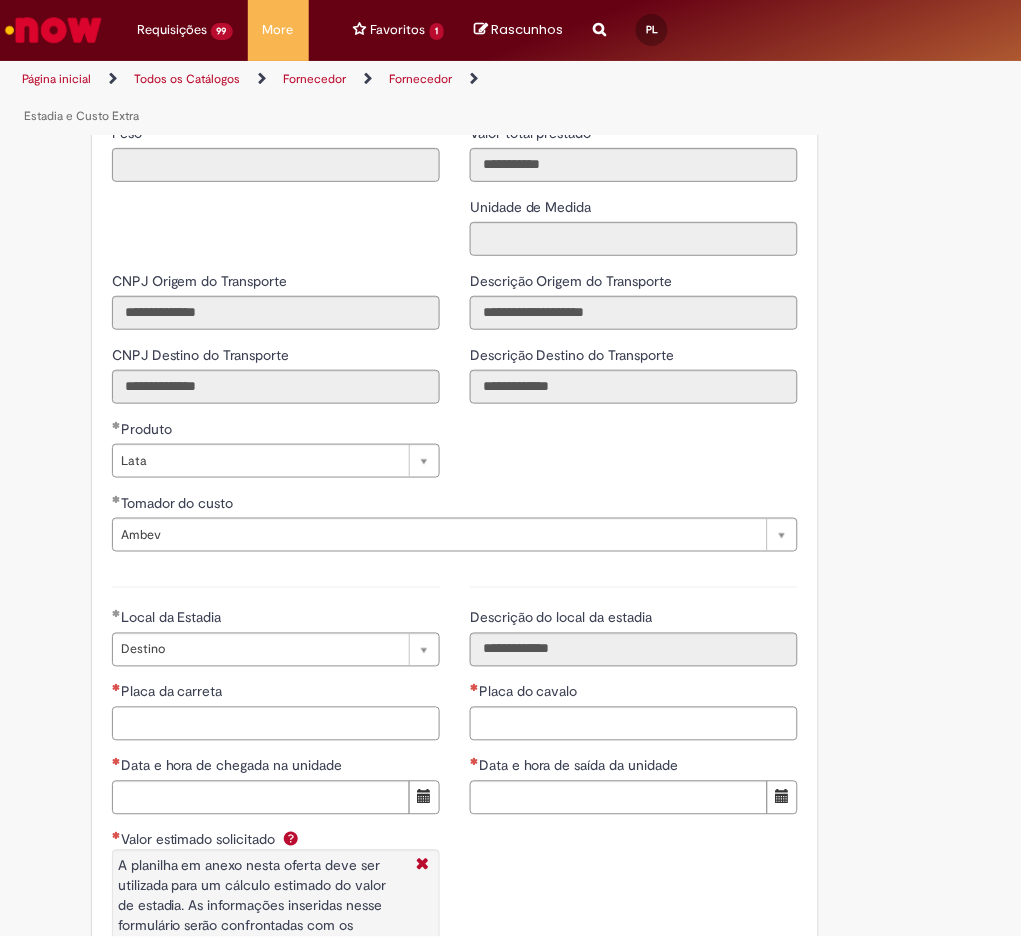 click on "Placa da carreta" at bounding box center (276, 724) 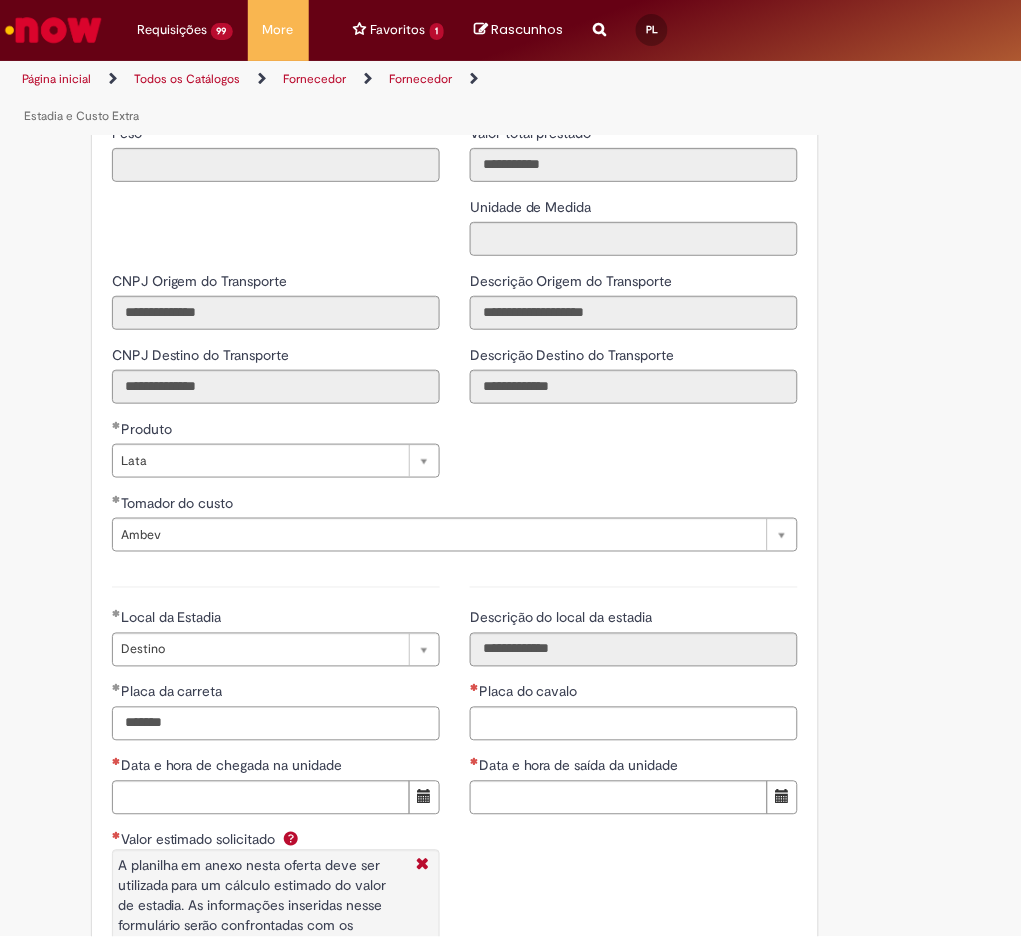 type on "*******" 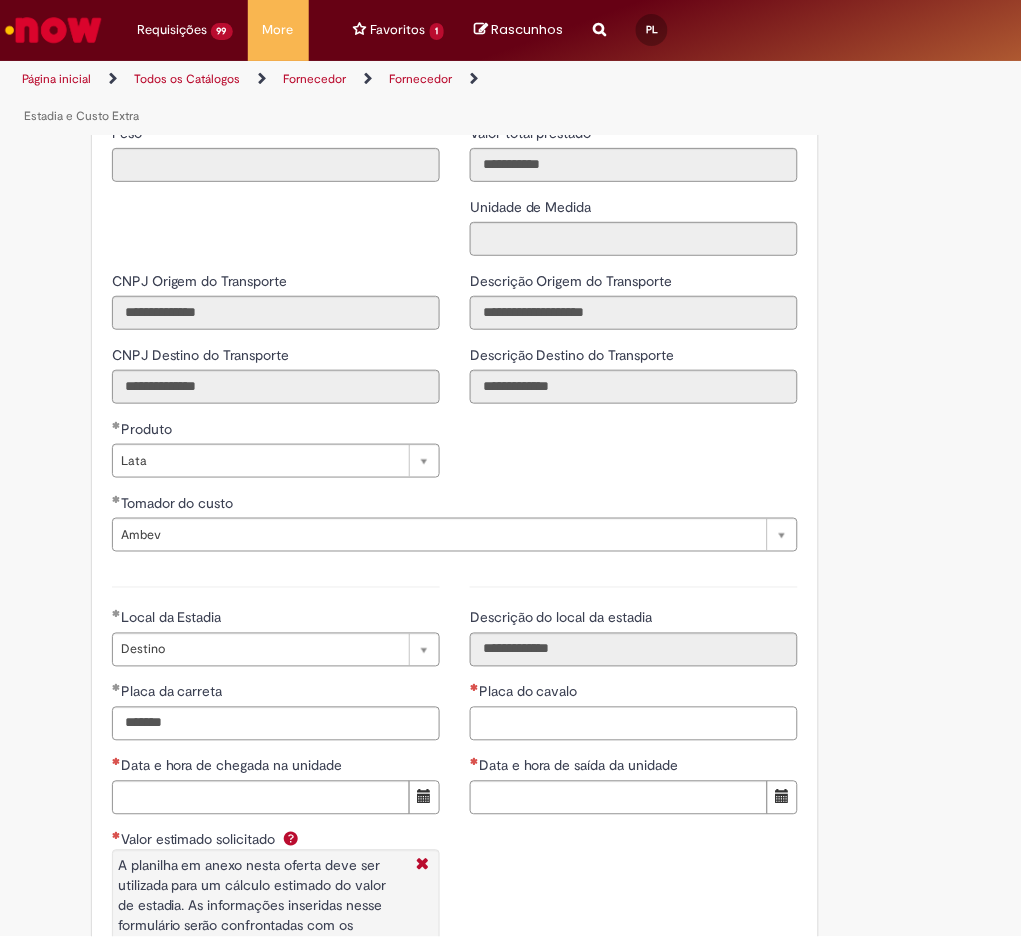 click on "Placa do cavalo" at bounding box center (634, 724) 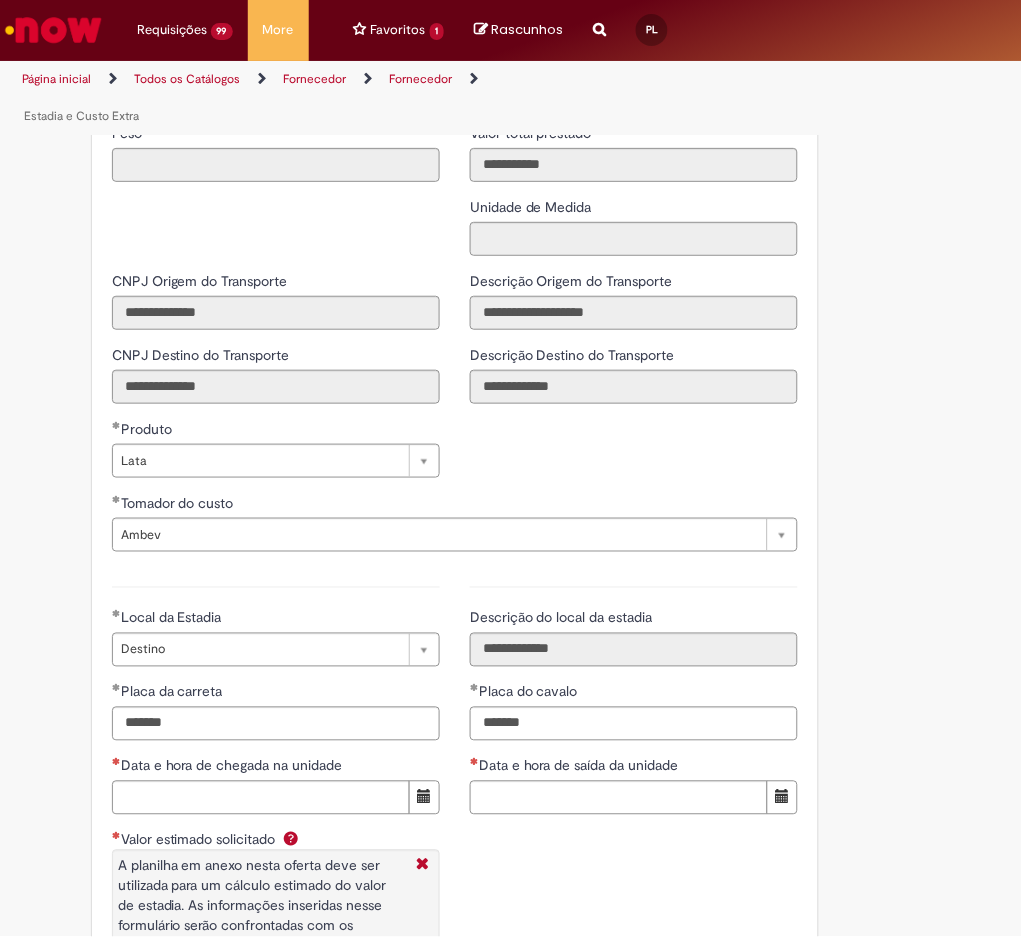 type on "*******" 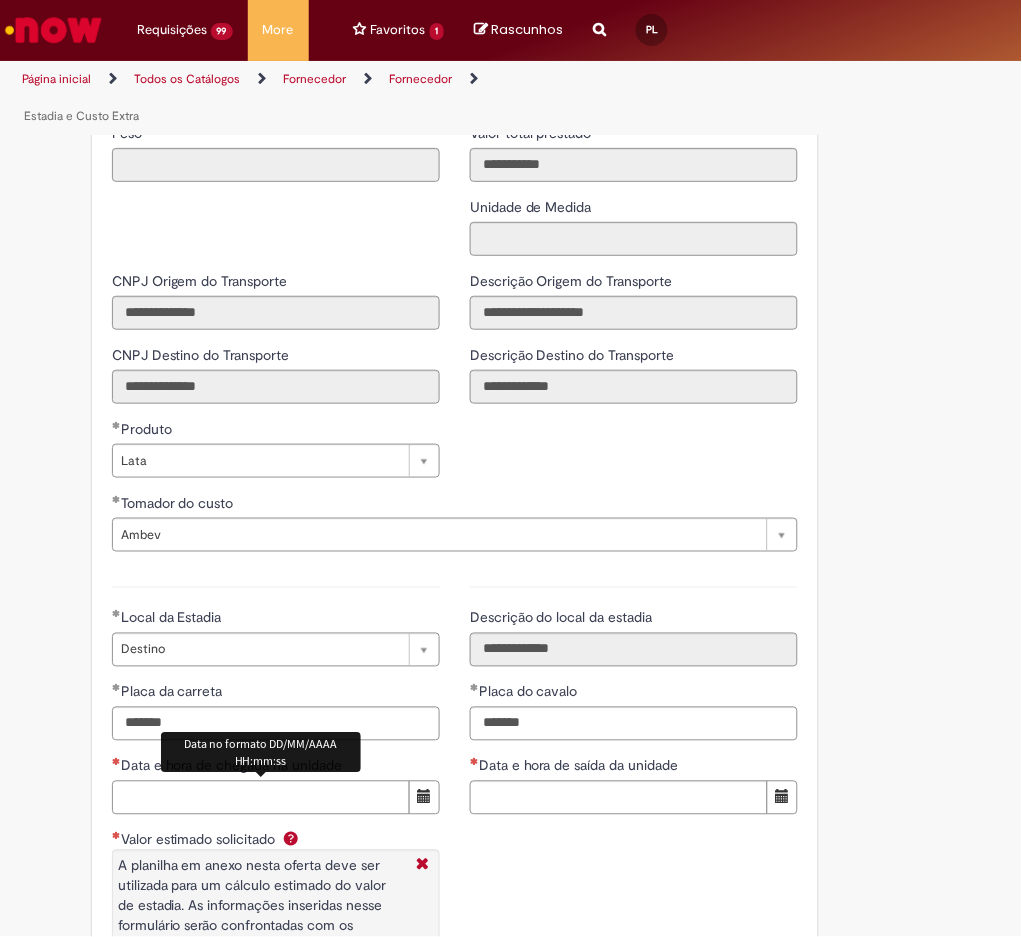 click on "Data e hora de chegada na unidade" at bounding box center [261, 798] 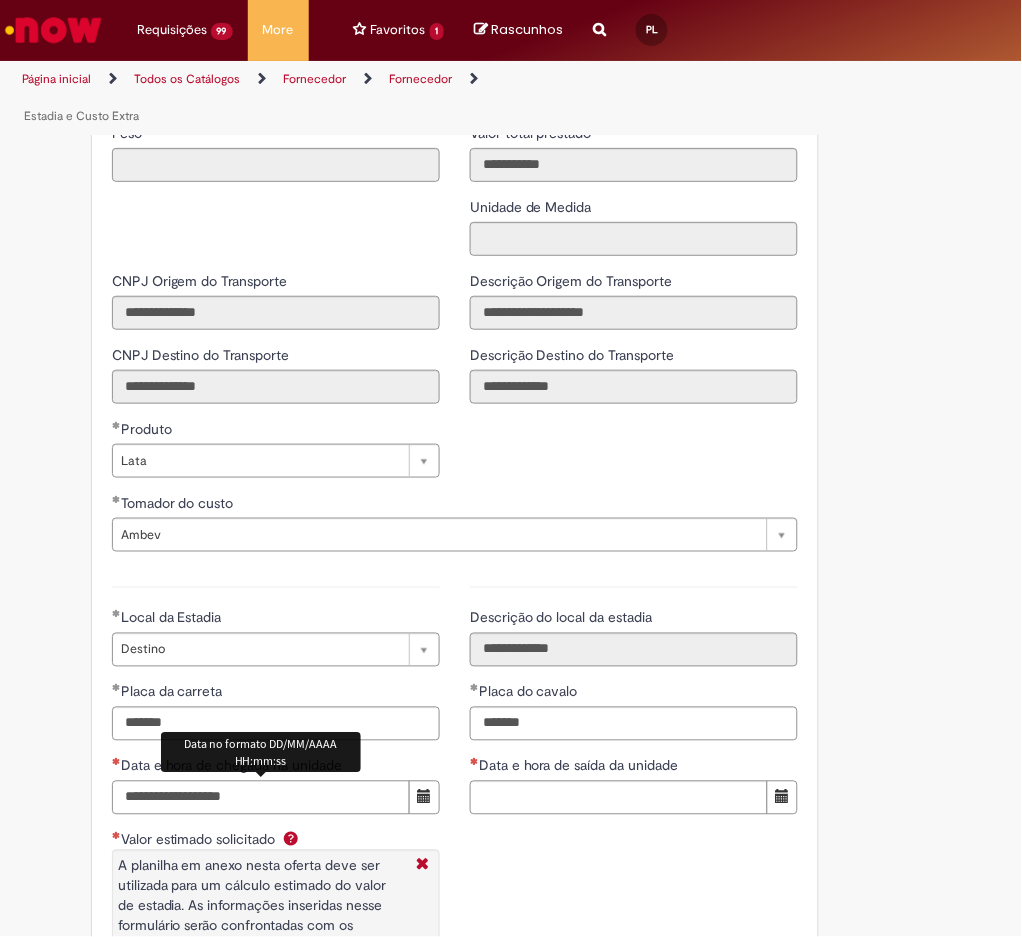 type on "**********" 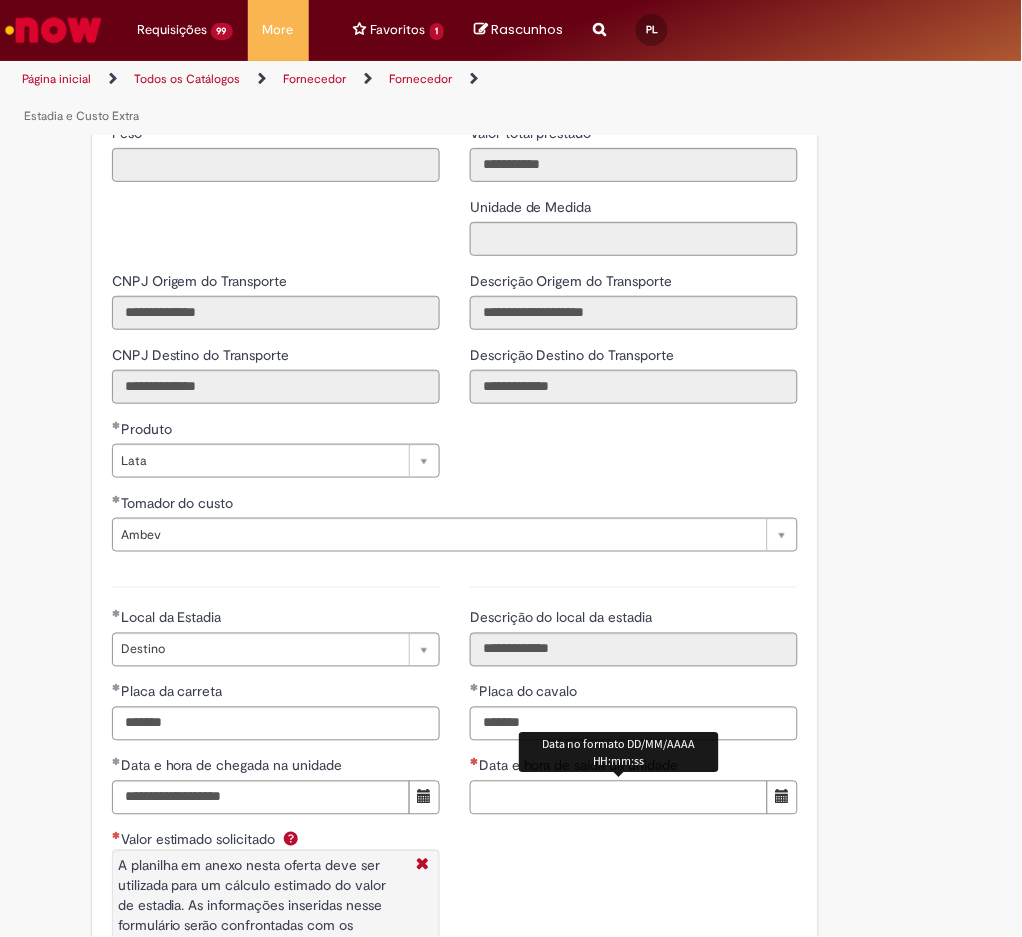 drag, startPoint x: 551, startPoint y: 806, endPoint x: 563, endPoint y: 800, distance: 13.416408 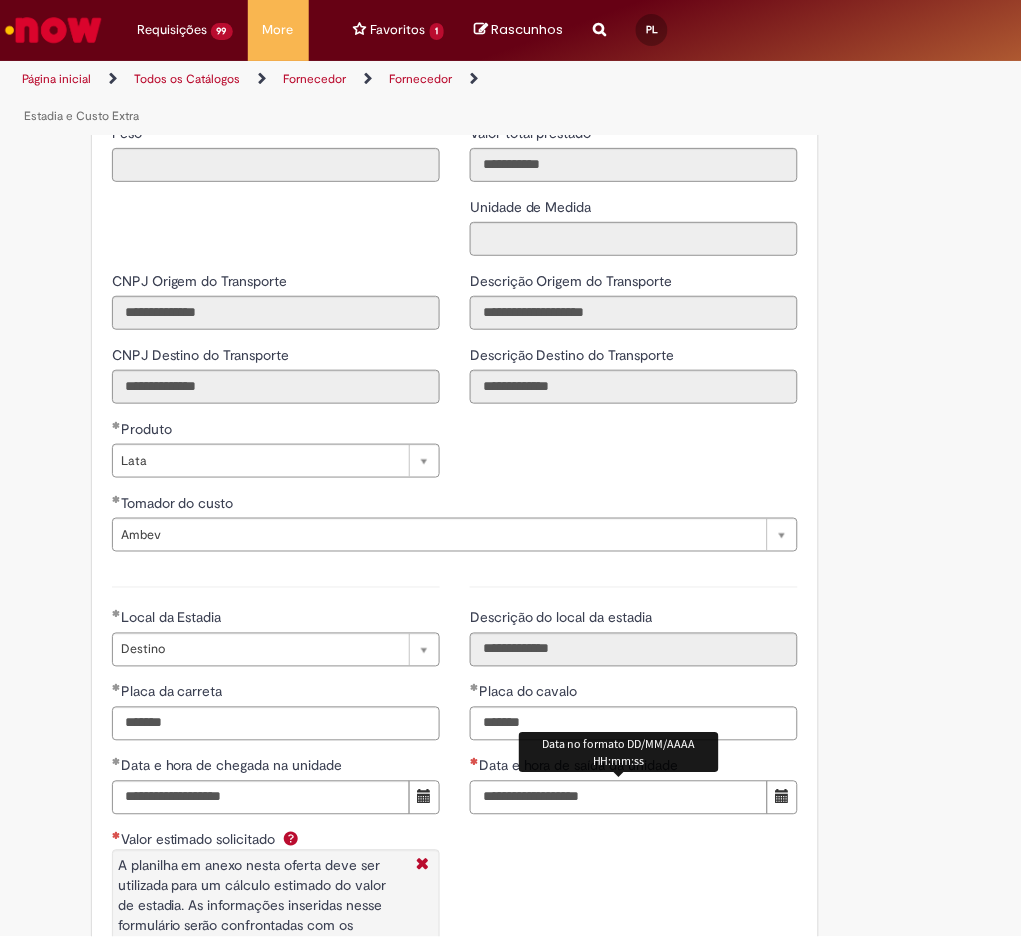 type on "**********" 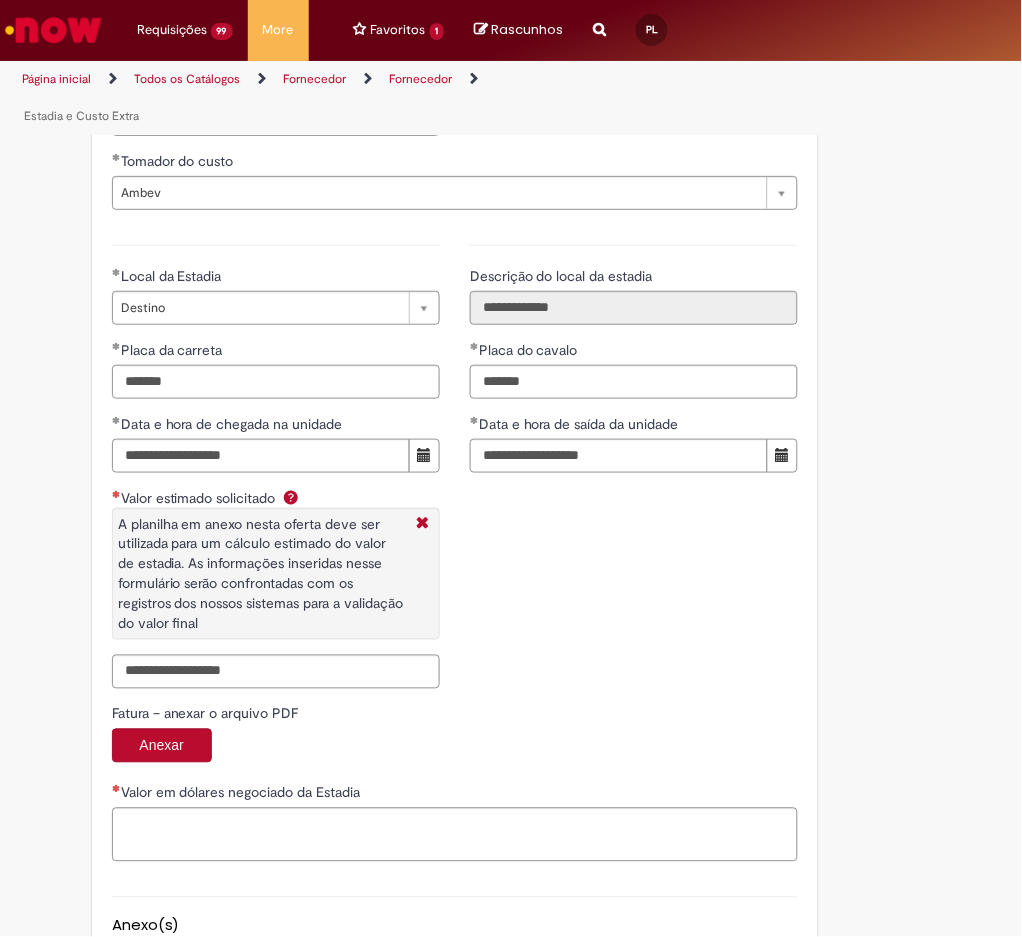 scroll, scrollTop: 3072, scrollLeft: 0, axis: vertical 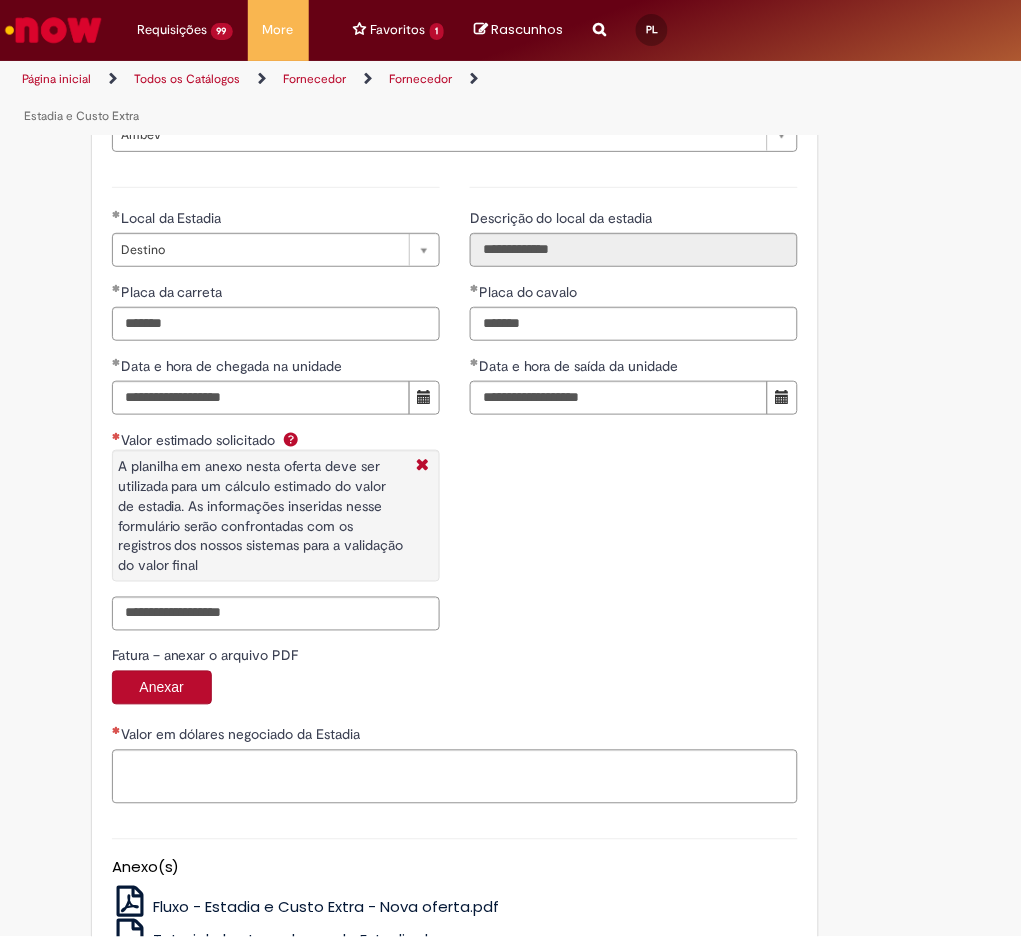 drag, startPoint x: 274, startPoint y: 638, endPoint x: 275, endPoint y: 628, distance: 10.049875 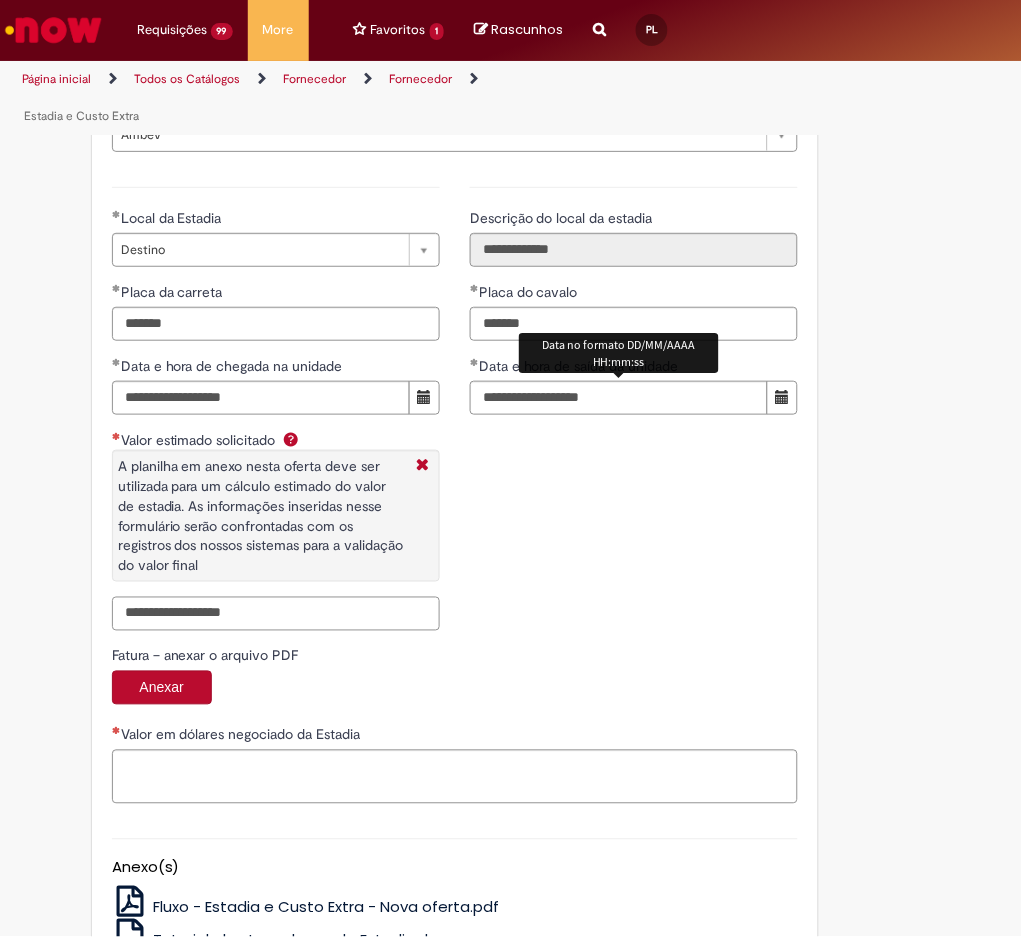 click on "Valor estimado solicitado A planilha em anexo nesta oferta deve ser utilizada para um cálculo estimado do valor de estadia. As informações inseridas nesse formulário serão confrontadas com os registros dos nossos sistemas para a validação do valor final" at bounding box center (276, 614) 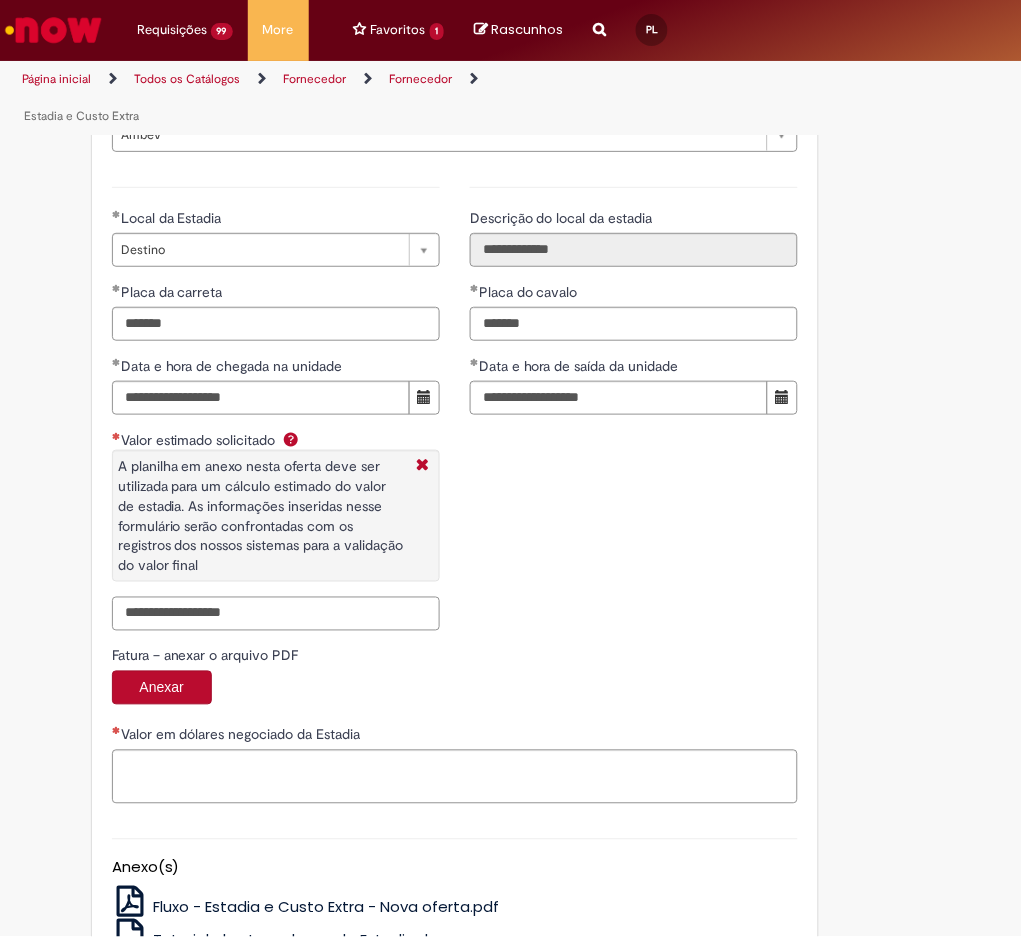 paste on "**********" 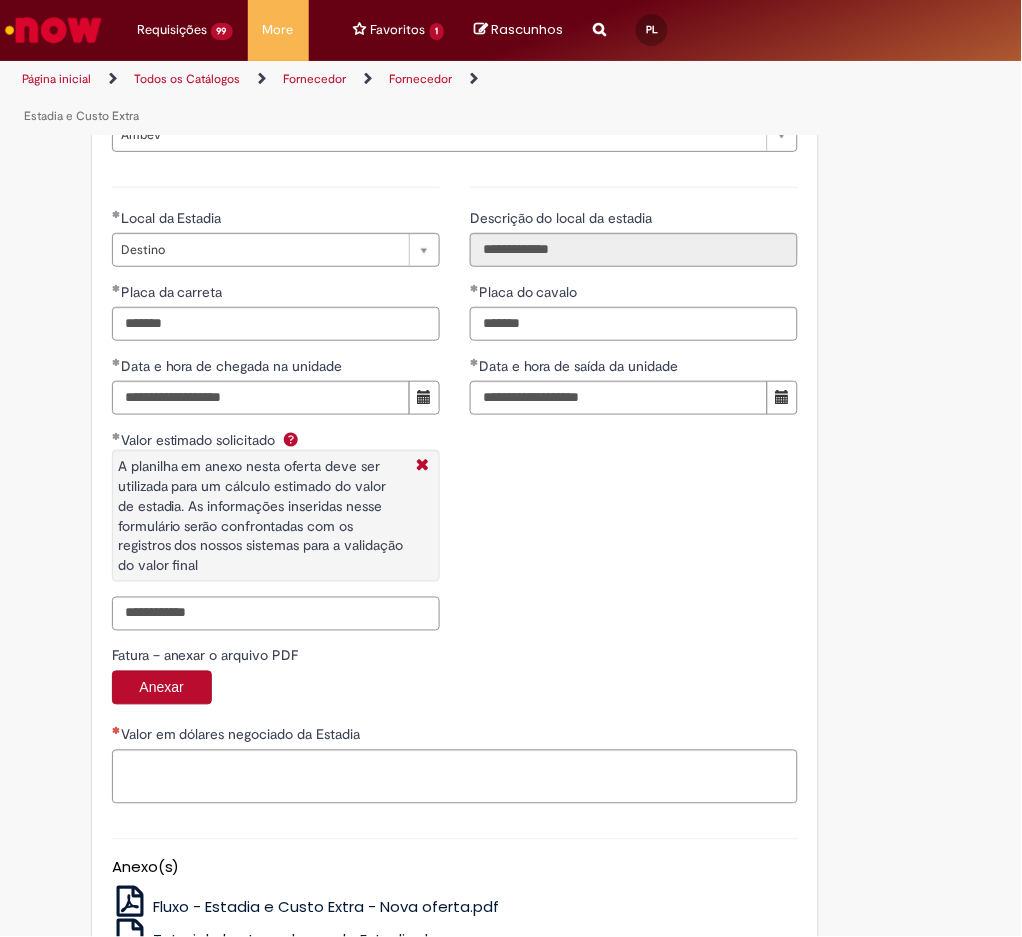 type on "**********" 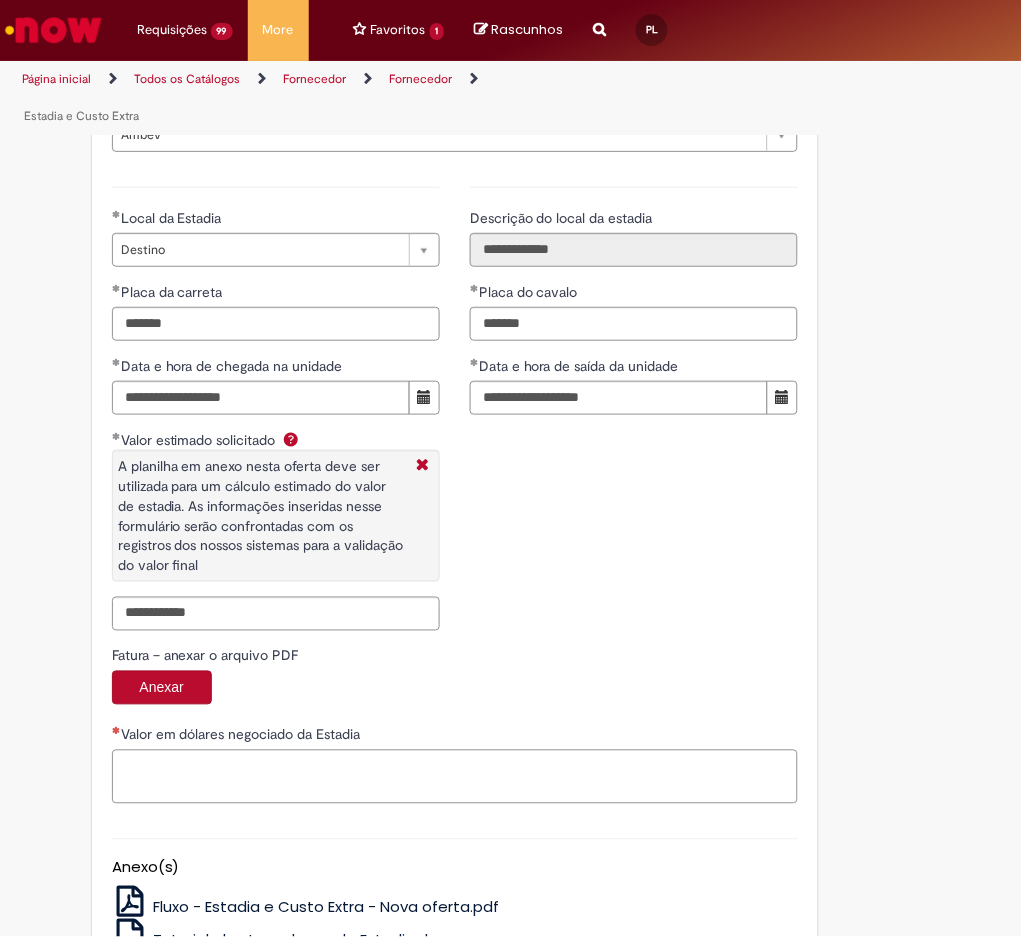 click on "Valor em dólares negociado da Estadia" at bounding box center [455, 777] 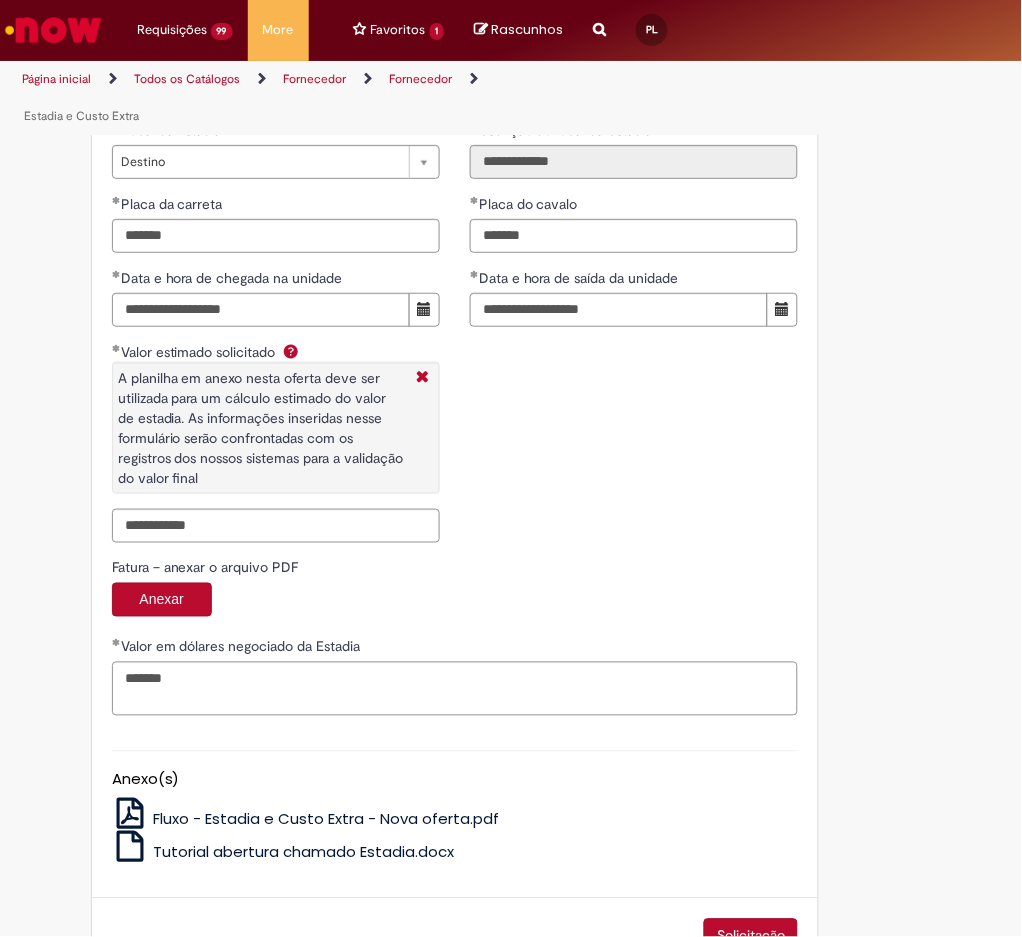 scroll, scrollTop: 3224, scrollLeft: 0, axis: vertical 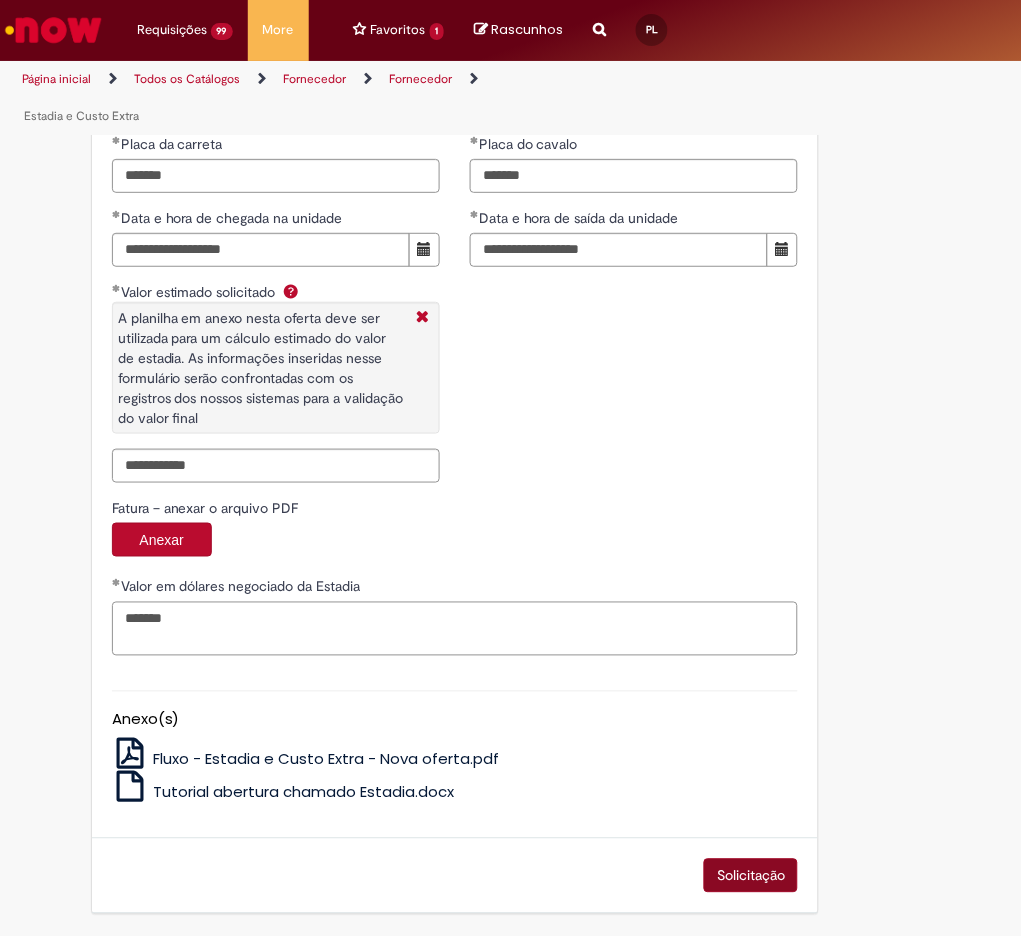 type on "*******" 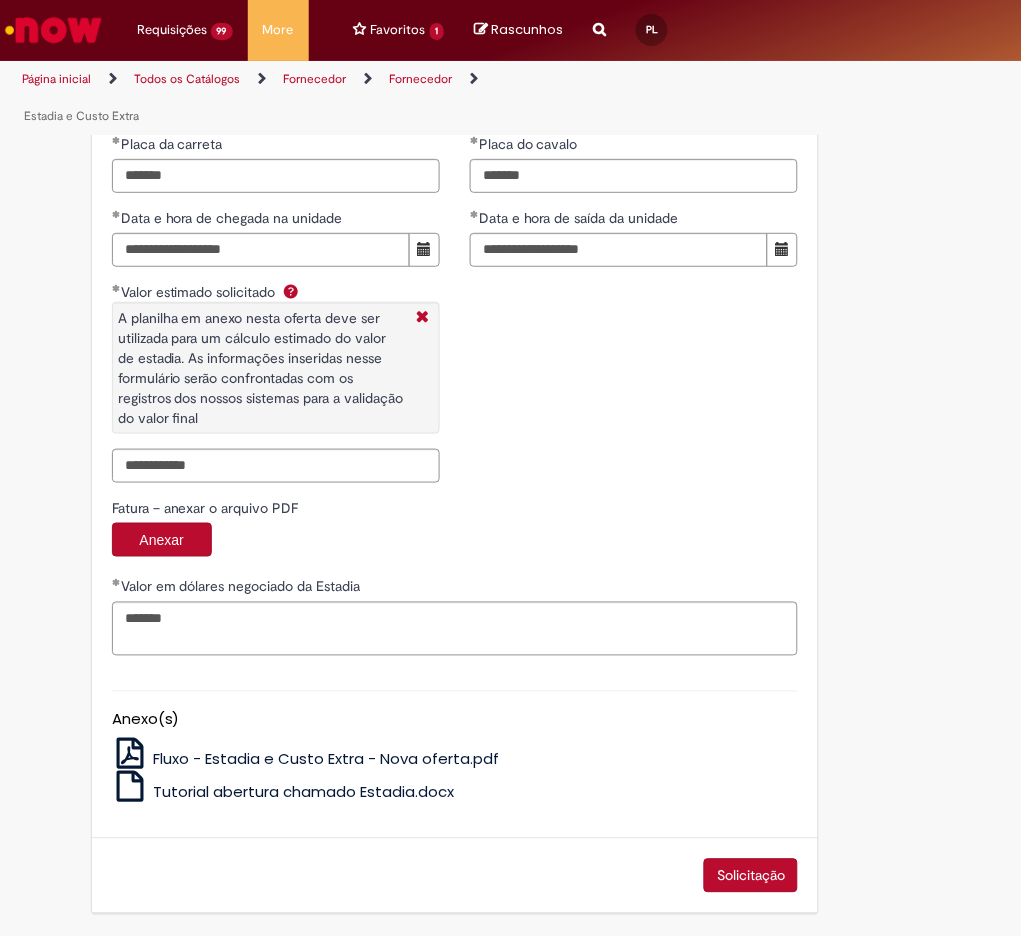 click on "Solicitação" at bounding box center (751, 876) 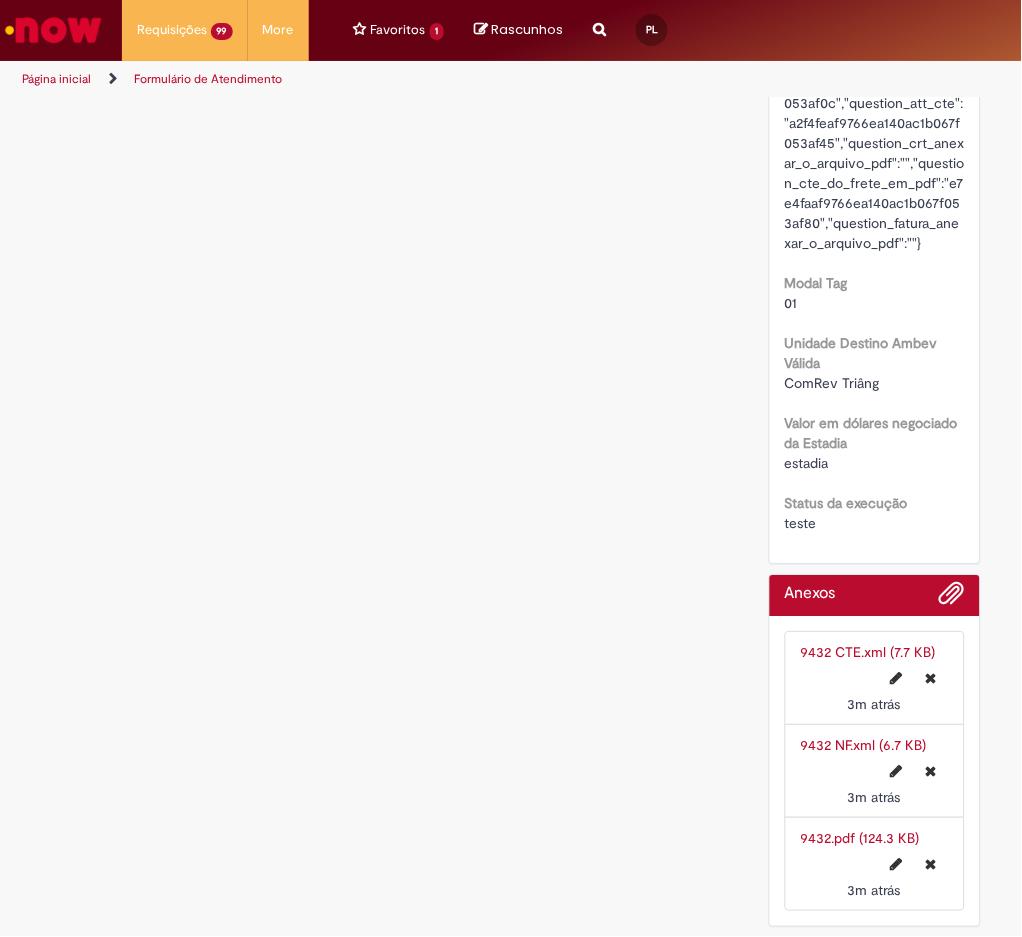 scroll, scrollTop: 0, scrollLeft: 0, axis: both 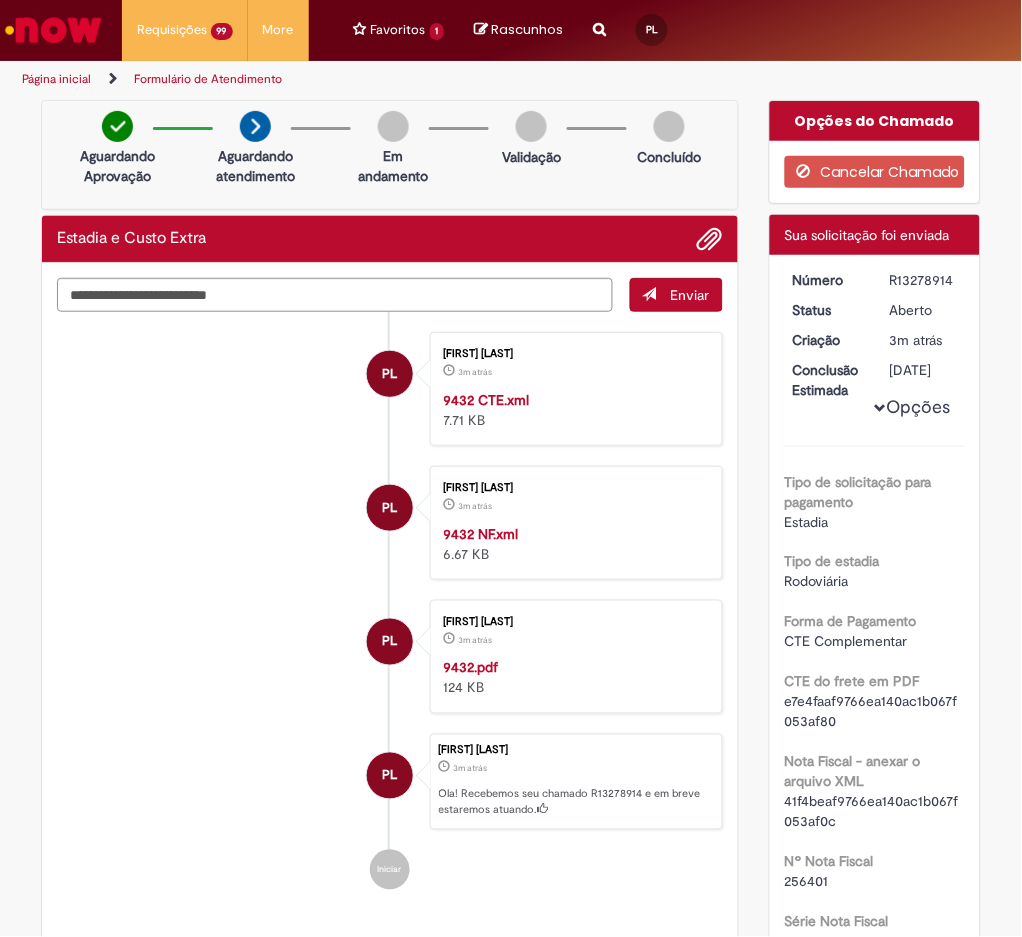 drag, startPoint x: 884, startPoint y: 278, endPoint x: 949, endPoint y: 281, distance: 65.06919 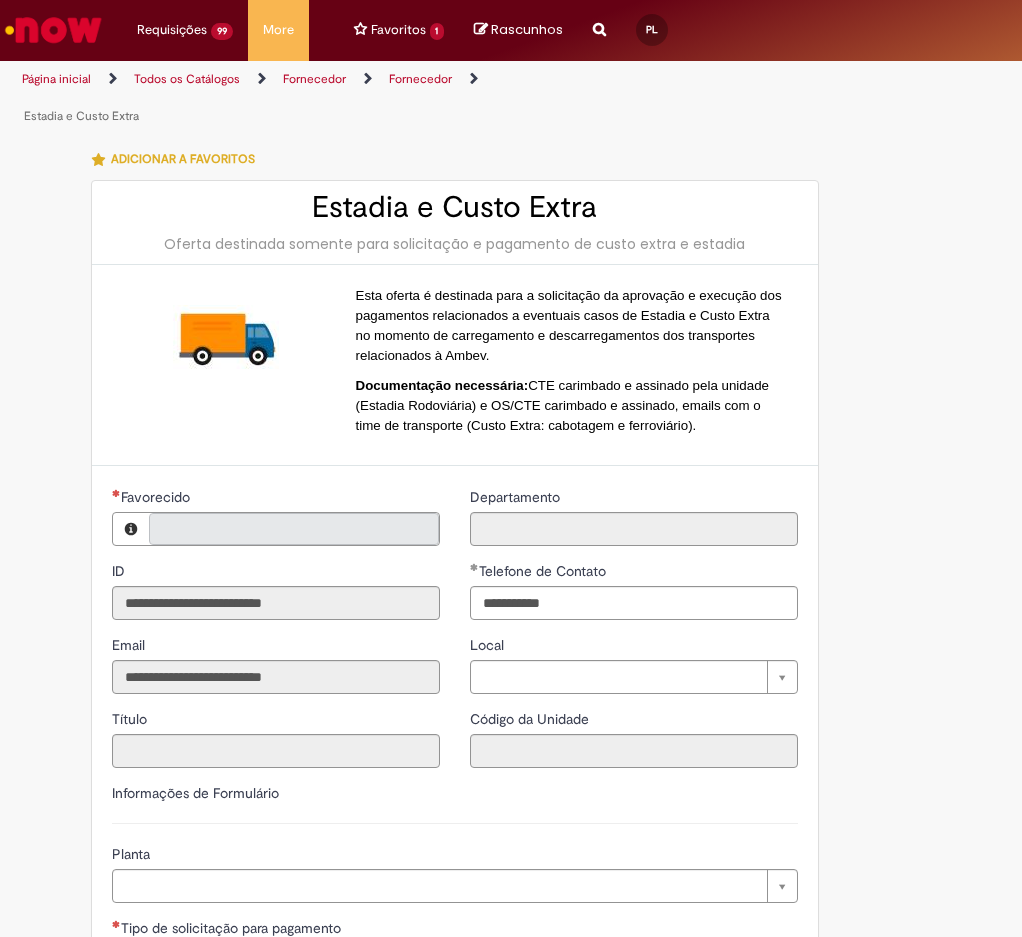 type on "**********" 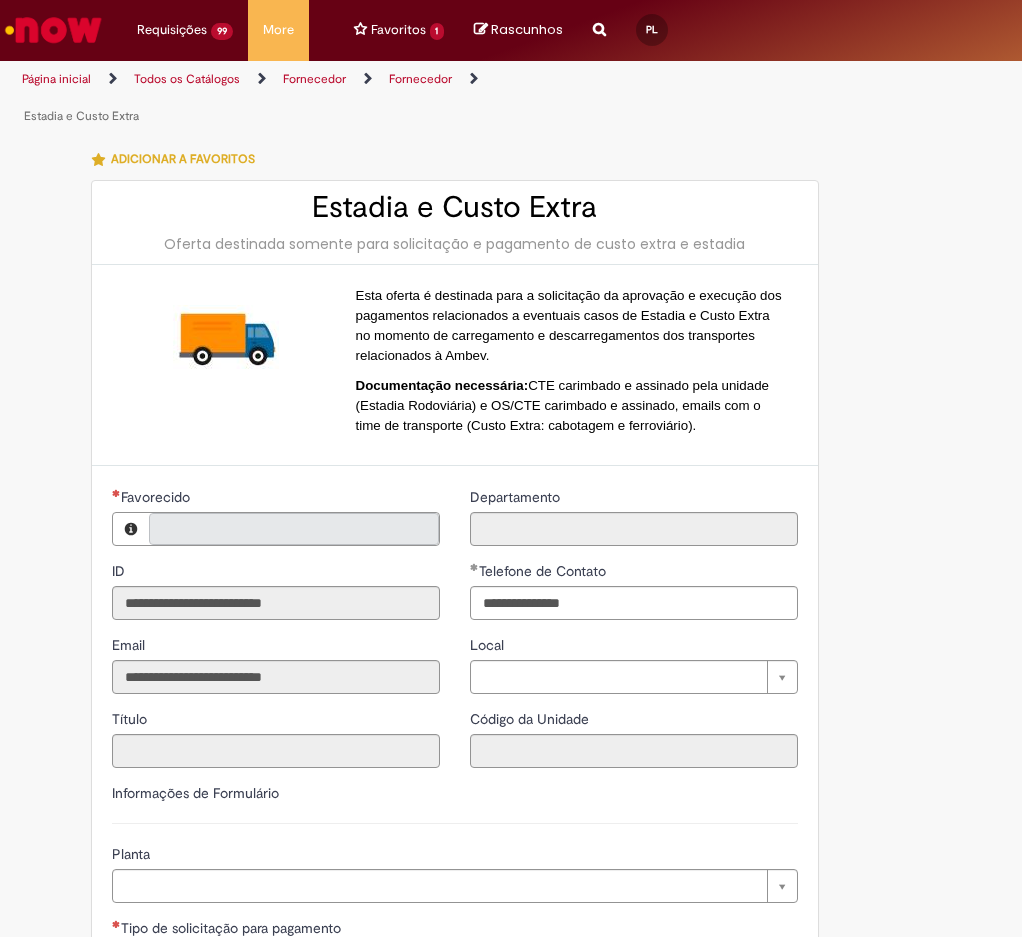 type on "**********" 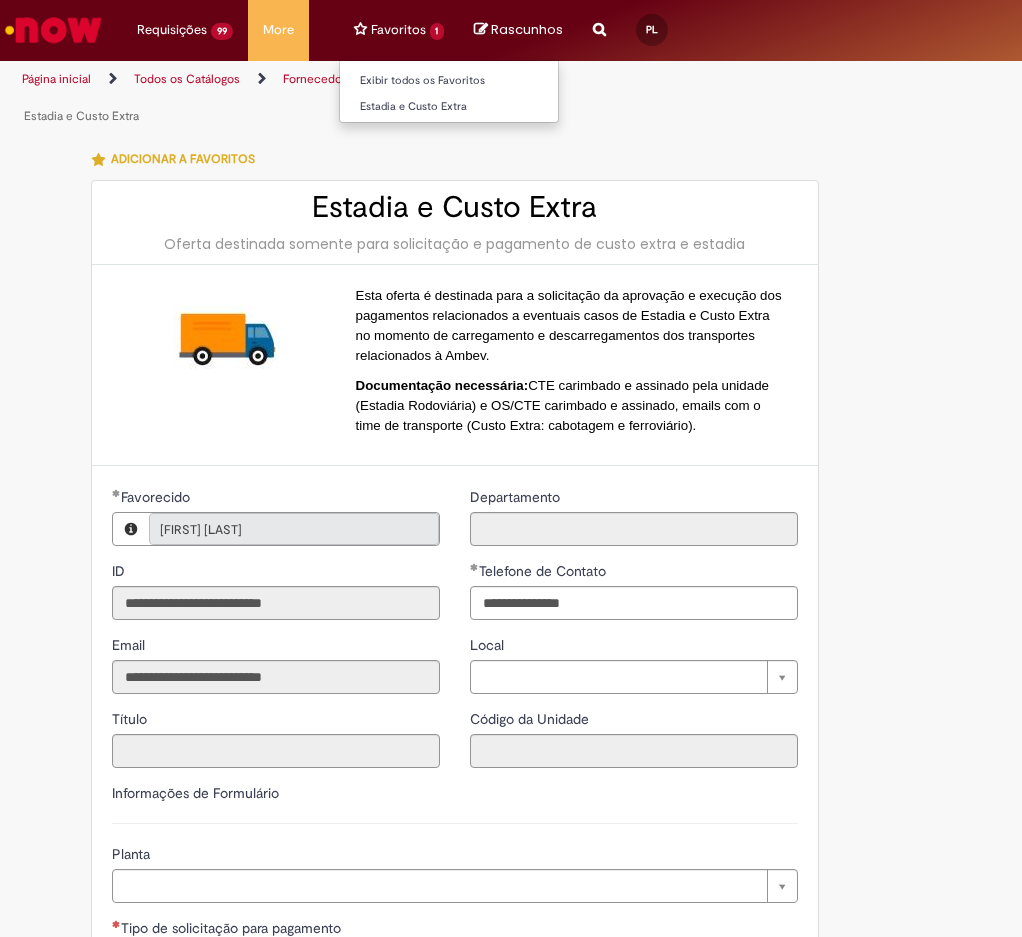 scroll, scrollTop: 0, scrollLeft: 0, axis: both 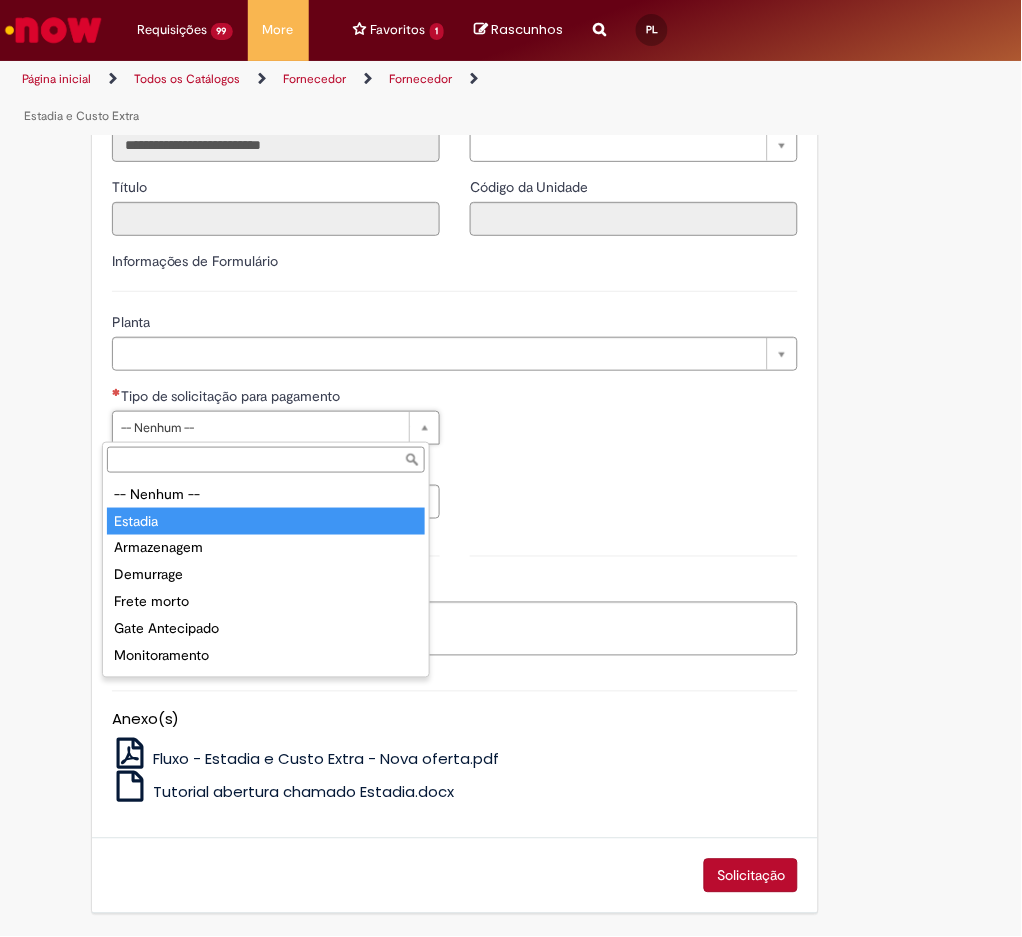 type on "*******" 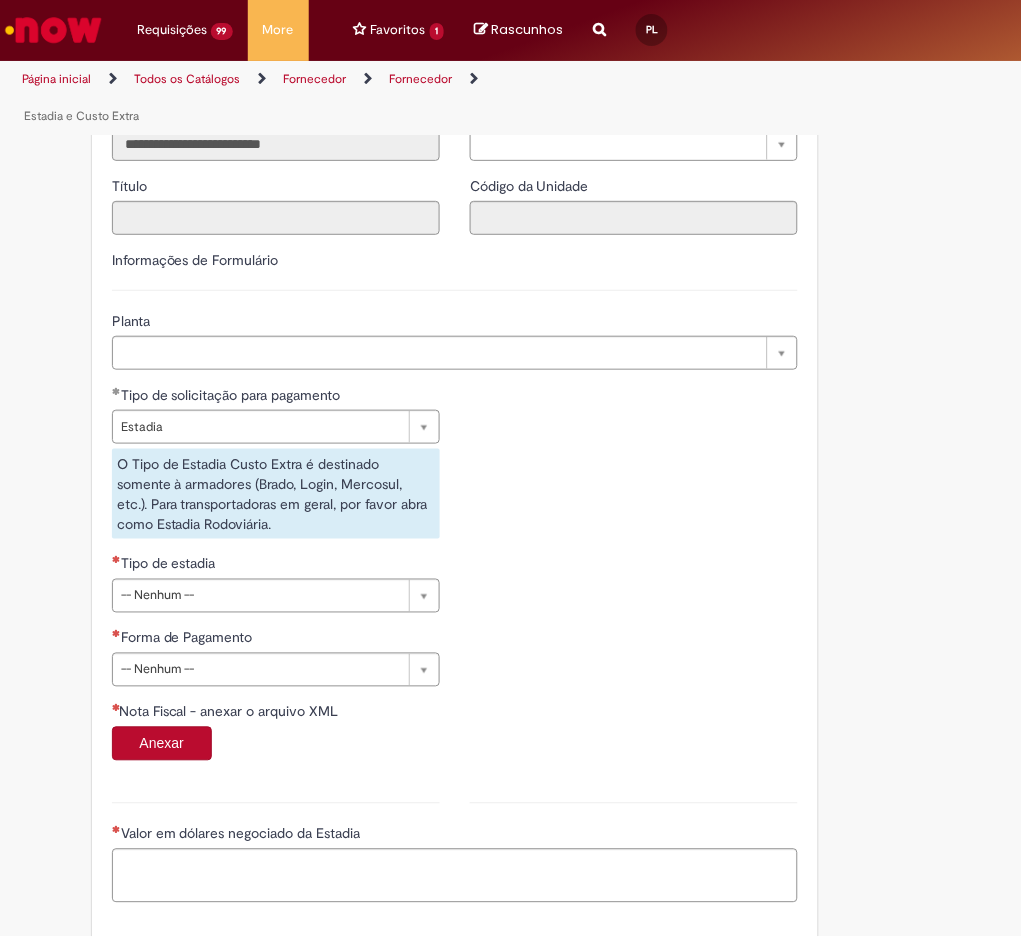 click on "O Tipo de Estadia Custo Extra é destinado somente à armadores (Brado, Login, Mercosul, etc.). Para transportadoras em geral, por favor abra como Estadia Rodoviária." at bounding box center (276, 494) 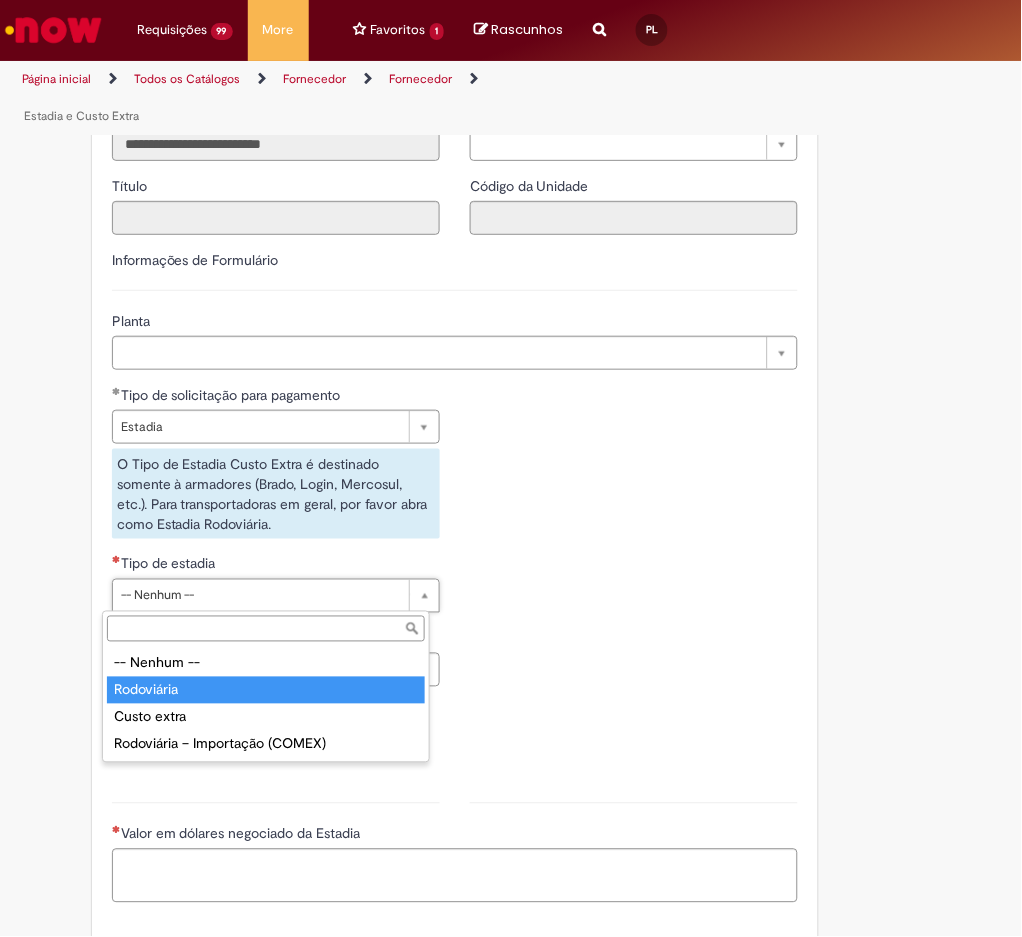 type on "**********" 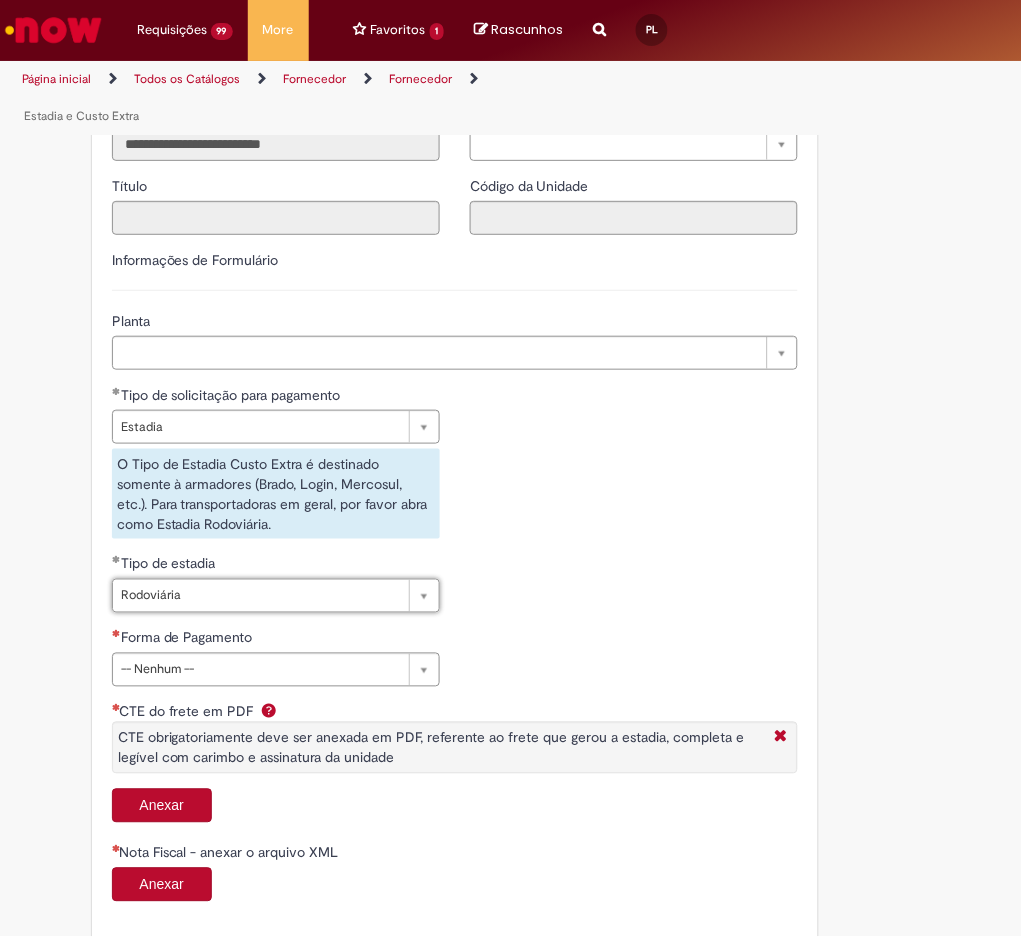 drag, startPoint x: 205, startPoint y: 665, endPoint x: 215, endPoint y: 674, distance: 13.453624 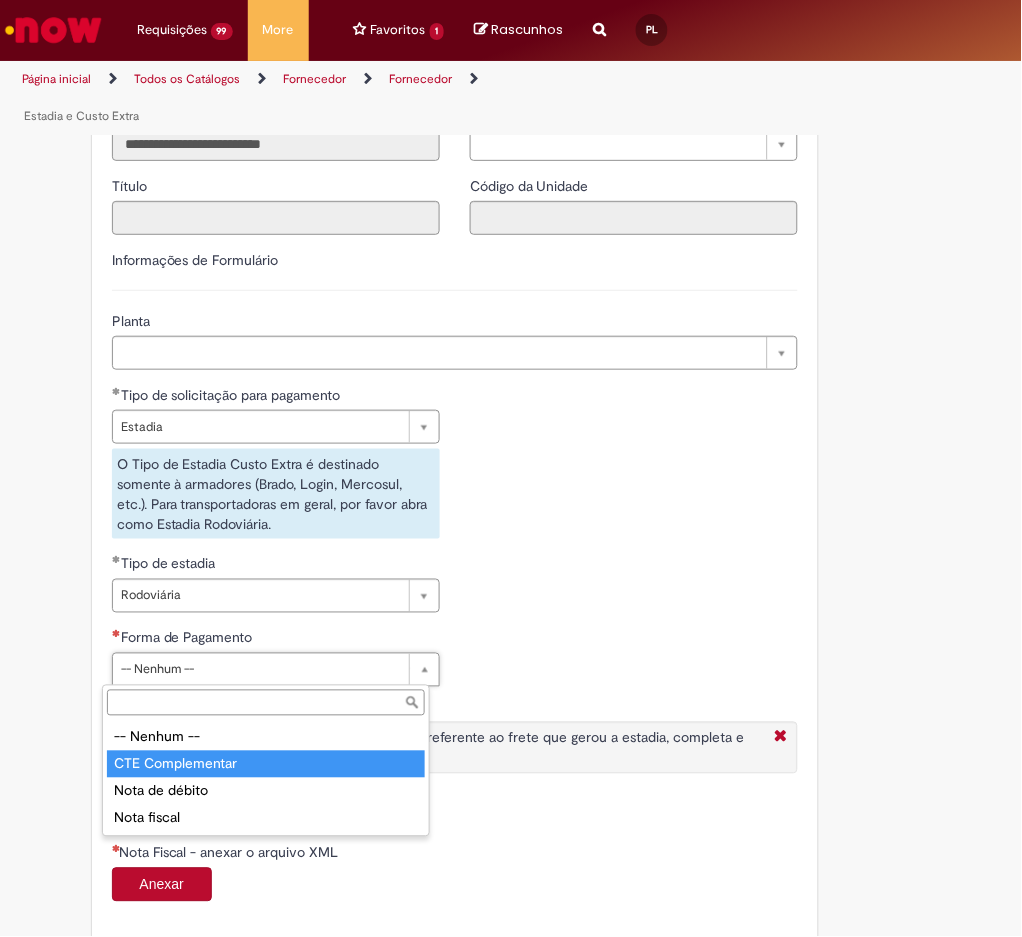 type on "**********" 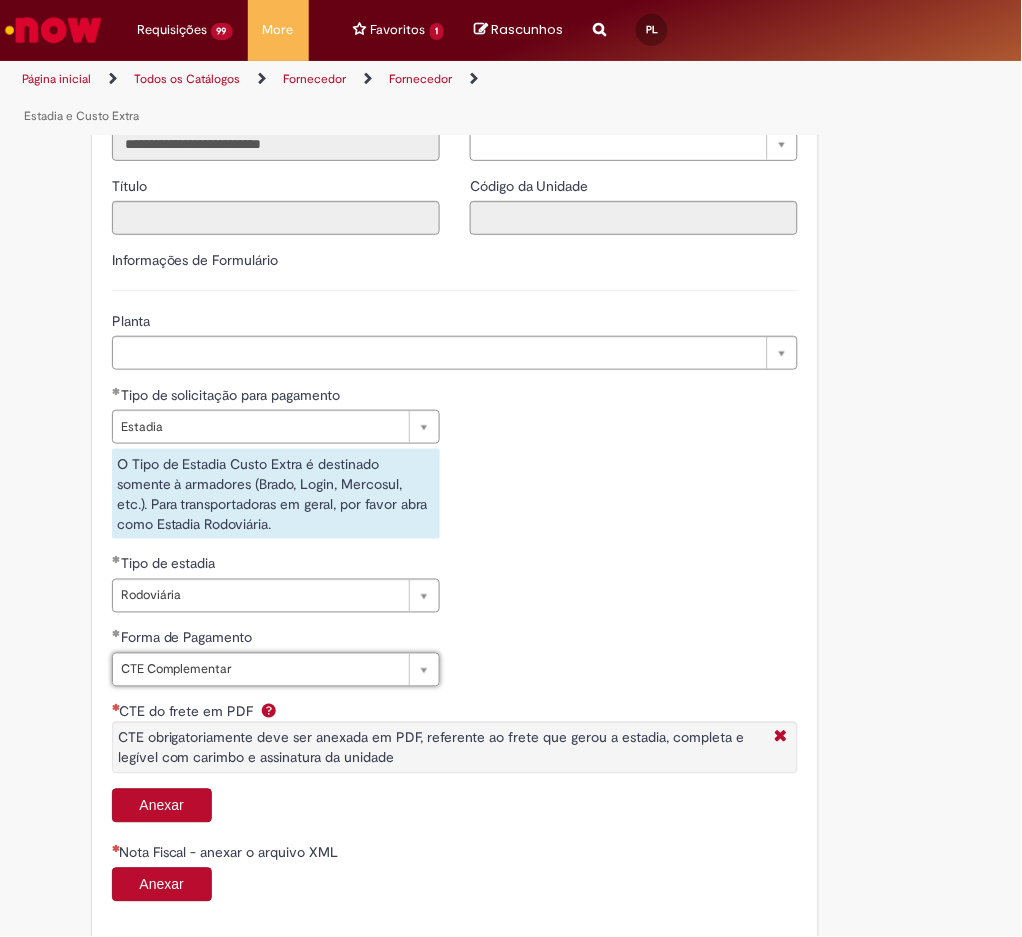 scroll, scrollTop: 923, scrollLeft: 0, axis: vertical 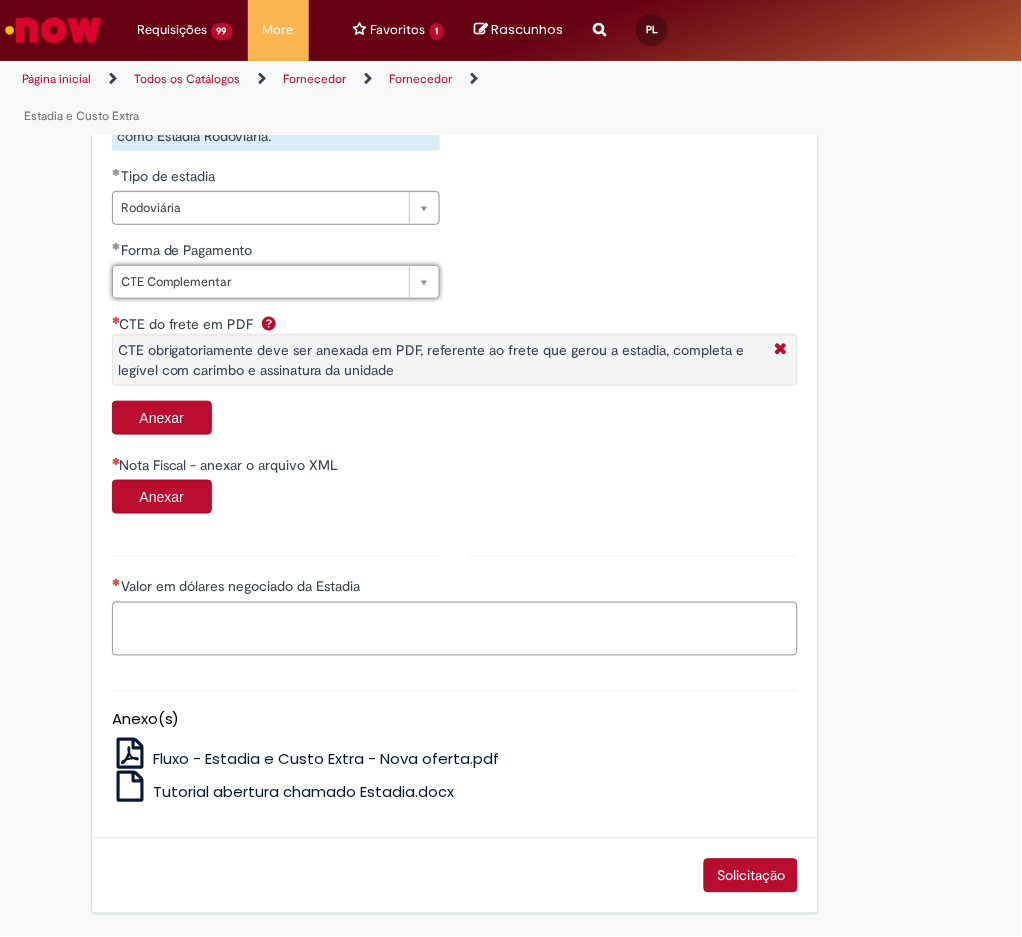 click on "Anexar" at bounding box center (162, 418) 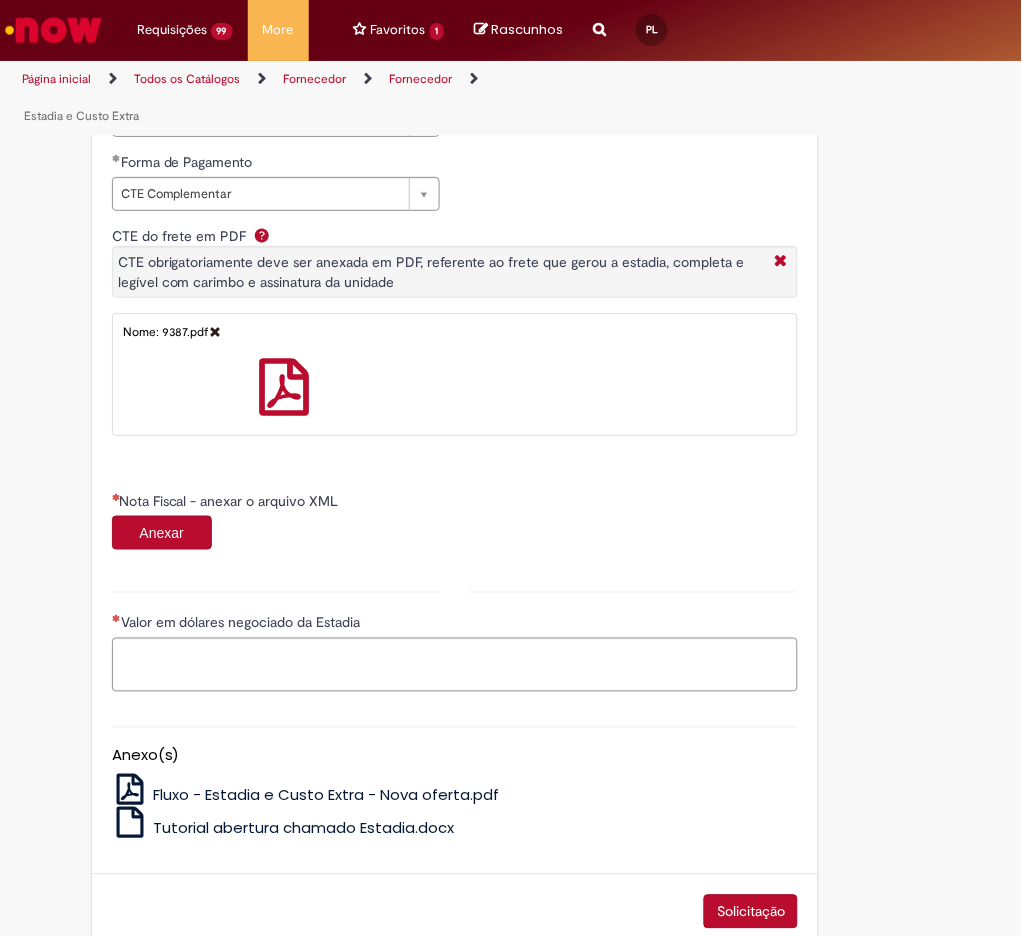 scroll, scrollTop: 1048, scrollLeft: 0, axis: vertical 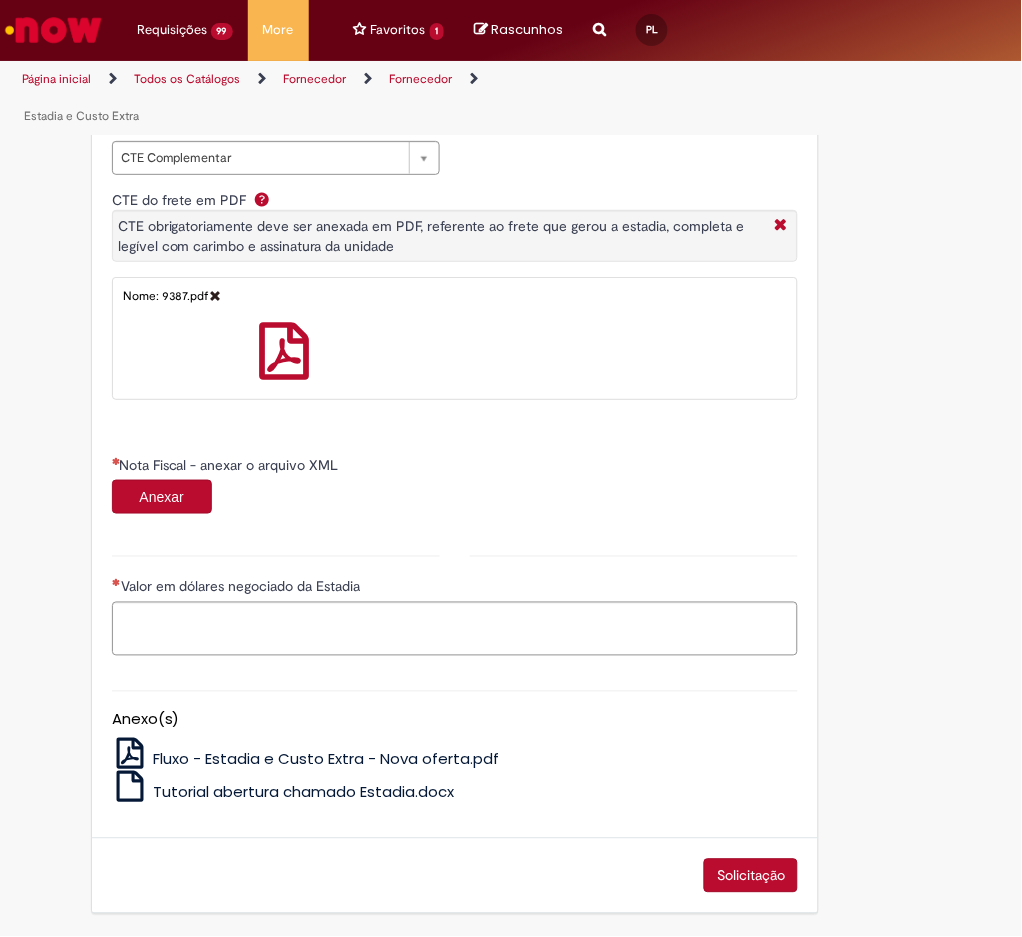 click on "Anexar" at bounding box center (162, 497) 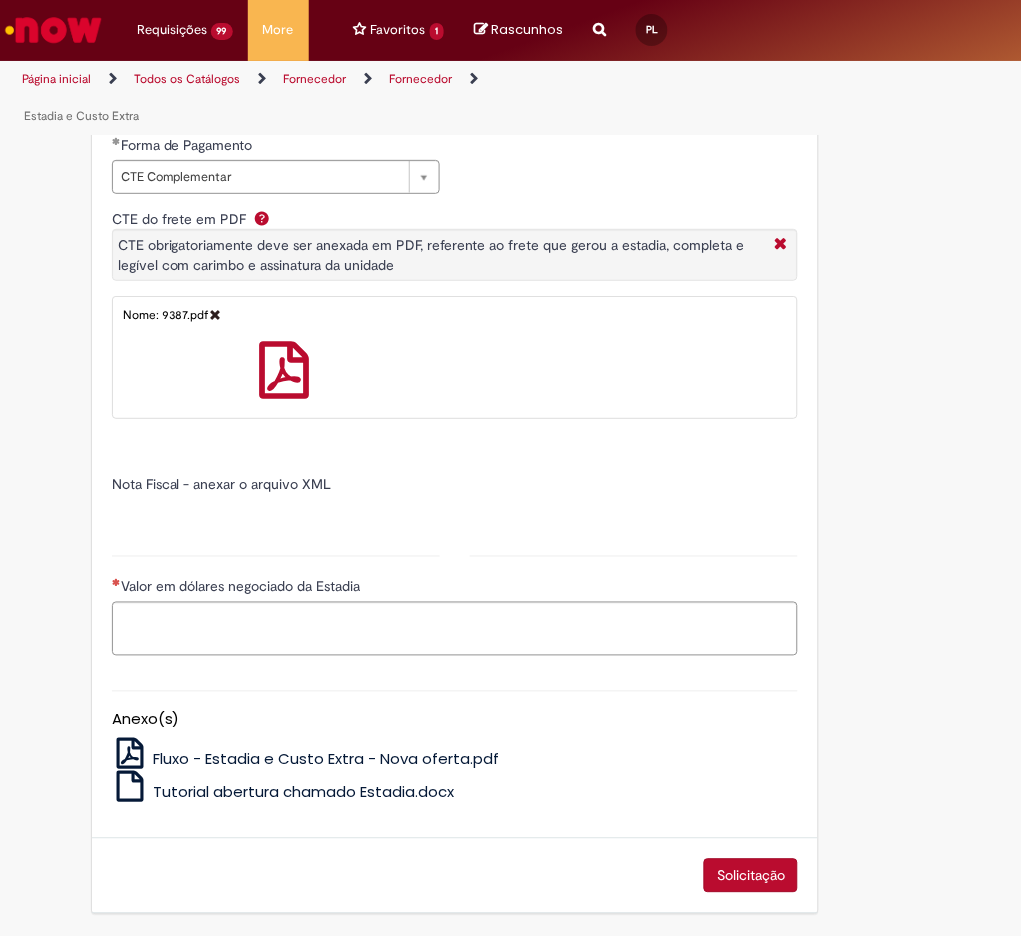 type on "******" 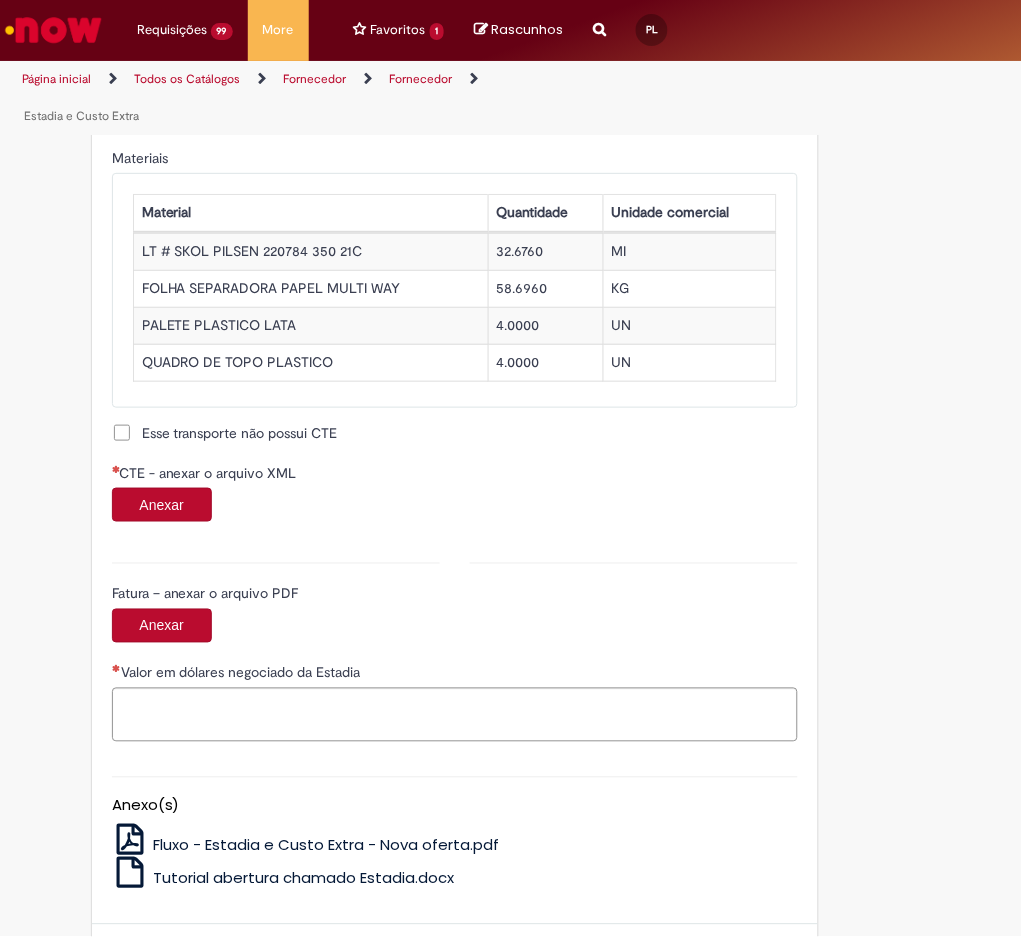 scroll, scrollTop: 1981, scrollLeft: 0, axis: vertical 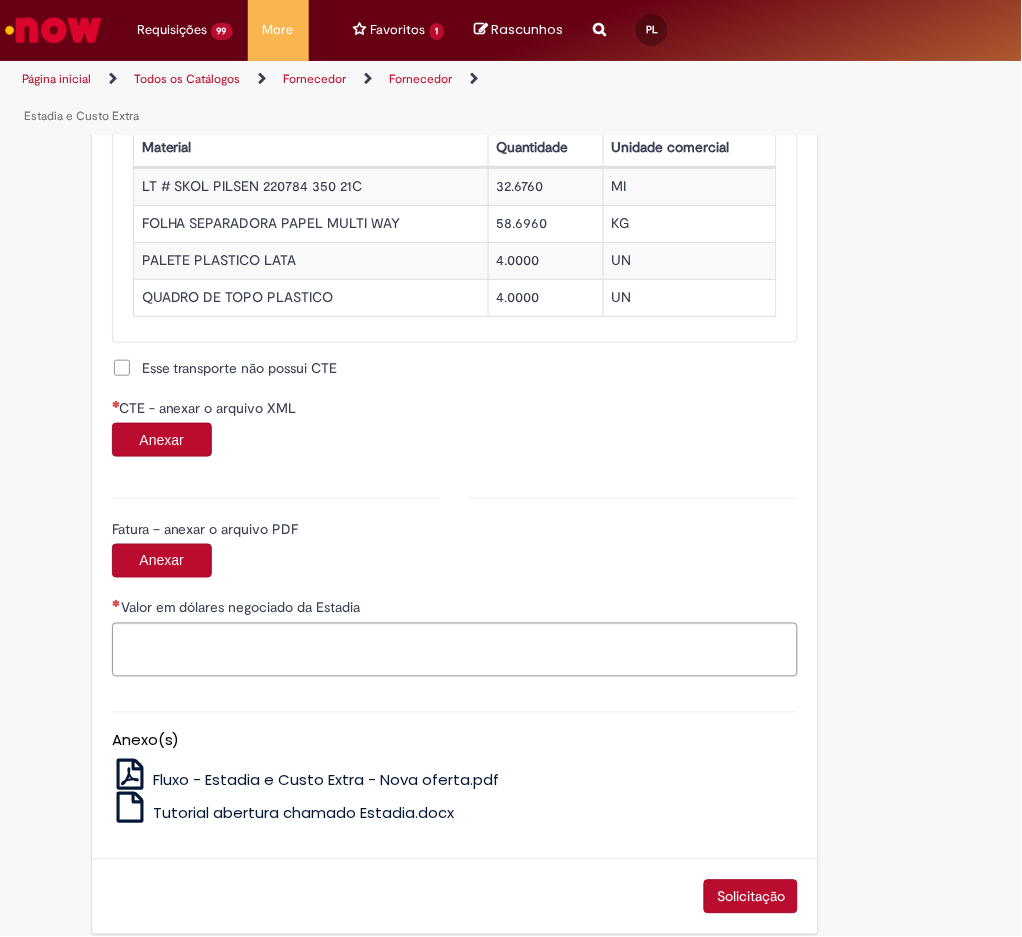 click on "Anexar" at bounding box center [162, 440] 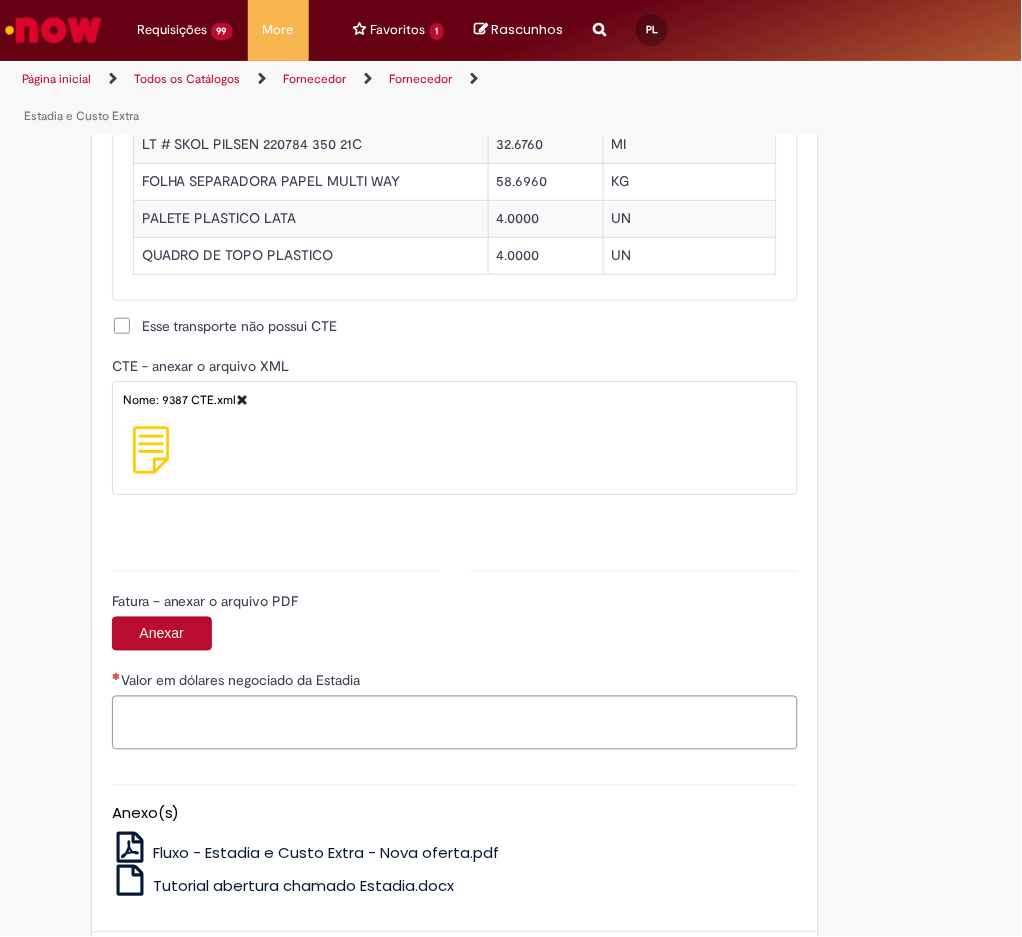 type on "**********" 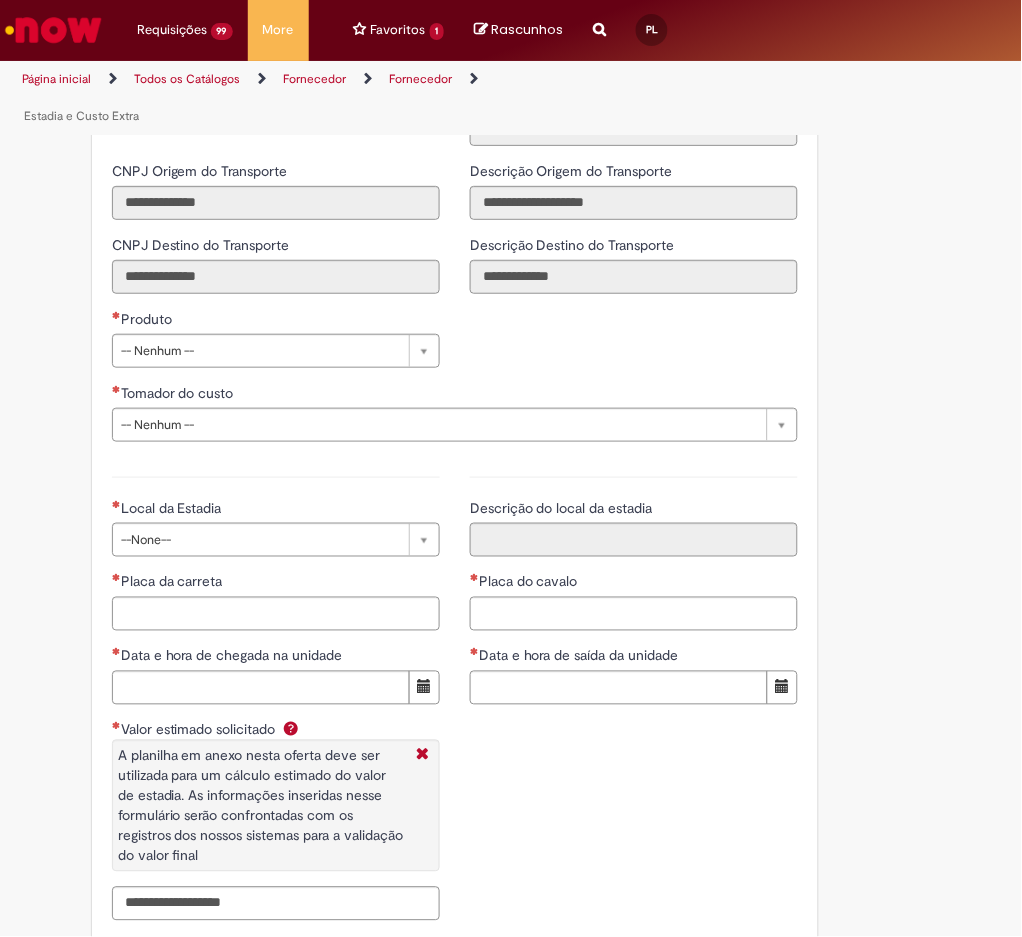 scroll, scrollTop: 2787, scrollLeft: 0, axis: vertical 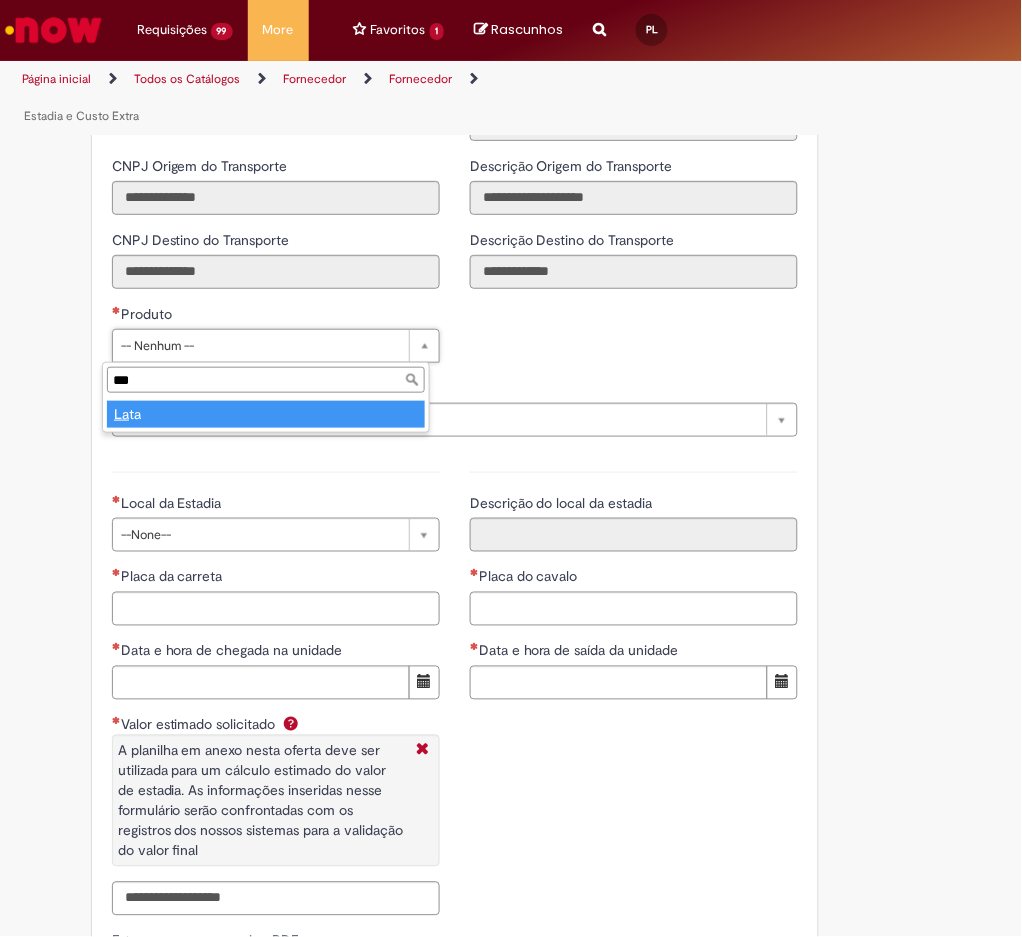 type on "****" 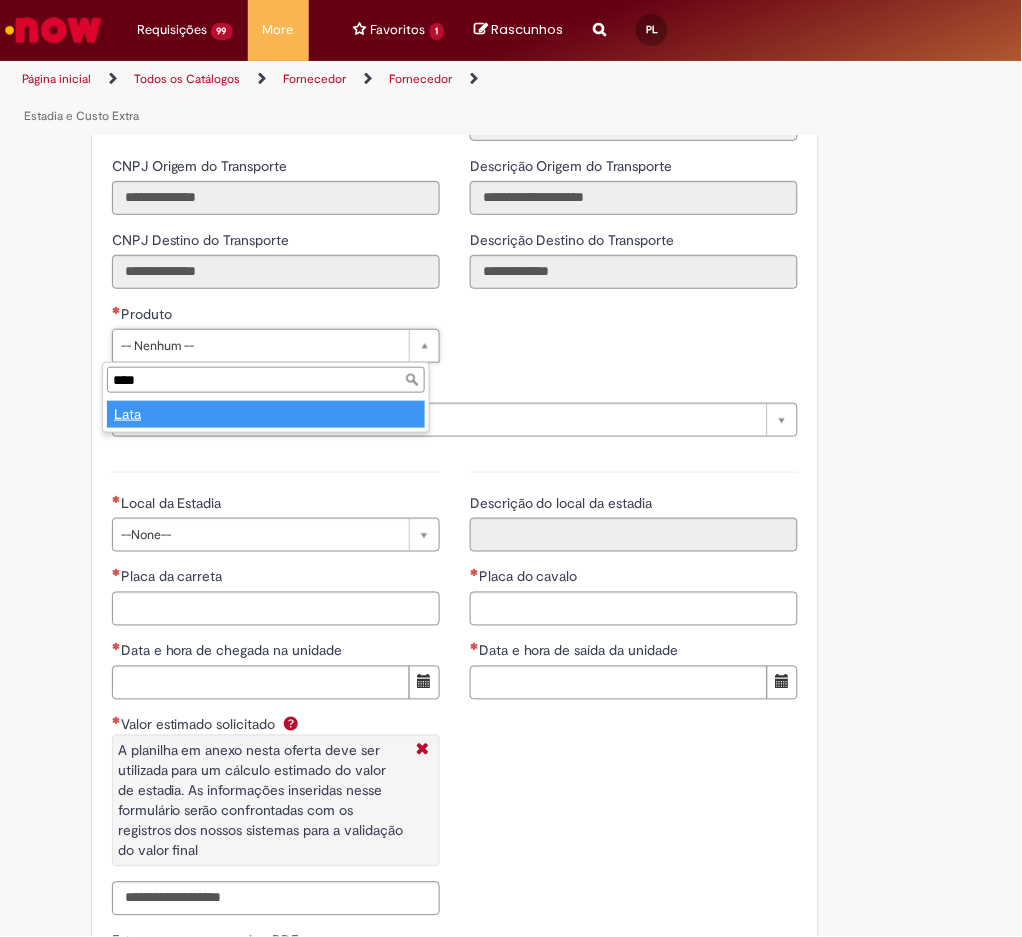 type on "****" 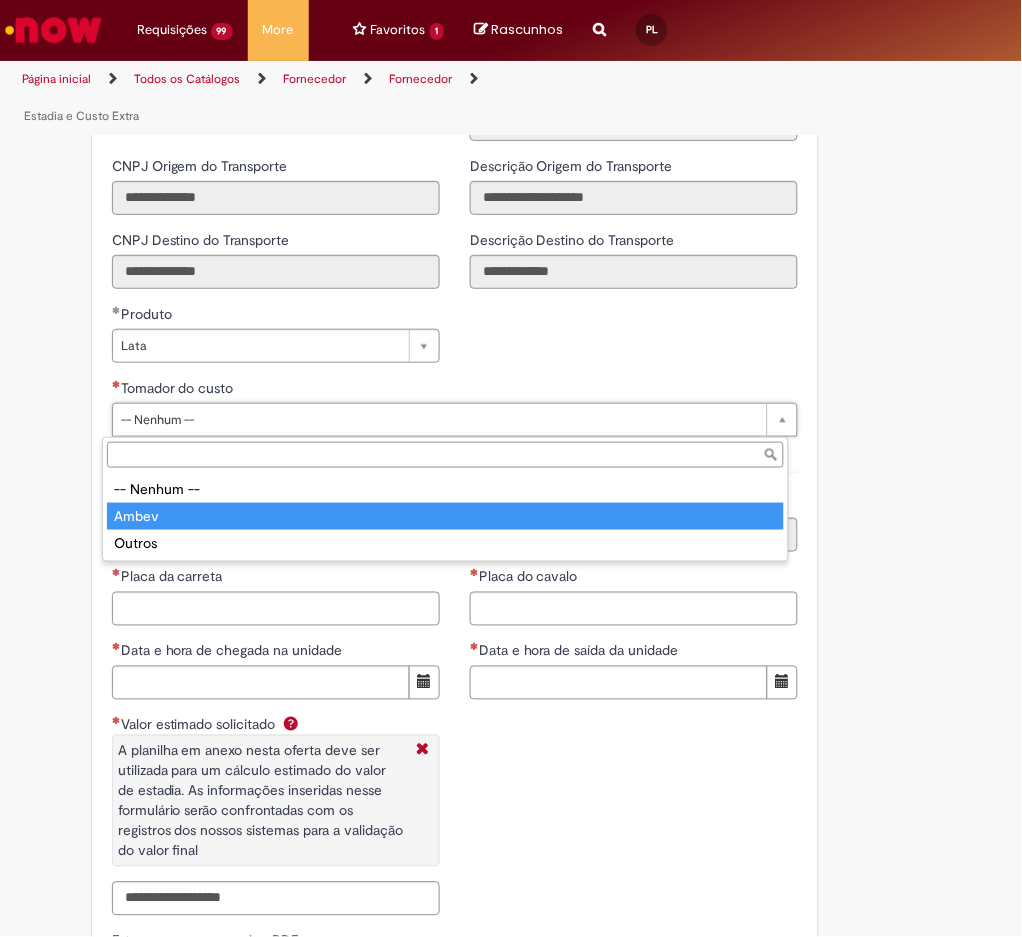 type on "*****" 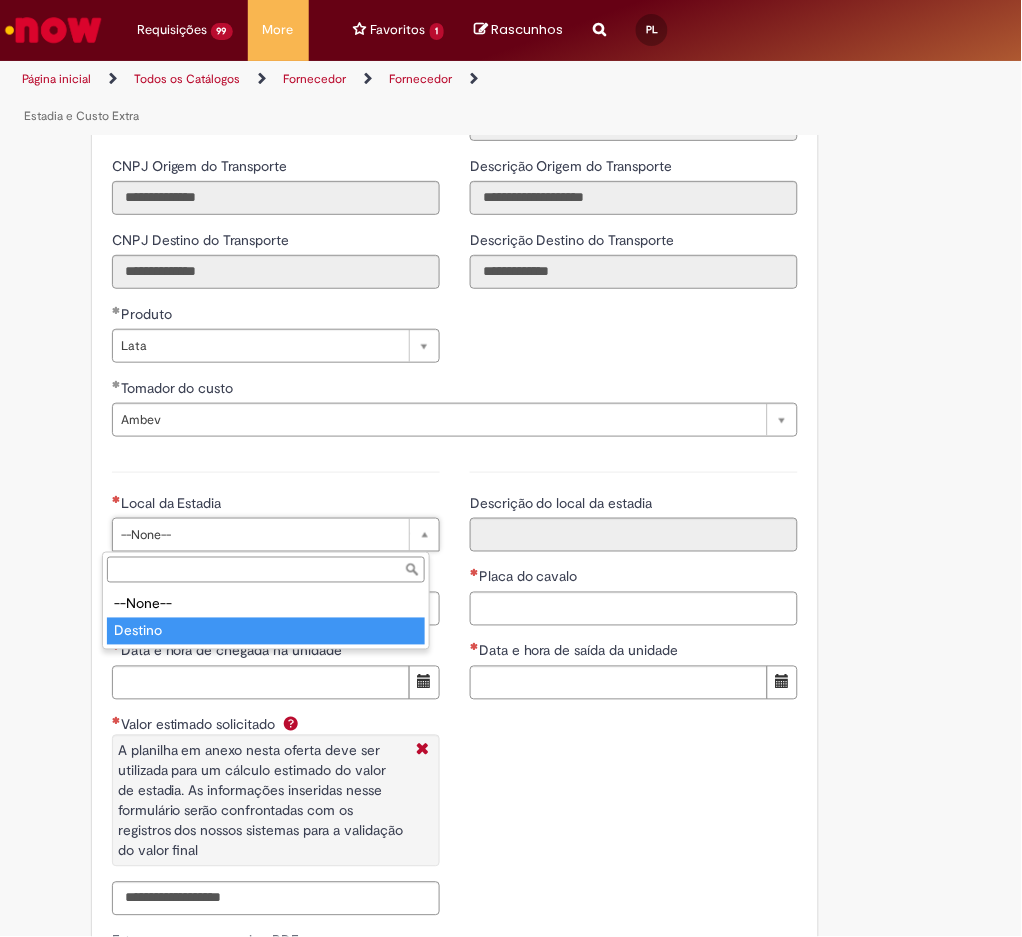 type on "*******" 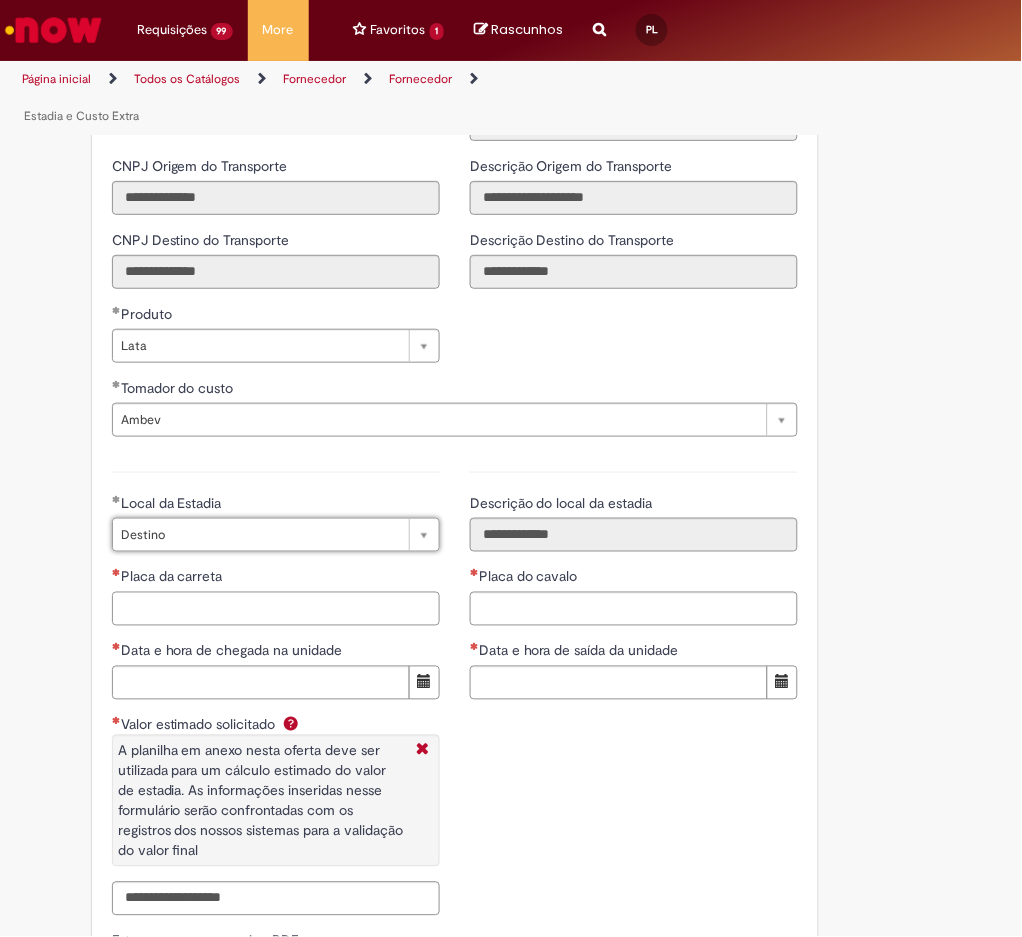 click on "Placa da carreta" at bounding box center [276, 609] 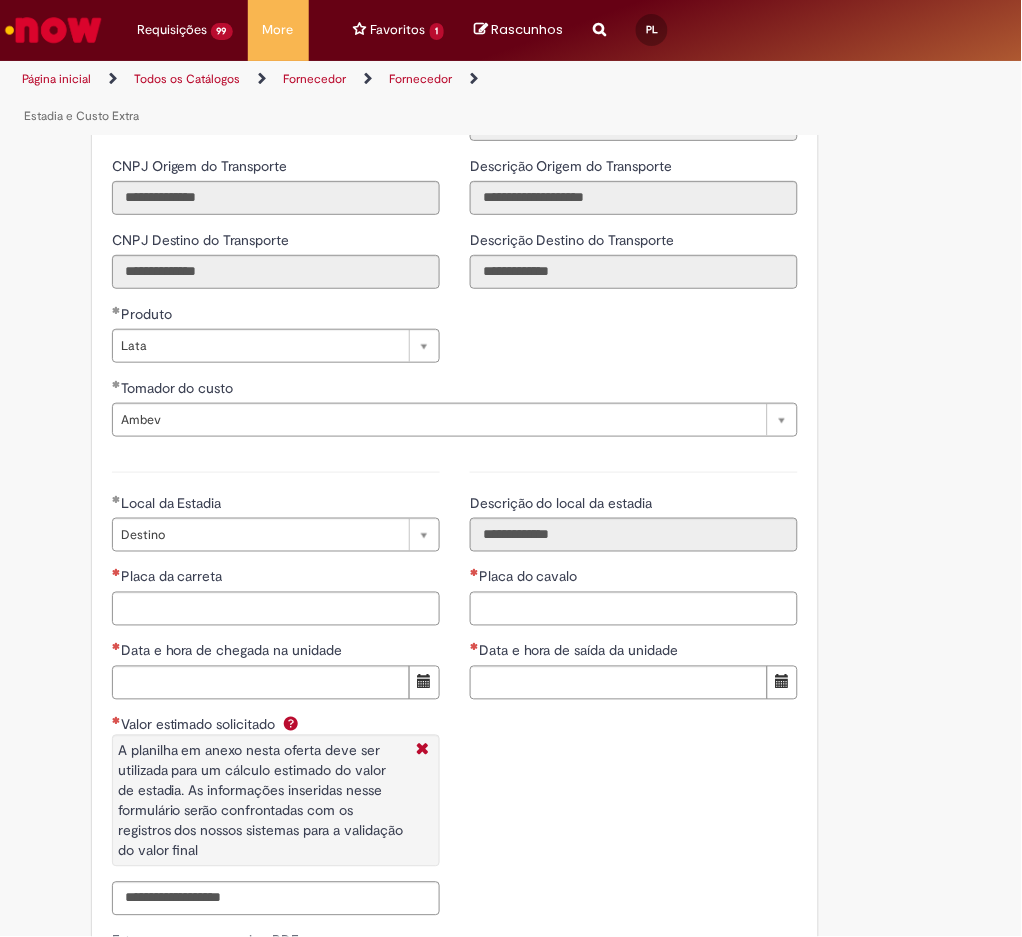 click on "Placa da carreta" at bounding box center [276, 579] 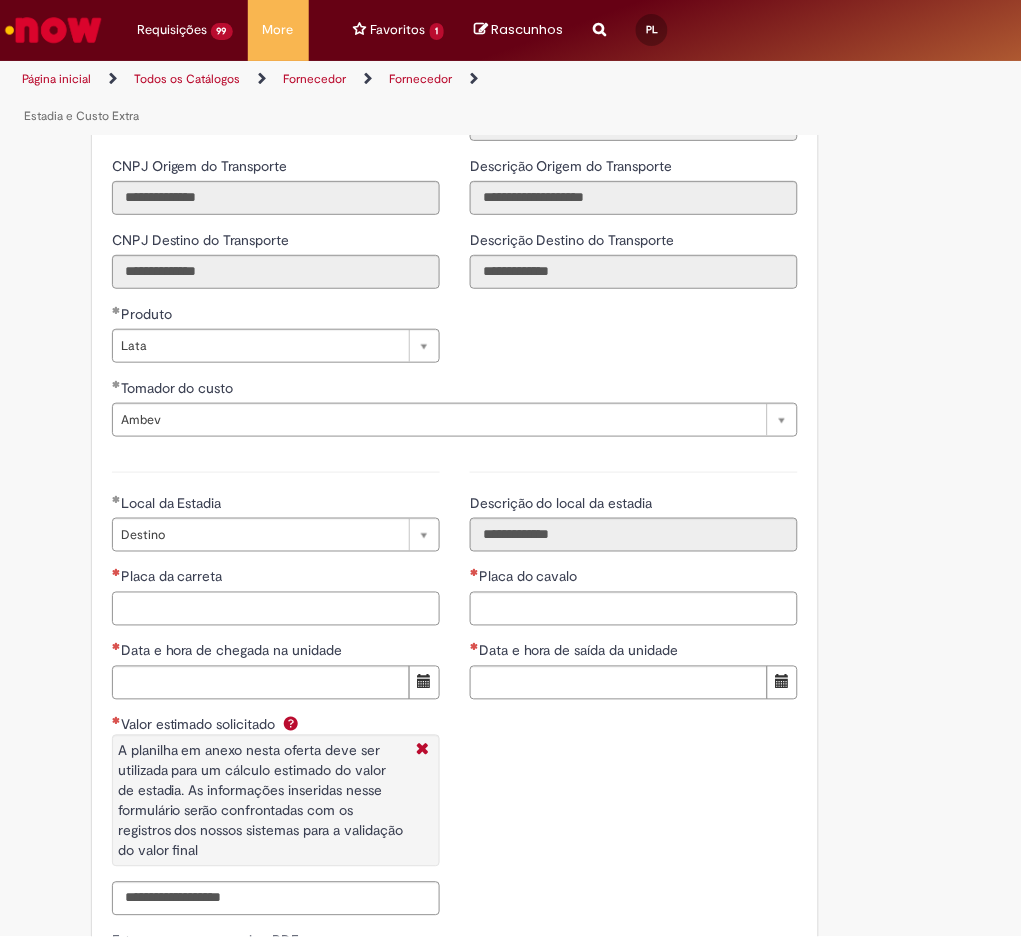 click on "Placa da carreta" at bounding box center [276, 609] 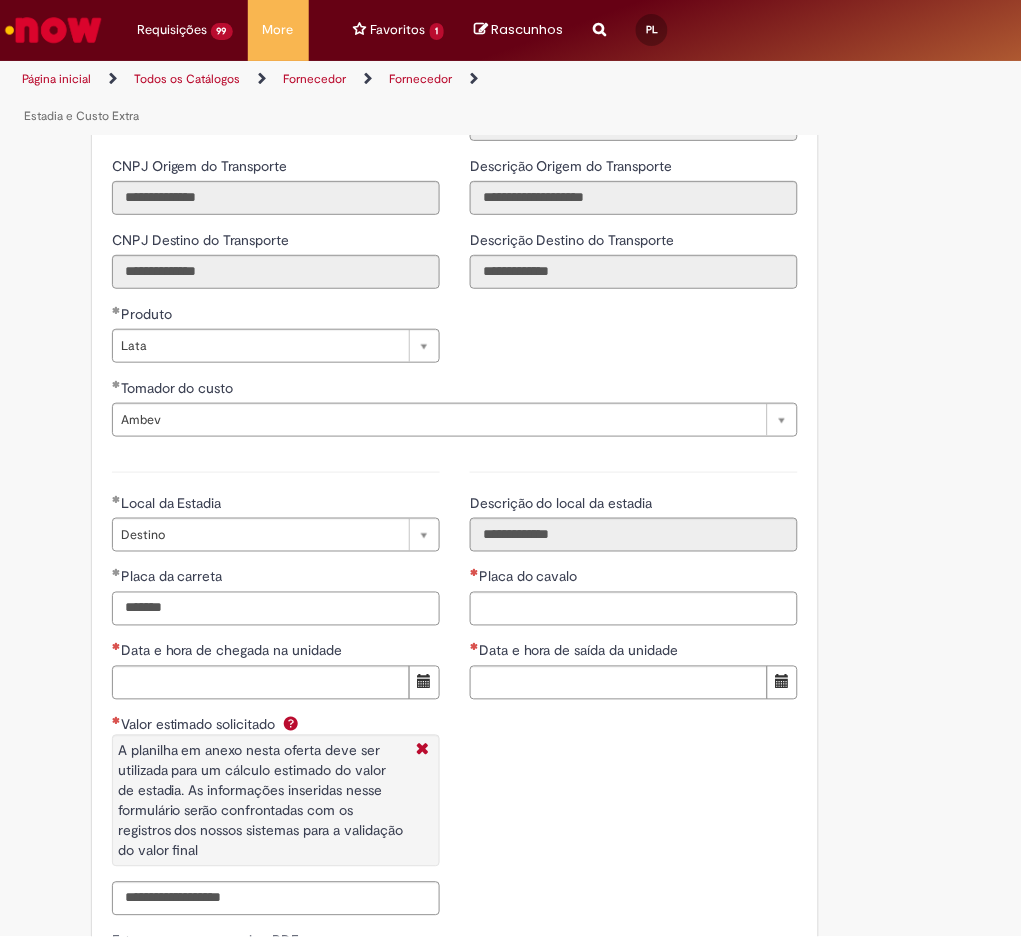 type on "*******" 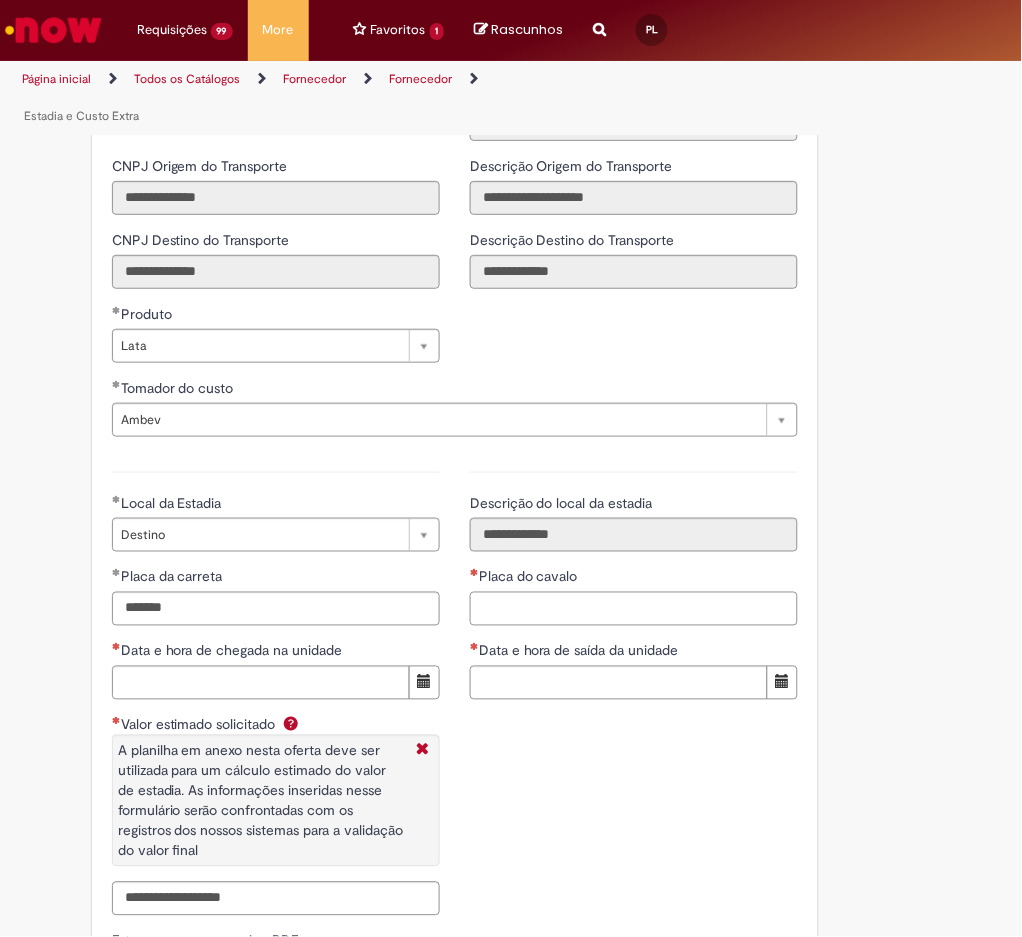 click on "Placa do cavalo" at bounding box center [634, 609] 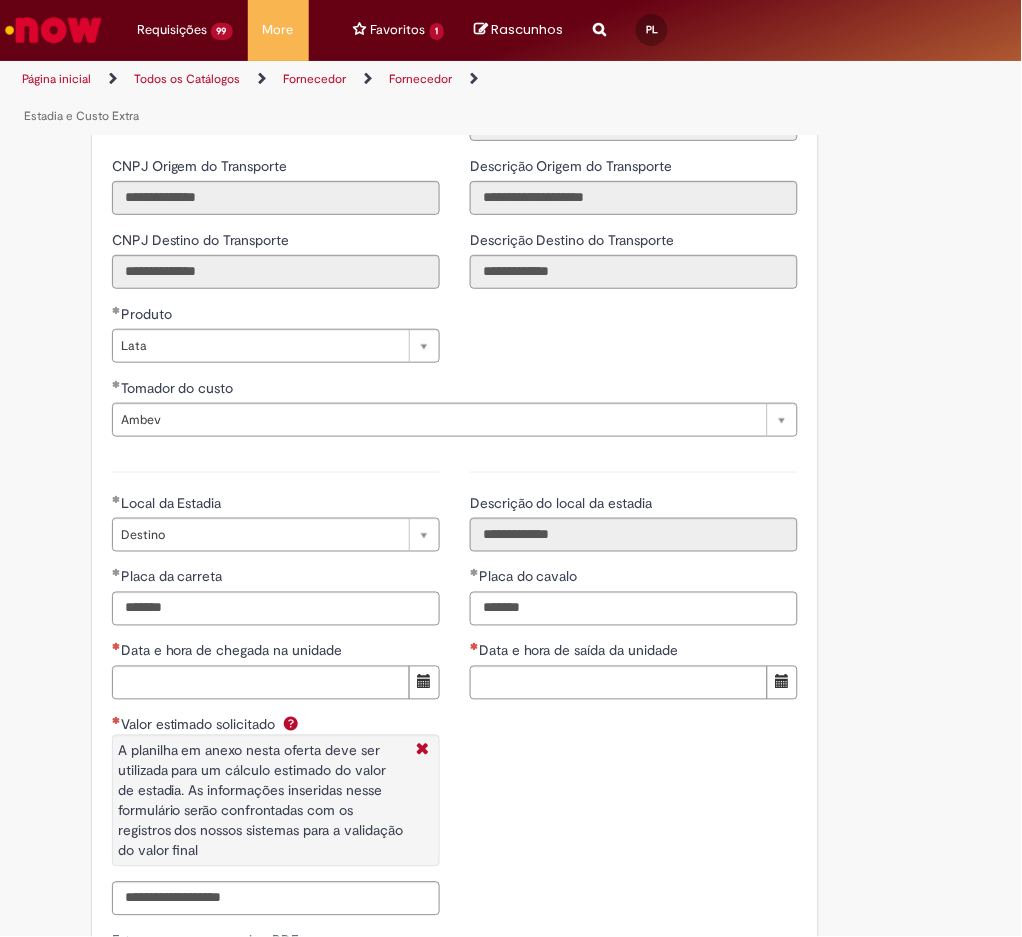 type on "*******" 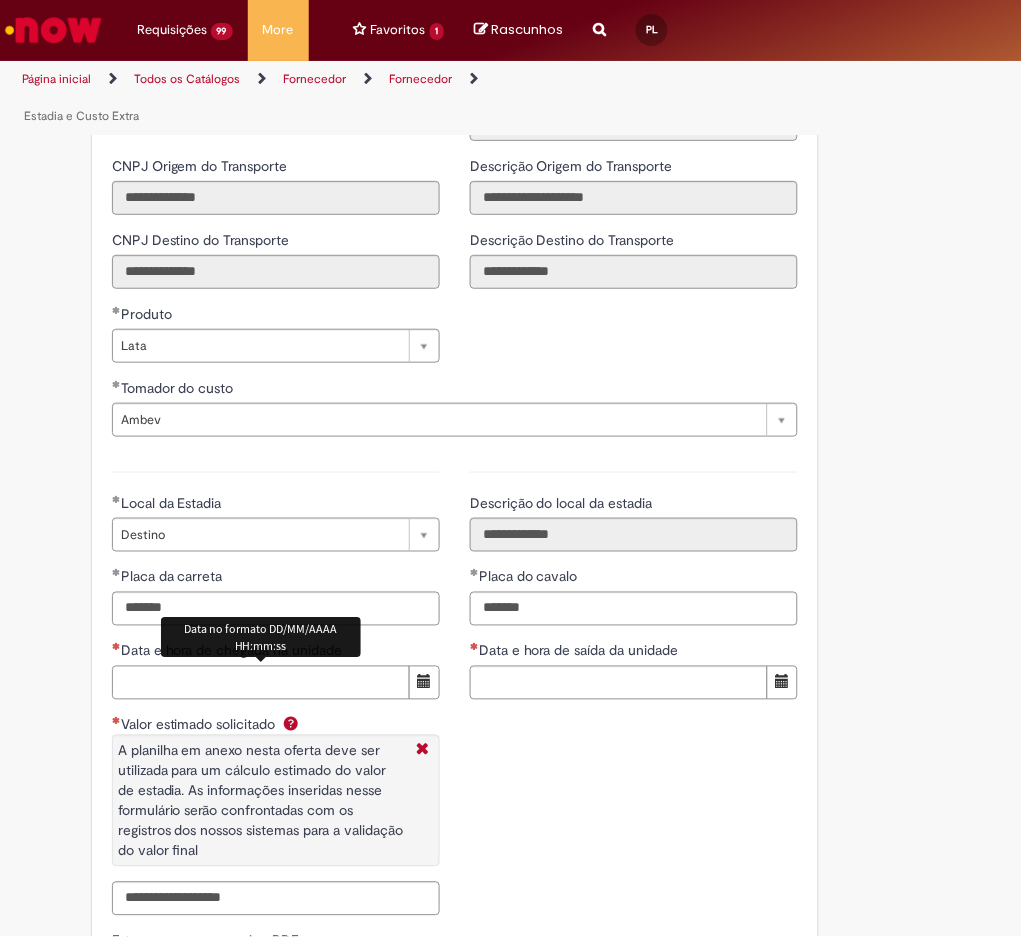 click on "Data e hora de chegada na unidade" at bounding box center (261, 683) 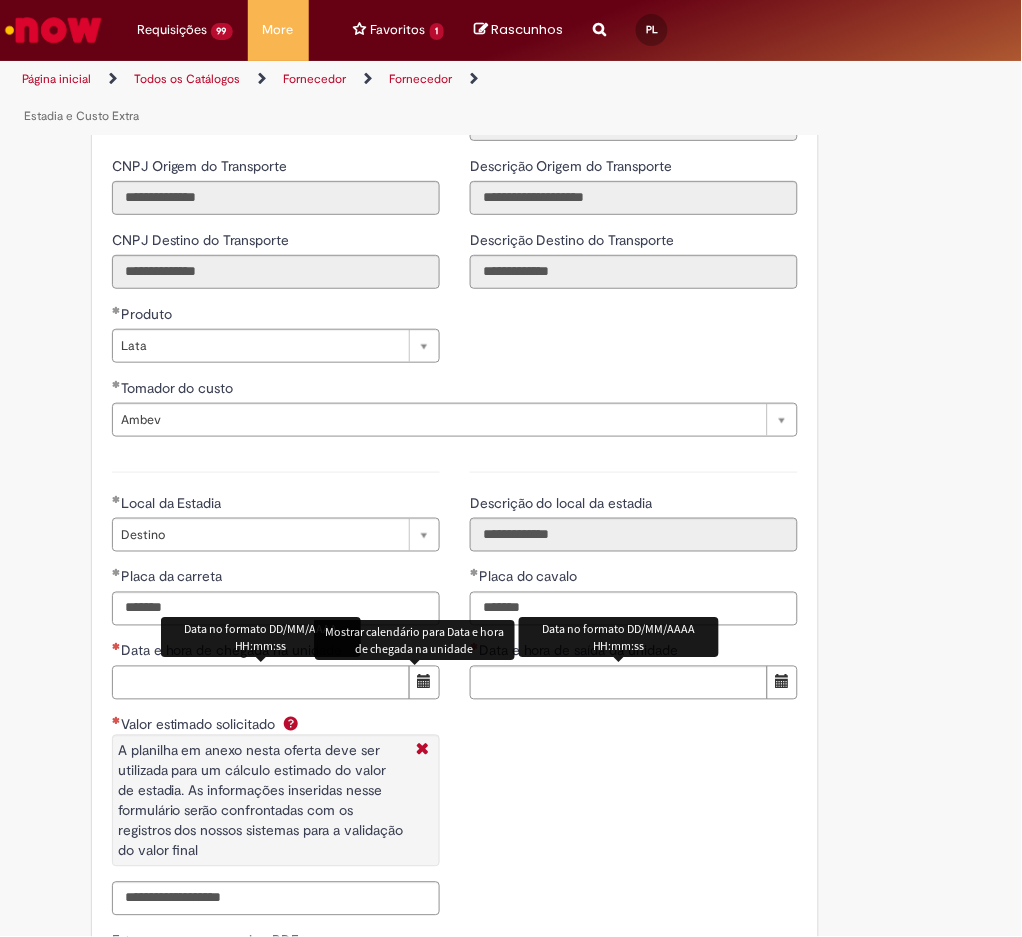 paste on "**********" 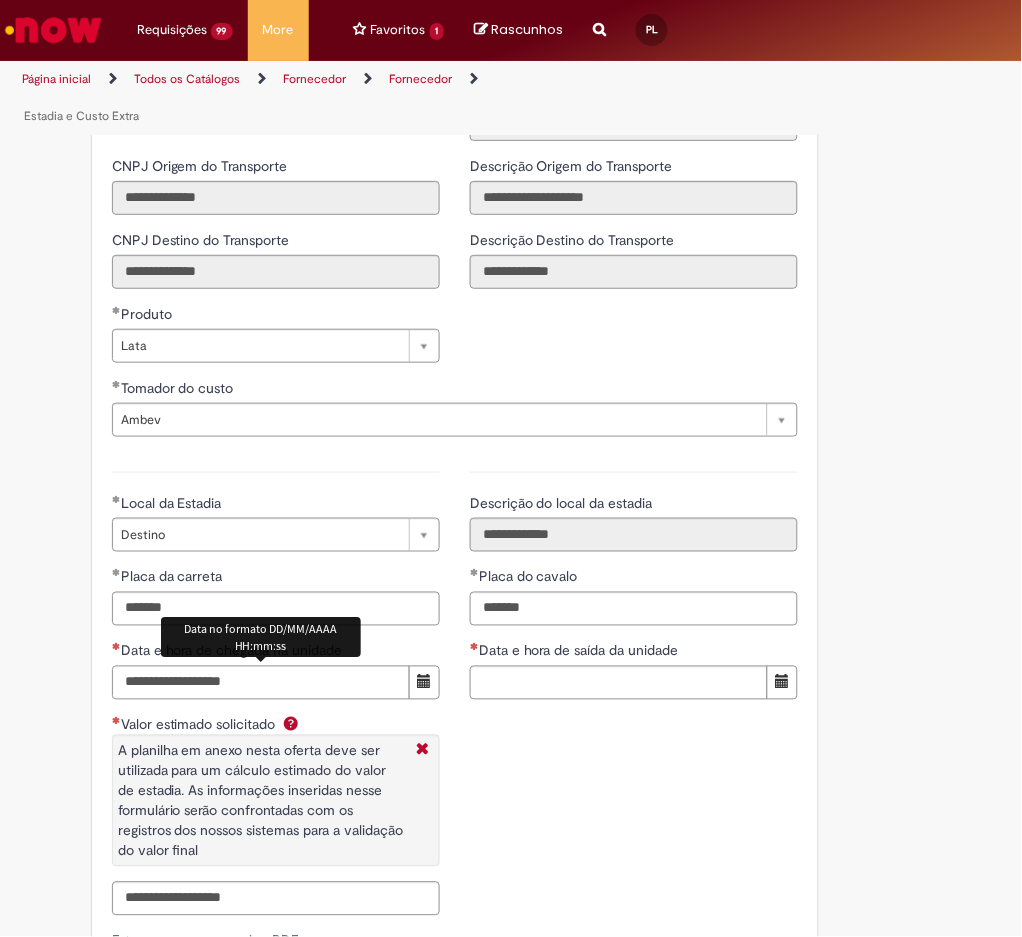 type on "**********" 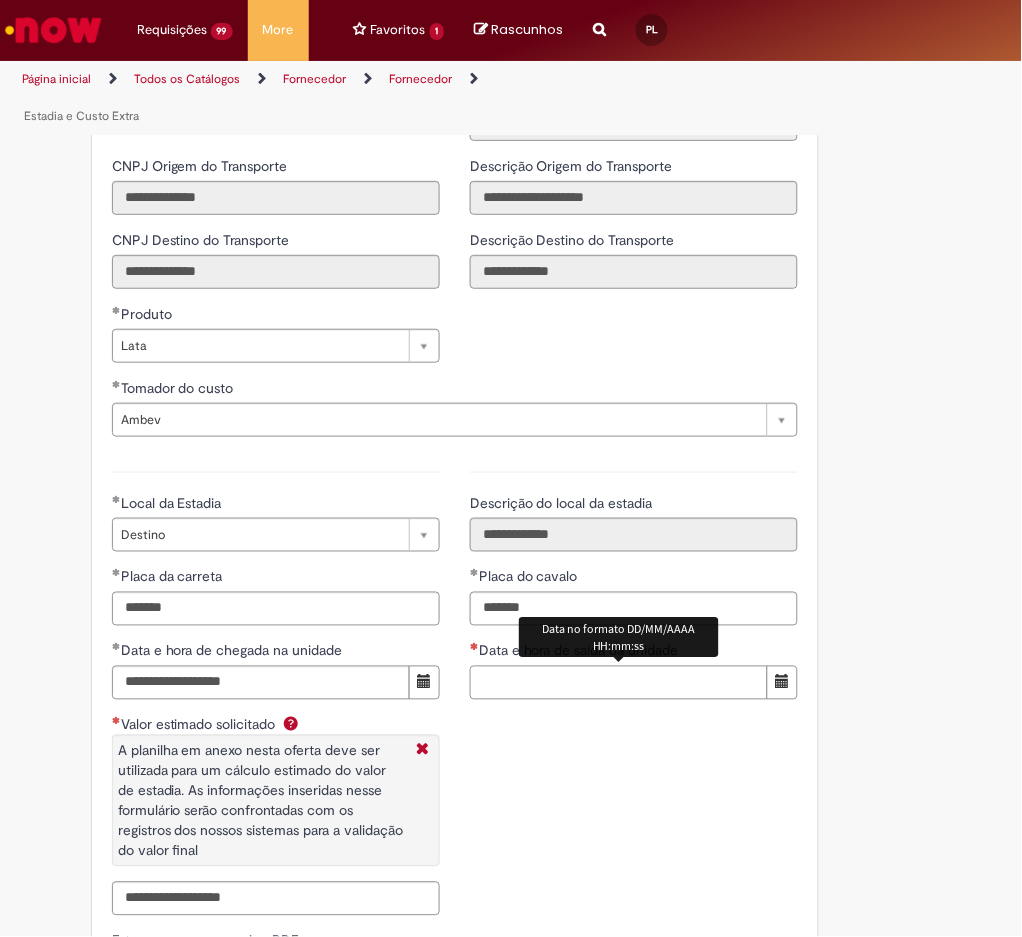 click on "Data e hora de saída da unidade" at bounding box center [619, 683] 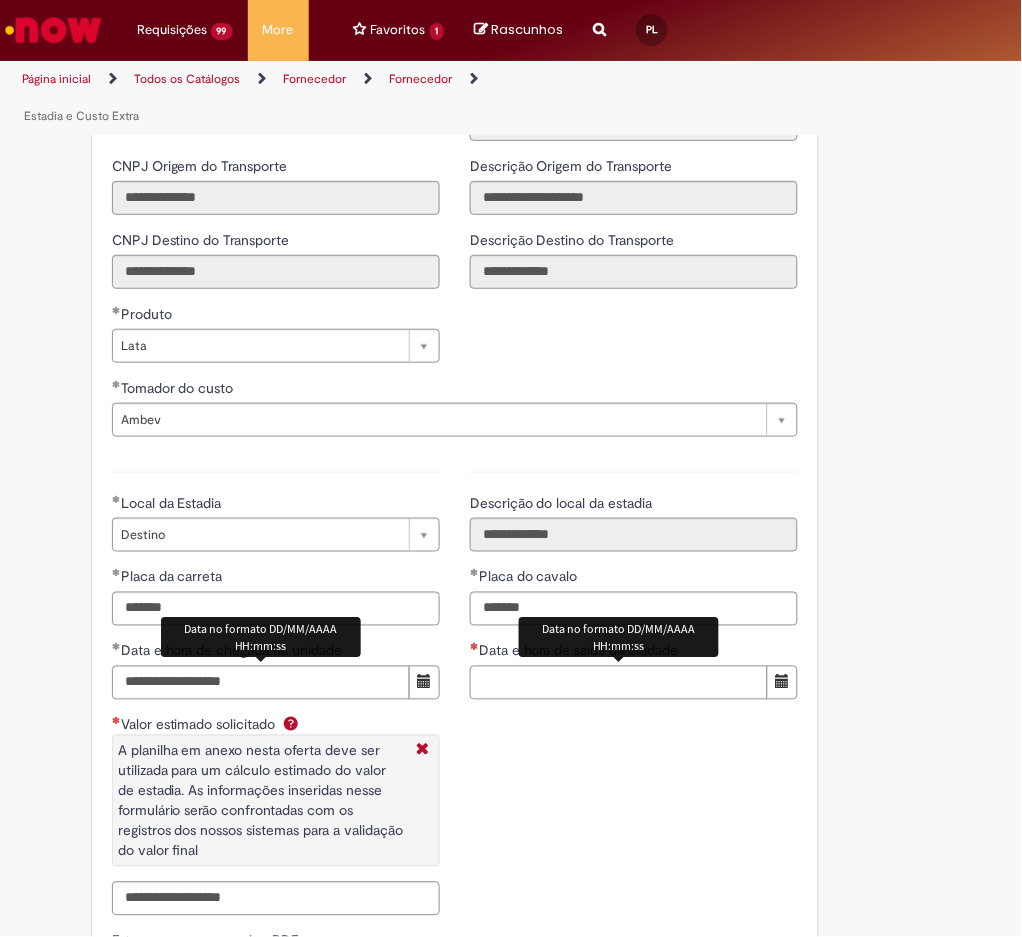 paste on "**********" 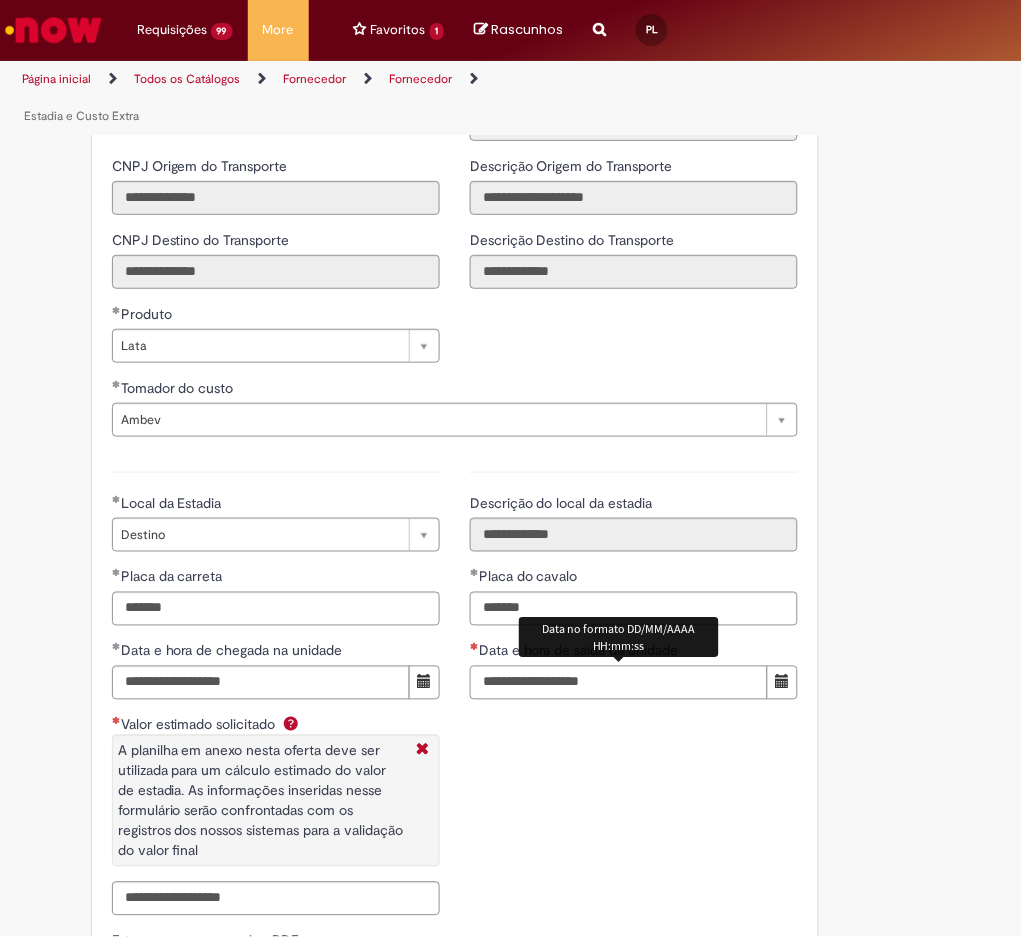 type on "**********" 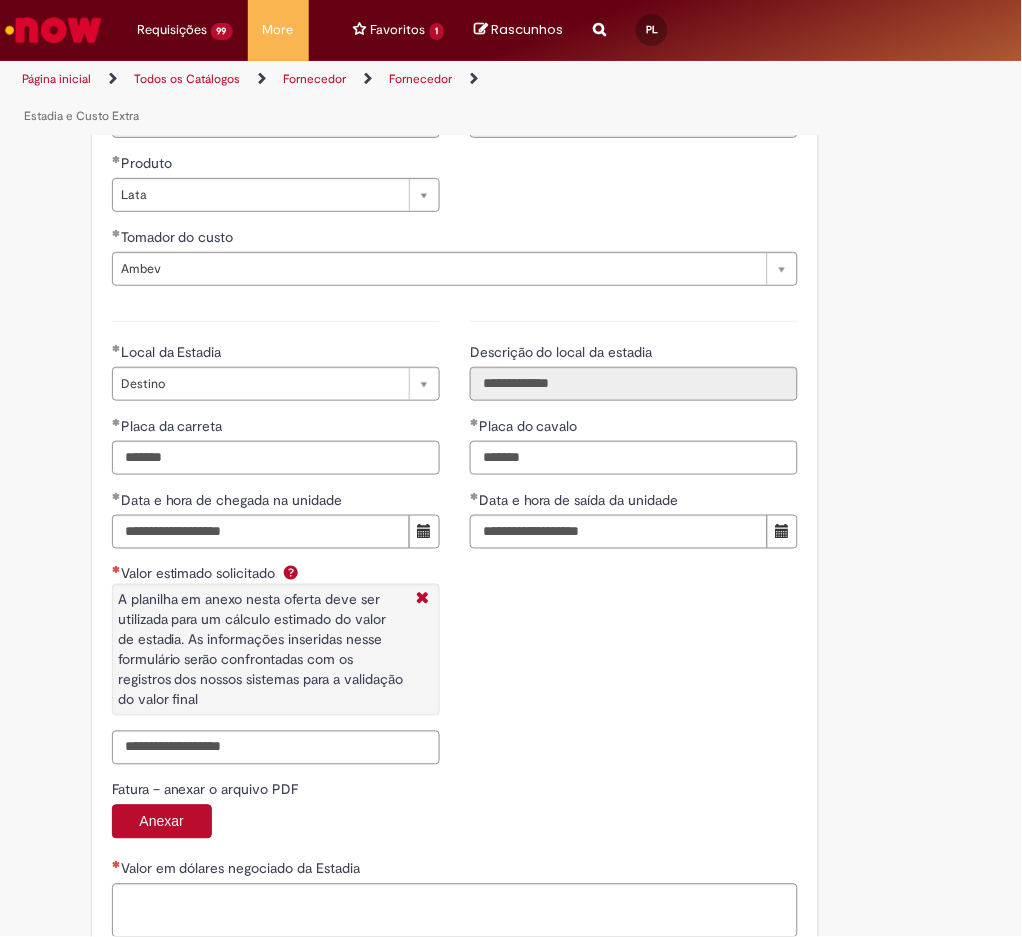scroll, scrollTop: 3187, scrollLeft: 0, axis: vertical 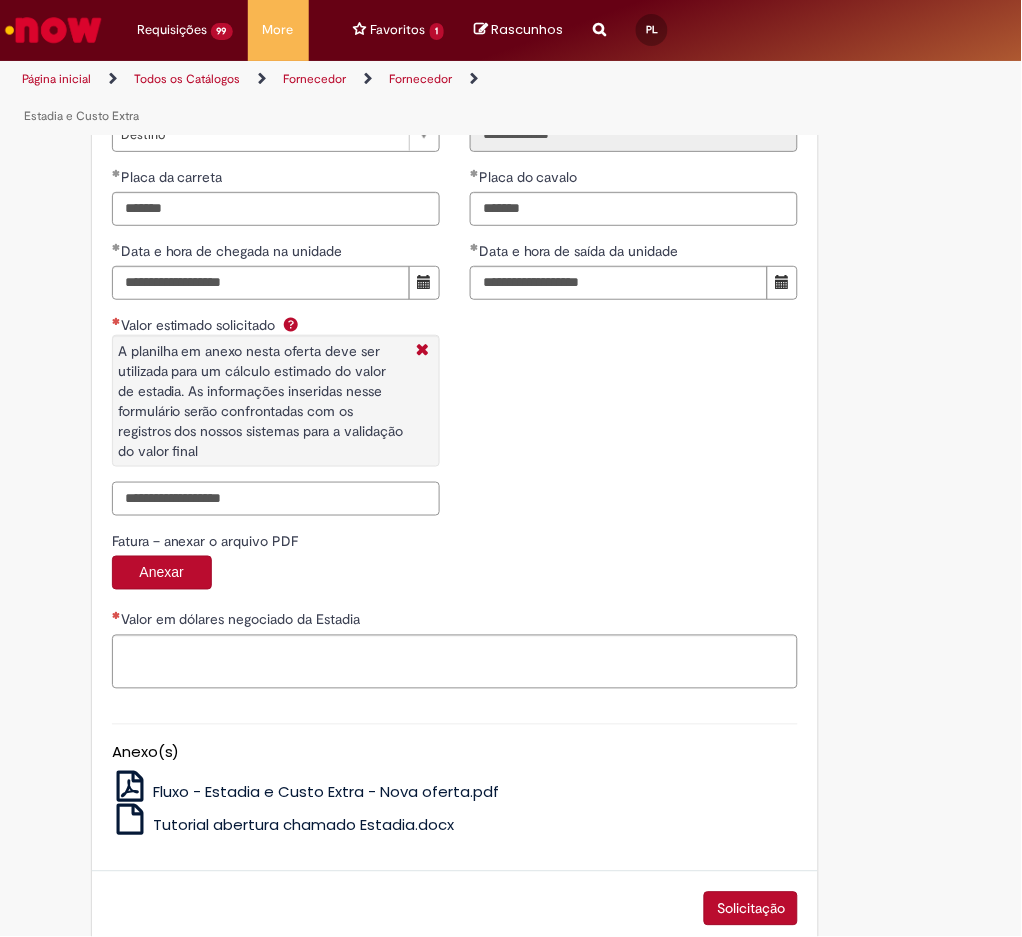 click on "Valor estimado solicitado A planilha em anexo nesta oferta deve ser utilizada para um cálculo estimado do valor de estadia. As informações inseridas nesse formulário serão confrontadas com os registros dos nossos sistemas para a validação do valor final" at bounding box center [276, 499] 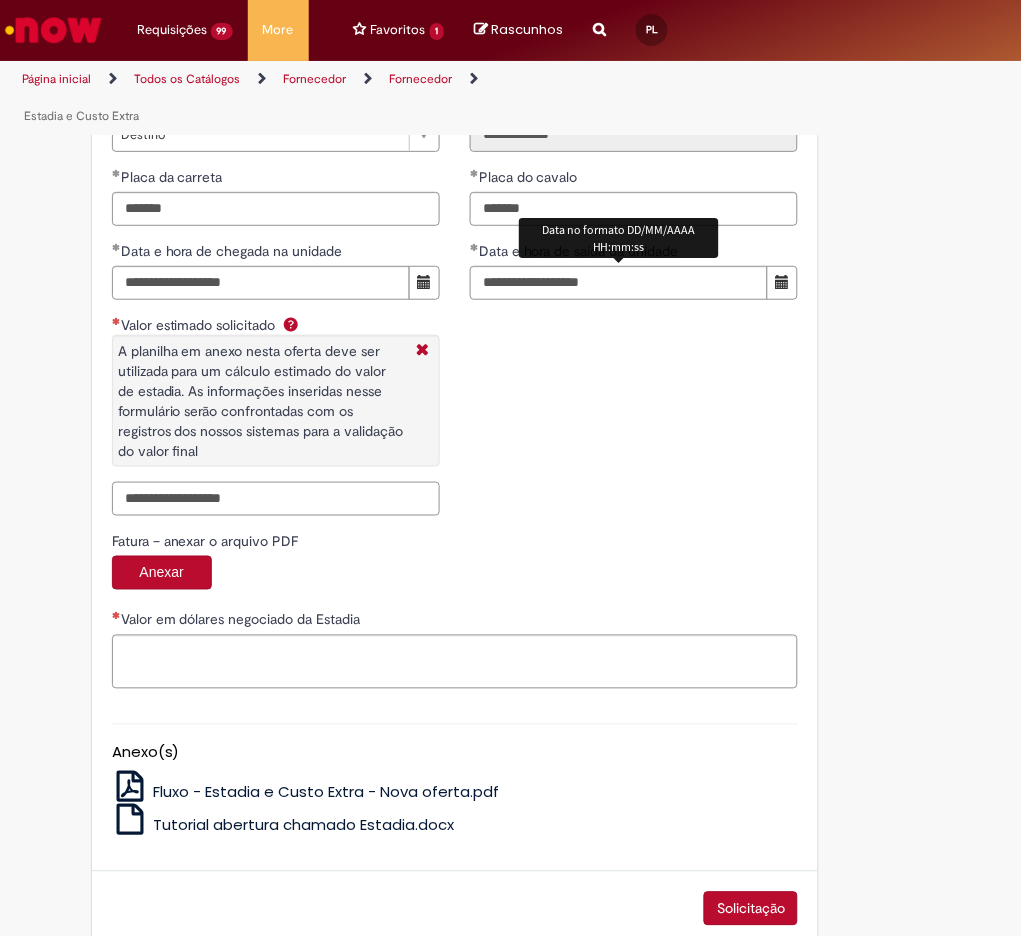 paste on "**********" 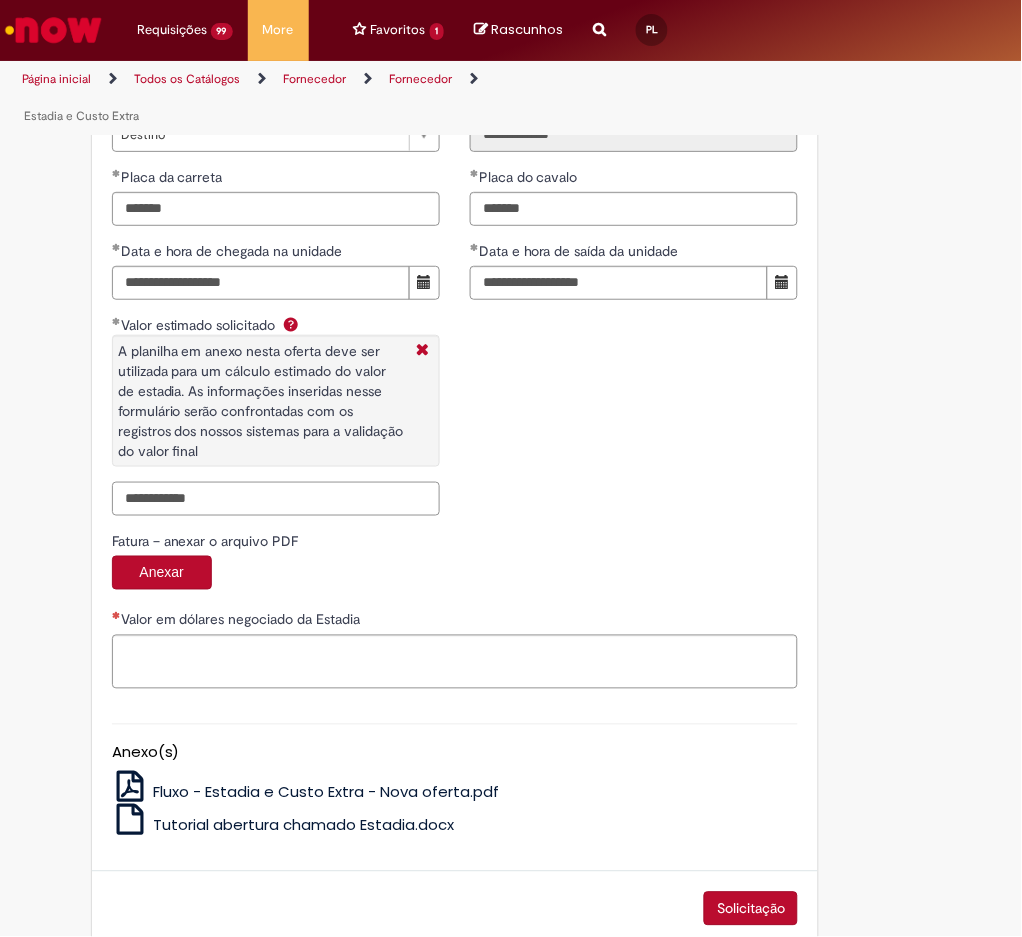 type on "**********" 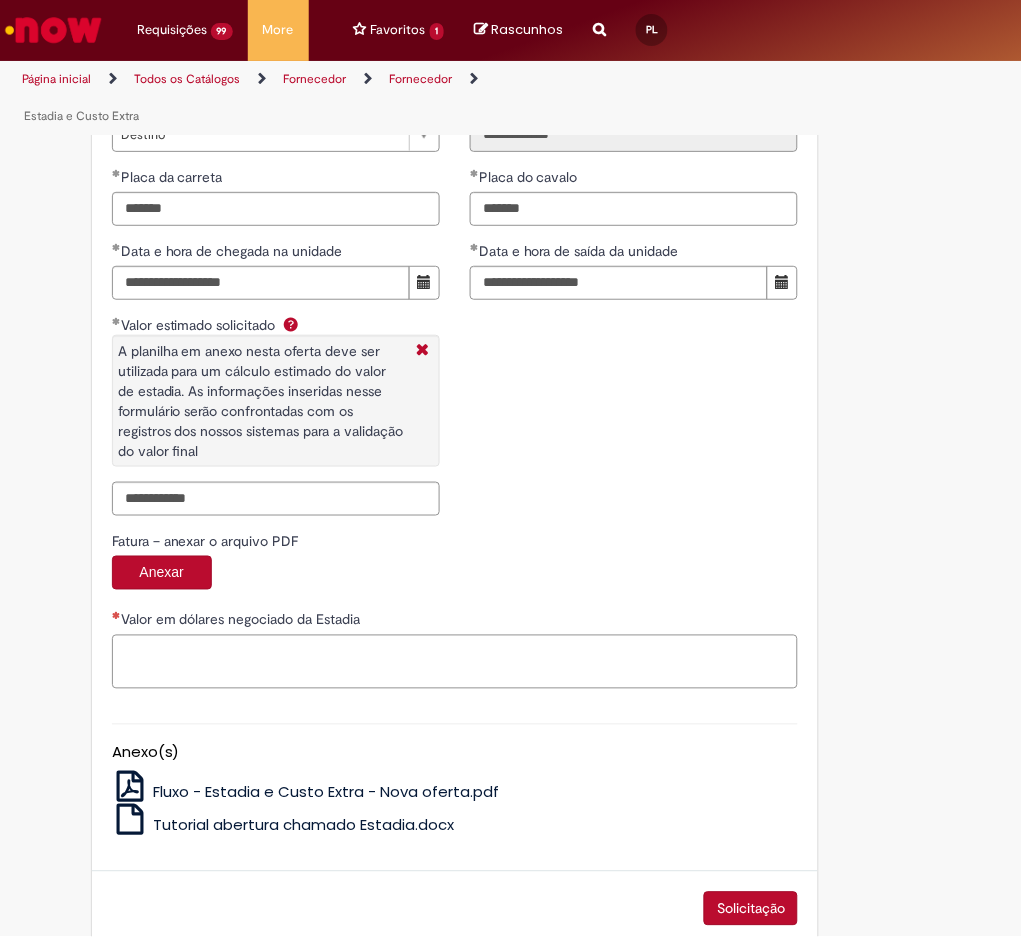 click on "Valor em dólares negociado da Estadia" at bounding box center [455, 662] 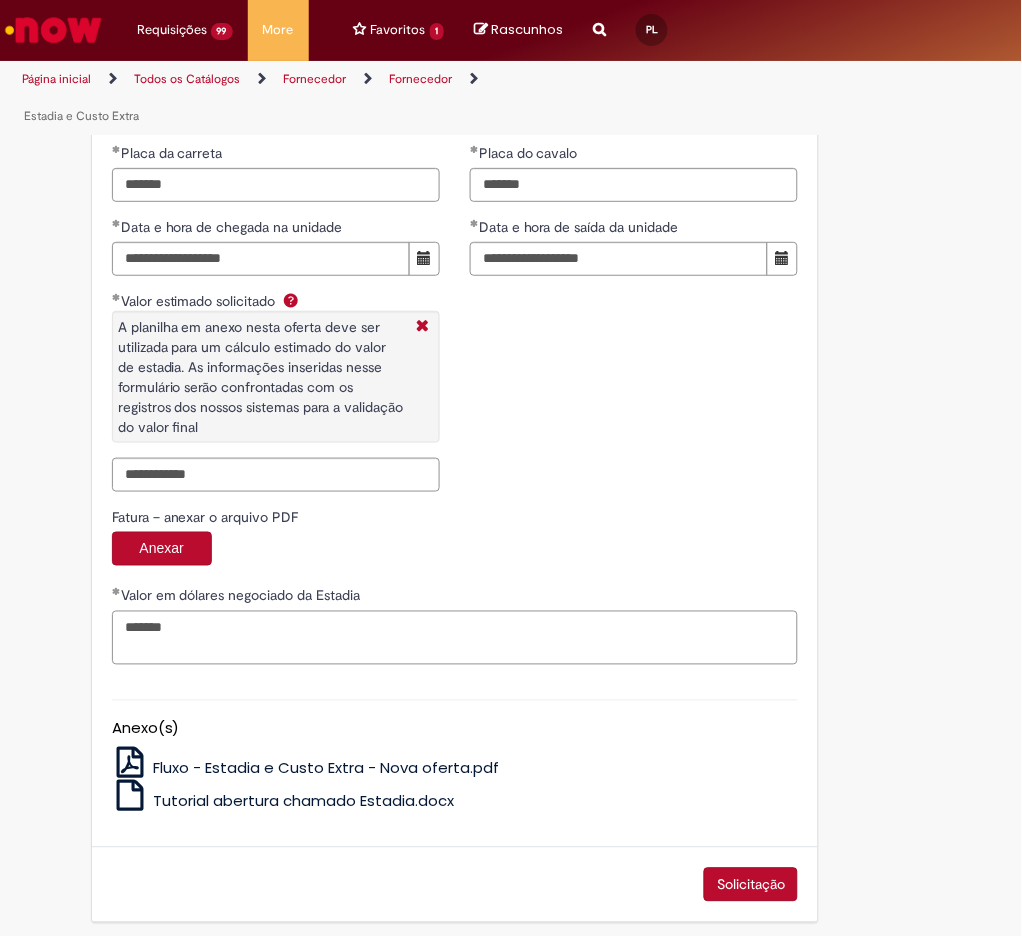 scroll, scrollTop: 3224, scrollLeft: 0, axis: vertical 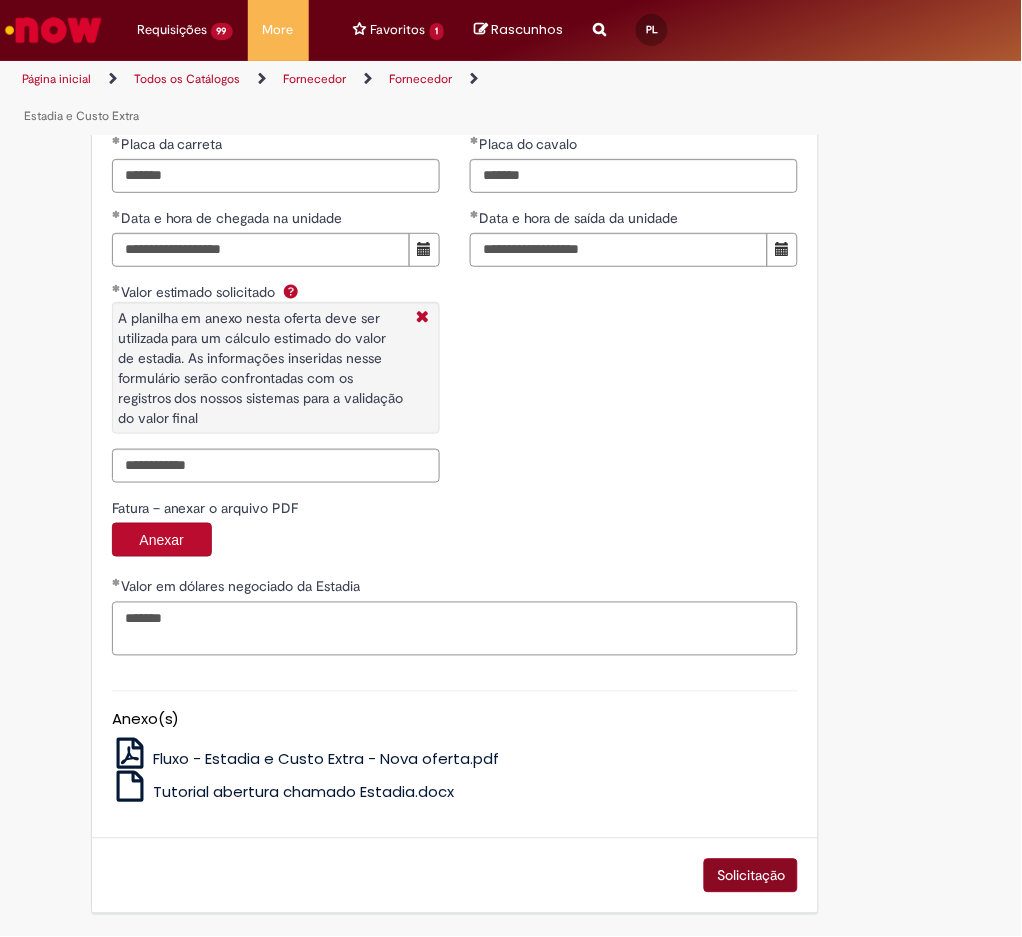 type on "*******" 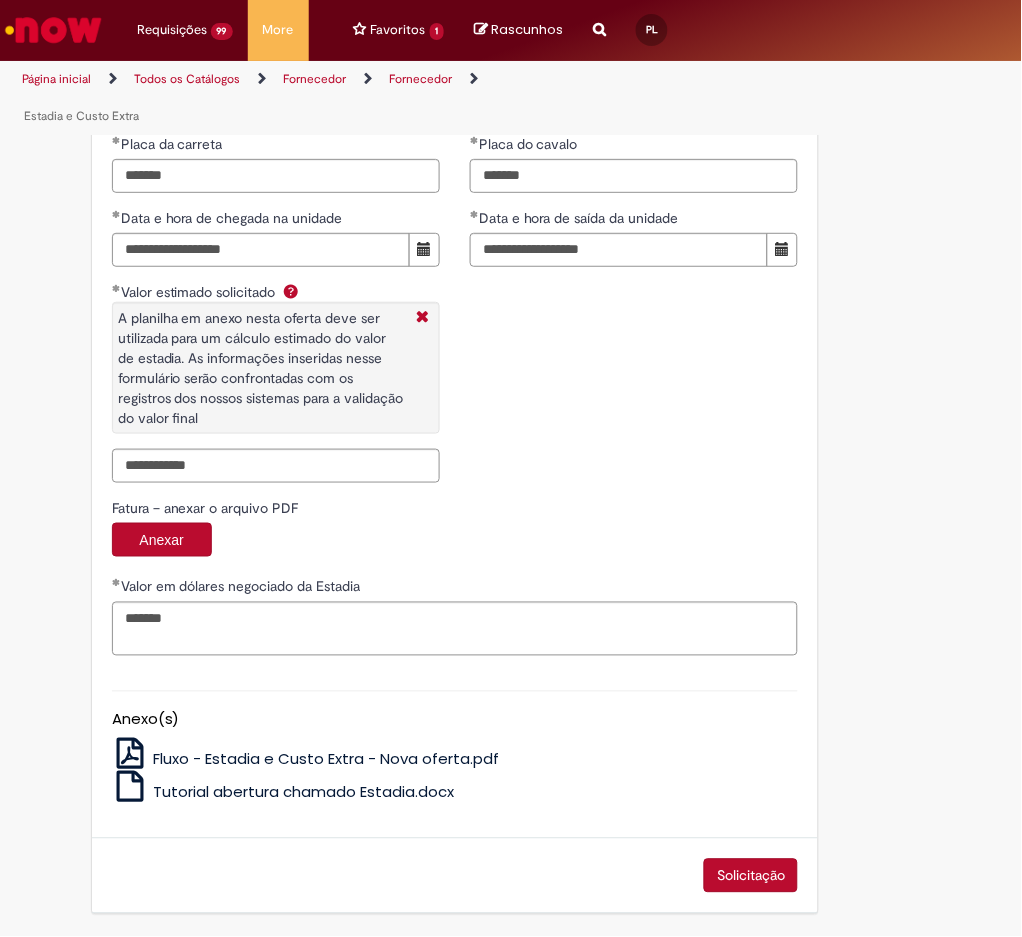 click on "Solicitação" at bounding box center [751, 876] 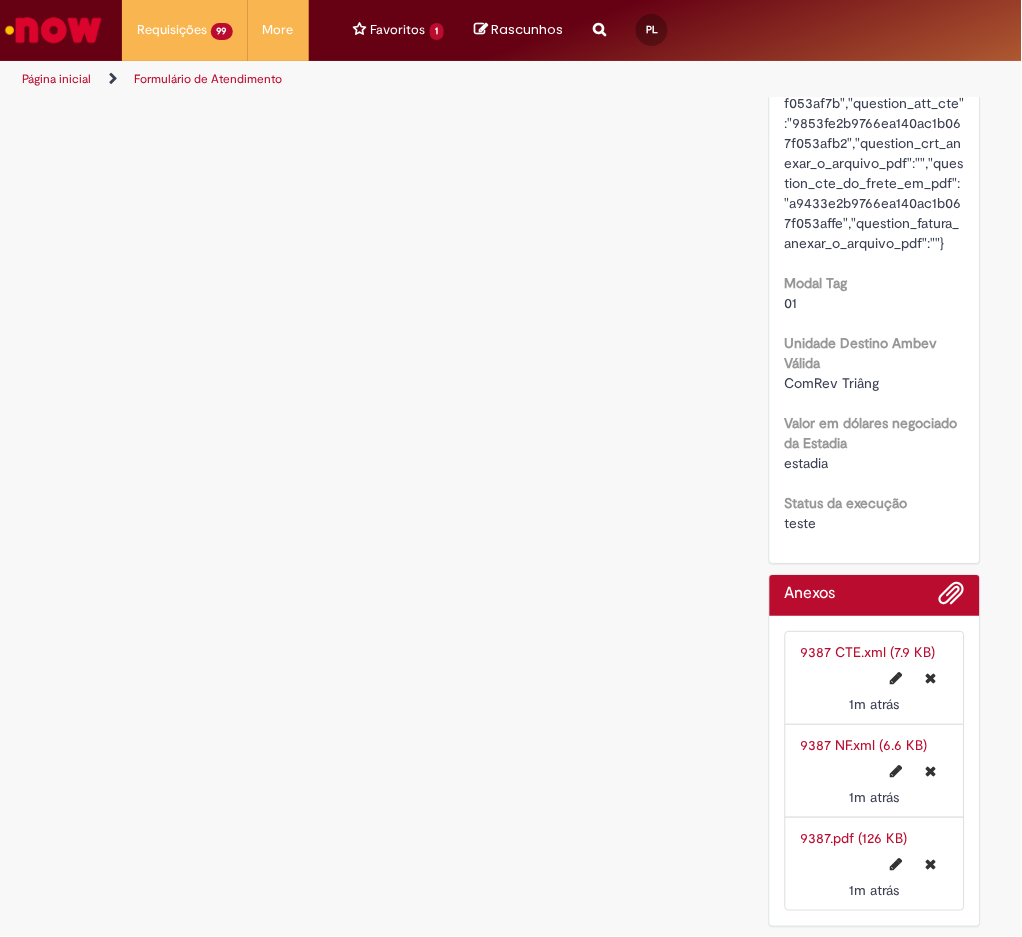 scroll, scrollTop: 0, scrollLeft: 0, axis: both 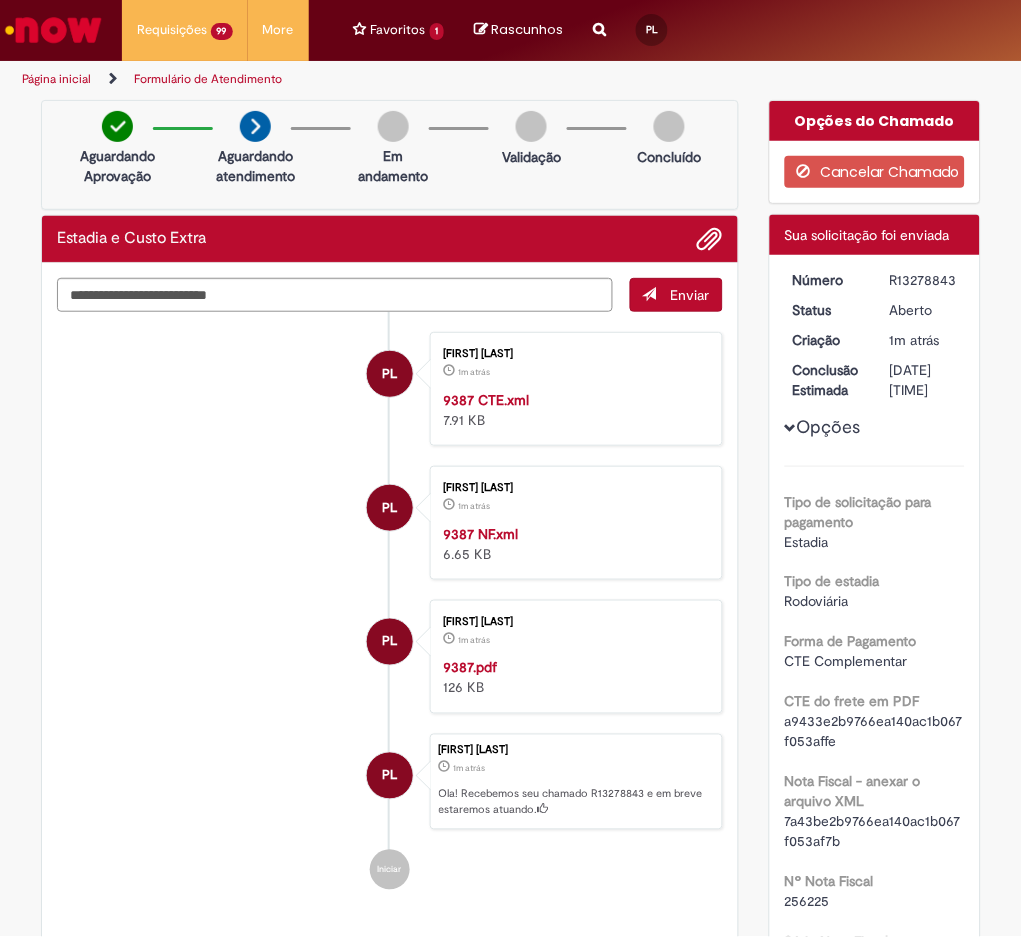 drag, startPoint x: 884, startPoint y: 273, endPoint x: 947, endPoint y: 280, distance: 63.387695 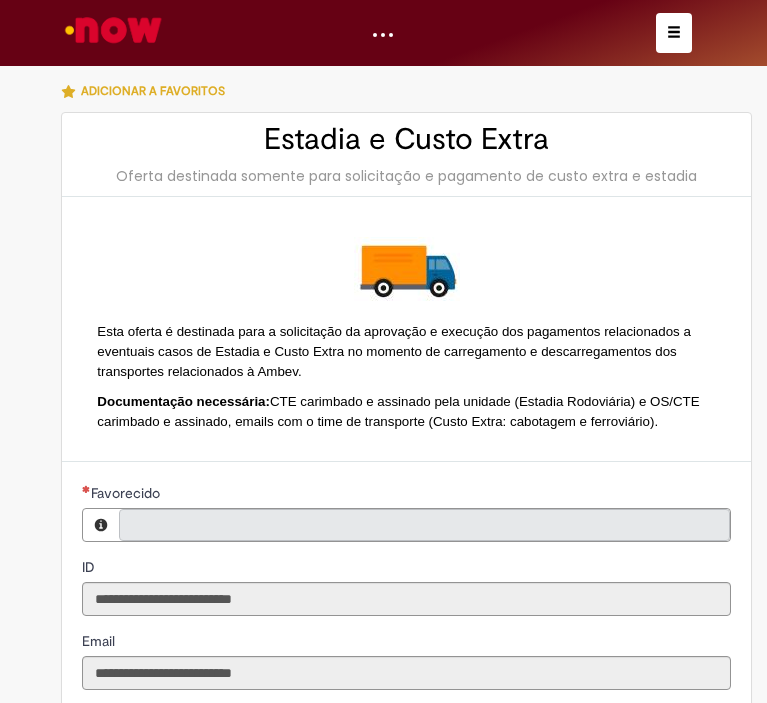 type on "**********" 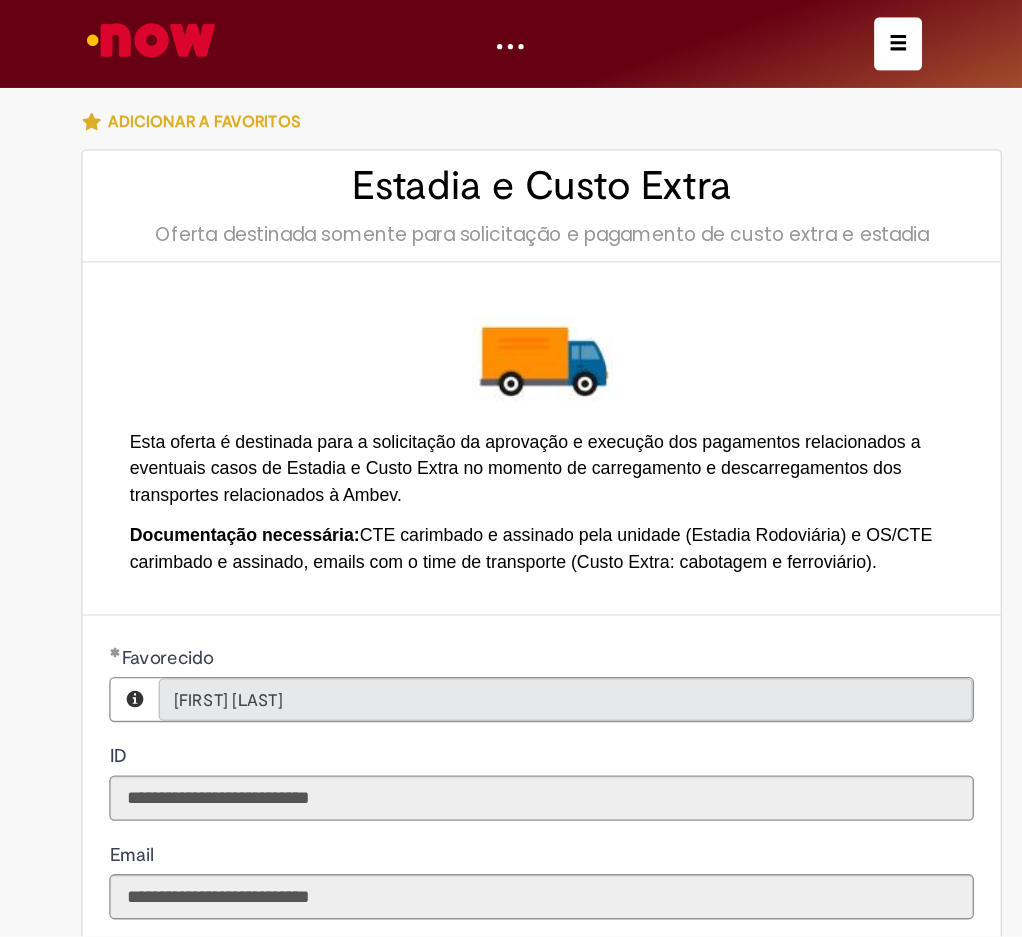 scroll, scrollTop: 0, scrollLeft: 0, axis: both 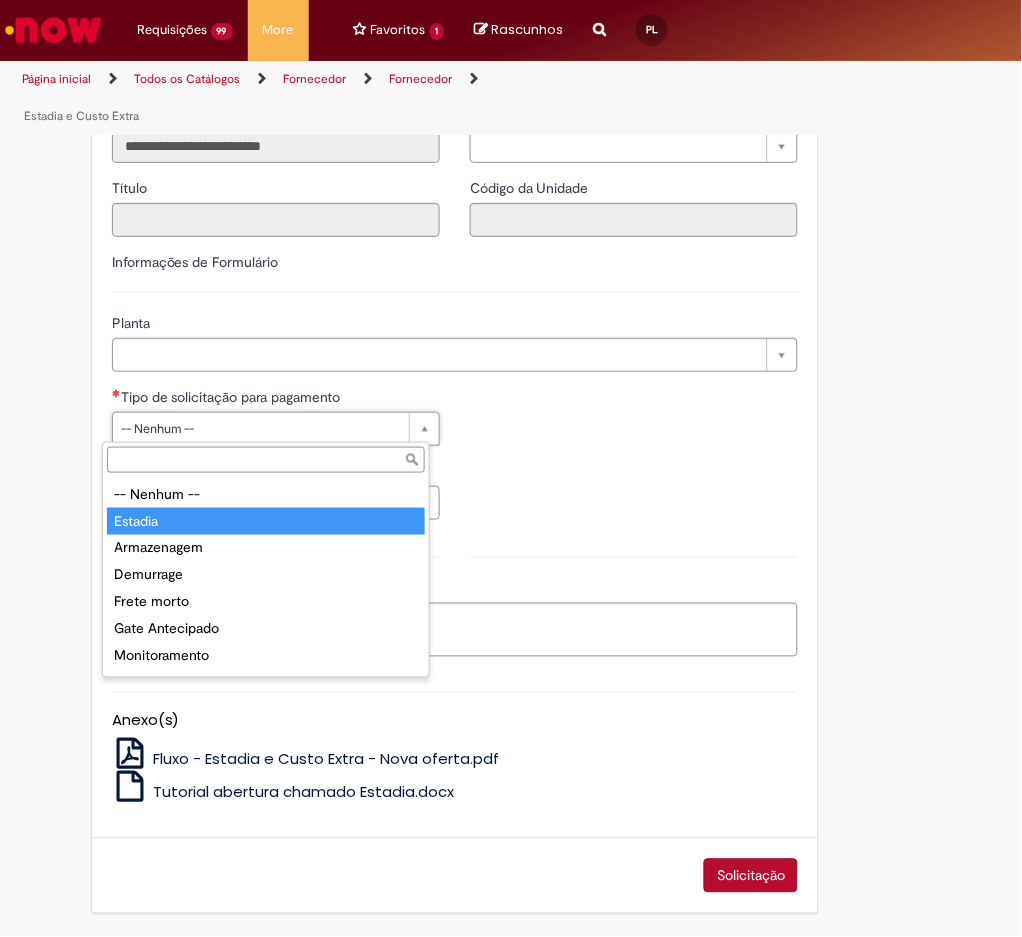 type on "*******" 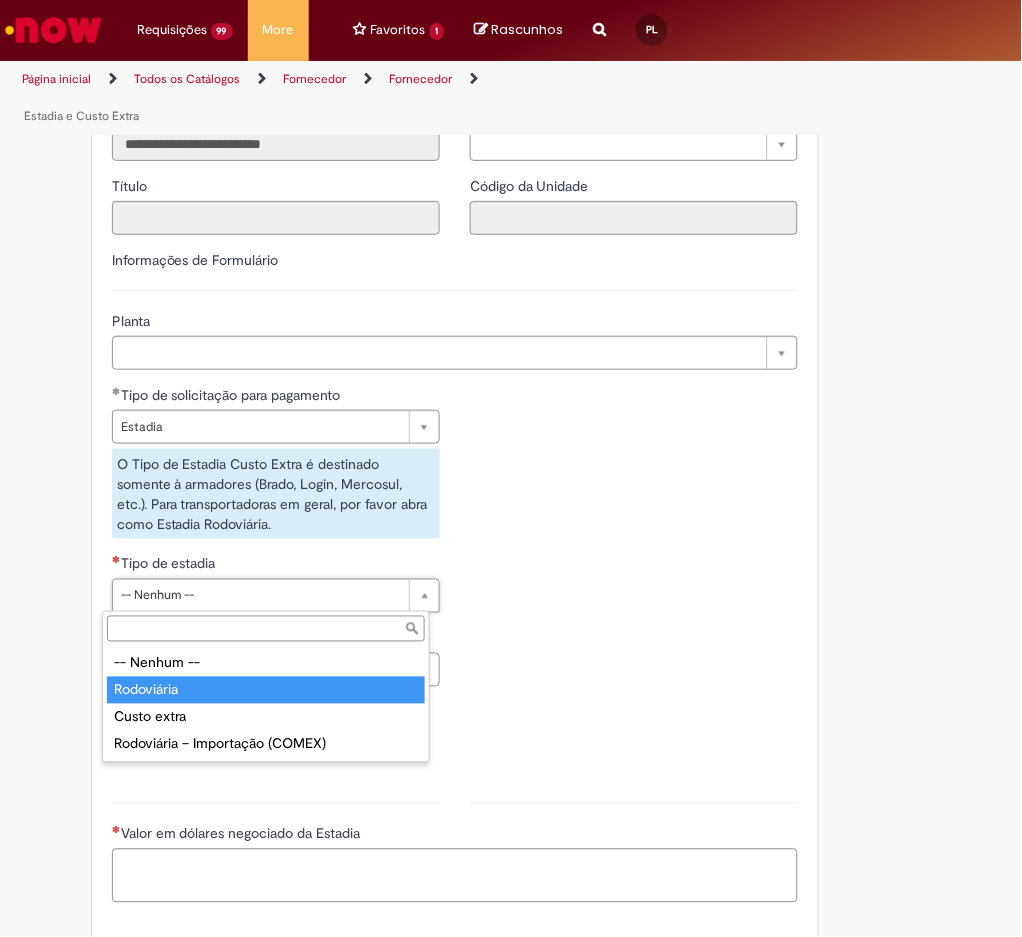 type on "**********" 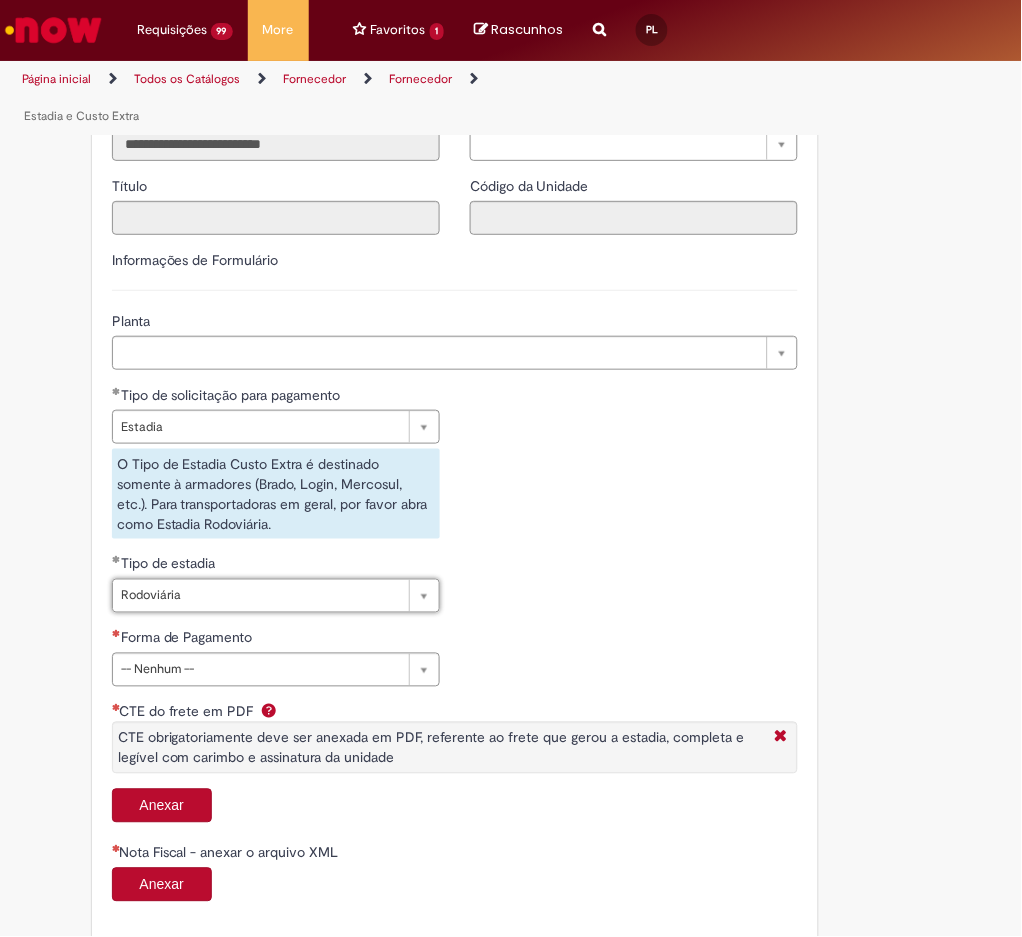 click on "CTE do frete em PDF" at bounding box center (188, 712) 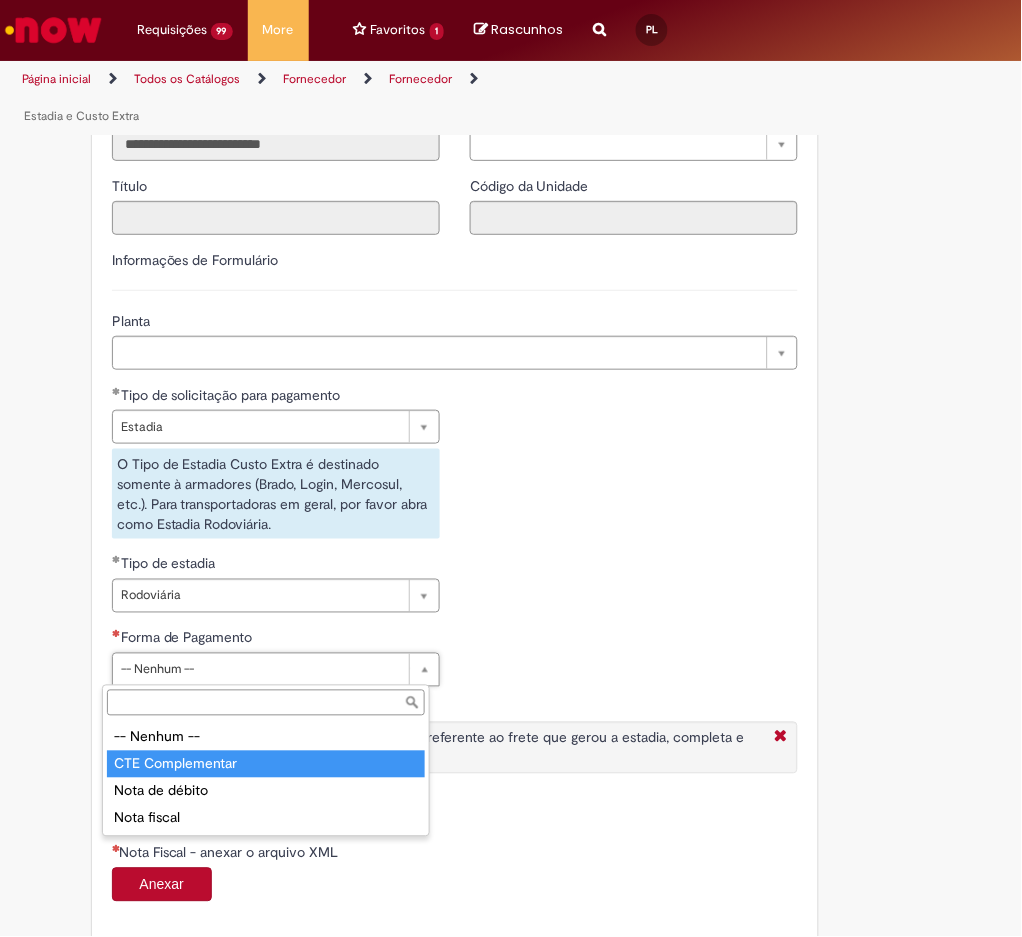 type on "**********" 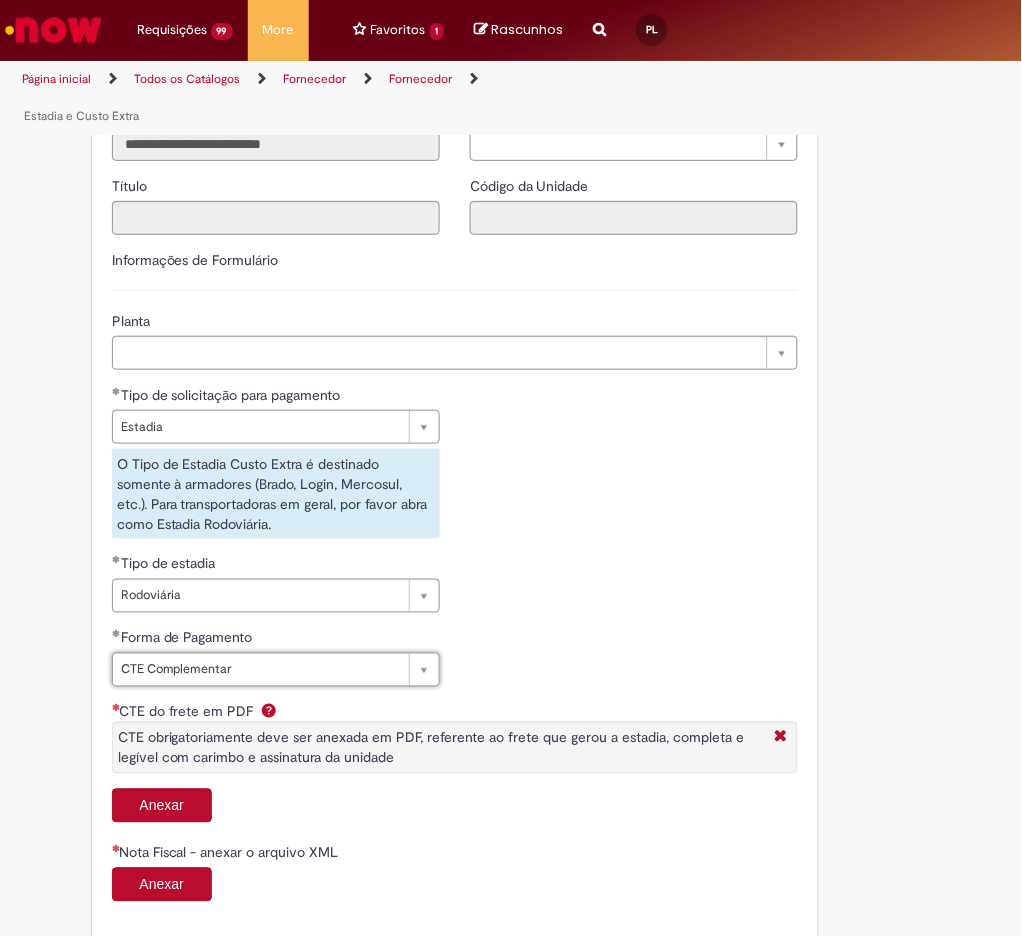 click on "Anexar" at bounding box center [162, 806] 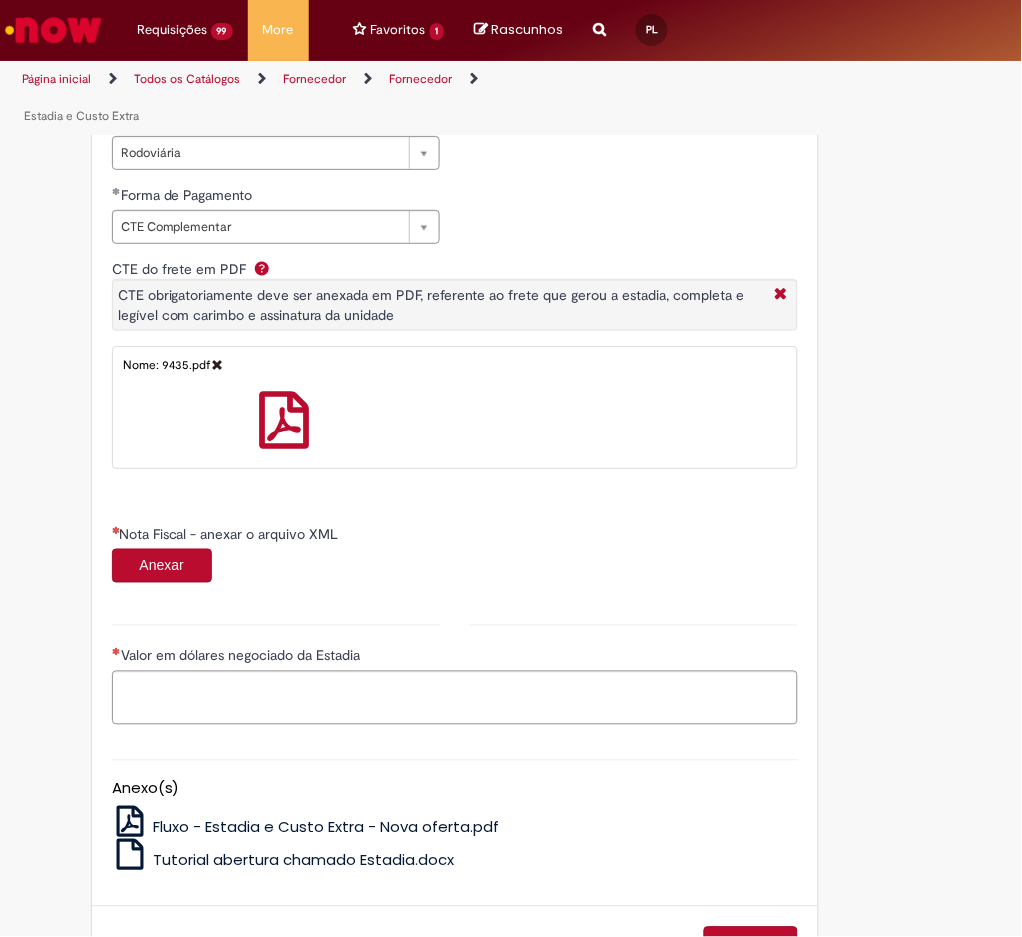 scroll, scrollTop: 1047, scrollLeft: 0, axis: vertical 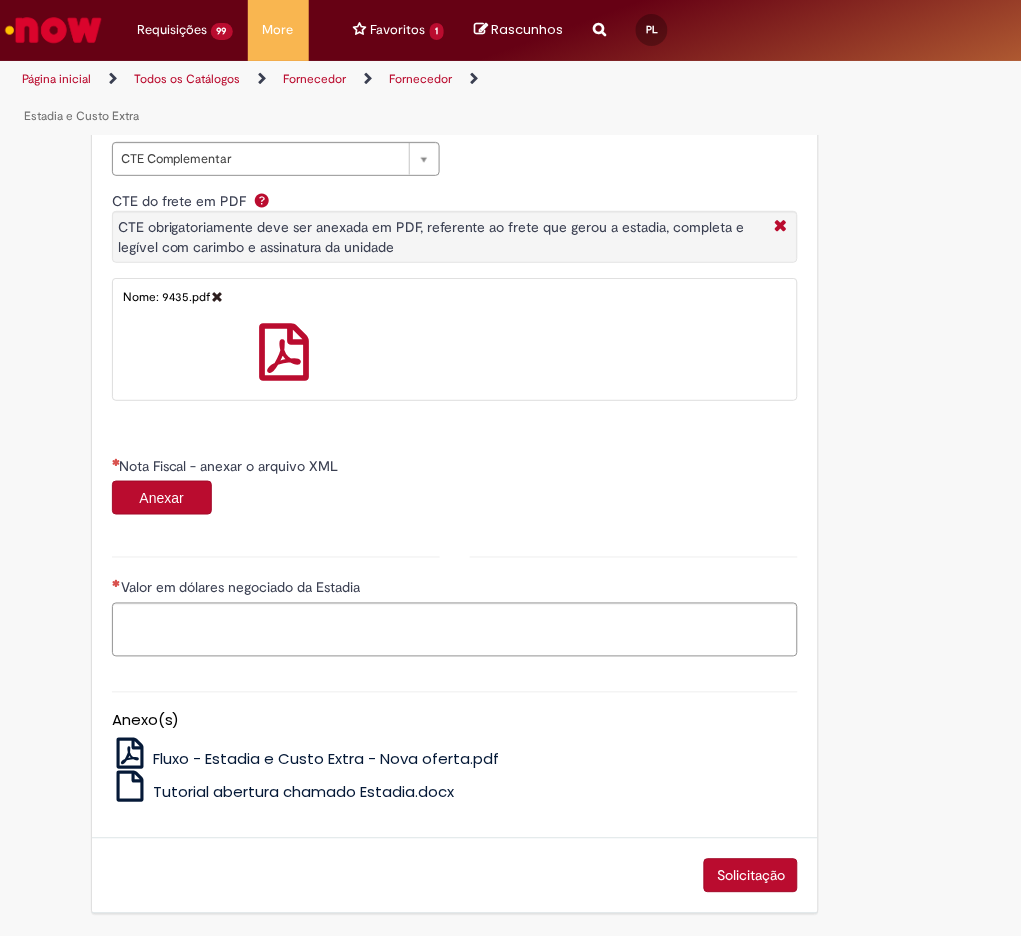 click on "Anexar" at bounding box center (162, 498) 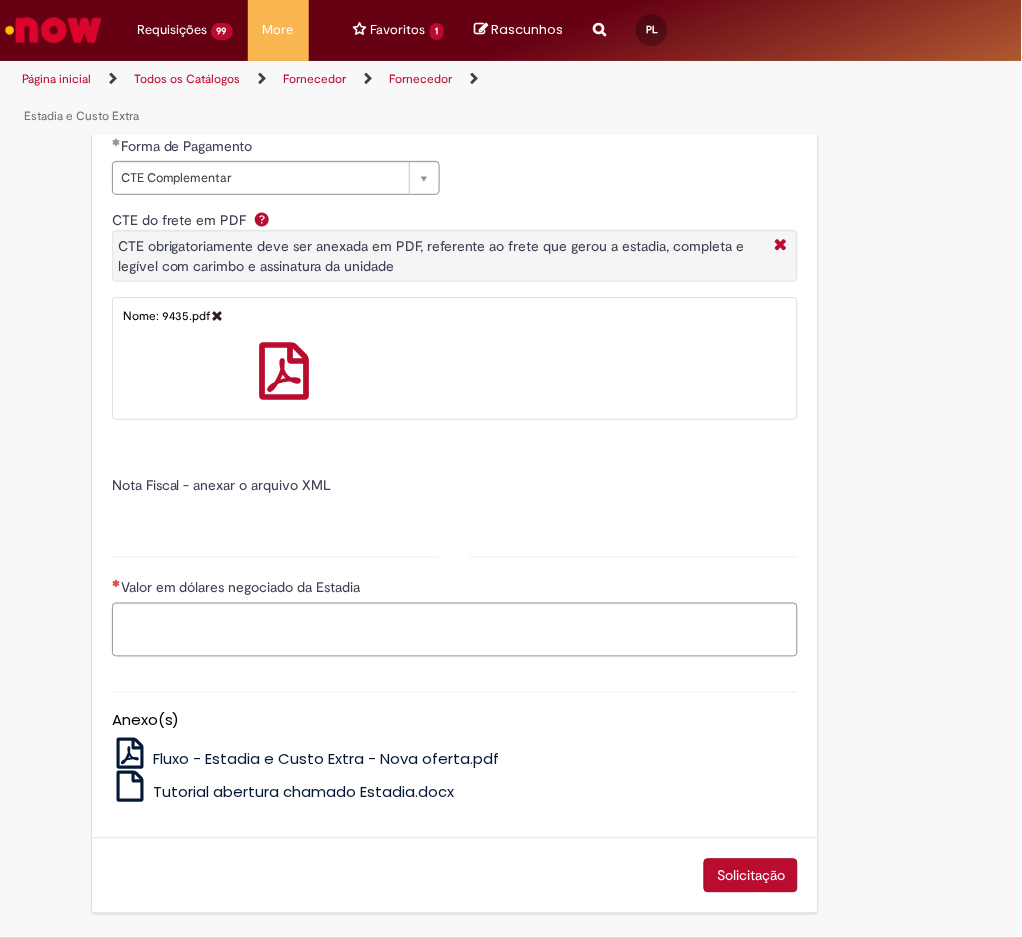 type on "******" 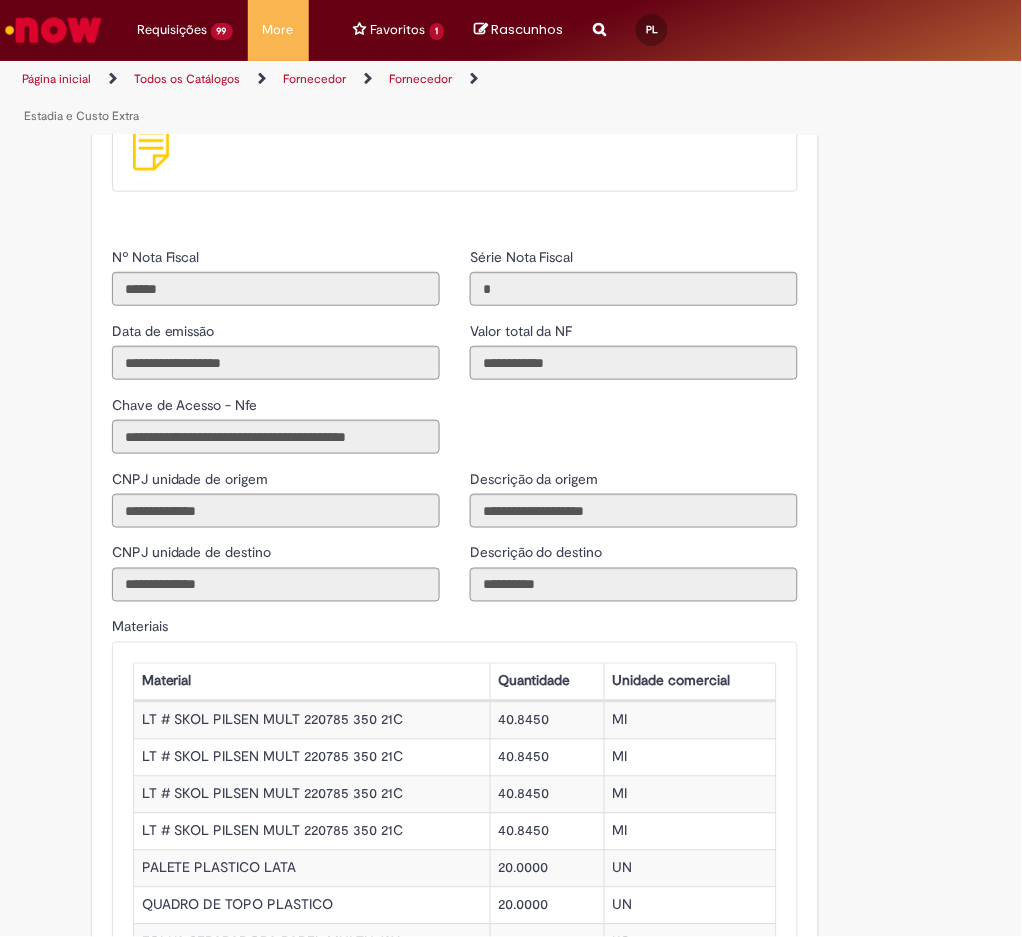 scroll, scrollTop: 1980, scrollLeft: 0, axis: vertical 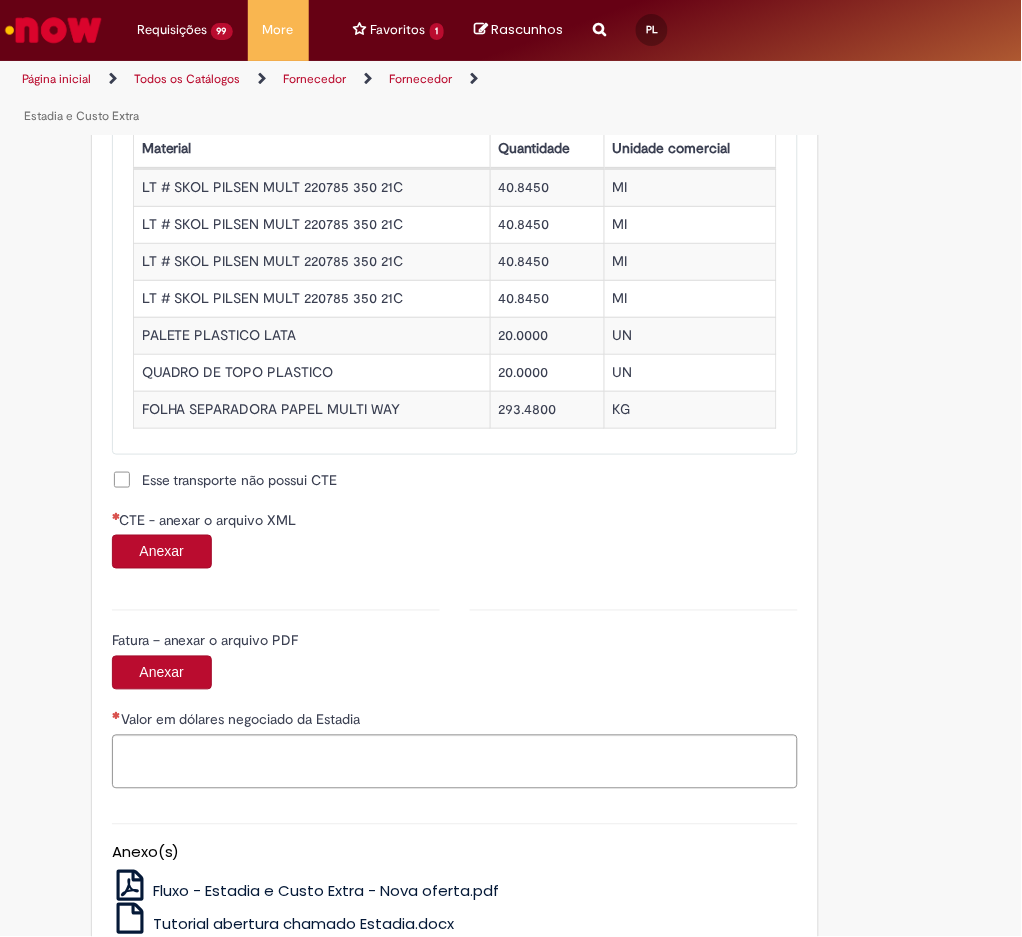 click on "Anexar" at bounding box center (162, 552) 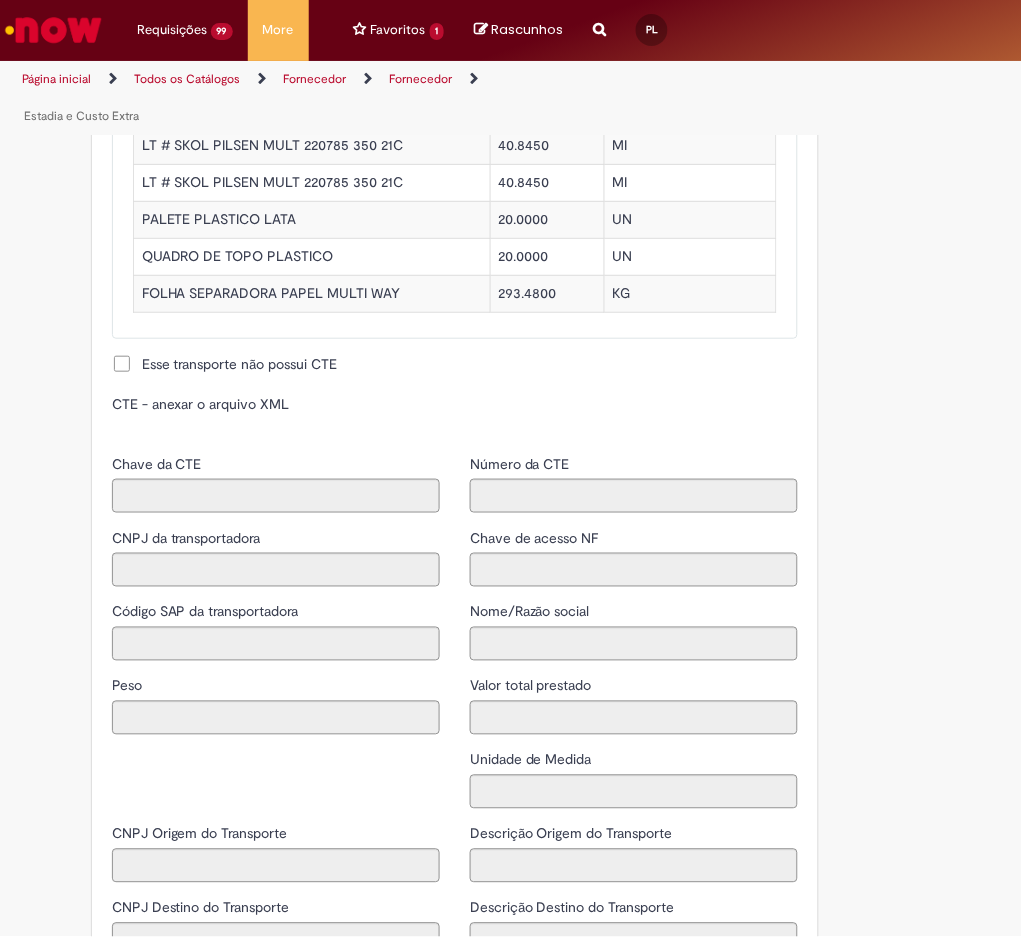 type on "**********" 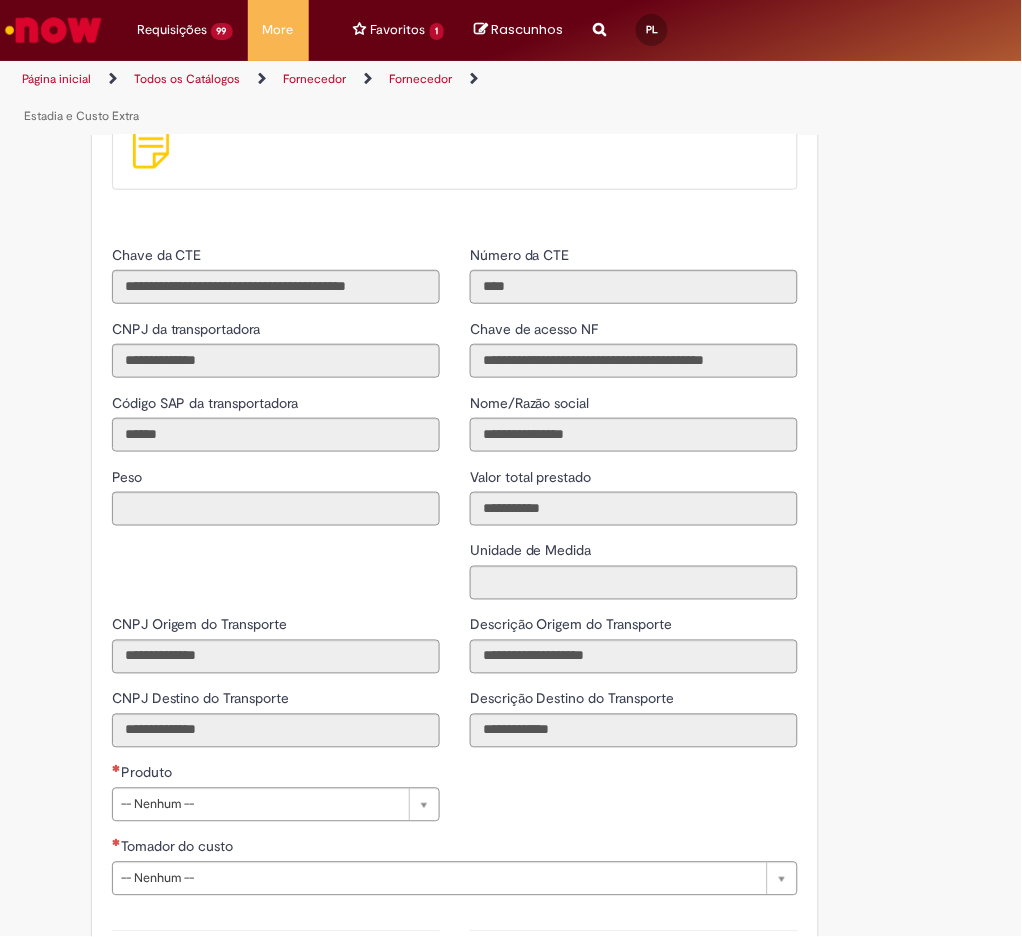 scroll, scrollTop: 2781, scrollLeft: 0, axis: vertical 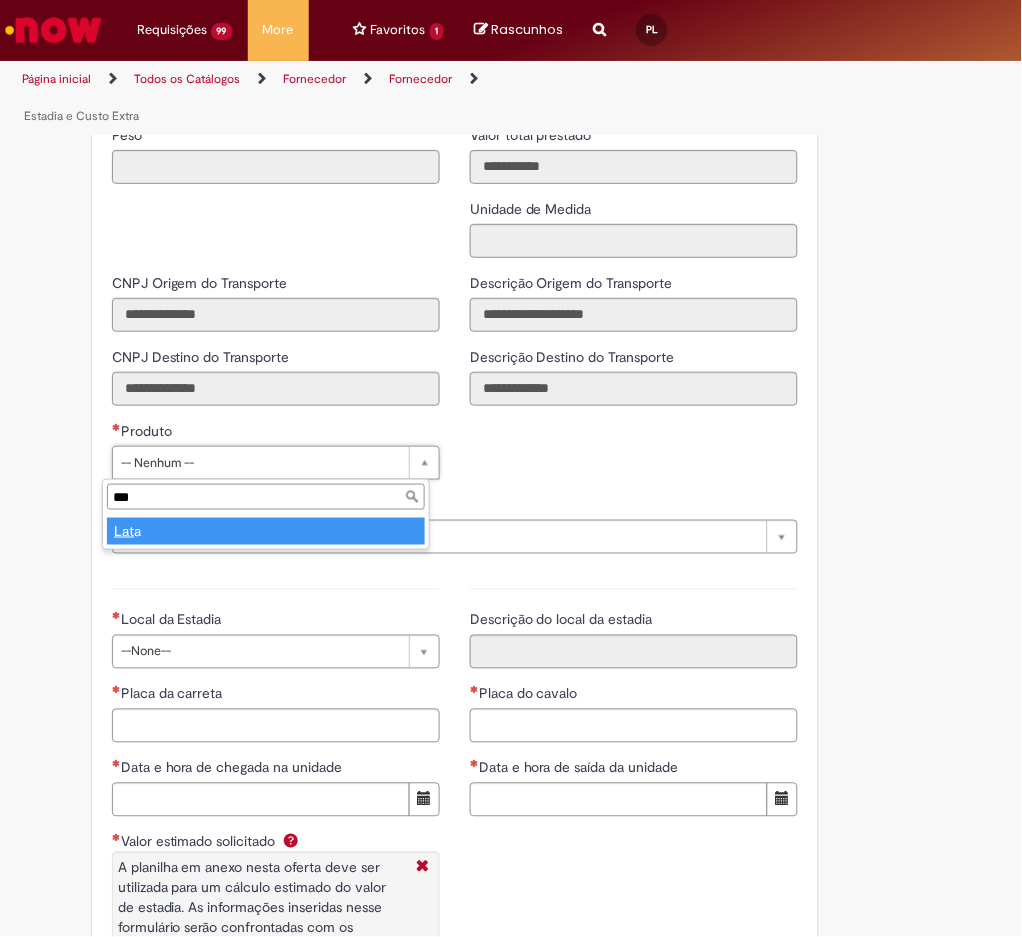 type on "****" 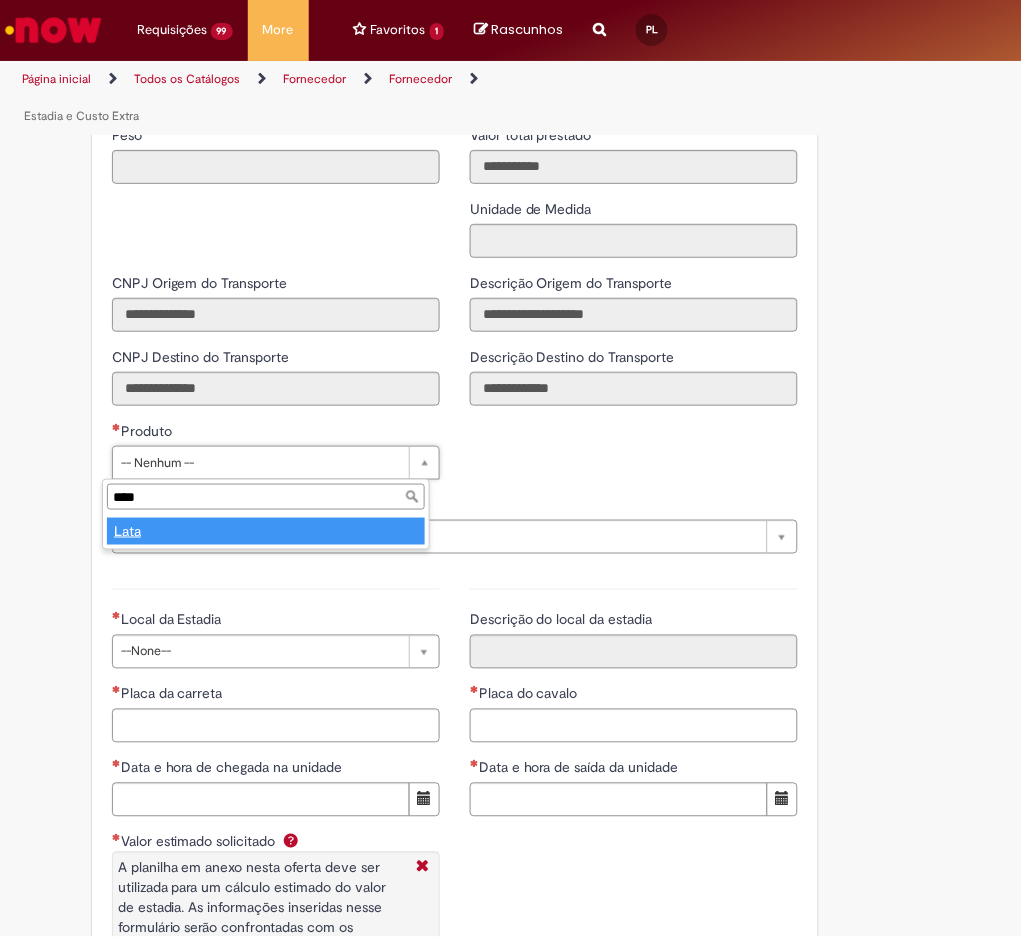 type on "****" 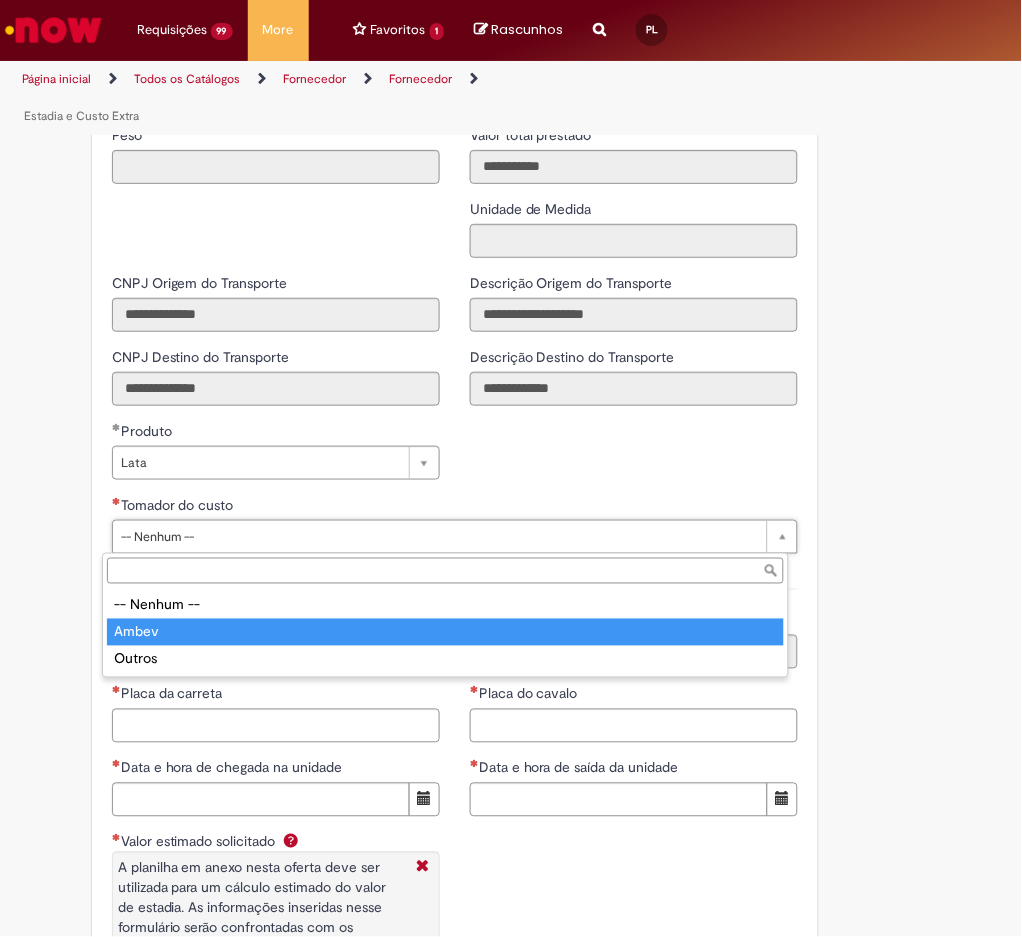 type on "*****" 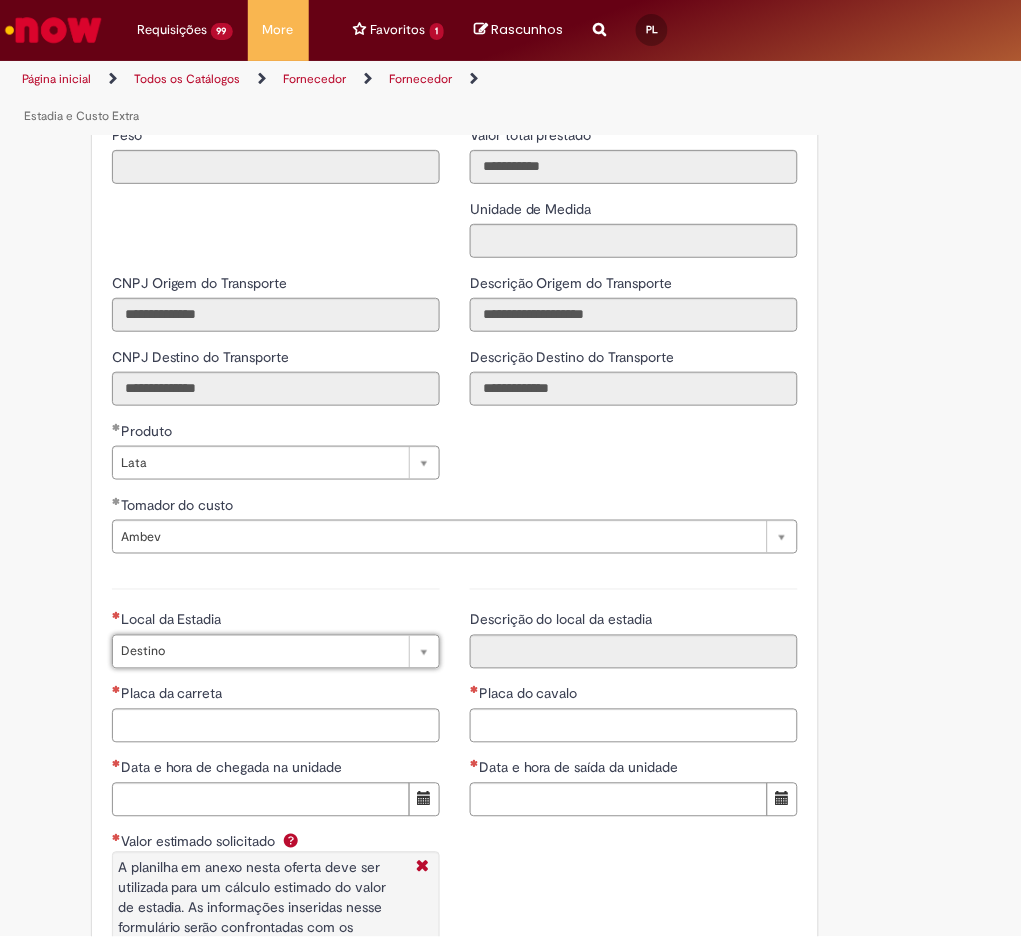 type on "*******" 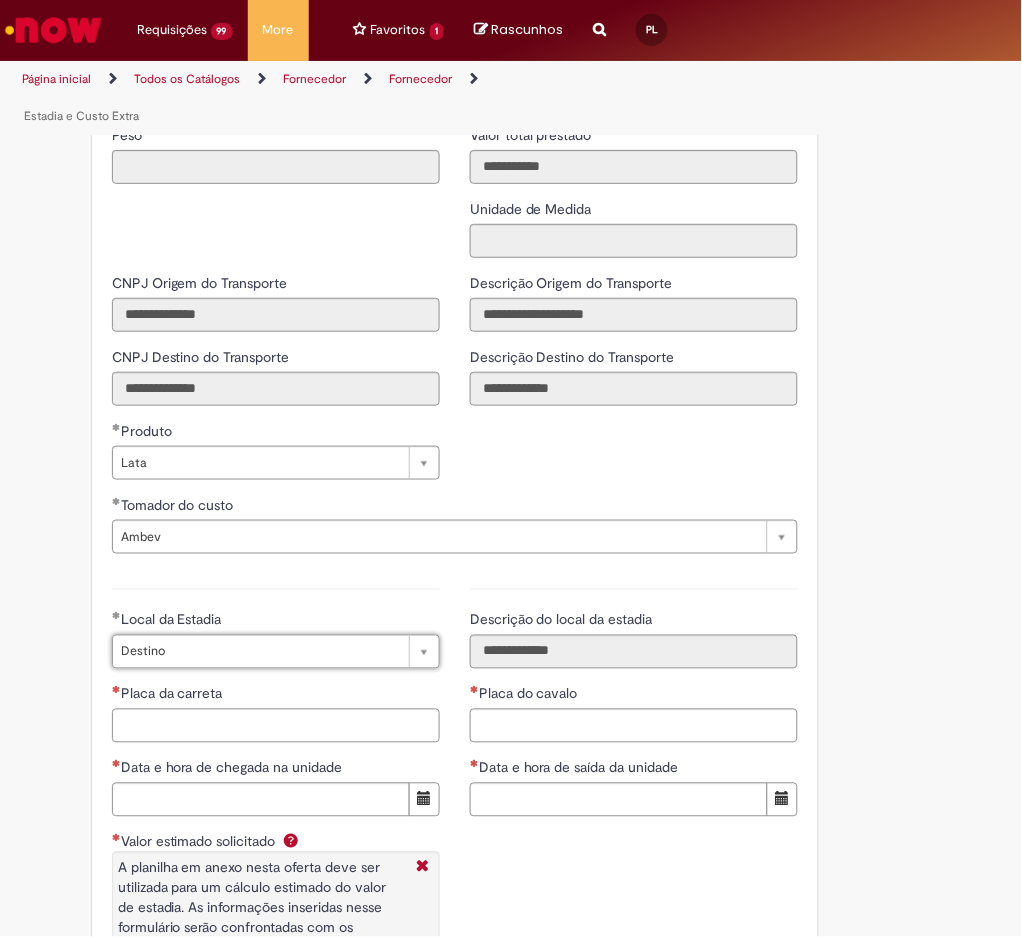 click on "Placa da carreta" at bounding box center (276, 726) 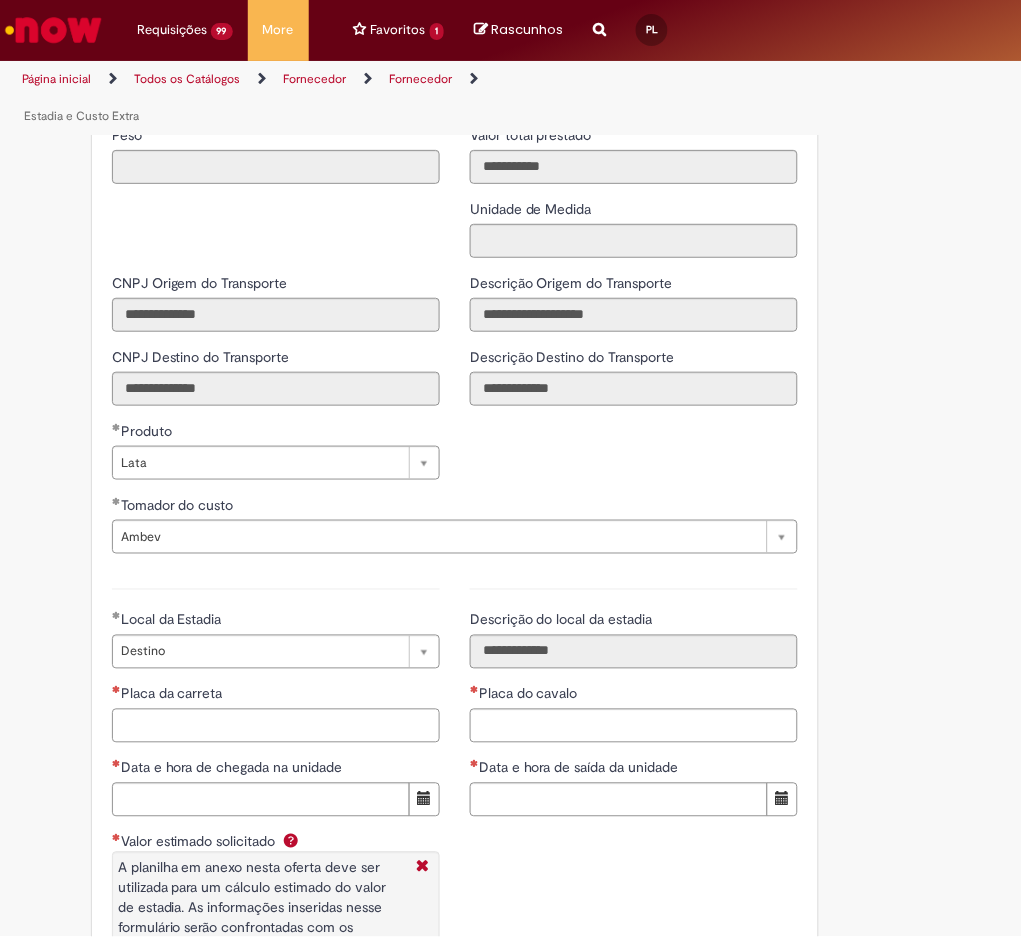 click on "Placa da carreta" at bounding box center (276, 726) 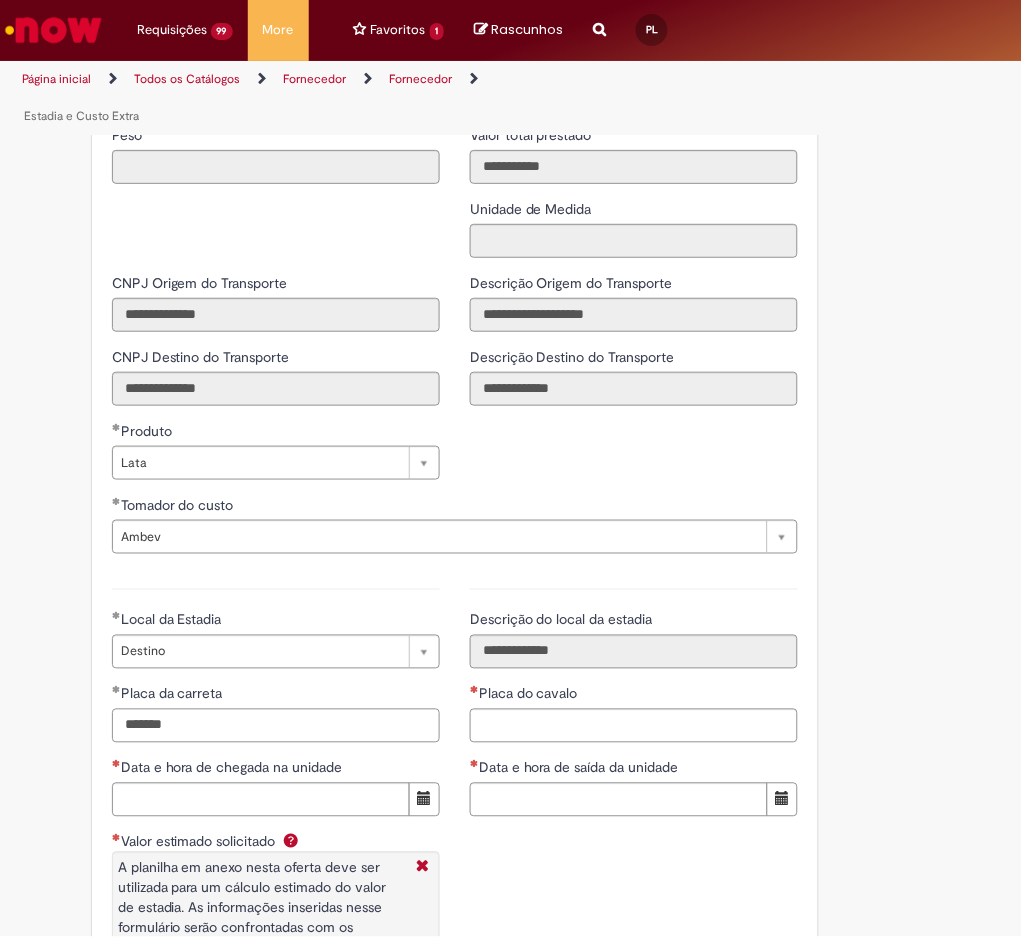 type on "*******" 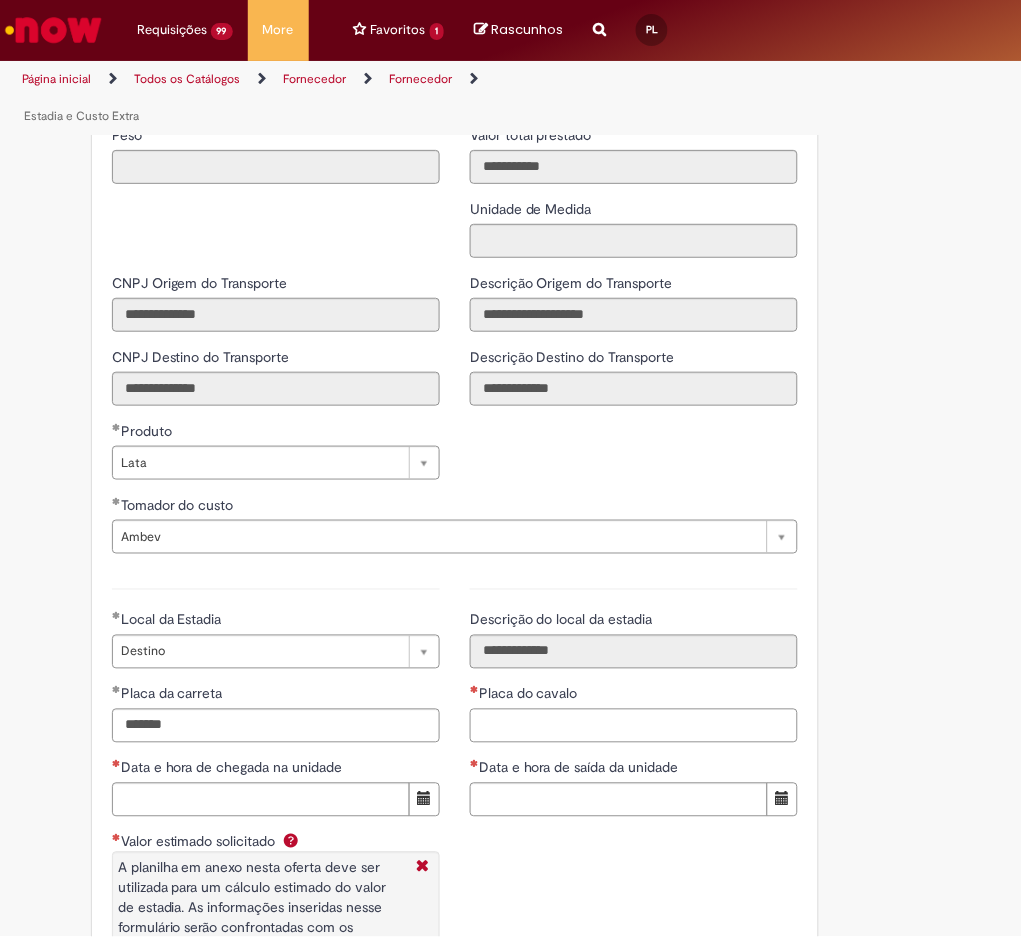 click on "Placa do cavalo" at bounding box center [634, 726] 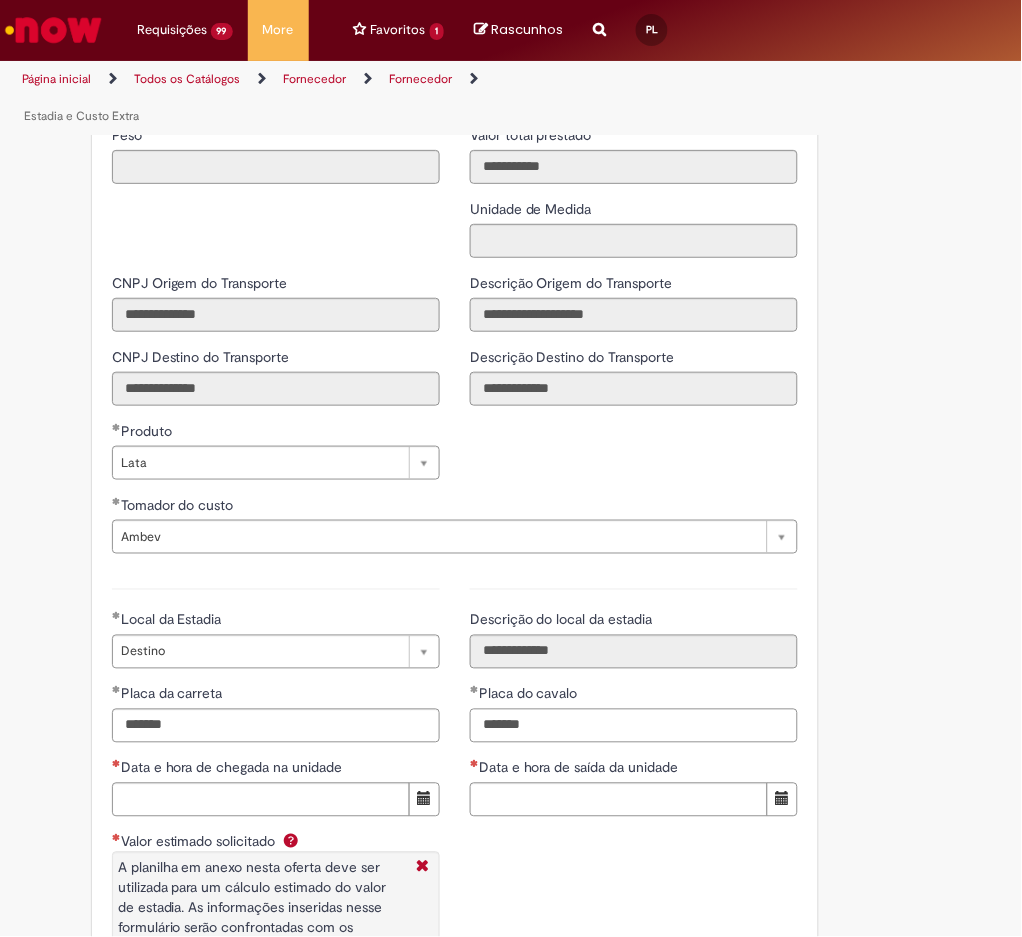 type on "*******" 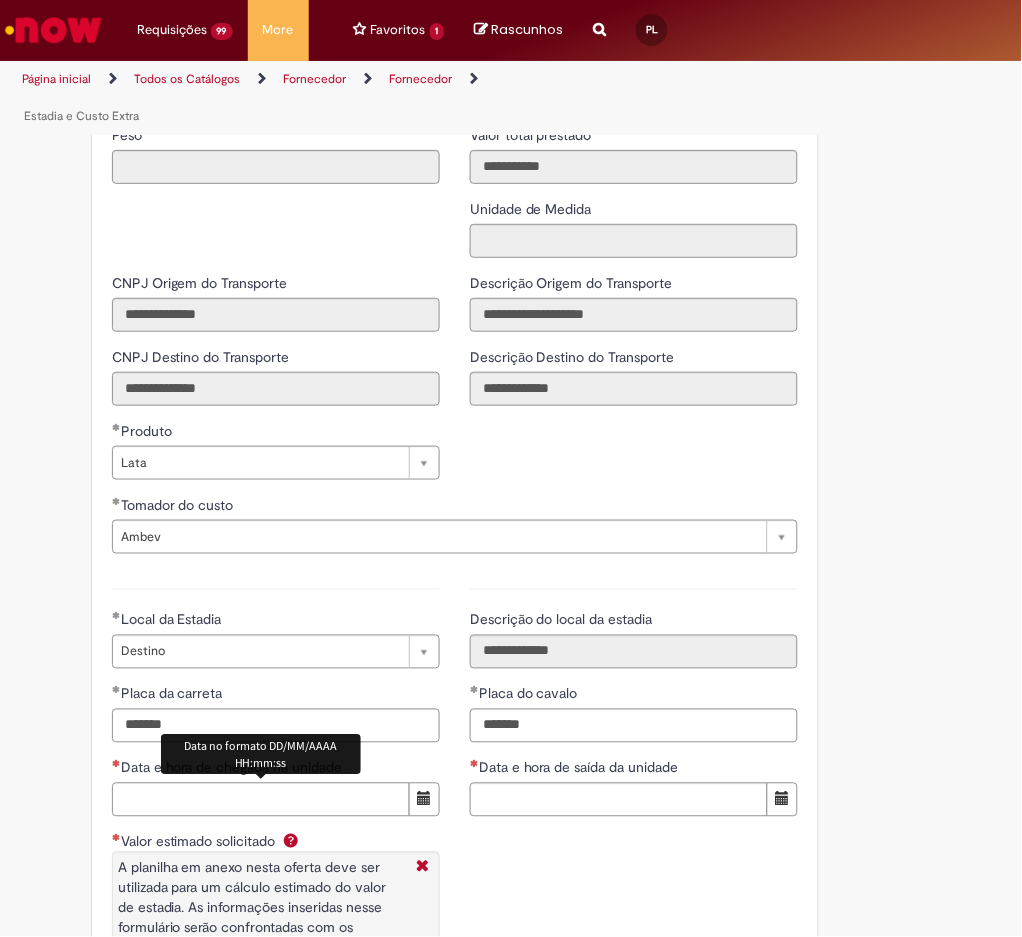 click on "Data e hora de chegada na unidade" at bounding box center [261, 800] 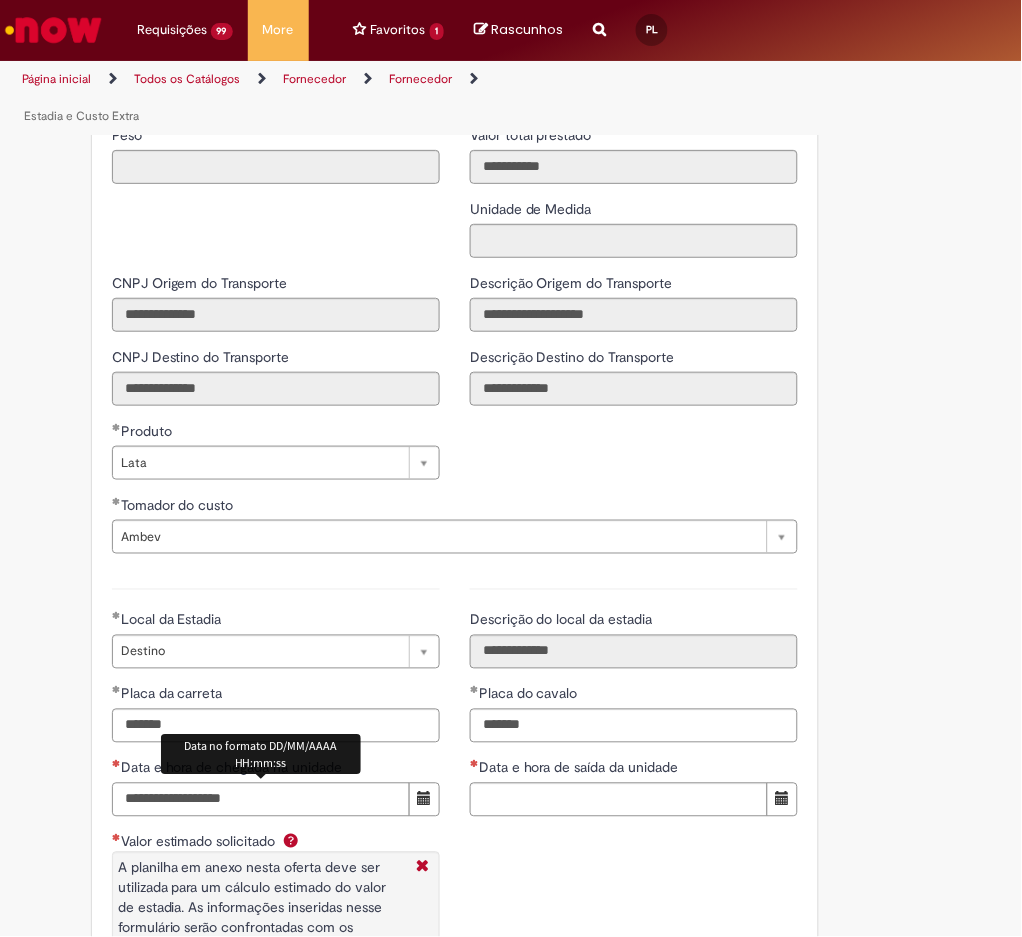 type on "**********" 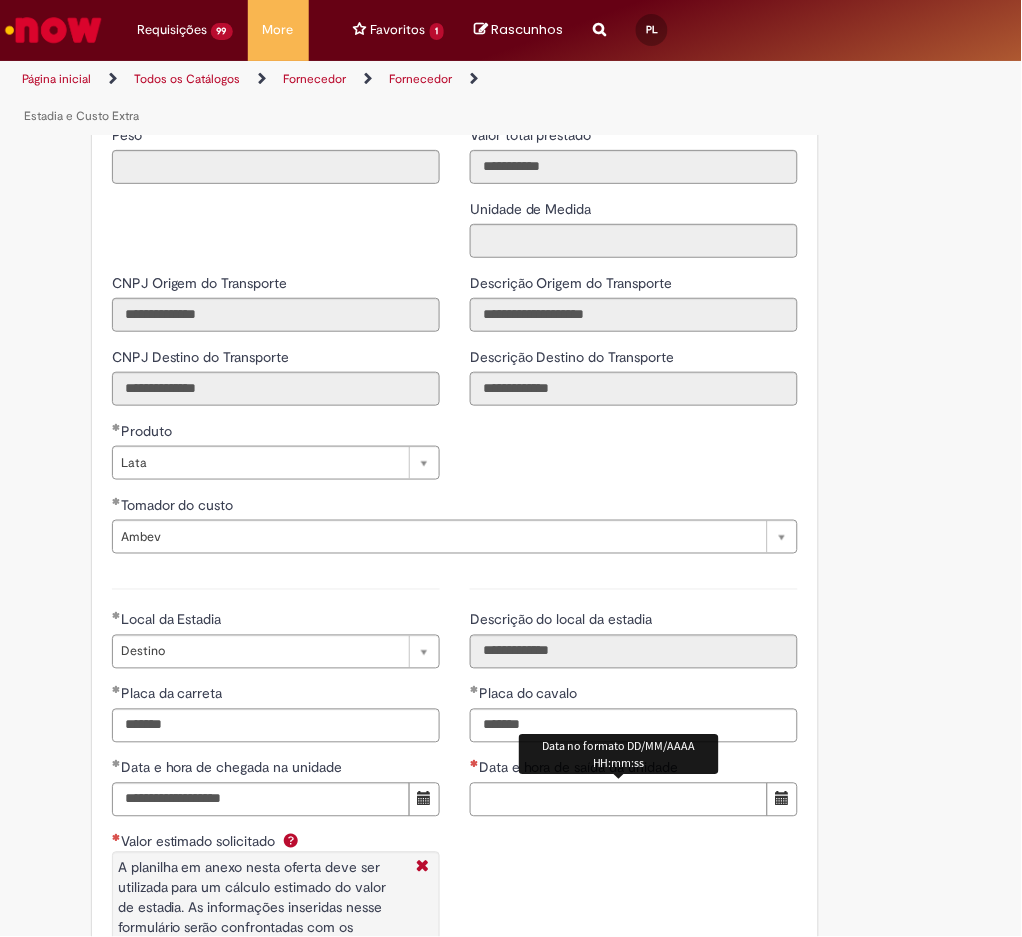 click on "Data e hora de saída da unidade" at bounding box center (619, 800) 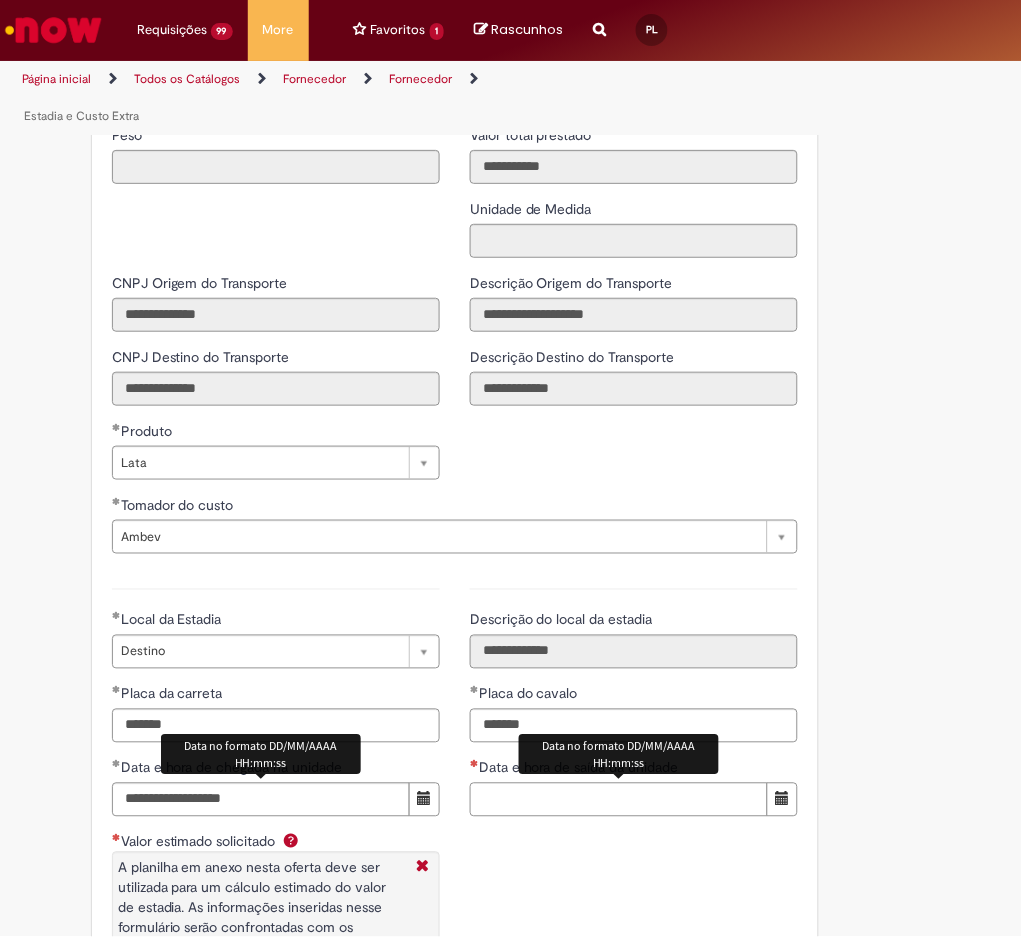 paste on "**********" 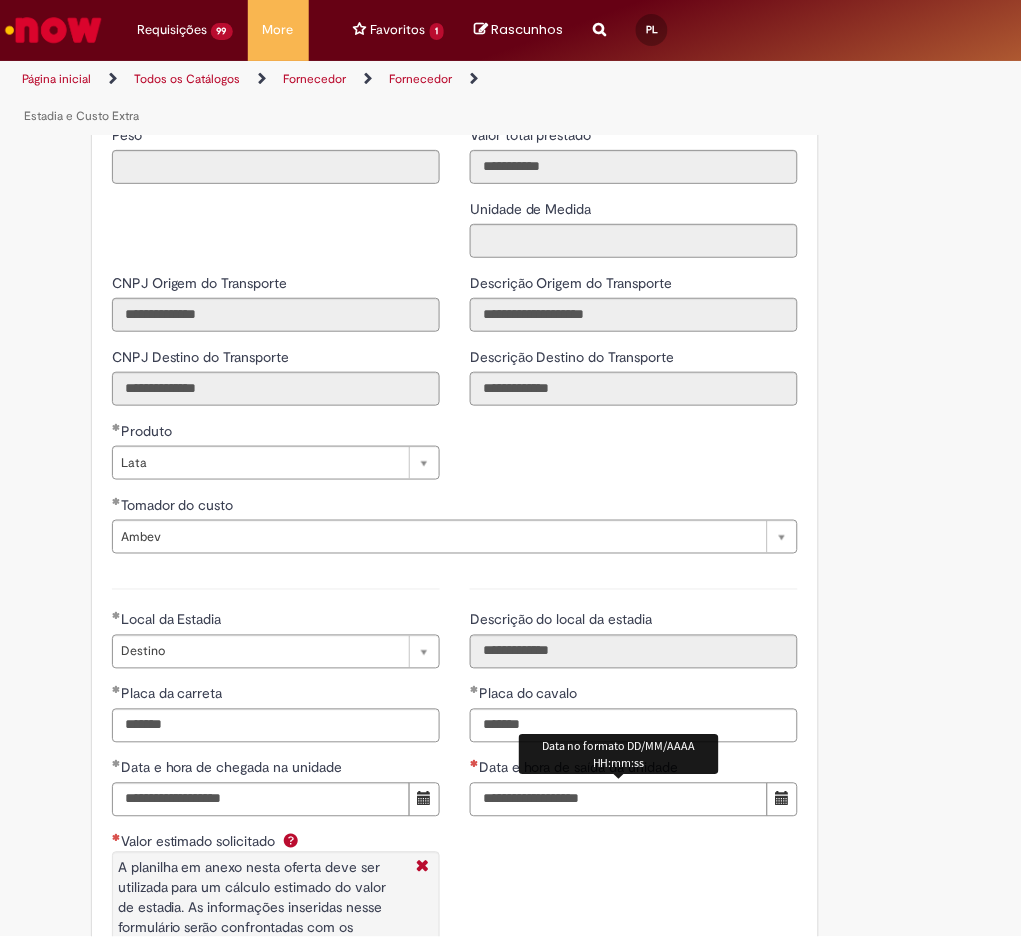 type on "**********" 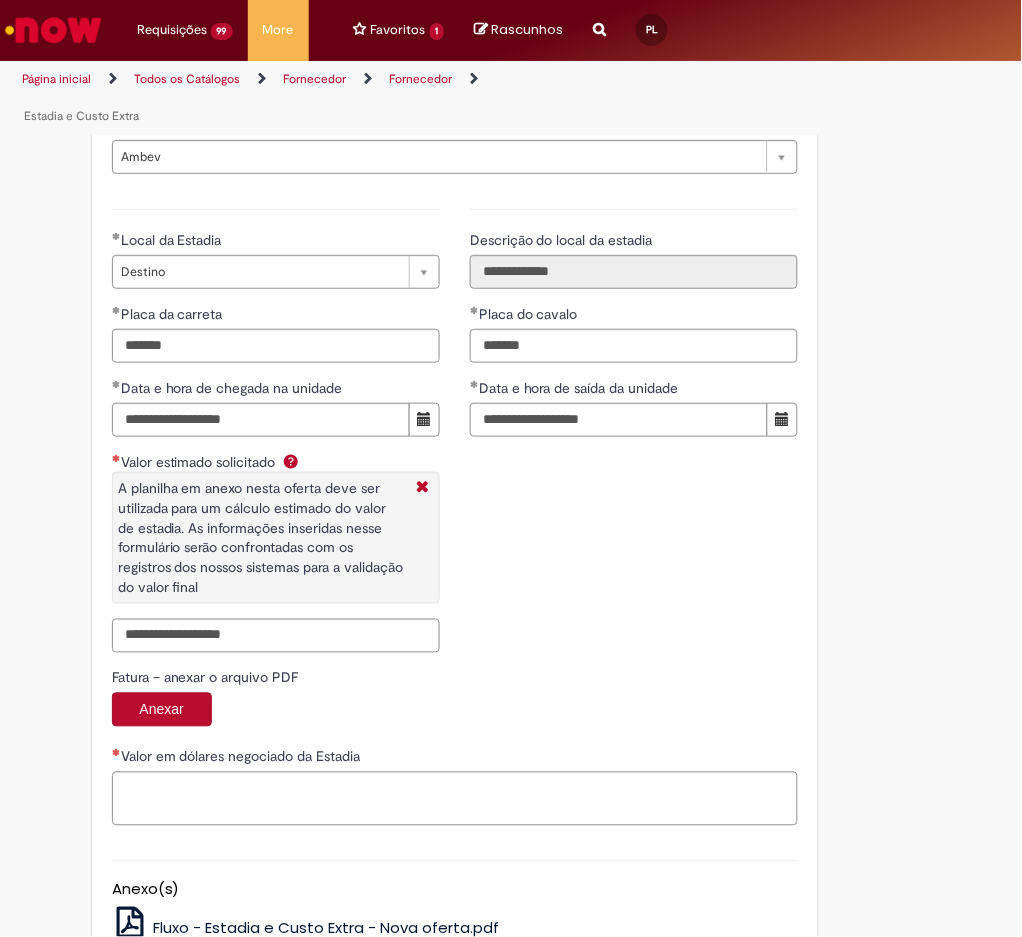 scroll, scrollTop: 3335, scrollLeft: 0, axis: vertical 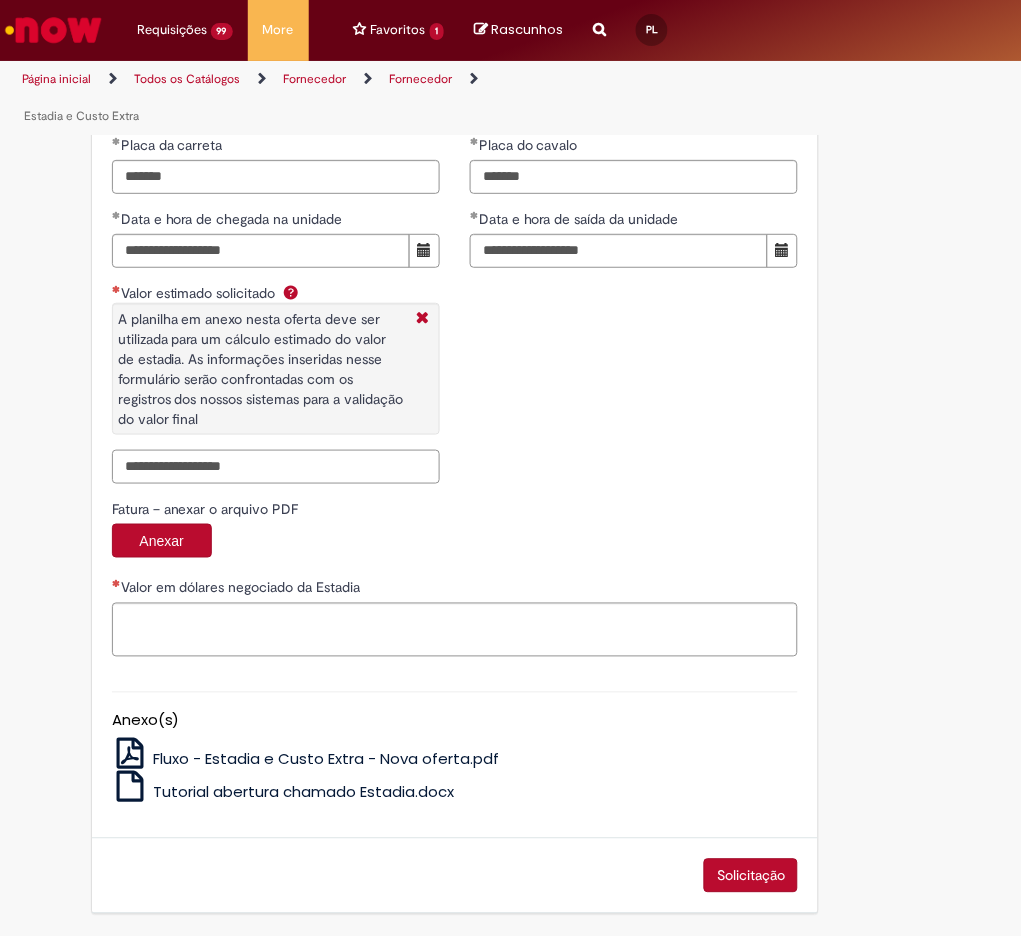 click on "Valor estimado solicitado A planilha em anexo nesta oferta deve ser utilizada para um cálculo estimado do valor de estadia. As informações inseridas nesse formulário serão confrontadas com os registros dos nossos sistemas para a validação do valor final" at bounding box center (276, 467) 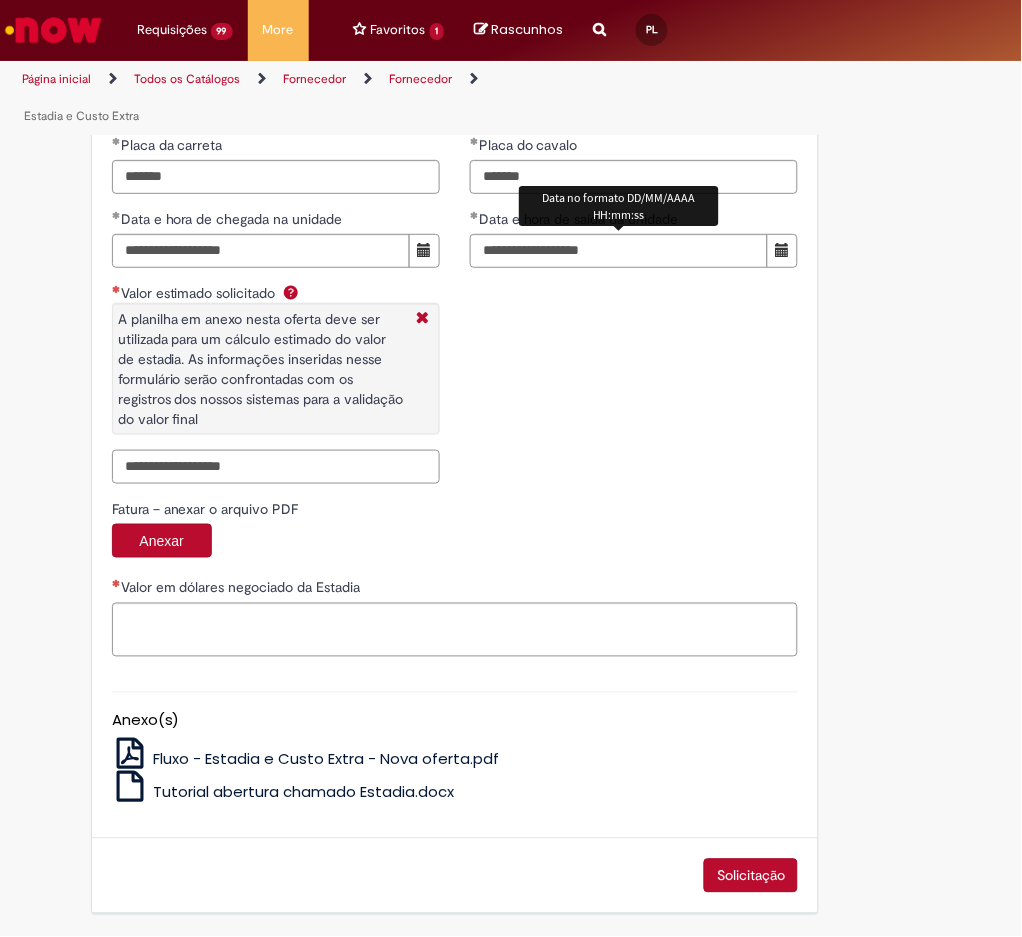 paste on "**********" 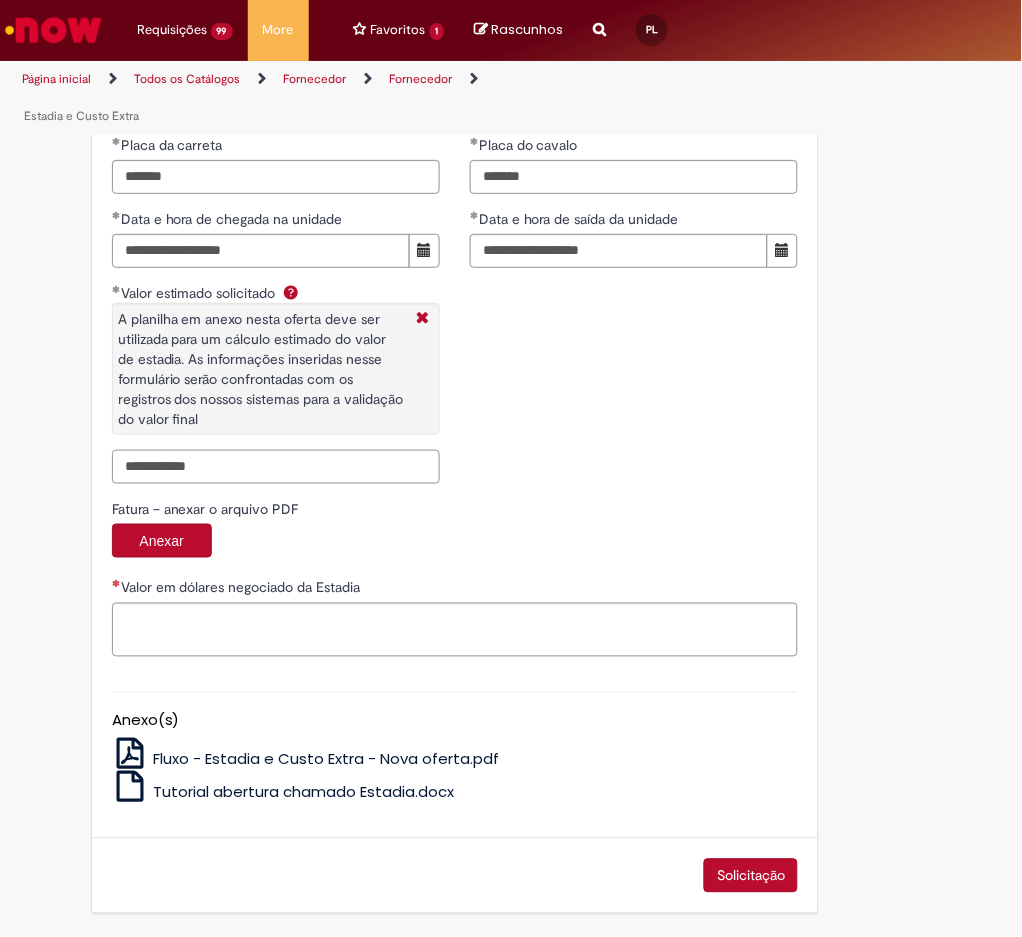 type on "**********" 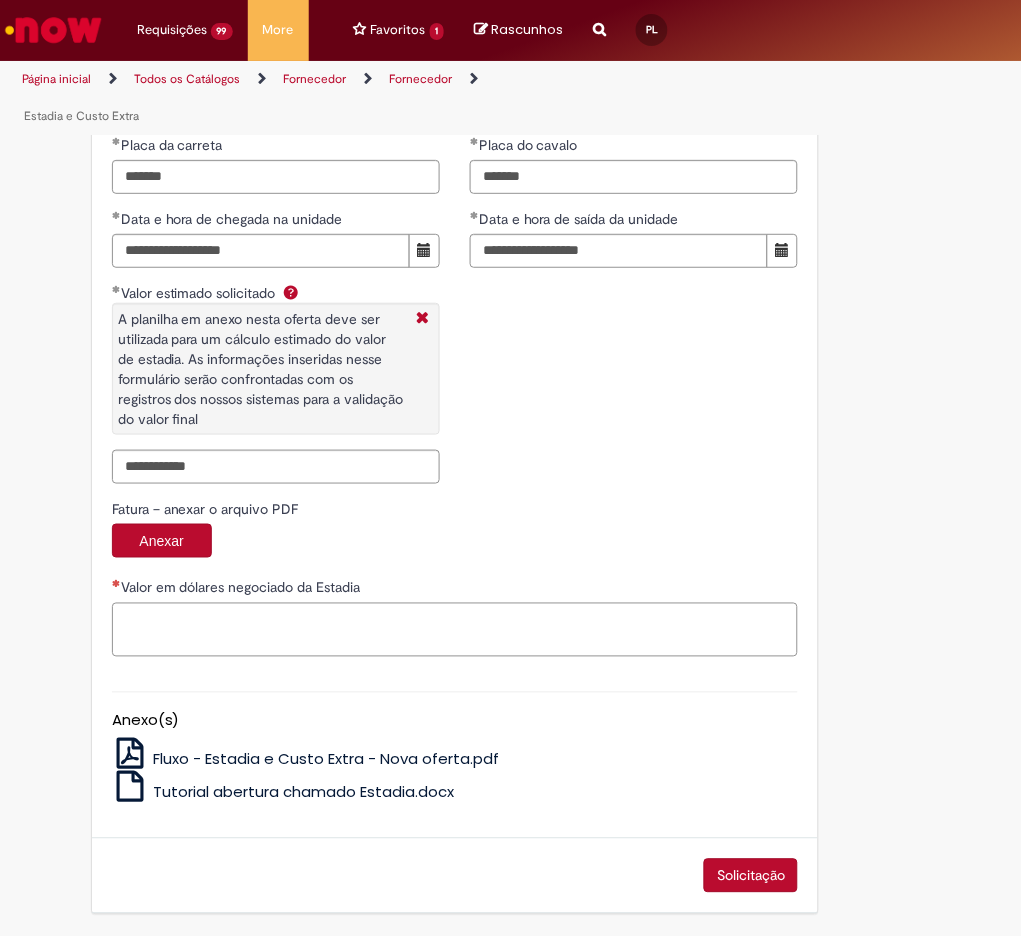 click on "Valor em dólares negociado da Estadia" at bounding box center (455, 630) 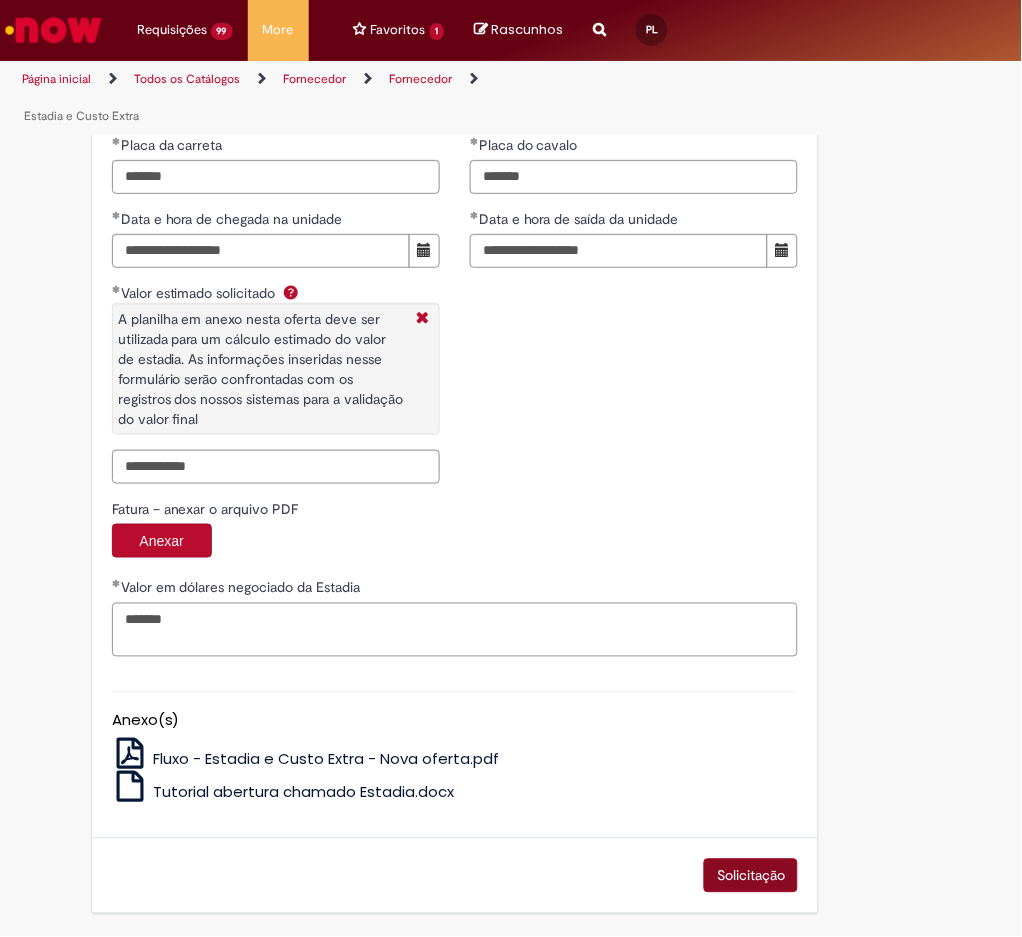 type on "*******" 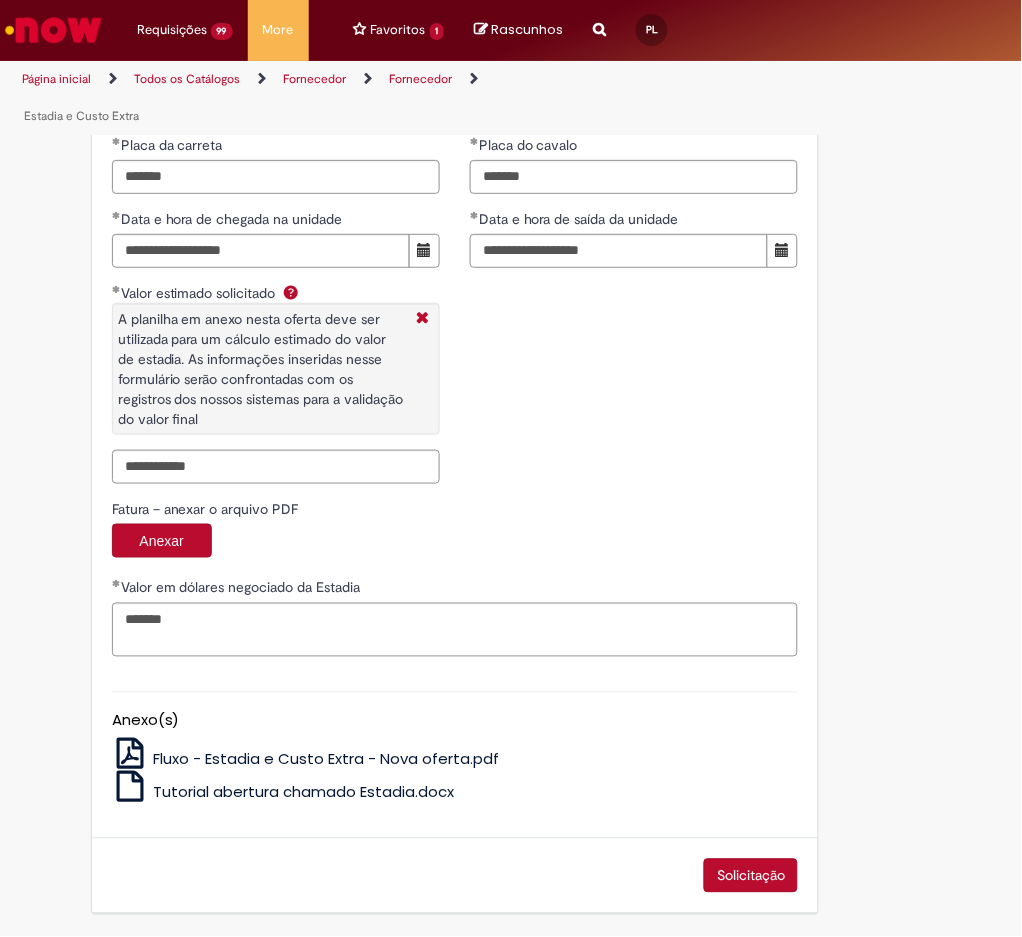 click on "Solicitação" at bounding box center [751, 876] 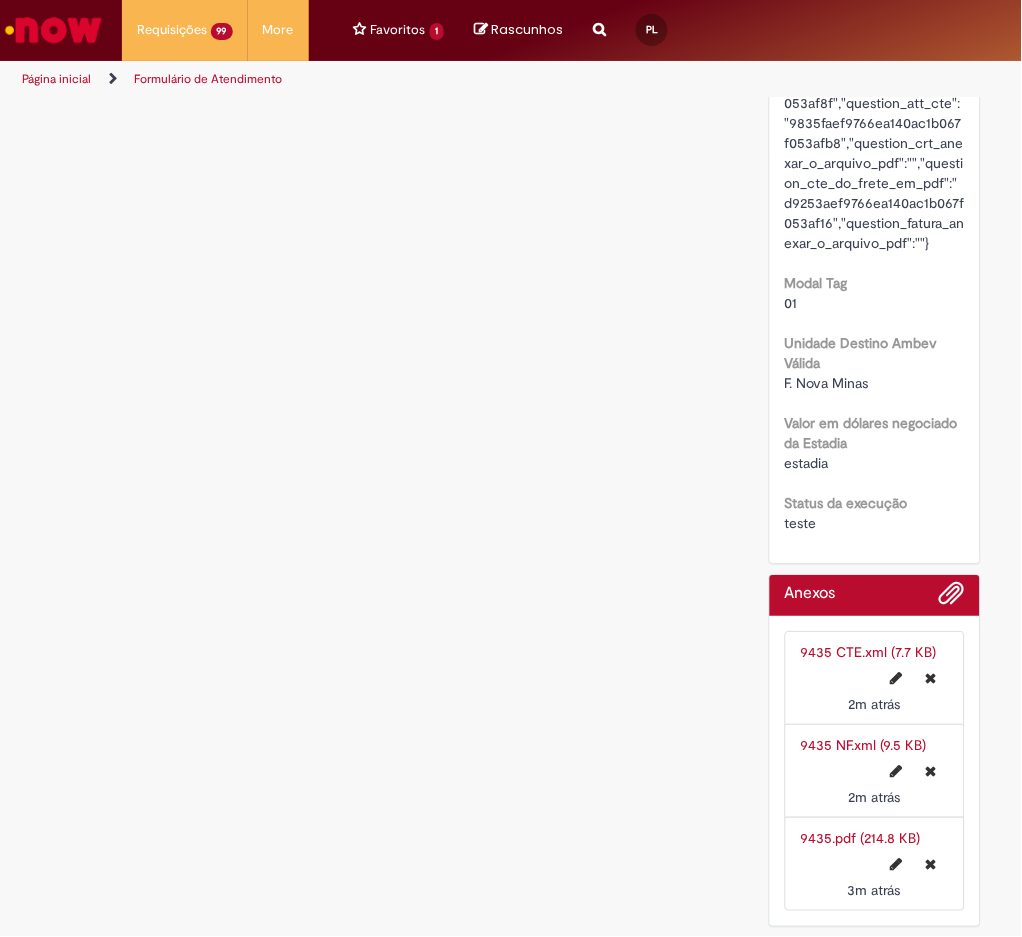 scroll, scrollTop: 0, scrollLeft: 0, axis: both 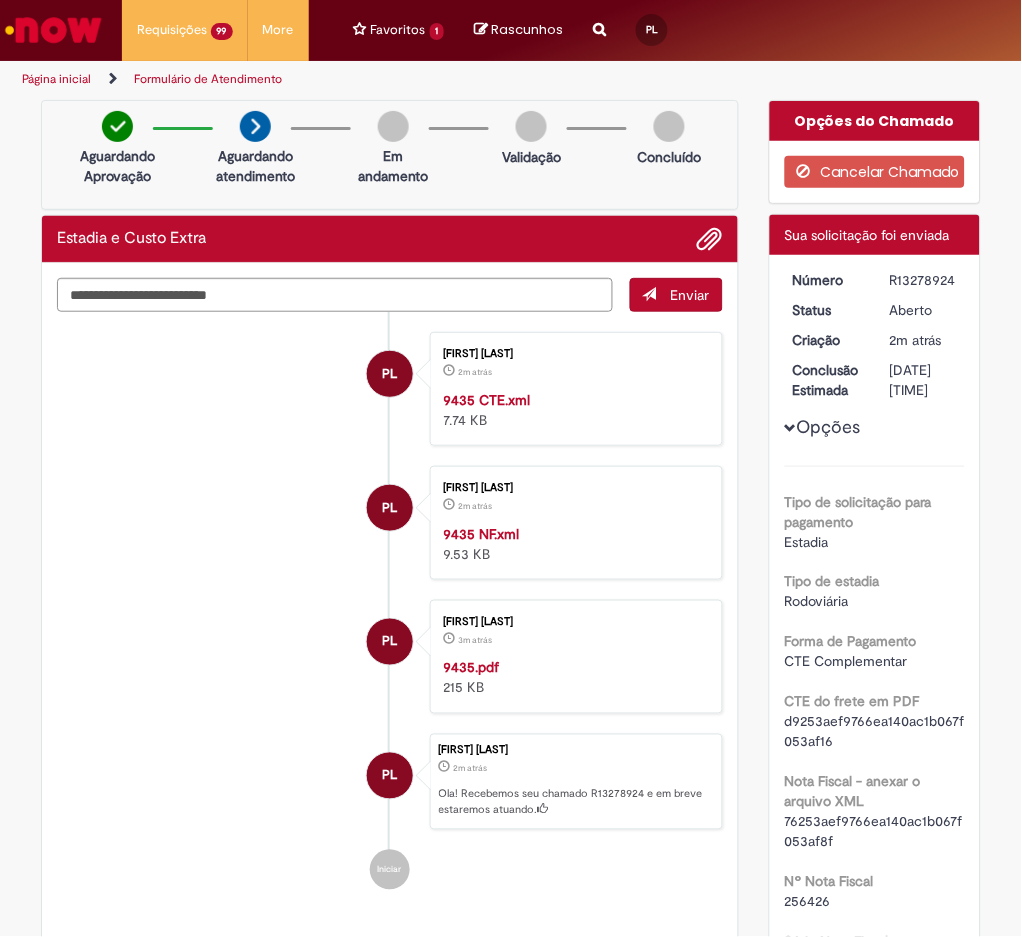 drag, startPoint x: 882, startPoint y: 281, endPoint x: 940, endPoint y: 285, distance: 58.137768 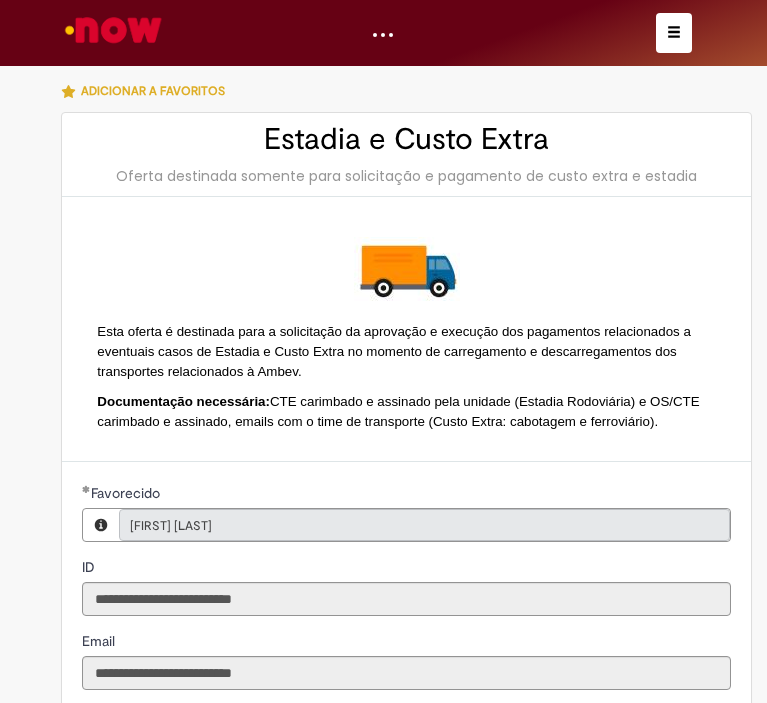 type on "**********" 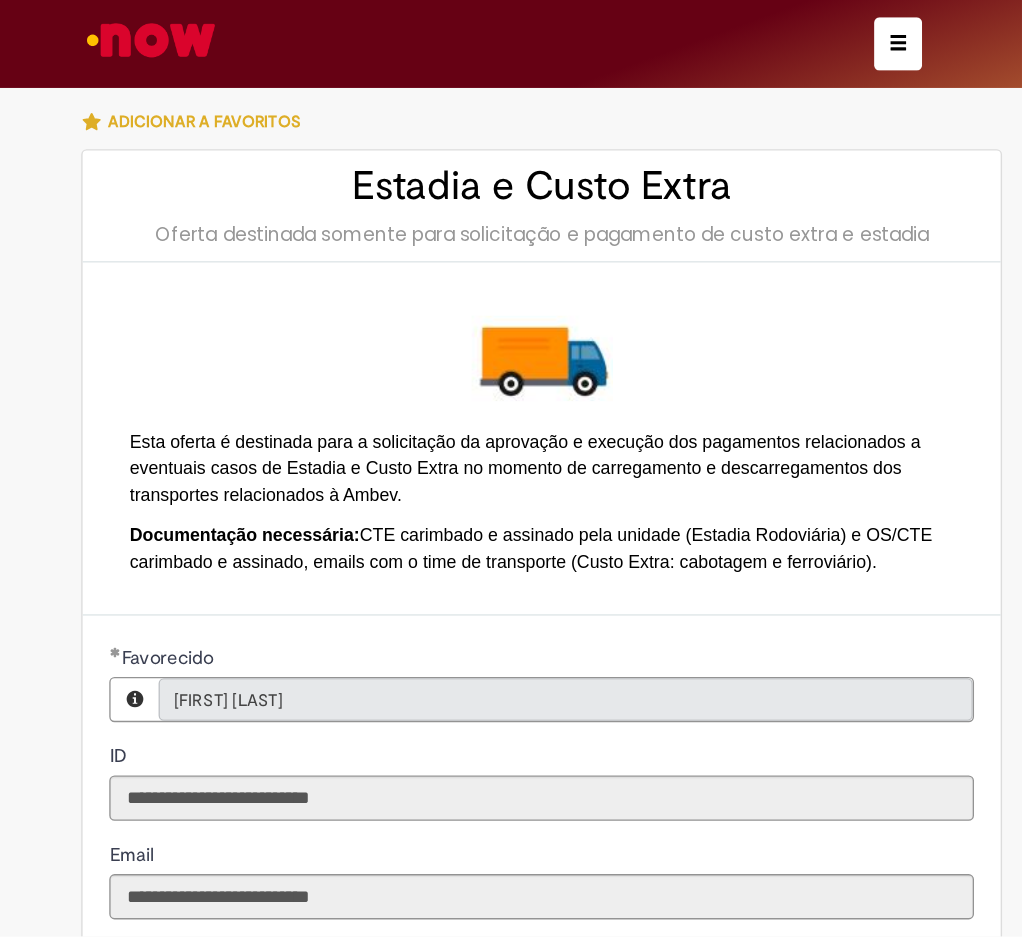 scroll, scrollTop: 0, scrollLeft: 0, axis: both 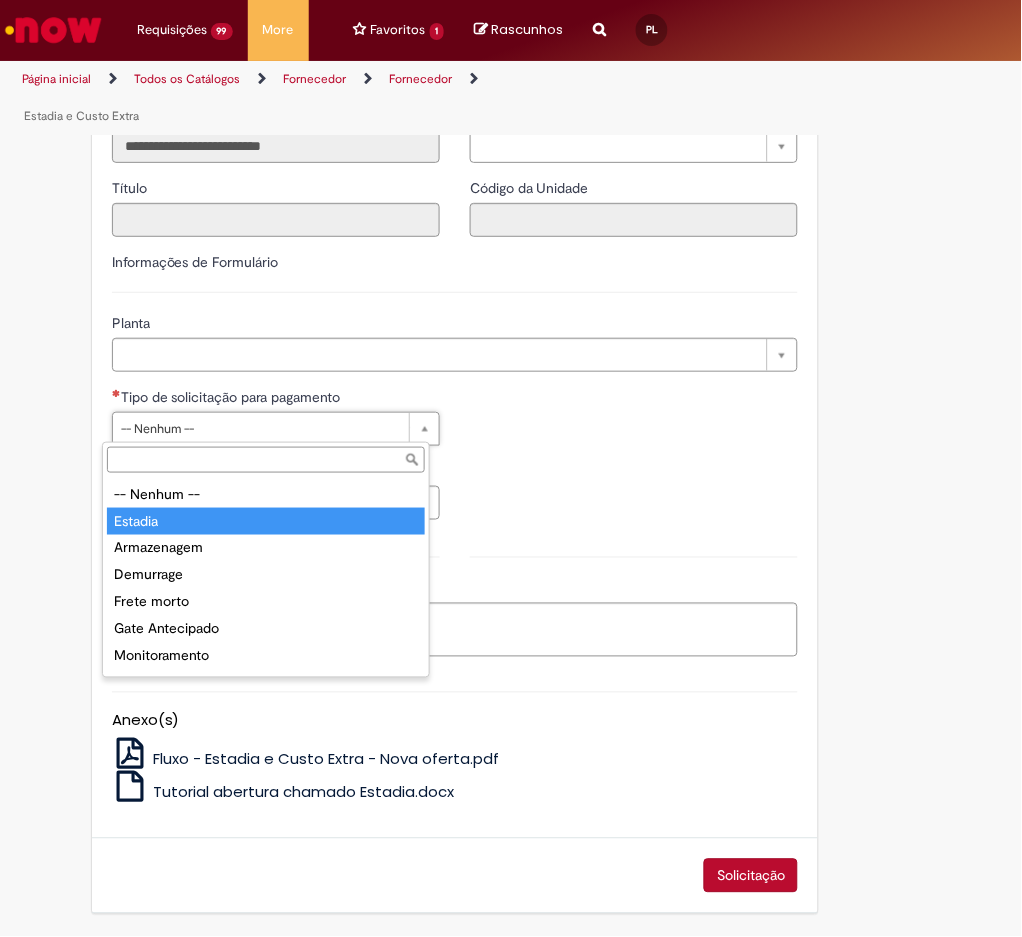 type on "*******" 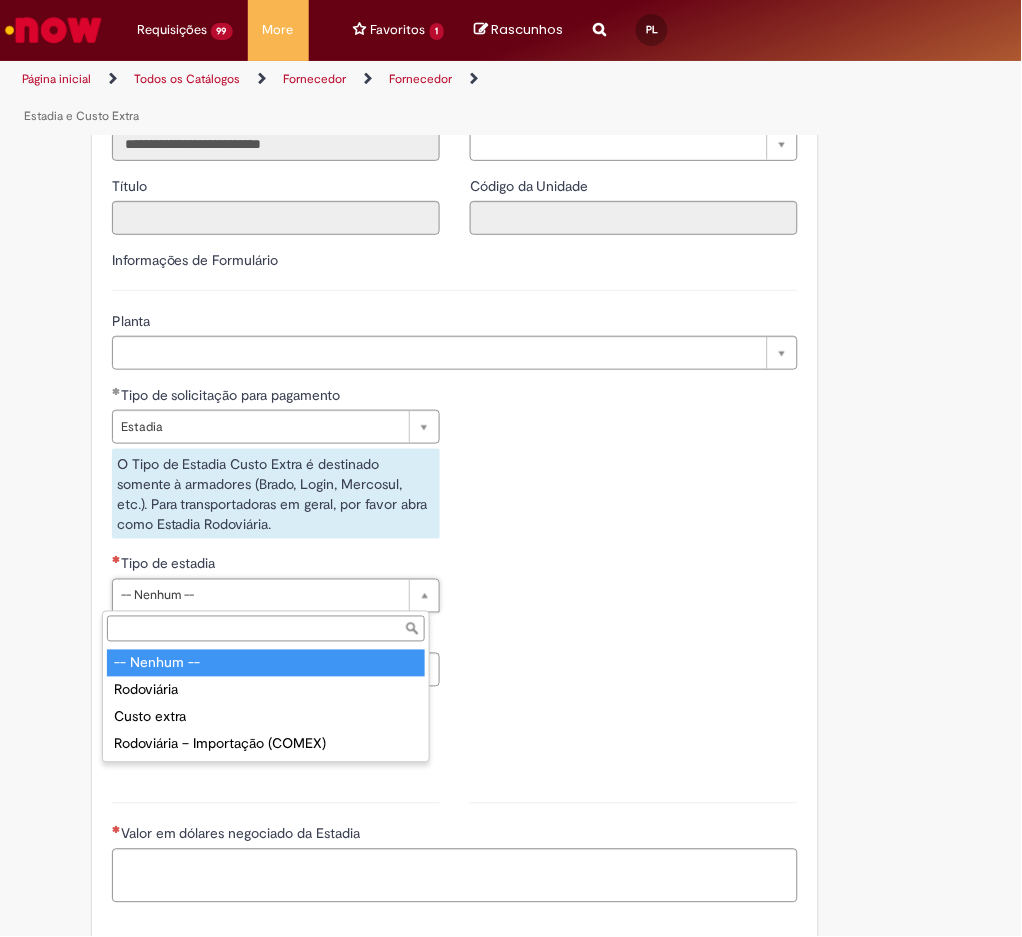 type on "**********" 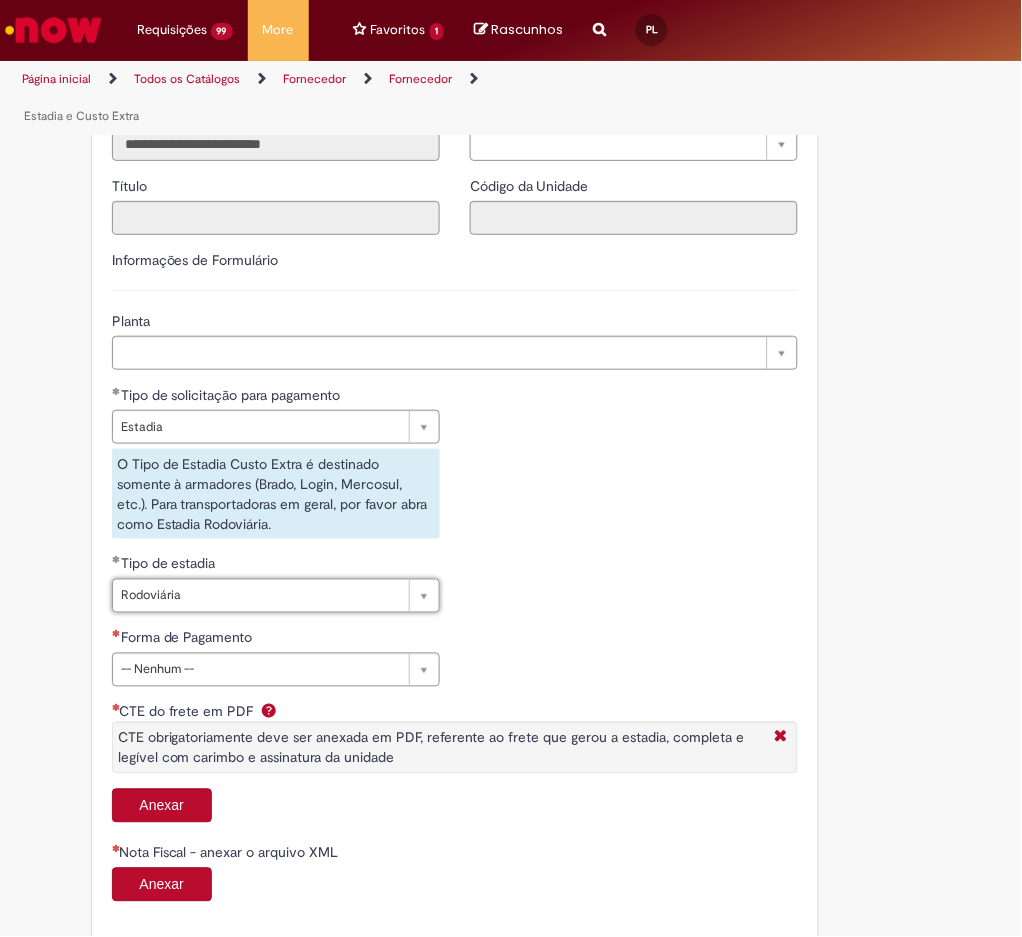 scroll, scrollTop: 923, scrollLeft: 0, axis: vertical 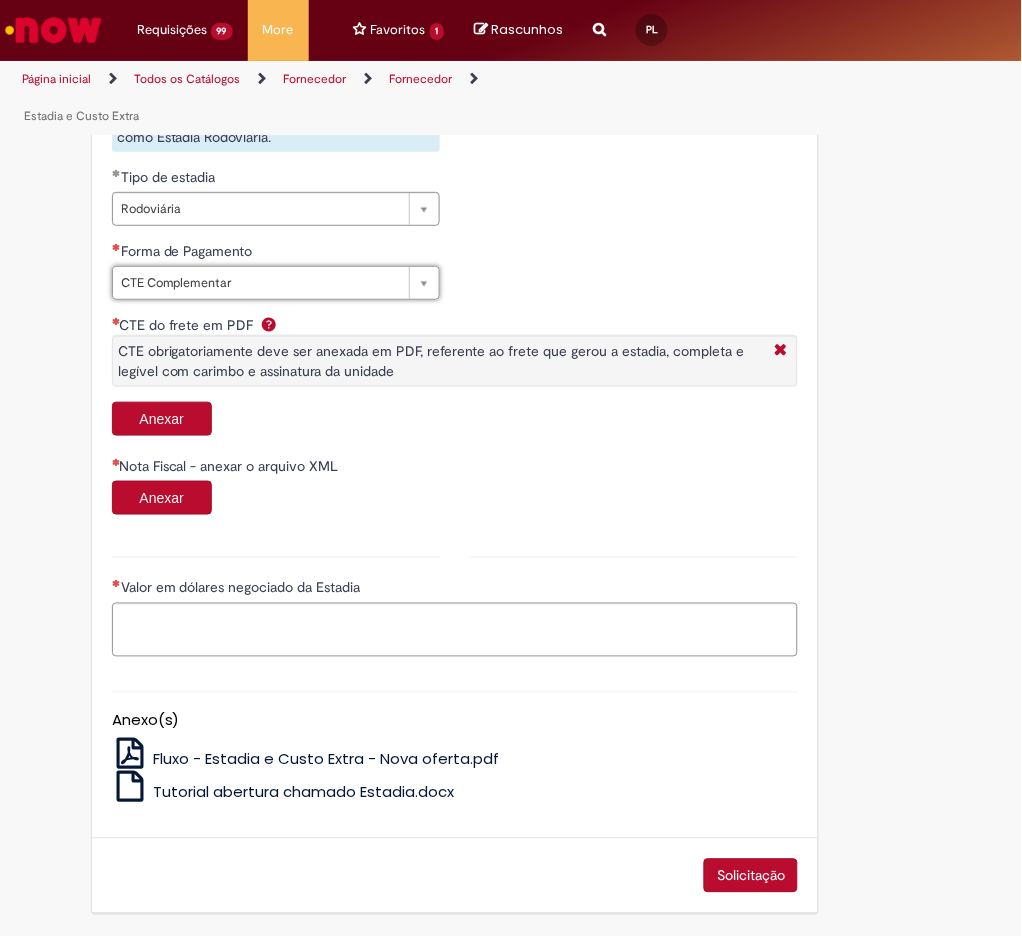 type on "**********" 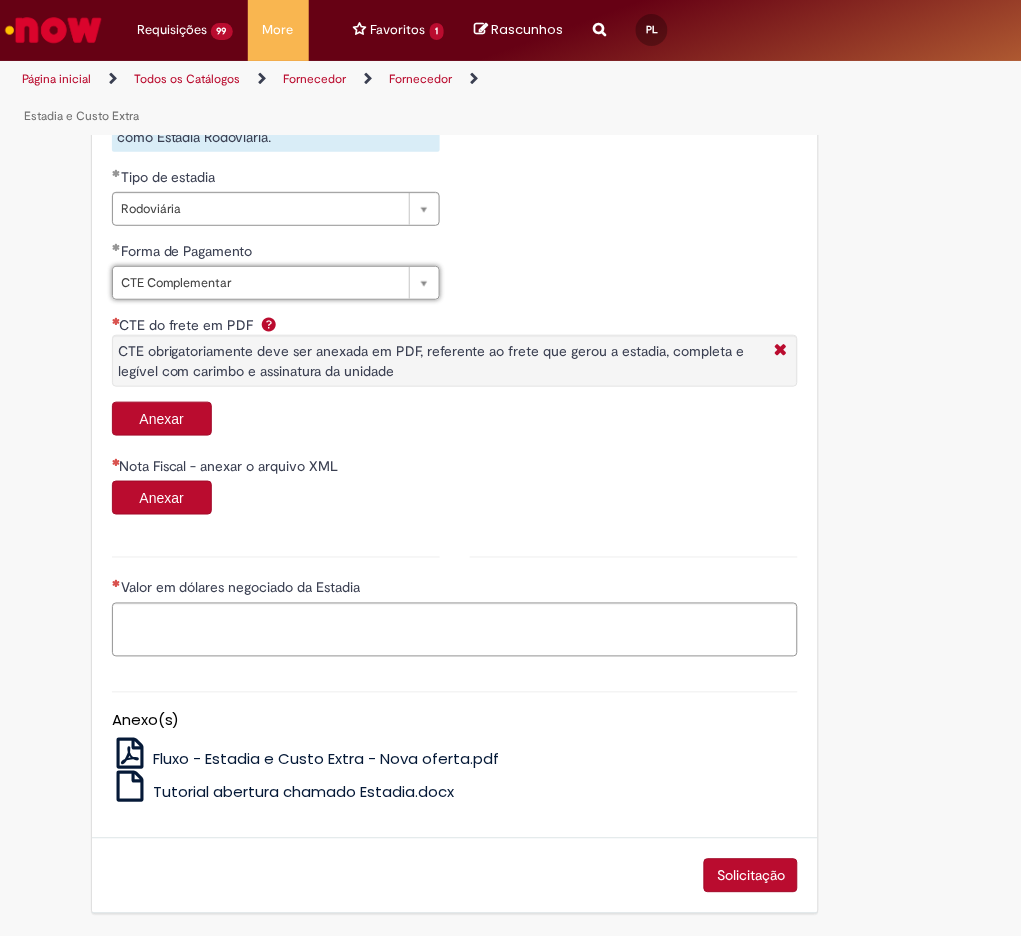 click on "Anexar" at bounding box center [162, 419] 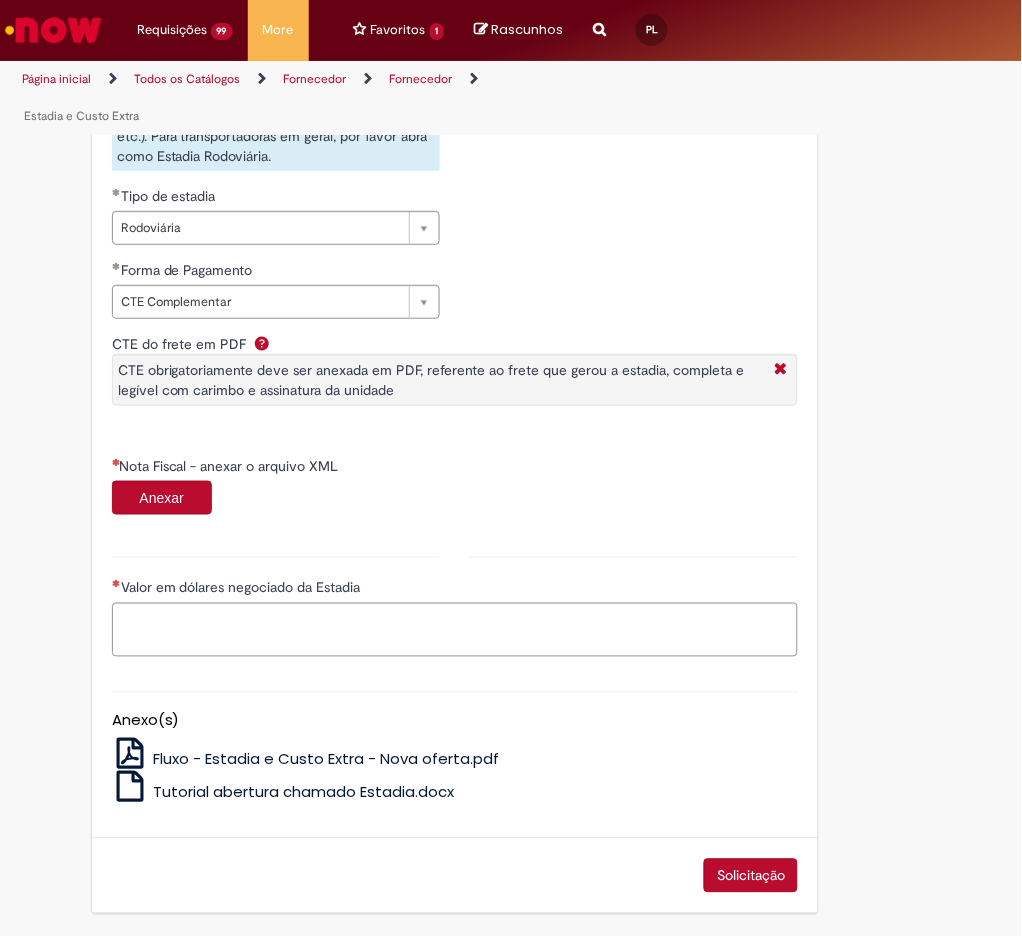 click on "Anexar" at bounding box center [162, 498] 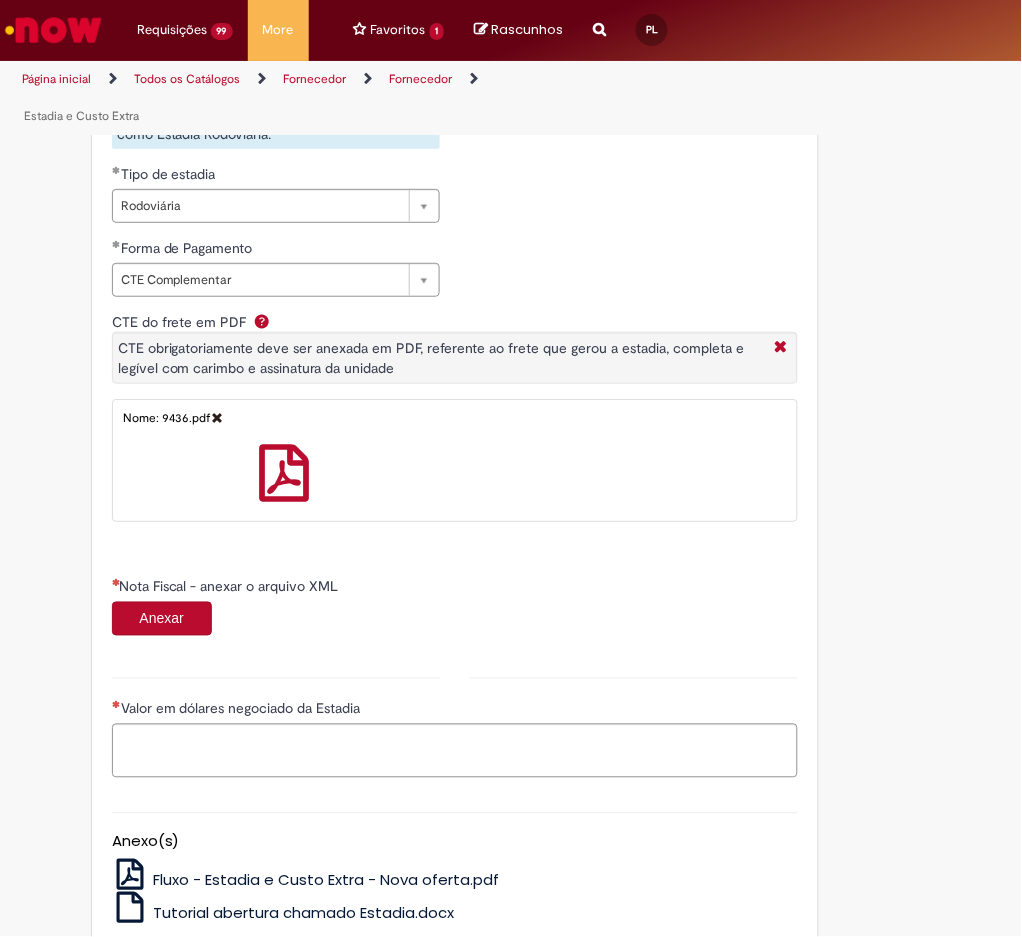 scroll, scrollTop: 904, scrollLeft: 0, axis: vertical 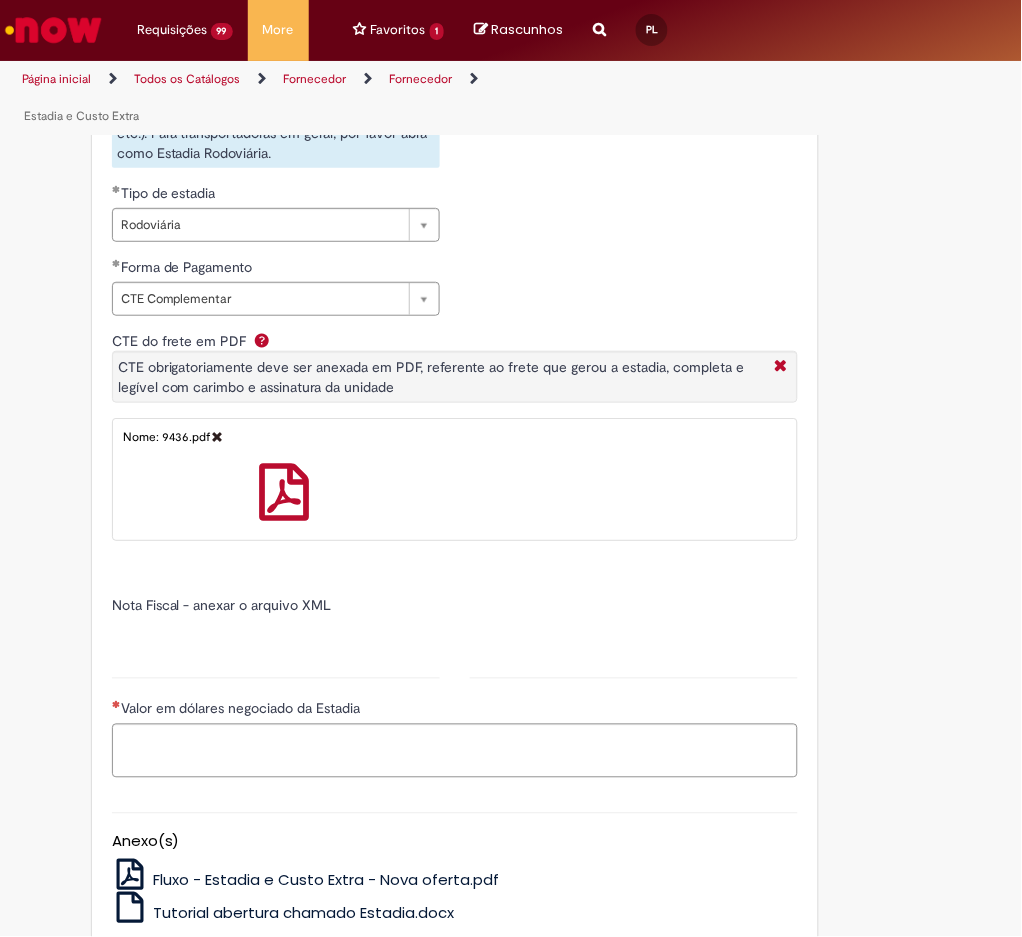 type on "******" 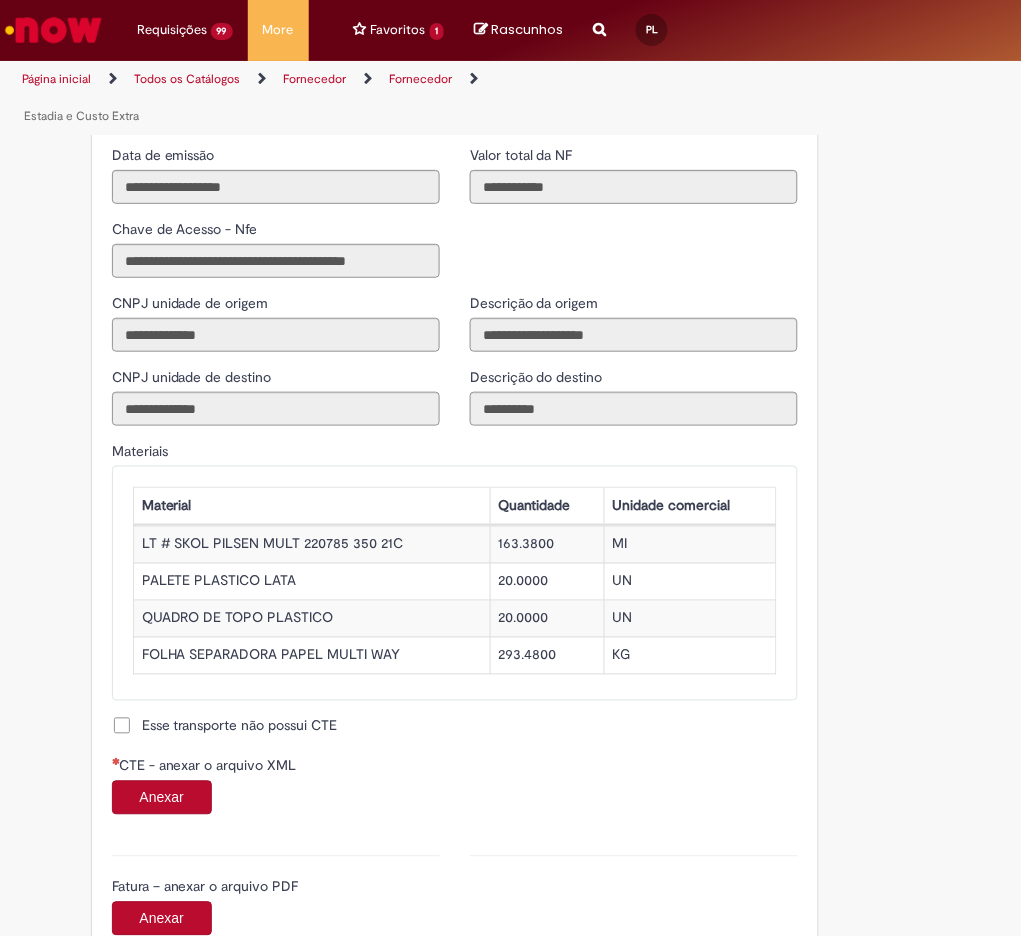 scroll, scrollTop: 1829, scrollLeft: 0, axis: vertical 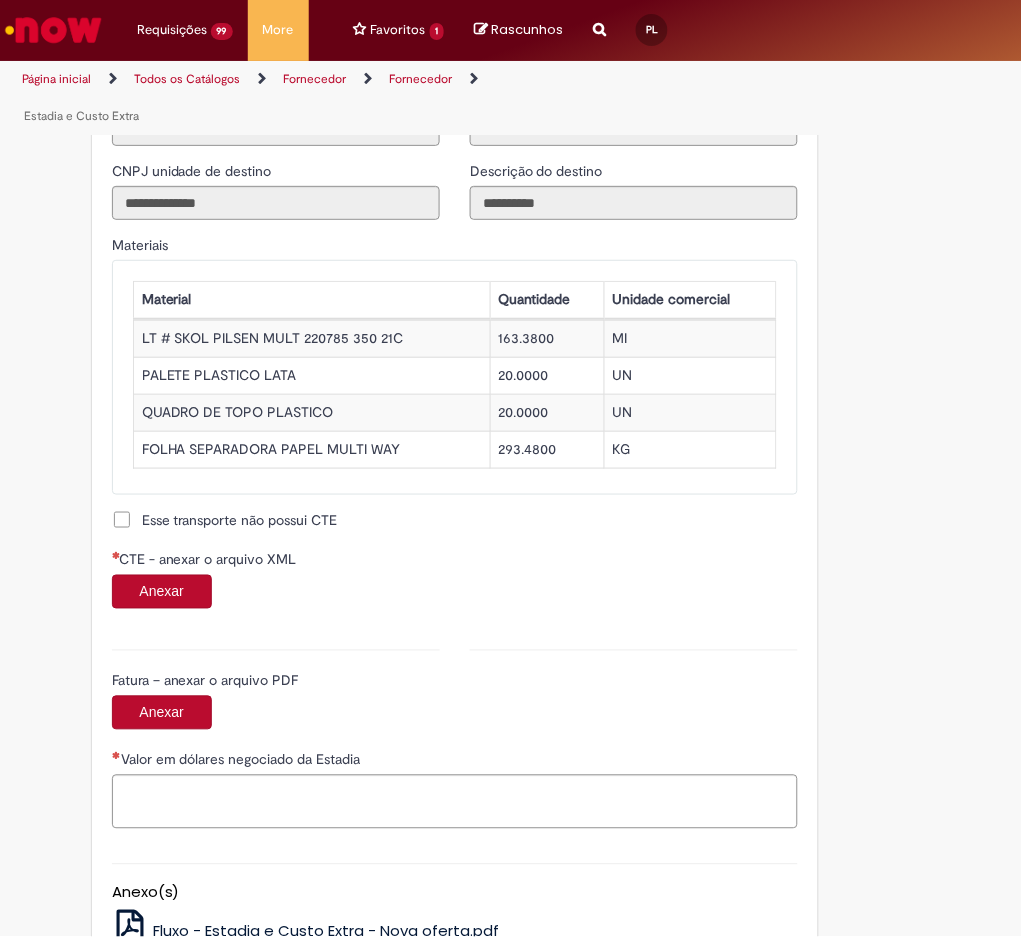 click on "Anexar" at bounding box center [162, 592] 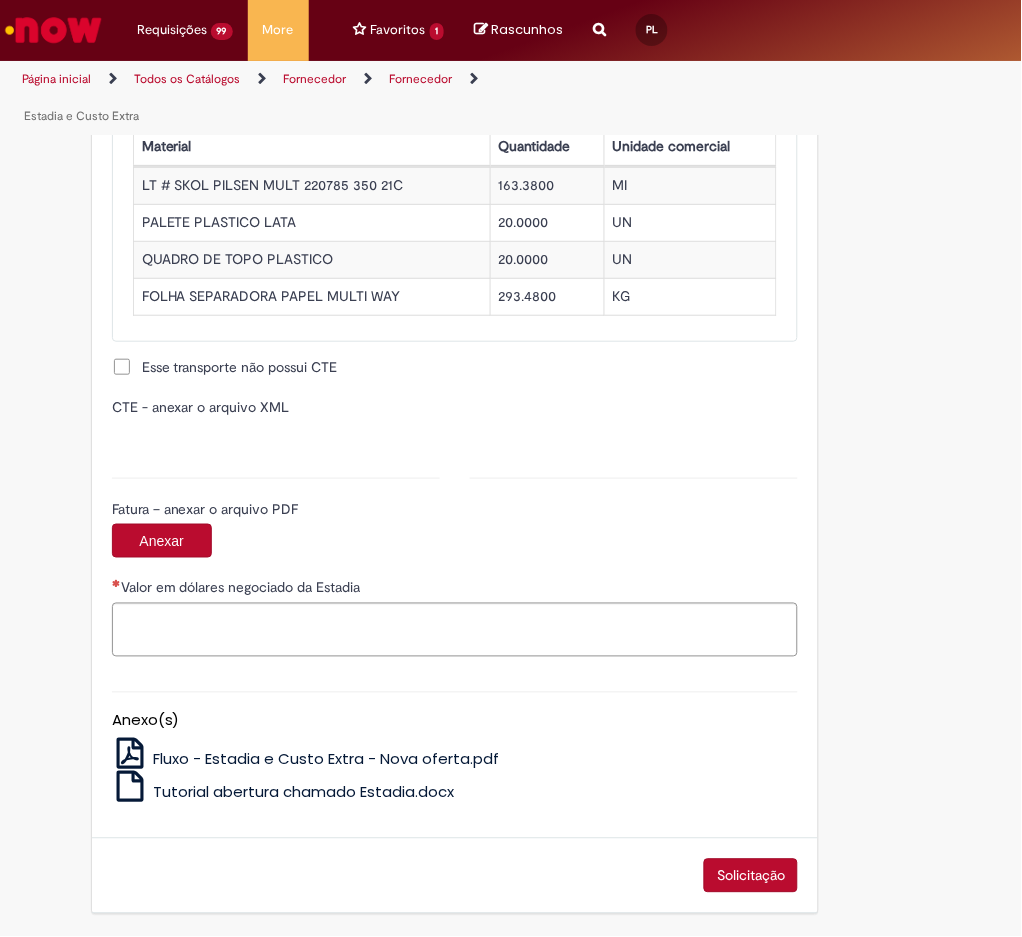 type on "**********" 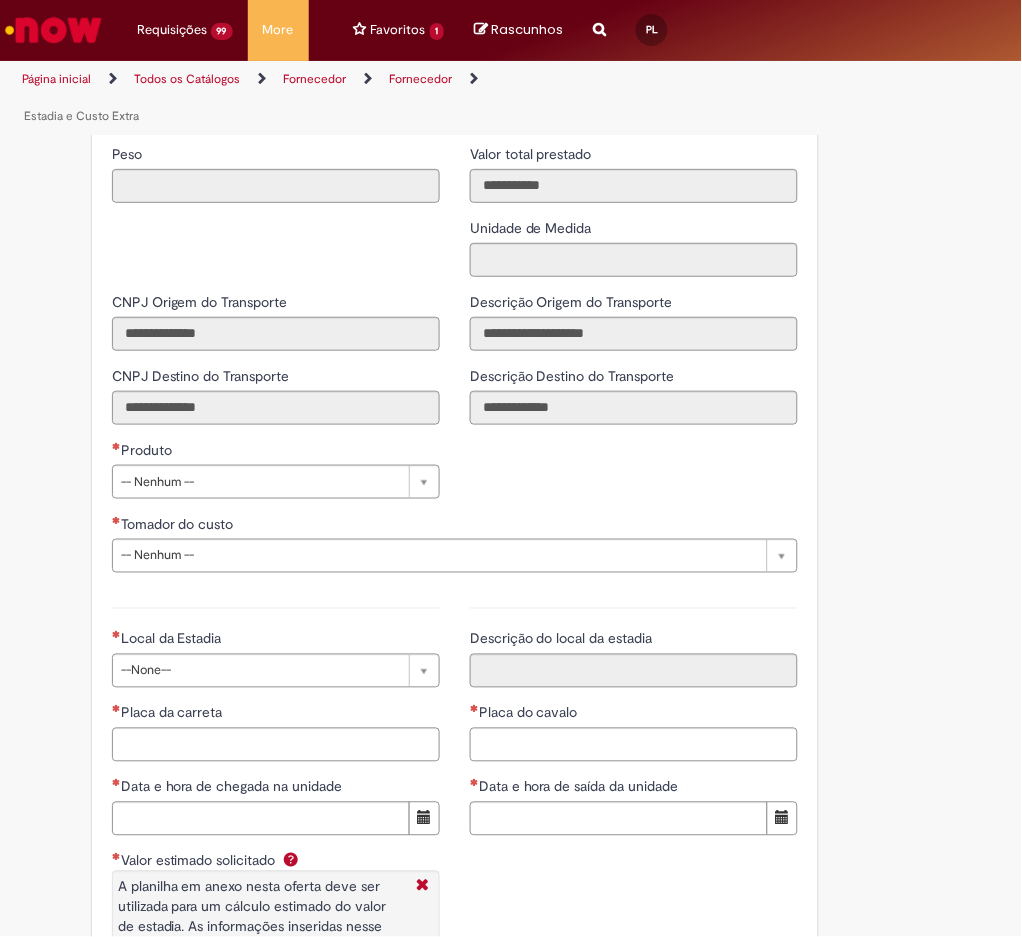 scroll, scrollTop: 2918, scrollLeft: 0, axis: vertical 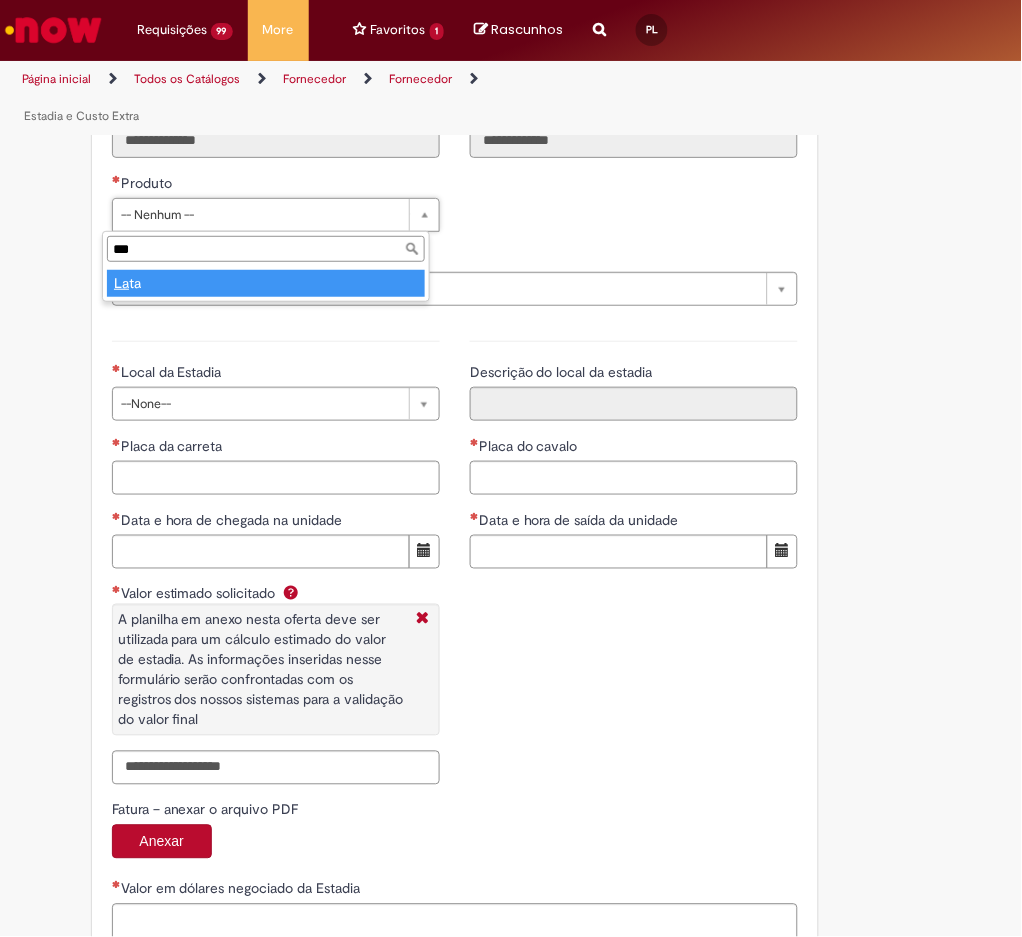 type on "****" 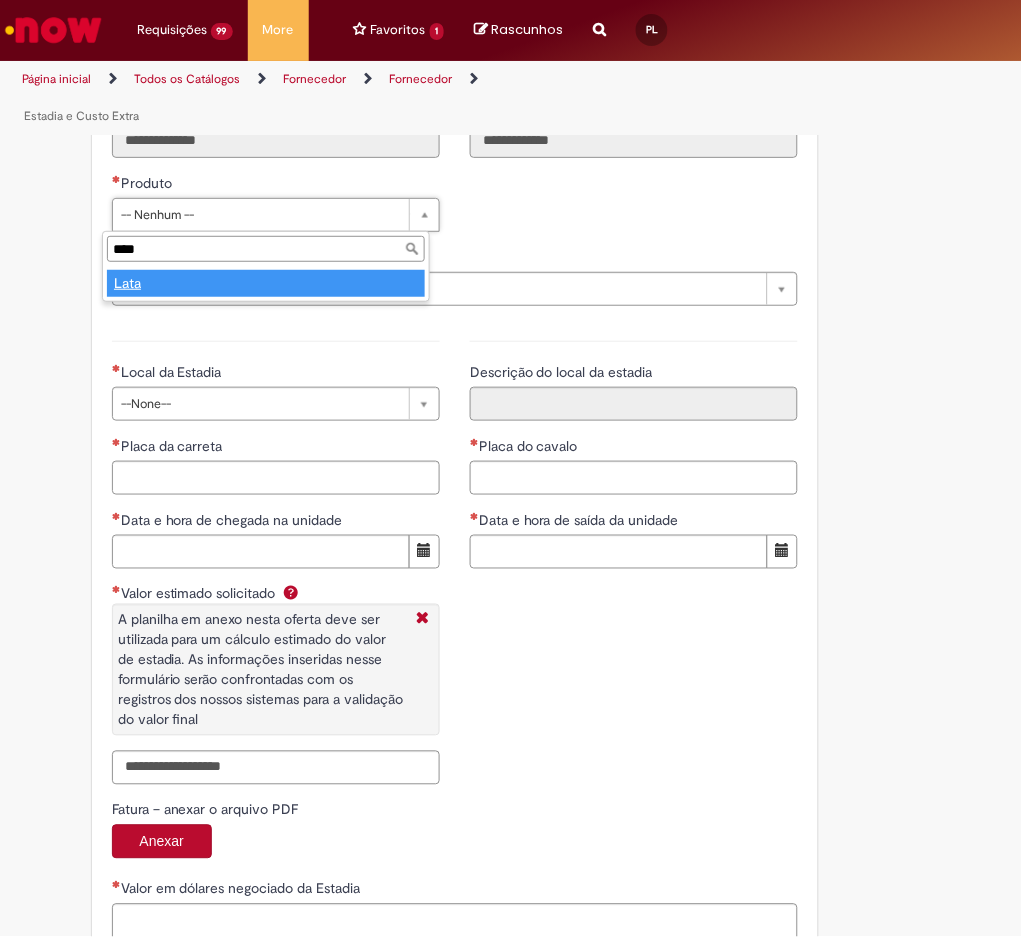 type on "****" 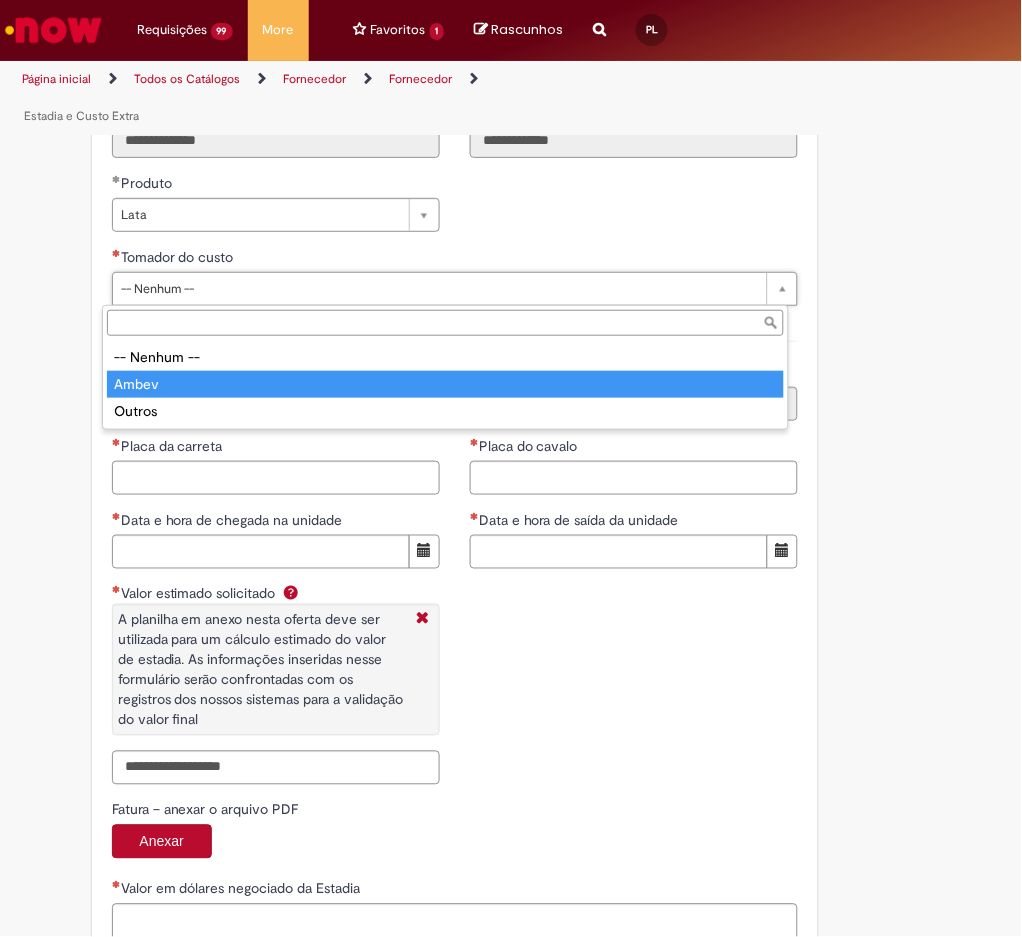 type on "*****" 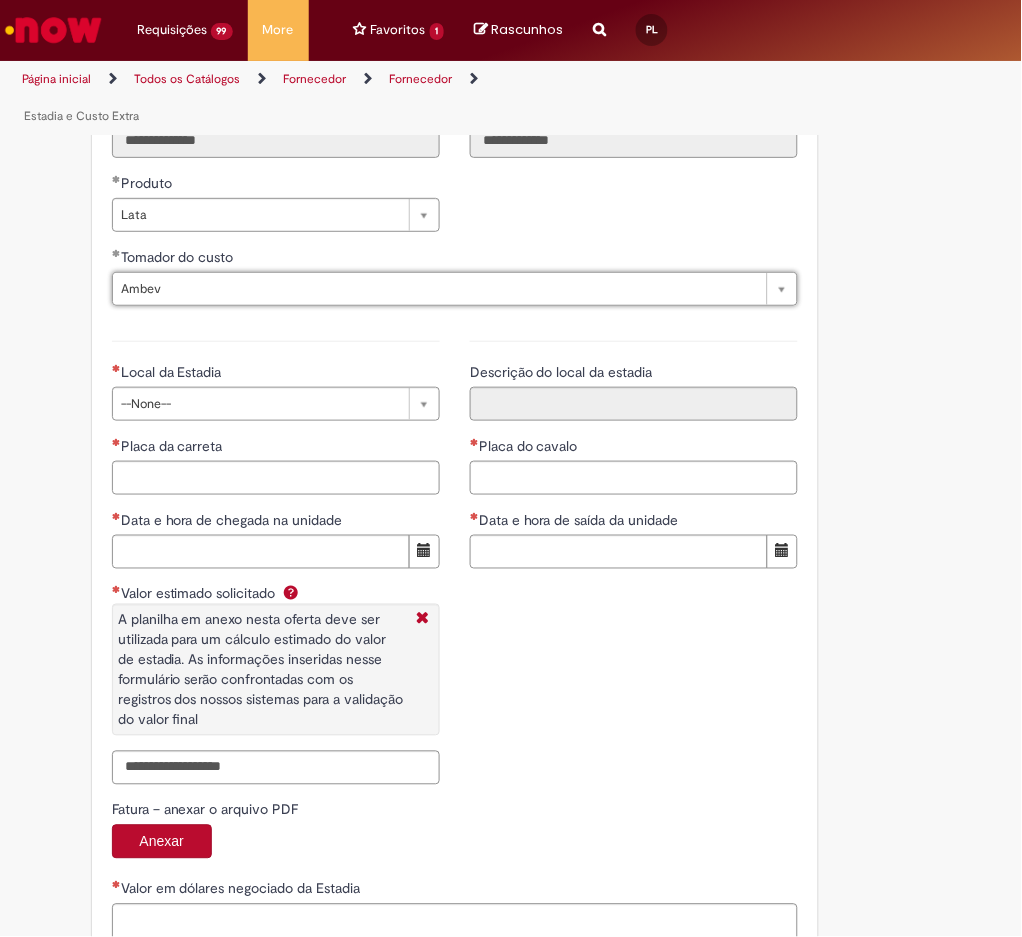 click on "Local da Estadia" at bounding box center [276, 374] 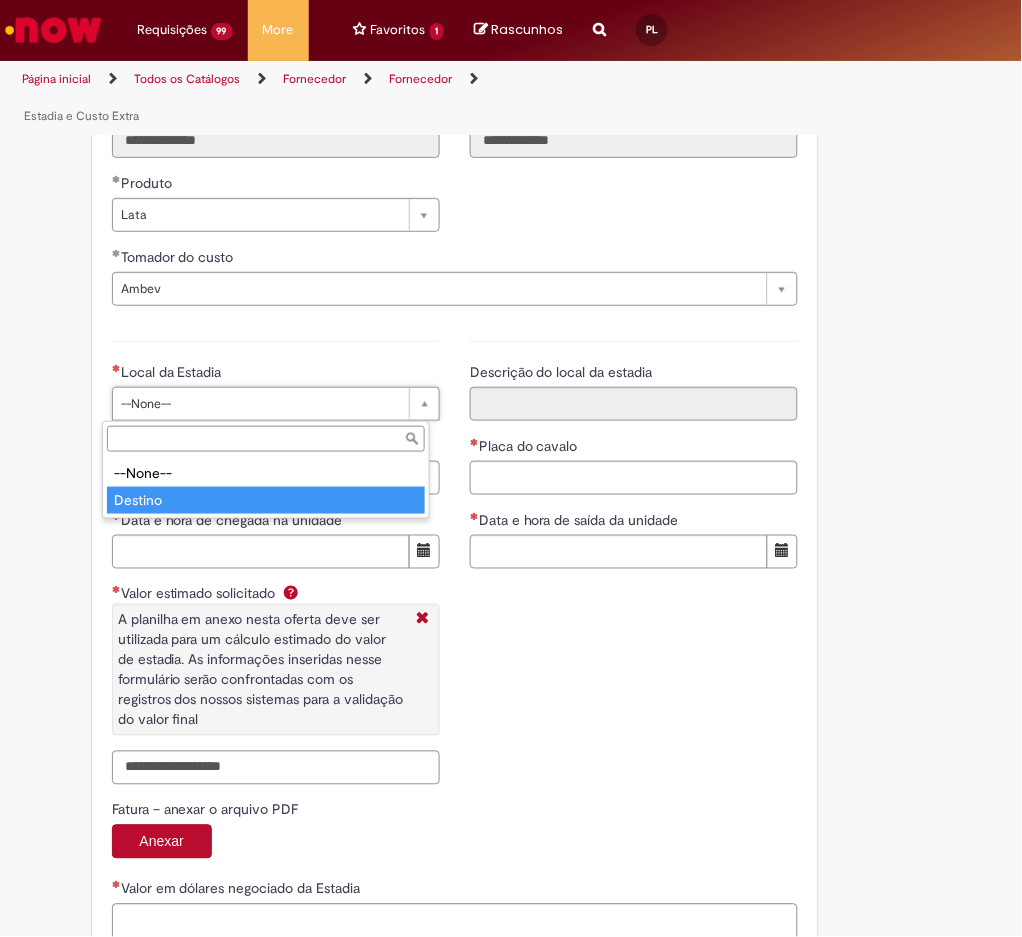 type on "*******" 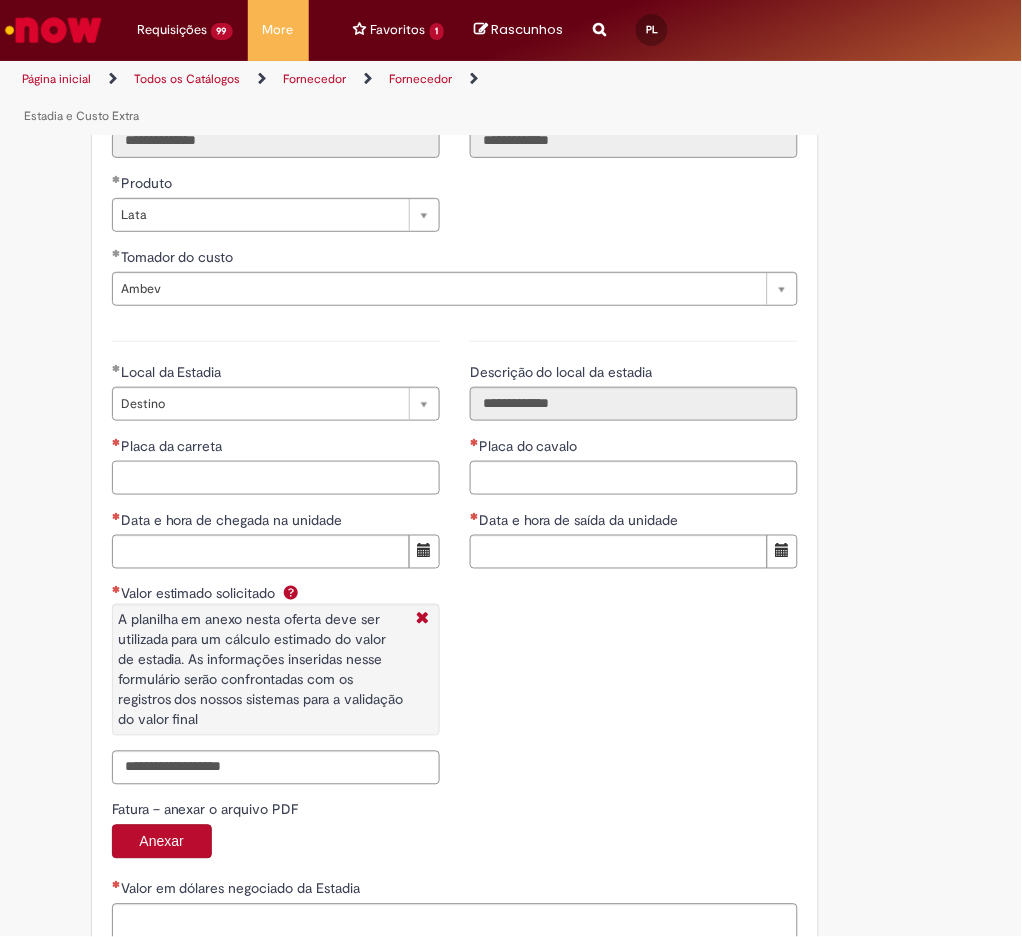 click on "Placa da carreta" at bounding box center (276, 478) 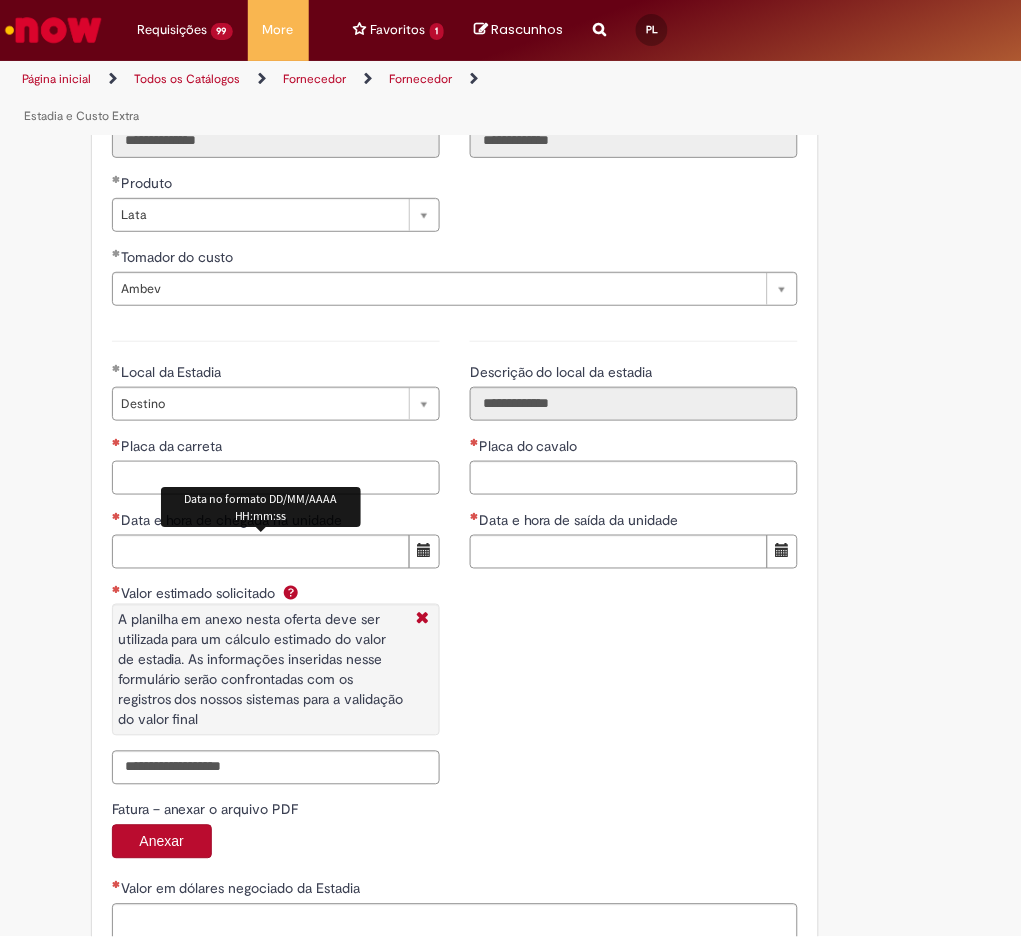 click on "Placa da carreta" at bounding box center [276, 478] 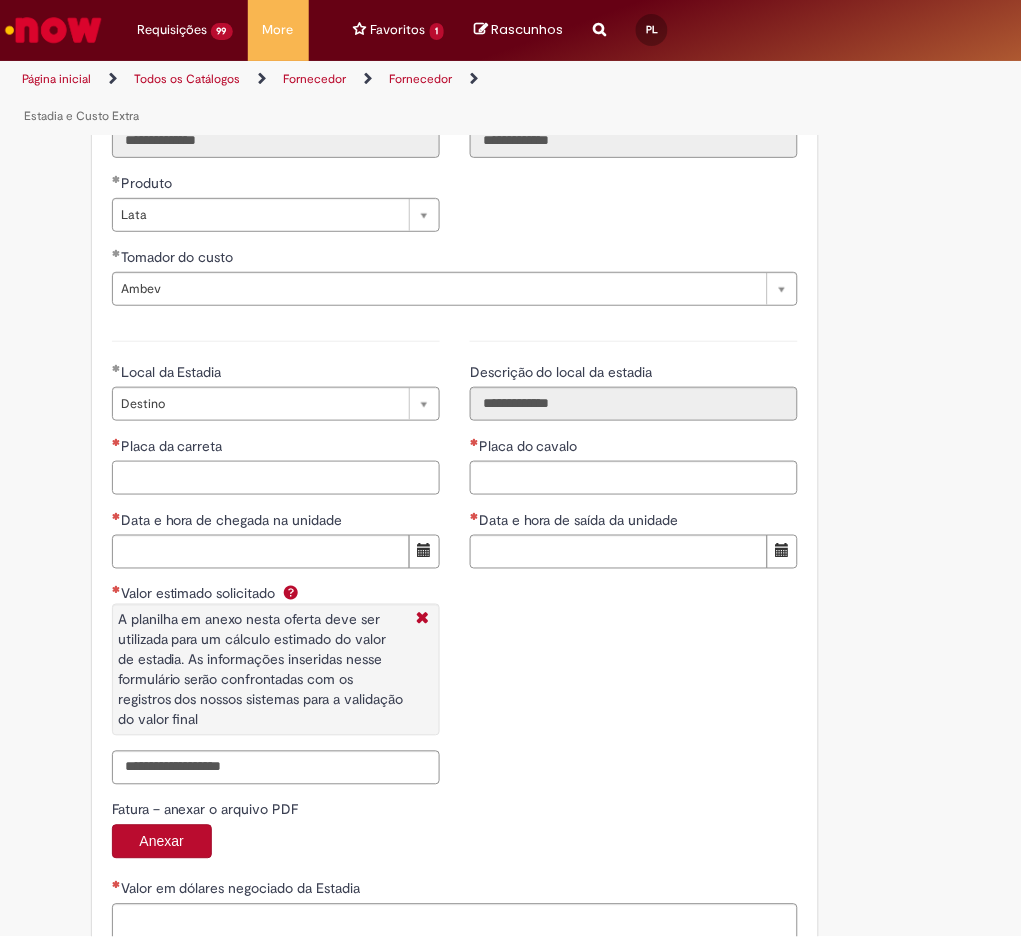 paste on "*******" 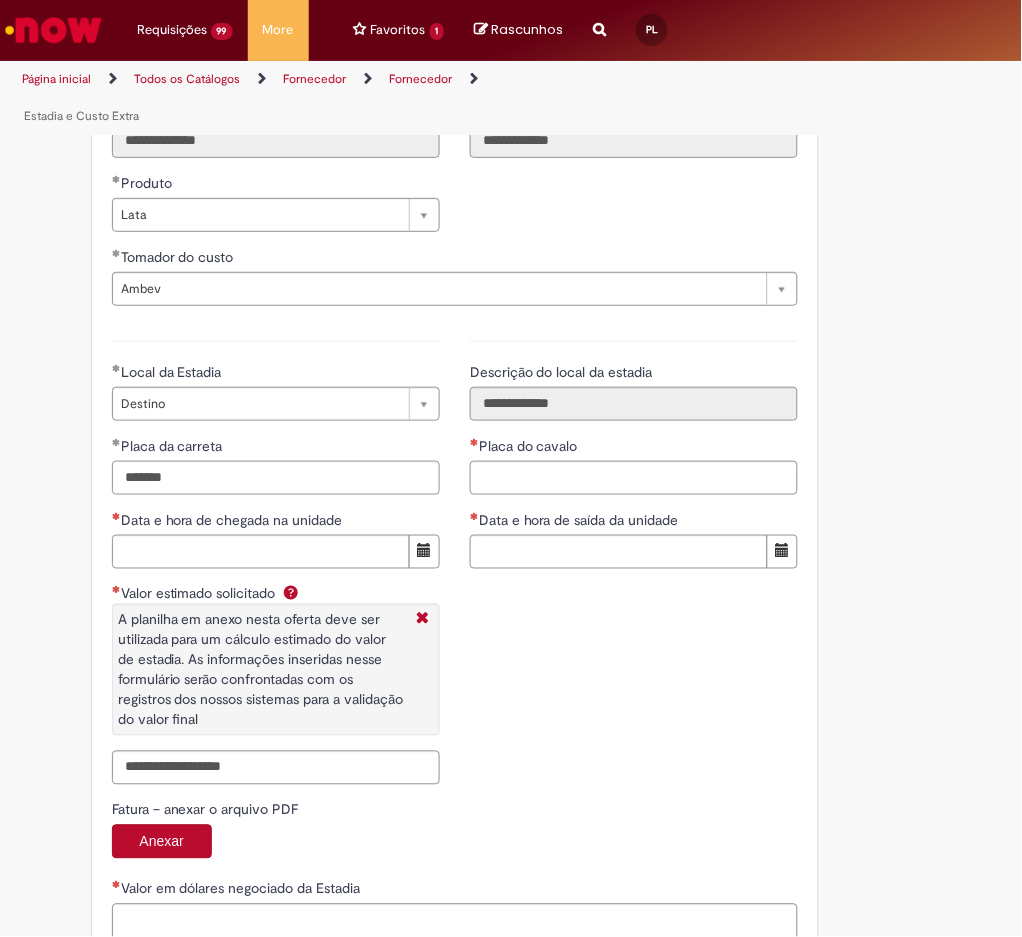 type on "*******" 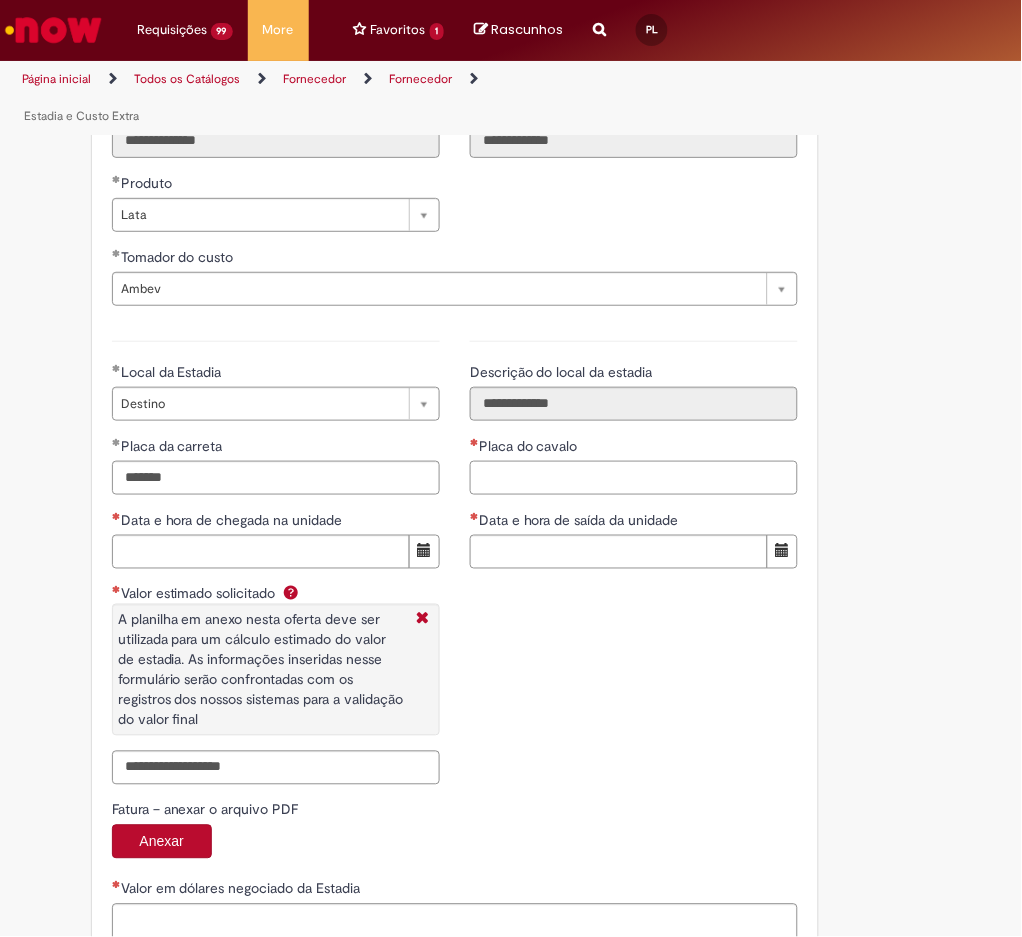 click on "Placa do cavalo" at bounding box center (634, 478) 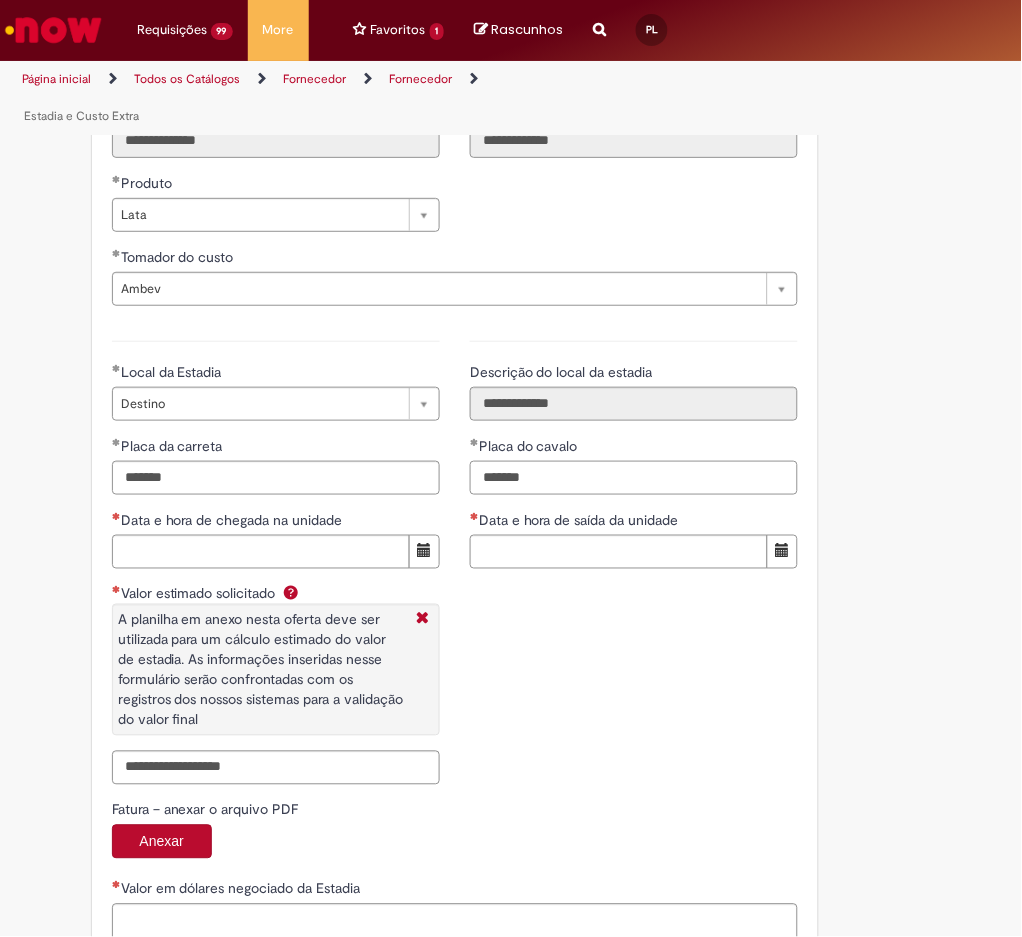type on "*******" 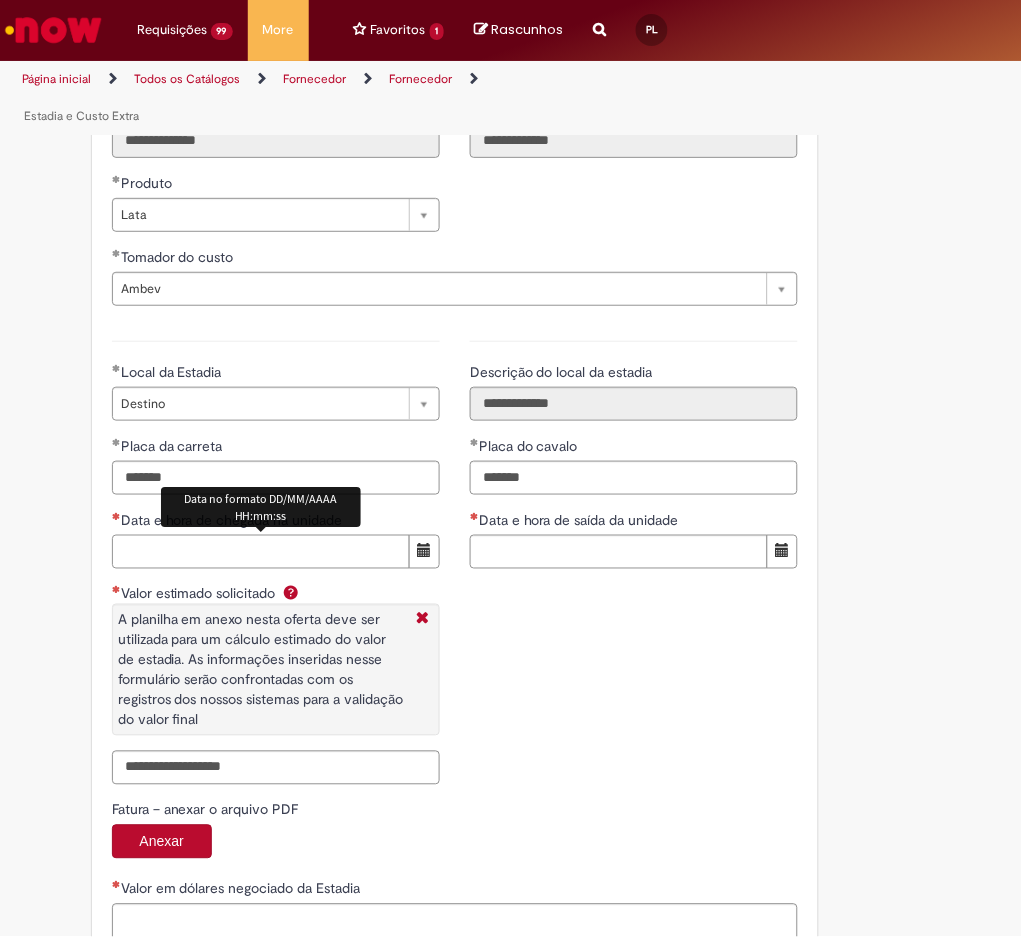 click on "Data e hora de chegada na unidade" at bounding box center [261, 552] 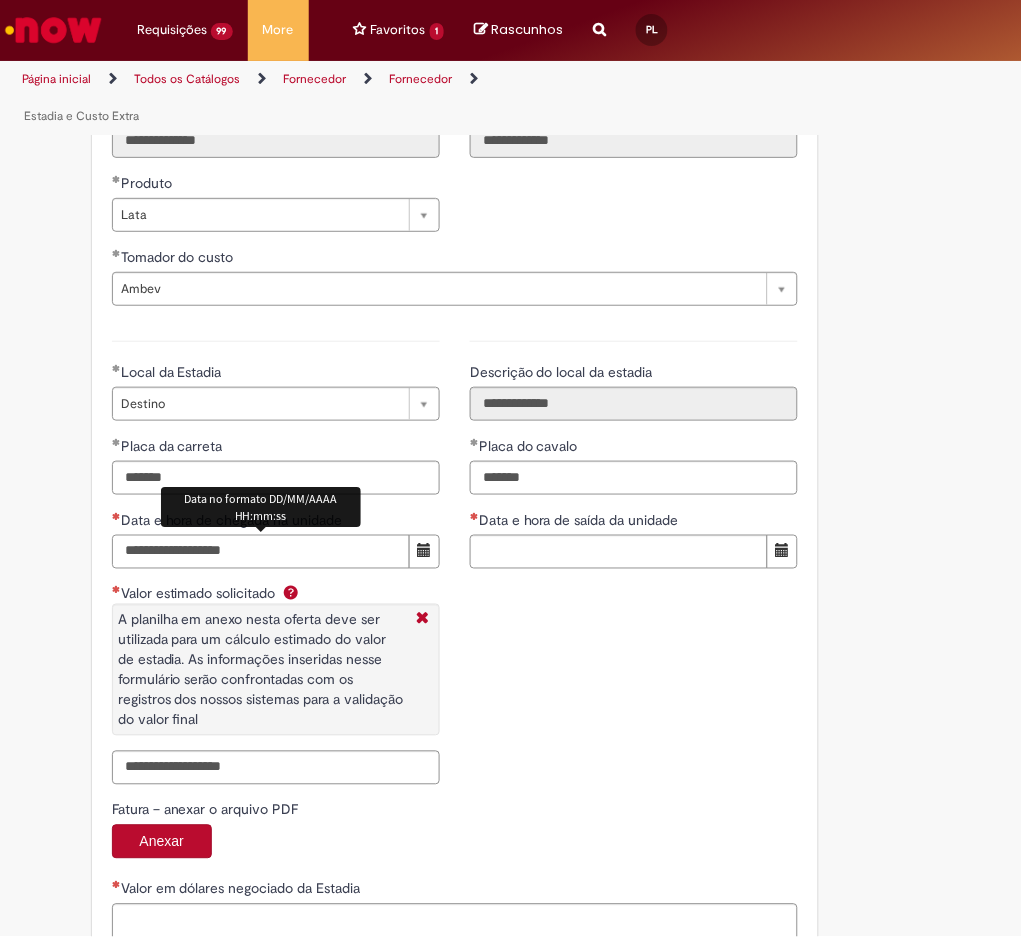 type on "**********" 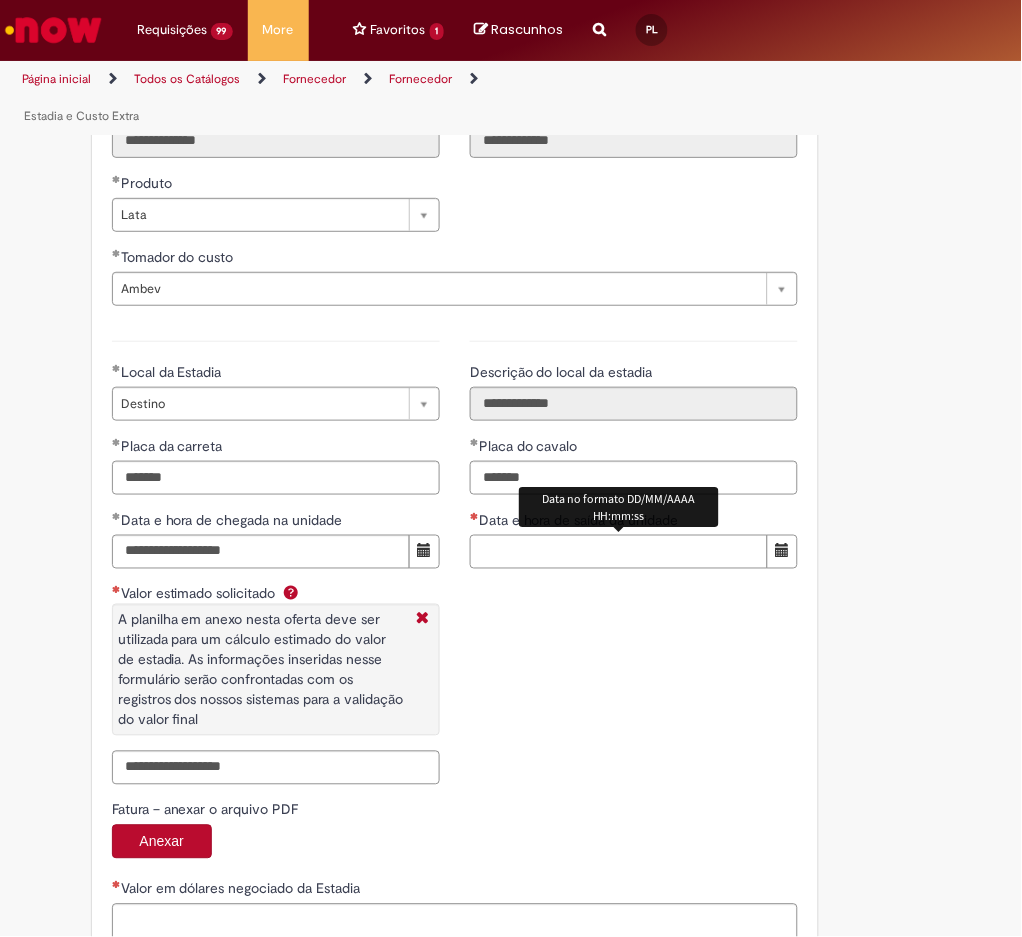 click on "Data e hora de saída da unidade" at bounding box center [619, 552] 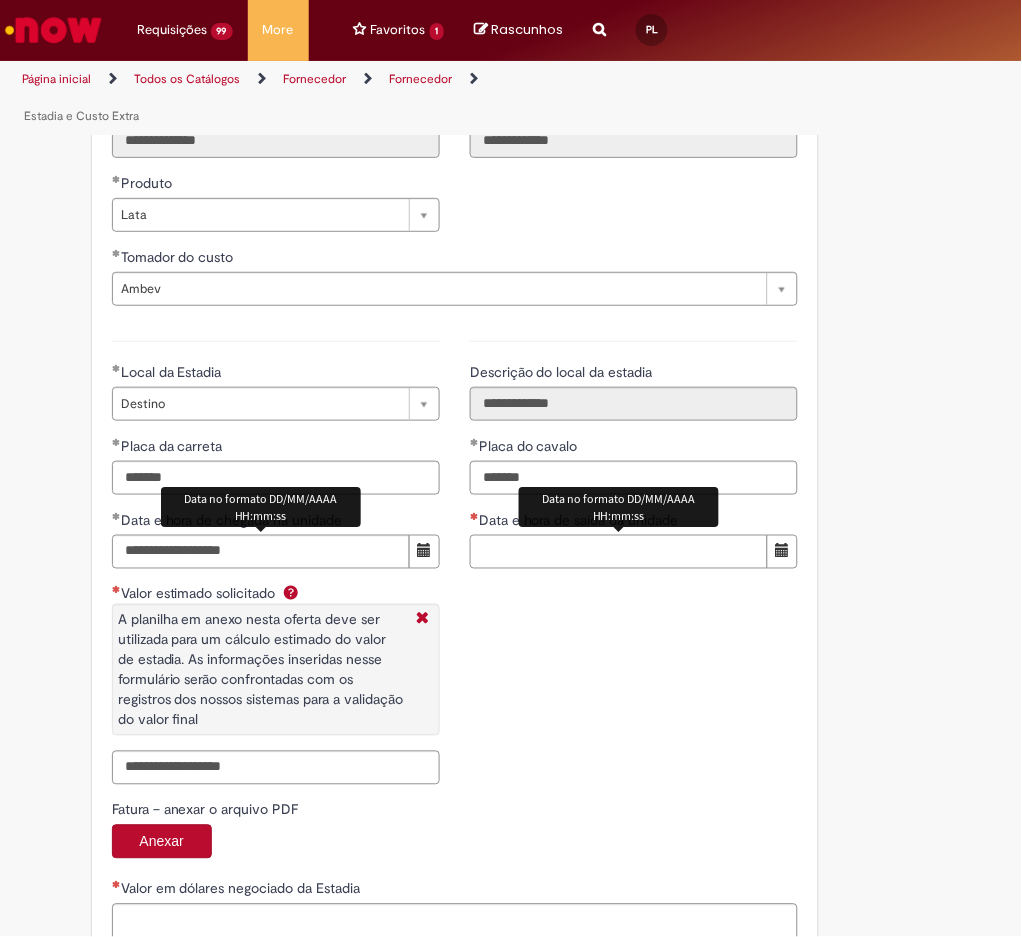 paste on "**********" 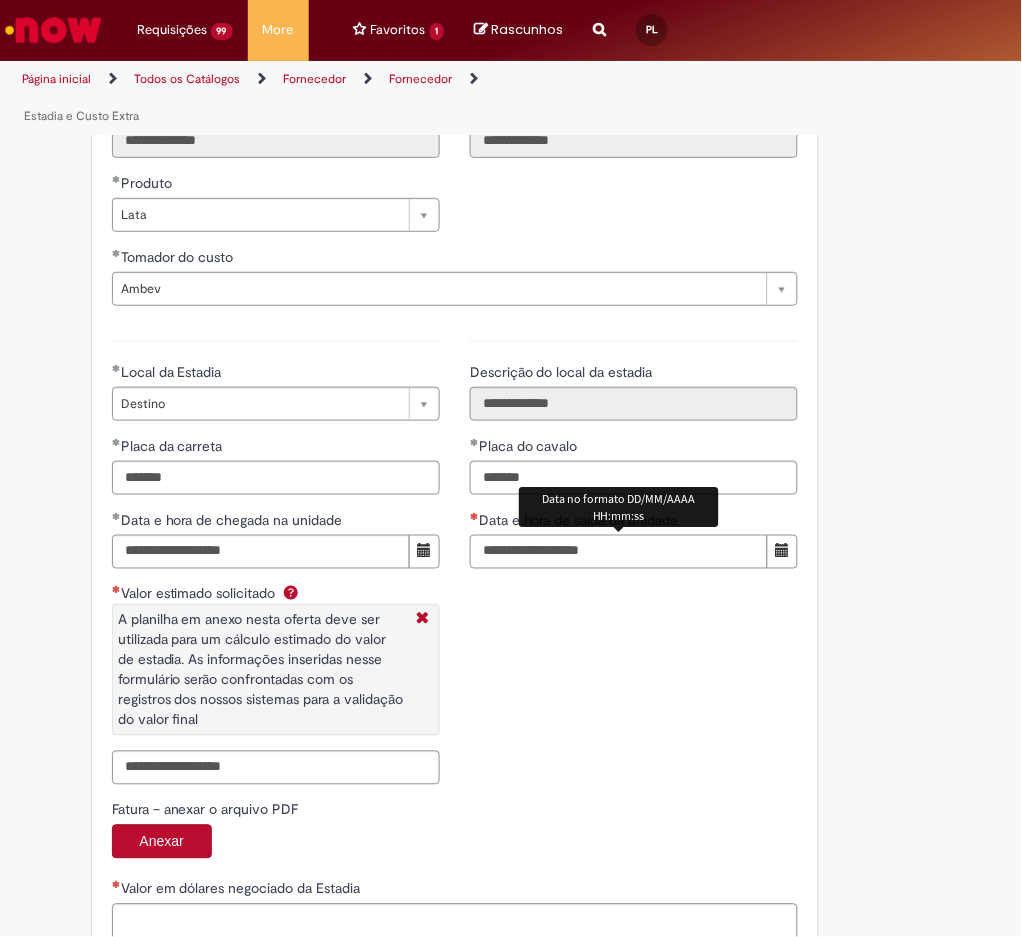 type on "**********" 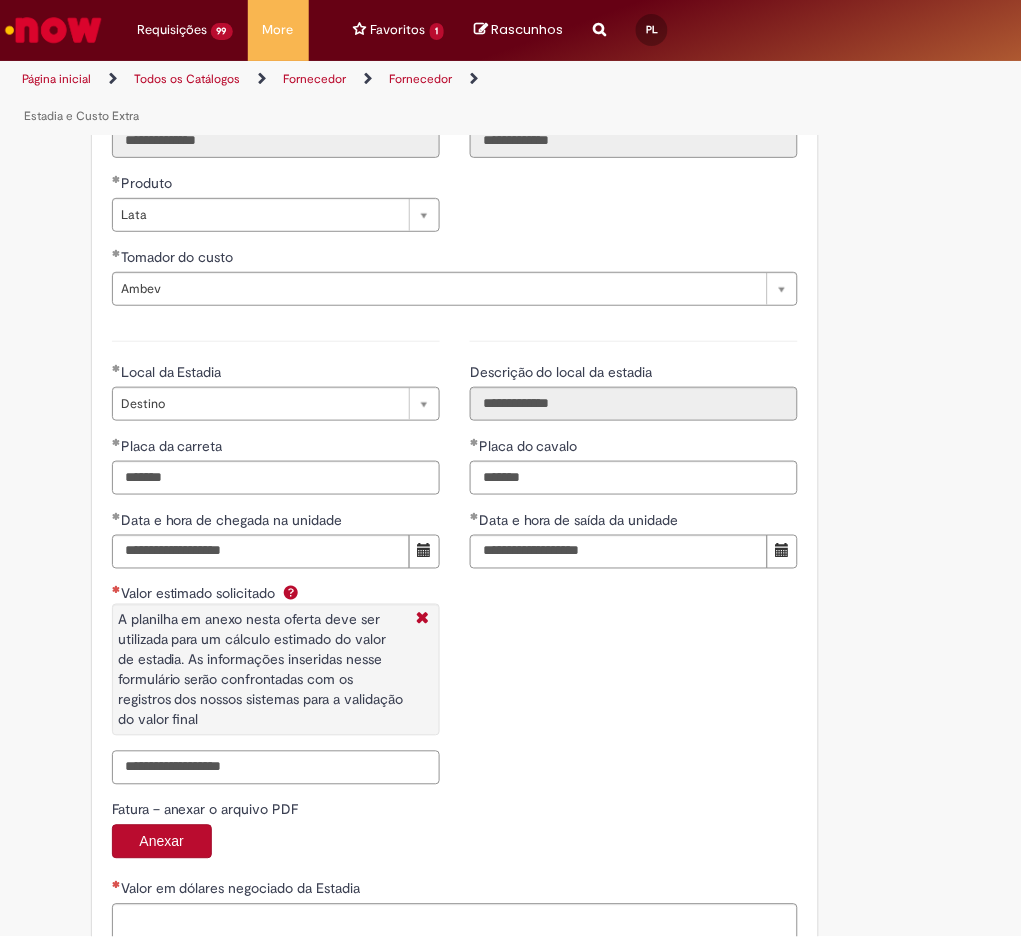 click on "Valor estimado solicitado A planilha em anexo nesta oferta deve ser utilizada para um cálculo estimado do valor de estadia. As informações inseridas nesse formulário serão confrontadas com os registros dos nossos sistemas para a validação do valor final" at bounding box center (276, 768) 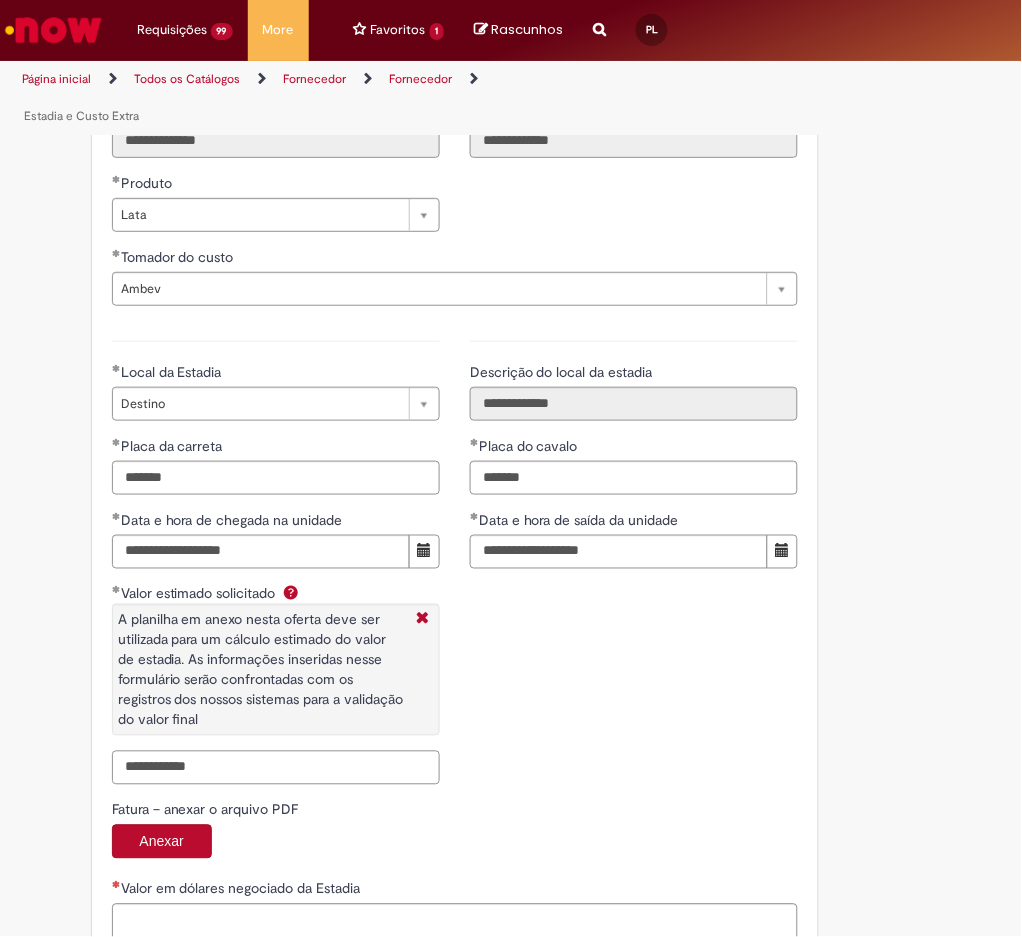 scroll, scrollTop: 3223, scrollLeft: 0, axis: vertical 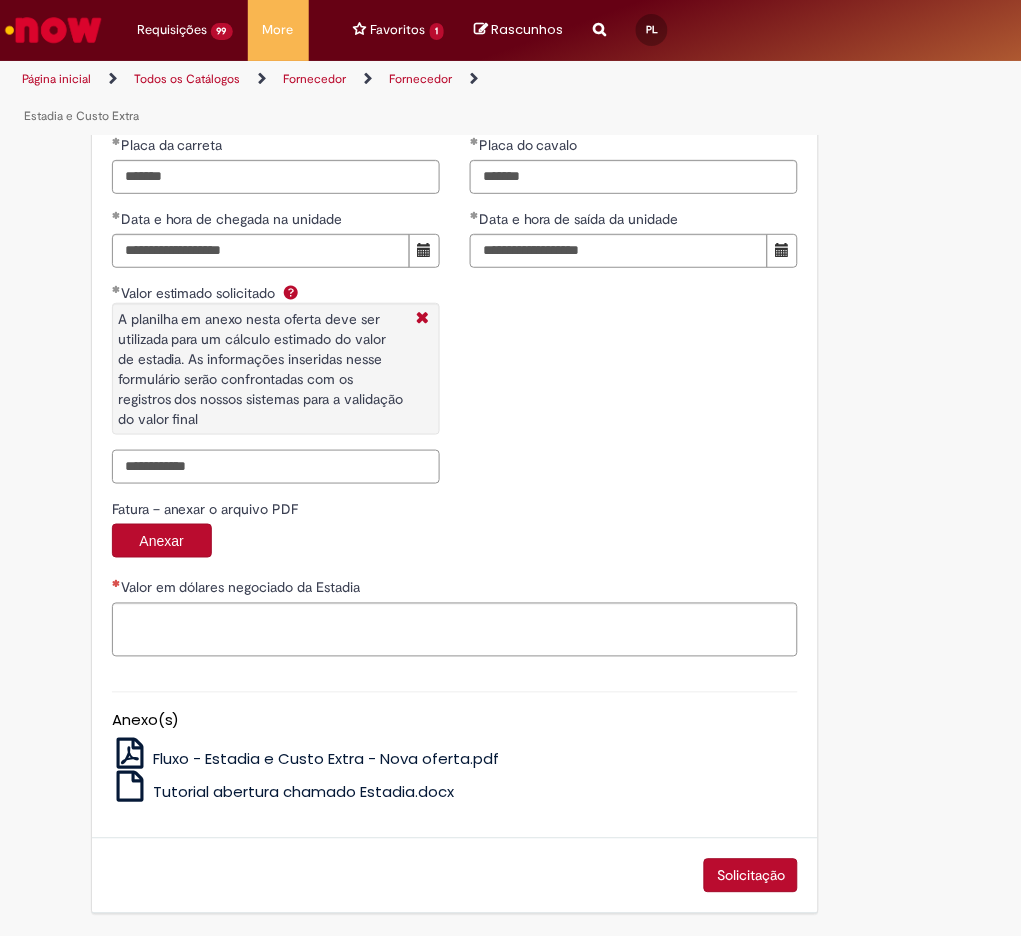 type on "**********" 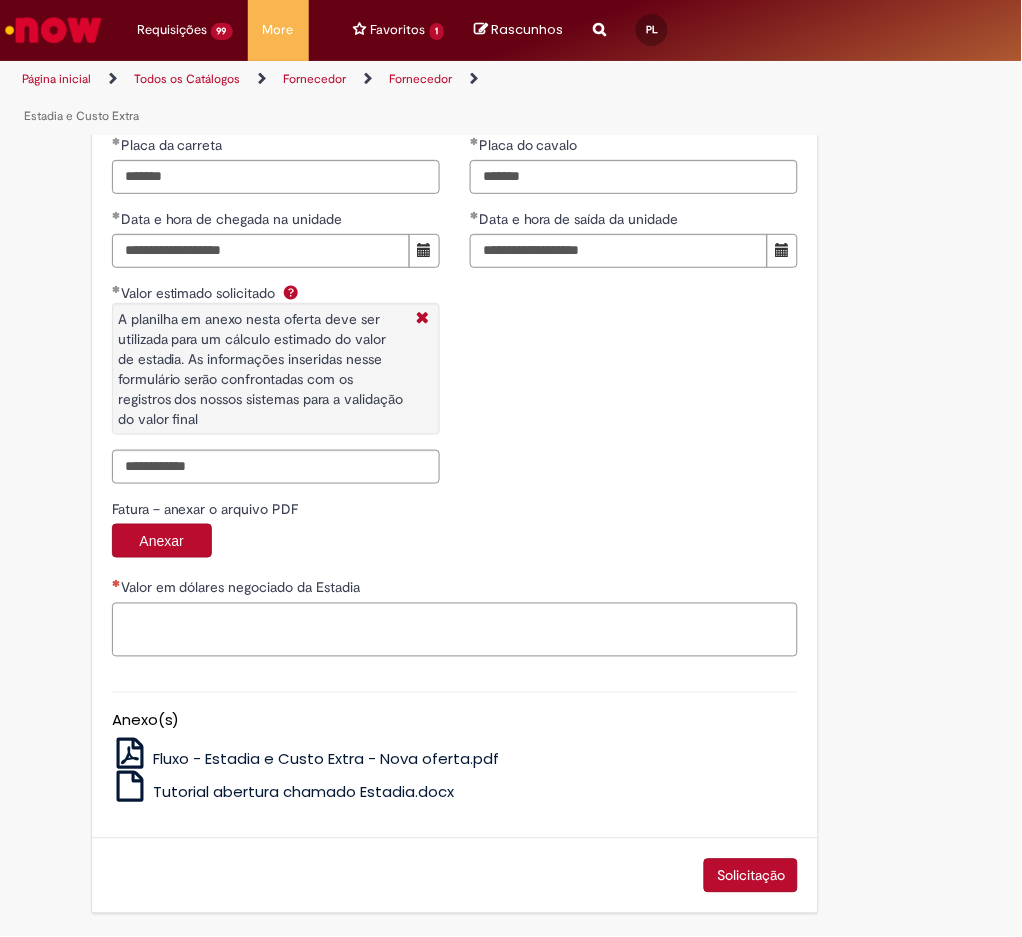 click on "Valor em dólares negociado da Estadia" at bounding box center [455, 630] 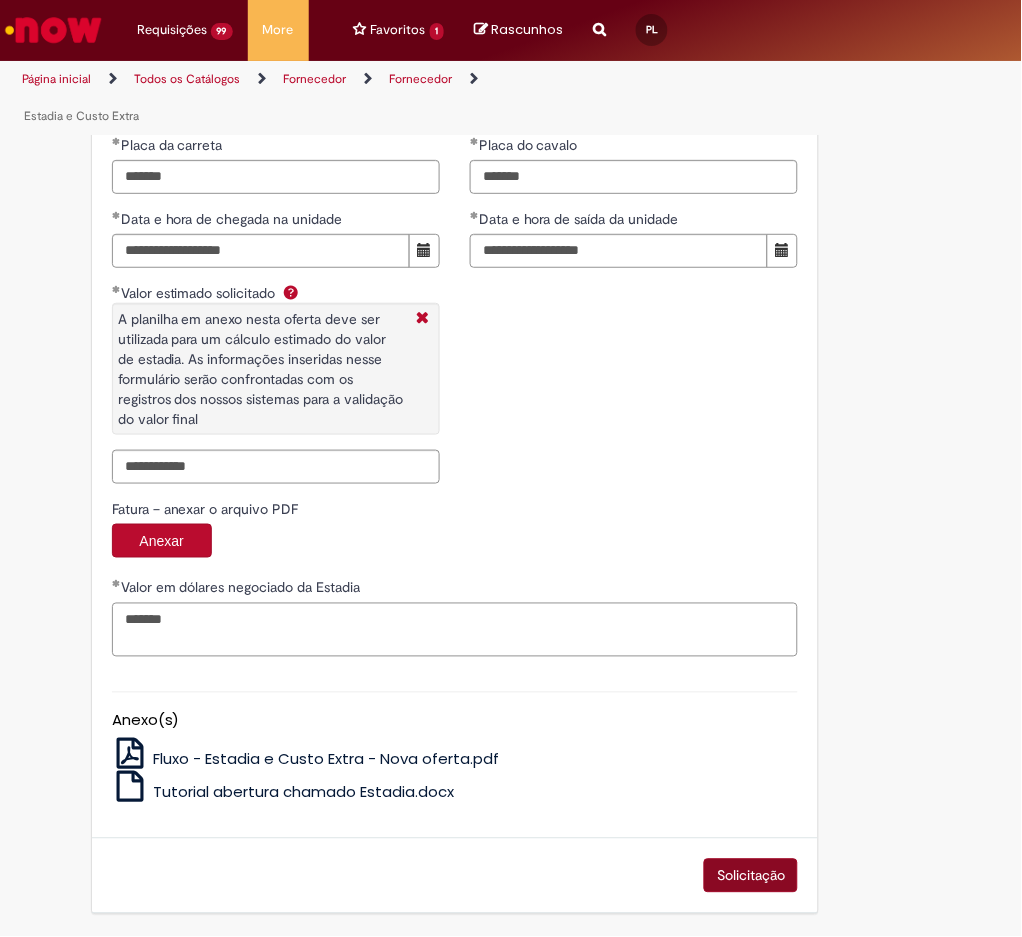 type on "*******" 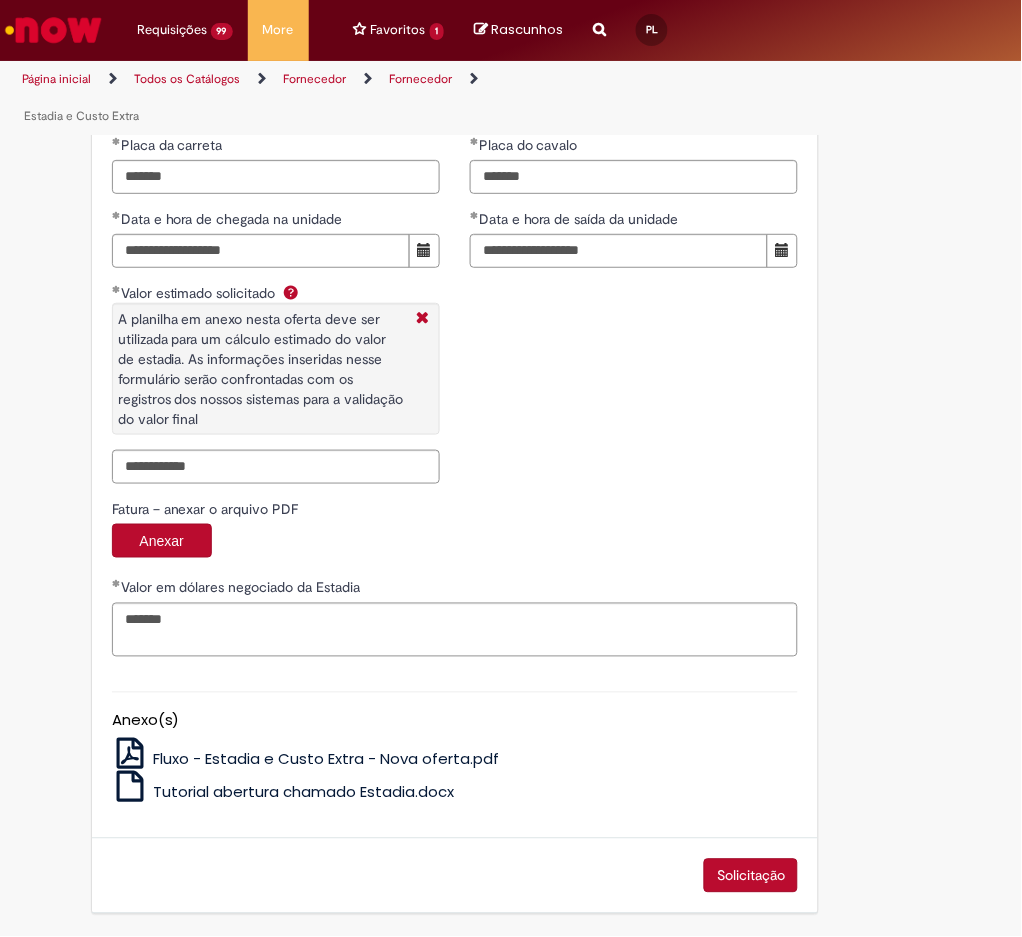 click on "Solicitação" at bounding box center (751, 876) 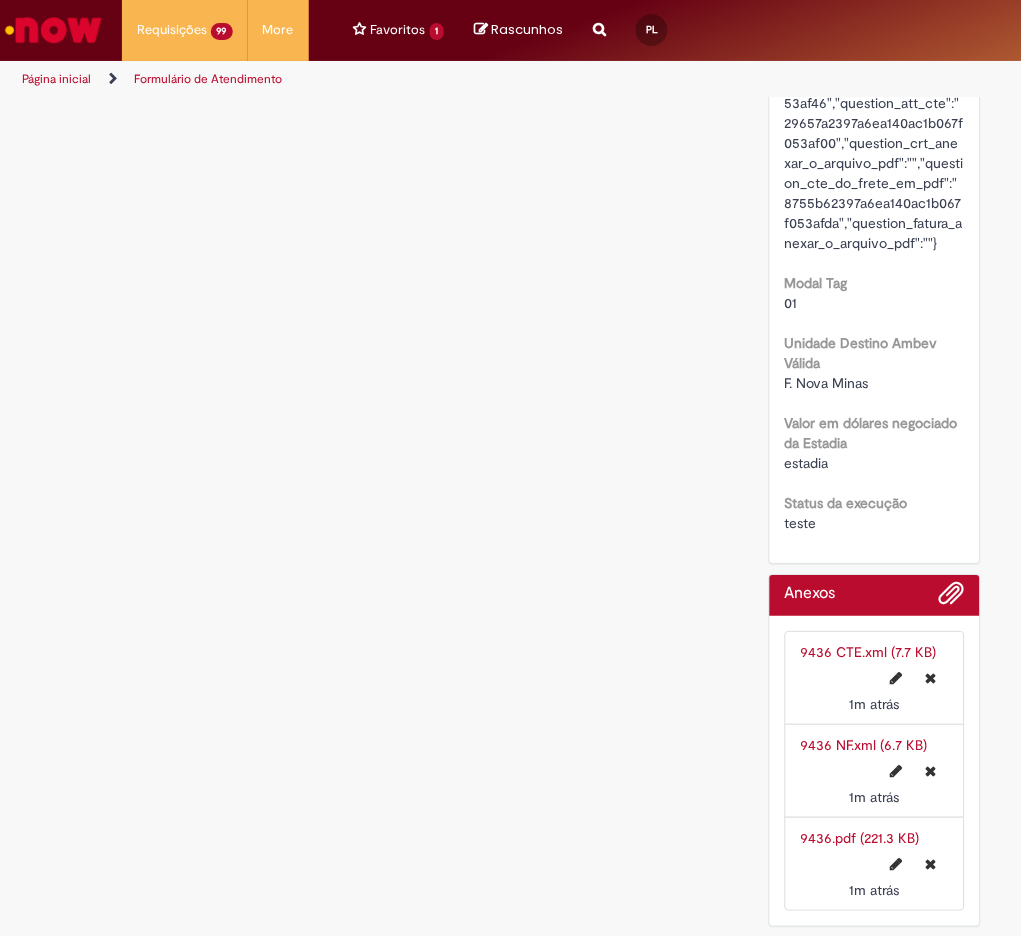 scroll, scrollTop: 0, scrollLeft: 0, axis: both 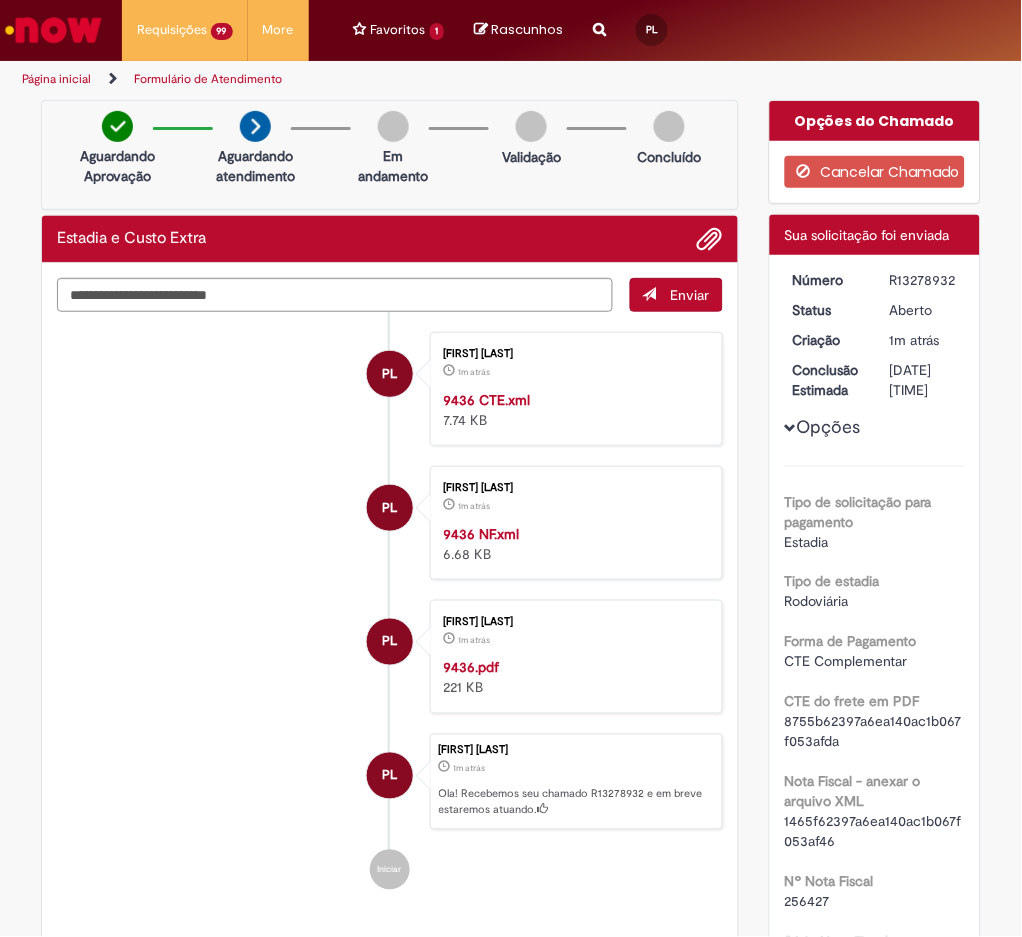drag, startPoint x: 908, startPoint y: 286, endPoint x: 946, endPoint y: 289, distance: 38.118237 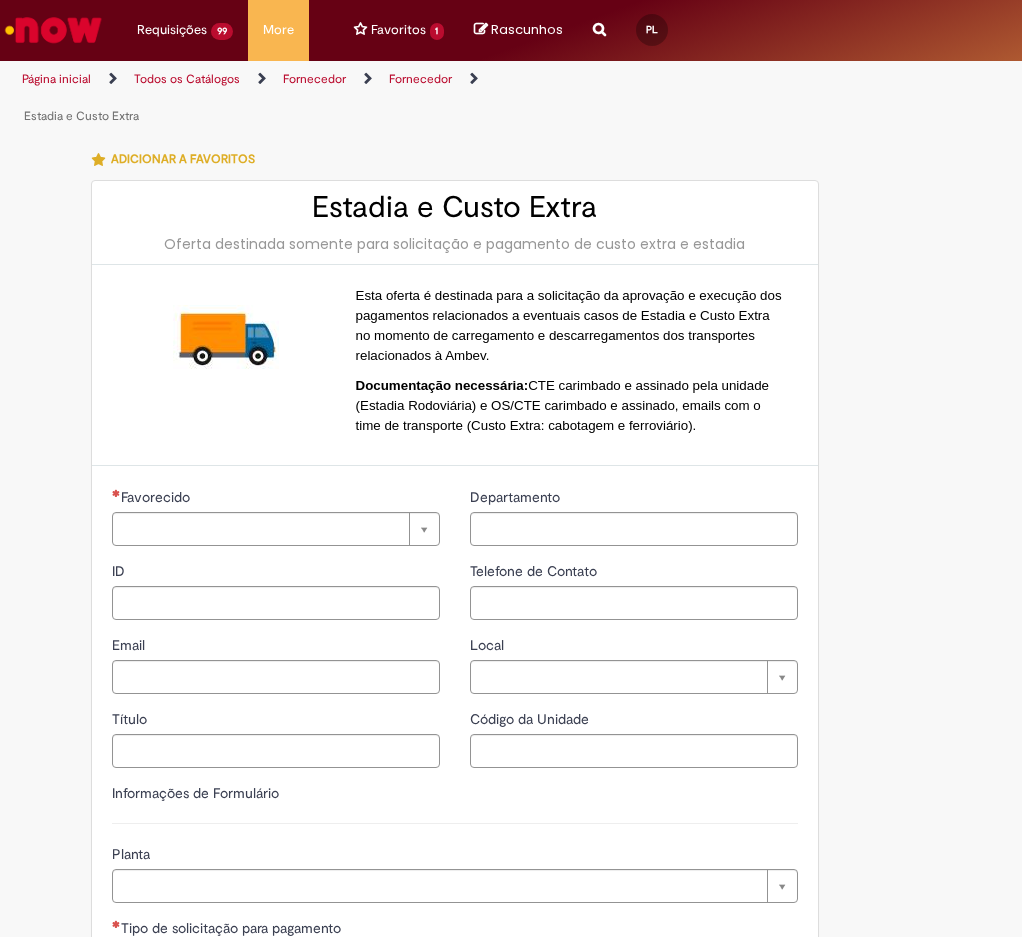 type on "**********" 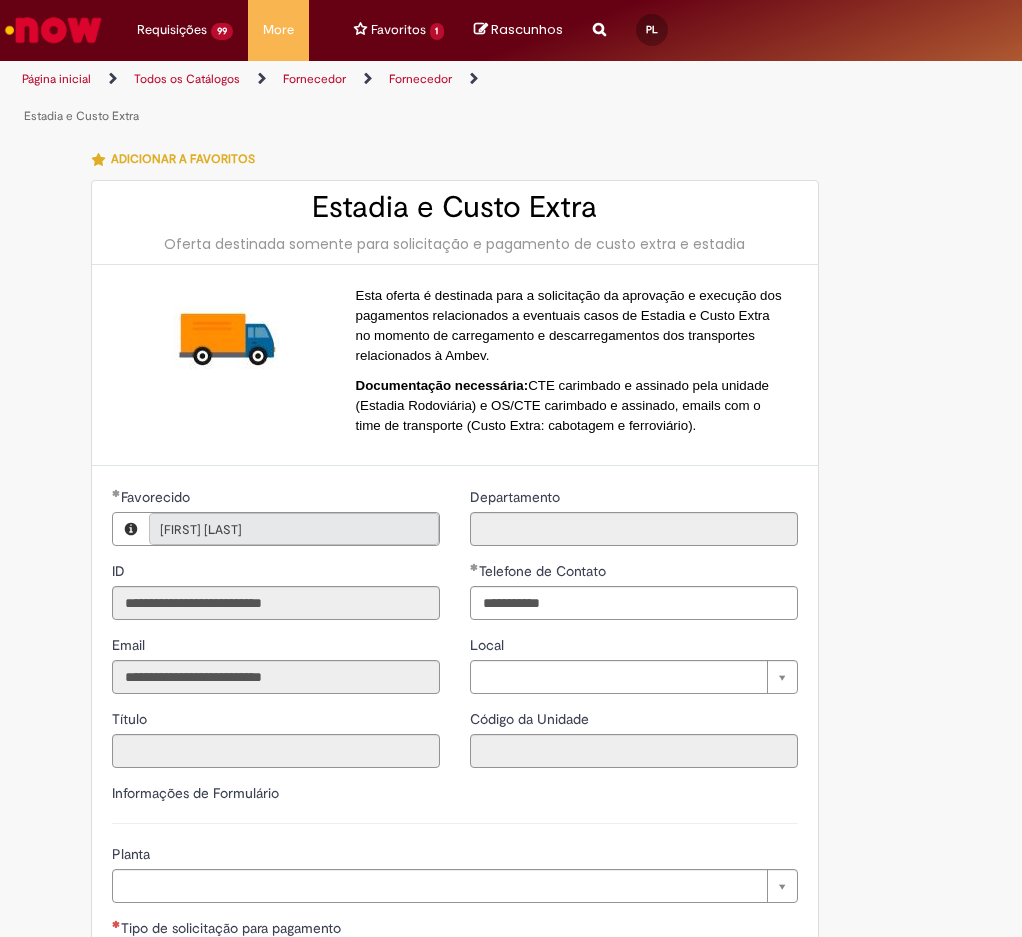 type on "**********" 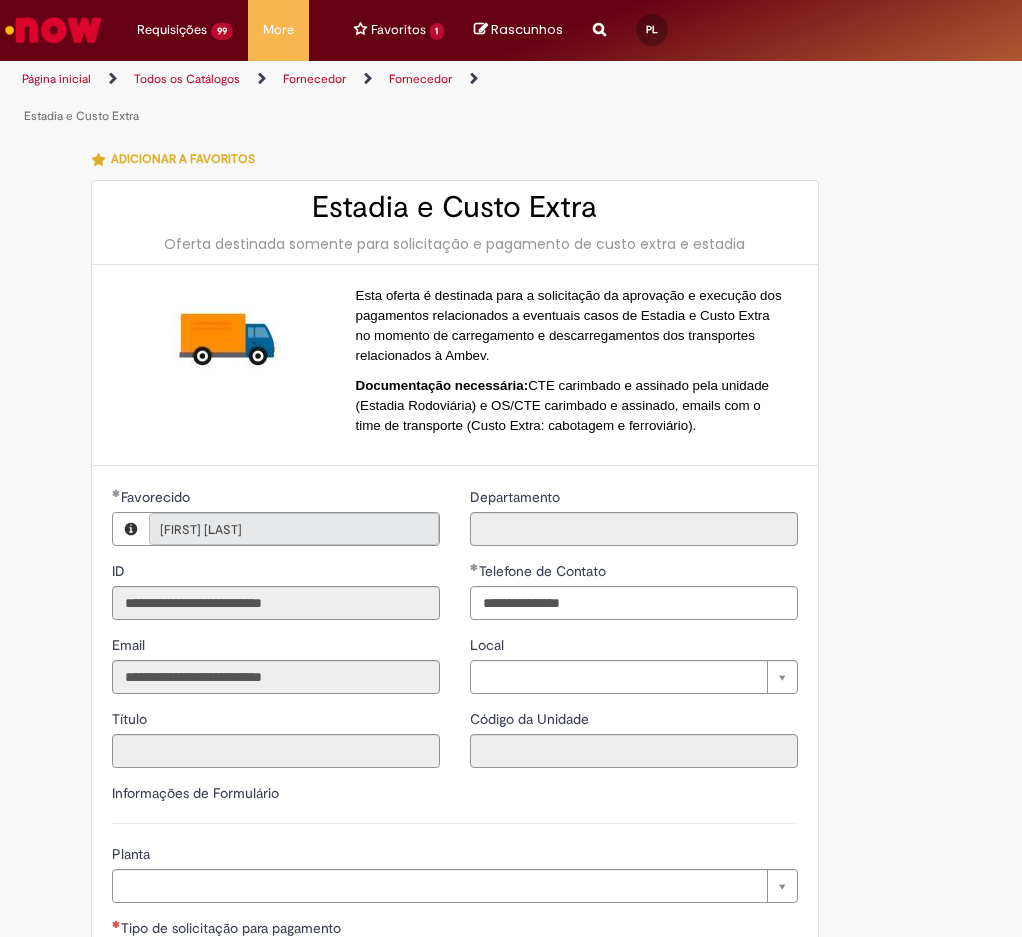 type on "**********" 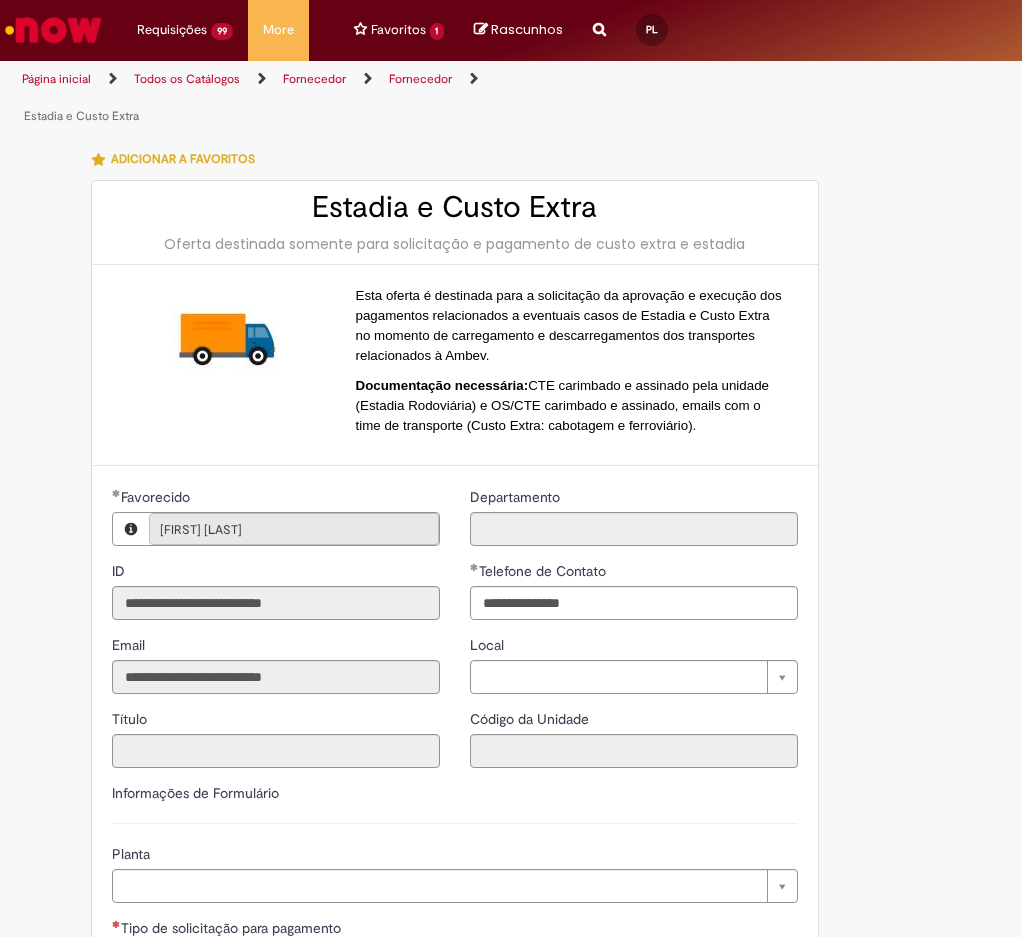 scroll, scrollTop: 0, scrollLeft: 0, axis: both 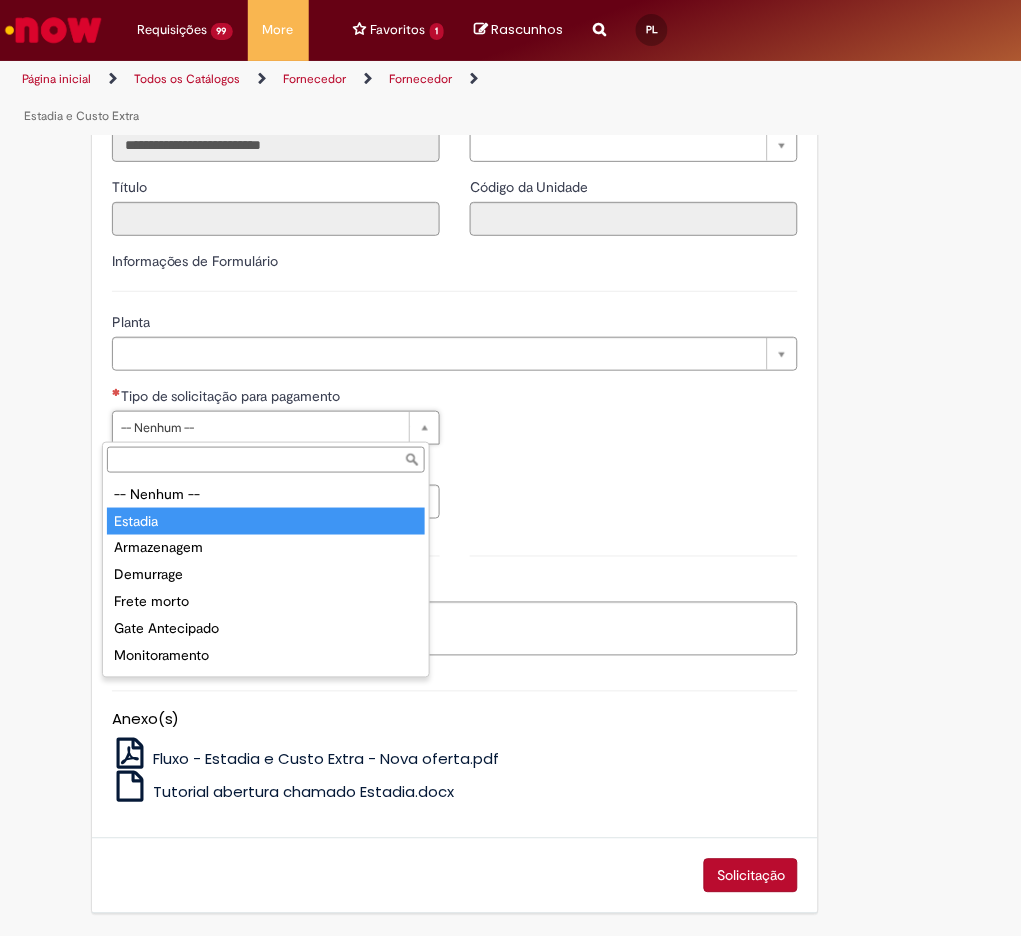 type on "*******" 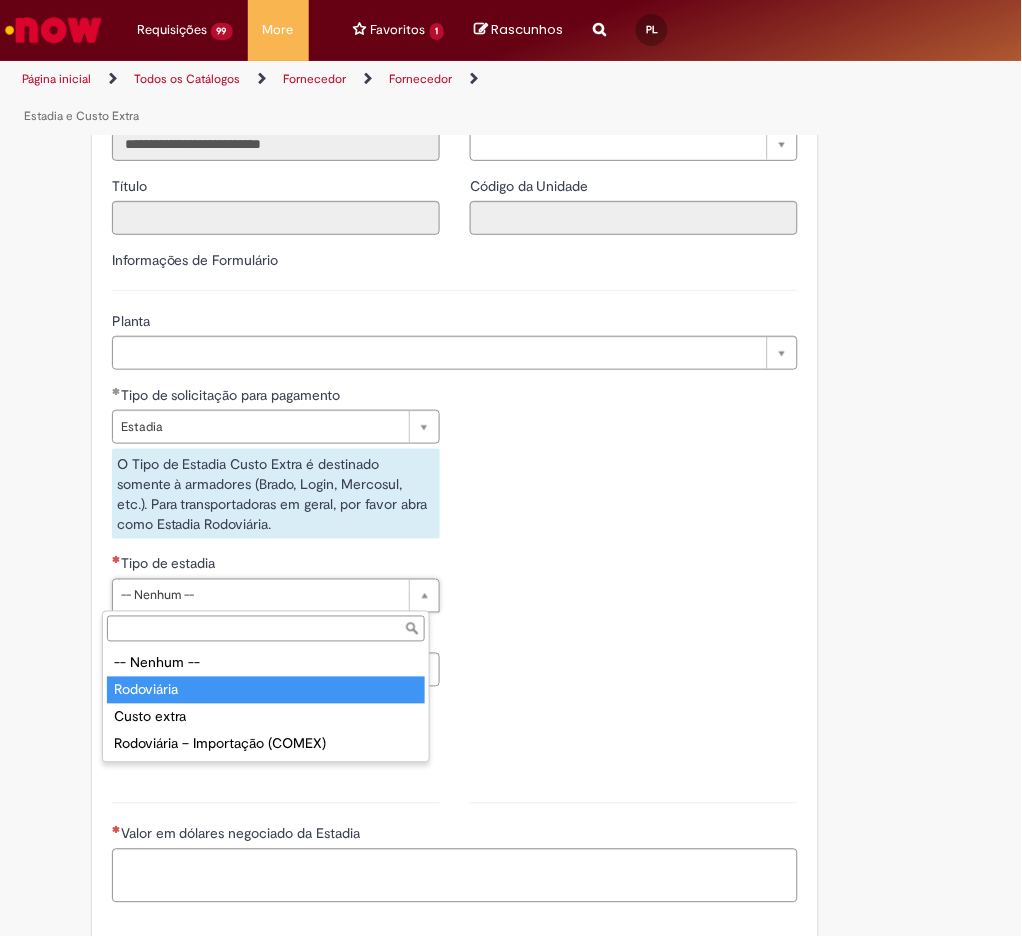 type on "**********" 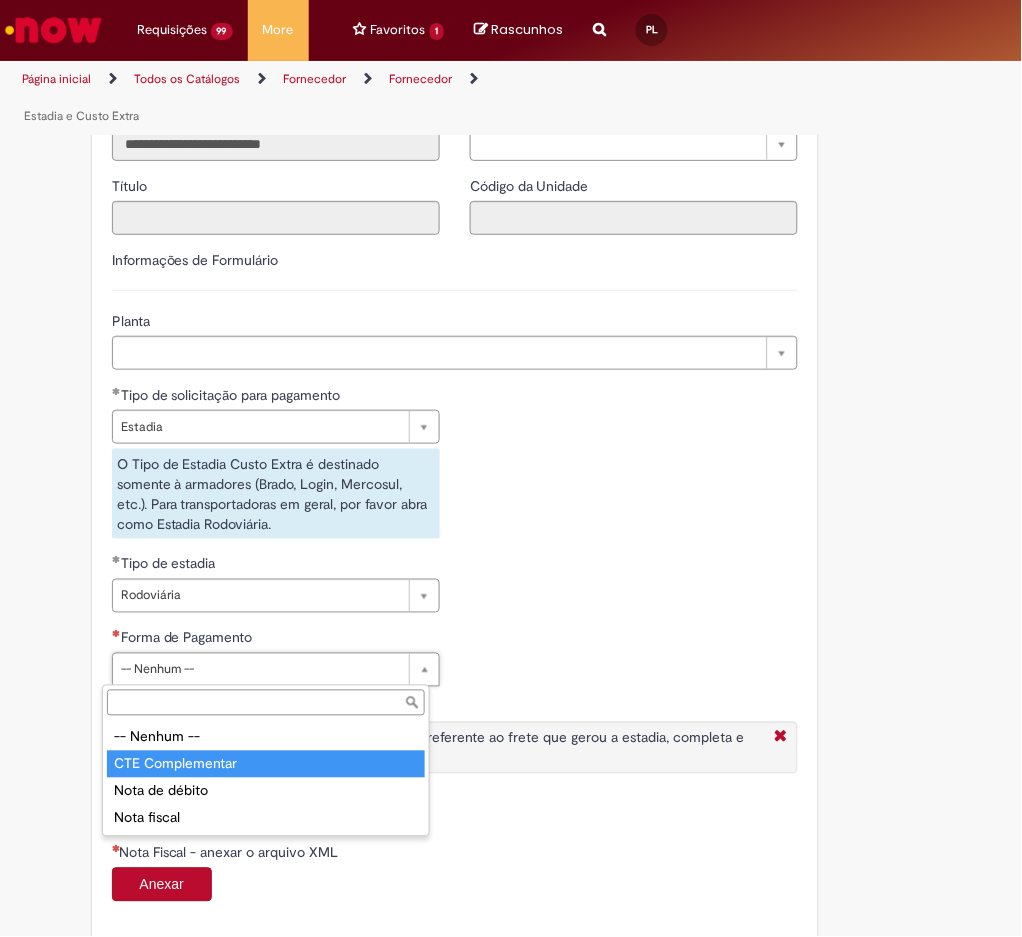 type on "**********" 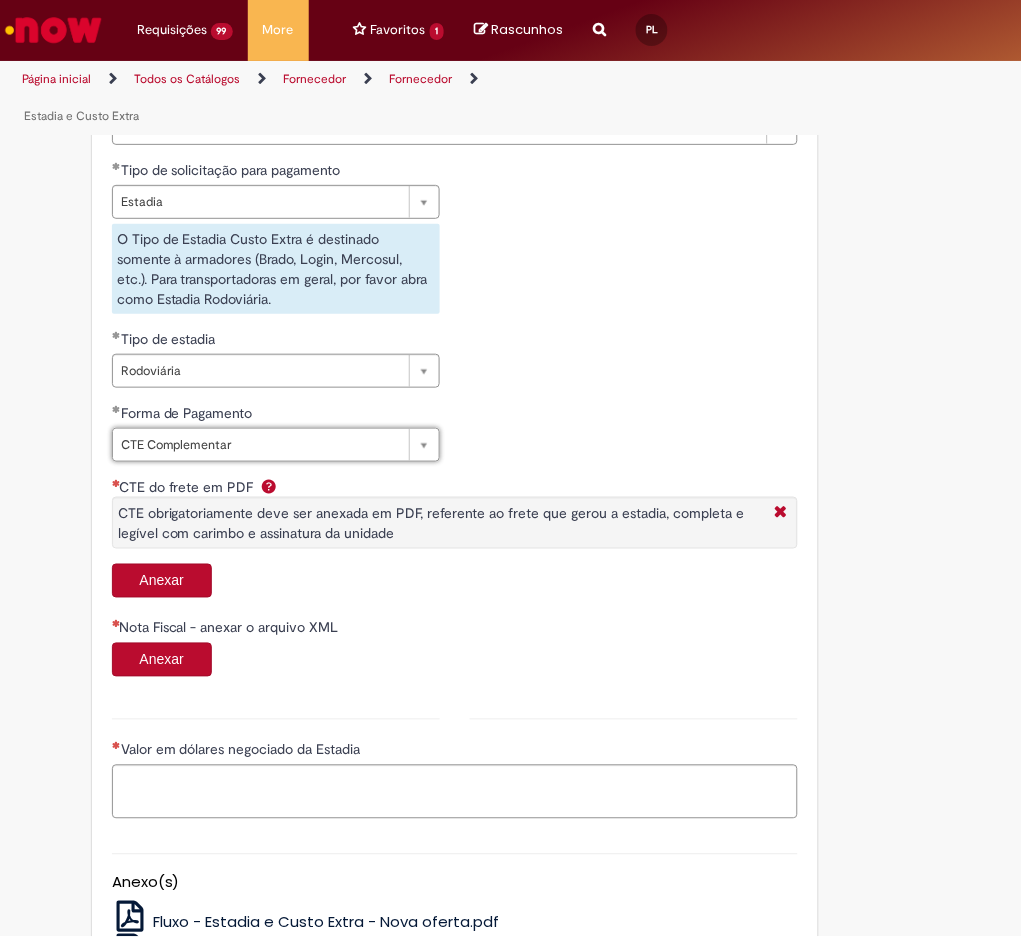 scroll, scrollTop: 923, scrollLeft: 0, axis: vertical 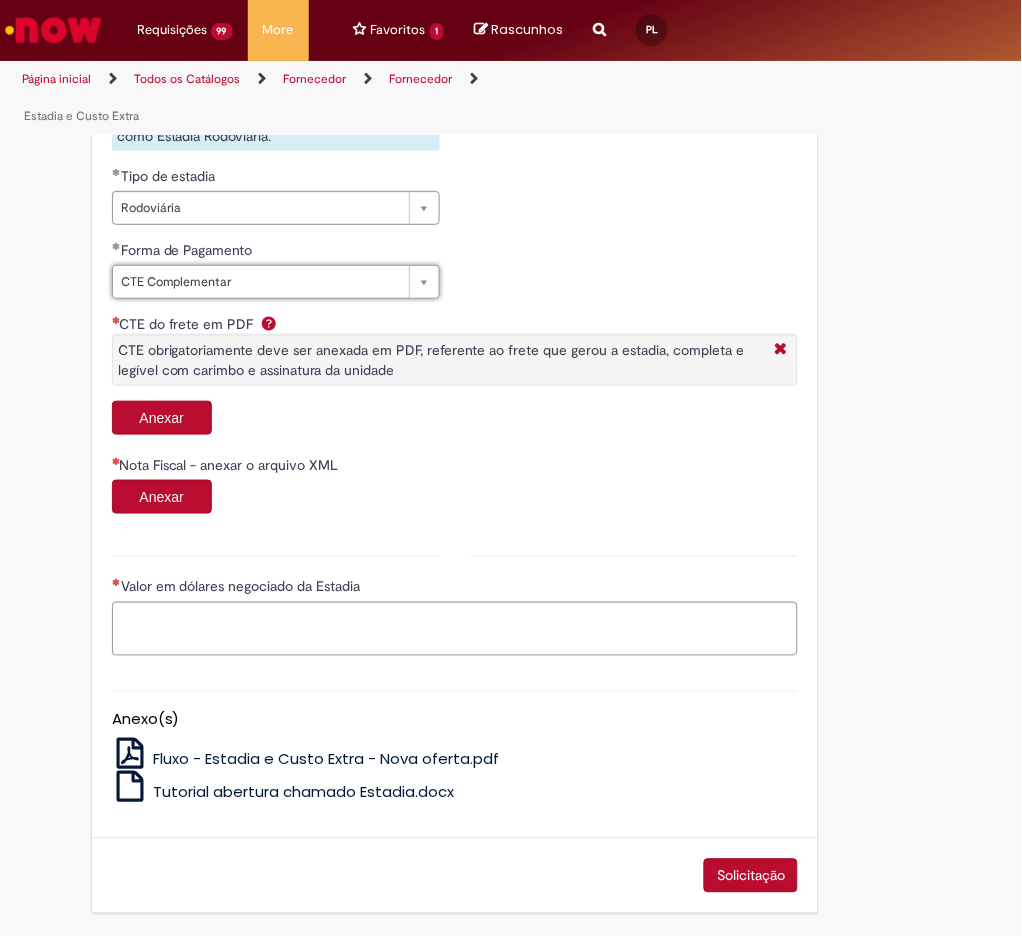 click on "Anexar" at bounding box center (162, 418) 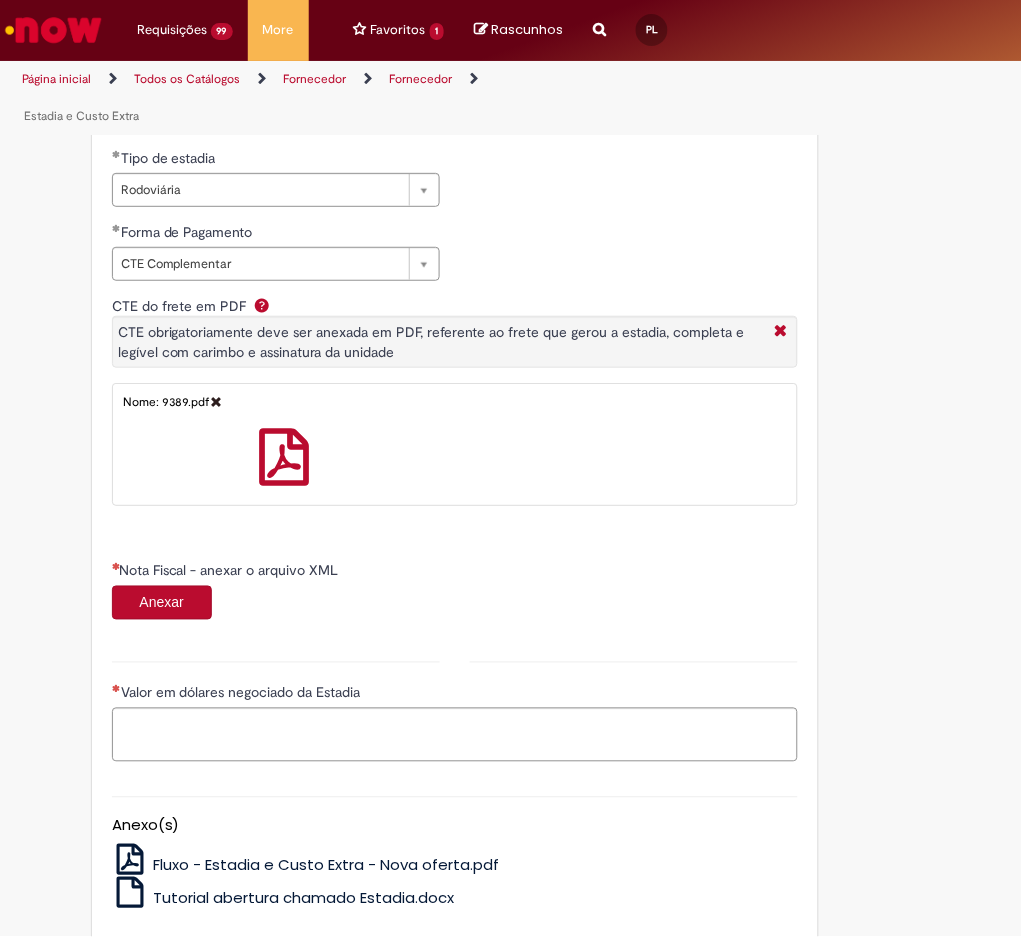 scroll, scrollTop: 1048, scrollLeft: 0, axis: vertical 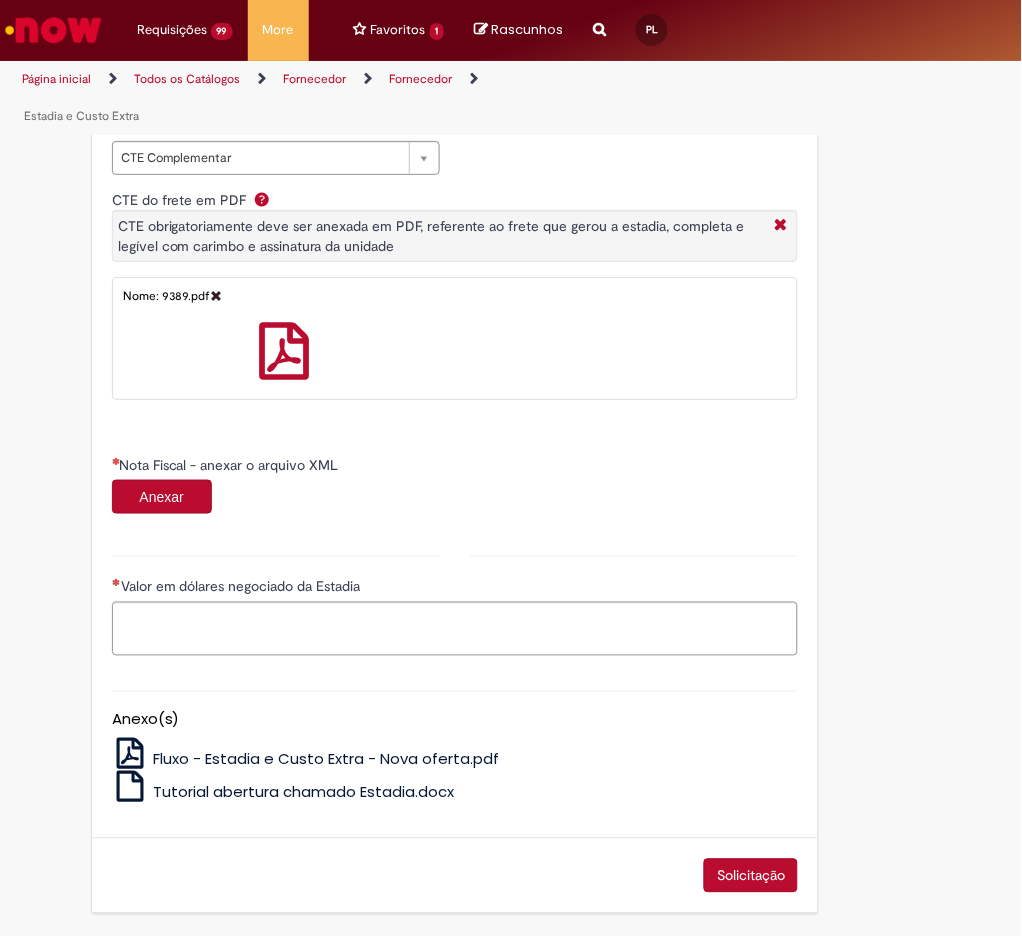 click on "Anexar" at bounding box center (162, 497) 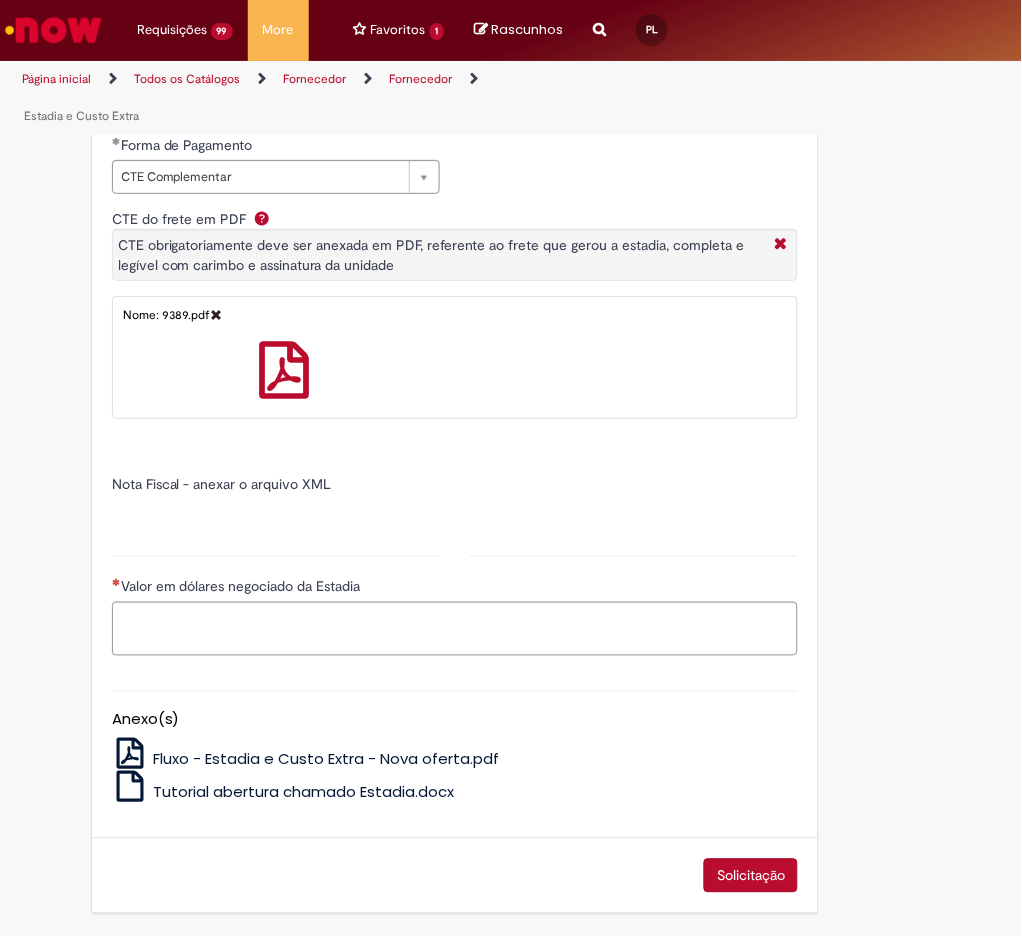 type on "******" 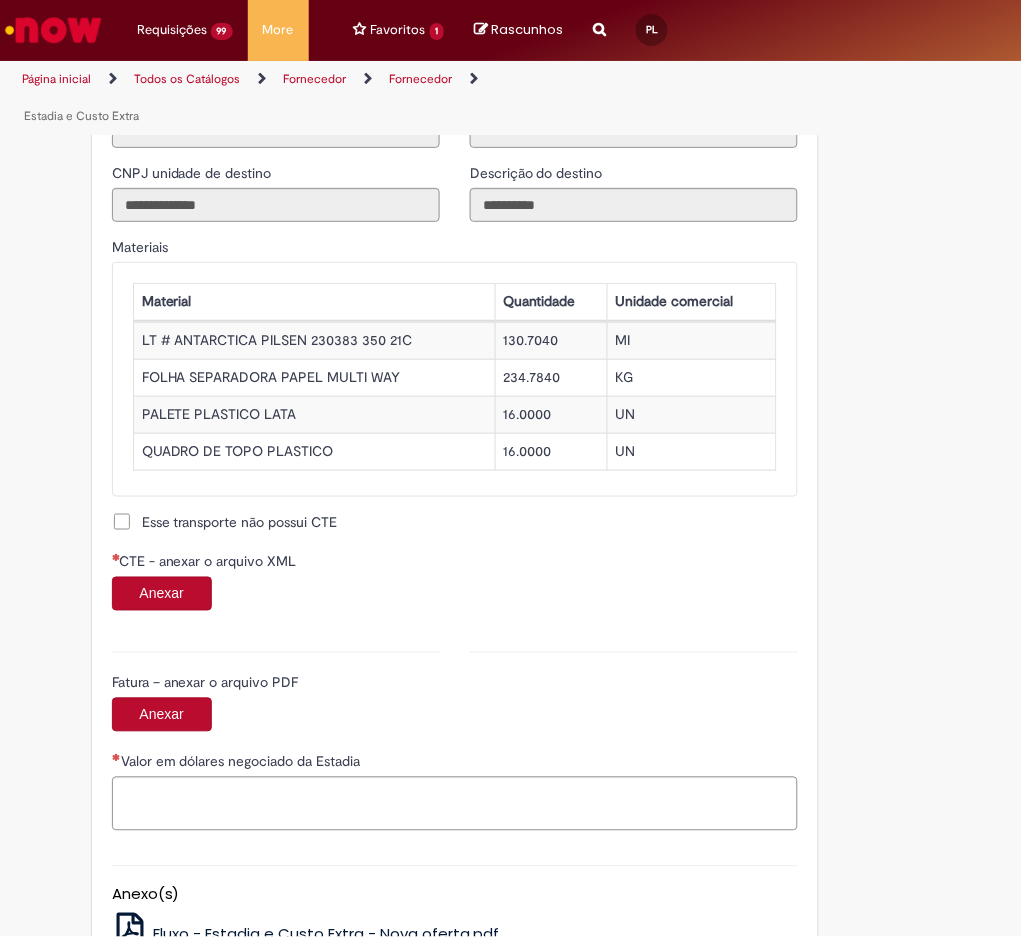 scroll, scrollTop: 1848, scrollLeft: 0, axis: vertical 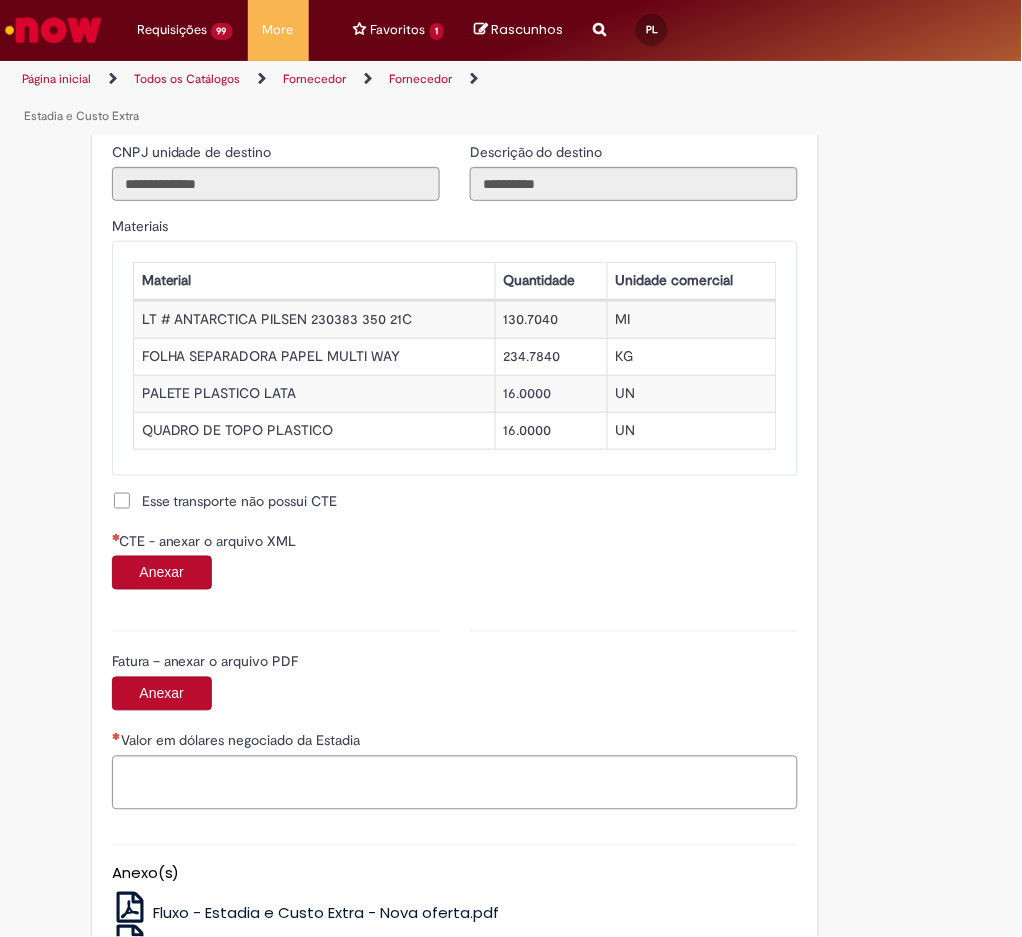 click on "Anexar" at bounding box center [162, 573] 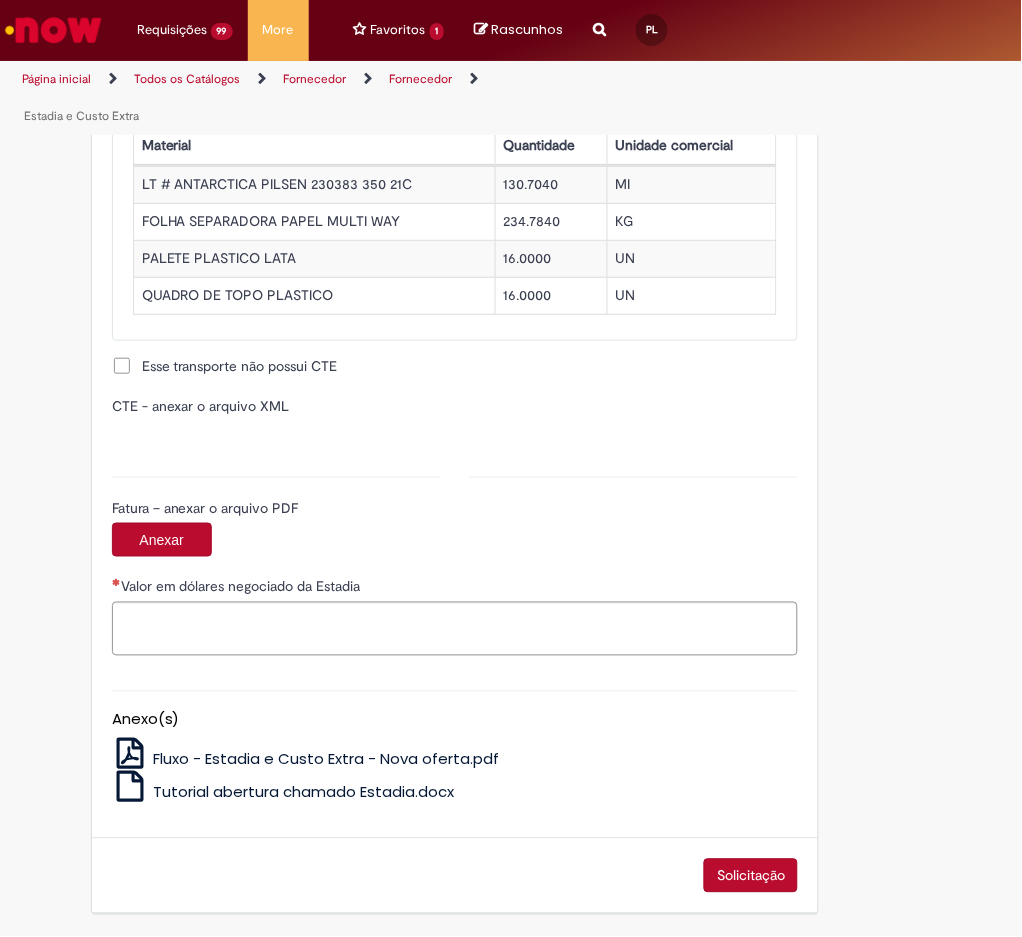 type on "**********" 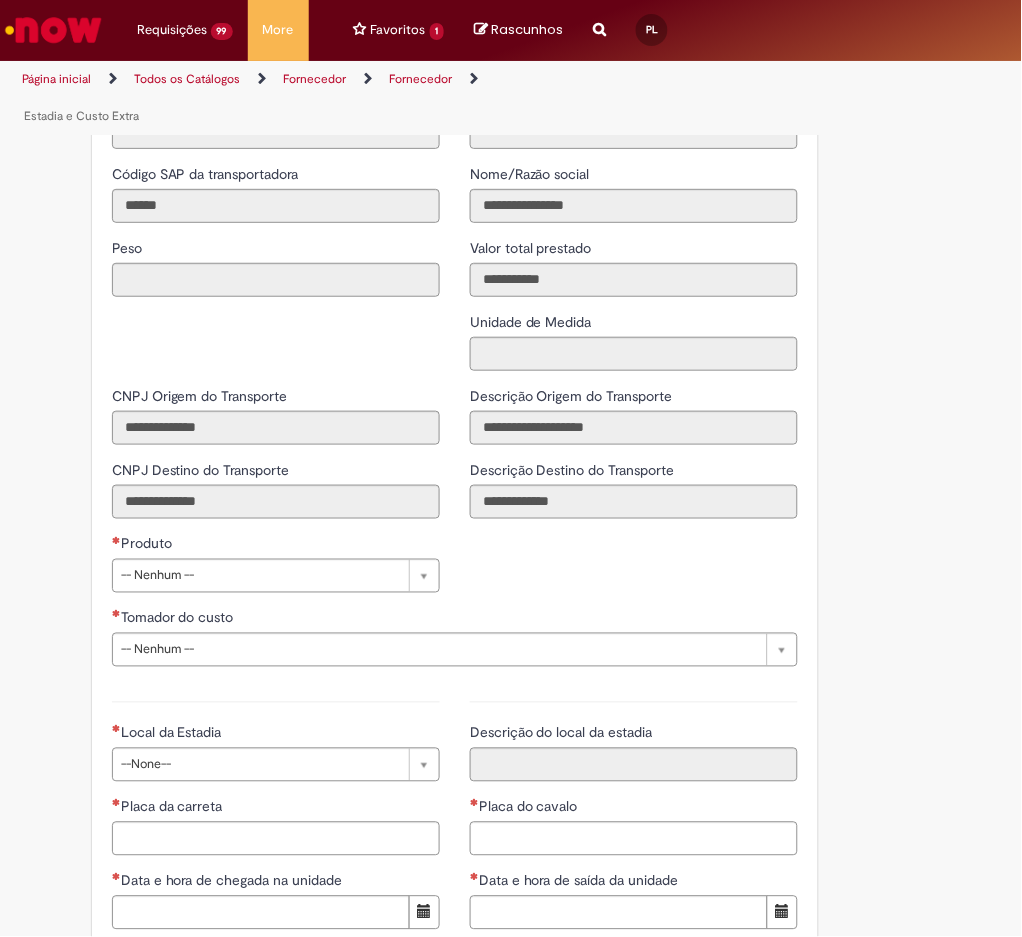 scroll, scrollTop: 2786, scrollLeft: 0, axis: vertical 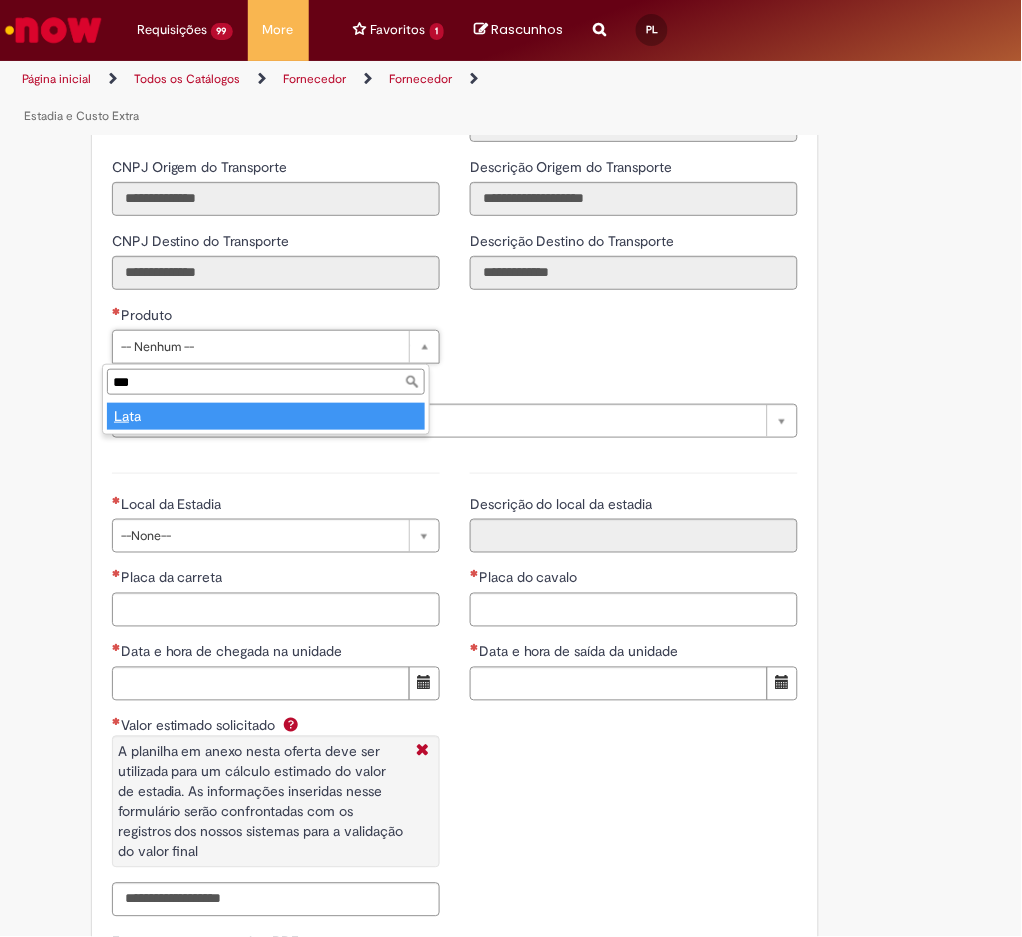 type on "****" 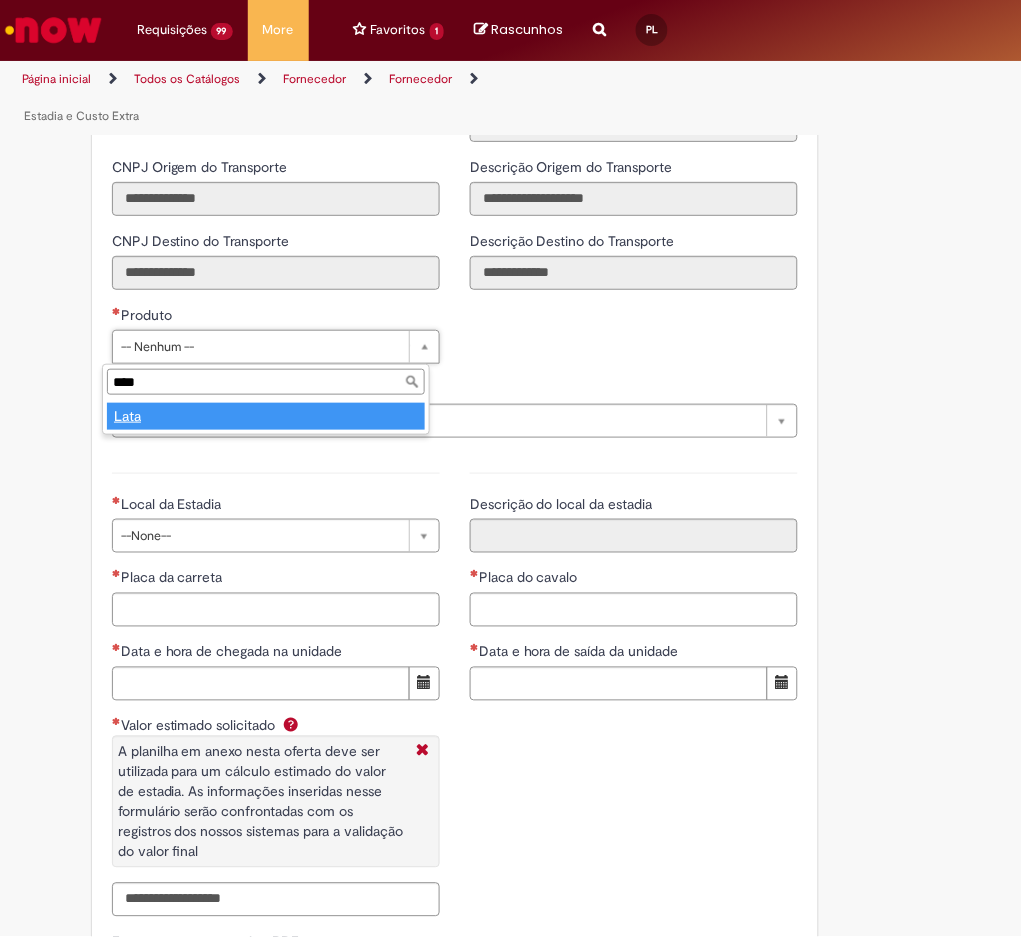 type on "****" 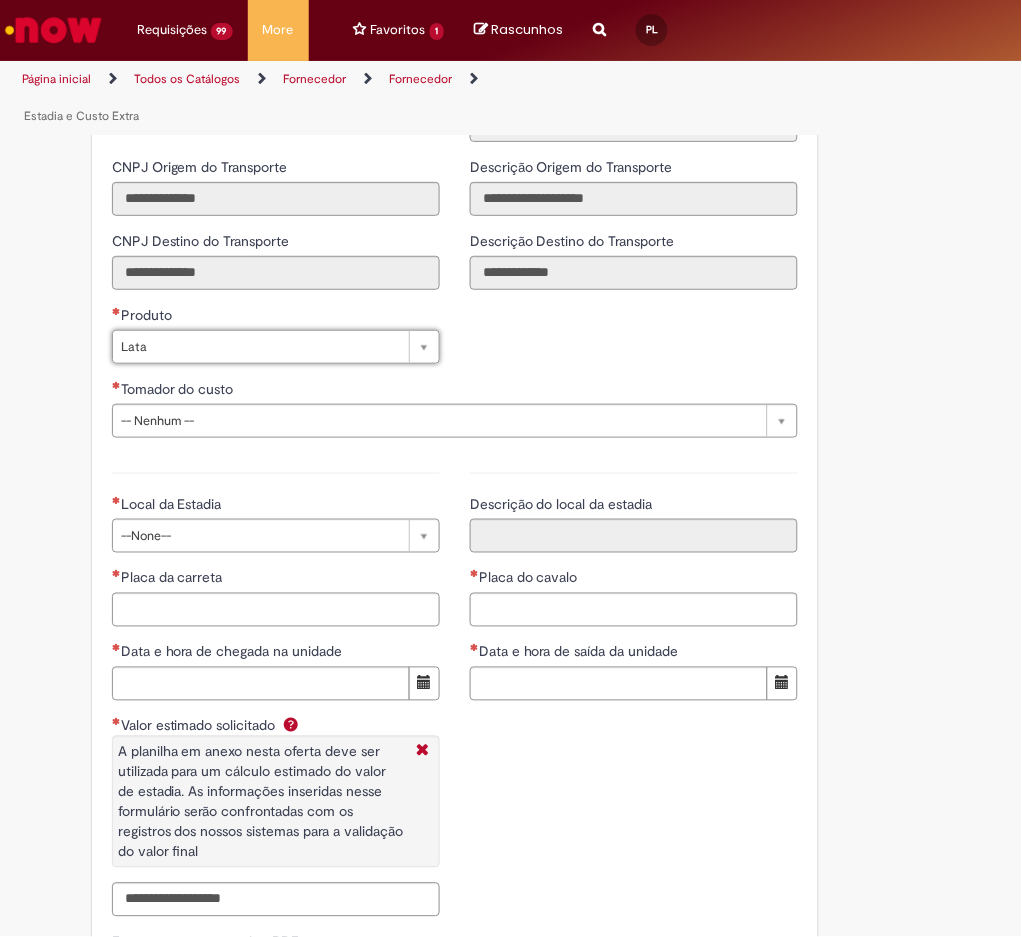 select on "****" 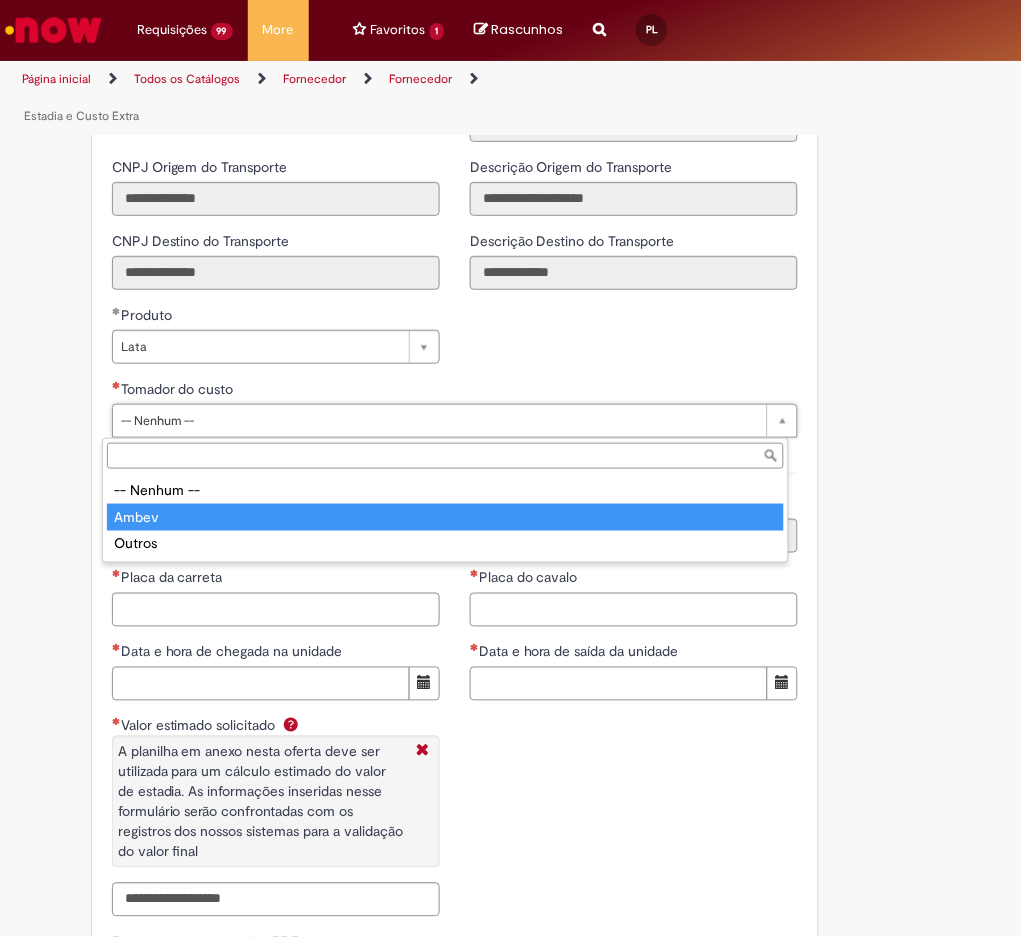 type on "*****" 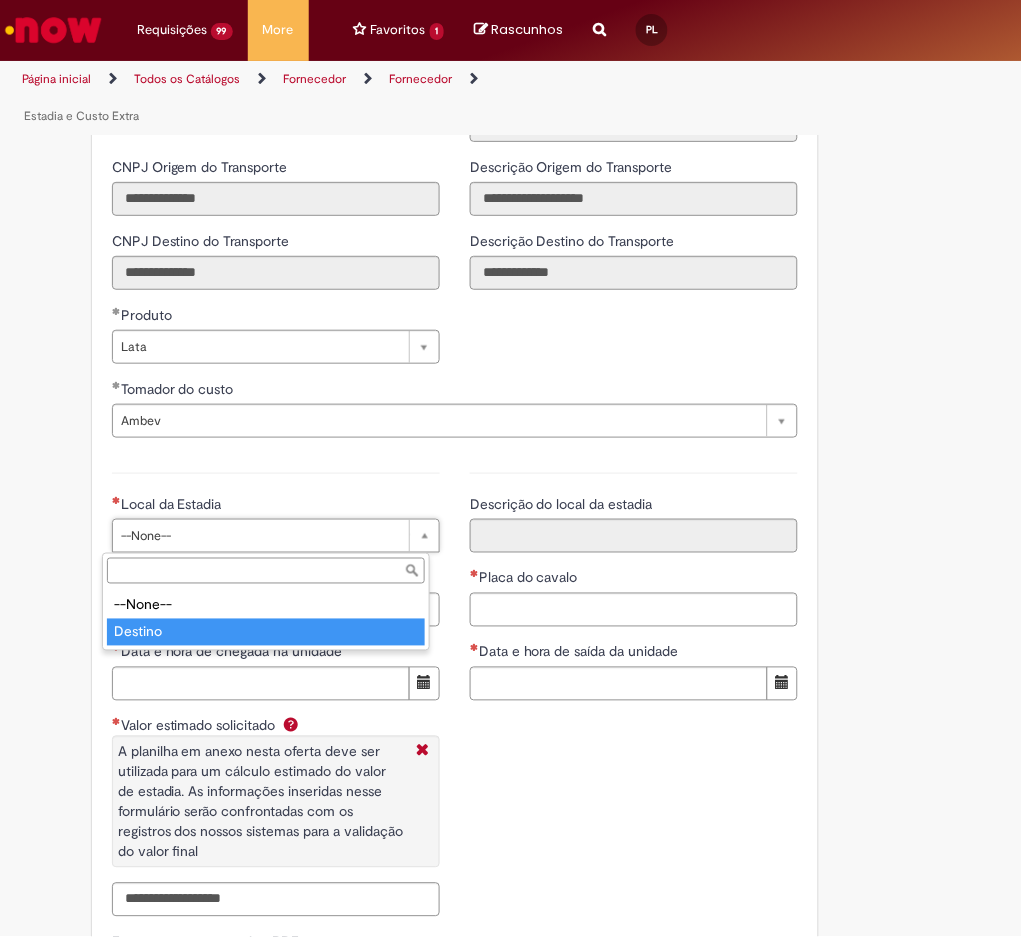 type on "*******" 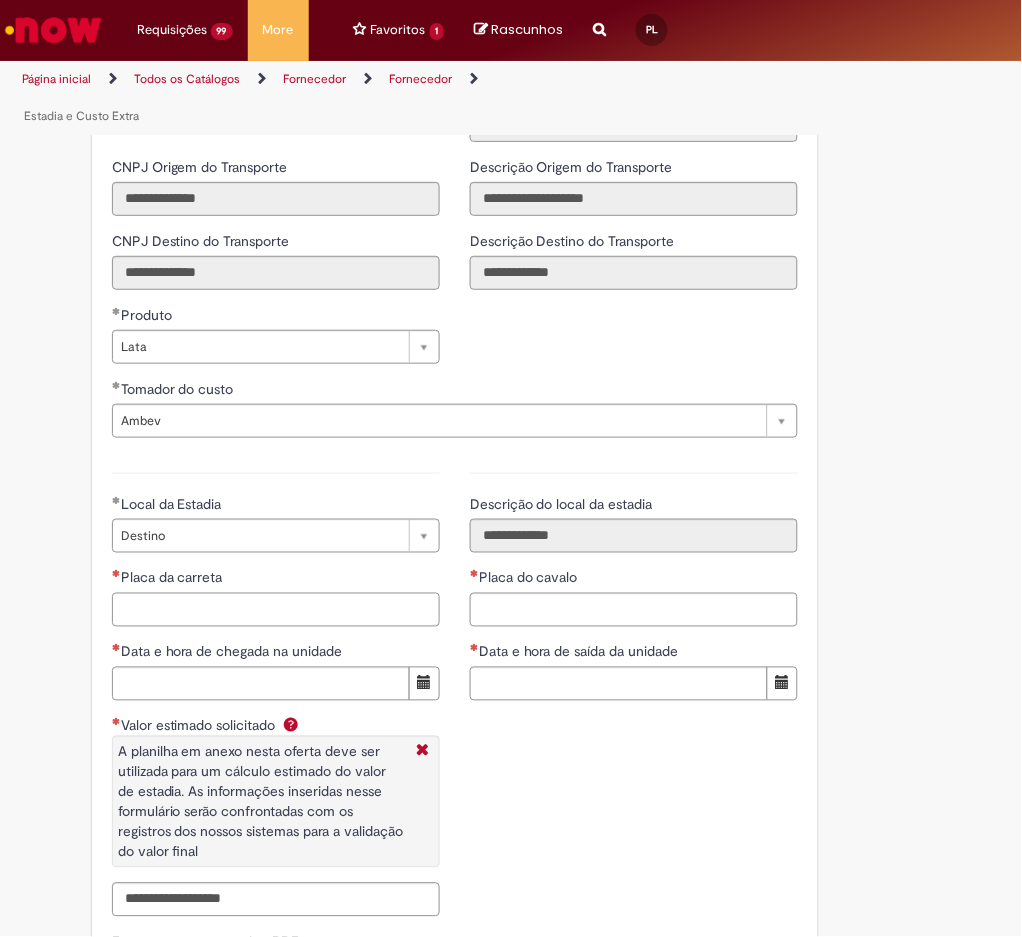 click on "Placa da carreta" at bounding box center (276, 610) 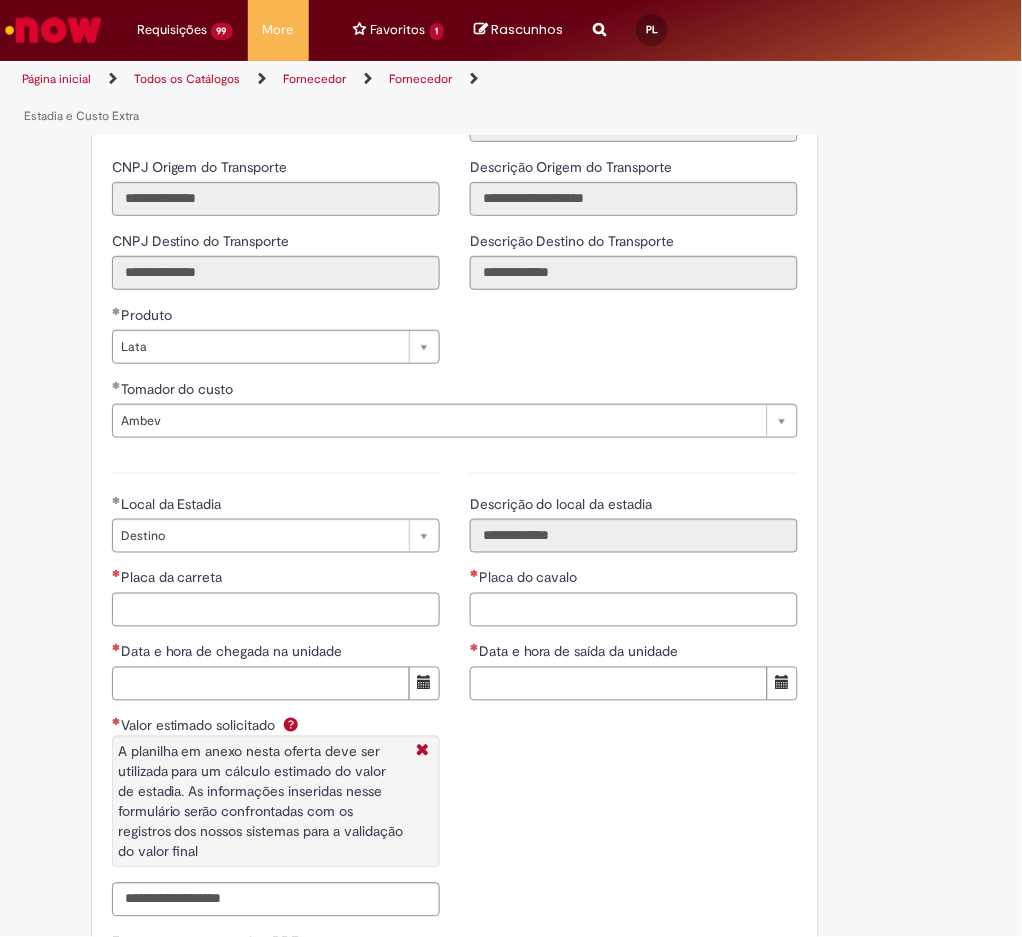 click on "Placa da carreta" at bounding box center (276, 580) 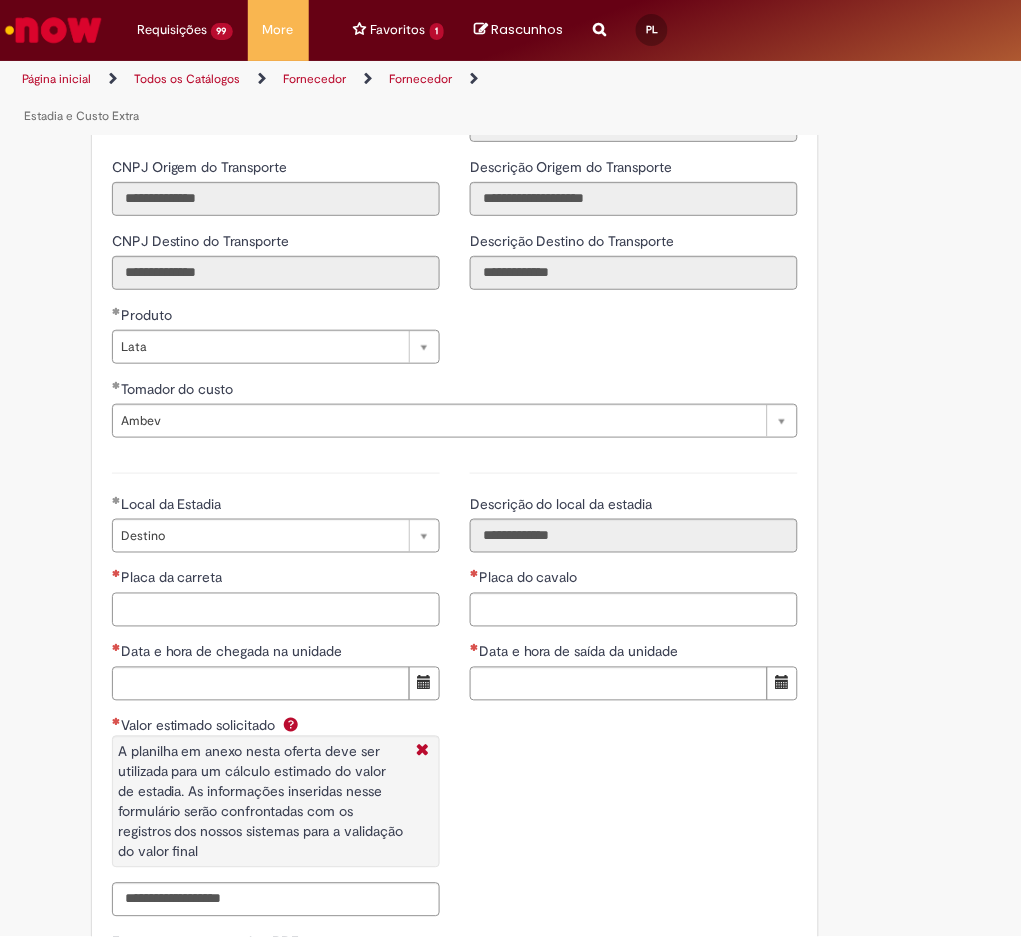 click on "Placa da carreta" at bounding box center [276, 610] 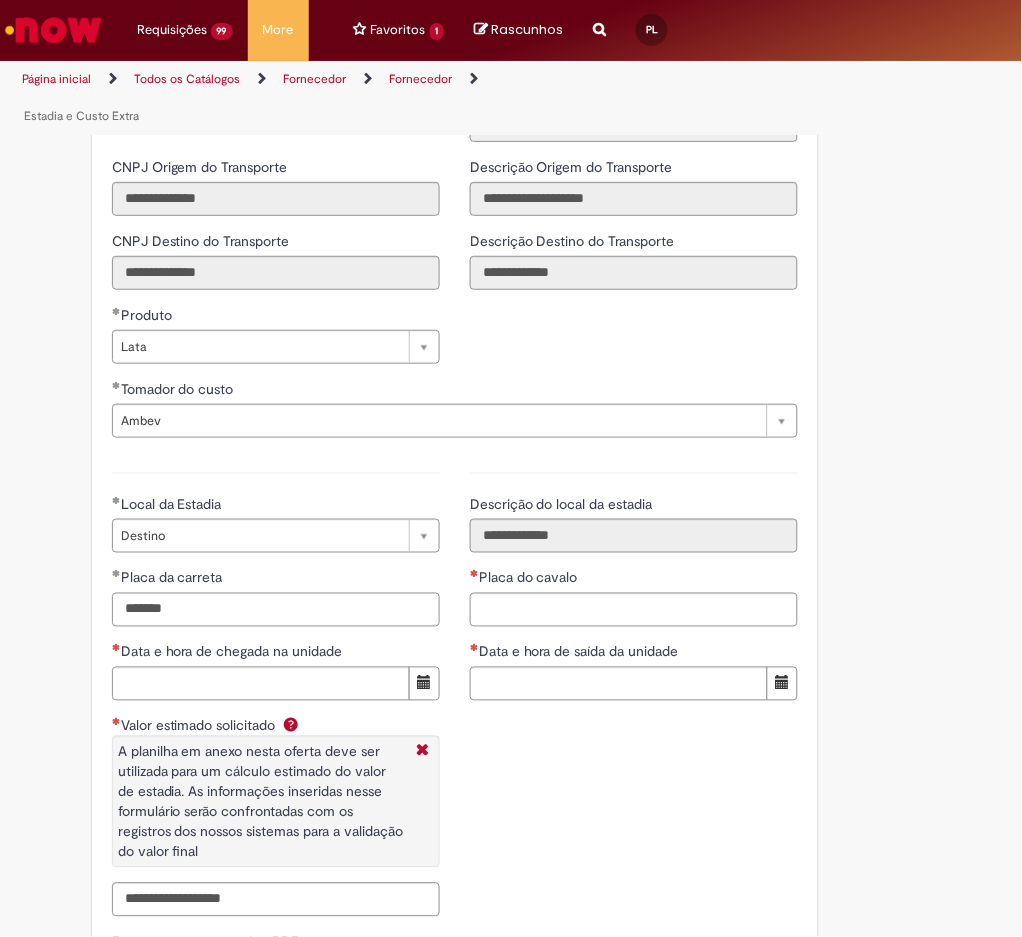 type on "*******" 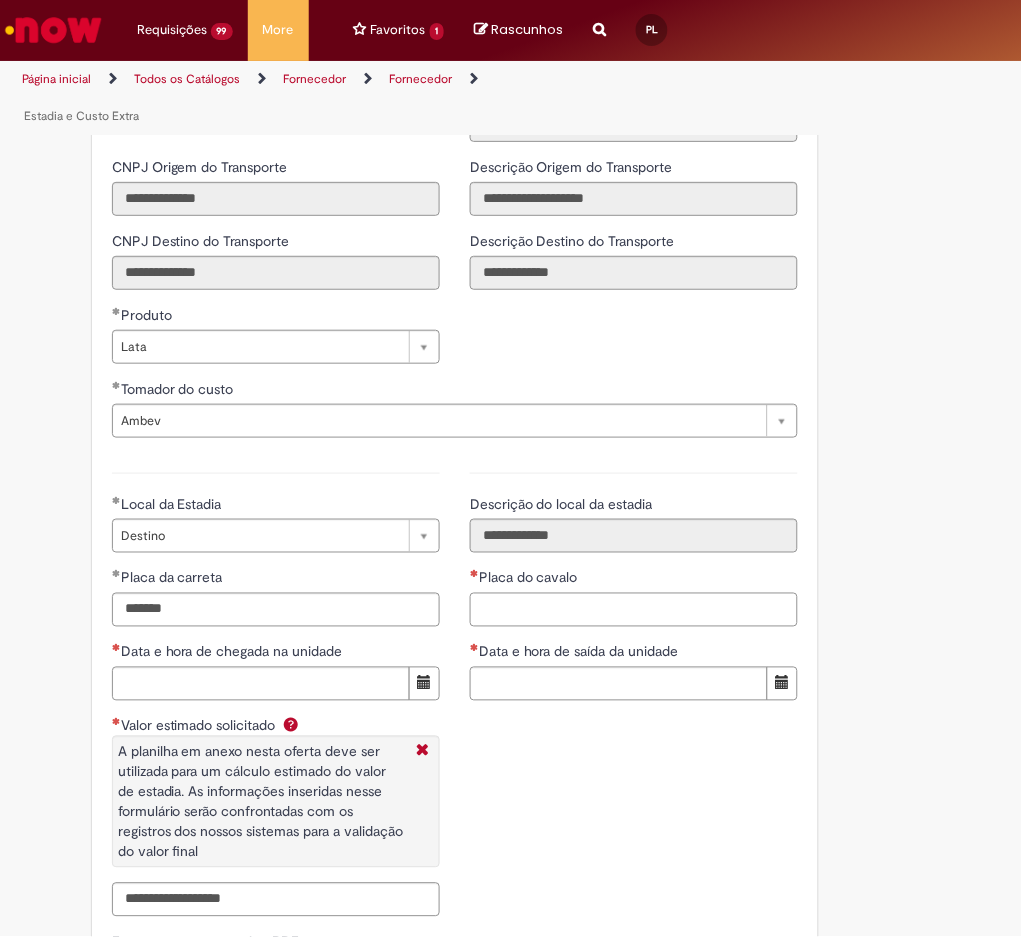 click on "Placa do cavalo" at bounding box center [634, 610] 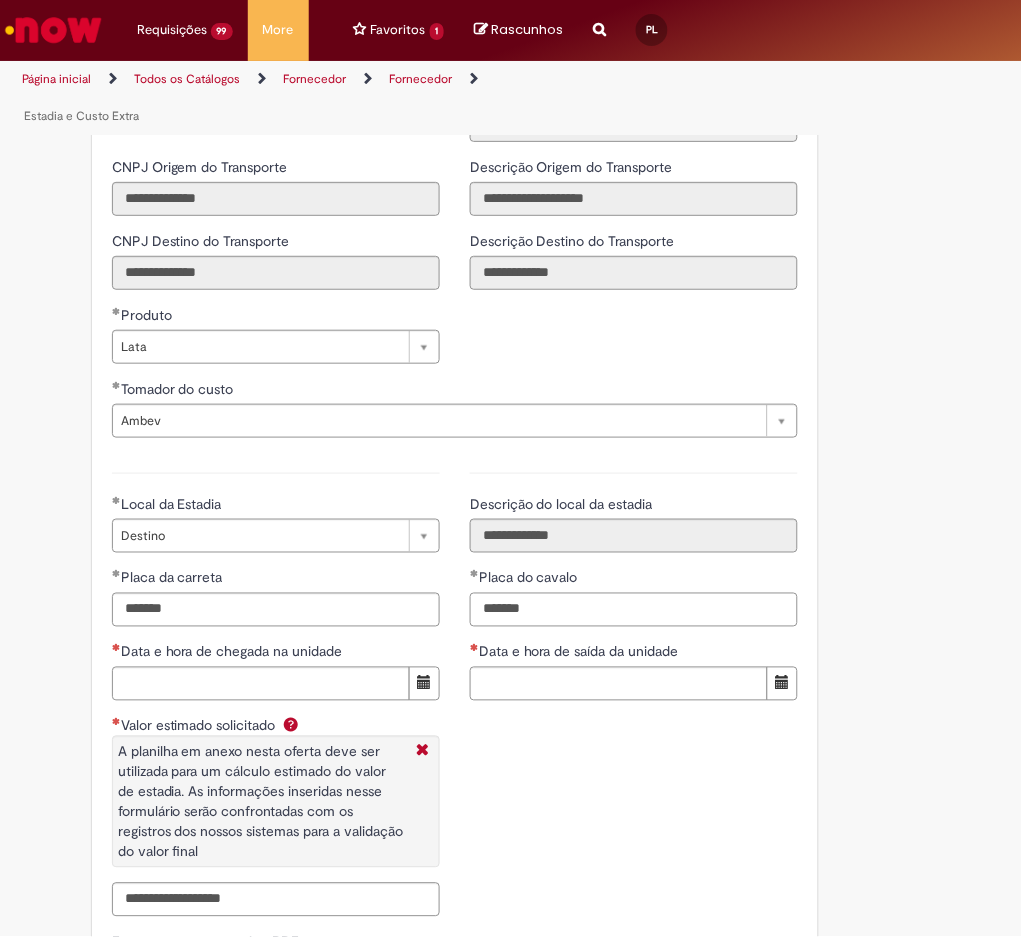 type on "*******" 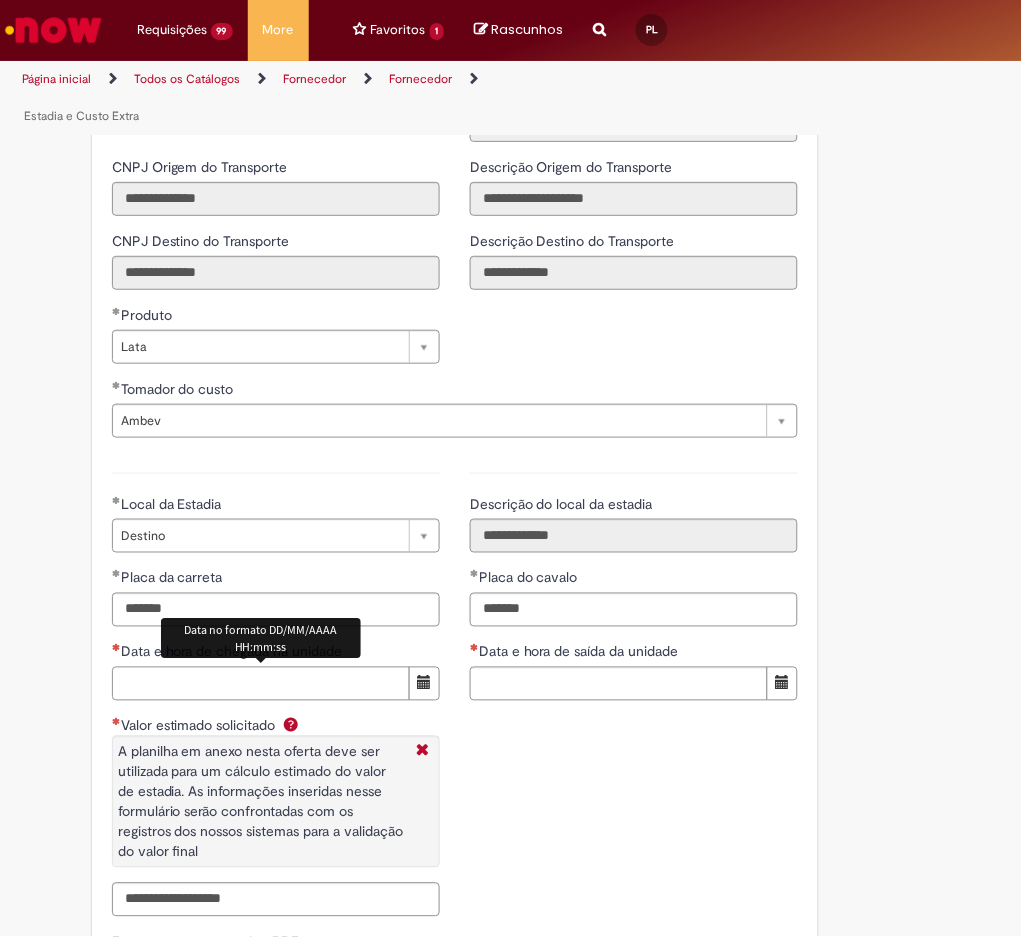 click on "Data e hora de chegada na unidade" at bounding box center (261, 684) 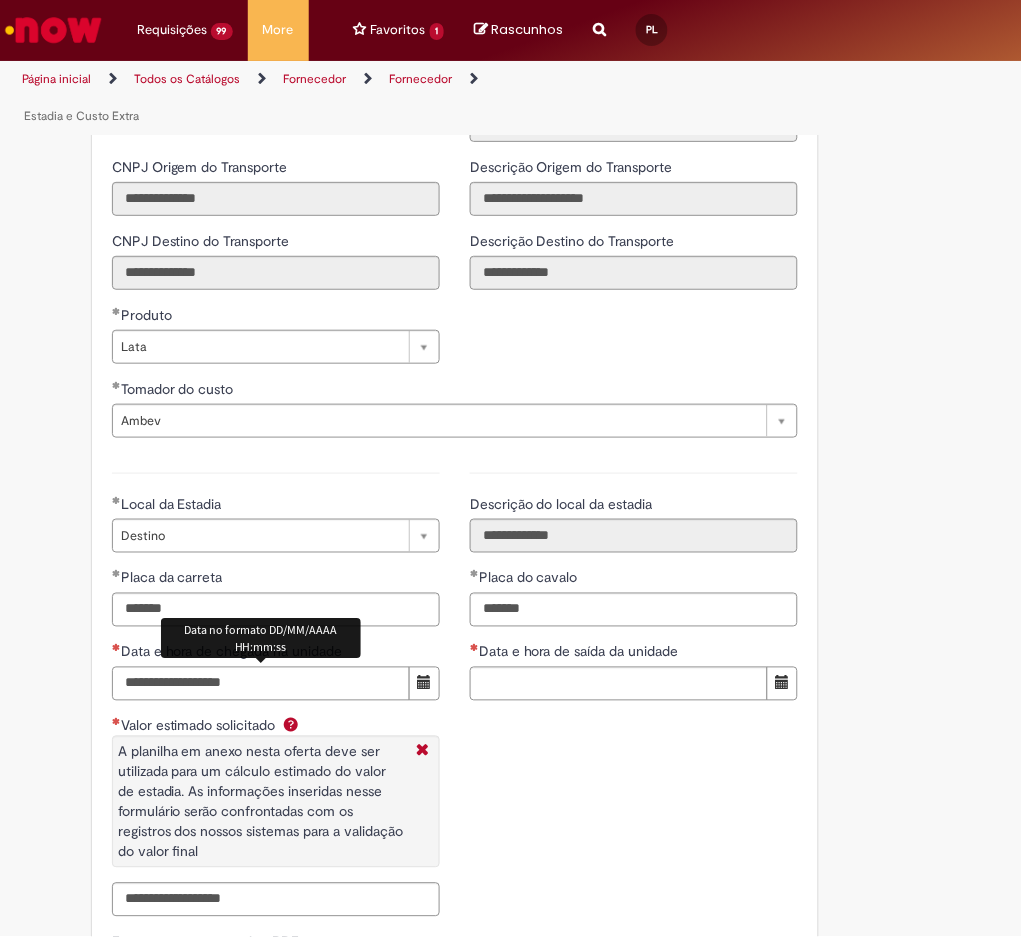 type on "**********" 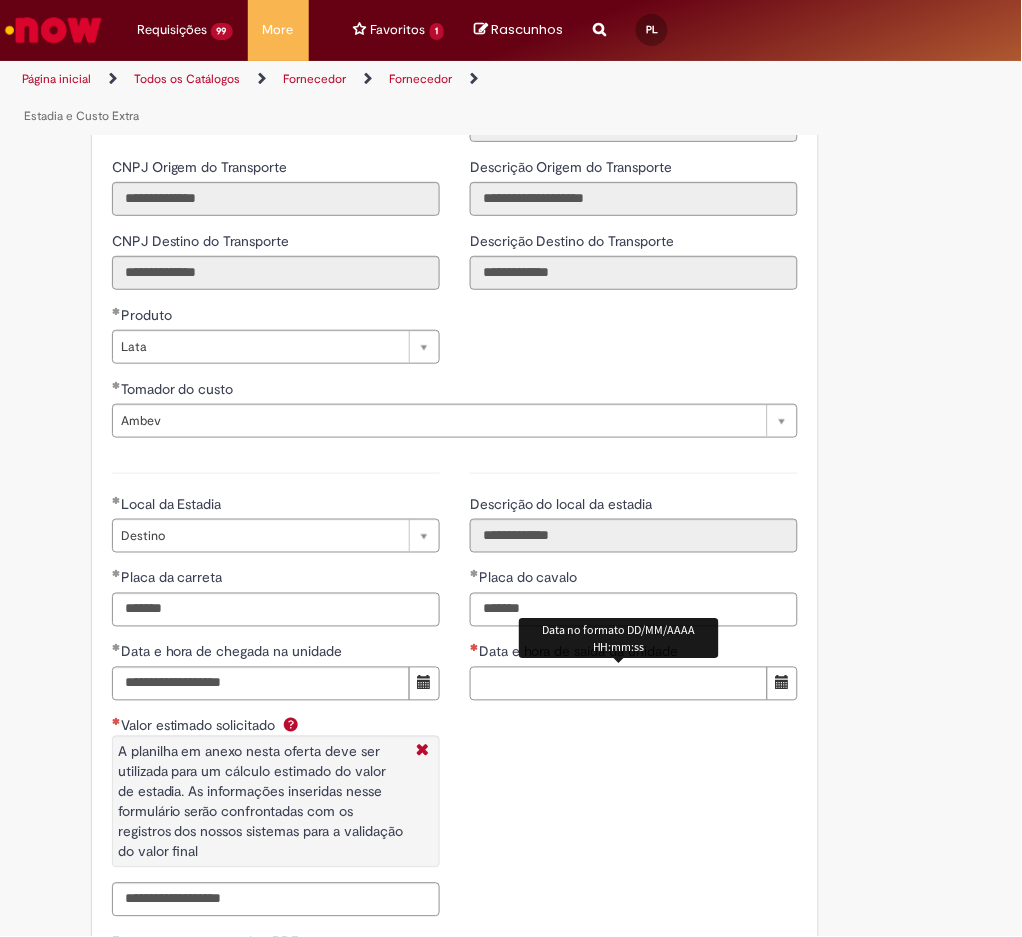 click on "Data e hora de saída da unidade" at bounding box center (619, 684) 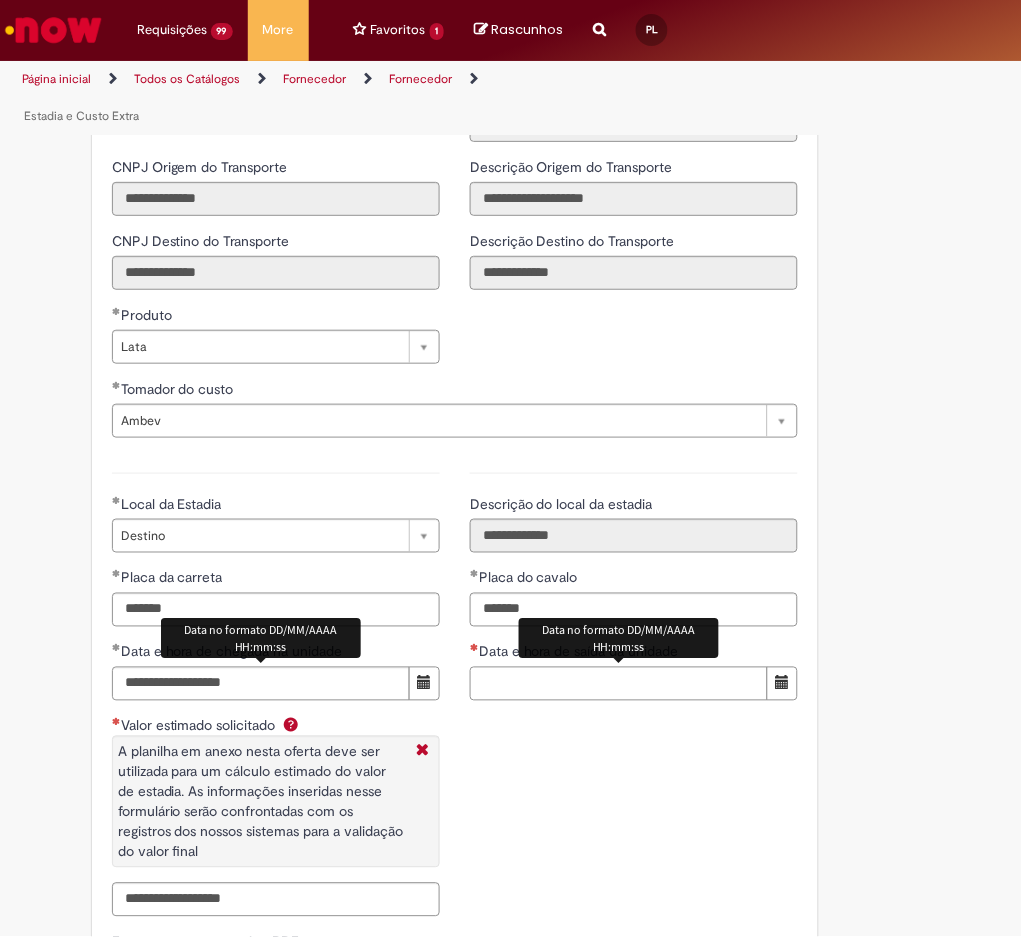 paste on "**********" 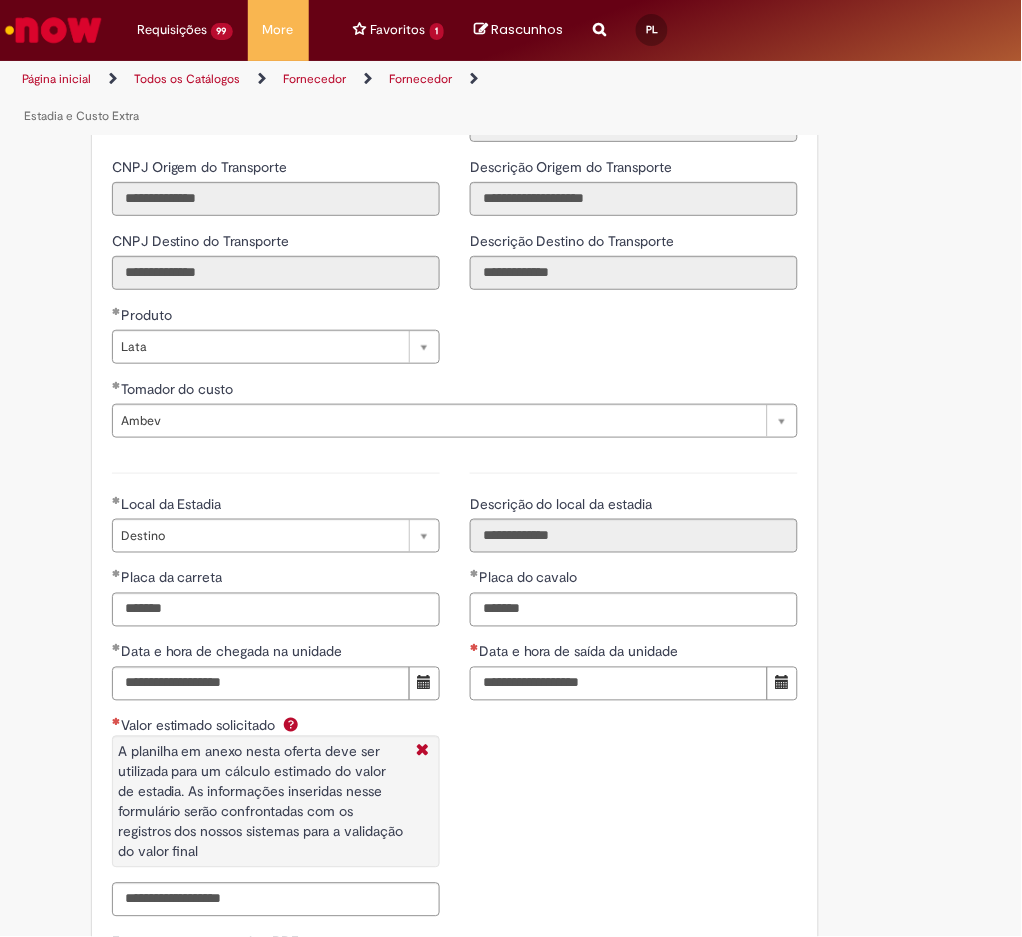 type on "**********" 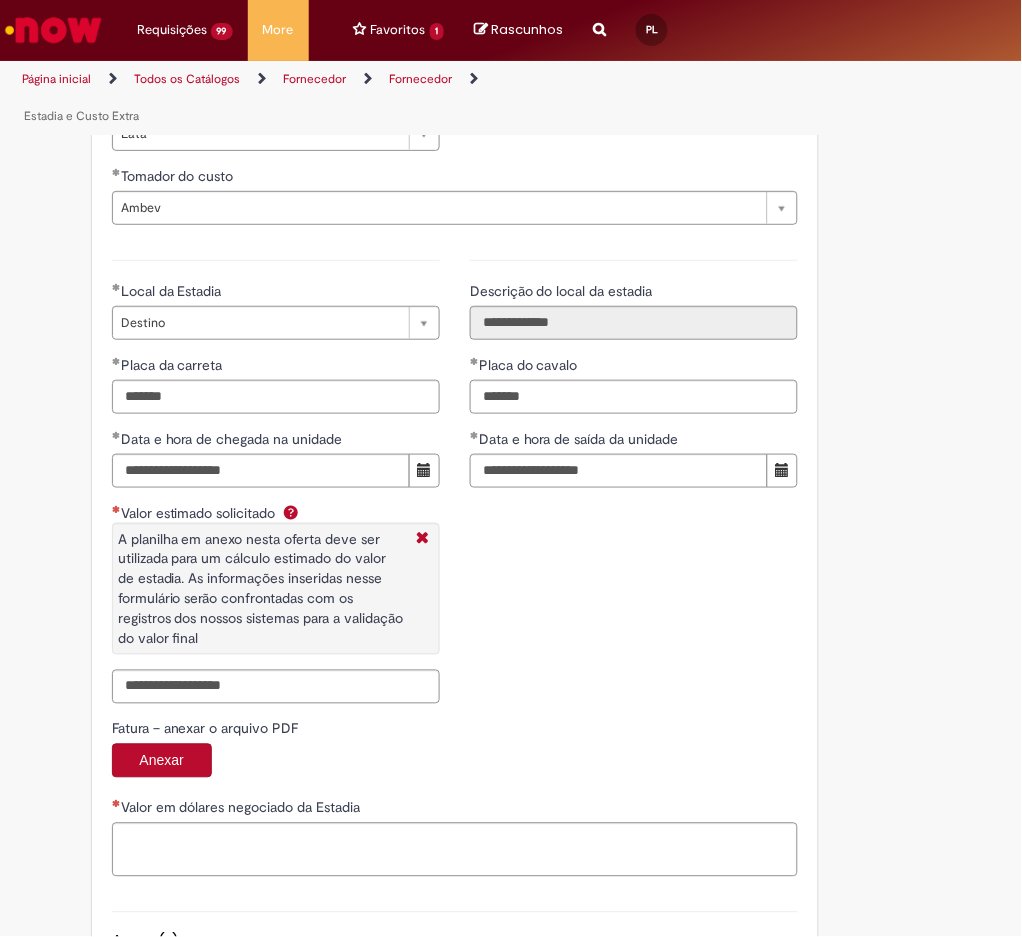 scroll, scrollTop: 3224, scrollLeft: 0, axis: vertical 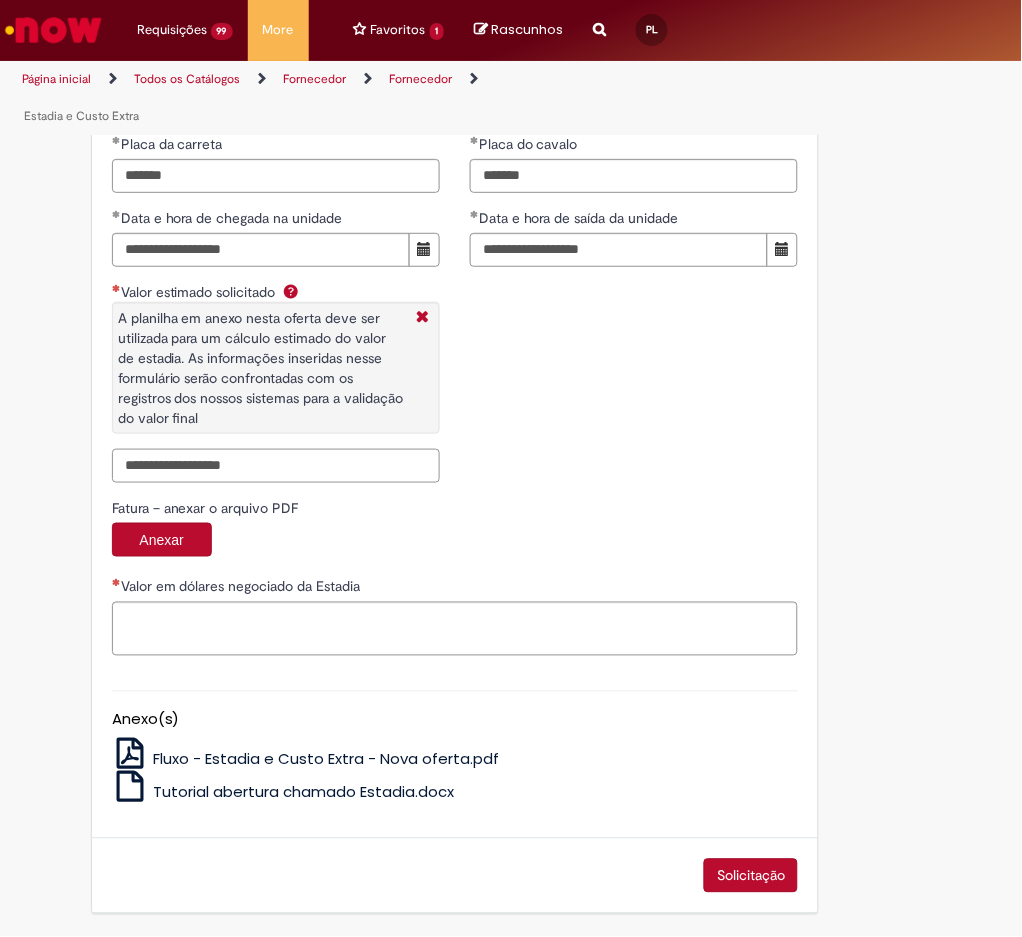 click on "Valor estimado solicitado A planilha em anexo nesta oferta deve ser utilizada para um cálculo estimado do valor de estadia. As informações inseridas nesse formulário serão confrontadas com os registros dos nossos sistemas para a validação do valor final" at bounding box center (276, 466) 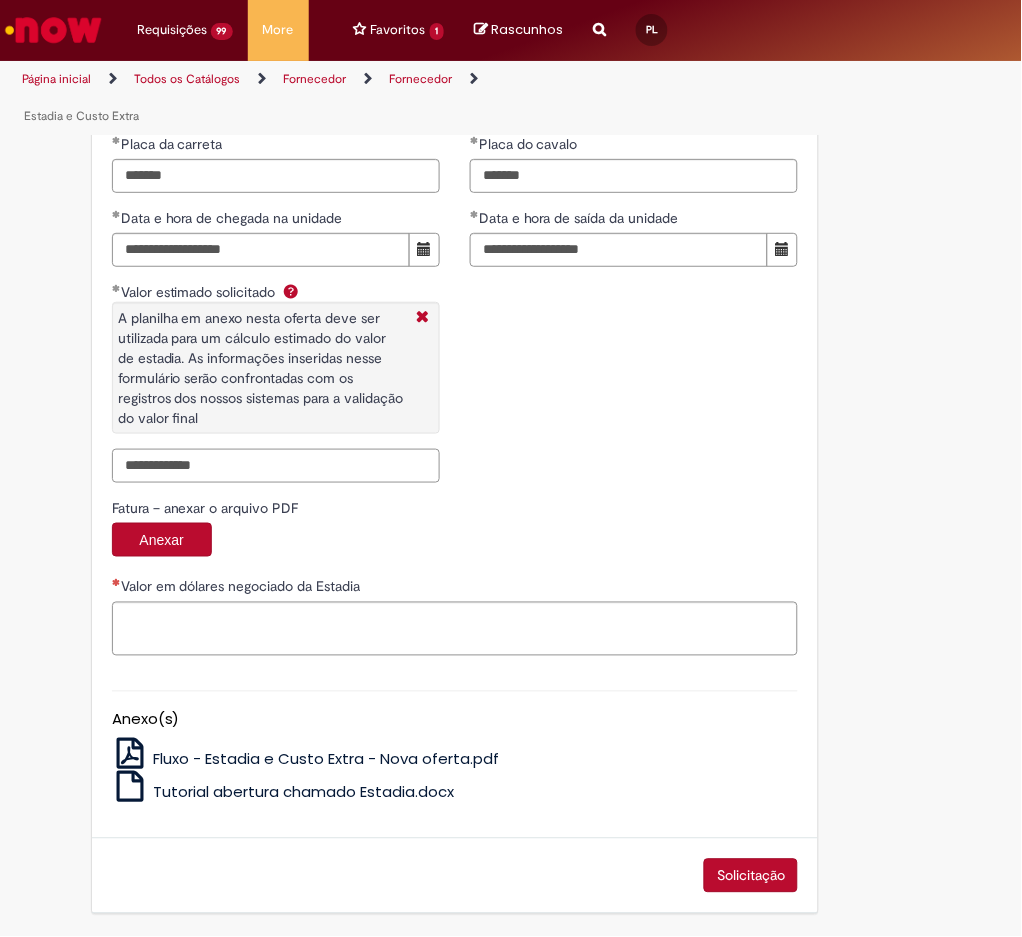 type on "**********" 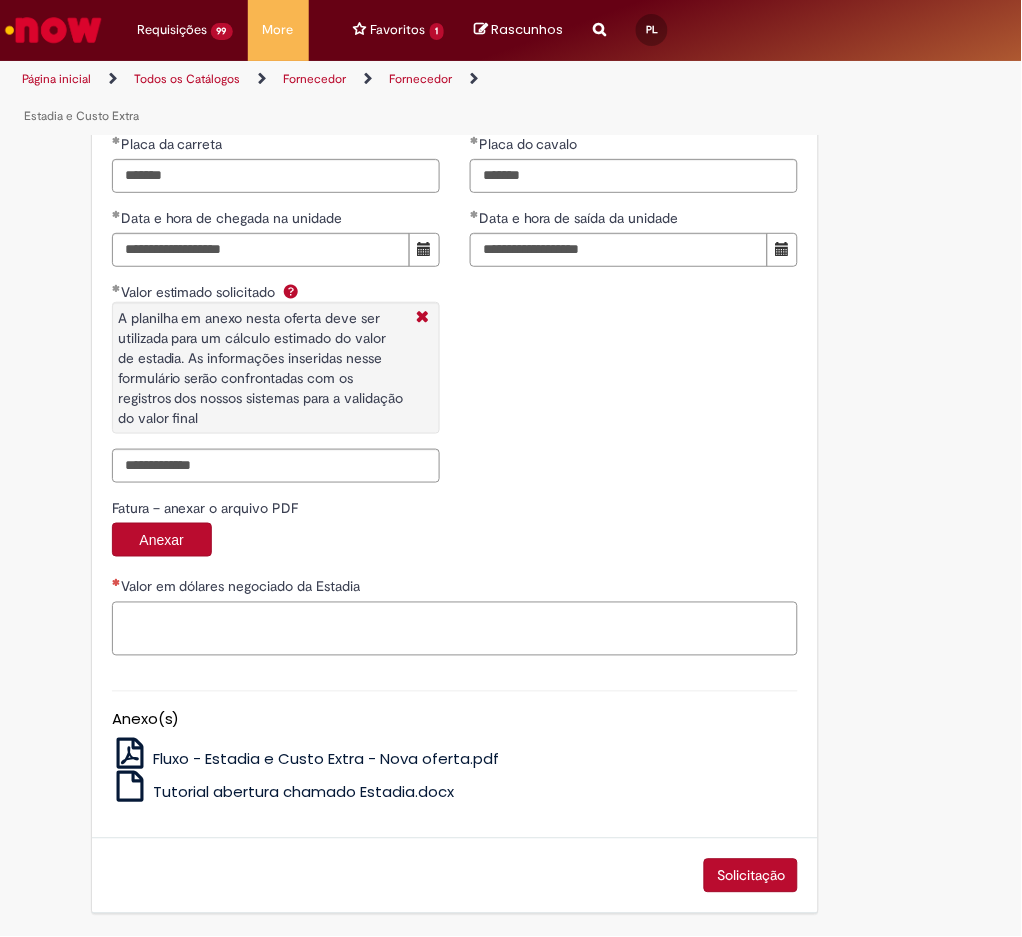 click on "Valor em dólares negociado da Estadia" at bounding box center [455, 629] 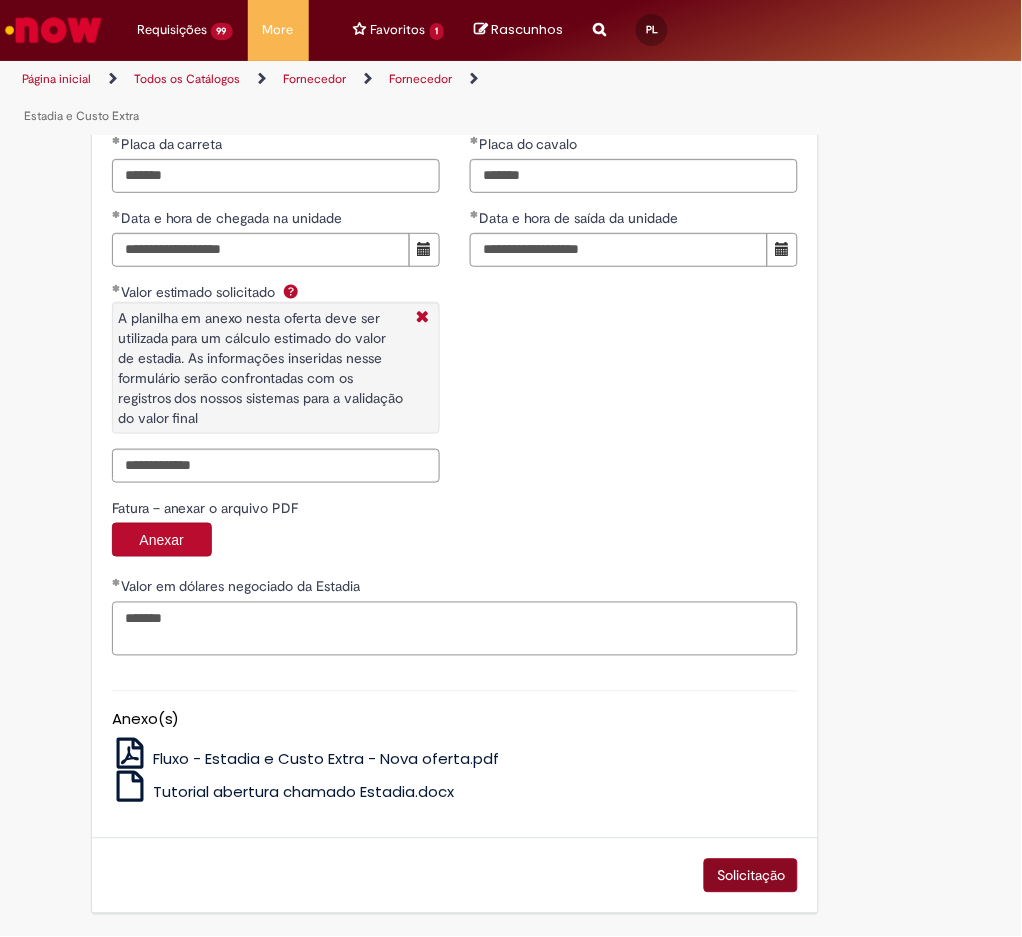 type on "*******" 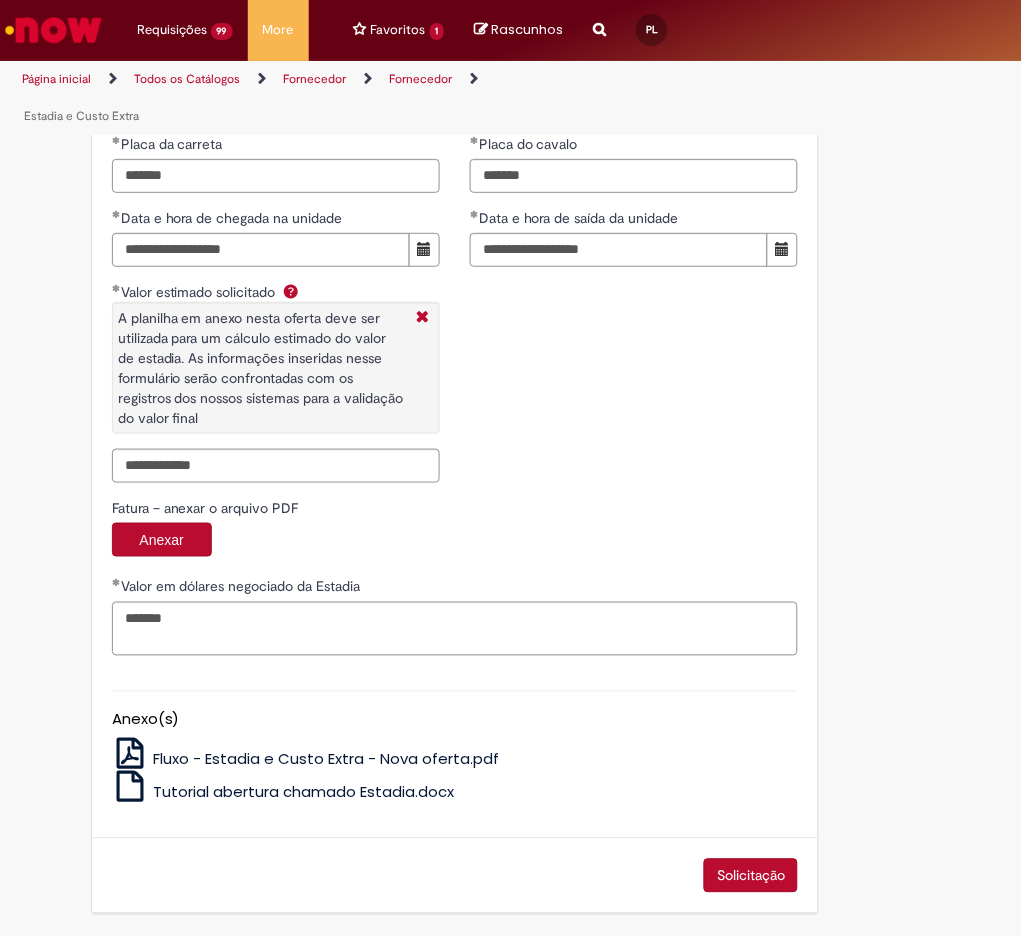 click on "Solicitação" at bounding box center (751, 876) 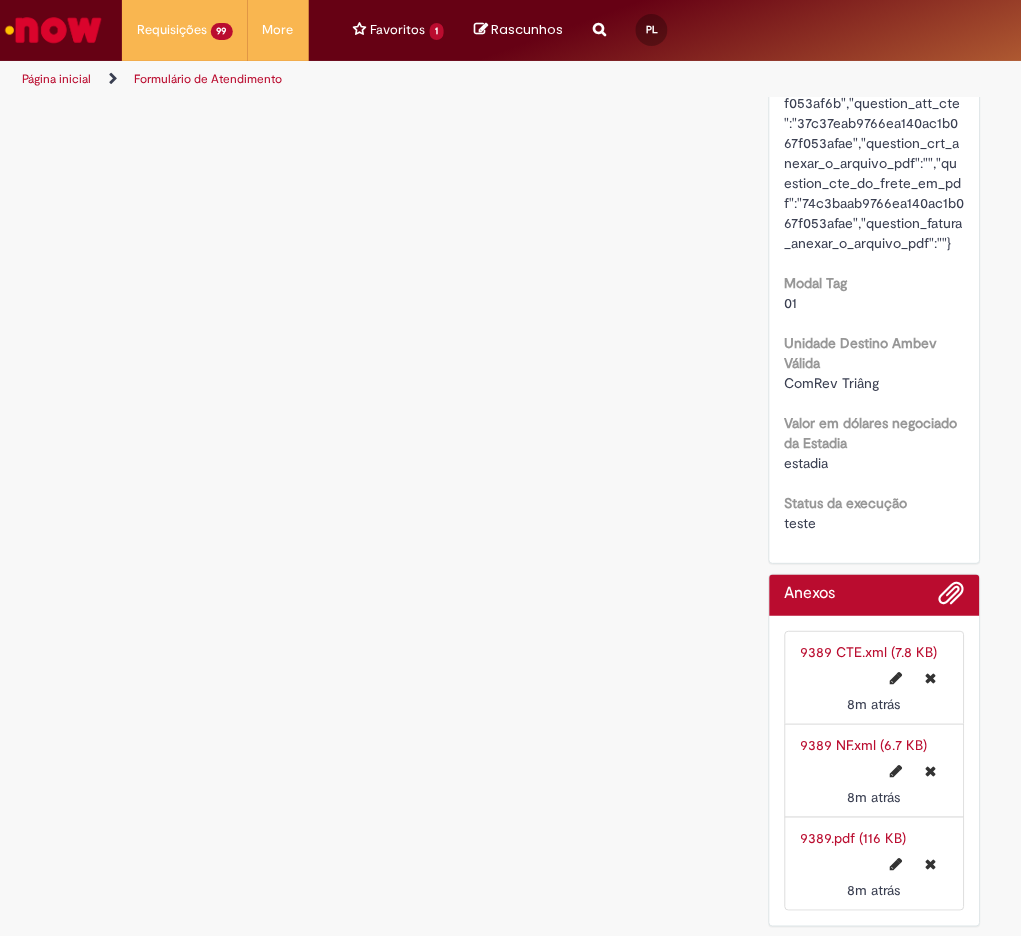 scroll, scrollTop: 0, scrollLeft: 0, axis: both 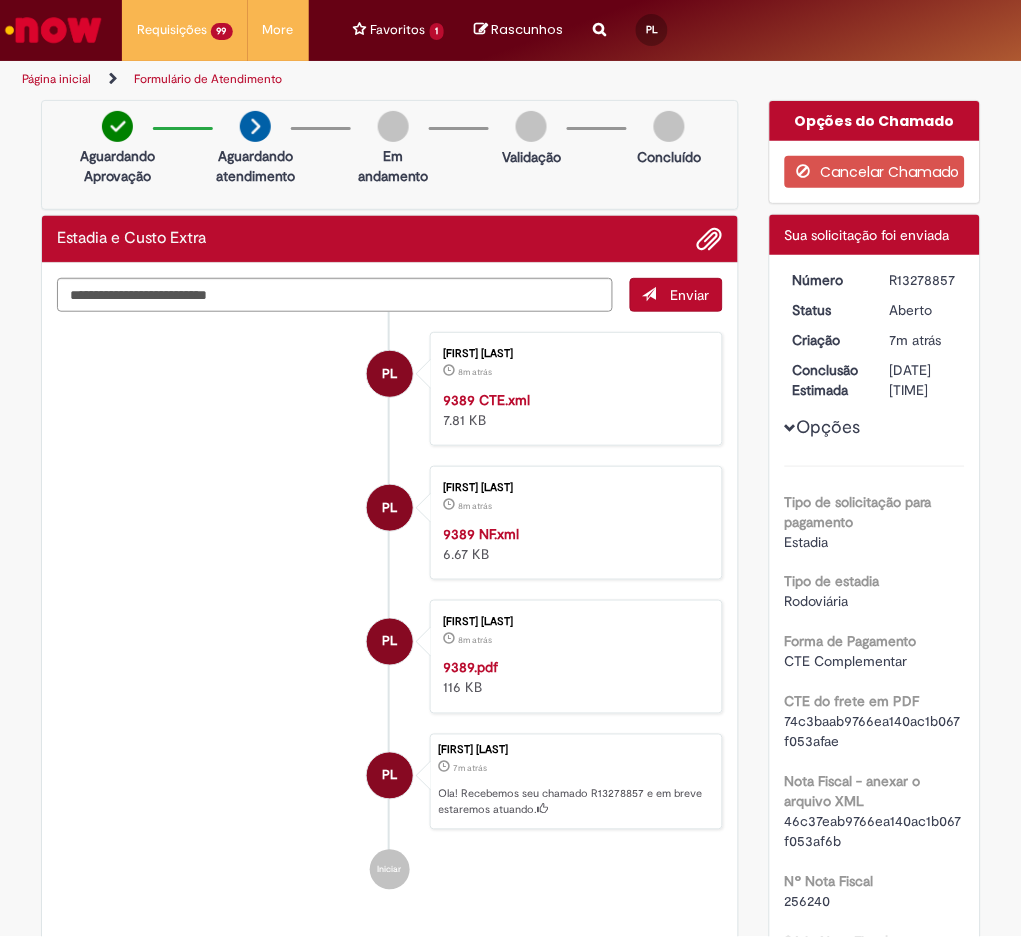 click on "R13278857" at bounding box center [924, 280] 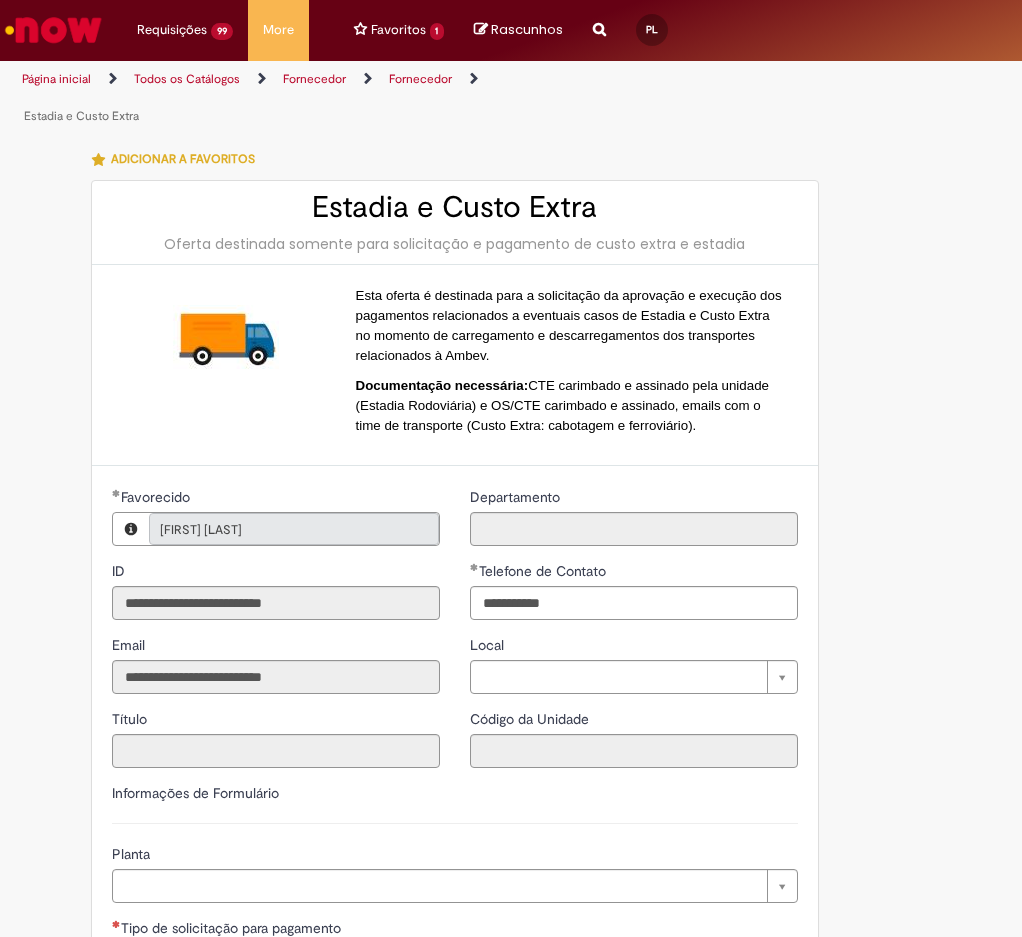type on "**********" 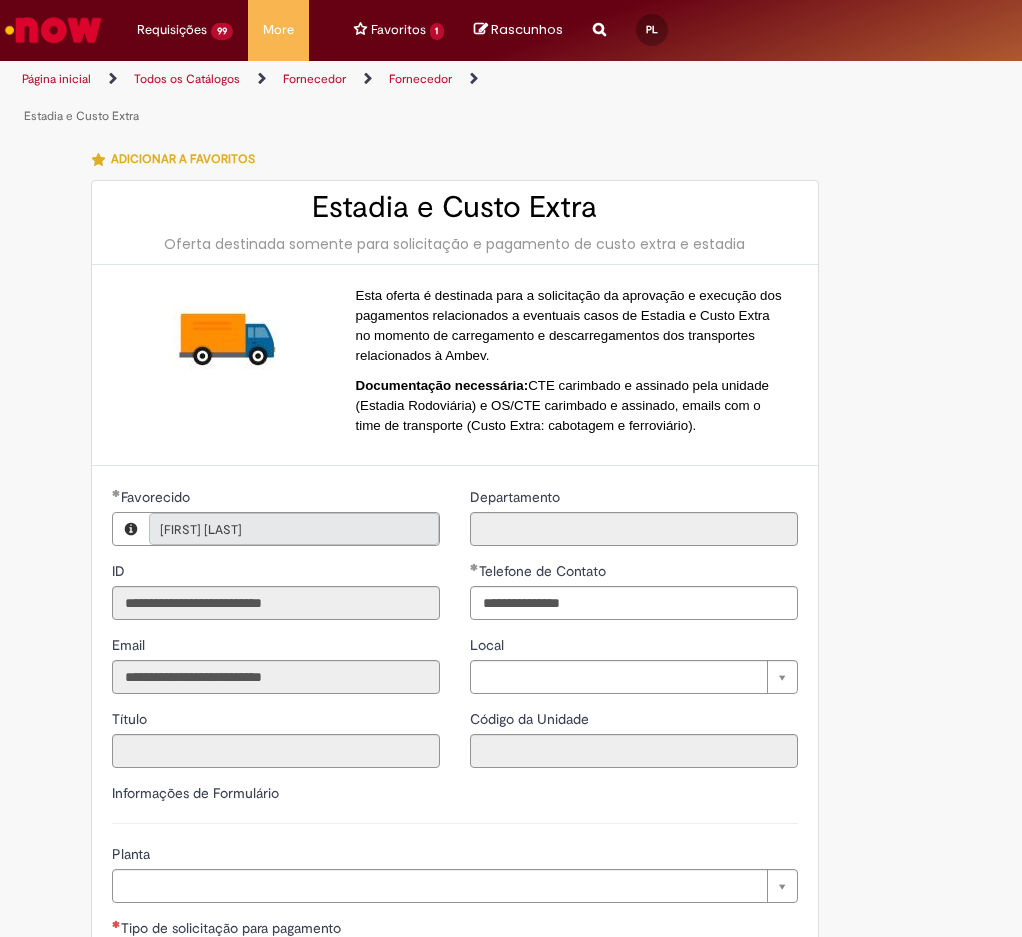scroll, scrollTop: 0, scrollLeft: 0, axis: both 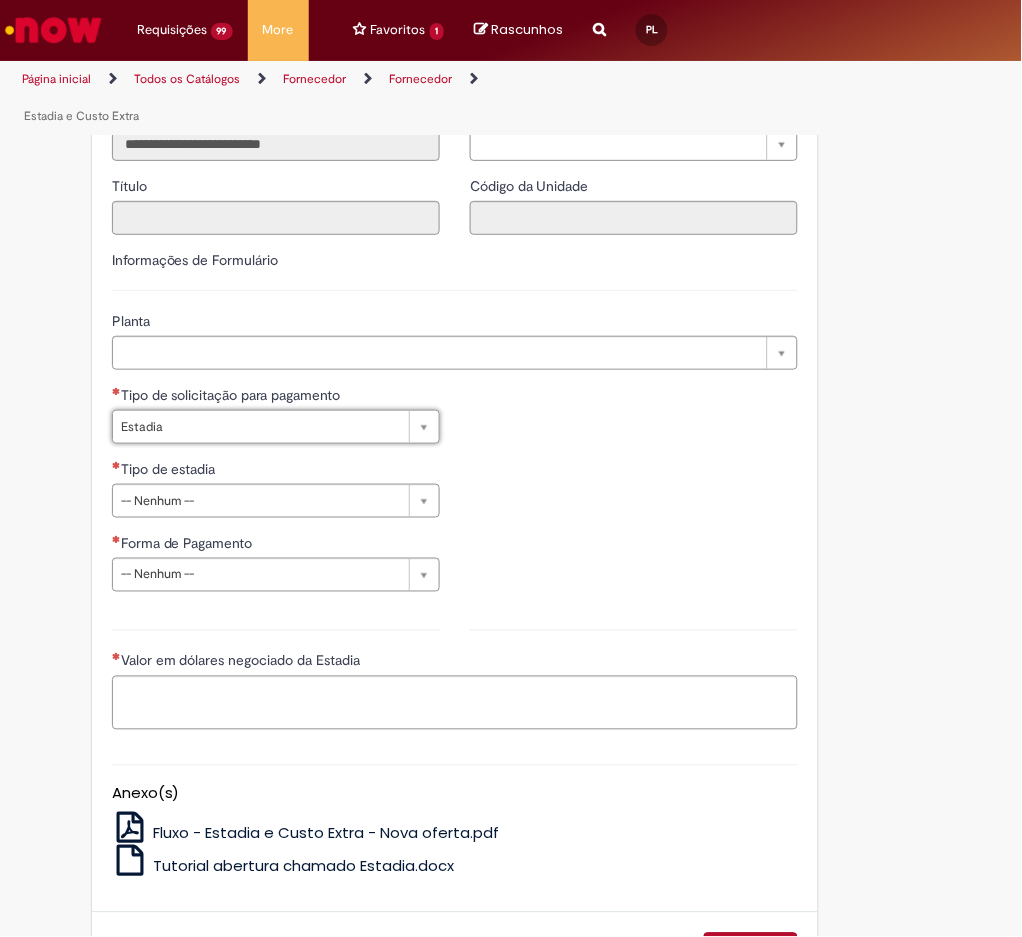 type on "*******" 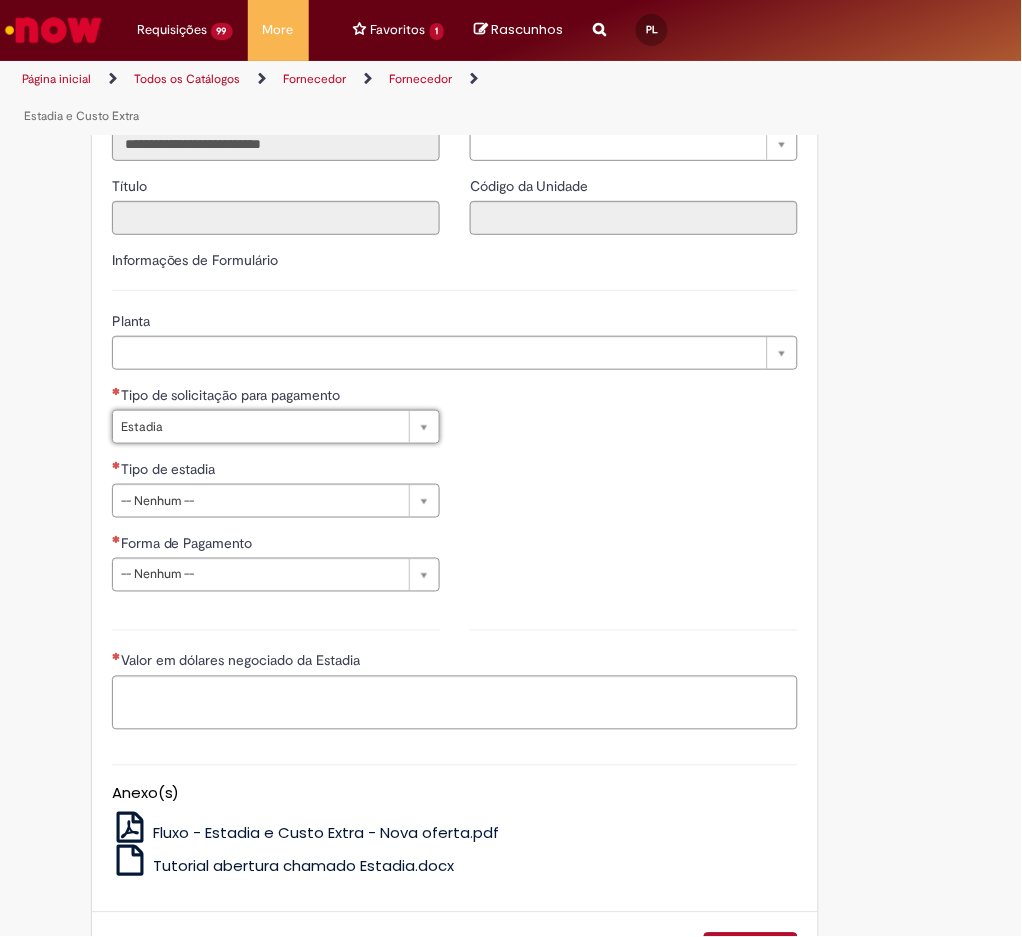 click on "**********" at bounding box center (276, 496) 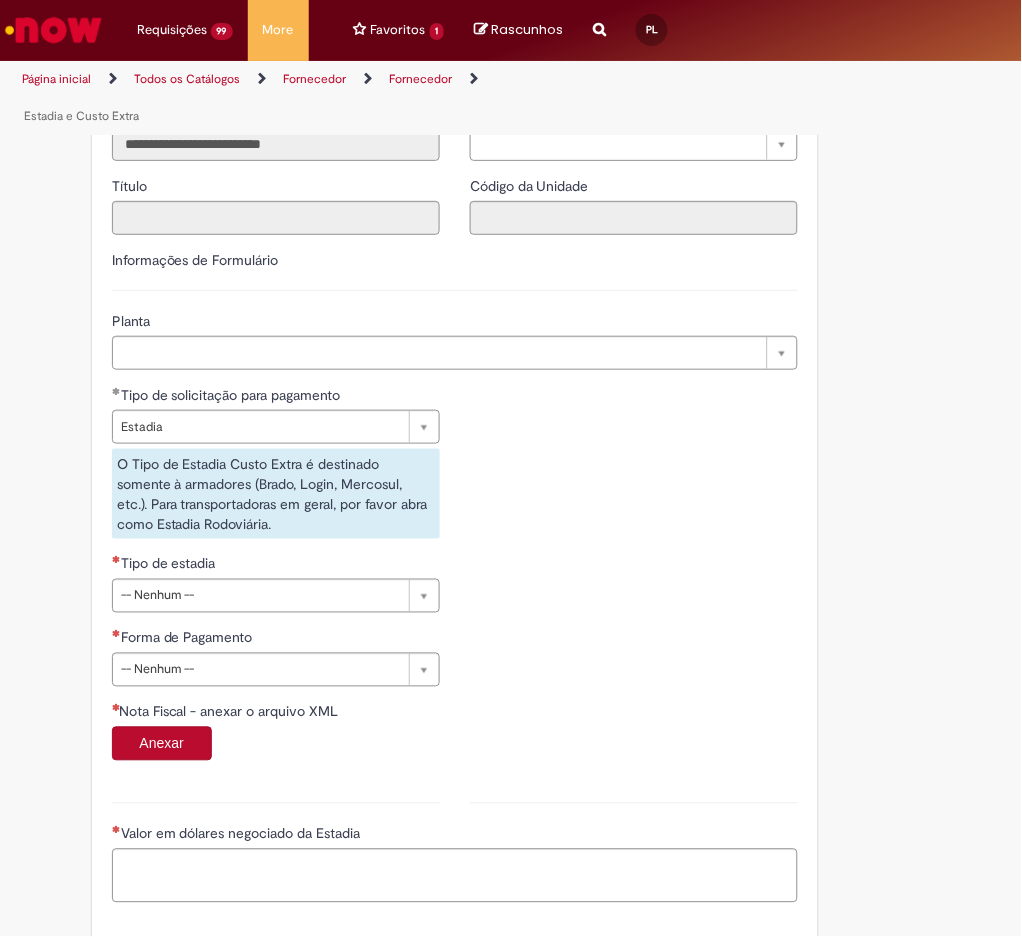 click on "Tipo de estadia" at bounding box center (276, 566) 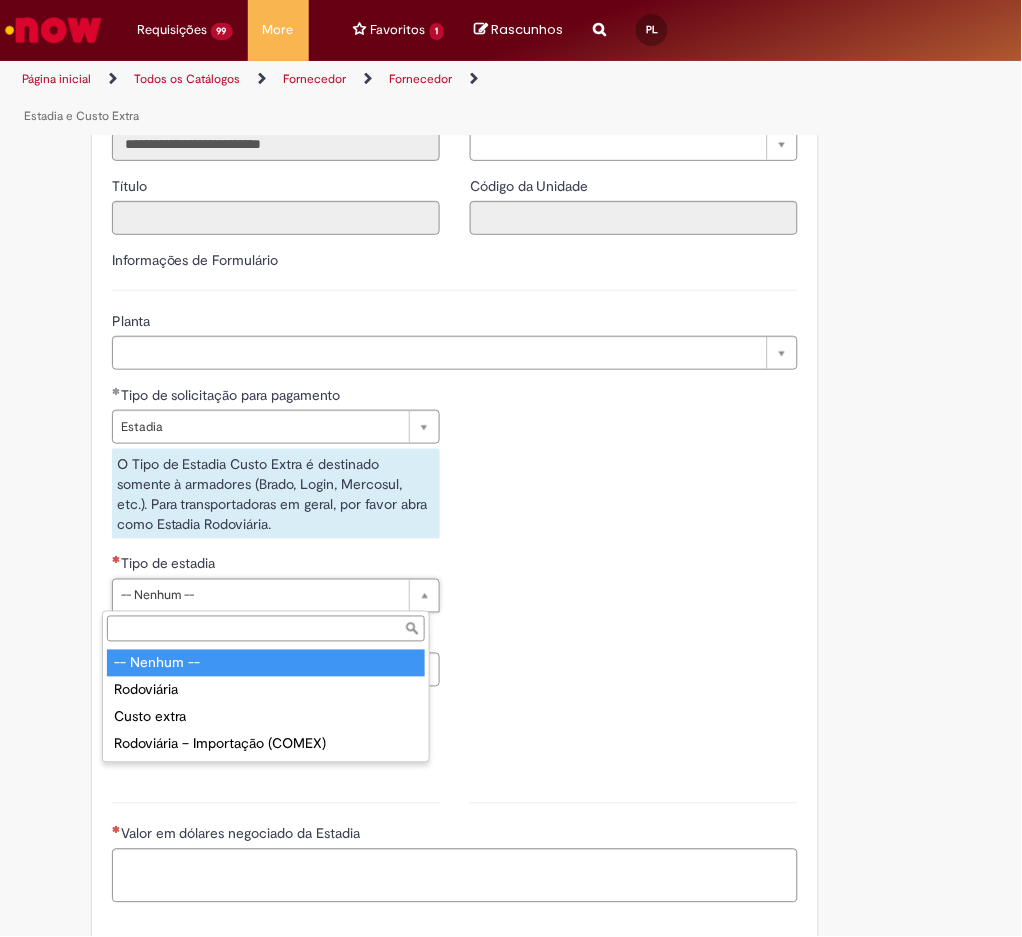 type on "**********" 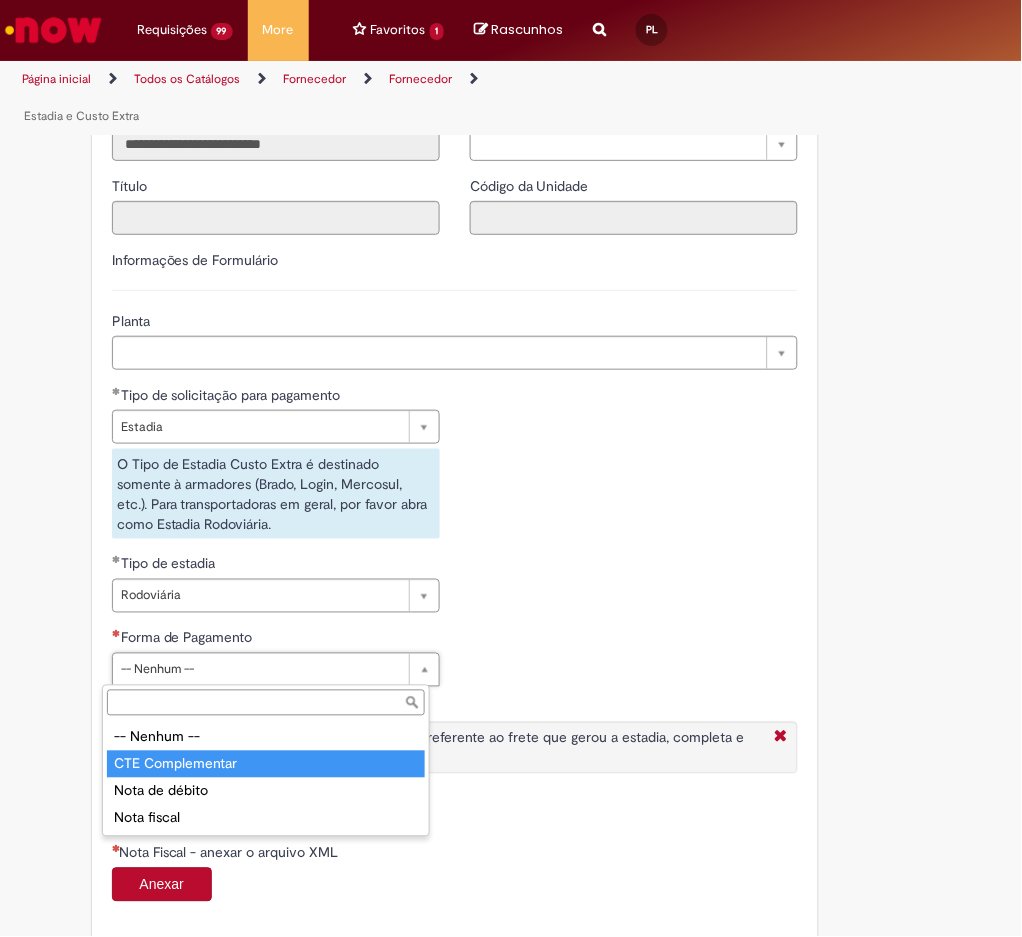 type on "**********" 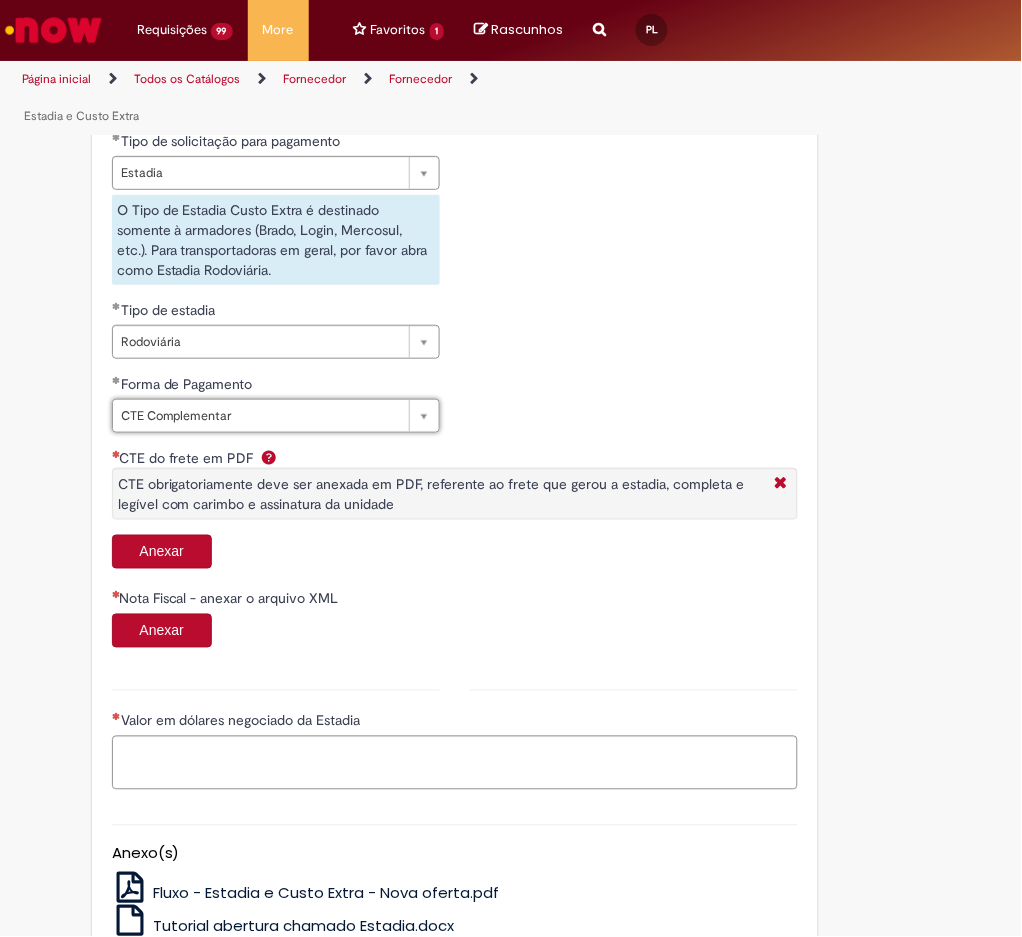 scroll, scrollTop: 923, scrollLeft: 0, axis: vertical 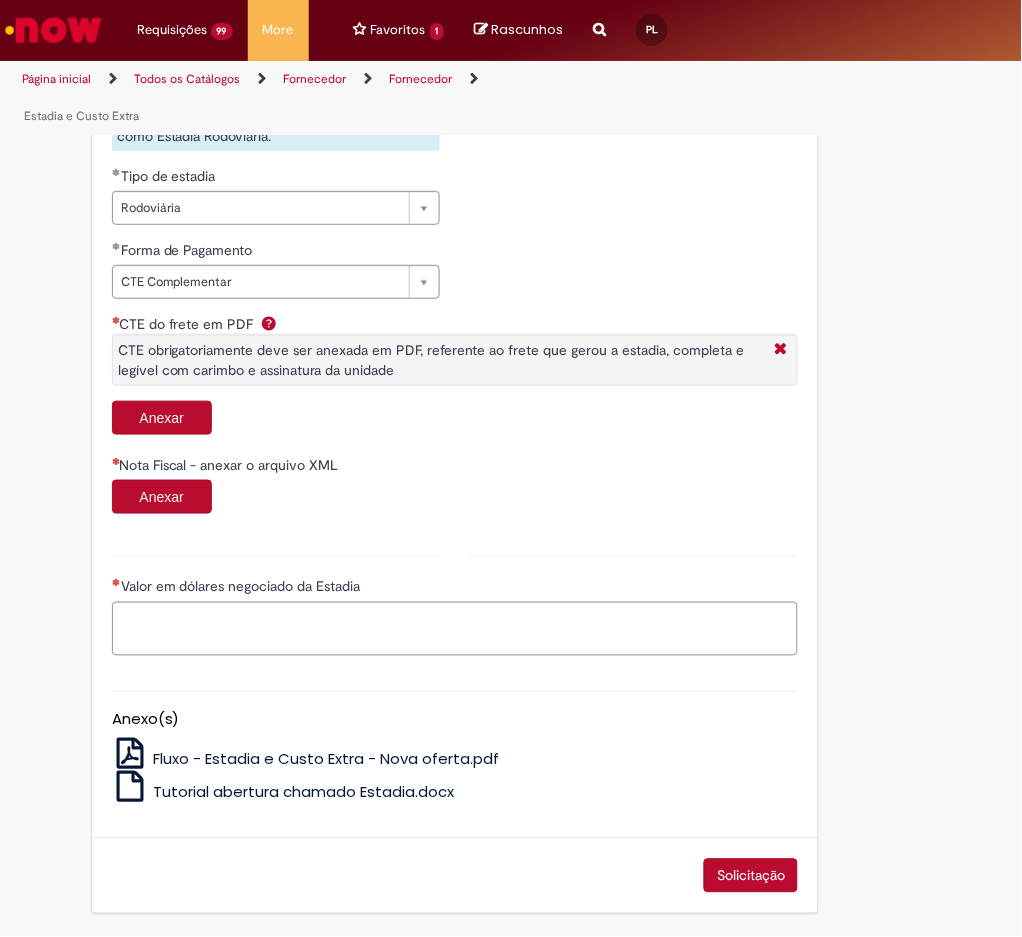 click on "CTE do frete em PDF  CTE obrigatoriamente deve ser anexada em PDF, referente ao frete que gerou a estadia, completa e legível com carimbo e assinatura da unidade" at bounding box center (455, 357) 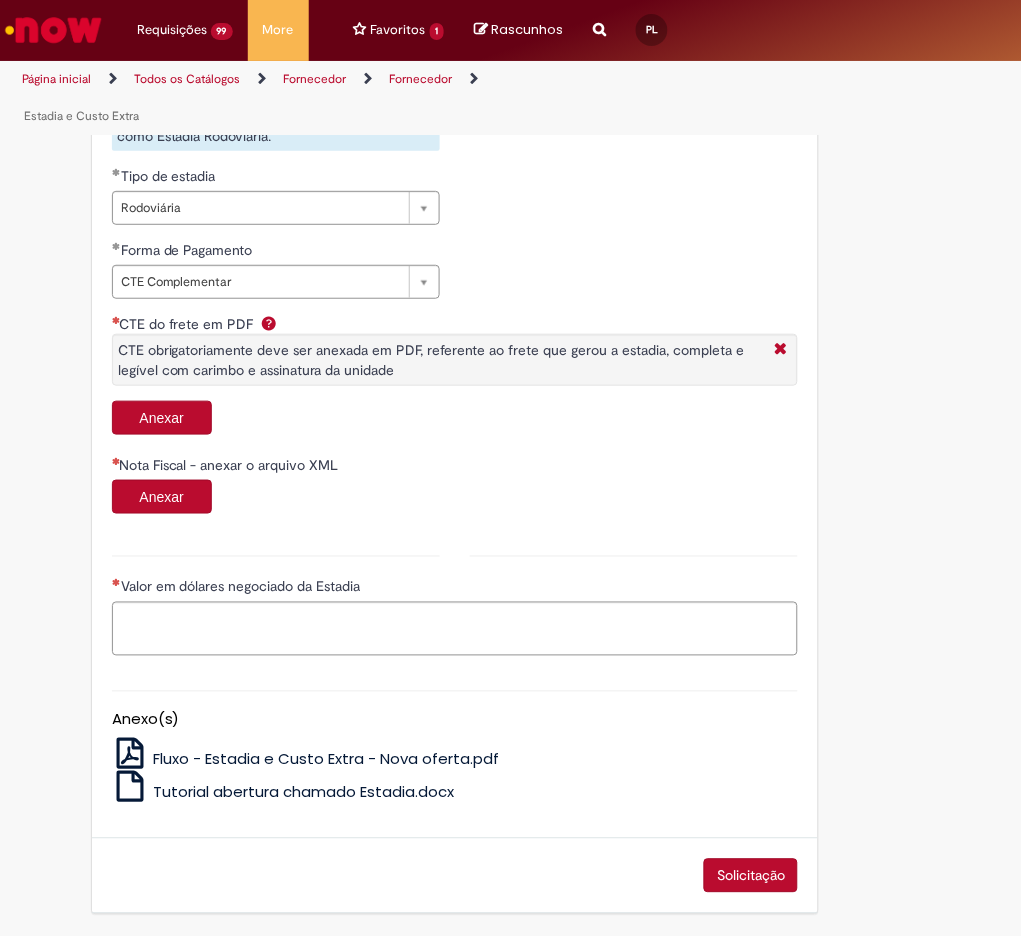 click on "Anexar" at bounding box center (162, 418) 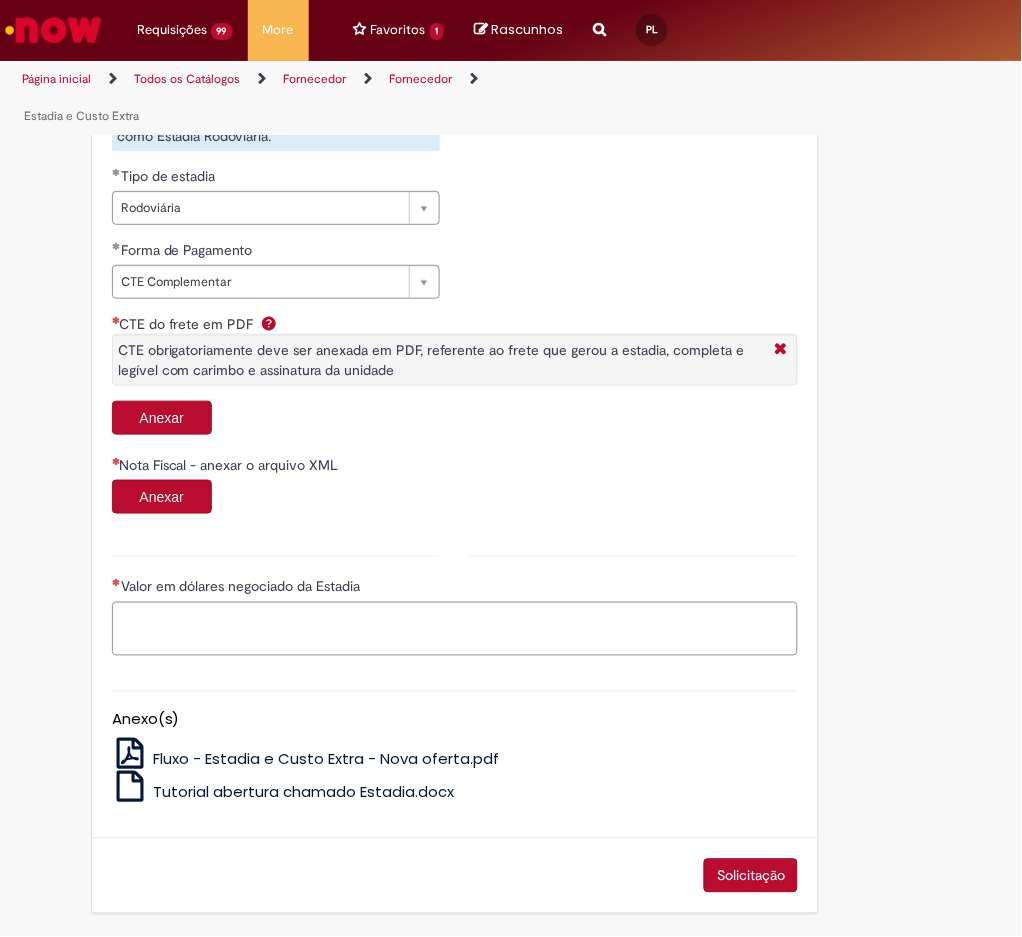 click on "CTE do frete em PDF  CTE obrigatoriamente deve ser anexada em PDF, referente ao frete que gerou a estadia, completa e legível com carimbo e assinatura da unidade
Anexar
N° do Booking N° de ordem de Serviço N° do Container Documento carimbado e assinado pela Cervejaria geradora de estadia (PDF)
Carregar
Nota Fiscal - anexar o arquivo XML
Anexar" at bounding box center [455, 424] 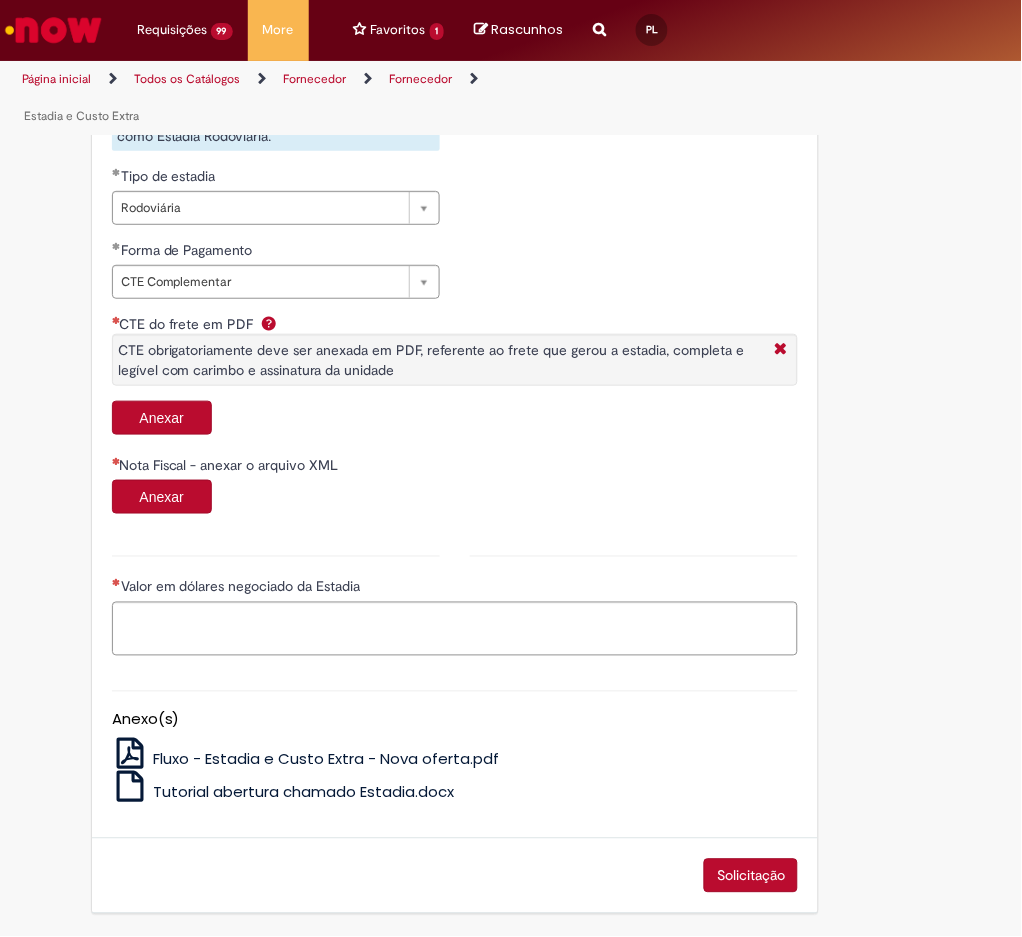 click on "Anexar" at bounding box center [162, 497] 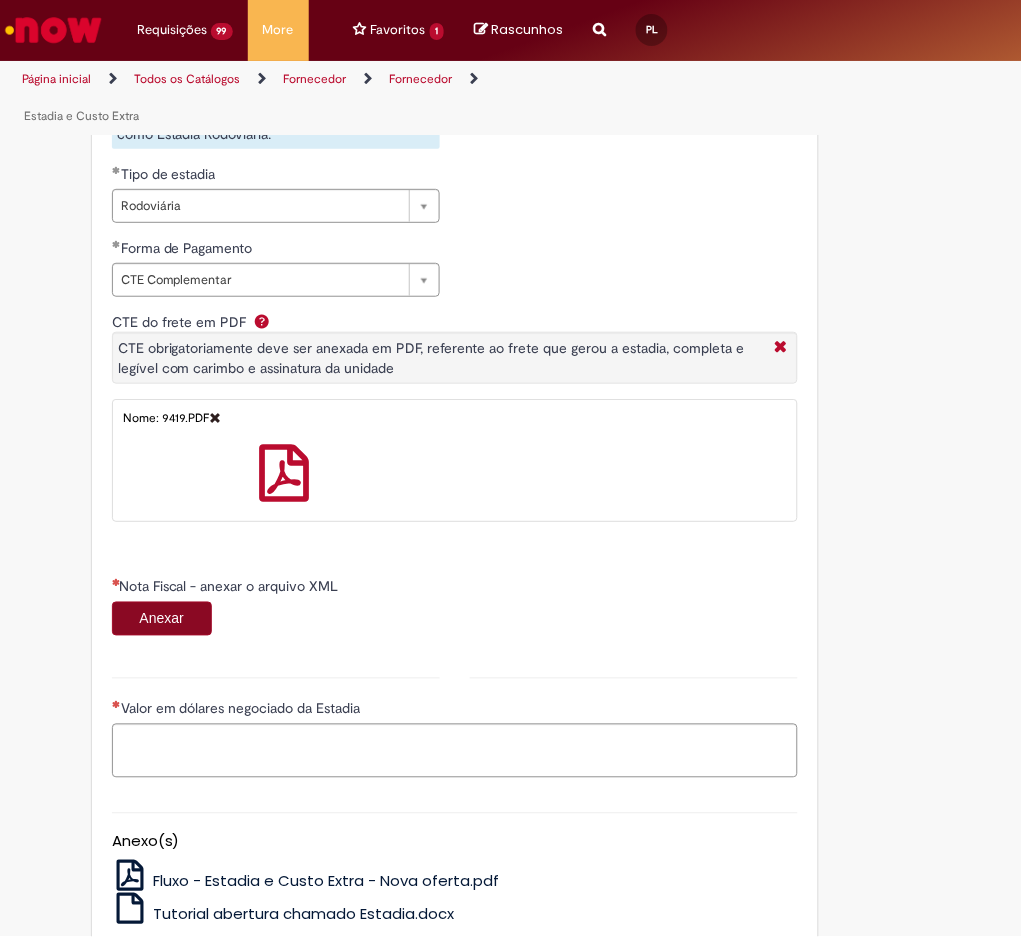 scroll, scrollTop: 923, scrollLeft: 0, axis: vertical 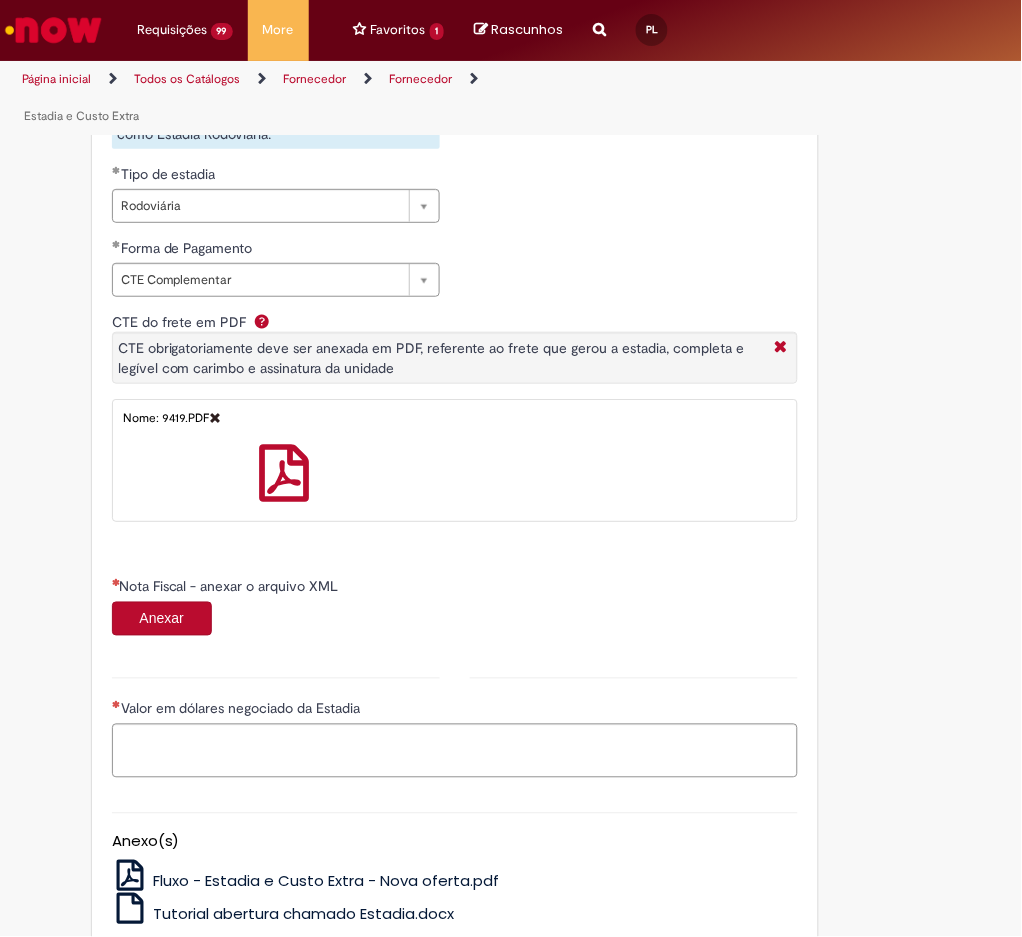 type on "******" 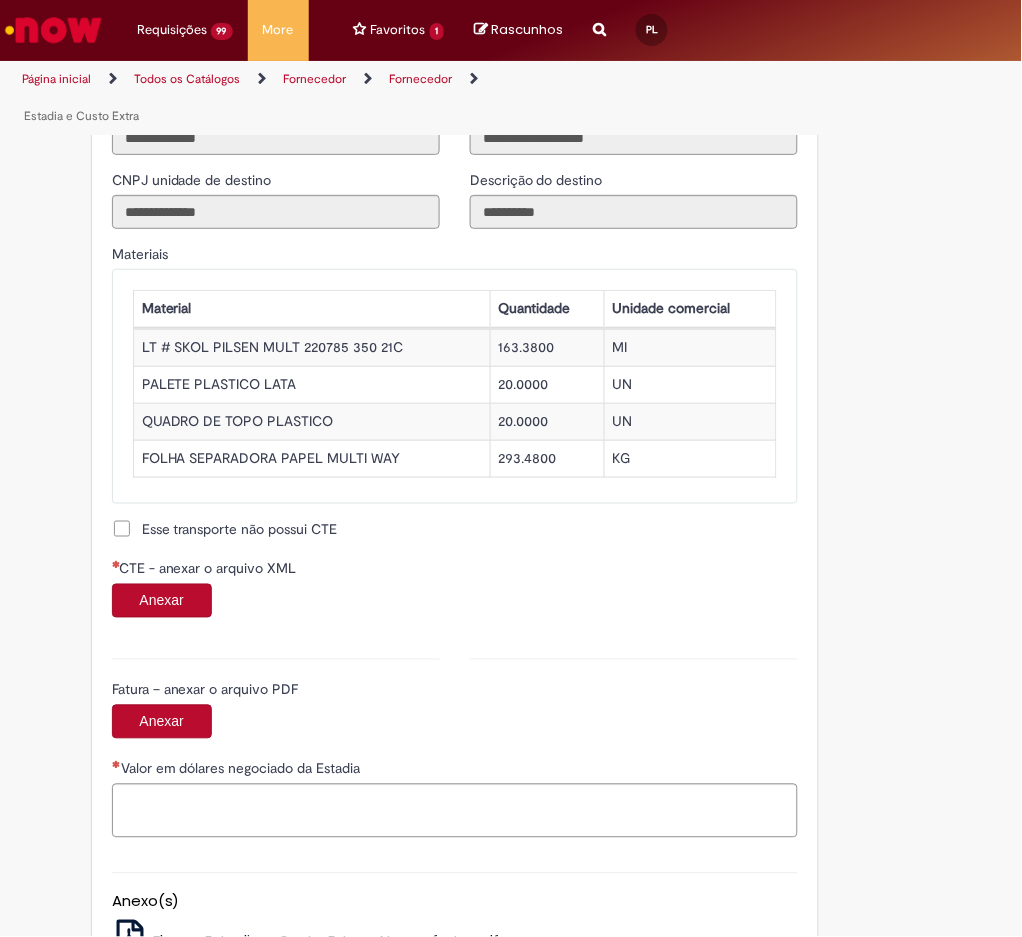 scroll, scrollTop: 1962, scrollLeft: 0, axis: vertical 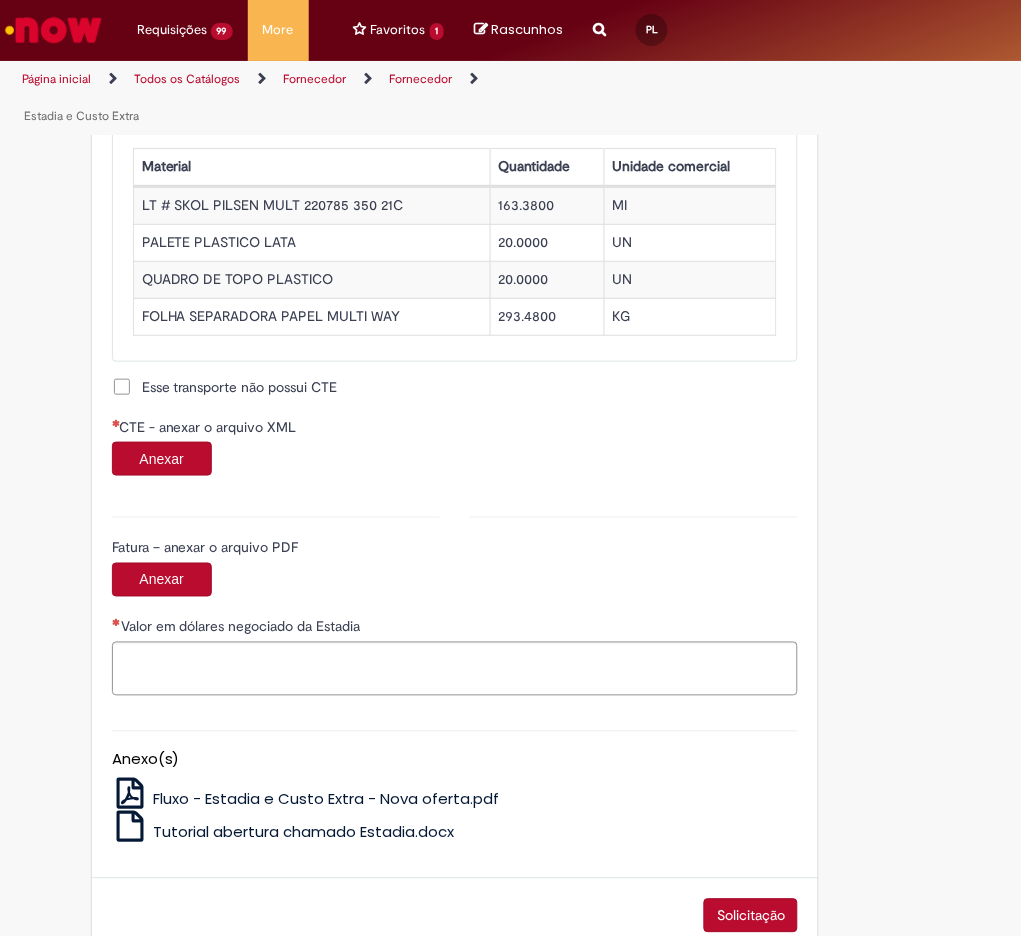 click on "Anexar" at bounding box center (162, 459) 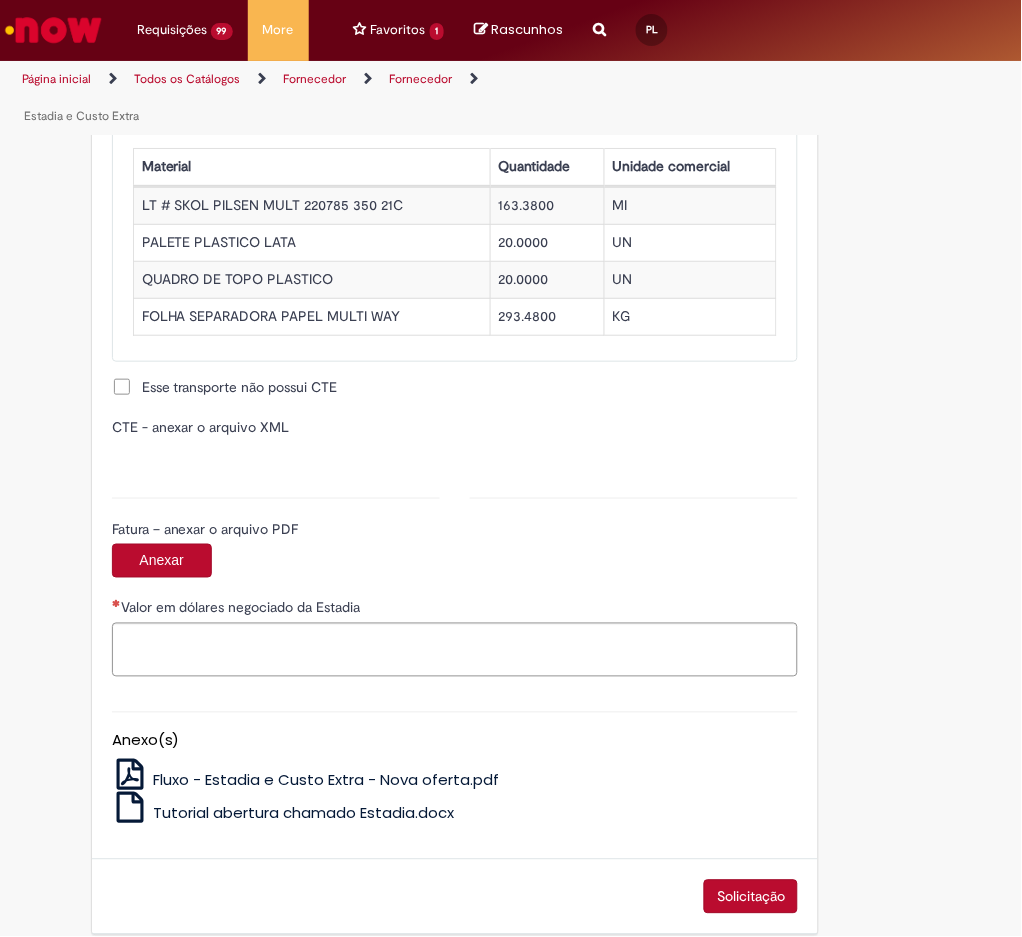 type on "**********" 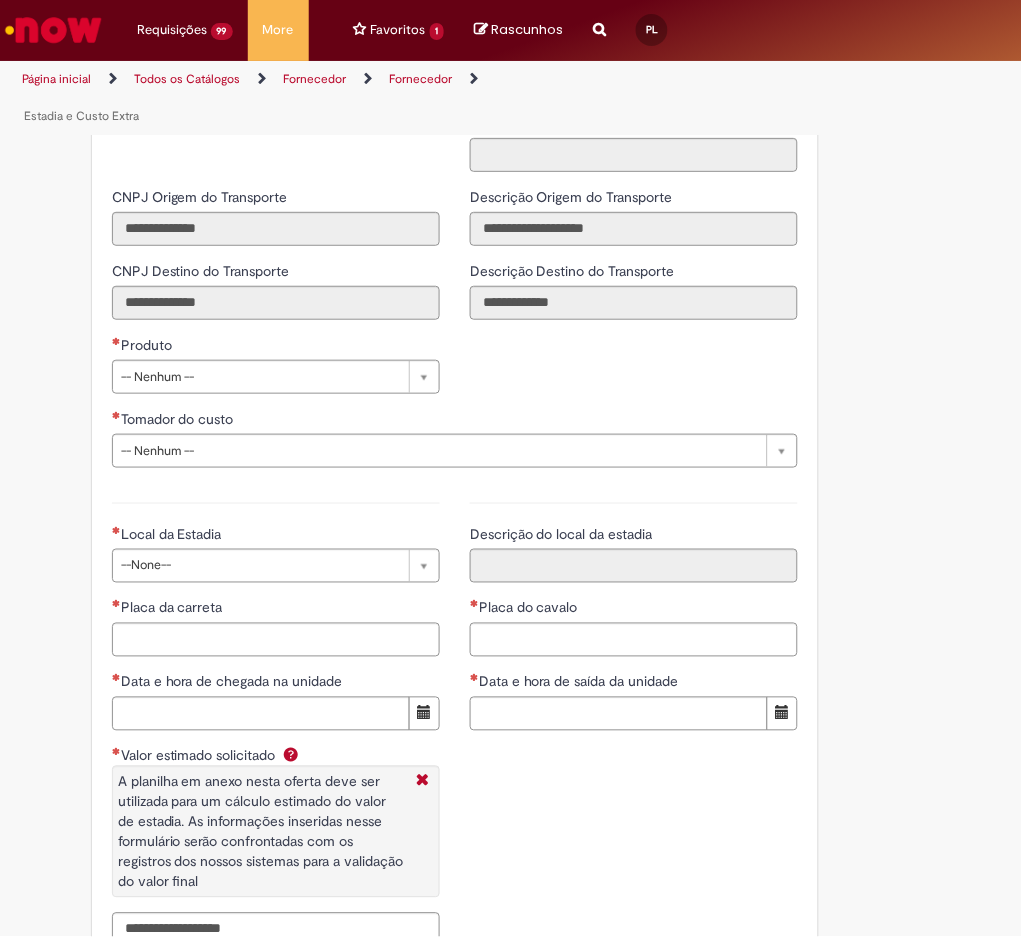 scroll, scrollTop: 2786, scrollLeft: 0, axis: vertical 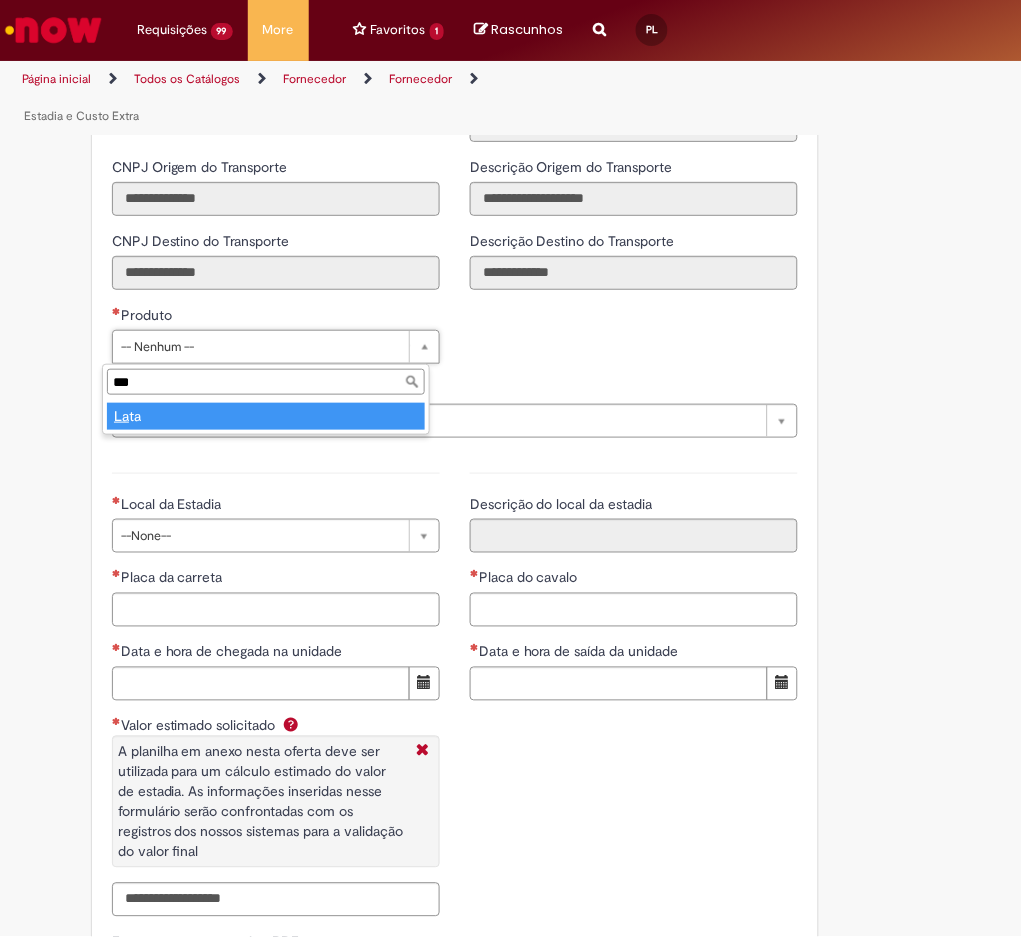 type on "****" 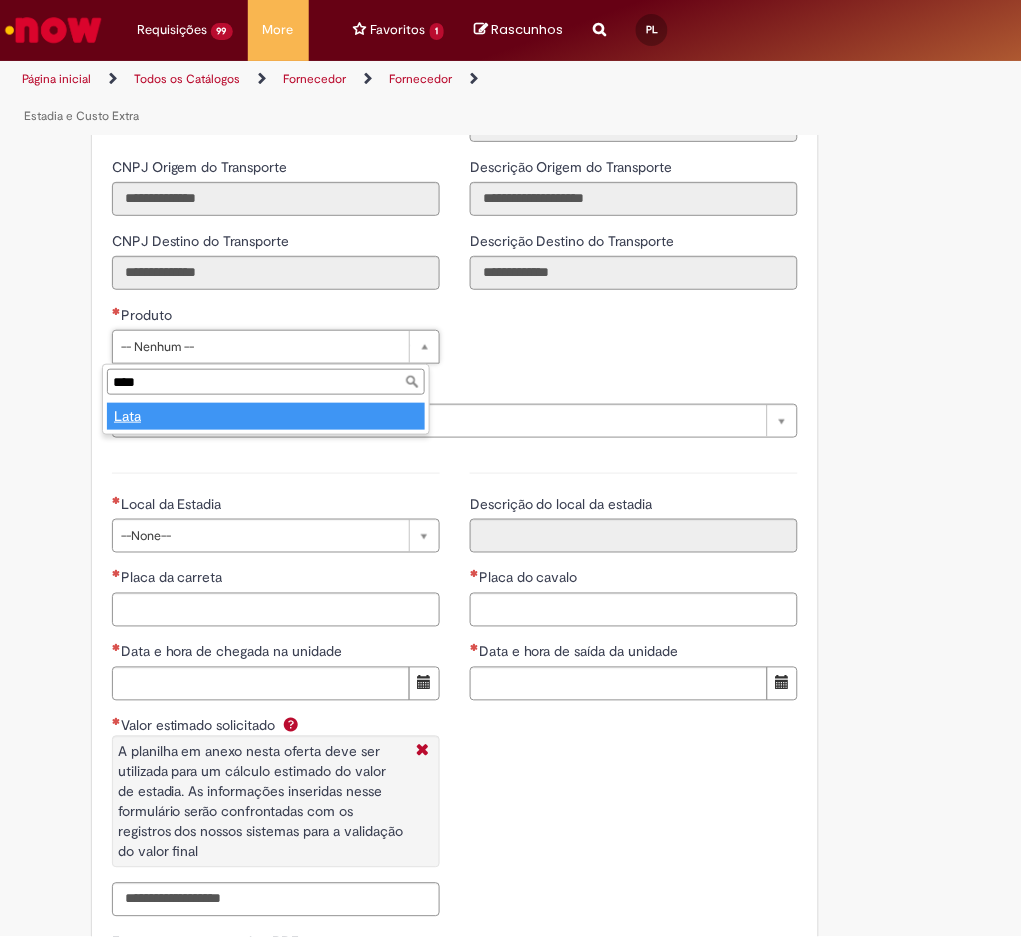 type on "****" 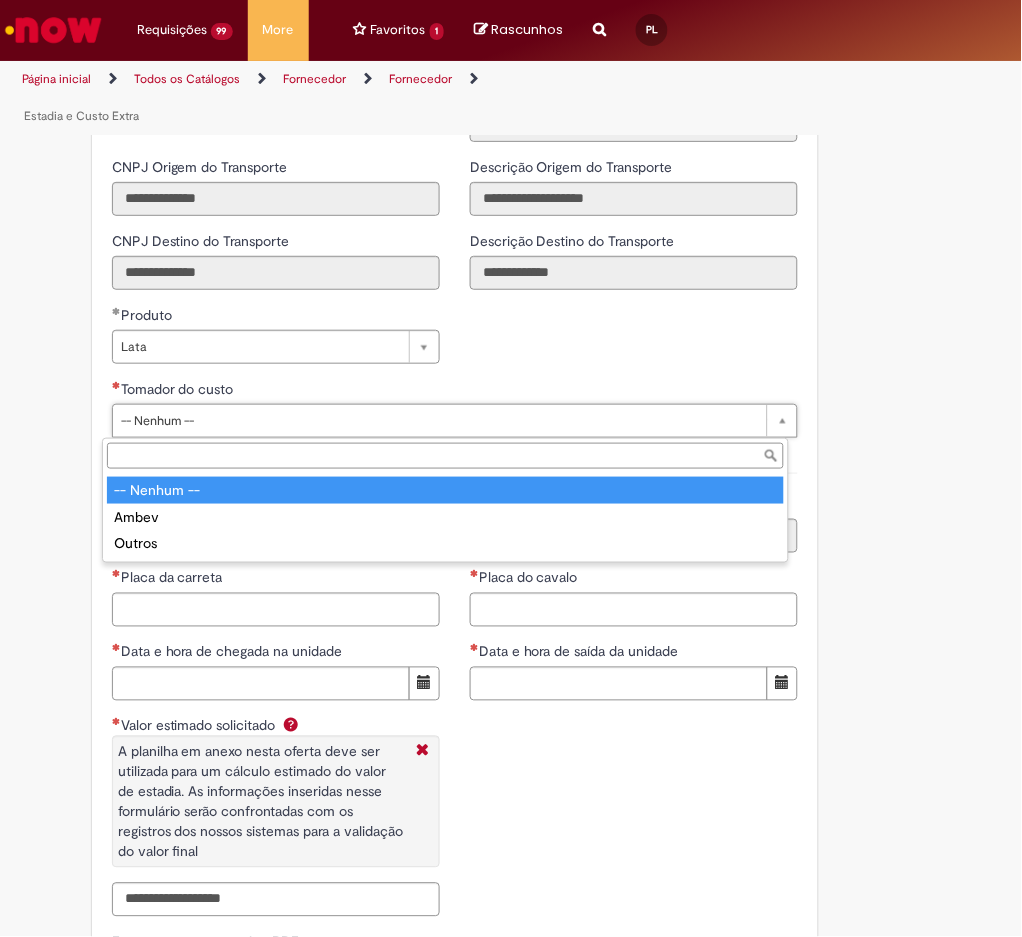 type on "*****" 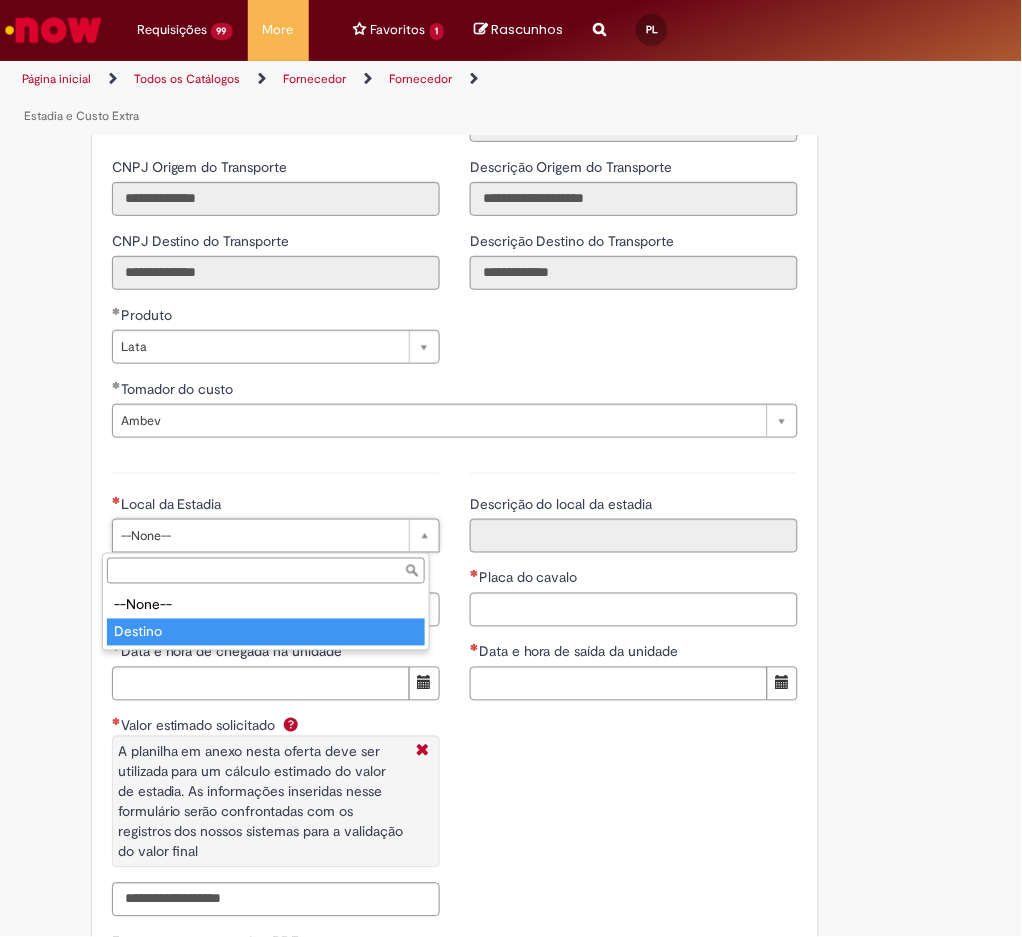 type on "*******" 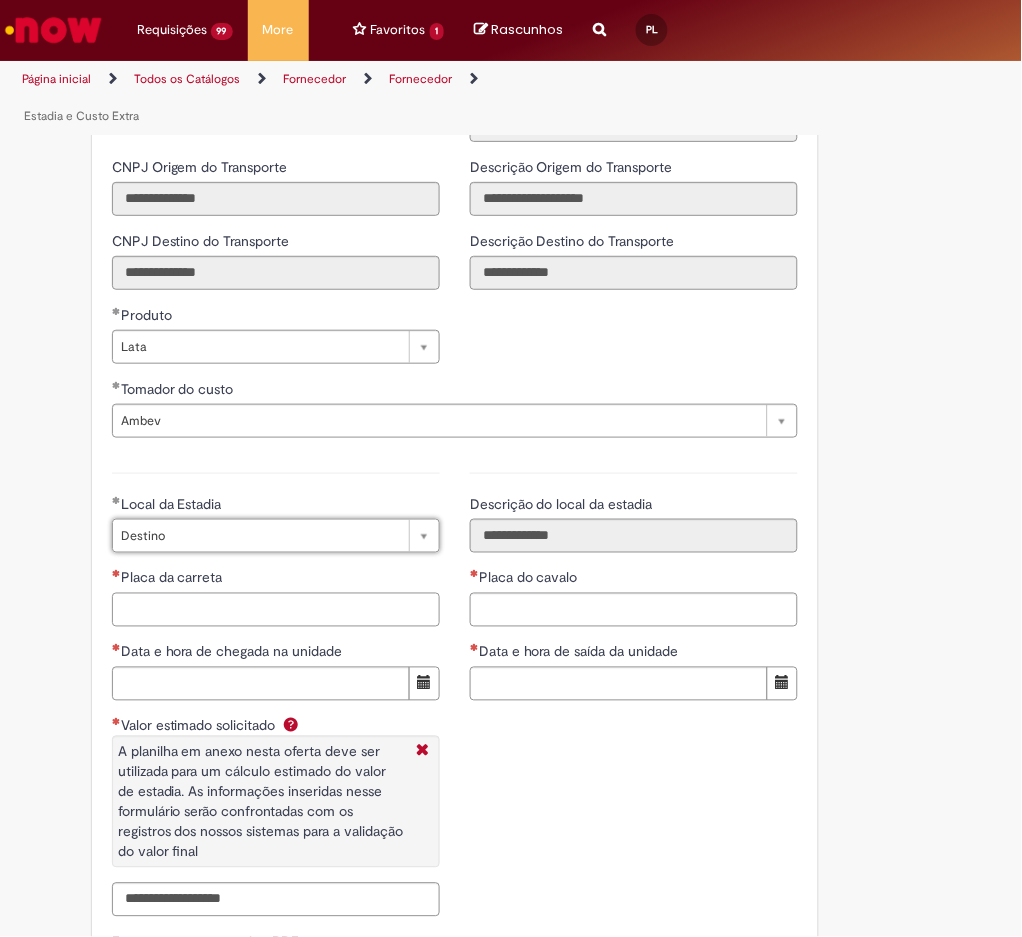 click on "Placa da carreta" at bounding box center [276, 610] 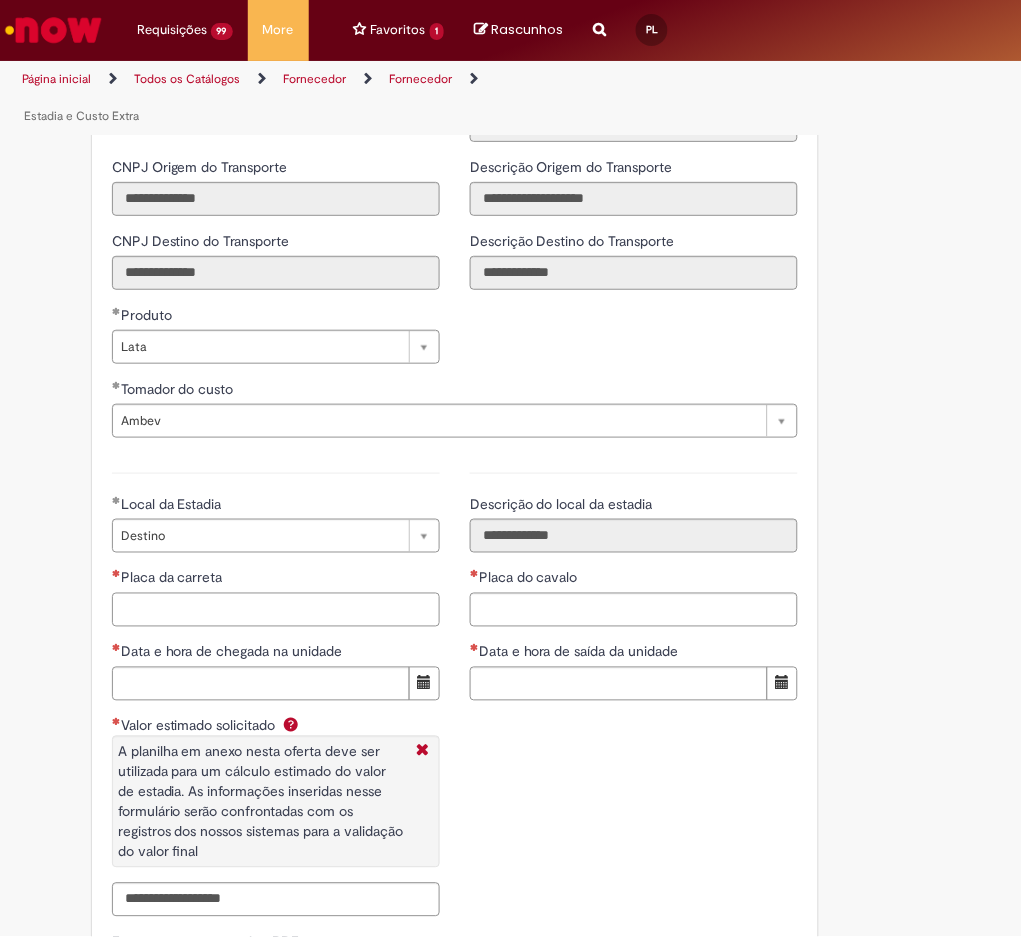 drag, startPoint x: 218, startPoint y: 613, endPoint x: 231, endPoint y: 613, distance: 13 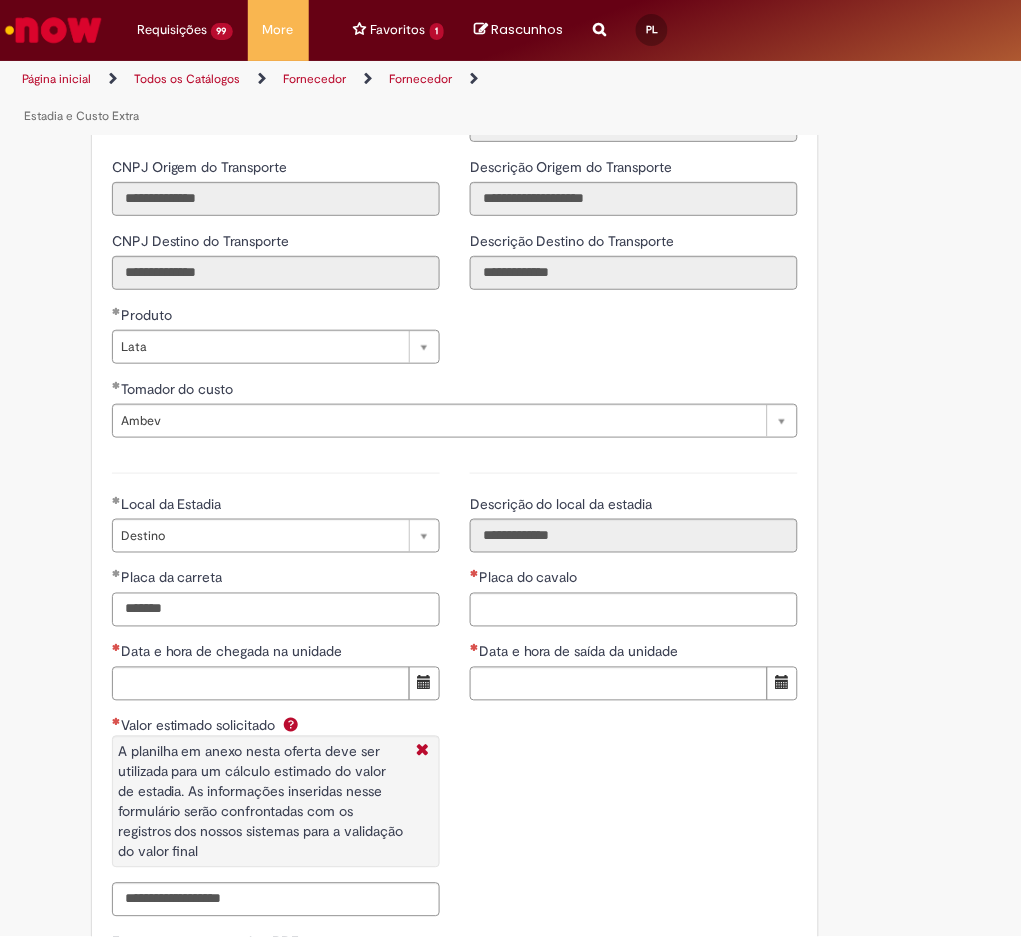 type on "*******" 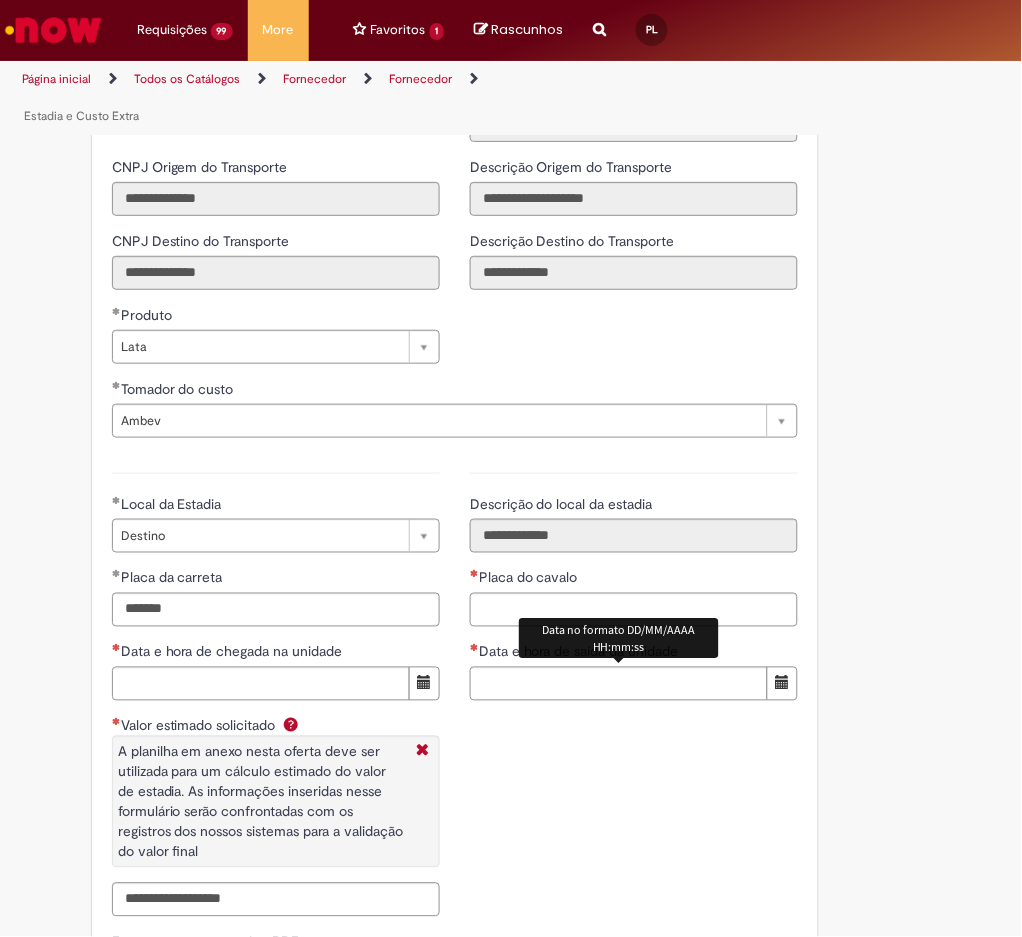 click on "Data no formato DD/MM/AAAA HH:mm:ss" at bounding box center [619, 639] 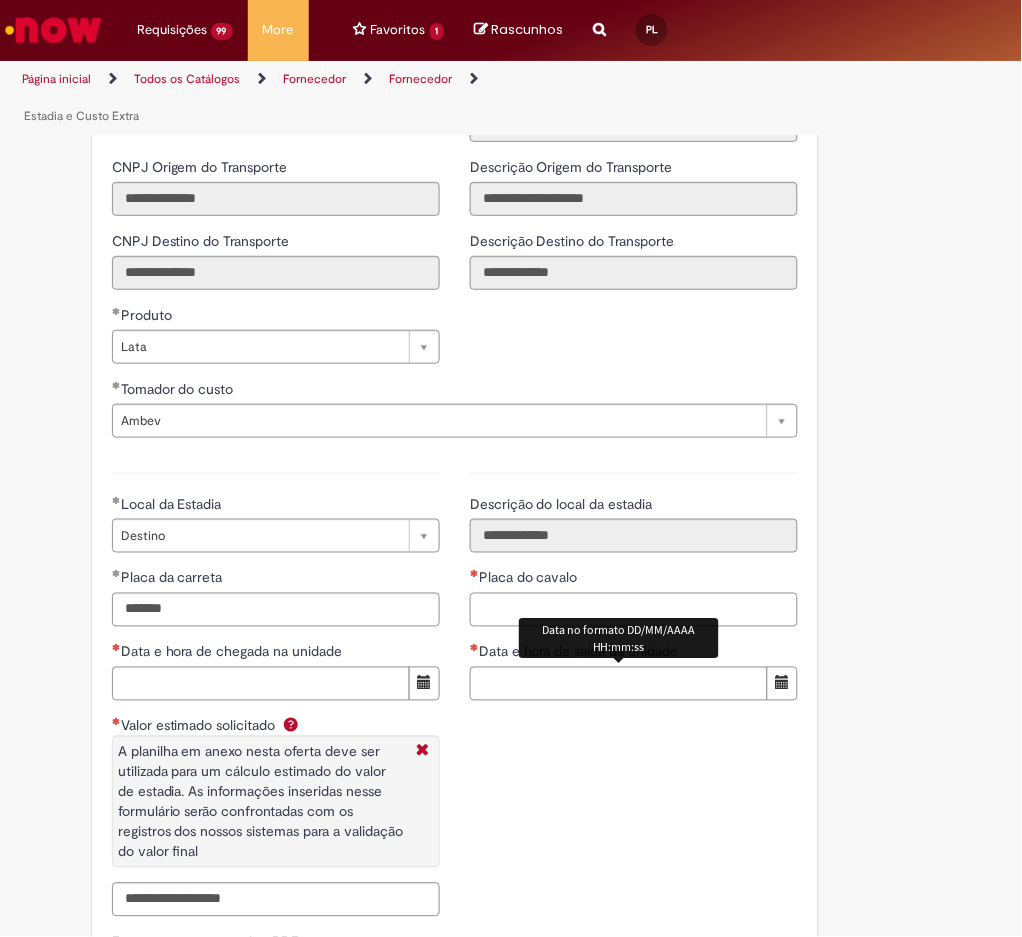 click on "Placa do cavalo" at bounding box center [634, 610] 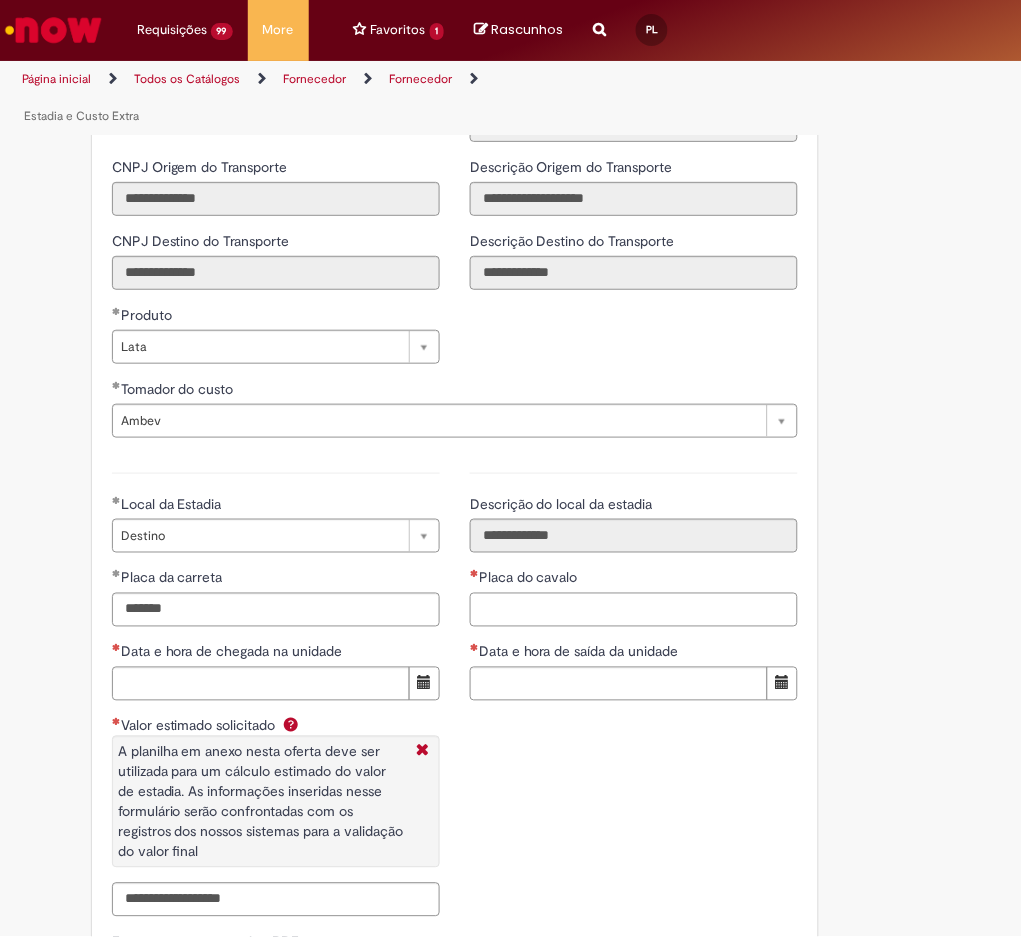 paste on "*******" 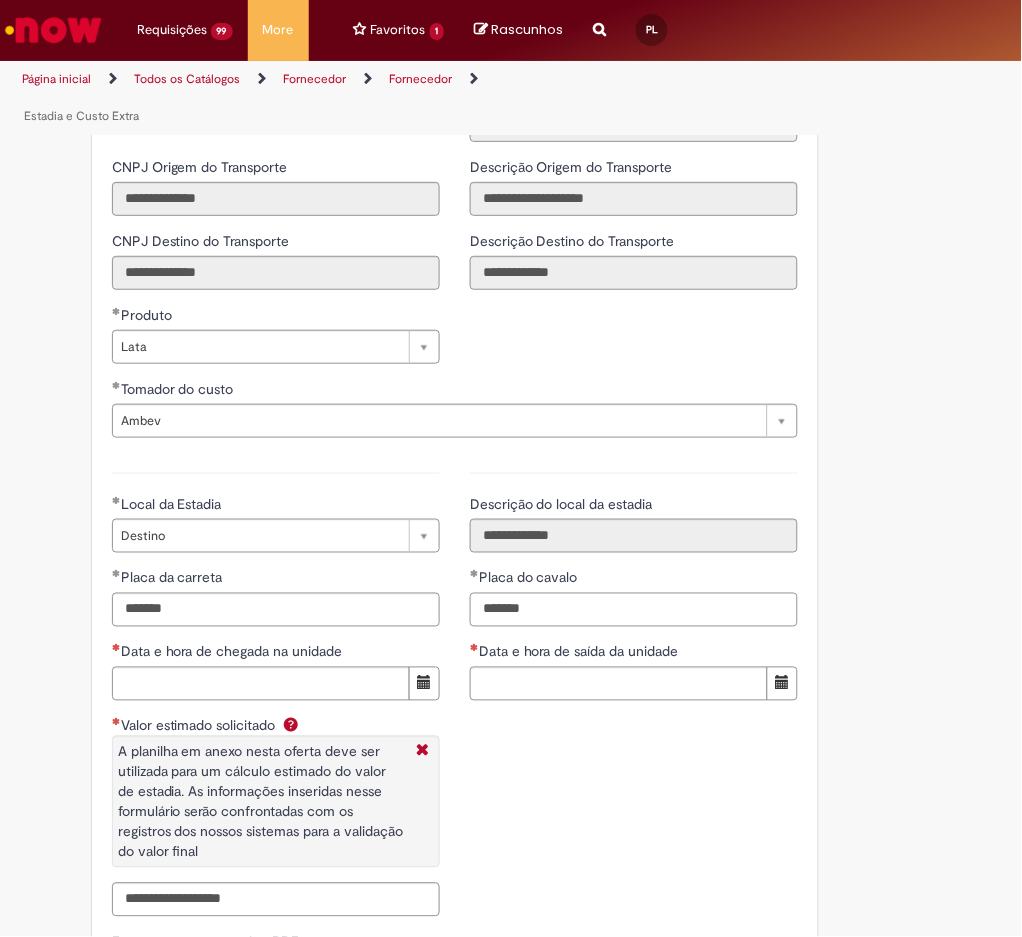 type on "*******" 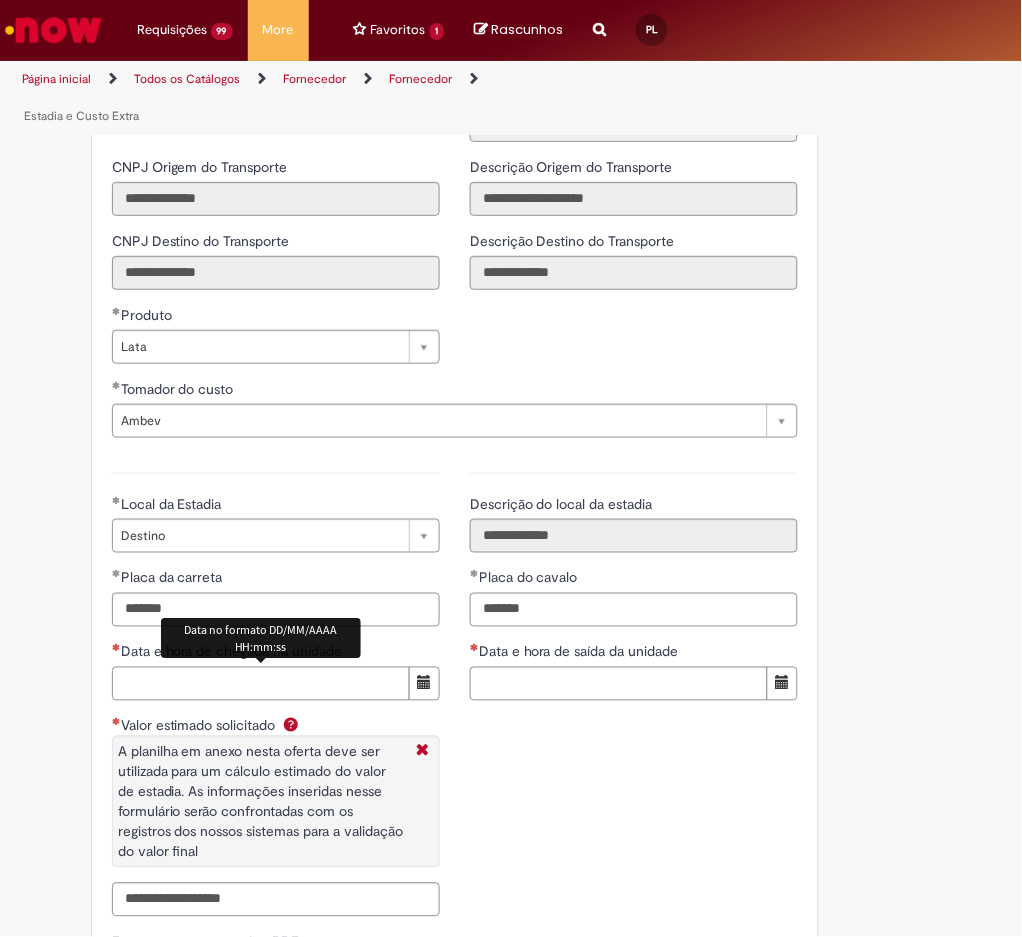 click on "Data e hora de chegada na unidade" at bounding box center (261, 684) 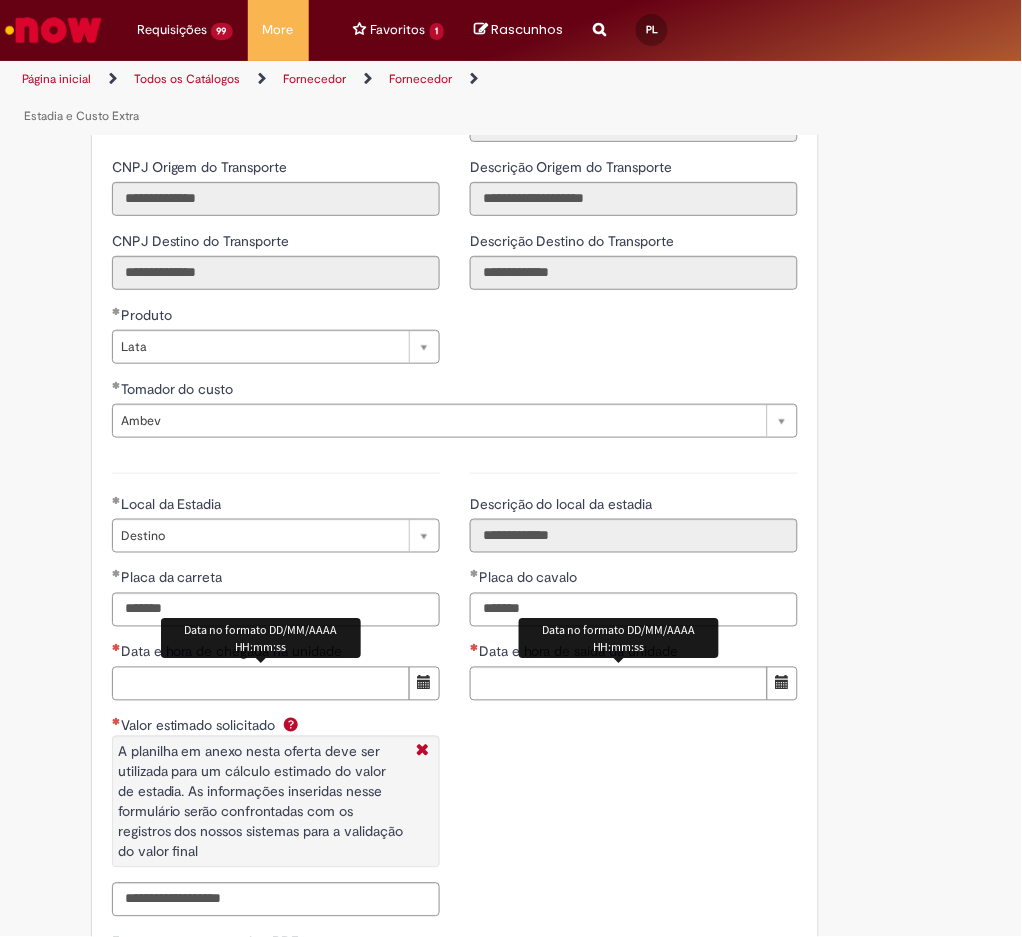 paste on "**********" 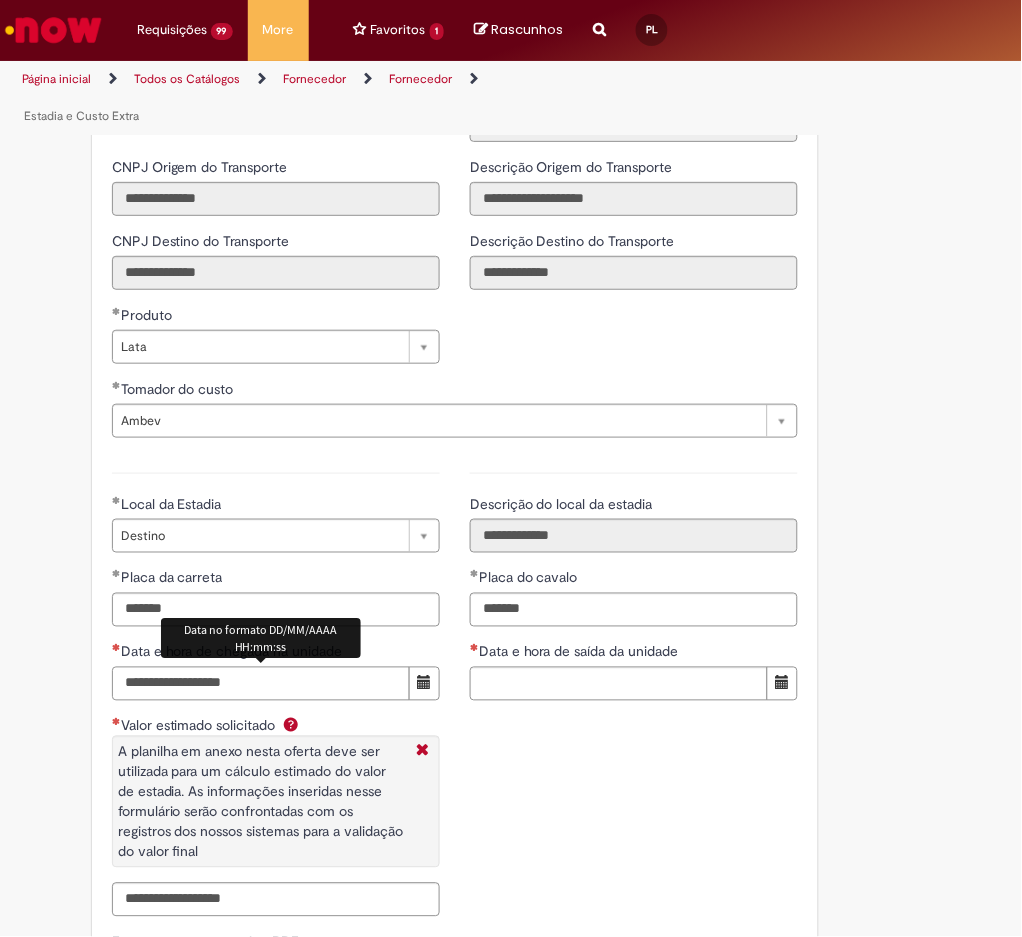 type on "**********" 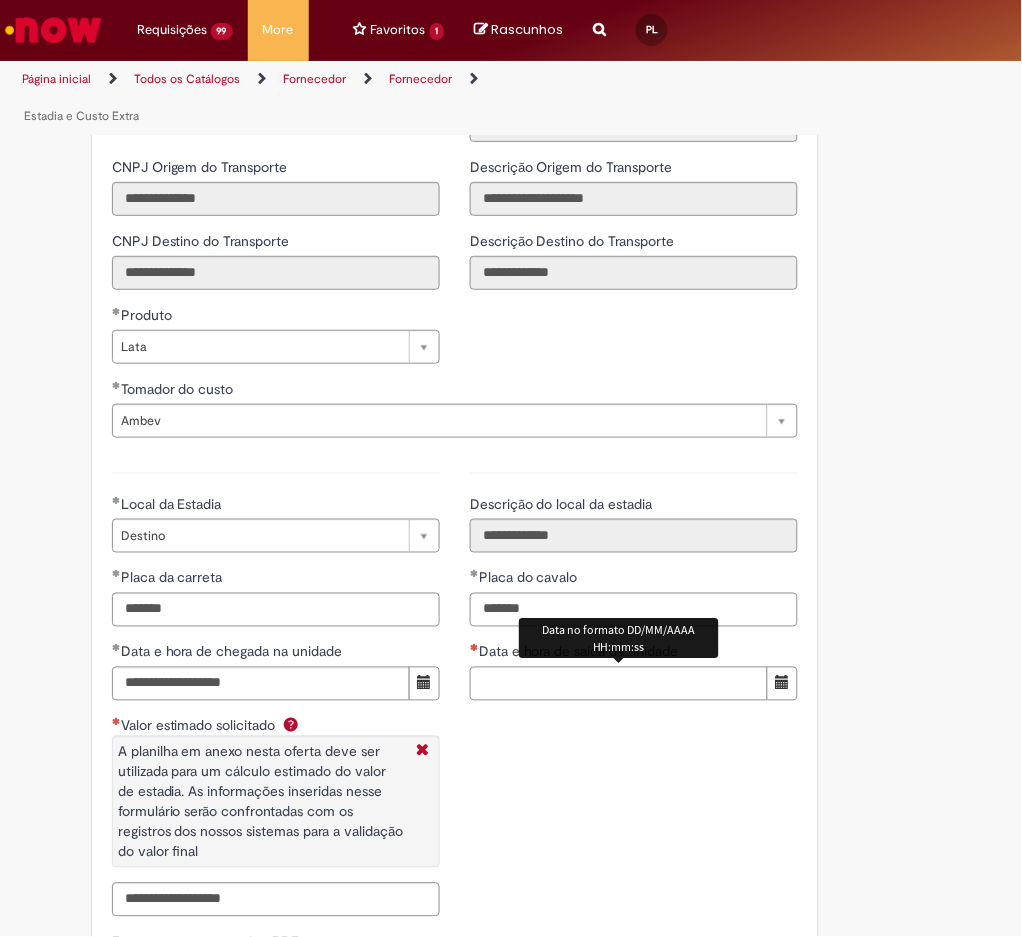 click on "Data e hora de saída da unidade" at bounding box center [619, 684] 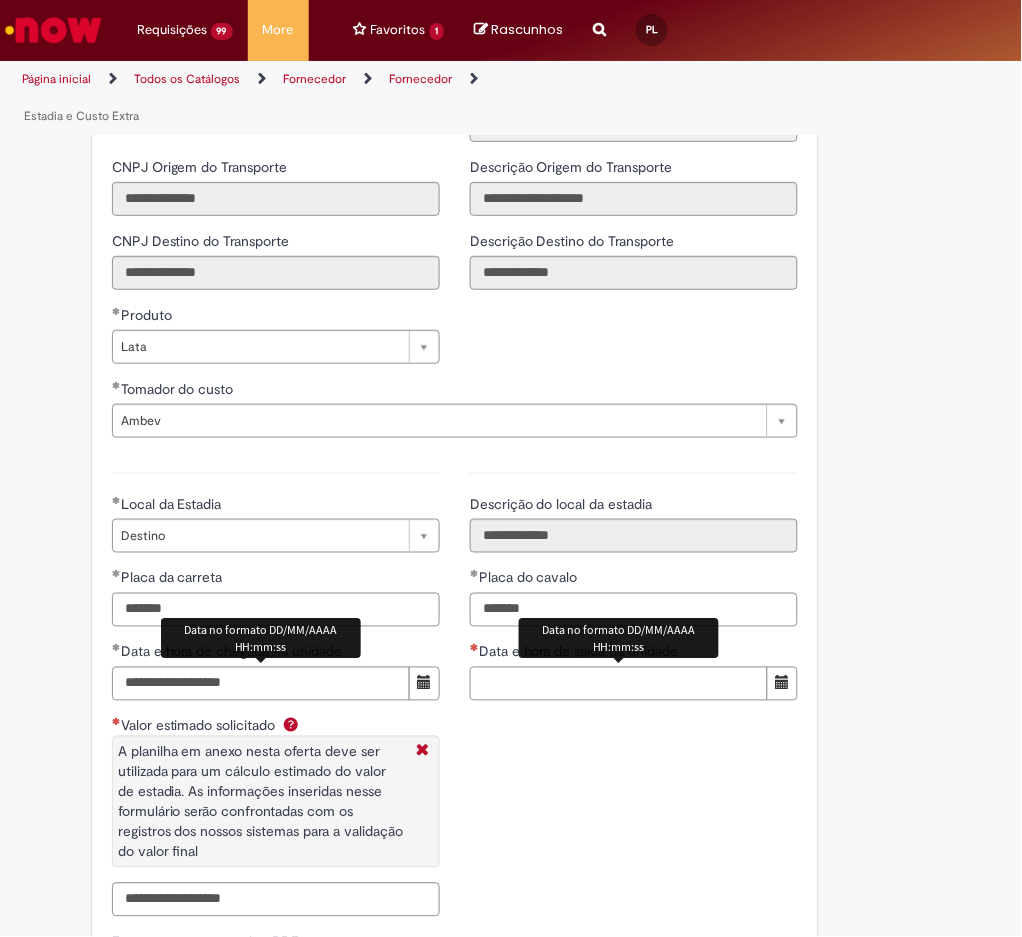 paste on "**********" 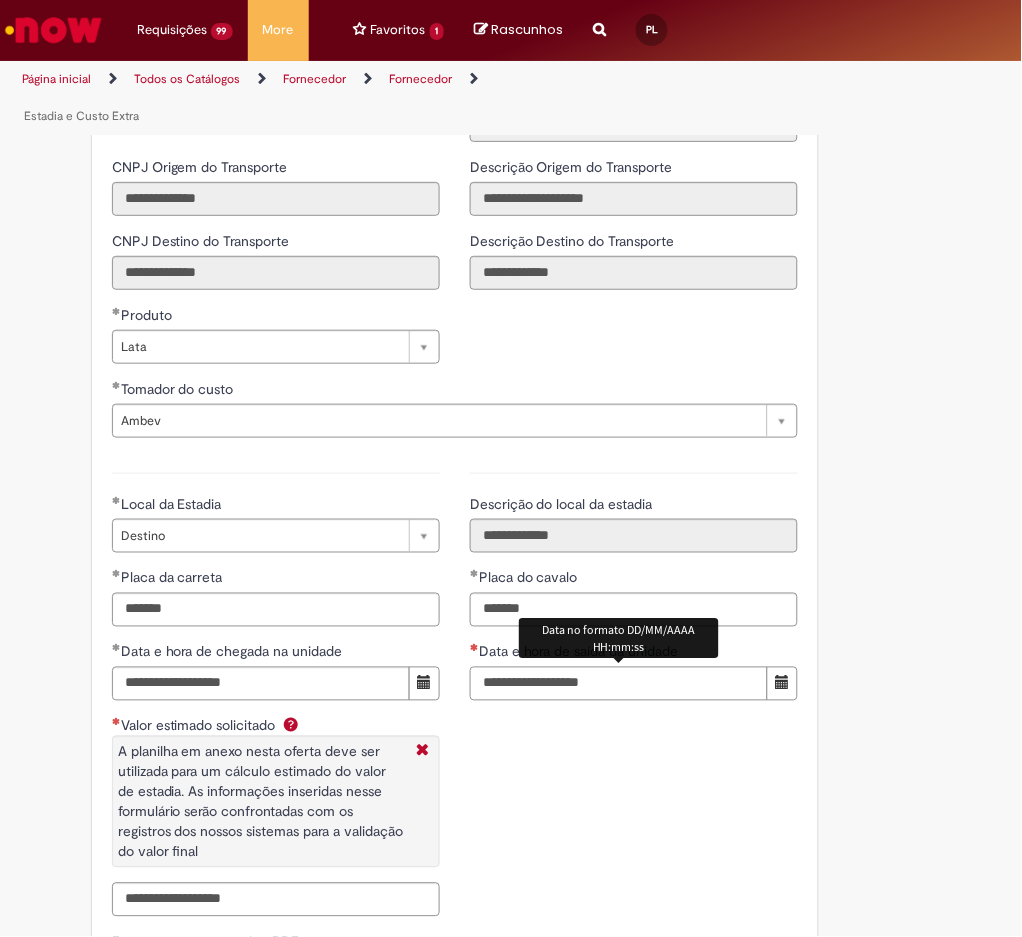 type on "**********" 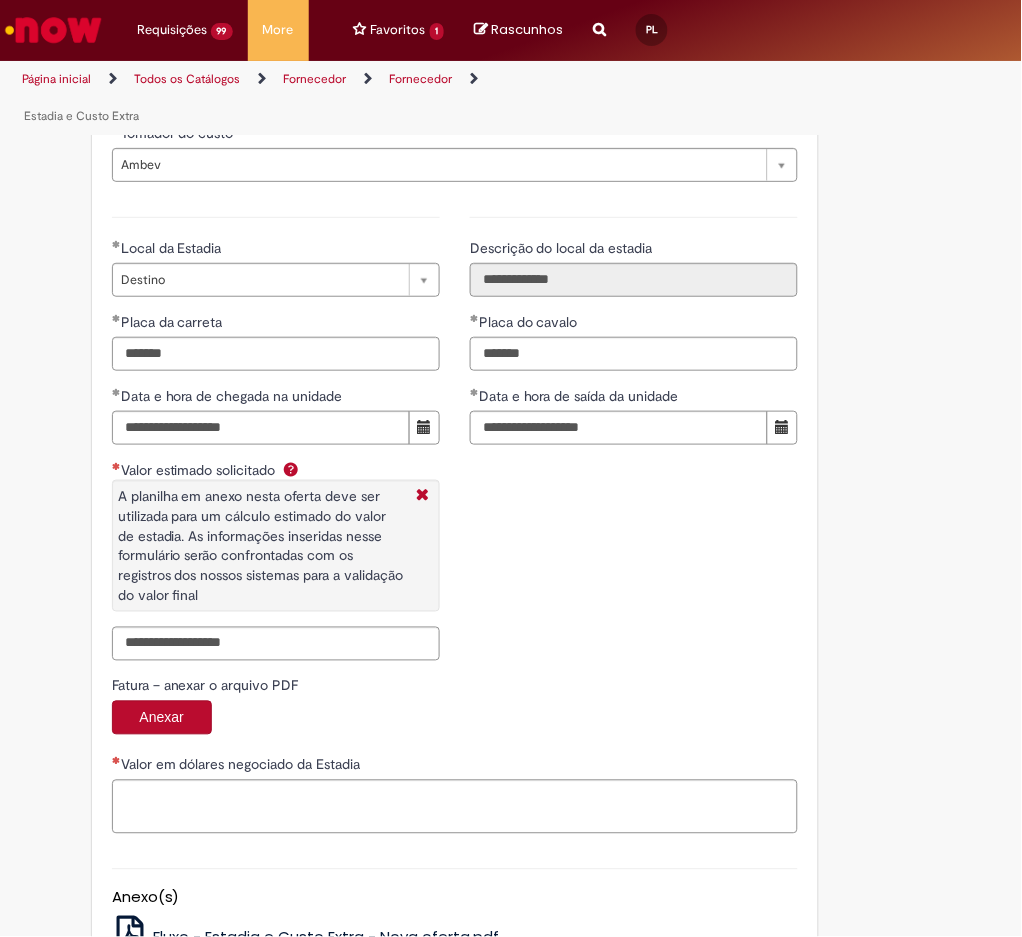 scroll, scrollTop: 3224, scrollLeft: 0, axis: vertical 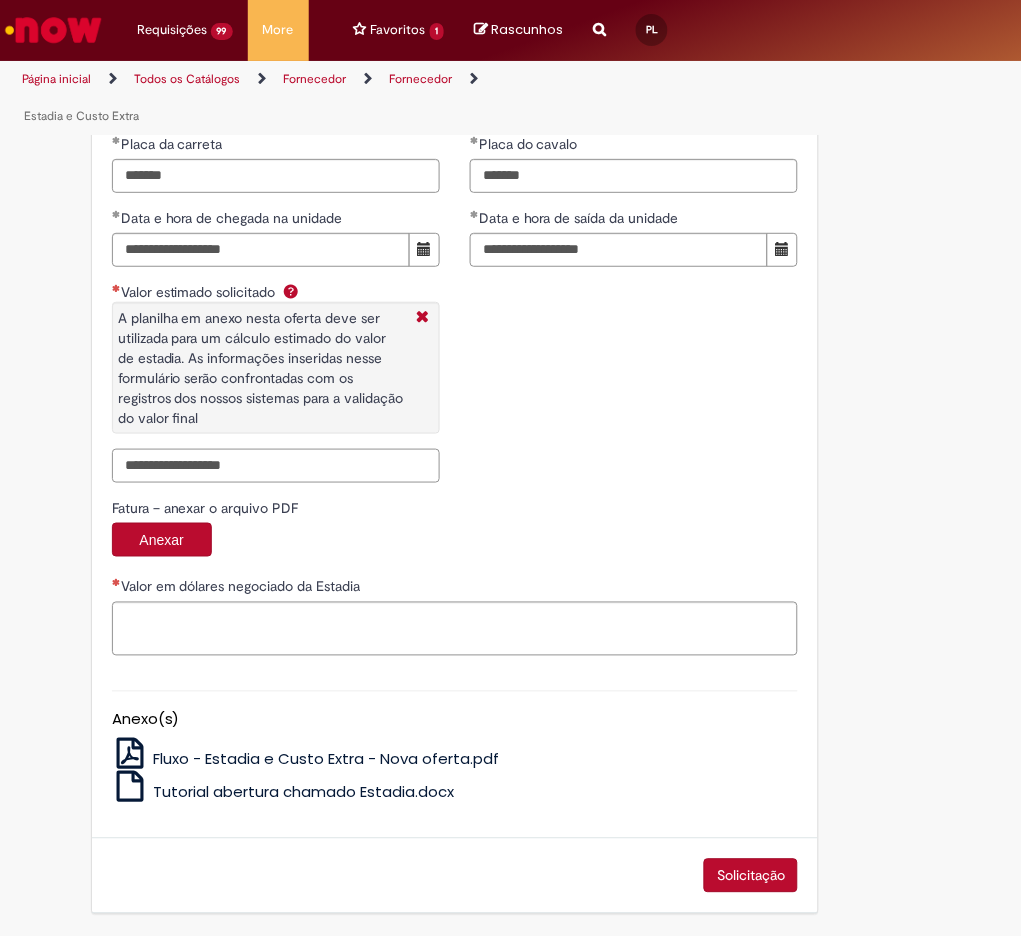 click on "Valor estimado solicitado A planilha em anexo nesta oferta deve ser utilizada para um cálculo estimado do valor de estadia. As informações inseridas nesse formulário serão confrontadas com os registros dos nossos sistemas para a validação do valor final" at bounding box center [276, 466] 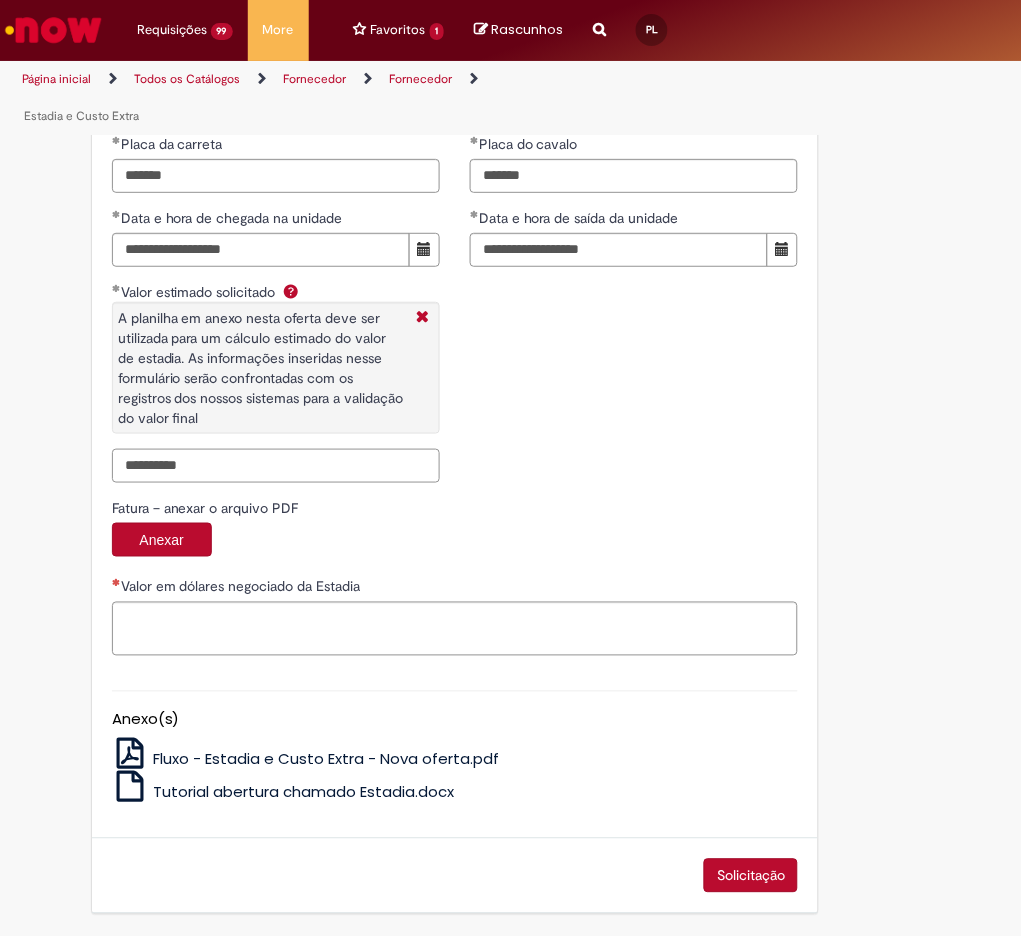 type on "*********" 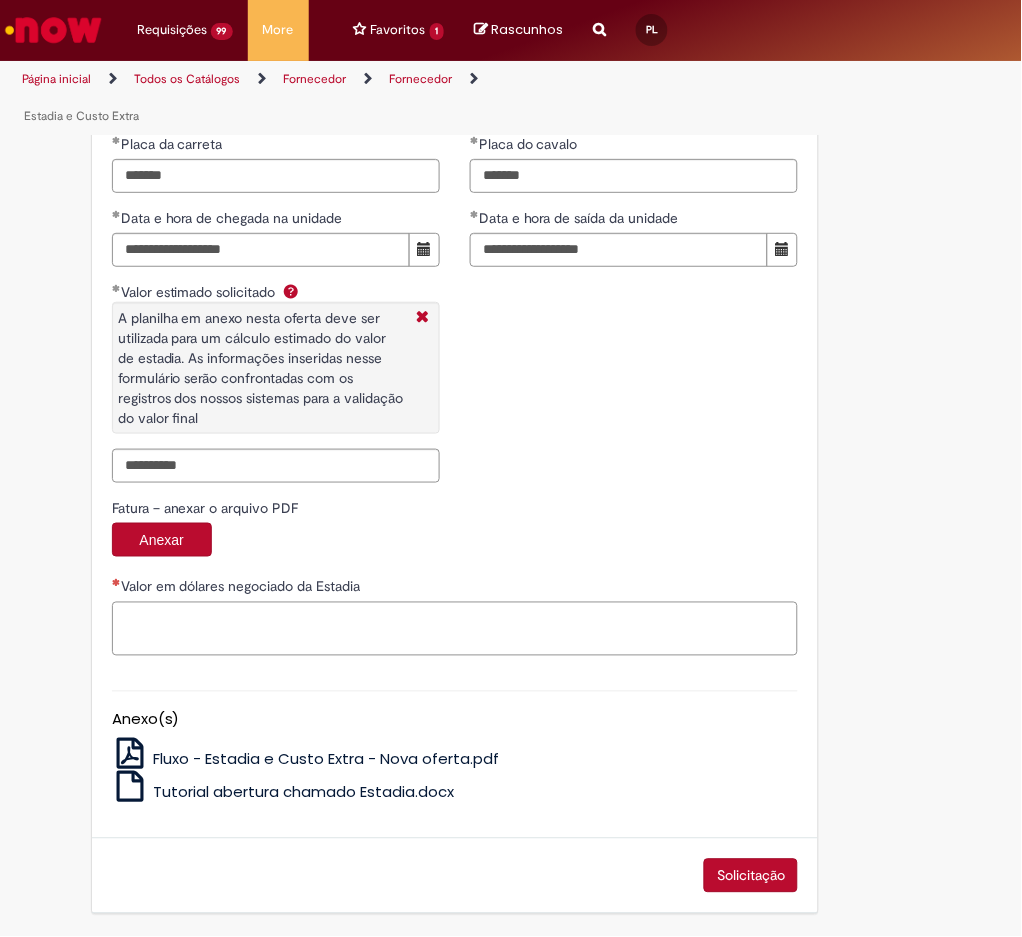click on "Valor em dólares negociado da Estadia" at bounding box center (455, 629) 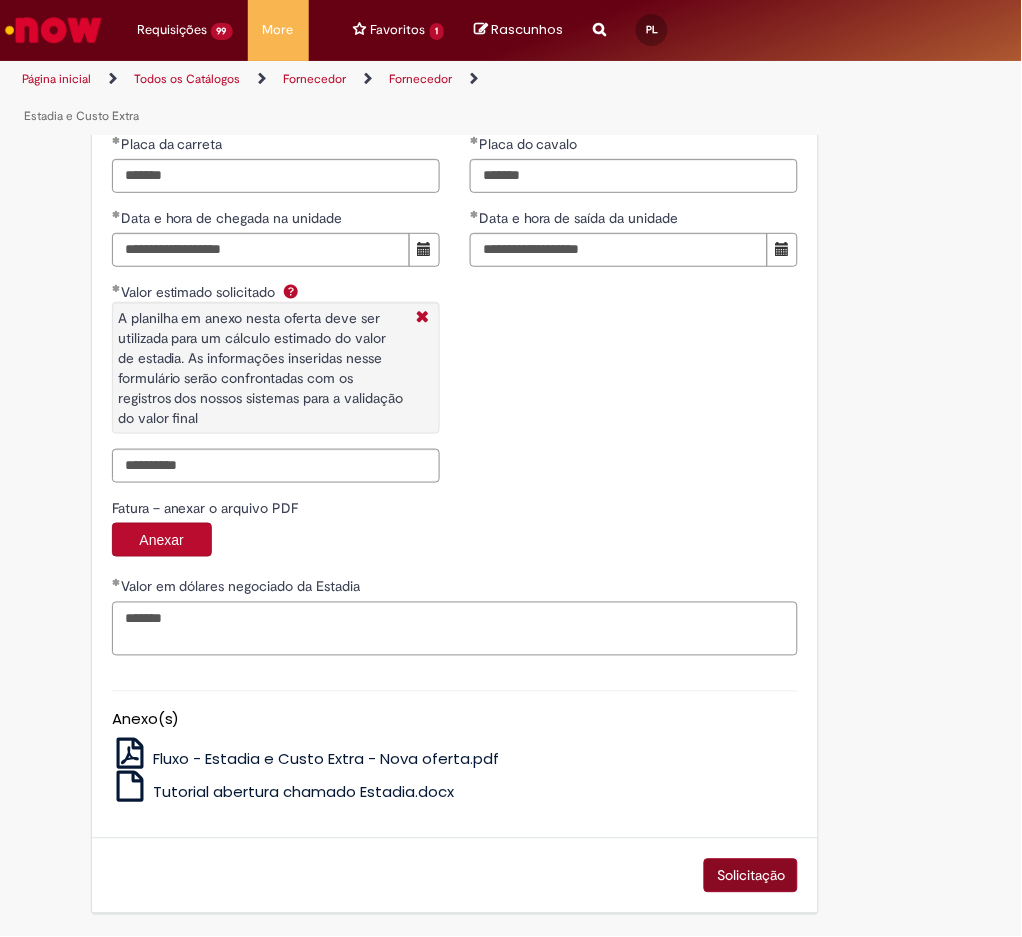 type on "*******" 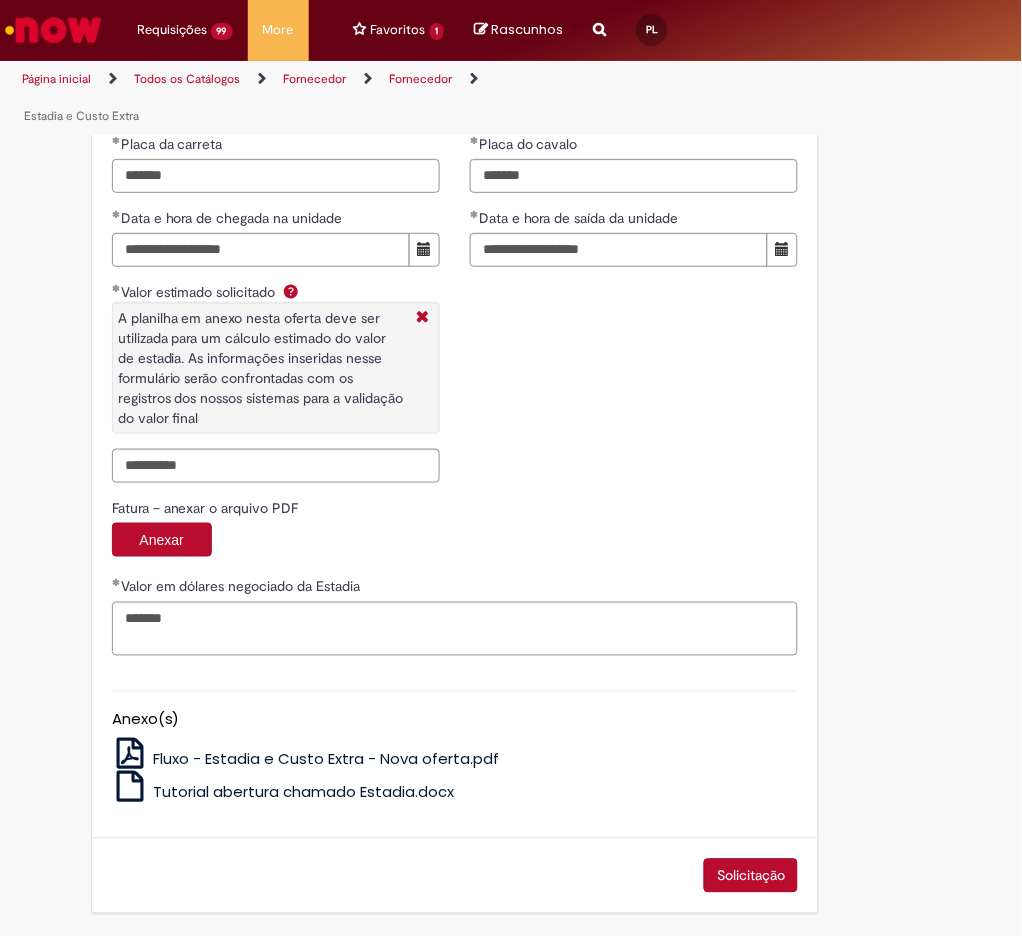 click on "Solicitação" at bounding box center (751, 876) 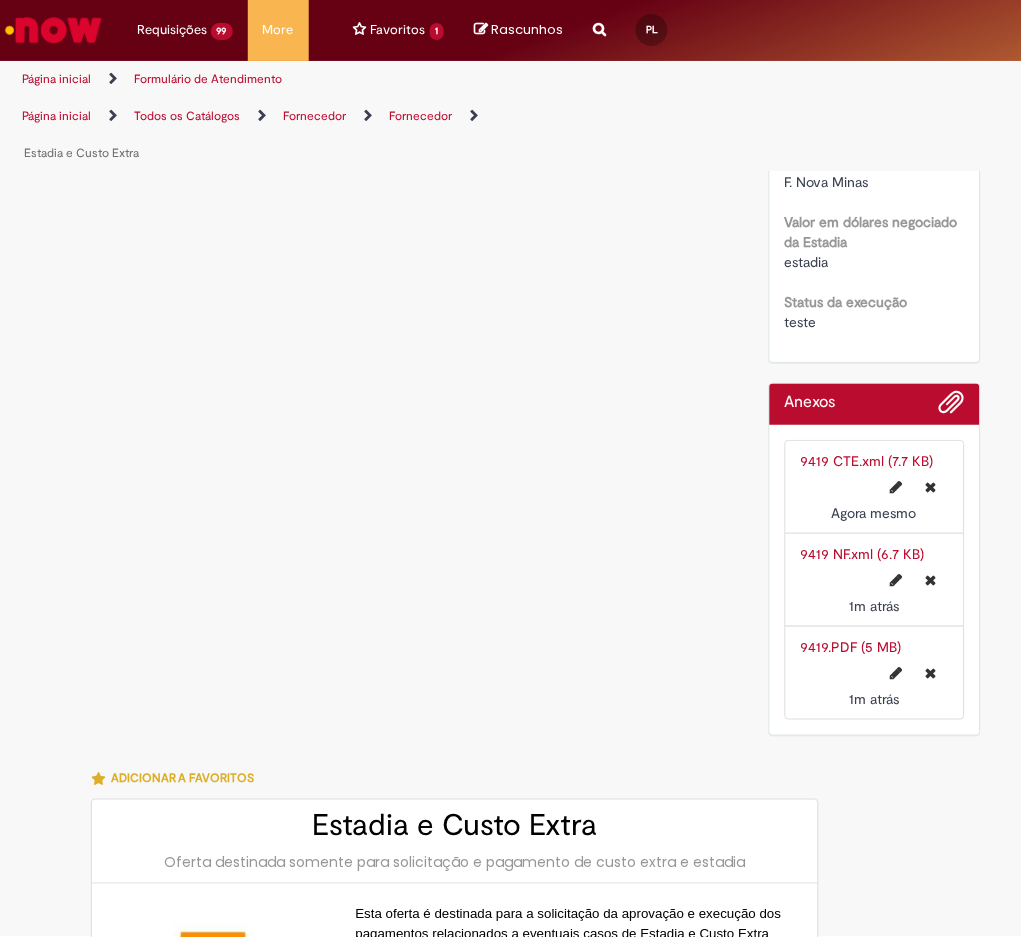 scroll, scrollTop: 0, scrollLeft: 0, axis: both 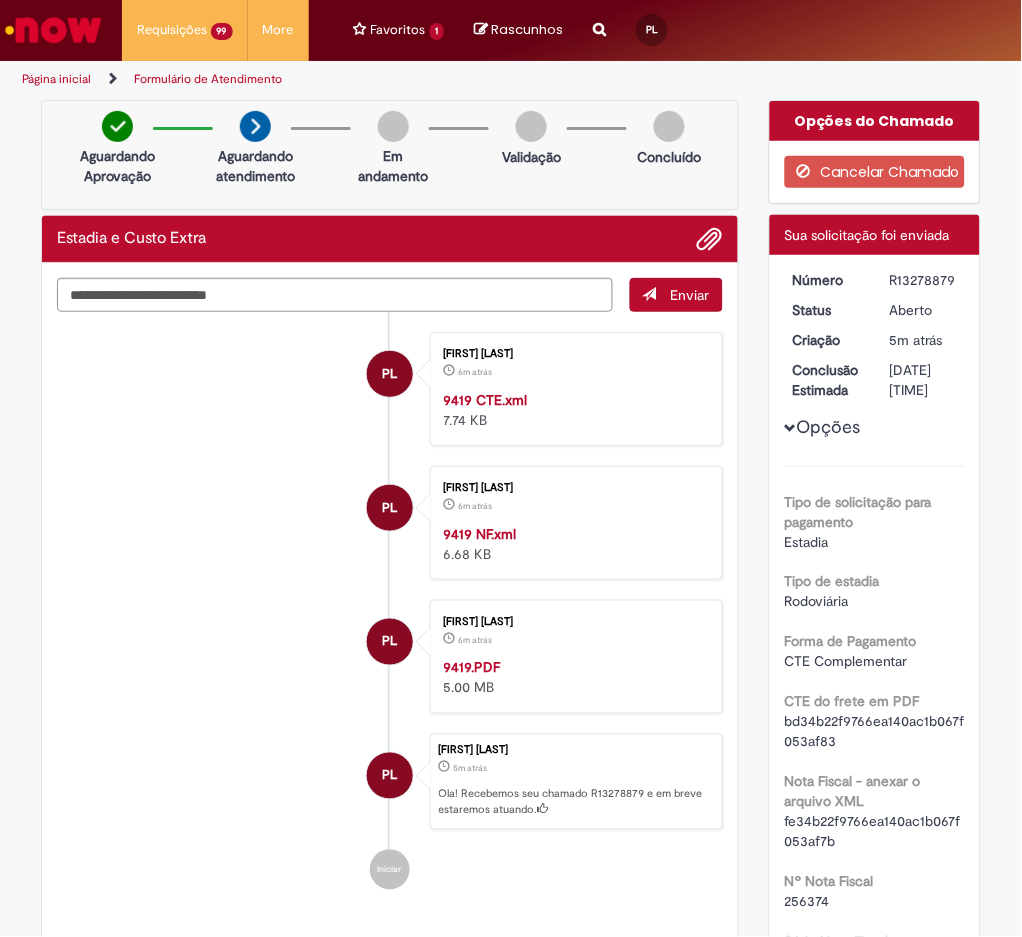 drag, startPoint x: 883, startPoint y: 279, endPoint x: 947, endPoint y: 279, distance: 64 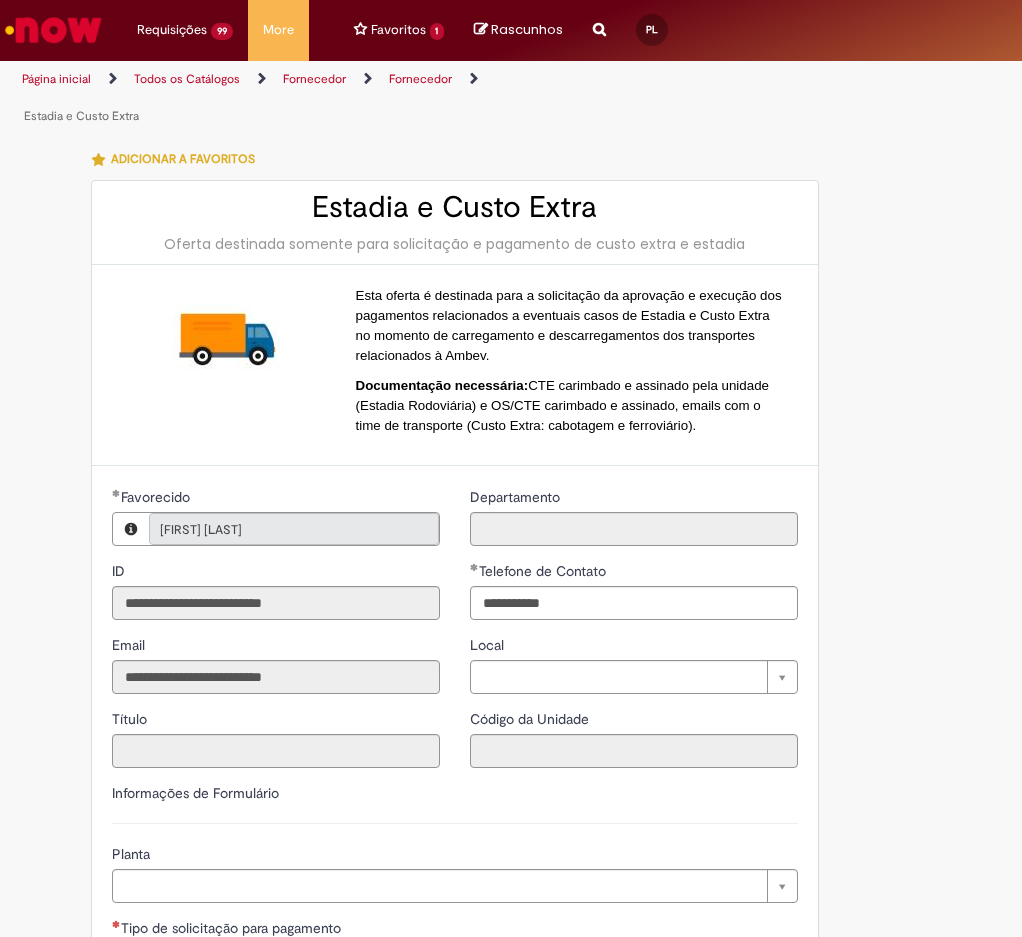 type on "**********" 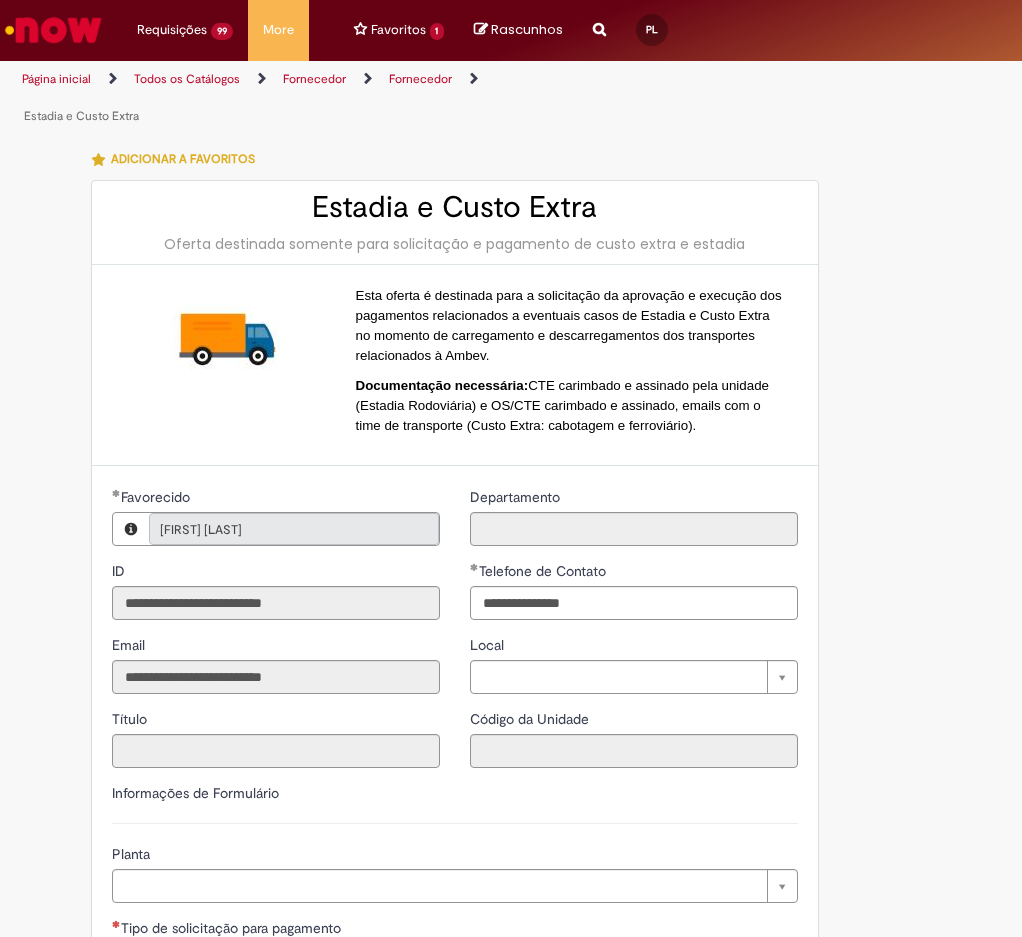 scroll, scrollTop: 0, scrollLeft: 0, axis: both 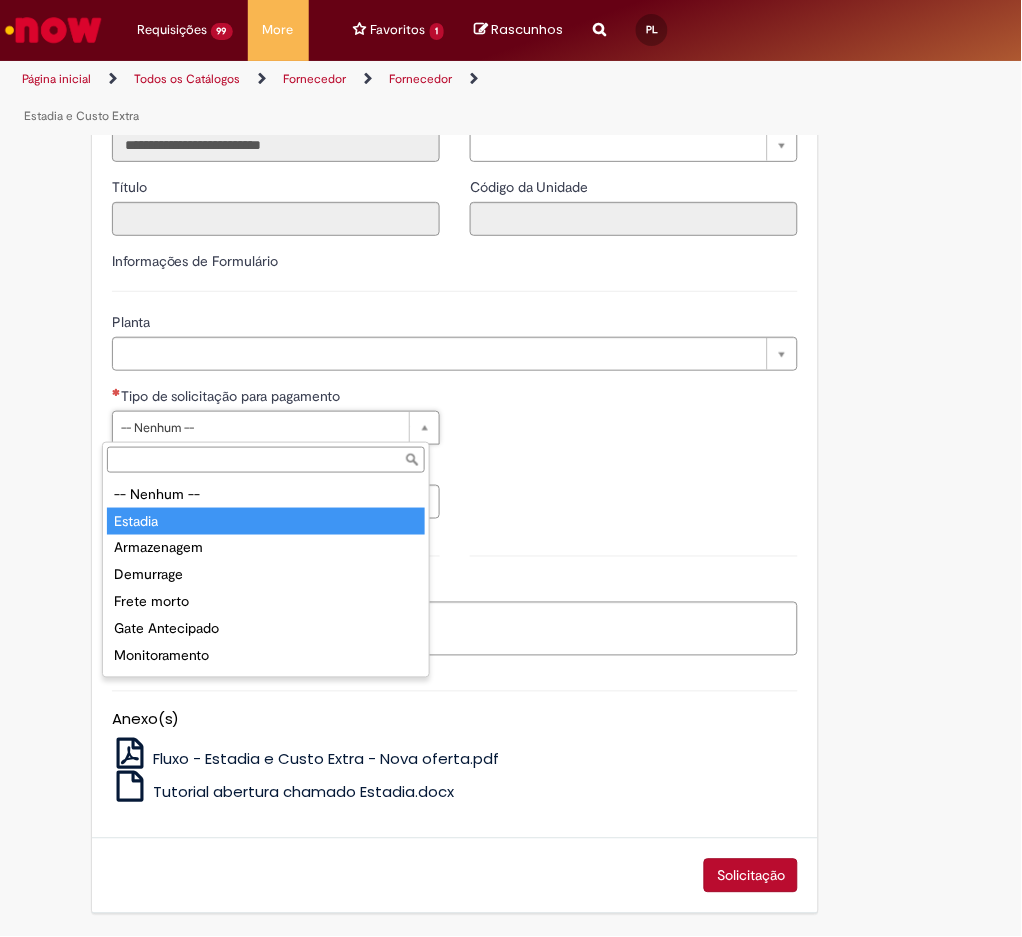 type on "*******" 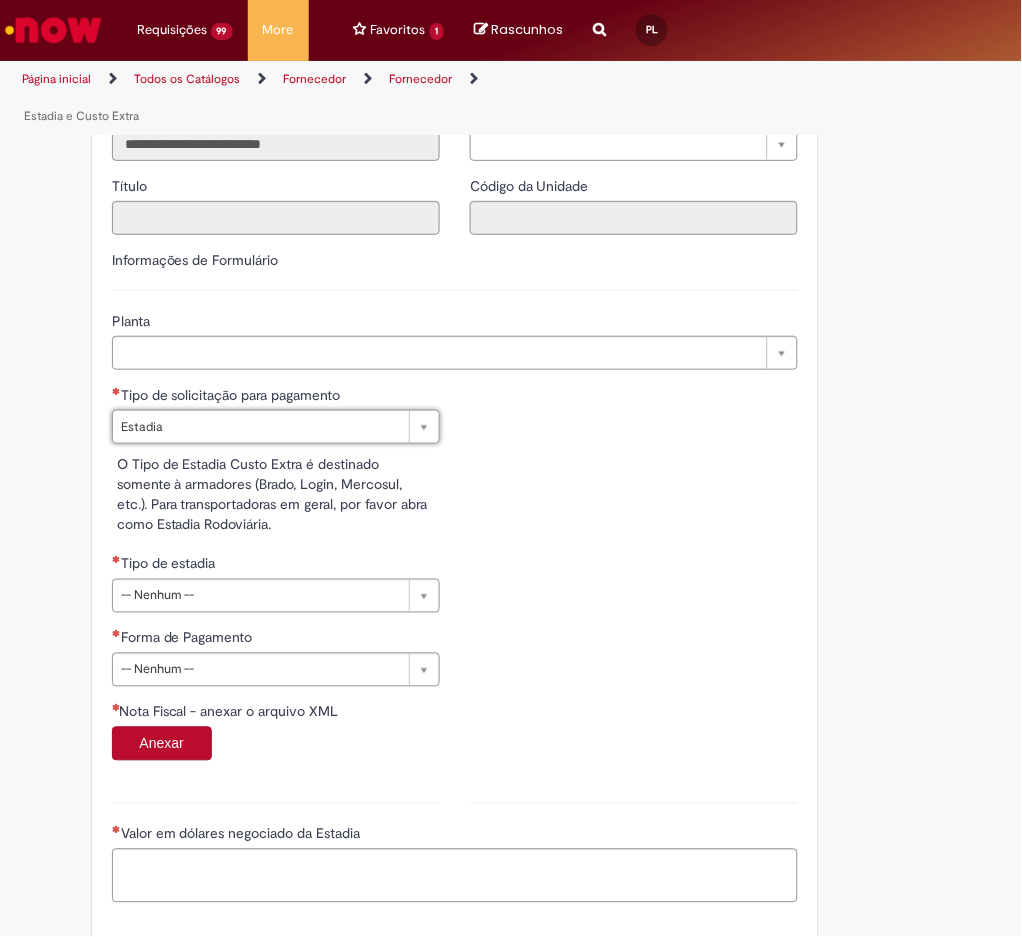 click on "O Tipo de Estadia Custo Extra é destinado somente à armadores (Brado, Login, Mercosul, etc.). Para transportadoras em geral, por favor abra como Estadia Rodoviária." at bounding box center (276, 494) 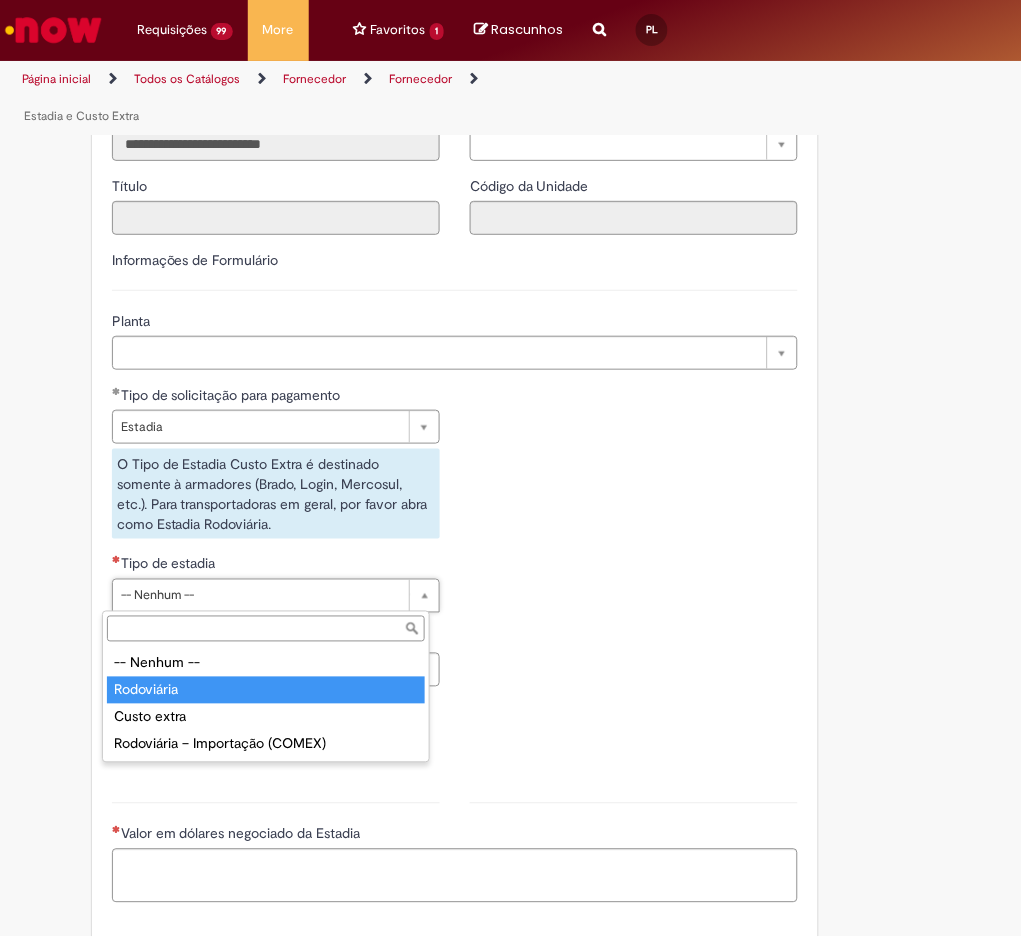 type on "**********" 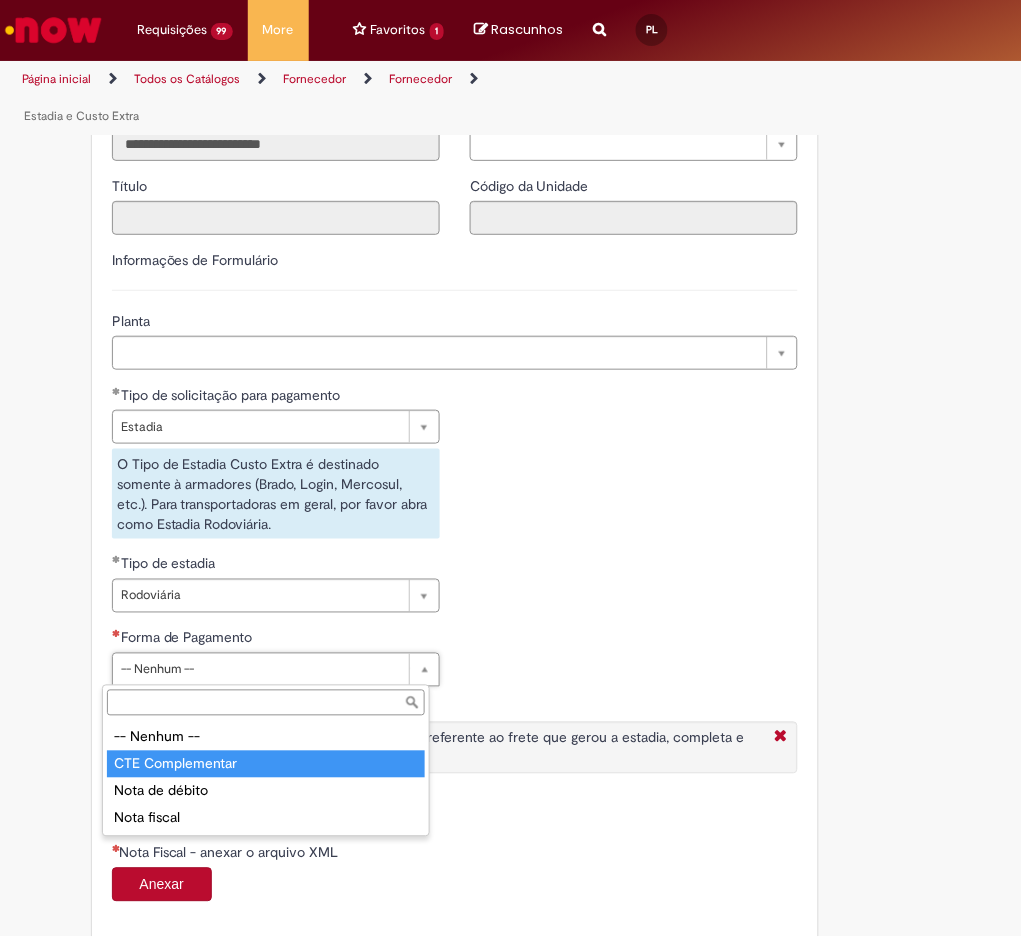 type on "**********" 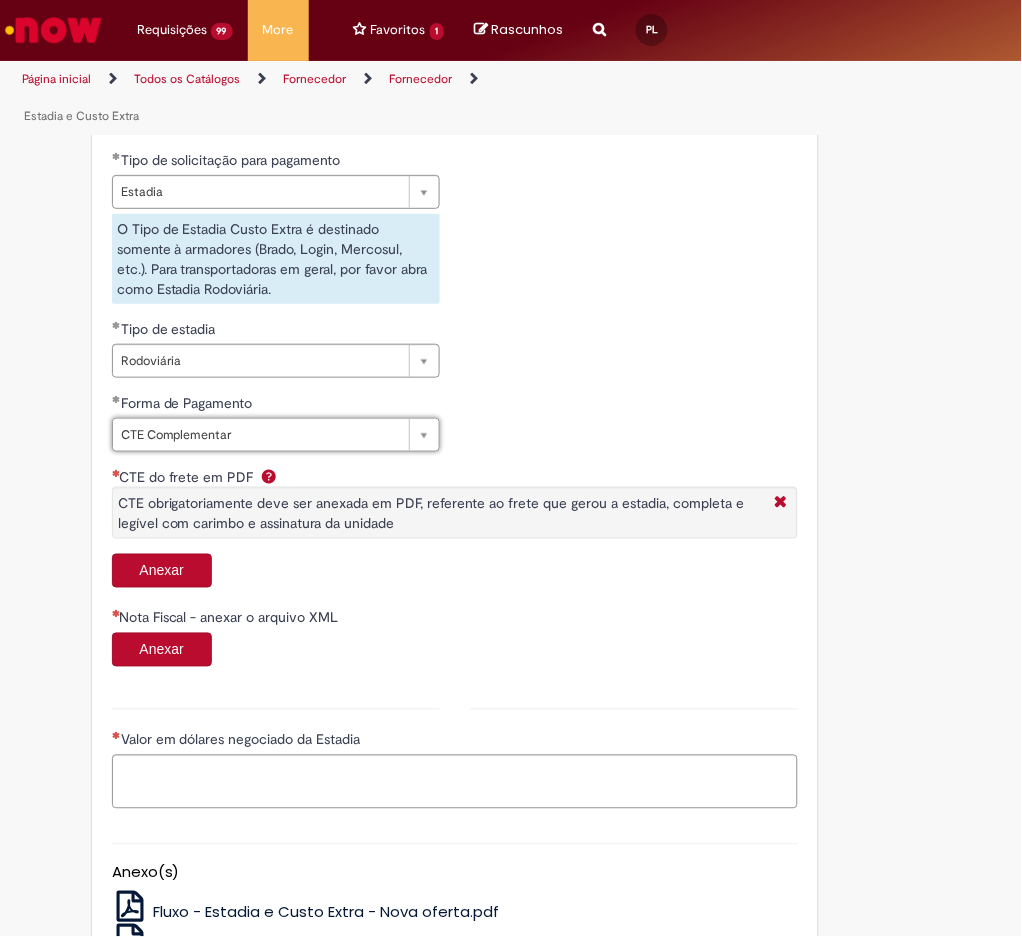 scroll, scrollTop: 923, scrollLeft: 0, axis: vertical 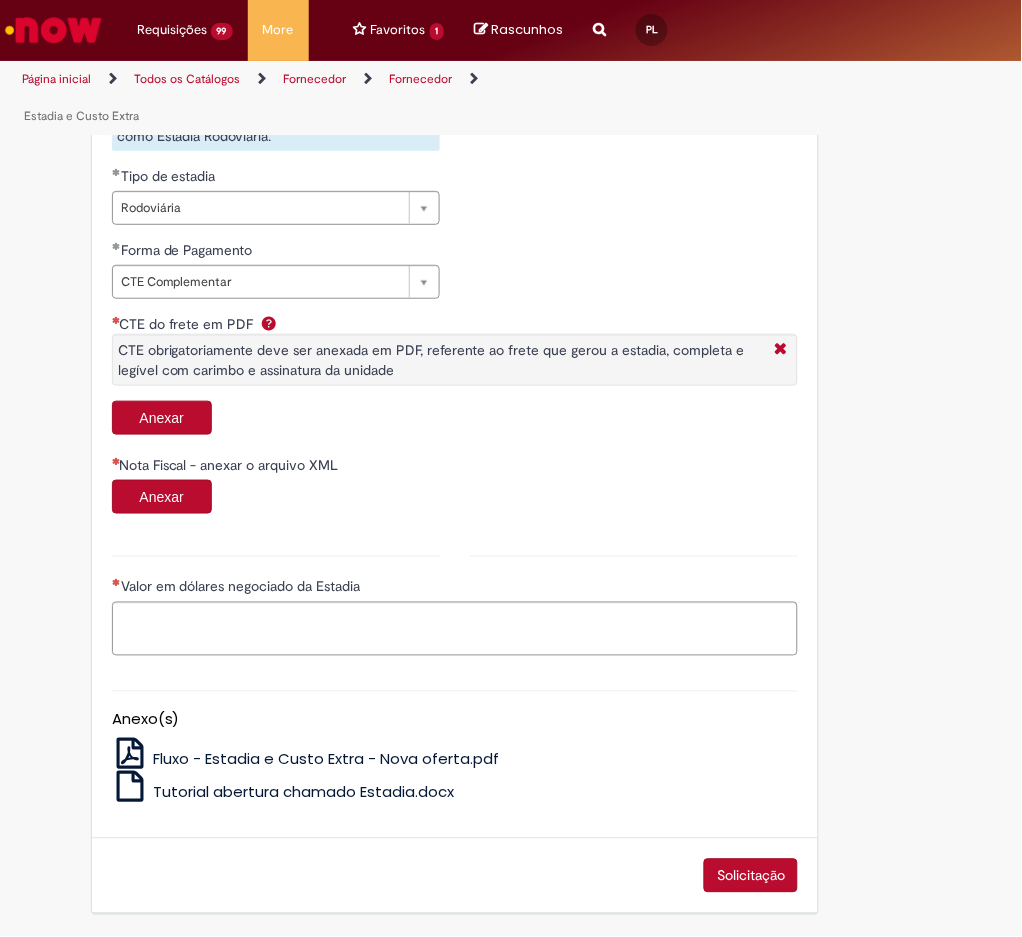 click on "Anexar" at bounding box center [162, 418] 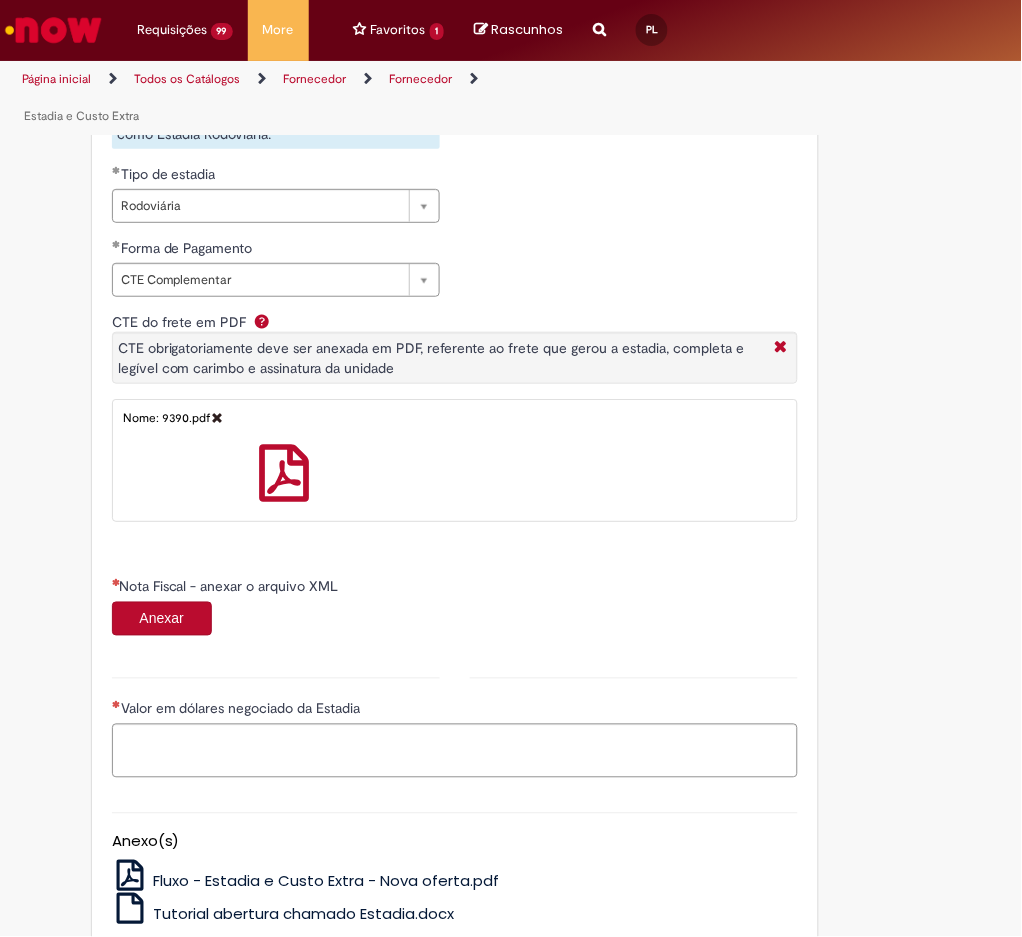 click on "Anexar" at bounding box center (162, 619) 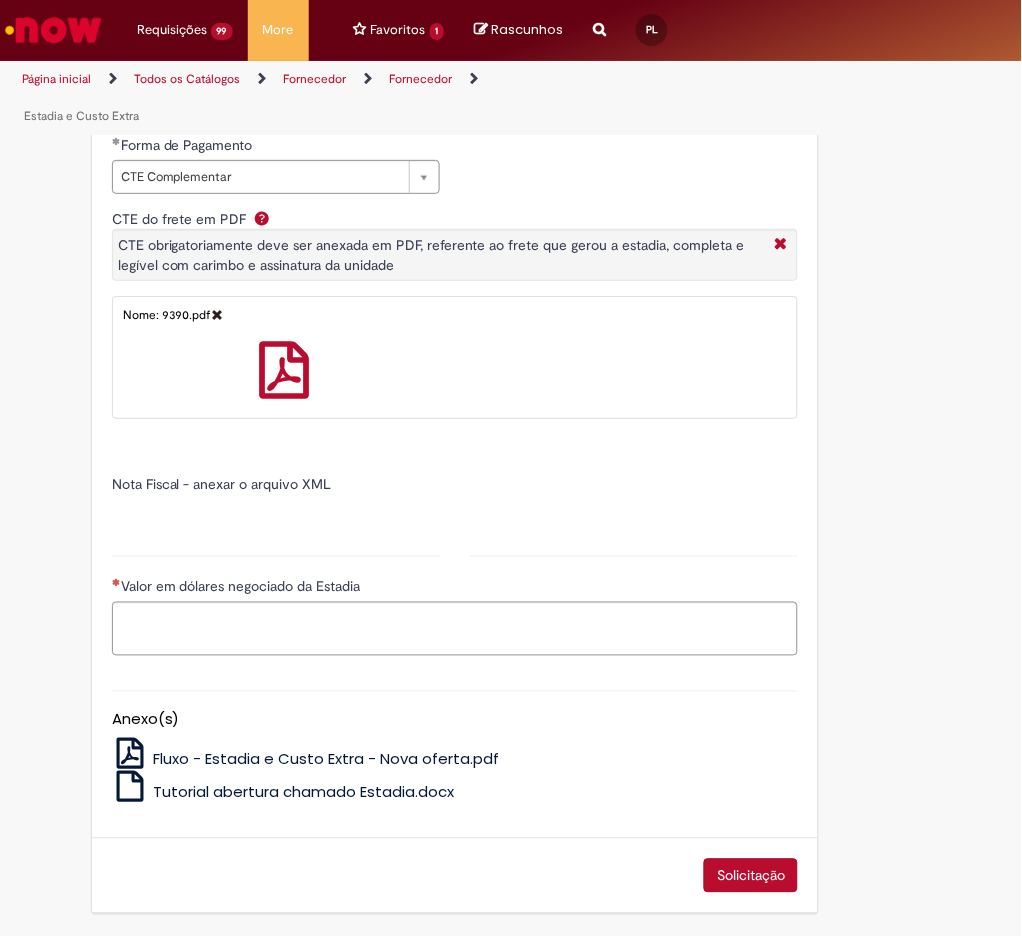type on "******" 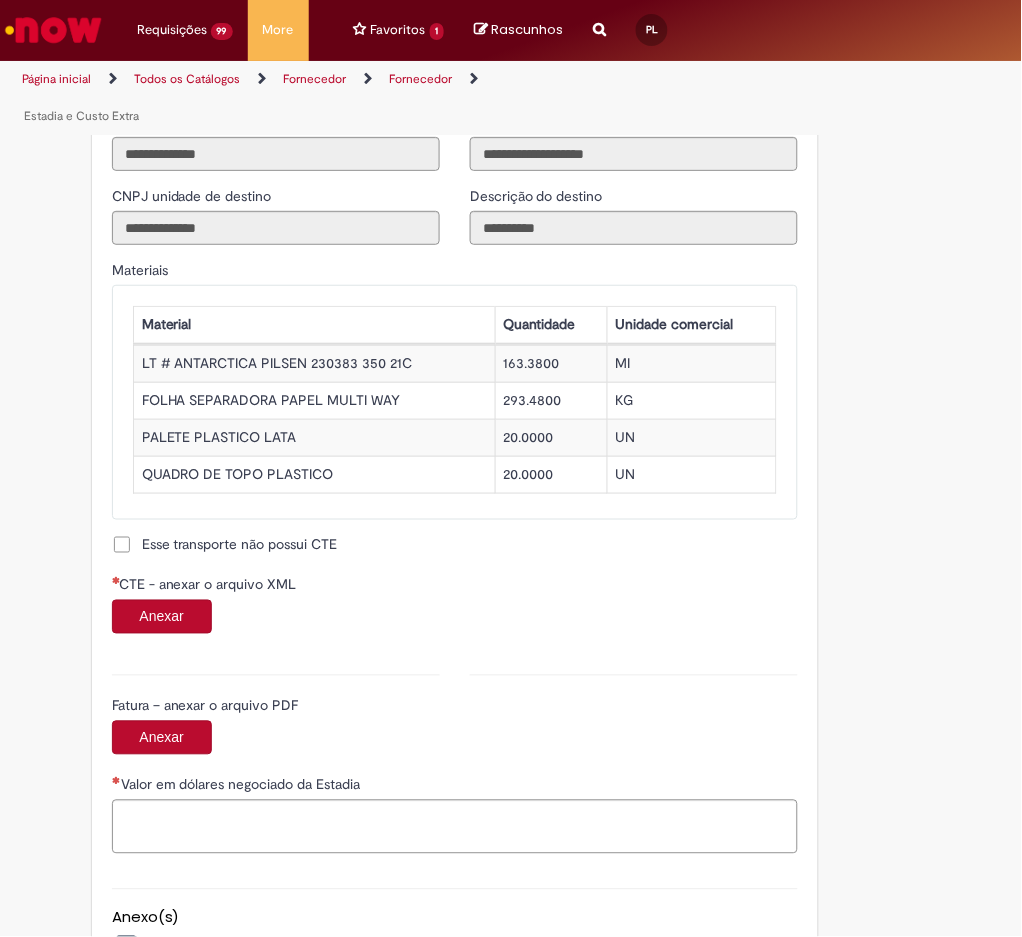 scroll, scrollTop: 1962, scrollLeft: 0, axis: vertical 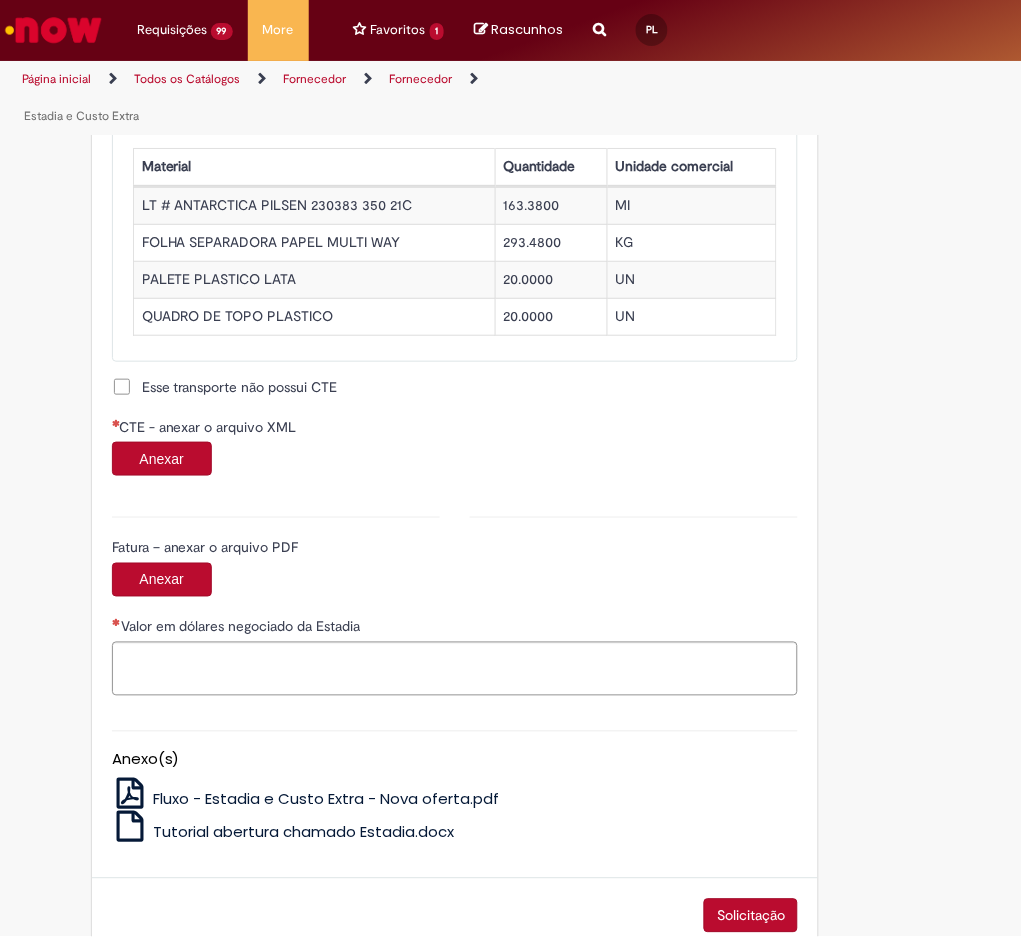 click on "Anexar" at bounding box center [162, 459] 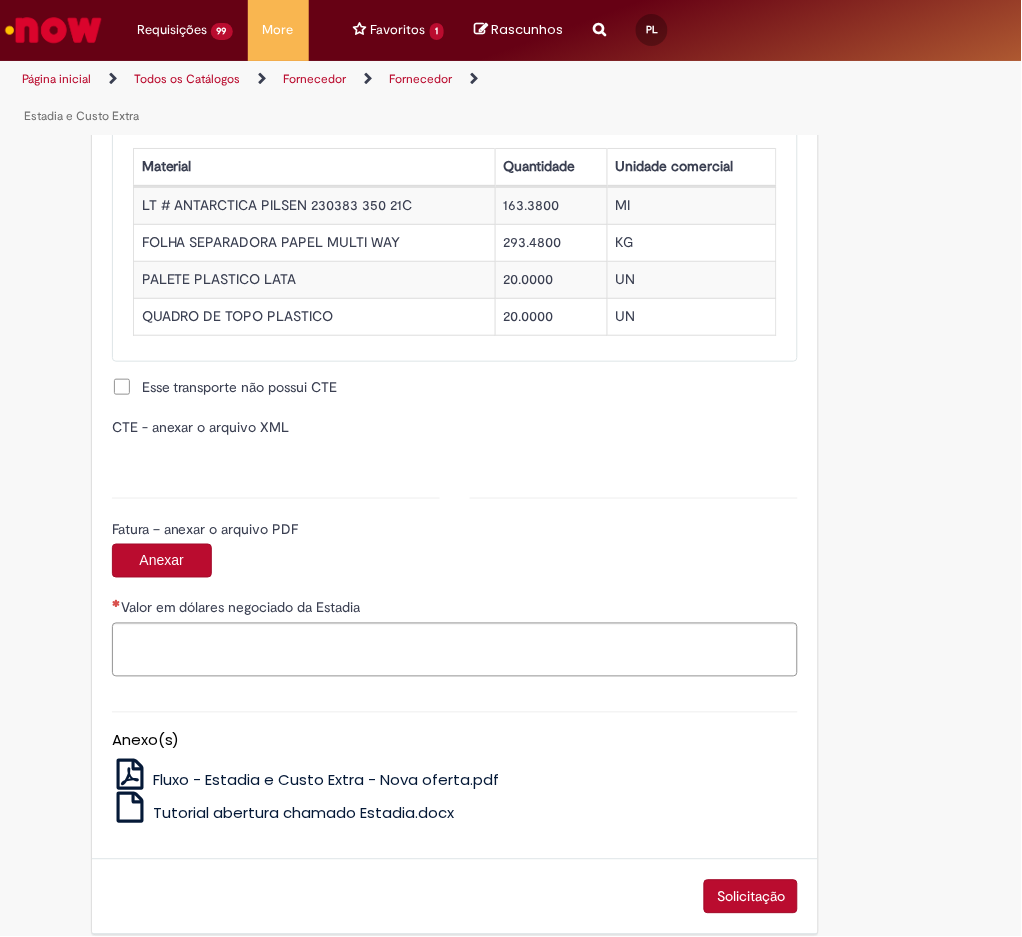 type on "**********" 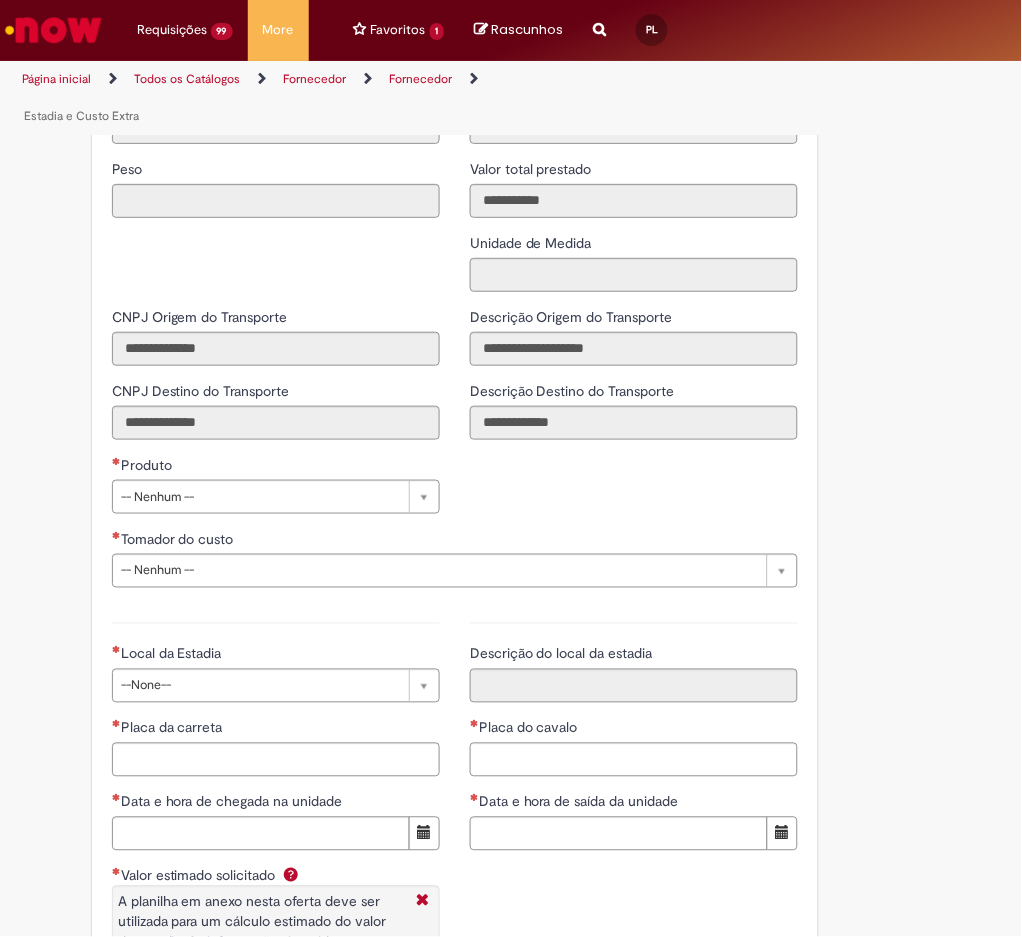 scroll, scrollTop: 2762, scrollLeft: 0, axis: vertical 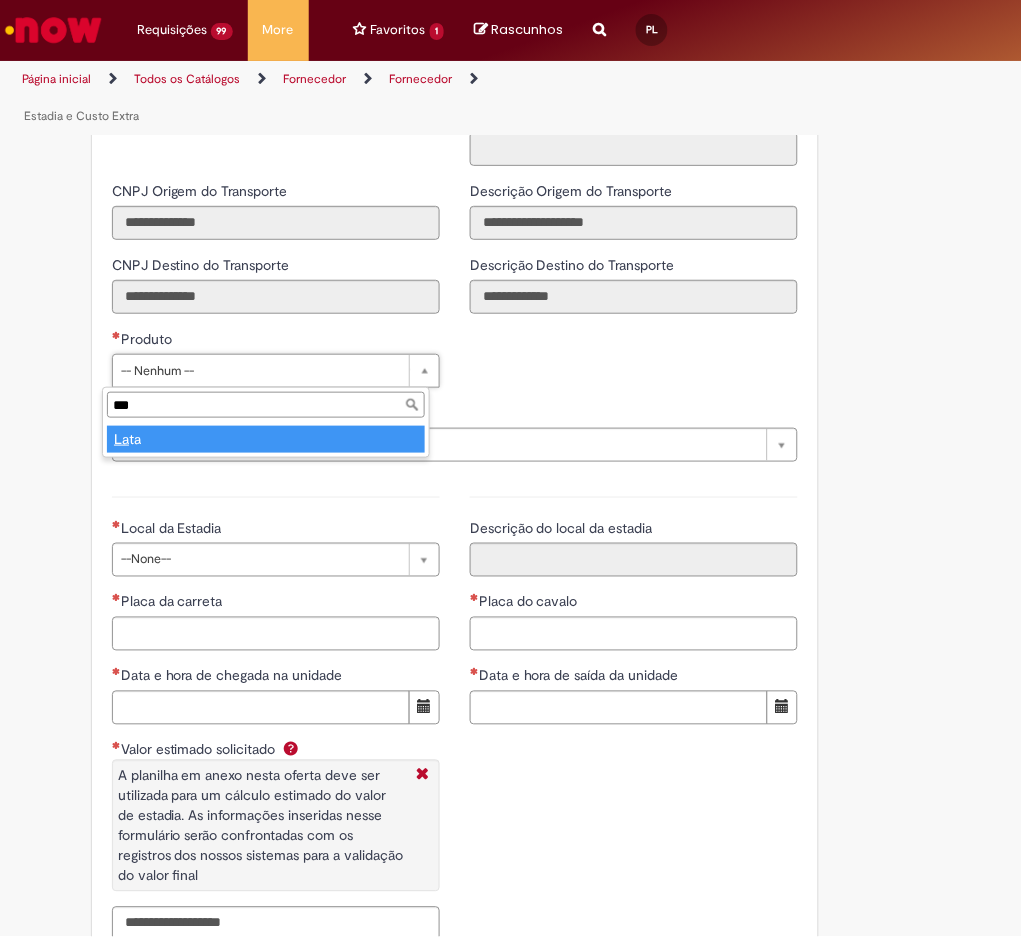type on "****" 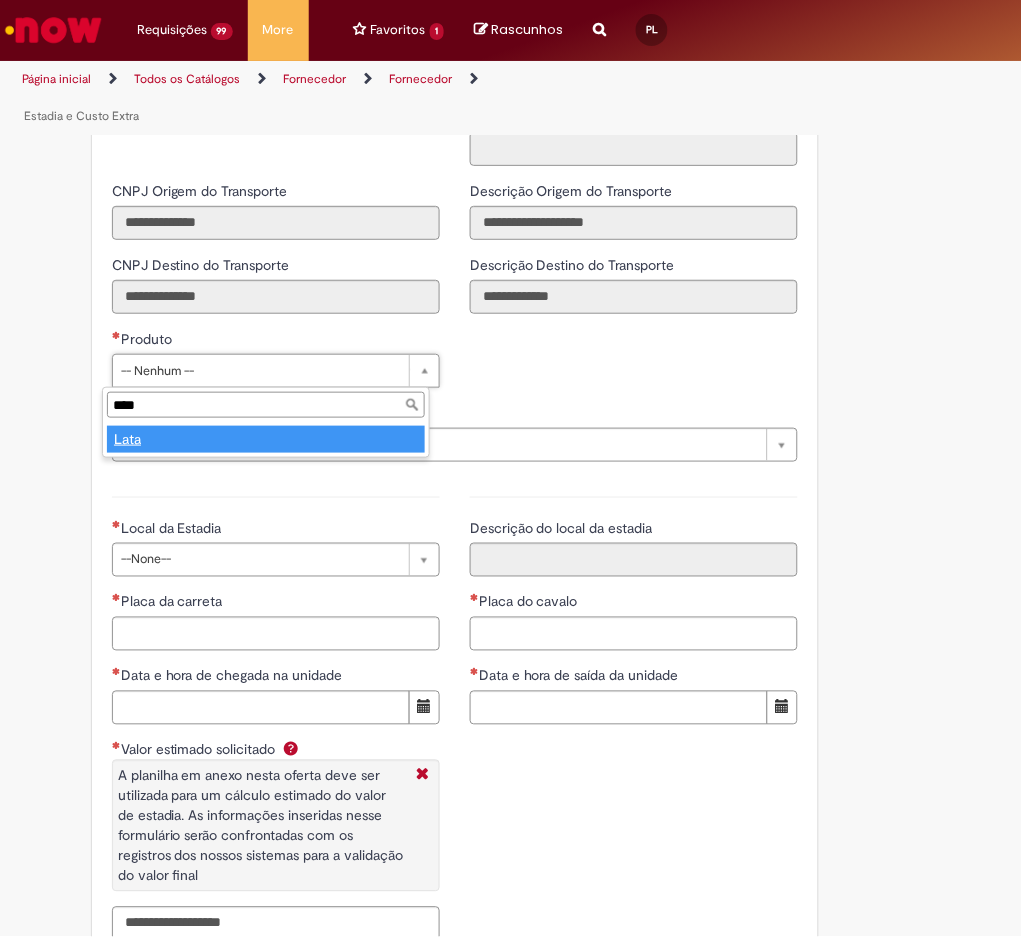 type on "****" 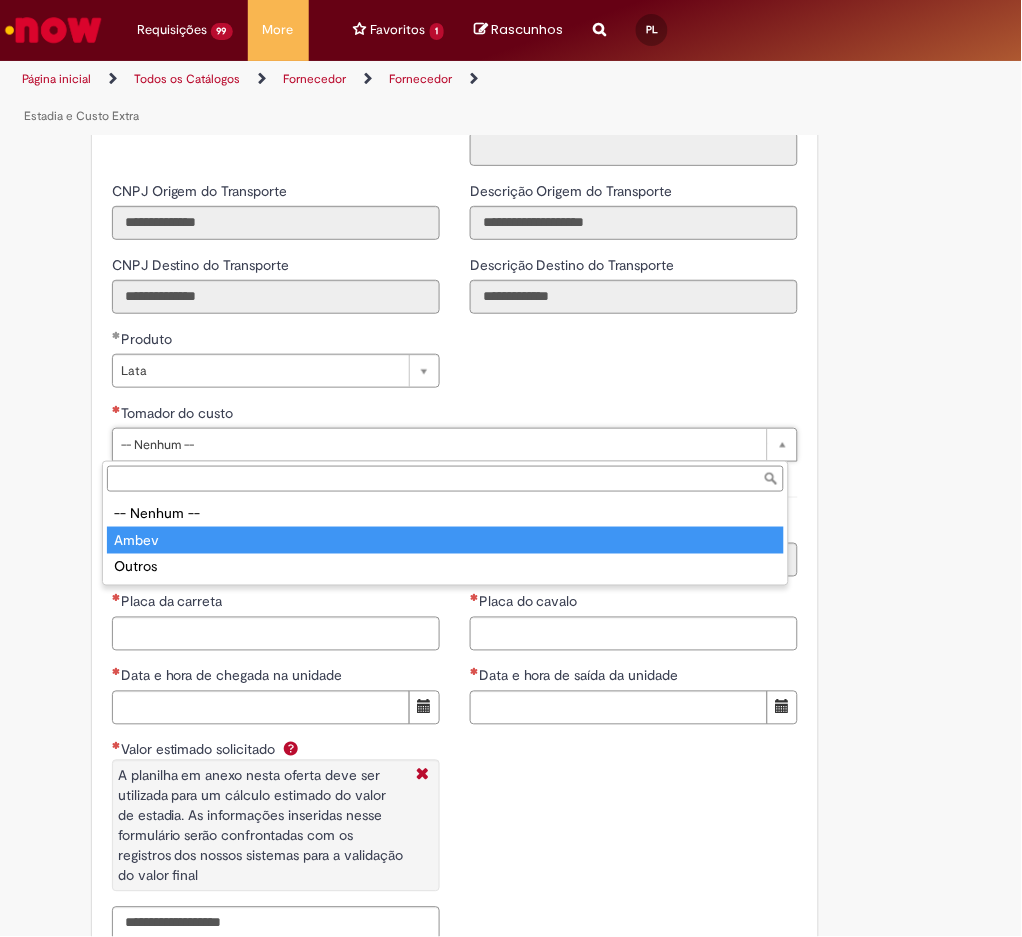 type on "*****" 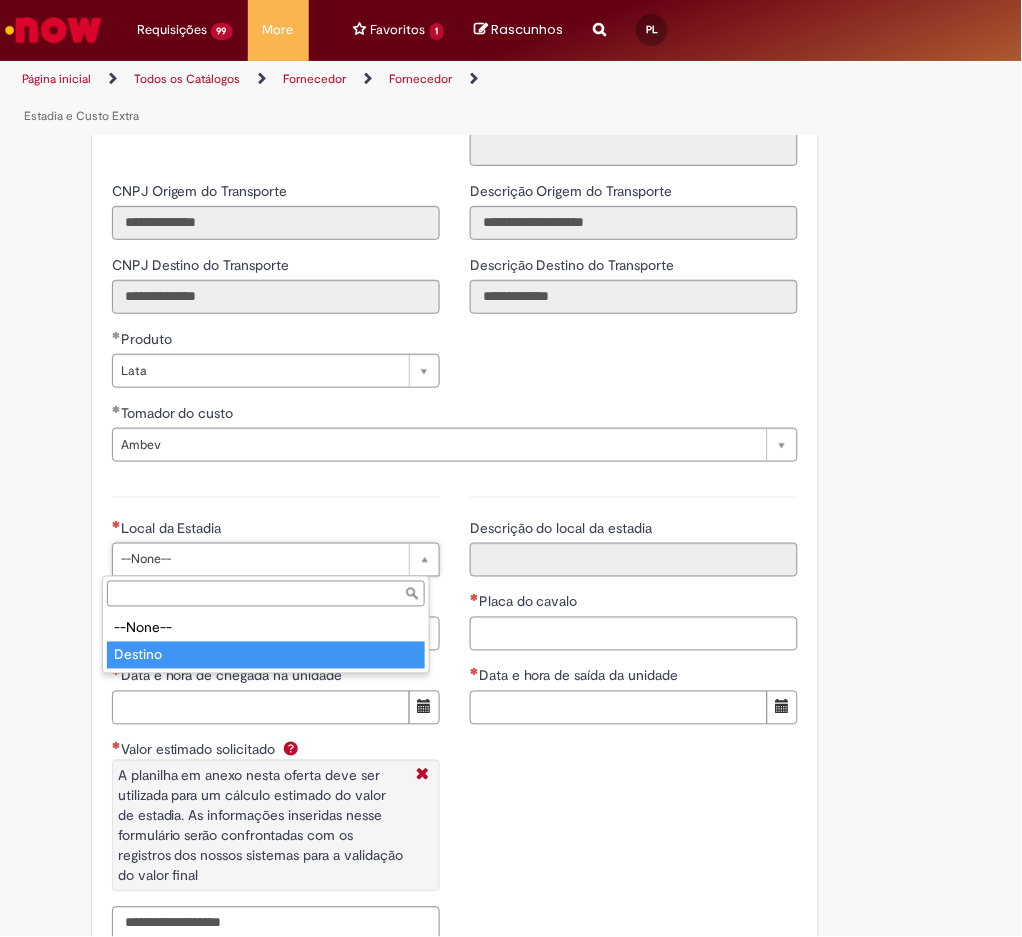 type on "*******" 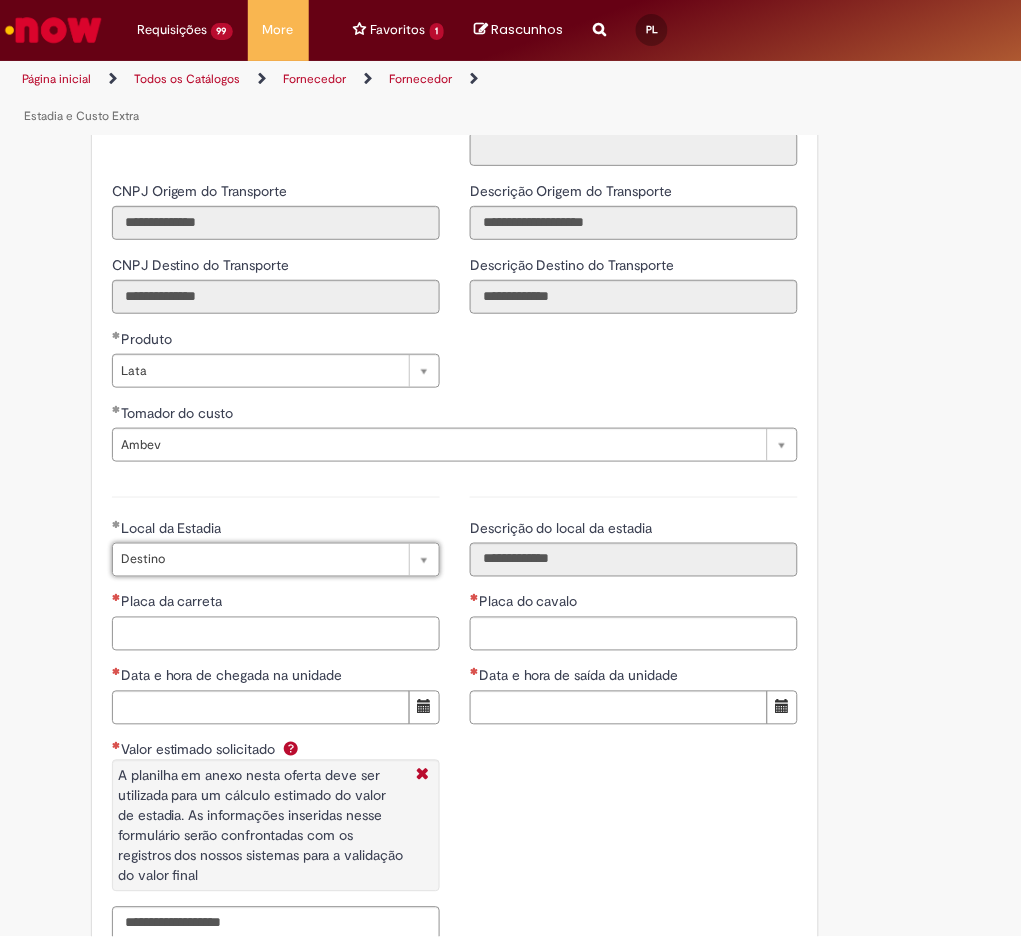 click on "Placa da carreta" at bounding box center (276, 634) 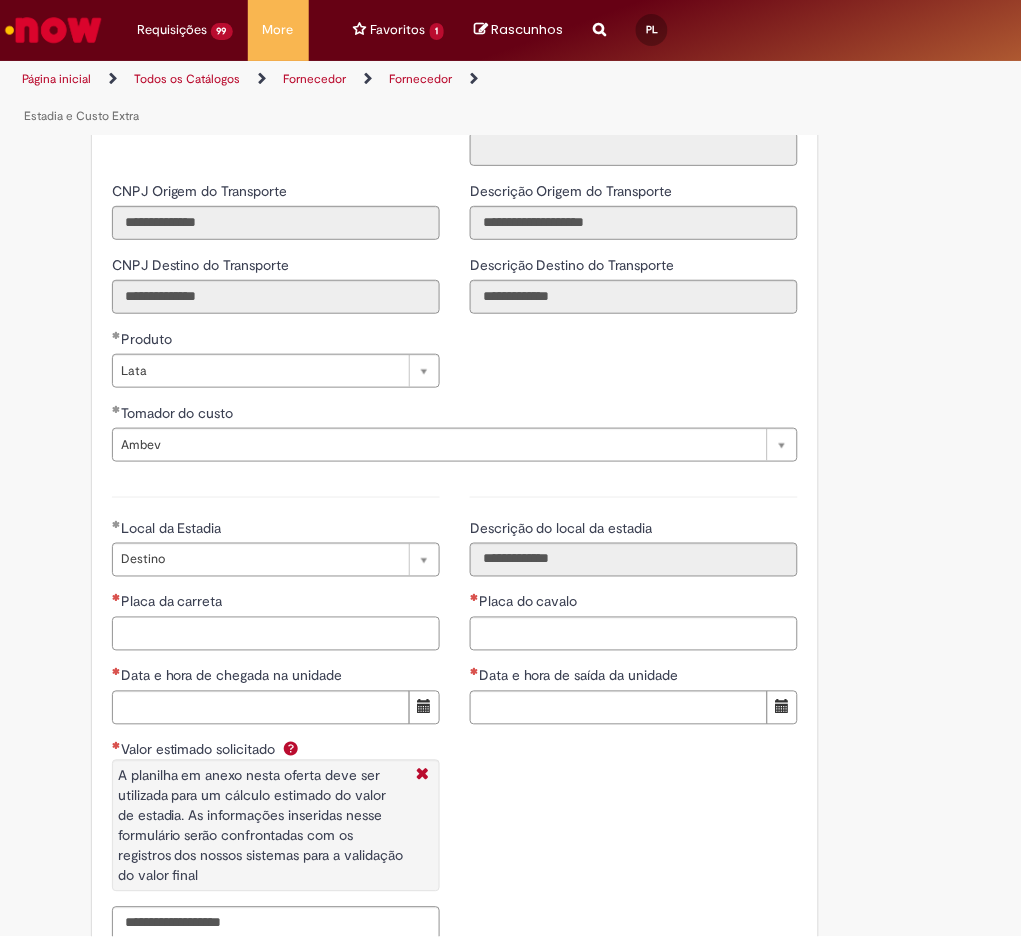 click on "Placa da carreta" at bounding box center [276, 634] 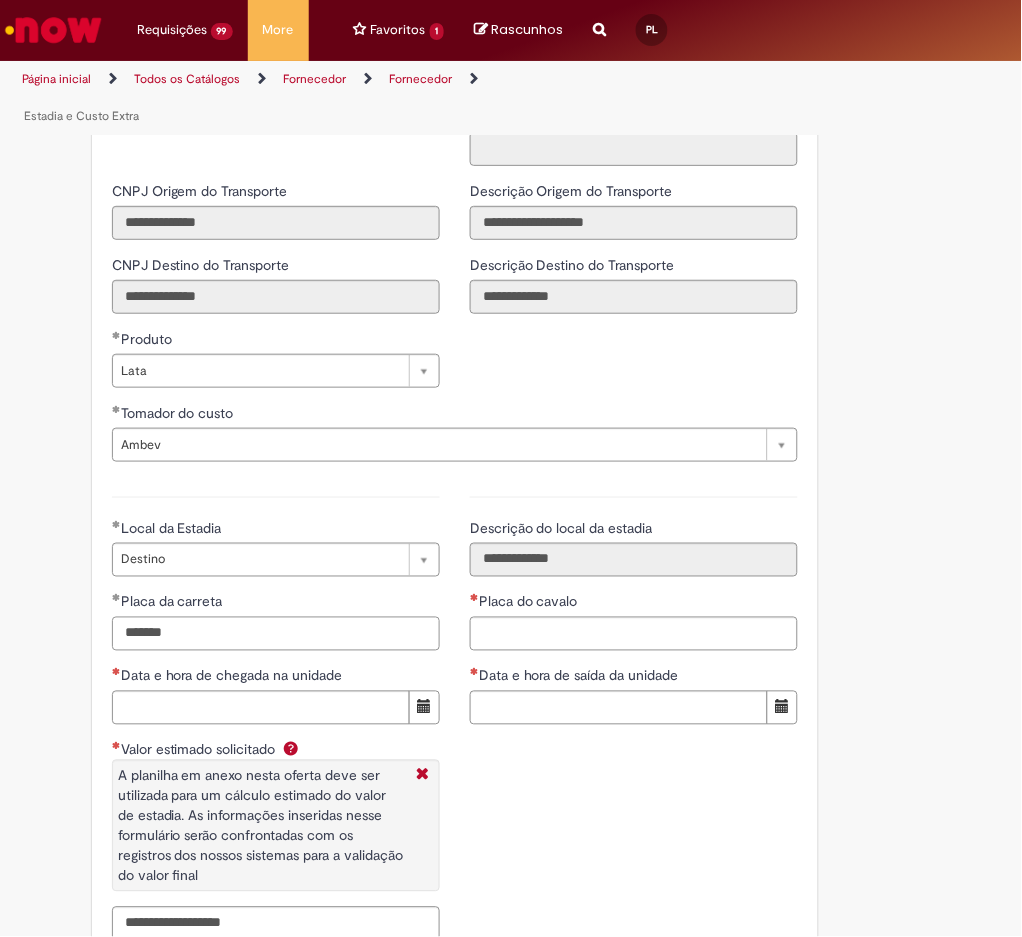 type on "*******" 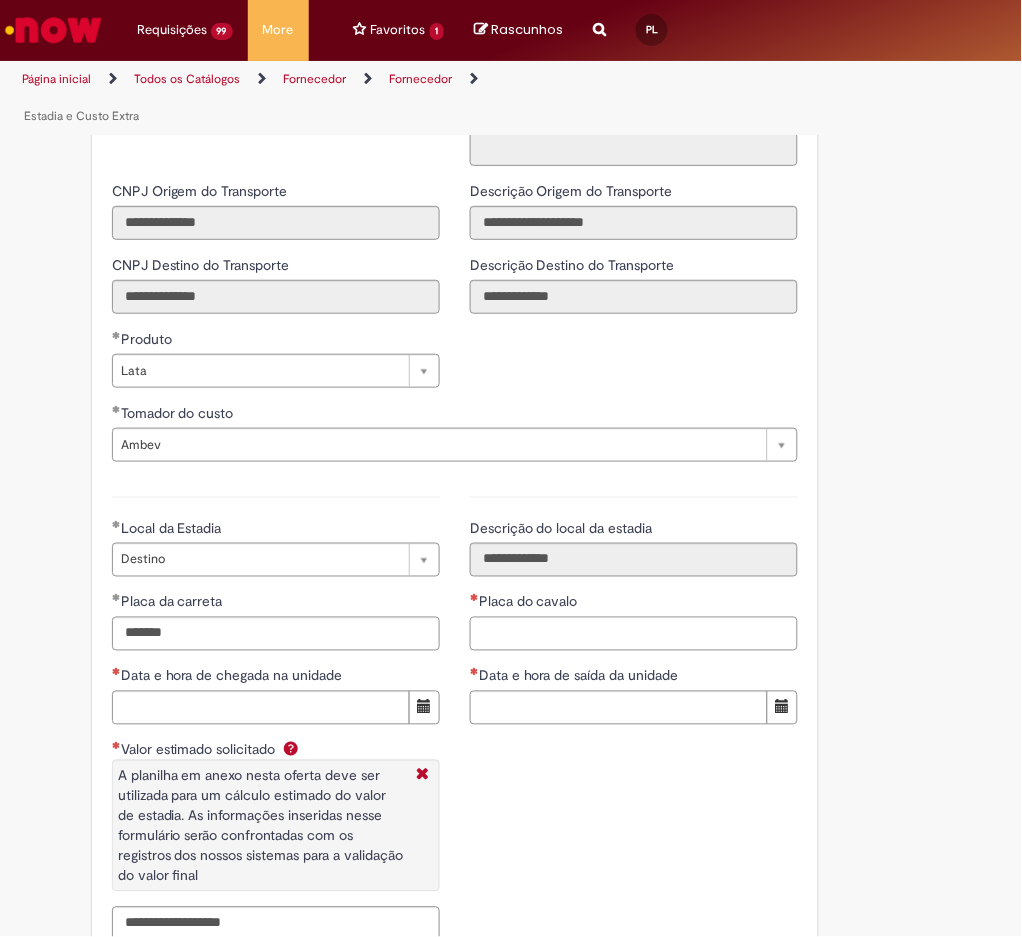 click on "Placa do cavalo" at bounding box center [634, 634] 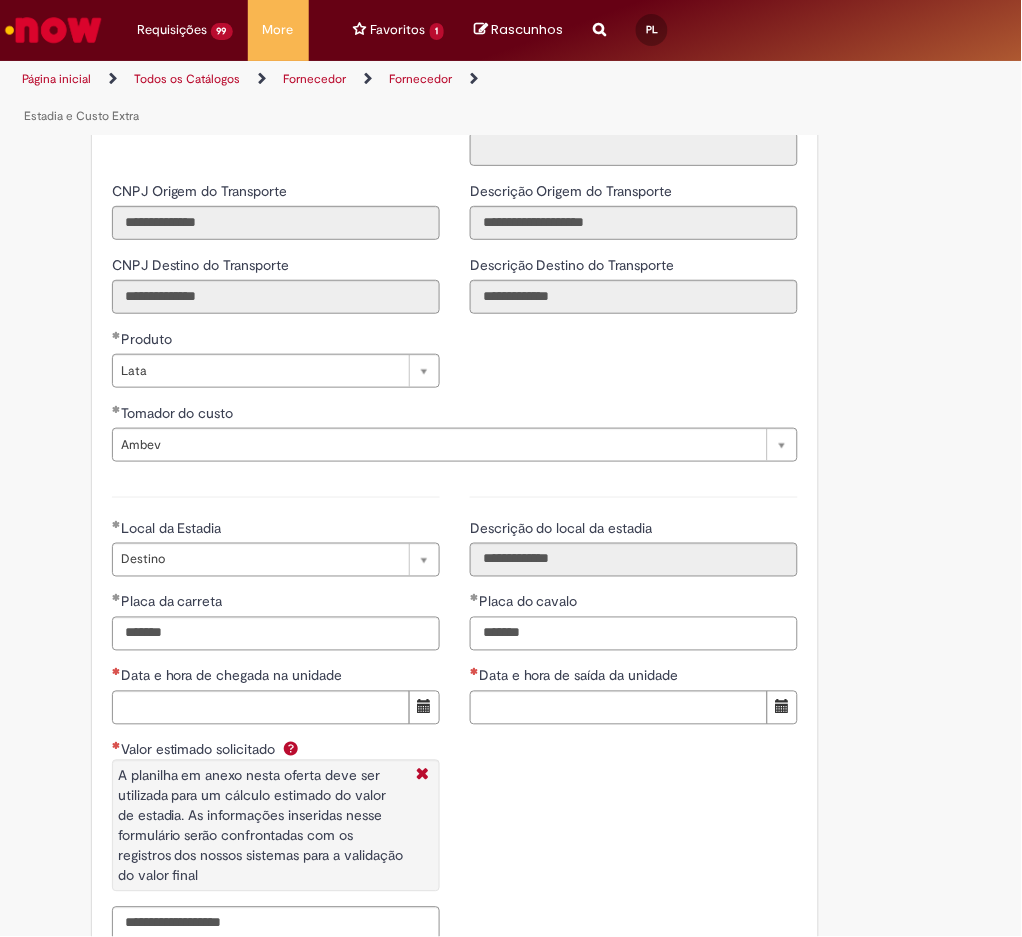 type on "*******" 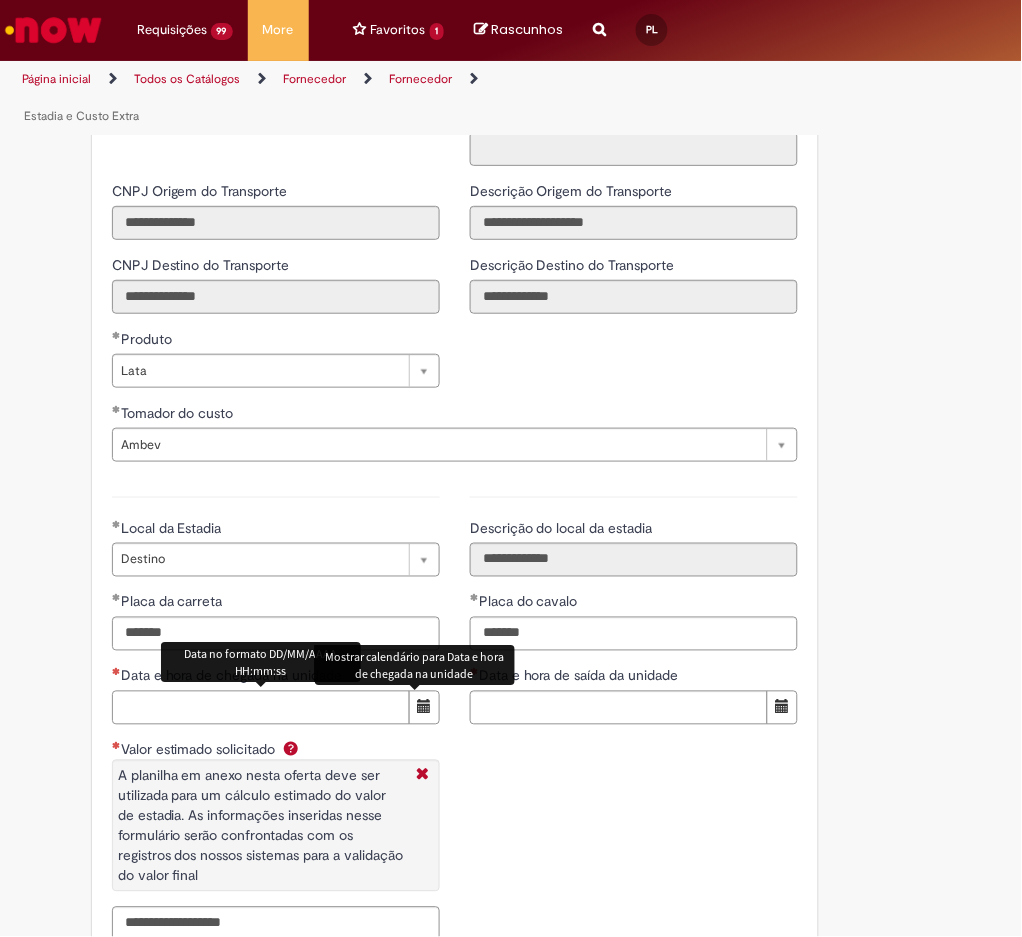 click on "Data e hora de chegada na unidade" at bounding box center [261, 708] 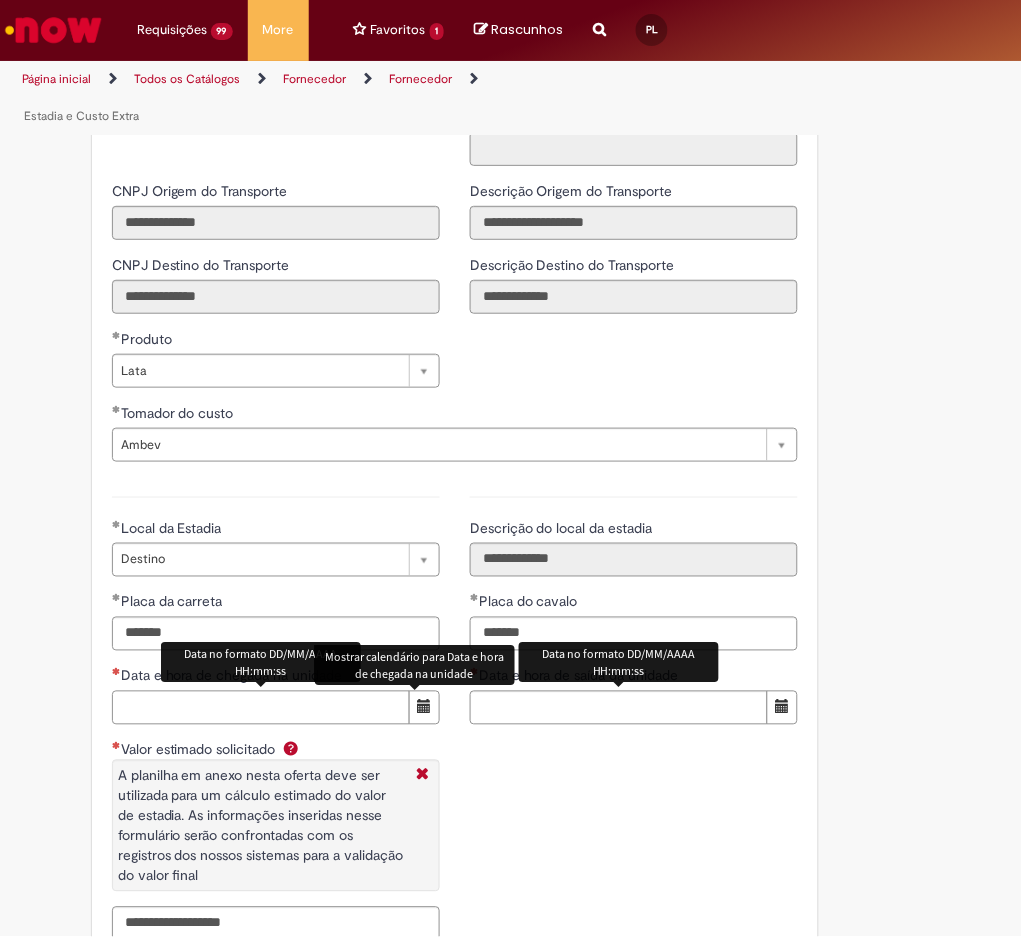 paste on "**********" 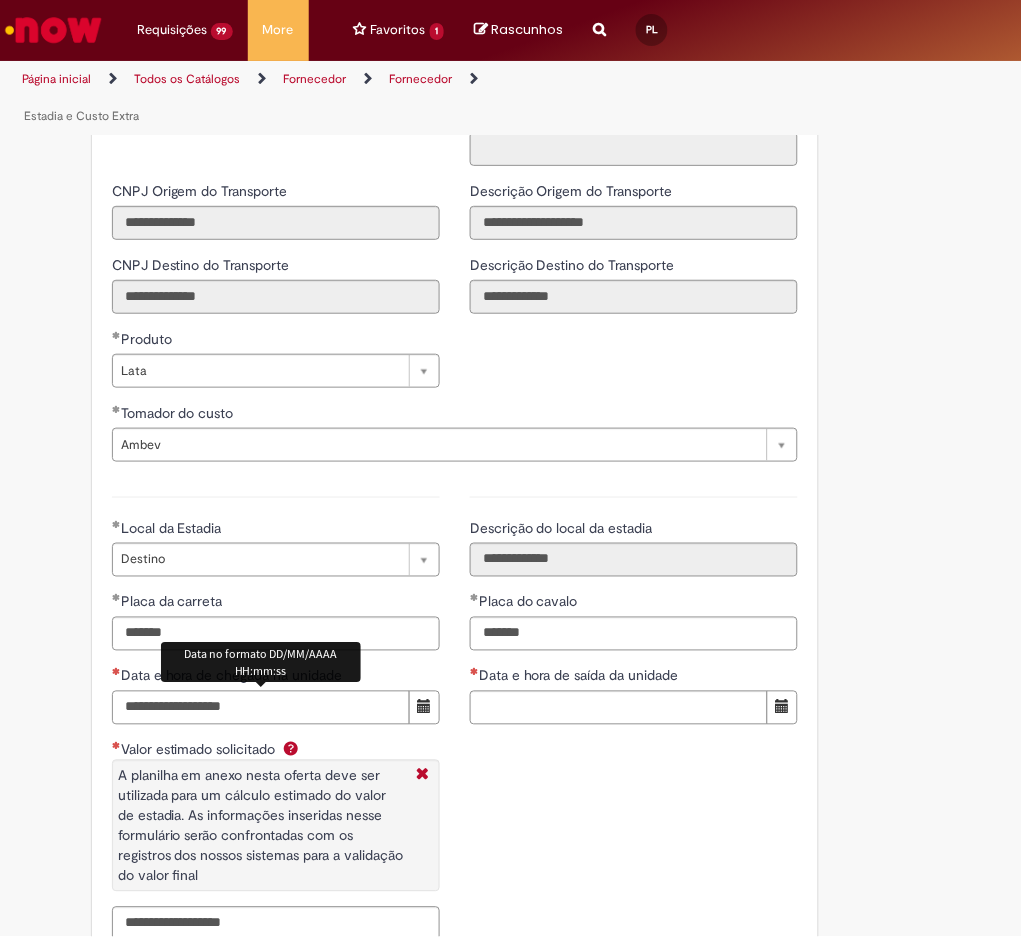 type on "**********" 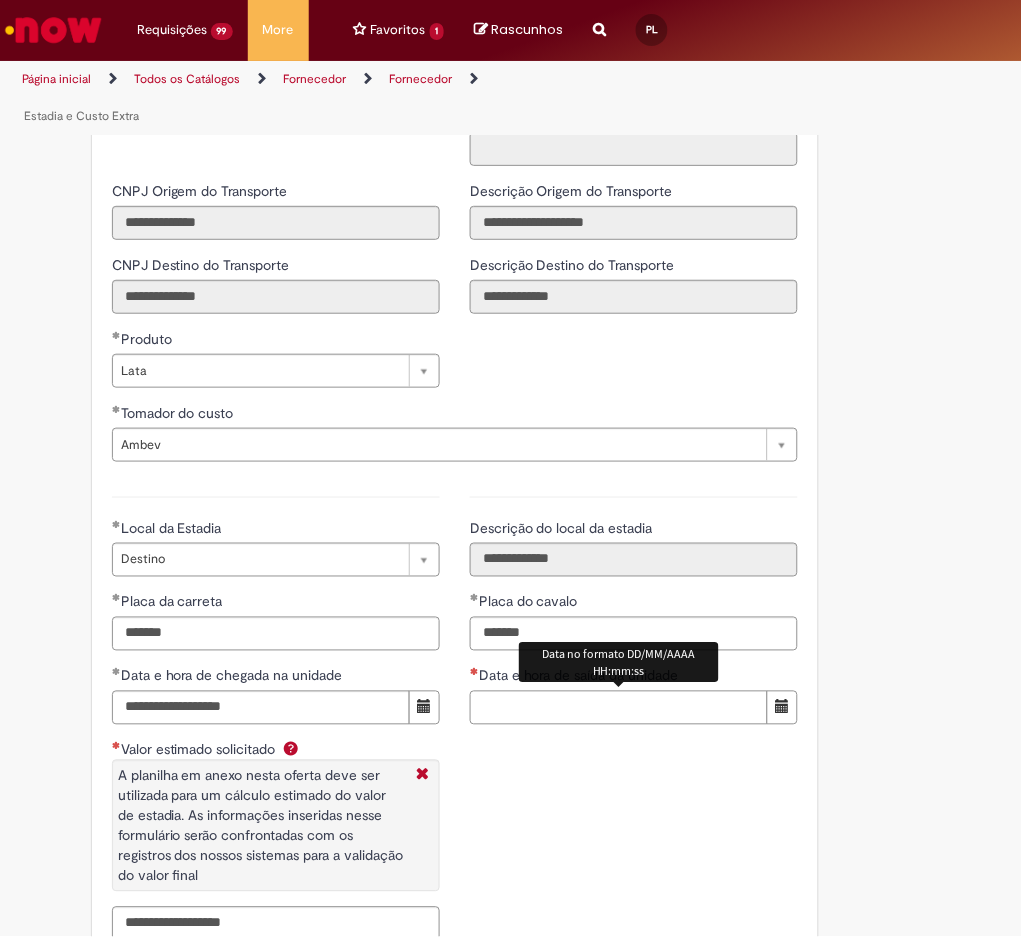 click on "Data e hora de saída da unidade" at bounding box center [619, 708] 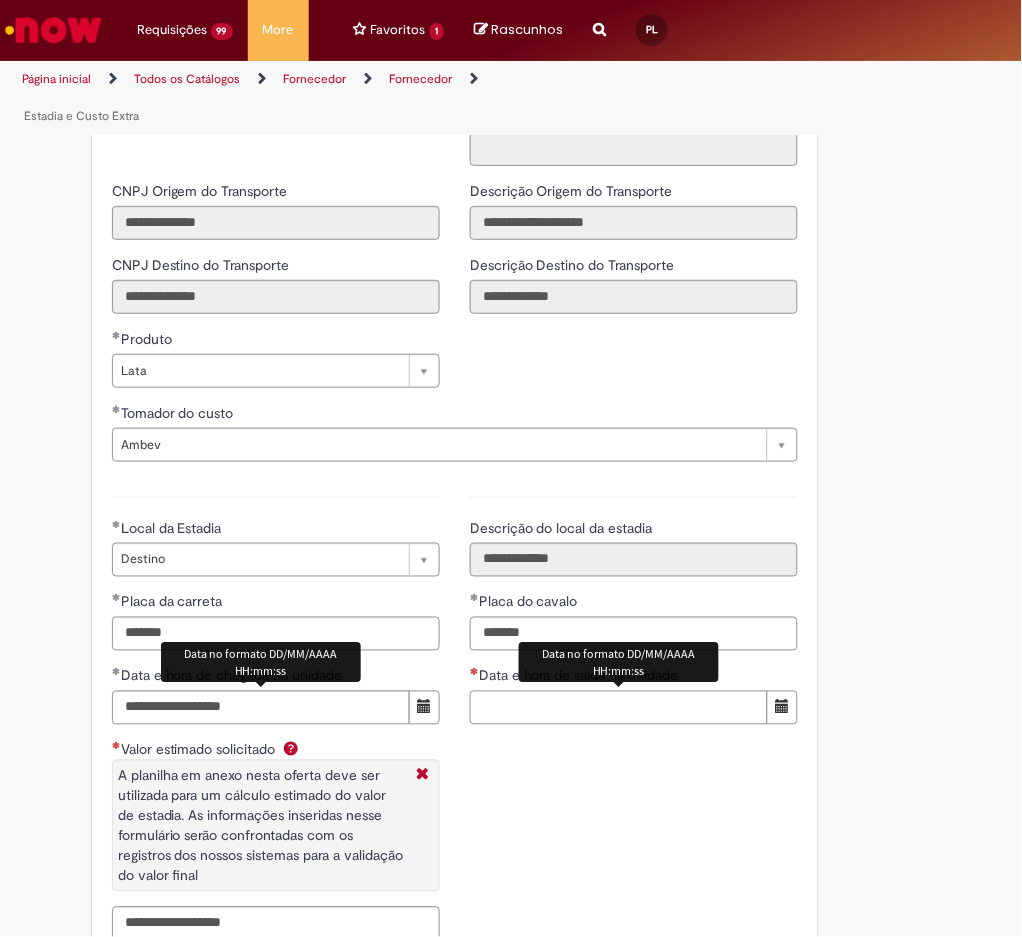 paste on "**********" 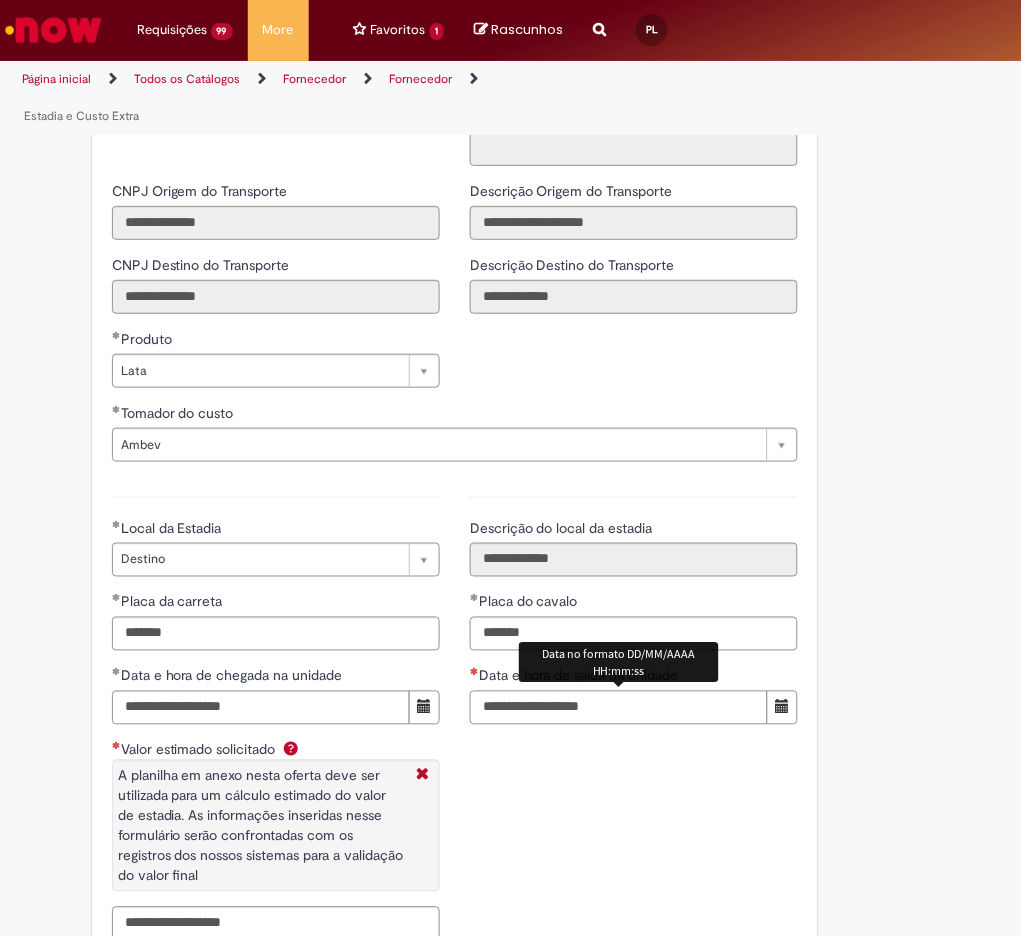 type on "**********" 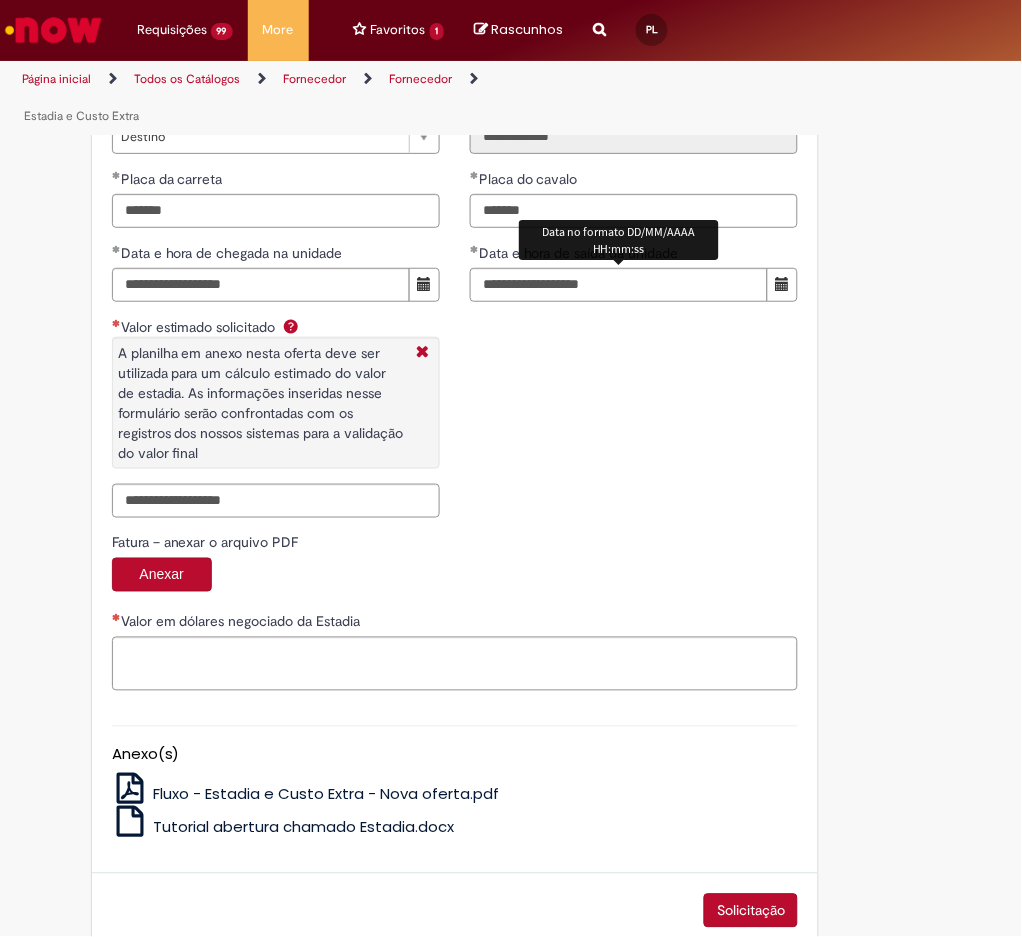 scroll, scrollTop: 3224, scrollLeft: 0, axis: vertical 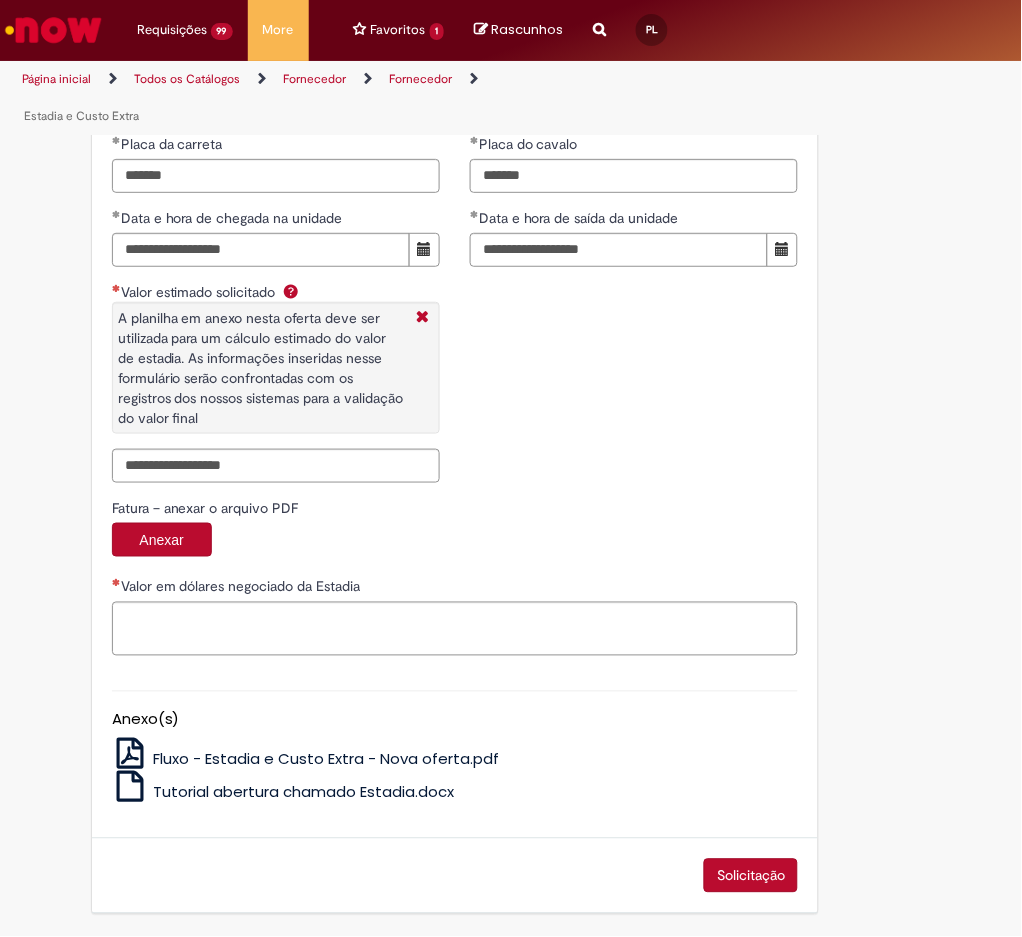 click on "**********" at bounding box center [276, 258] 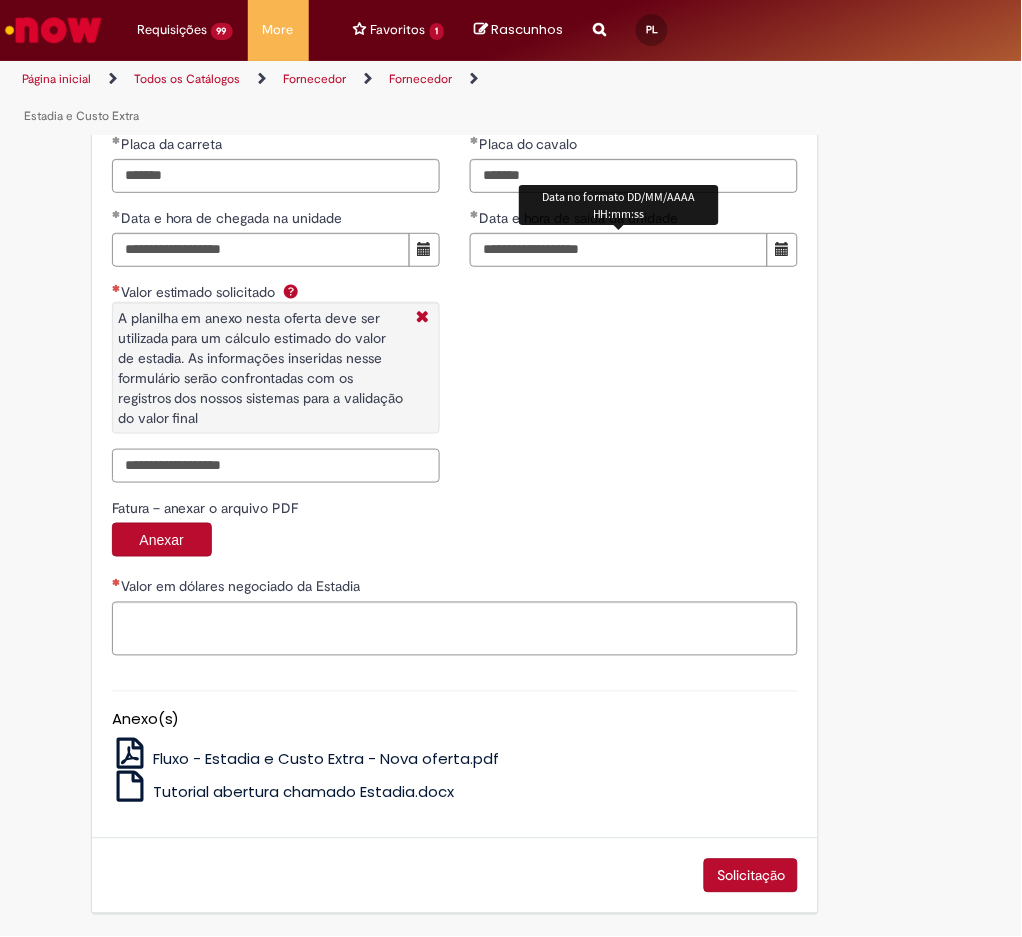 click on "Valor estimado solicitado A planilha em anexo nesta oferta deve ser utilizada para um cálculo estimado do valor de estadia. As informações inseridas nesse formulário serão confrontadas com os registros dos nossos sistemas para a validação do valor final" at bounding box center [276, 466] 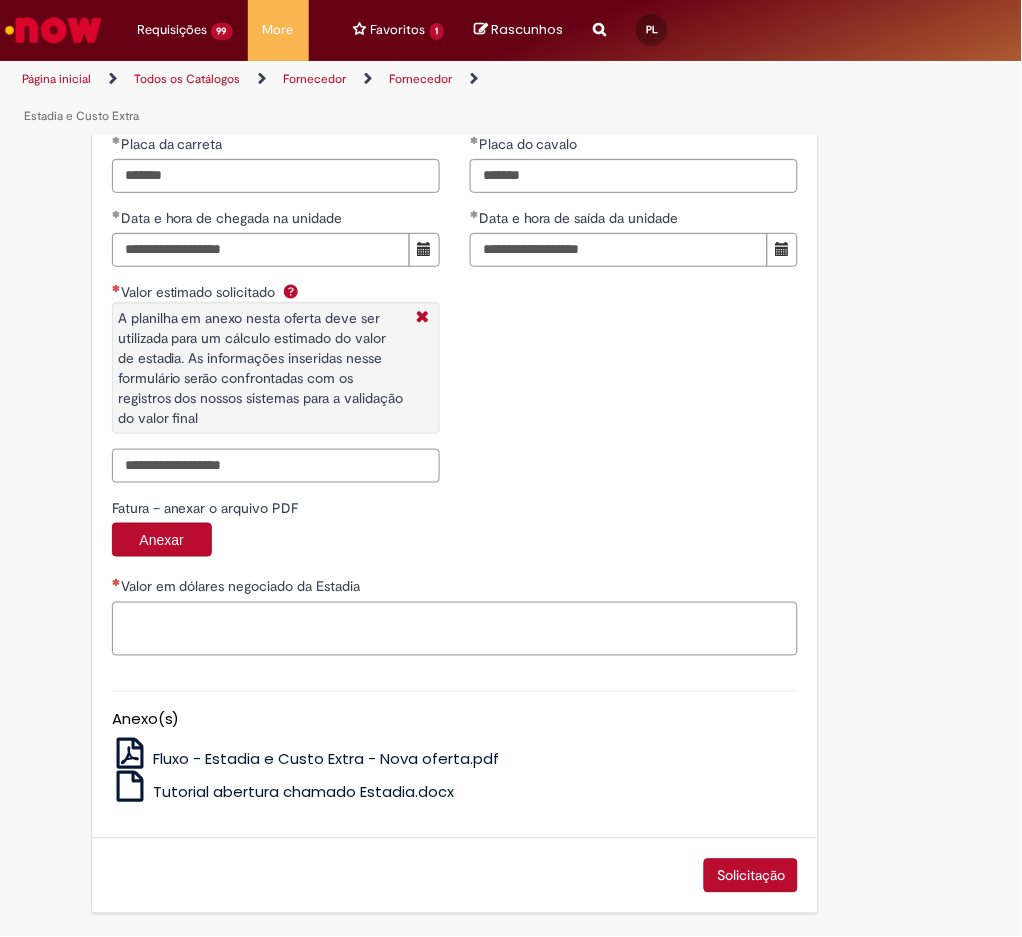 paste on "**********" 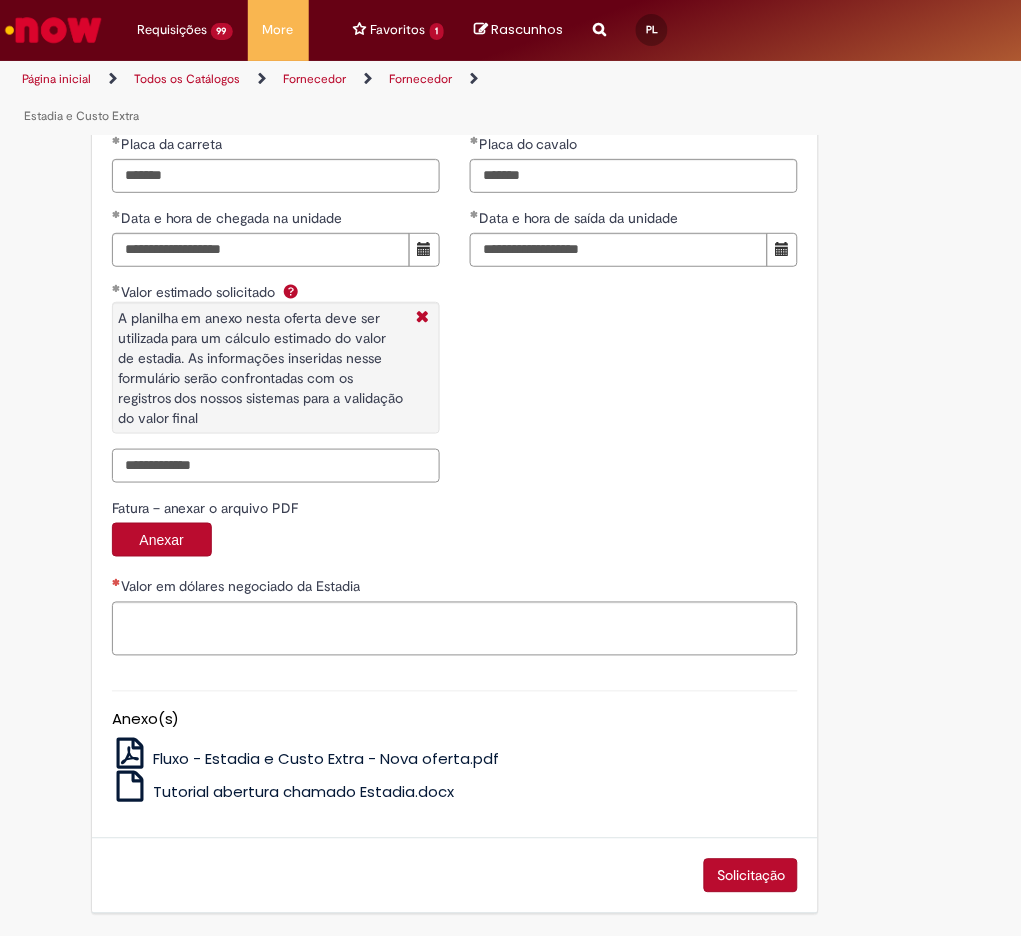type on "**********" 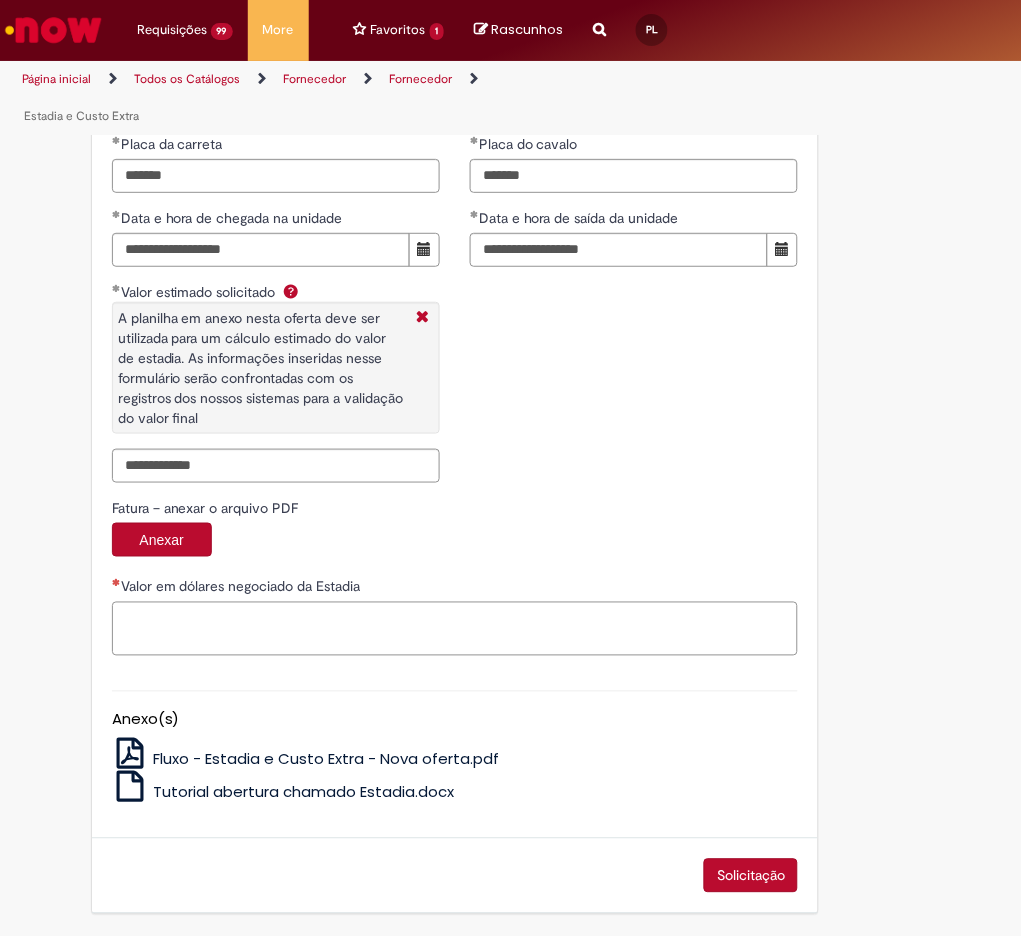 click on "Valor em dólares negociado da Estadia" at bounding box center (455, 629) 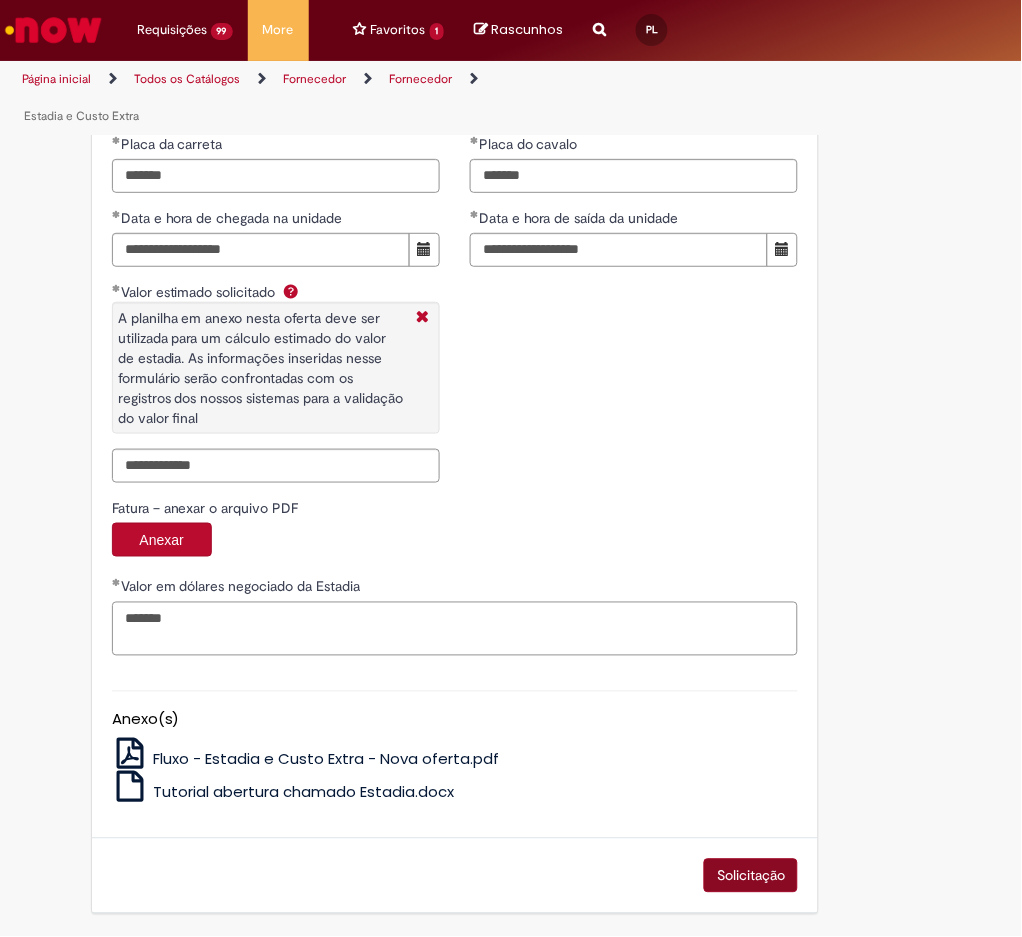 type on "*******" 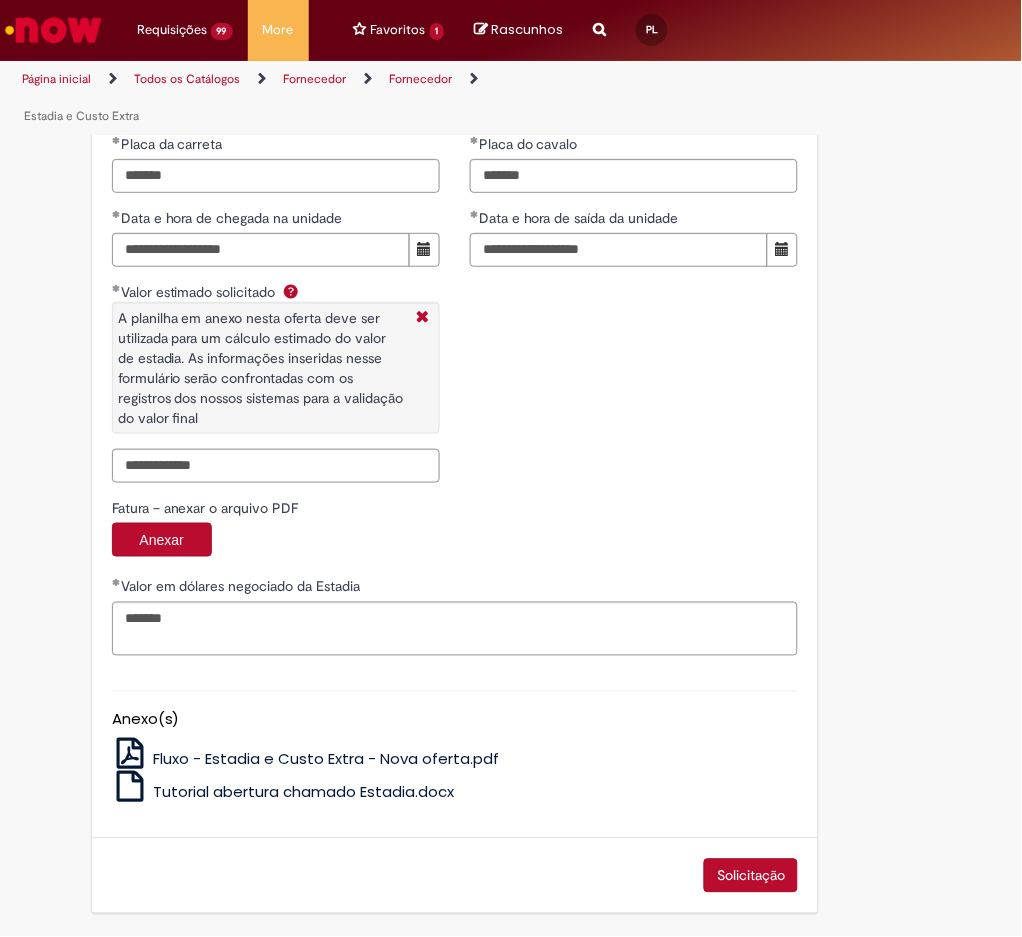 click on "Solicitação" at bounding box center [751, 876] 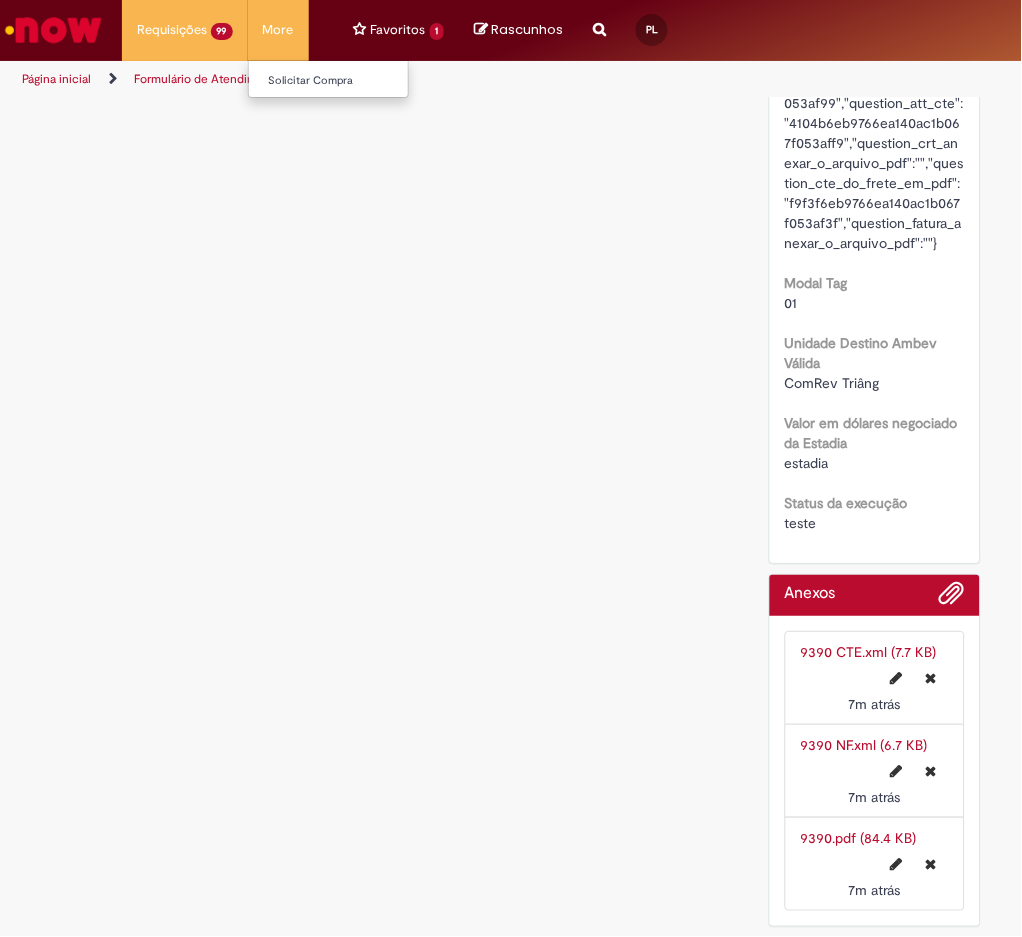 scroll, scrollTop: 0, scrollLeft: 0, axis: both 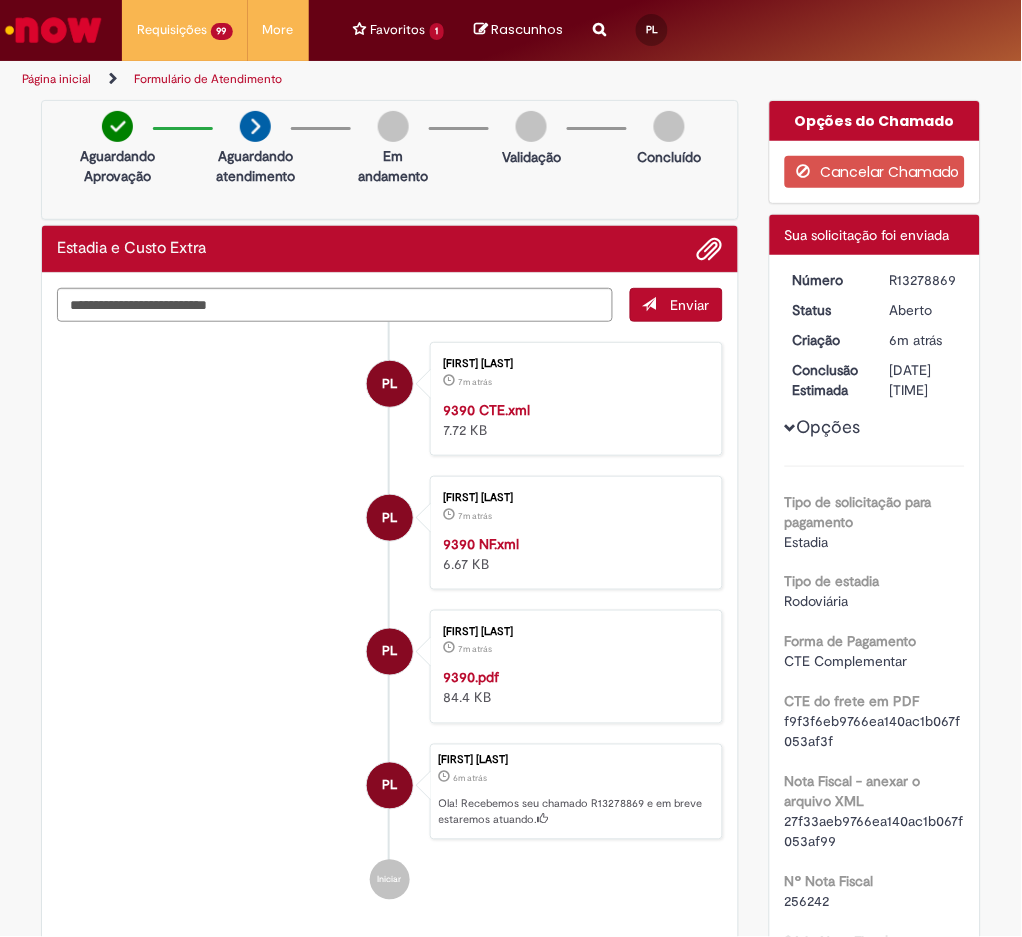 drag, startPoint x: 890, startPoint y: 273, endPoint x: 945, endPoint y: 272, distance: 55.00909 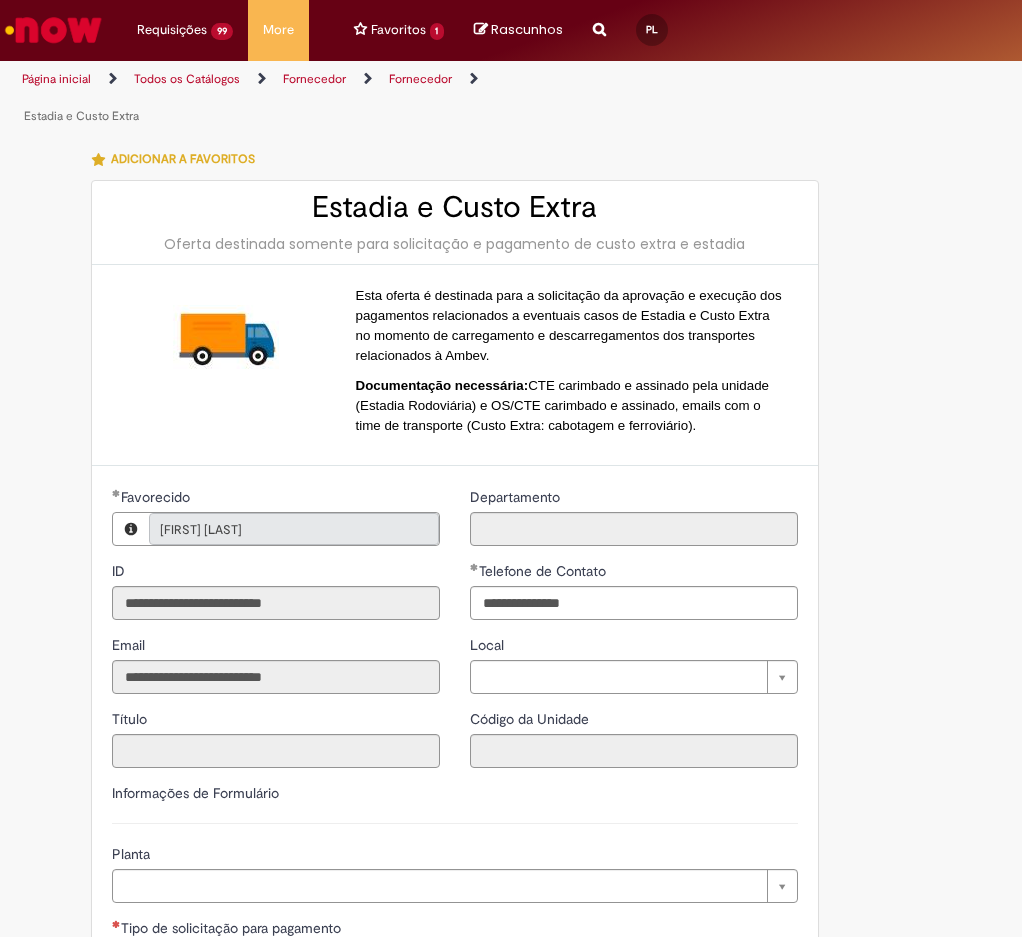 type on "**********" 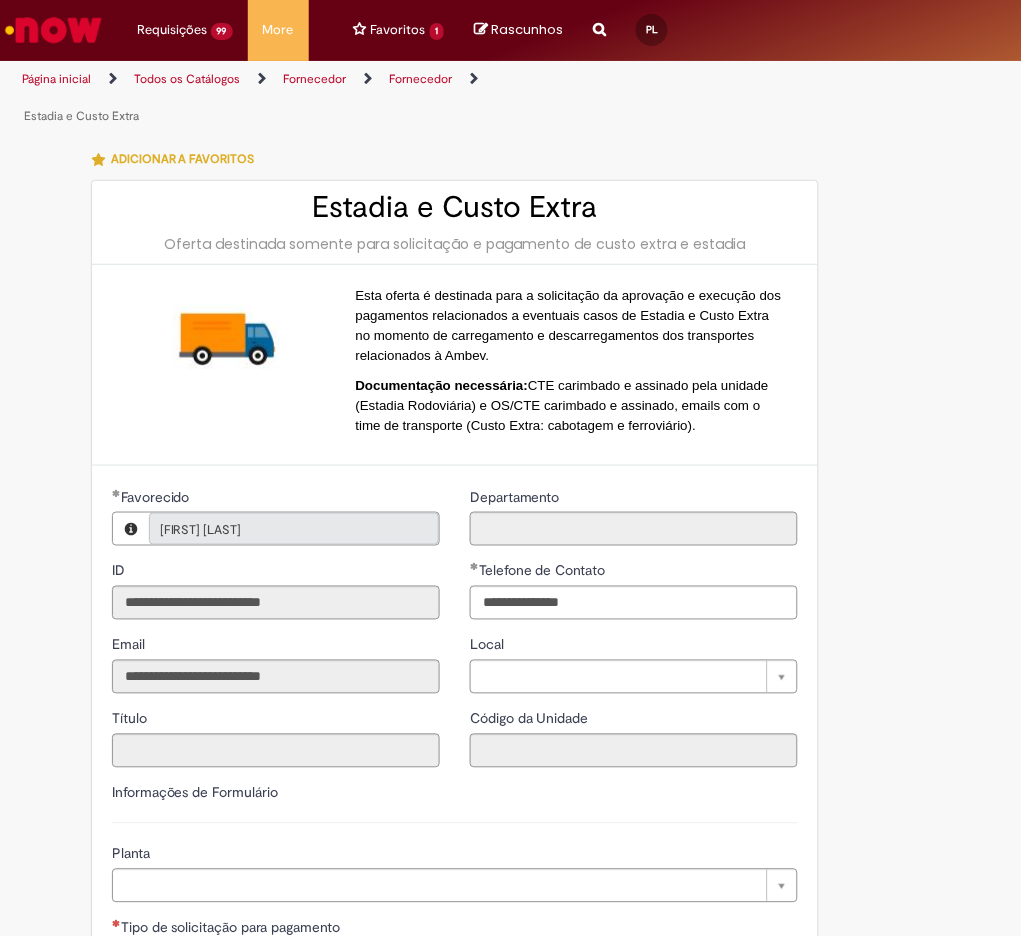 scroll, scrollTop: 533, scrollLeft: 0, axis: vertical 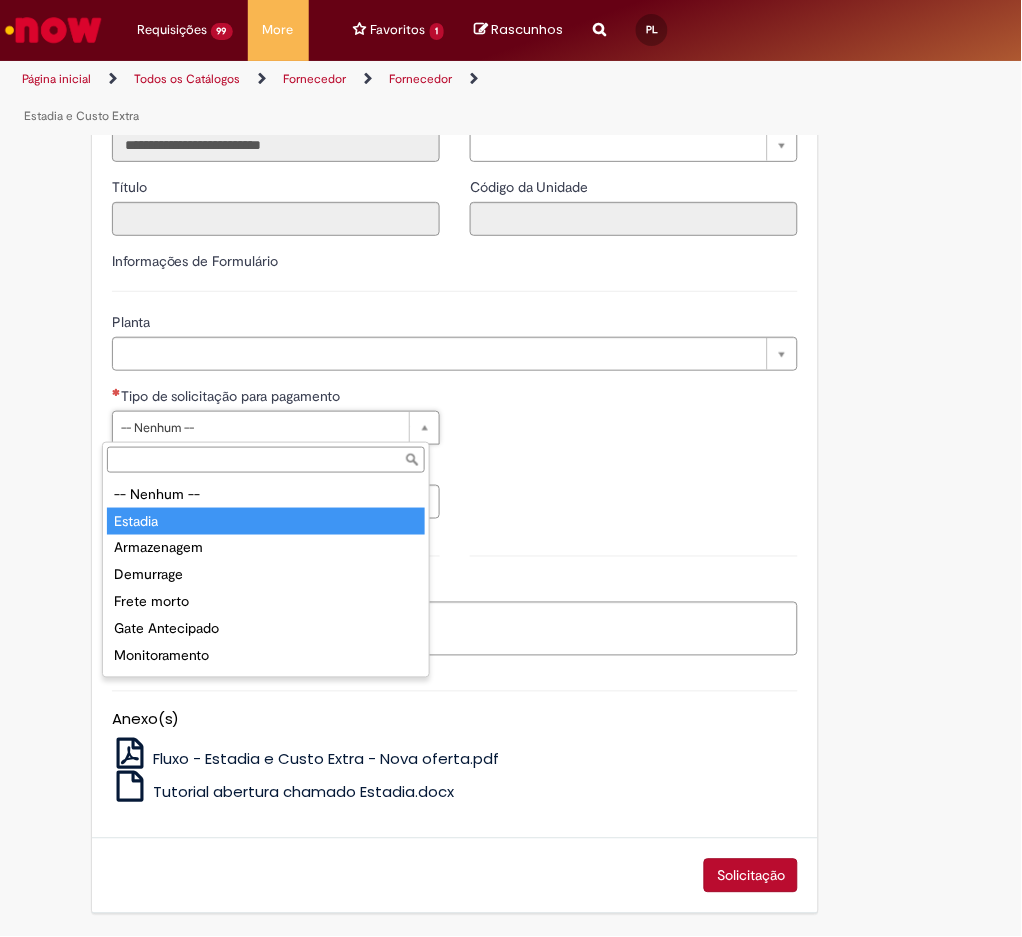 type on "*******" 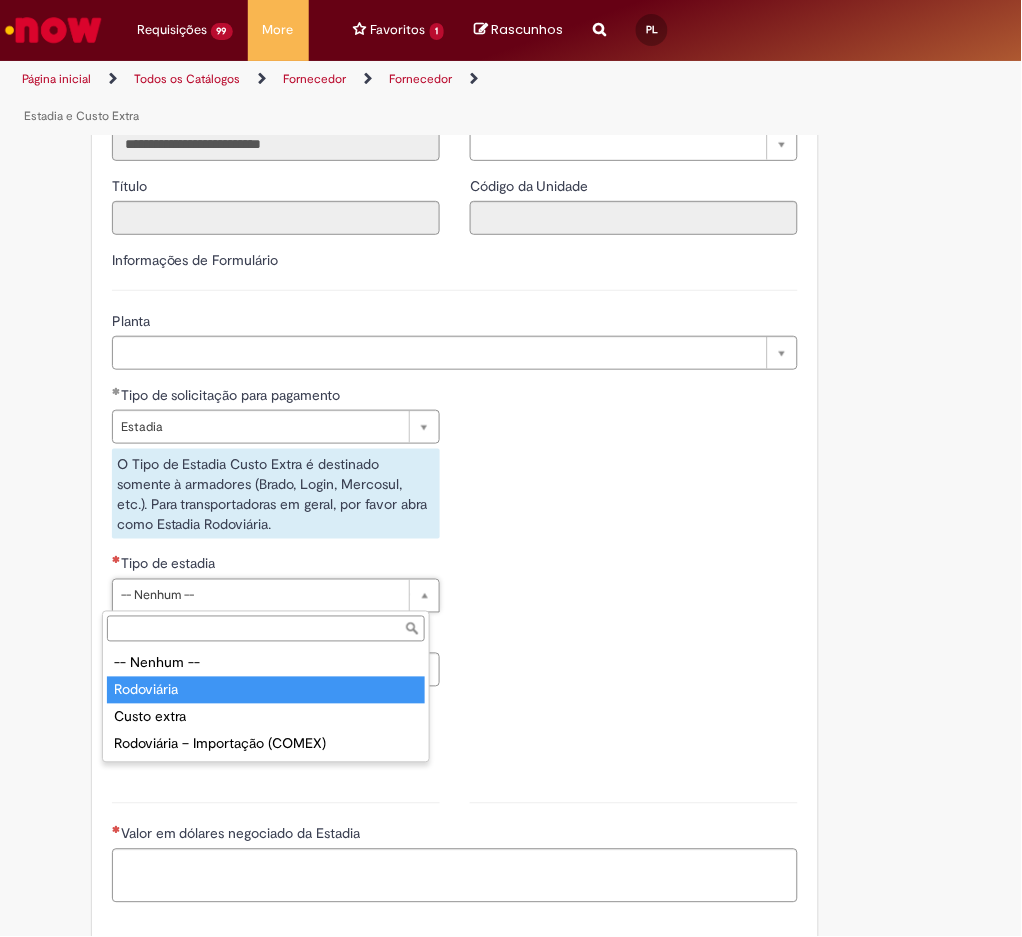 type on "**********" 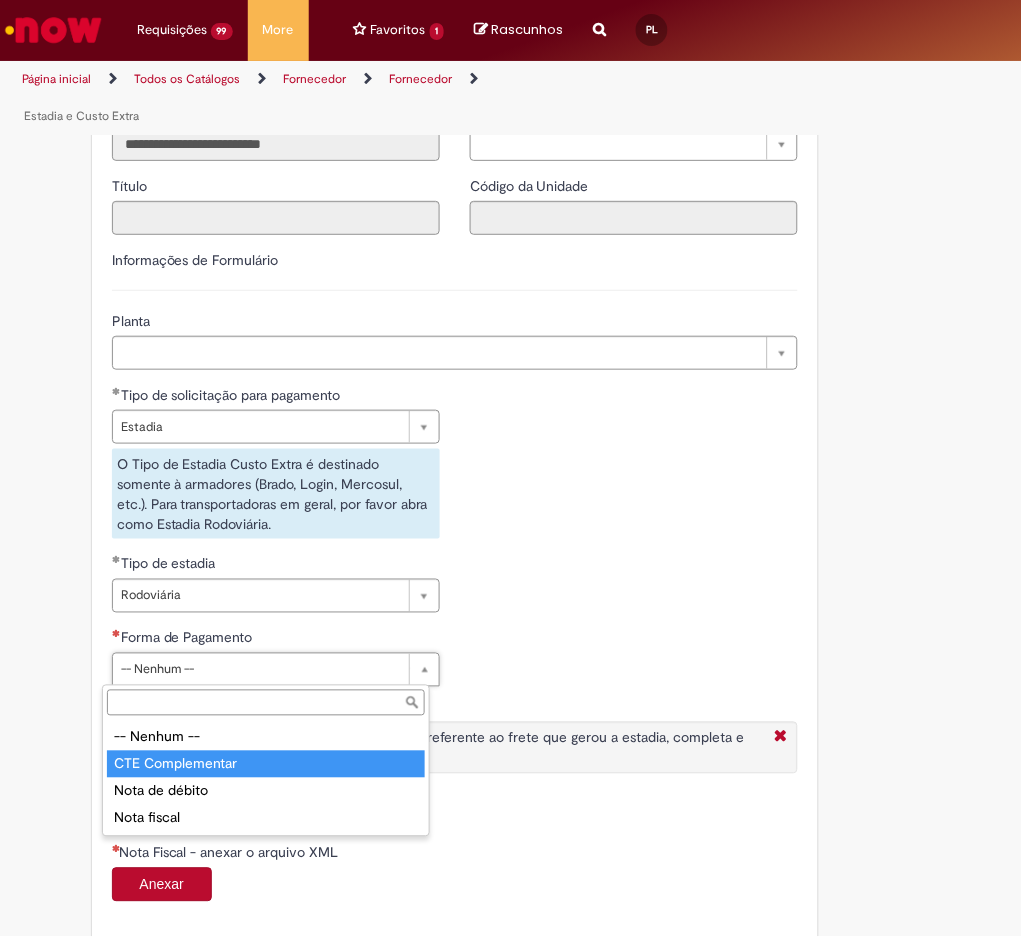 type on "**********" 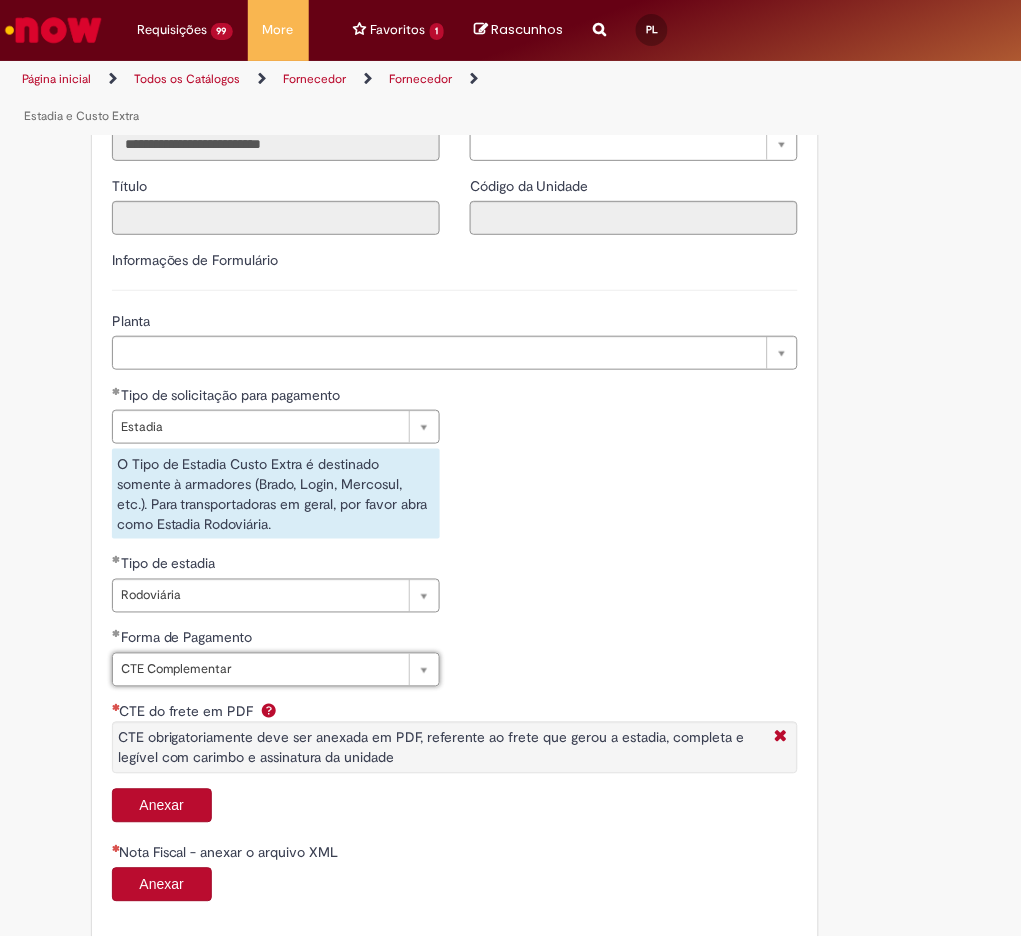 click on "Anexar" at bounding box center (162, 806) 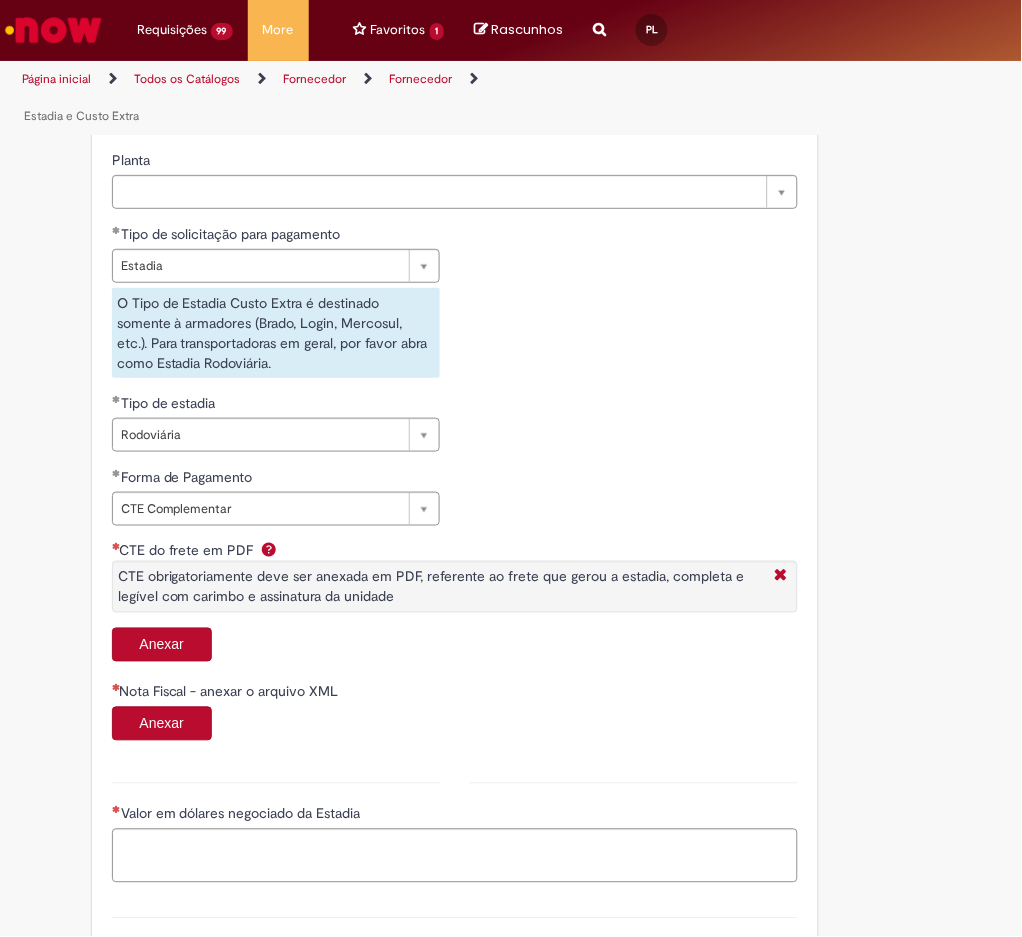 scroll, scrollTop: 923, scrollLeft: 0, axis: vertical 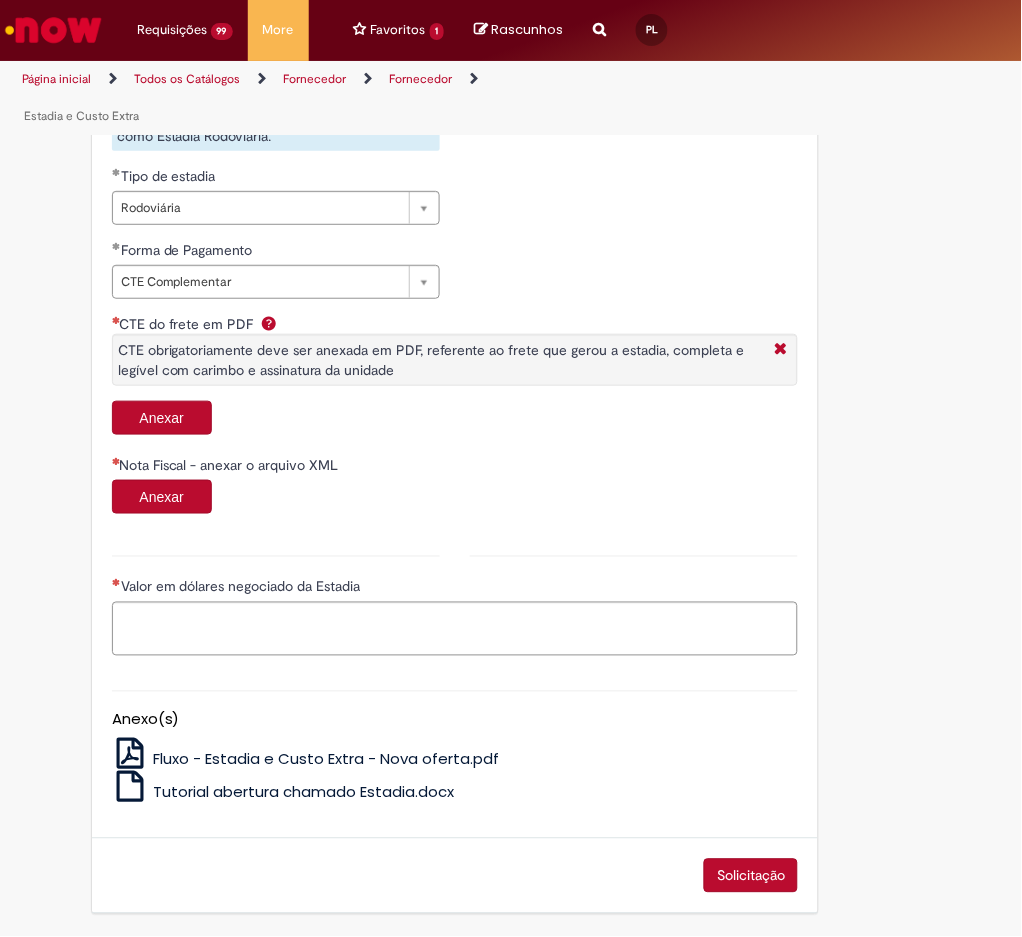 click on "Anexar" at bounding box center [162, 497] 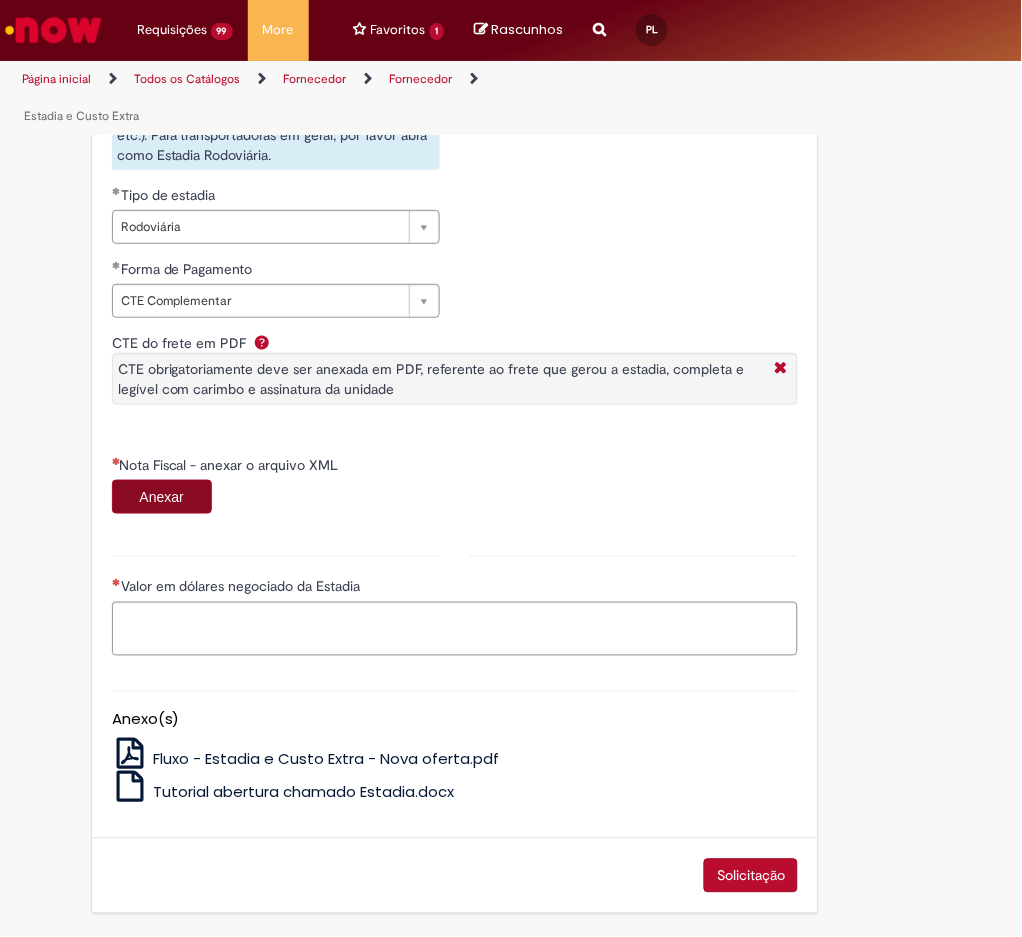 scroll, scrollTop: 923, scrollLeft: 0, axis: vertical 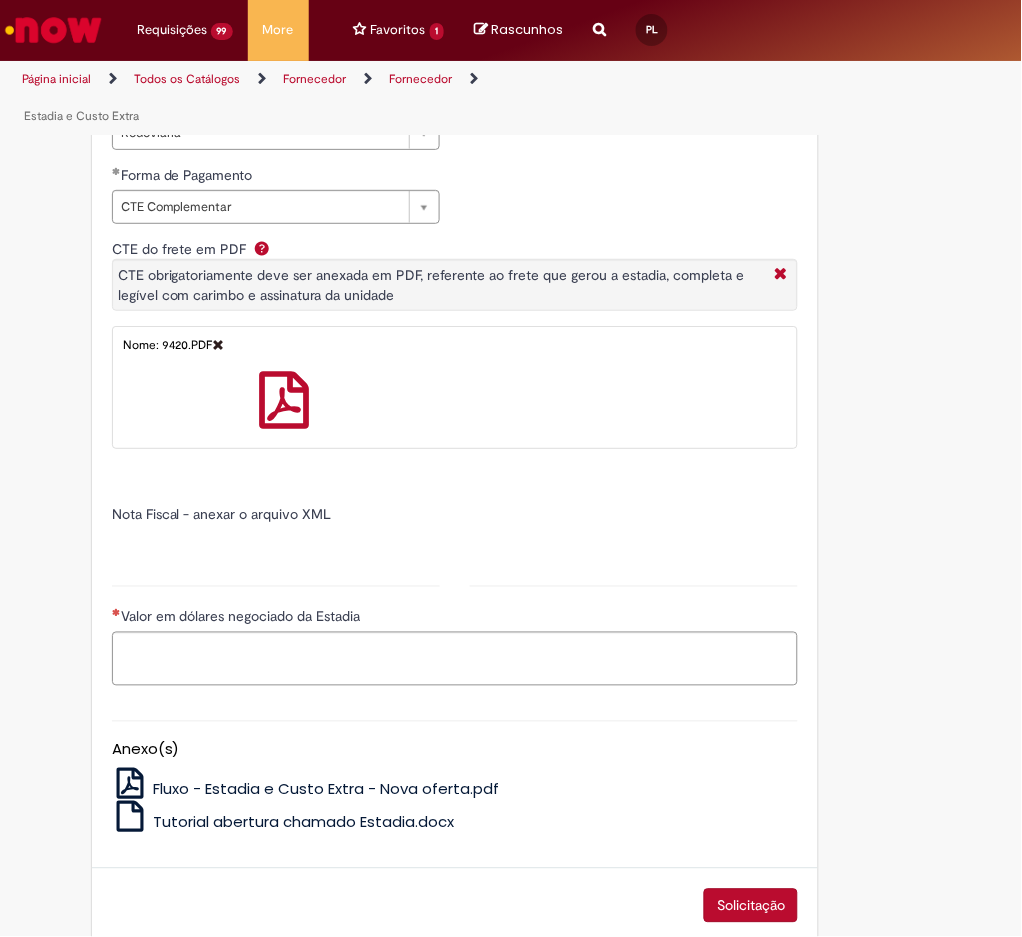 type on "******" 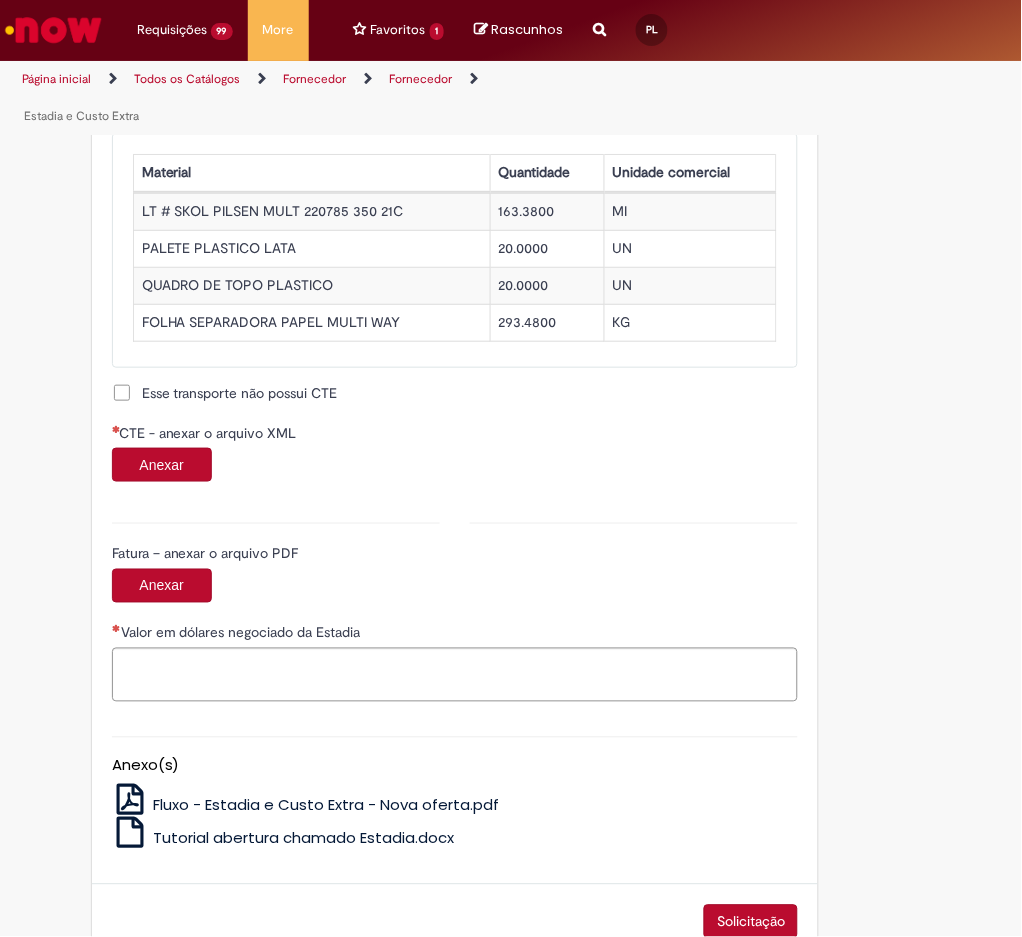 scroll, scrollTop: 1962, scrollLeft: 0, axis: vertical 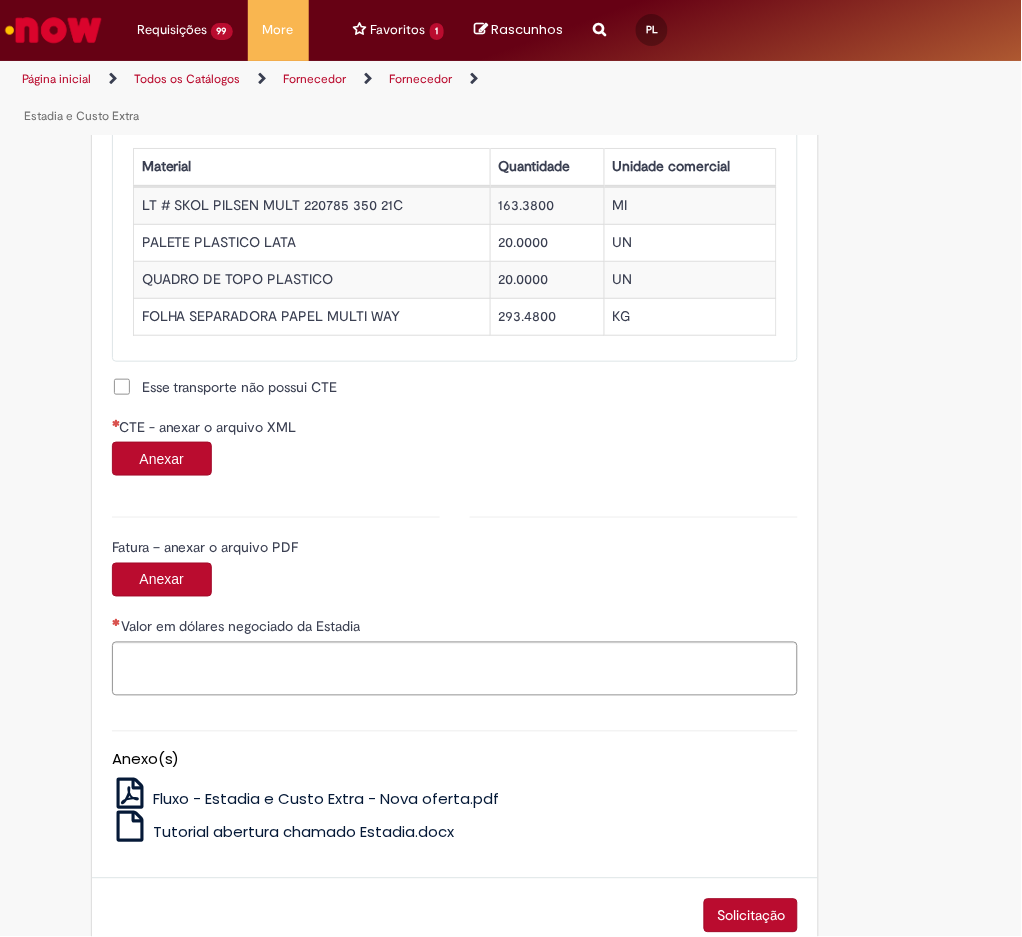 click on "Anexar" at bounding box center [162, 459] 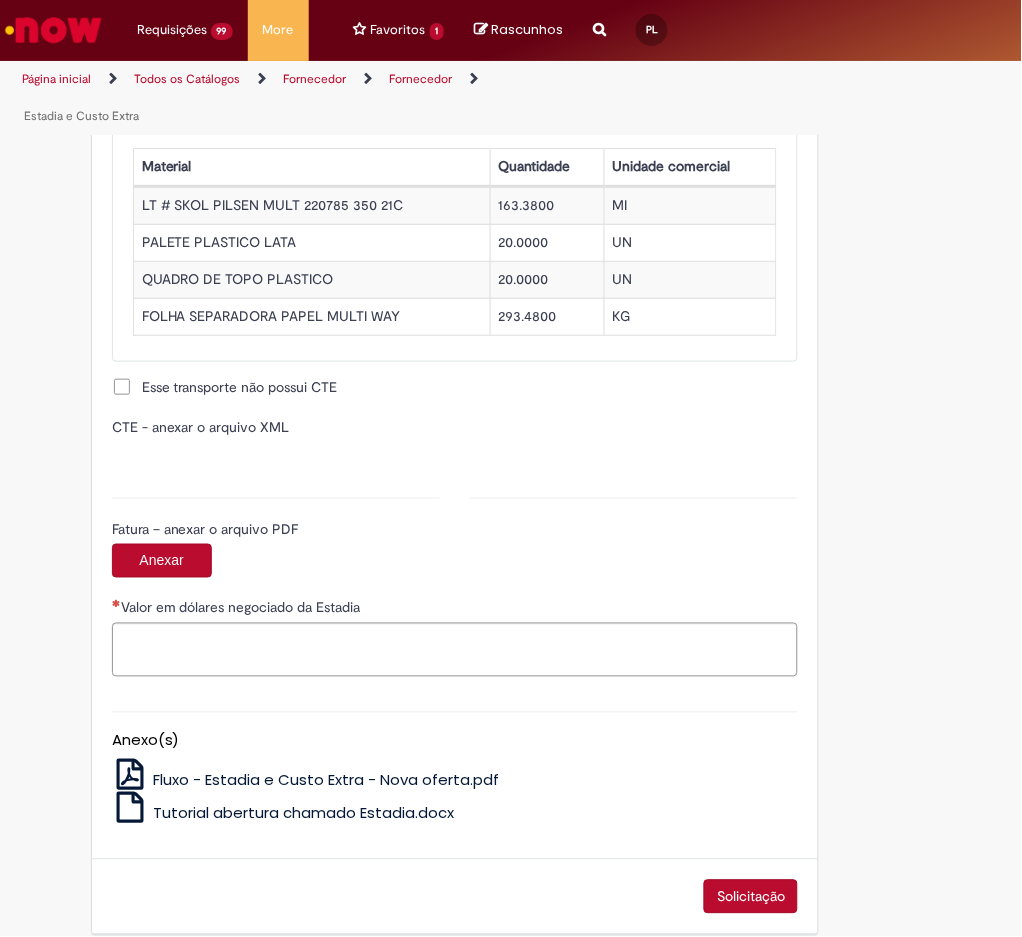 type on "**********" 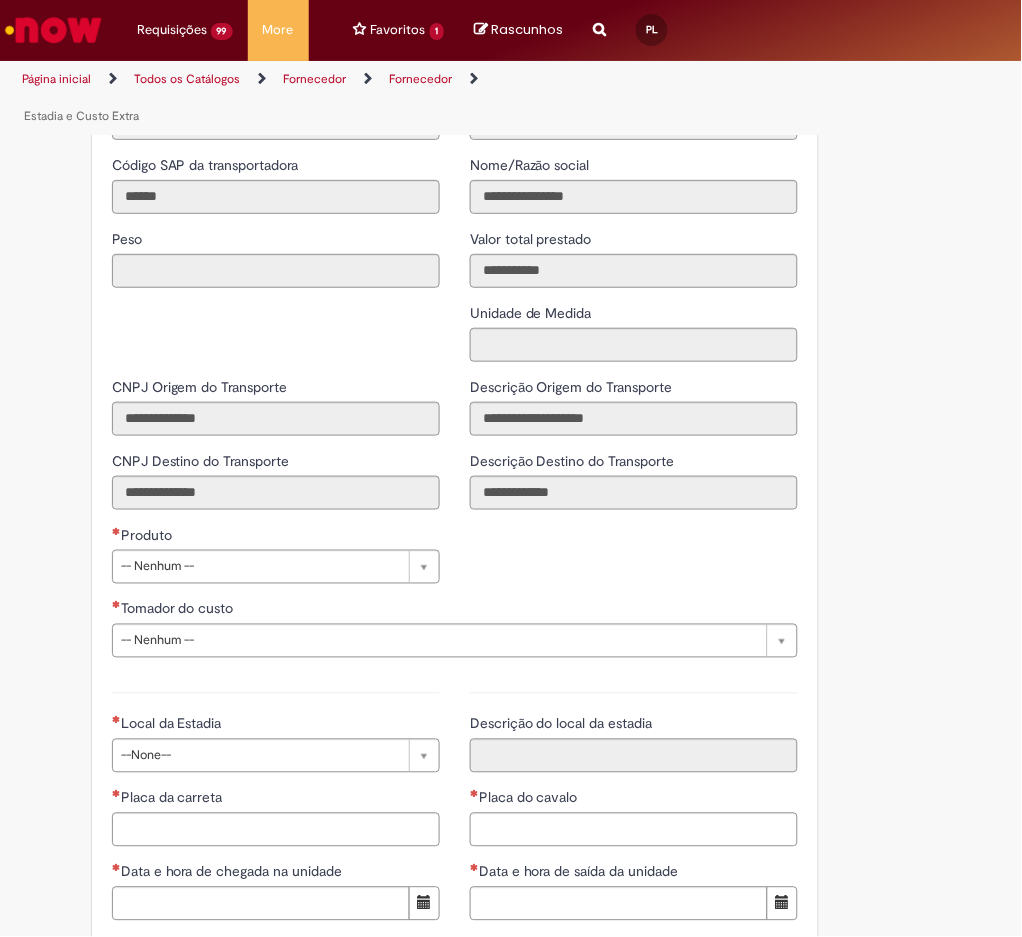 scroll, scrollTop: 2787, scrollLeft: 0, axis: vertical 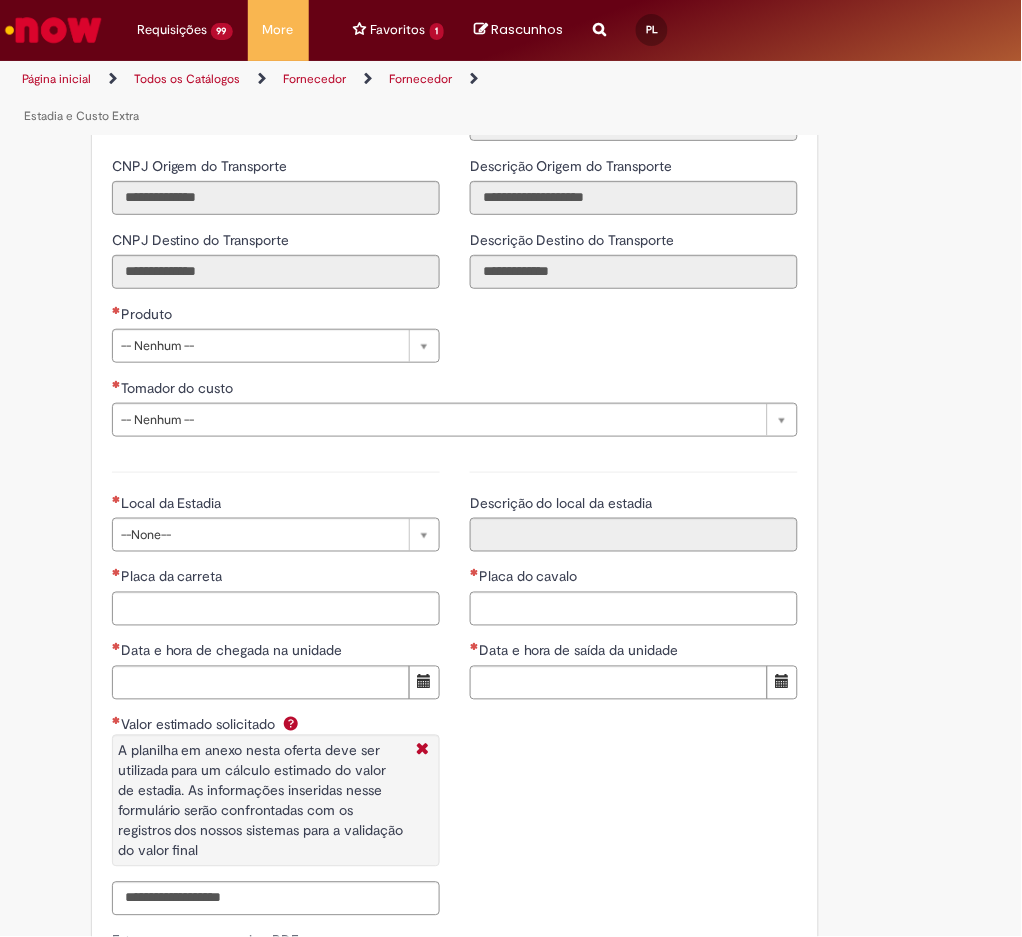 click on "Produto" at bounding box center (276, 316) 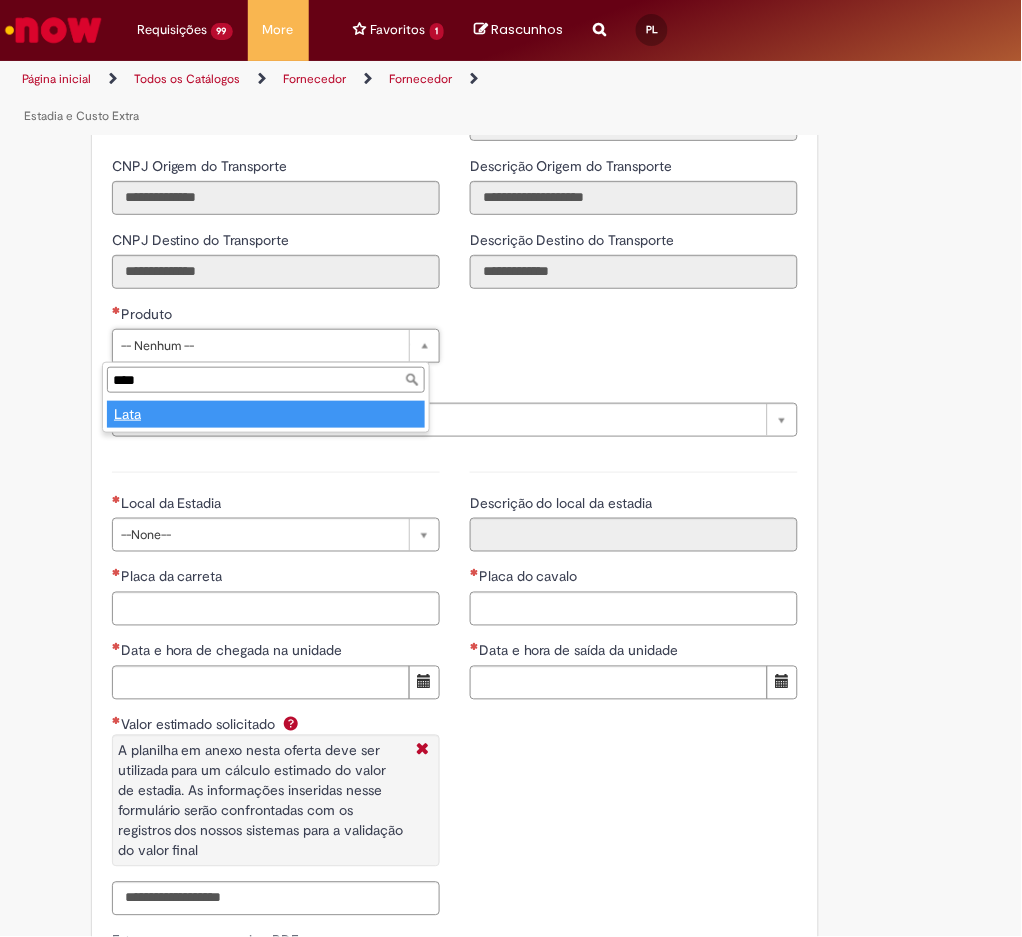 type on "****" 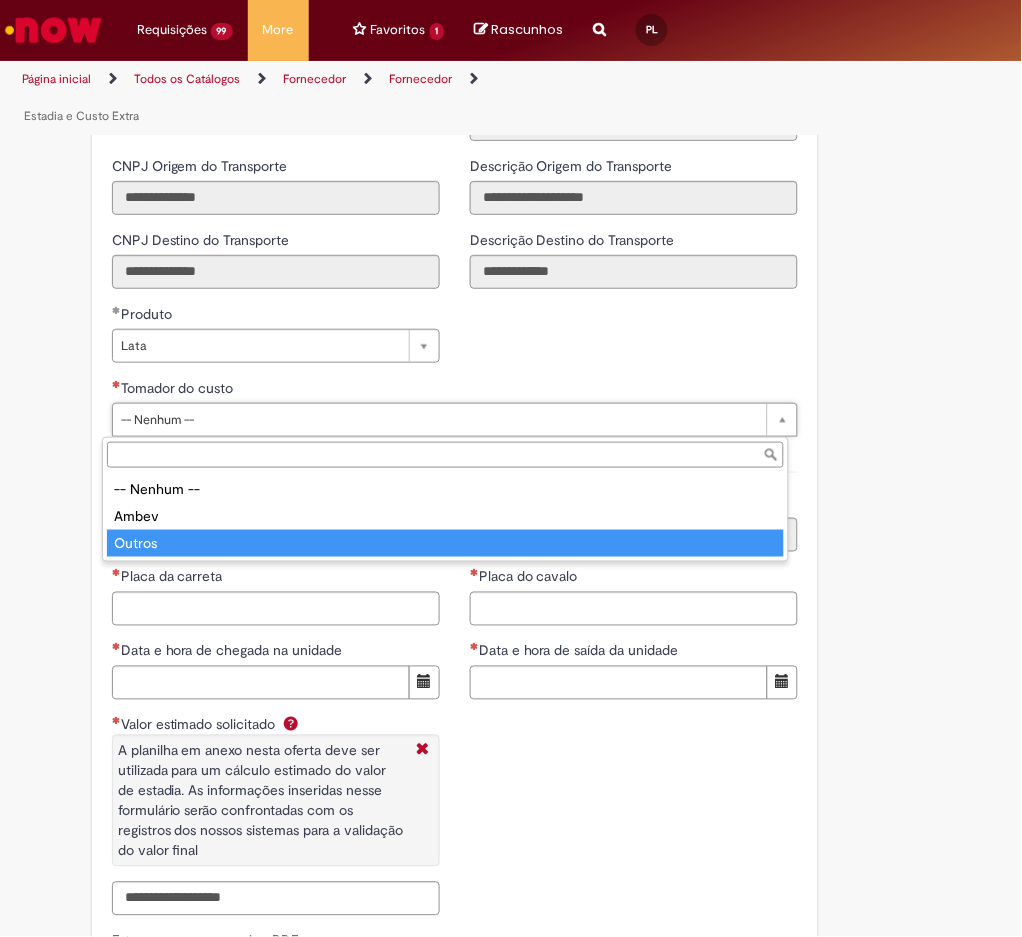 type on "******" 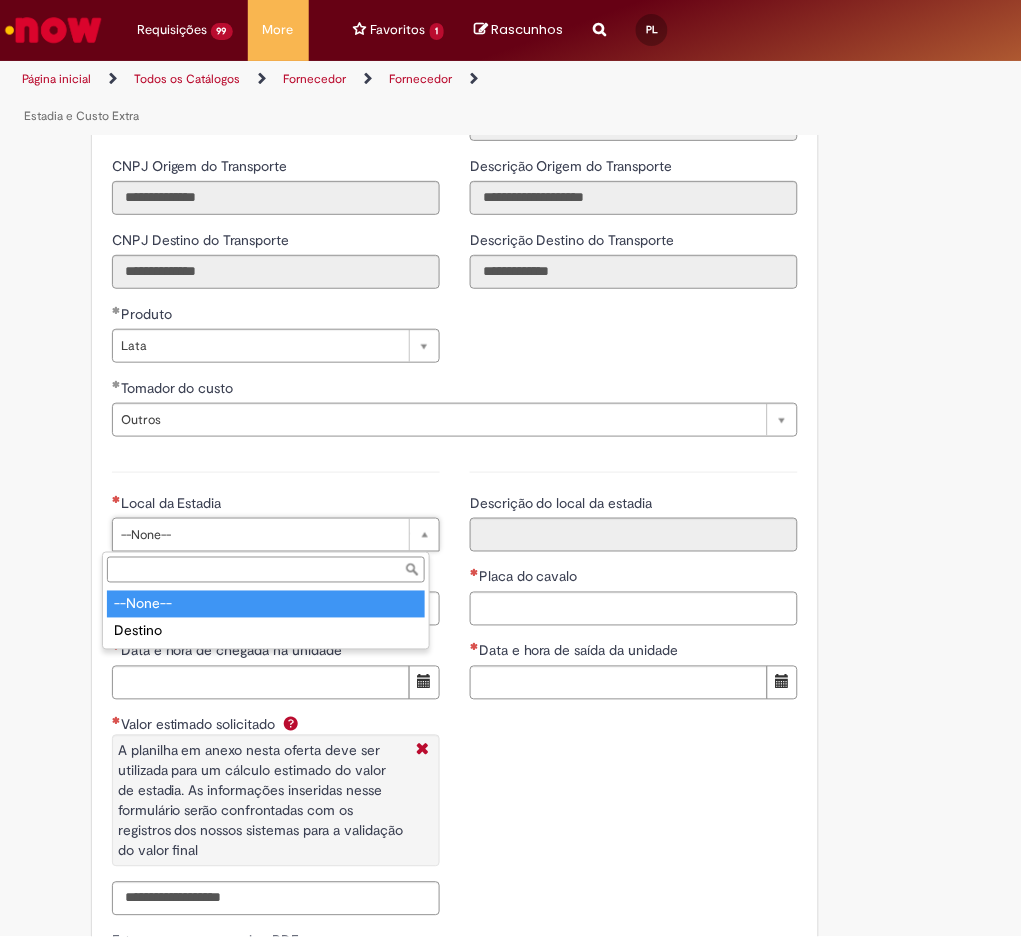 drag, startPoint x: 237, startPoint y: 534, endPoint x: 245, endPoint y: 489, distance: 45.705578 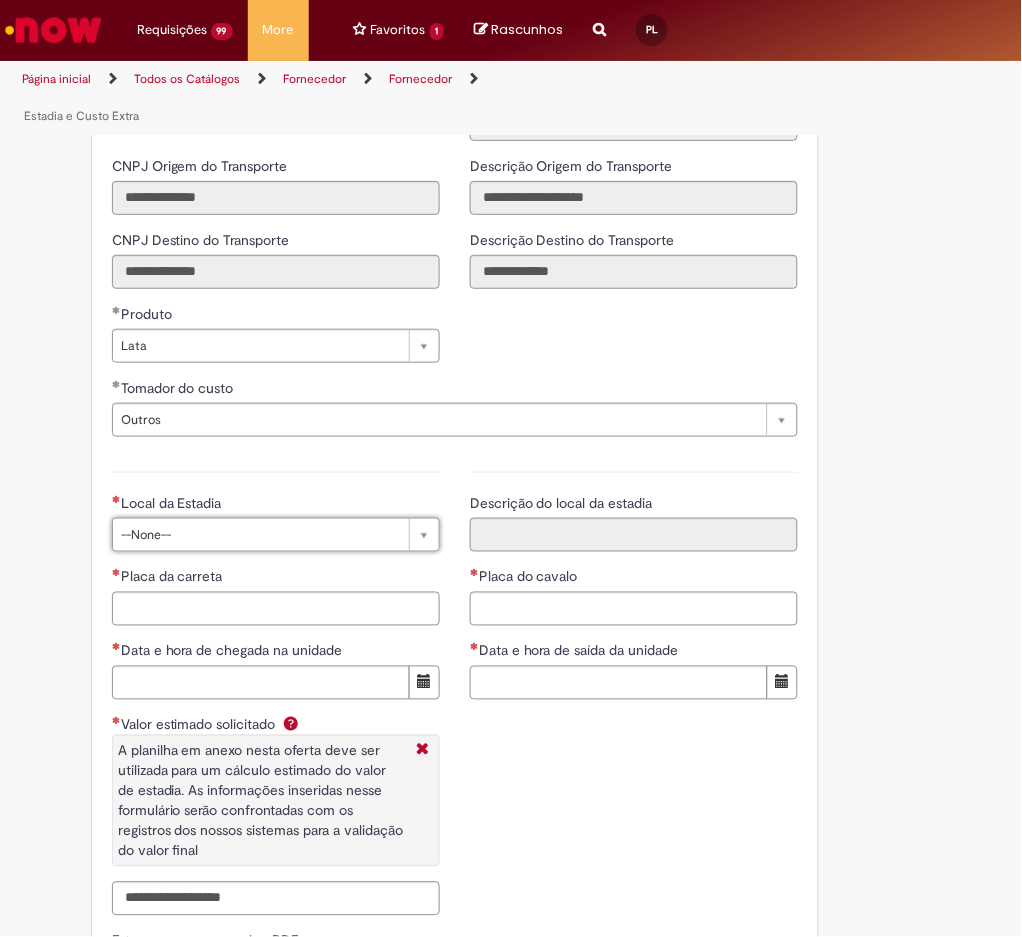 drag, startPoint x: 256, startPoint y: 427, endPoint x: 242, endPoint y: 452, distance: 28.653097 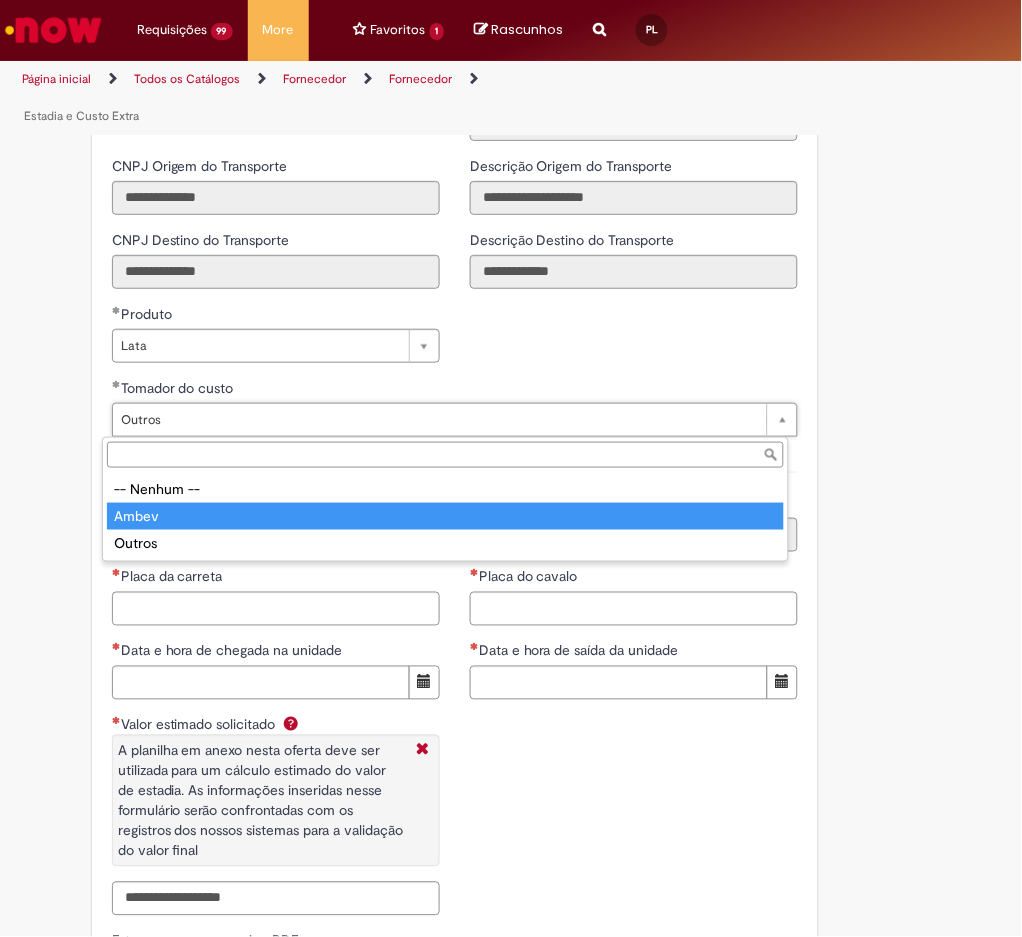 type on "*****" 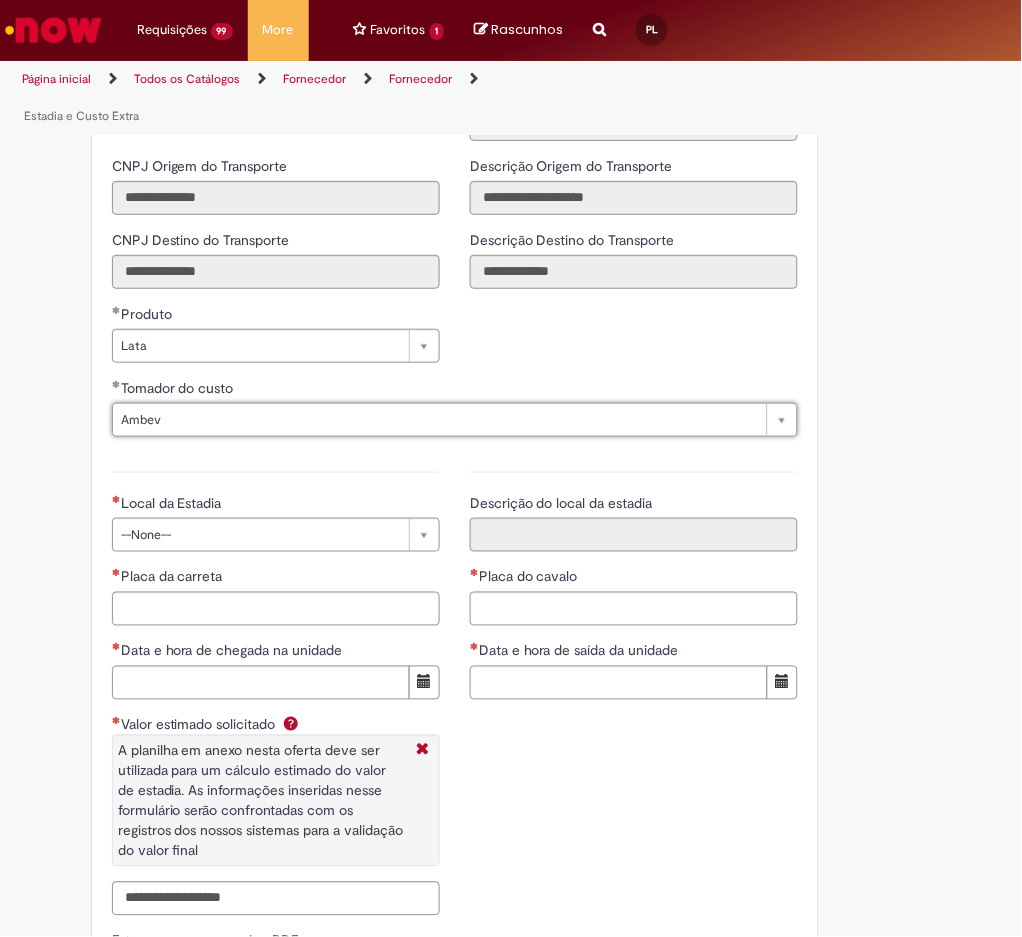 scroll, scrollTop: 0, scrollLeft: 41, axis: horizontal 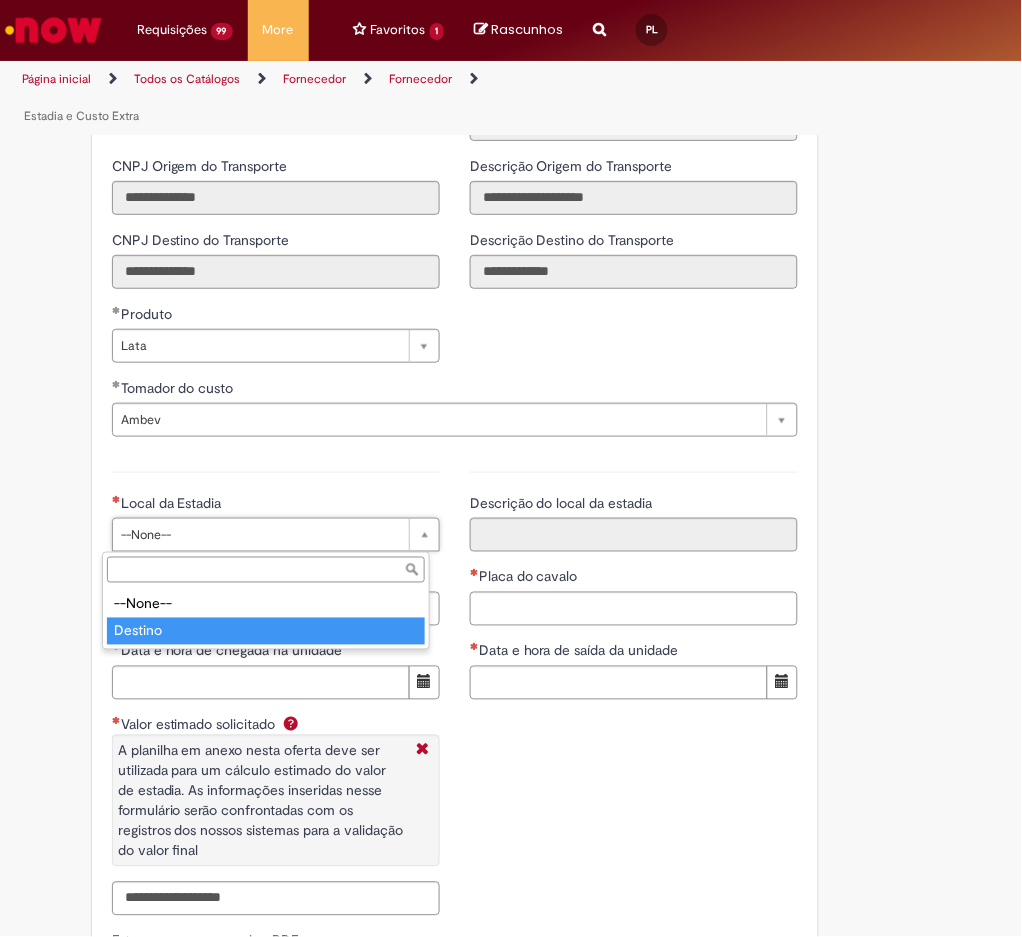 type on "*******" 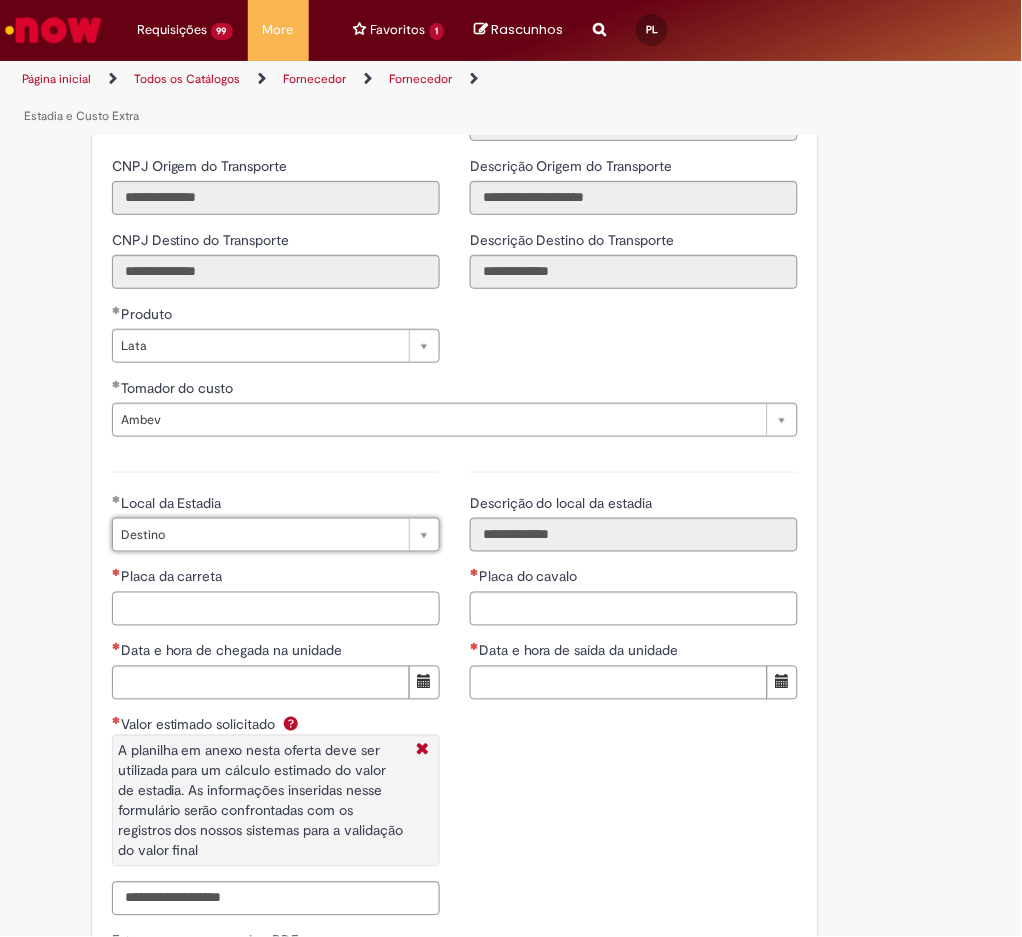 click on "Placa da carreta" at bounding box center [276, 609] 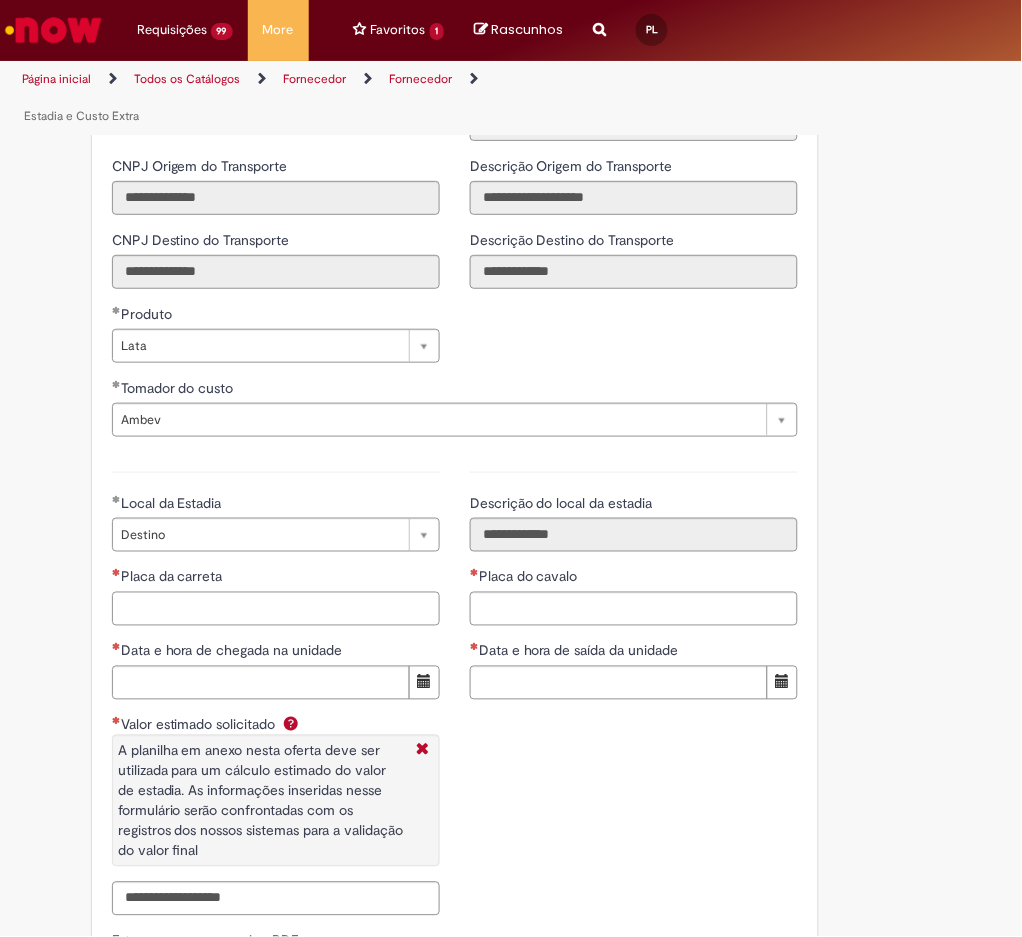 click on "Placa da carreta" at bounding box center [276, 609] 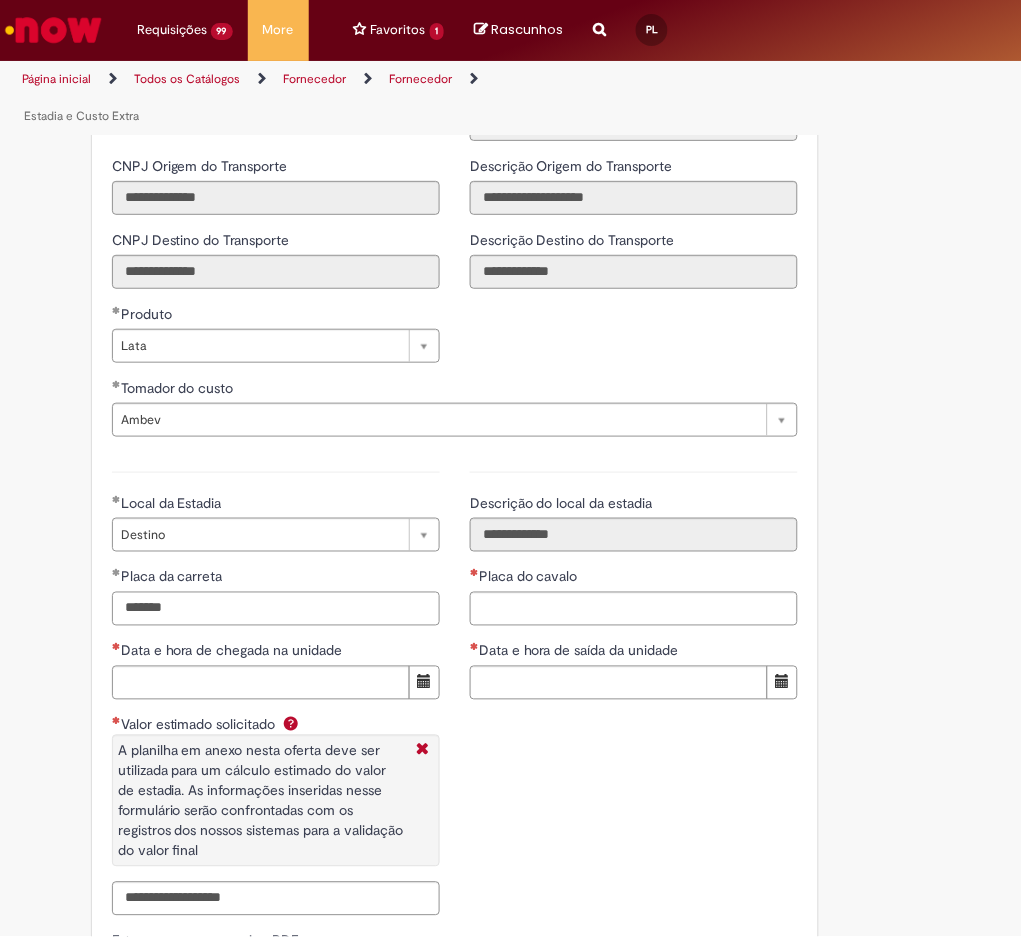 type on "*******" 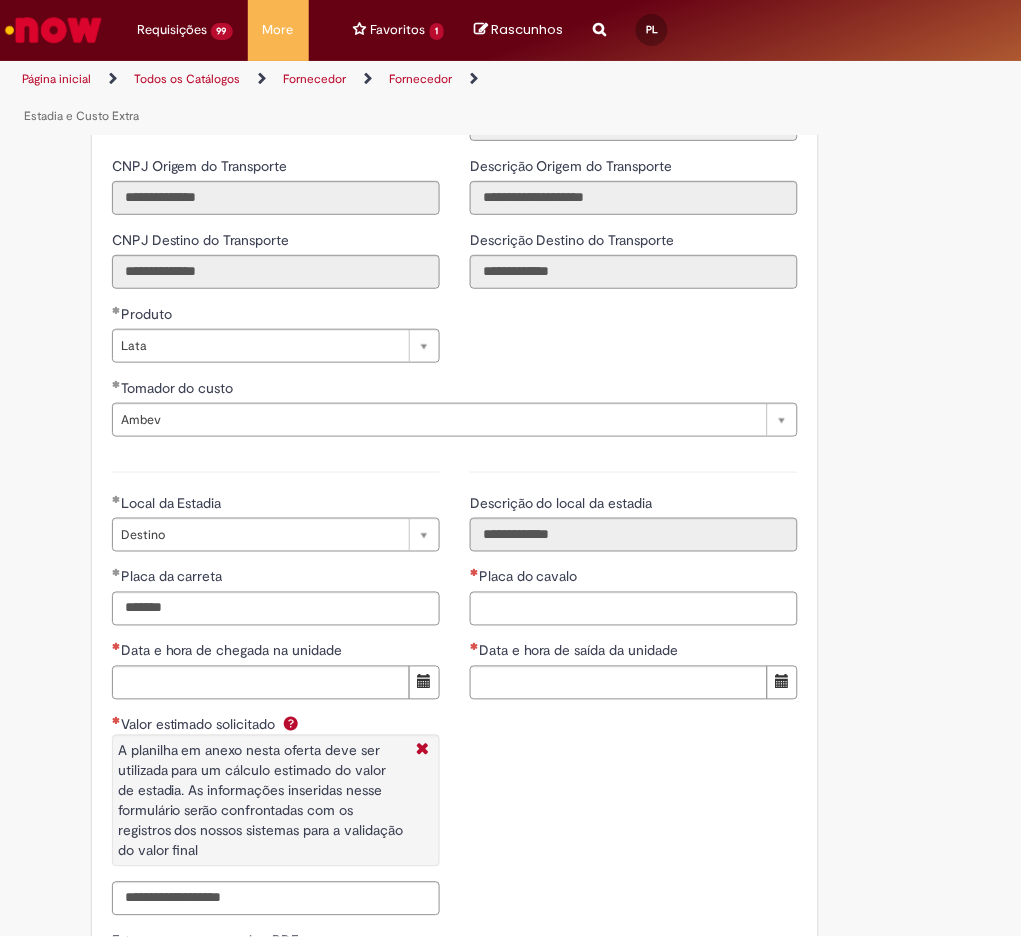 drag, startPoint x: 513, startPoint y: 585, endPoint x: 508, endPoint y: 606, distance: 21.587032 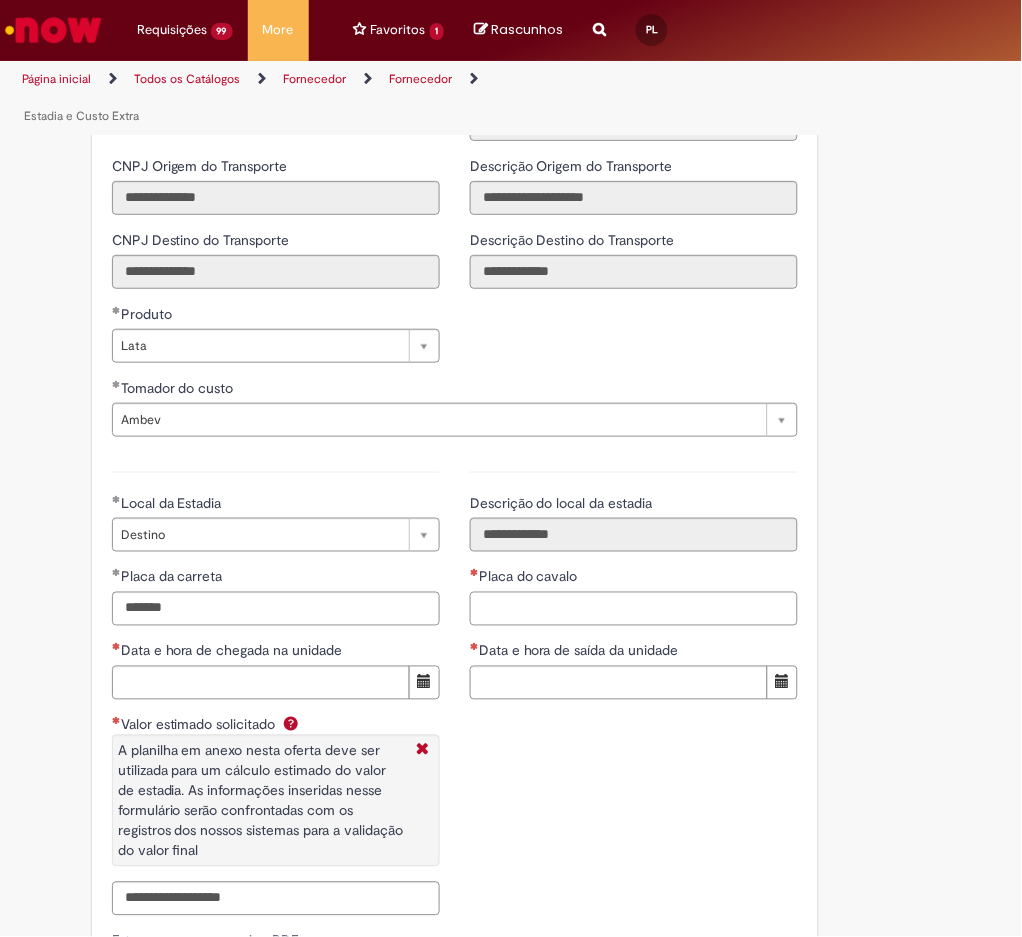 click on "Placa do cavalo" at bounding box center (634, 609) 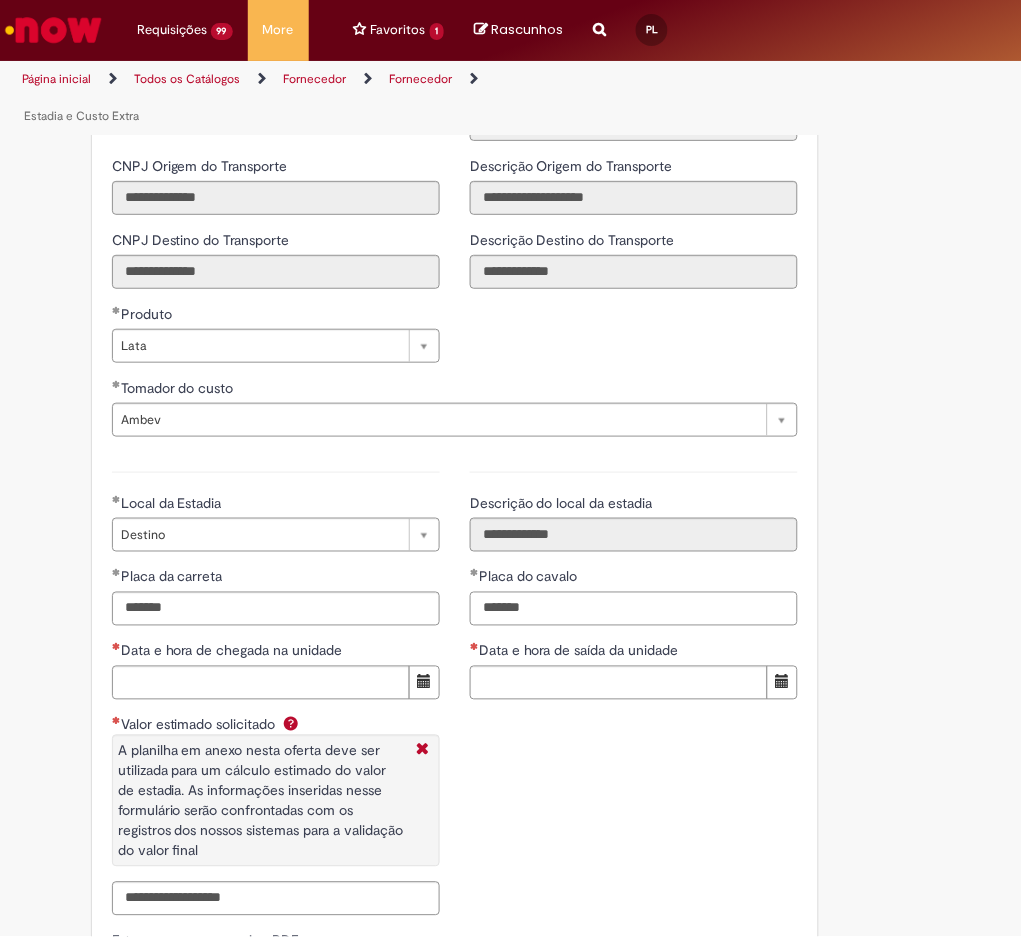 type on "*******" 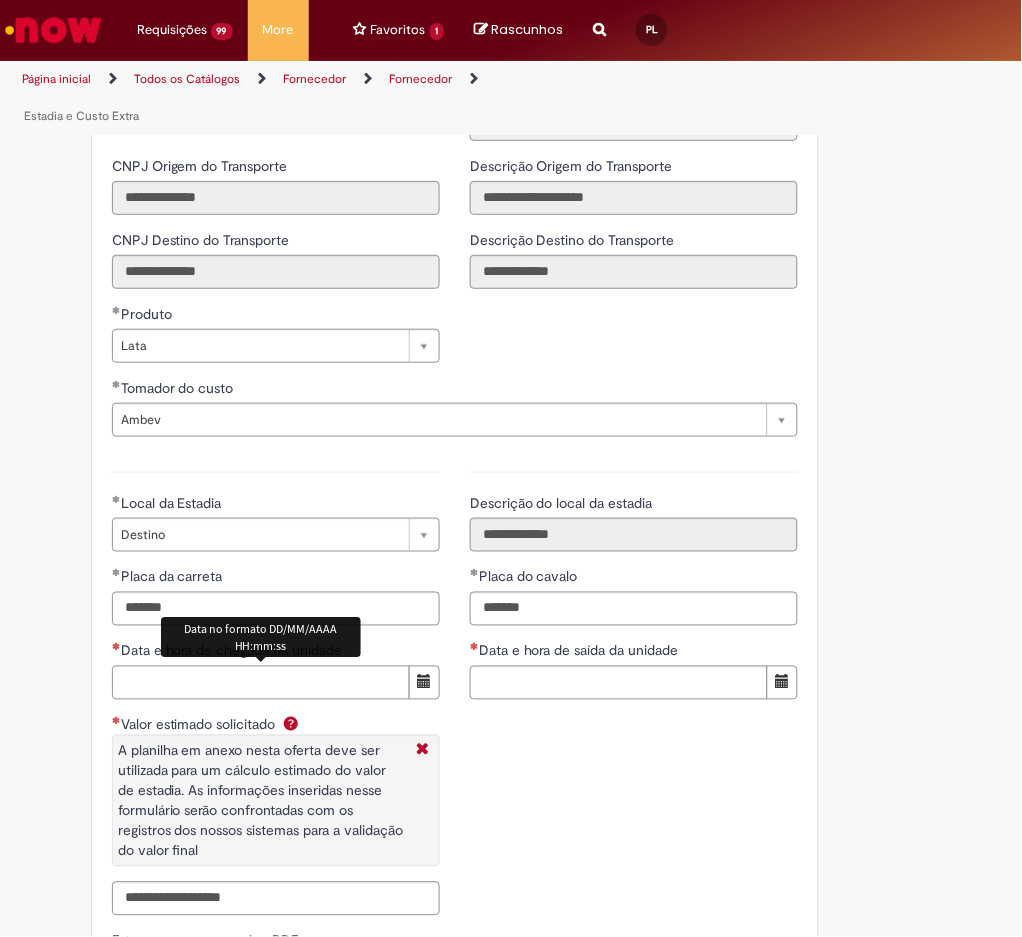 drag, startPoint x: 224, startPoint y: 684, endPoint x: 234, endPoint y: 681, distance: 10.440307 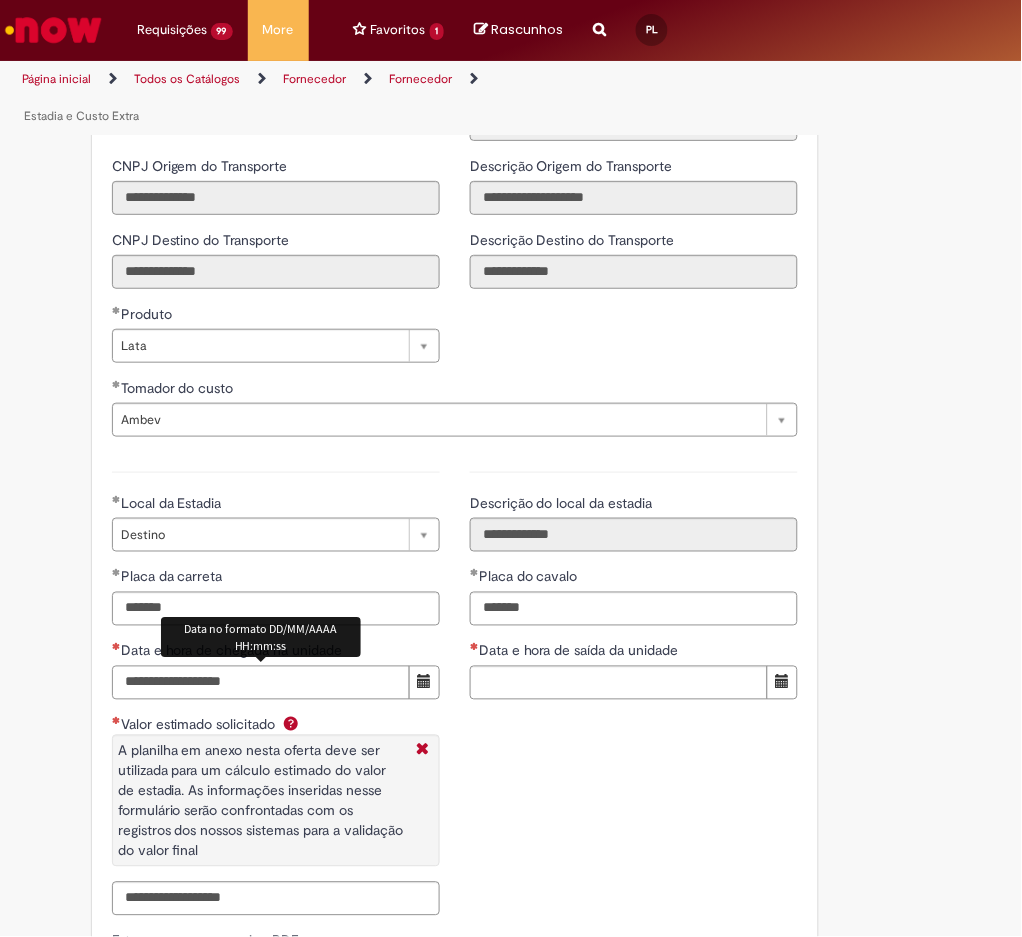 type on "**********" 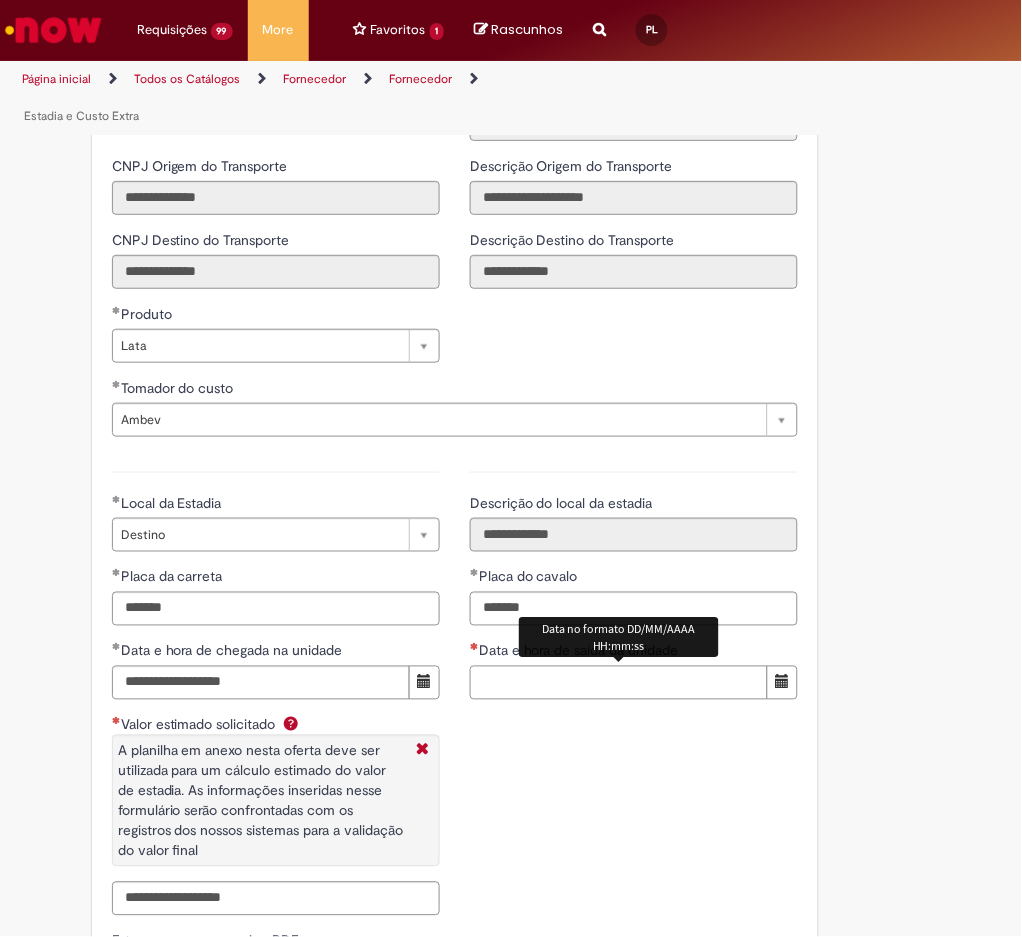 click on "Data e hora de saída da unidade" at bounding box center [619, 683] 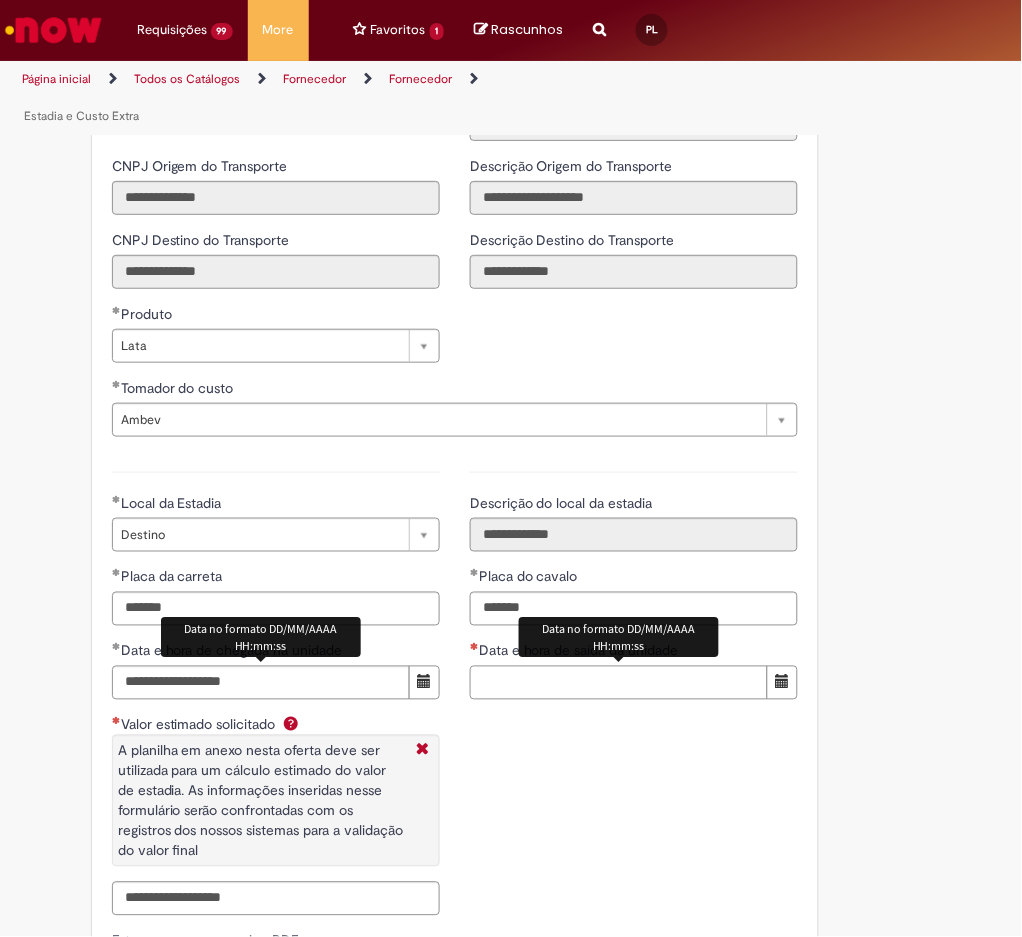 paste on "**********" 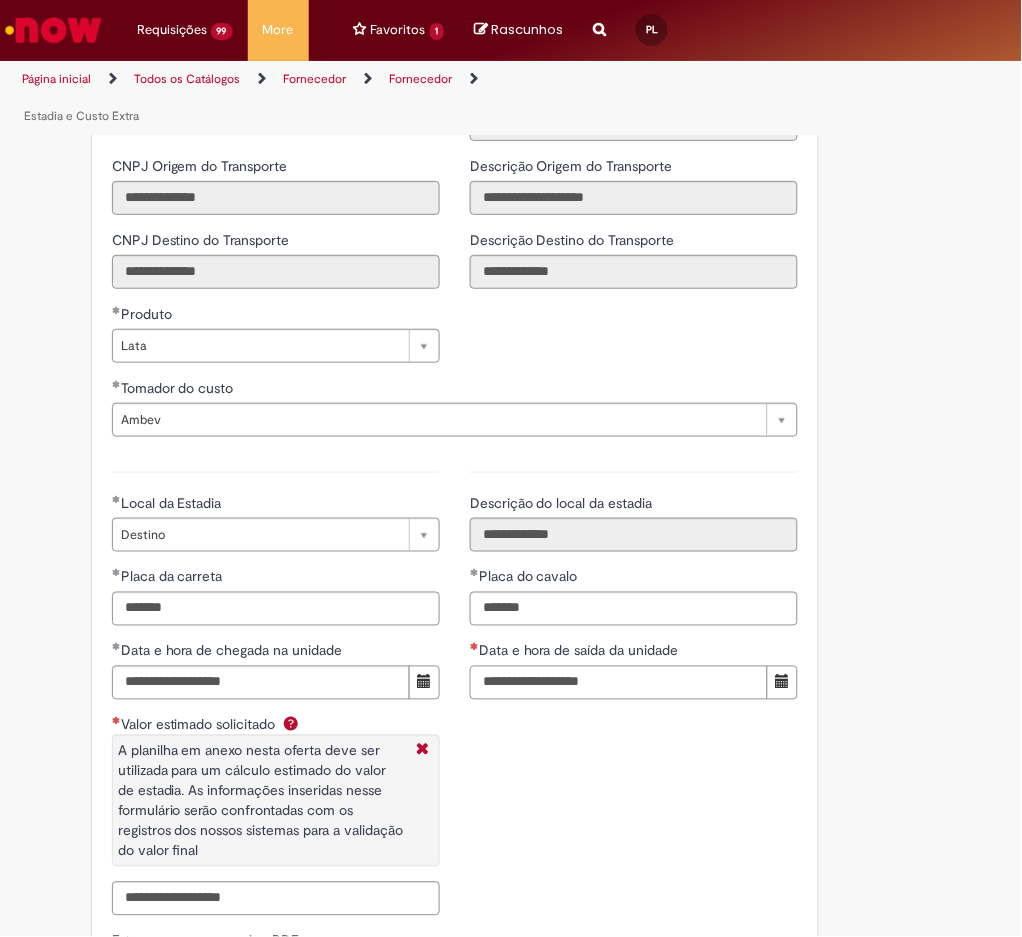 type on "**********" 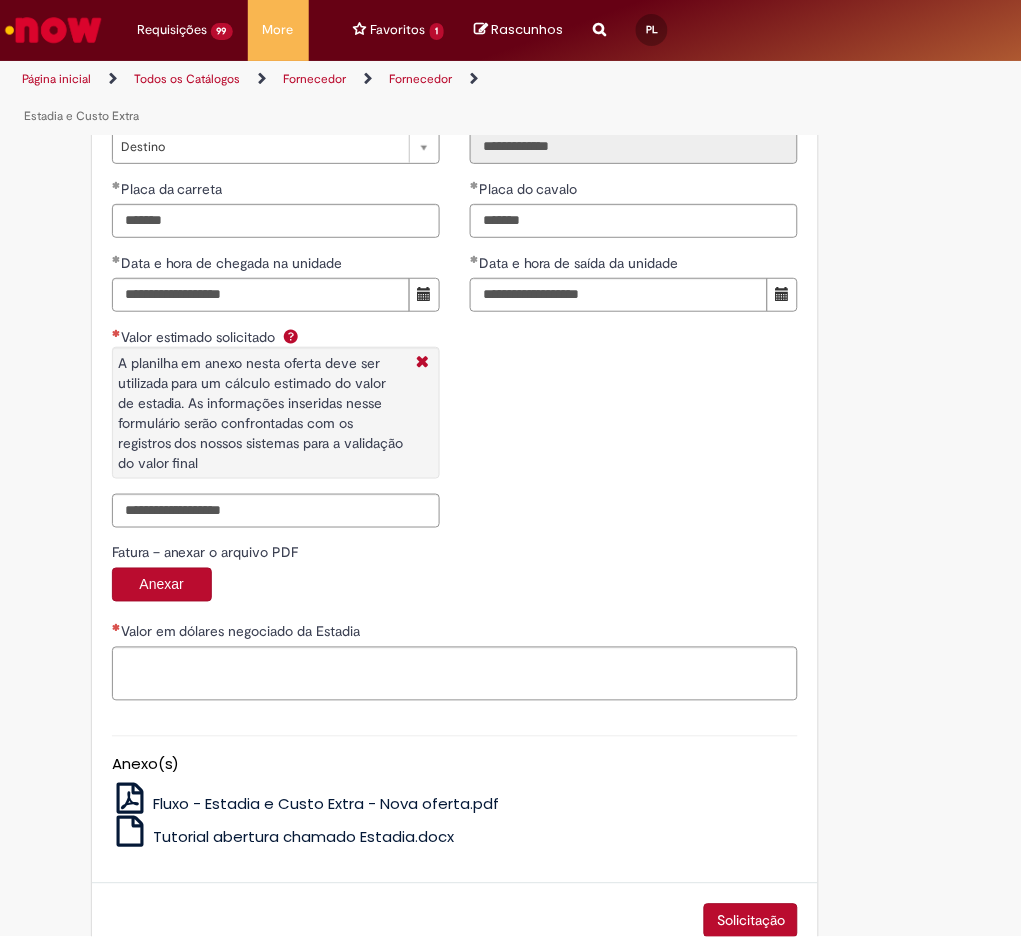 scroll, scrollTop: 3187, scrollLeft: 0, axis: vertical 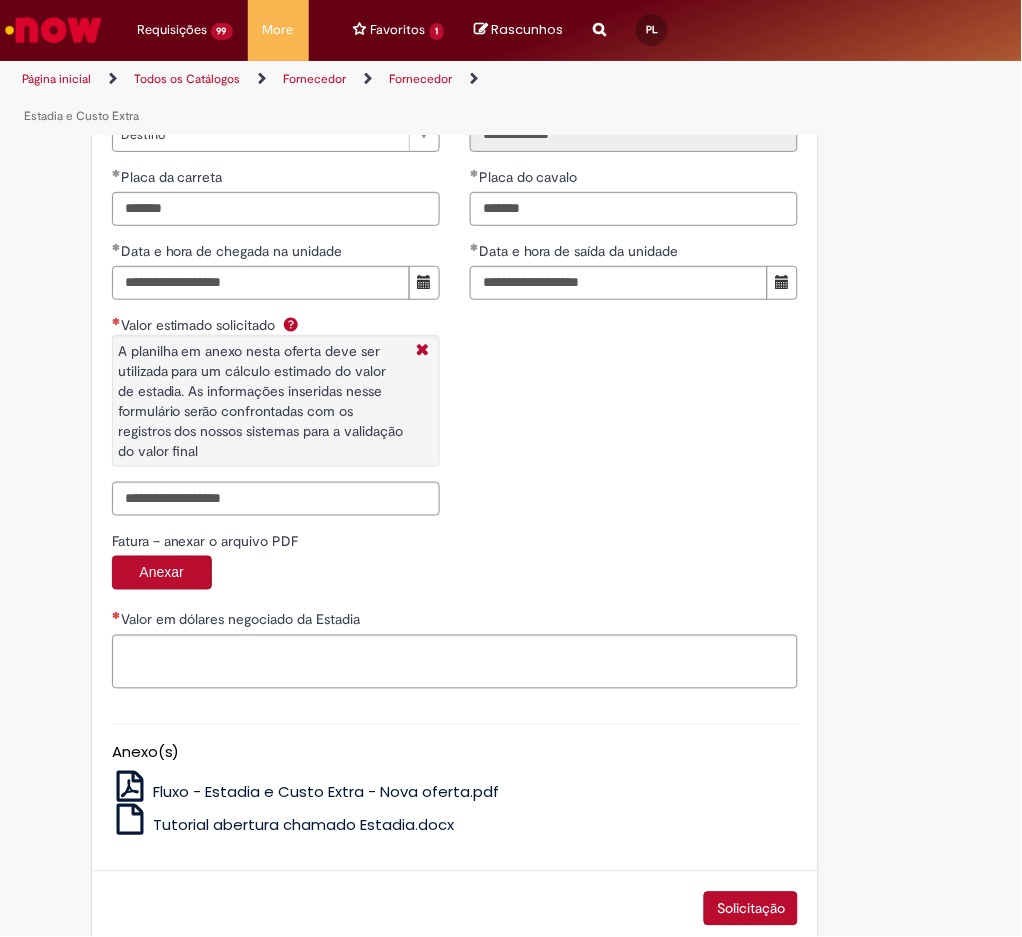 drag, startPoint x: 245, startPoint y: 464, endPoint x: 233, endPoint y: 501, distance: 38.8973 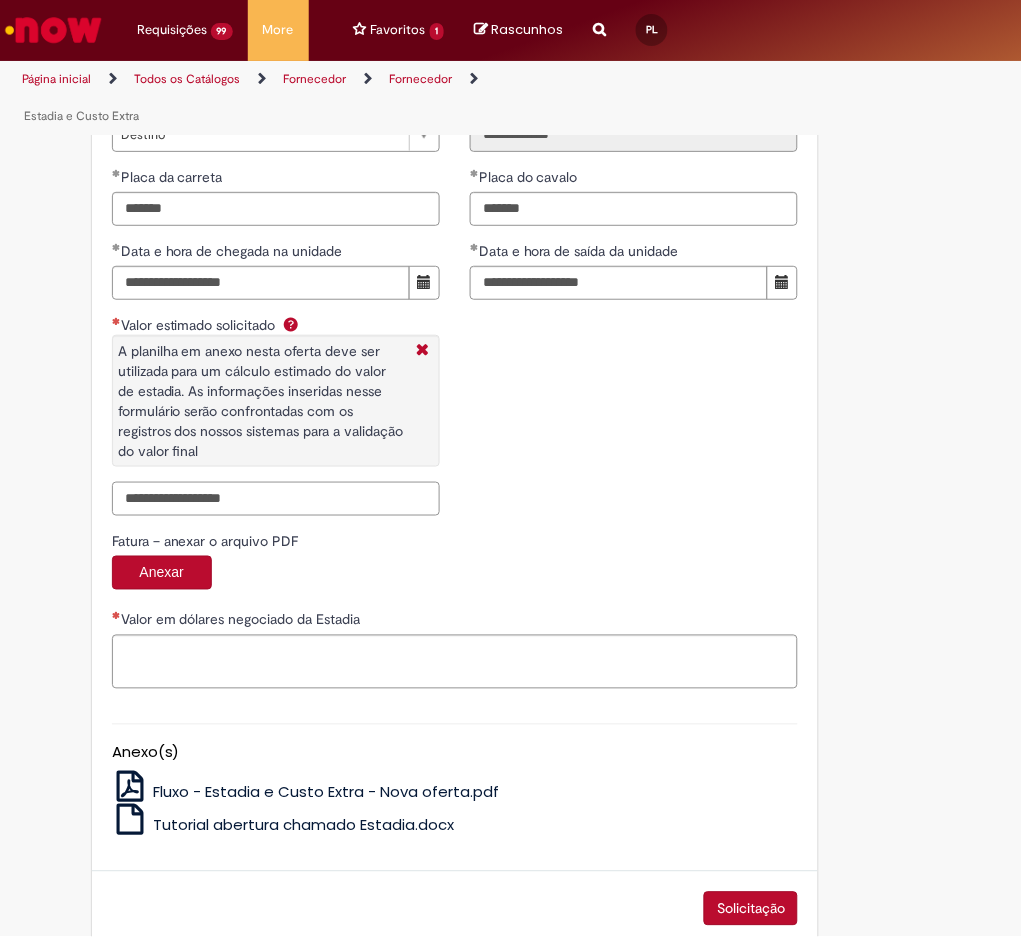 click on "Valor estimado solicitado A planilha em anexo nesta oferta deve ser utilizada para um cálculo estimado do valor de estadia. As informações inseridas nesse formulário serão confrontadas com os registros dos nossos sistemas para a validação do valor final" at bounding box center (276, 499) 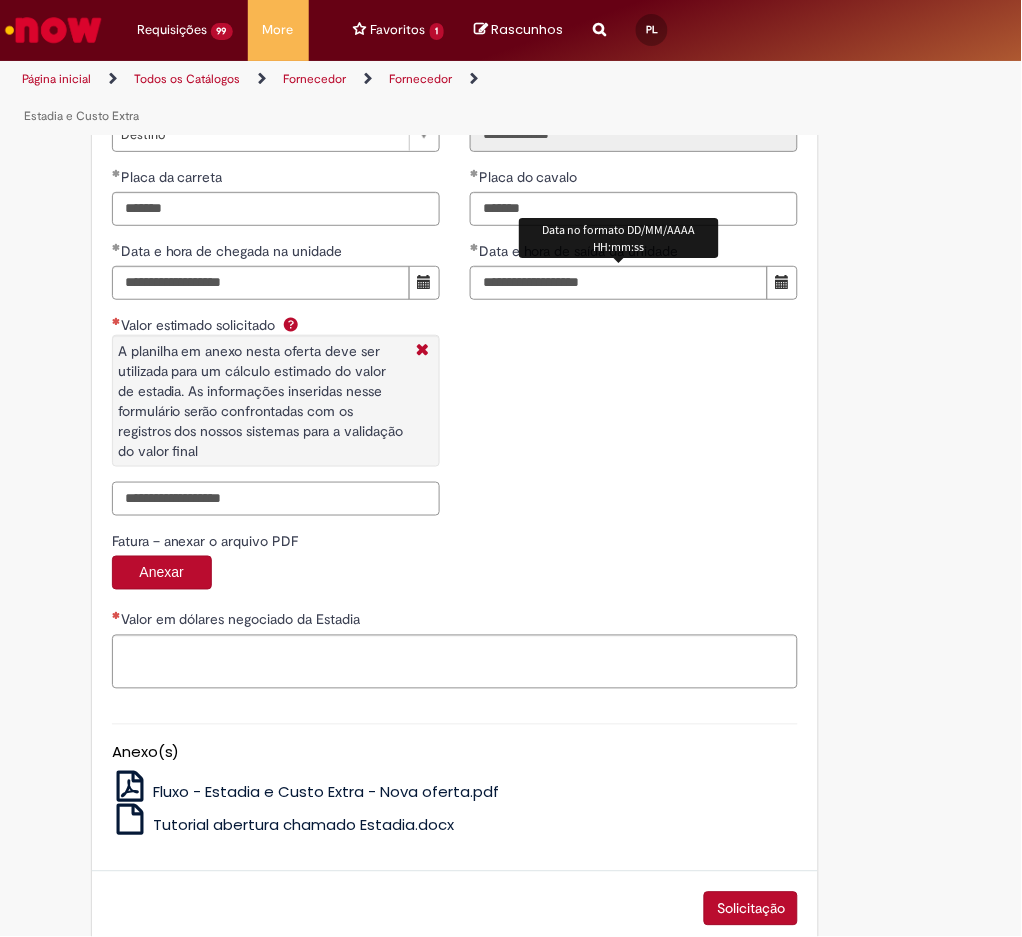 click on "Valor estimado solicitado A planilha em anexo nesta oferta deve ser utilizada para um cálculo estimado do valor de estadia. As informações inseridas nesse formulário serão confrontadas com os registros dos nossos sistemas para a validação do valor final" at bounding box center (276, 499) 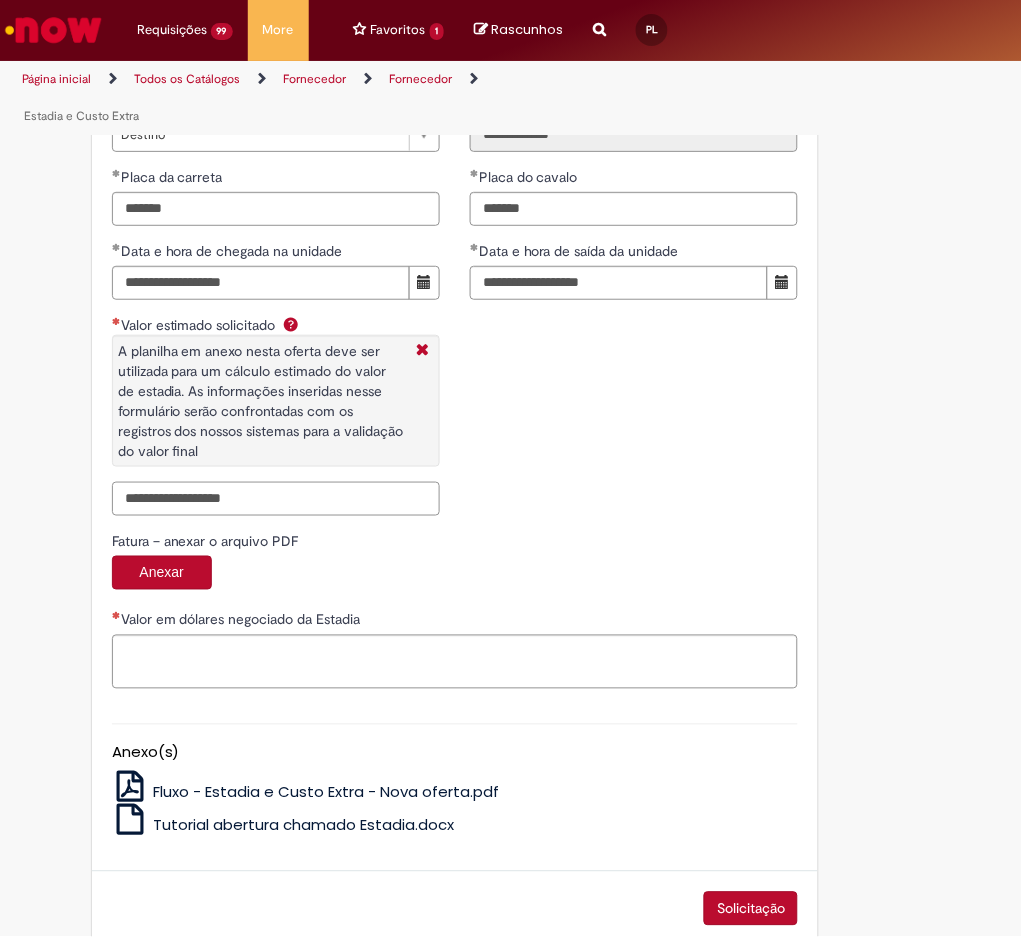paste on "*********" 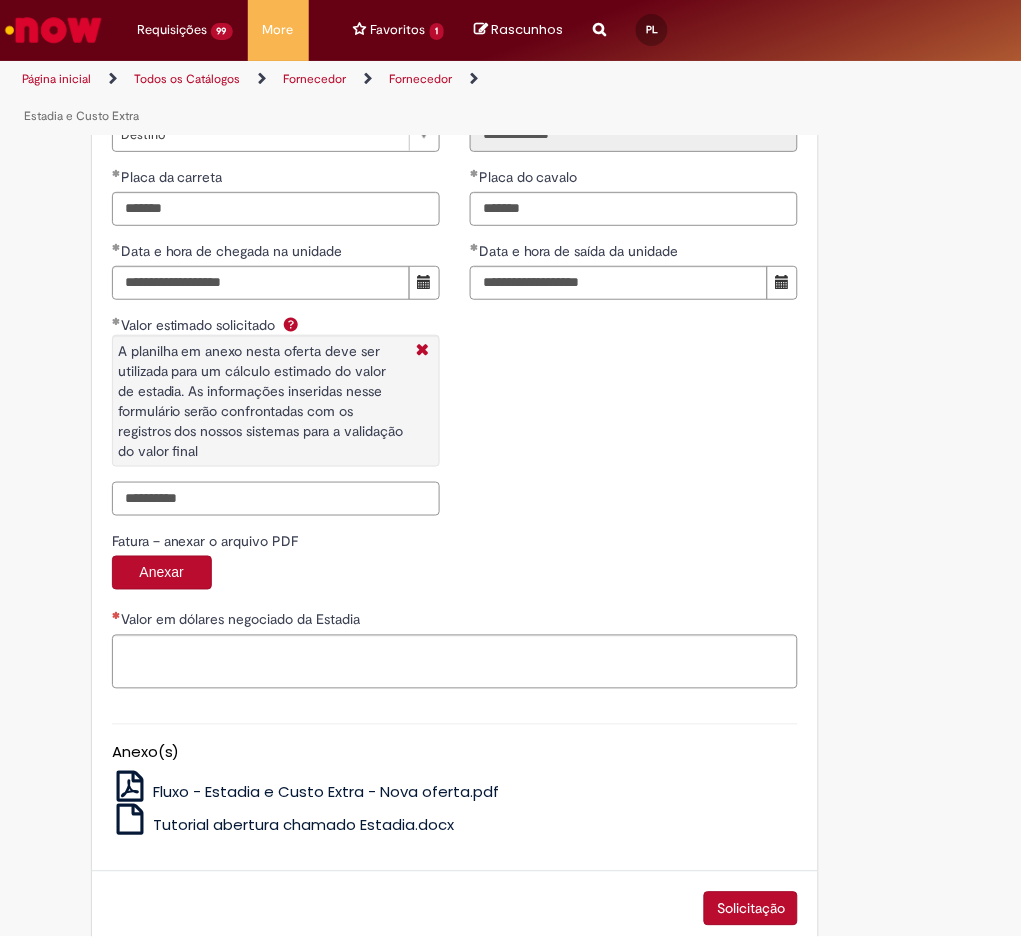type on "*********" 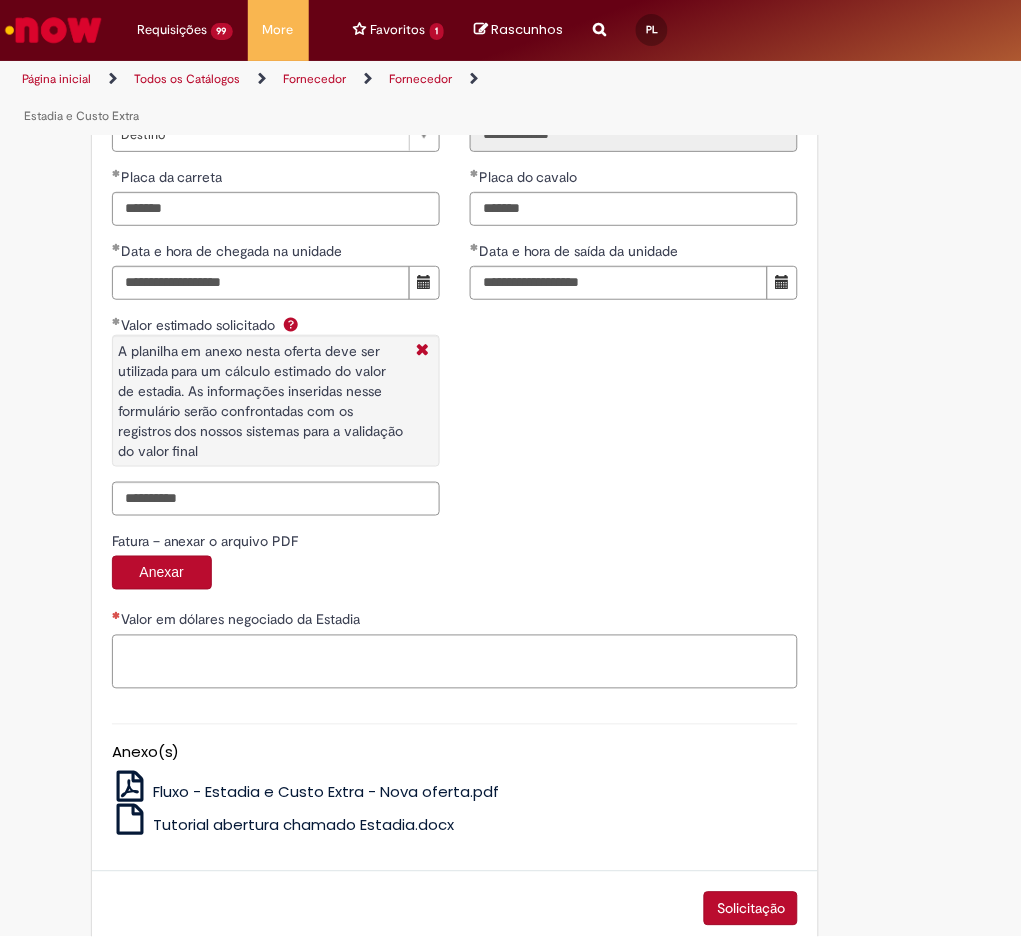 click on "Valor em dólares negociado da Estadia" at bounding box center [455, 662] 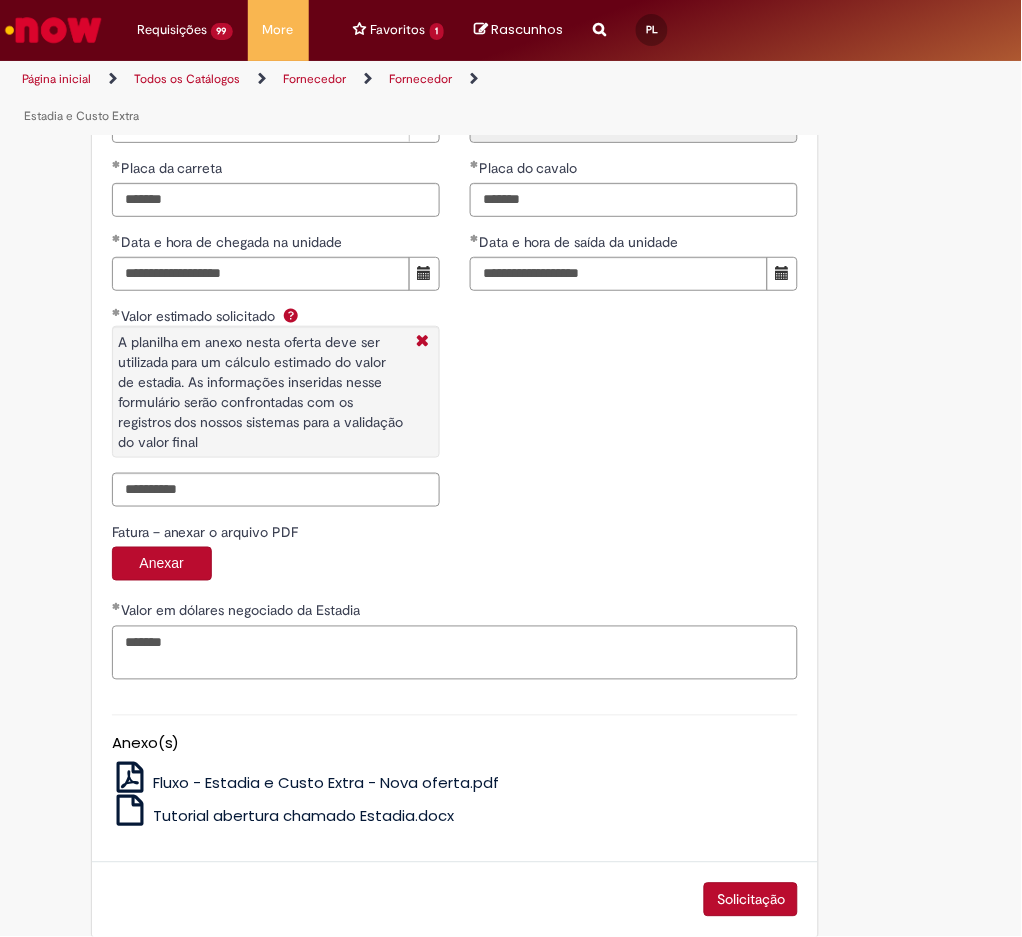 scroll, scrollTop: 3224, scrollLeft: 0, axis: vertical 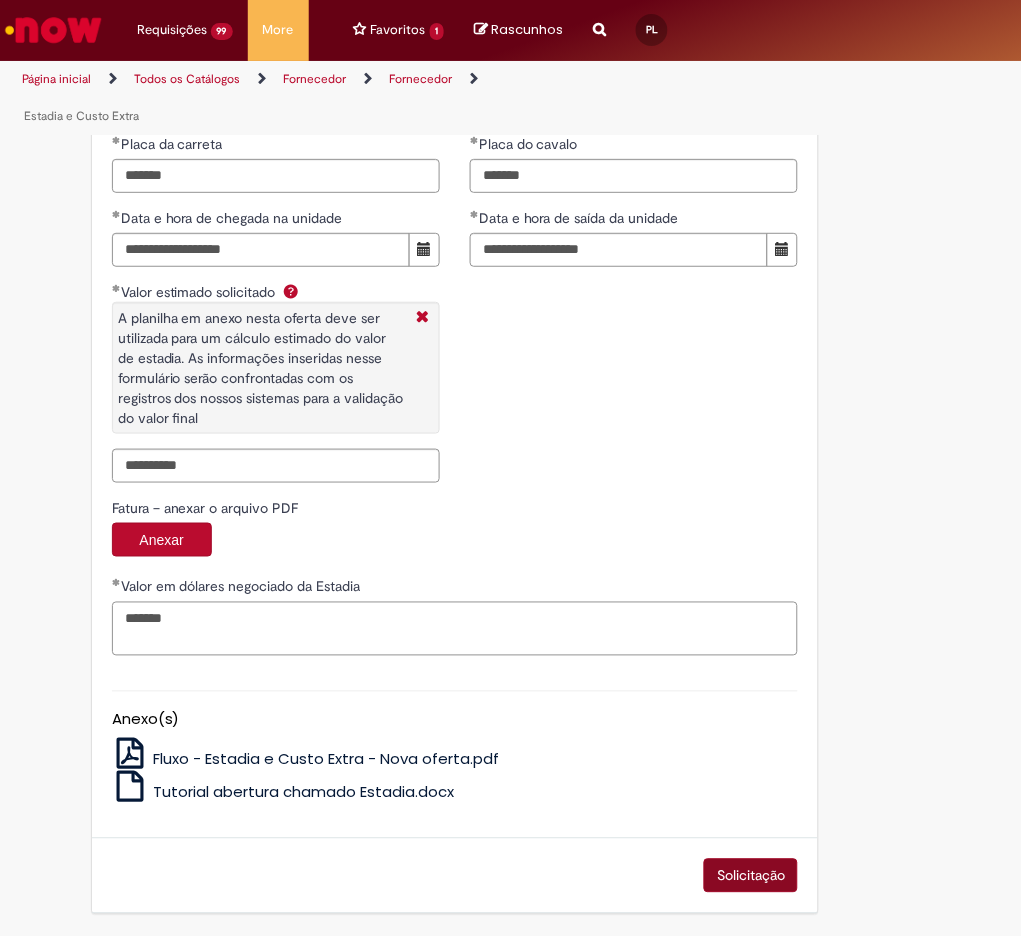 type on "*******" 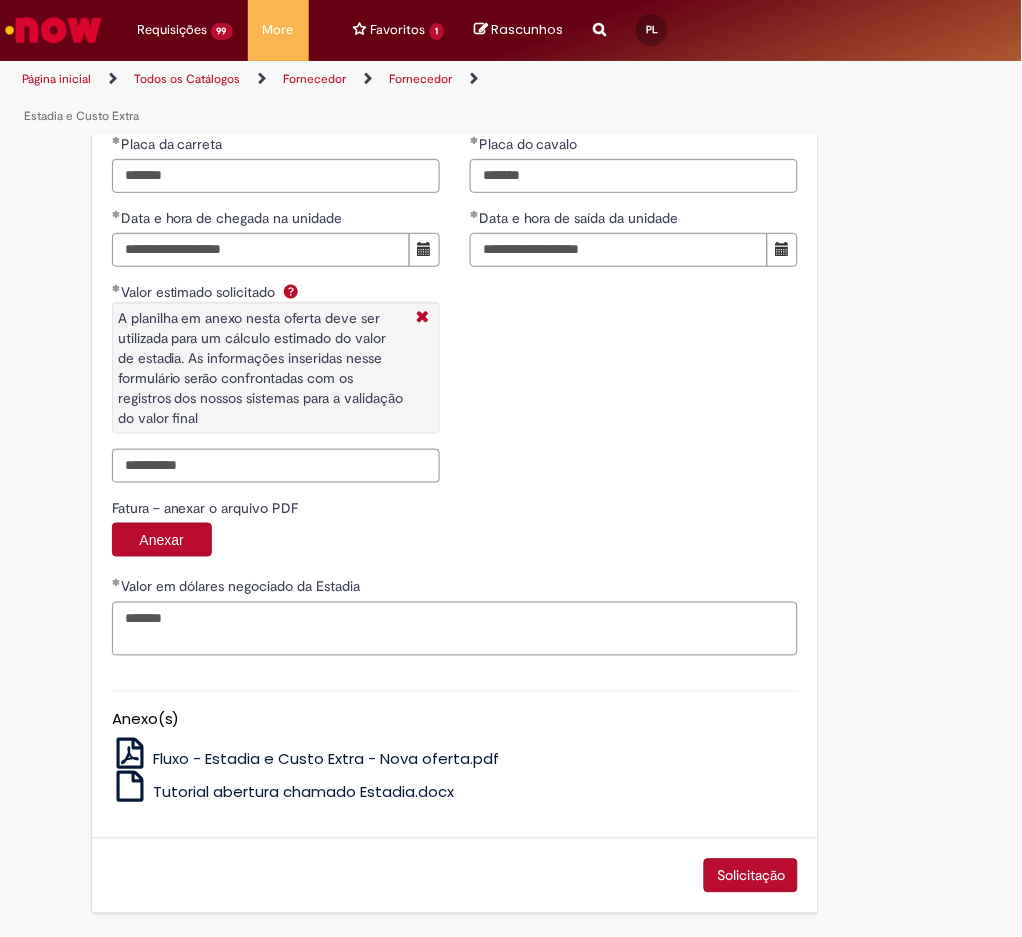 click on "Solicitação" at bounding box center [751, 876] 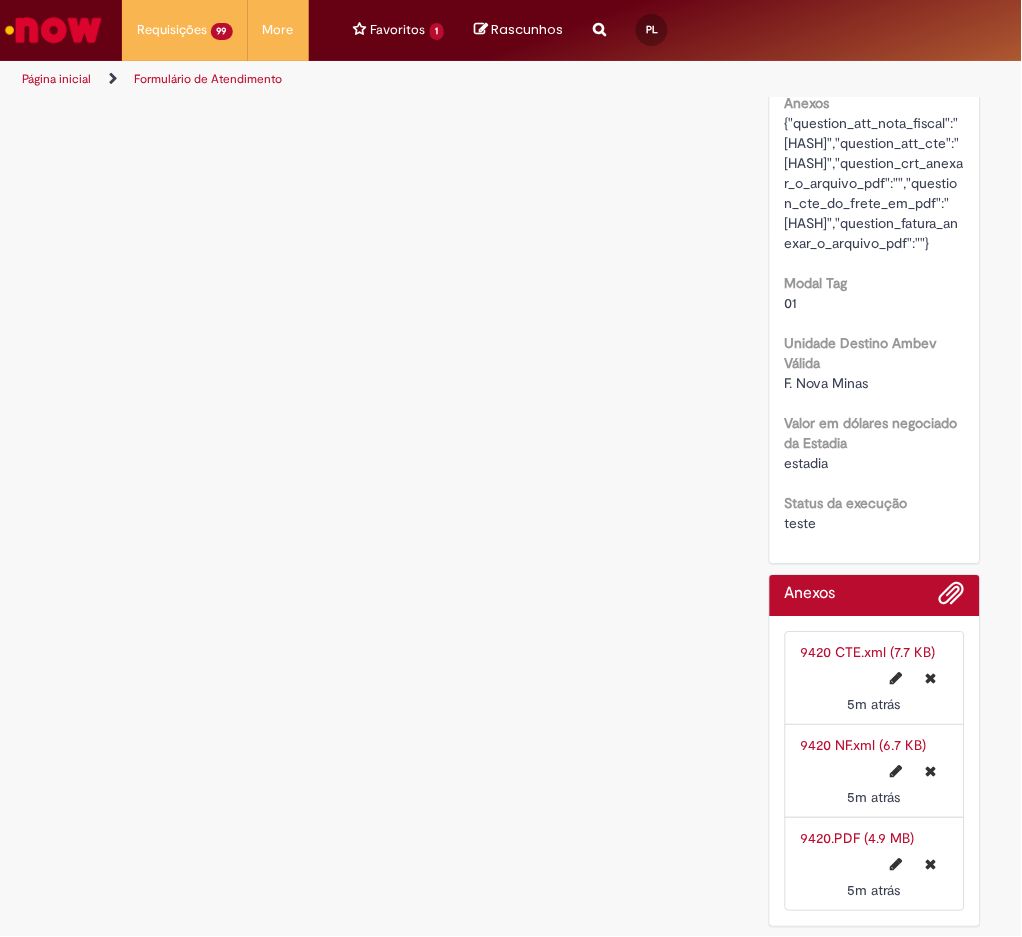 scroll, scrollTop: 0, scrollLeft: 0, axis: both 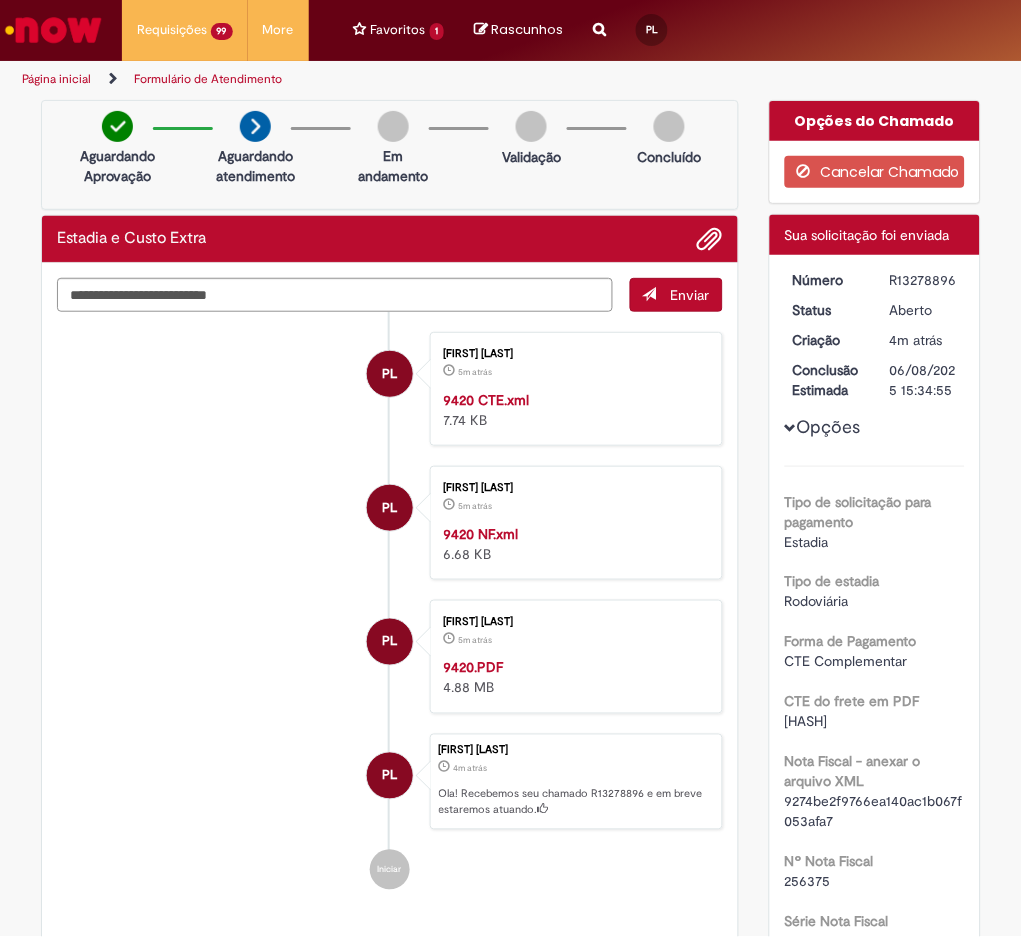 drag, startPoint x: 881, startPoint y: 267, endPoint x: 913, endPoint y: 277, distance: 33.526108 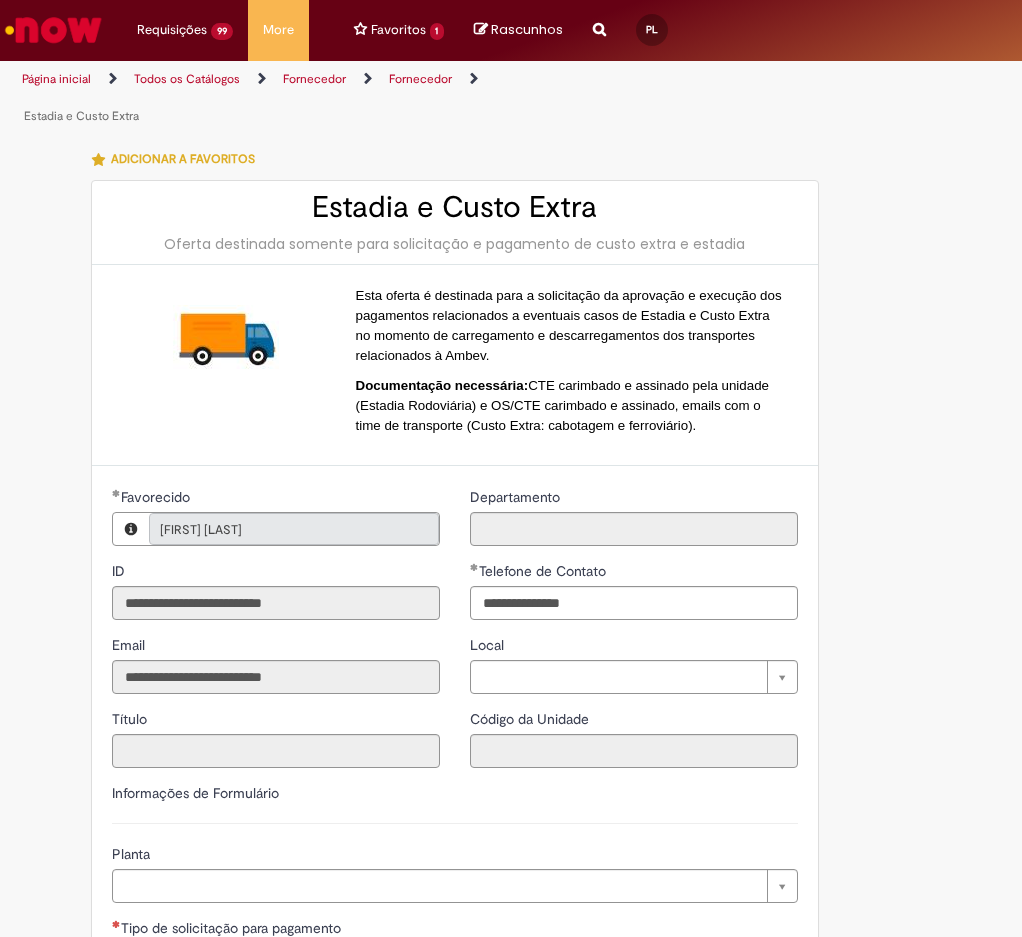 type on "**********" 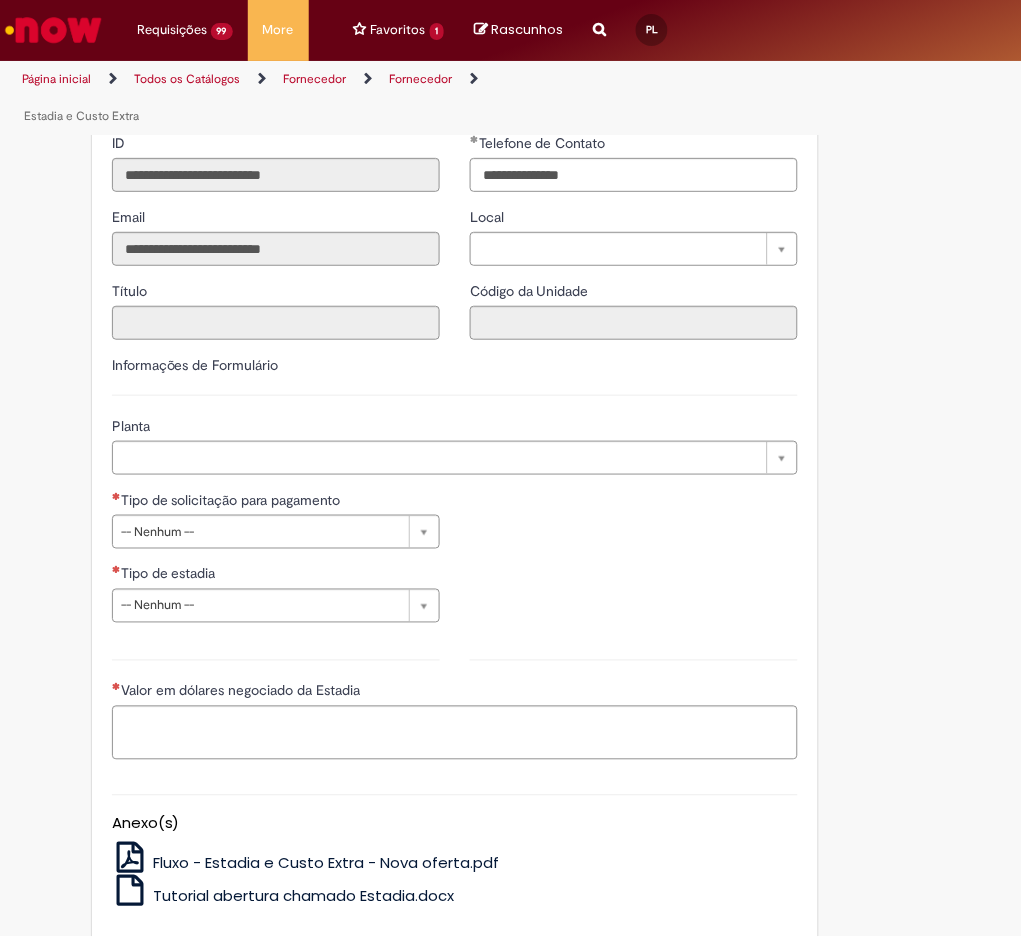 scroll, scrollTop: 533, scrollLeft: 0, axis: vertical 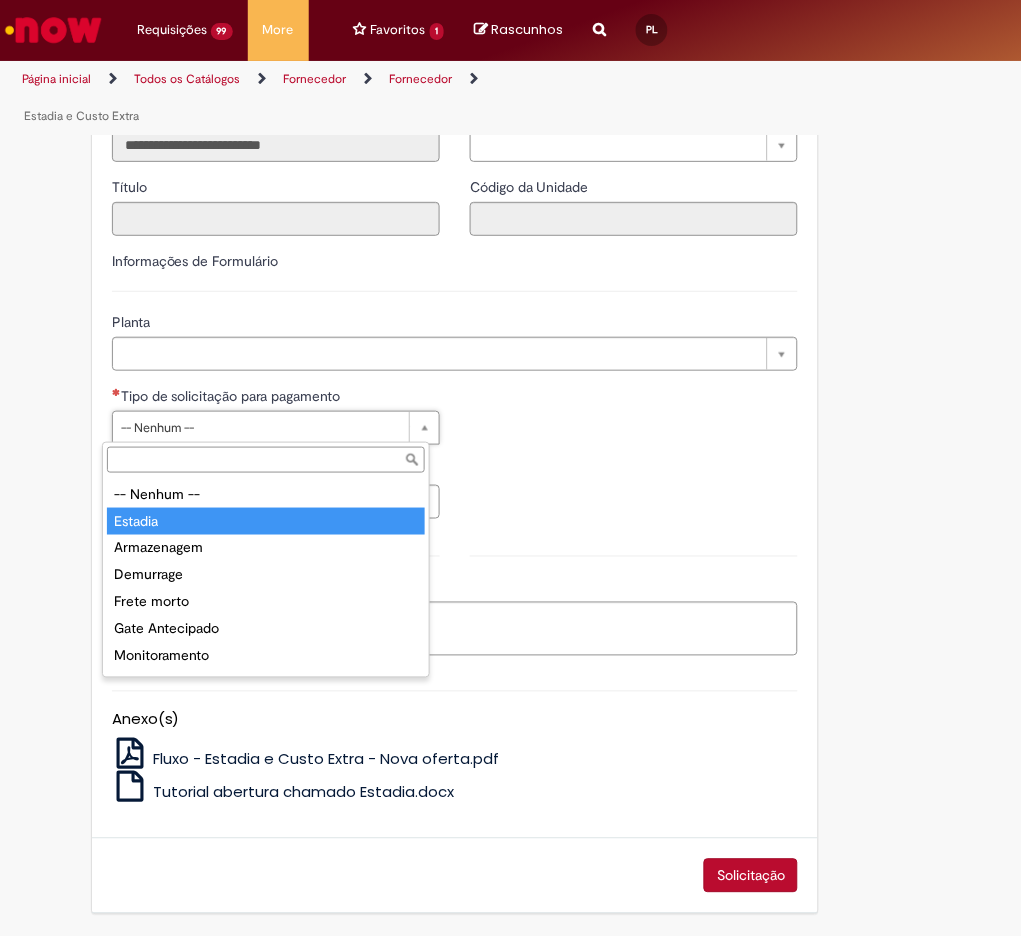 type on "*******" 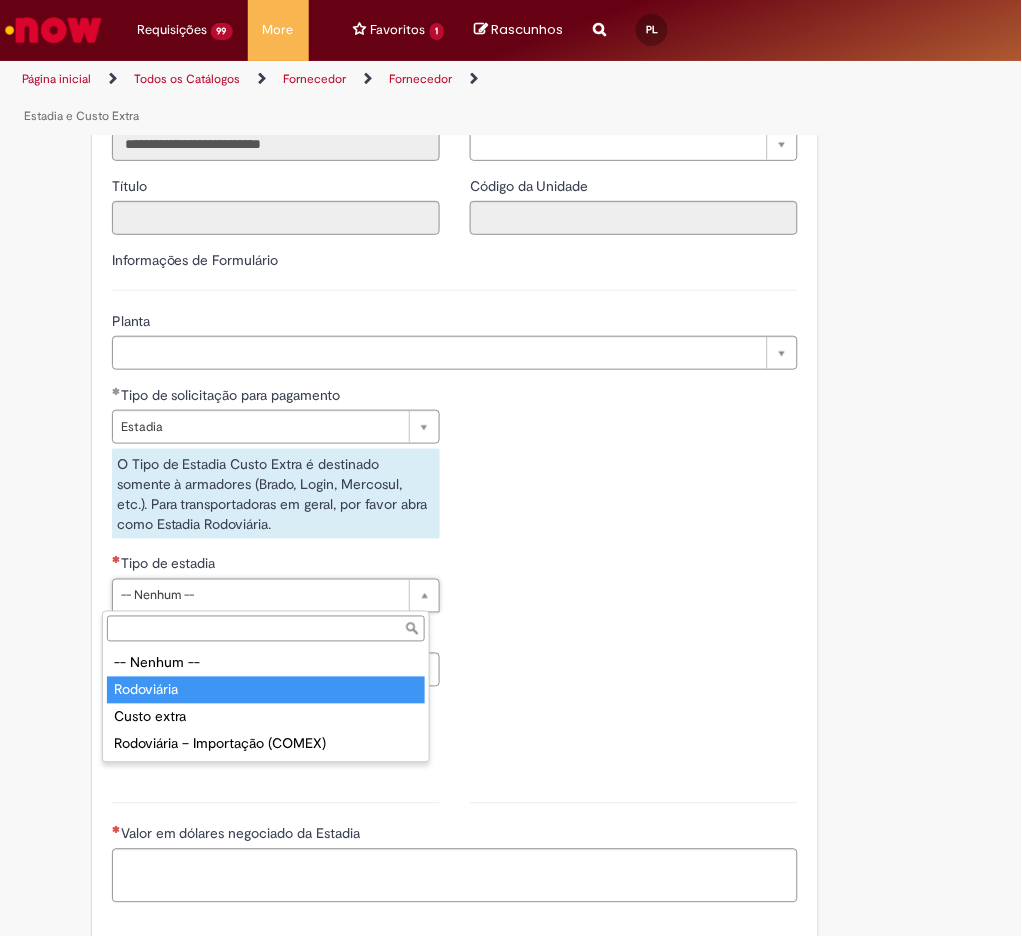type on "**********" 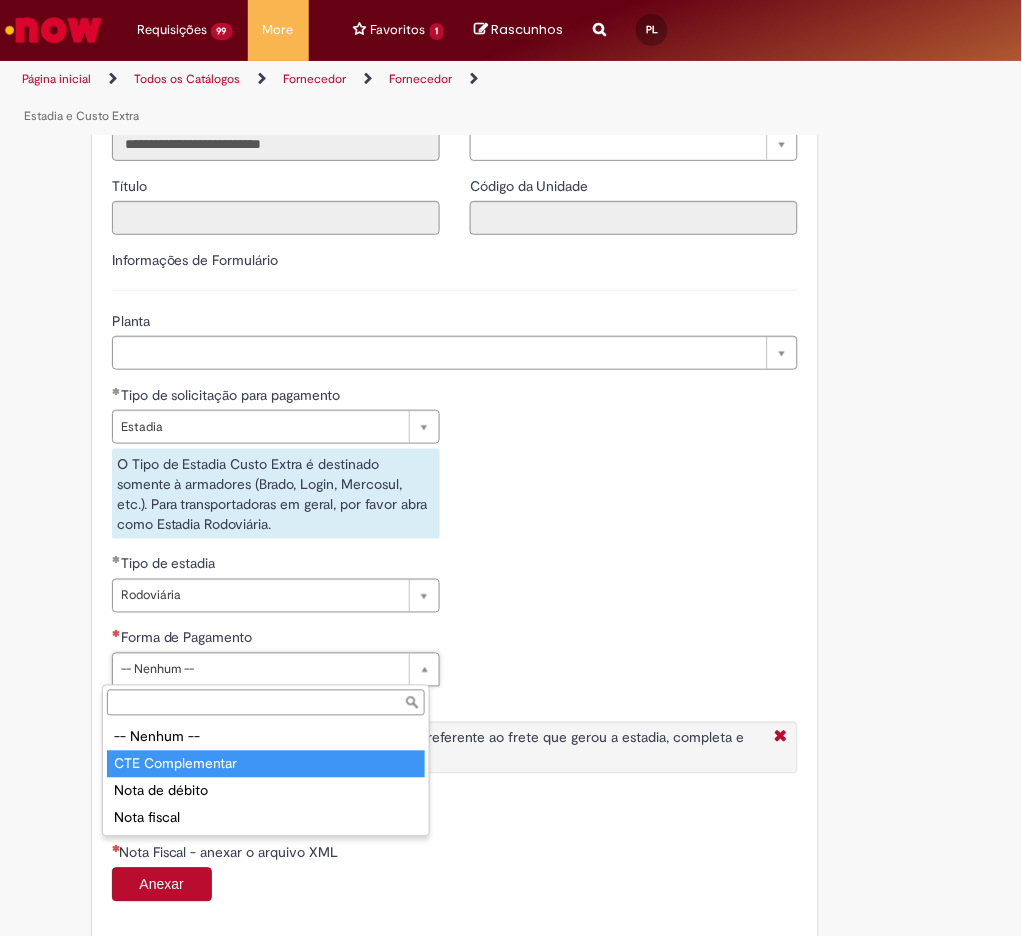 type on "**********" 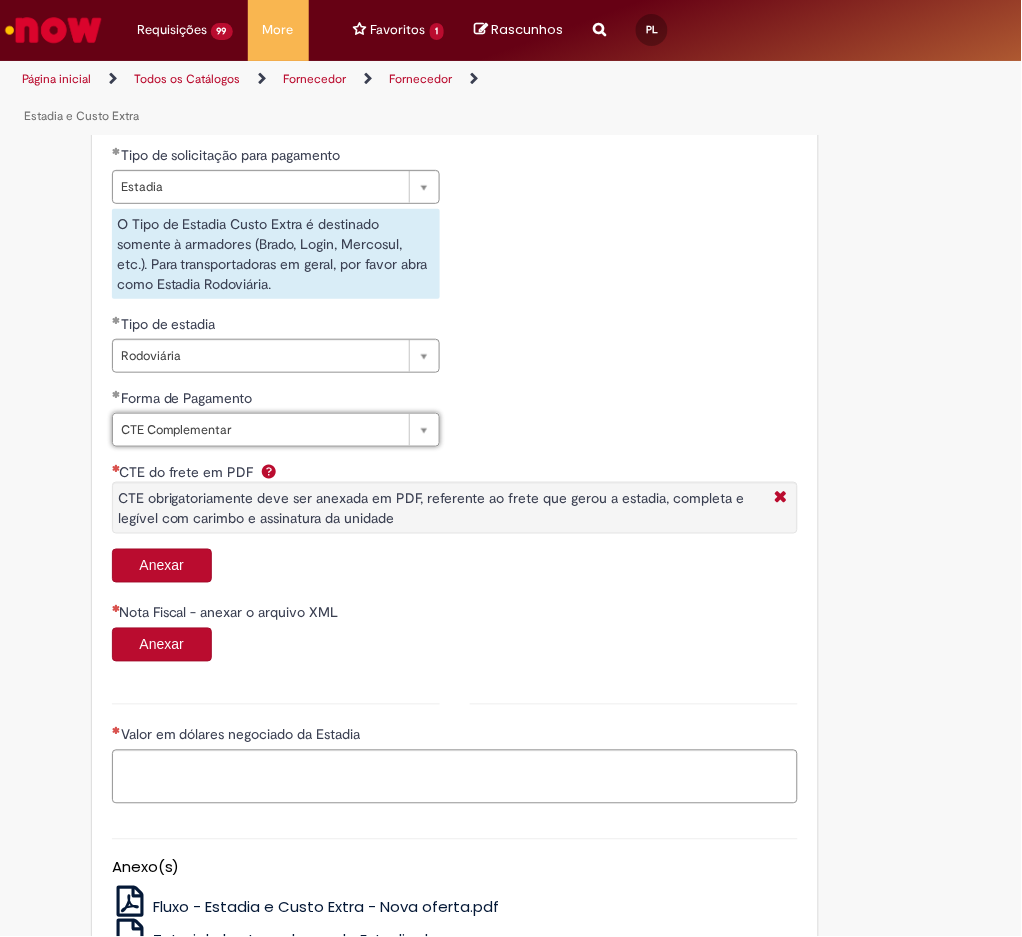 scroll, scrollTop: 923, scrollLeft: 0, axis: vertical 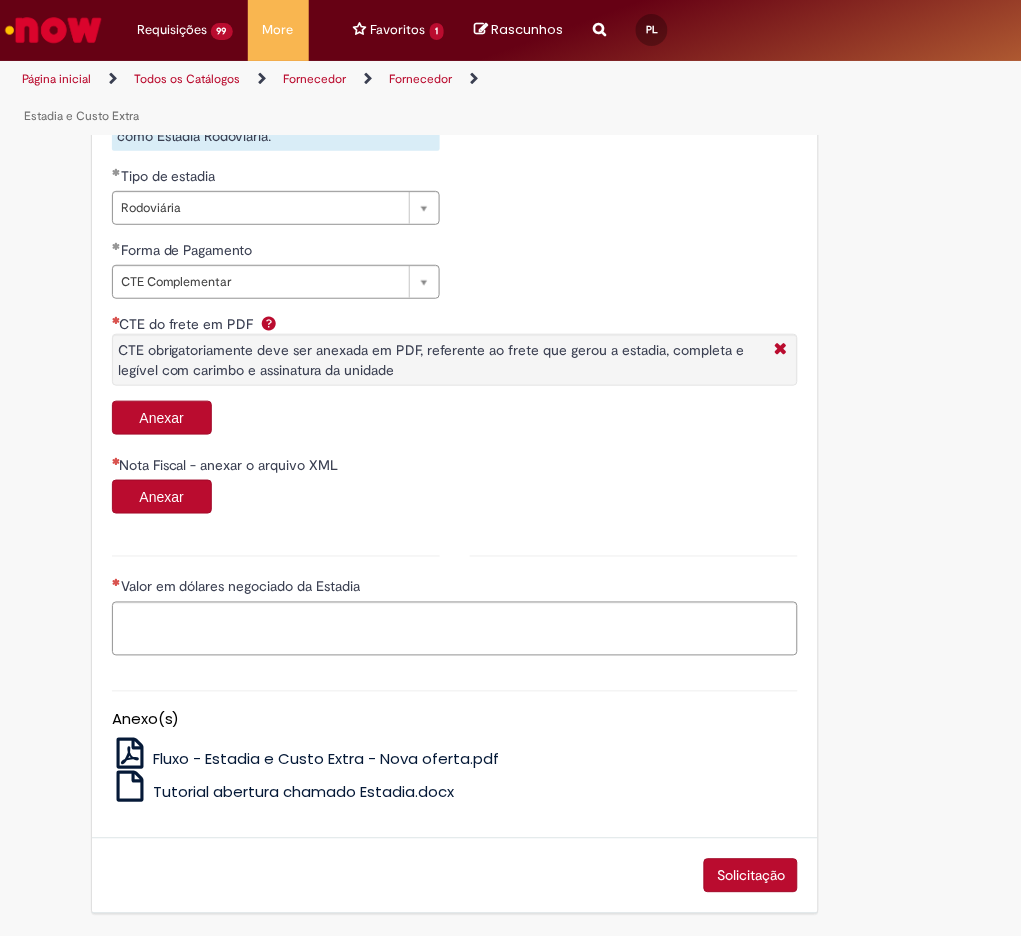 click on "Anexar" at bounding box center (162, 418) 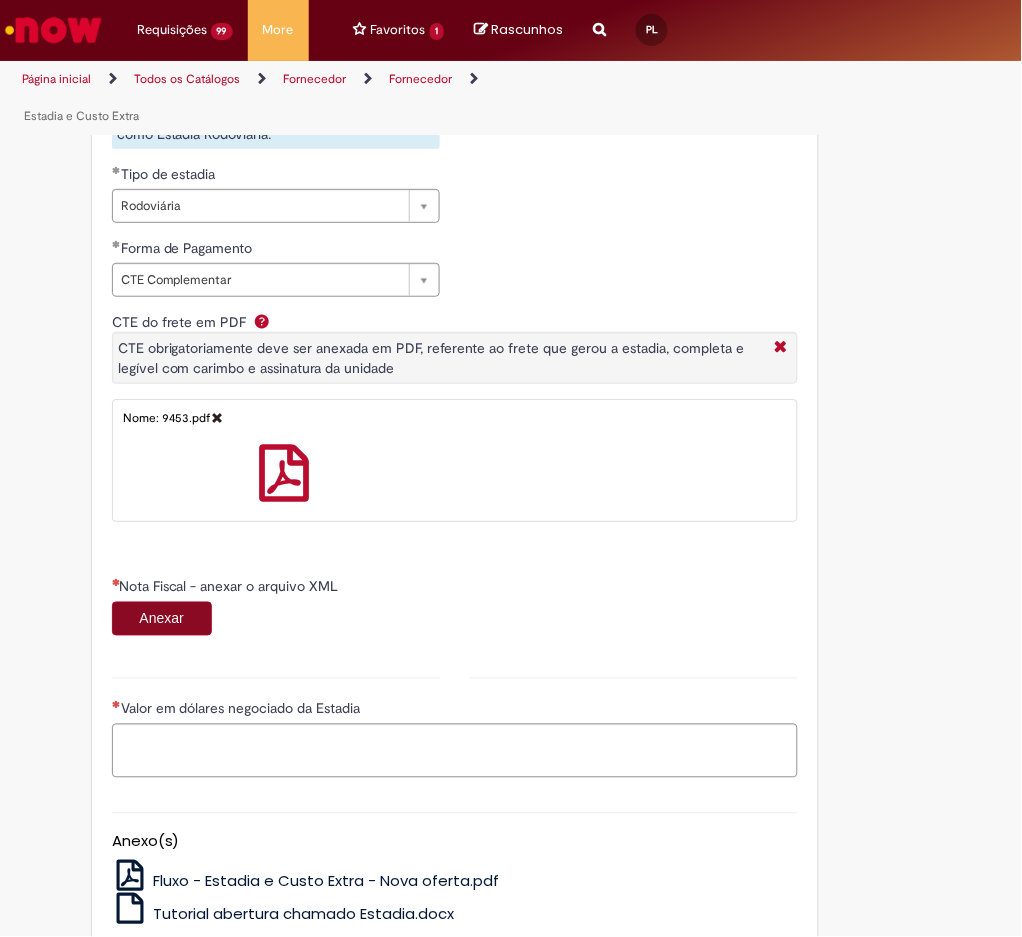 click at bounding box center (284, 472) 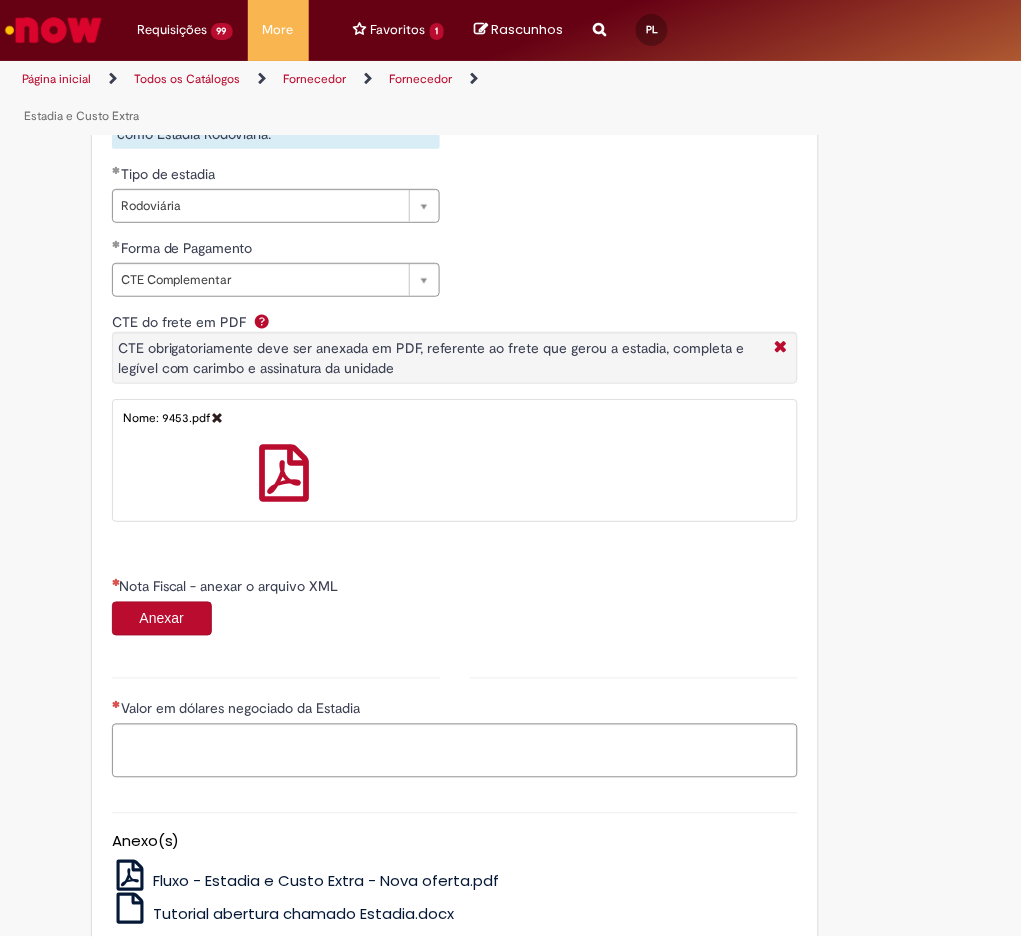 click on "Anexar" at bounding box center (162, 619) 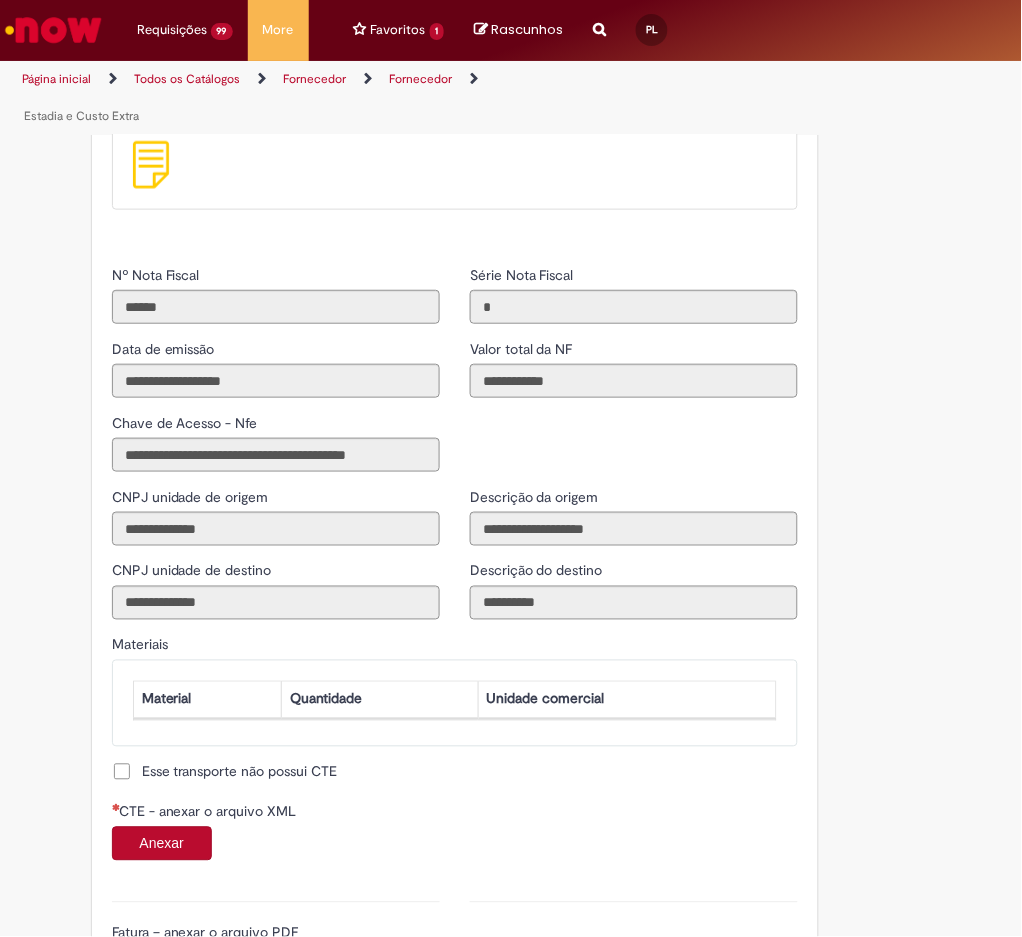 scroll, scrollTop: 1857, scrollLeft: 0, axis: vertical 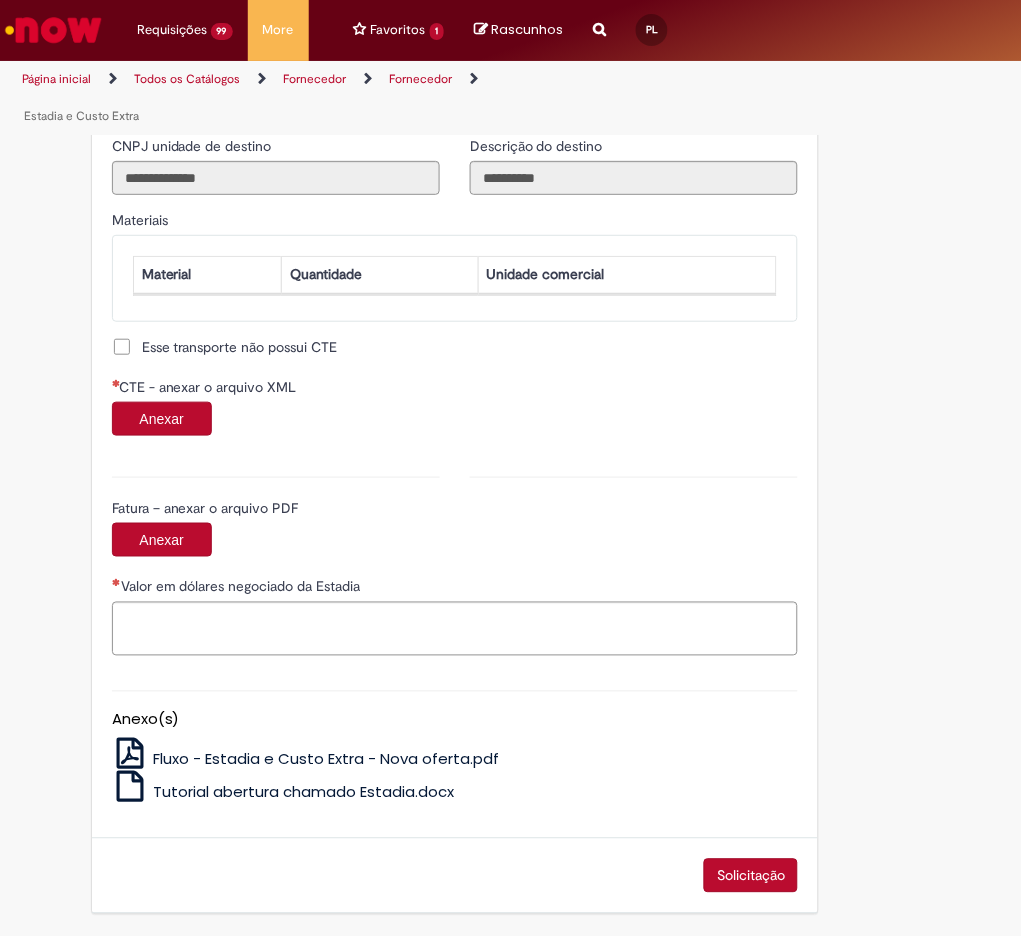 click on "Anexar" at bounding box center (162, 419) 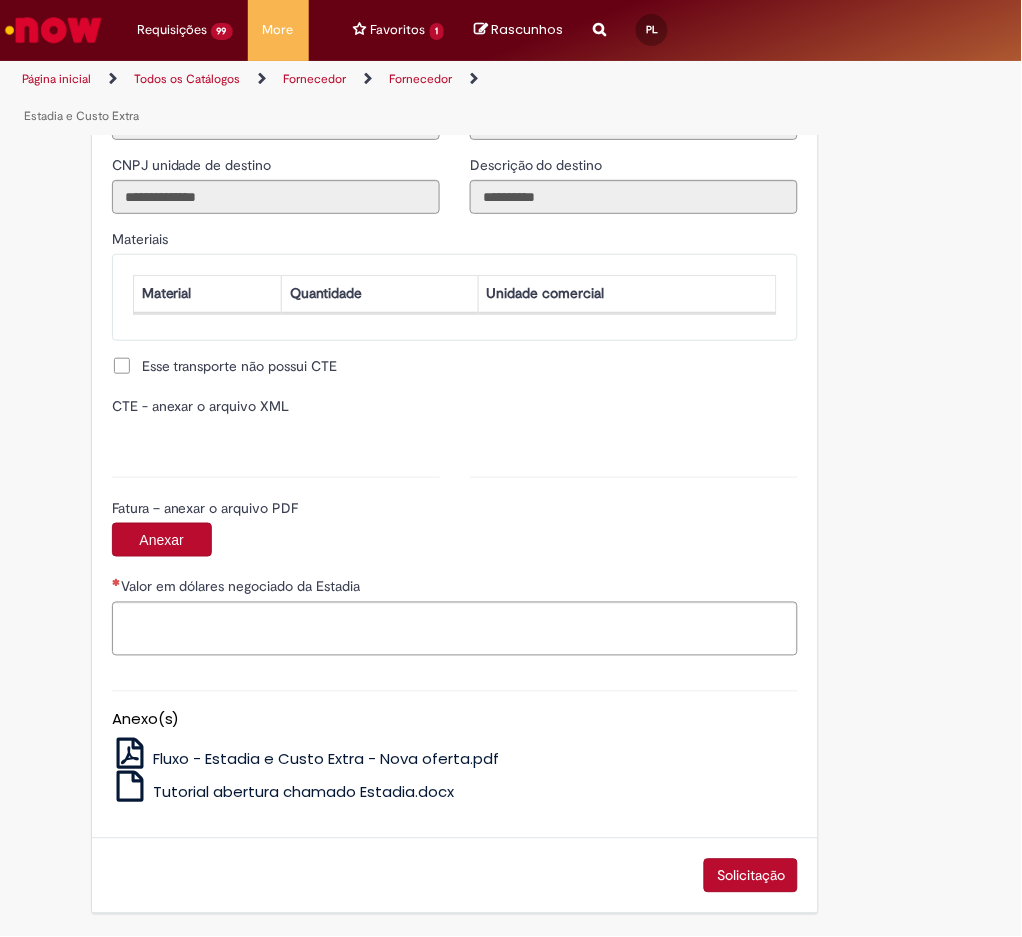 type on "**********" 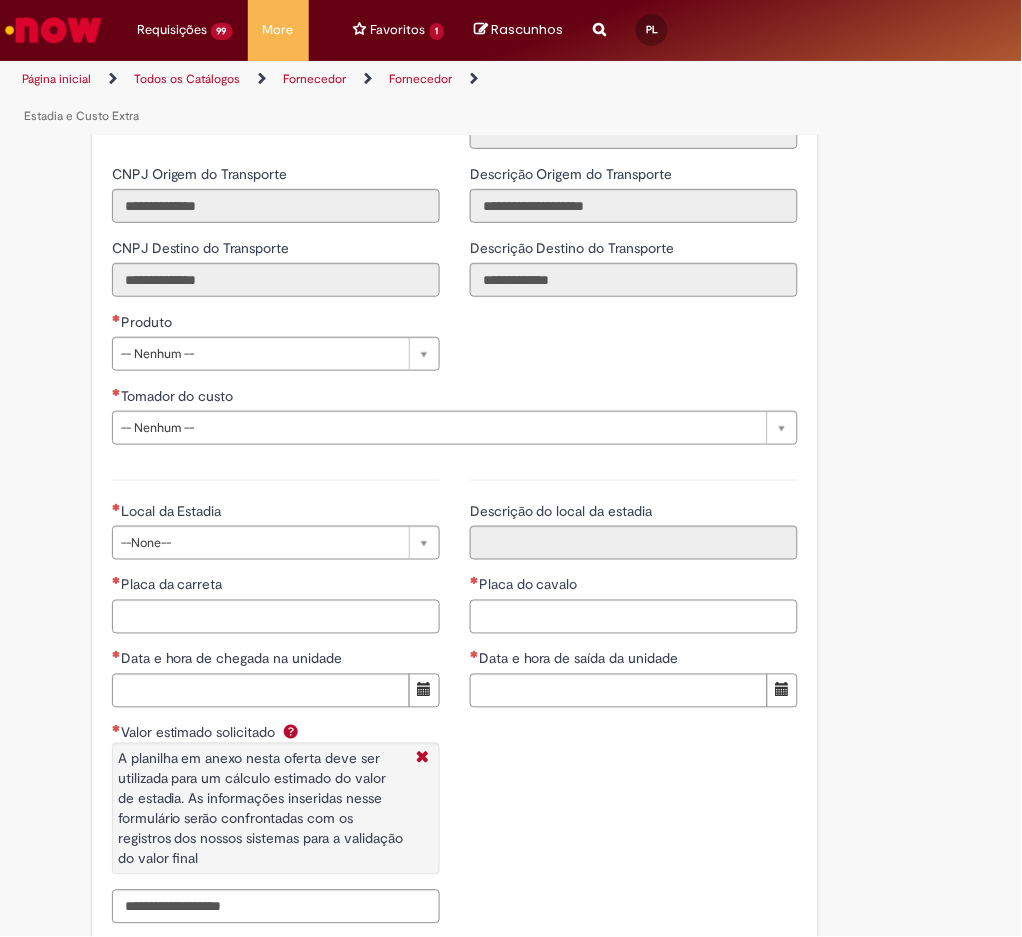 scroll, scrollTop: 2790, scrollLeft: 0, axis: vertical 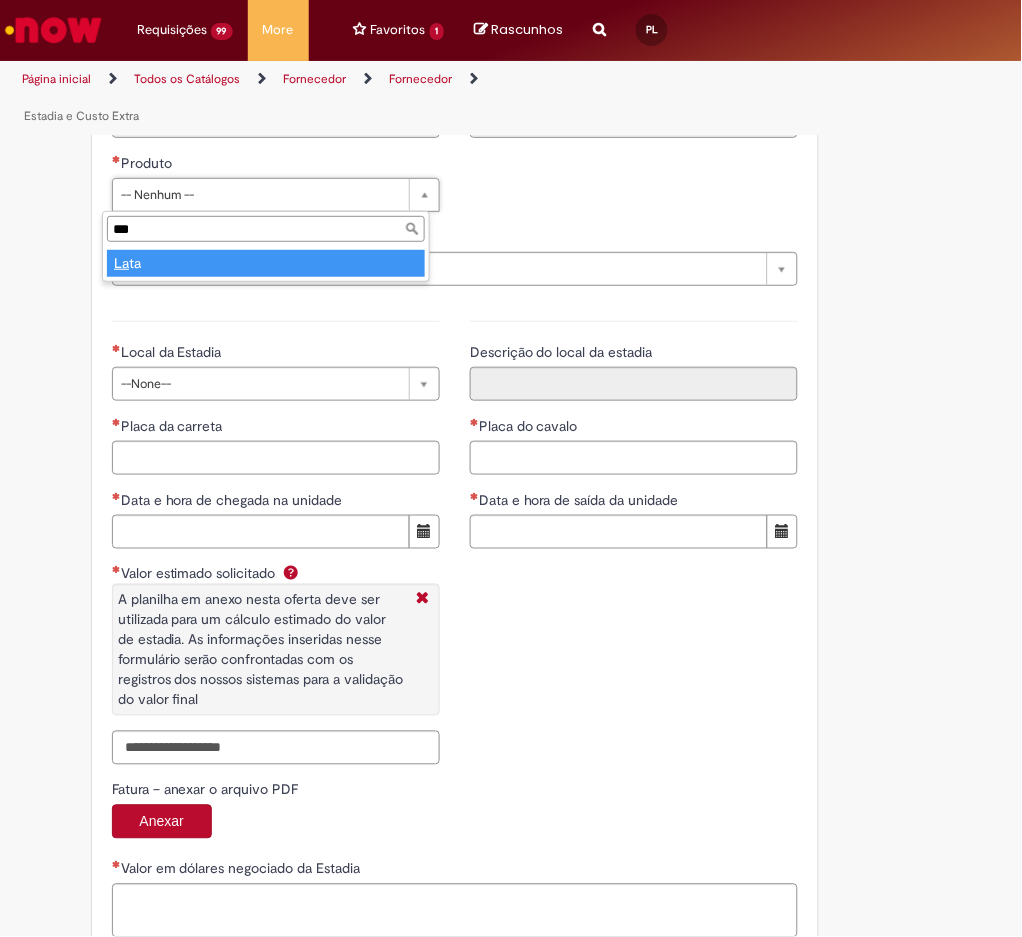 type on "****" 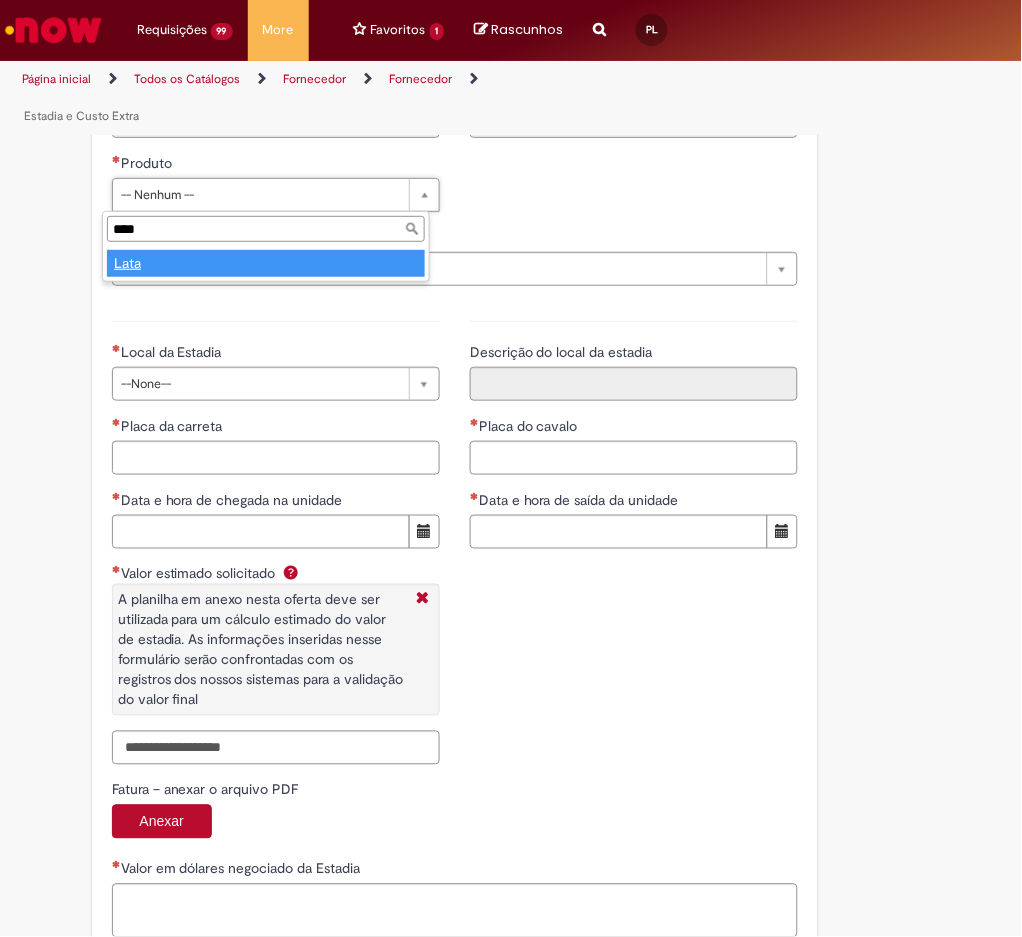 type on "****" 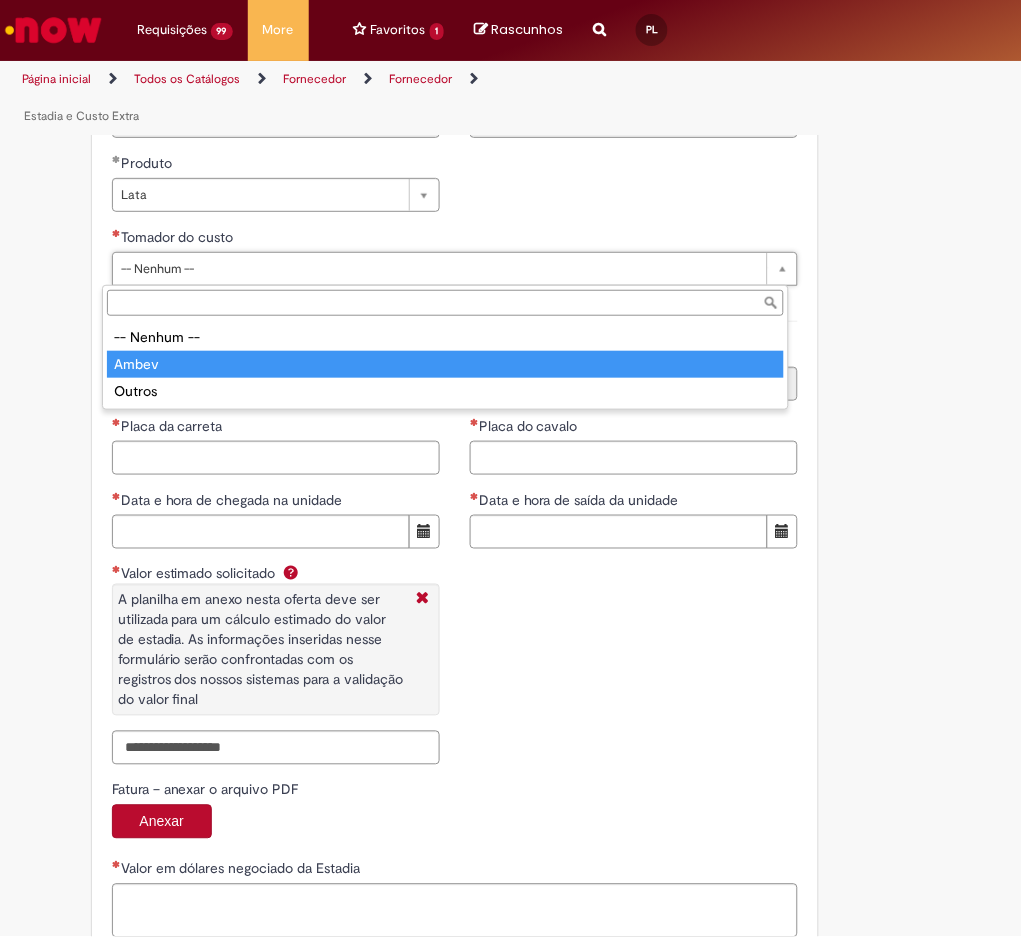 type on "*****" 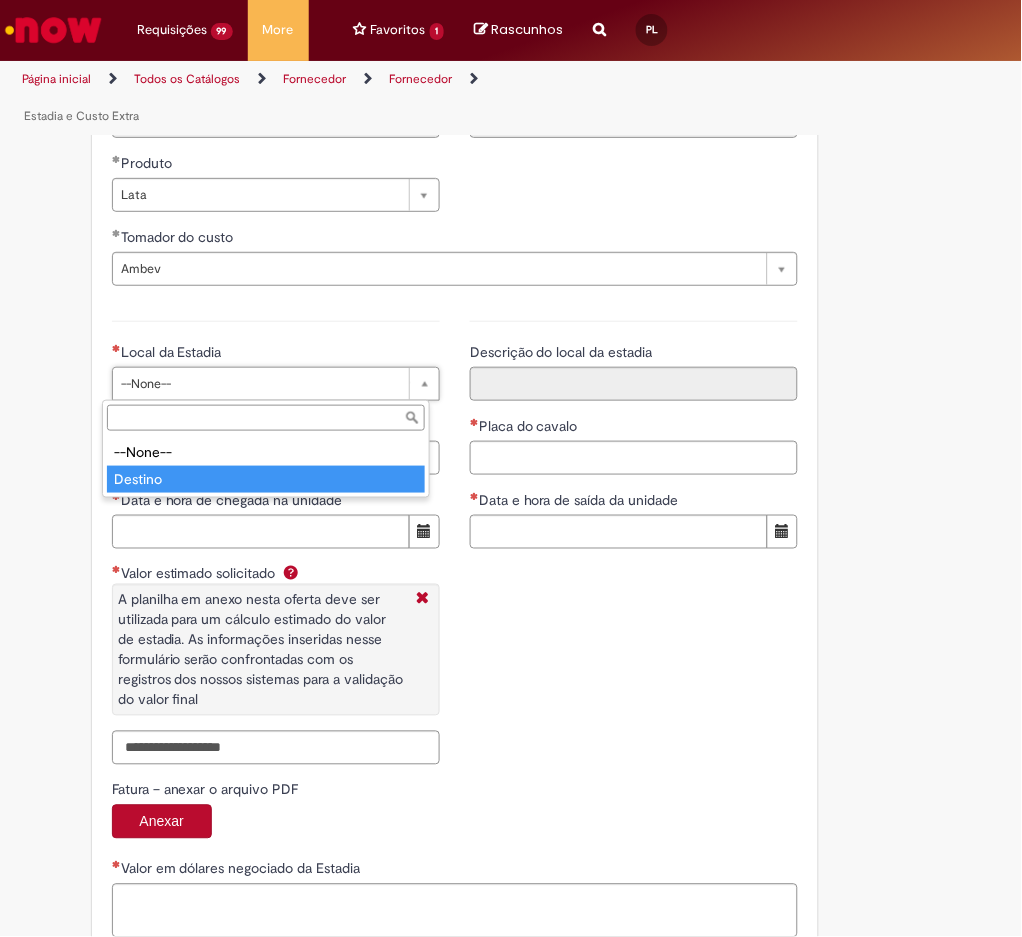 type on "*******" 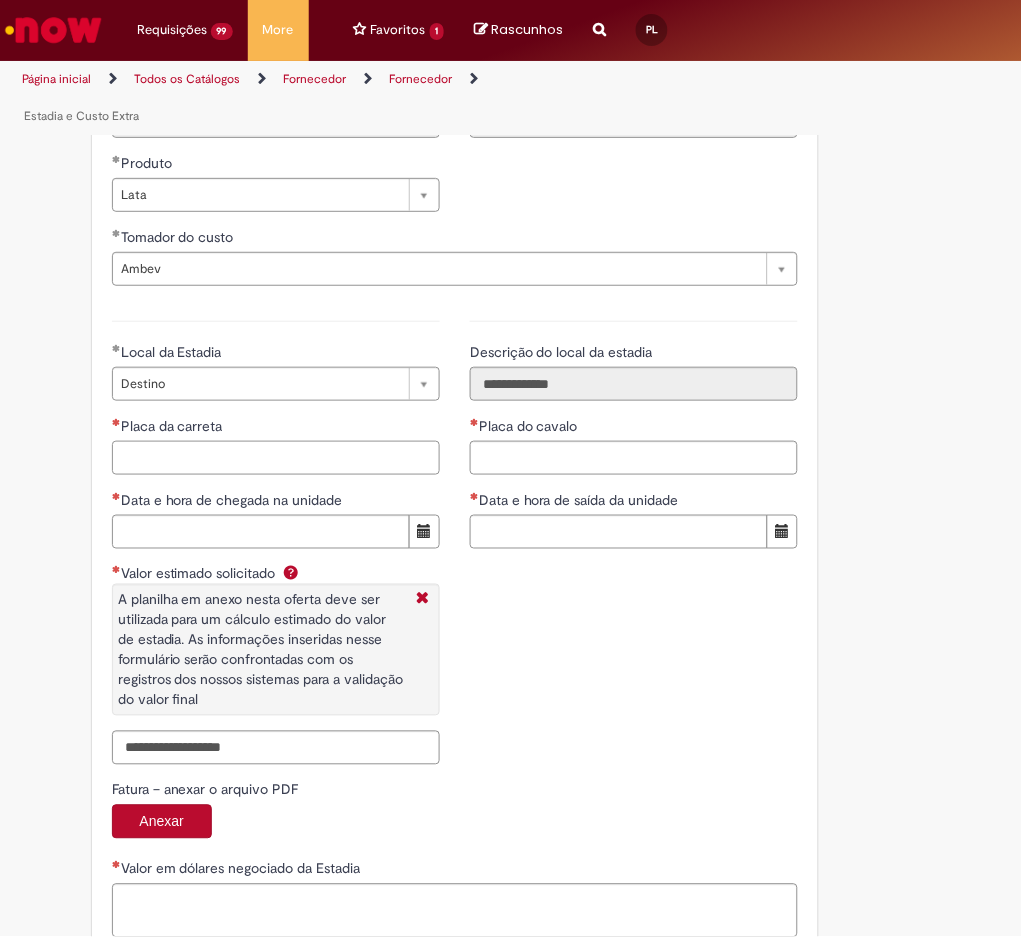 click on "Placa da carreta" at bounding box center (276, 458) 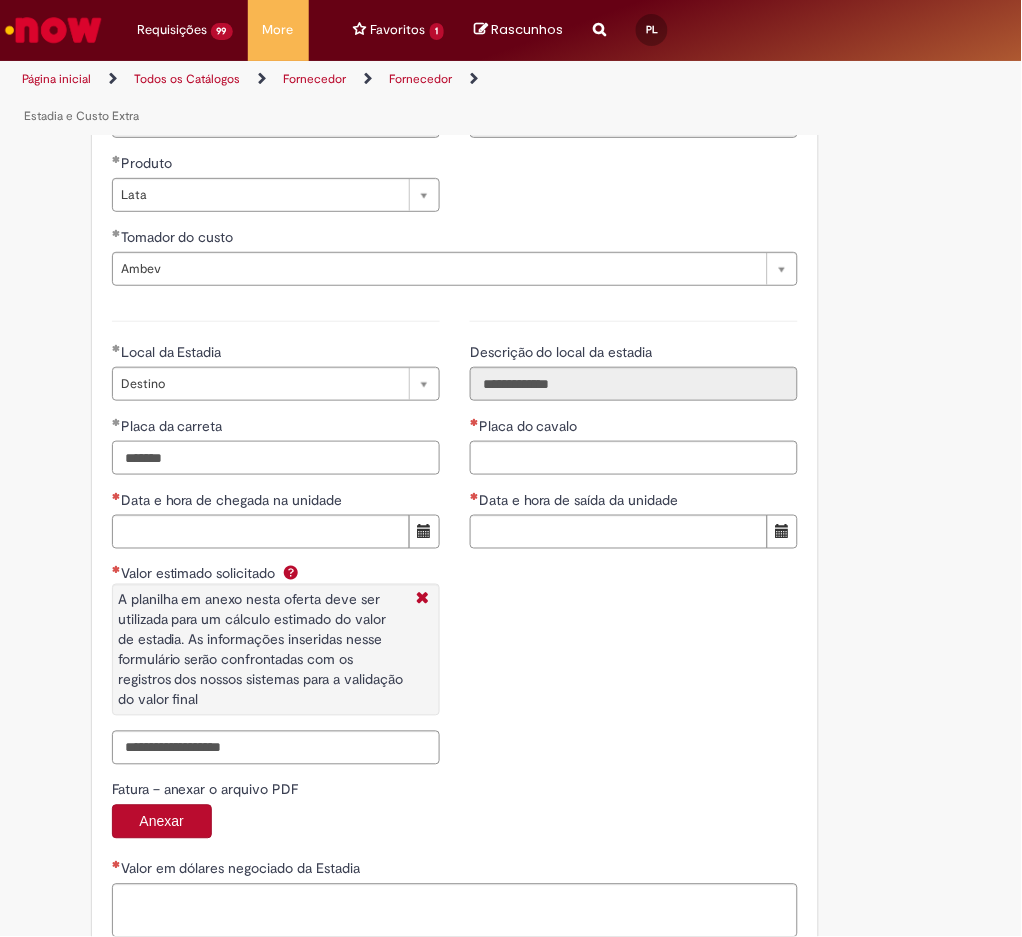 type on "*******" 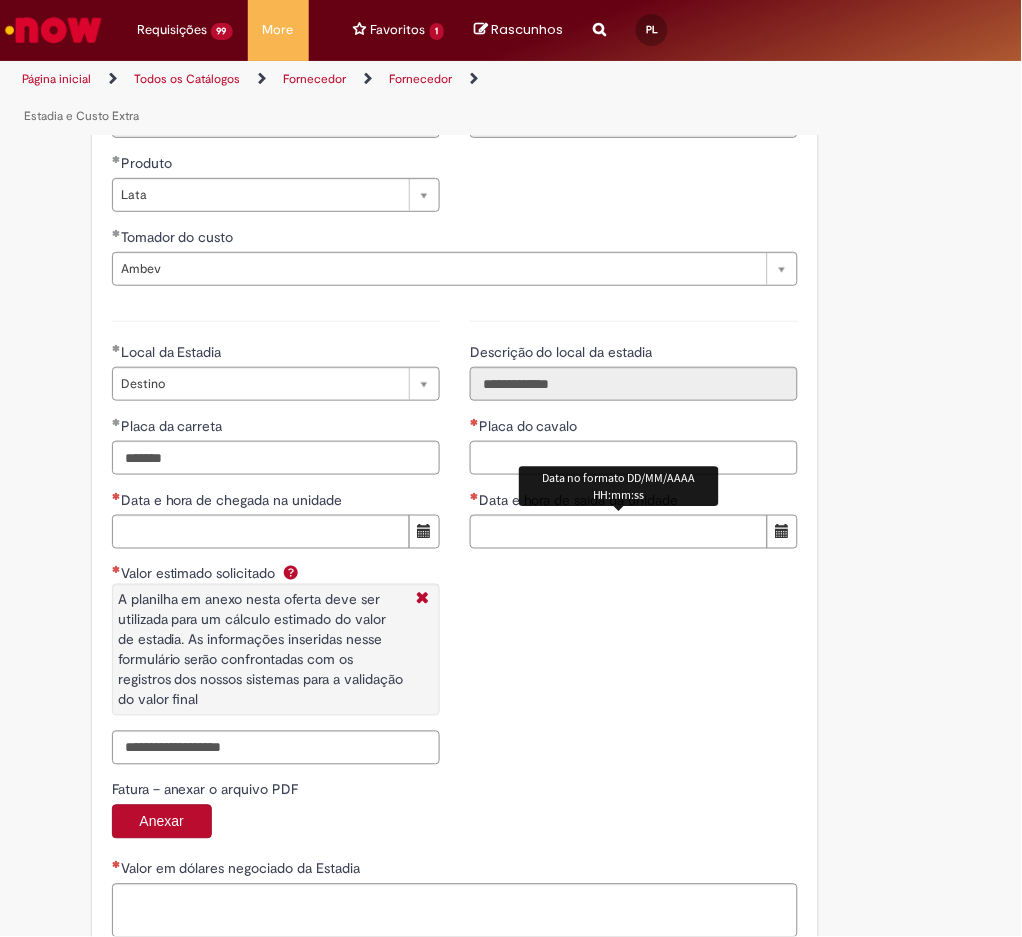 click on "Data no formato DD/MM/AAAA HH:mm:ss" at bounding box center [619, 487] 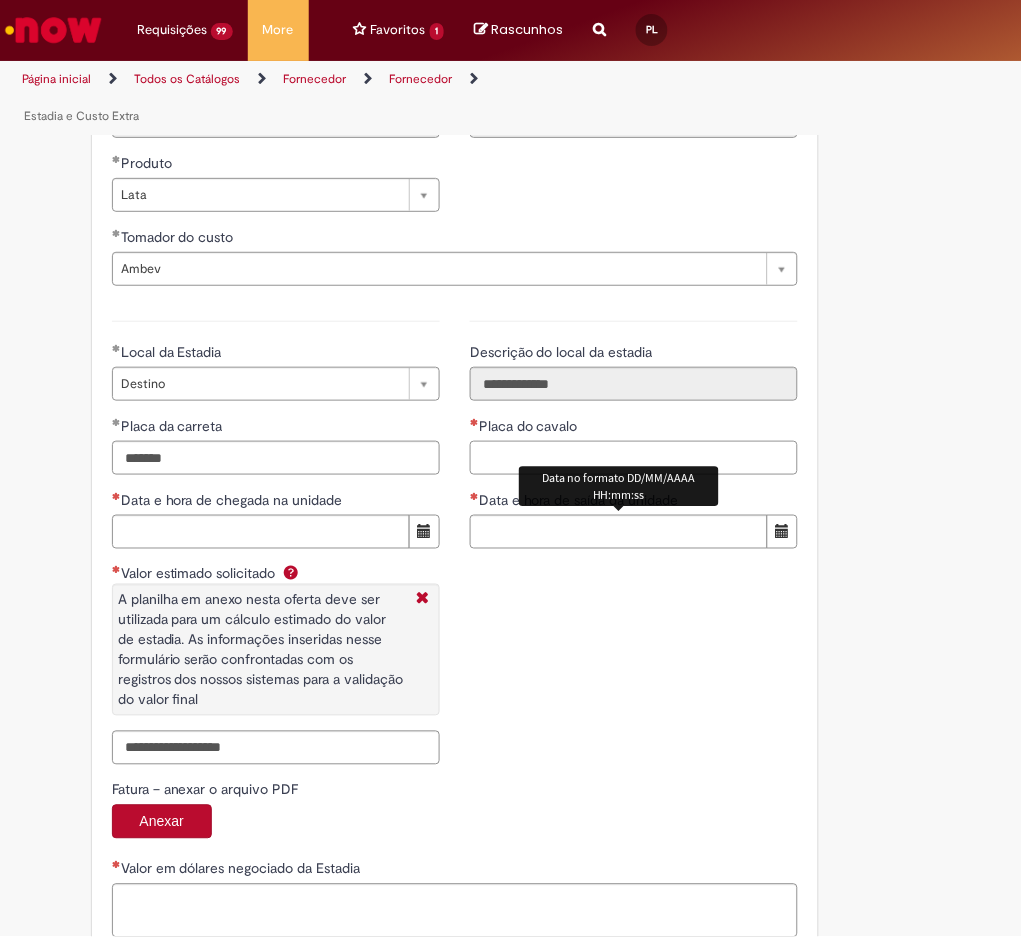 click on "Placa do cavalo" at bounding box center [634, 458] 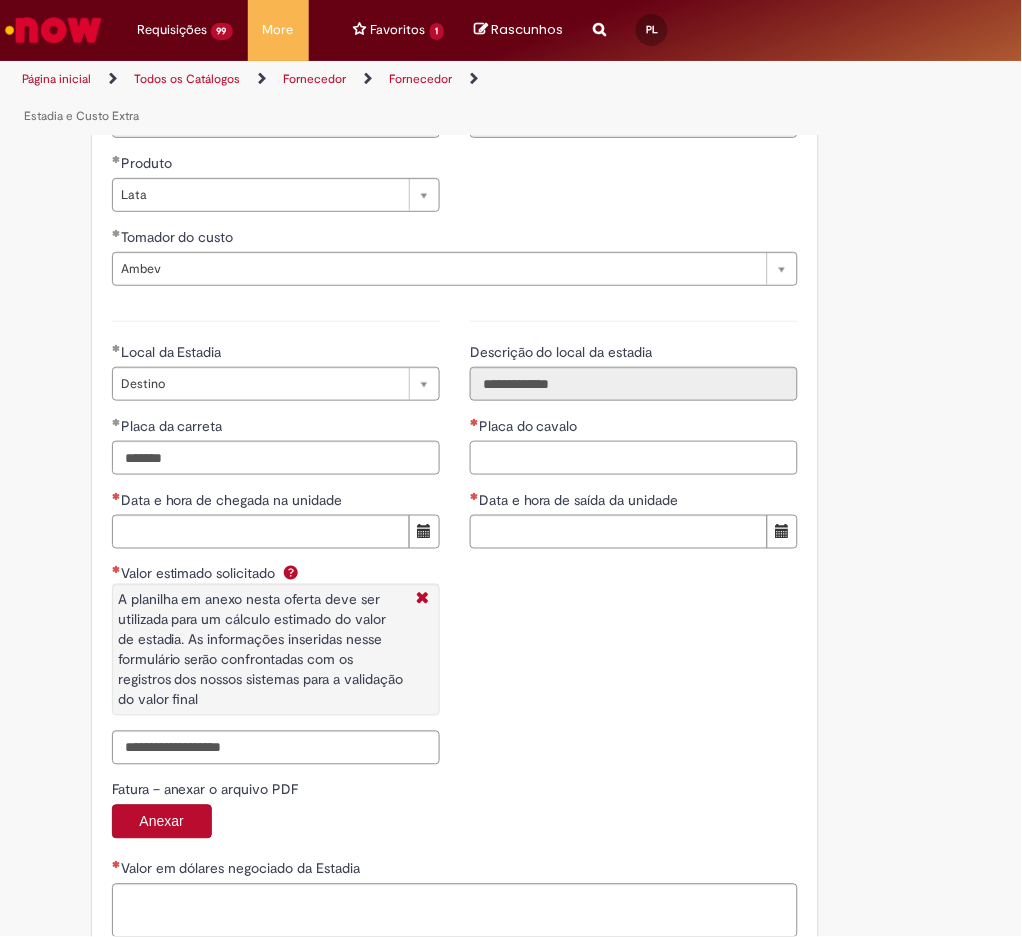 paste on "*******" 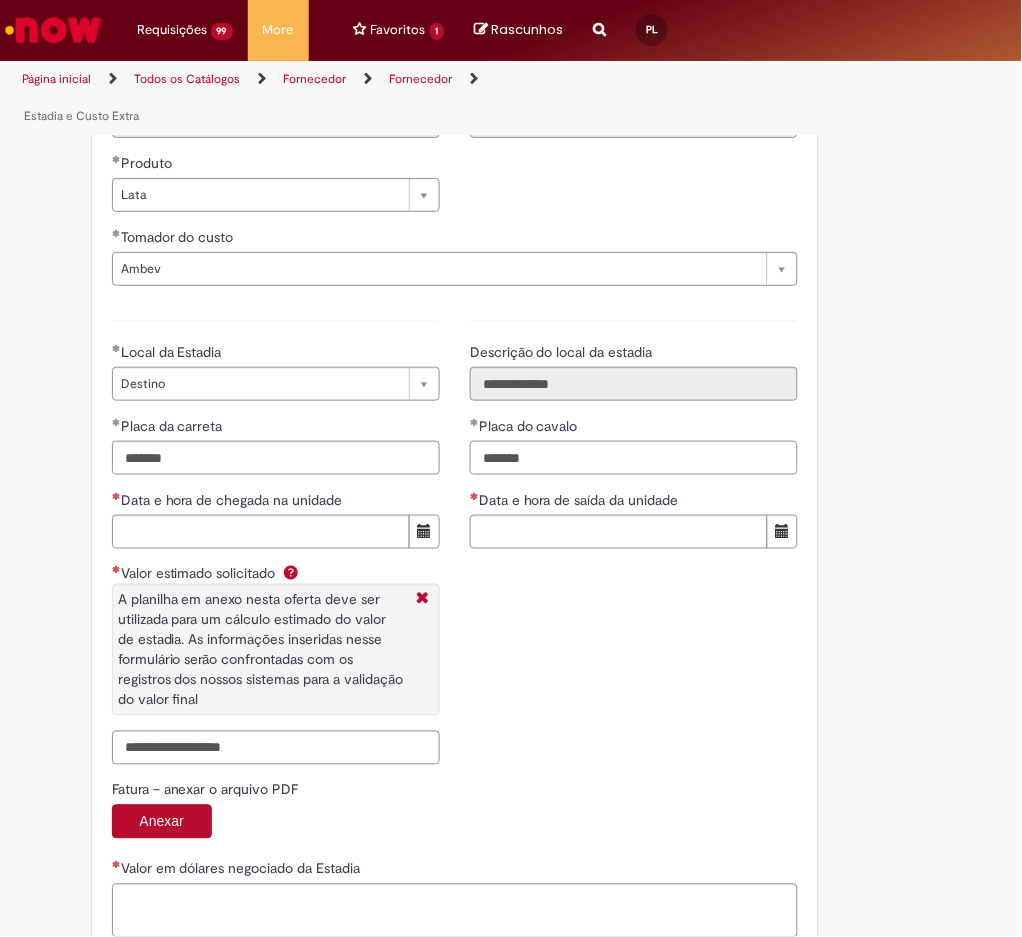 type on "*******" 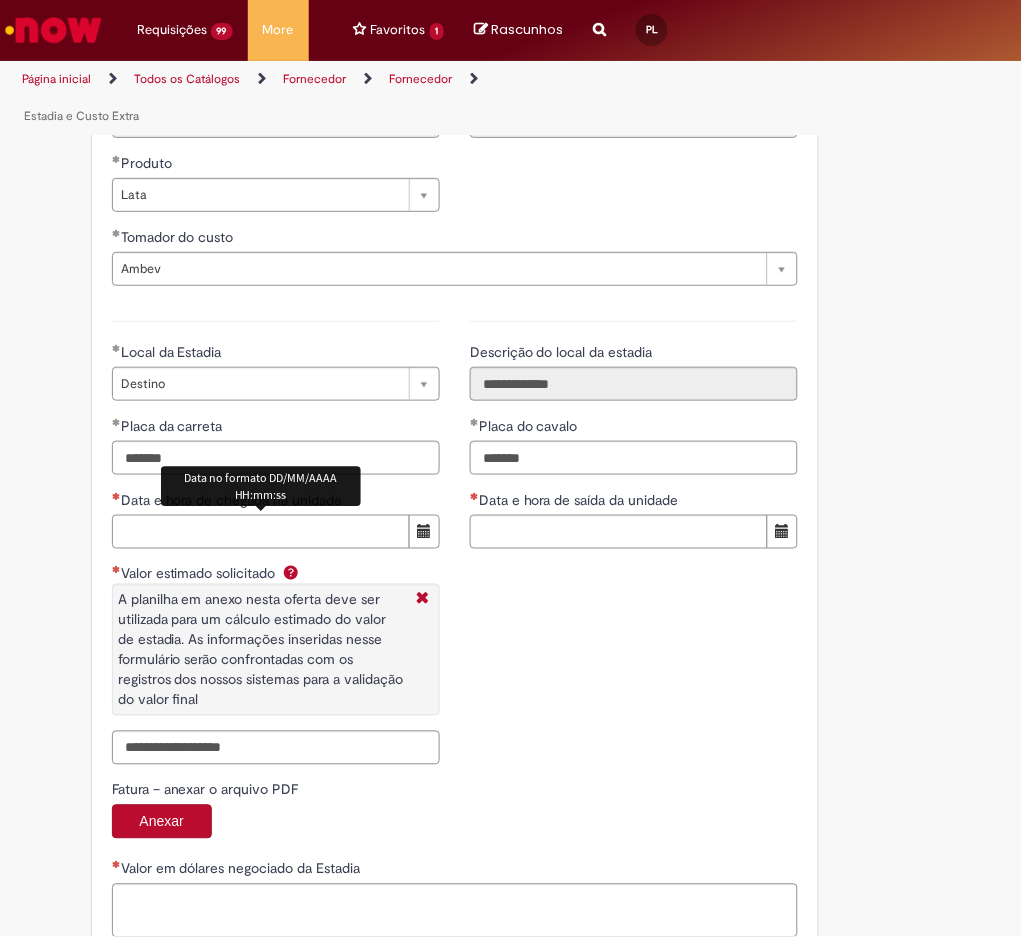 click on "Data e hora de chegada na unidade" at bounding box center (261, 532) 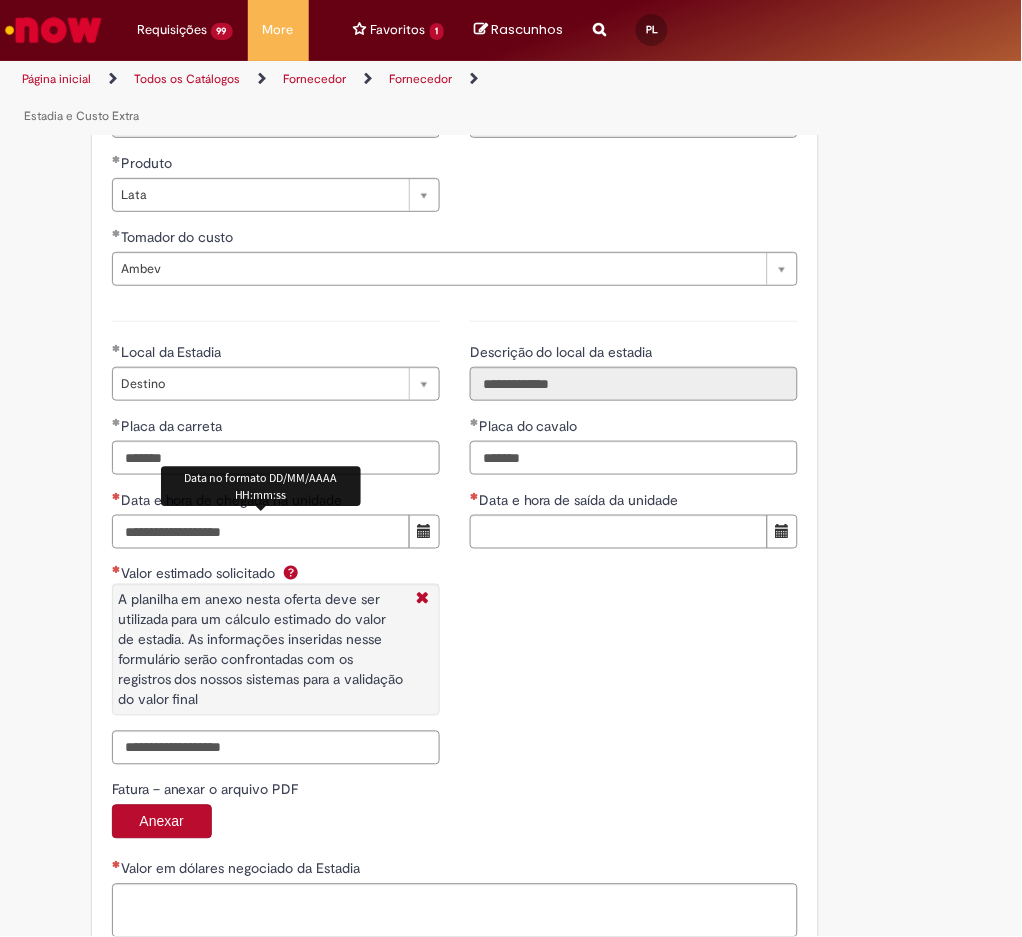 type on "**********" 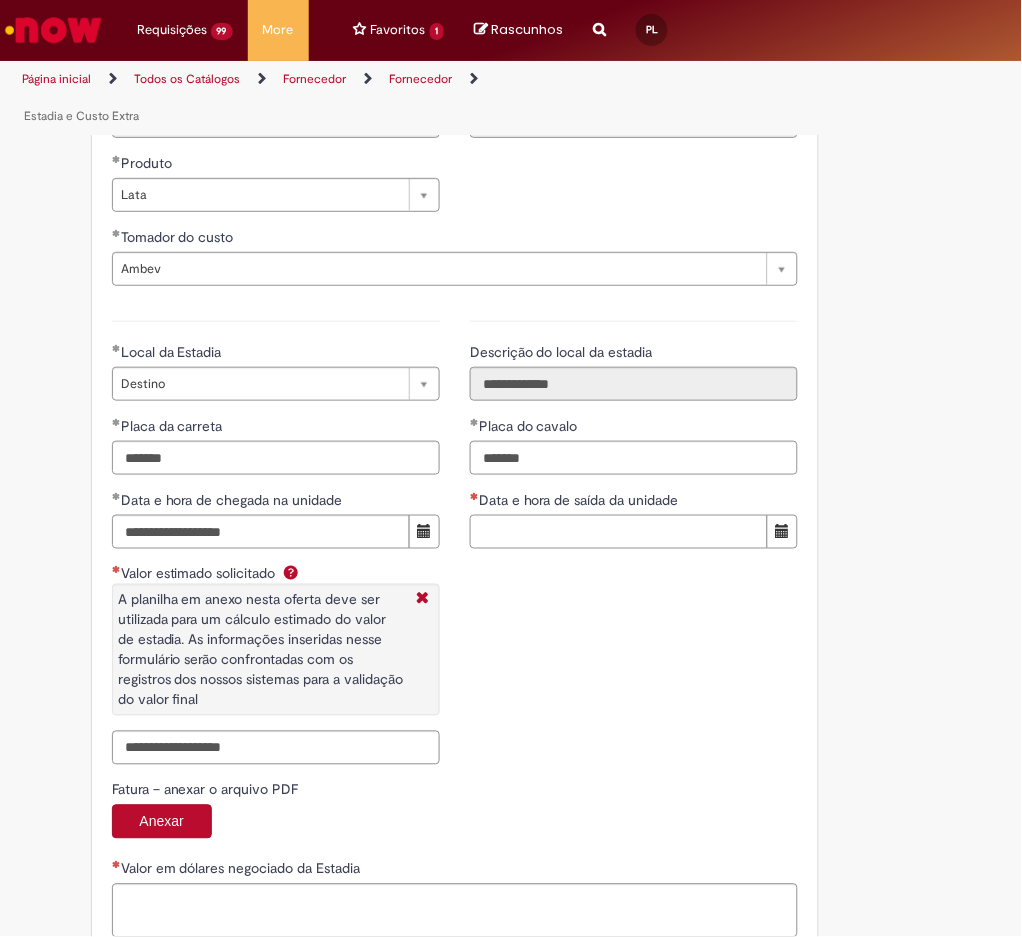click on "Data e hora de saída da unidade" at bounding box center [619, 532] 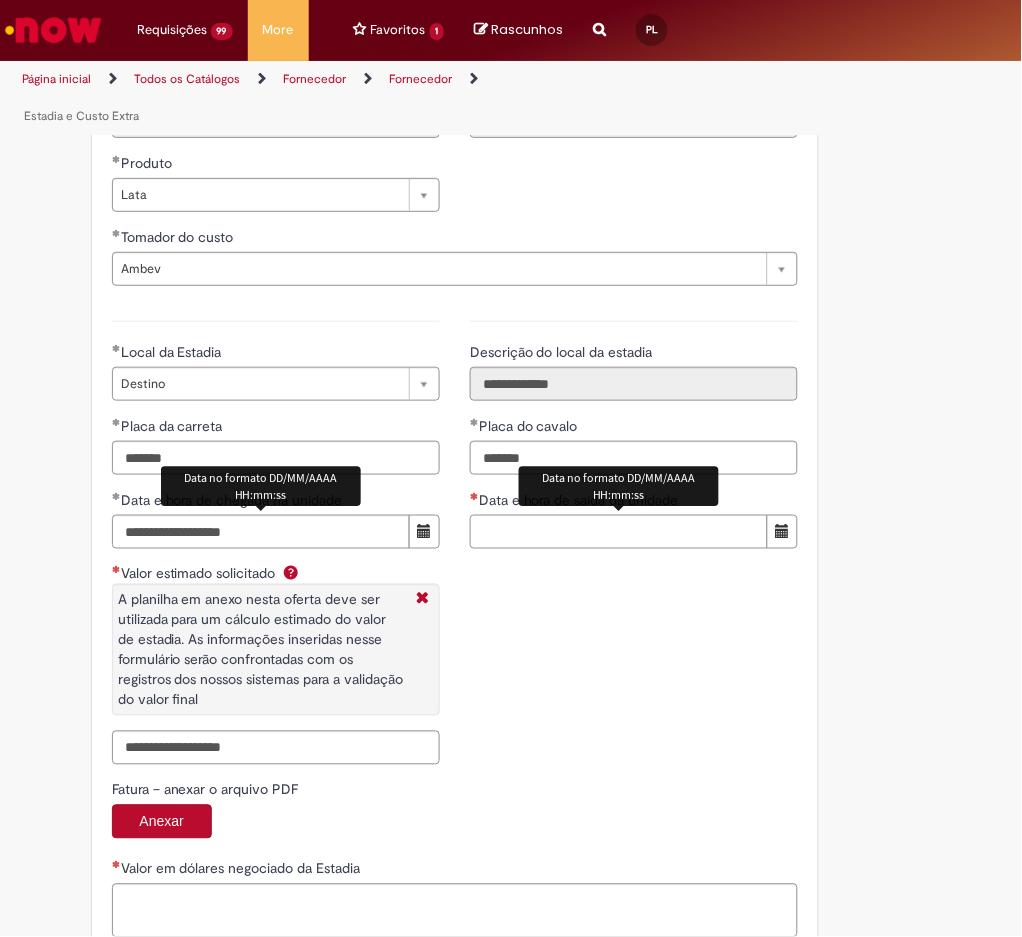 paste on "**********" 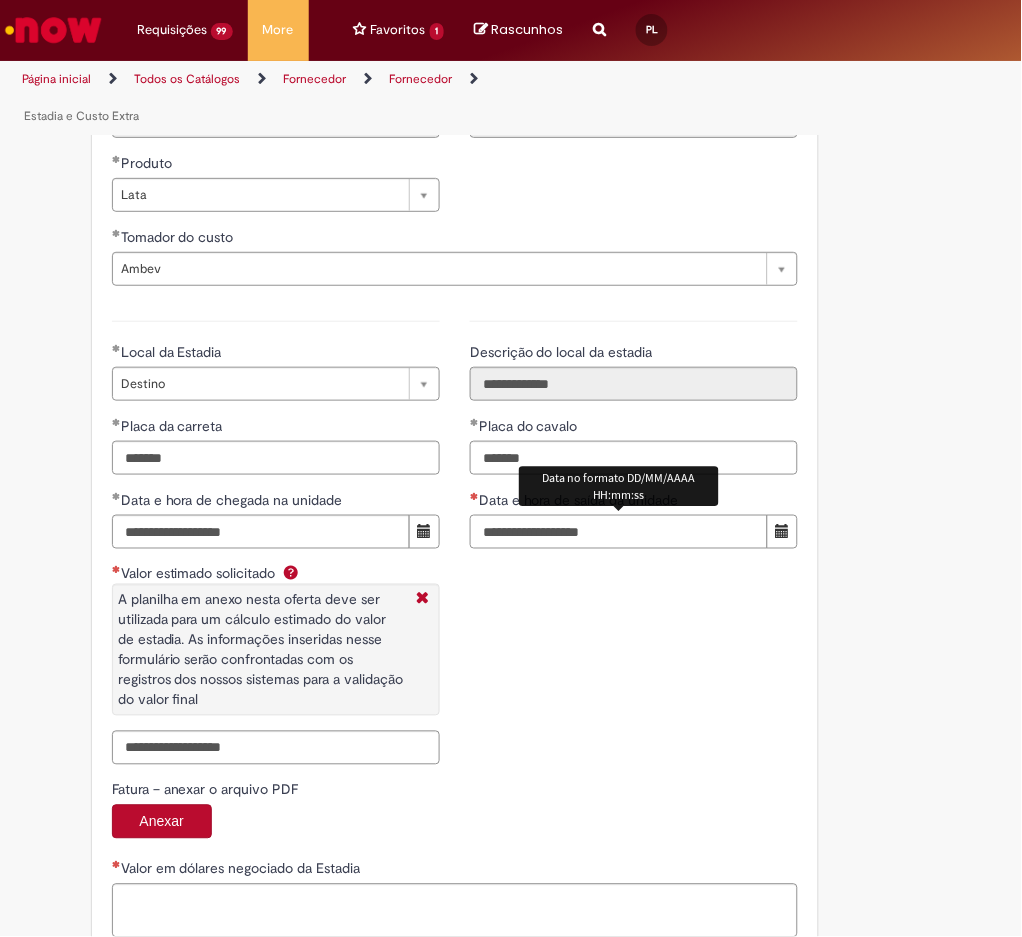 type on "**********" 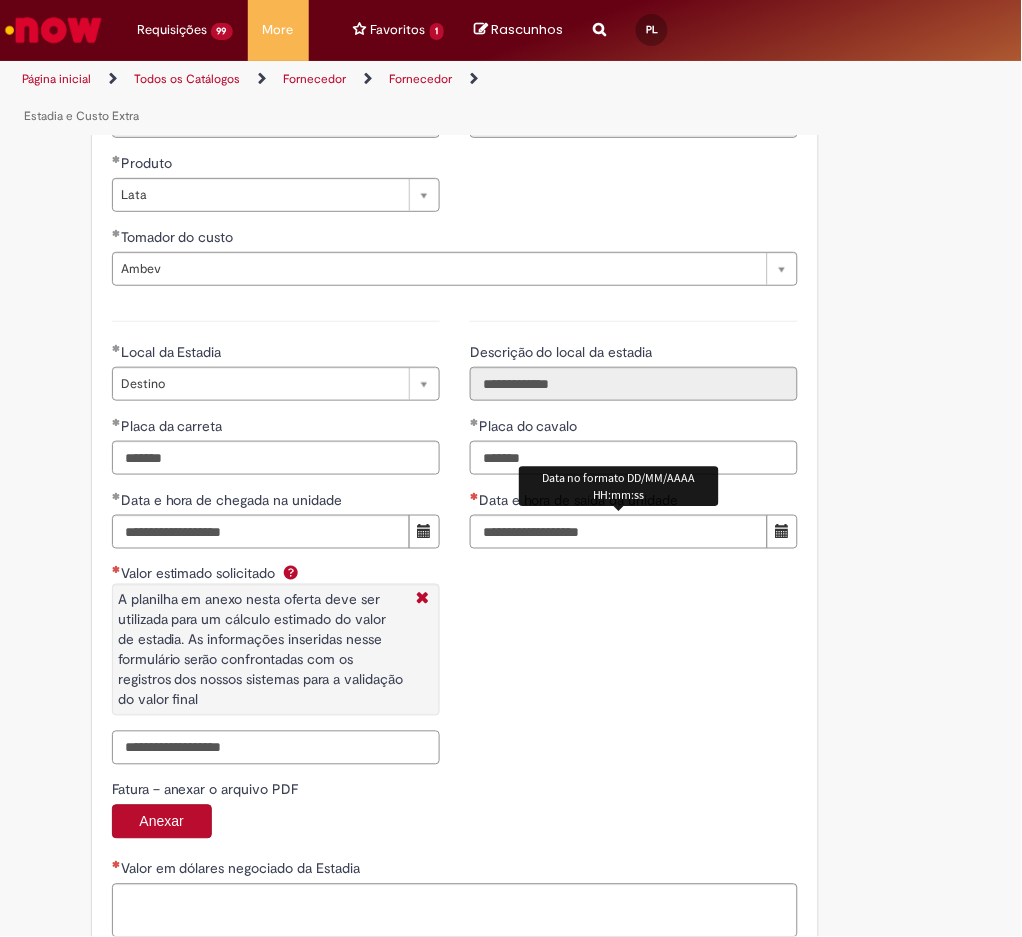 click on "Valor estimado solicitado A planilha em anexo nesta oferta deve ser utilizada para um cálculo estimado do valor de estadia. As informações inseridas nesse formulário serão confrontadas com os registros dos nossos sistemas para a validação do valor final" at bounding box center (276, 748) 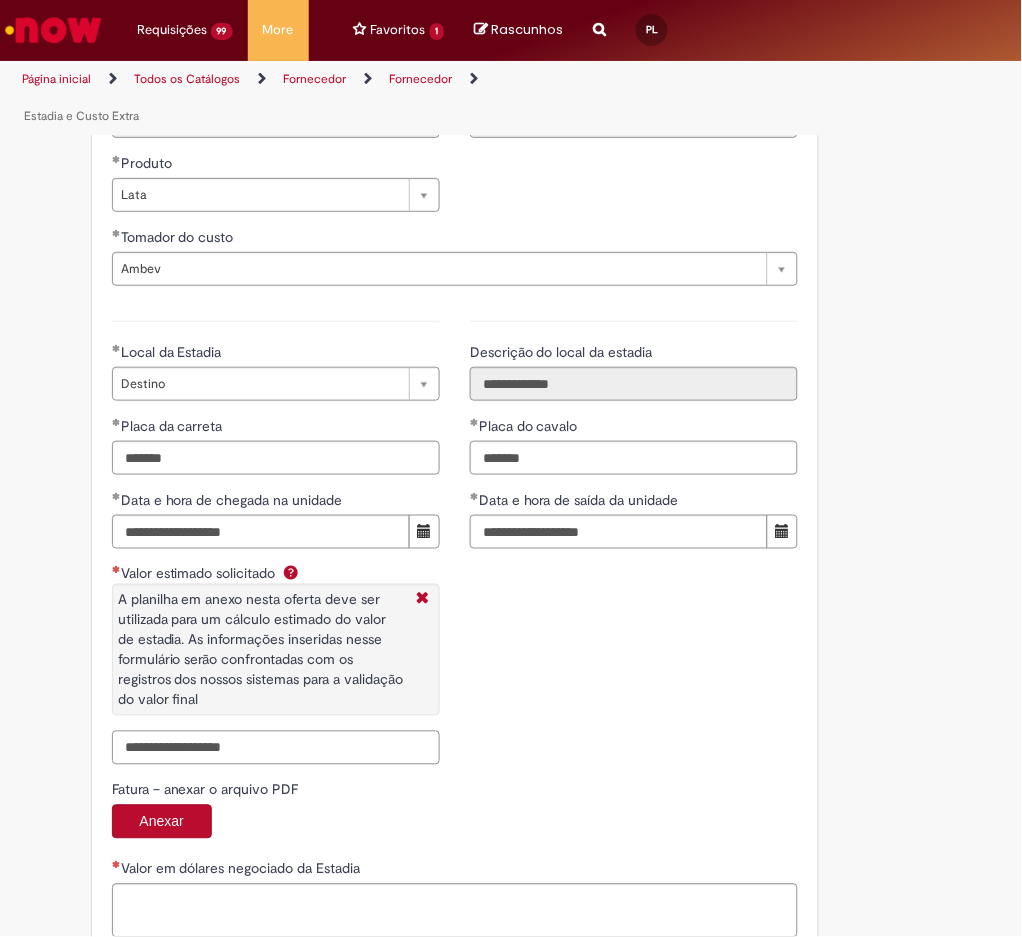 click on "Valor estimado solicitado A planilha em anexo nesta oferta deve ser utilizada para um cálculo estimado do valor de estadia. As informações inseridas nesse formulário serão confrontadas com os registros dos nossos sistemas para a validação do valor final" at bounding box center [276, 748] 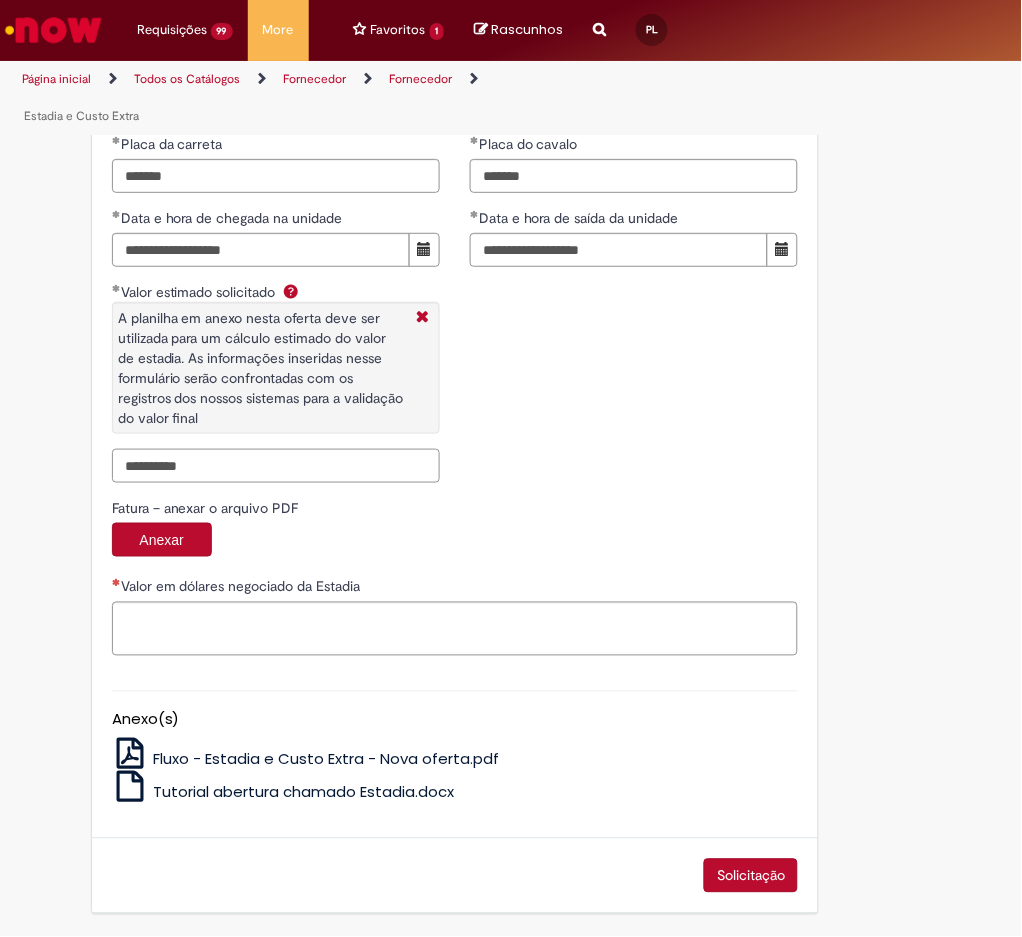 scroll, scrollTop: 3076, scrollLeft: 0, axis: vertical 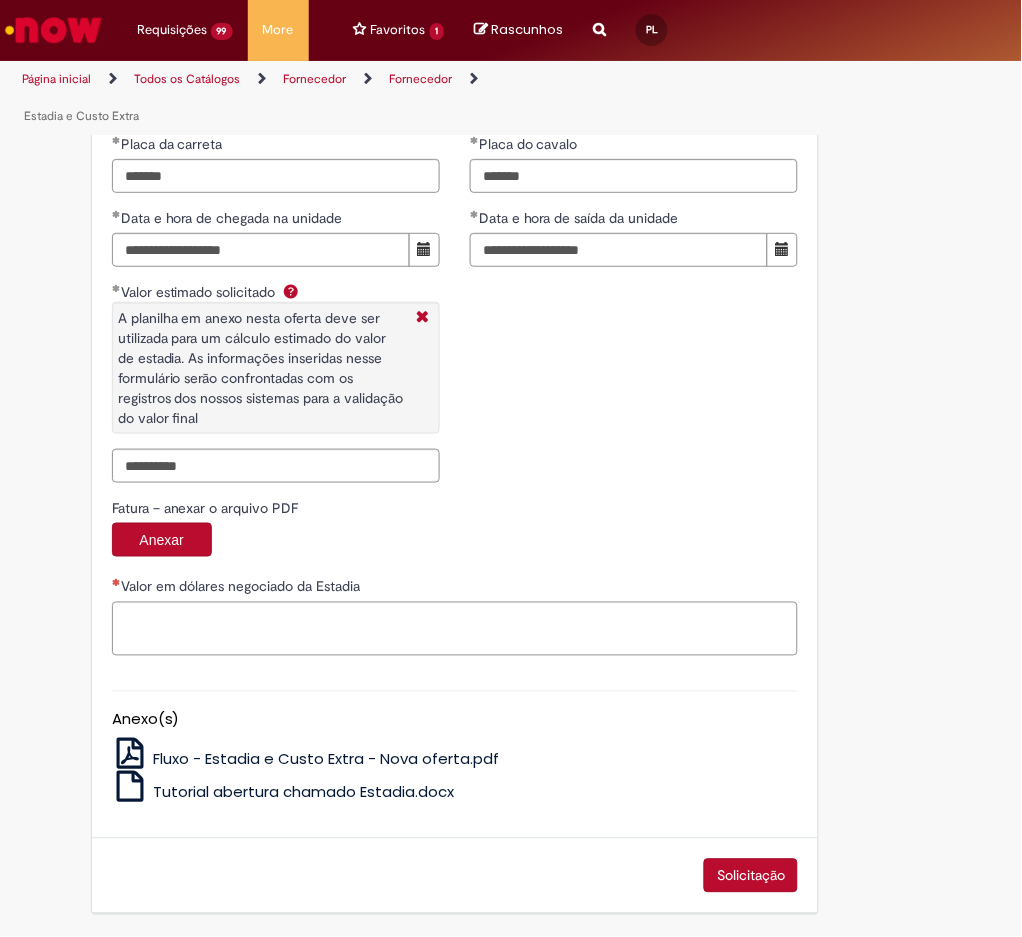 click on "Valor em dólares negociado da Estadia" at bounding box center [455, 629] 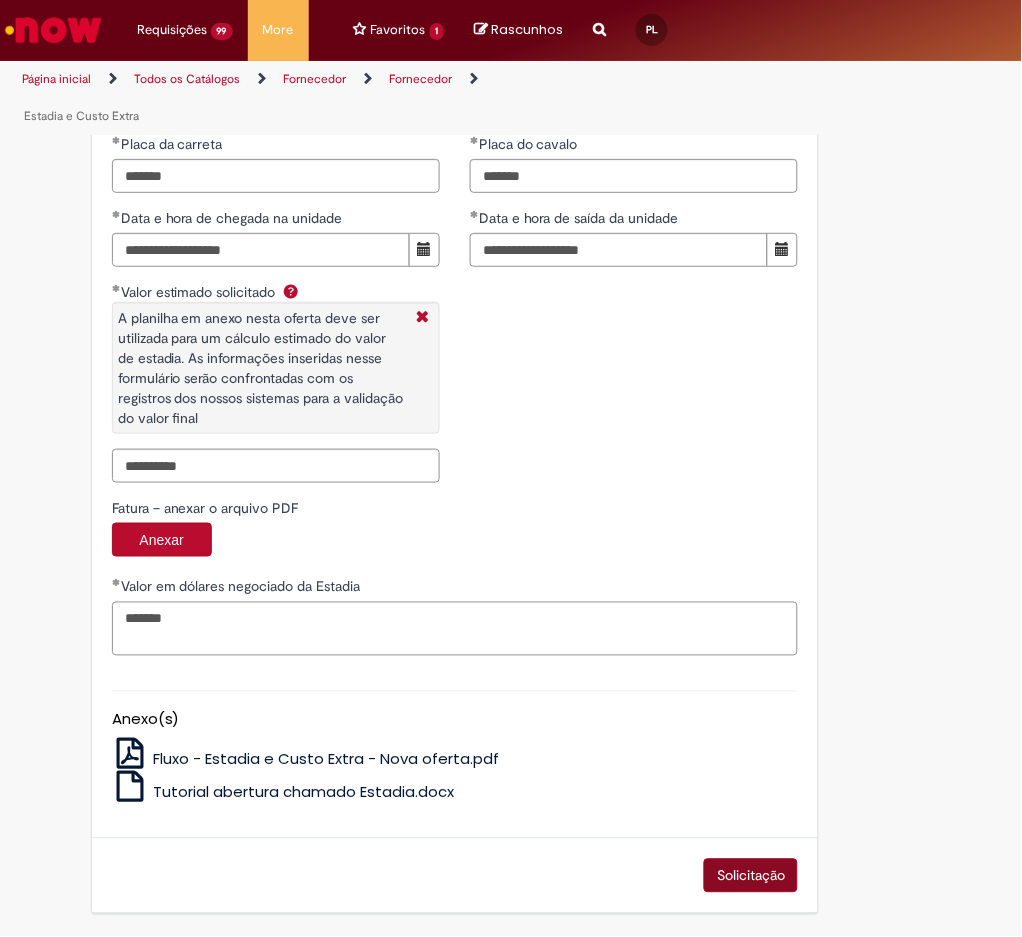 type on "*******" 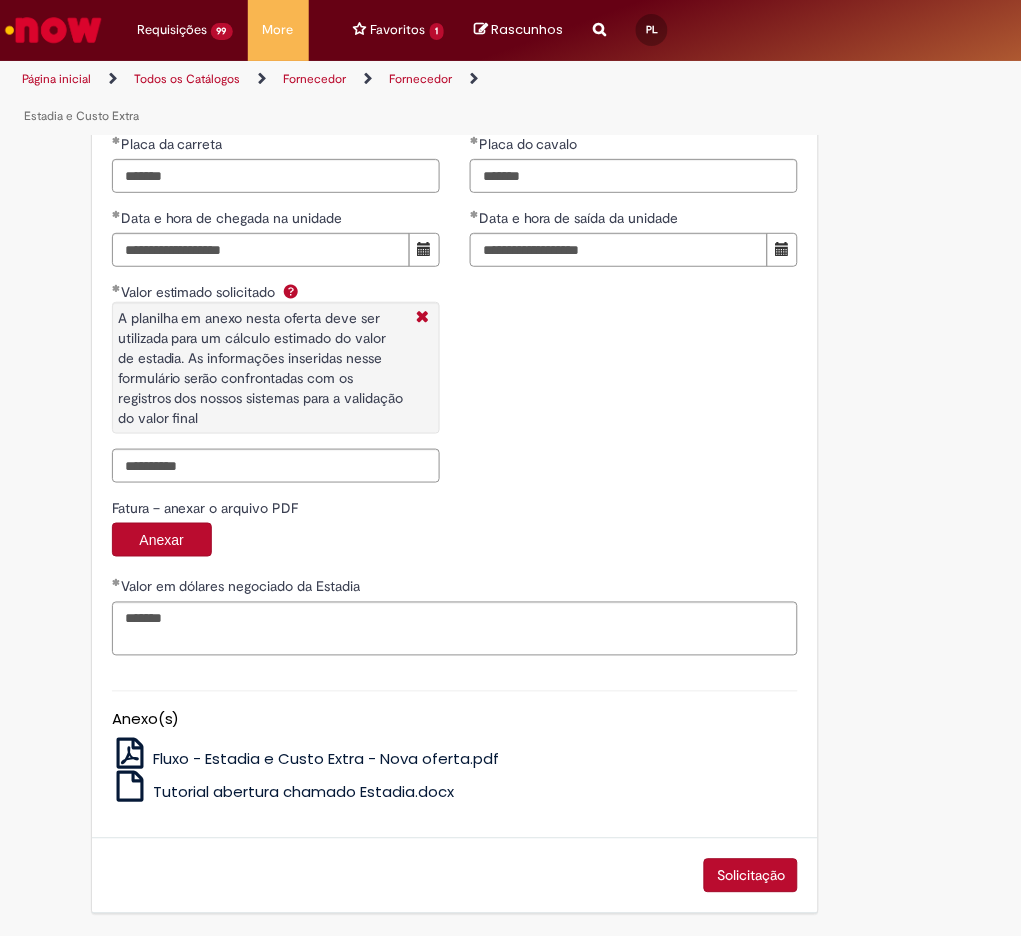 click on "Solicitação" at bounding box center (751, 876) 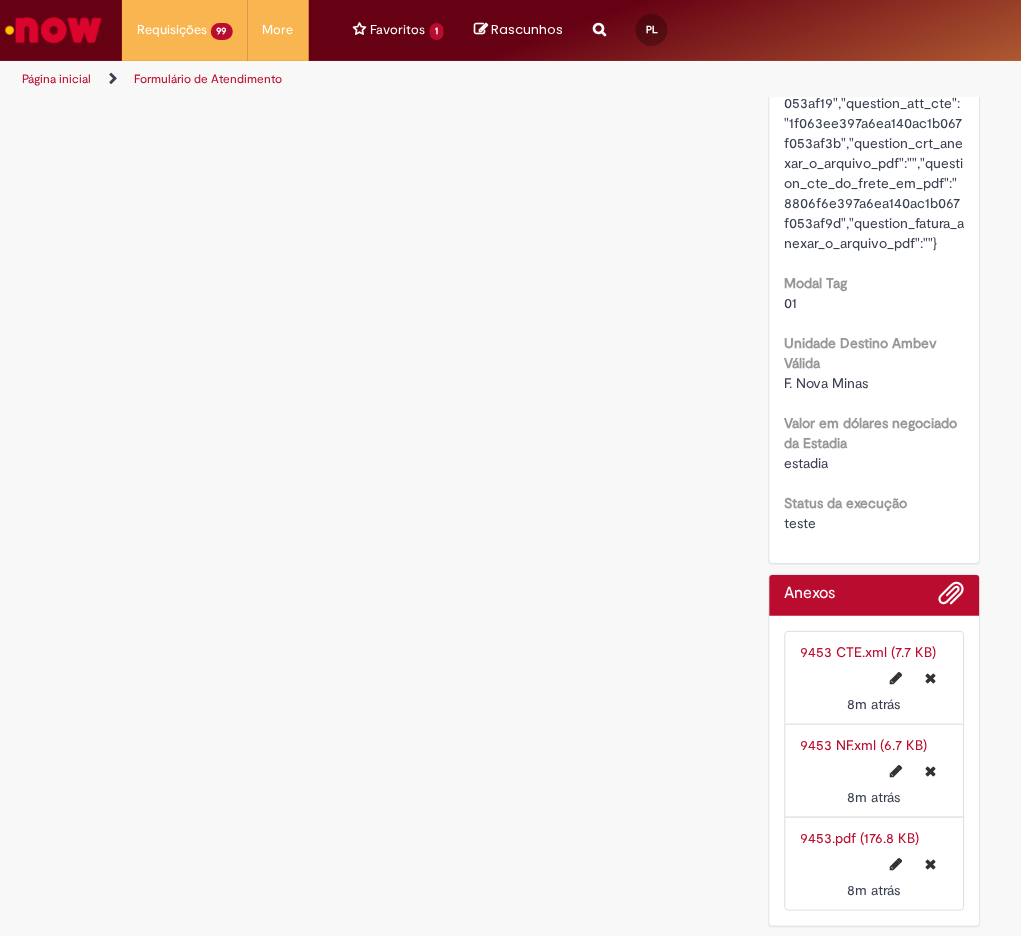 scroll, scrollTop: 0, scrollLeft: 0, axis: both 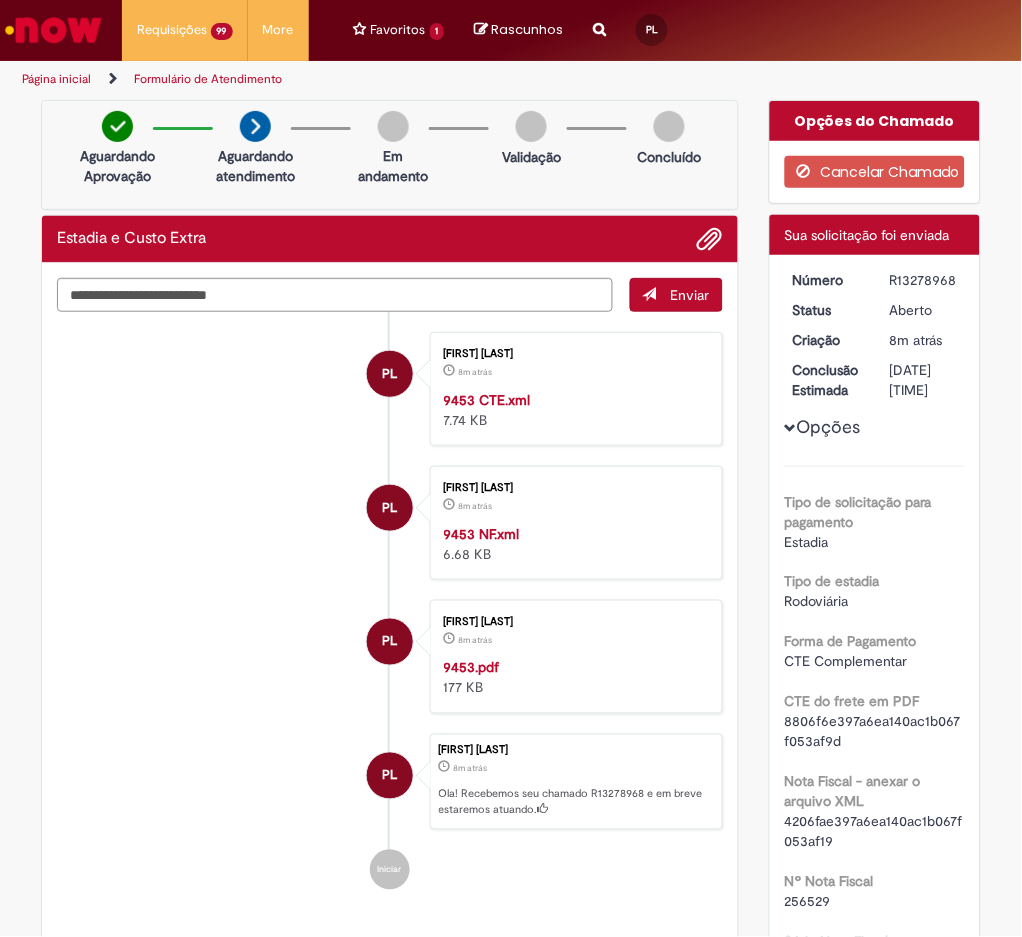 drag, startPoint x: 883, startPoint y: 278, endPoint x: 945, endPoint y: 280, distance: 62.03225 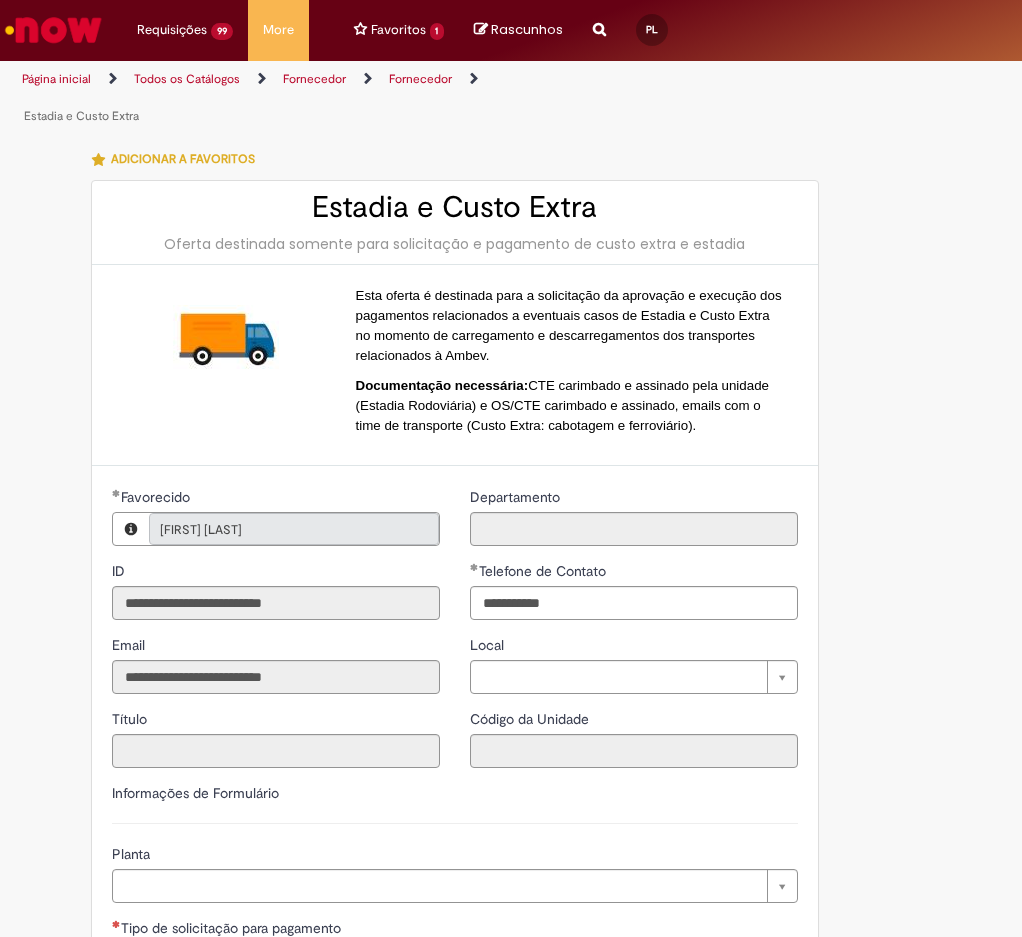 type on "**********" 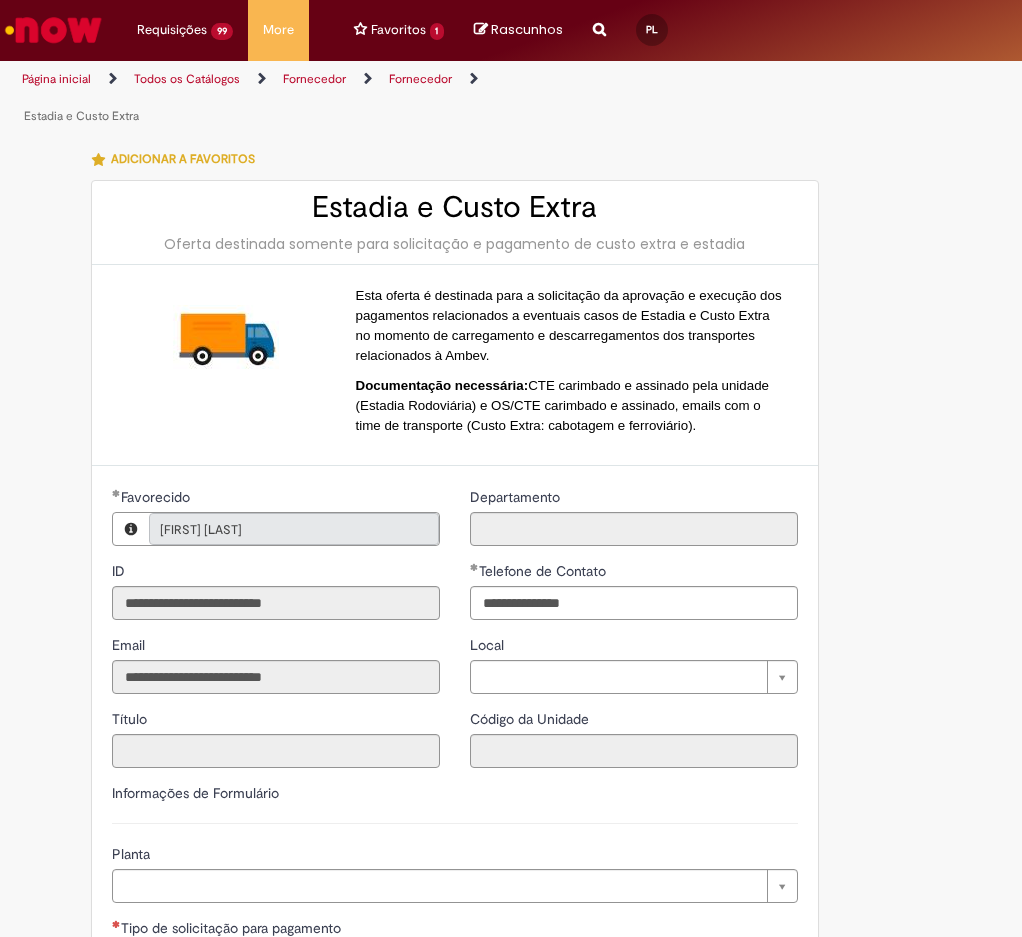 scroll, scrollTop: 0, scrollLeft: 0, axis: both 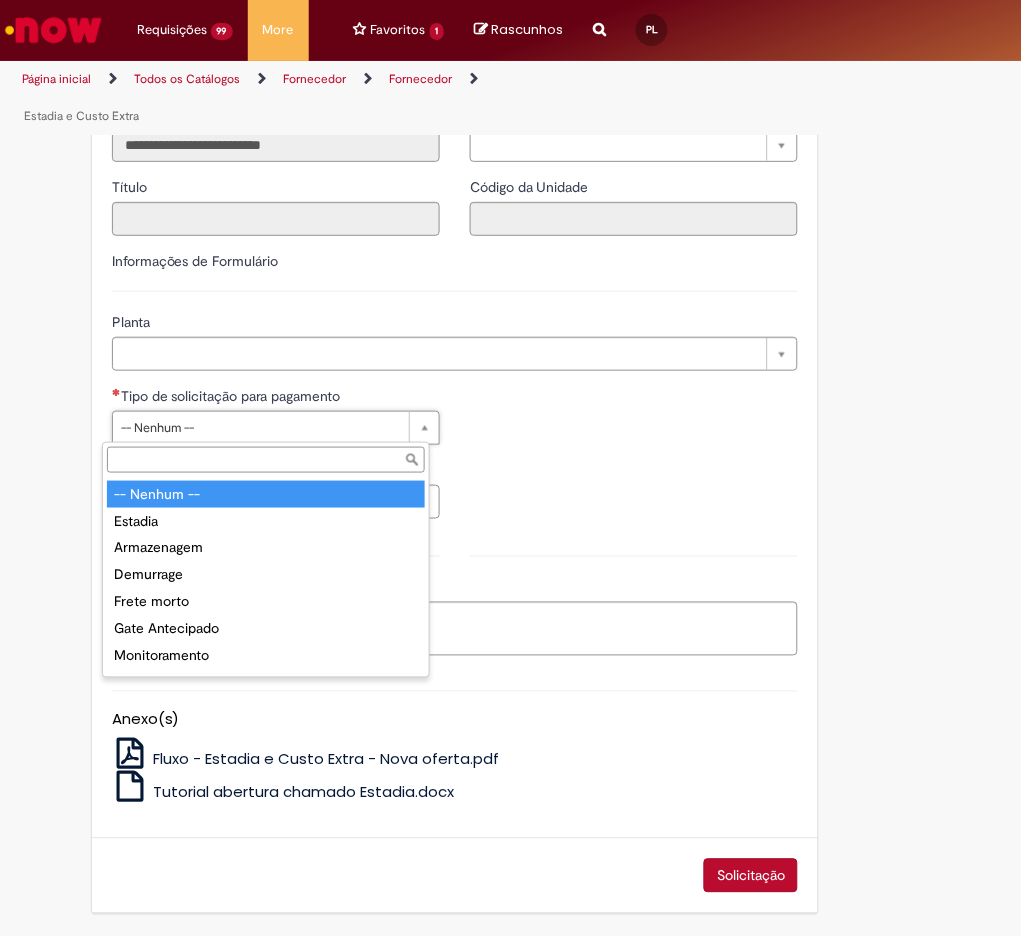 click on "**********" at bounding box center (276, 460) 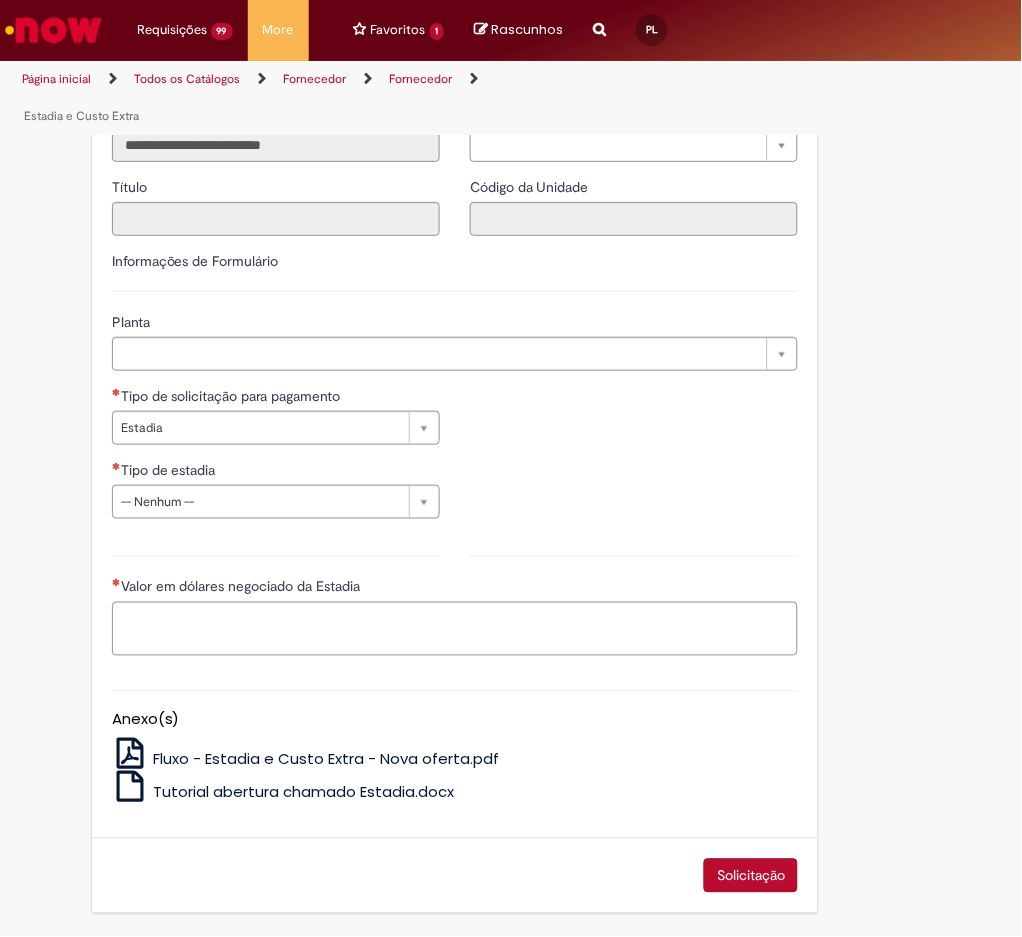 click on "**********" at bounding box center (276, 460) 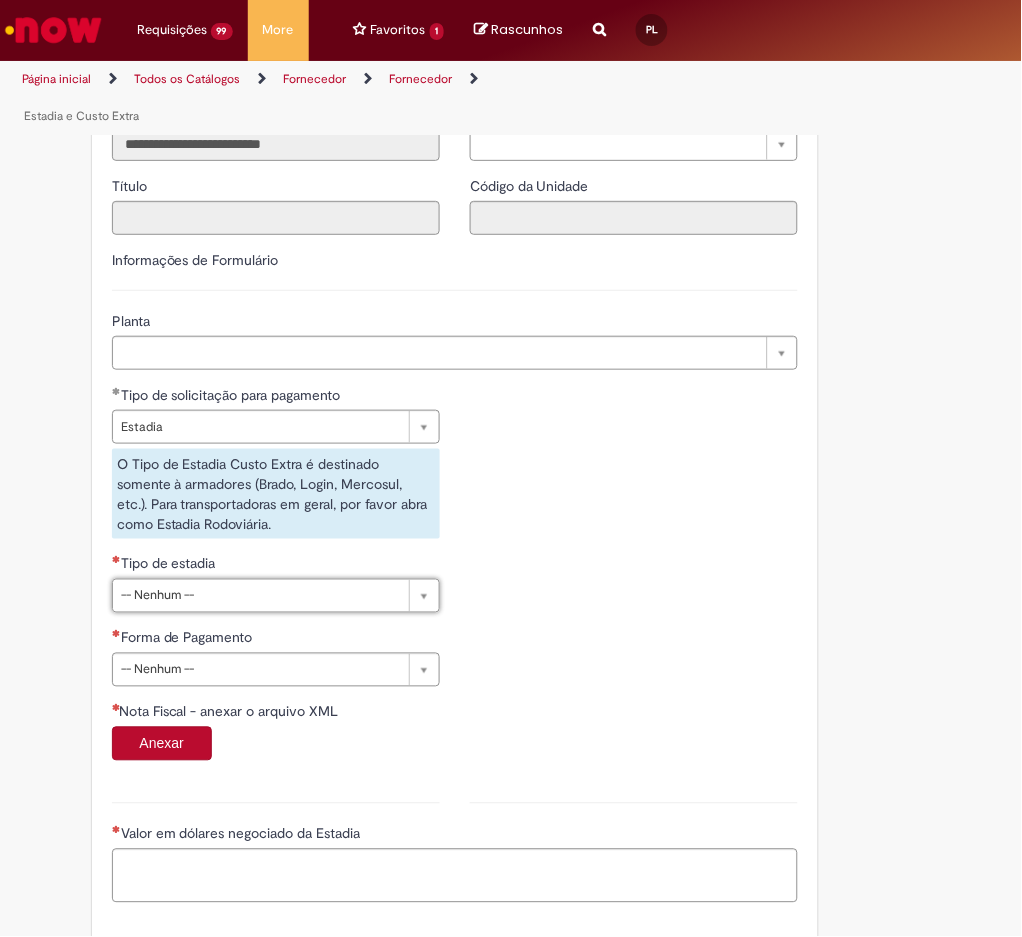 drag, startPoint x: 208, startPoint y: 594, endPoint x: 187, endPoint y: 711, distance: 118.869675 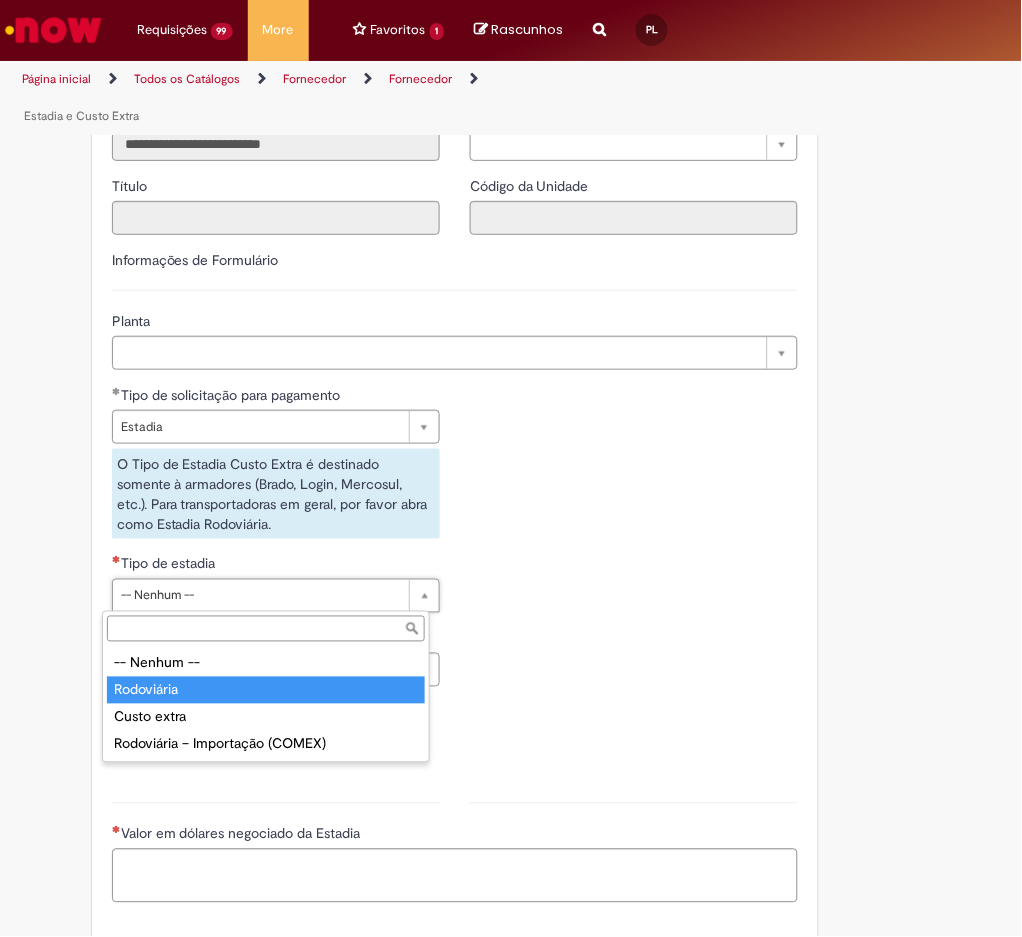 type on "**********" 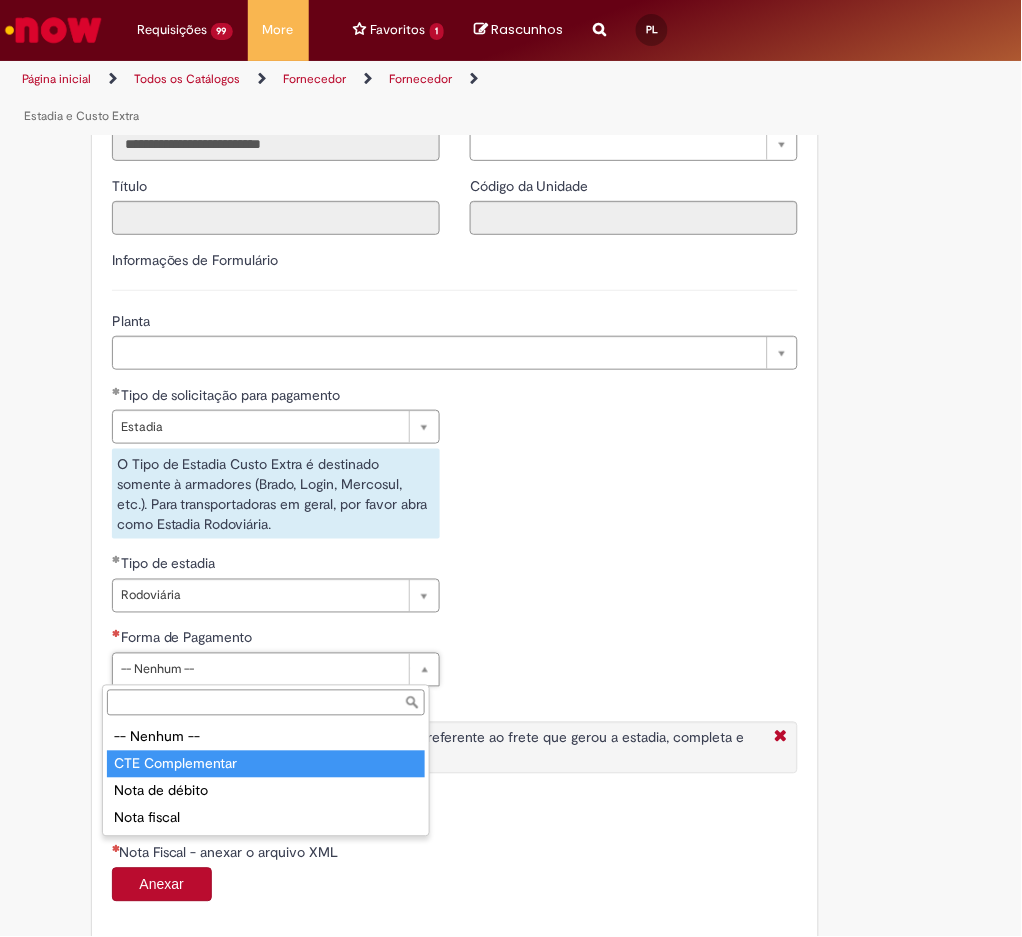 type on "**********" 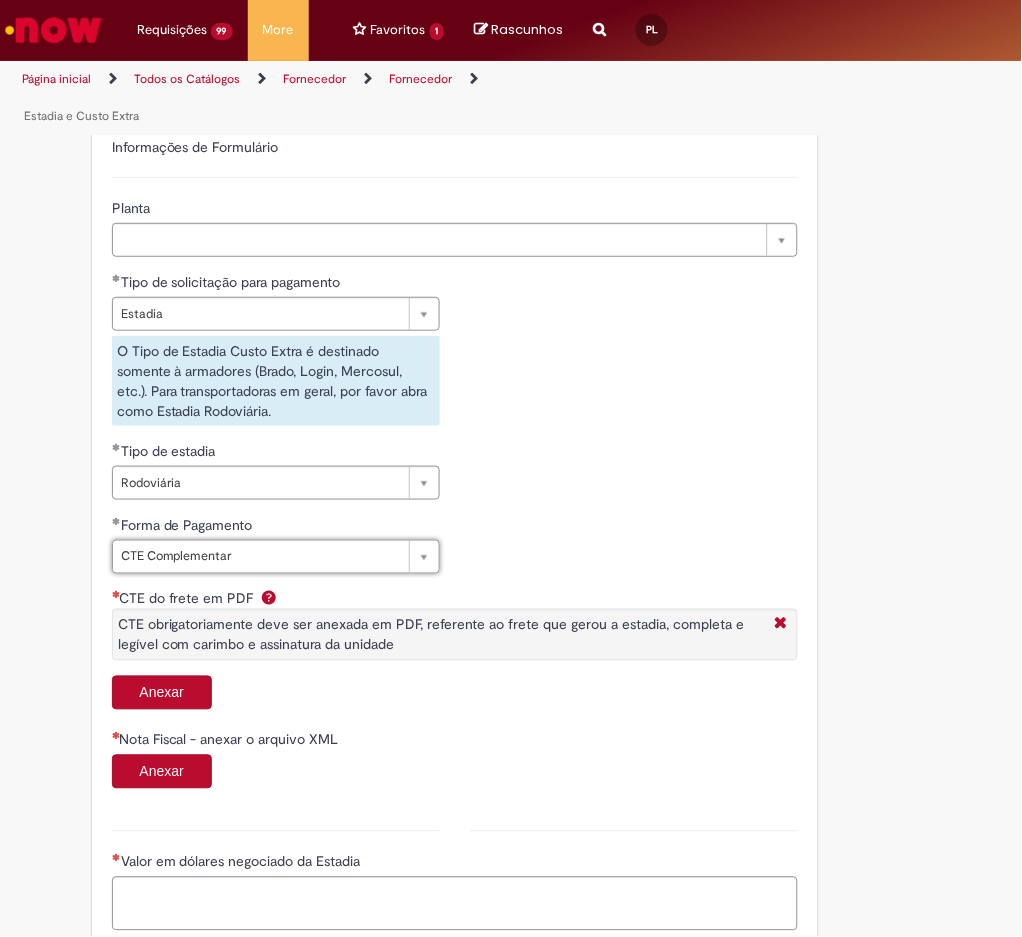 scroll, scrollTop: 800, scrollLeft: 0, axis: vertical 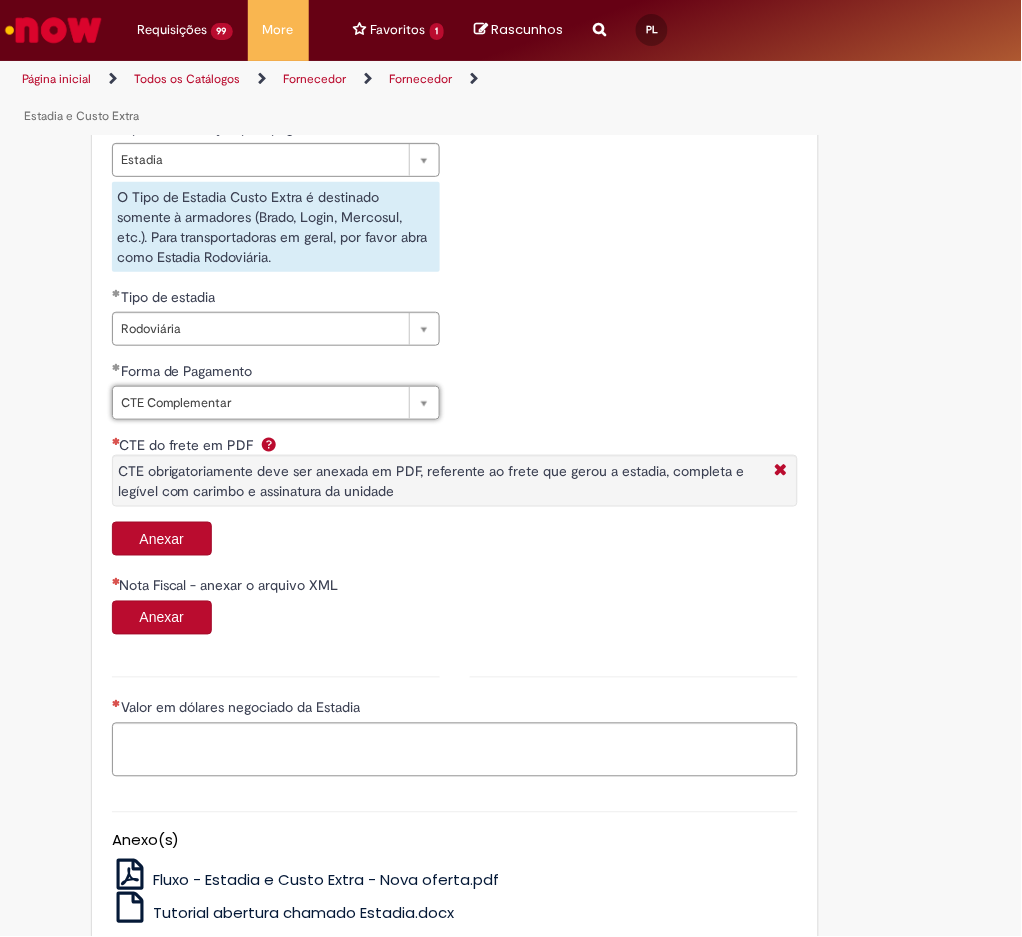 click on "CTE do frete em PDF  CTE obrigatoriamente deve ser anexada em PDF, referente ao frete que gerou a estadia, completa e legível com carimbo e assinatura da unidade" at bounding box center [455, 478] 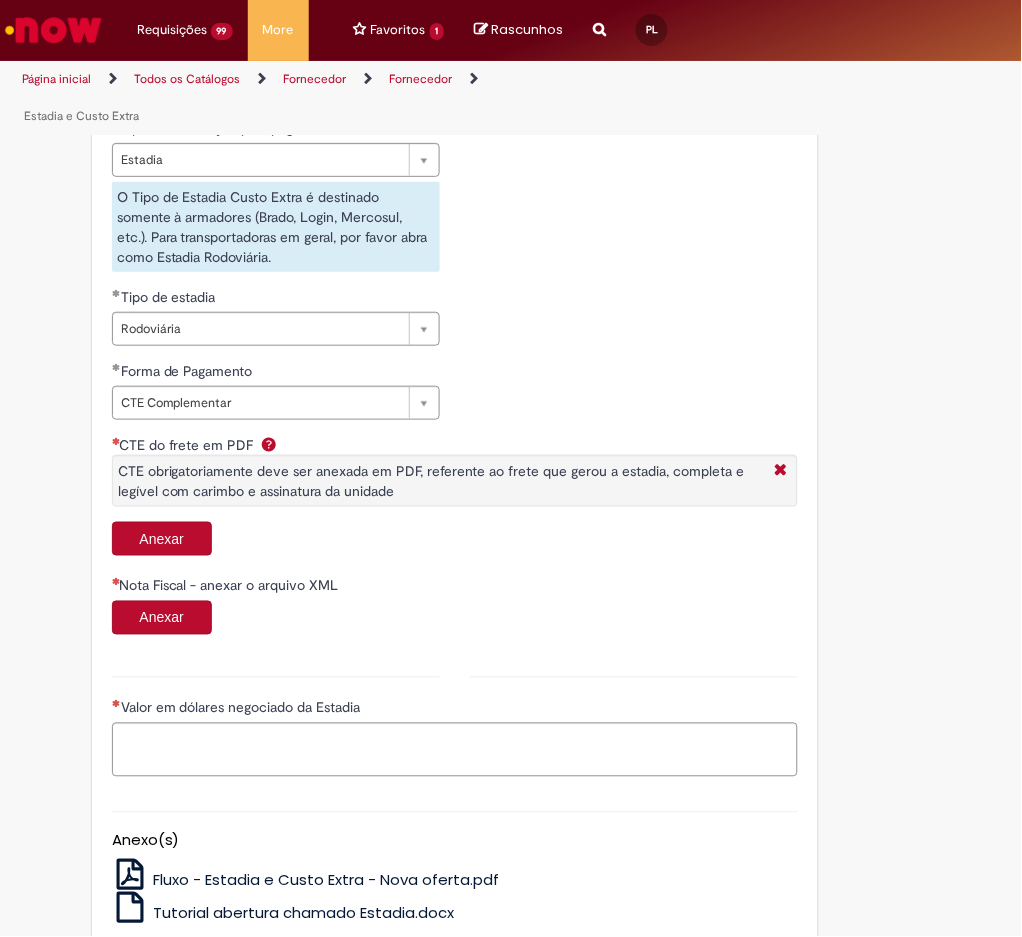 click on "Anexar" at bounding box center (162, 539) 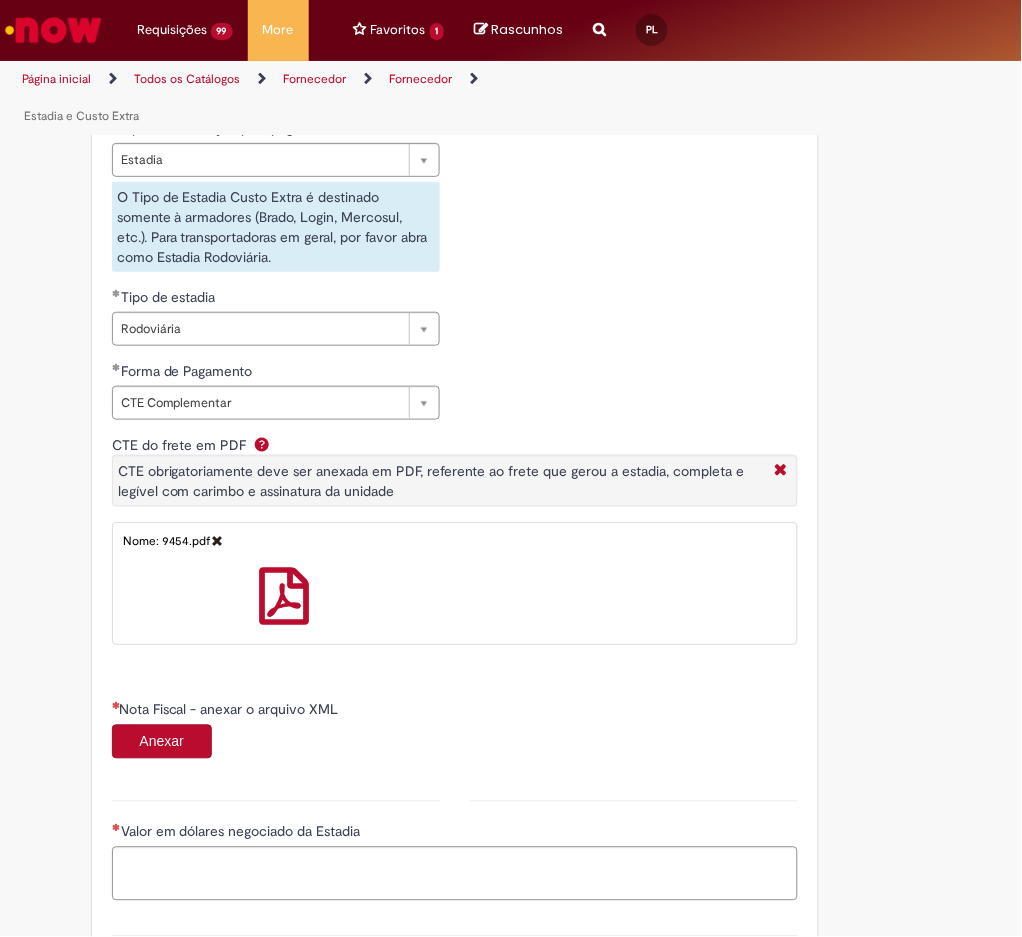 click on "Anexar" at bounding box center [162, 742] 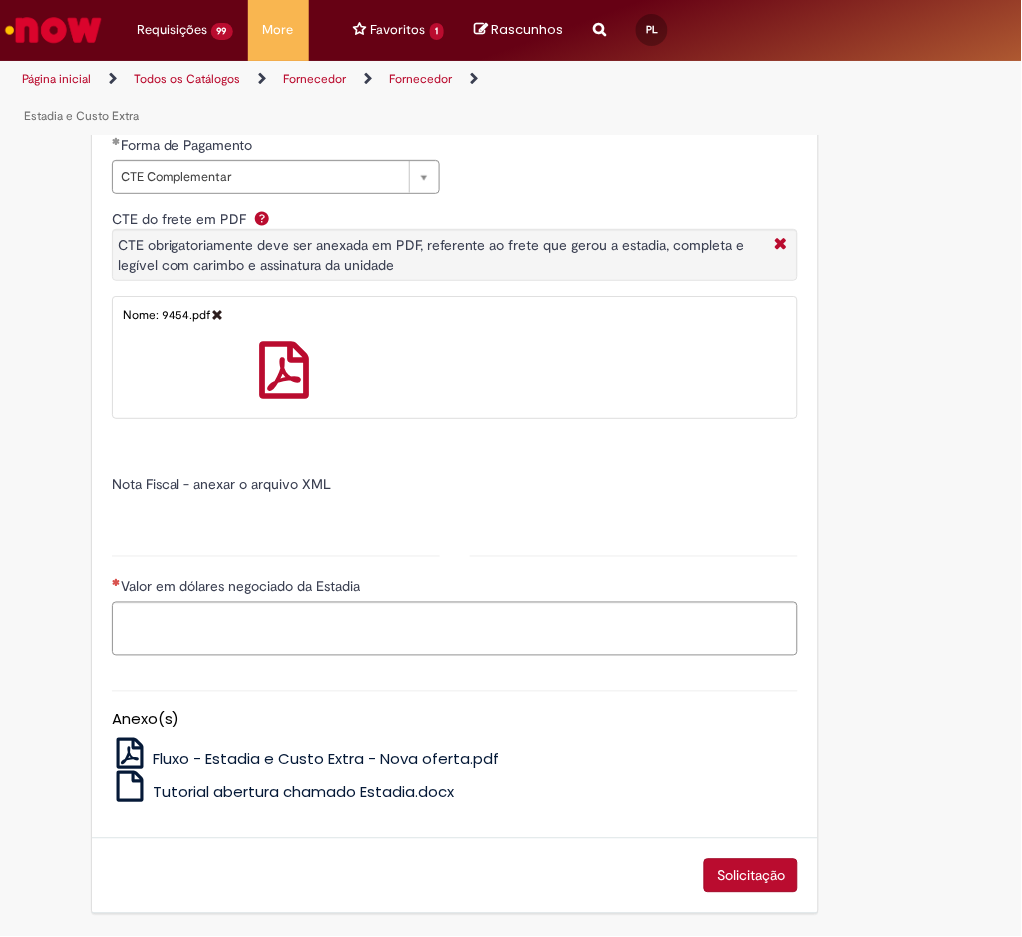 type on "******" 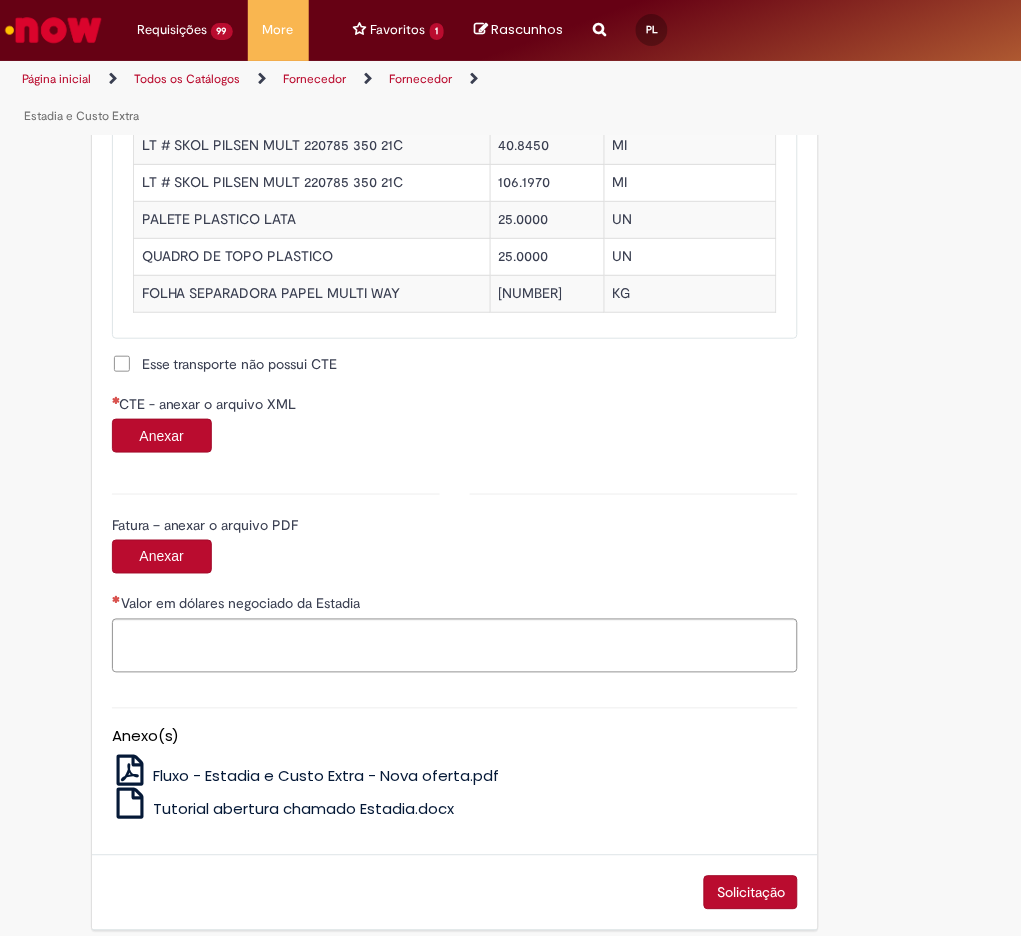 scroll, scrollTop: 2041, scrollLeft: 0, axis: vertical 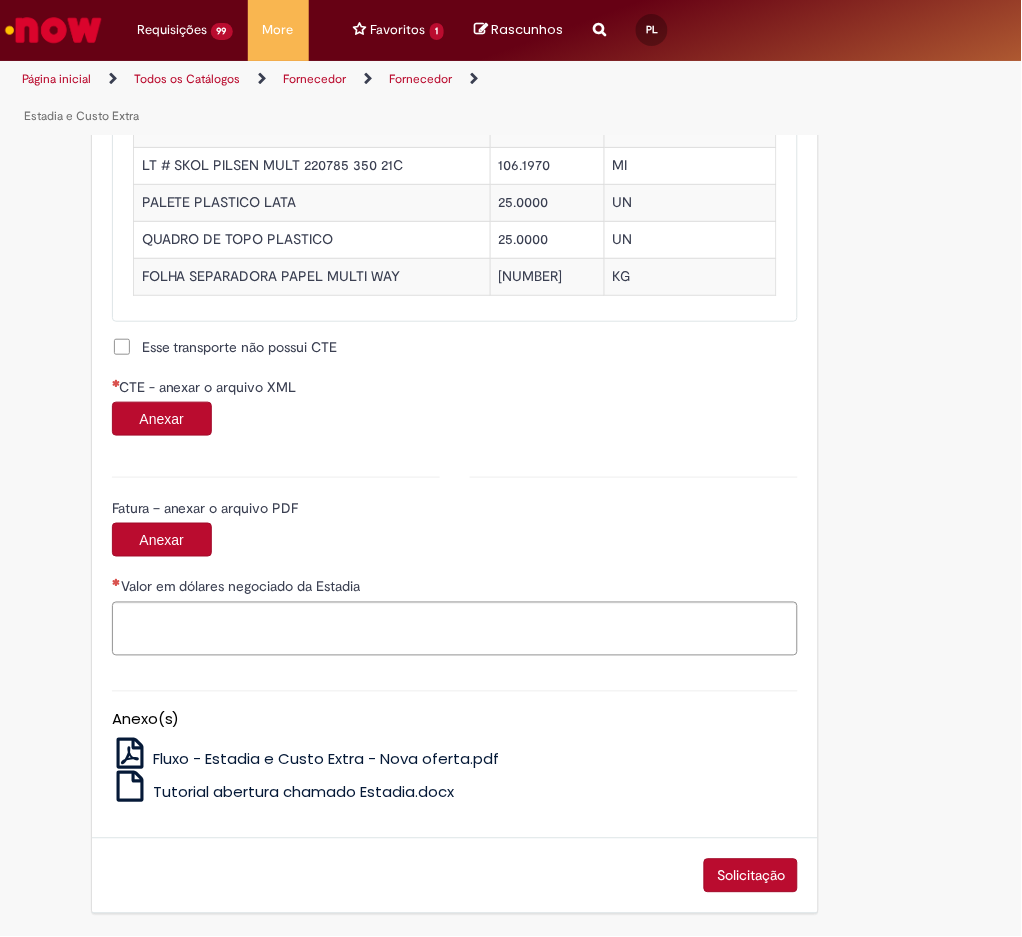 click on "Anexar" at bounding box center (162, 419) 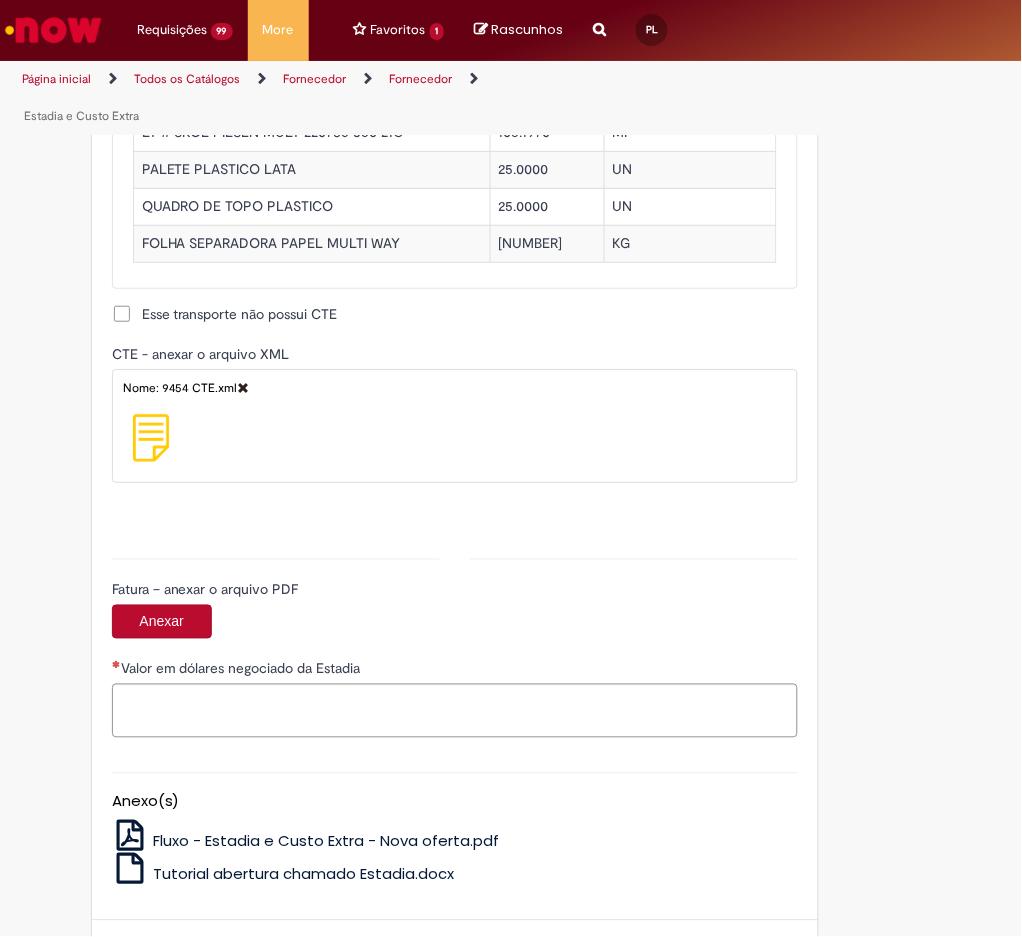 type on "**********" 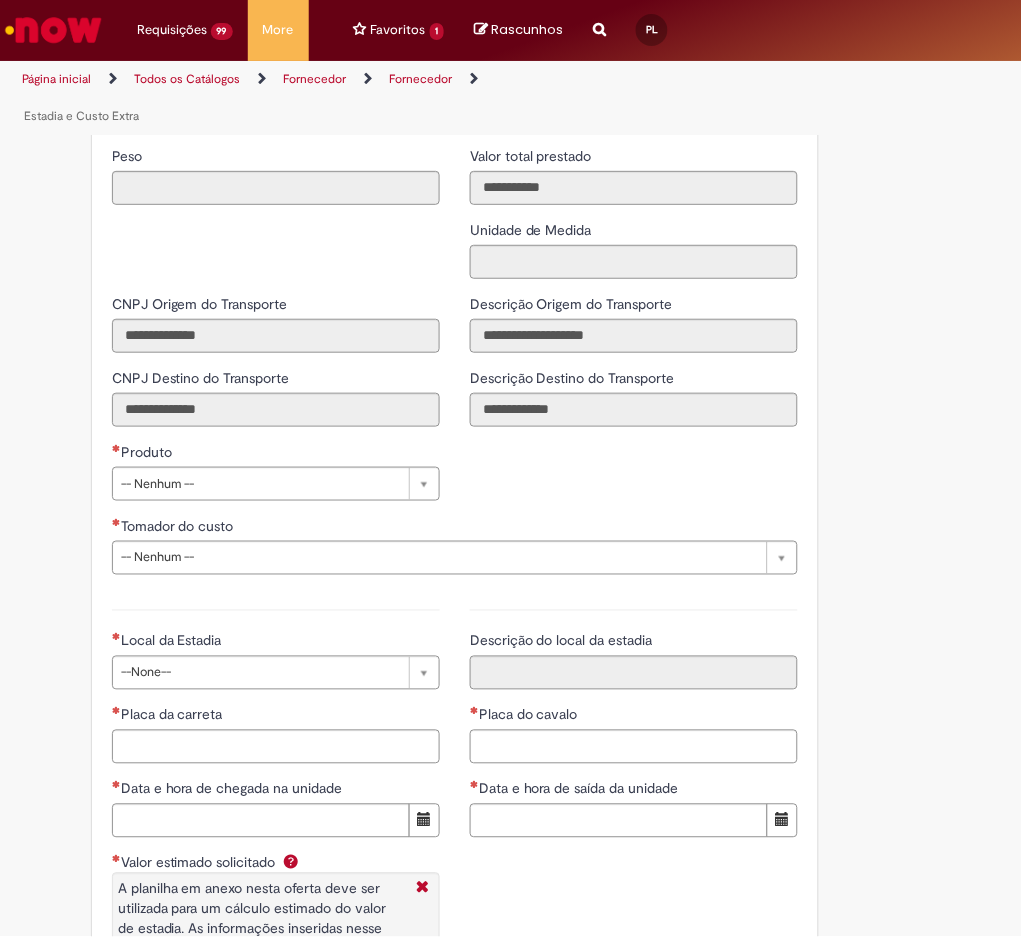 scroll, scrollTop: 2824, scrollLeft: 0, axis: vertical 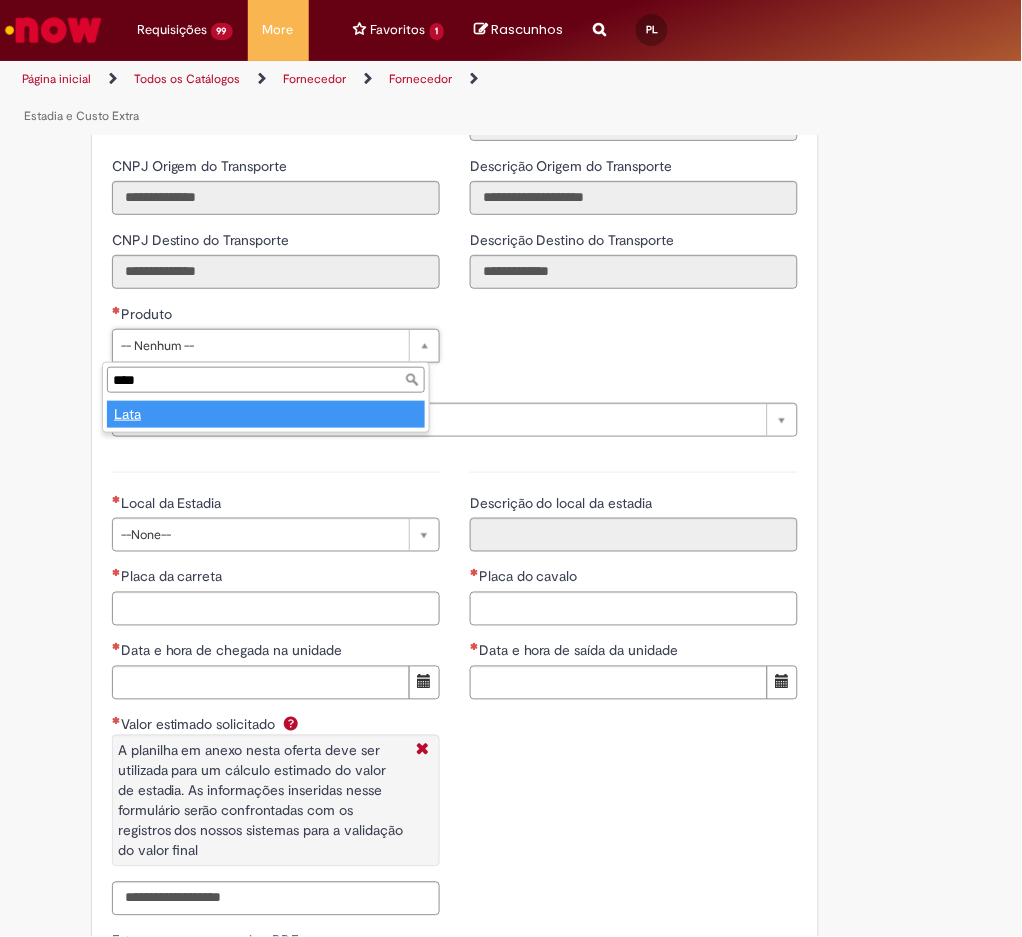 type on "****" 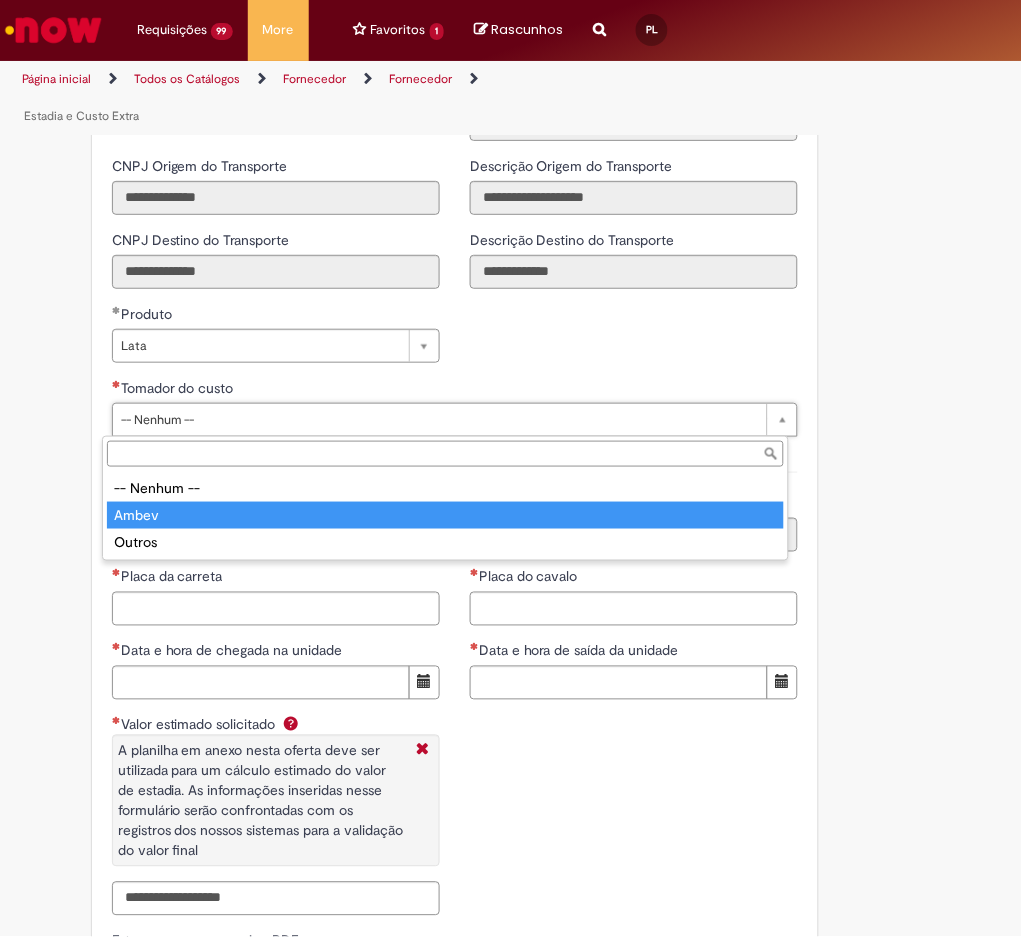 type on "*****" 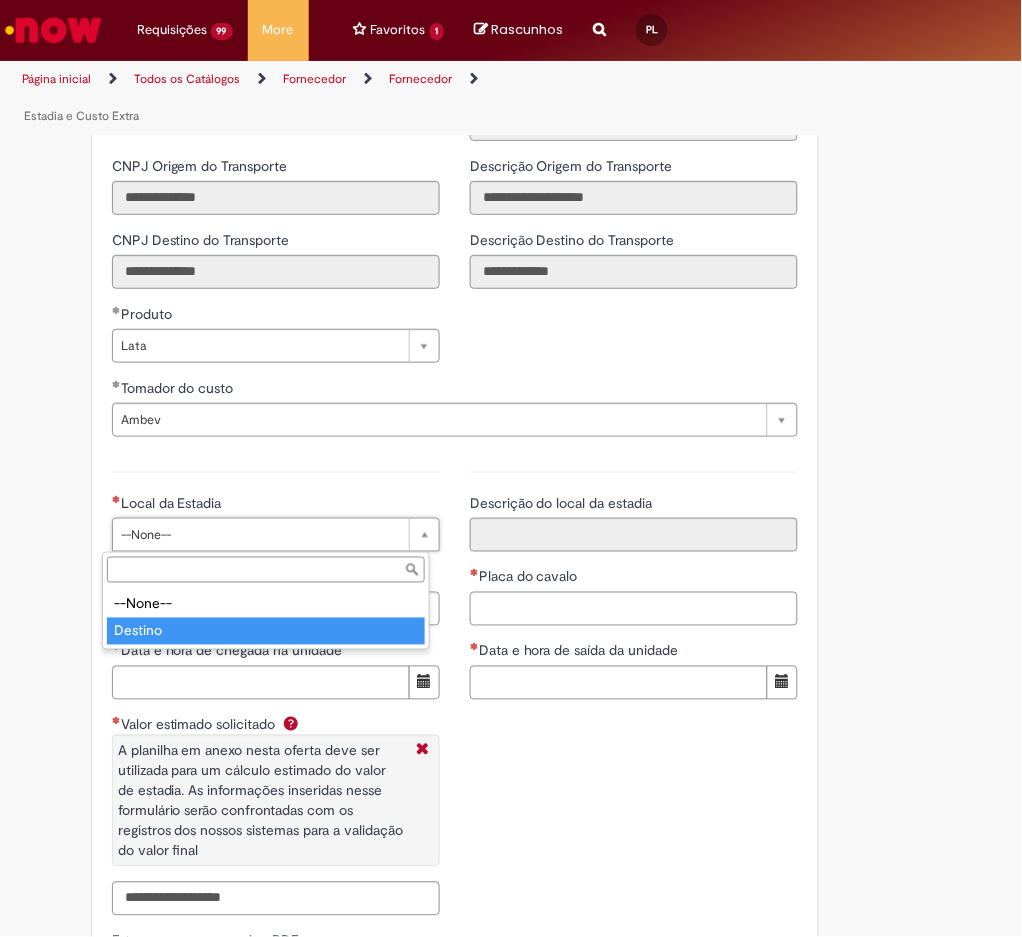 type on "*******" 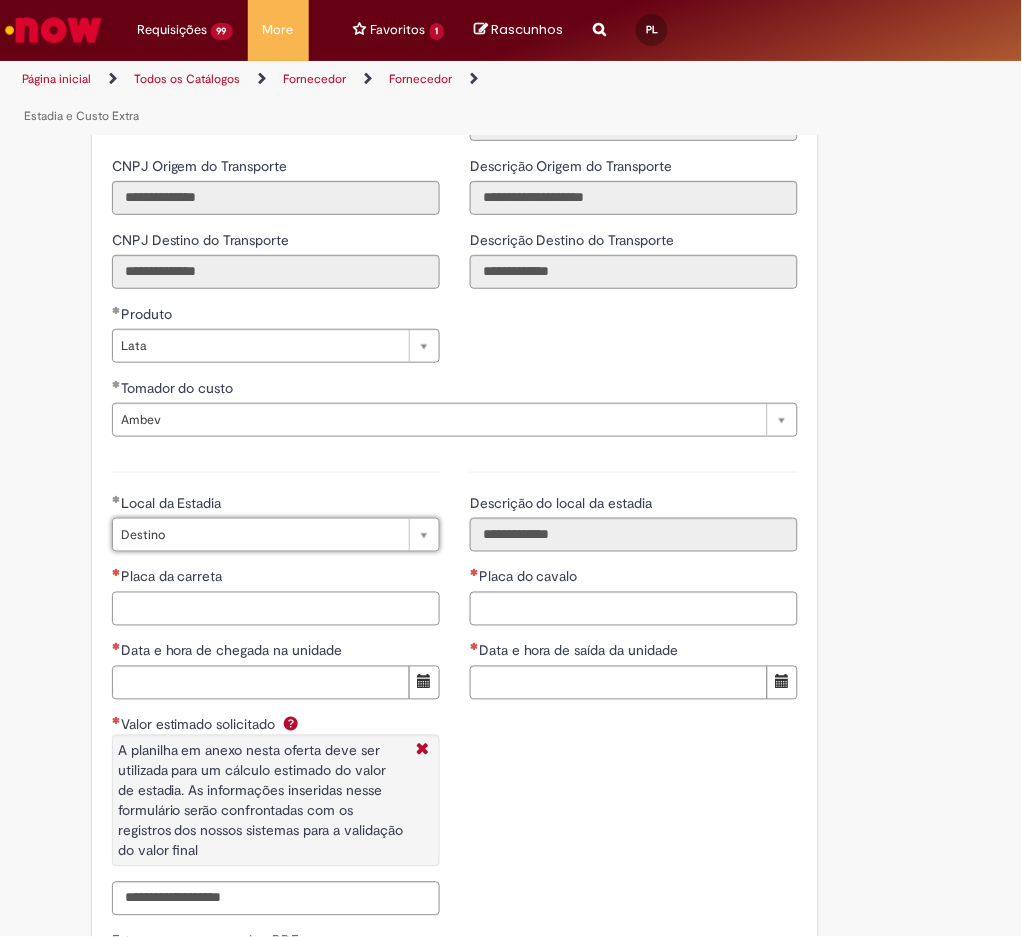 click on "Placa da carreta" at bounding box center [276, 609] 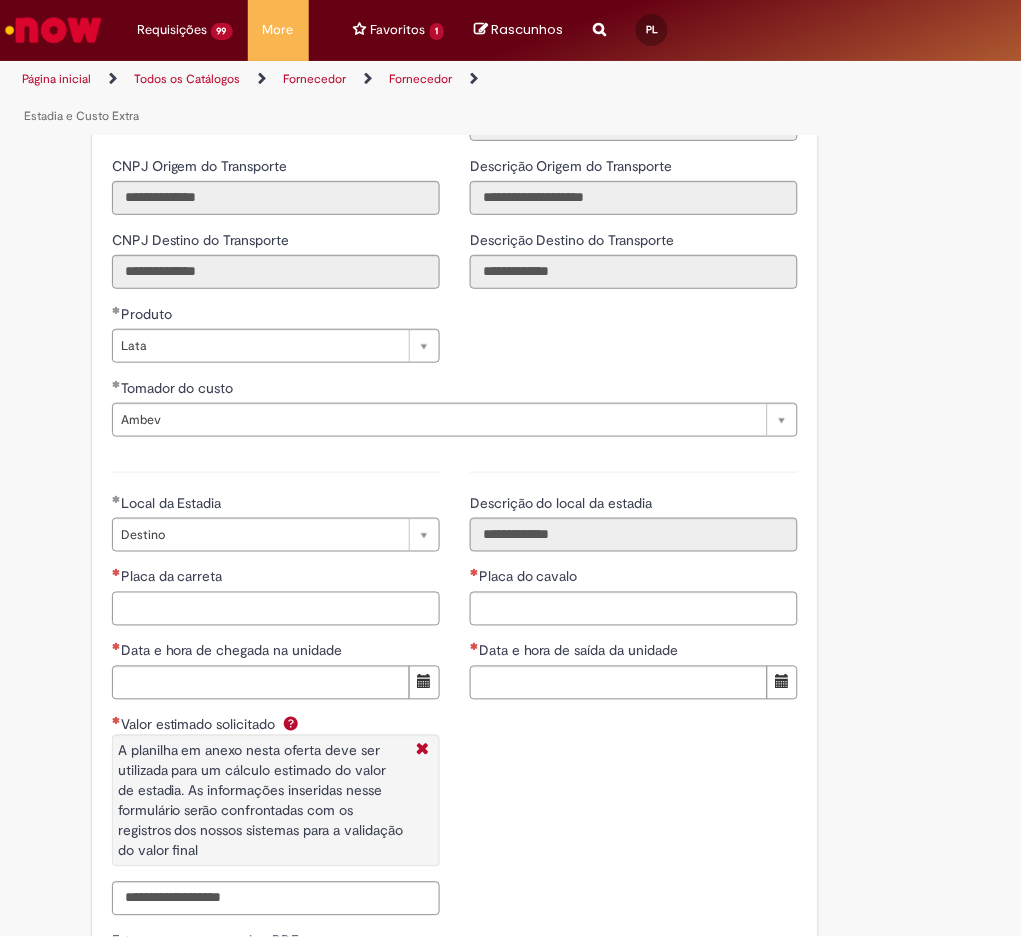 click on "Placa da carreta" at bounding box center (276, 609) 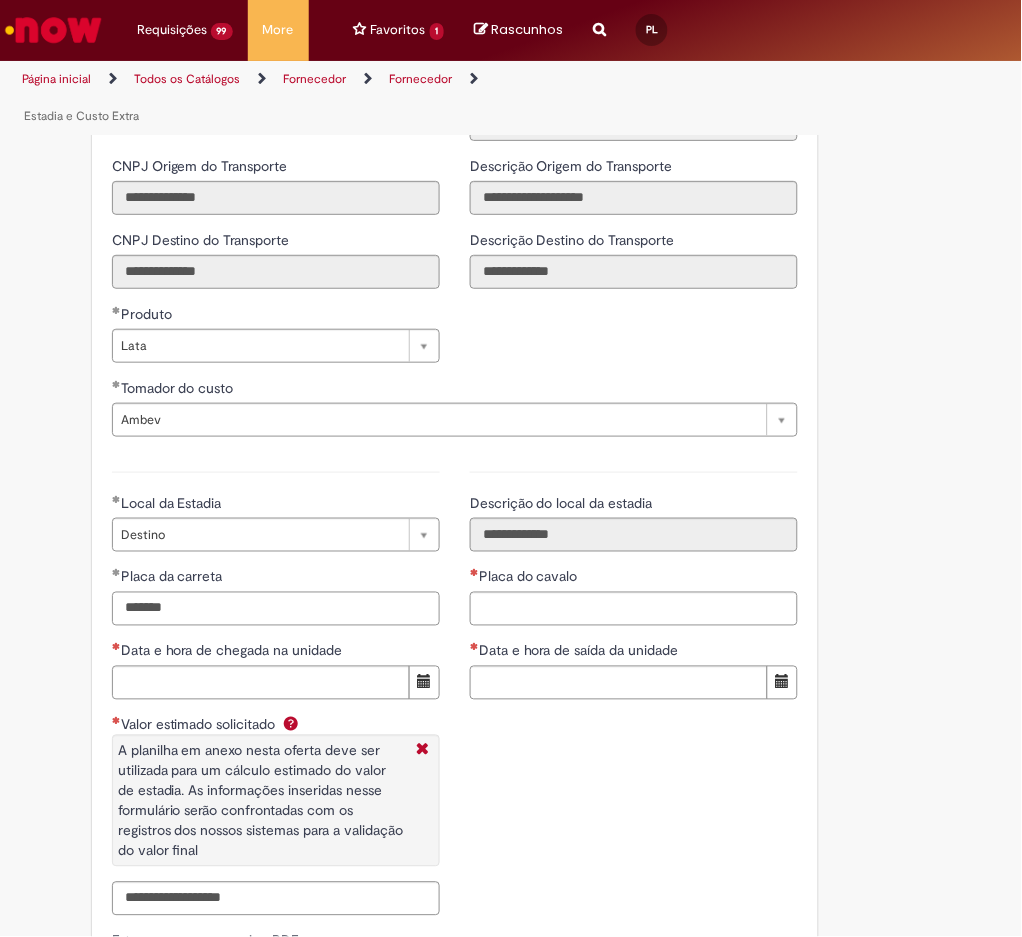 type on "*******" 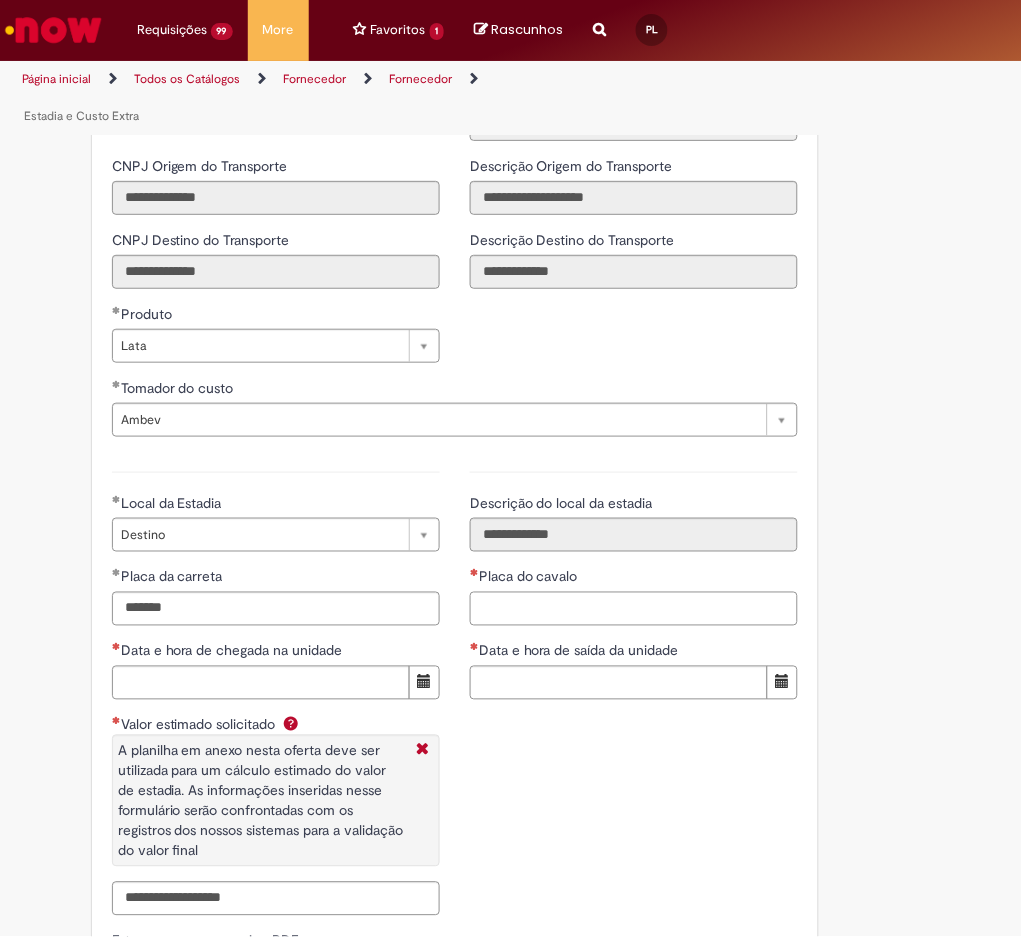 click on "Placa do cavalo" at bounding box center [634, 609] 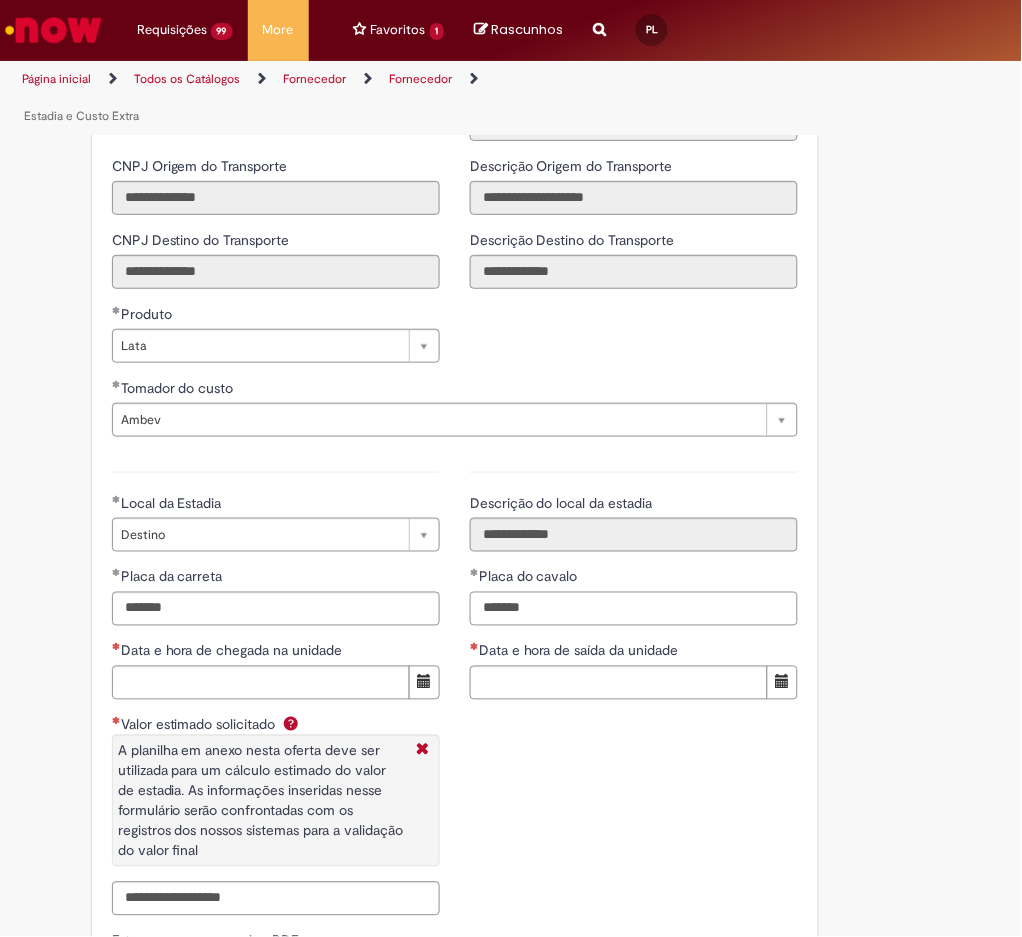 type on "*******" 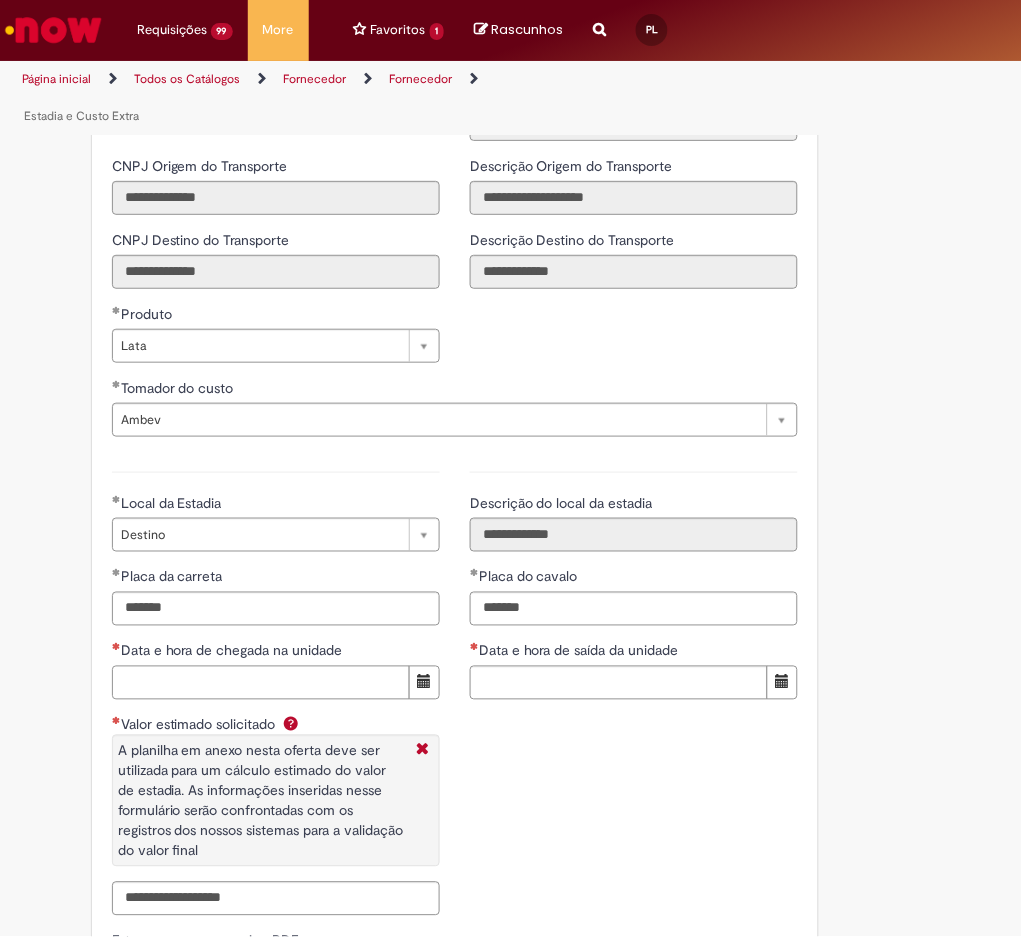 click on "Data e hora de chegada na unidade" at bounding box center (261, 683) 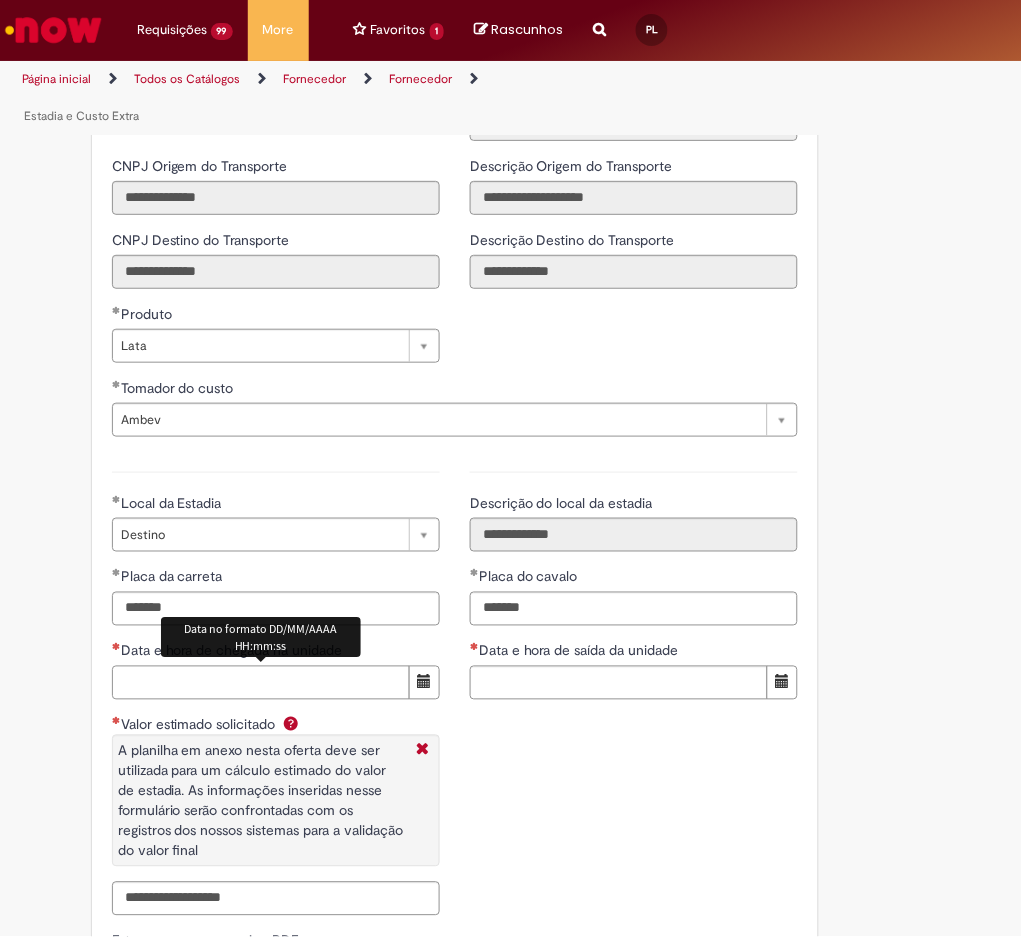 paste on "**********" 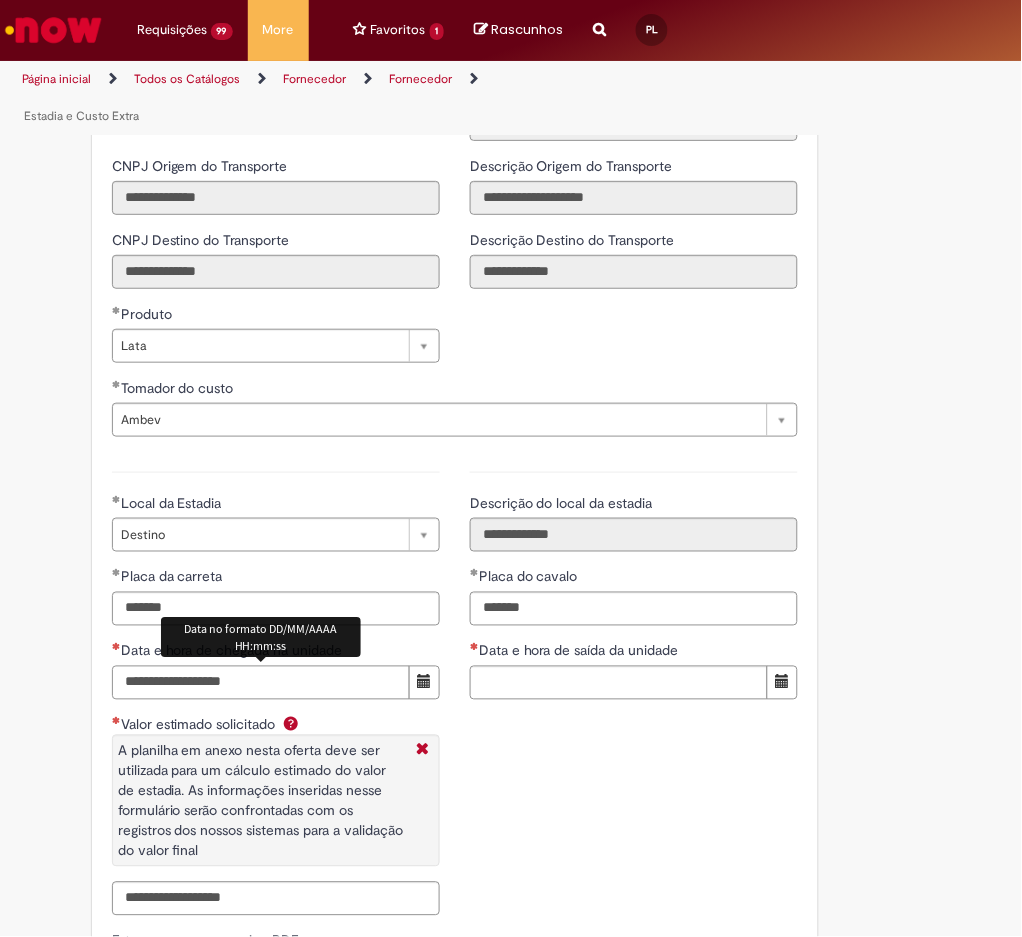 type on "**********" 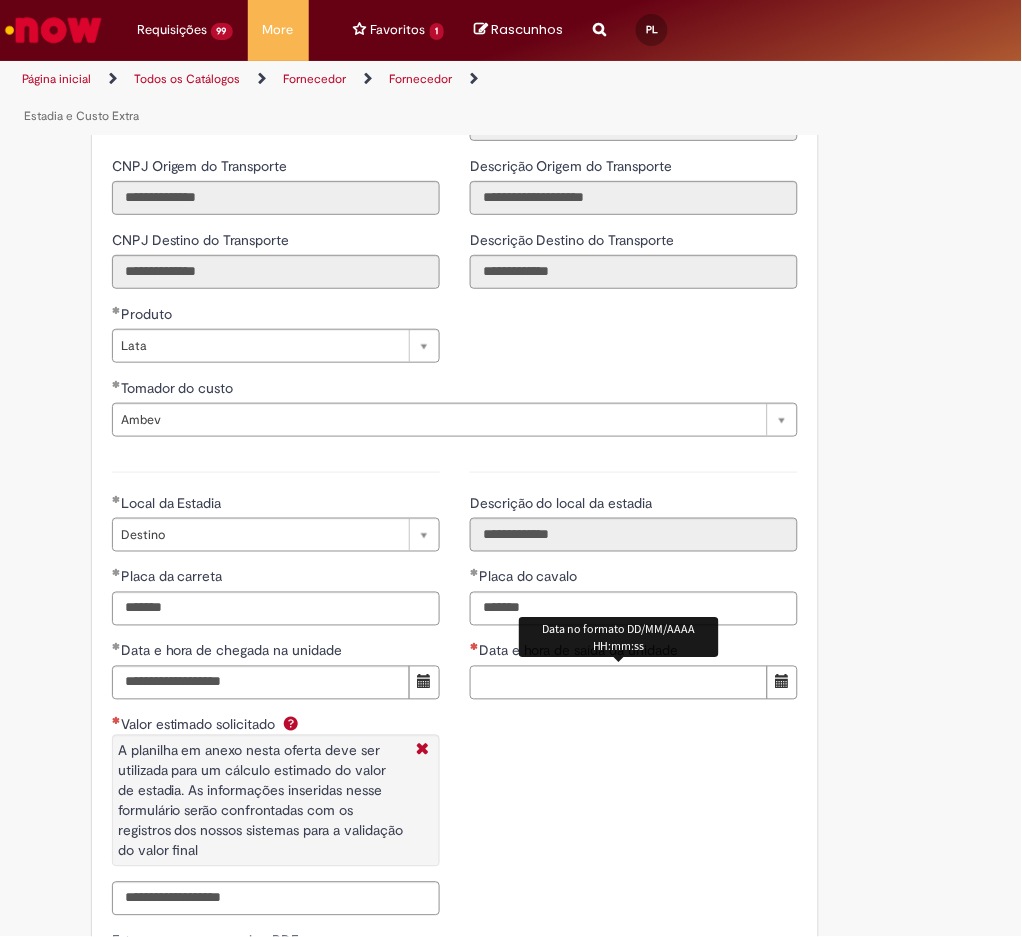 click on "Data e hora de saída da unidade" at bounding box center [619, 683] 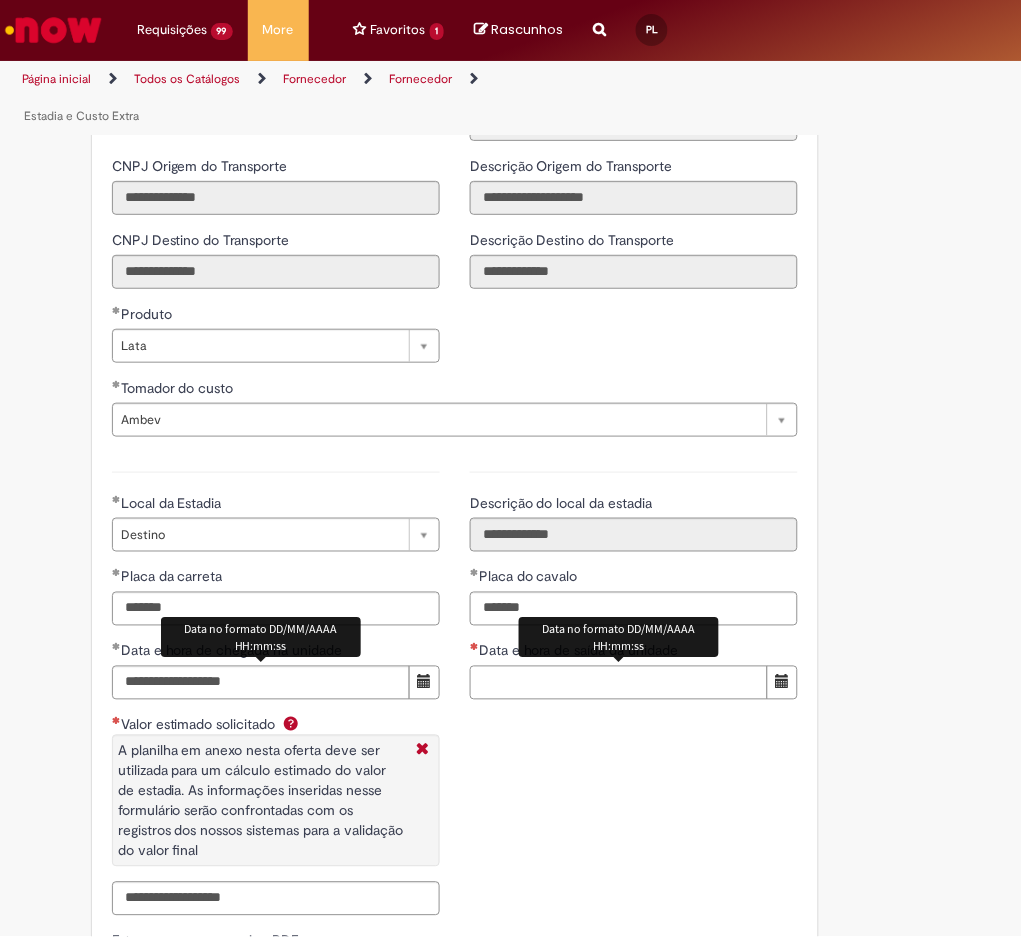 paste on "**********" 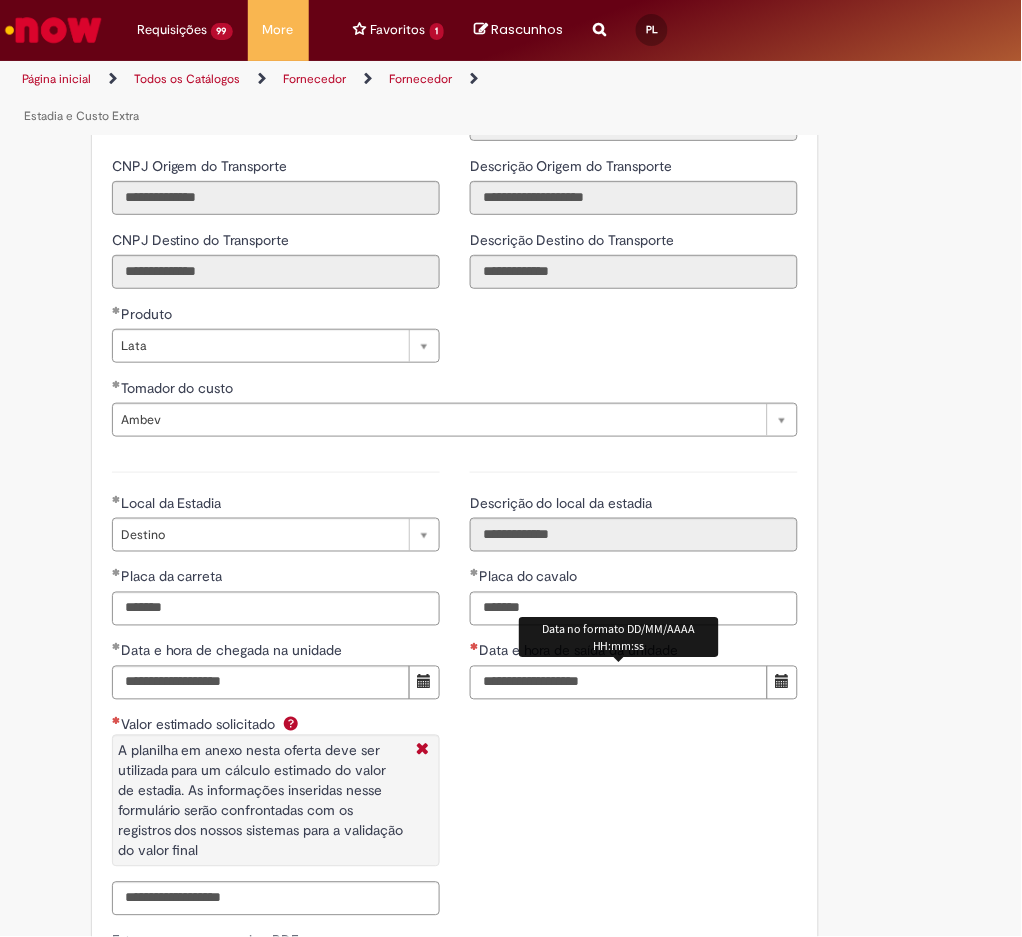 type on "**********" 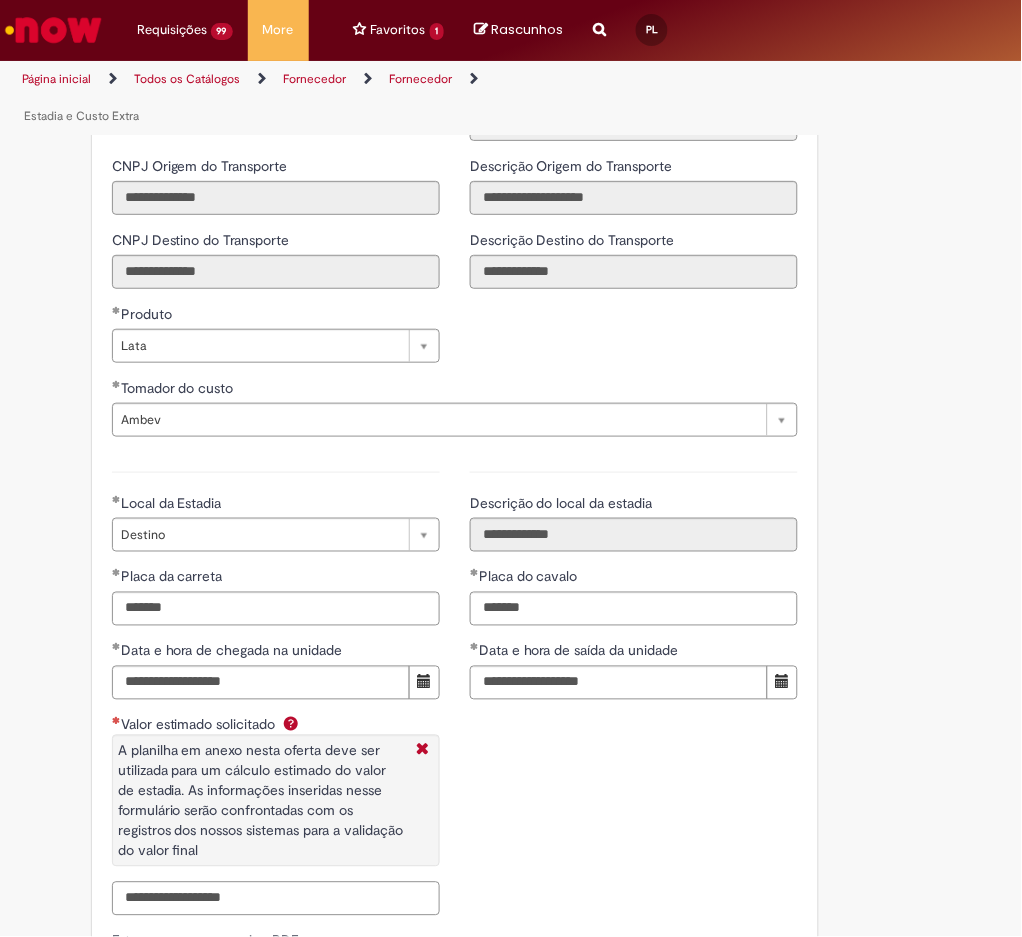 click on "Valor estimado solicitado A planilha em anexo nesta oferta deve ser utilizada para um cálculo estimado do valor de estadia. As informações inseridas nesse formulário serão confrontadas com os registros dos nossos sistemas para a validação do valor final" at bounding box center (276, 899) 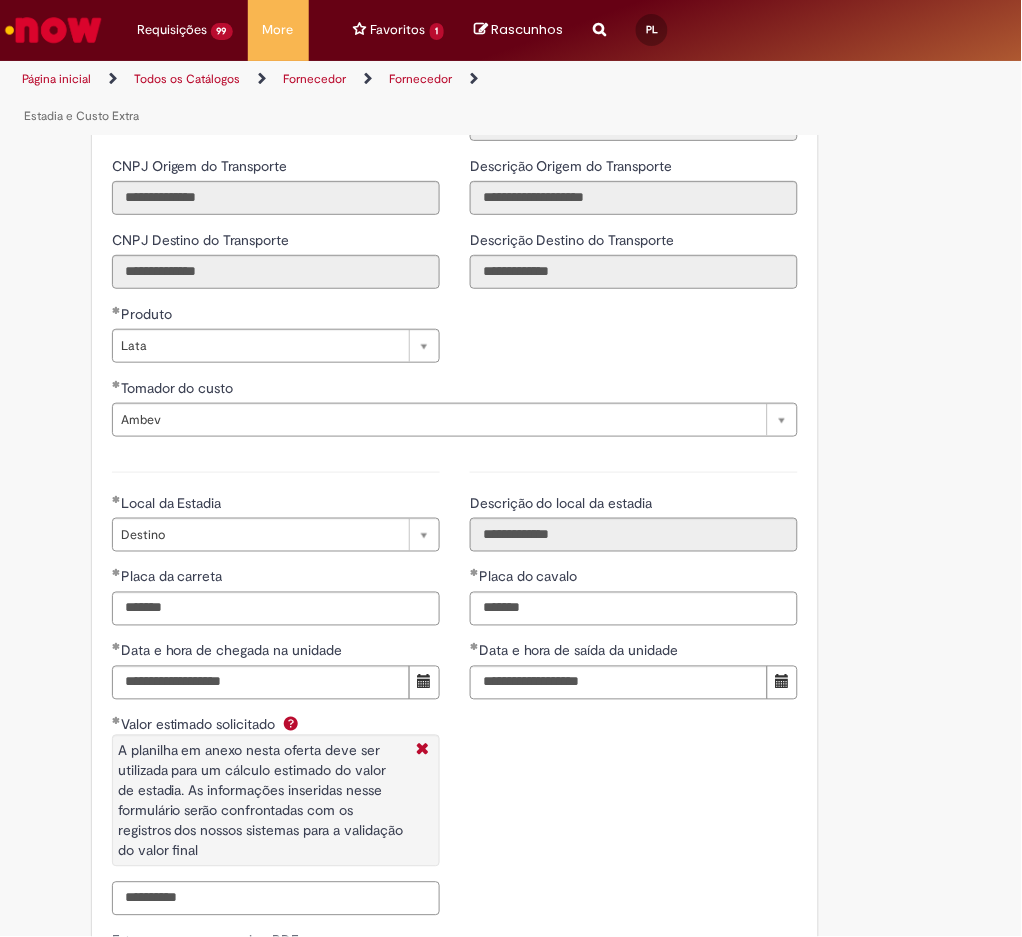 scroll, scrollTop: 3091, scrollLeft: 0, axis: vertical 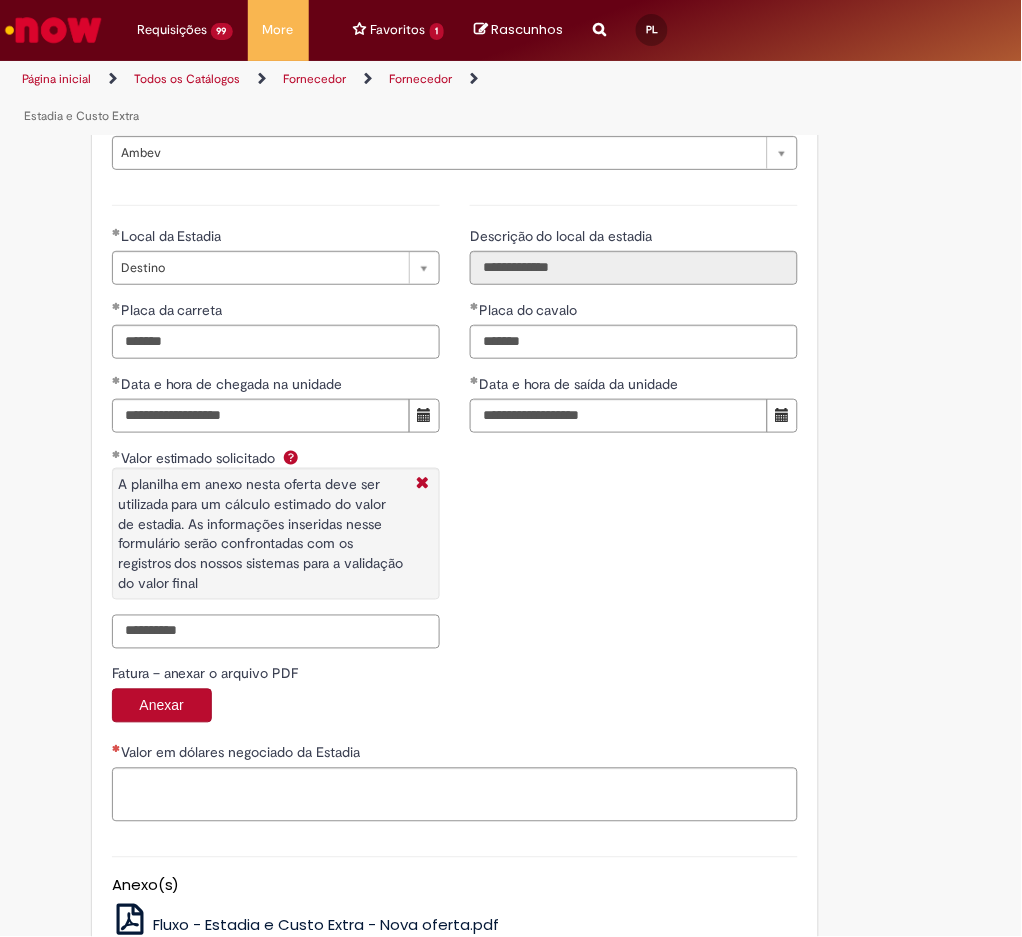 type on "*********" 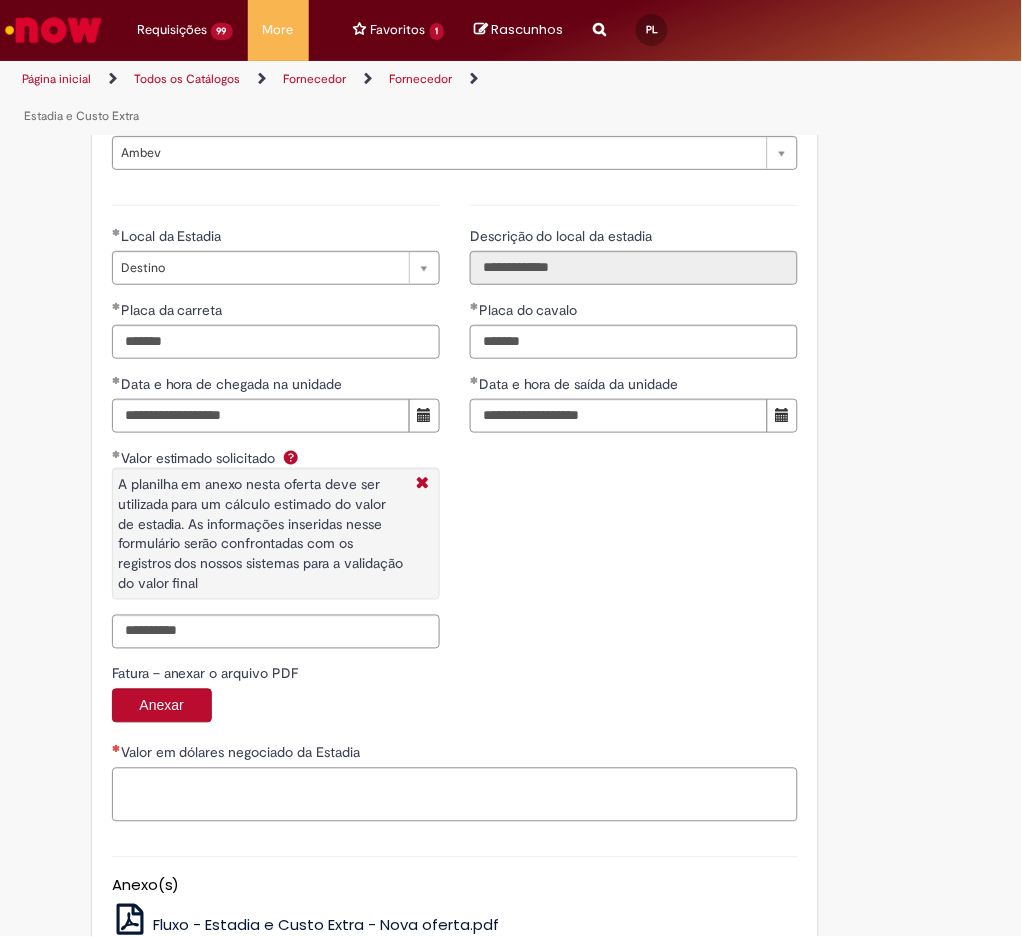 click on "Valor em dólares negociado da Estadia" at bounding box center (455, 795) 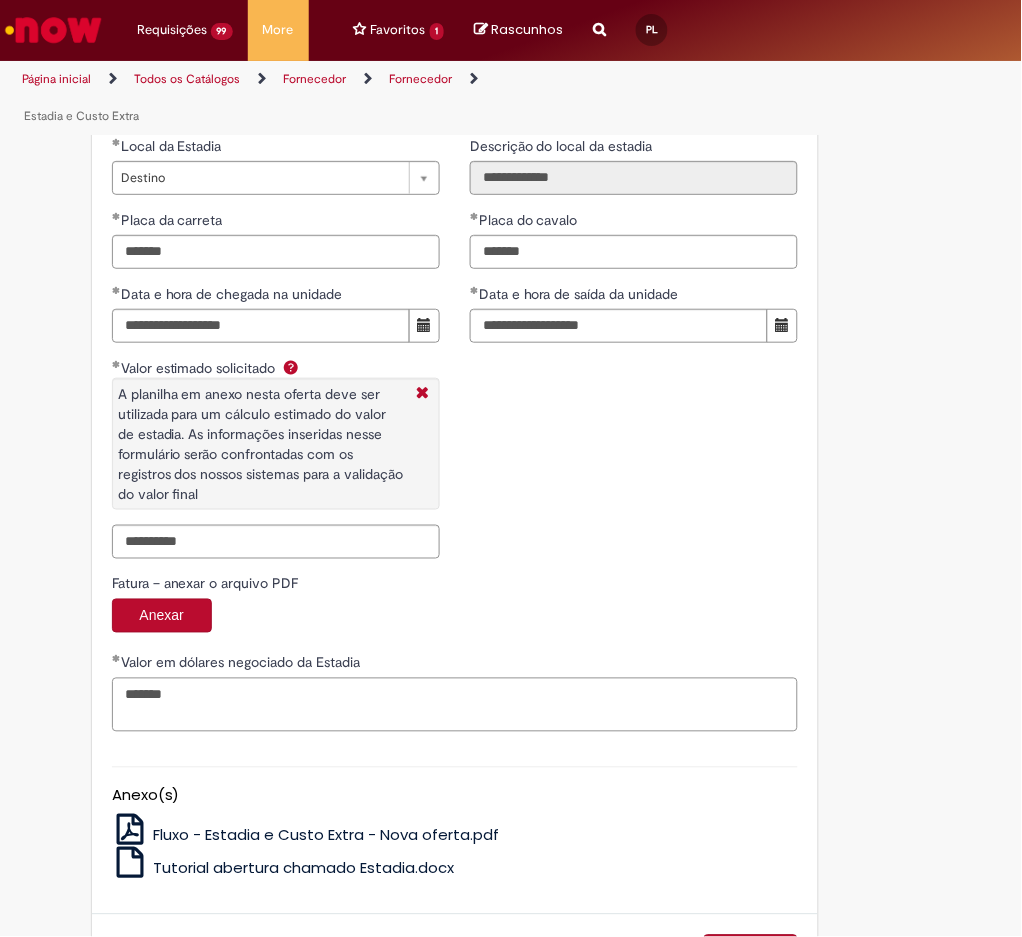 scroll, scrollTop: 3261, scrollLeft: 0, axis: vertical 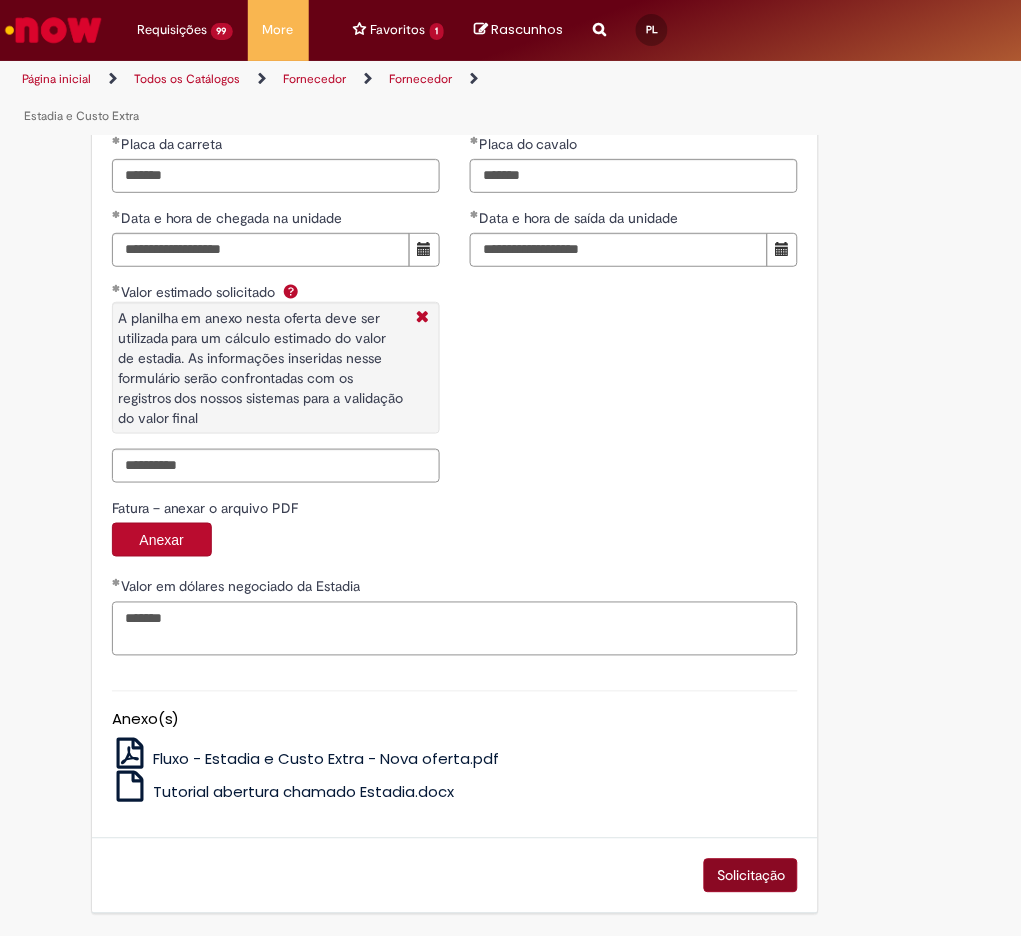 type on "*******" 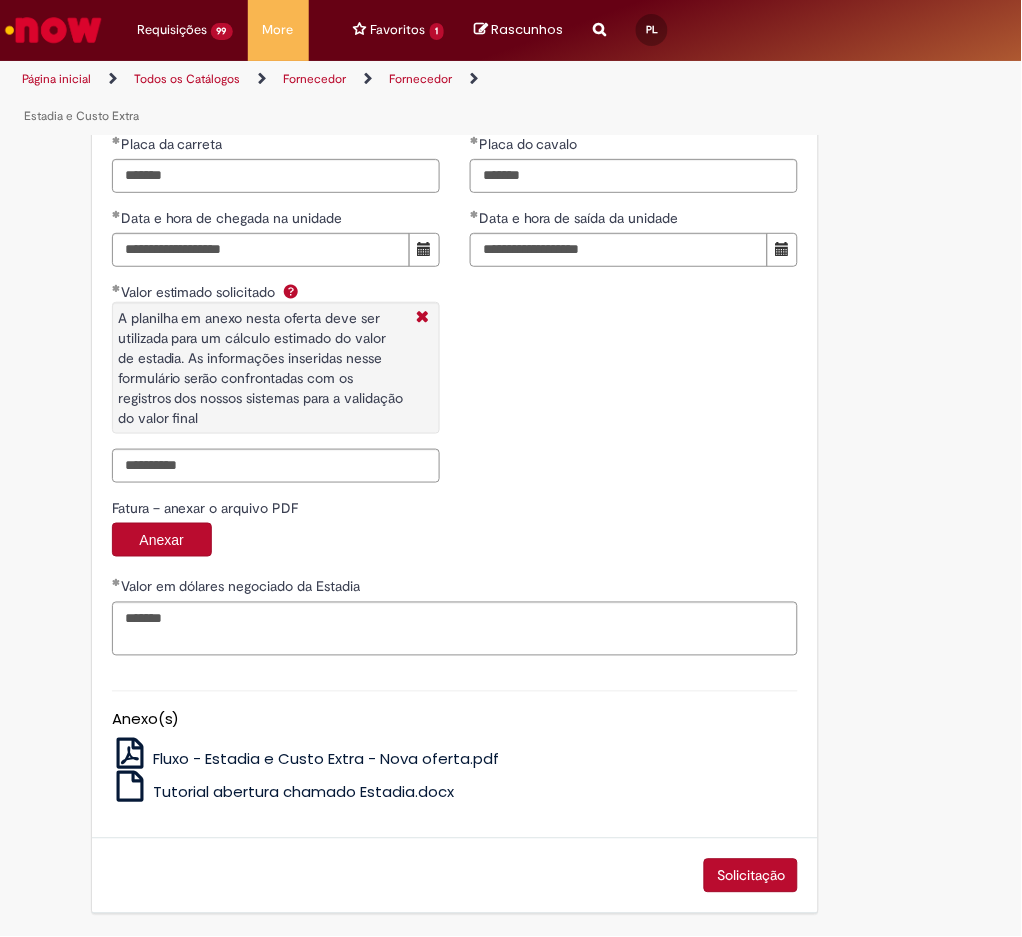 click on "Solicitação" at bounding box center [751, 876] 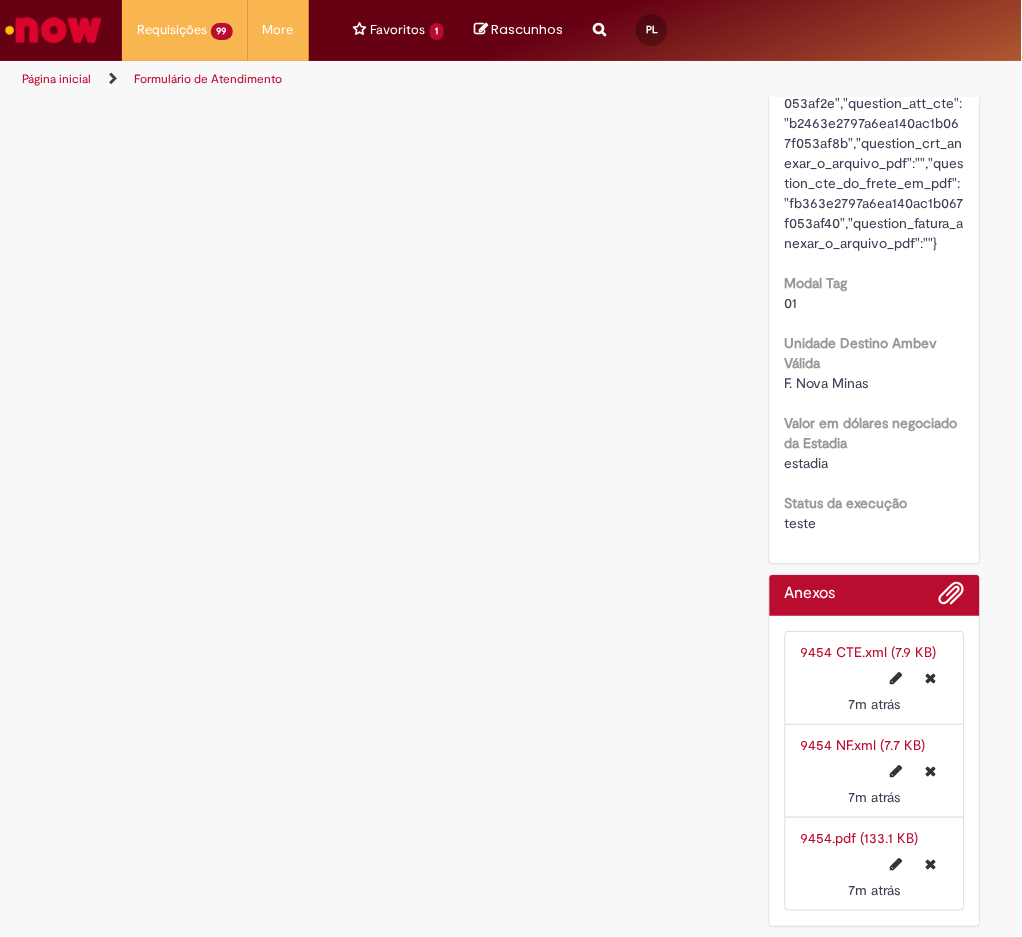 scroll, scrollTop: 0, scrollLeft: 0, axis: both 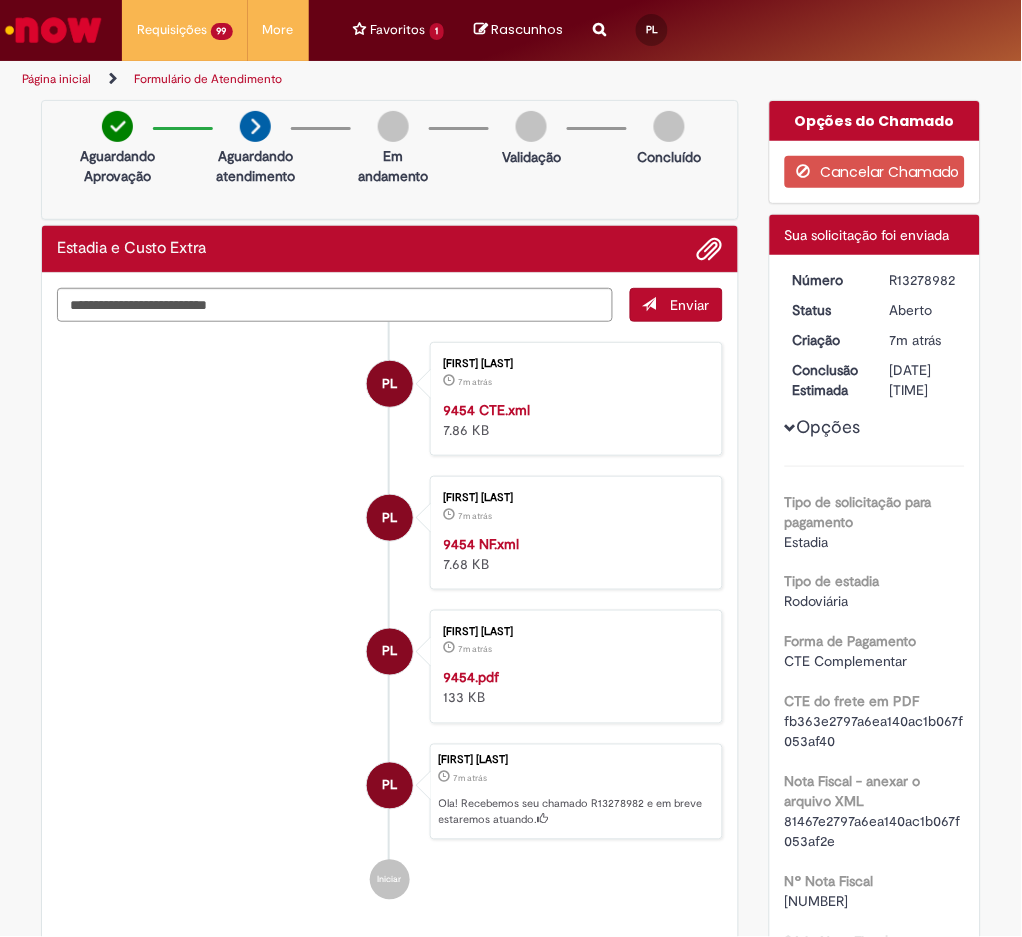 drag, startPoint x: 878, startPoint y: 277, endPoint x: 942, endPoint y: 278, distance: 64.00781 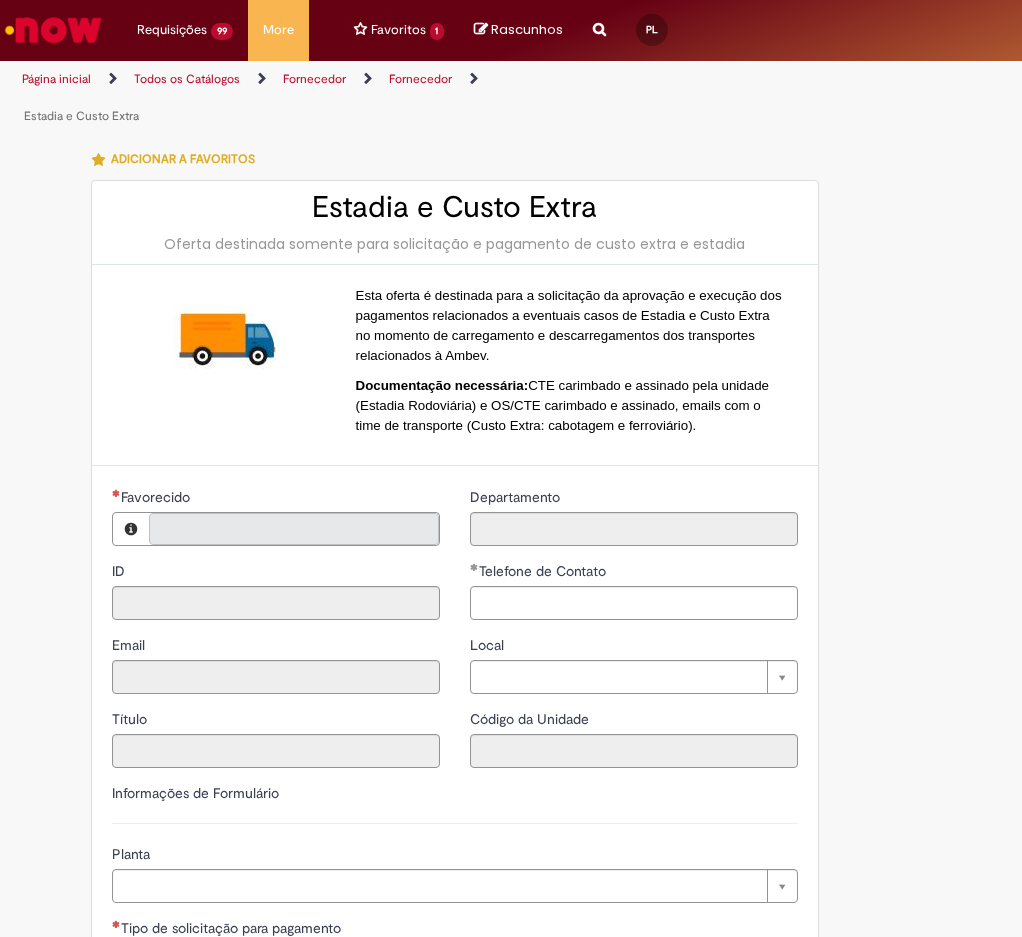 type on "**********" 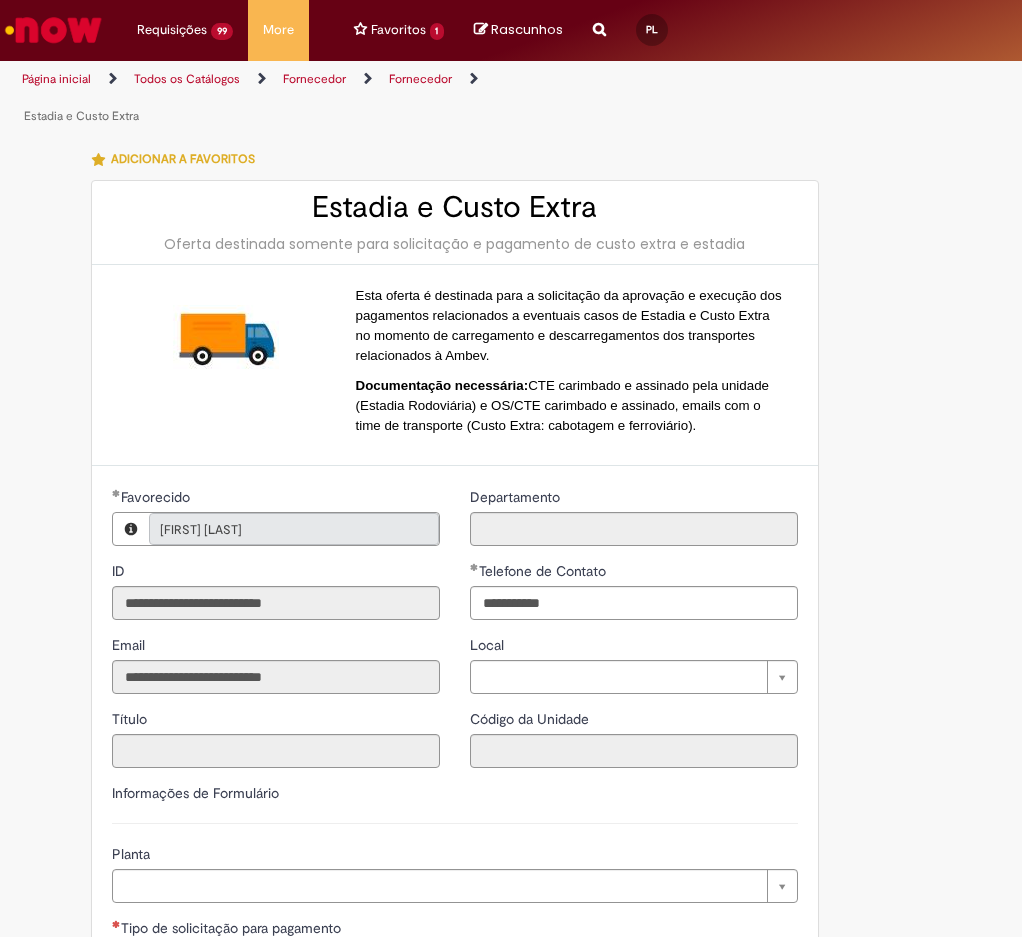 type on "**********" 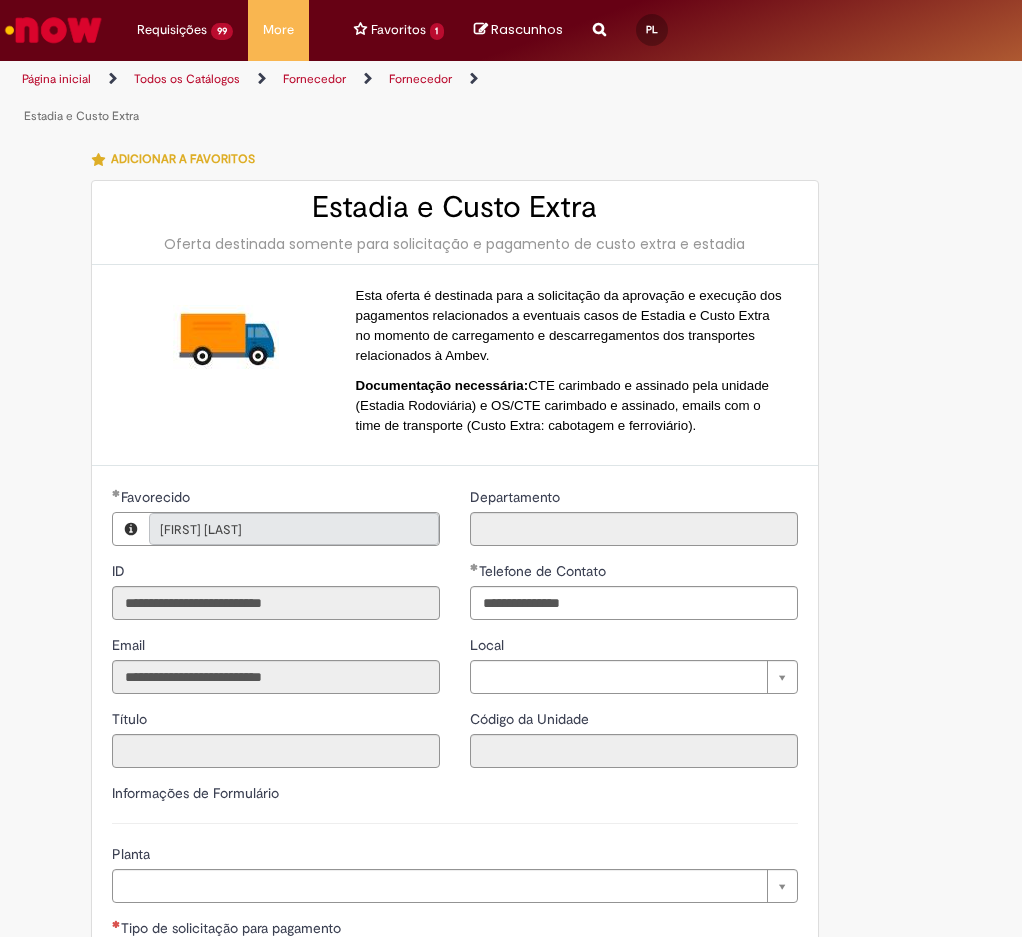 type on "**********" 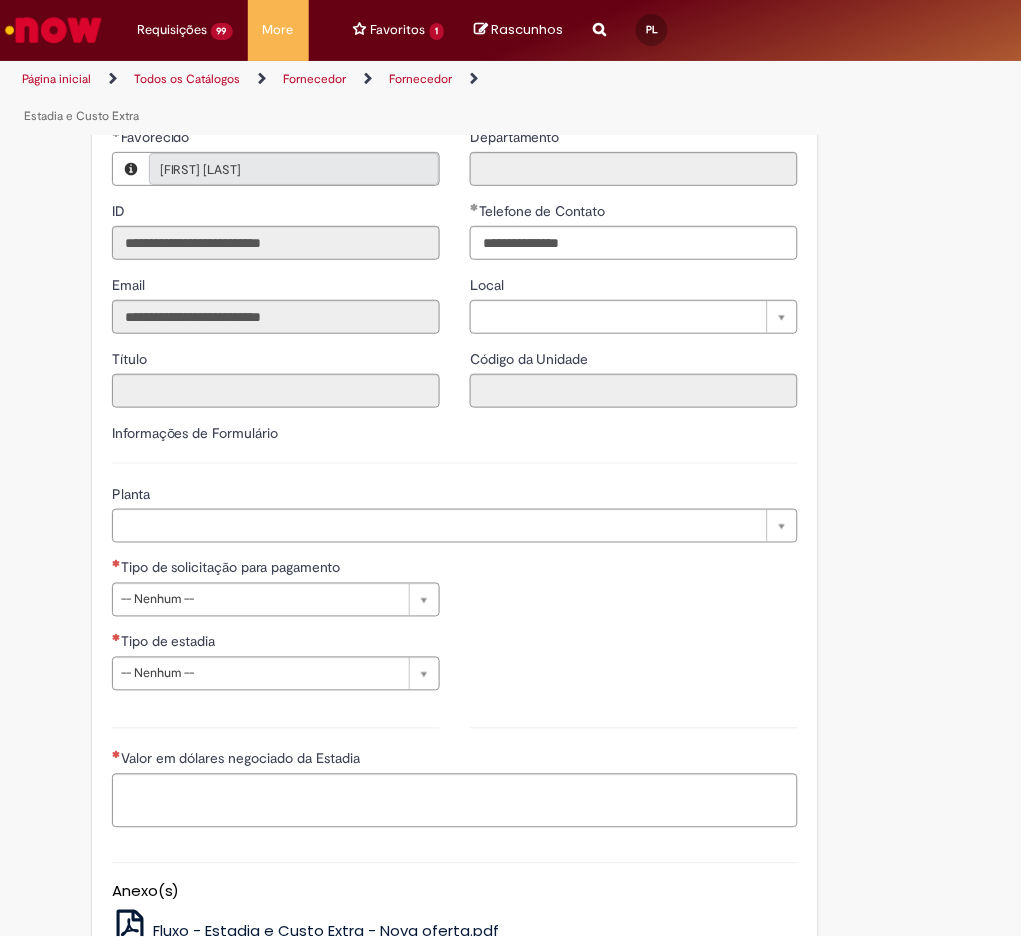 scroll, scrollTop: 533, scrollLeft: 0, axis: vertical 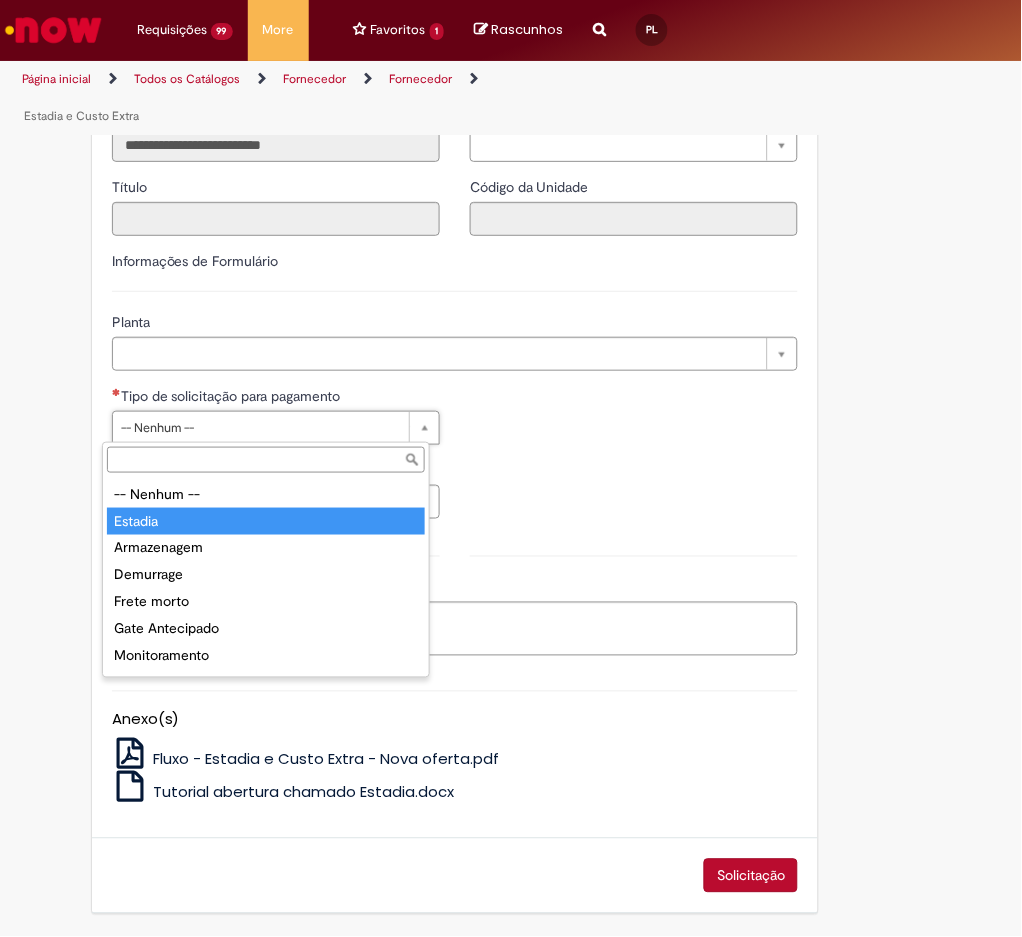 type on "*******" 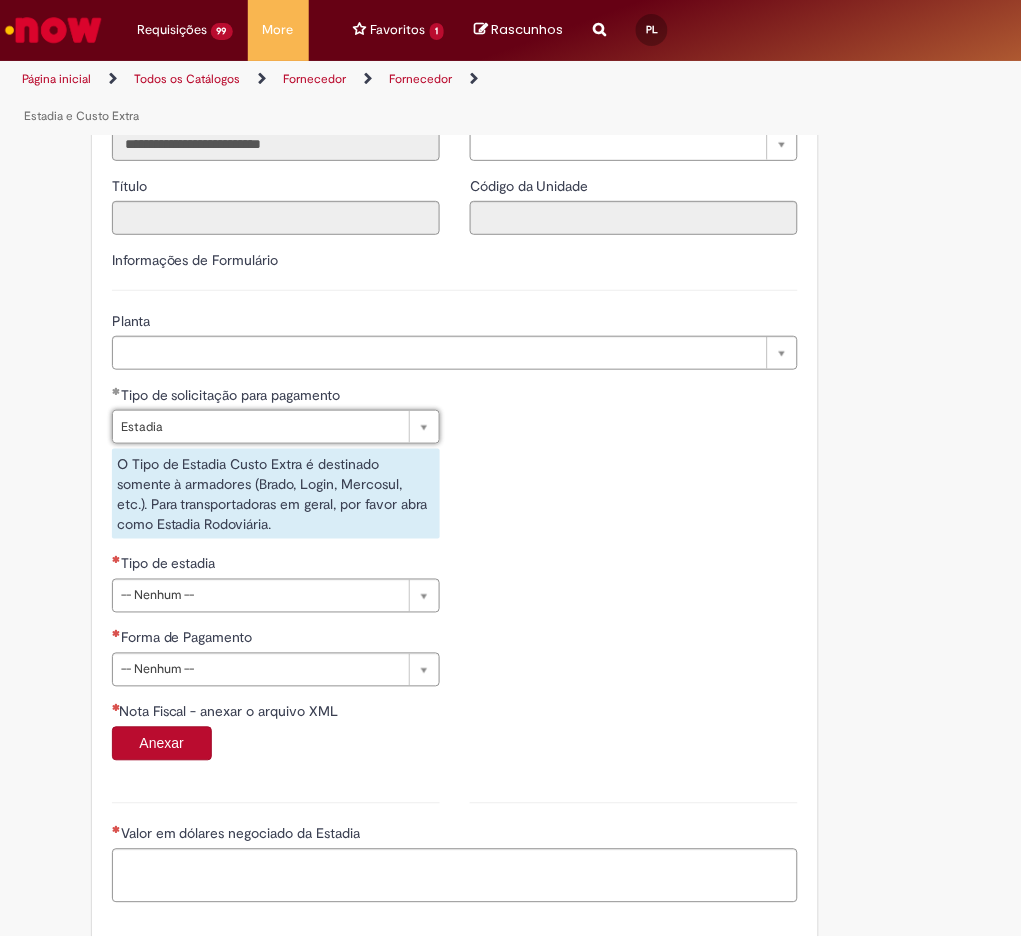 click on "**********" at bounding box center (276, 543) 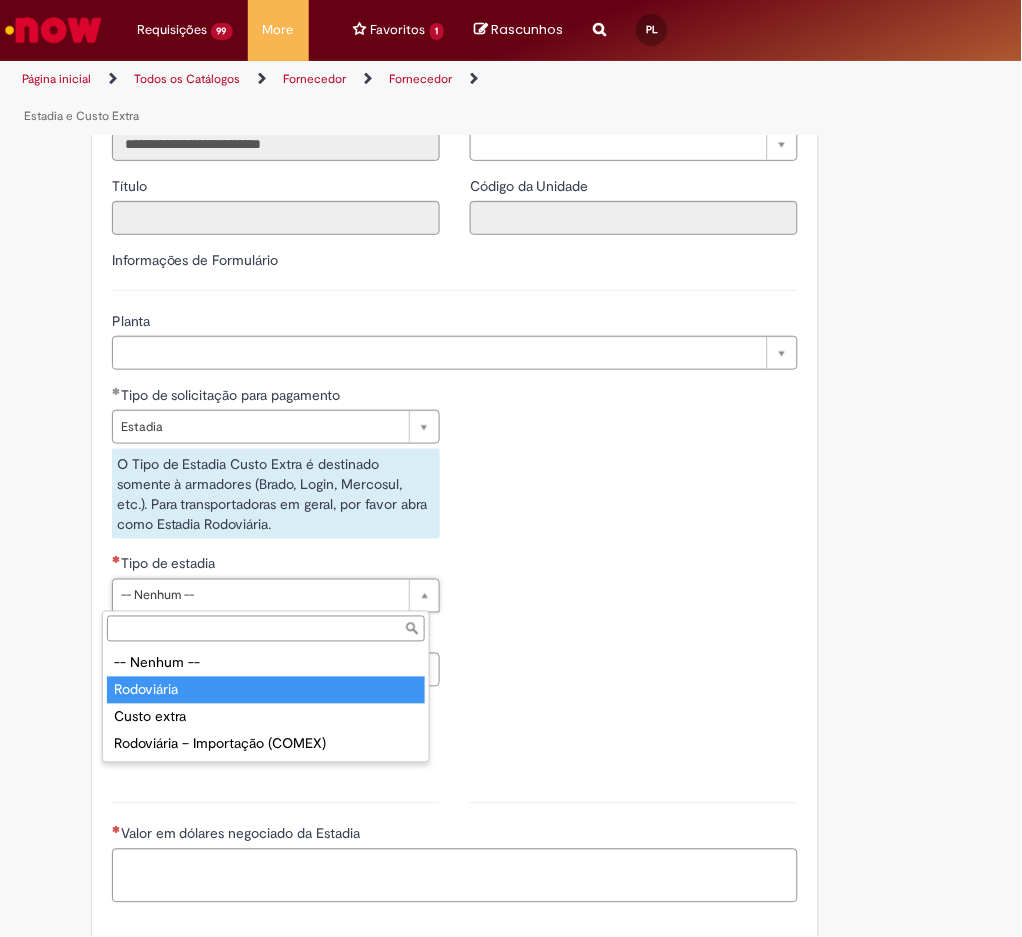 type on "**********" 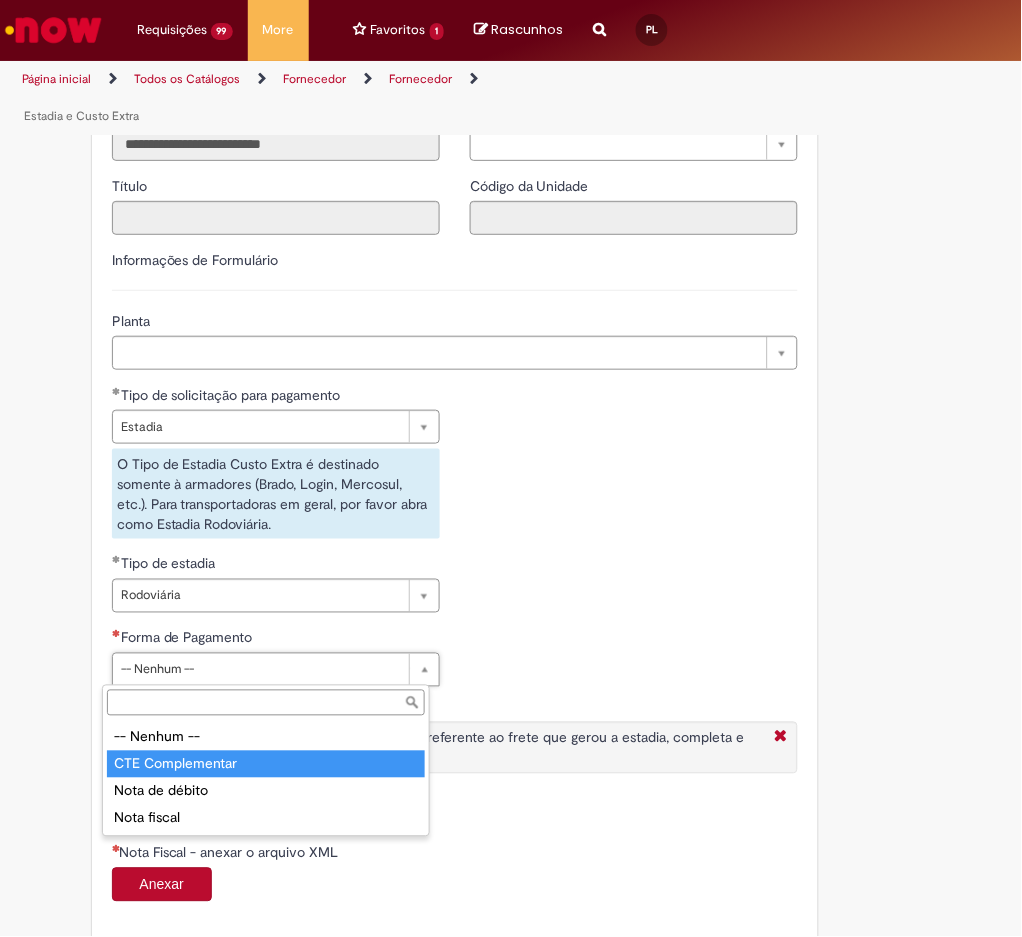 type on "**********" 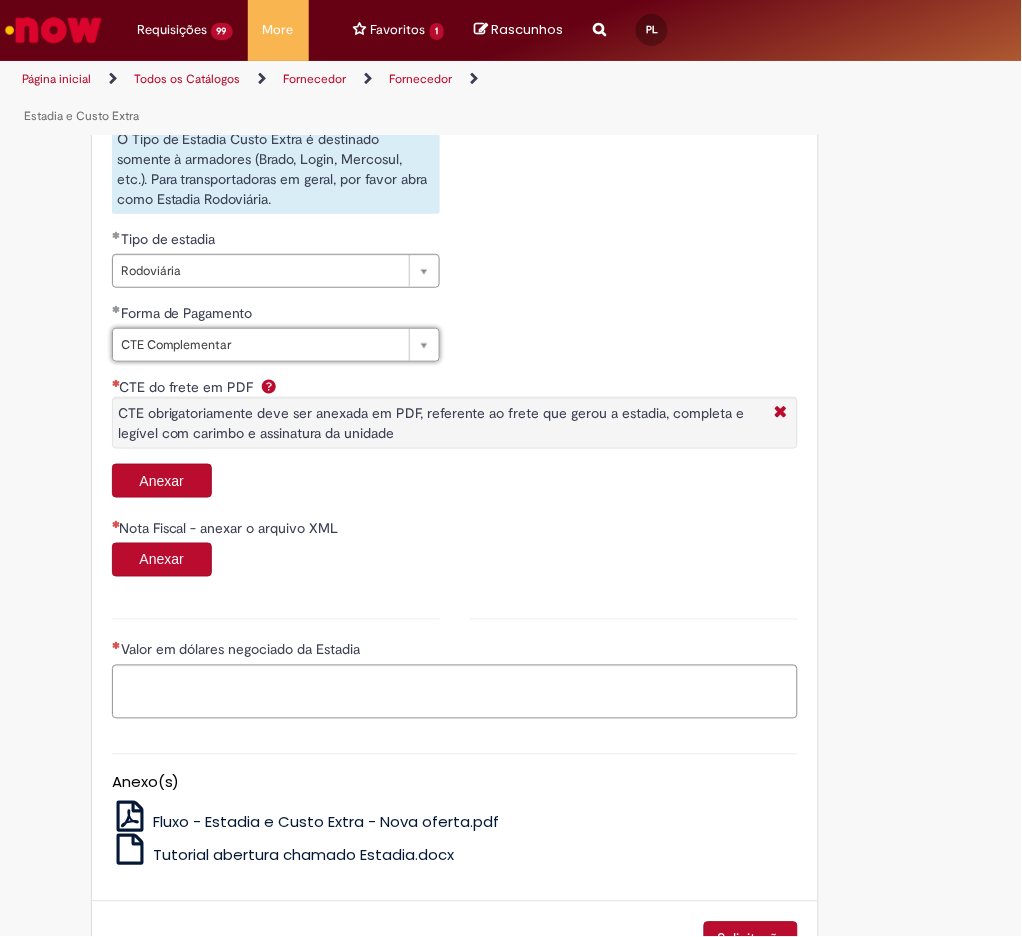scroll, scrollTop: 923, scrollLeft: 0, axis: vertical 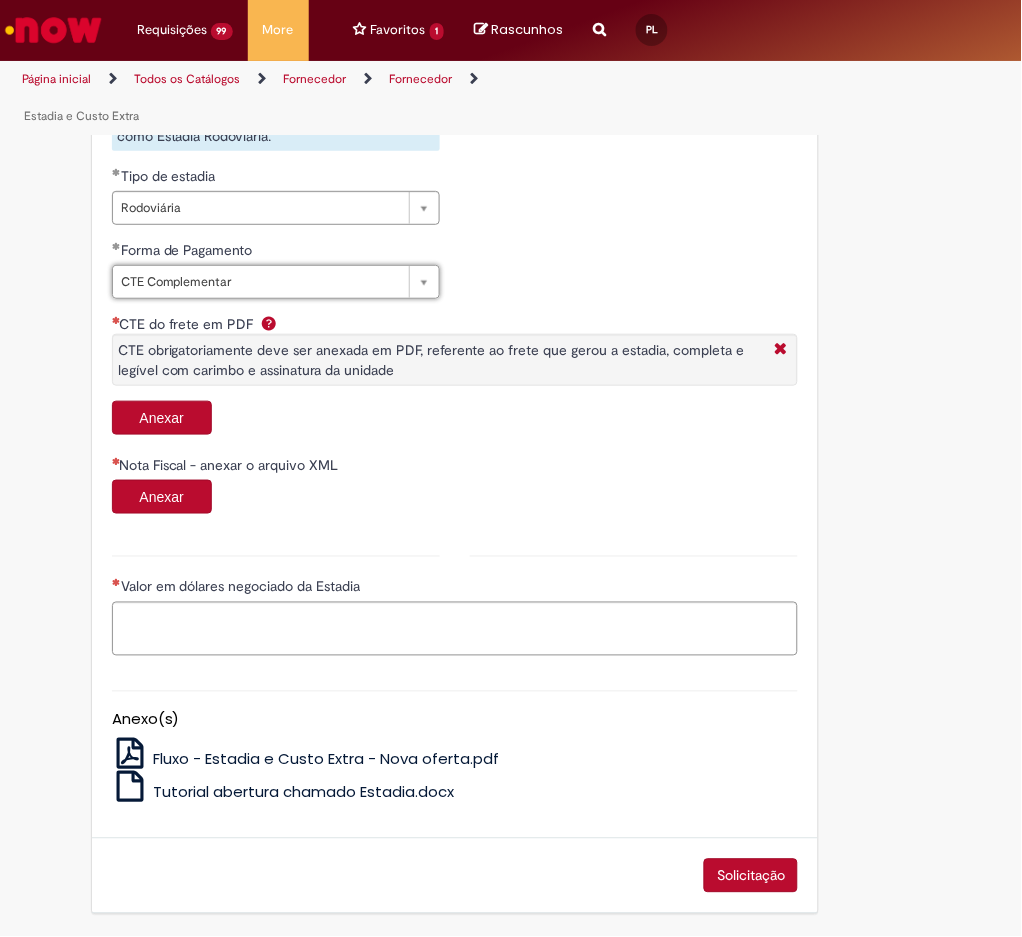 click on "Anexar" at bounding box center (455, 420) 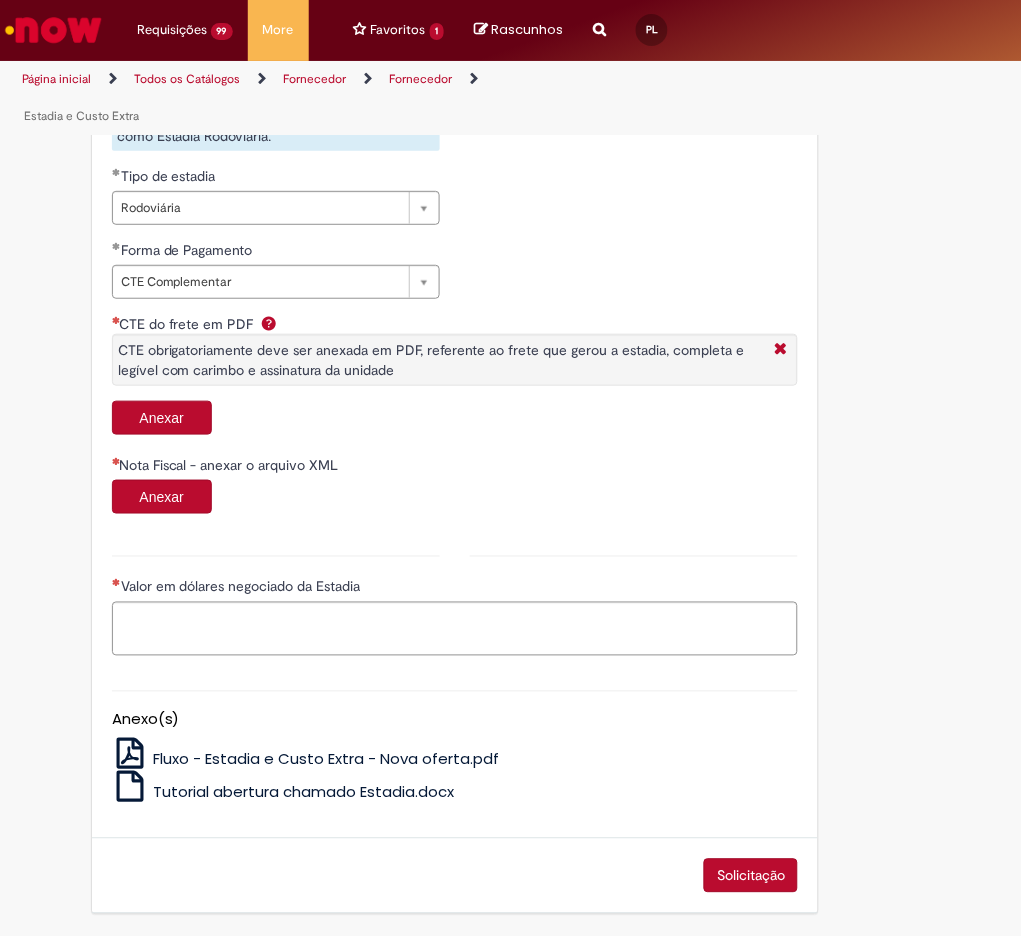 click on "Anexar" at bounding box center (162, 418) 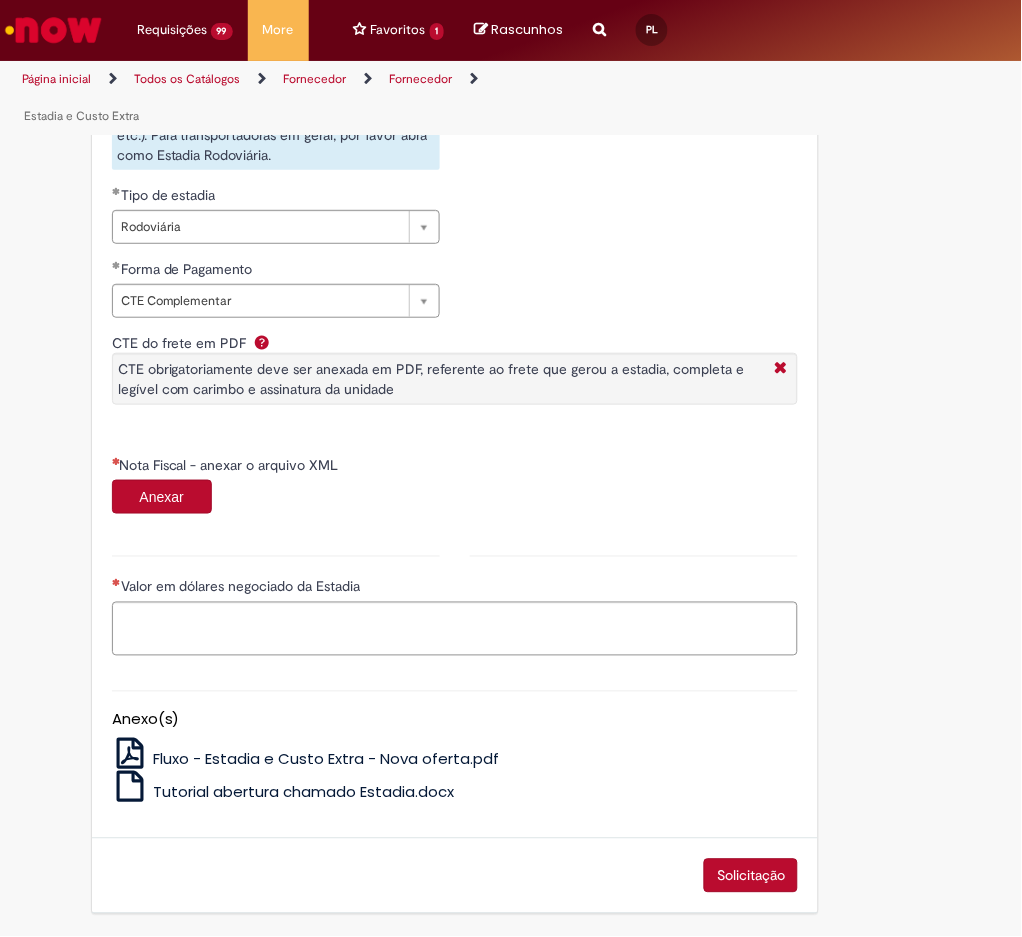 scroll, scrollTop: 923, scrollLeft: 0, axis: vertical 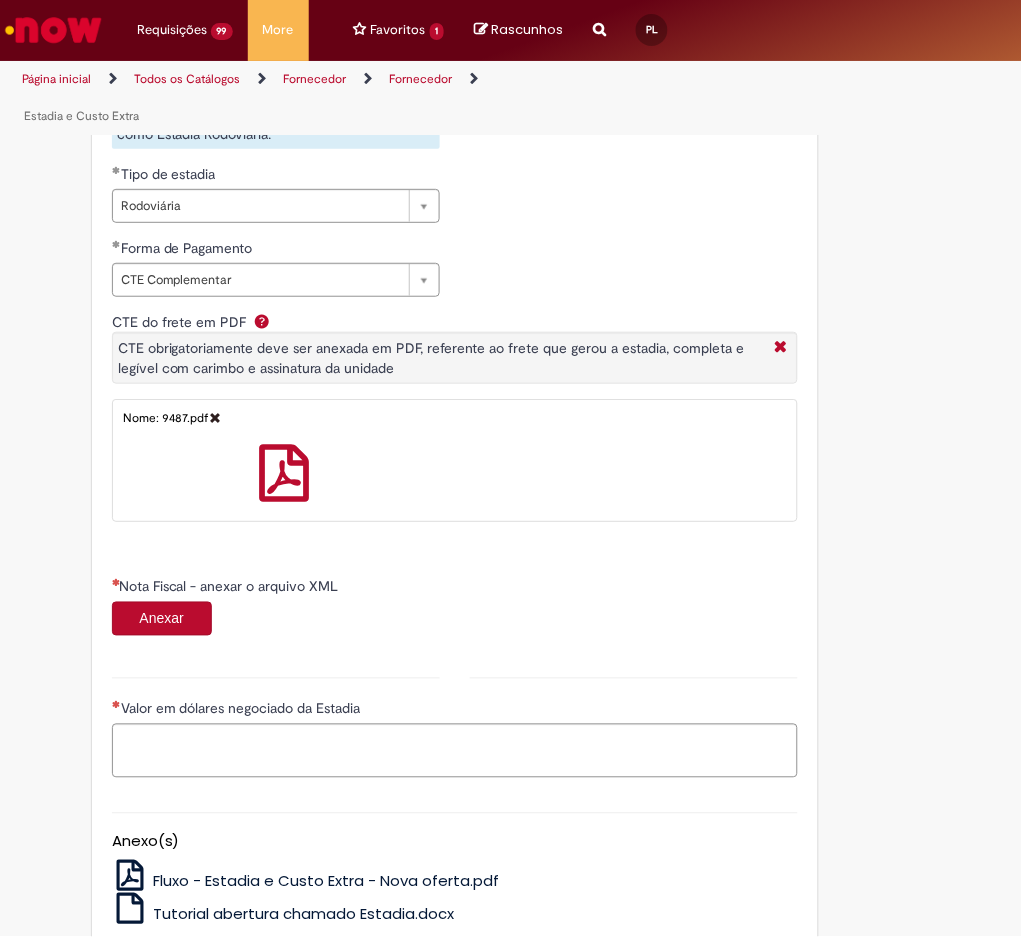 click on "Anexar" at bounding box center [162, 619] 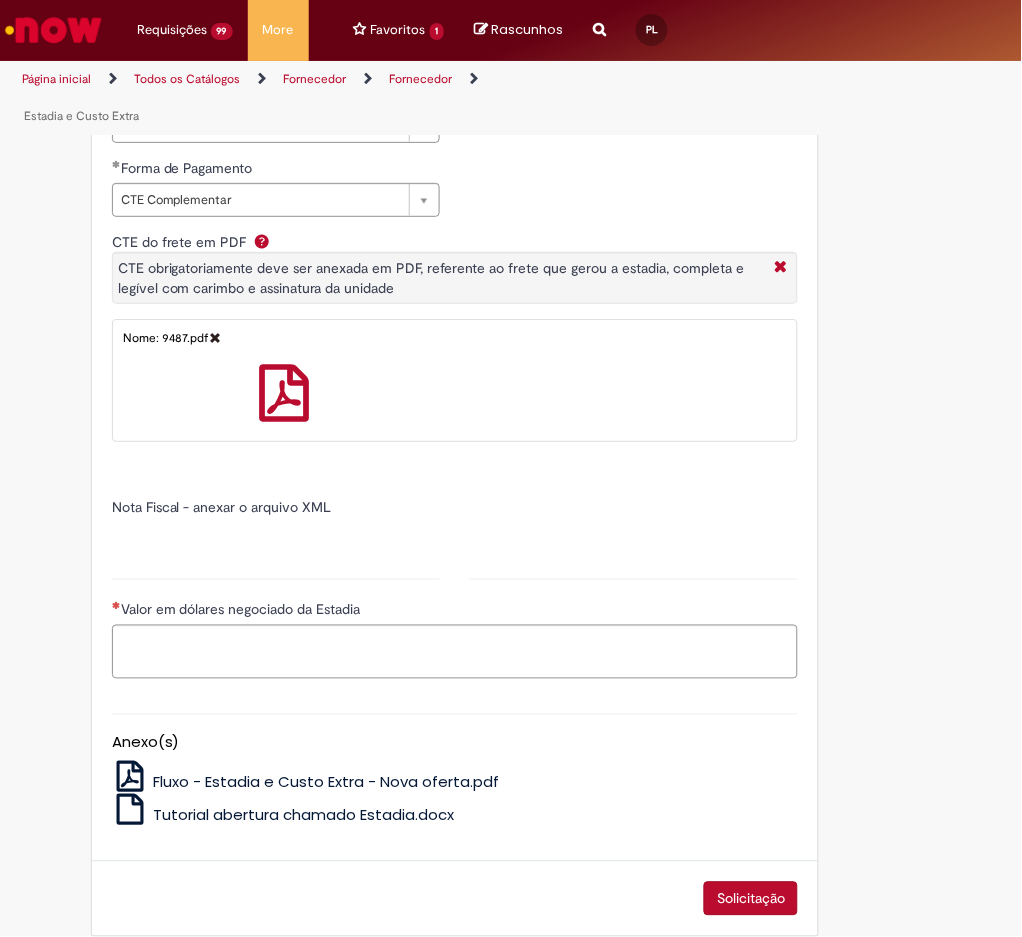 type on "******" 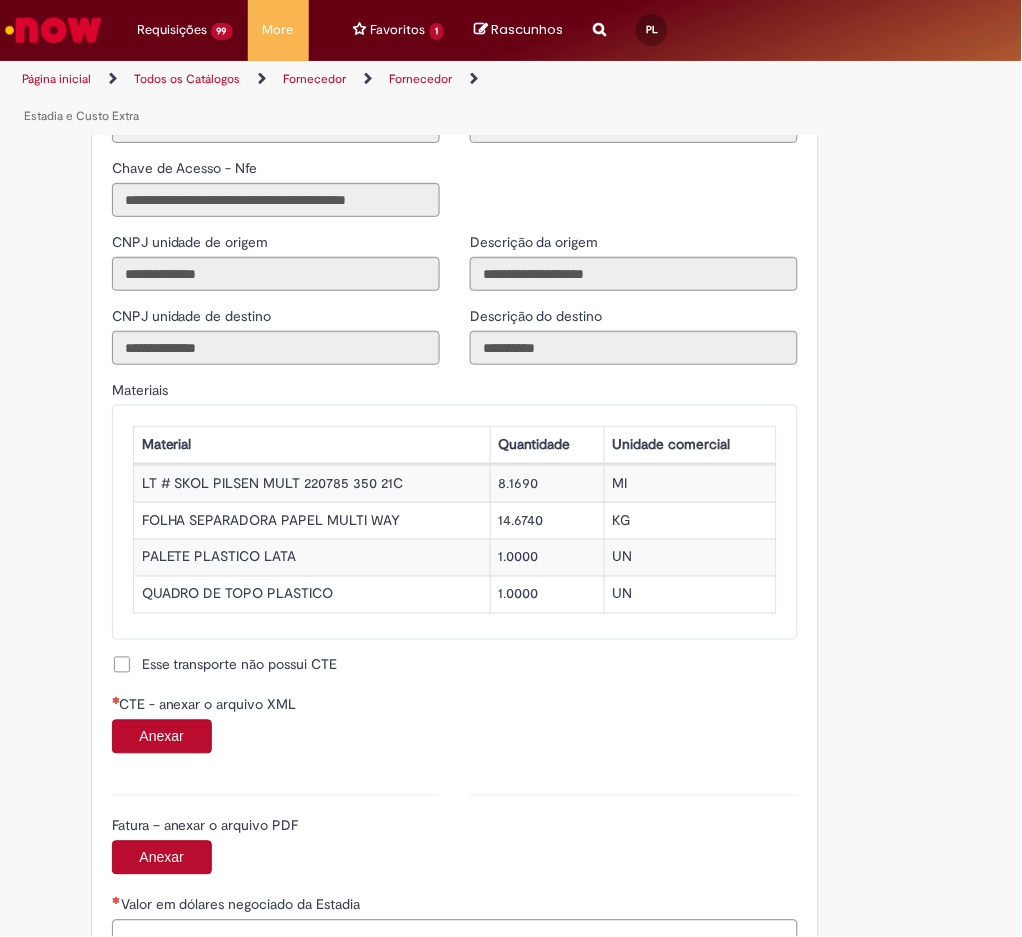 scroll, scrollTop: 1697, scrollLeft: 0, axis: vertical 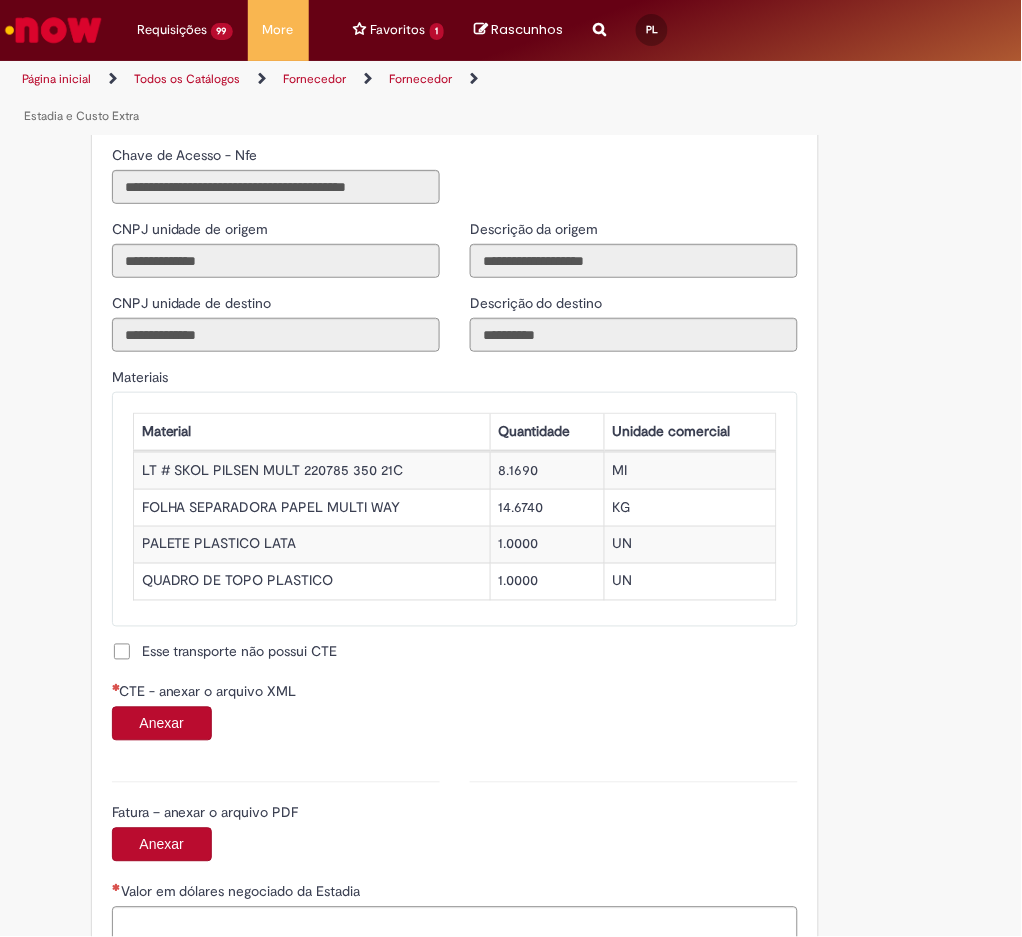 click on "Anexar" at bounding box center (162, 724) 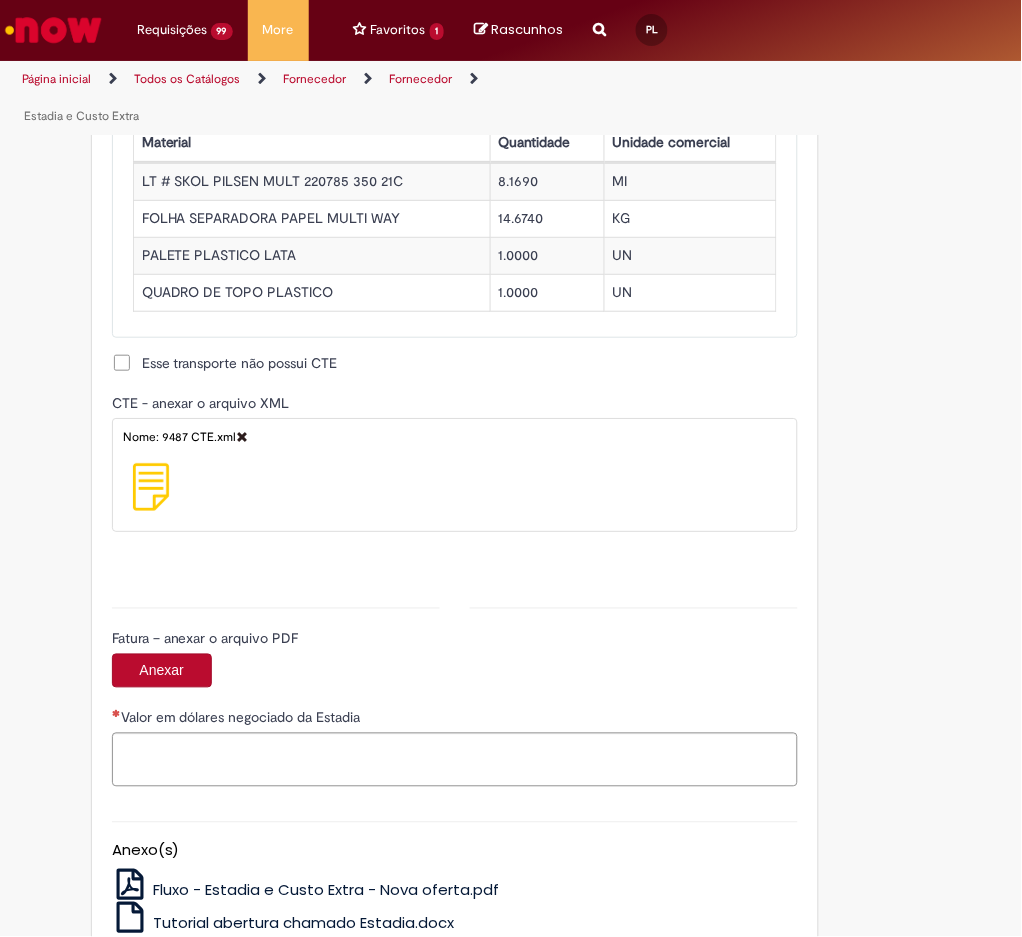 type on "**********" 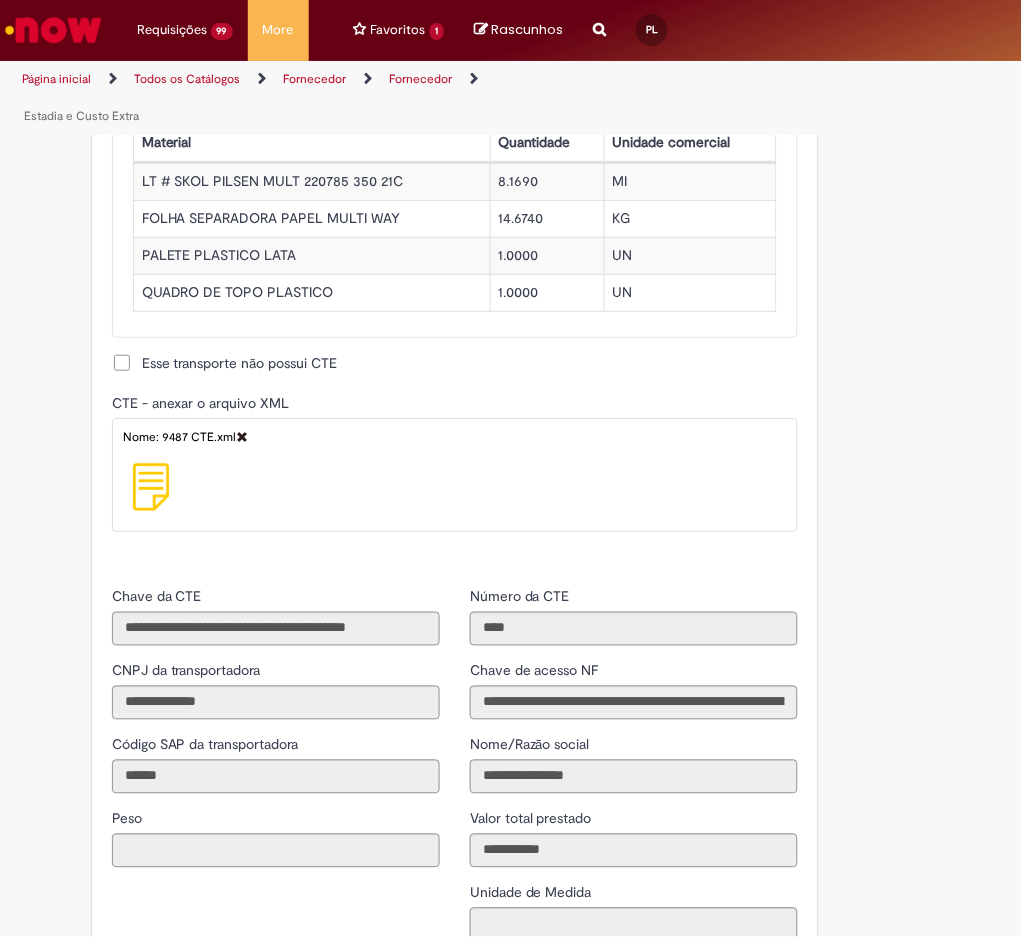 scroll, scrollTop: 2519, scrollLeft: 0, axis: vertical 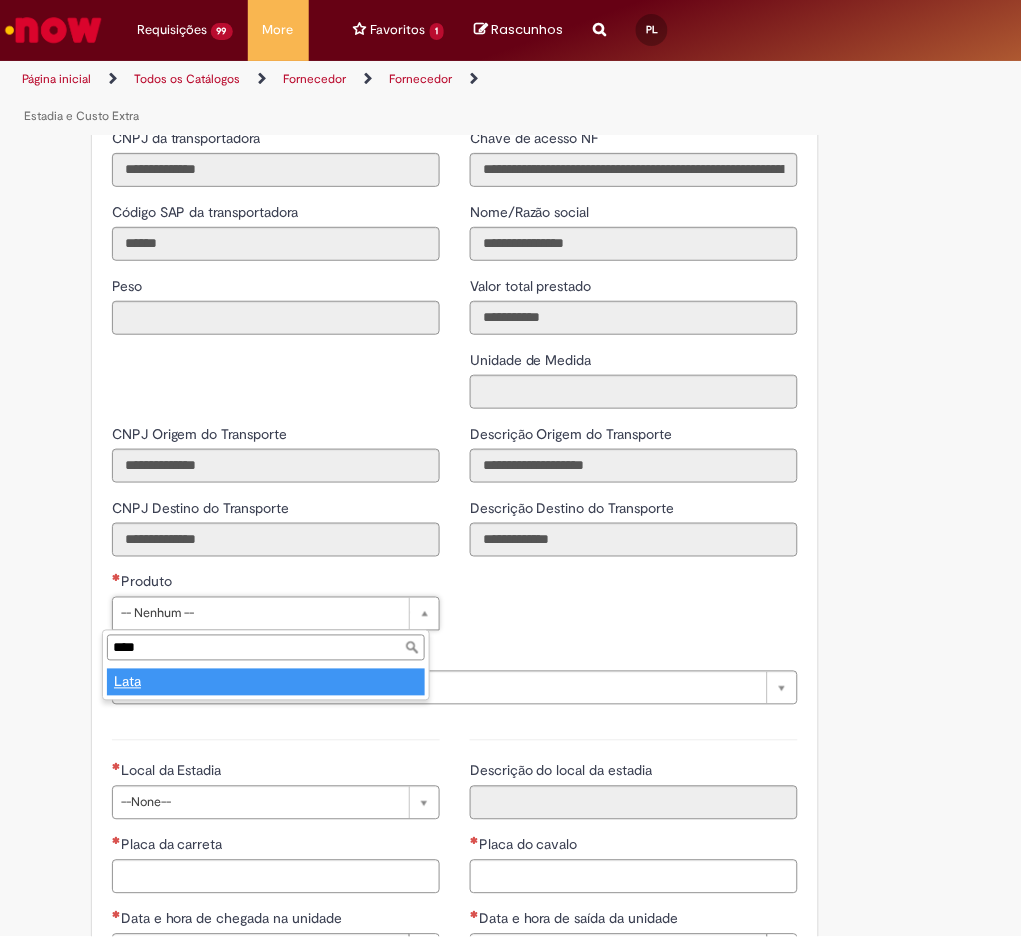 type on "****" 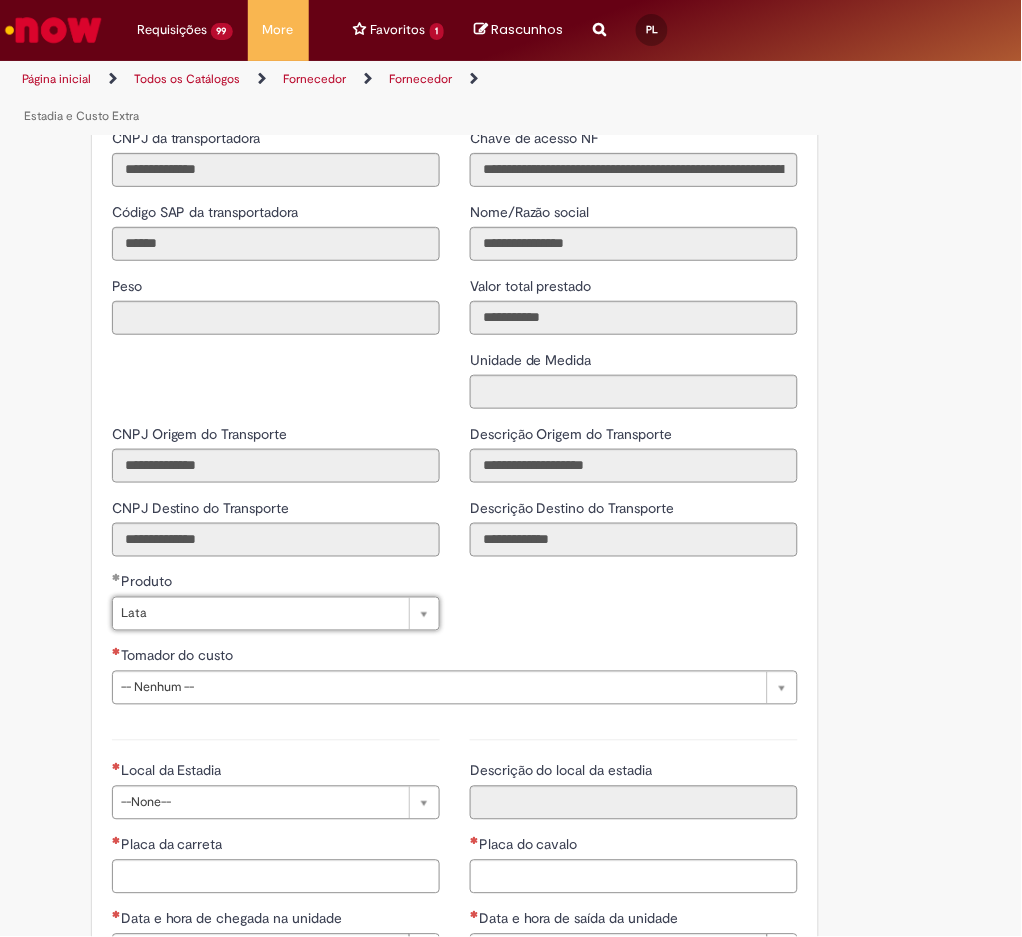 click on "**********" at bounding box center (455, 683) 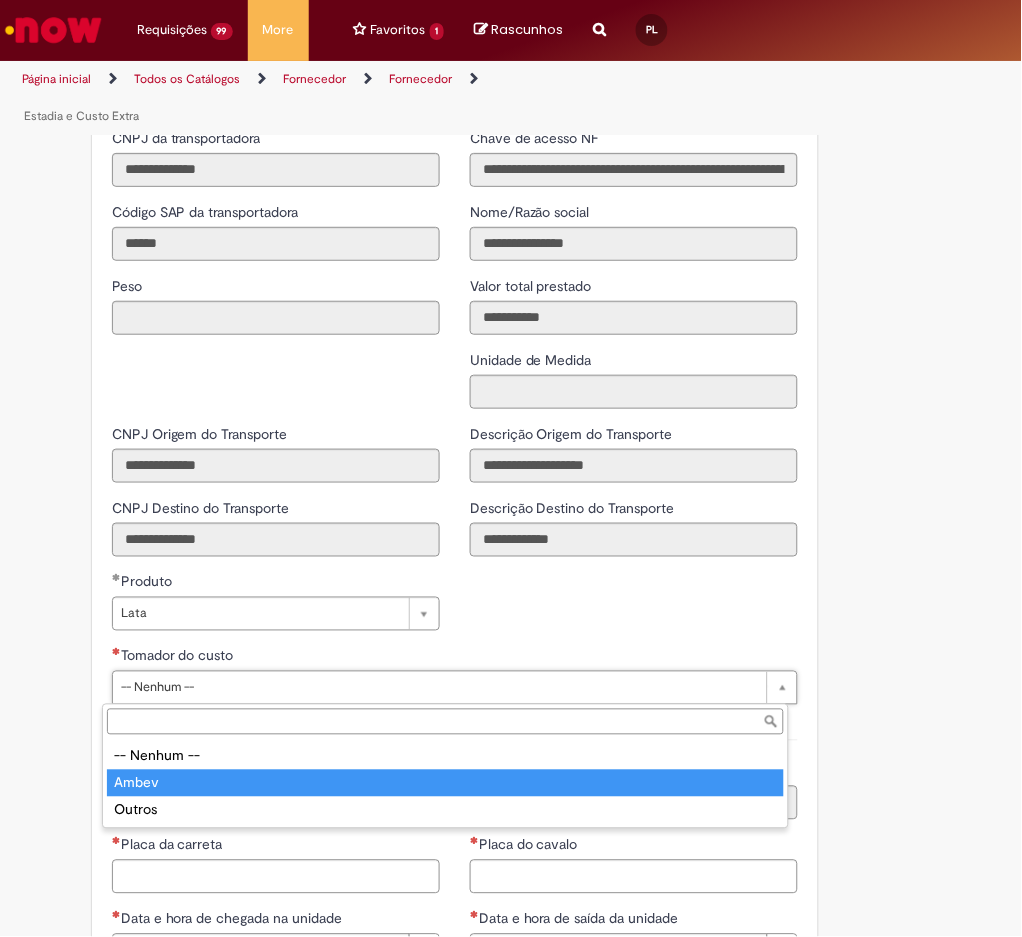 type on "*****" 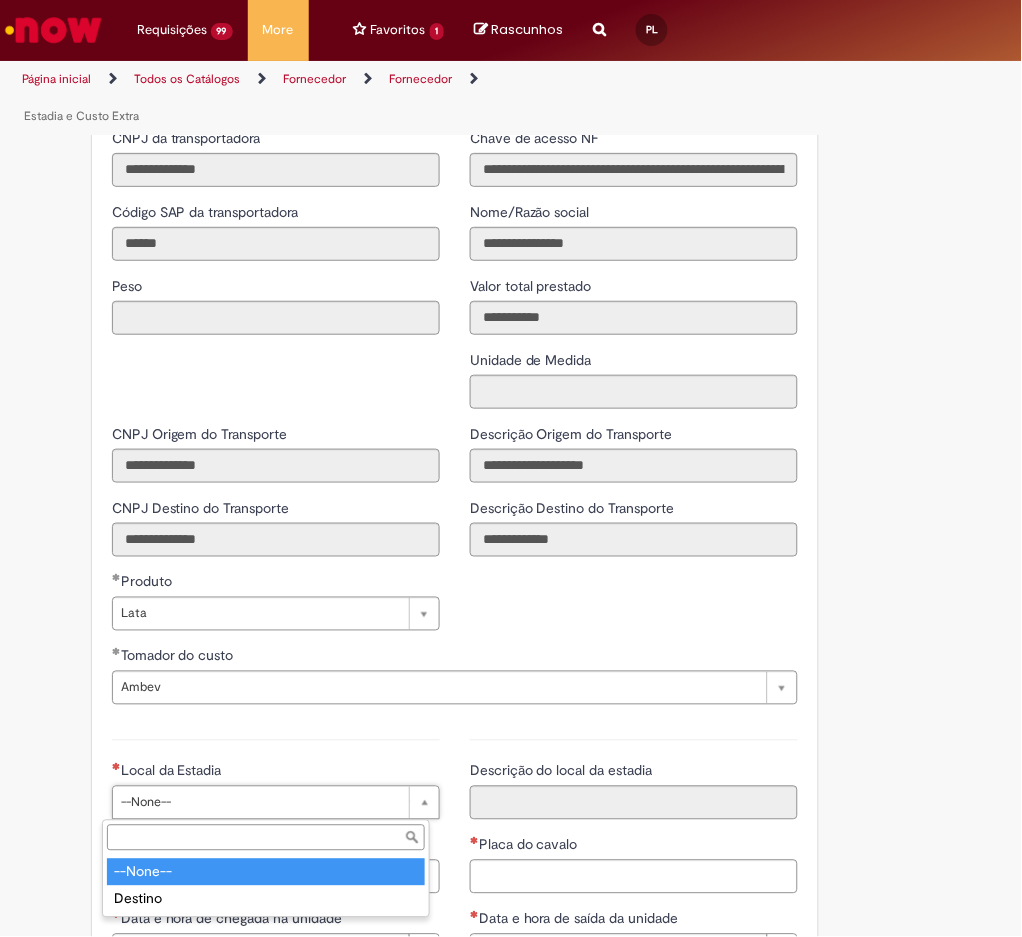 type on "*******" 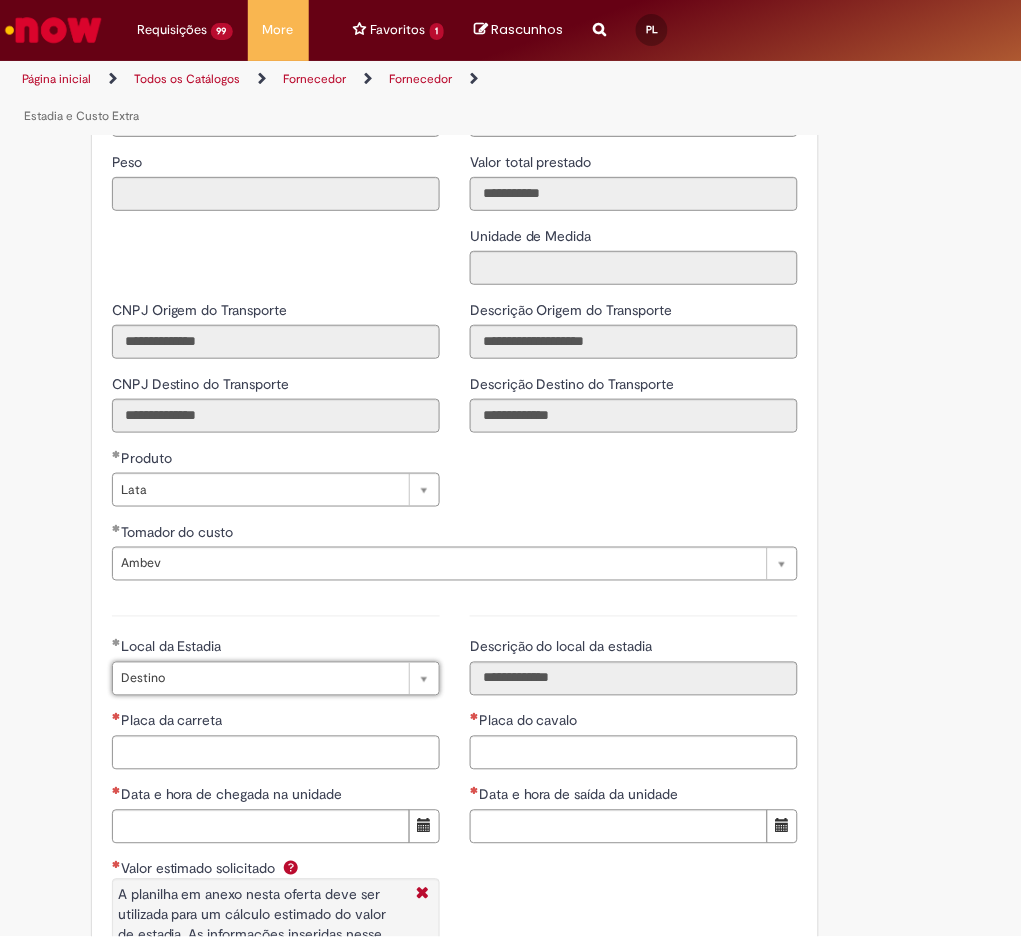 scroll, scrollTop: 3052, scrollLeft: 0, axis: vertical 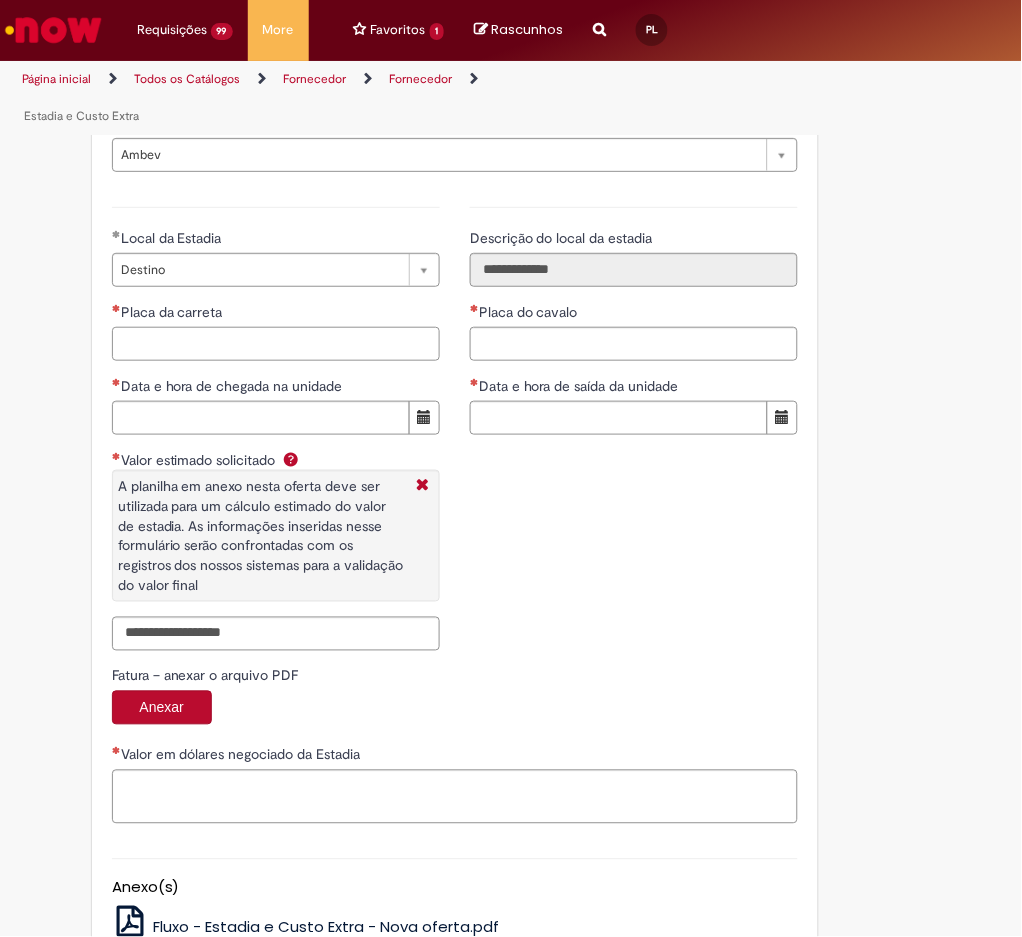 click on "Placa da carreta" at bounding box center (276, 344) 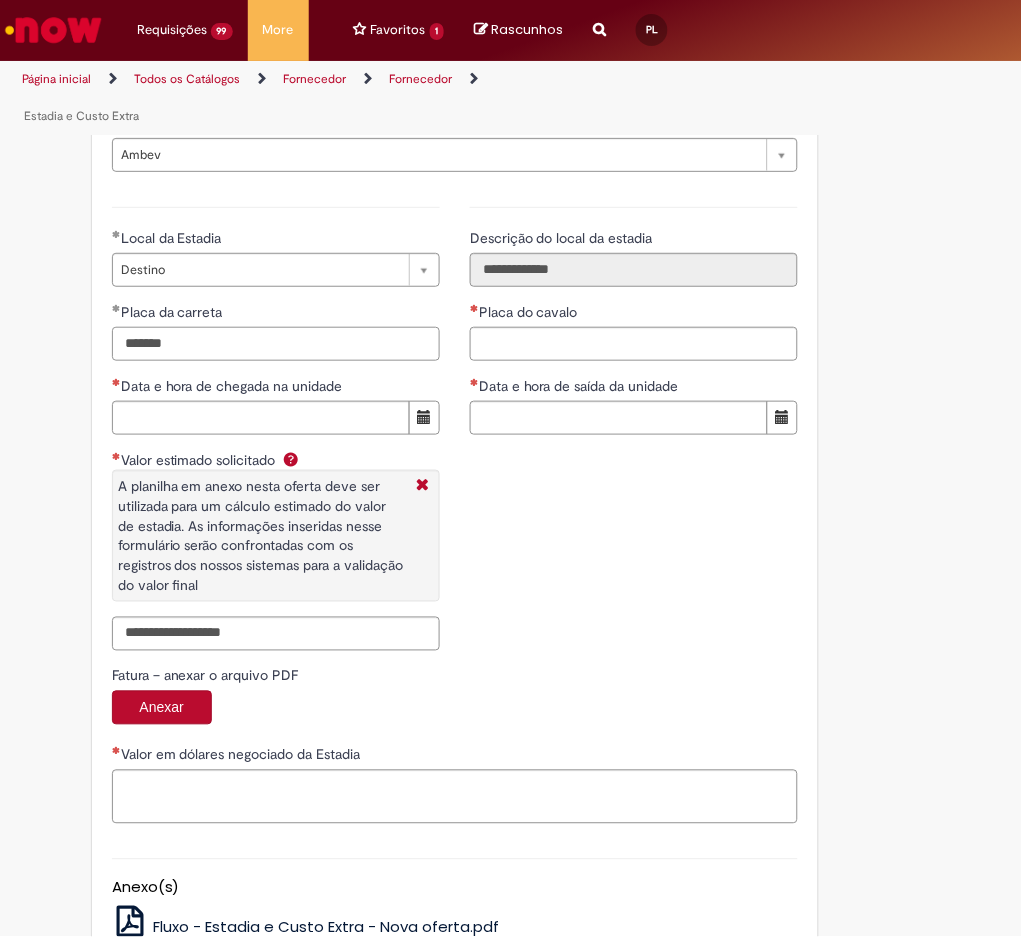 type on "*******" 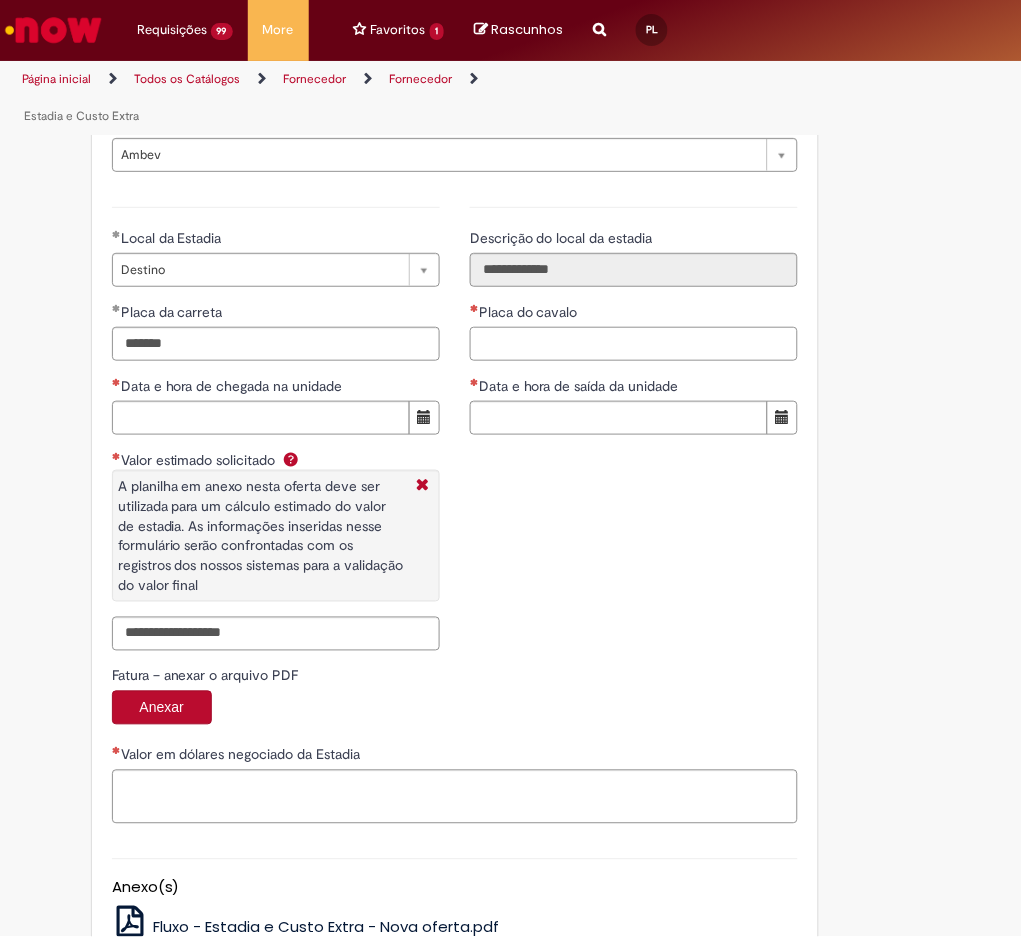 click on "Placa do cavalo" at bounding box center [634, 344] 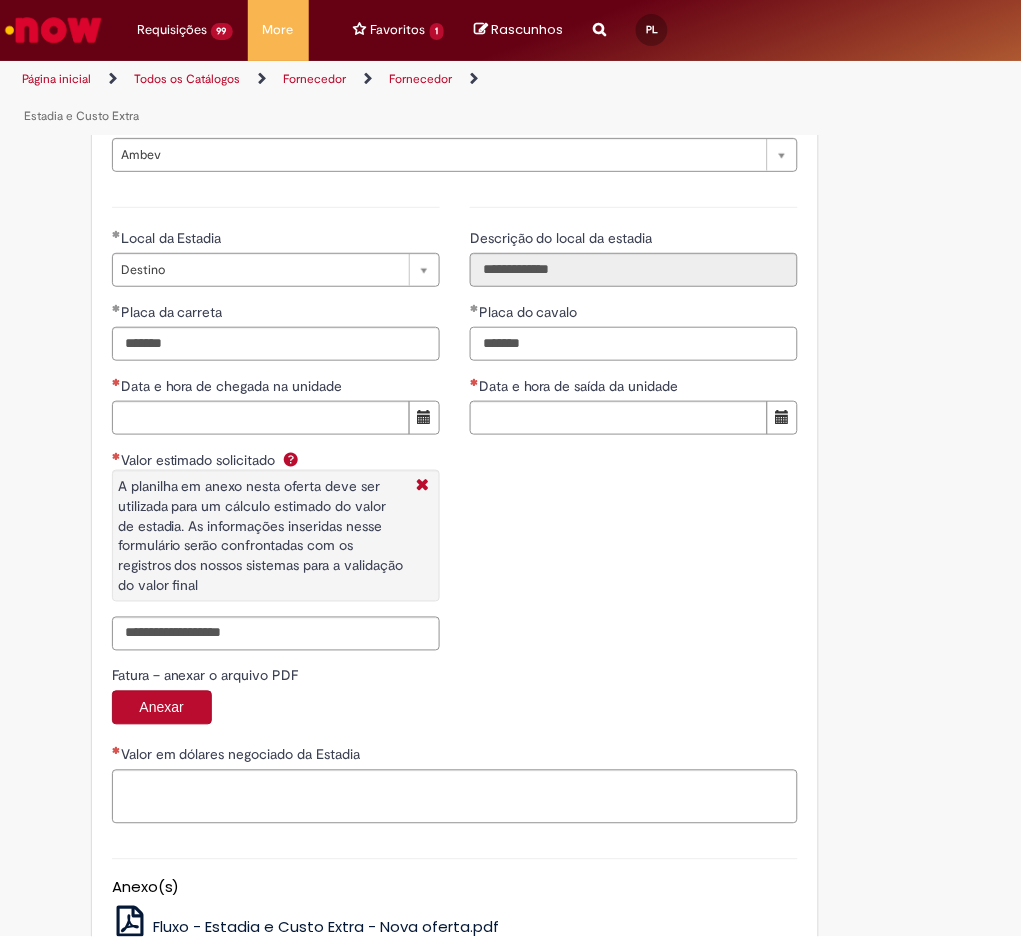 type on "*******" 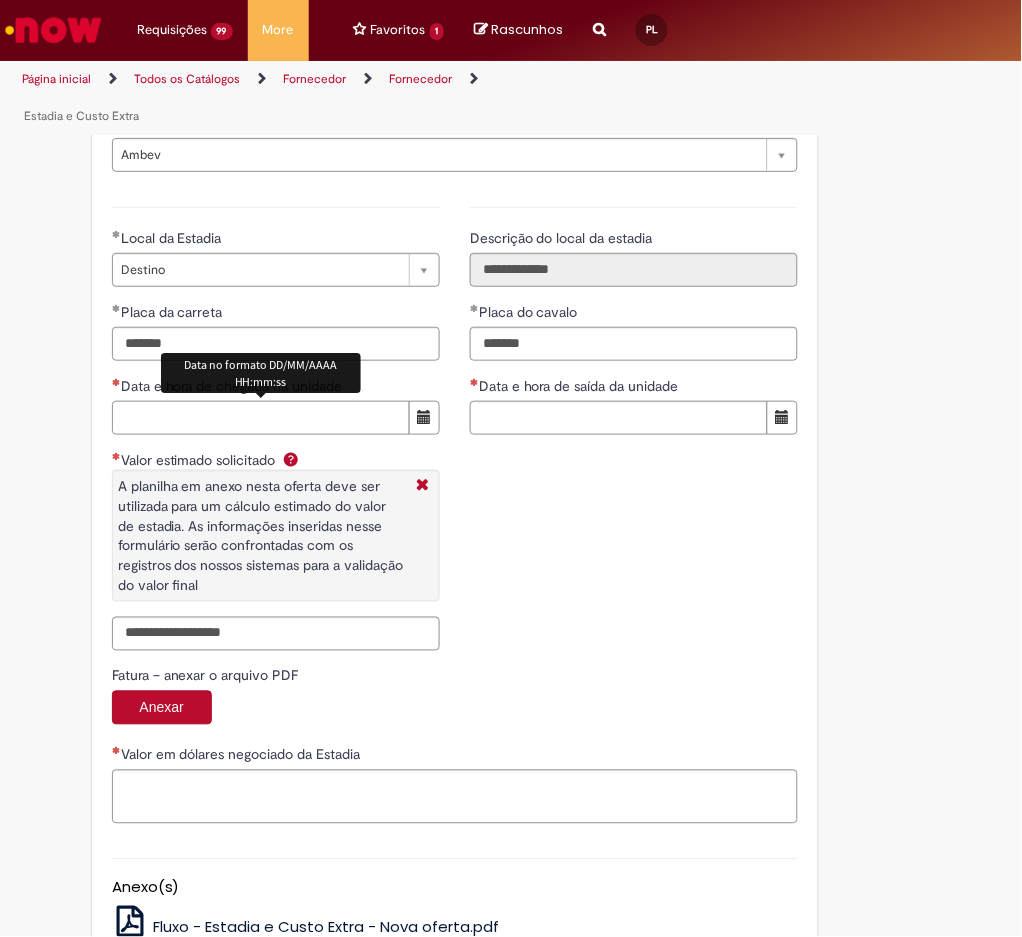 click on "Data e hora de chegada na unidade" at bounding box center (261, 418) 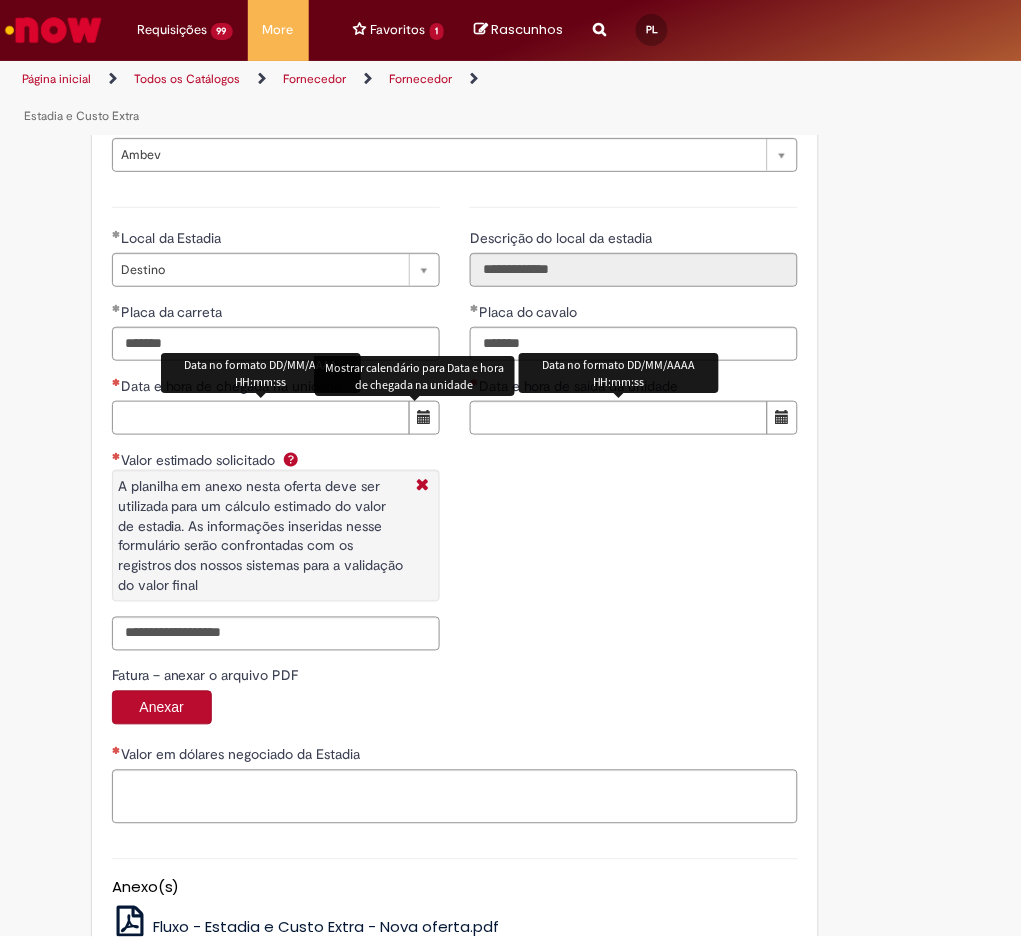 paste on "**********" 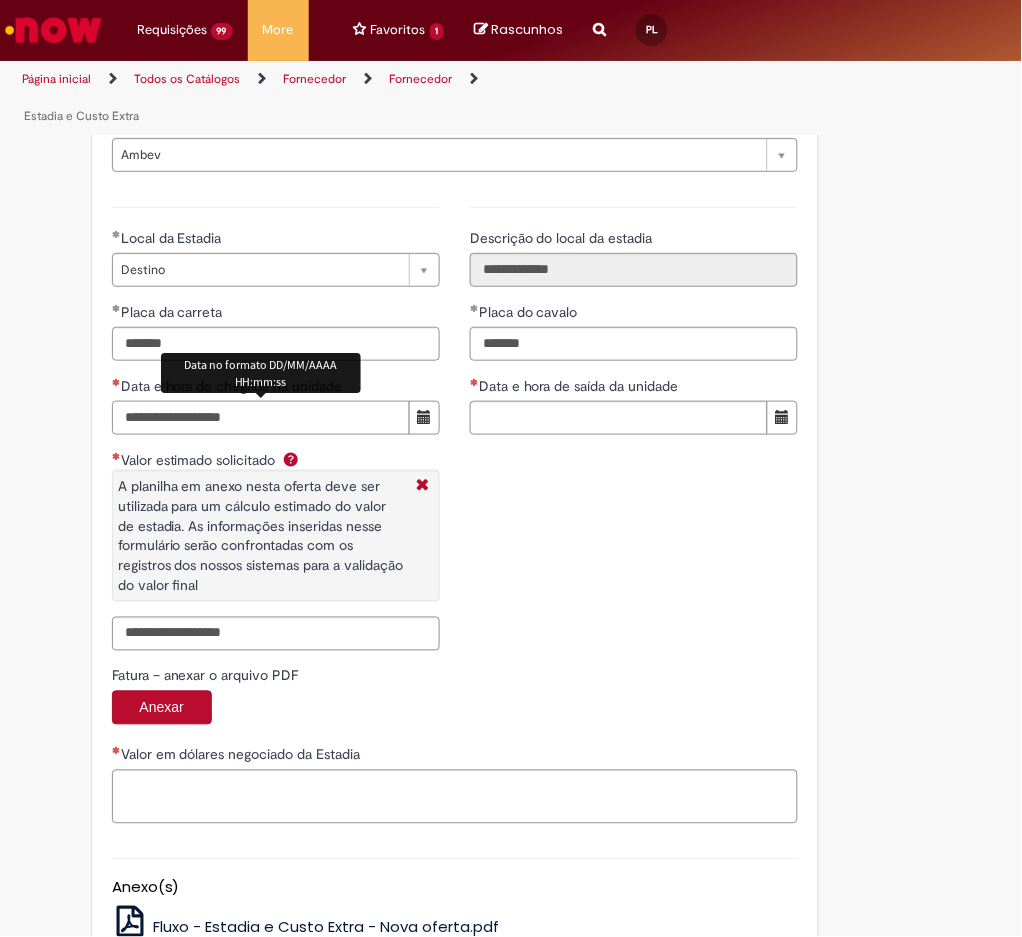 type on "**********" 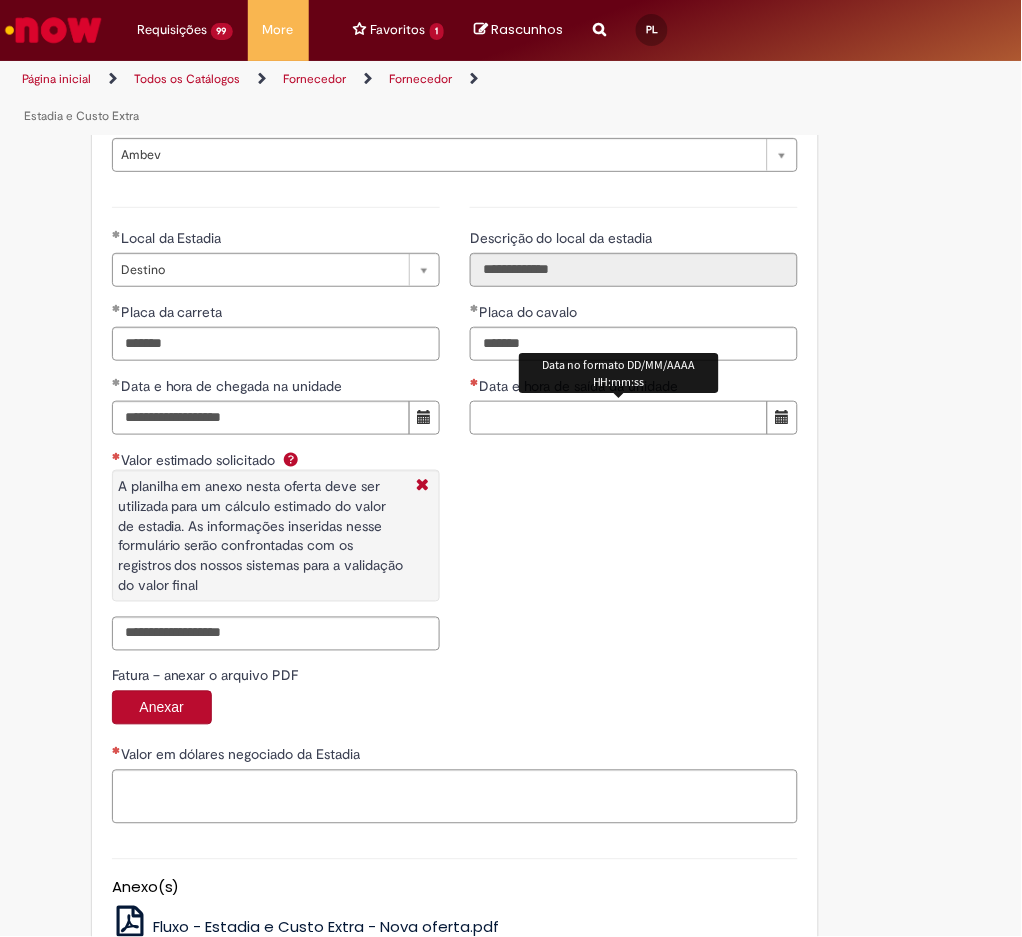 click on "Data e hora de saída da unidade" at bounding box center [619, 418] 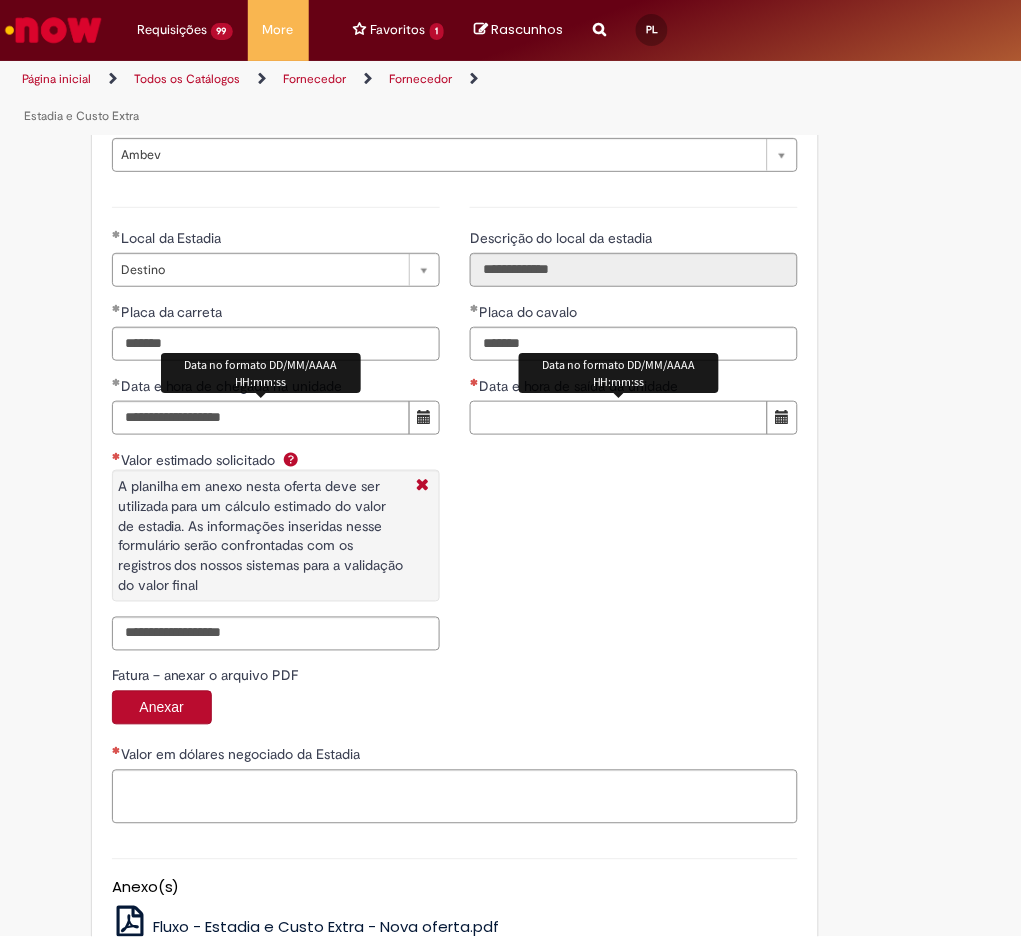 paste on "**********" 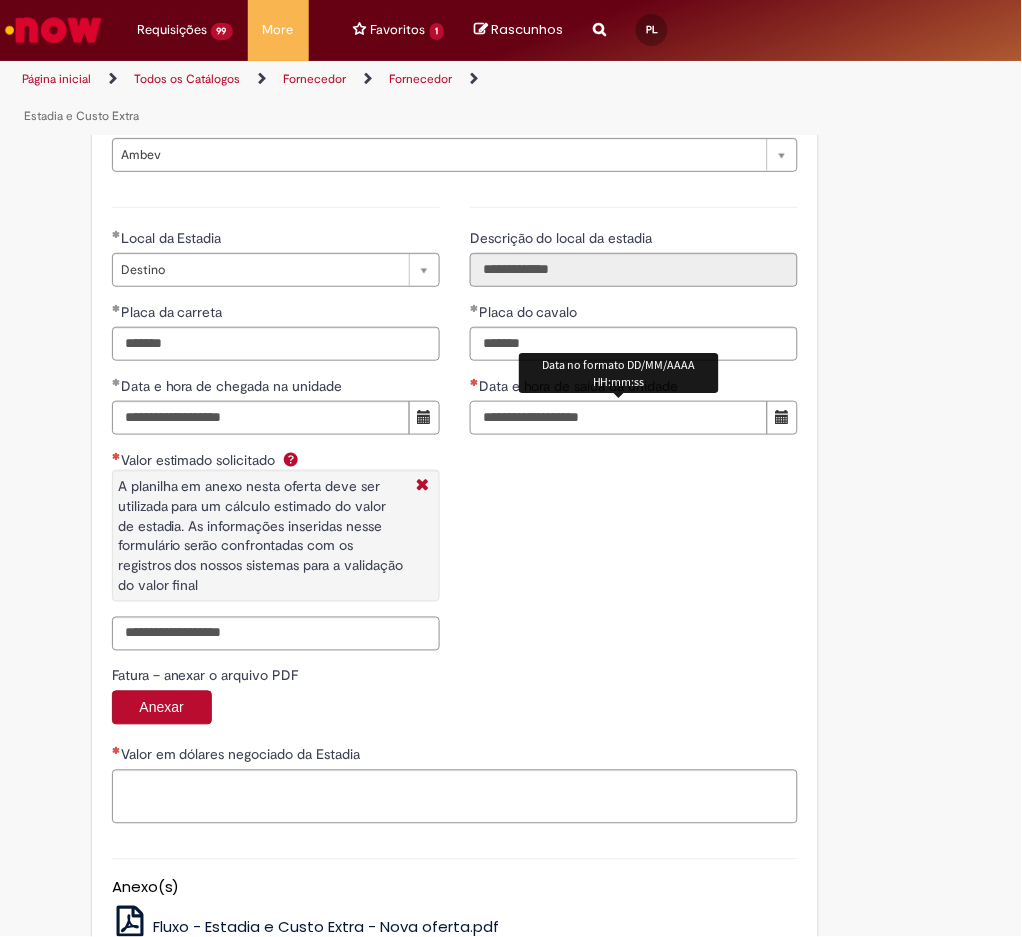 type on "**********" 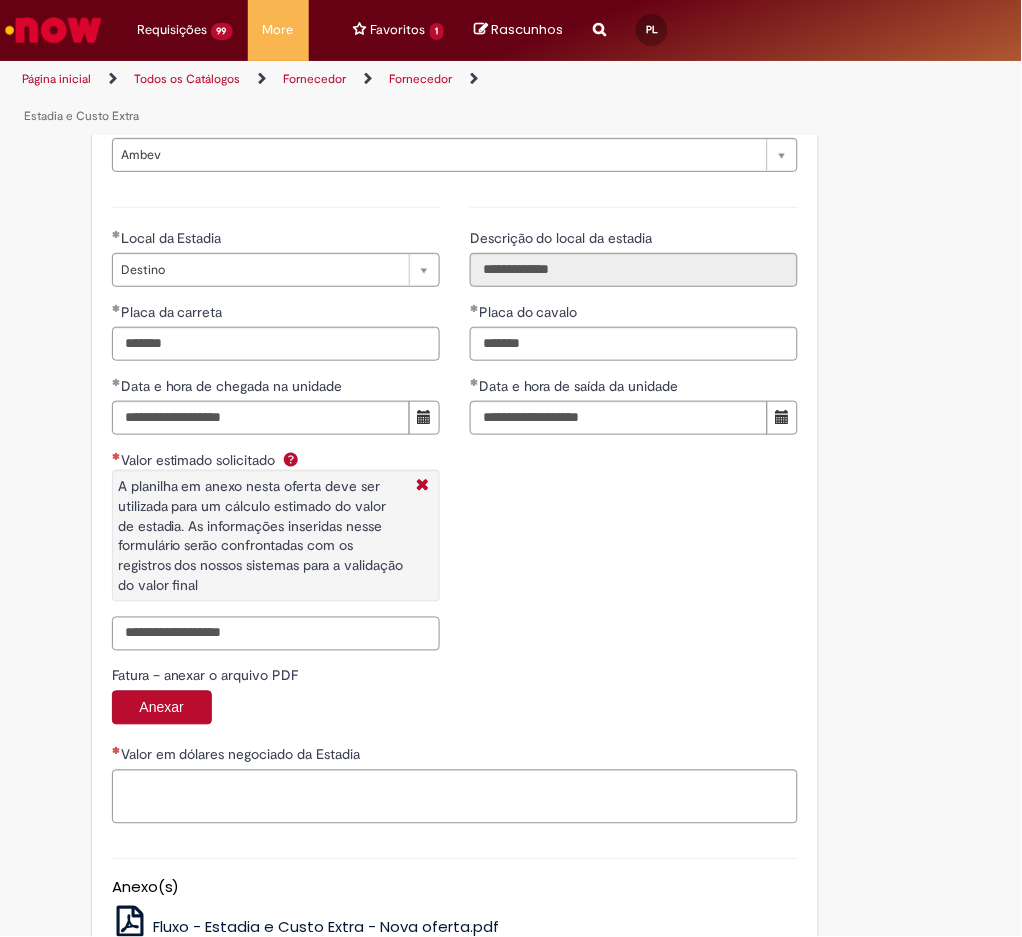 click on "Valor estimado solicitado A planilha em anexo nesta oferta deve ser utilizada para um cálculo estimado do valor de estadia. As informações inseridas nesse formulário serão confrontadas com os registros dos nossos sistemas para a validação do valor final" at bounding box center (276, 634) 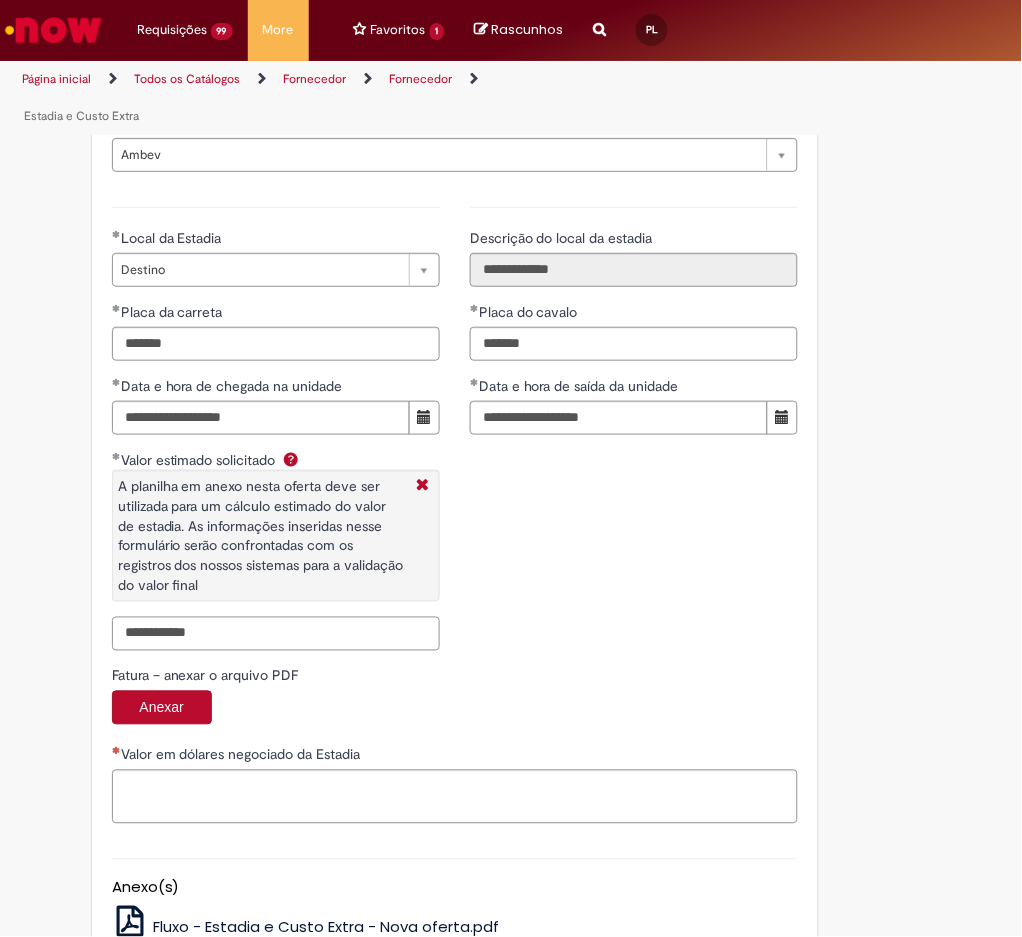 type on "**********" 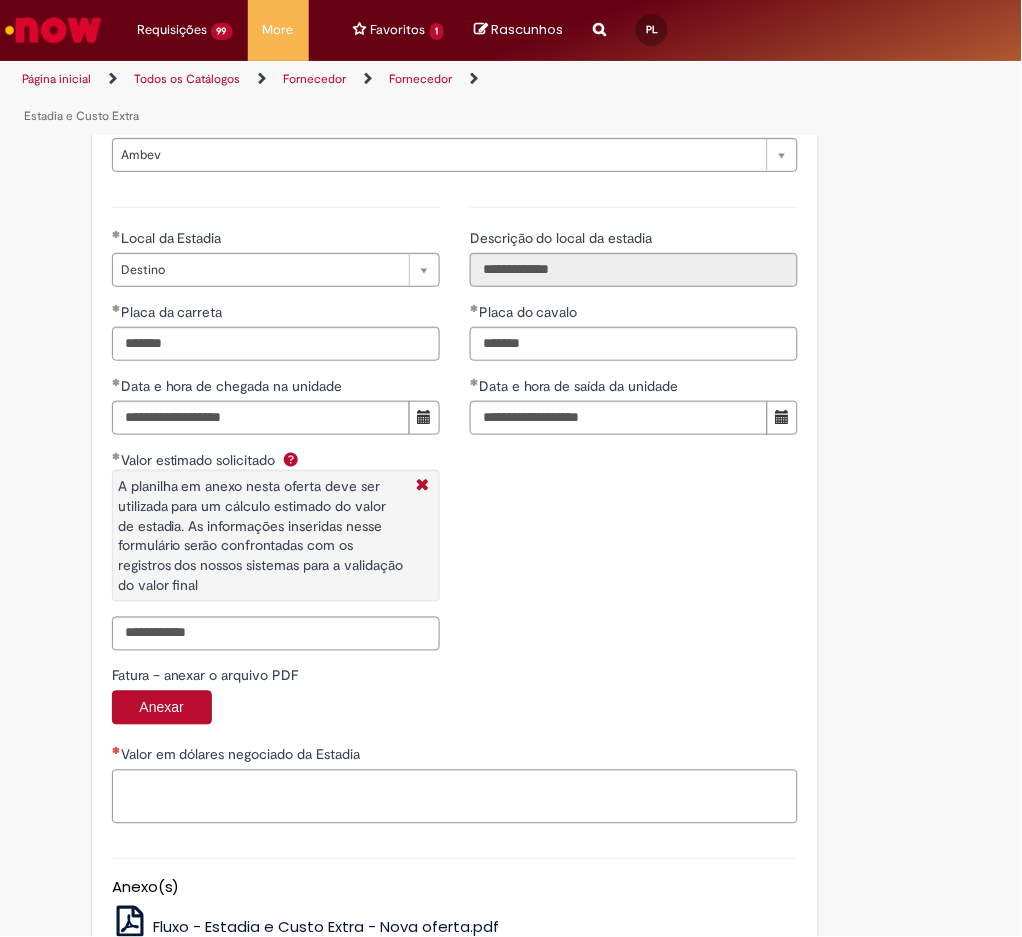click on "Valor em dólares negociado da Estadia" at bounding box center [455, 797] 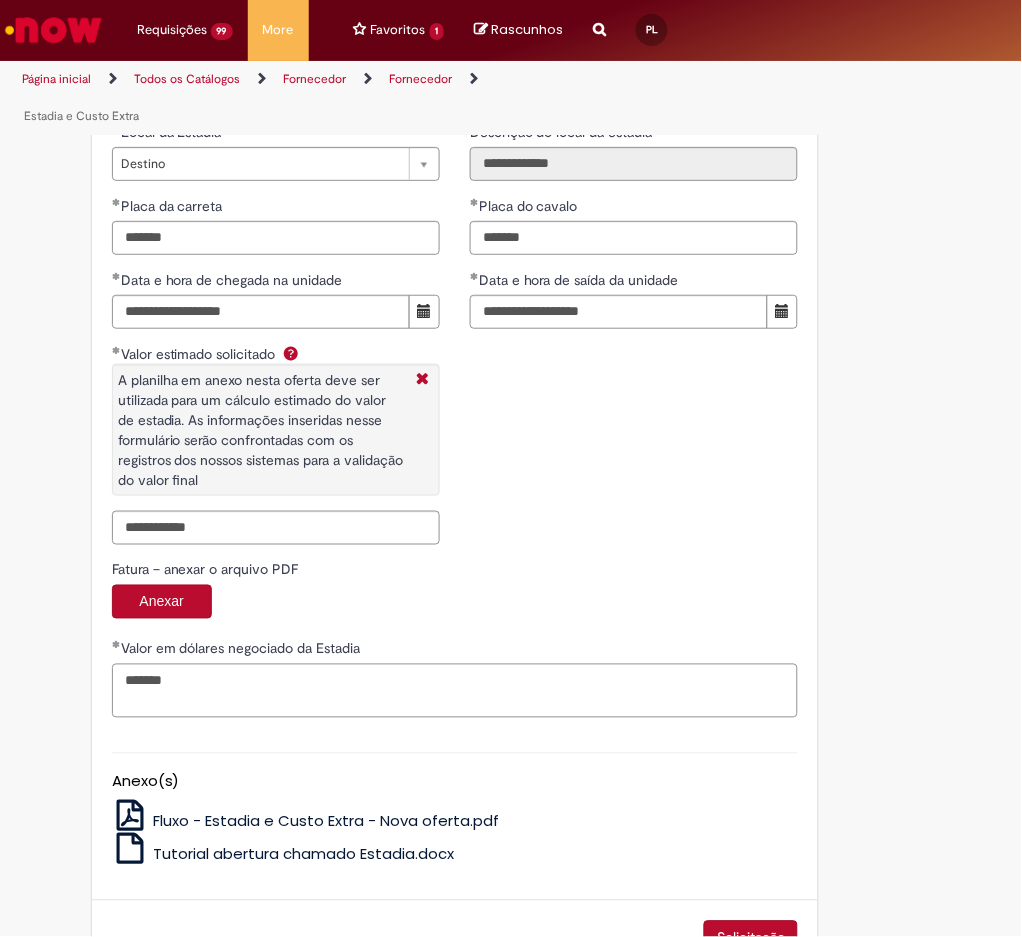 scroll, scrollTop: 3224, scrollLeft: 0, axis: vertical 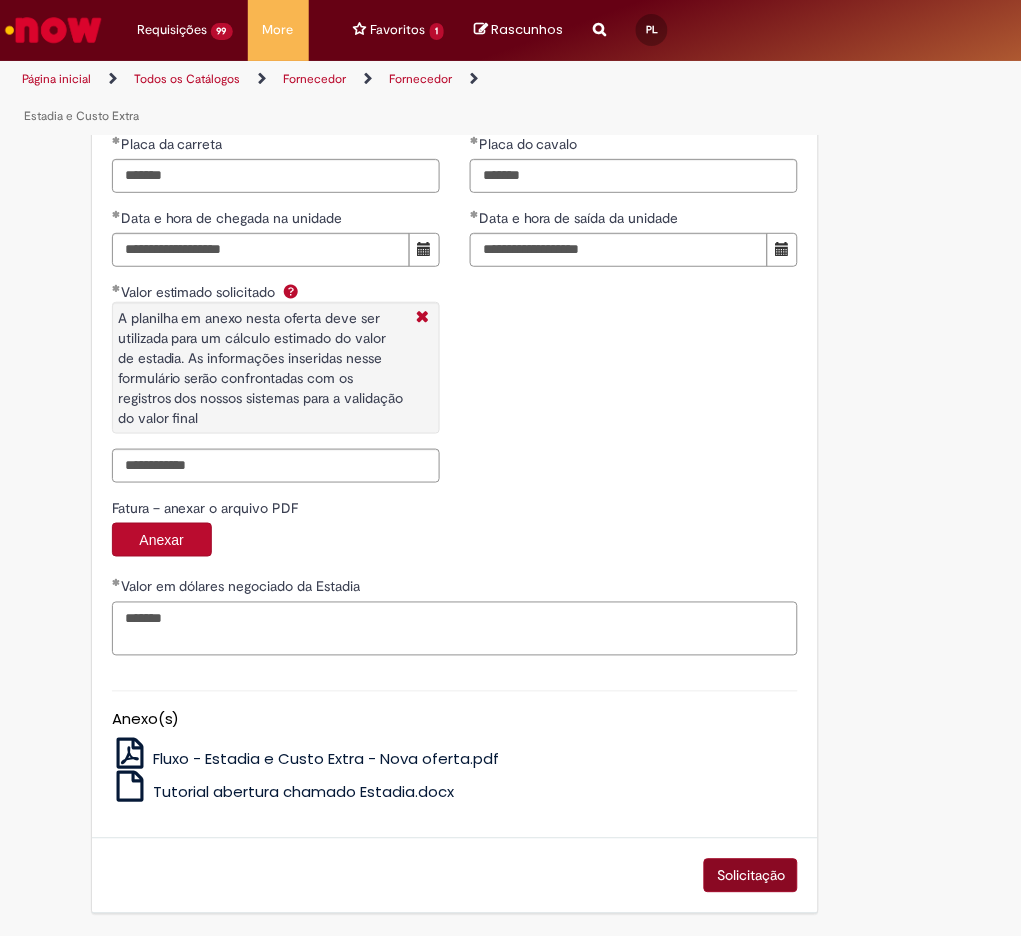 type on "*******" 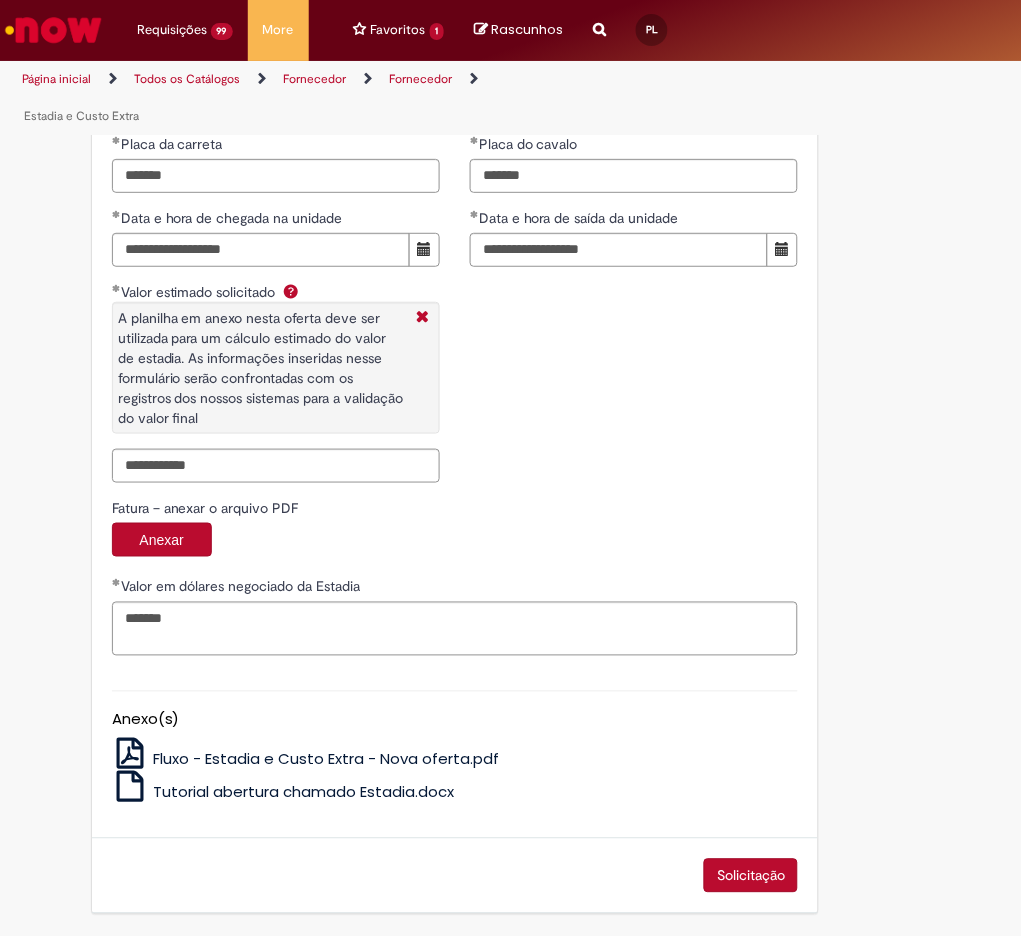 click on "Solicitação" at bounding box center (751, 876) 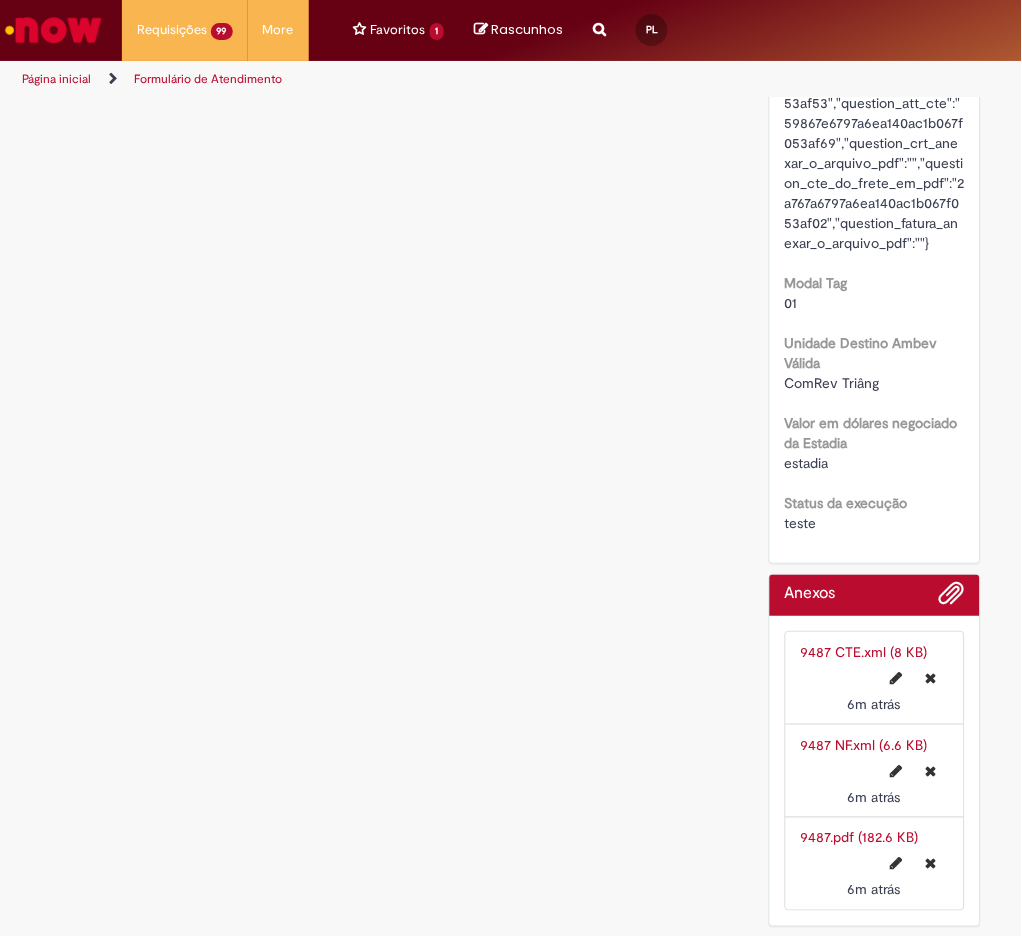 scroll, scrollTop: 0, scrollLeft: 0, axis: both 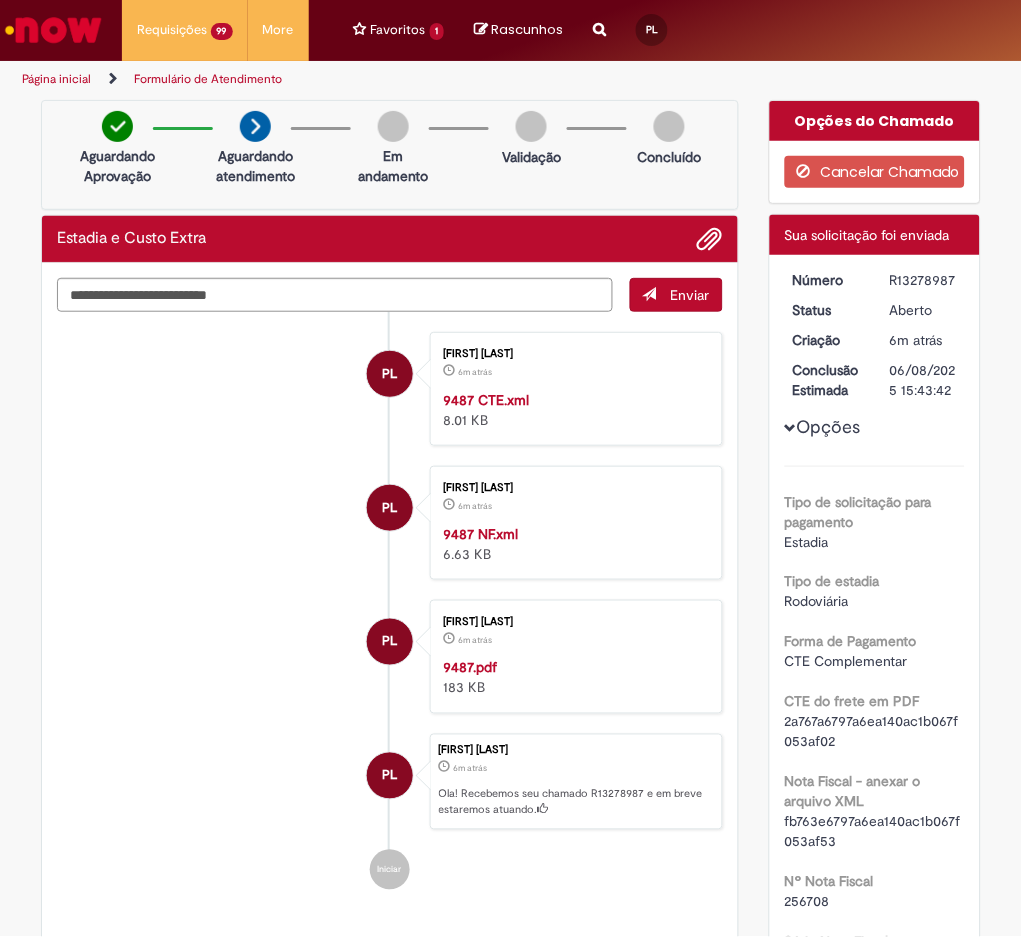 drag, startPoint x: 903, startPoint y: 281, endPoint x: 952, endPoint y: 285, distance: 49.162994 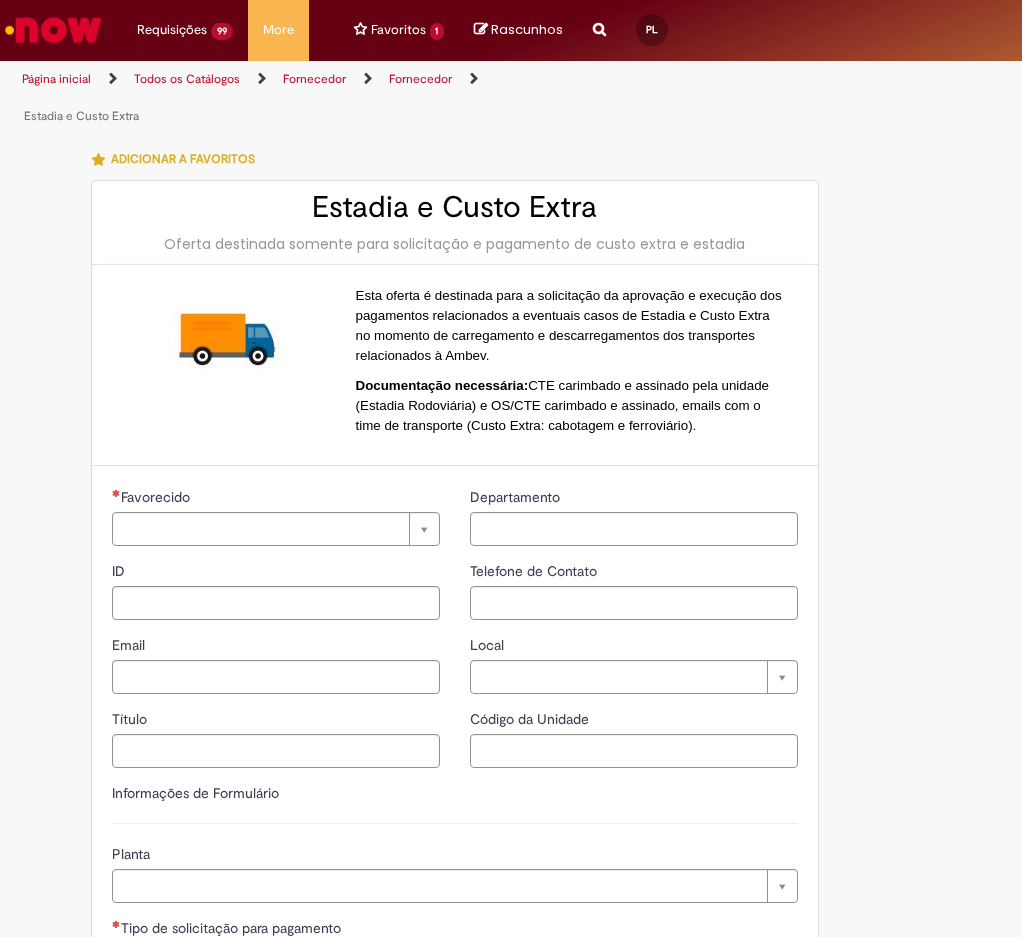type on "**********" 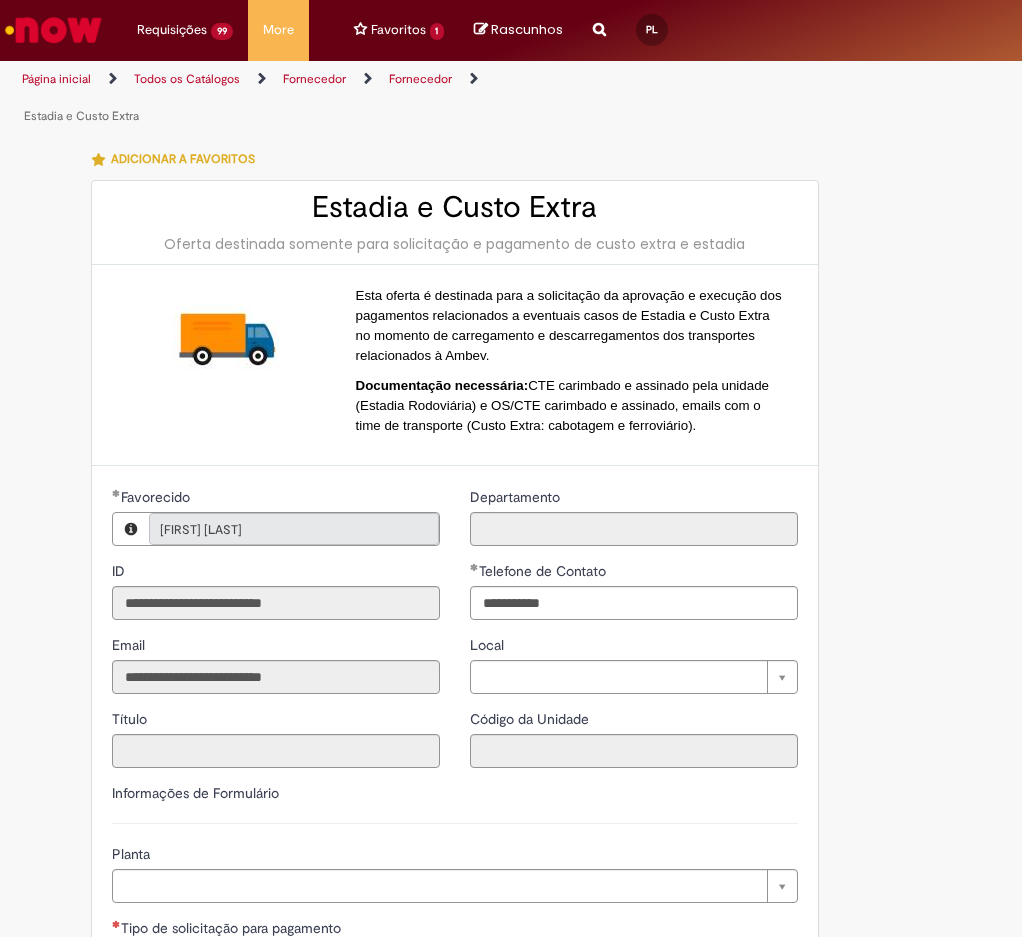 type on "**********" 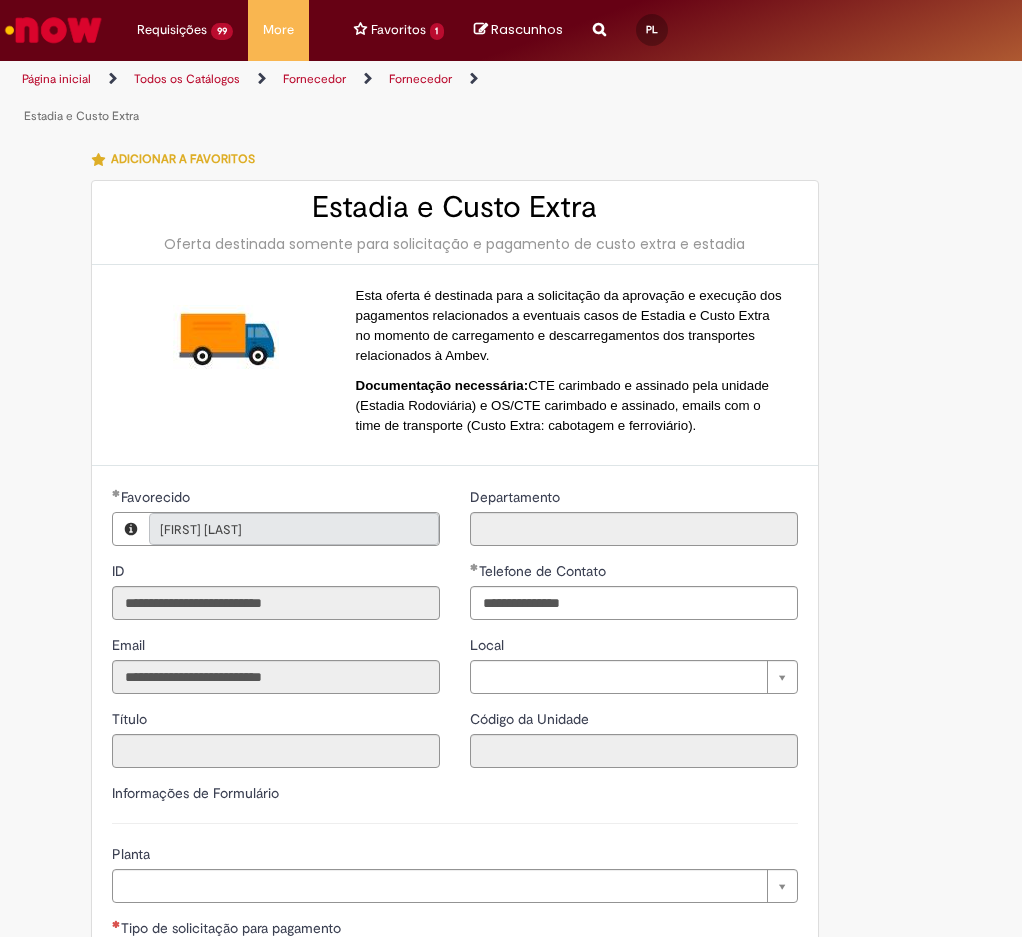 type on "**********" 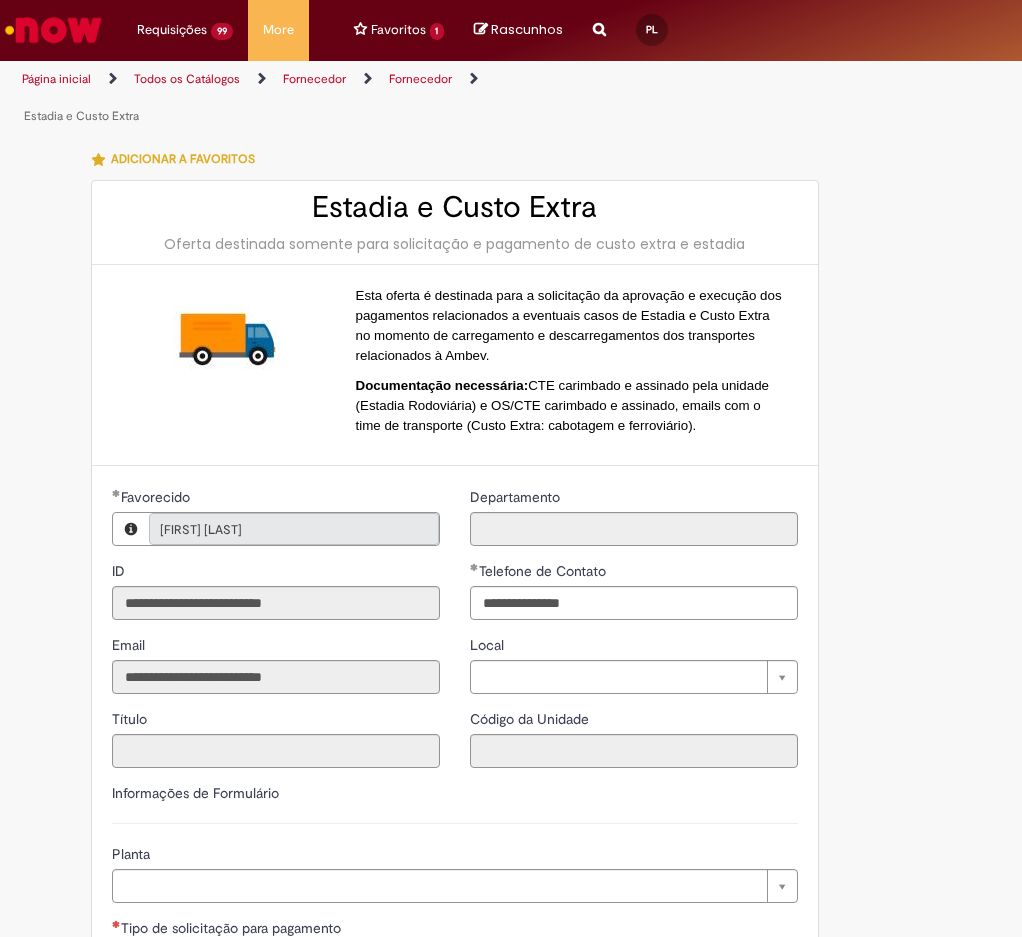 scroll, scrollTop: 0, scrollLeft: 0, axis: both 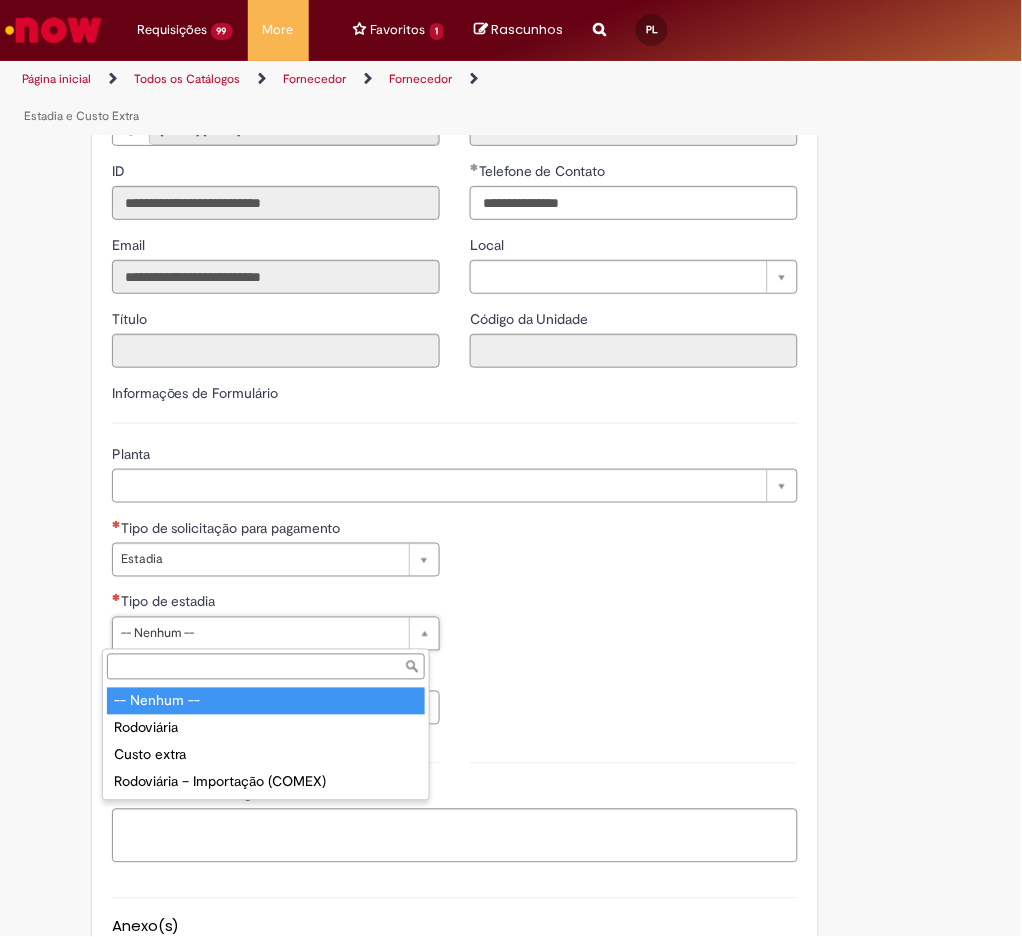 type on "*******" 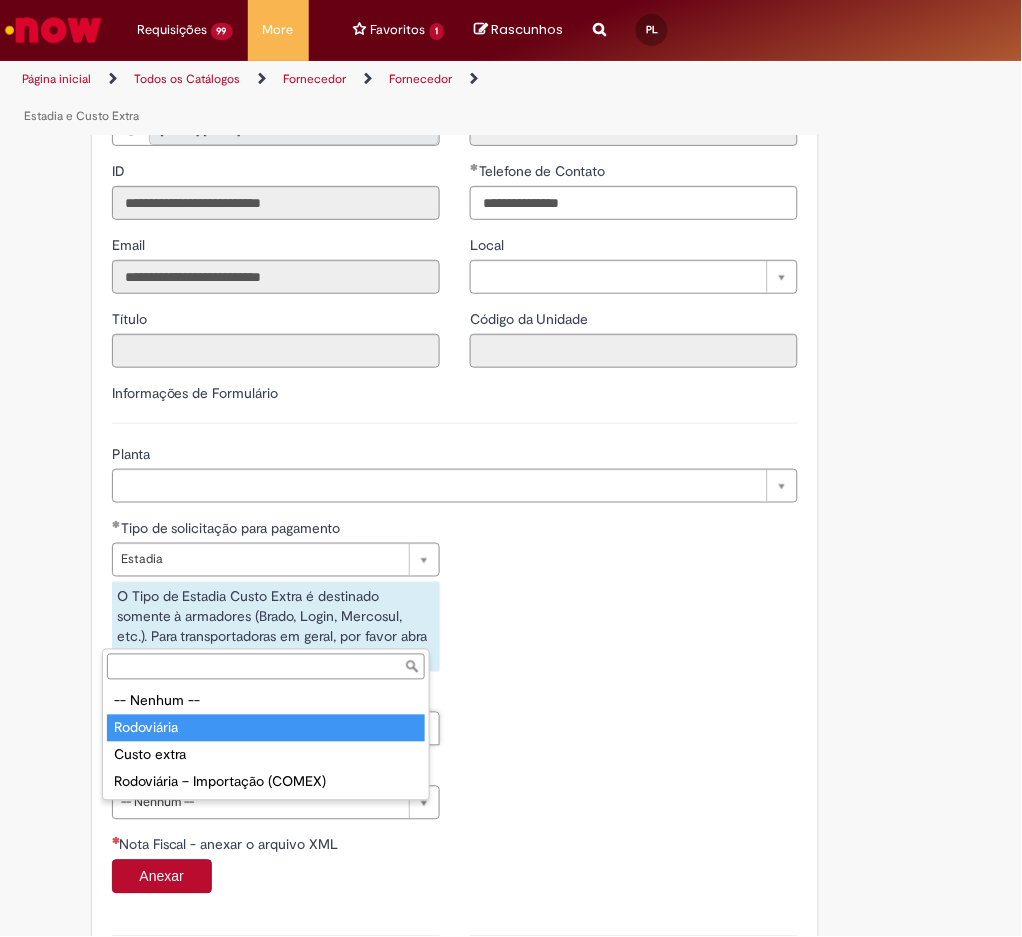 type on "**********" 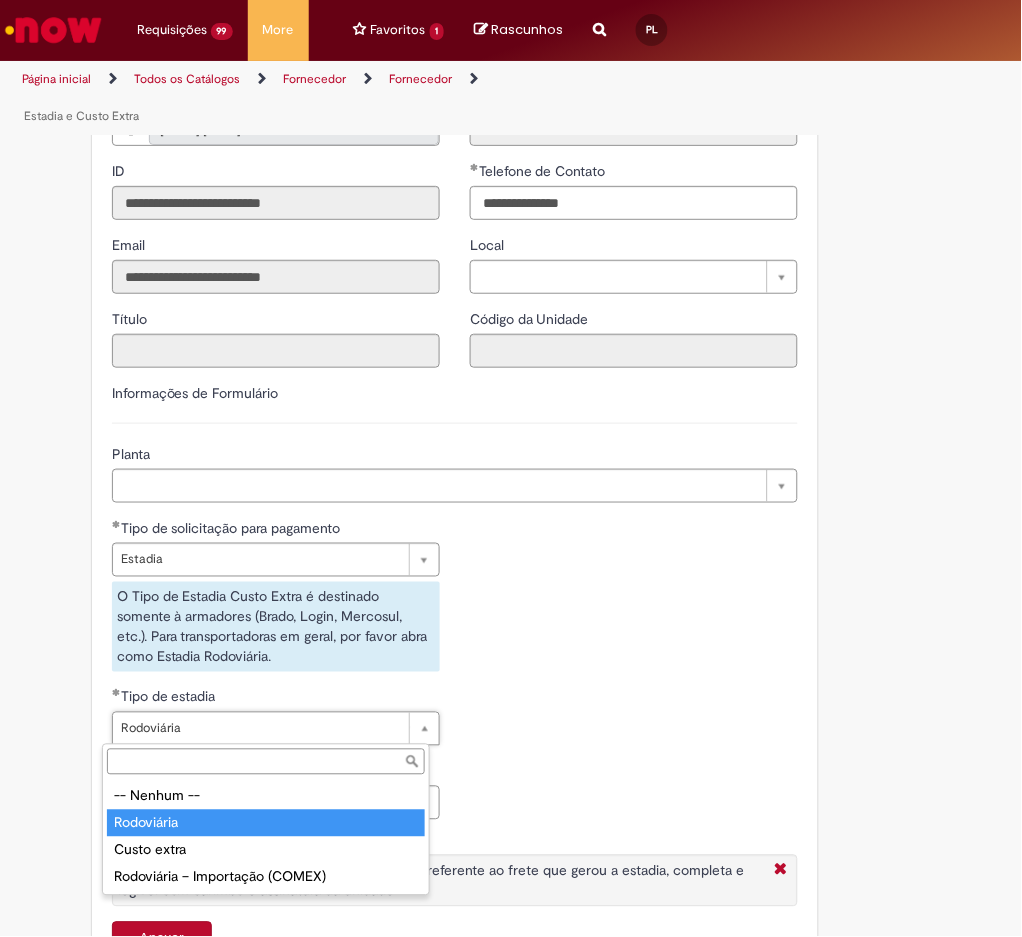 type on "**********" 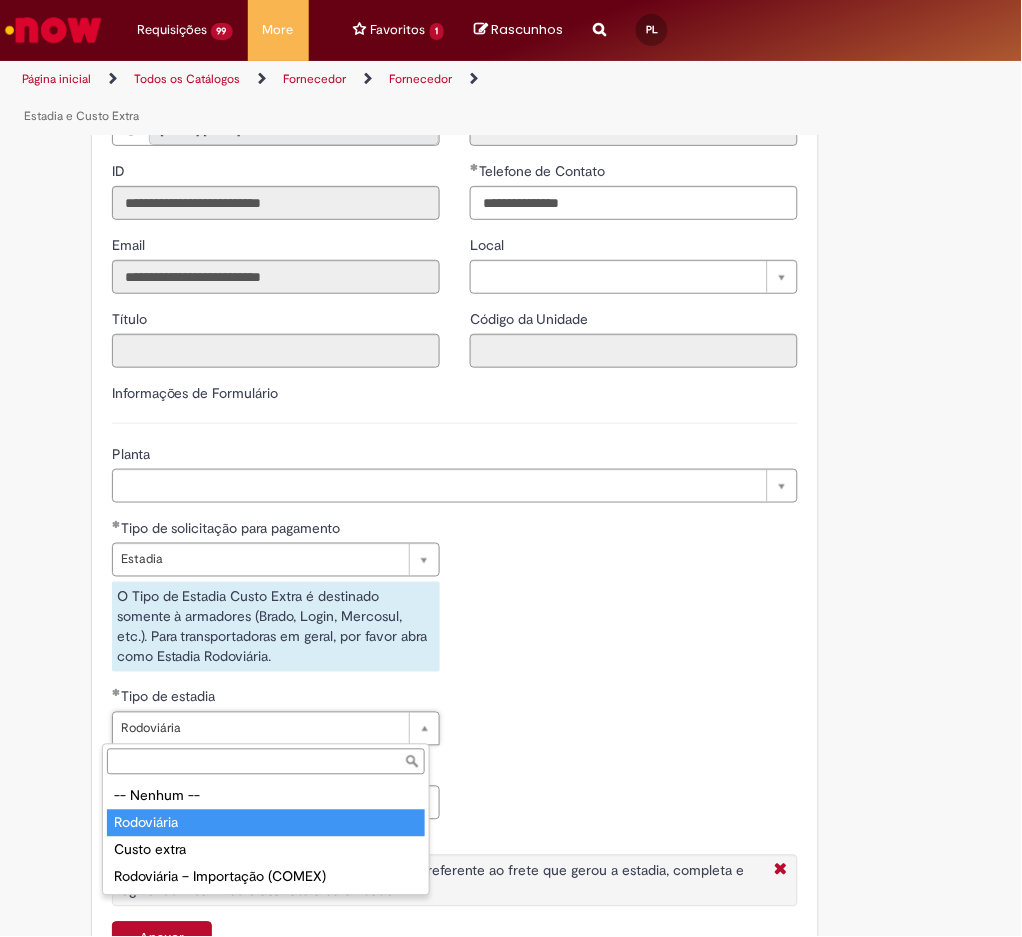 scroll, scrollTop: 0, scrollLeft: 64, axis: horizontal 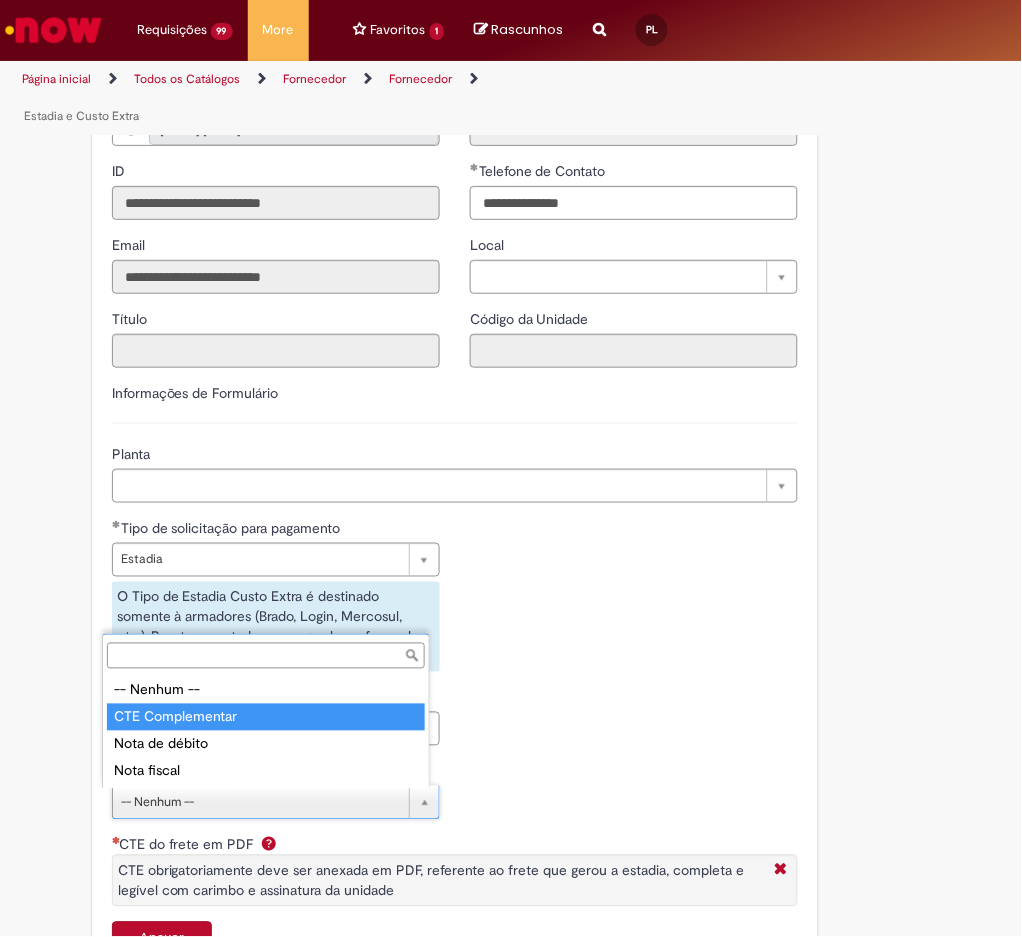 type on "**********" 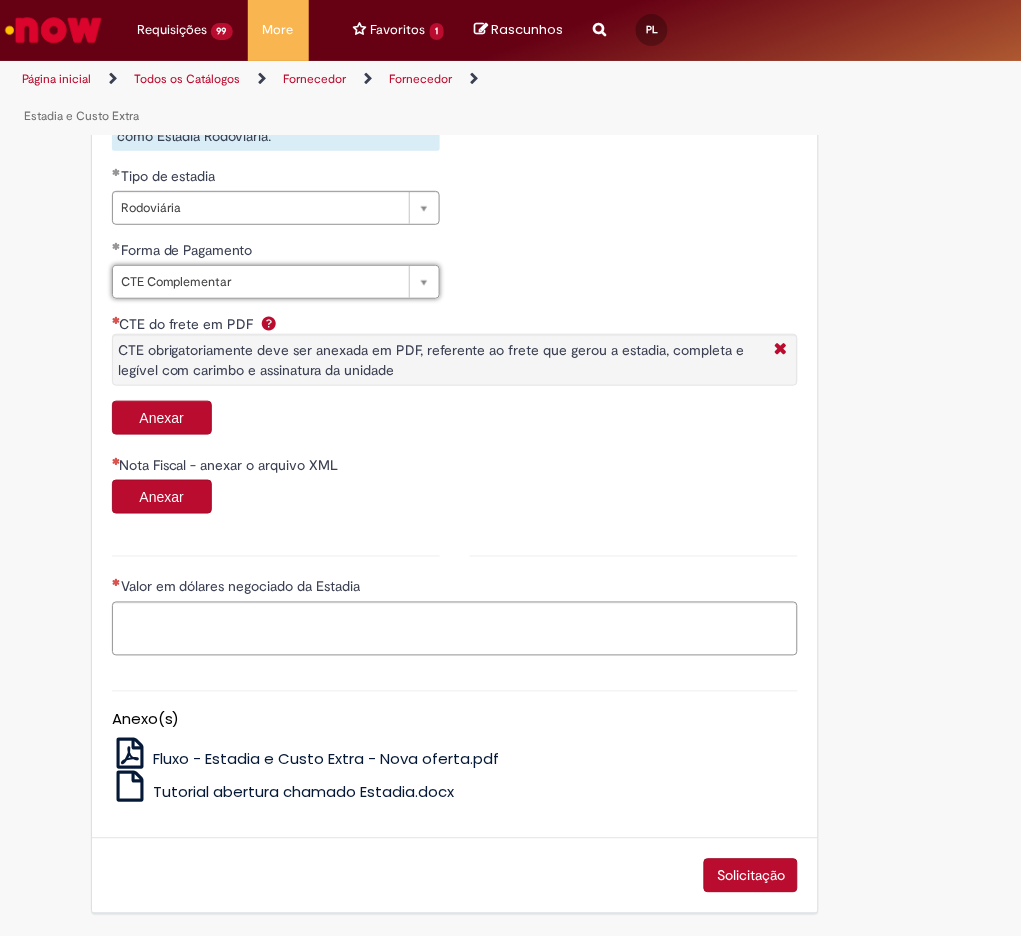 scroll, scrollTop: 923, scrollLeft: 0, axis: vertical 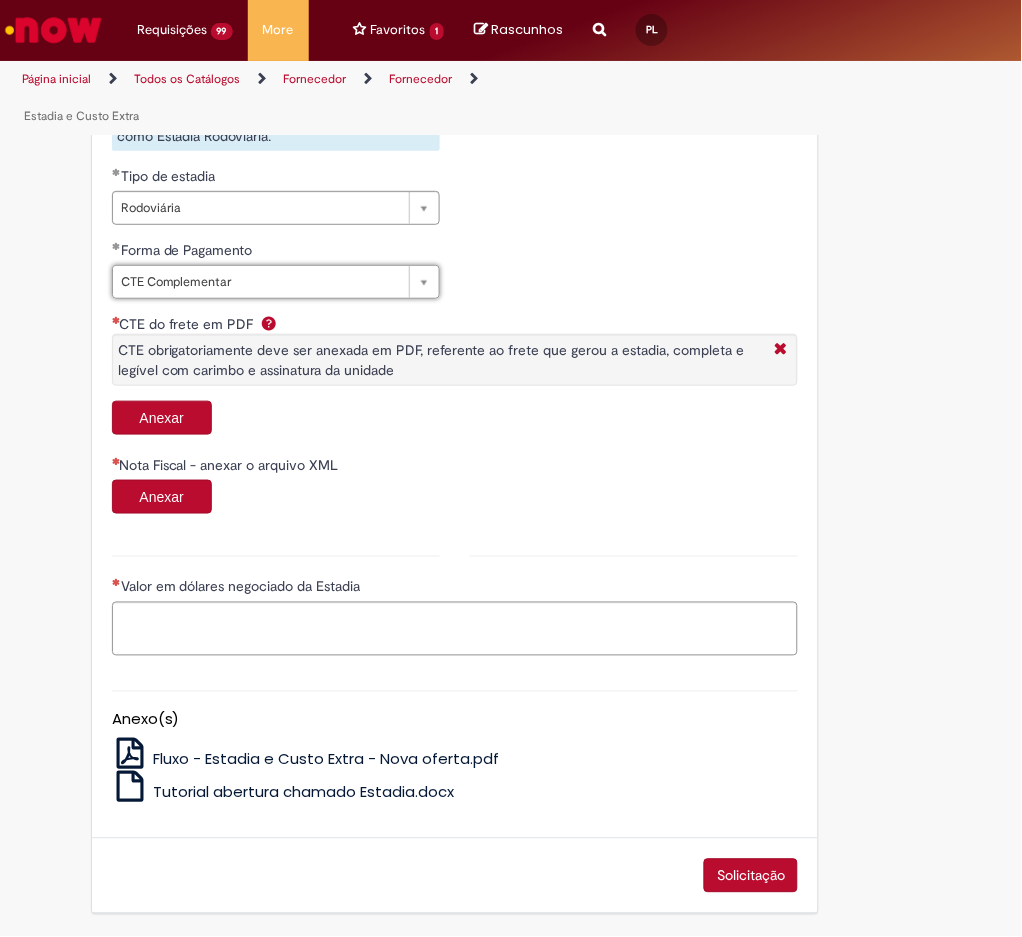 click on "Anexar" at bounding box center [162, 418] 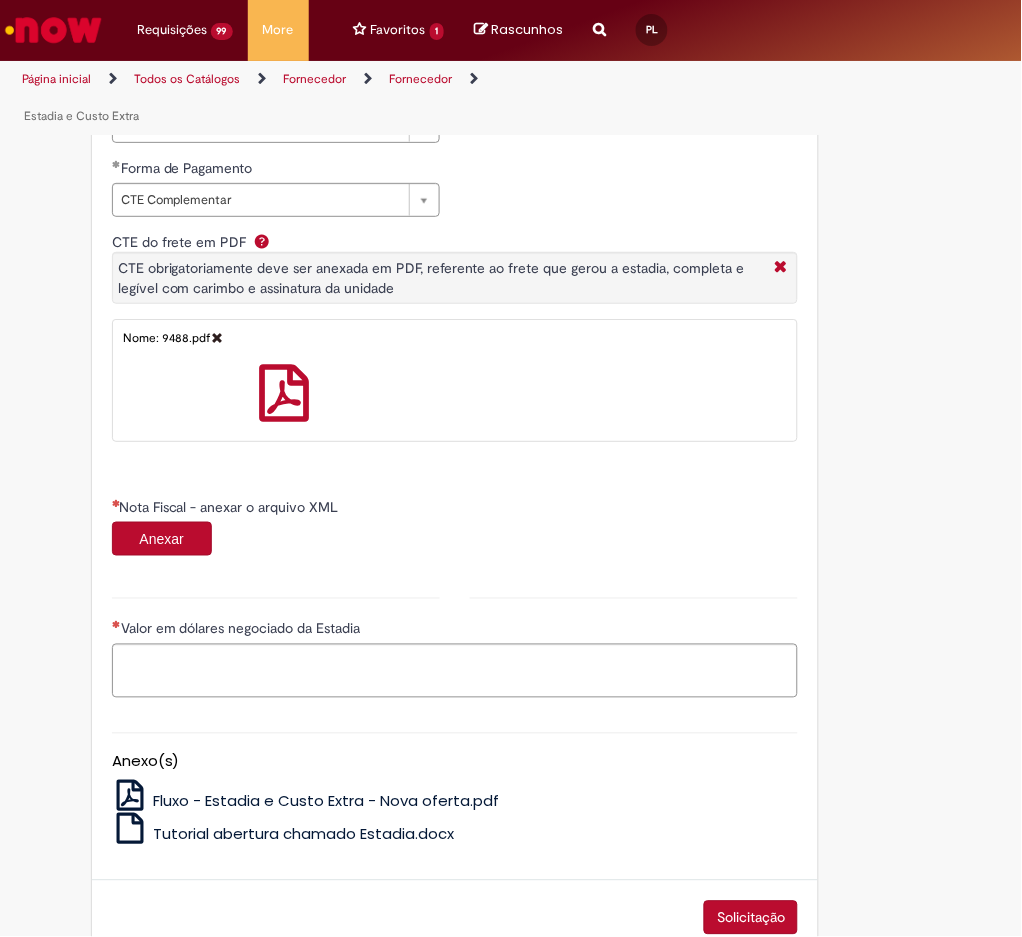 scroll, scrollTop: 1048, scrollLeft: 0, axis: vertical 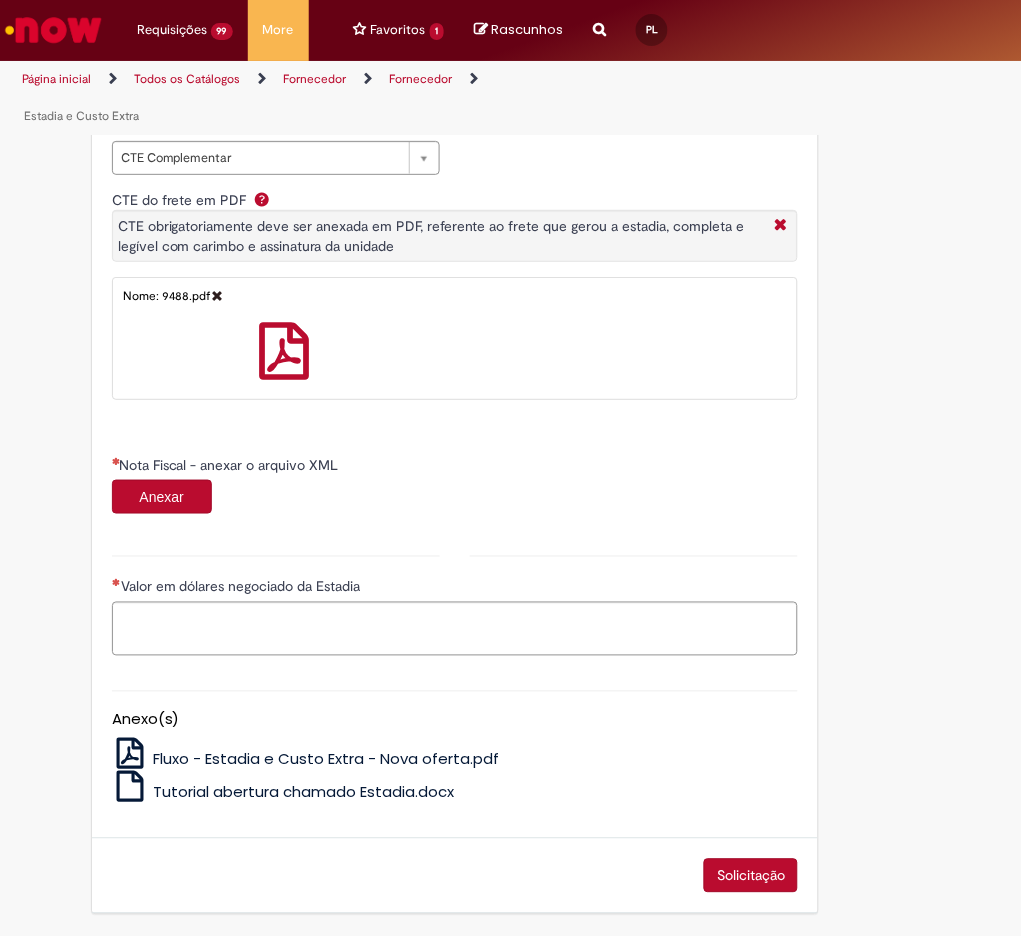 click on "Anexar" at bounding box center [162, 497] 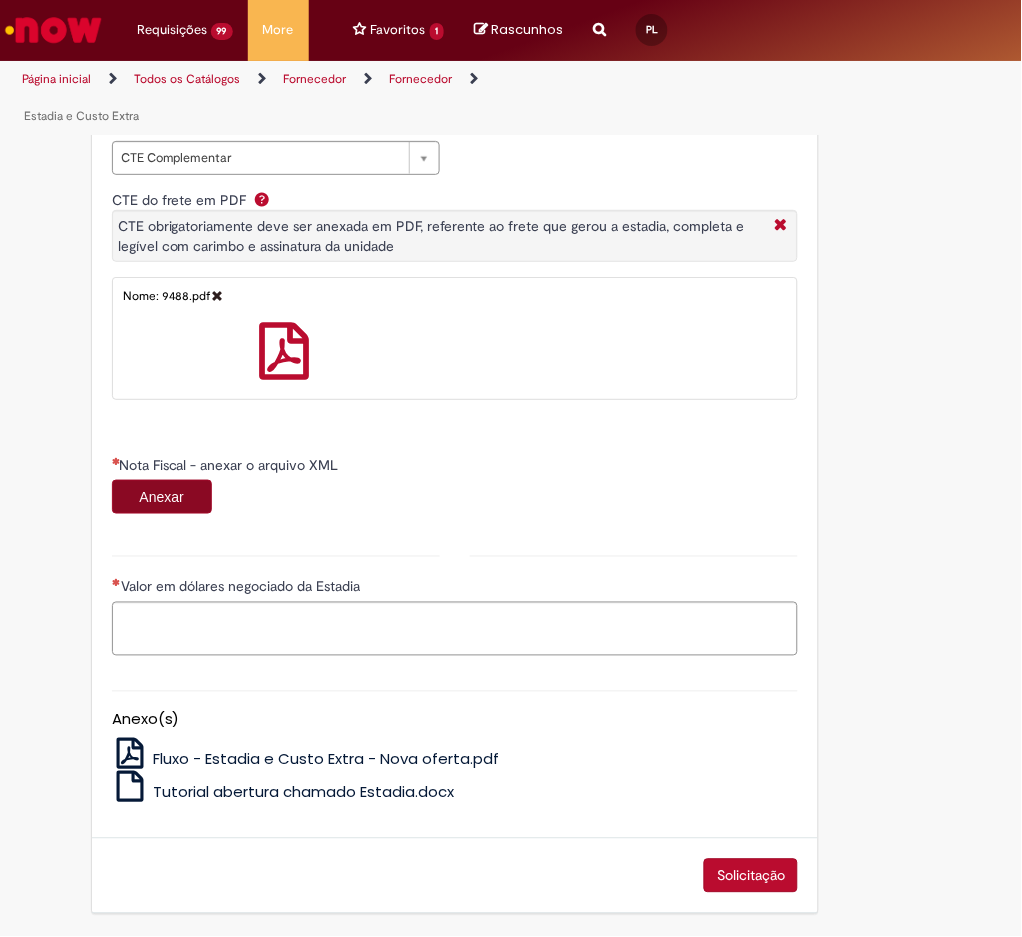 scroll, scrollTop: 1048, scrollLeft: 0, axis: vertical 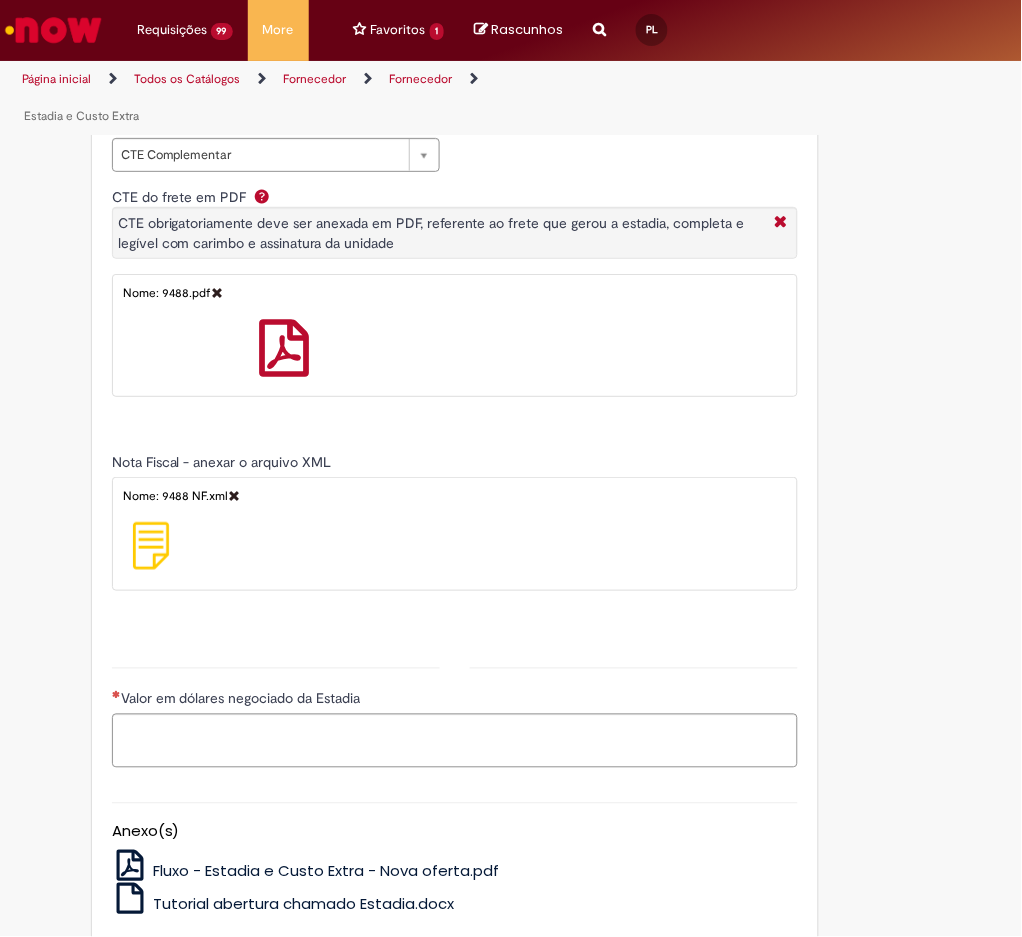 type on "******" 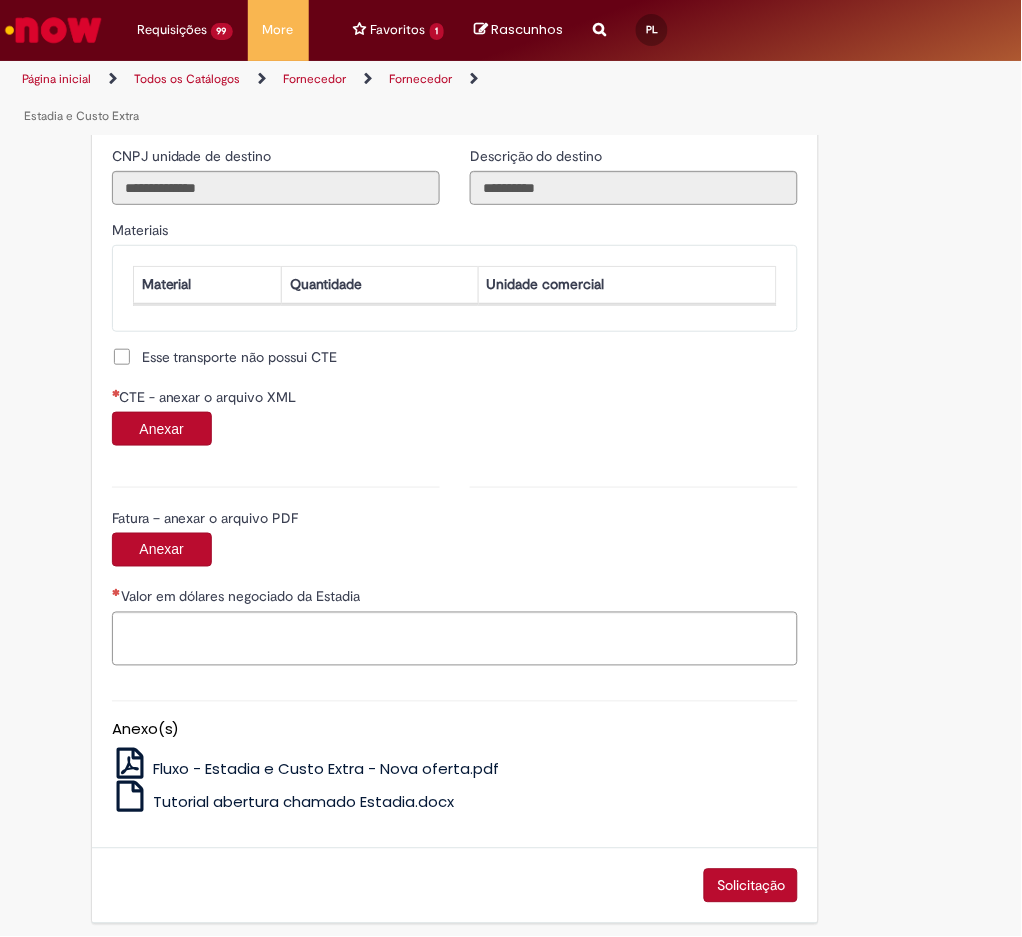 scroll, scrollTop: 1848, scrollLeft: 0, axis: vertical 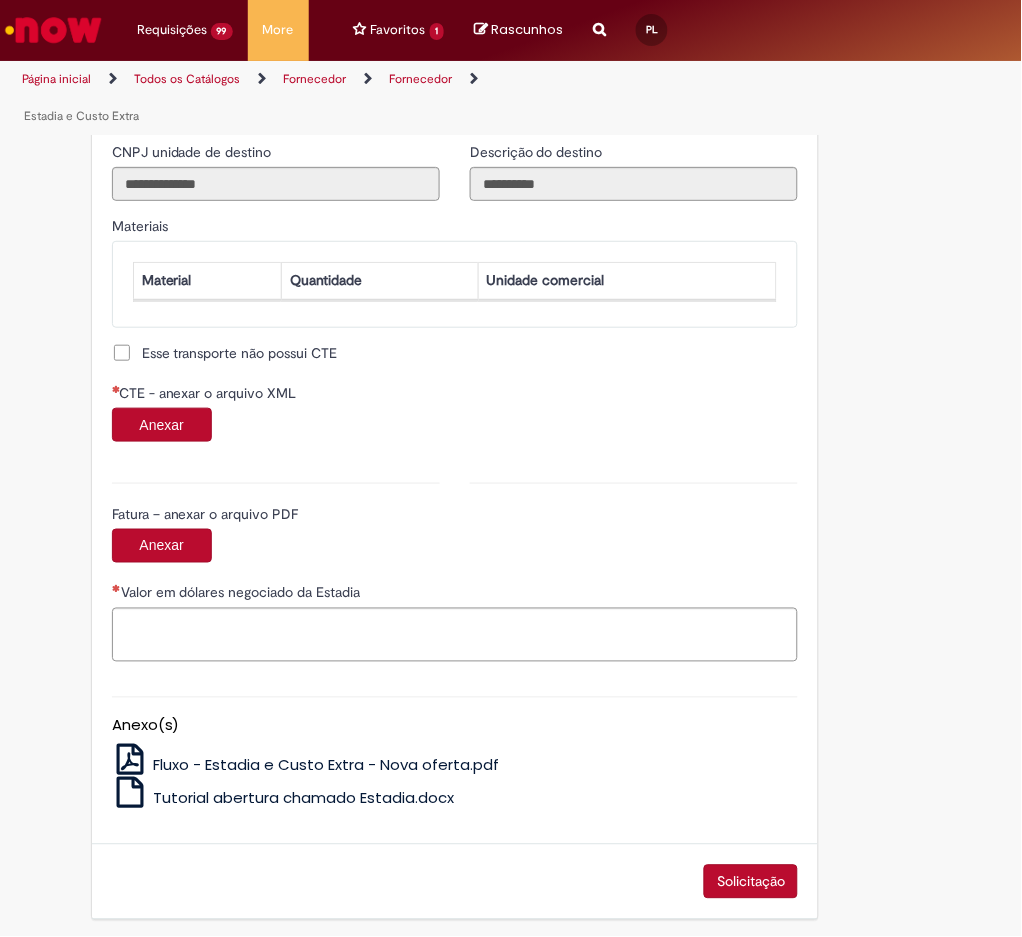 click on "Anexar" at bounding box center (162, 425) 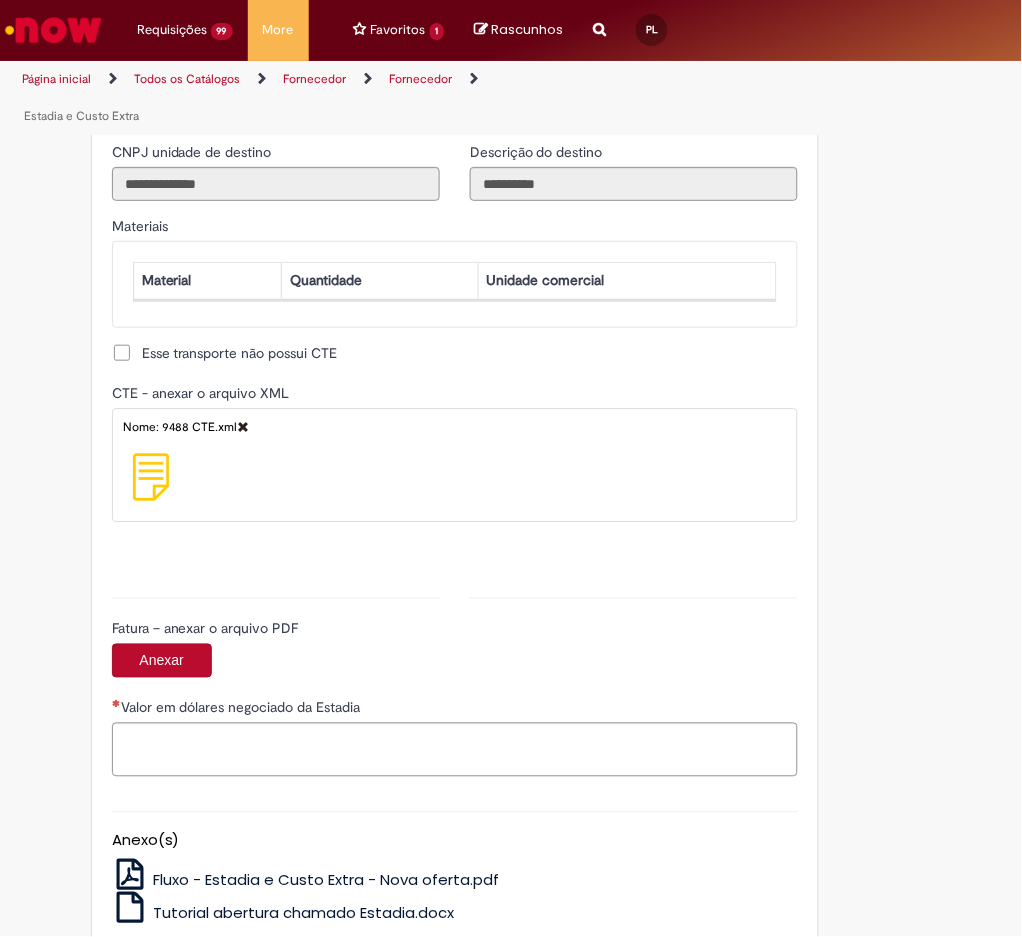 type on "**********" 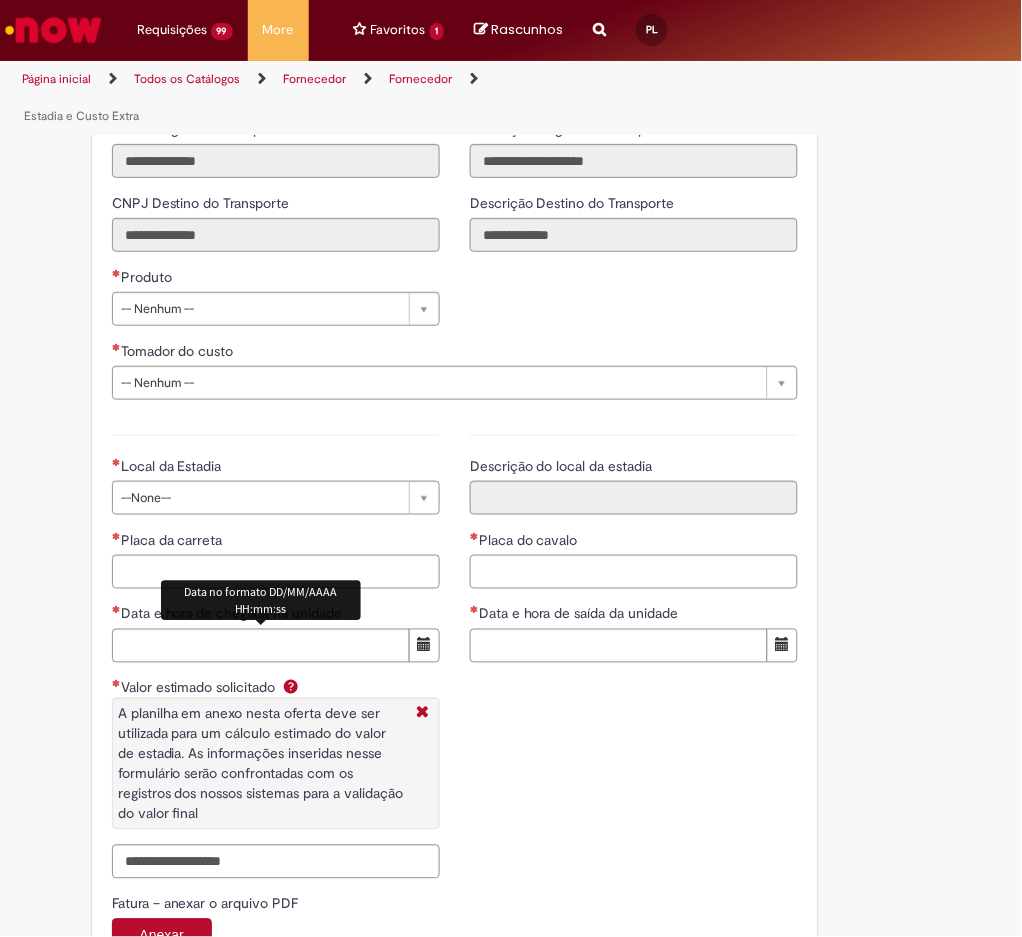 scroll, scrollTop: 2772, scrollLeft: 0, axis: vertical 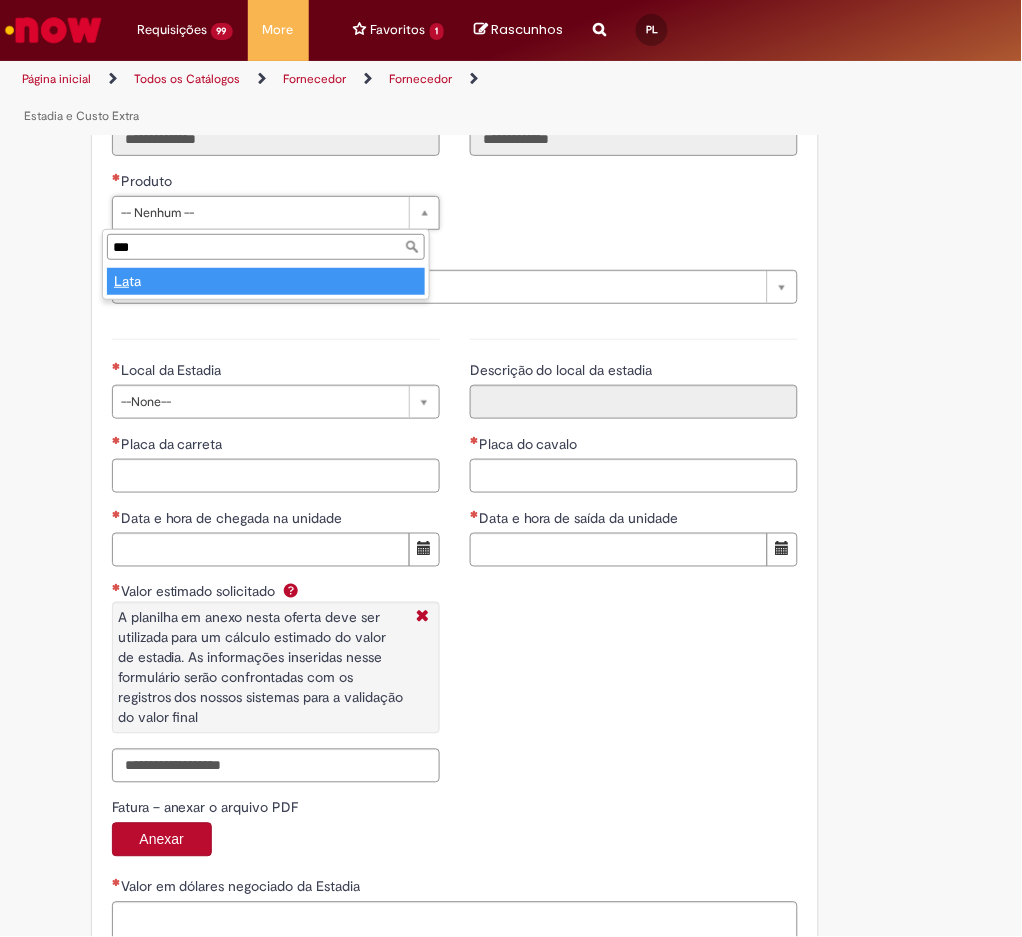 type on "****" 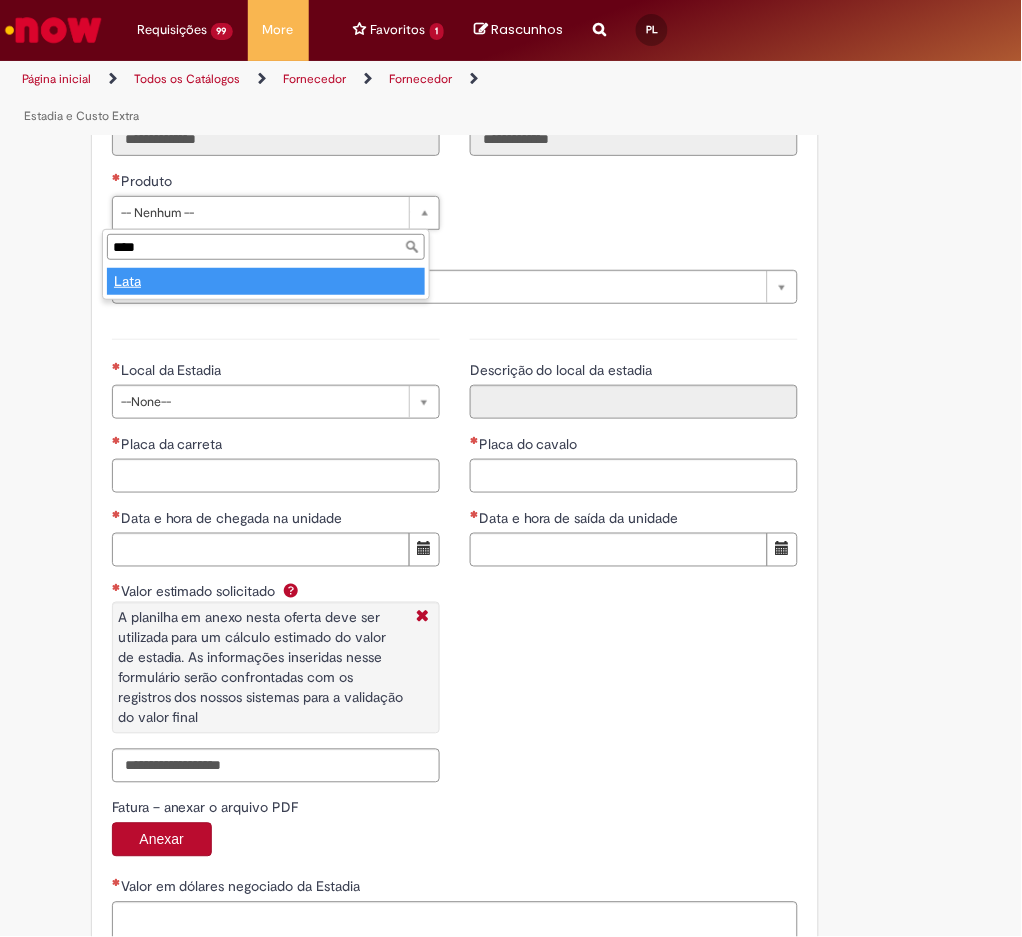 type on "****" 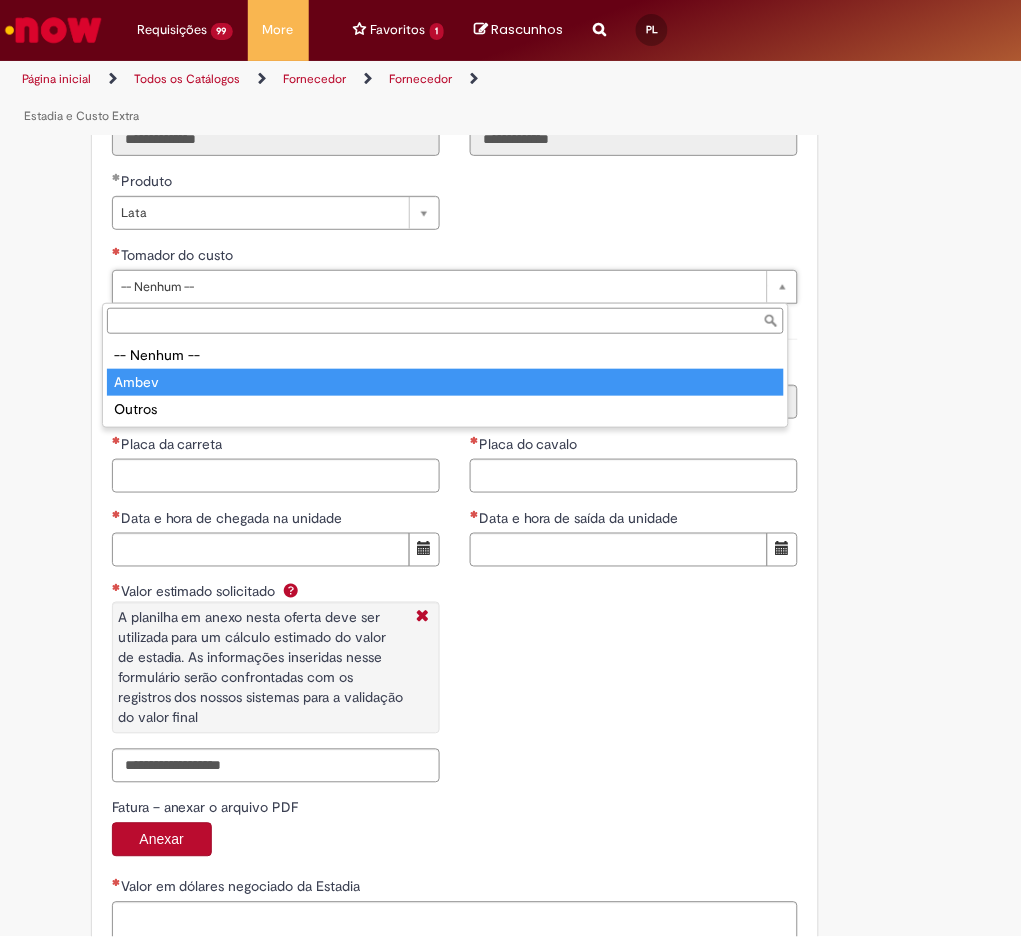 type on "*****" 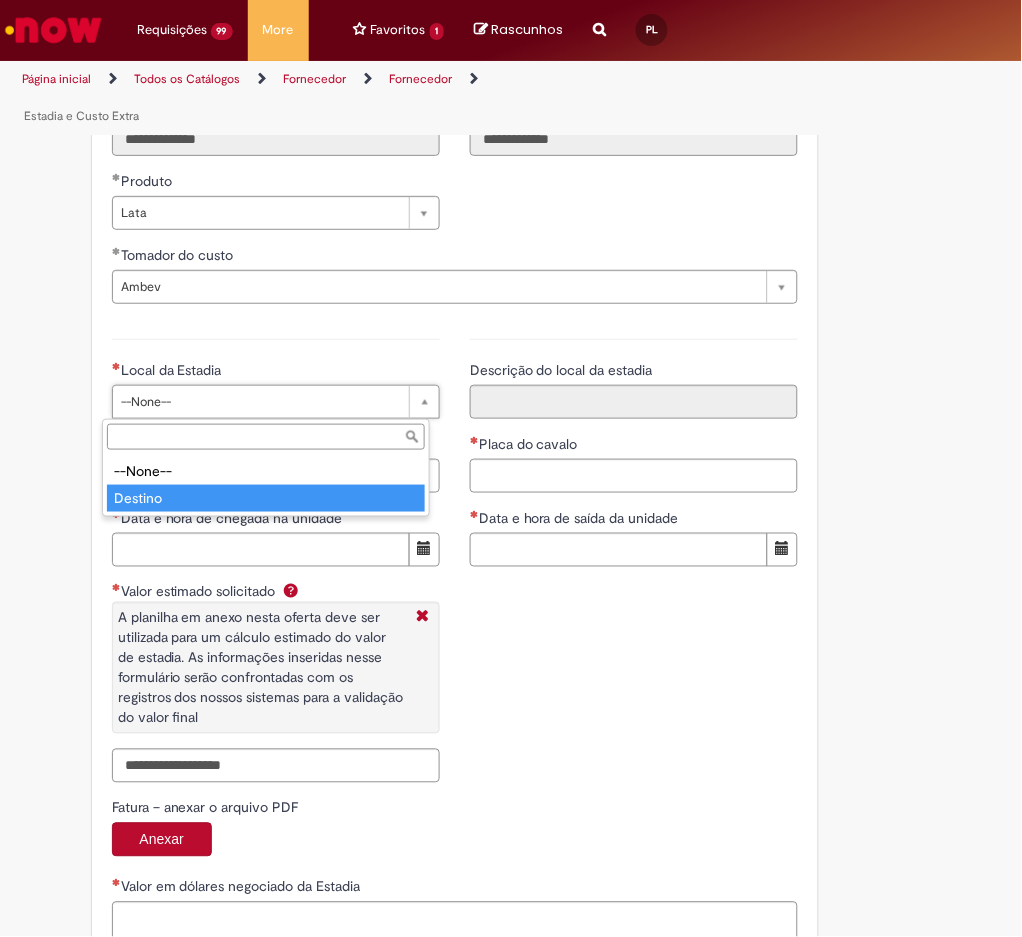 type on "*******" 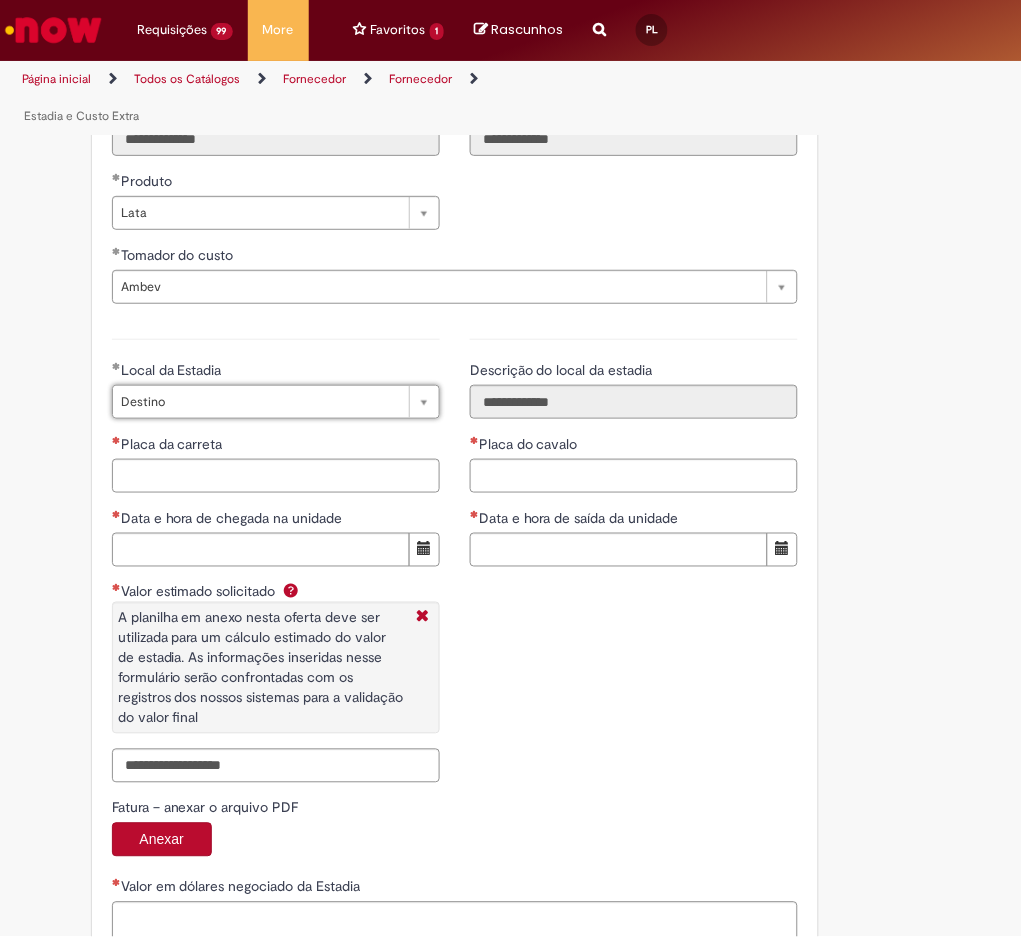 click on "Placa da carreta" at bounding box center (276, 446) 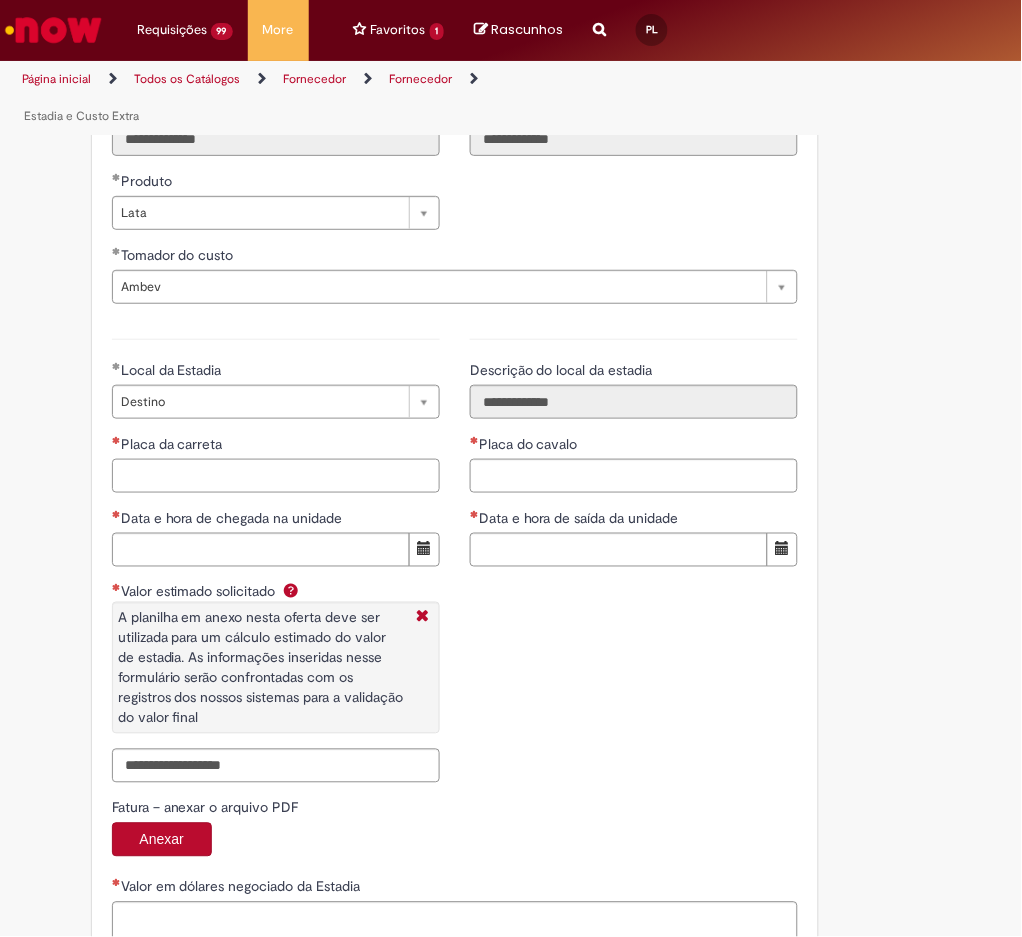 click on "Placa da carreta" at bounding box center (276, 476) 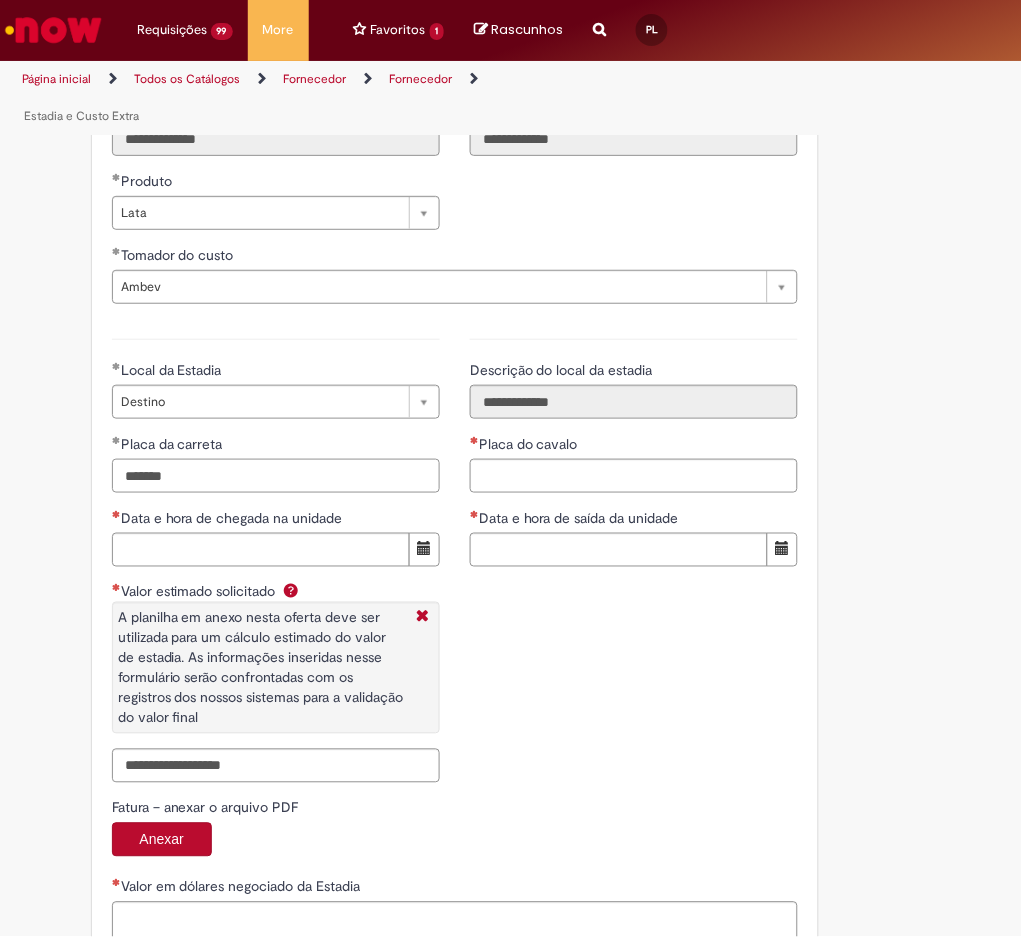 type on "*******" 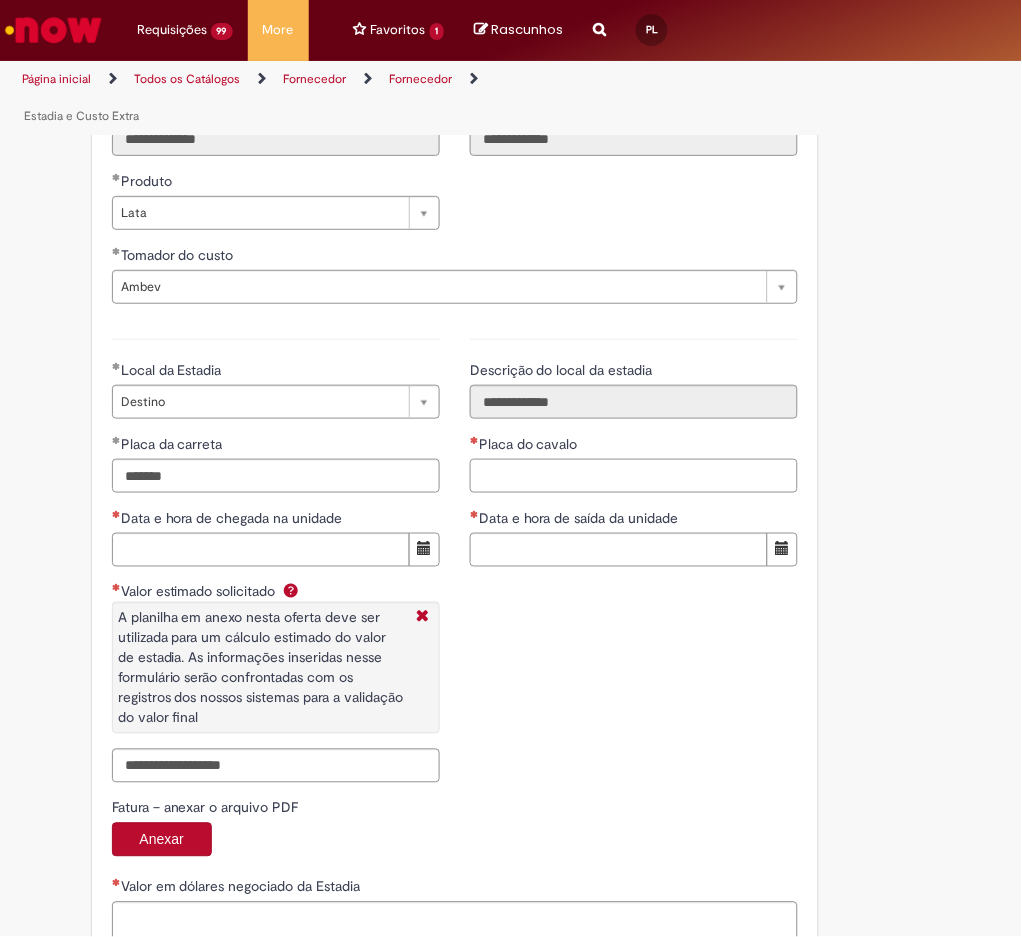 click on "Placa do cavalo" at bounding box center (634, 476) 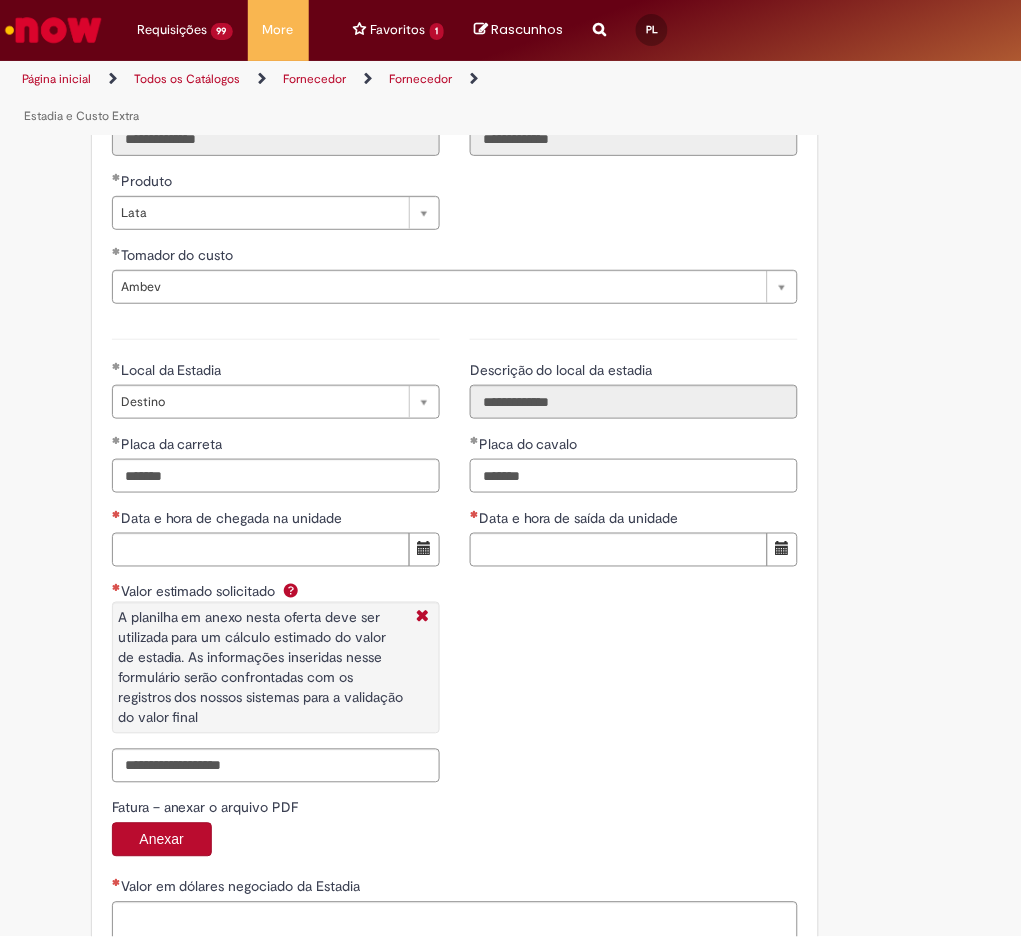 type on "*******" 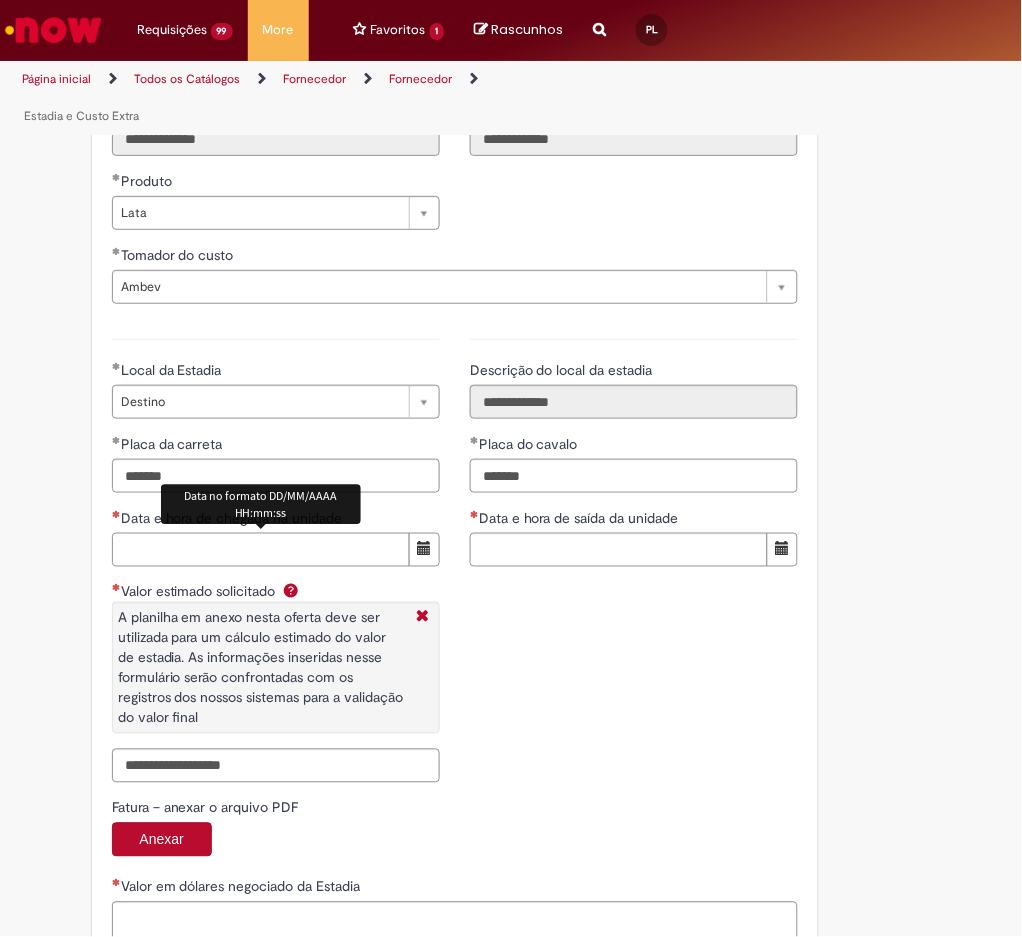 click on "Data e hora de chegada na unidade" at bounding box center (261, 550) 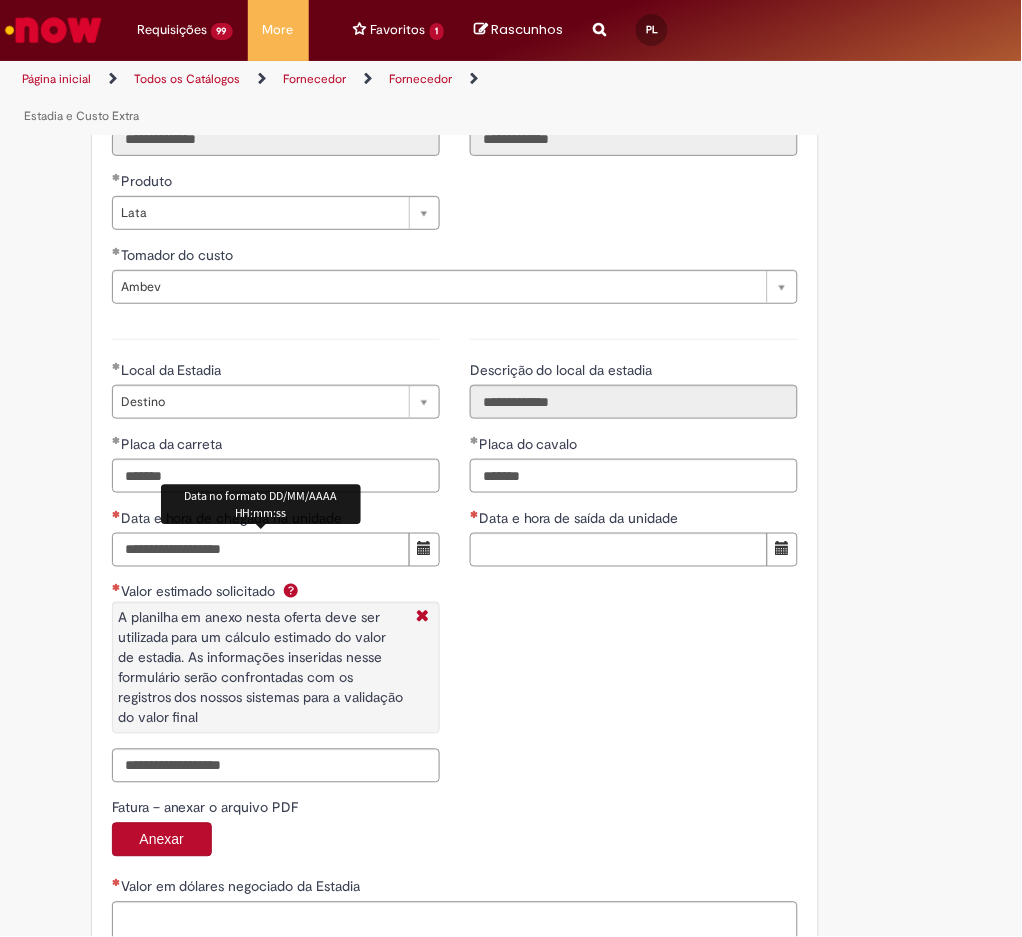 type on "**********" 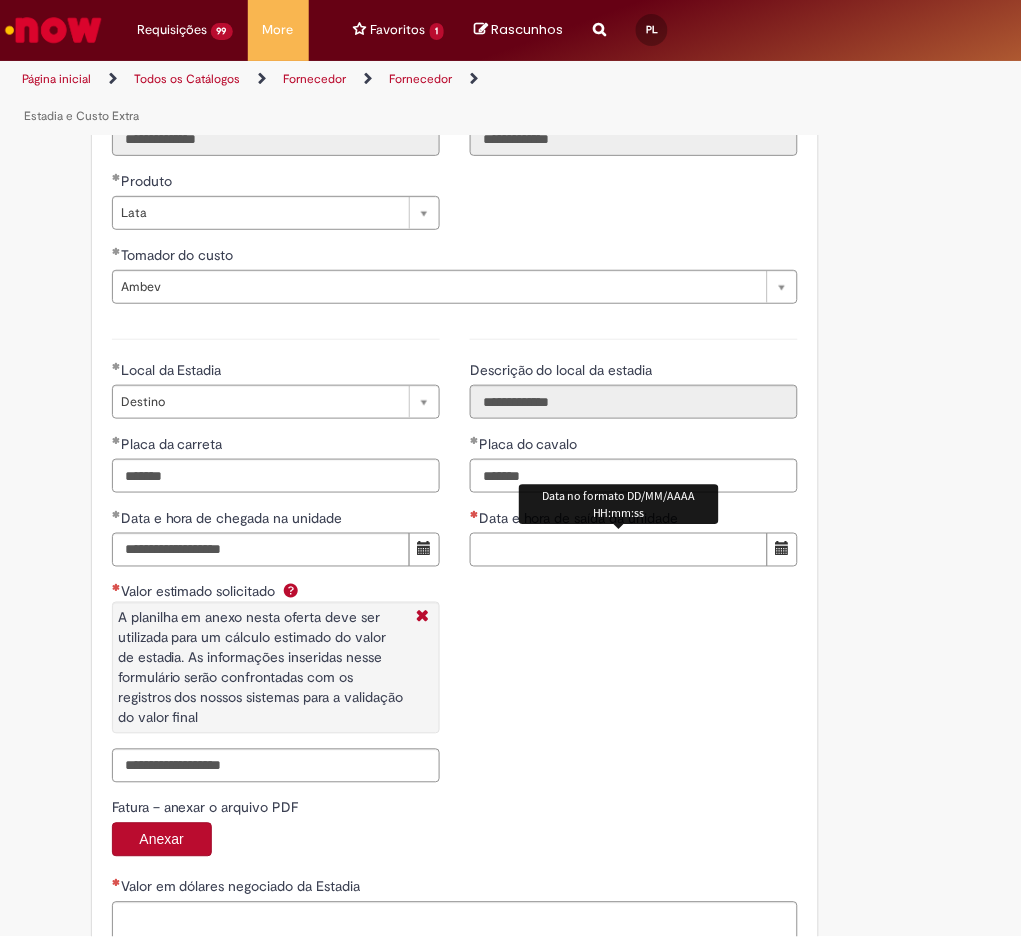 click on "Data e hora de saída da unidade" at bounding box center [619, 550] 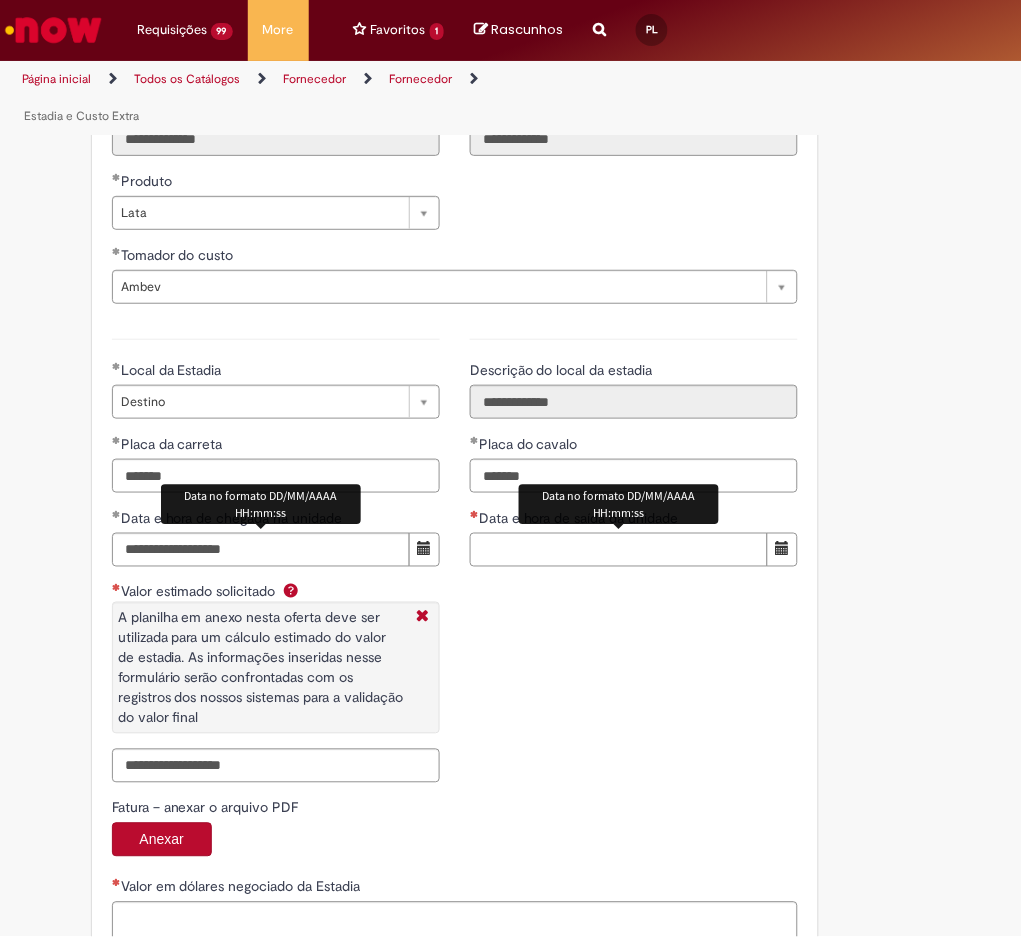 paste on "**********" 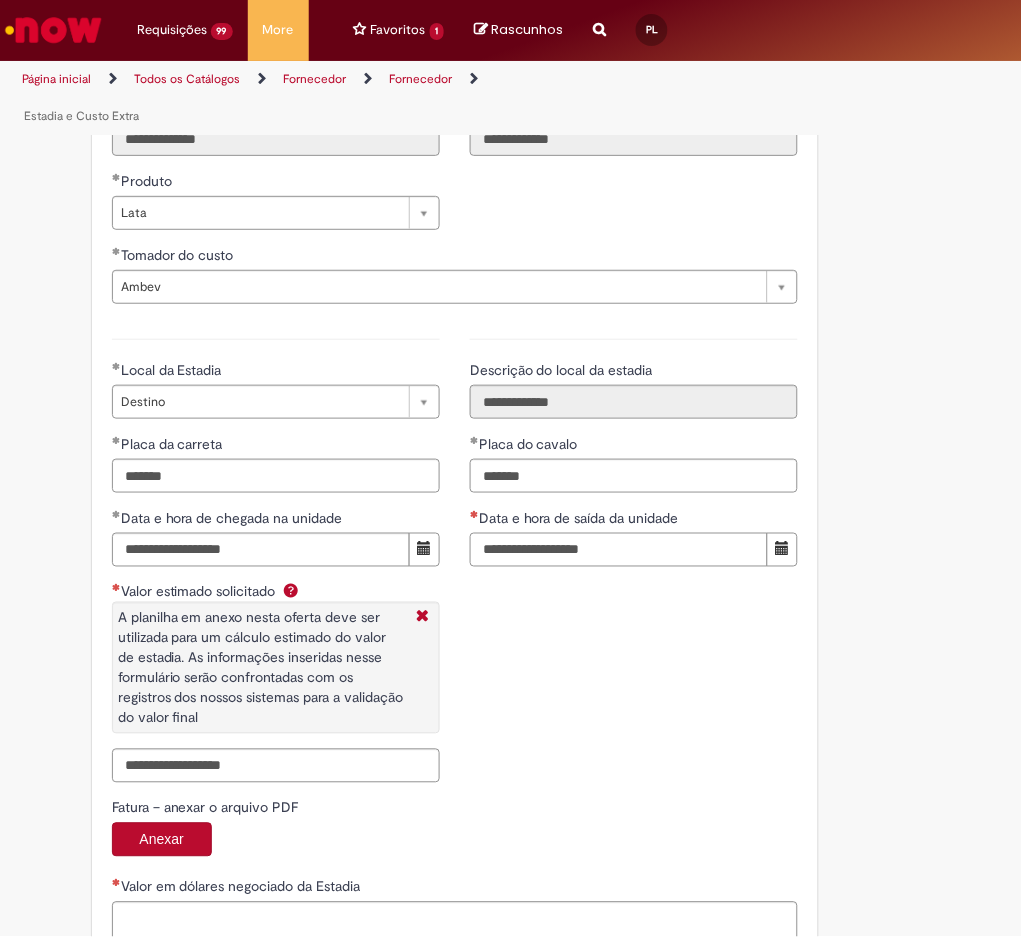 type on "**********" 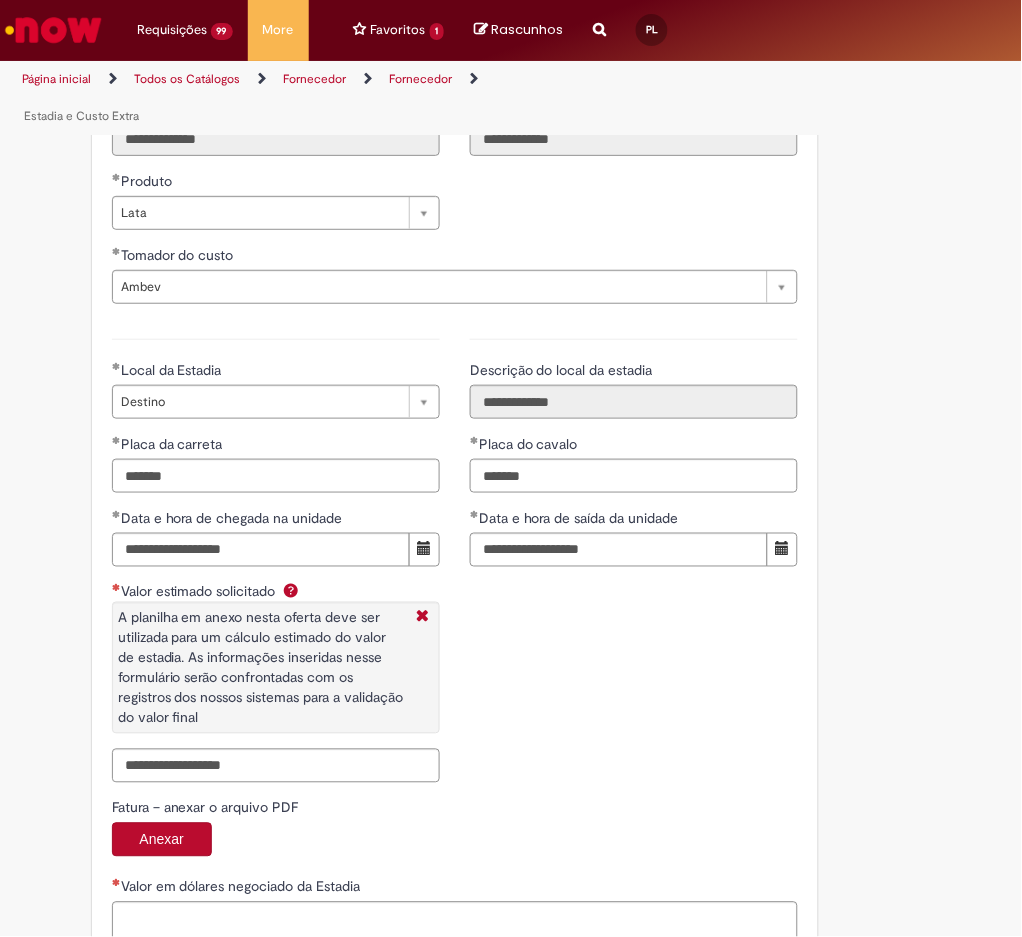 click on "Valor estimado solicitado A planilha em anexo nesta oferta deve ser utilizada para um cálculo estimado do valor de estadia. As informações inseridas nesse formulário serão confrontadas com os registros dos nossos sistemas para a validação do valor final" at bounding box center (276, 665) 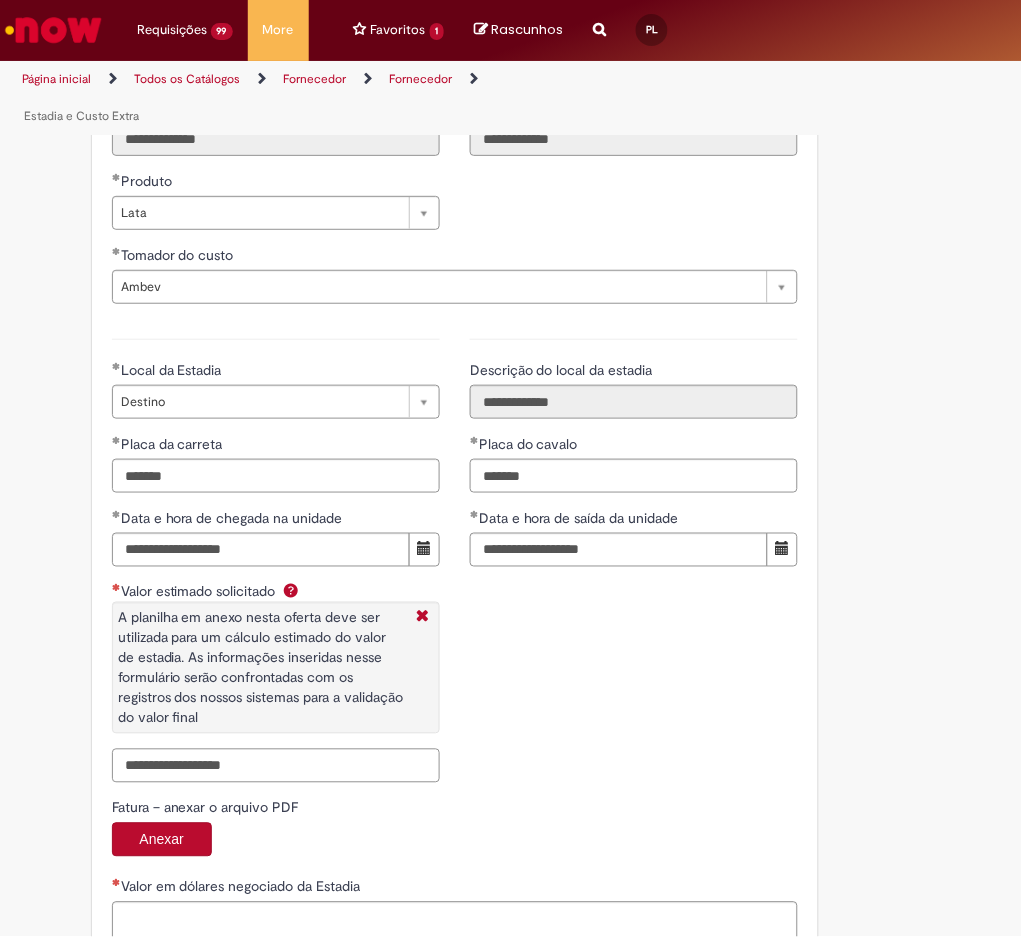 click on "Valor estimado solicitado A planilha em anexo nesta oferta deve ser utilizada para um cálculo estimado do valor de estadia. As informações inseridas nesse formulário serão confrontadas com os registros dos nossos sistemas para a validação do valor final" at bounding box center (276, 766) 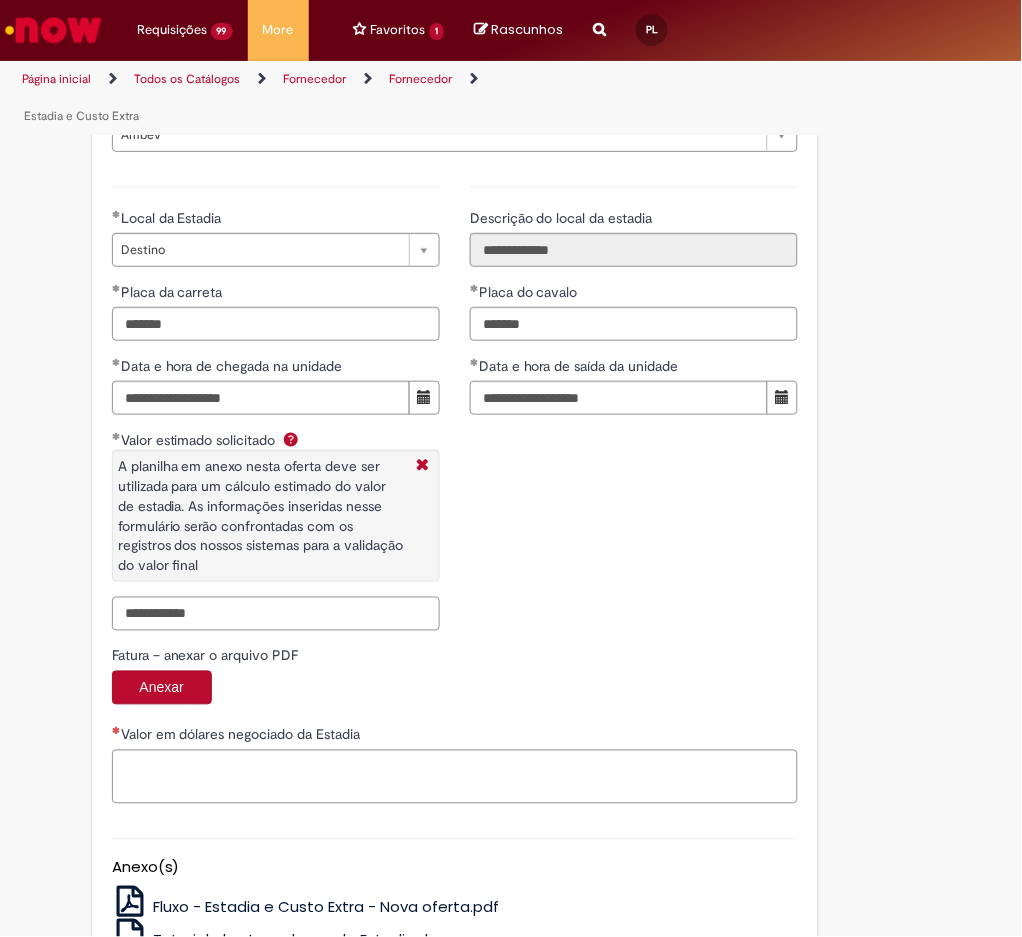scroll, scrollTop: 3076, scrollLeft: 0, axis: vertical 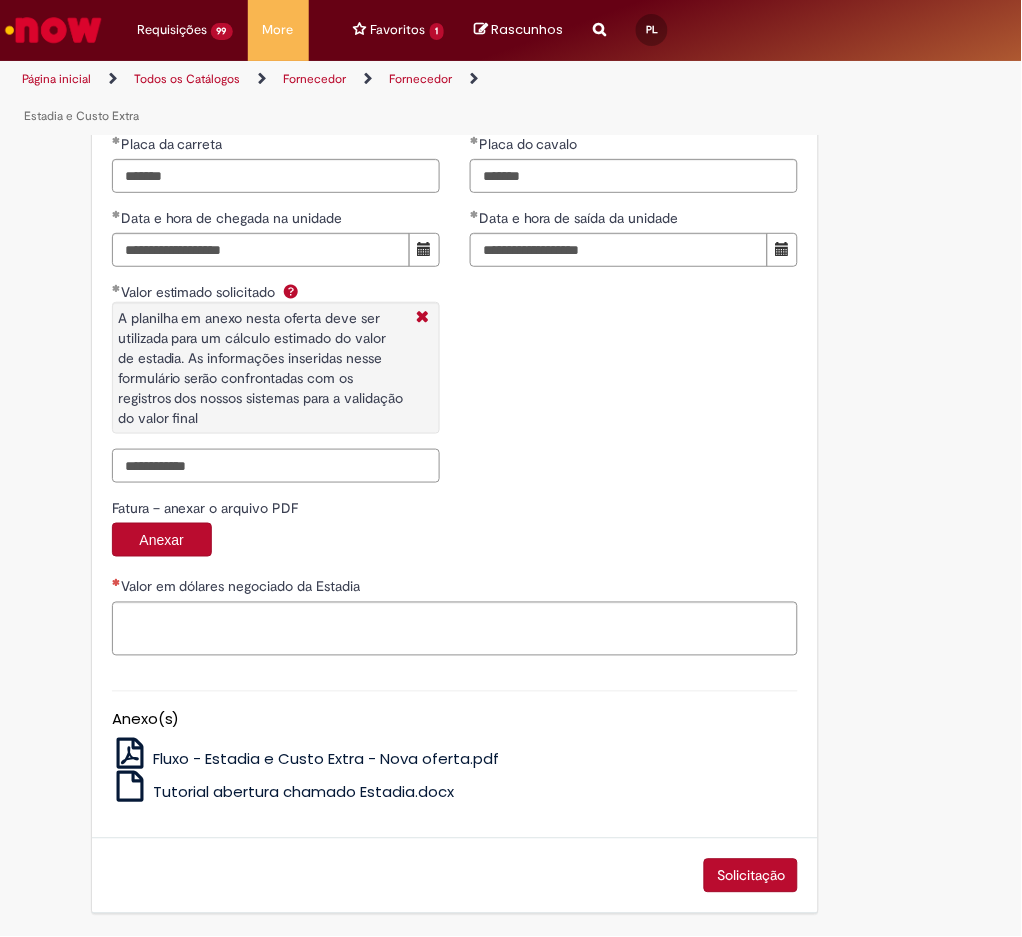 type on "**********" 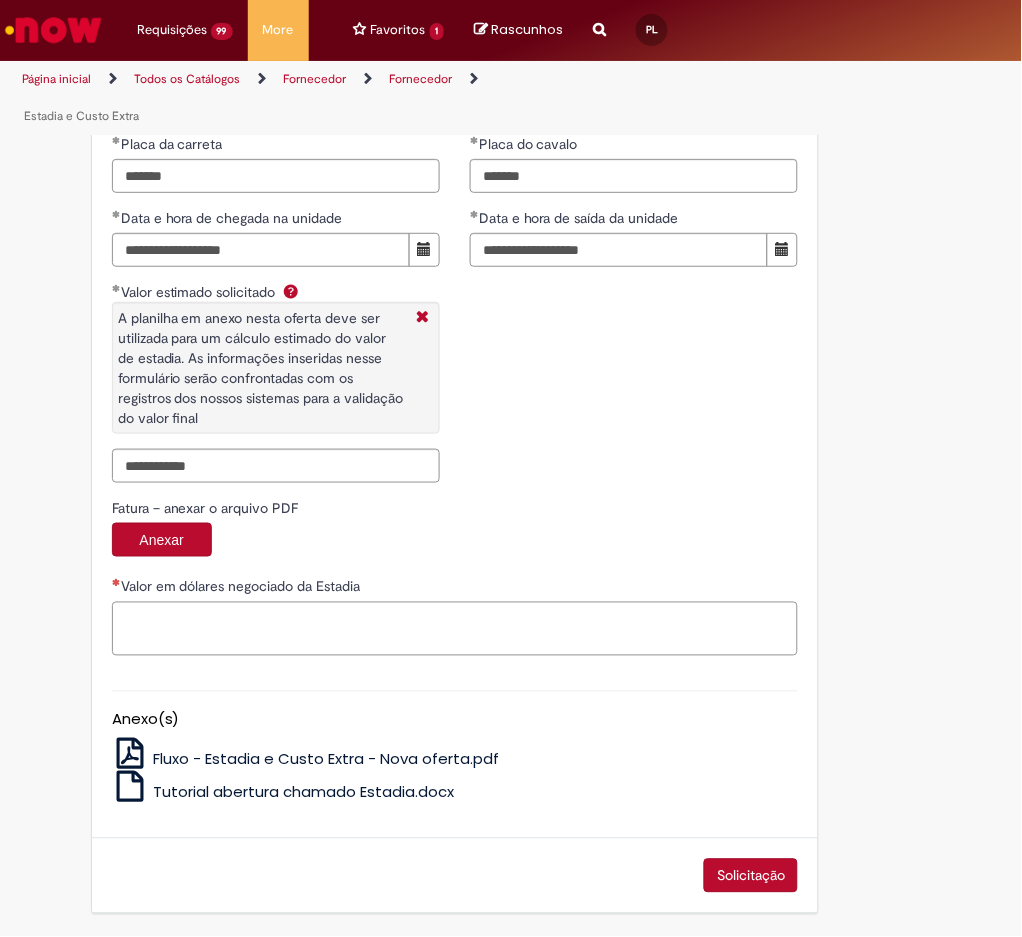 click on "Valor em dólares negociado da Estadia" at bounding box center (455, 629) 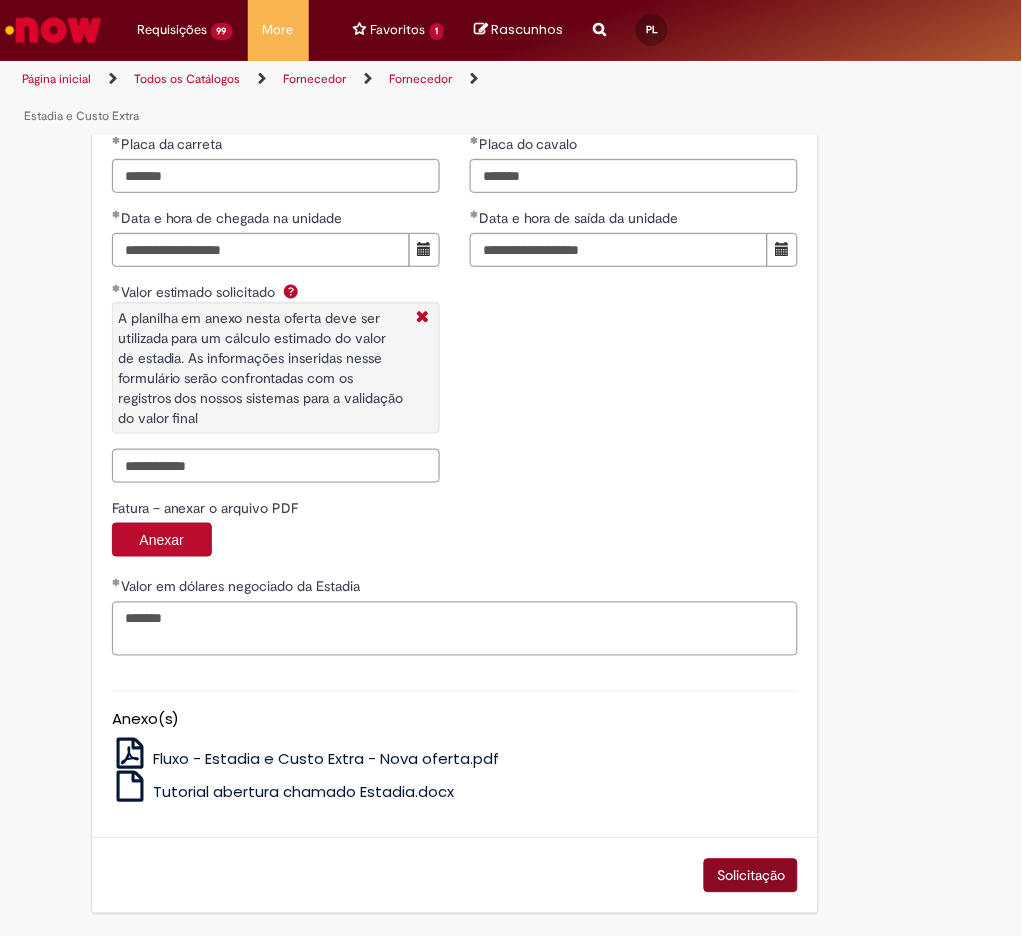 type on "*******" 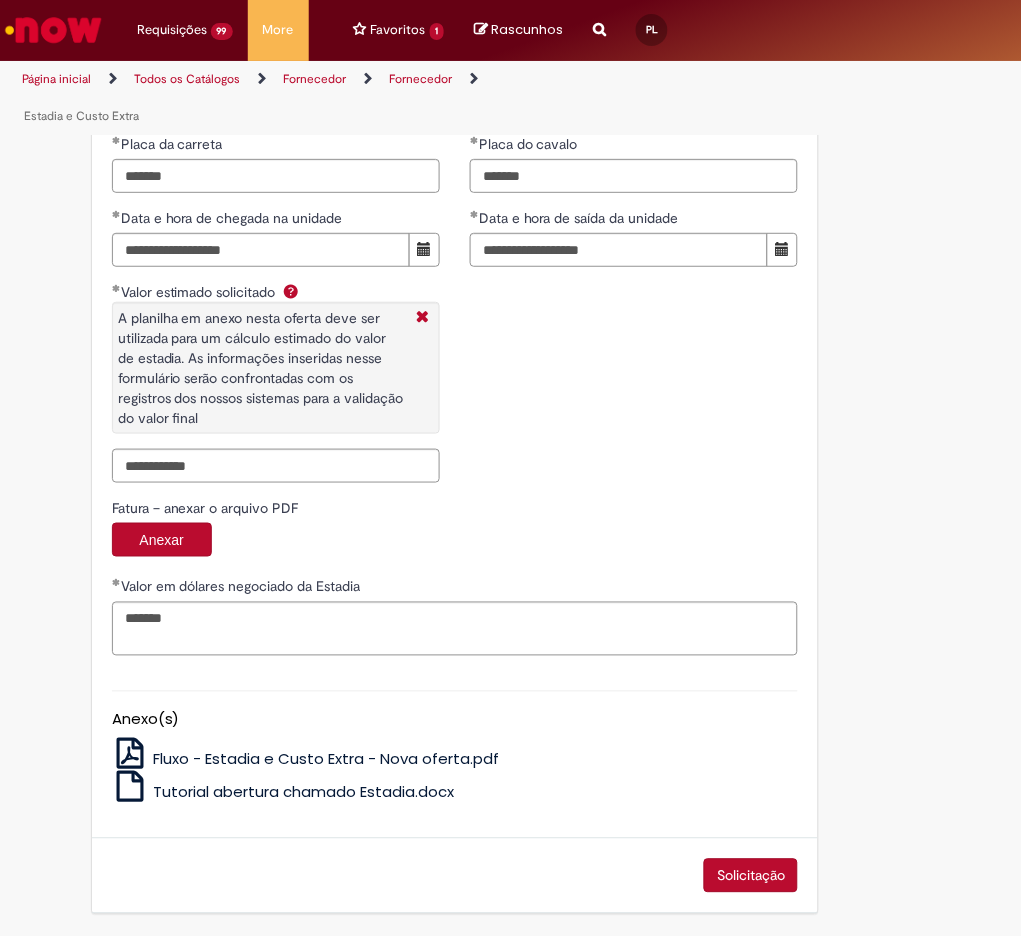 click on "Solicitação" at bounding box center [751, 876] 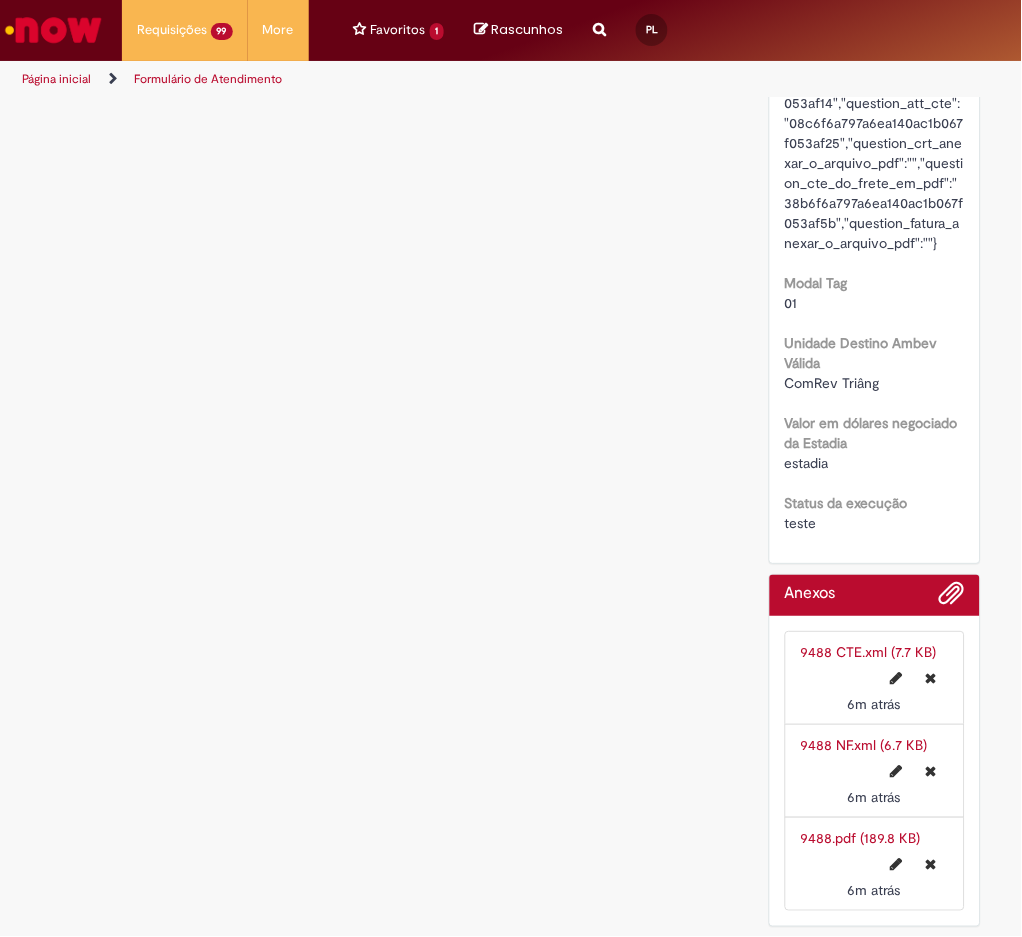 scroll, scrollTop: 0, scrollLeft: 0, axis: both 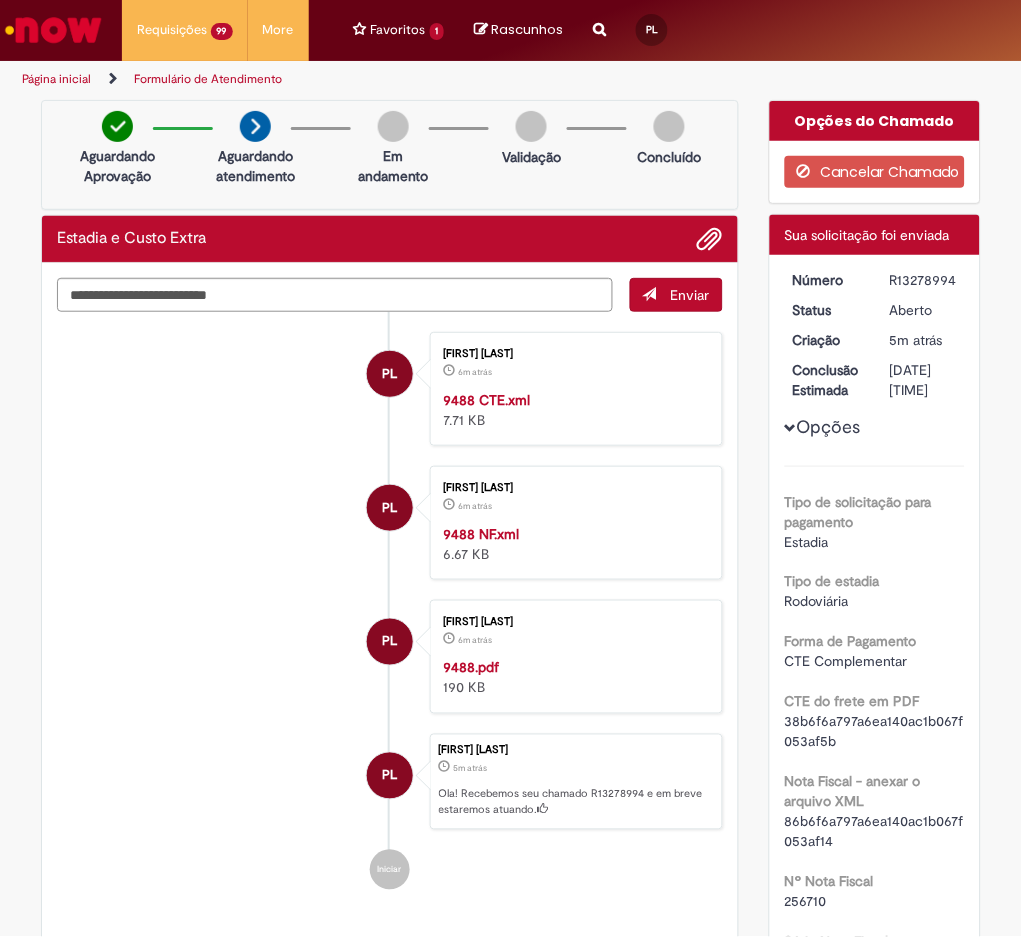 drag, startPoint x: 883, startPoint y: 277, endPoint x: 942, endPoint y: 274, distance: 59.07622 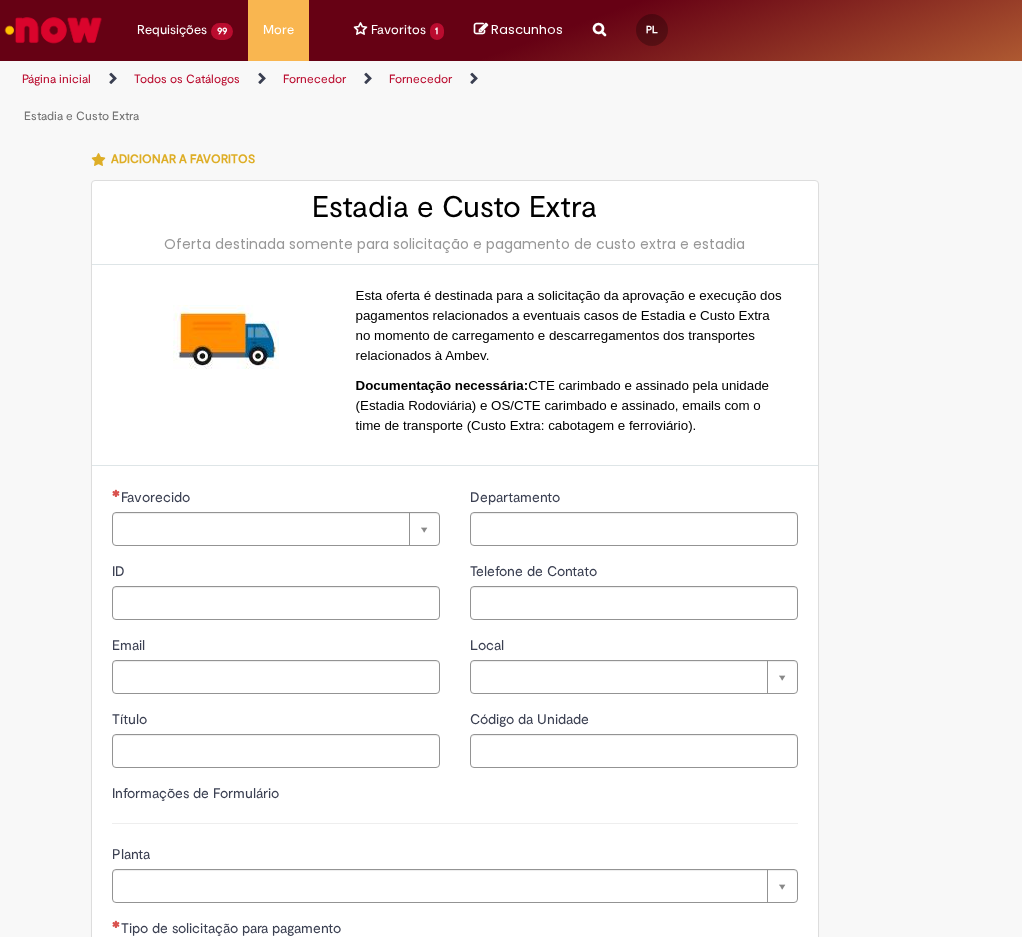 type on "**********" 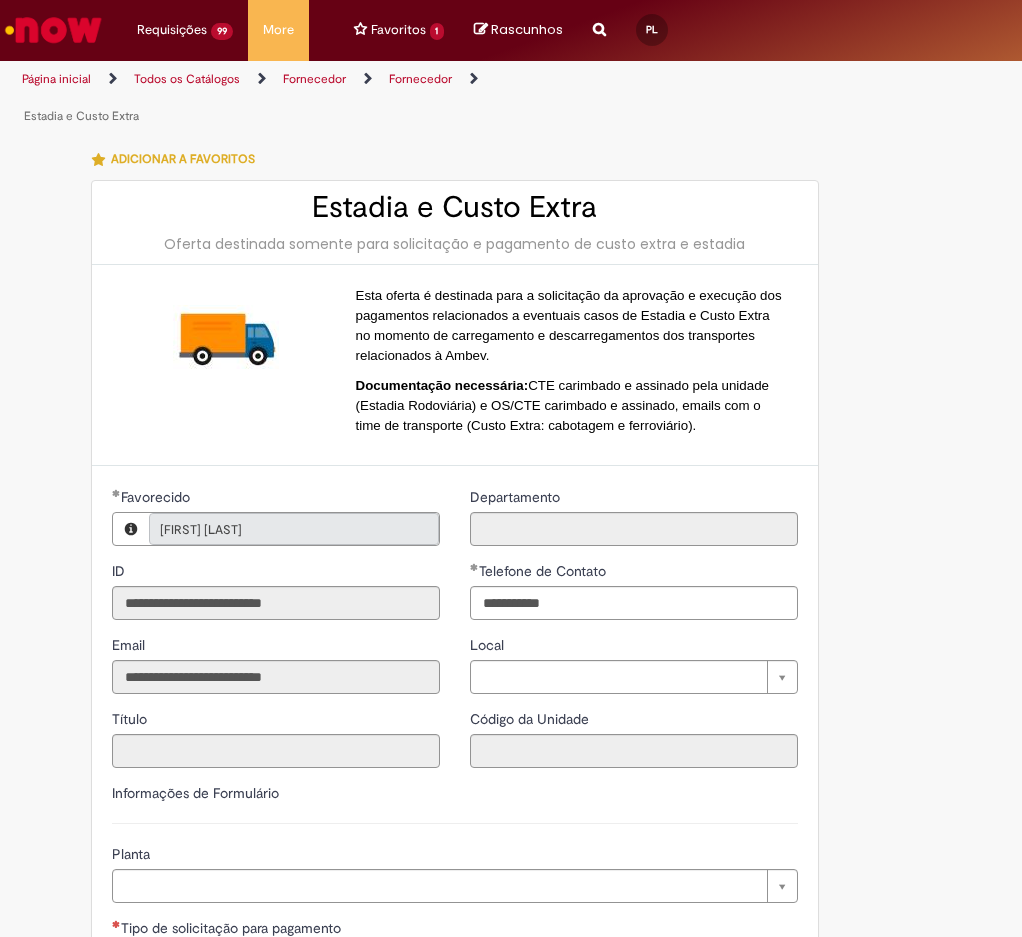 type on "**********" 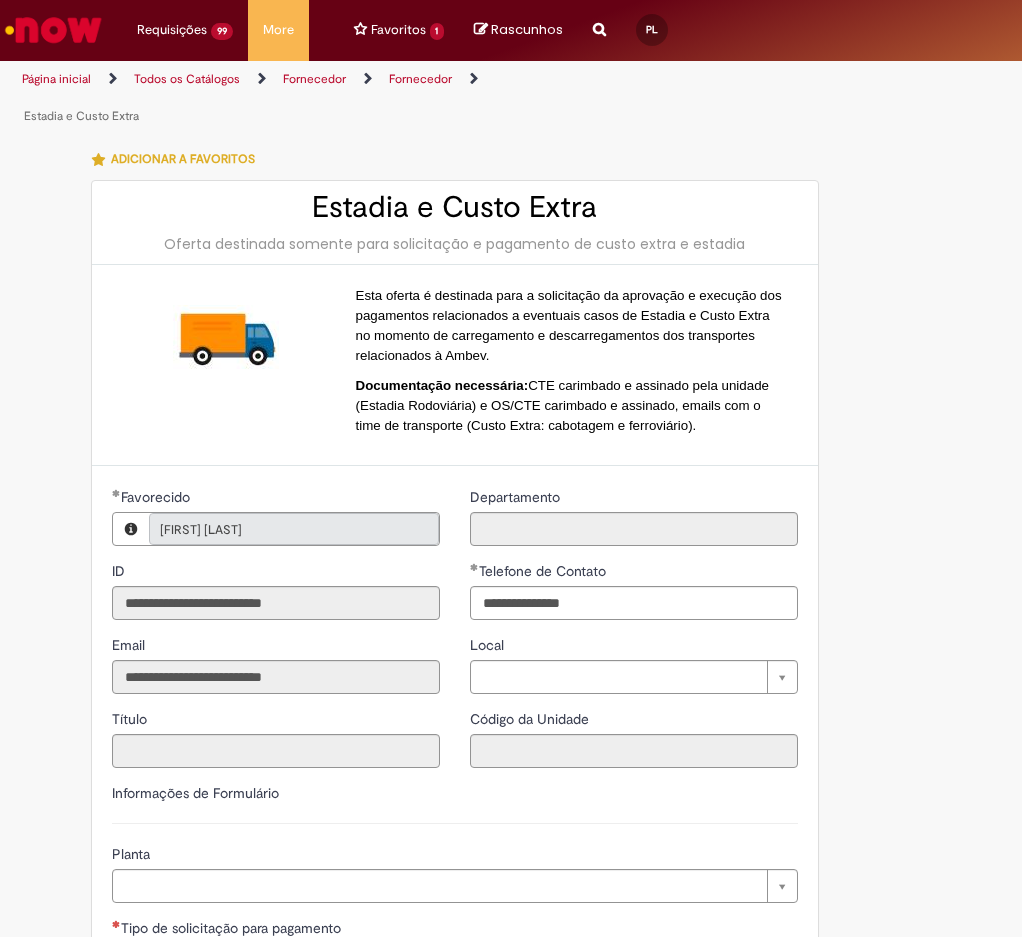 scroll, scrollTop: 0, scrollLeft: 0, axis: both 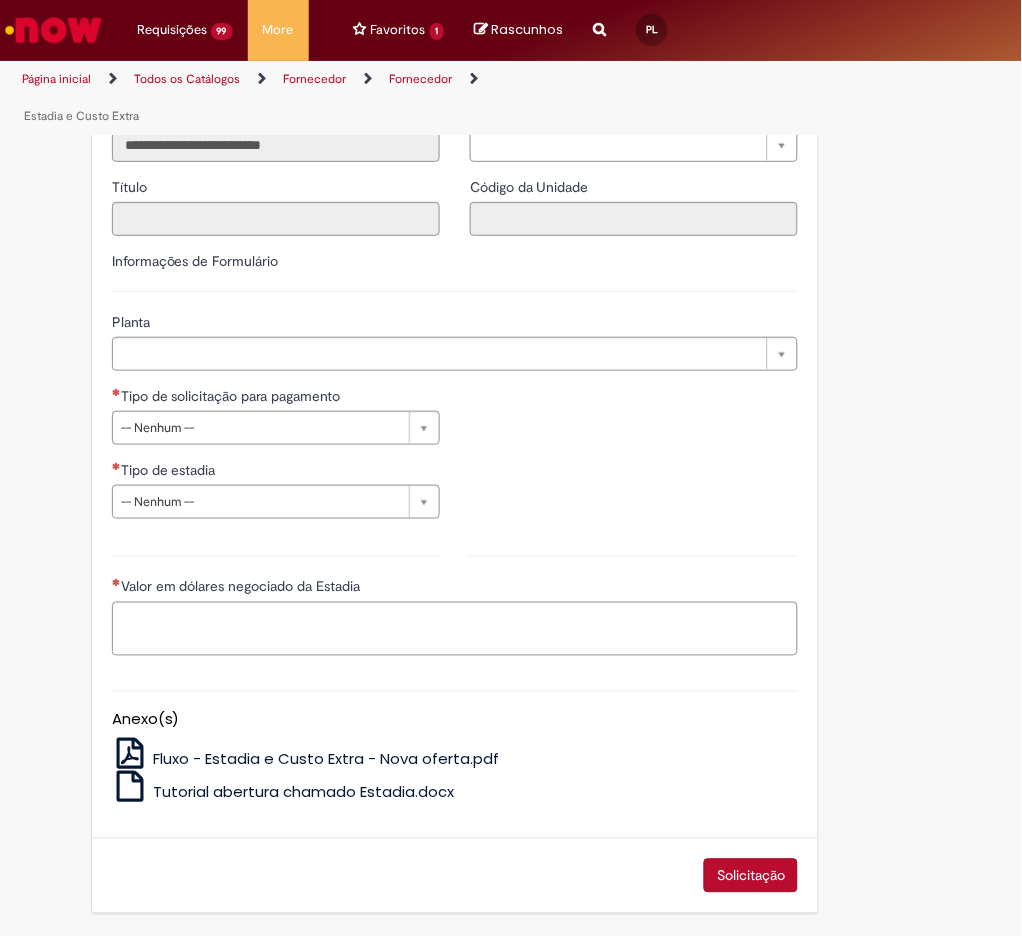 drag, startPoint x: 274, startPoint y: 454, endPoint x: 278, endPoint y: 437, distance: 17.464249 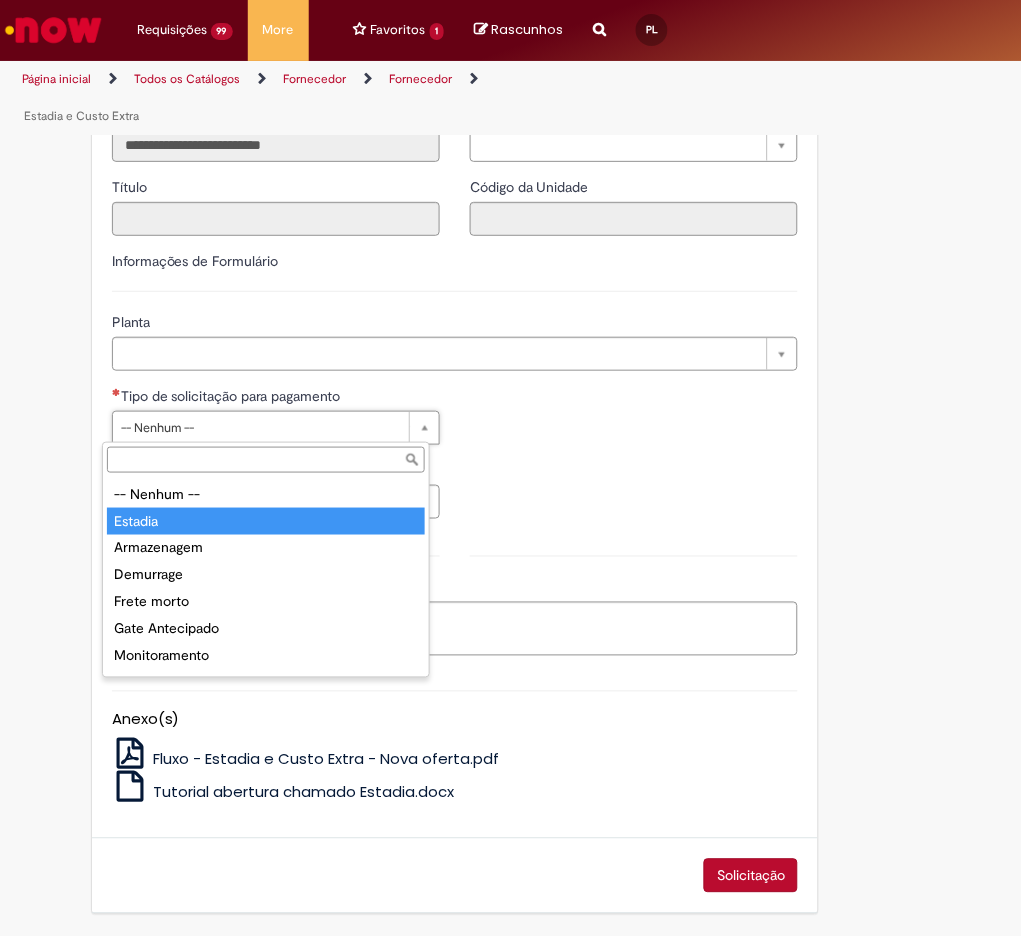 type on "*******" 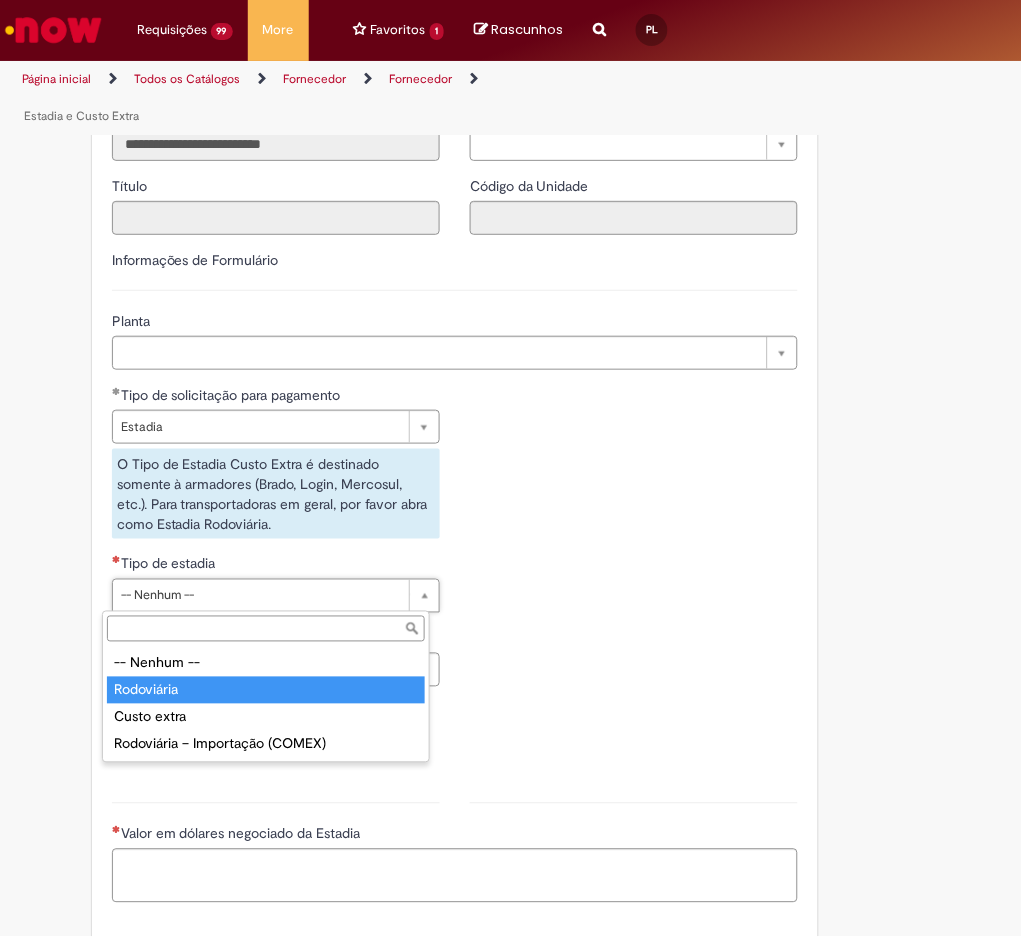 type on "**********" 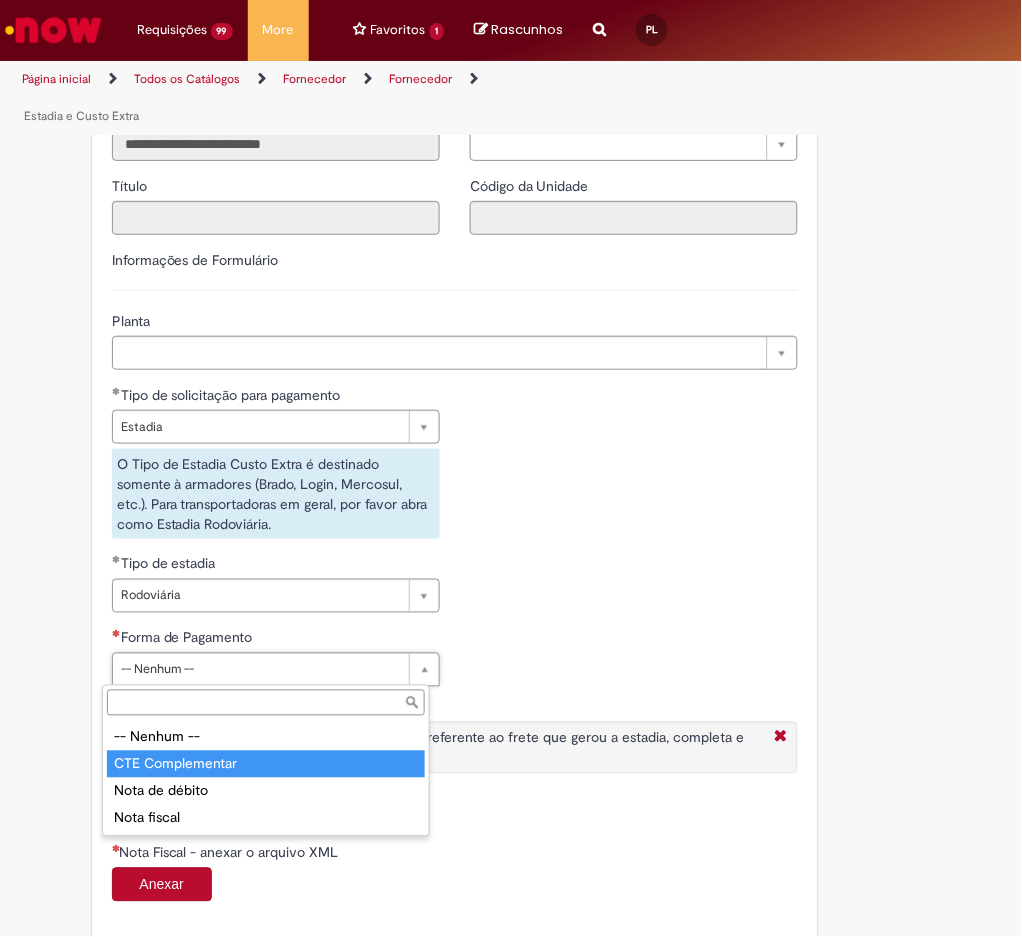 type on "**********" 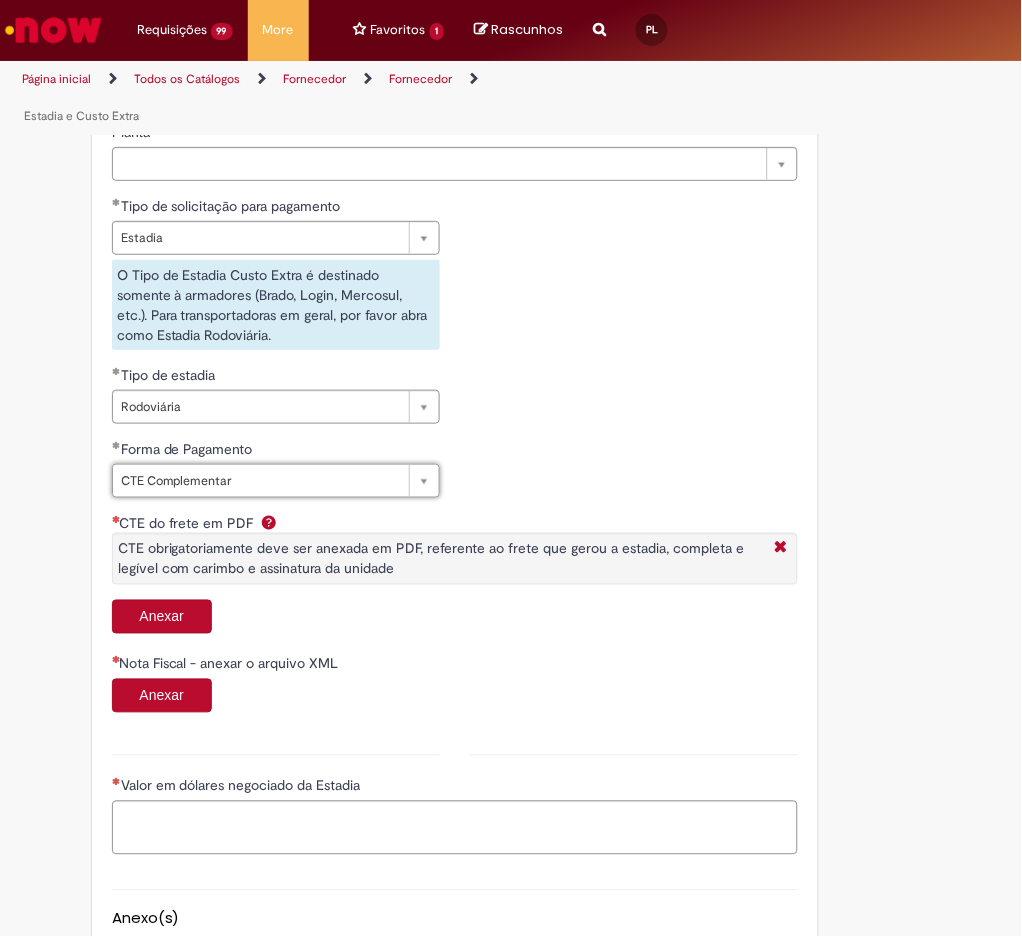 scroll, scrollTop: 923, scrollLeft: 0, axis: vertical 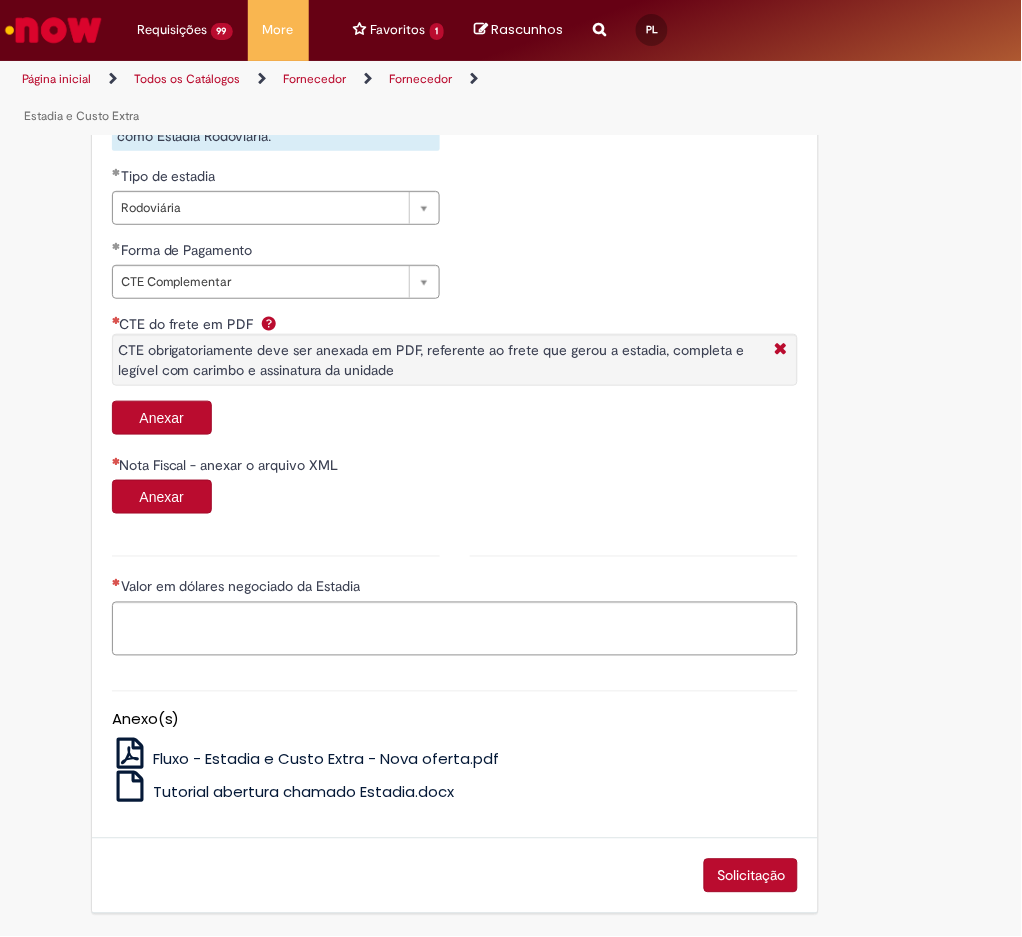click on "Anexar" at bounding box center (162, 418) 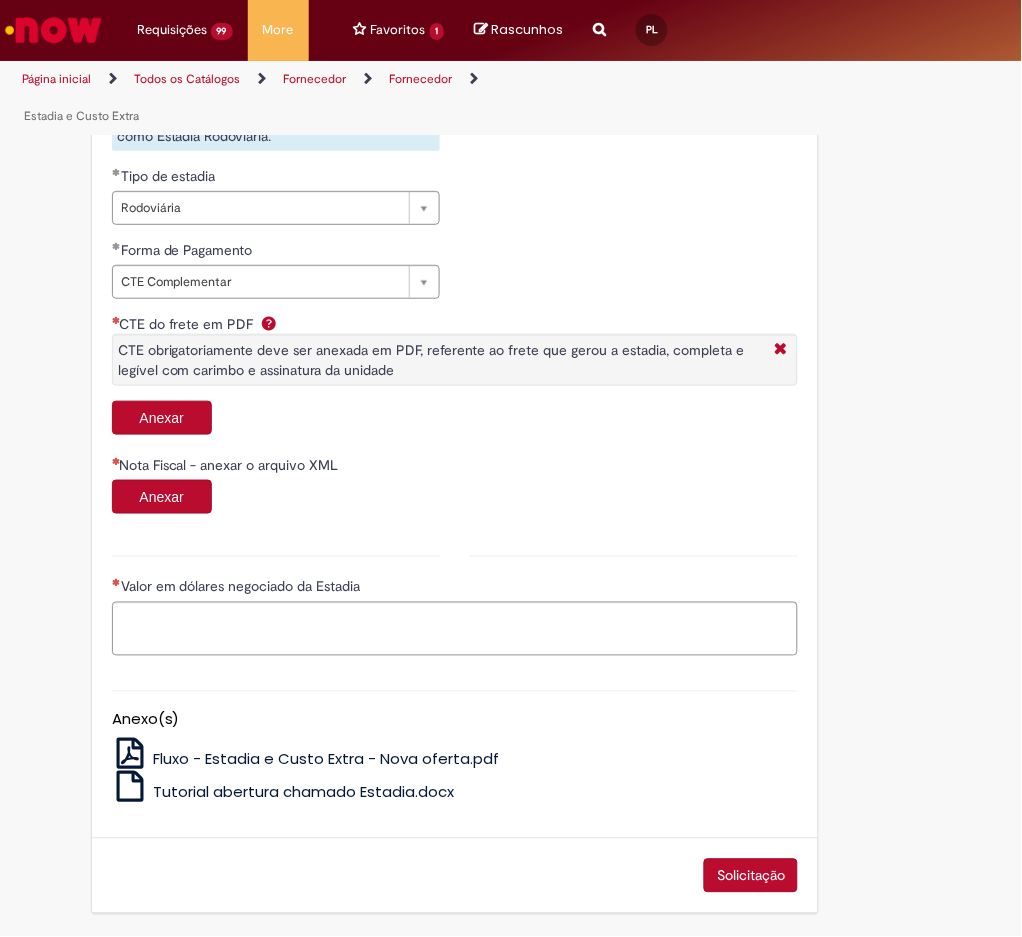 click on "Anexar" at bounding box center (162, 497) 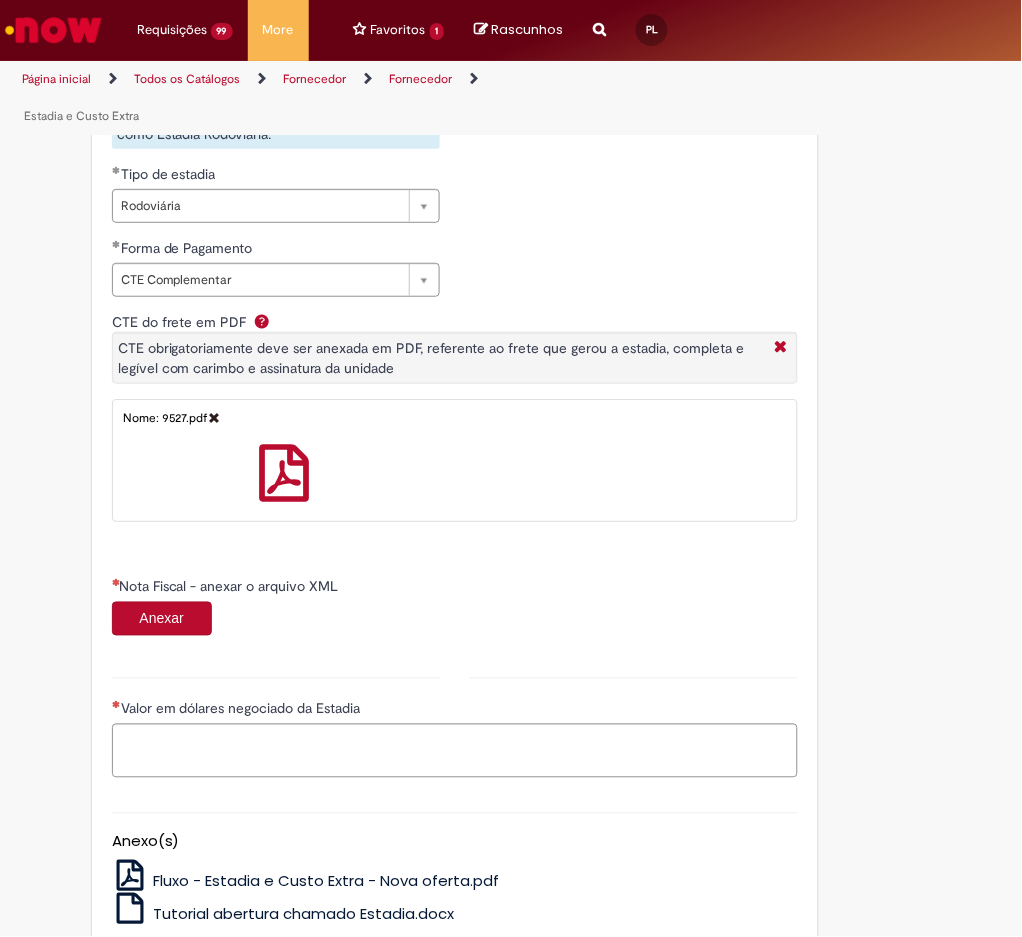 scroll, scrollTop: 923, scrollLeft: 0, axis: vertical 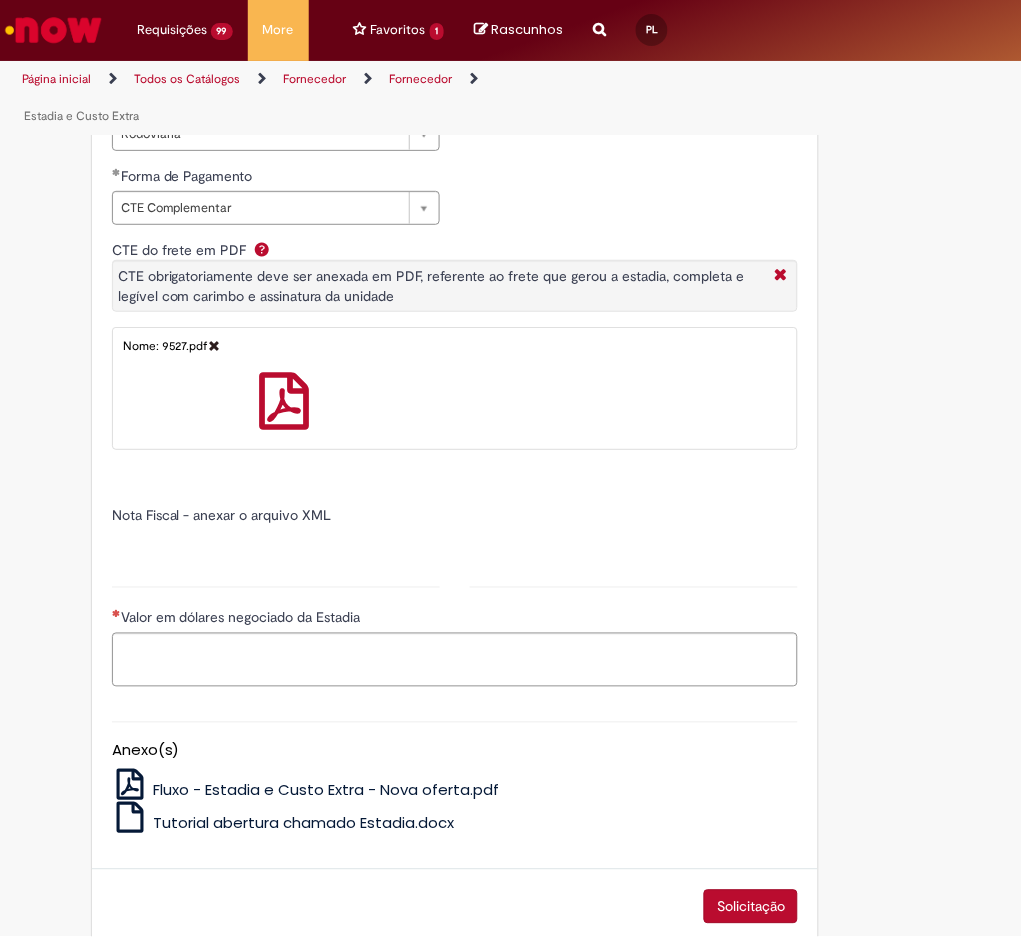 type on "******" 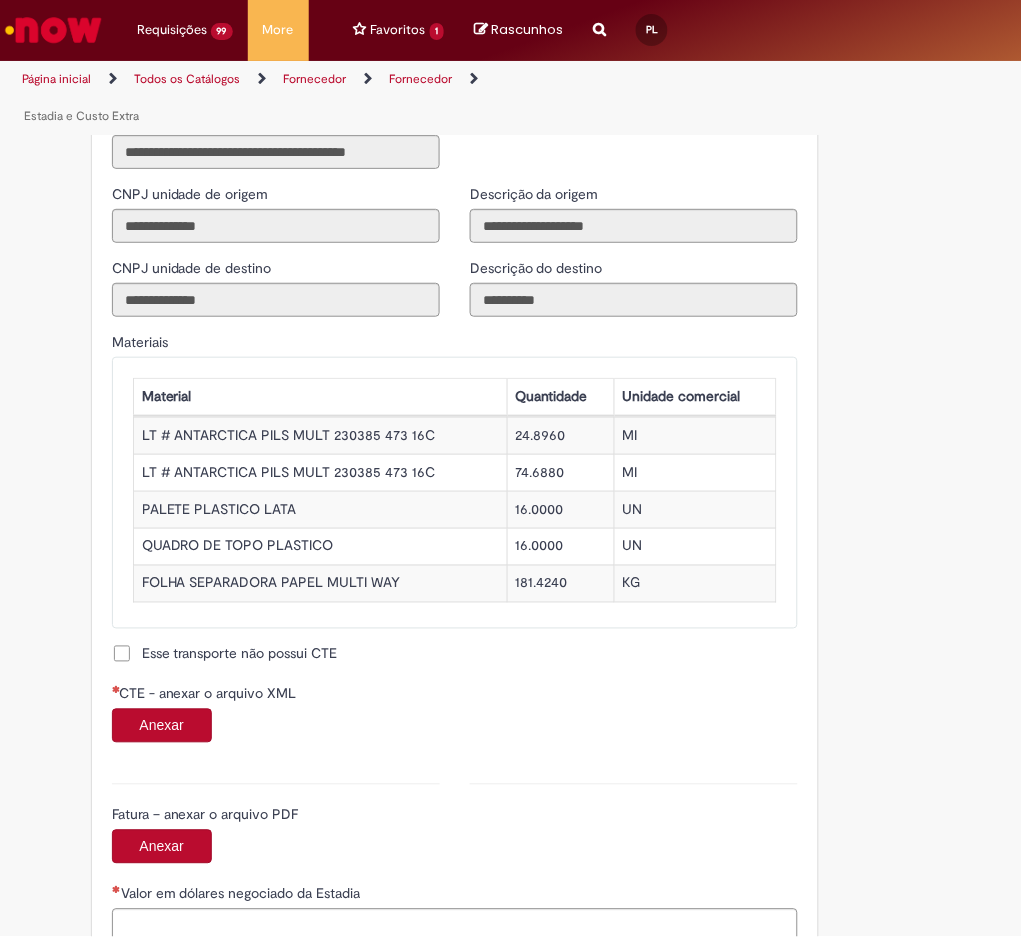 scroll, scrollTop: 1829, scrollLeft: 0, axis: vertical 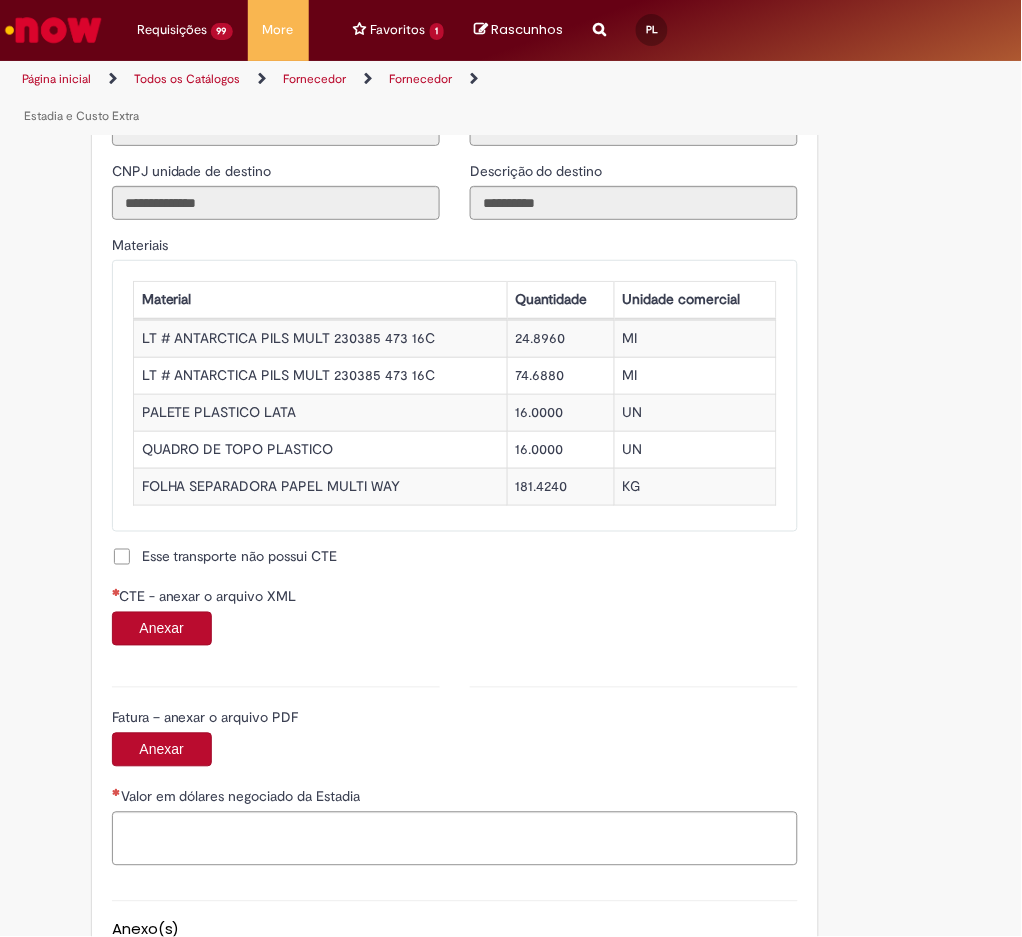 click on "Anexar" at bounding box center (162, 629) 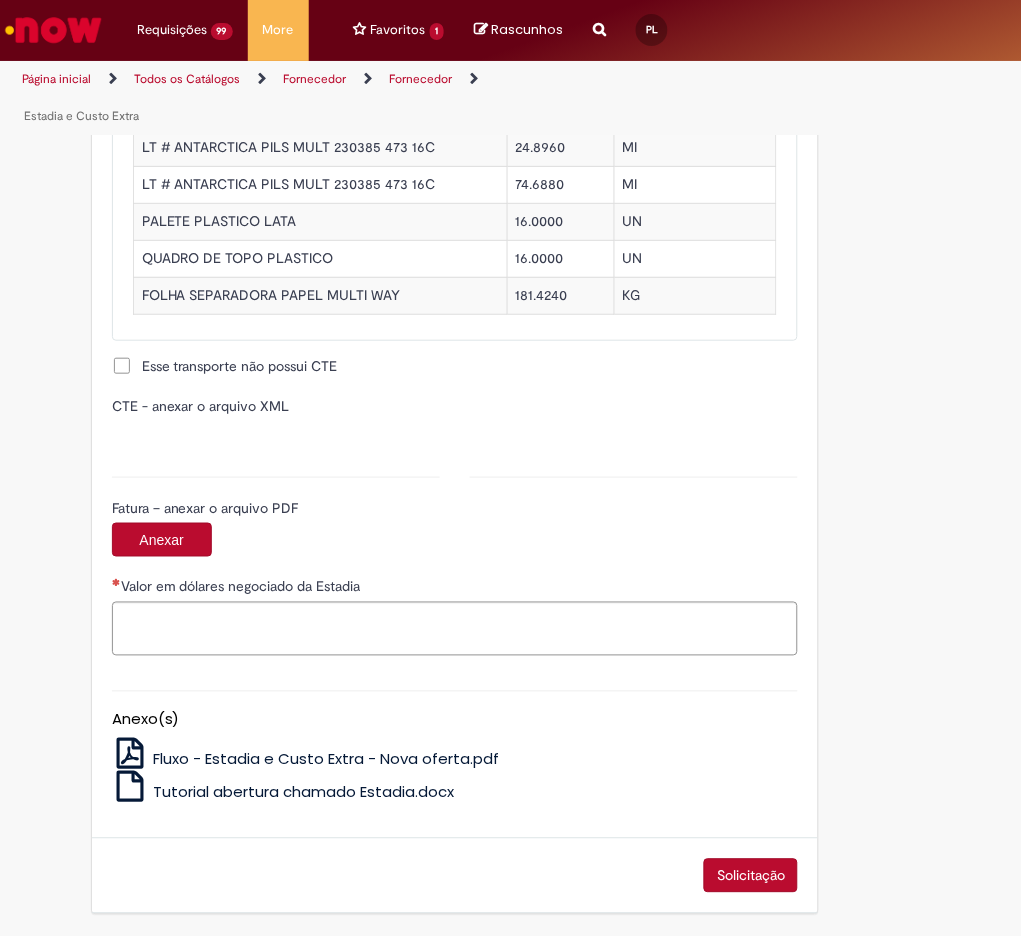 type on "**********" 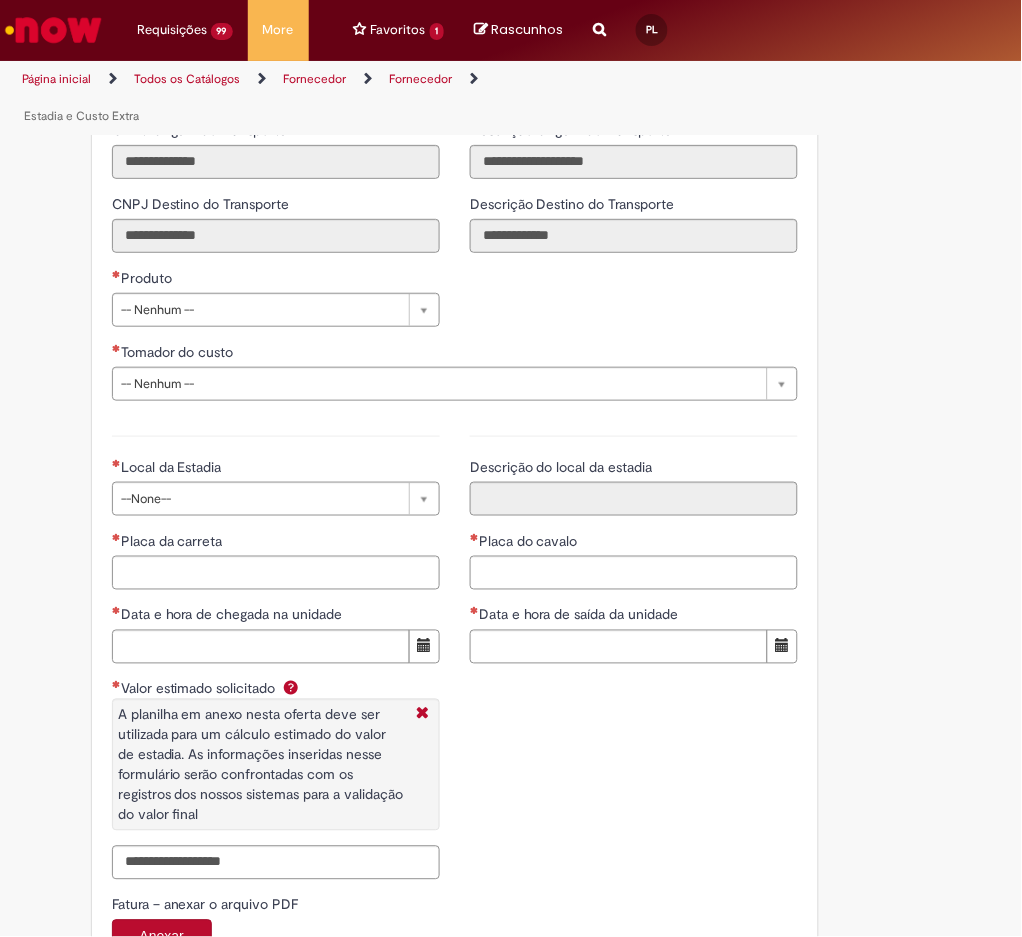 scroll, scrollTop: 2955, scrollLeft: 0, axis: vertical 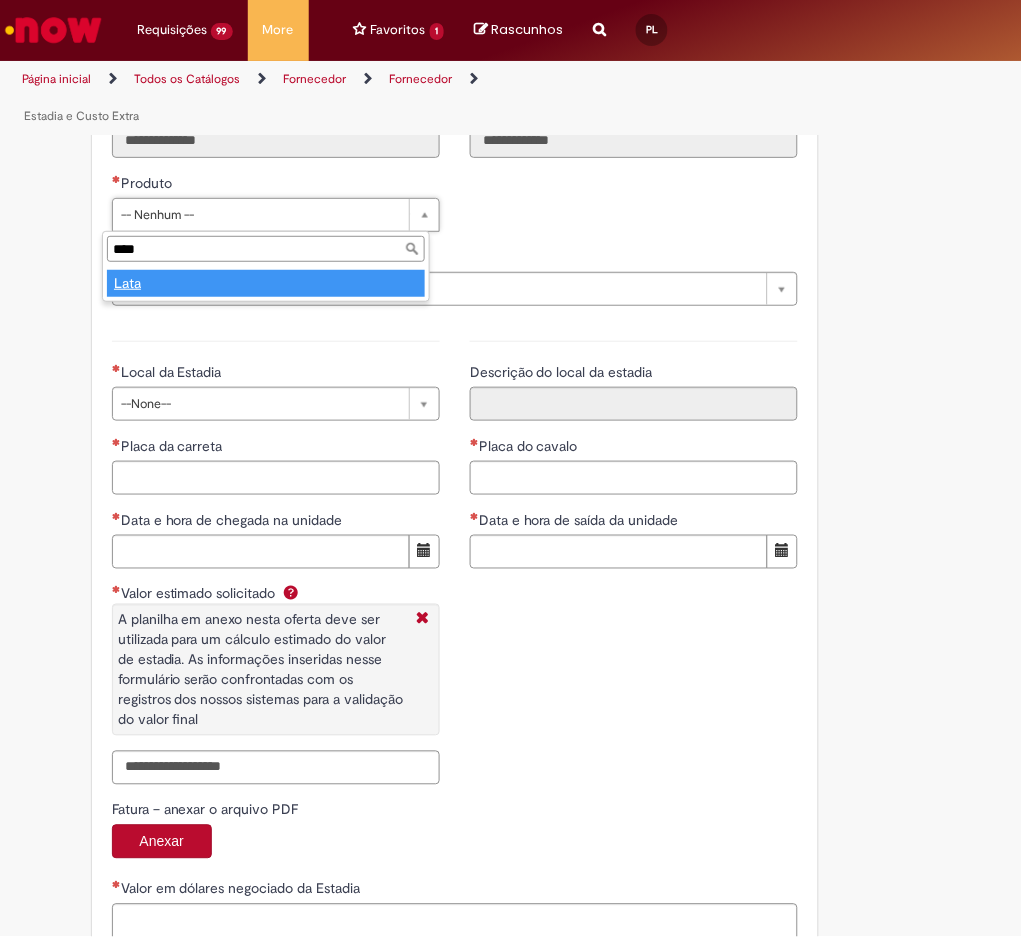 type on "****" 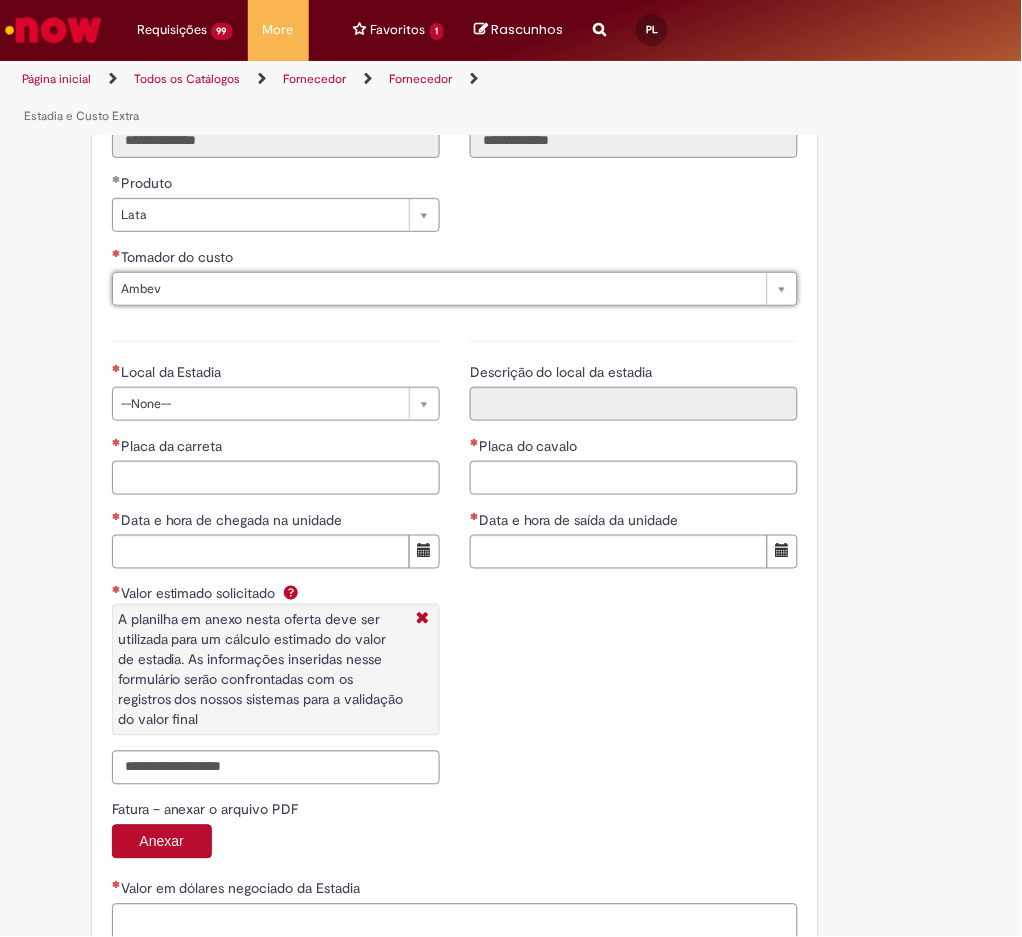 type on "*****" 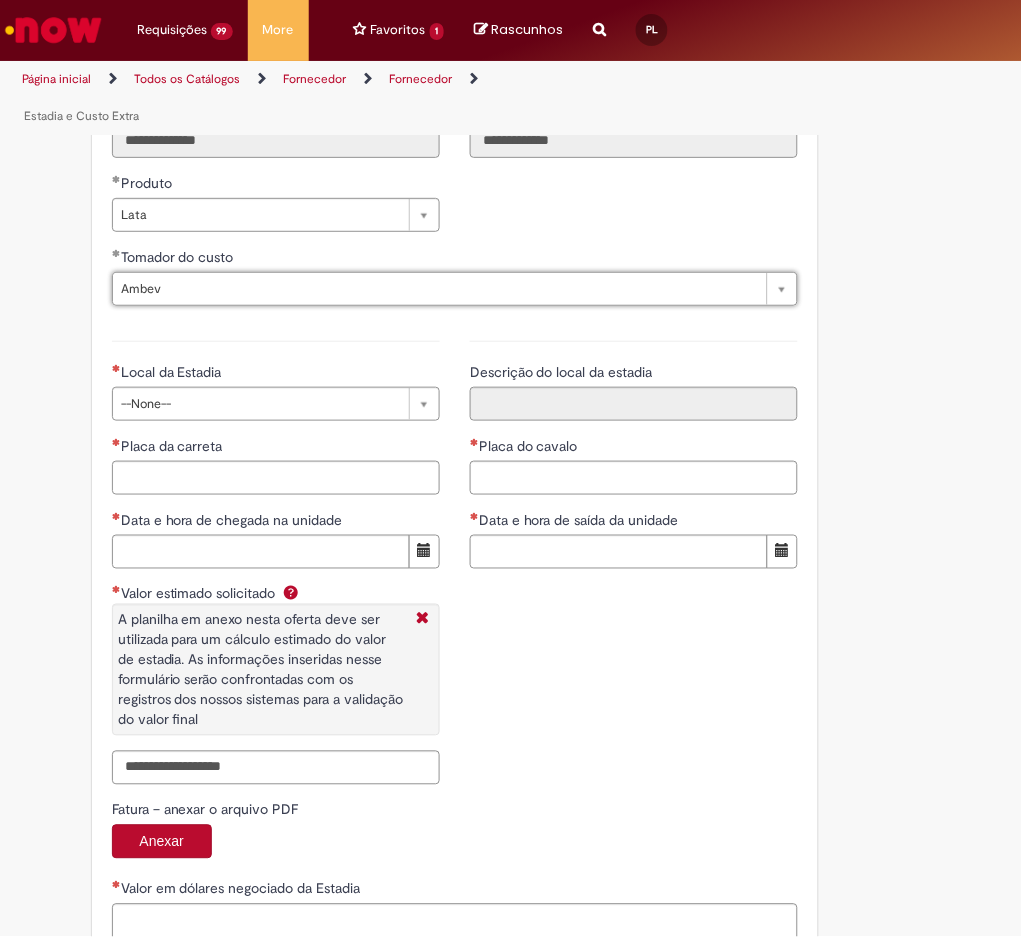 drag, startPoint x: 186, startPoint y: 379, endPoint x: 190, endPoint y: 401, distance: 22.36068 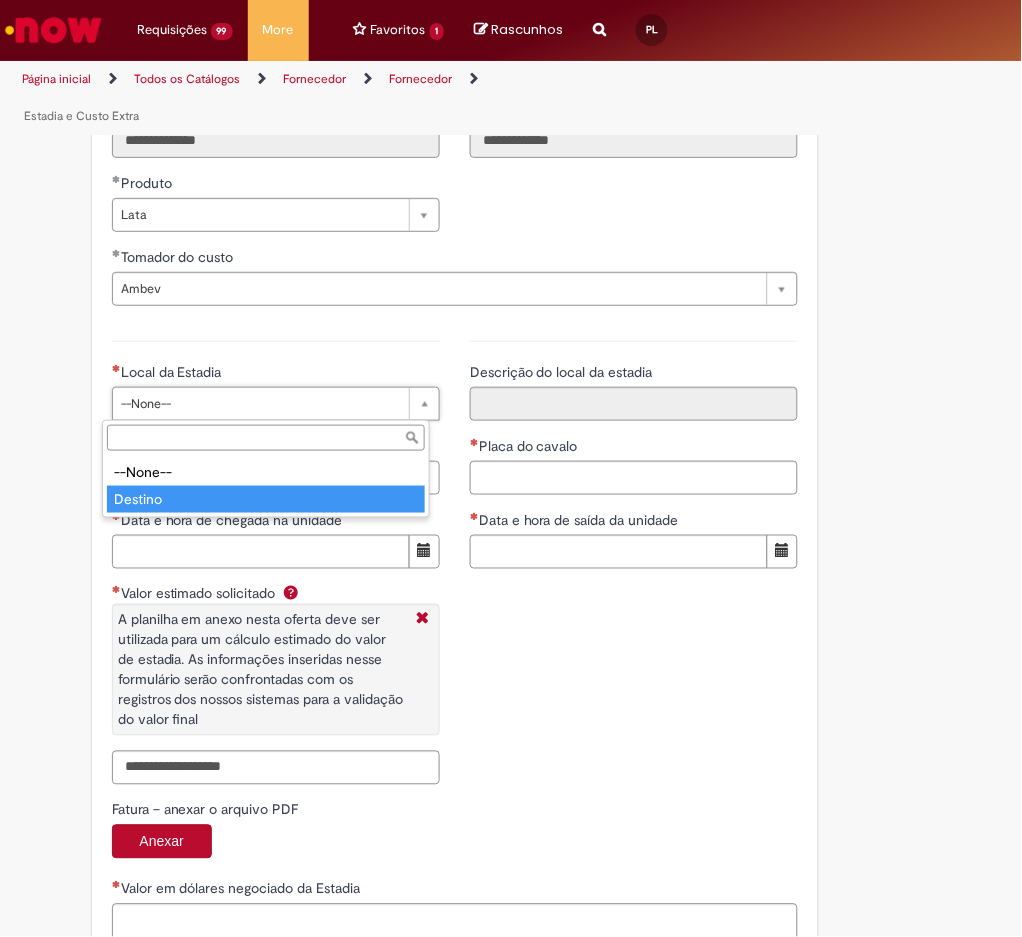 type on "*******" 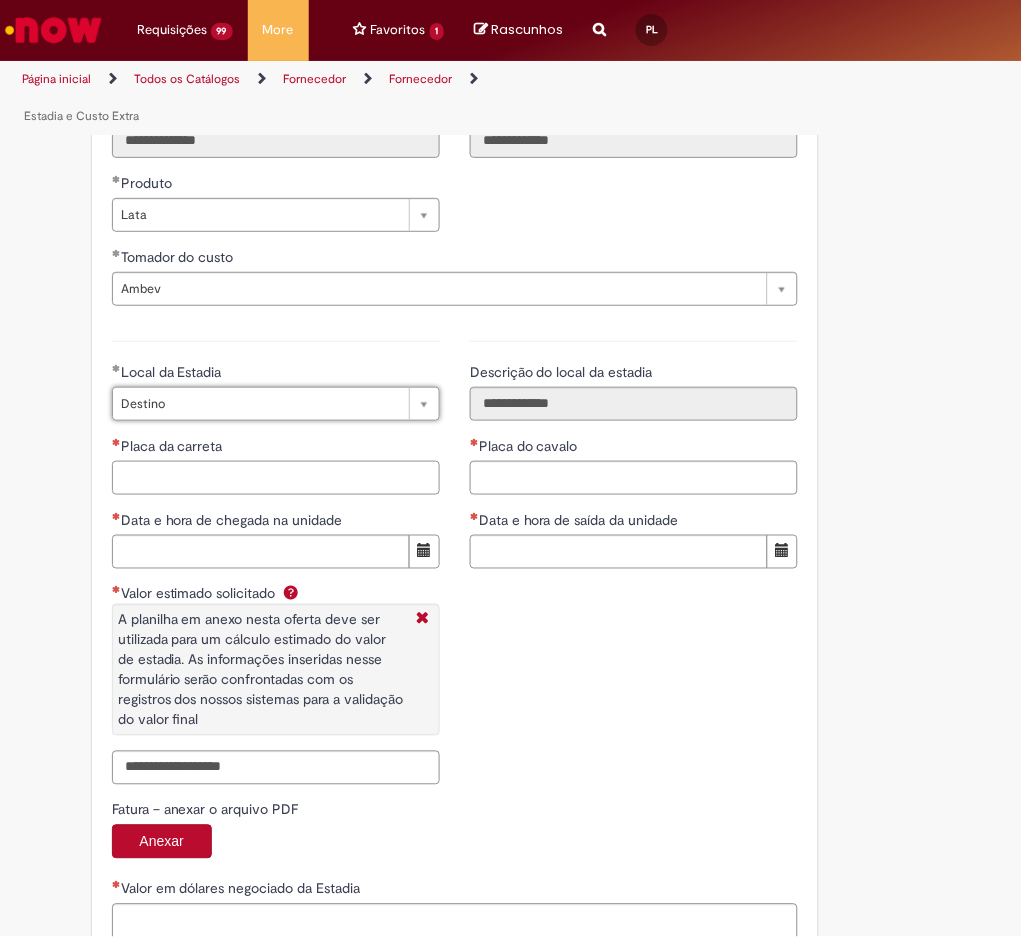 click on "Placa da carreta" at bounding box center [276, 478] 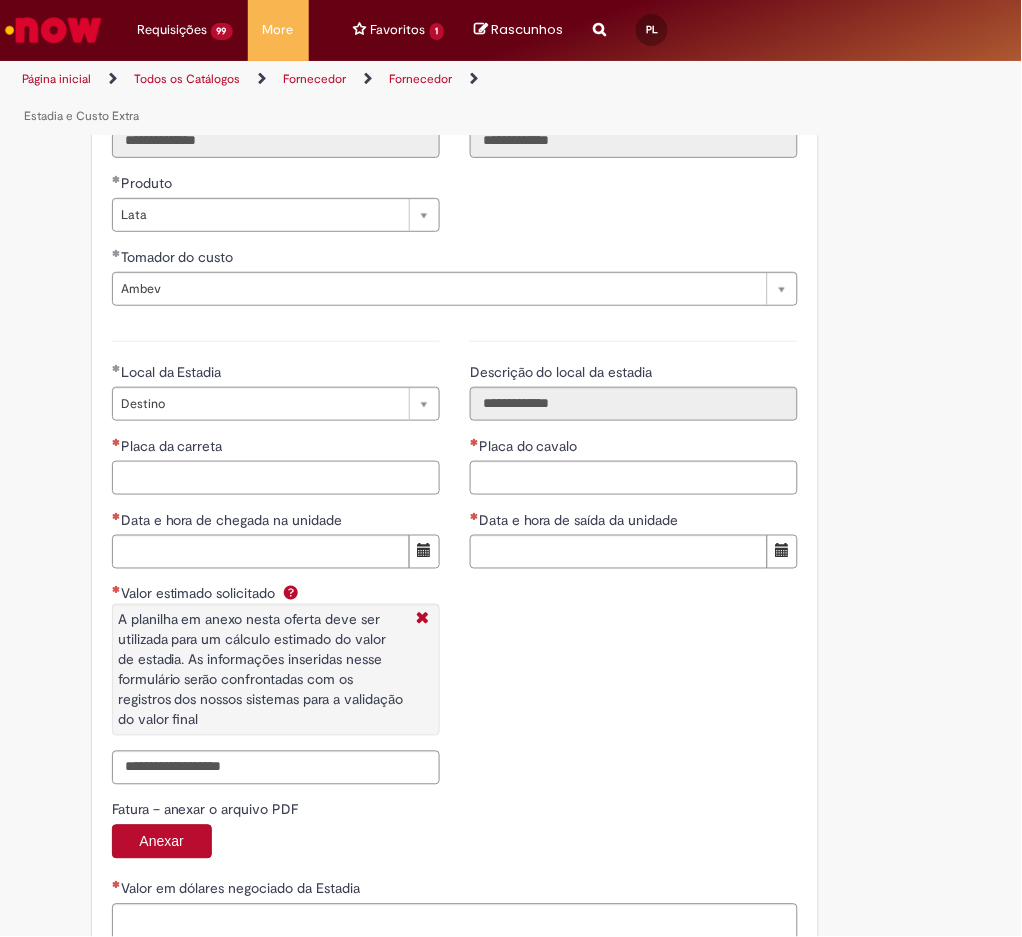 click on "Placa da carreta" at bounding box center [276, 478] 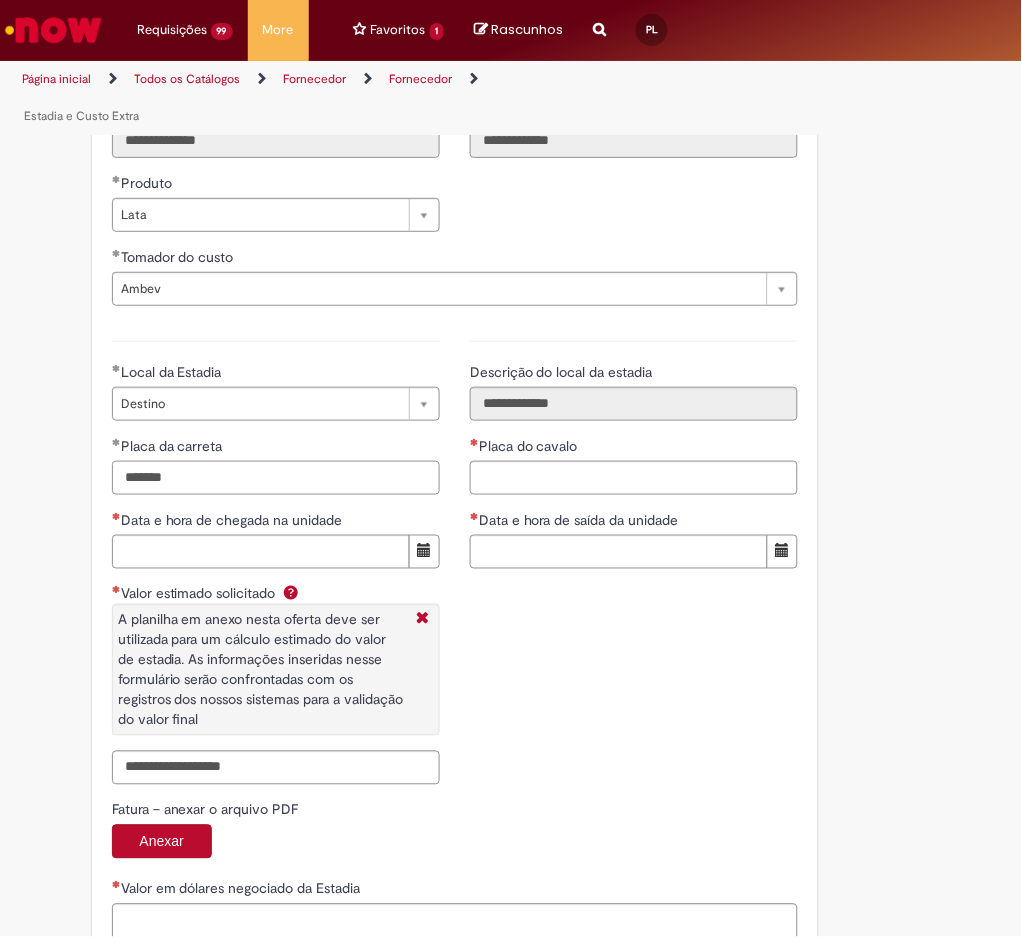 type on "*******" 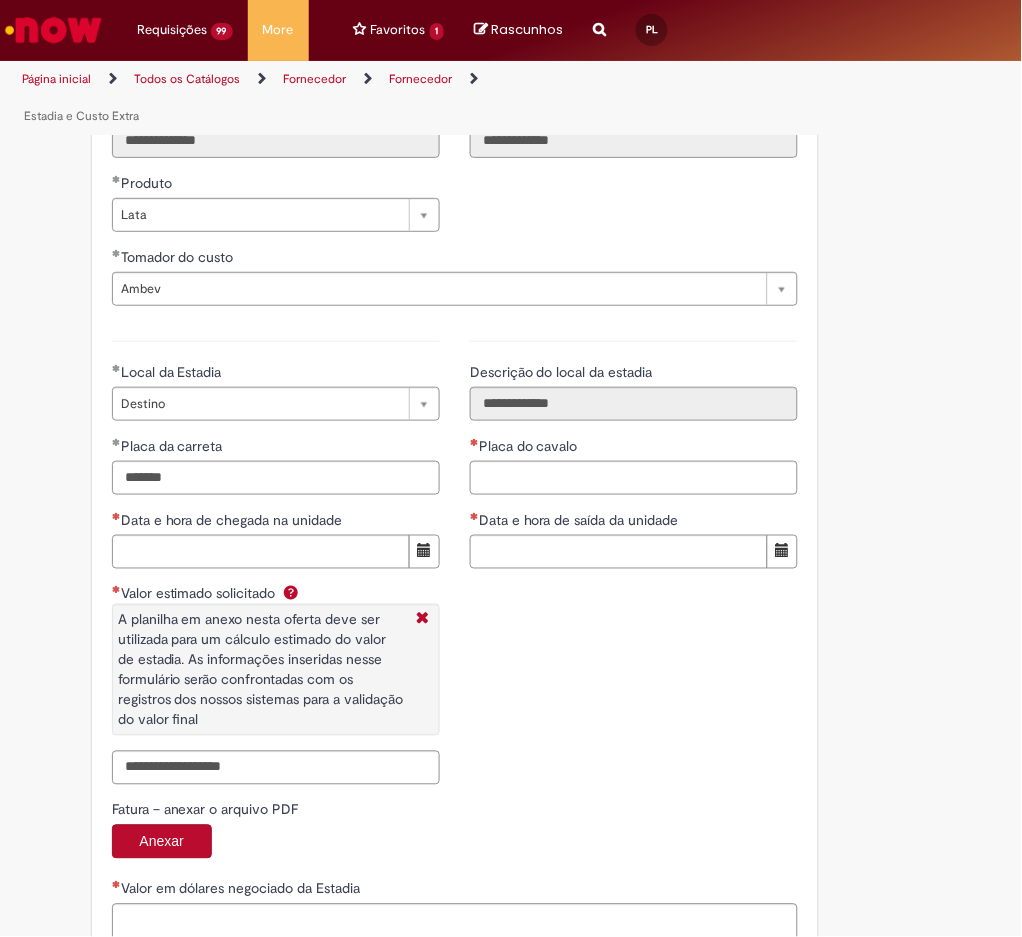 click on "Placa do cavalo" at bounding box center (634, 448) 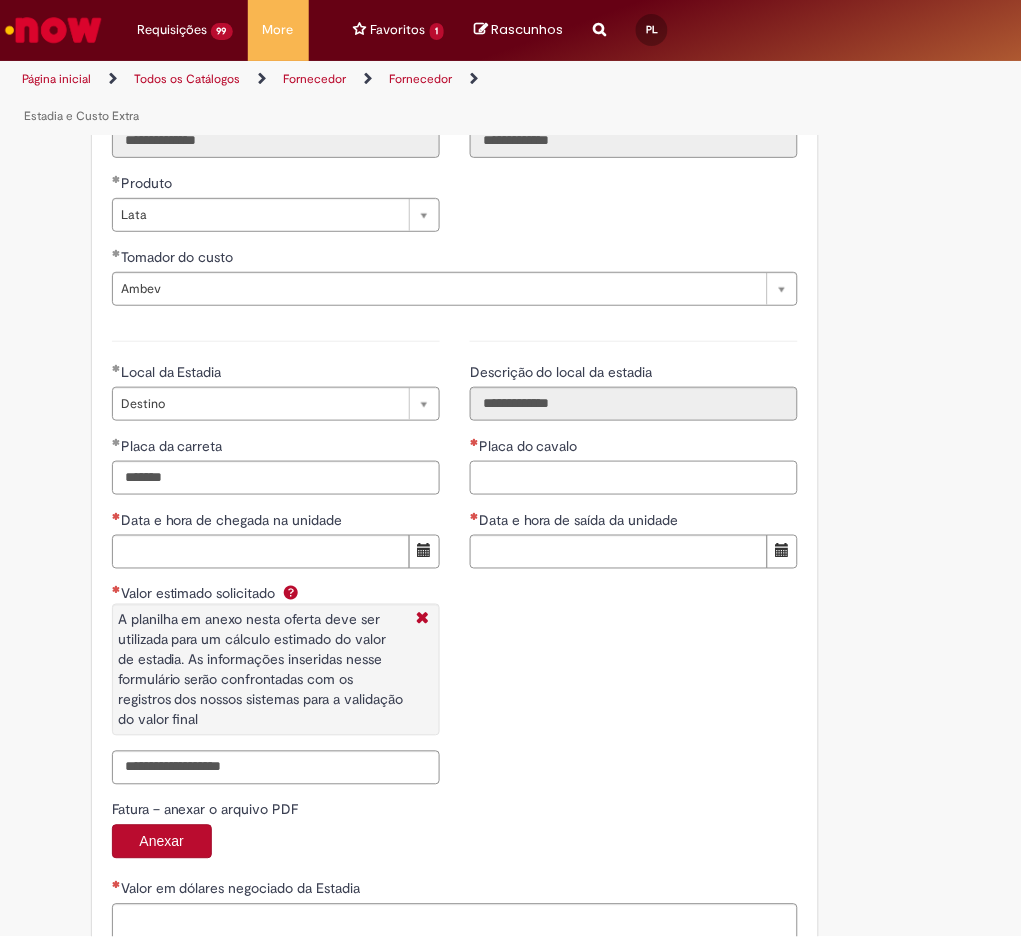 click on "Placa do cavalo" at bounding box center (634, 478) 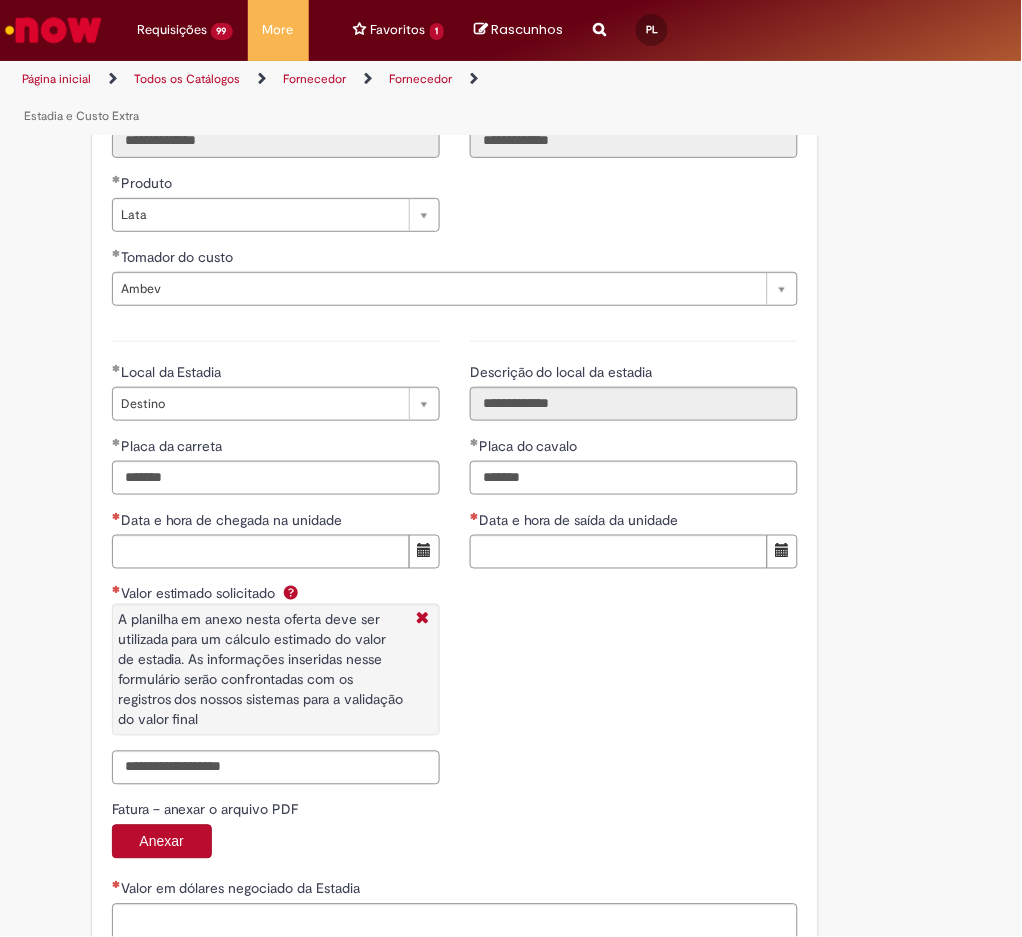 type on "*******" 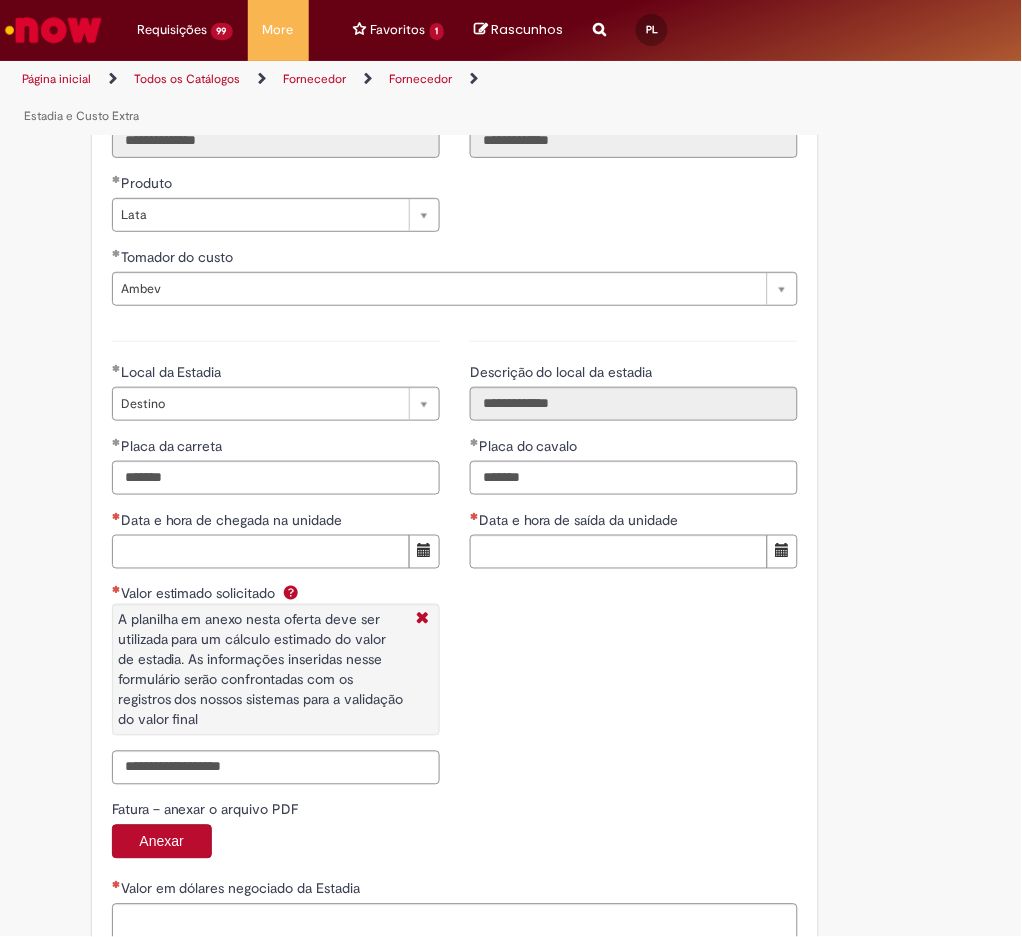 click on "Data e hora de chegada na unidade" at bounding box center [261, 552] 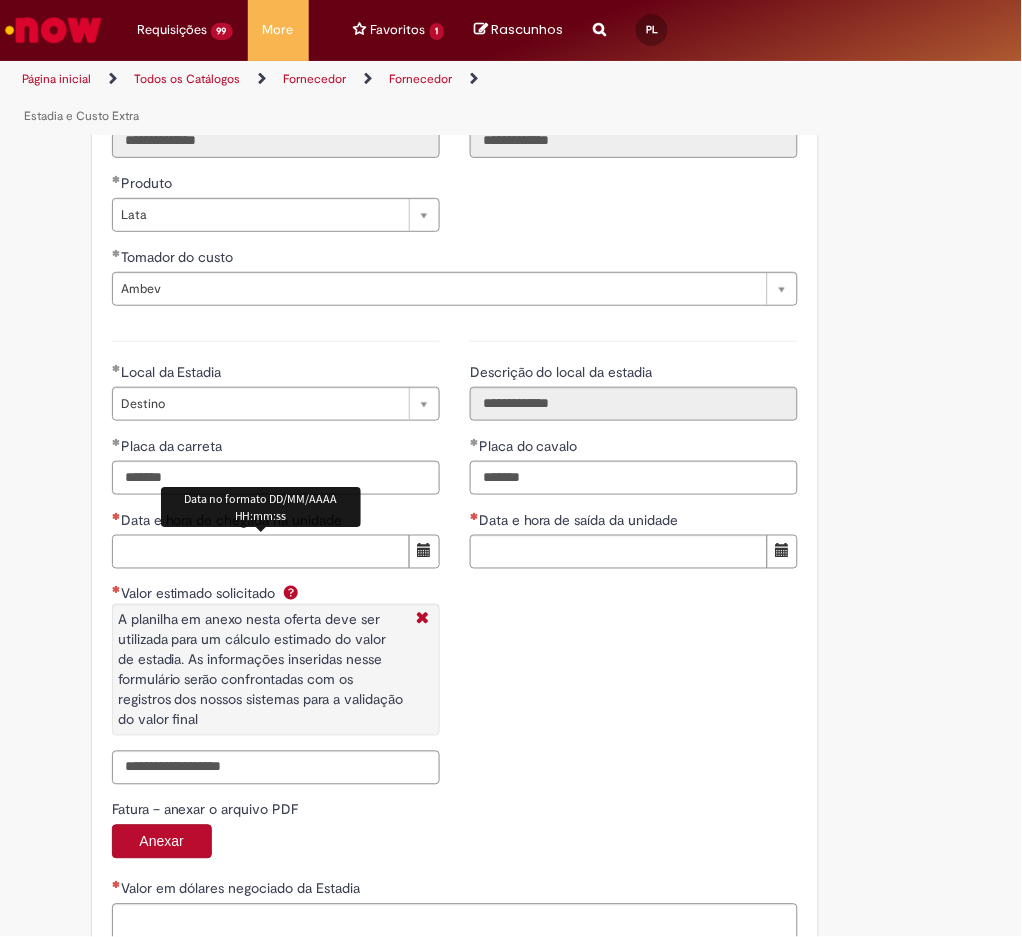 paste on "**********" 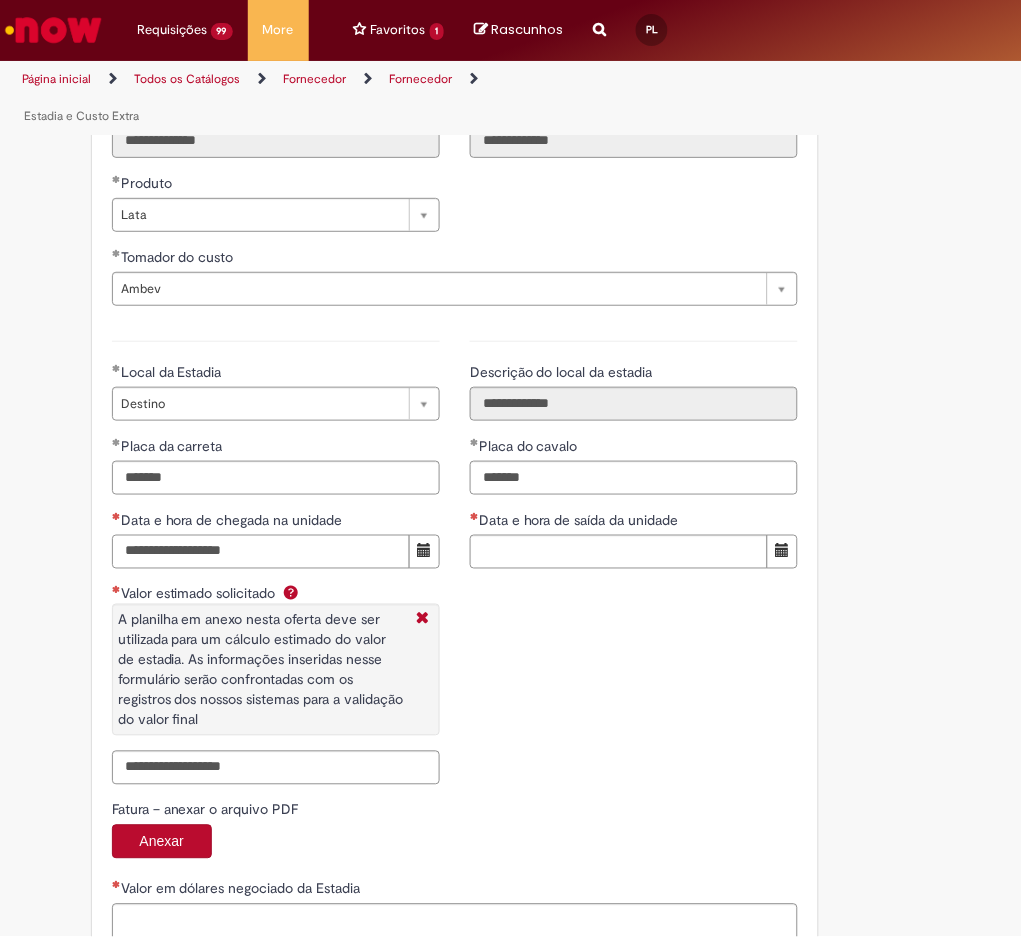 type on "**********" 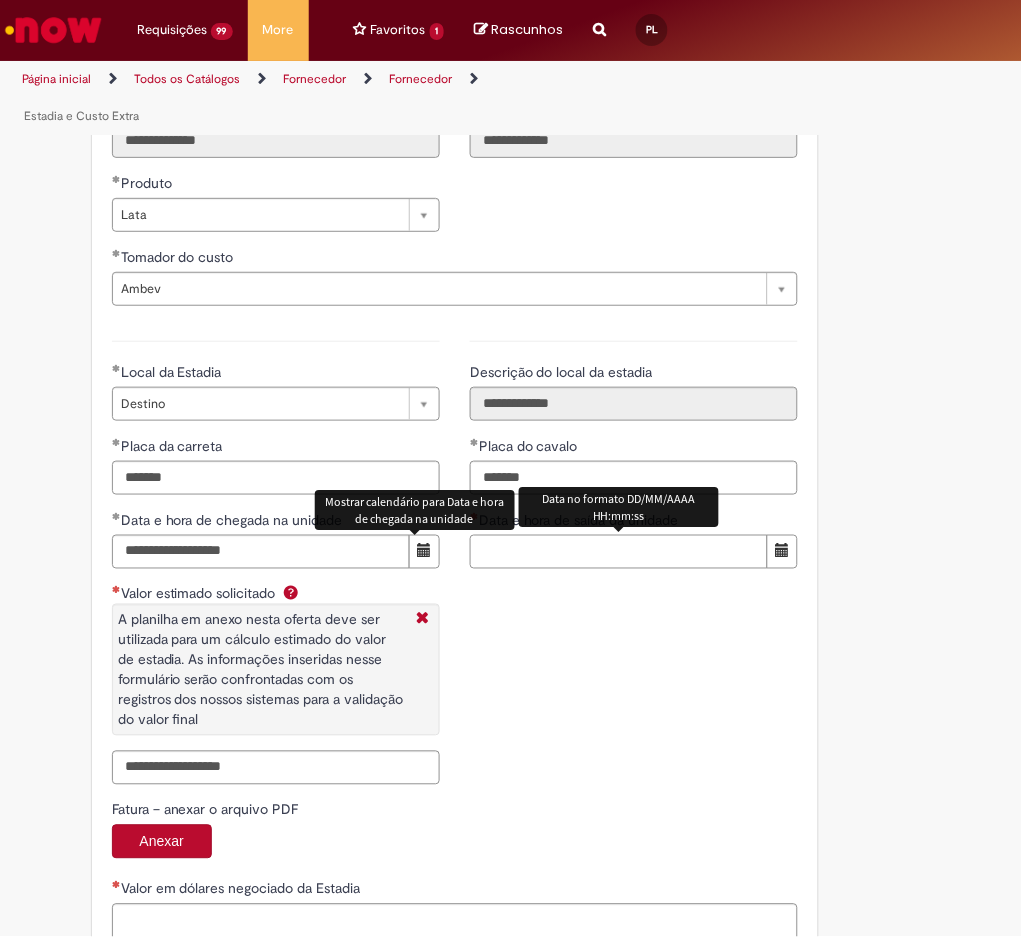 click on "Data e hora de saída da unidade" at bounding box center [619, 552] 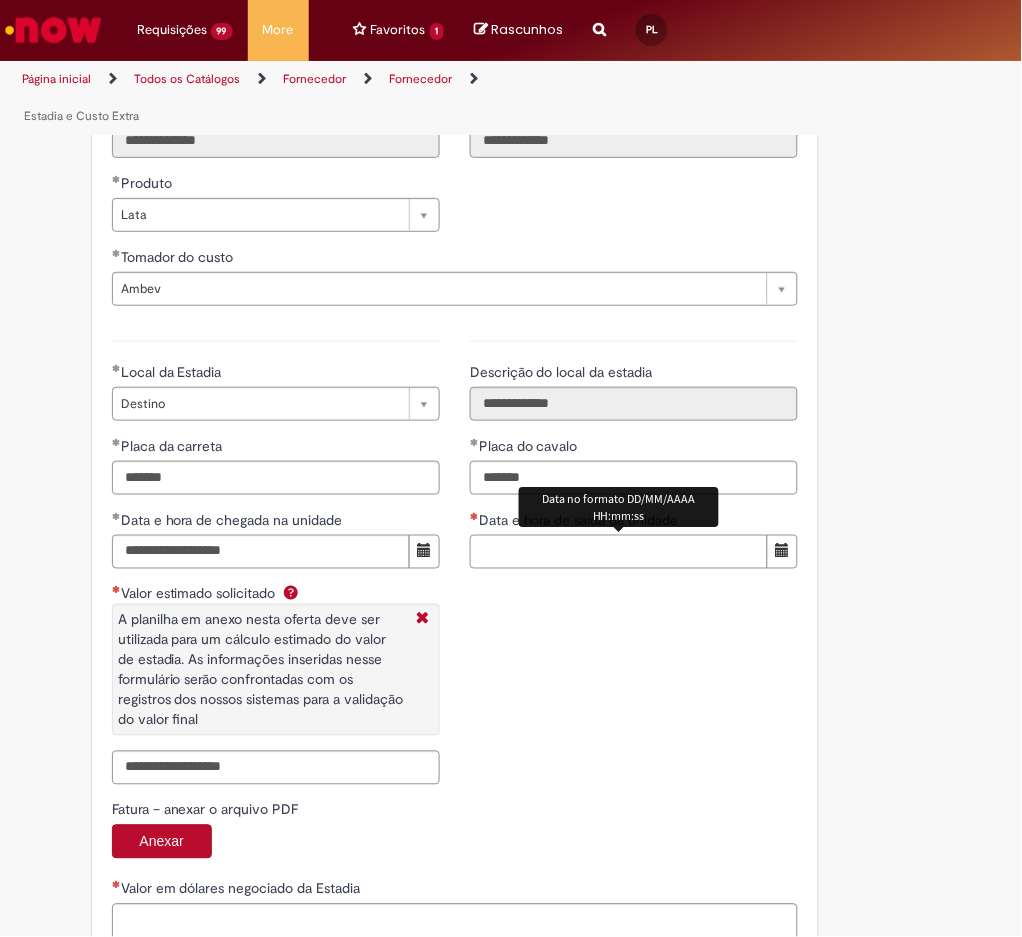 paste on "**********" 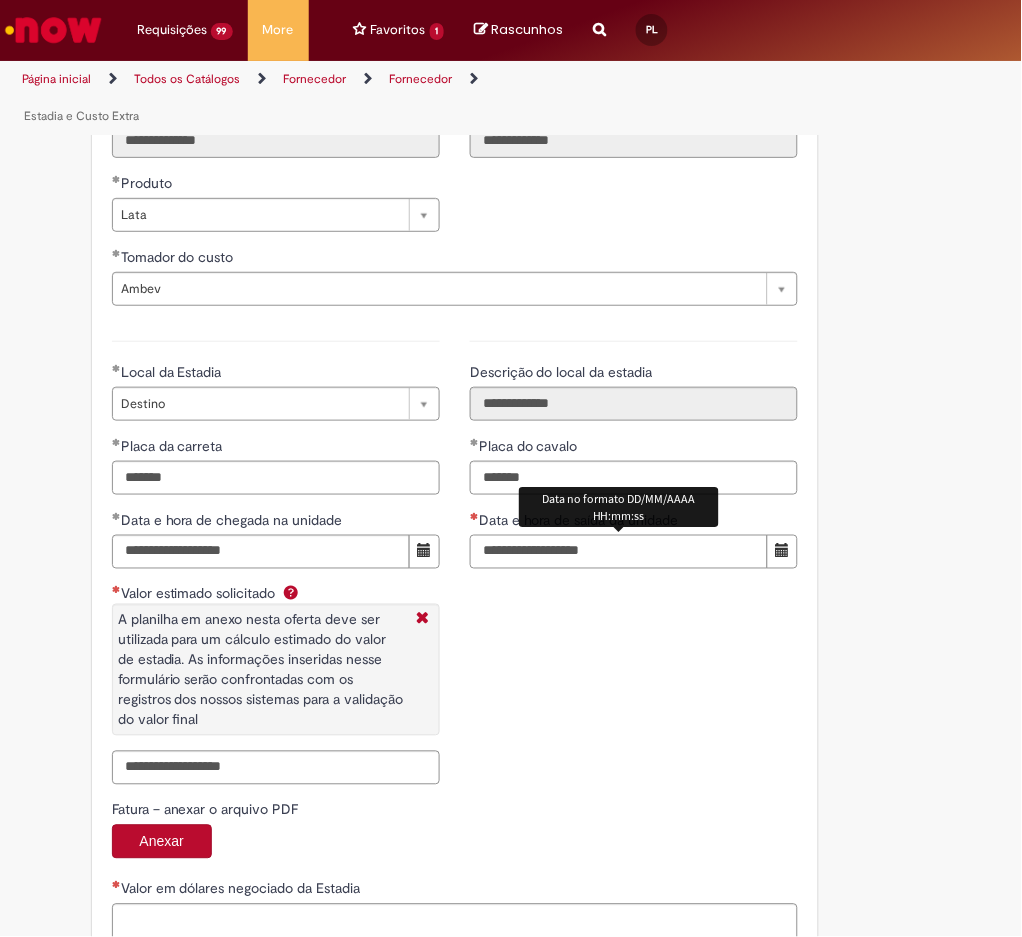type on "**********" 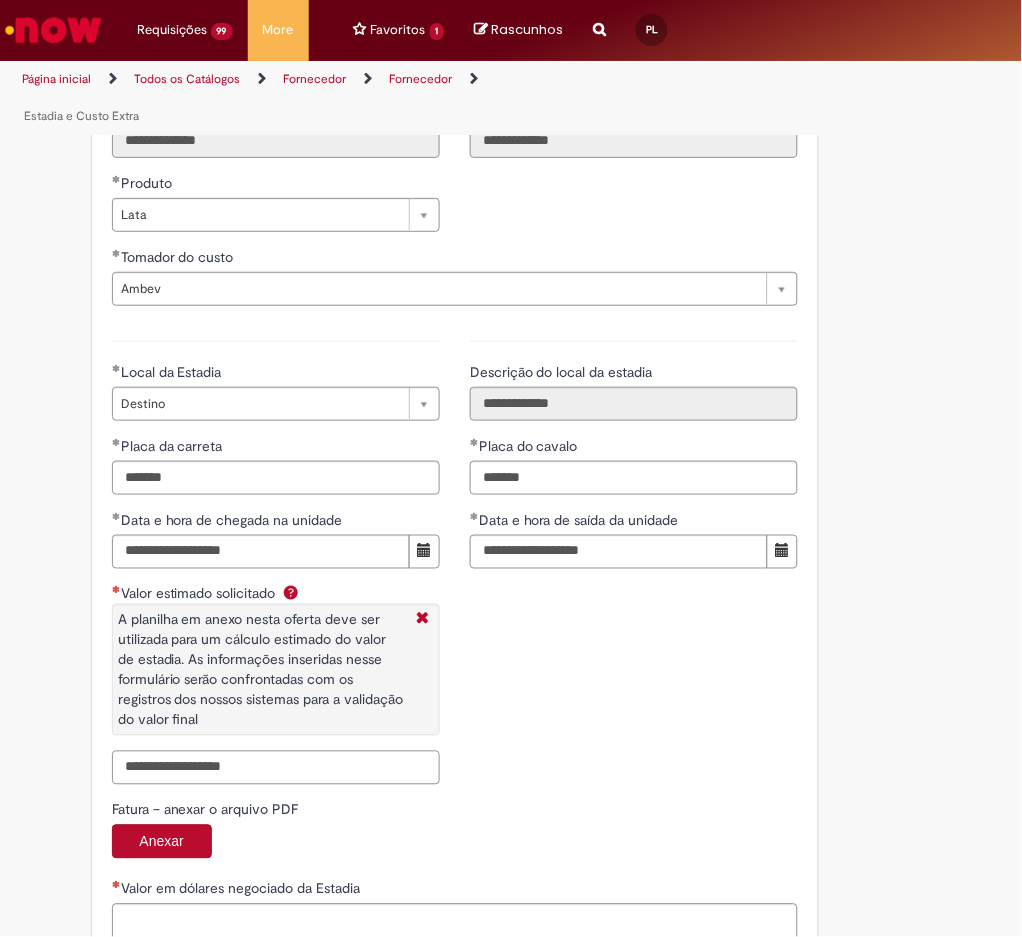 click on "Valor estimado solicitado A planilha em anexo nesta oferta deve ser utilizada para um cálculo estimado do valor de estadia. As informações inseridas nesse formulário serão confrontadas com os registros dos nossos sistemas para a validação do valor final" at bounding box center (276, 768) 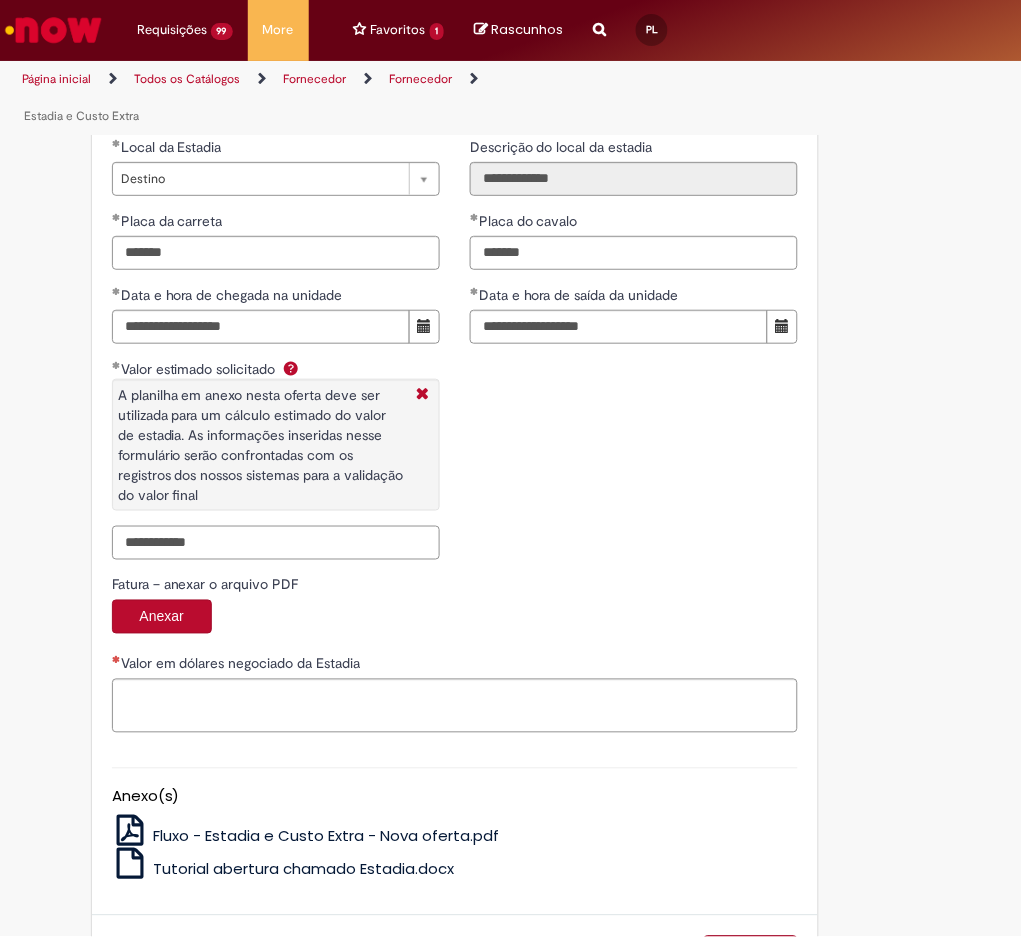 scroll, scrollTop: 3261, scrollLeft: 0, axis: vertical 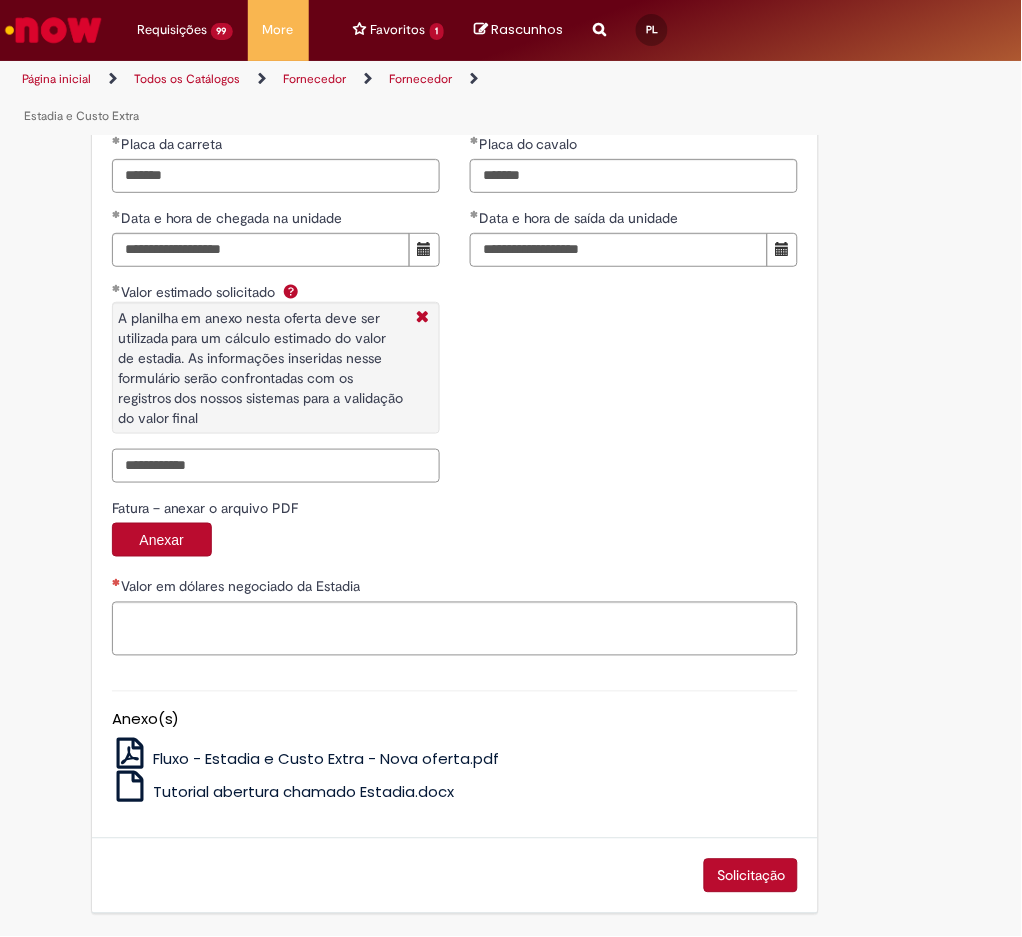 type on "**********" 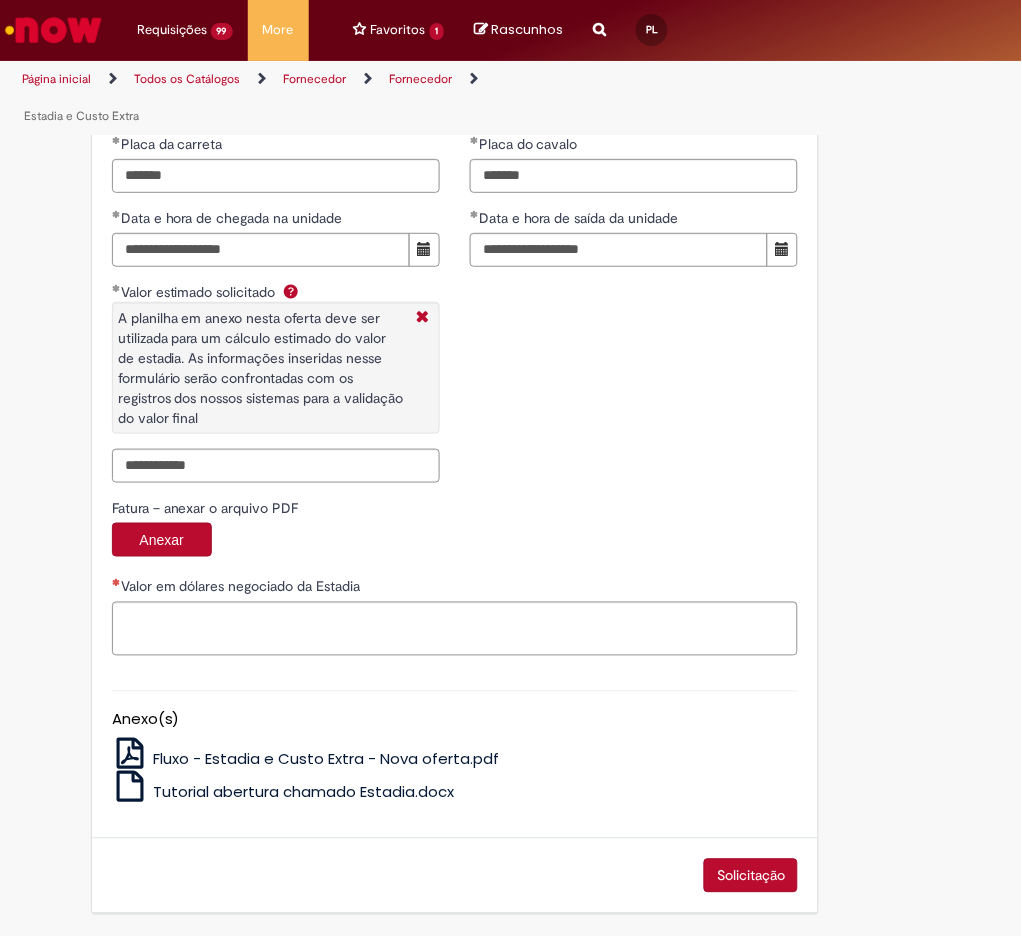 click on "Valor em dólares negociado da Estadia" at bounding box center [455, 589] 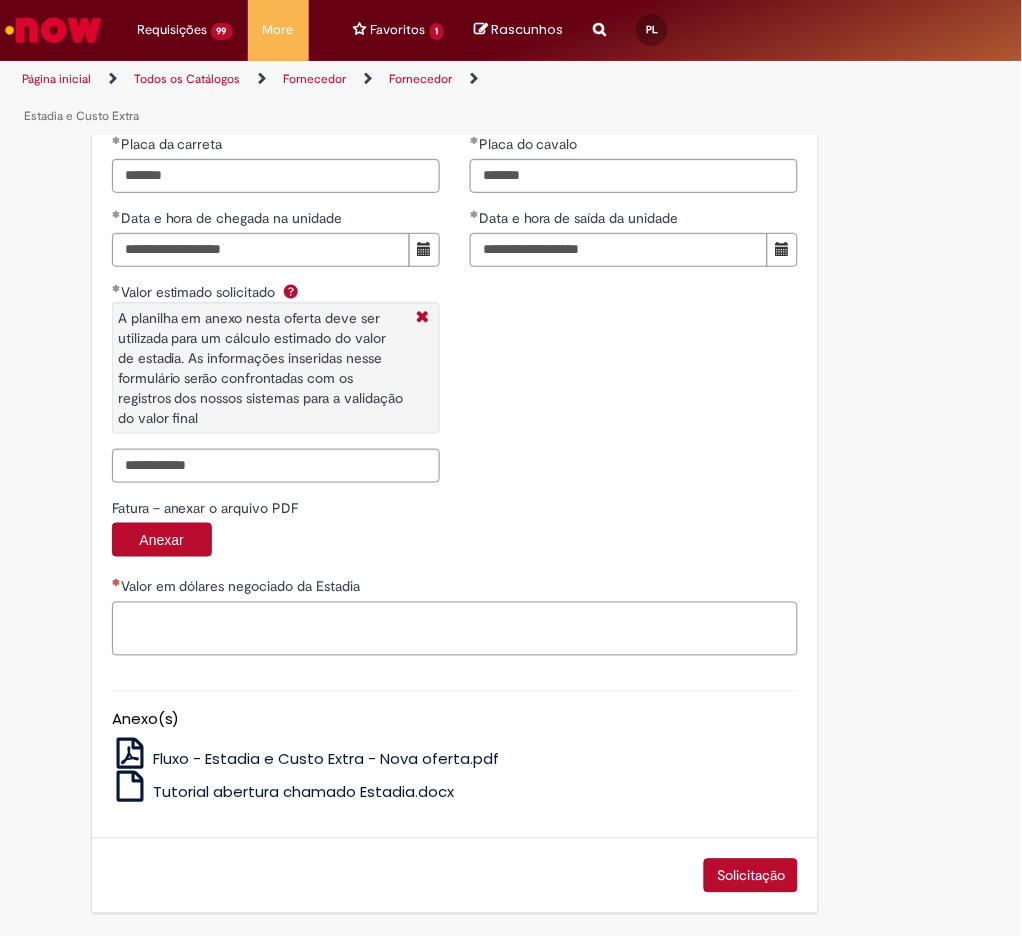 click on "Valor em dólares negociado da Estadia" at bounding box center [455, 629] 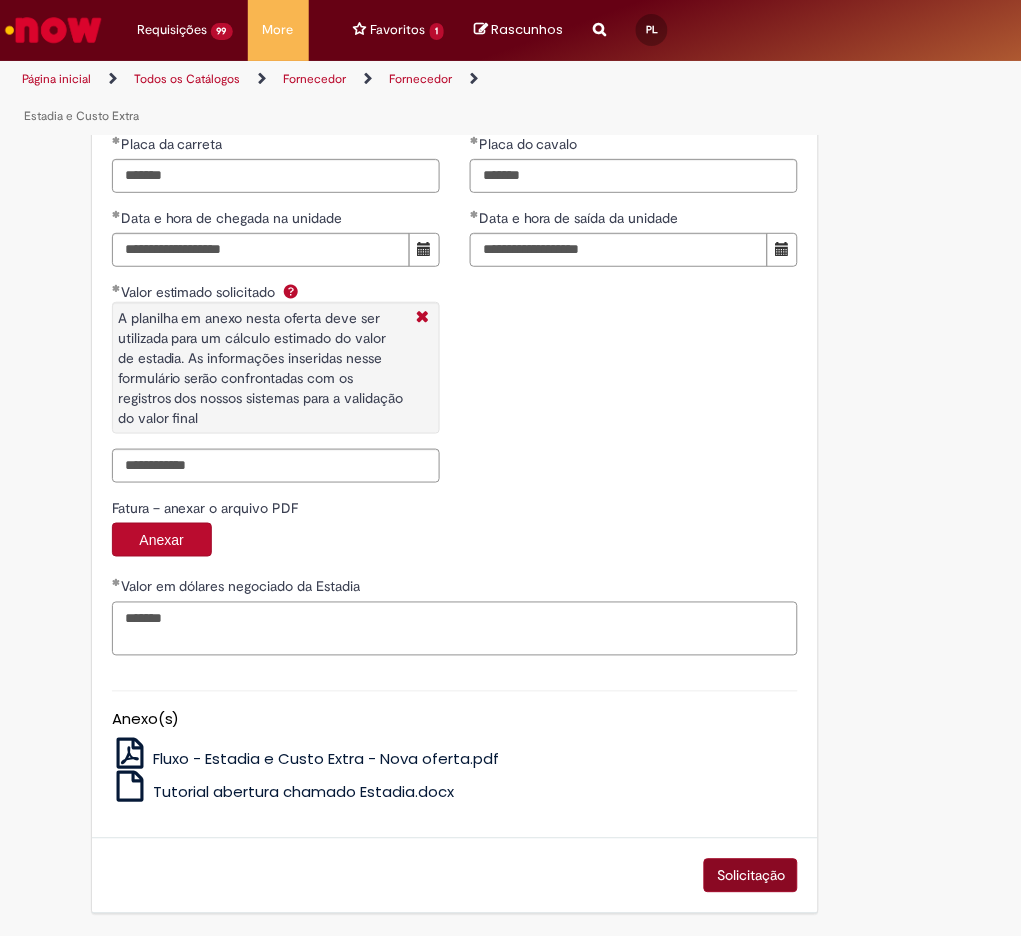 type on "*******" 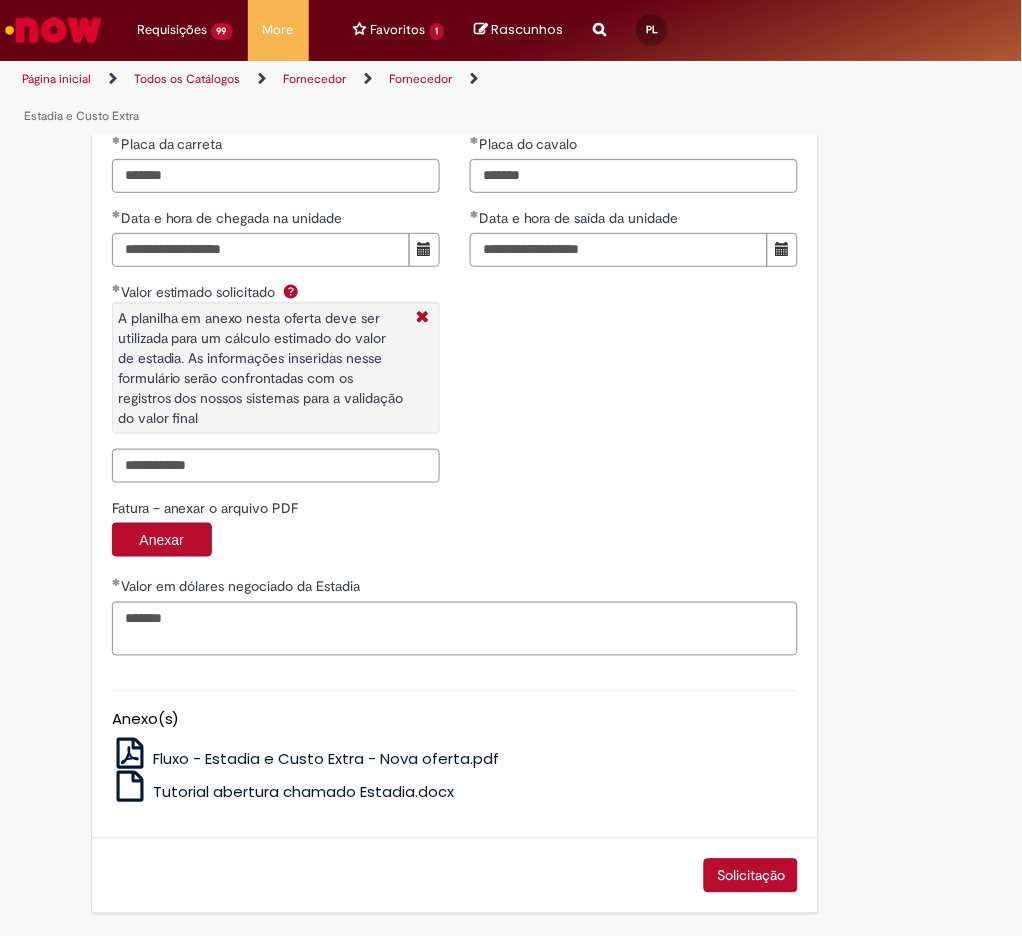 click on "Solicitação" at bounding box center (751, 876) 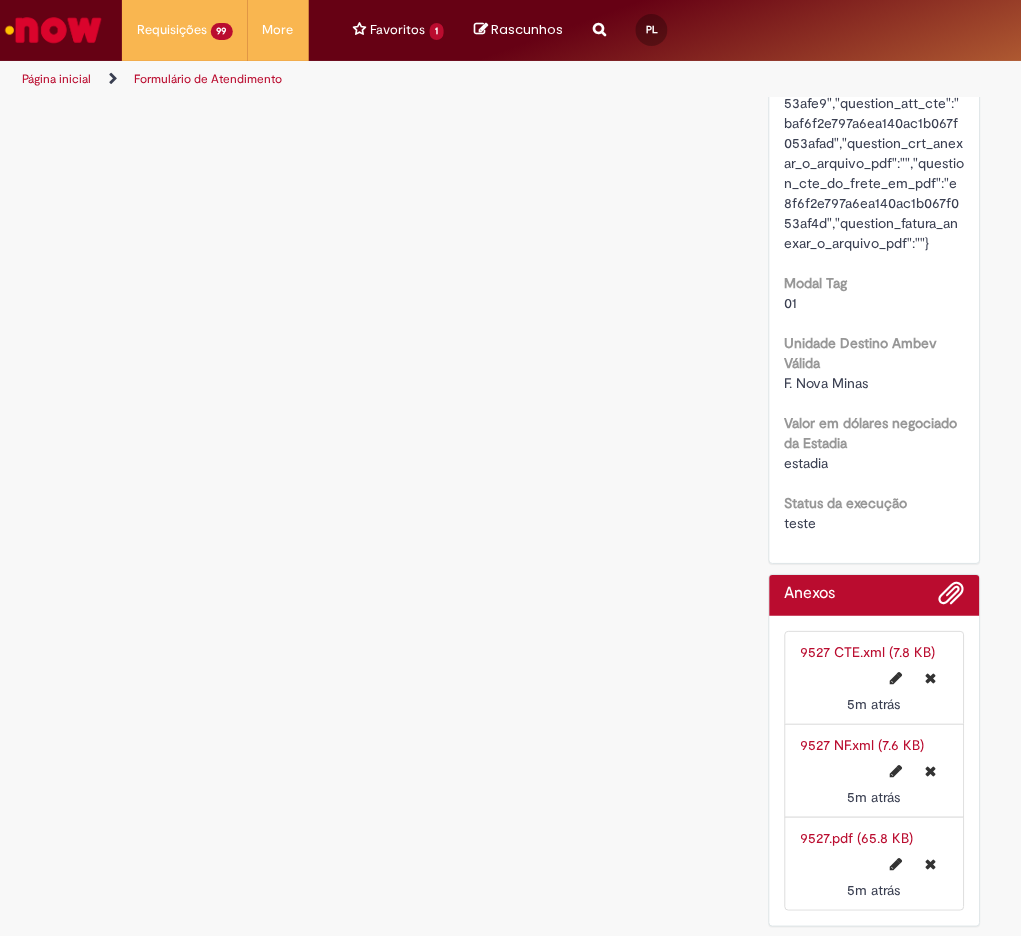 scroll, scrollTop: 0, scrollLeft: 0, axis: both 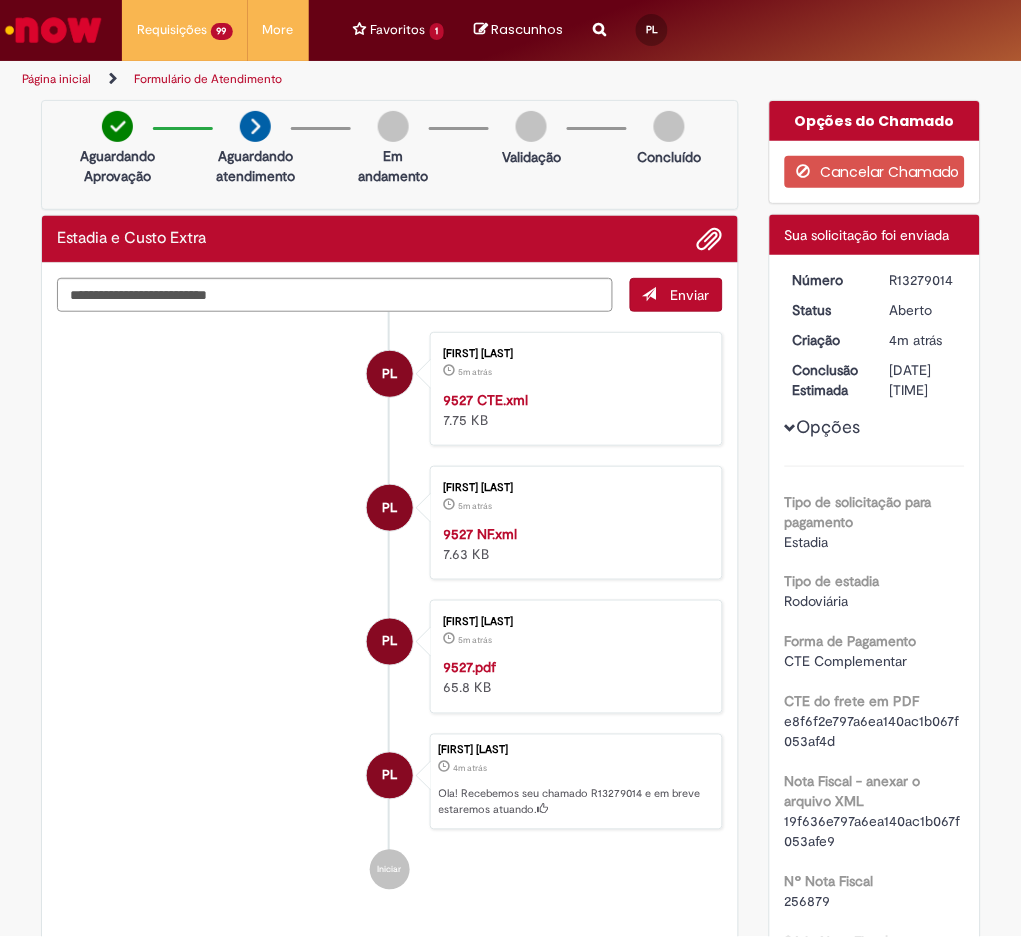 drag, startPoint x: 908, startPoint y: 279, endPoint x: 942, endPoint y: 283, distance: 34.234486 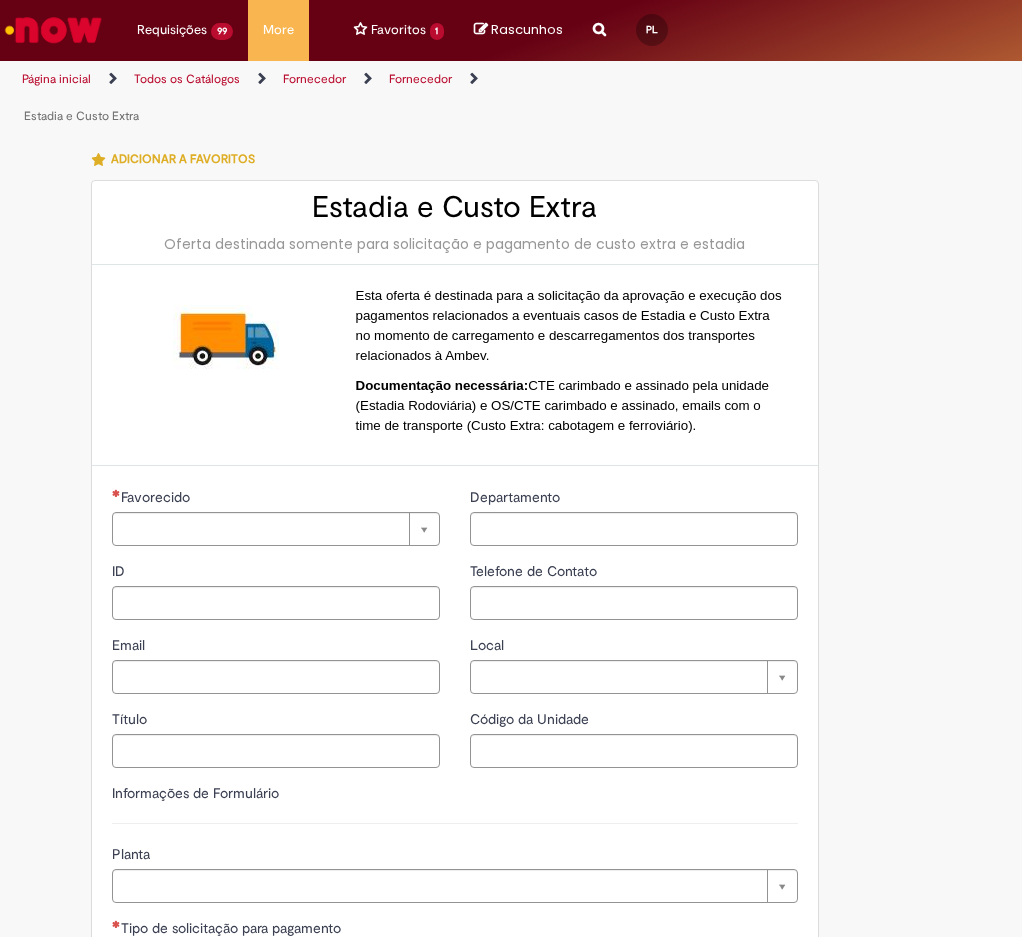 type on "**********" 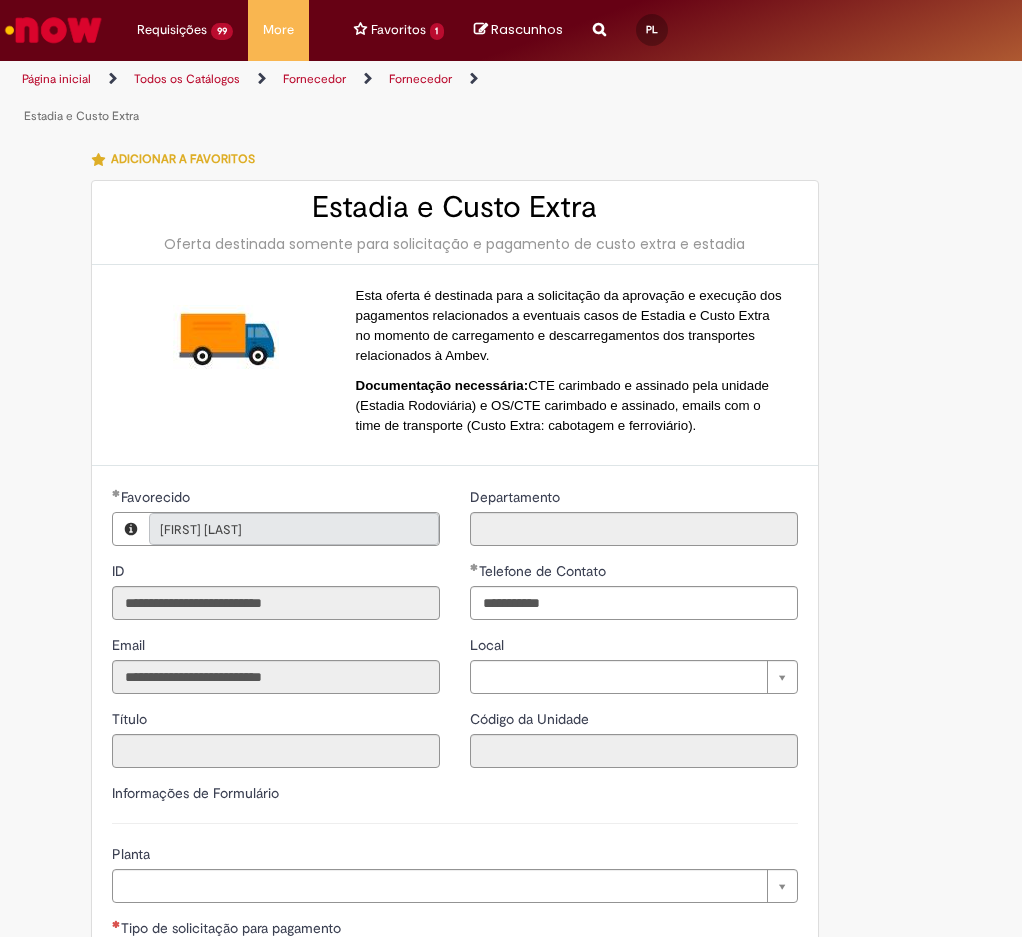 type on "**********" 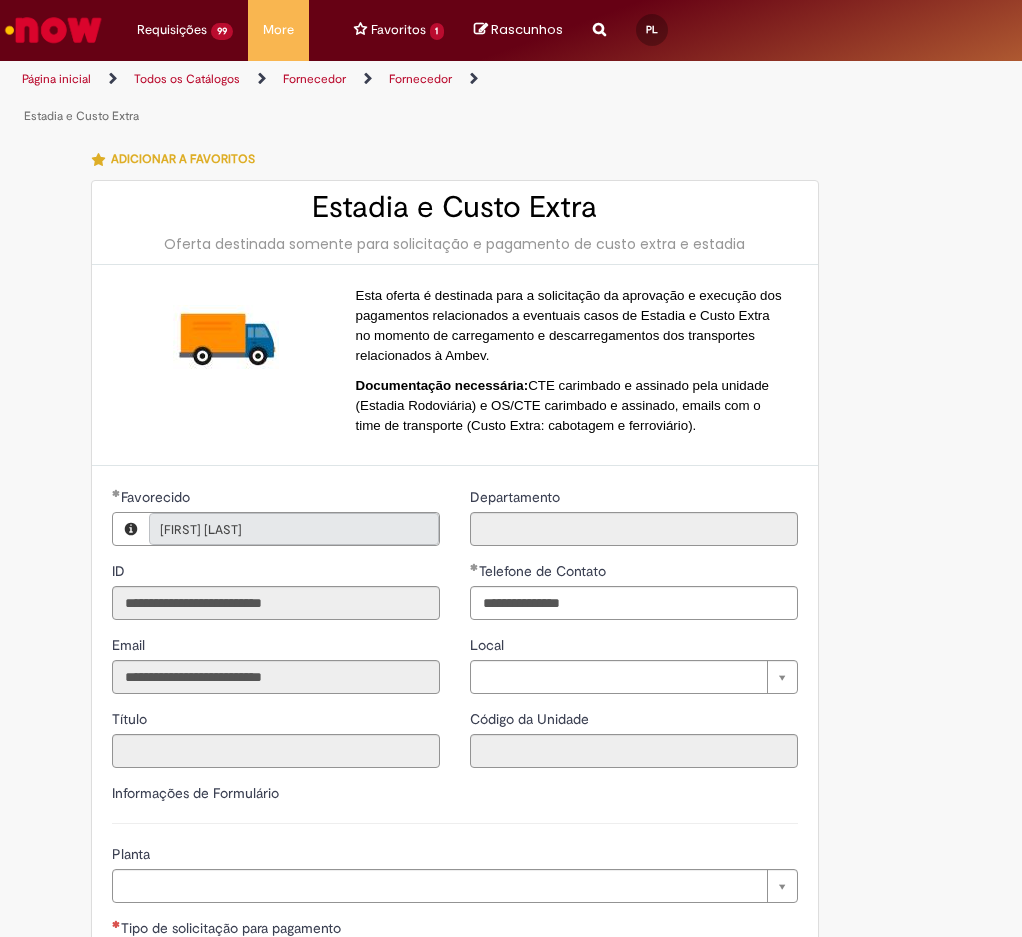 scroll, scrollTop: 0, scrollLeft: 0, axis: both 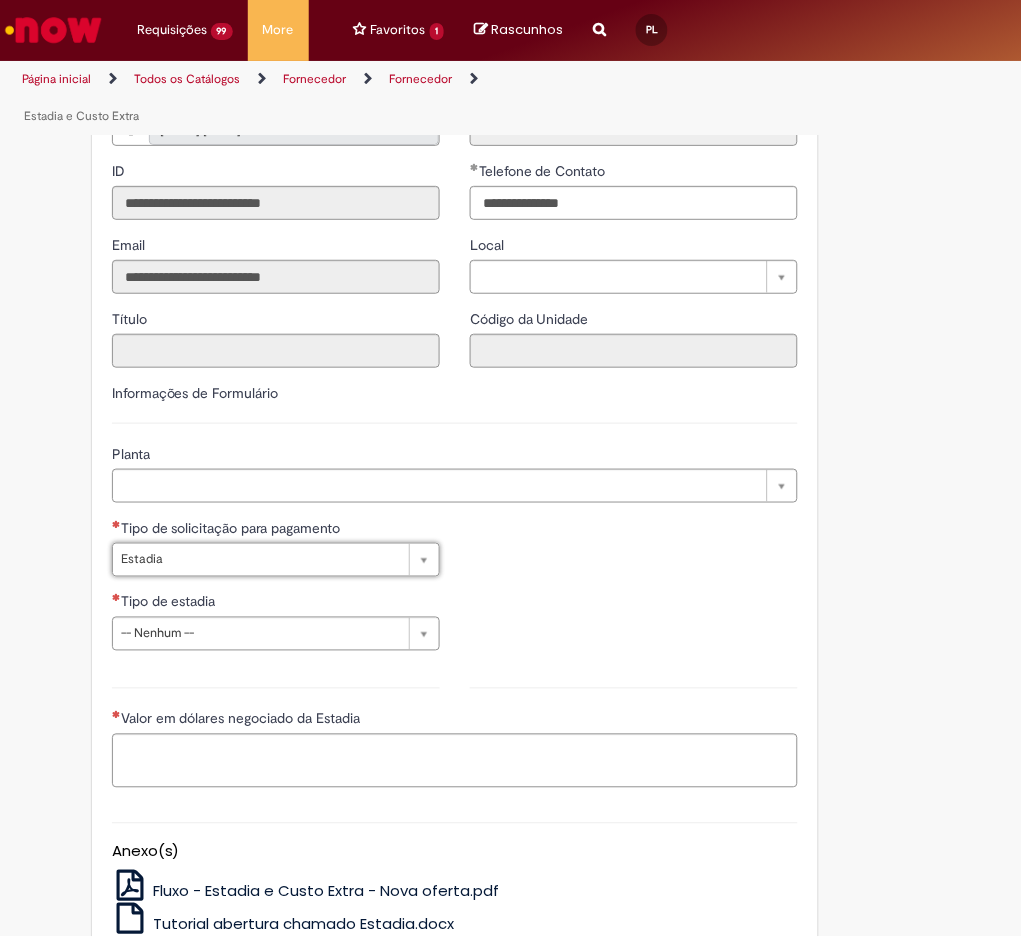 type on "*******" 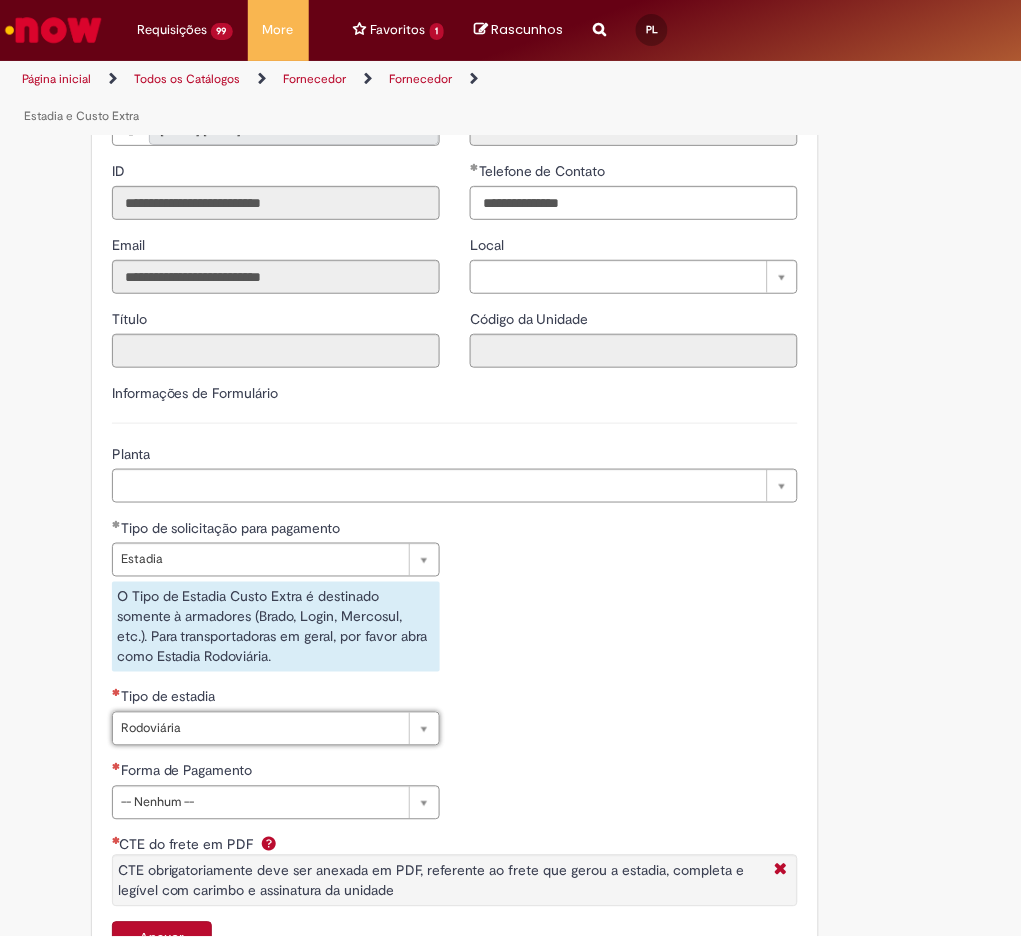 type on "**********" 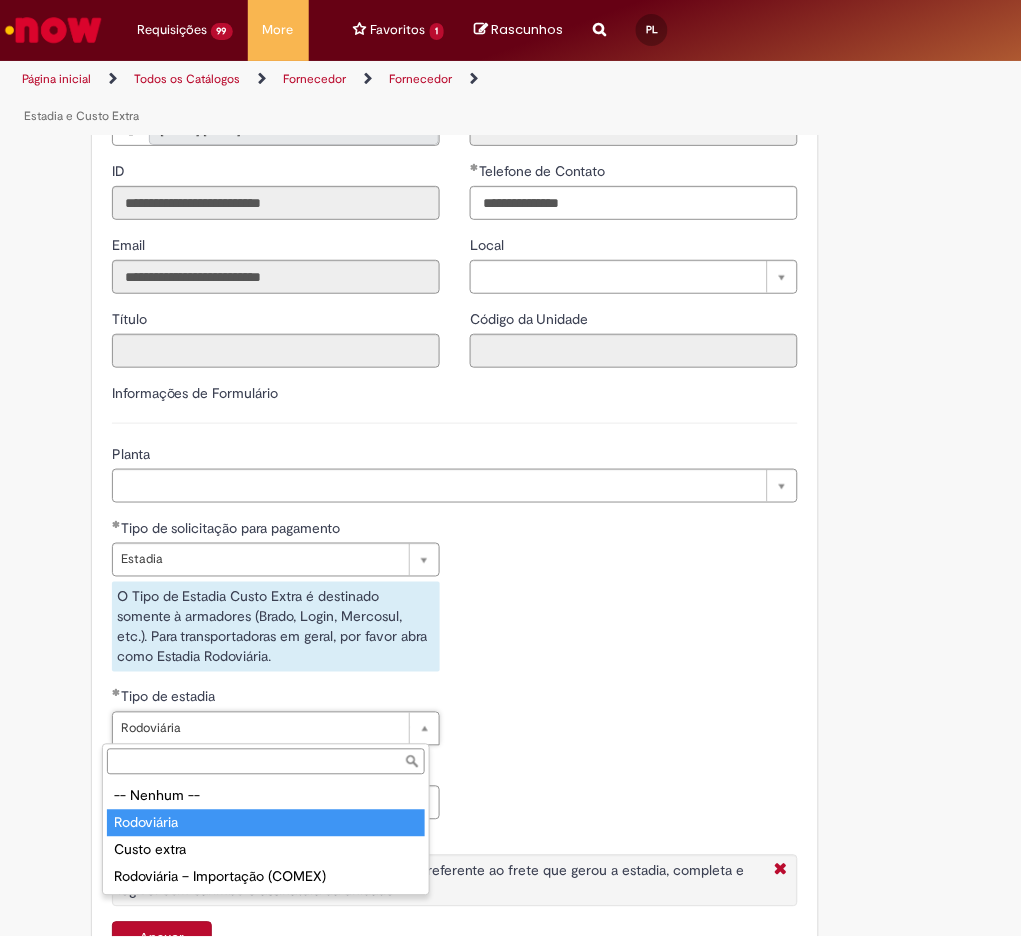 type on "**********" 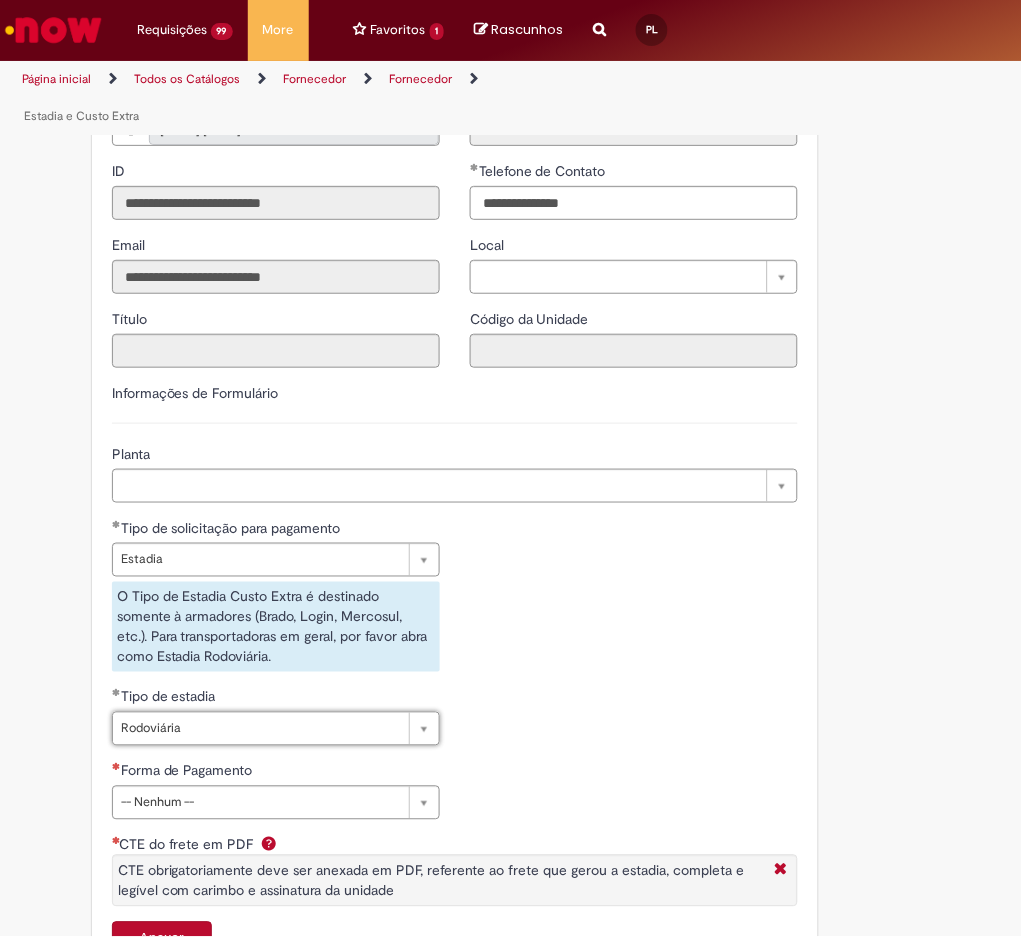 scroll, scrollTop: 0, scrollLeft: 64, axis: horizontal 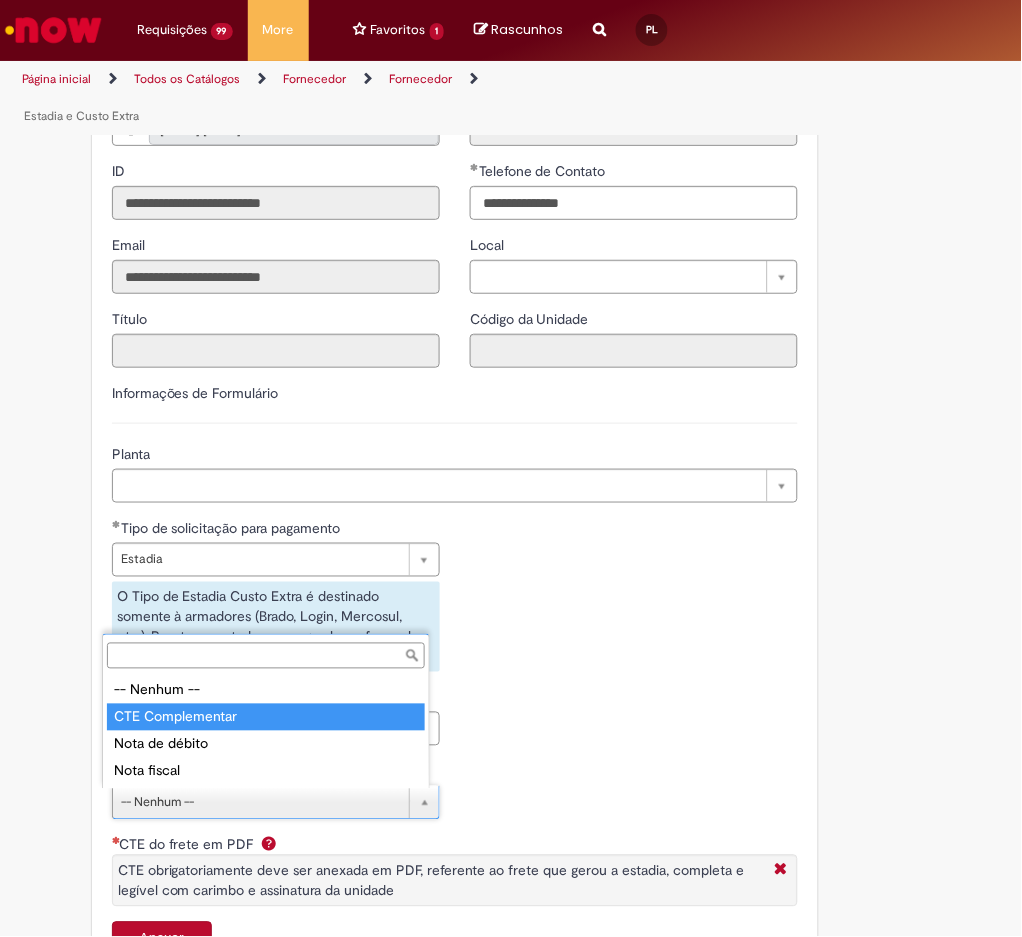 type on "**********" 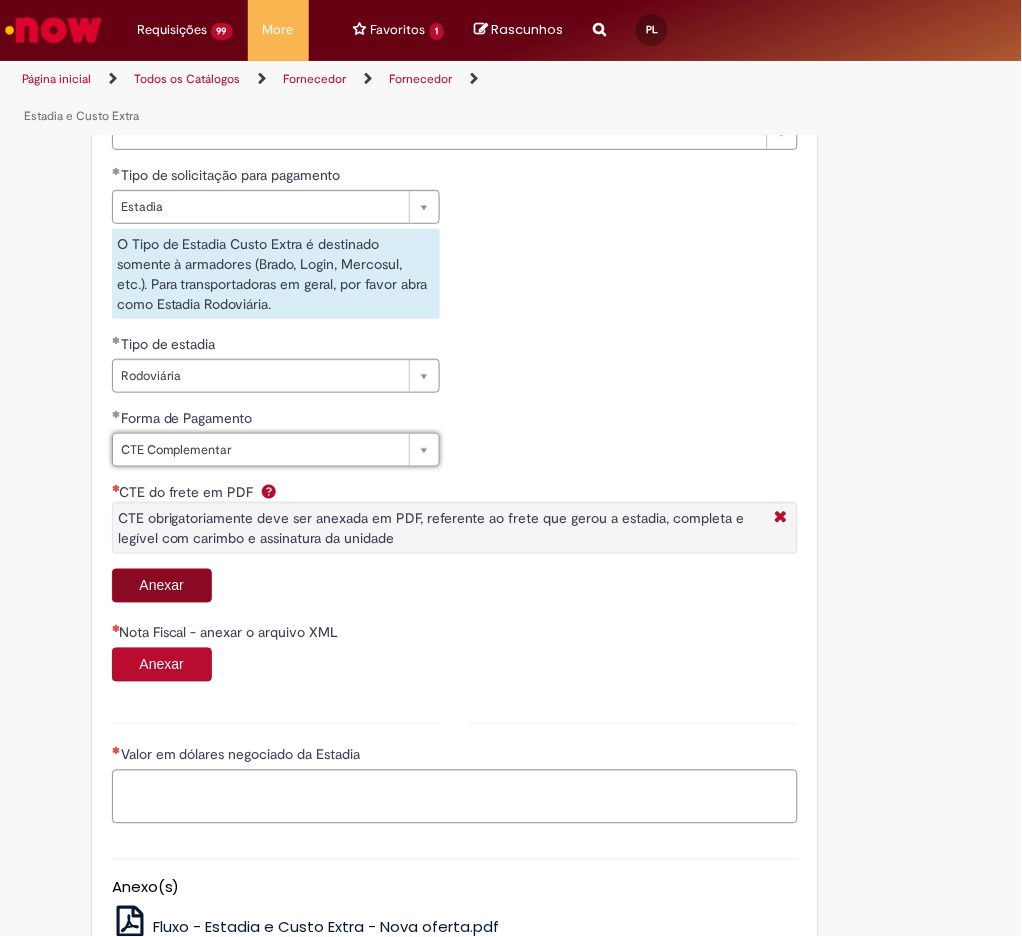 scroll, scrollTop: 800, scrollLeft: 0, axis: vertical 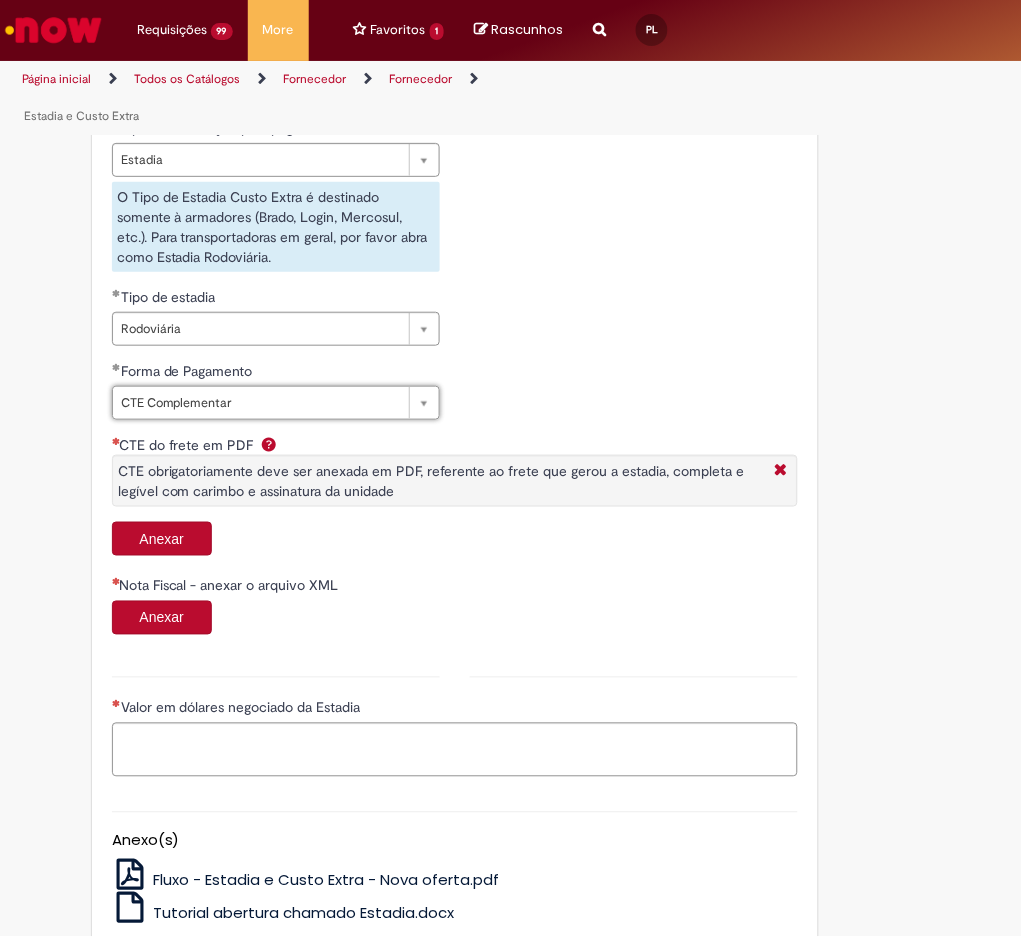 click on "Anexar" at bounding box center [162, 539] 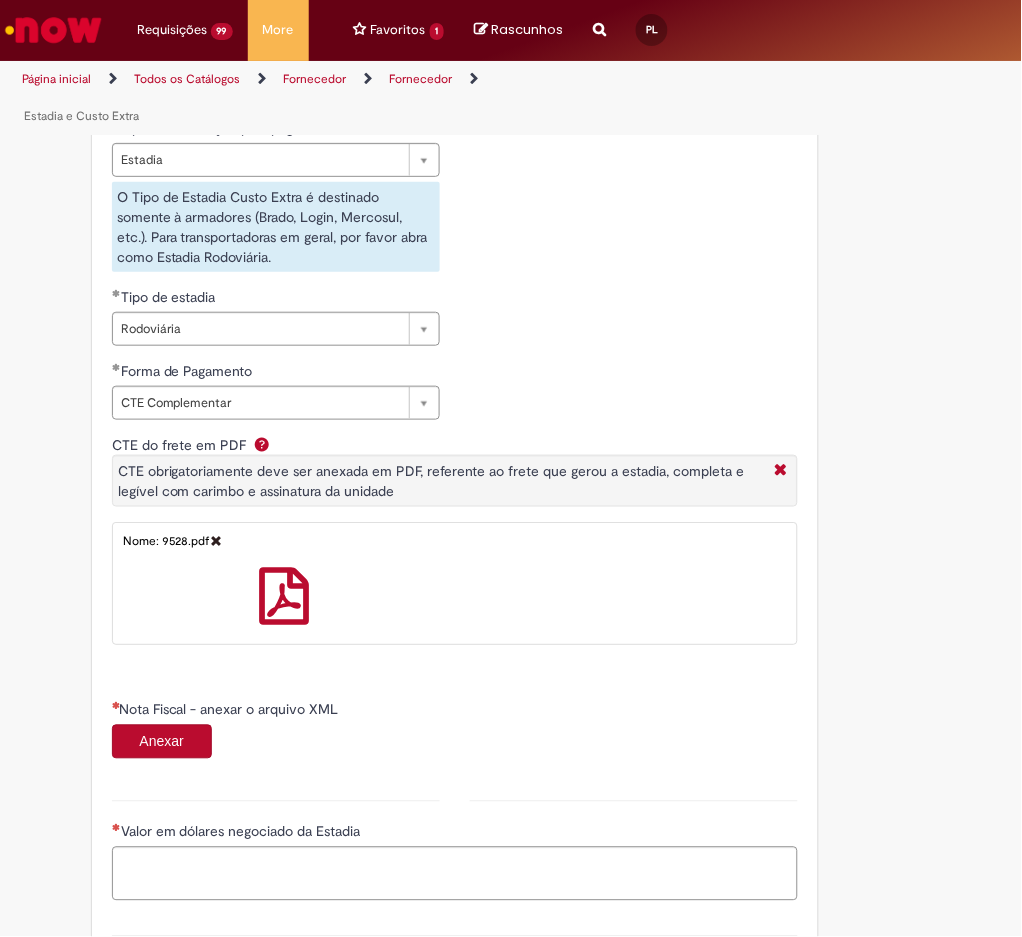 click on "Anexar" at bounding box center [162, 742] 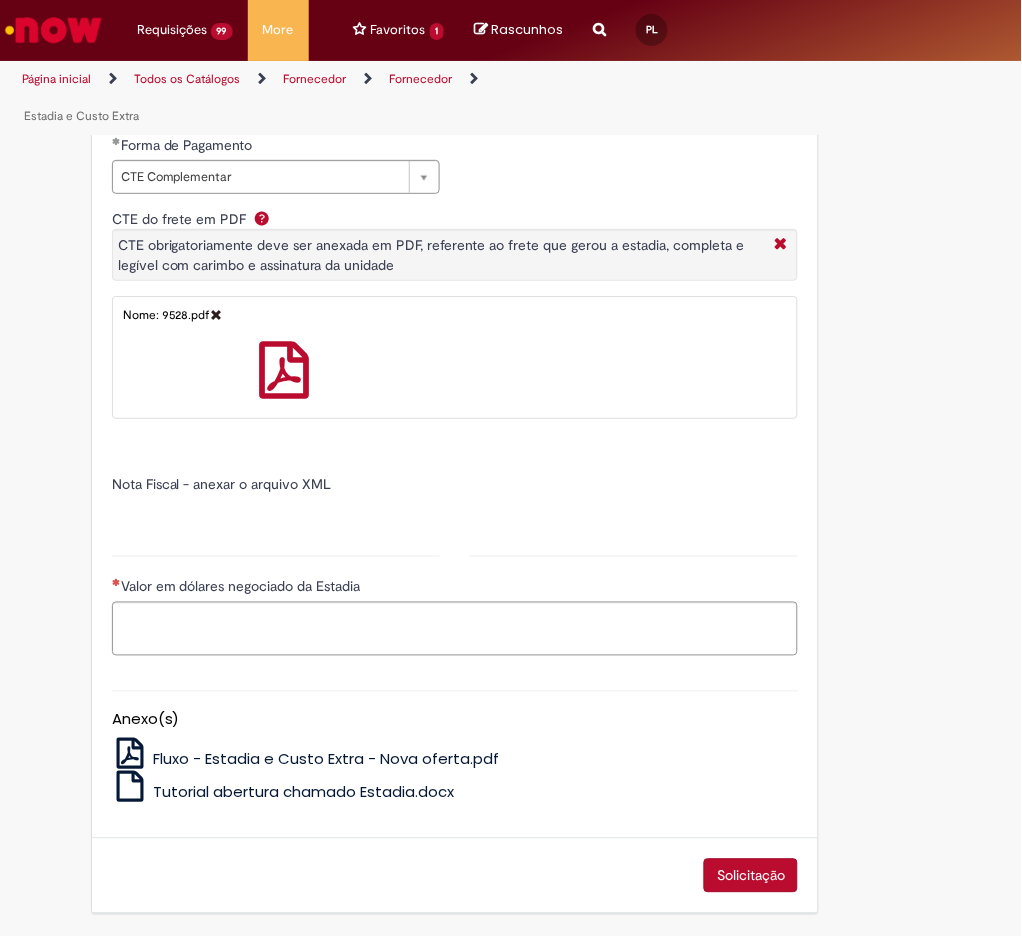 type on "******" 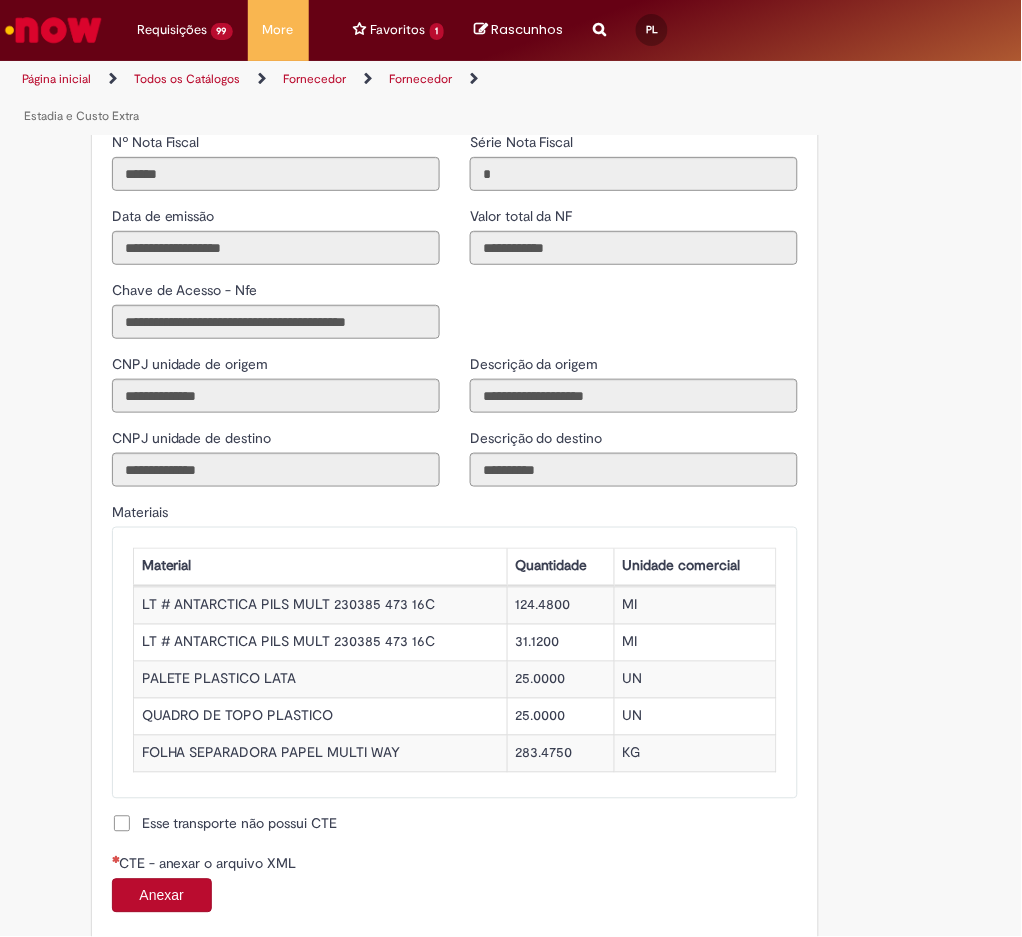 scroll, scrollTop: 1962, scrollLeft: 0, axis: vertical 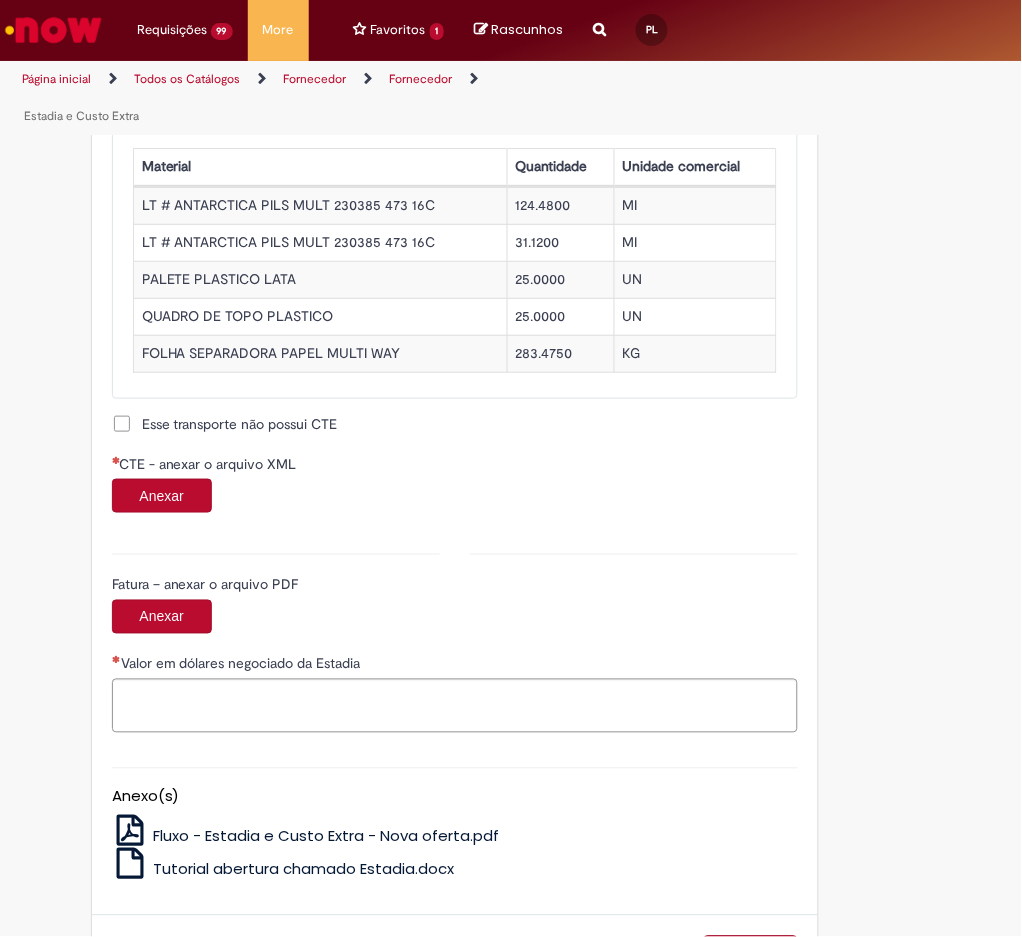 click on "Anexar" at bounding box center [162, 496] 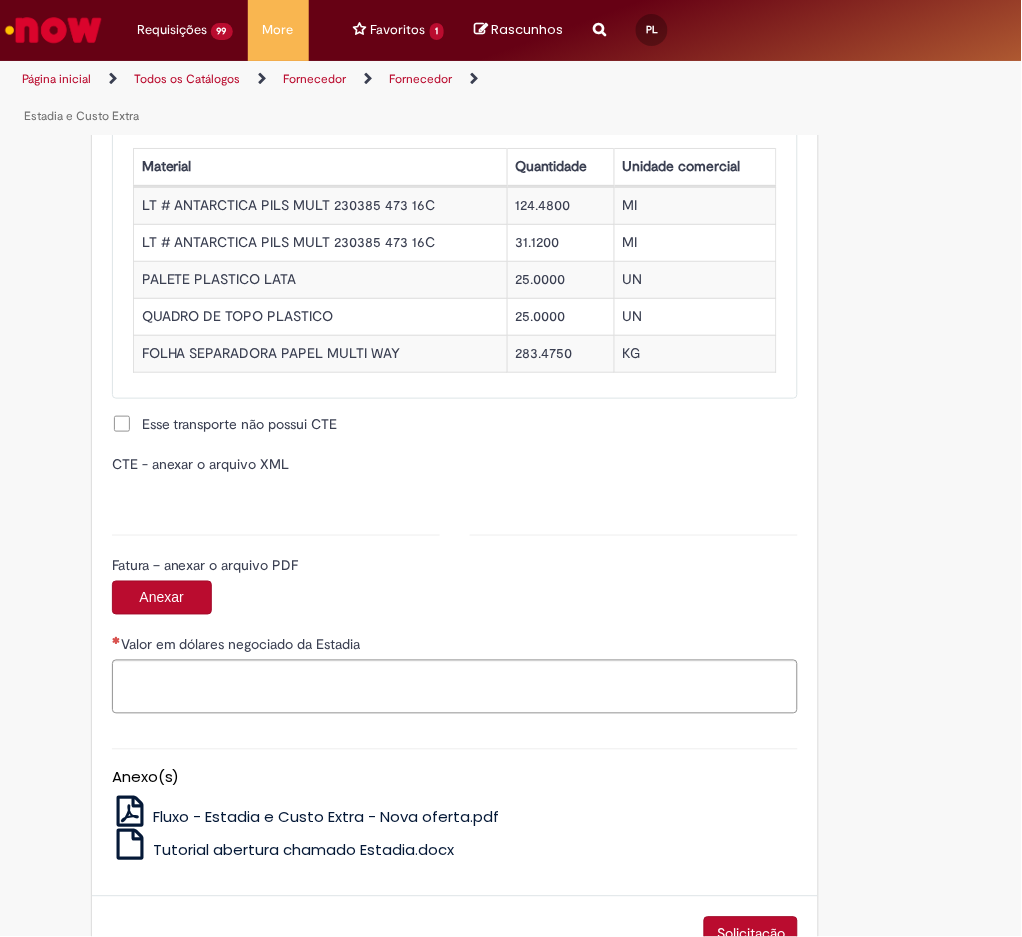 type on "**********" 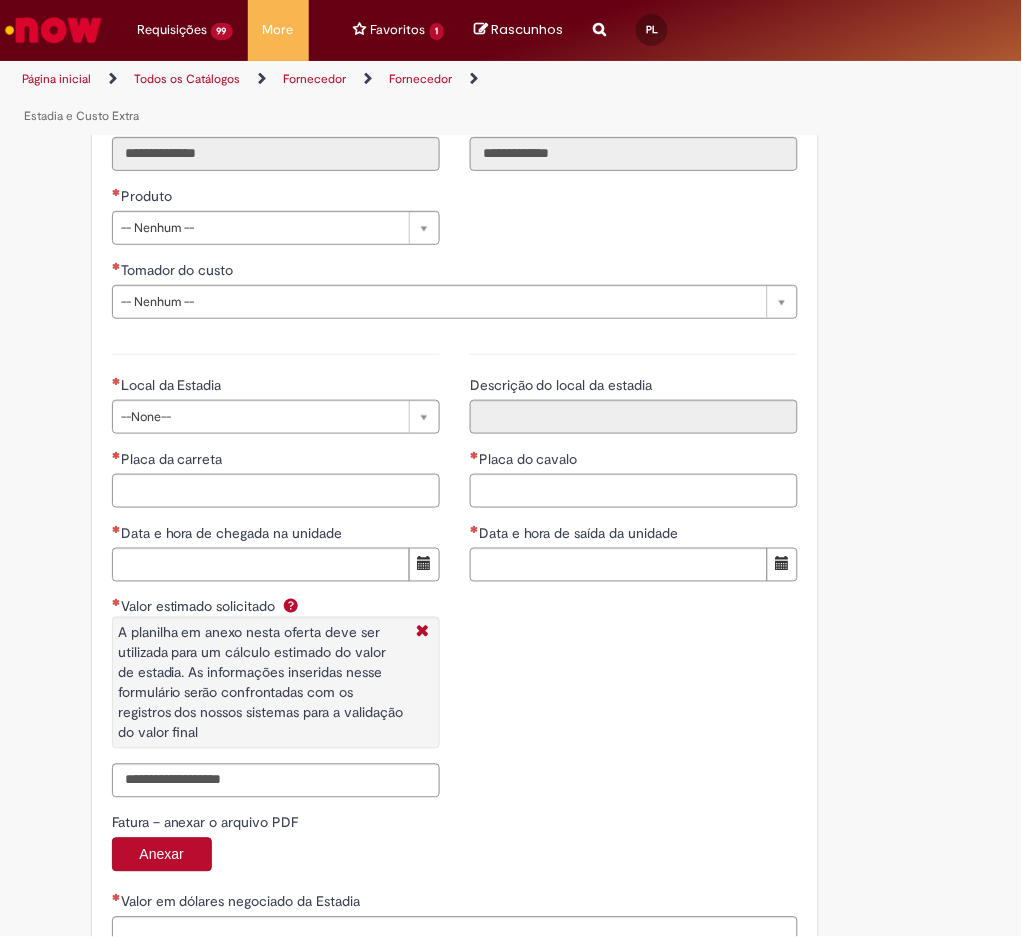 scroll, scrollTop: 2956, scrollLeft: 0, axis: vertical 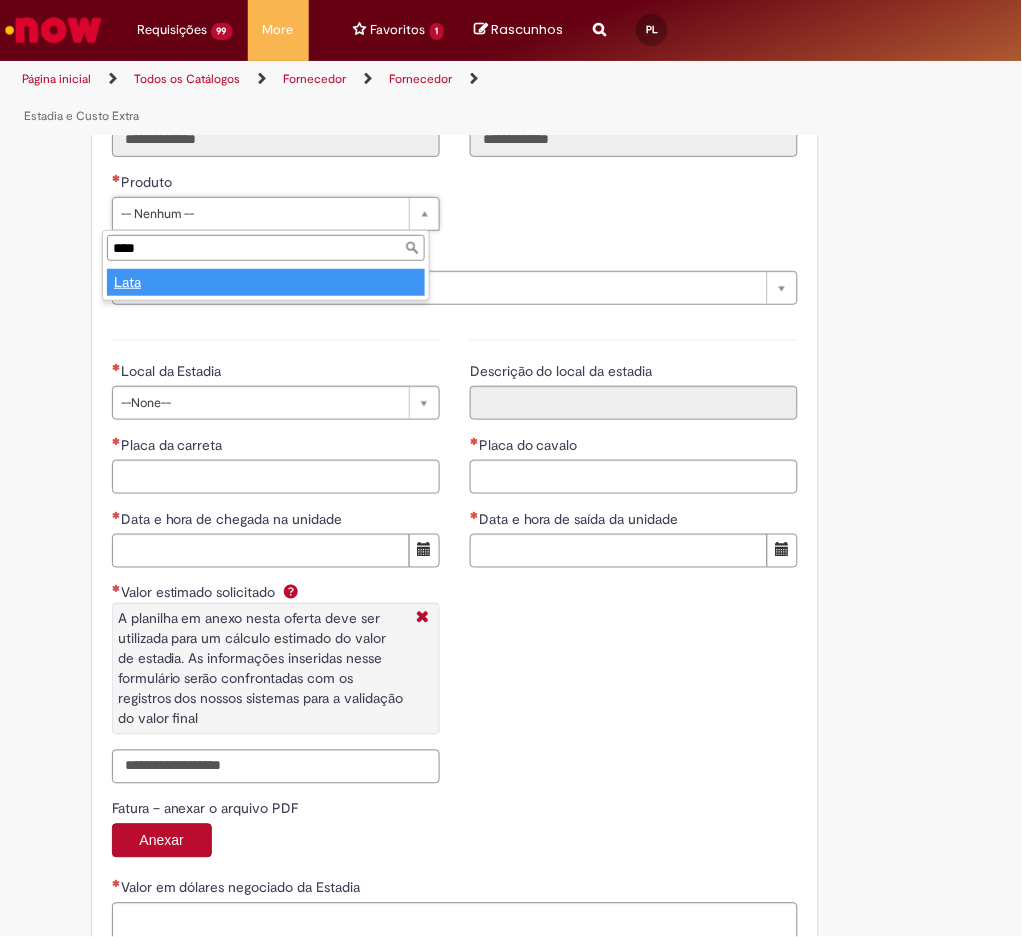 type on "****" 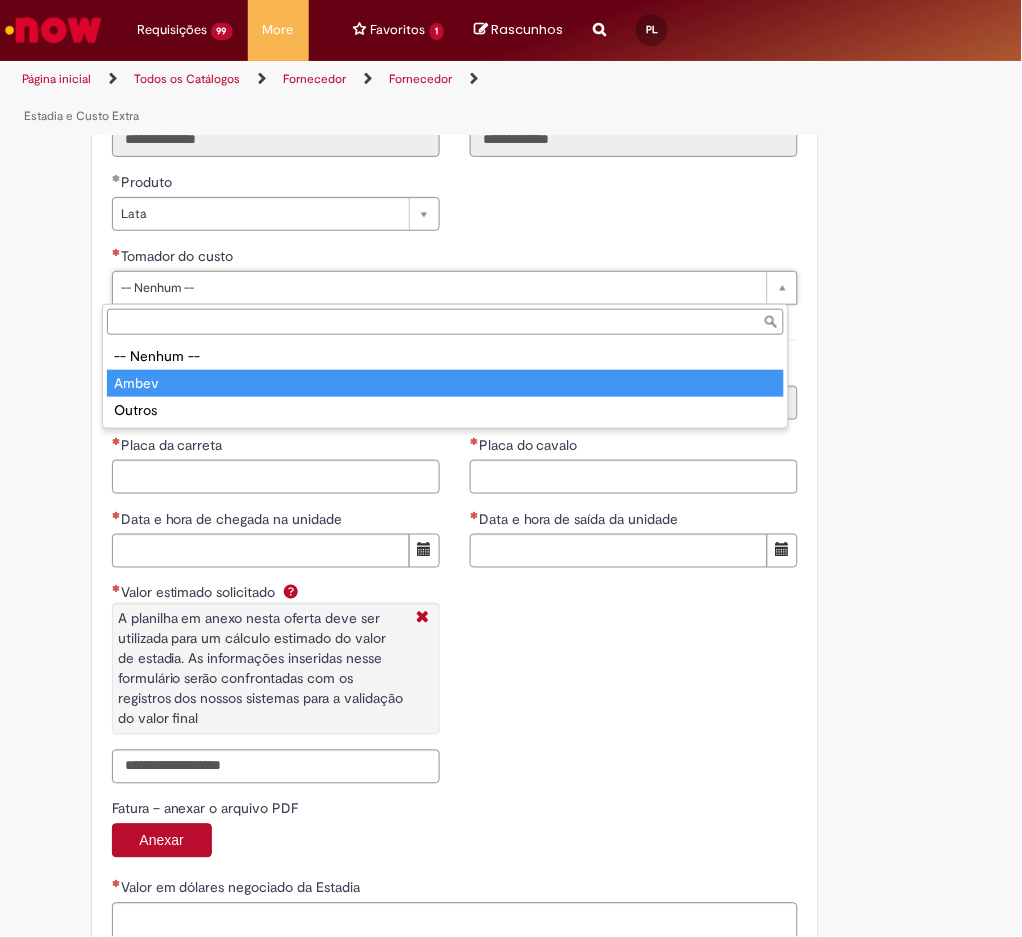type on "*****" 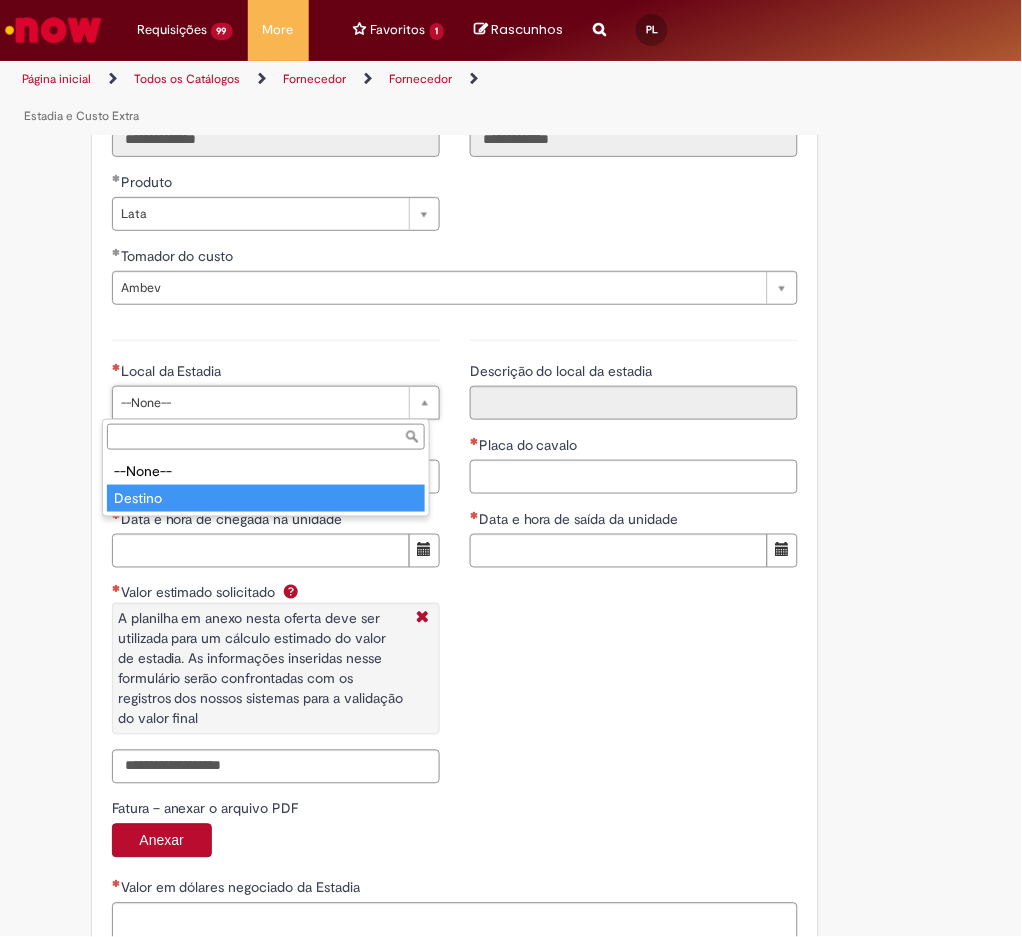type on "*******" 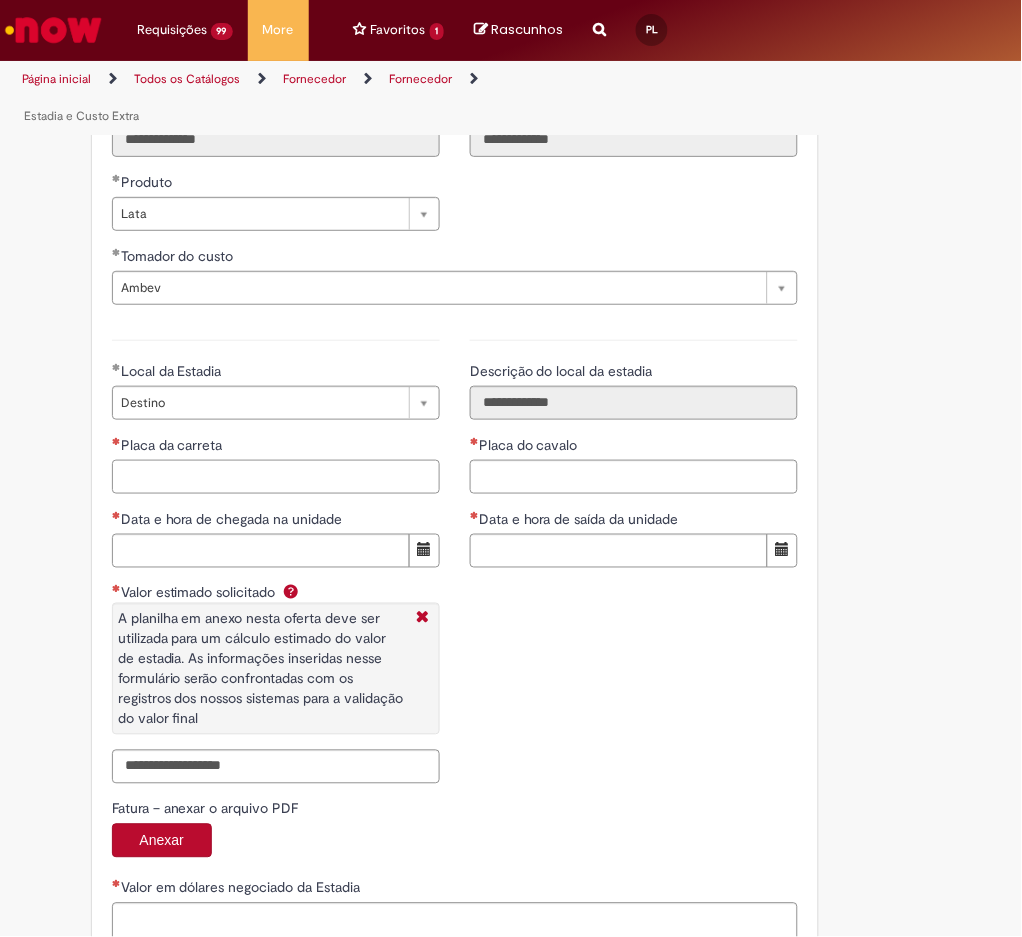 click on "Placa da carreta" at bounding box center [276, 477] 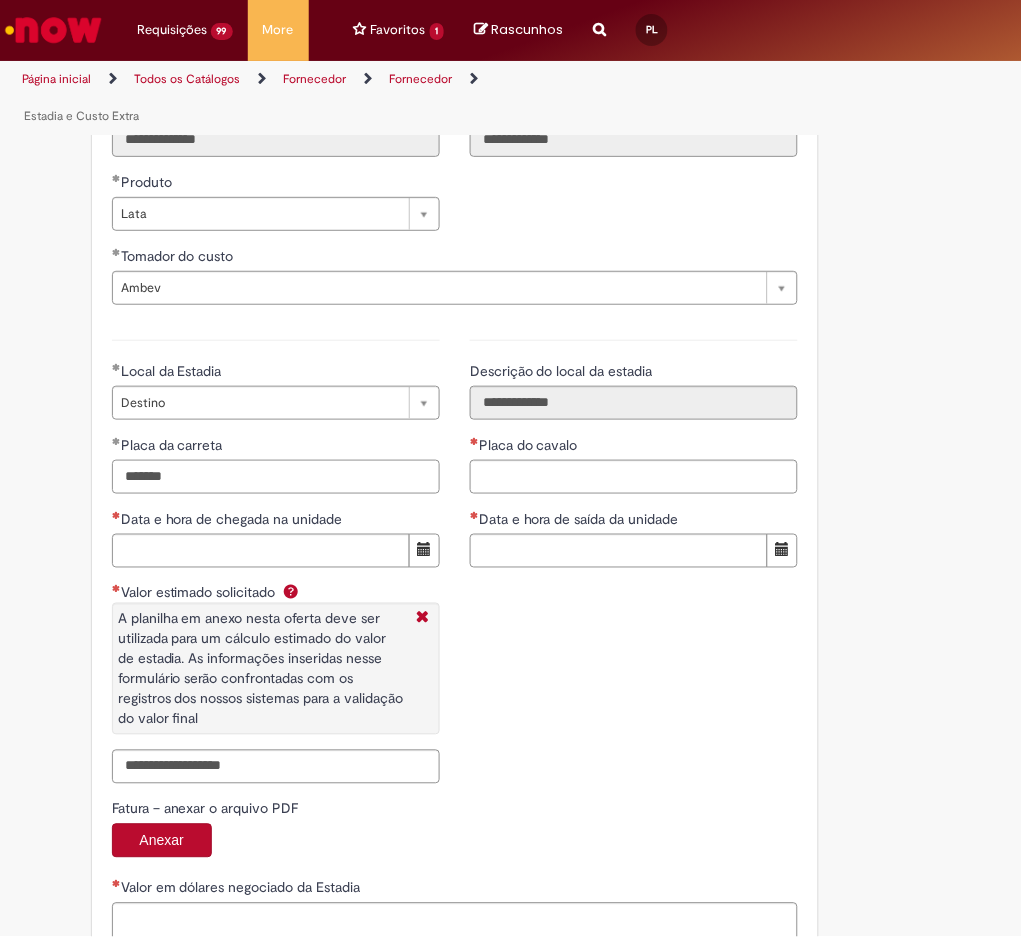type on "*******" 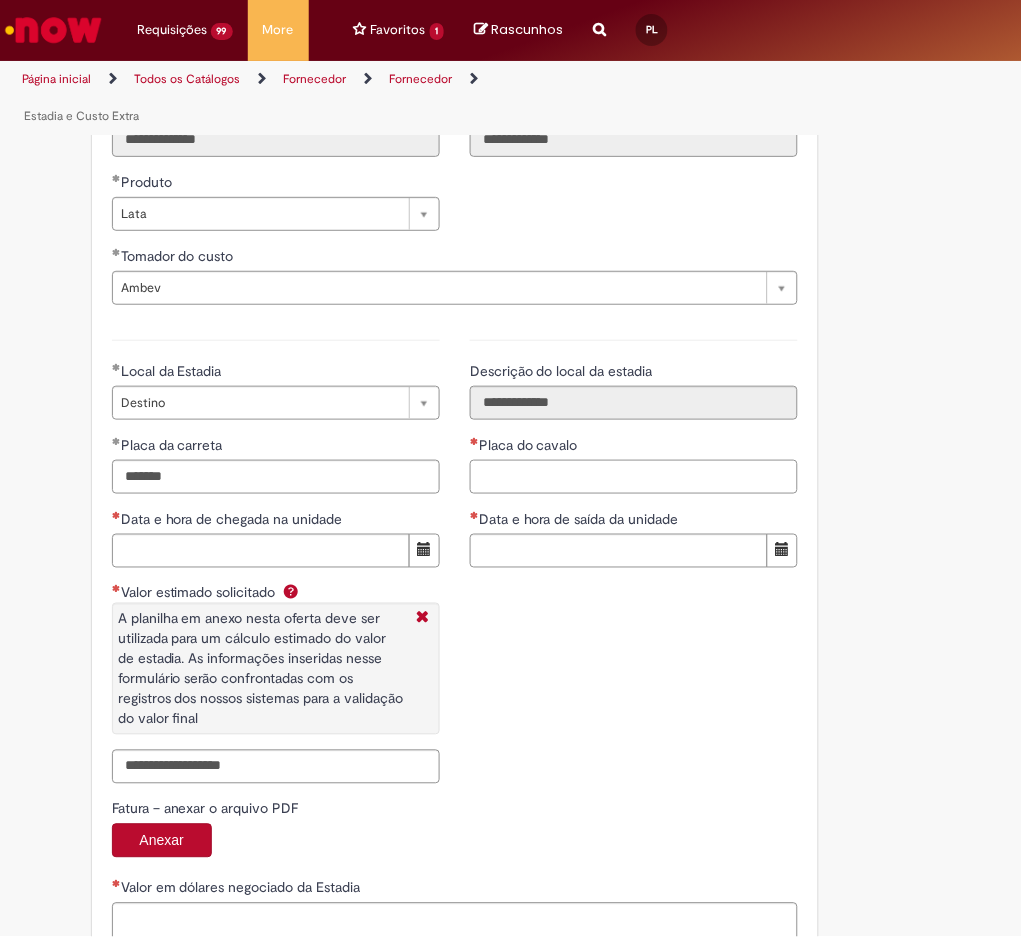 click on "Placa do cavalo" at bounding box center (634, 477) 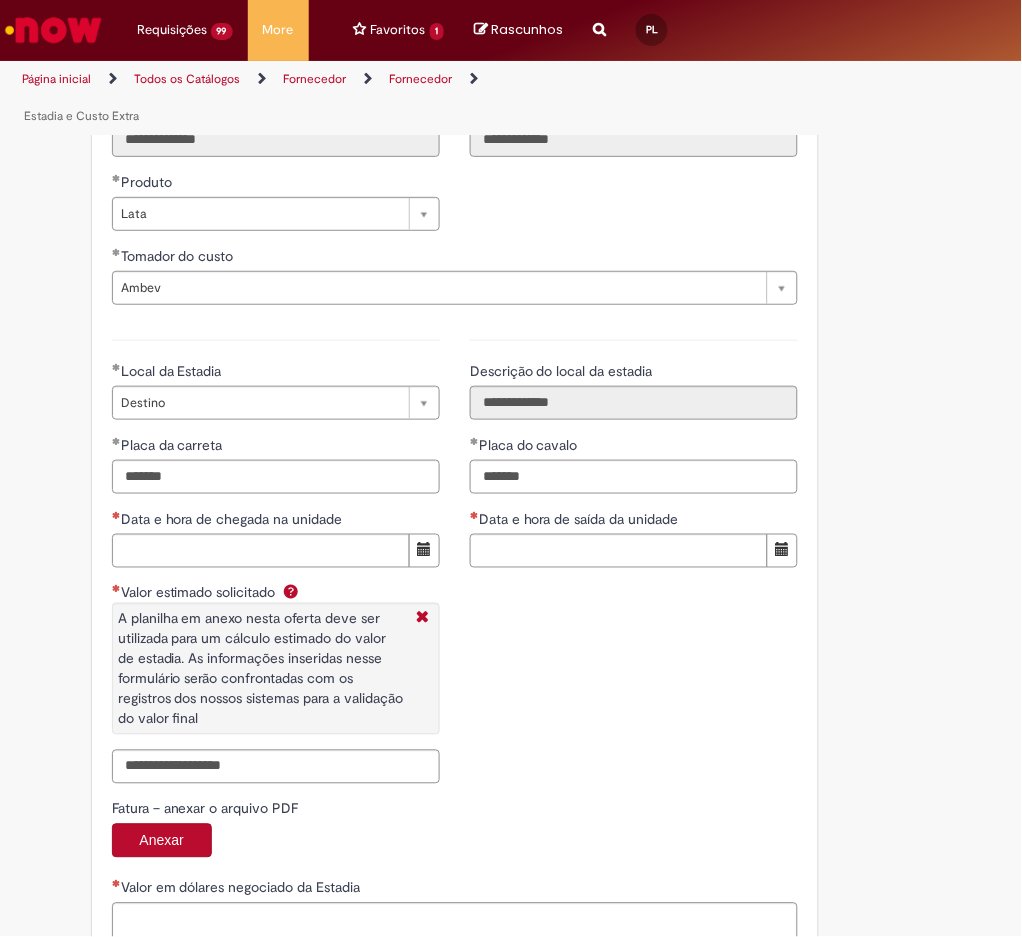 type on "*******" 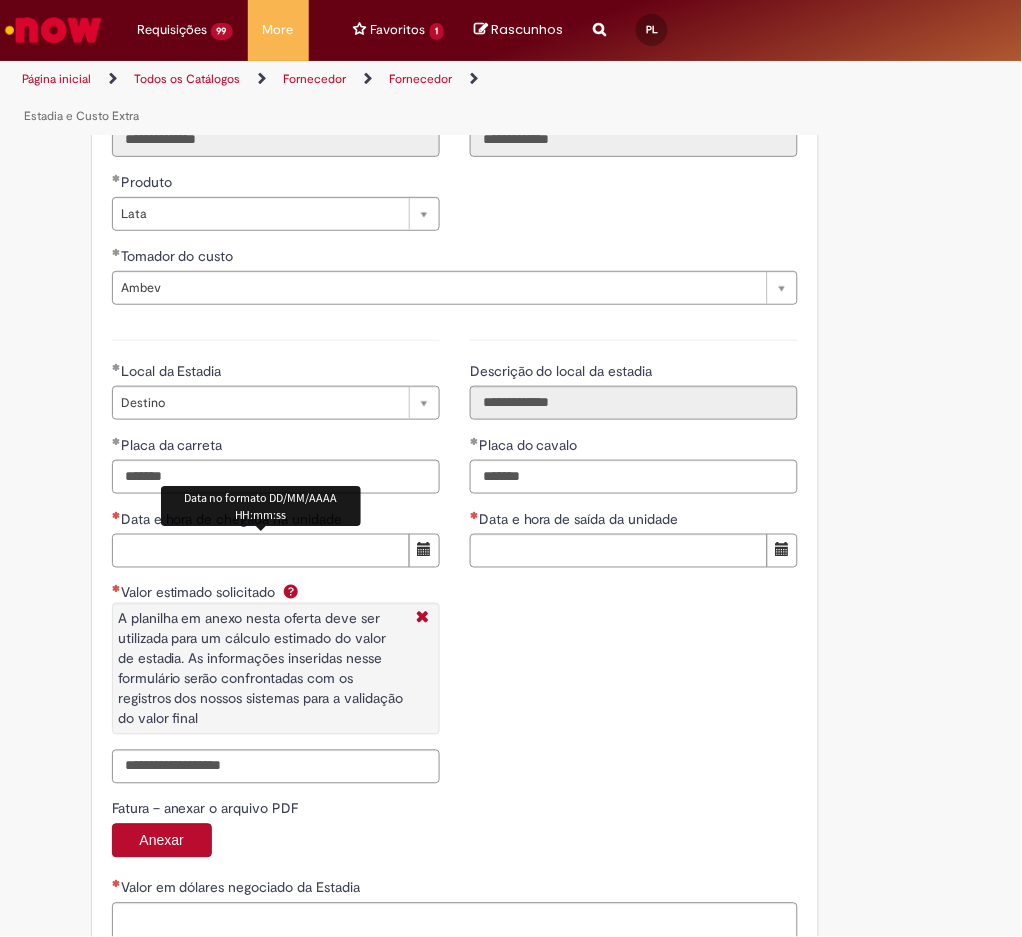 click on "Data e hora de chegada na unidade" at bounding box center (261, 551) 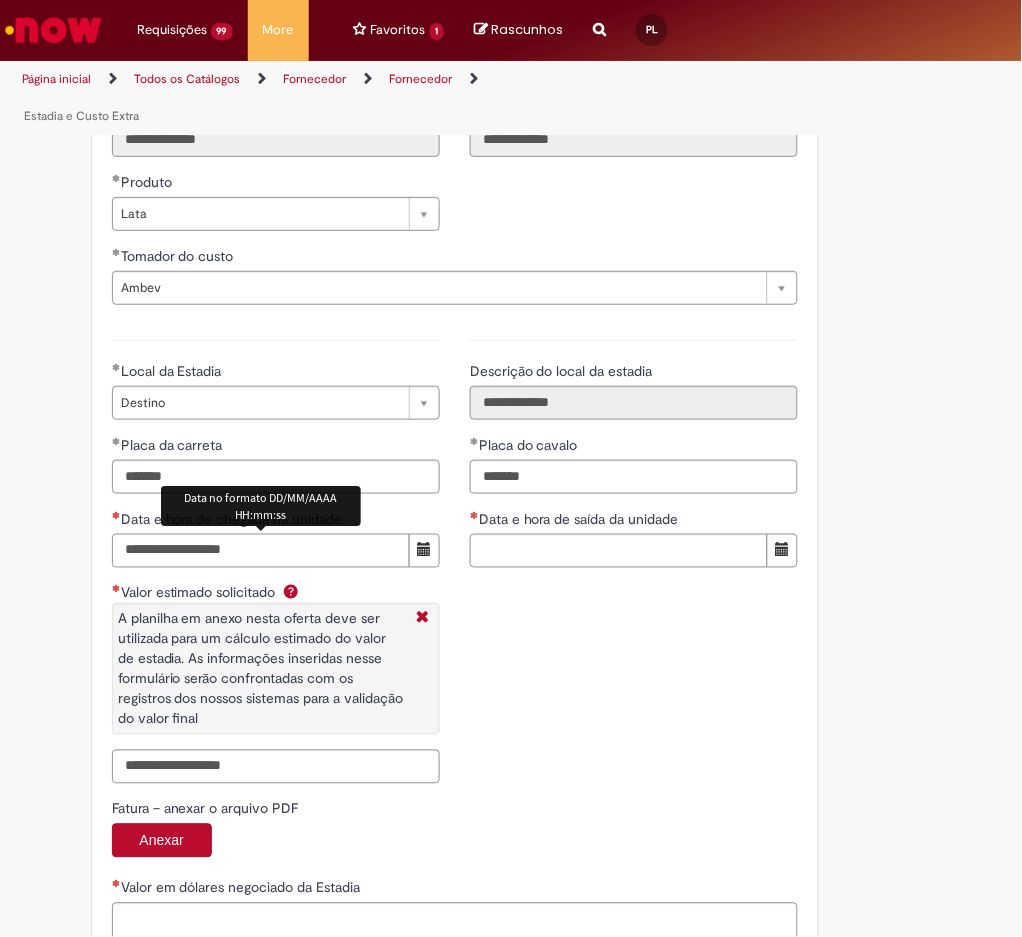 type on "**********" 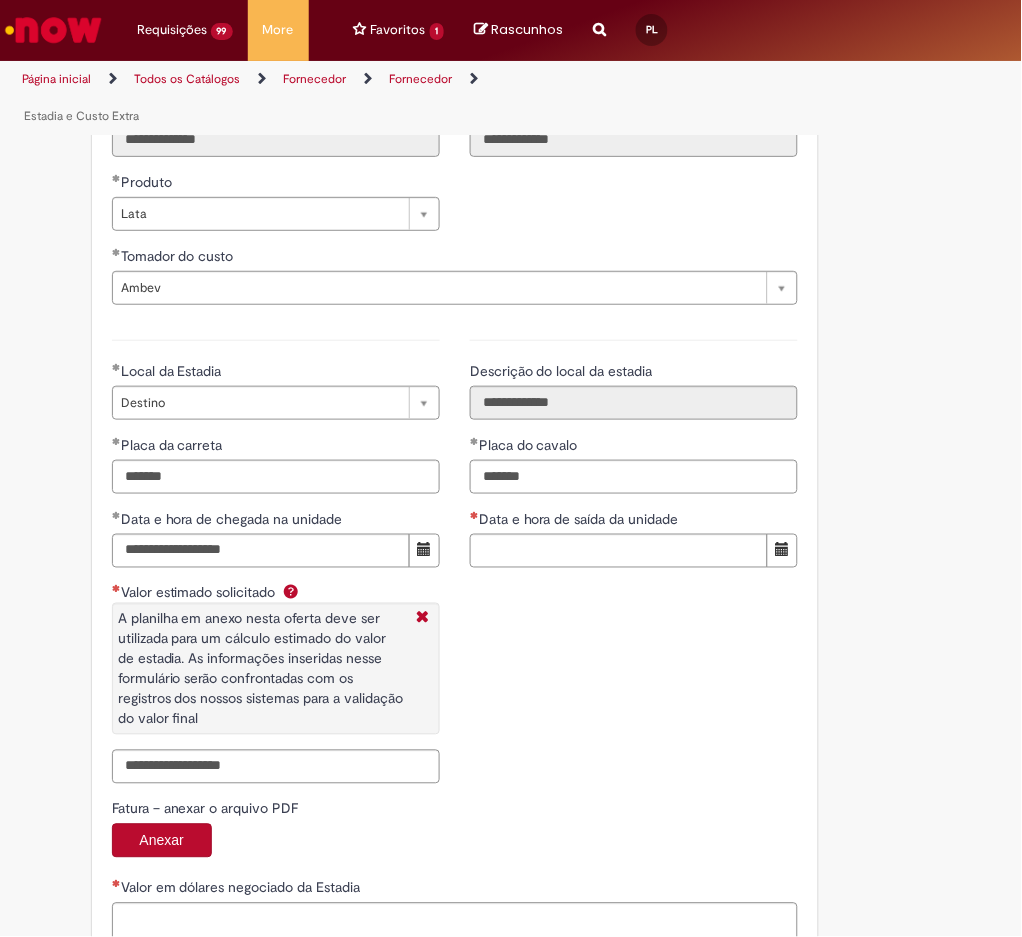 click at bounding box center [634, 551] 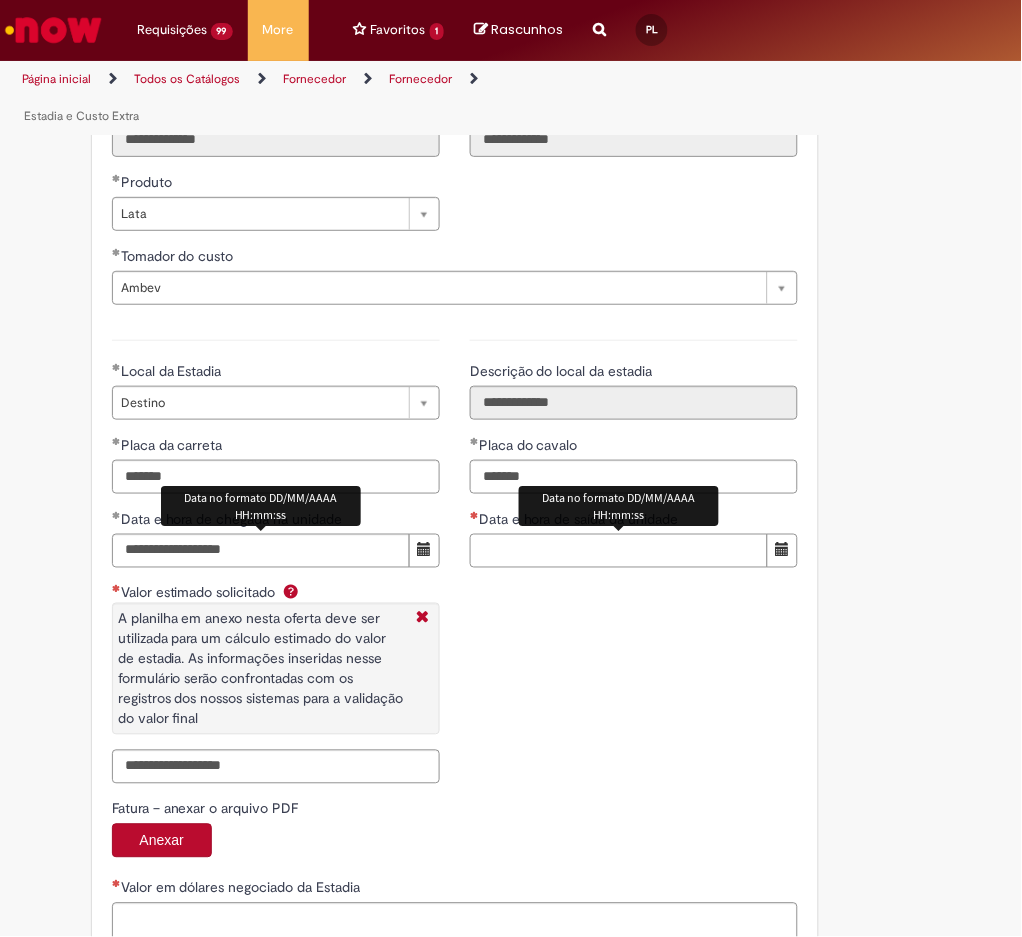 click on "Data e hora de saída da unidade" at bounding box center [619, 551] 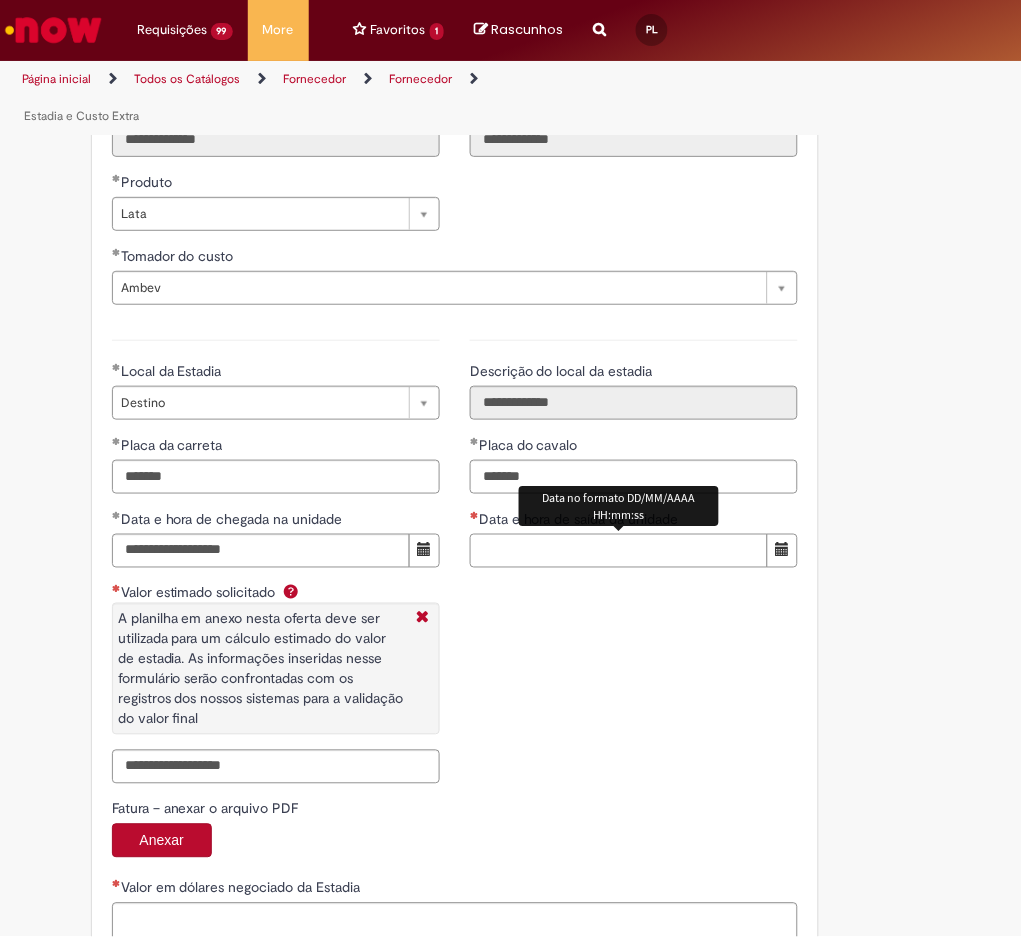 paste on "**********" 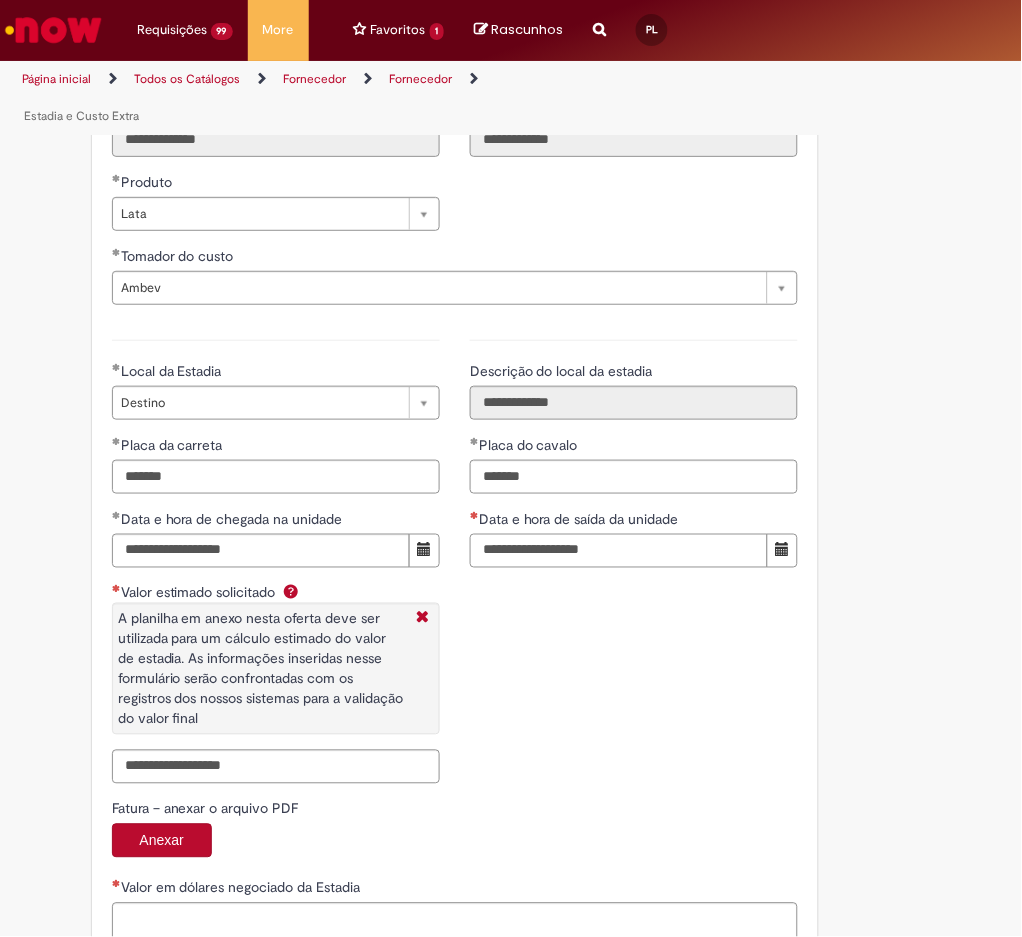type on "**********" 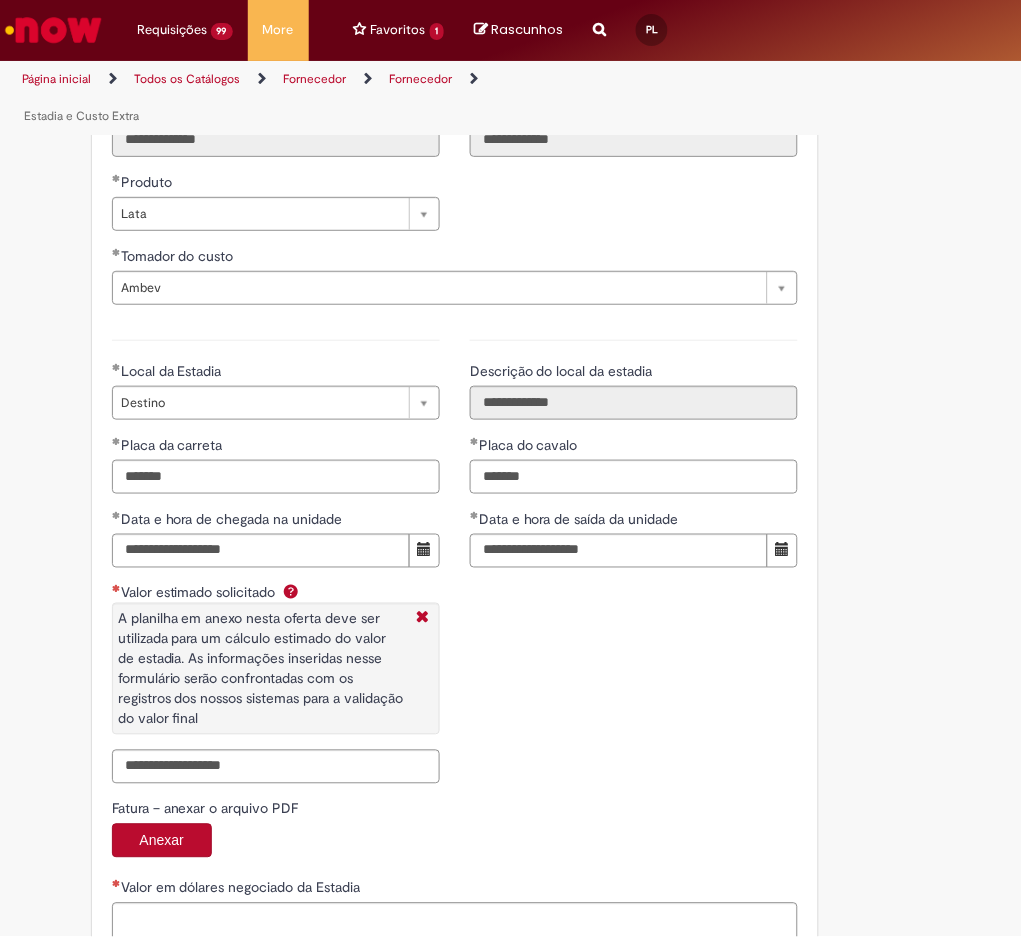 click on "Valor estimado solicitado A planilha em anexo nesta oferta deve ser utilizada para um cálculo estimado do valor de estadia. As informações inseridas nesse formulário serão confrontadas com os registros dos nossos sistemas para a validação do valor final" at bounding box center [276, 666] 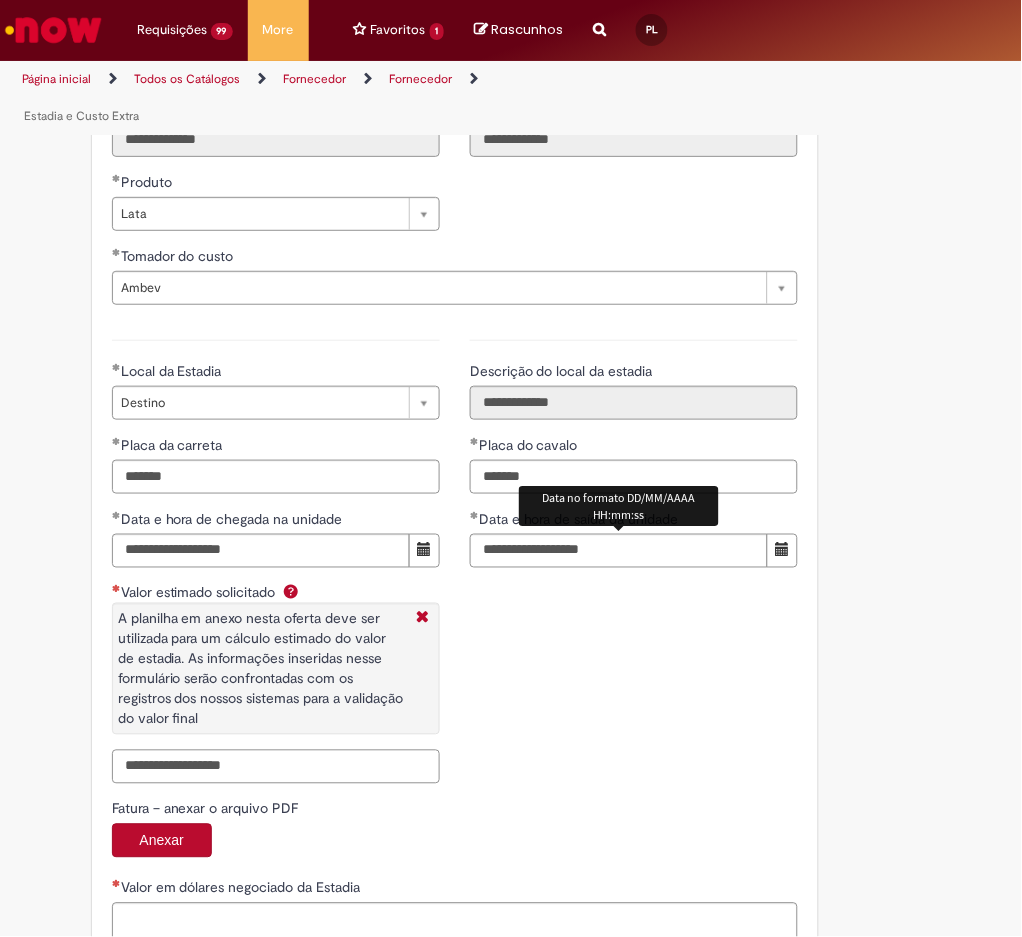 click on "Valor estimado solicitado A planilha em anexo nesta oferta deve ser utilizada para um cálculo estimado do valor de estadia. As informações inseridas nesse formulário serão confrontadas com os registros dos nossos sistemas para a validação do valor final" at bounding box center [276, 767] 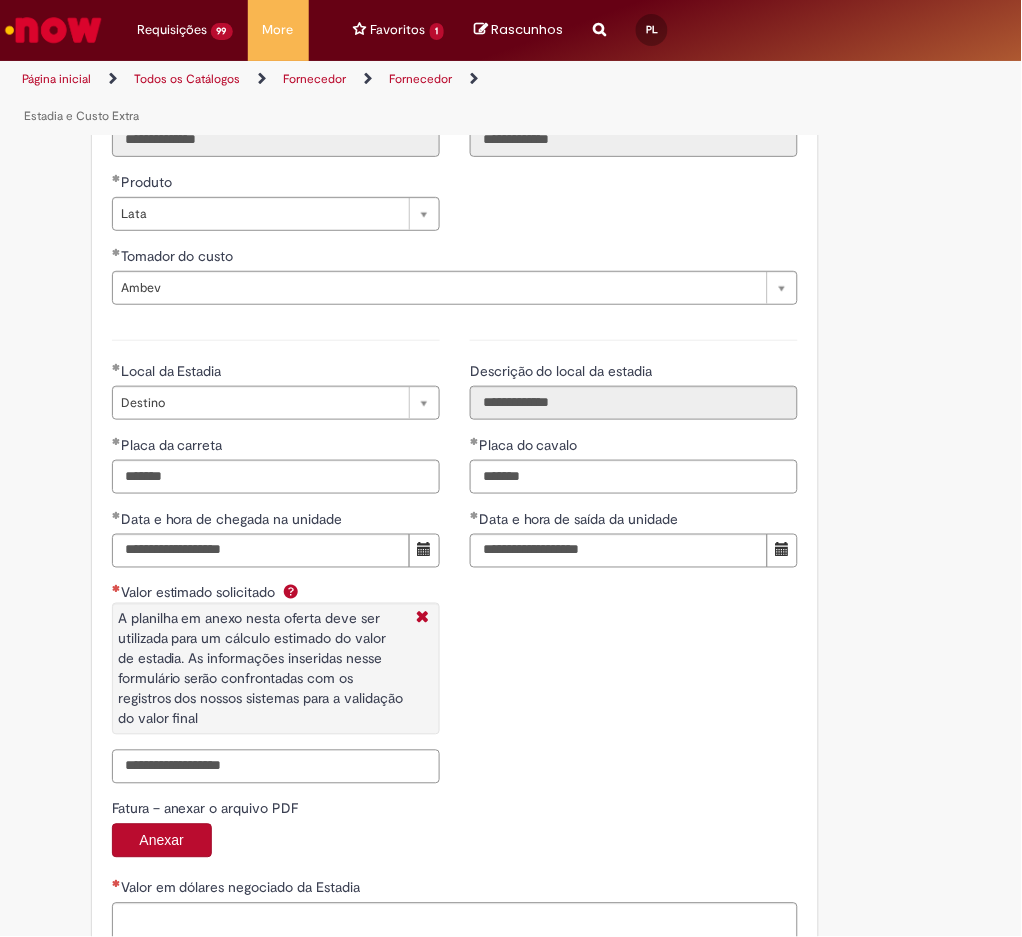 paste on "**********" 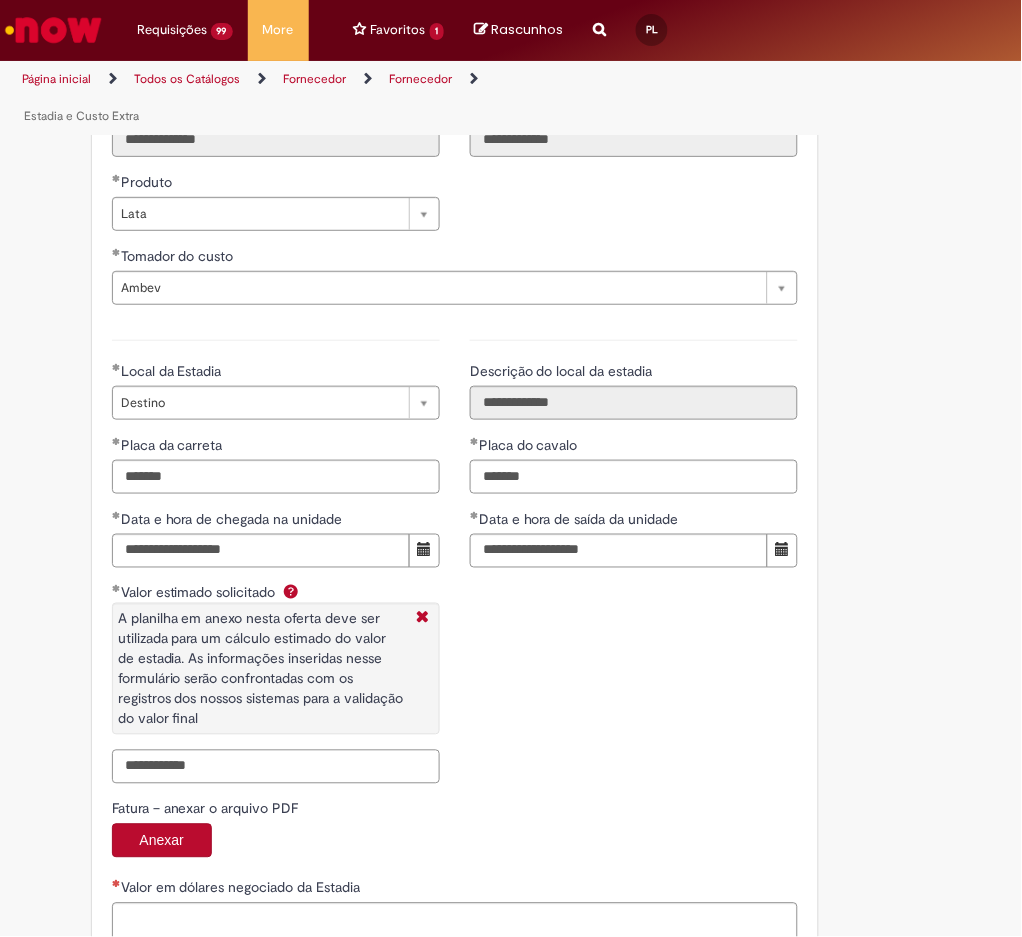 scroll, scrollTop: 3223, scrollLeft: 0, axis: vertical 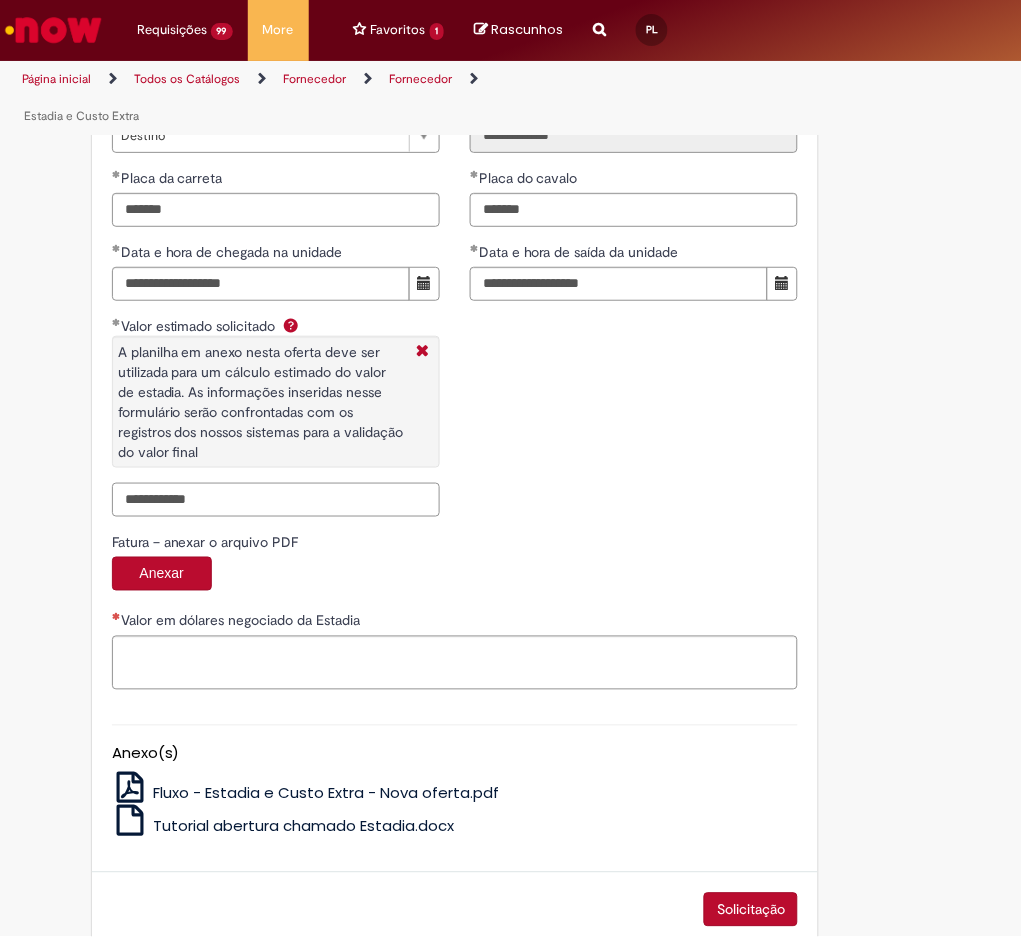 type on "**********" 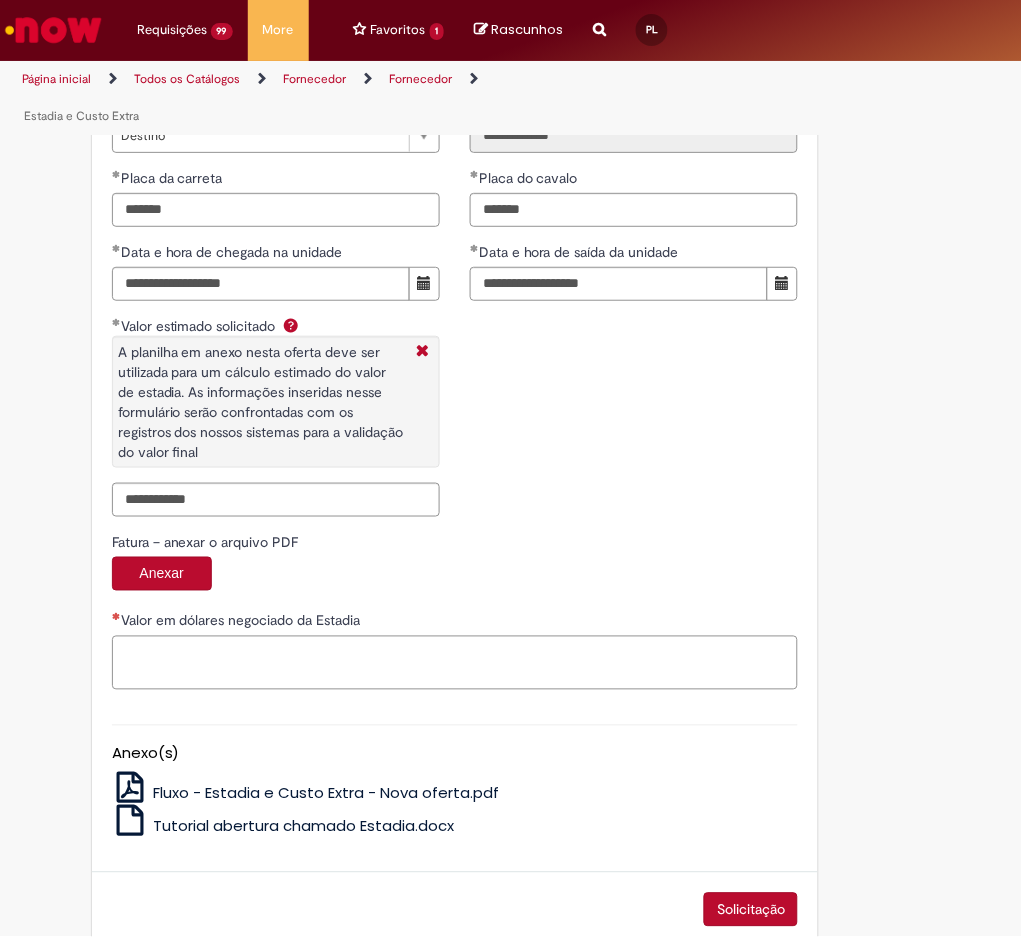 click on "Valor em dólares negociado da Estadia" at bounding box center (455, 663) 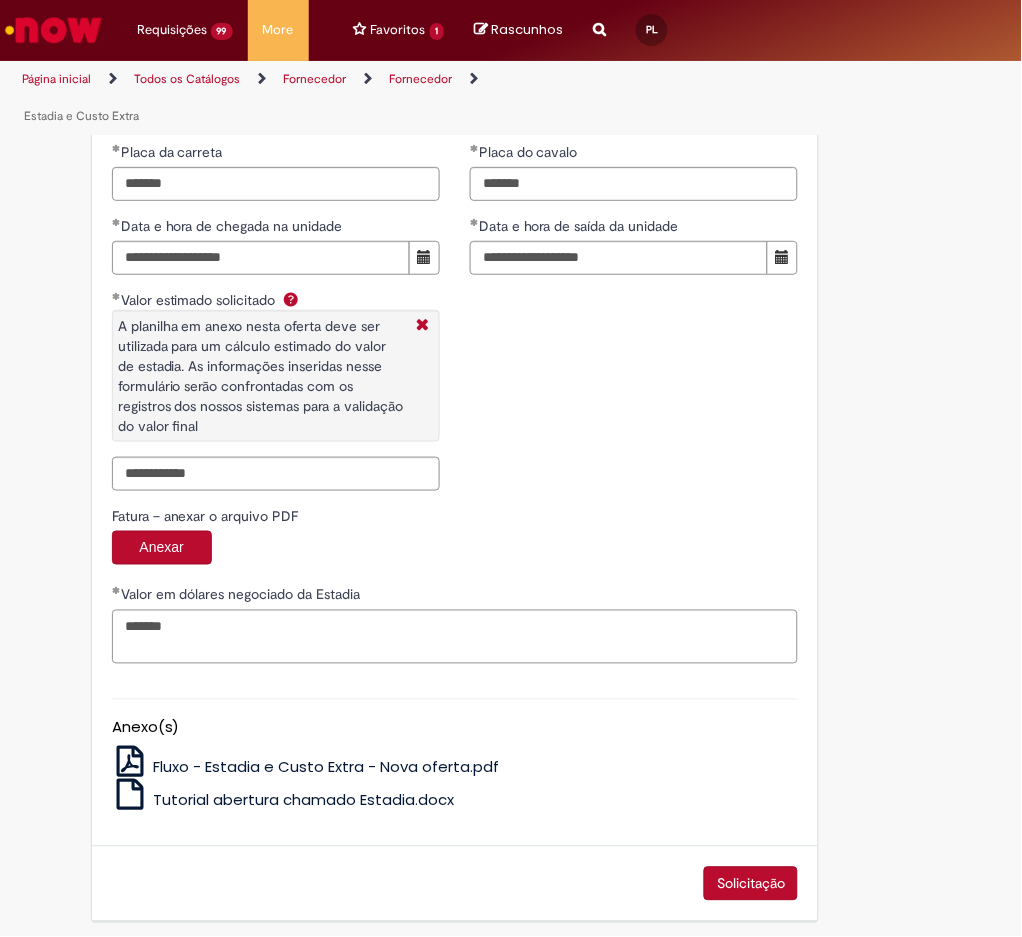scroll, scrollTop: 3261, scrollLeft: 0, axis: vertical 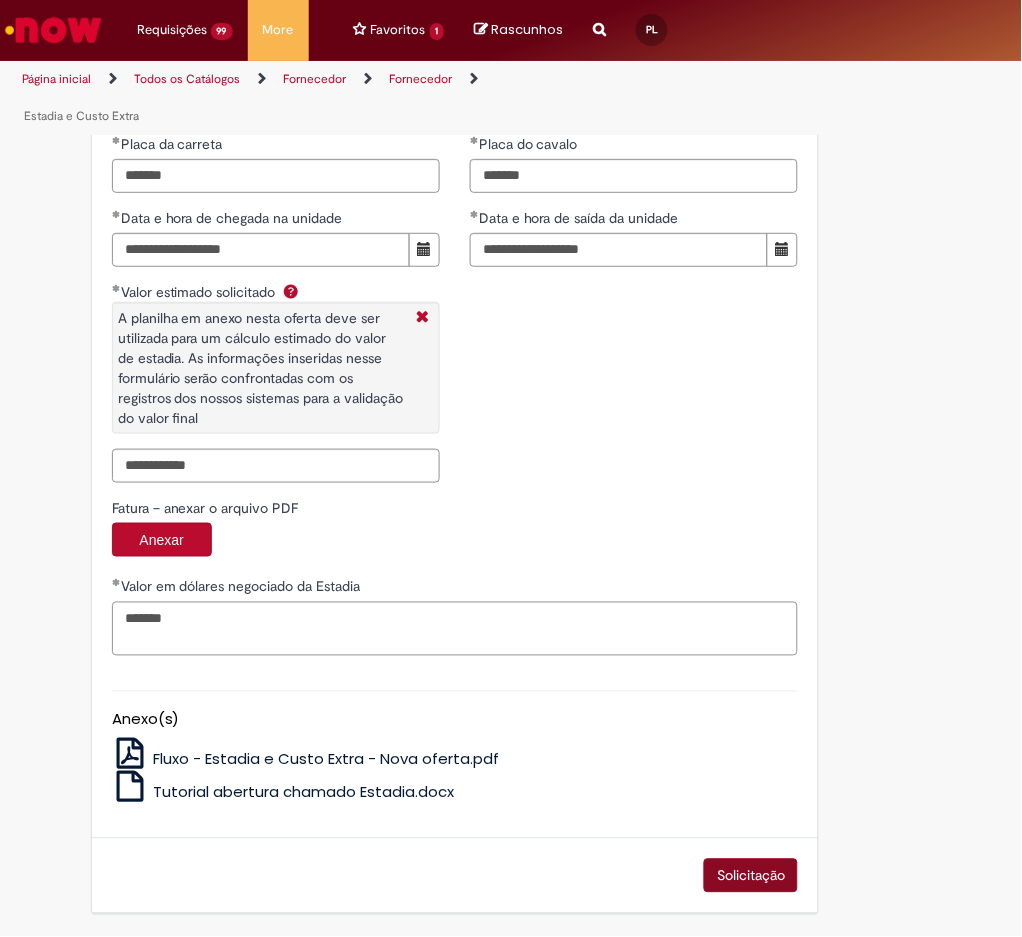 type on "*******" 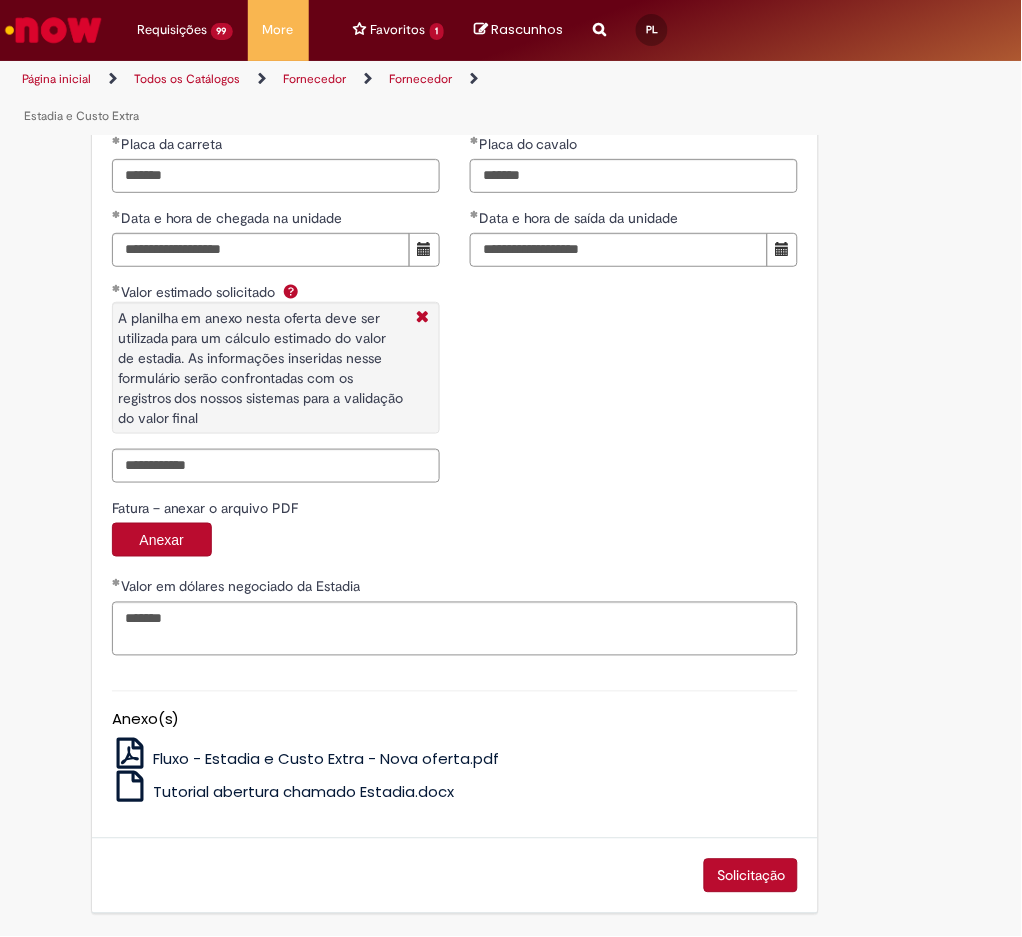 click on "Solicitação" at bounding box center (751, 876) 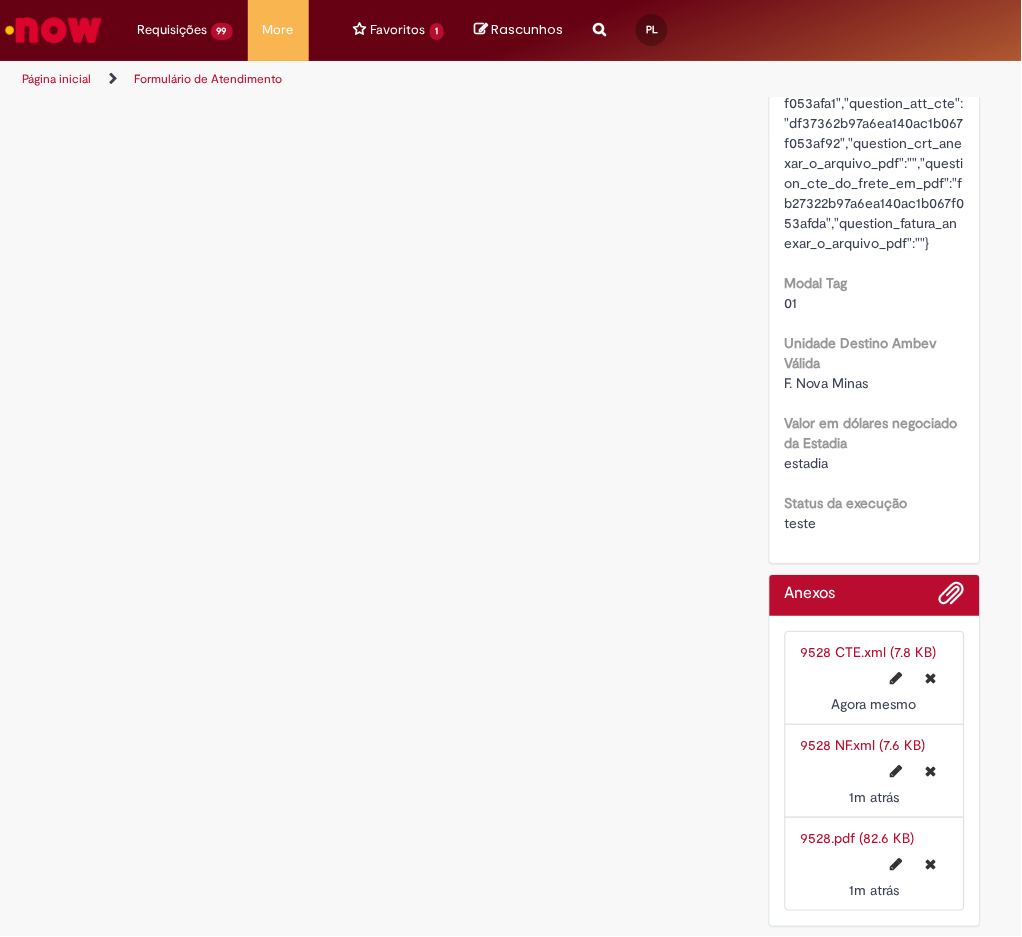 scroll, scrollTop: 0, scrollLeft: 0, axis: both 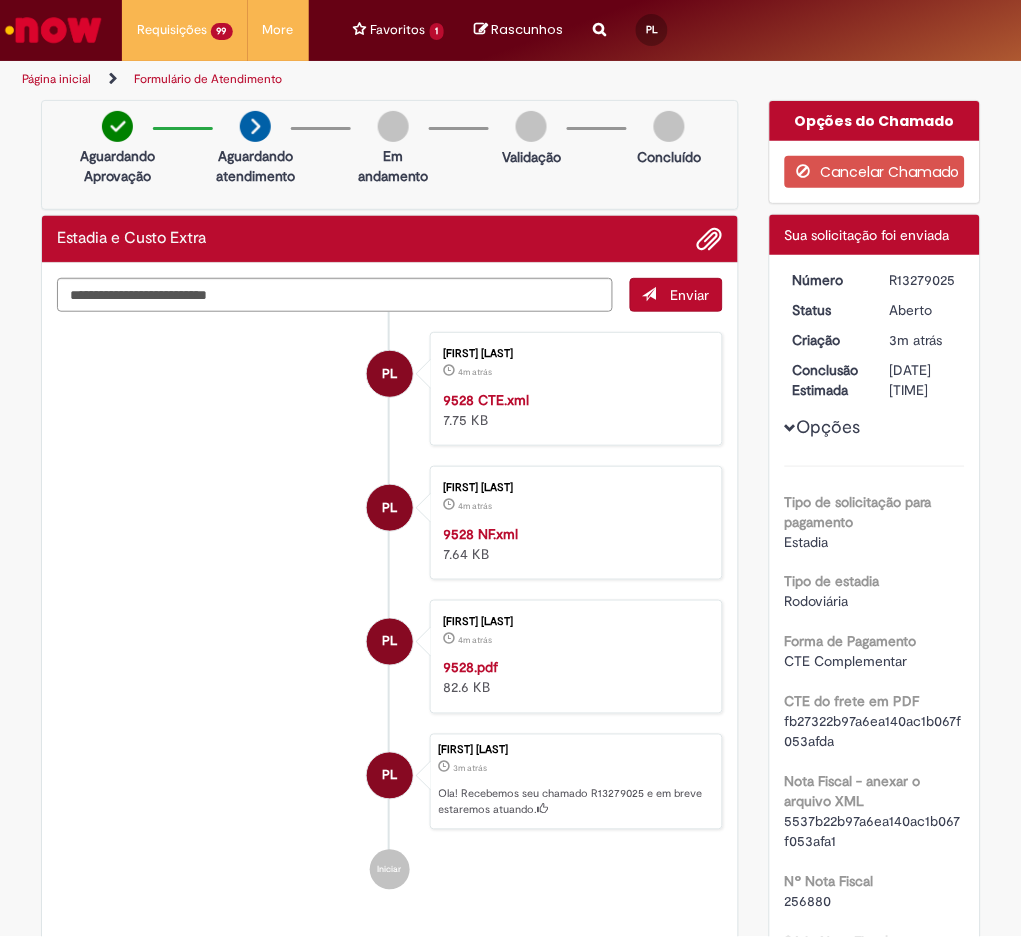 drag, startPoint x: 881, startPoint y: 273, endPoint x: 948, endPoint y: 274, distance: 67.00746 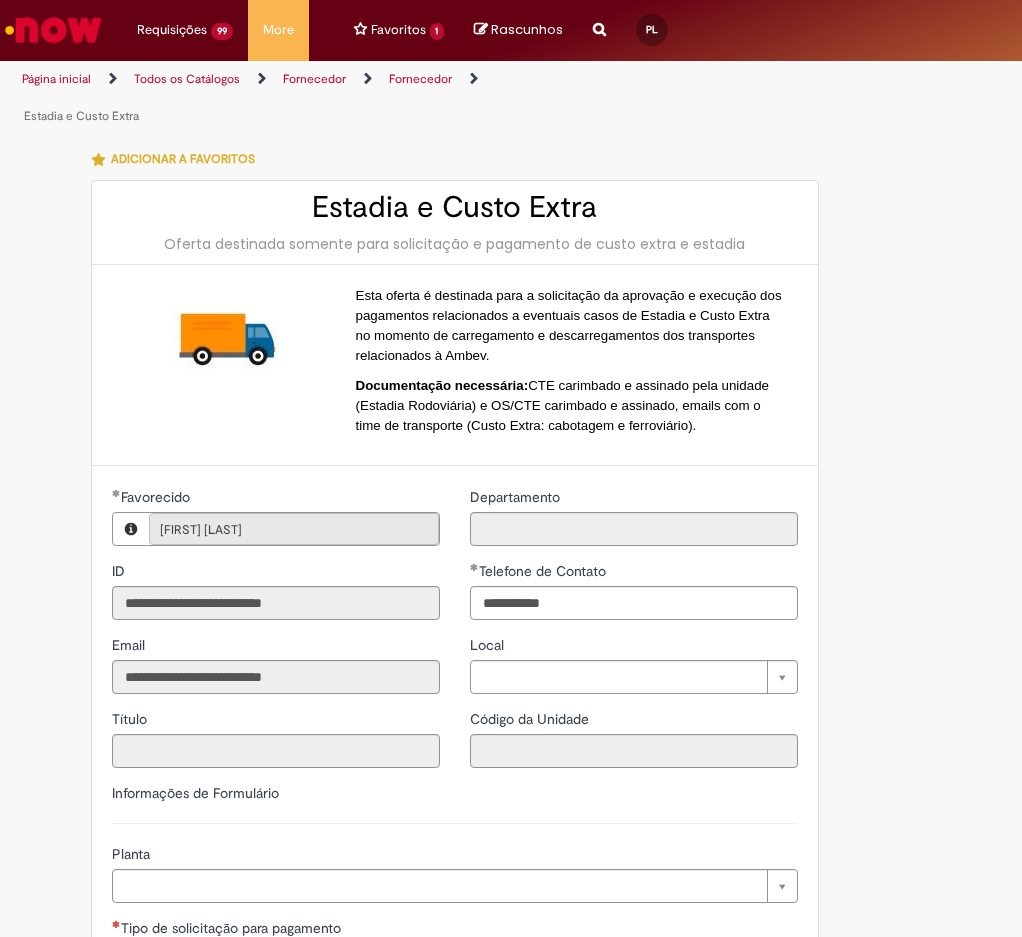 type on "**********" 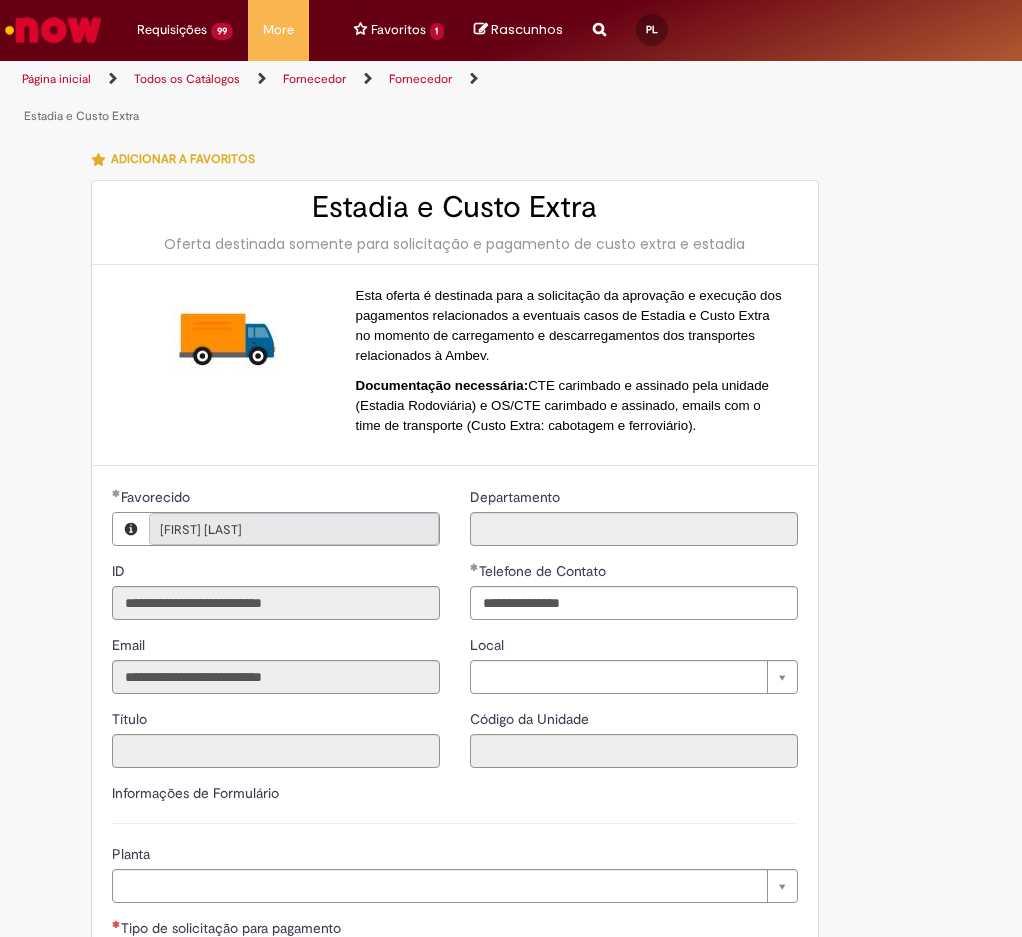 scroll, scrollTop: 0, scrollLeft: 0, axis: both 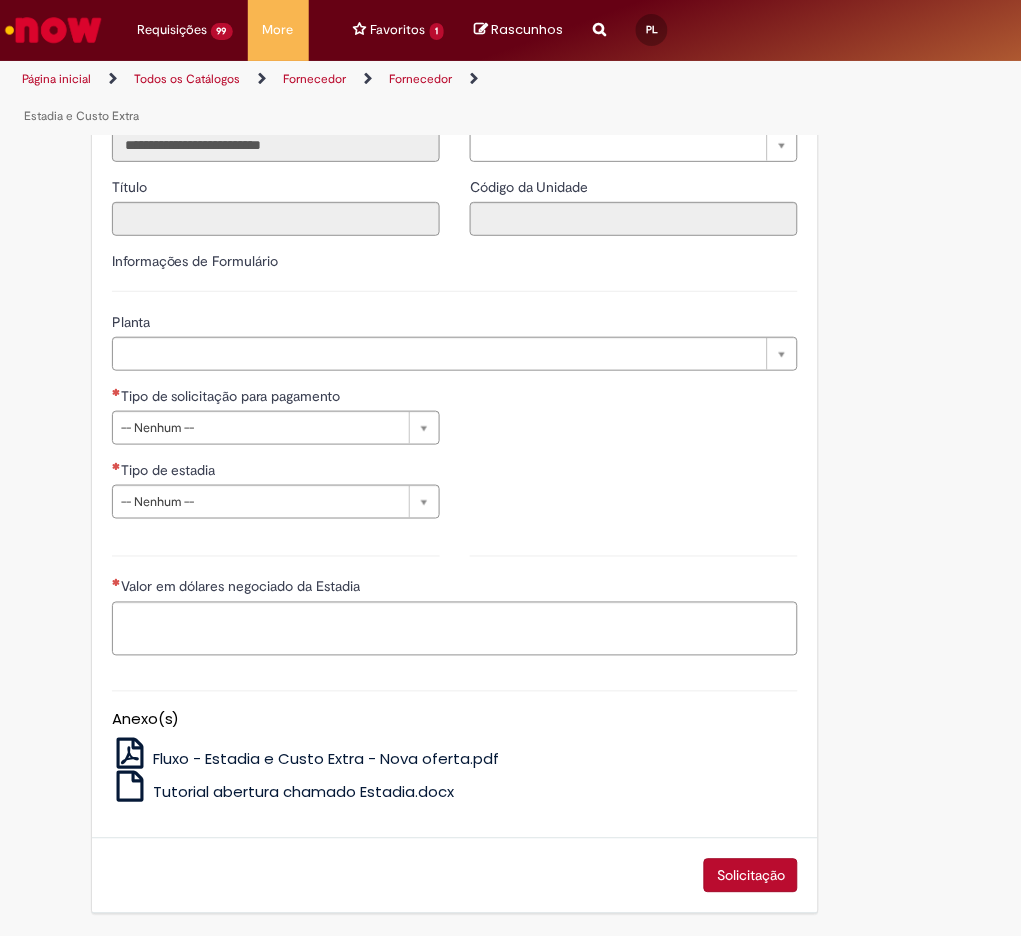 click on "**********" at bounding box center [276, 460] 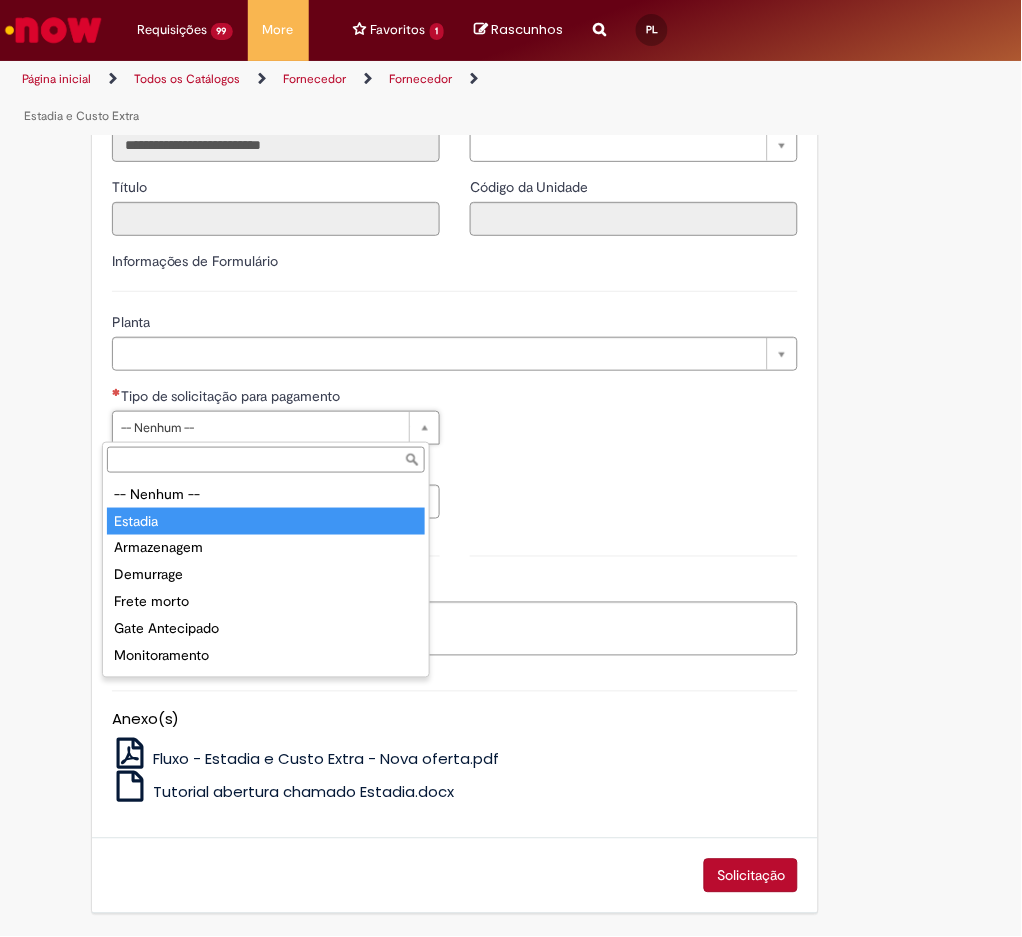 type on "*******" 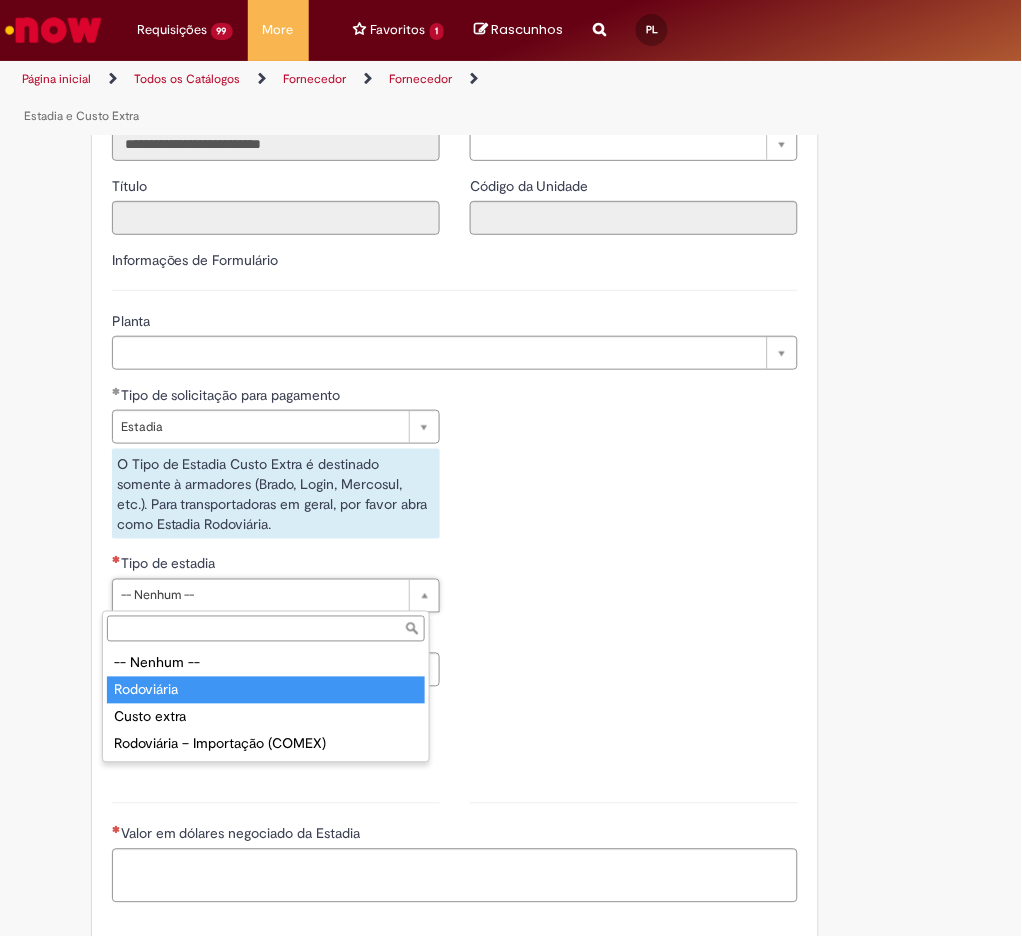 type on "**********" 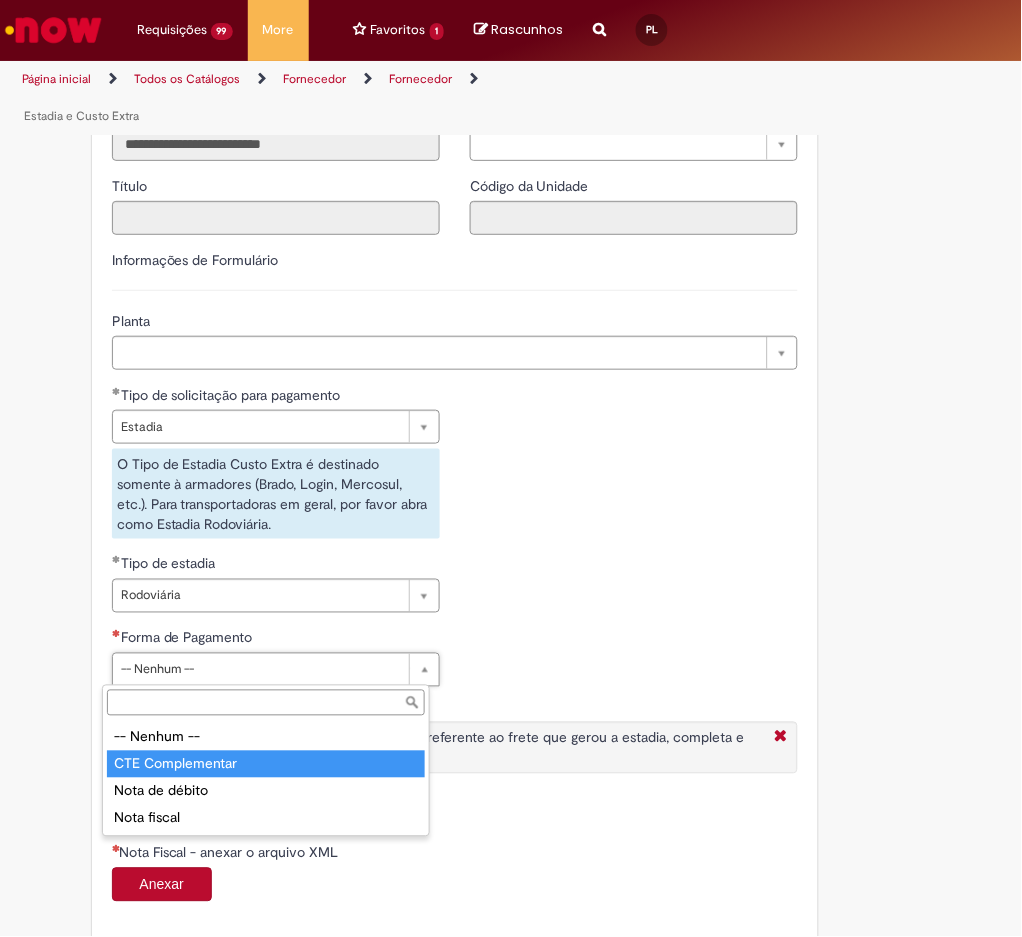 type on "**********" 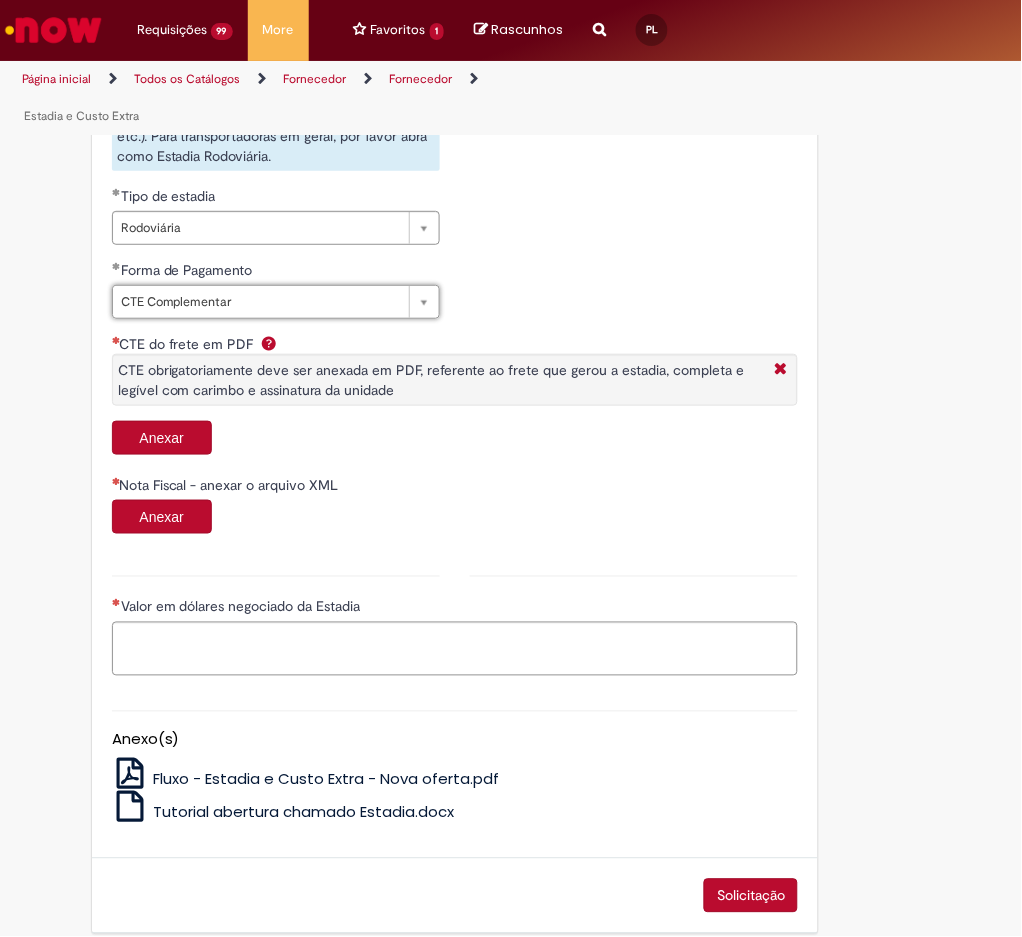 scroll, scrollTop: 923, scrollLeft: 0, axis: vertical 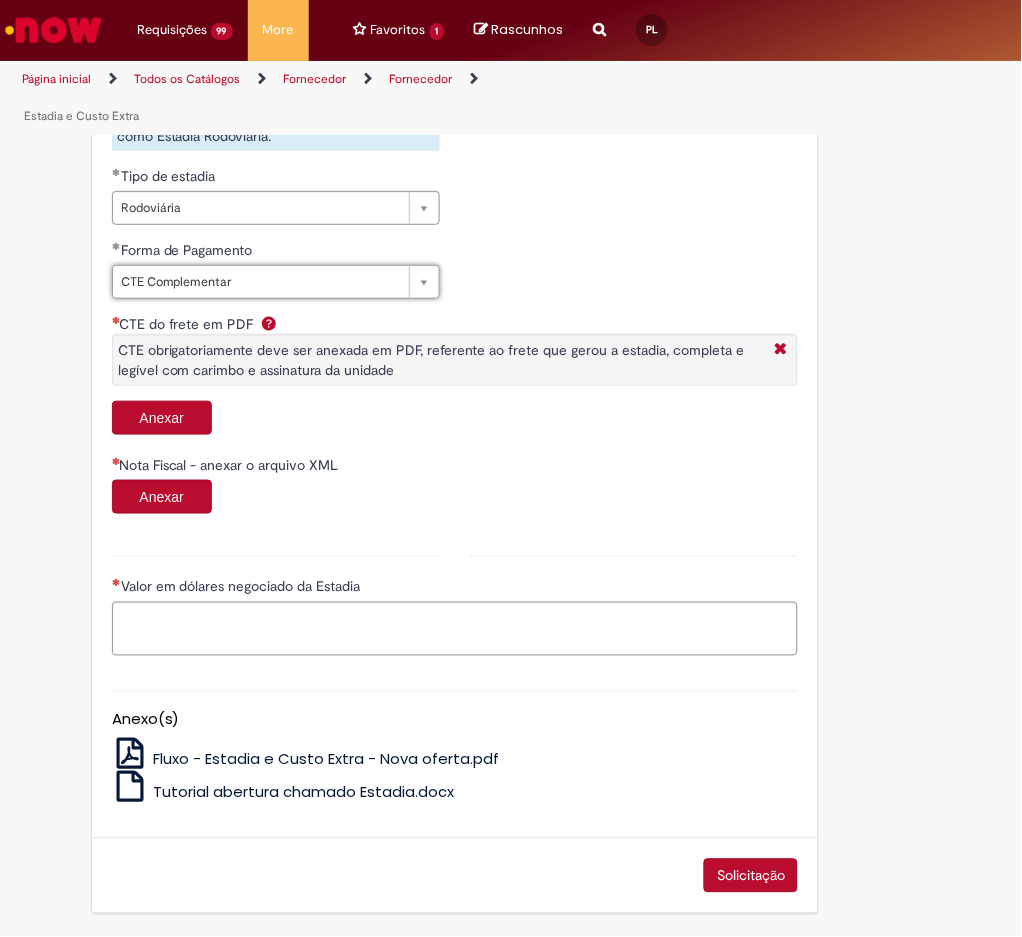 click on "Anexar" at bounding box center (162, 418) 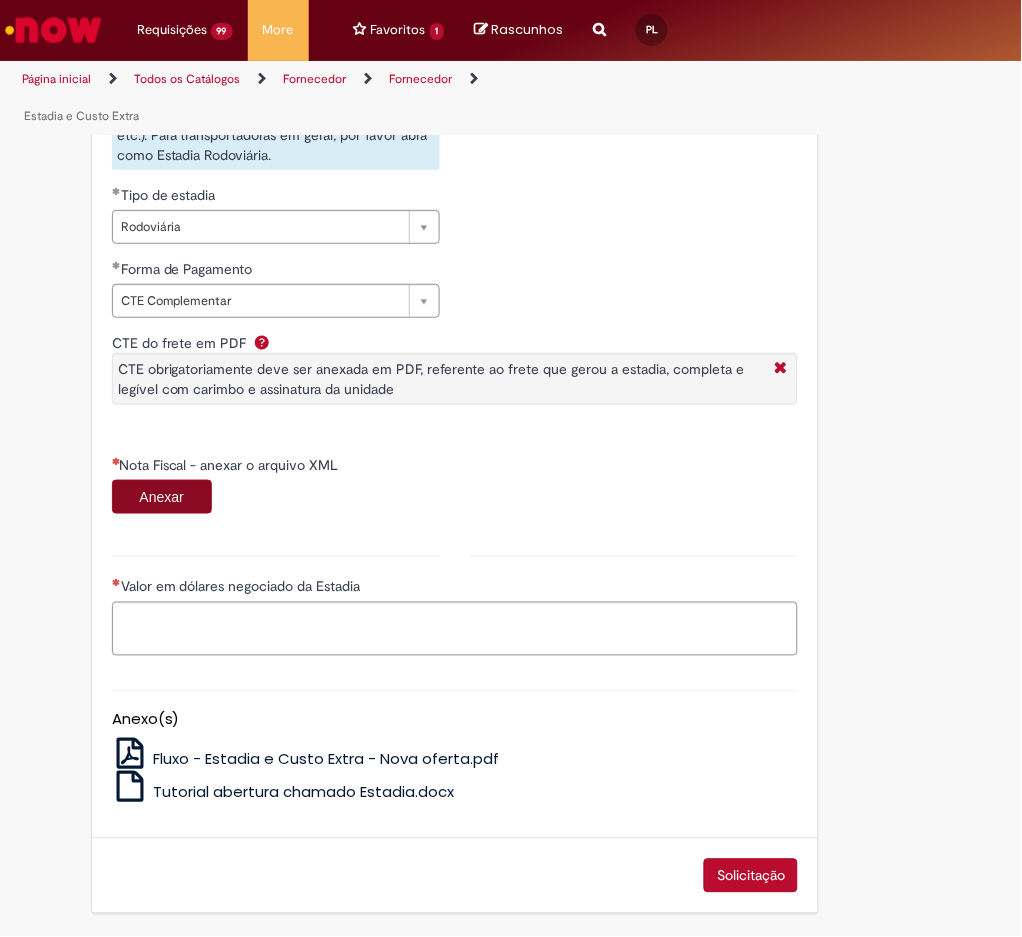 scroll, scrollTop: 923, scrollLeft: 0, axis: vertical 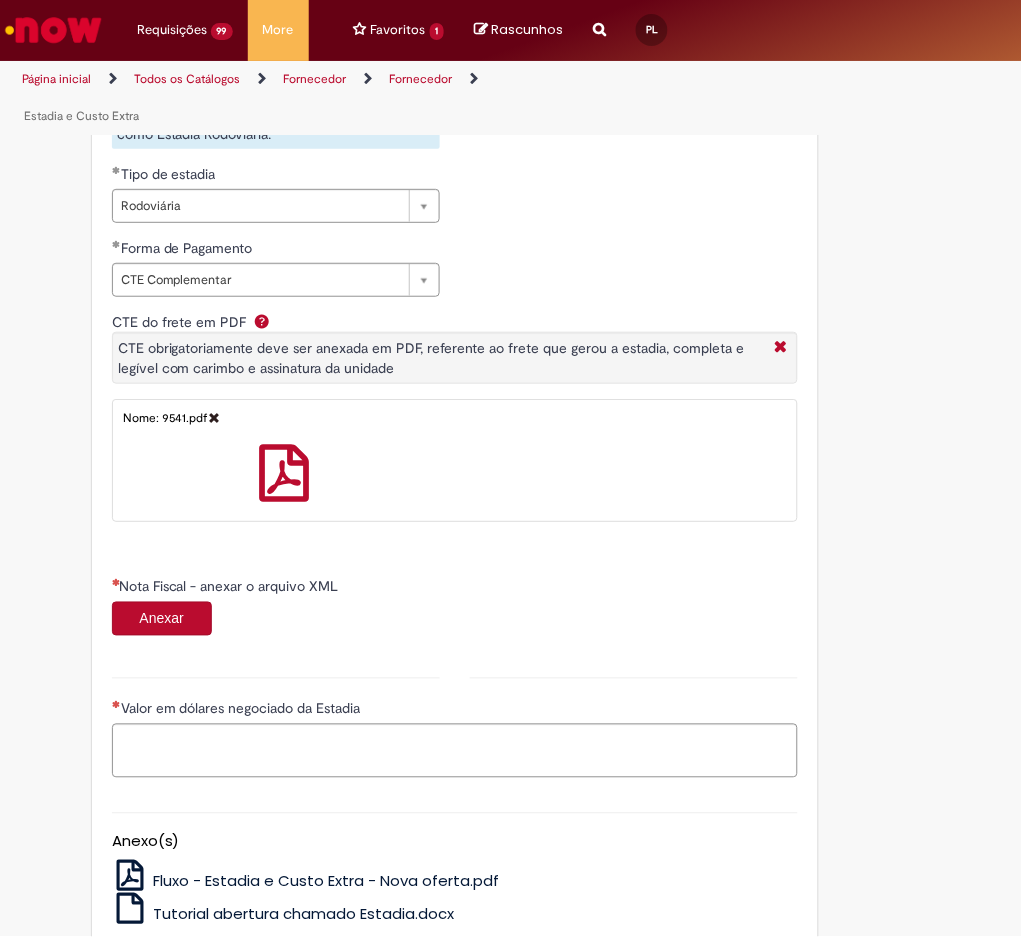 click on "Anexar" at bounding box center (162, 619) 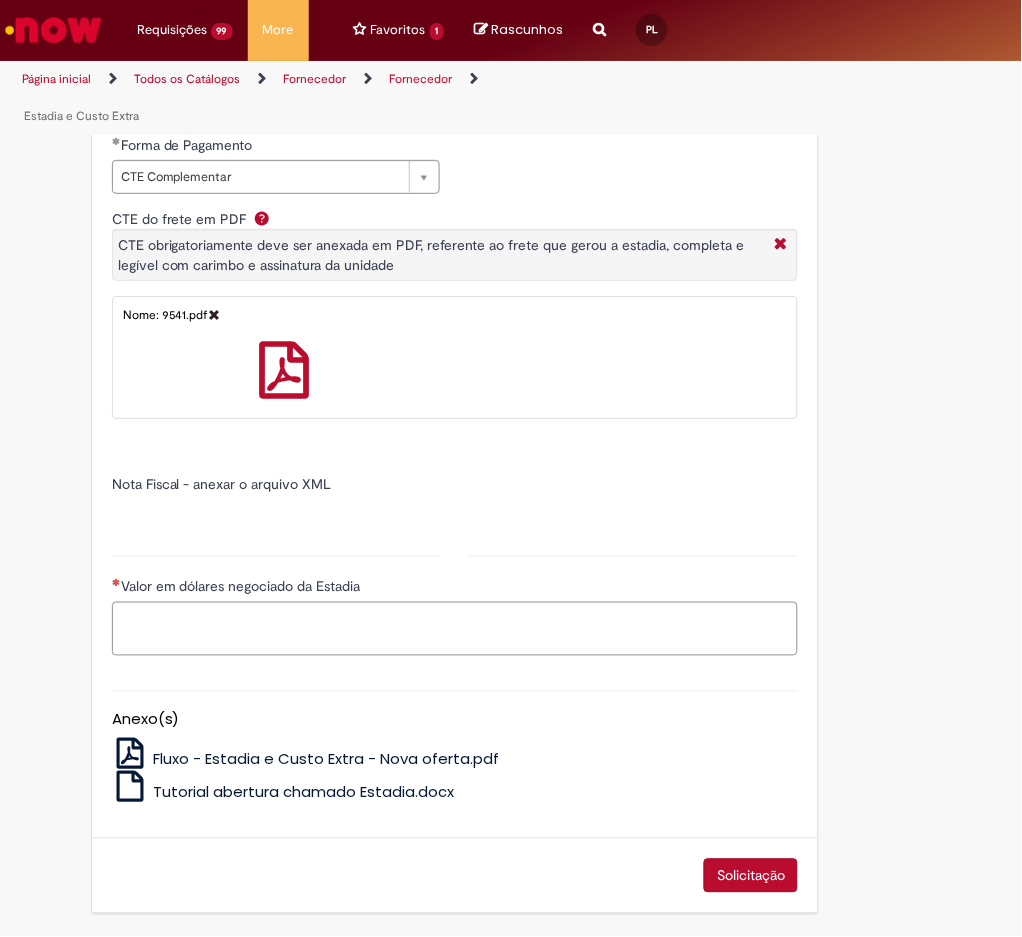 type on "******" 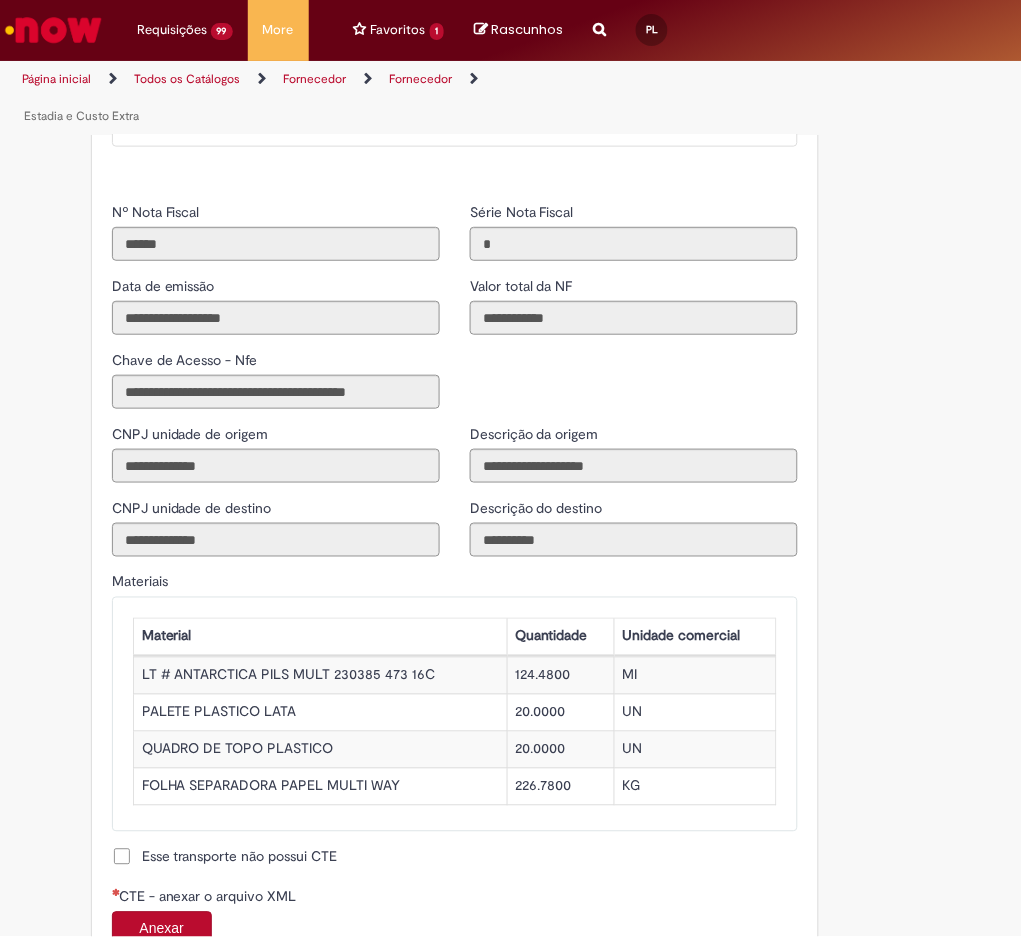 scroll, scrollTop: 1696, scrollLeft: 0, axis: vertical 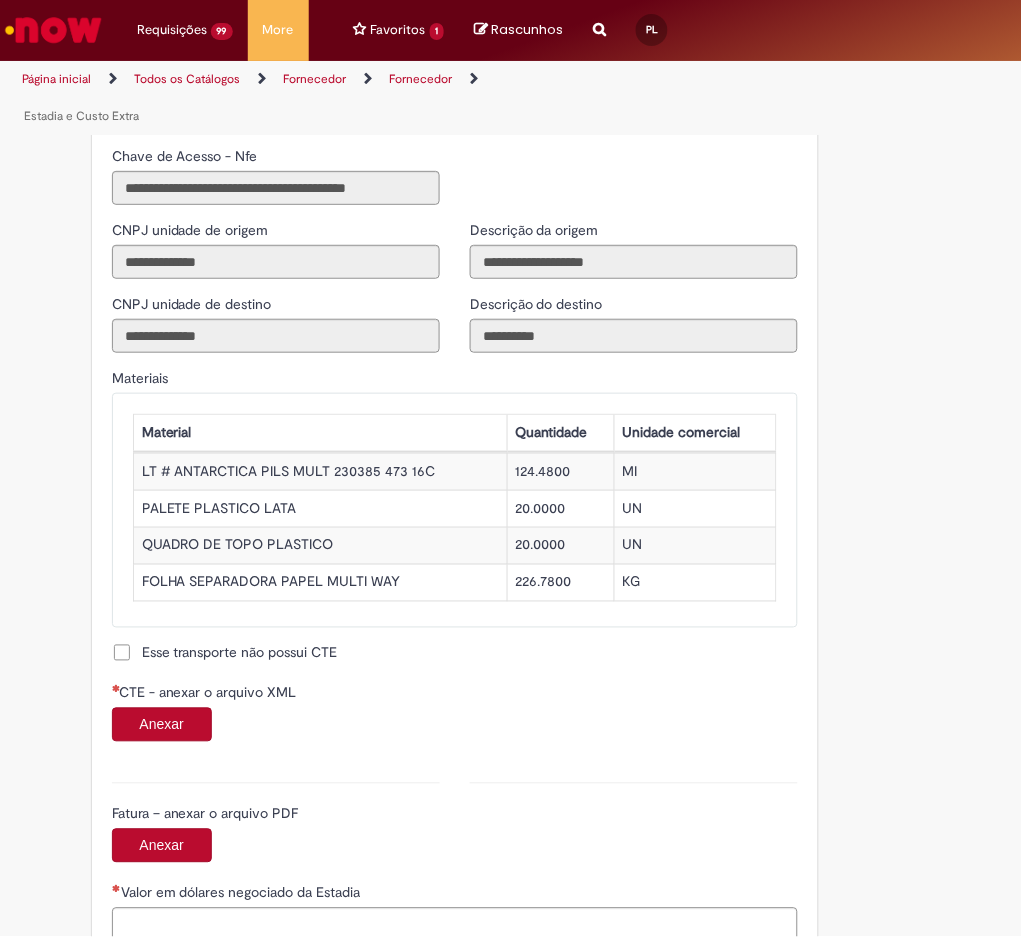 click on "Anexar" at bounding box center [162, 725] 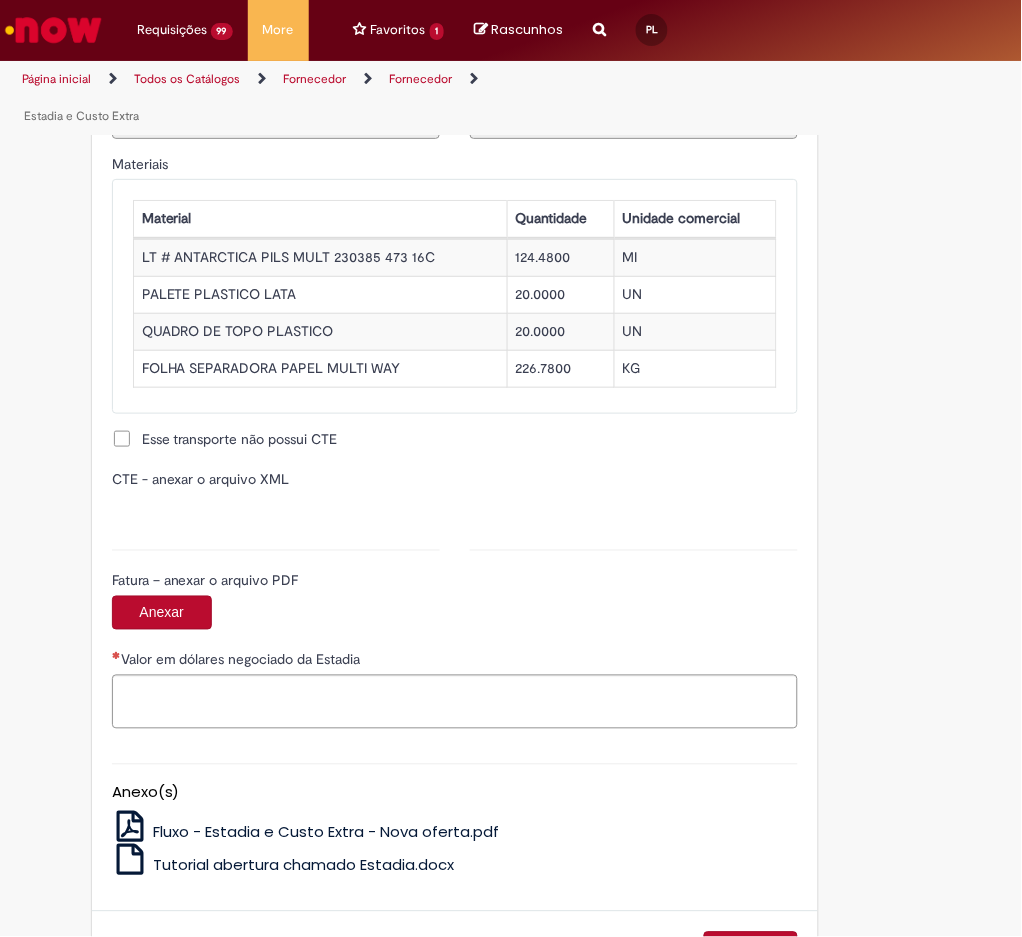 type on "**********" 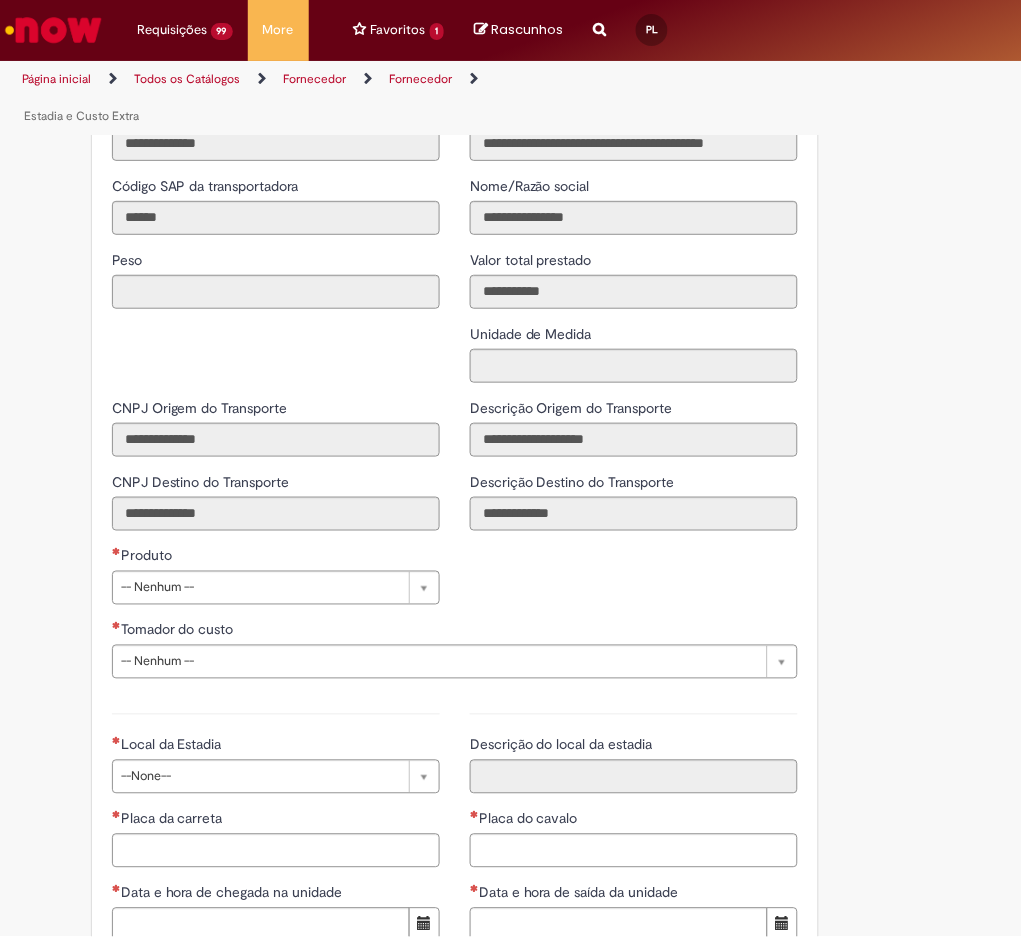 scroll, scrollTop: 2652, scrollLeft: 0, axis: vertical 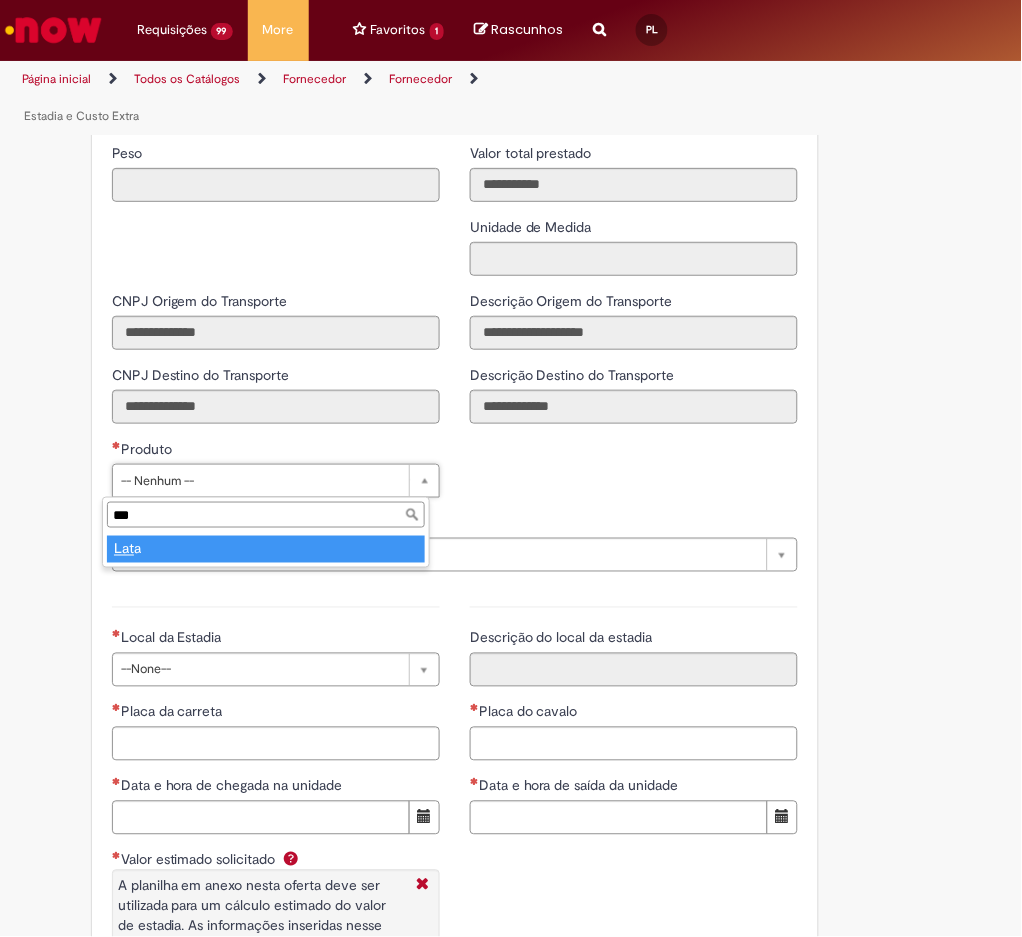 type on "****" 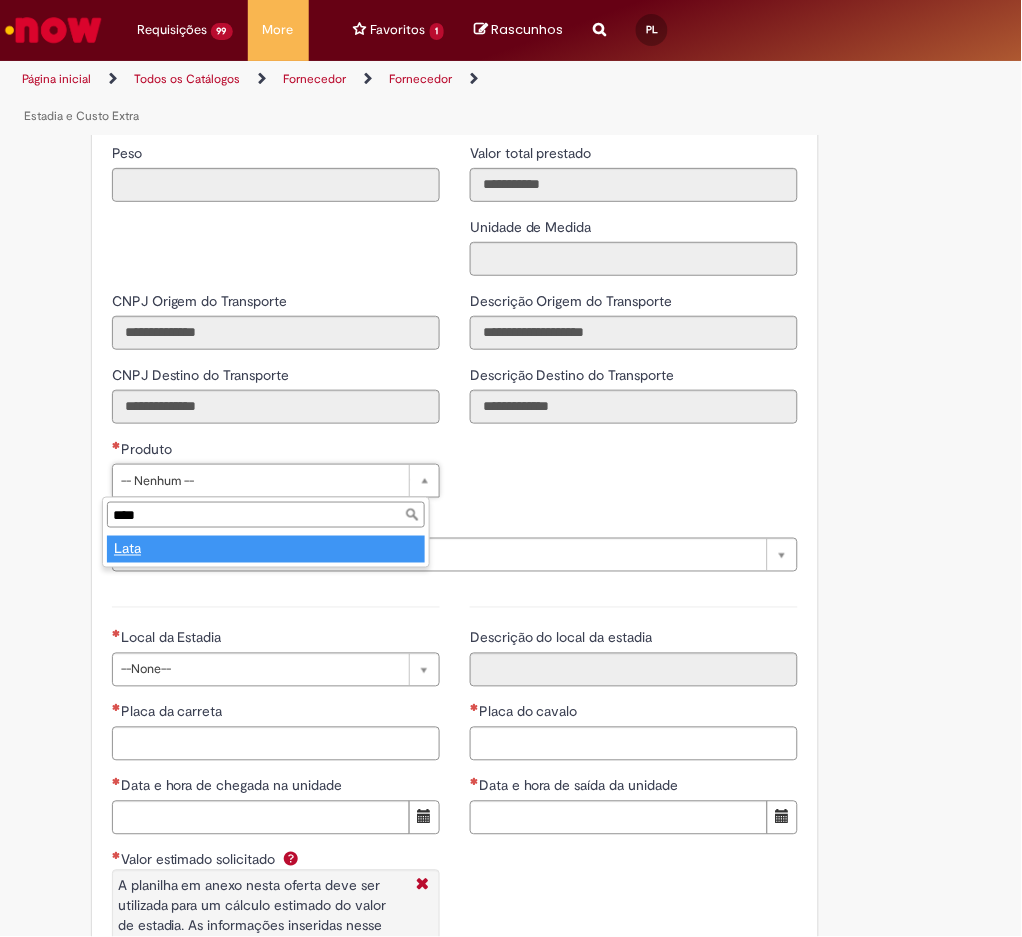 type on "****" 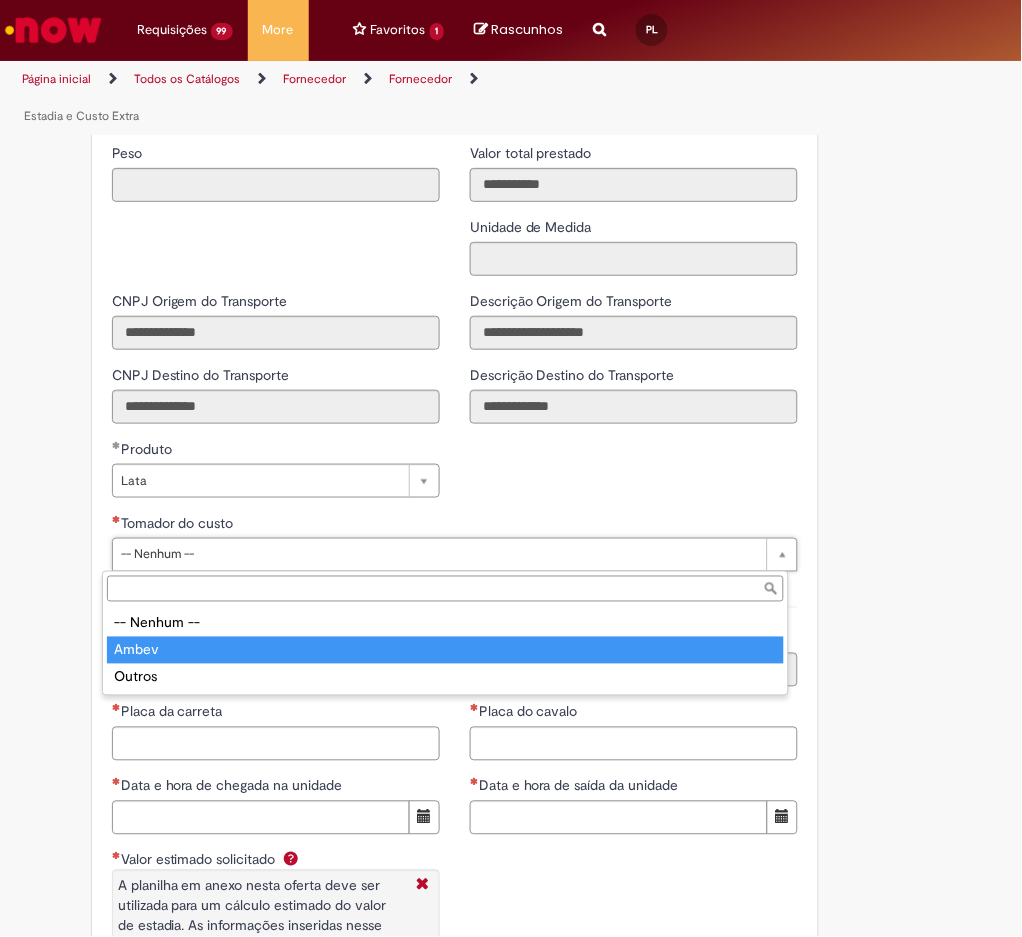 type on "*****" 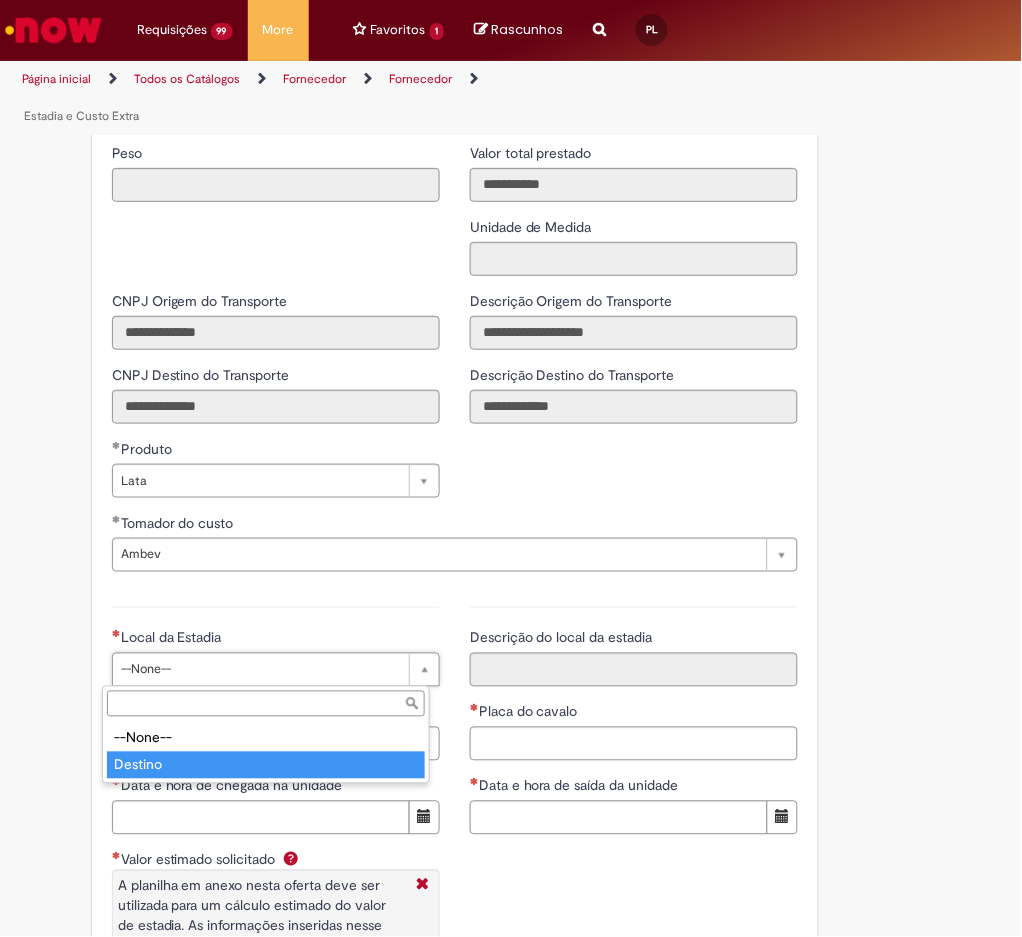 type on "*******" 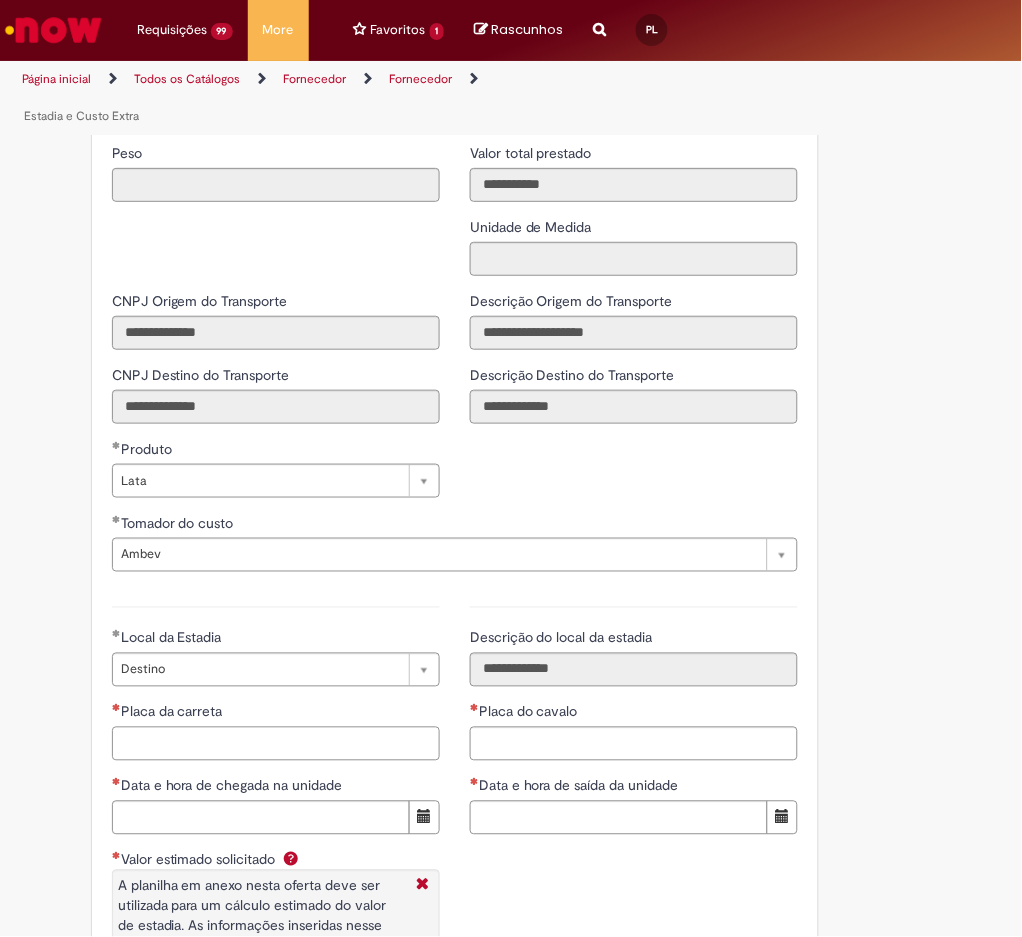 click on "Placa da carreta" at bounding box center (276, 744) 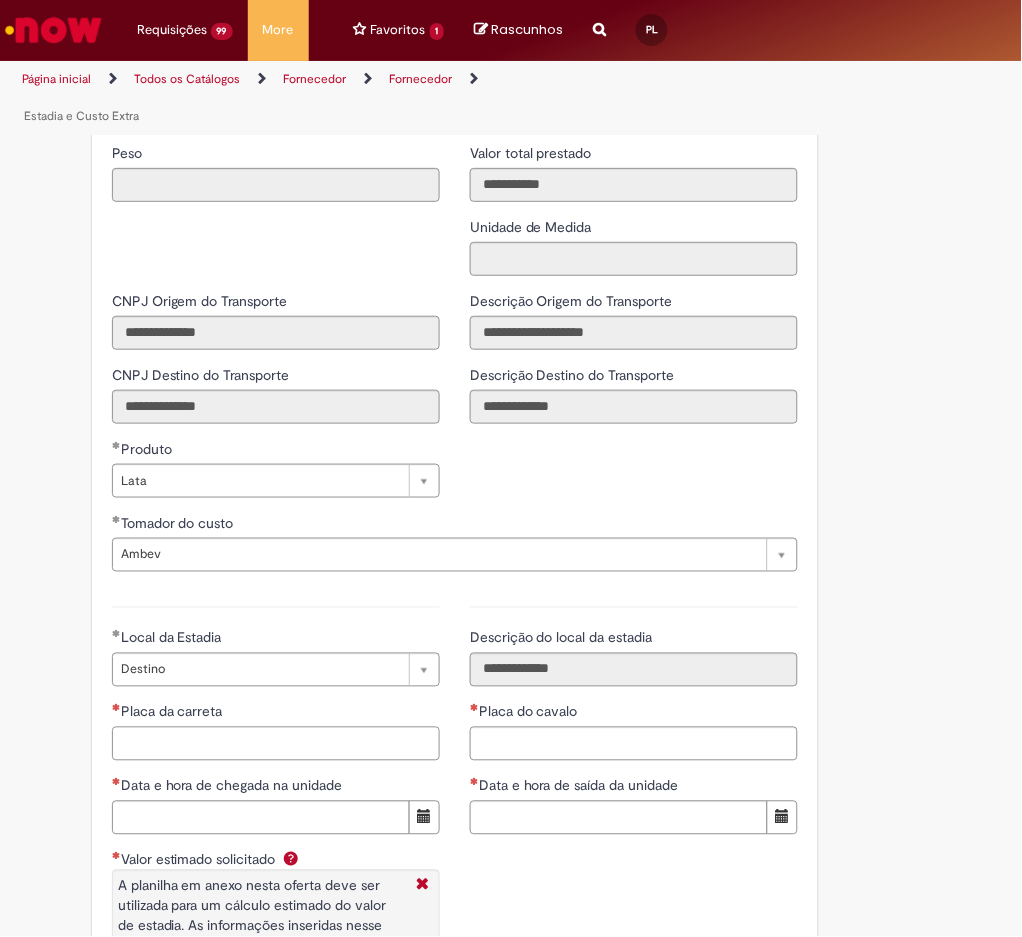 click on "Placa da carreta" at bounding box center [276, 744] 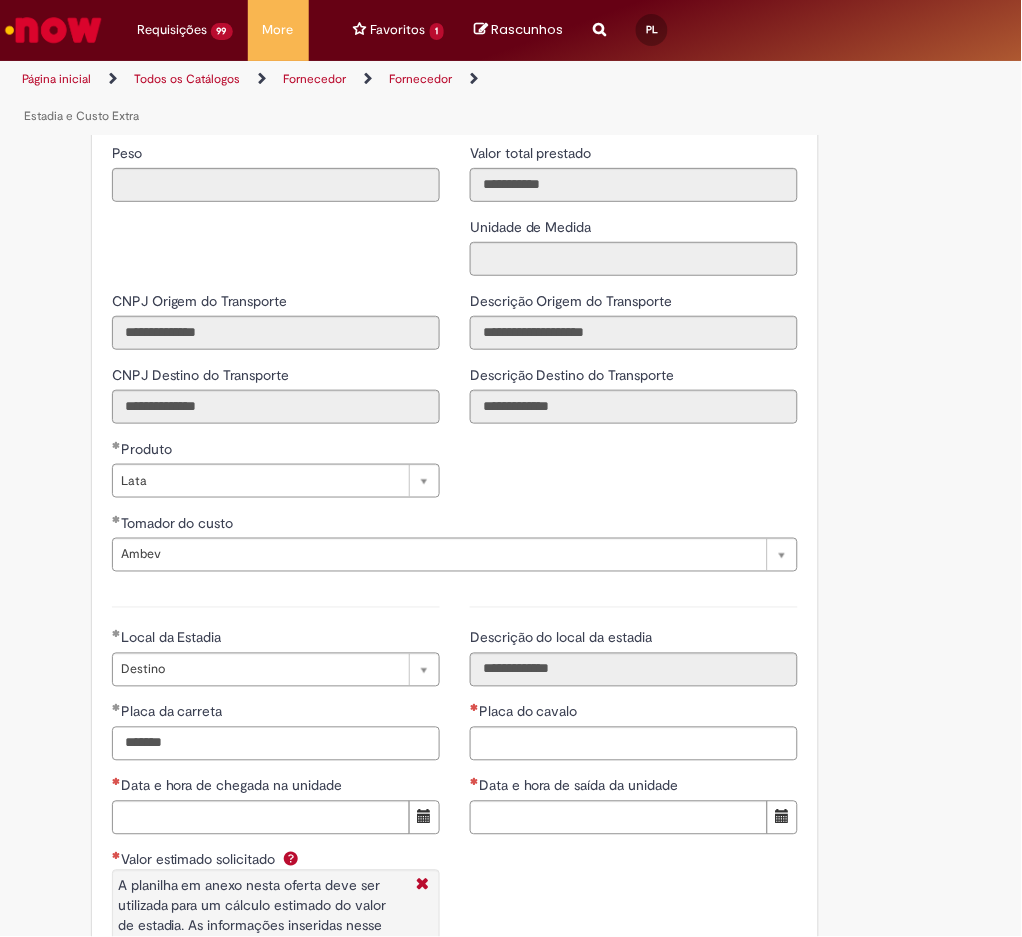 type on "*******" 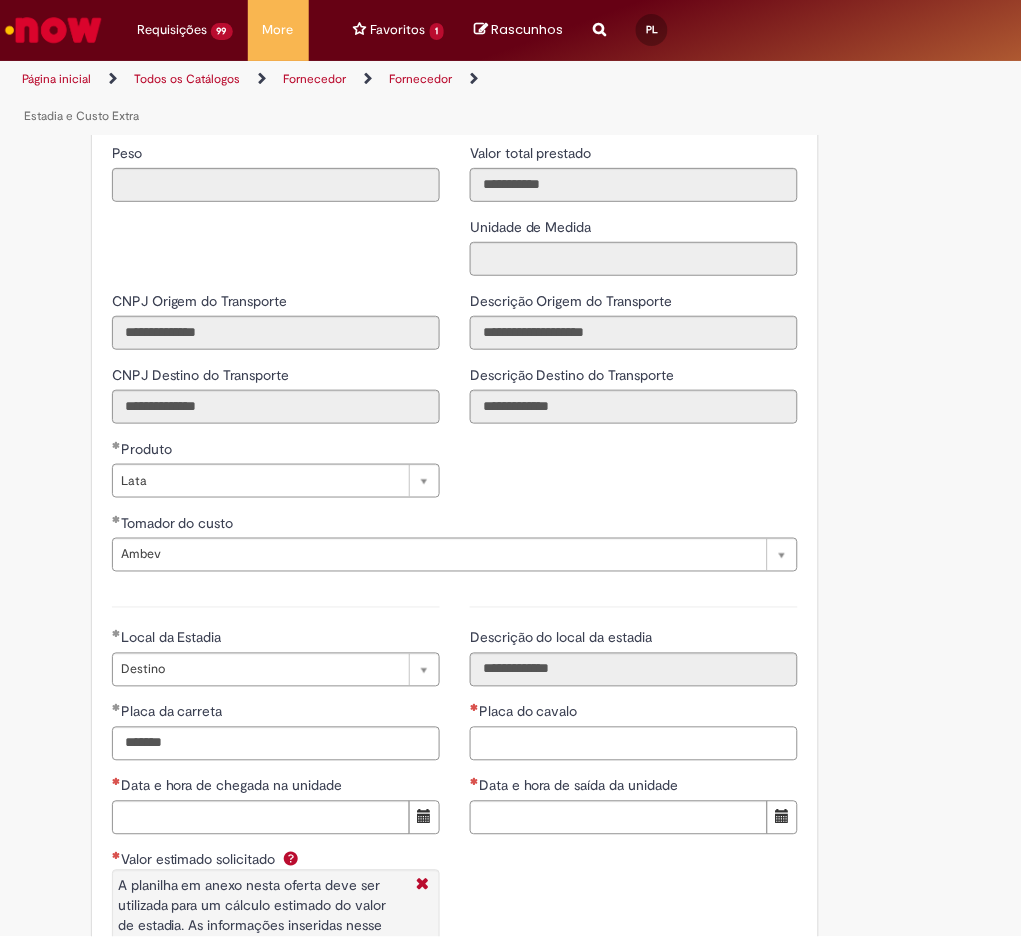 click on "Placa do cavalo" at bounding box center (634, 744) 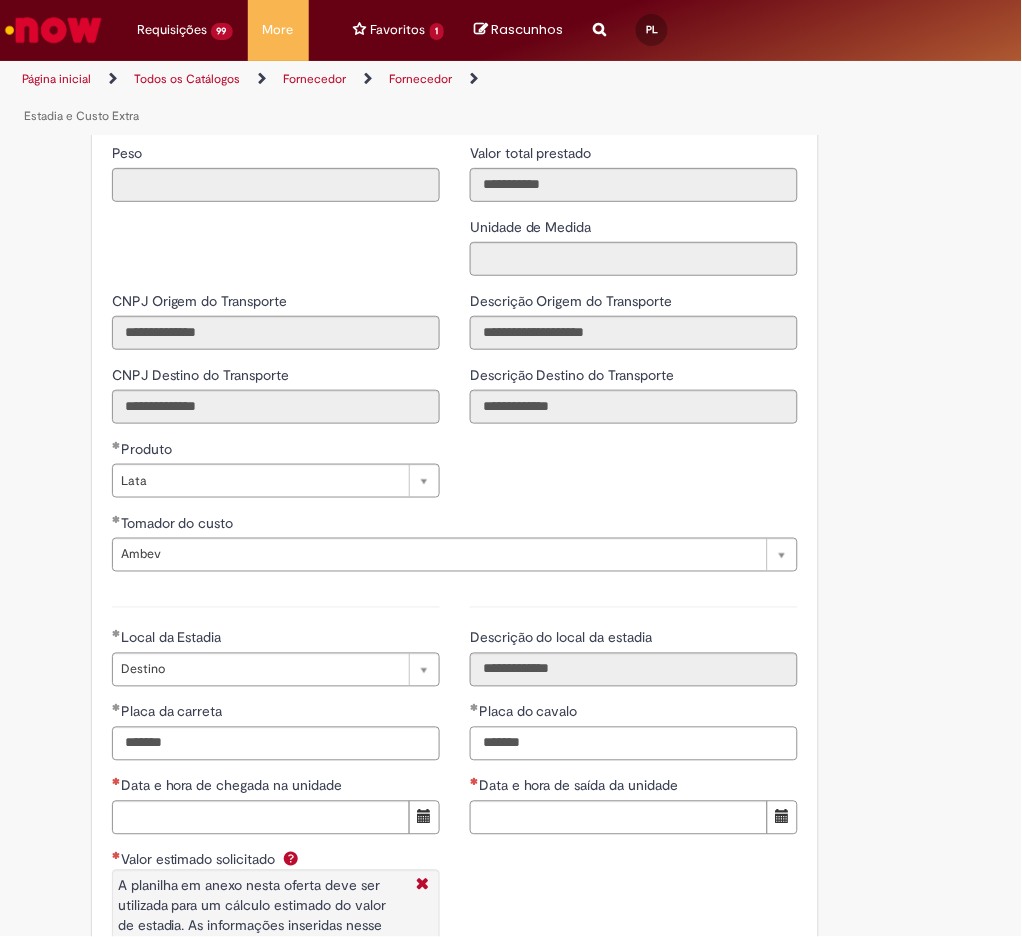 type on "*******" 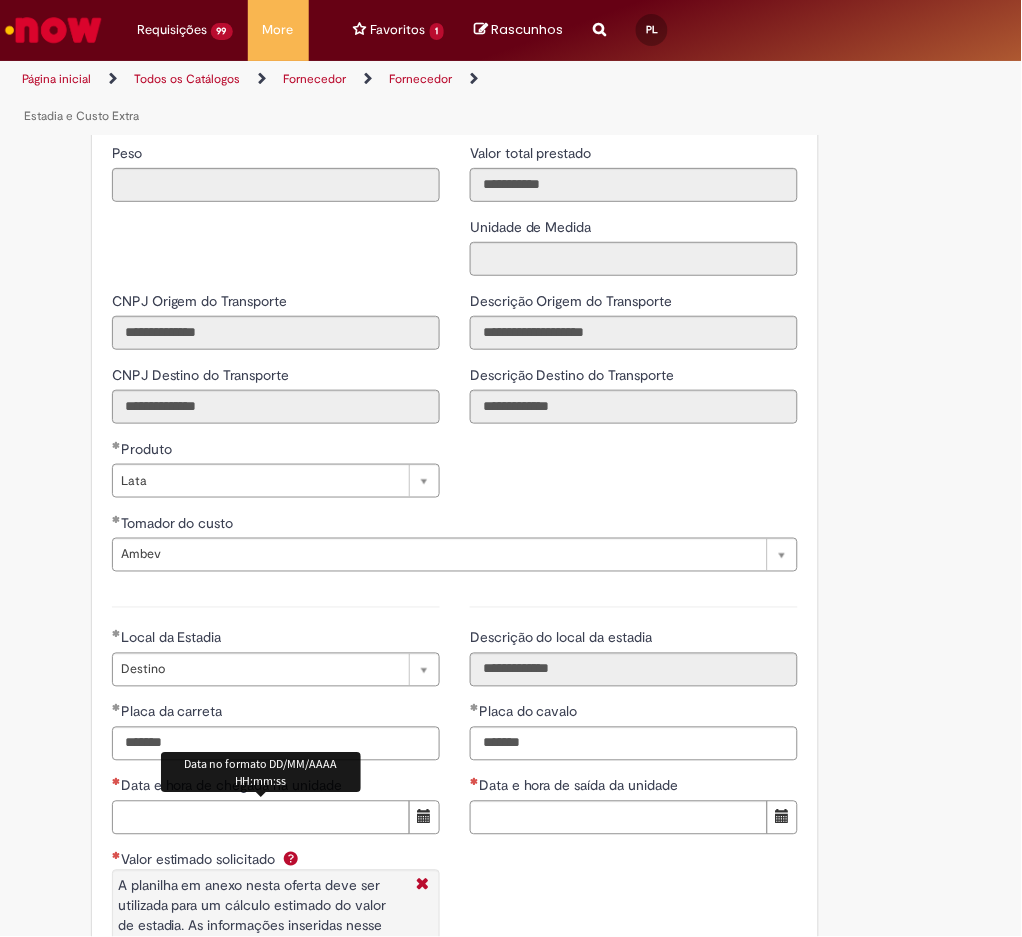 click on "Data e hora de chegada na unidade" at bounding box center (261, 818) 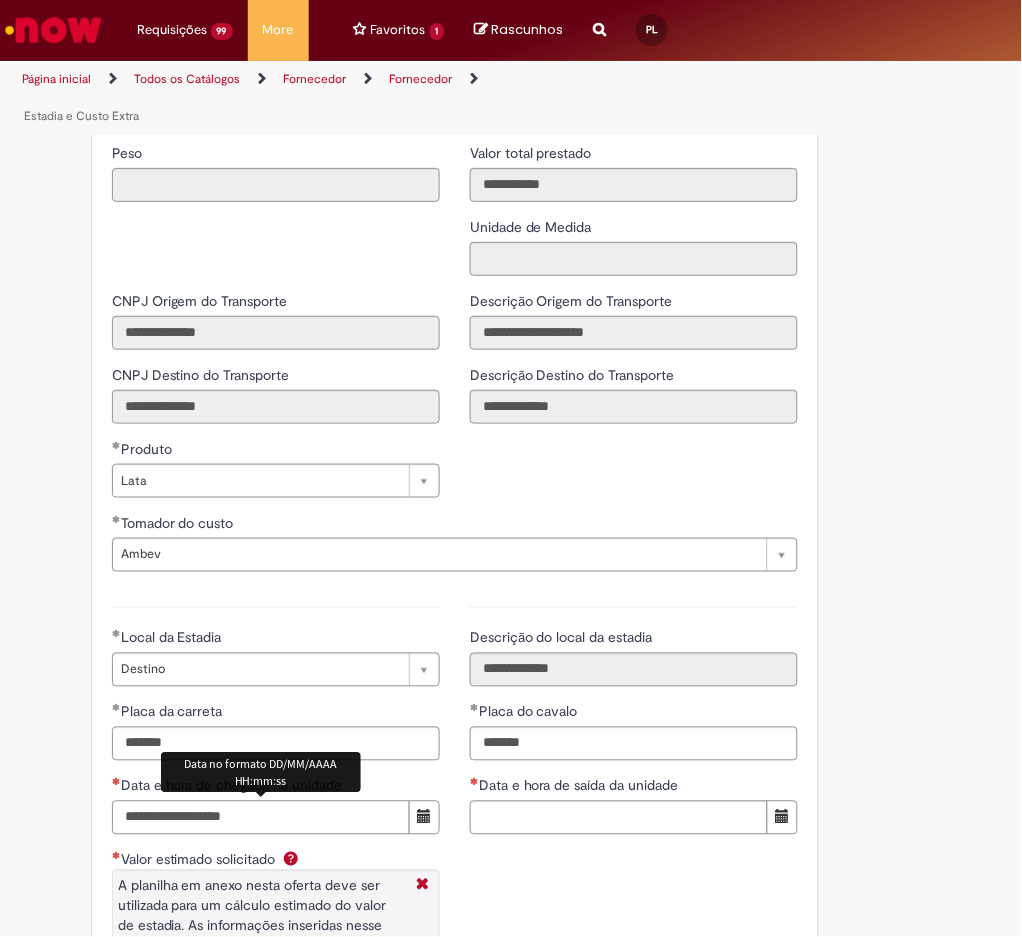 type on "**********" 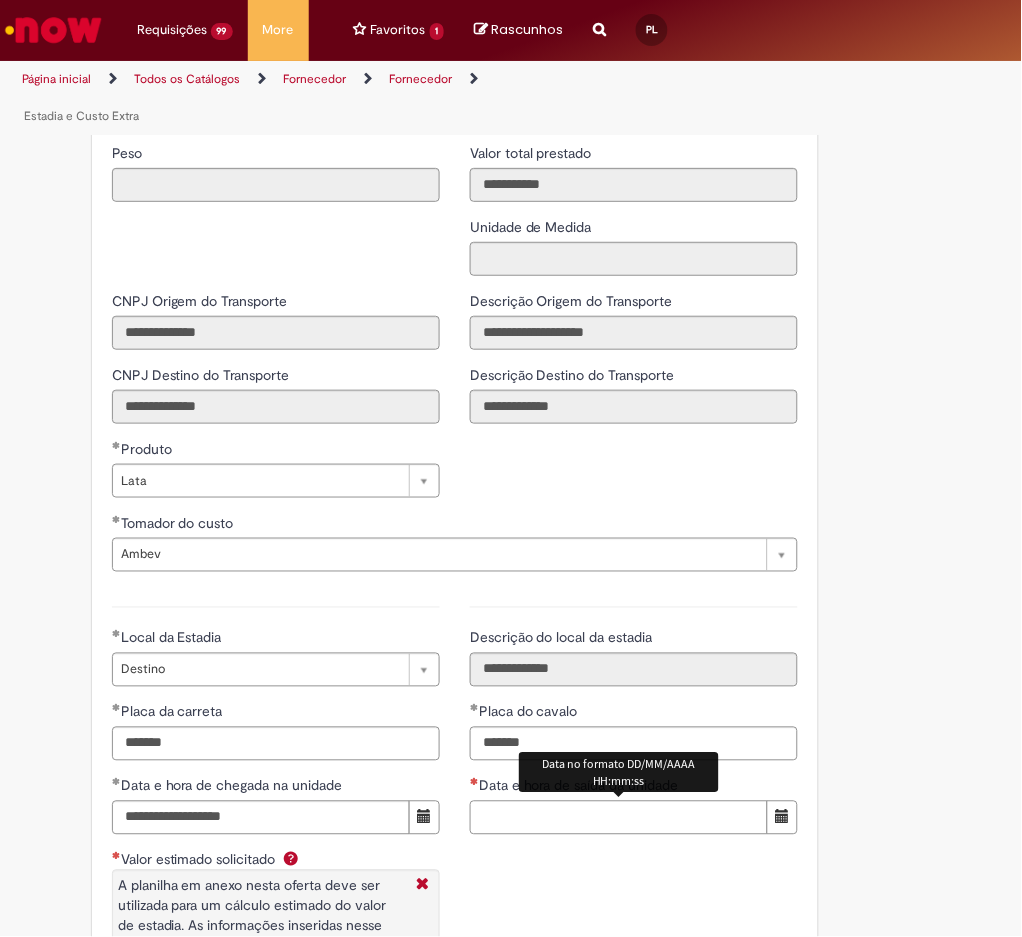 click on "Data e hora de saída da unidade" at bounding box center [619, 818] 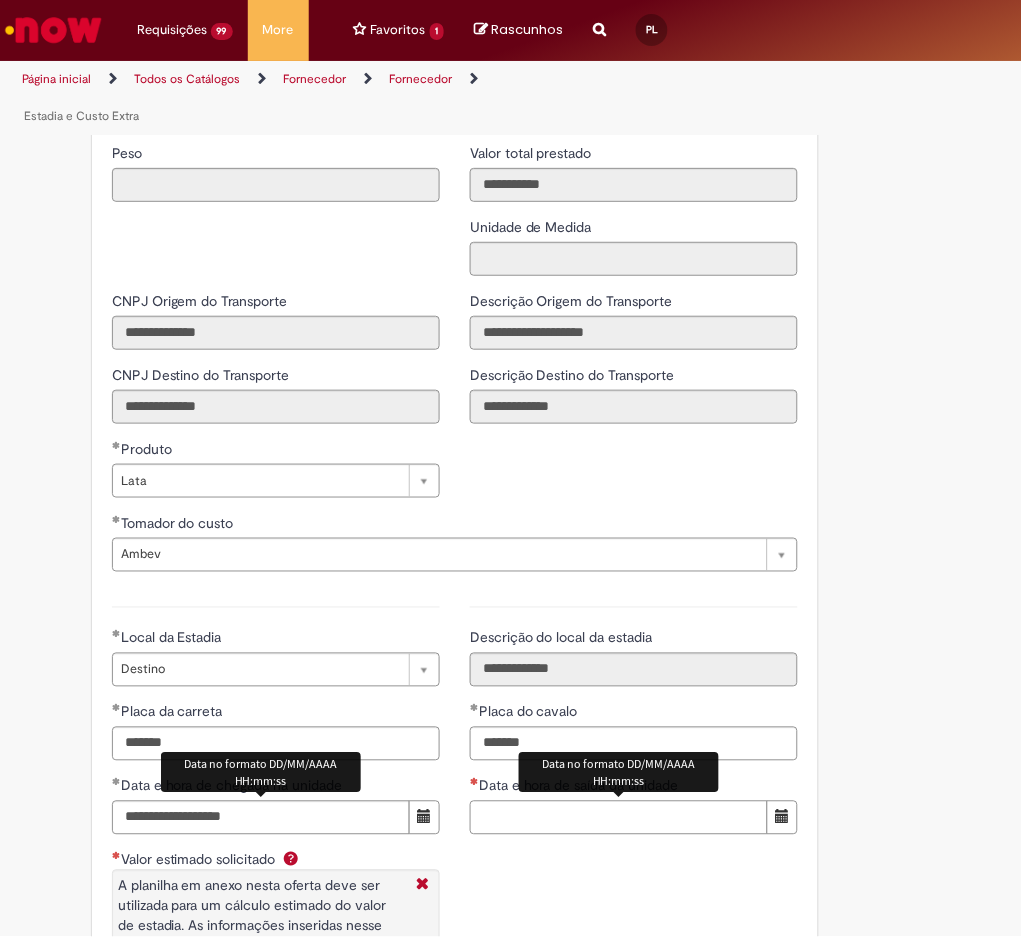 paste on "**********" 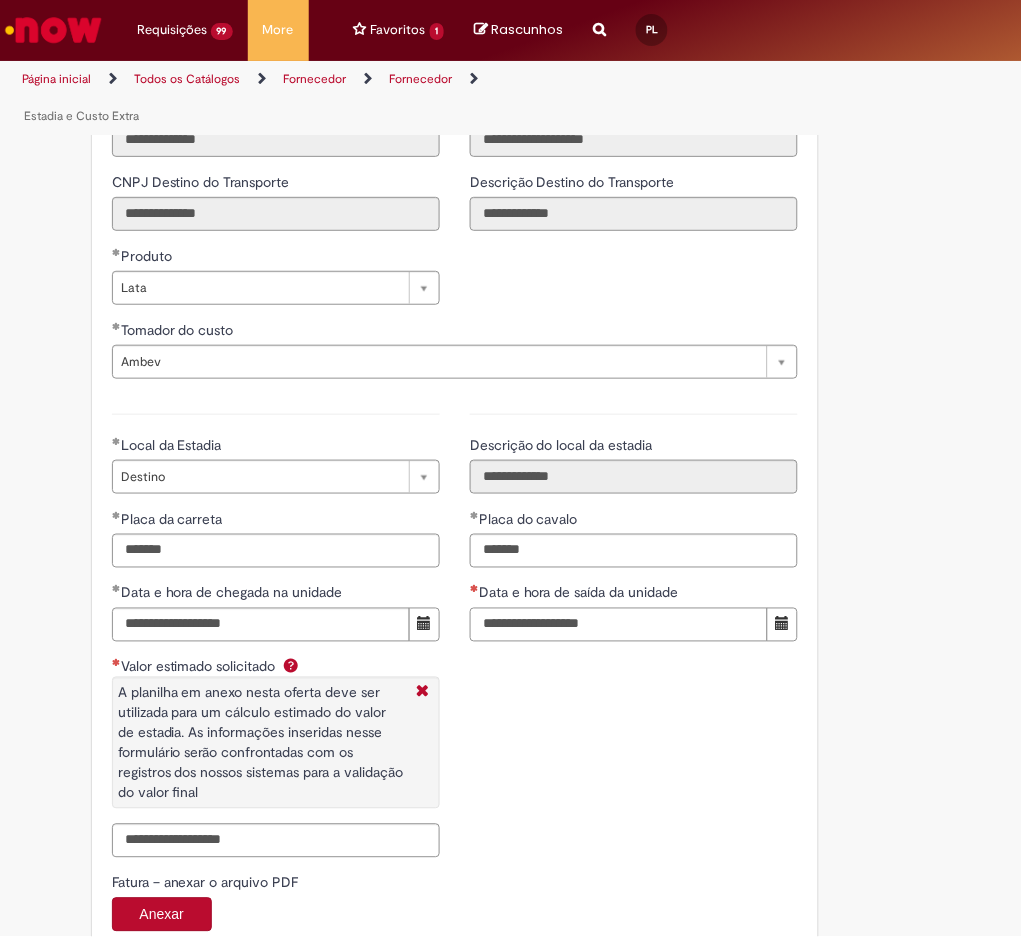 scroll, scrollTop: 2919, scrollLeft: 0, axis: vertical 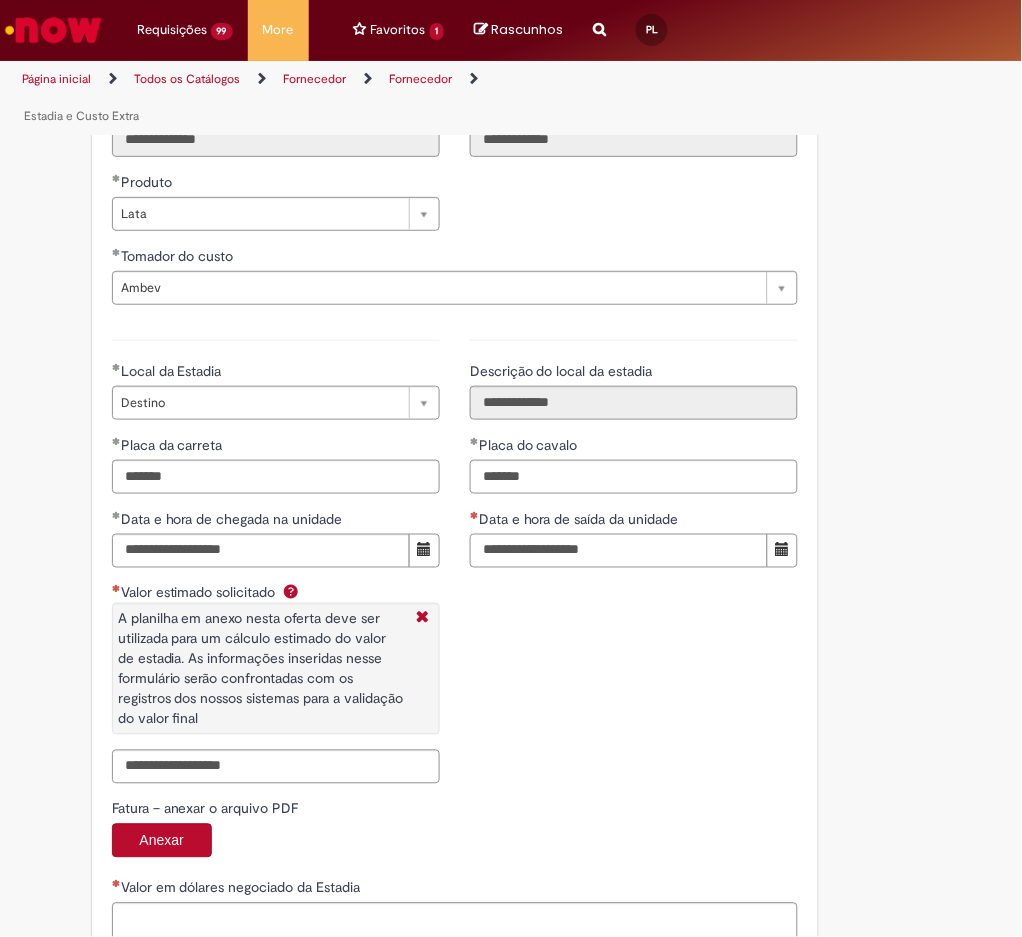 type on "**********" 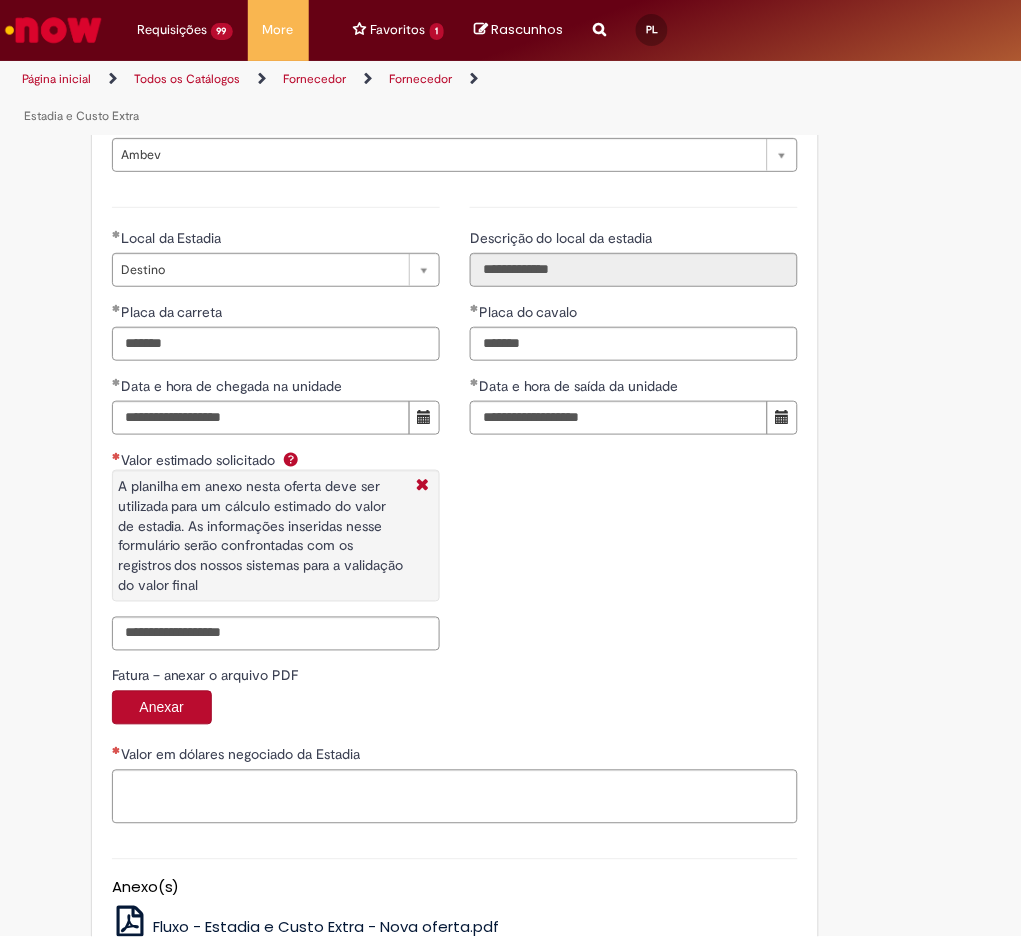 scroll, scrollTop: 3186, scrollLeft: 0, axis: vertical 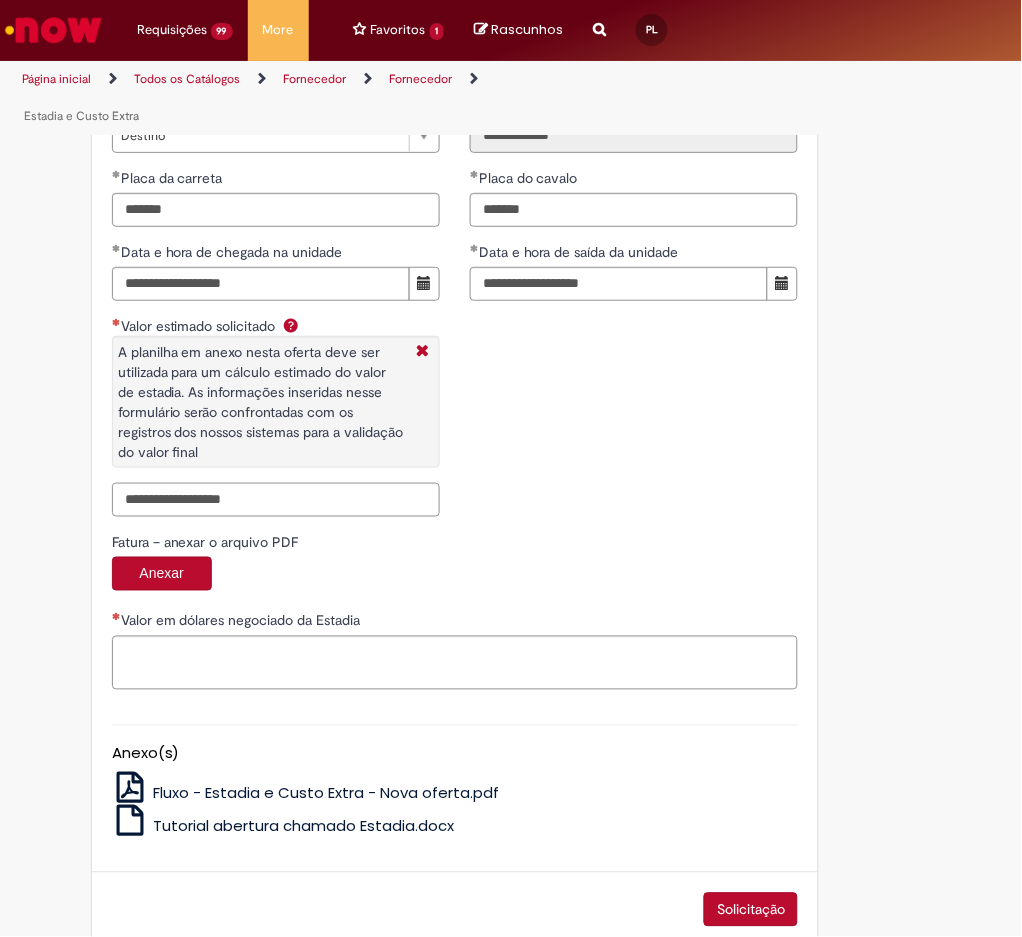 click on "Valor estimado solicitado A planilha em anexo nesta oferta deve ser utilizada para um cálculo estimado do valor de estadia. As informações inseridas nesse formulário serão confrontadas com os registros dos nossos sistemas para a validação do valor final" at bounding box center (276, 500) 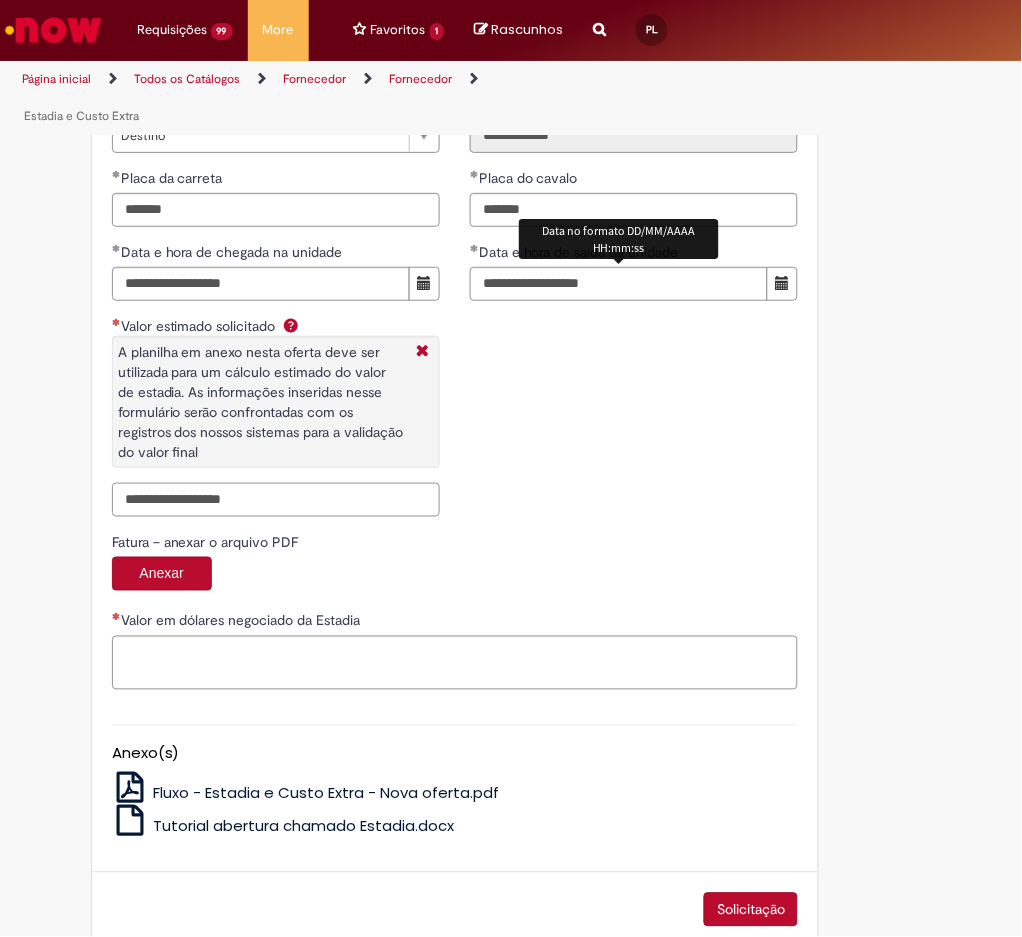 paste on "**********" 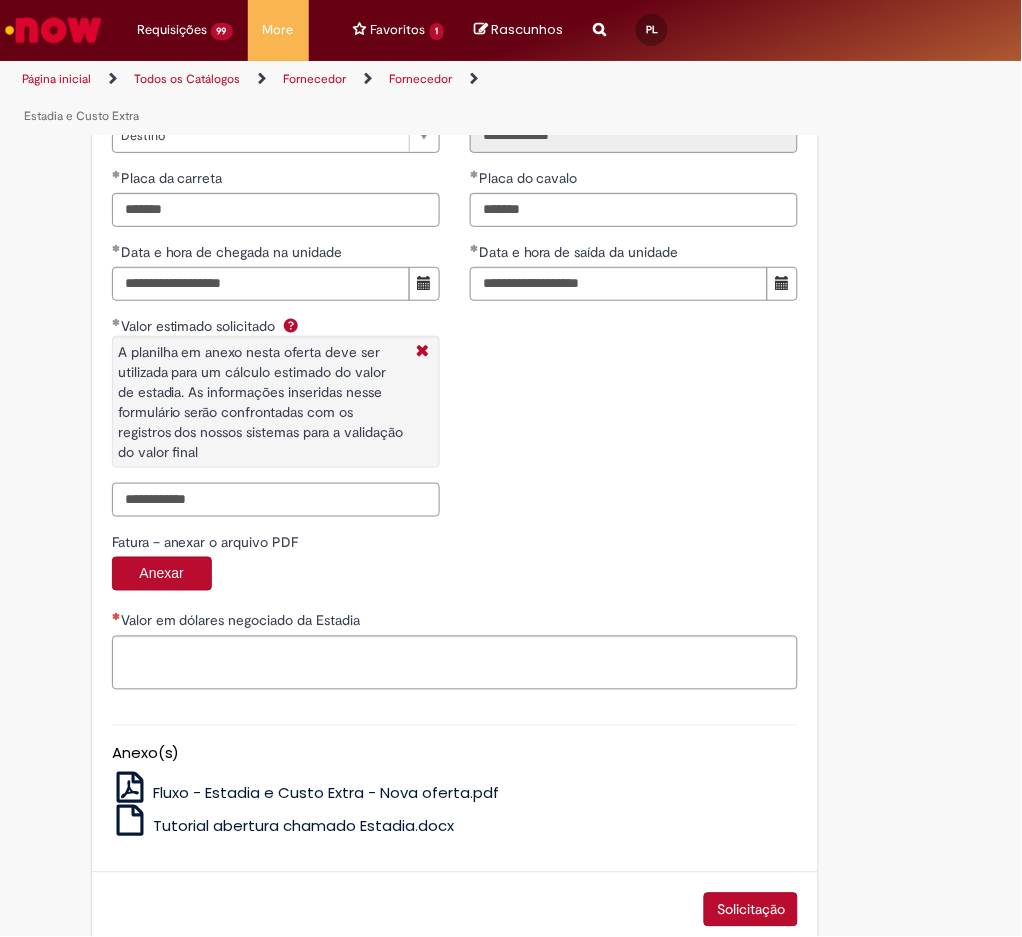 type on "**********" 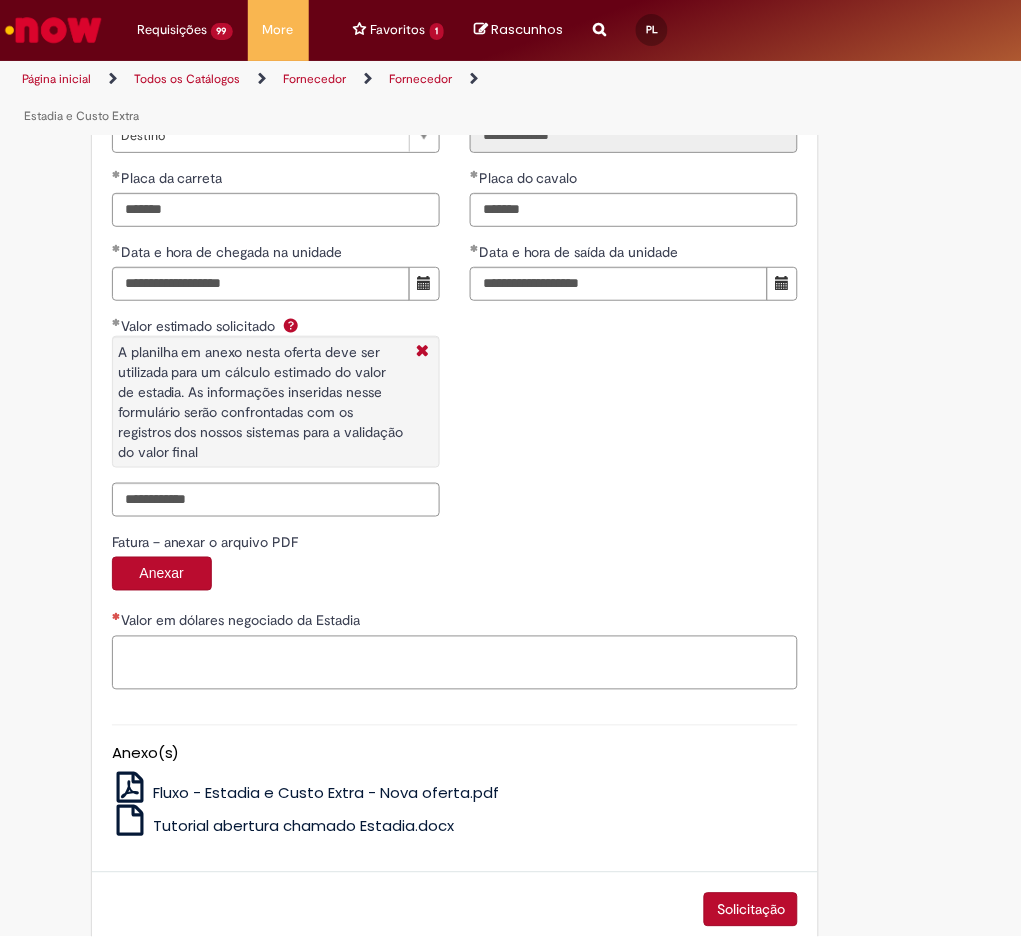 click on "Valor em dólares negociado da Estadia" at bounding box center (455, 663) 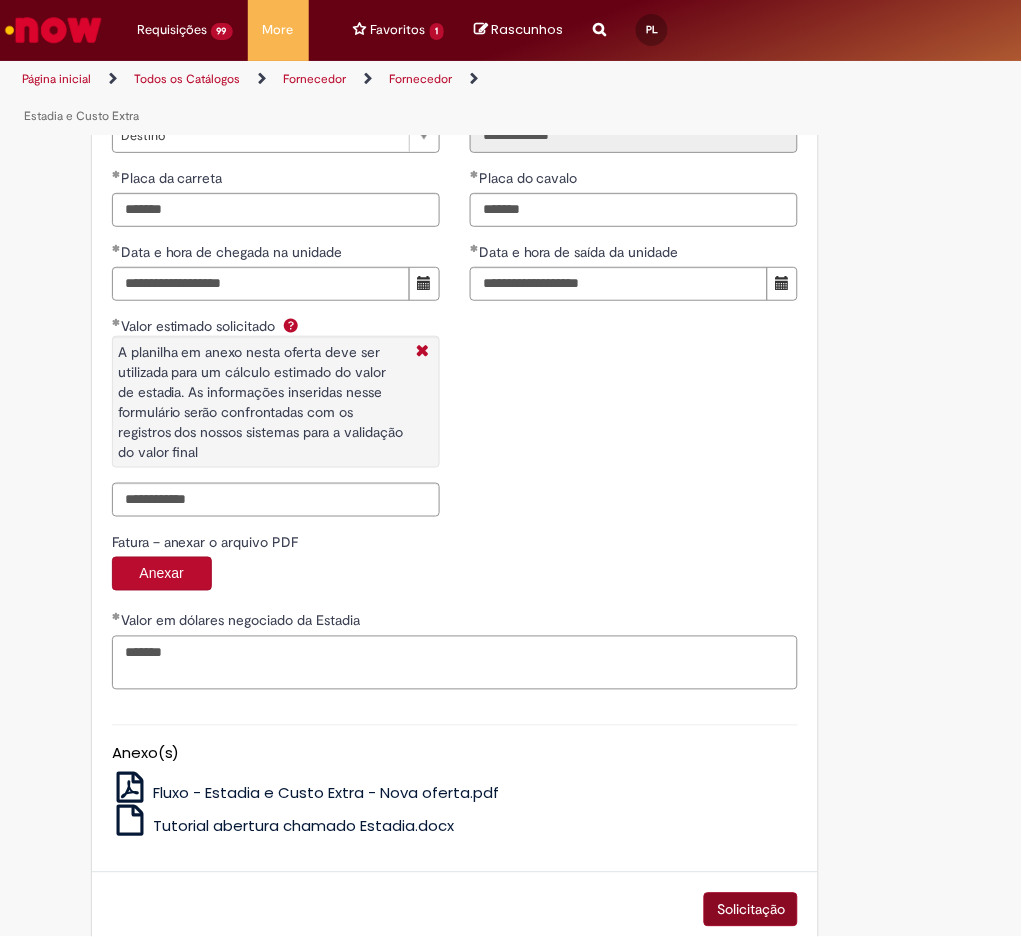 type on "*******" 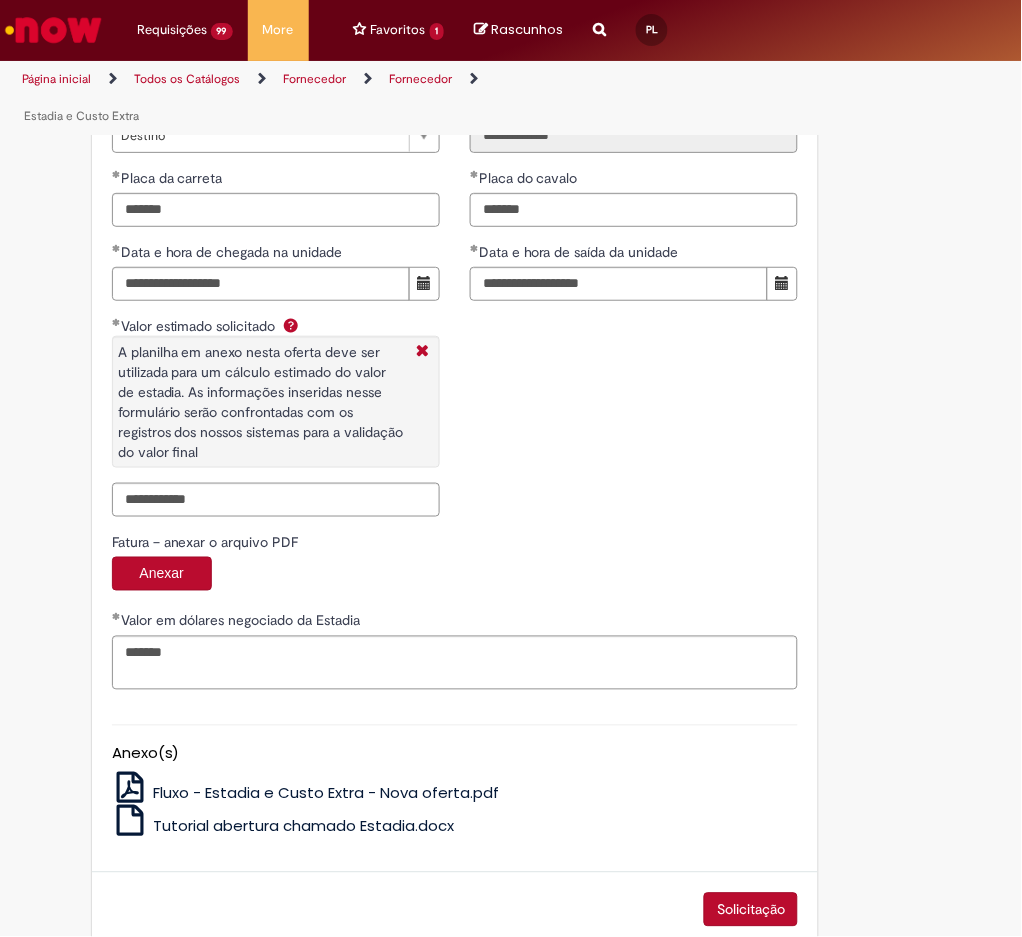 click on "Solicitação" at bounding box center (751, 910) 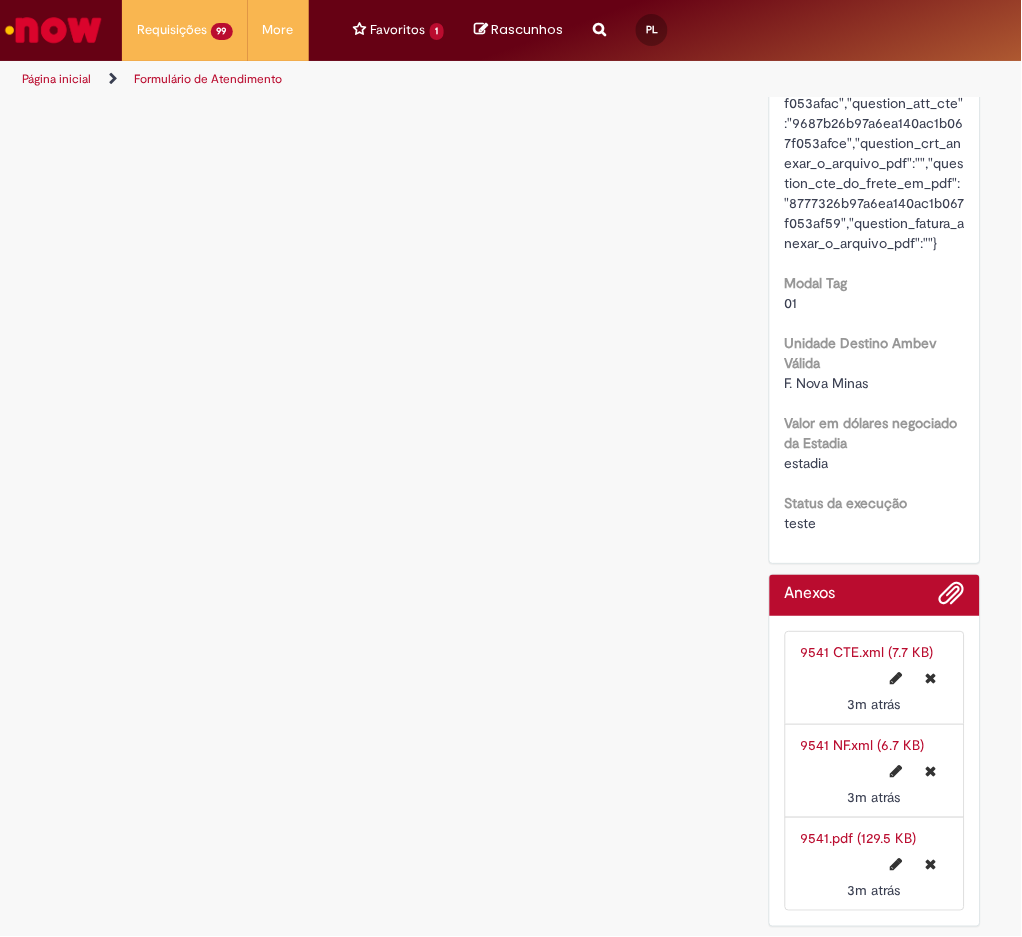 scroll, scrollTop: 0, scrollLeft: 0, axis: both 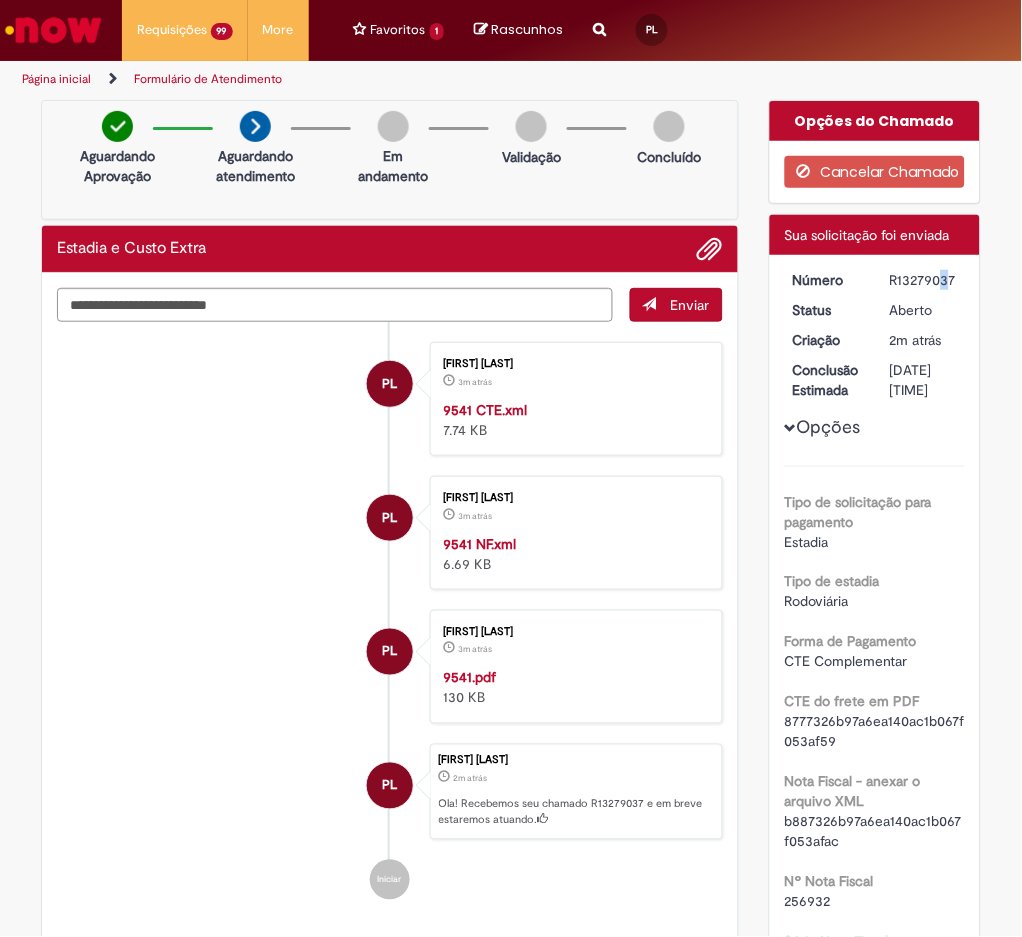 click on "R13279037" at bounding box center [924, 280] 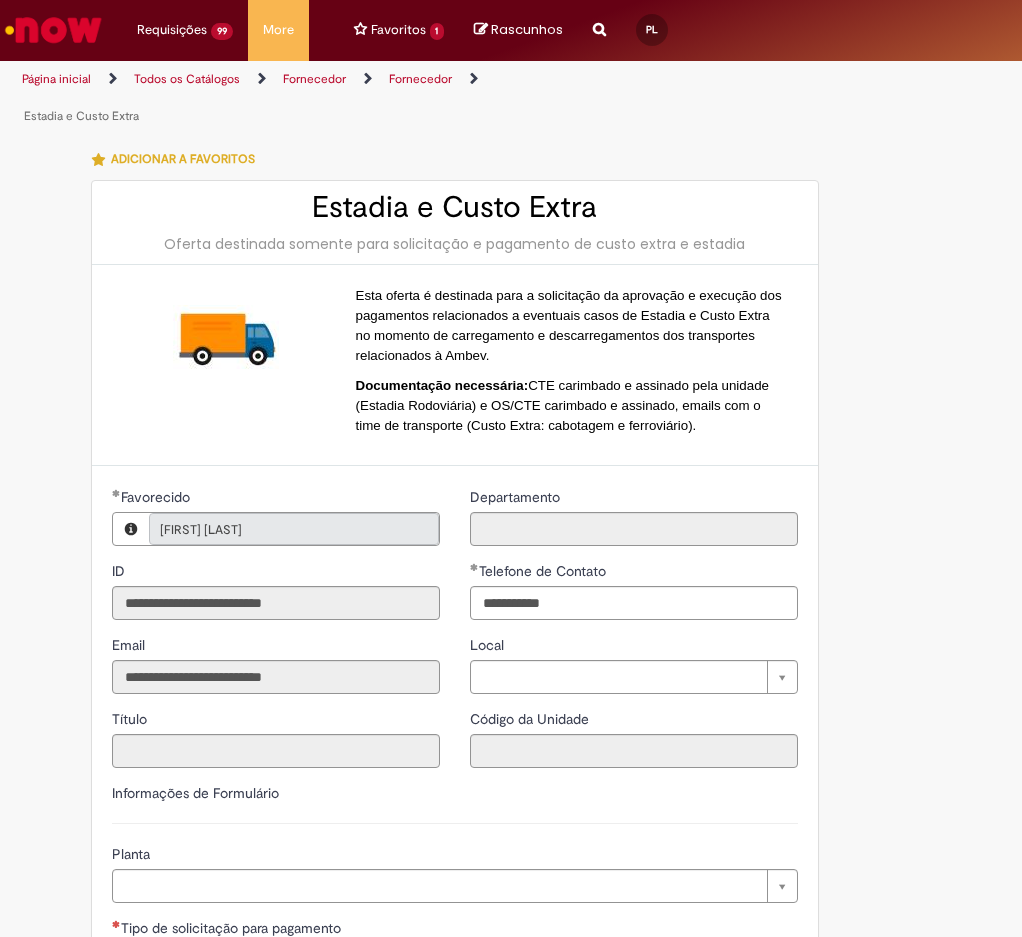 type on "**********" 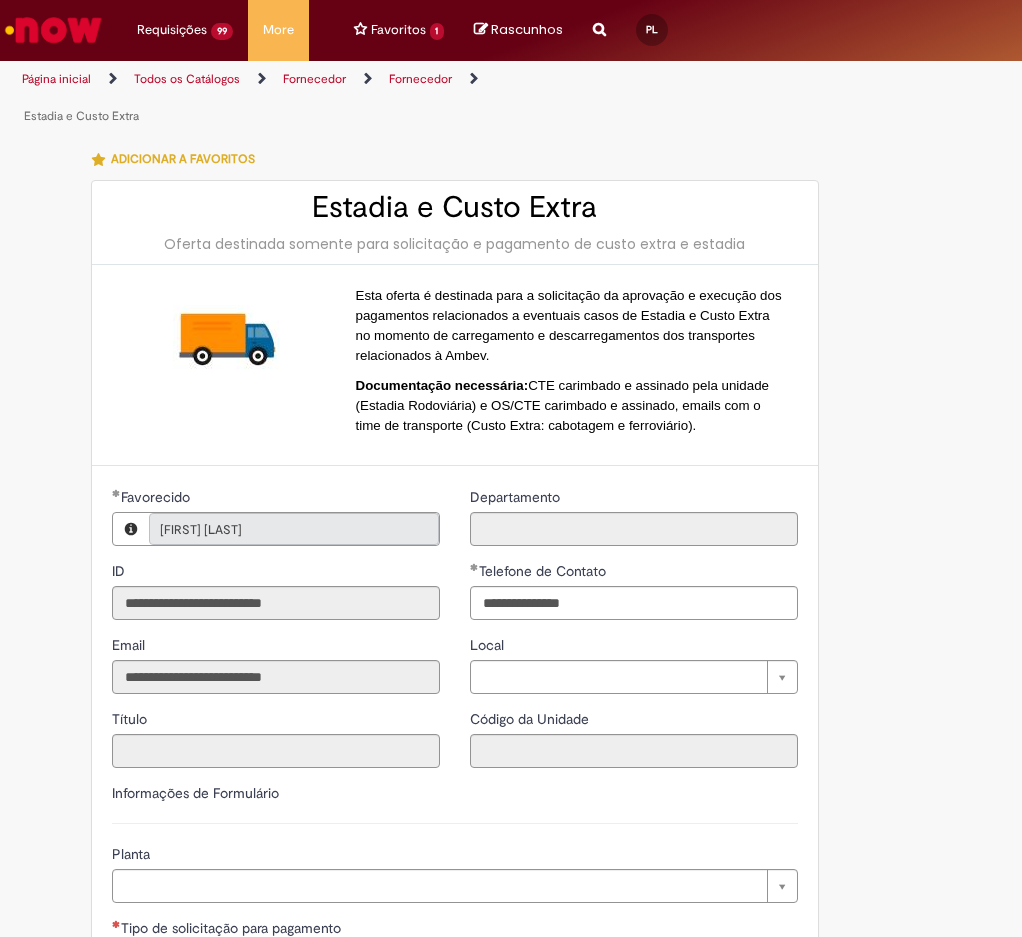type on "**********" 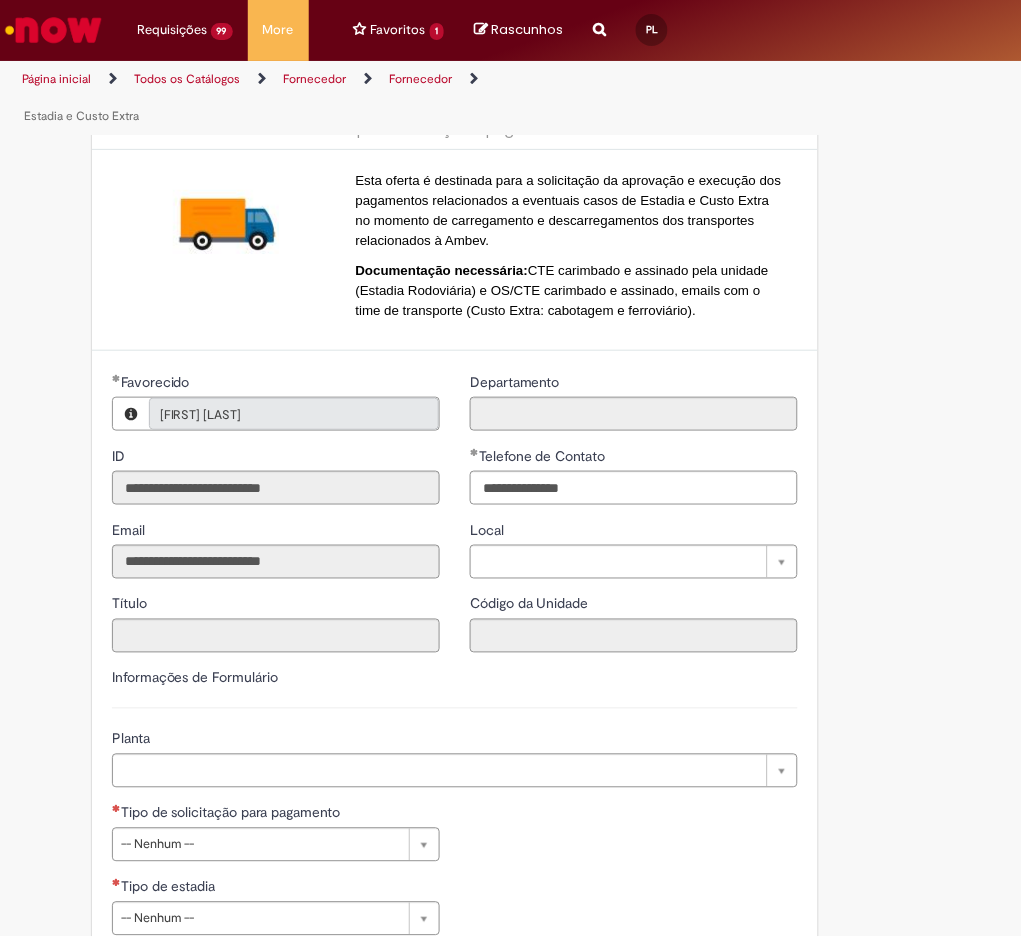 scroll, scrollTop: 400, scrollLeft: 0, axis: vertical 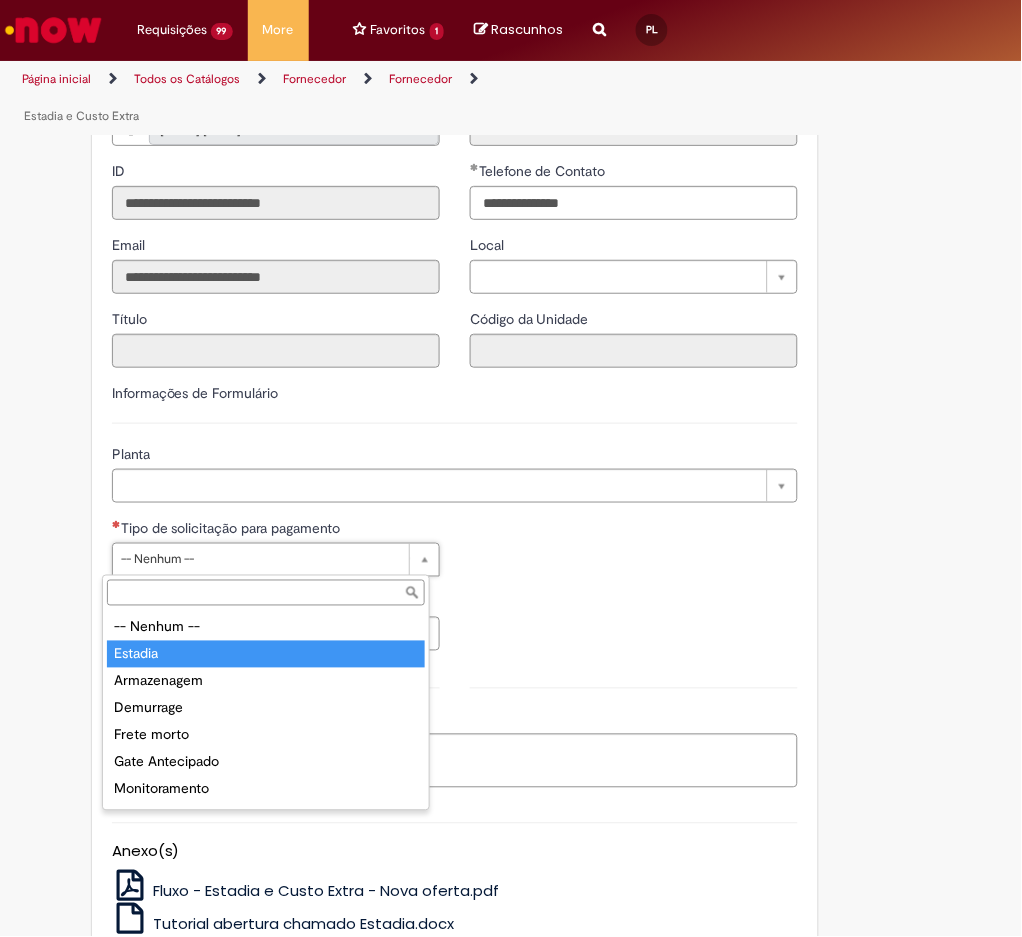 type on "*******" 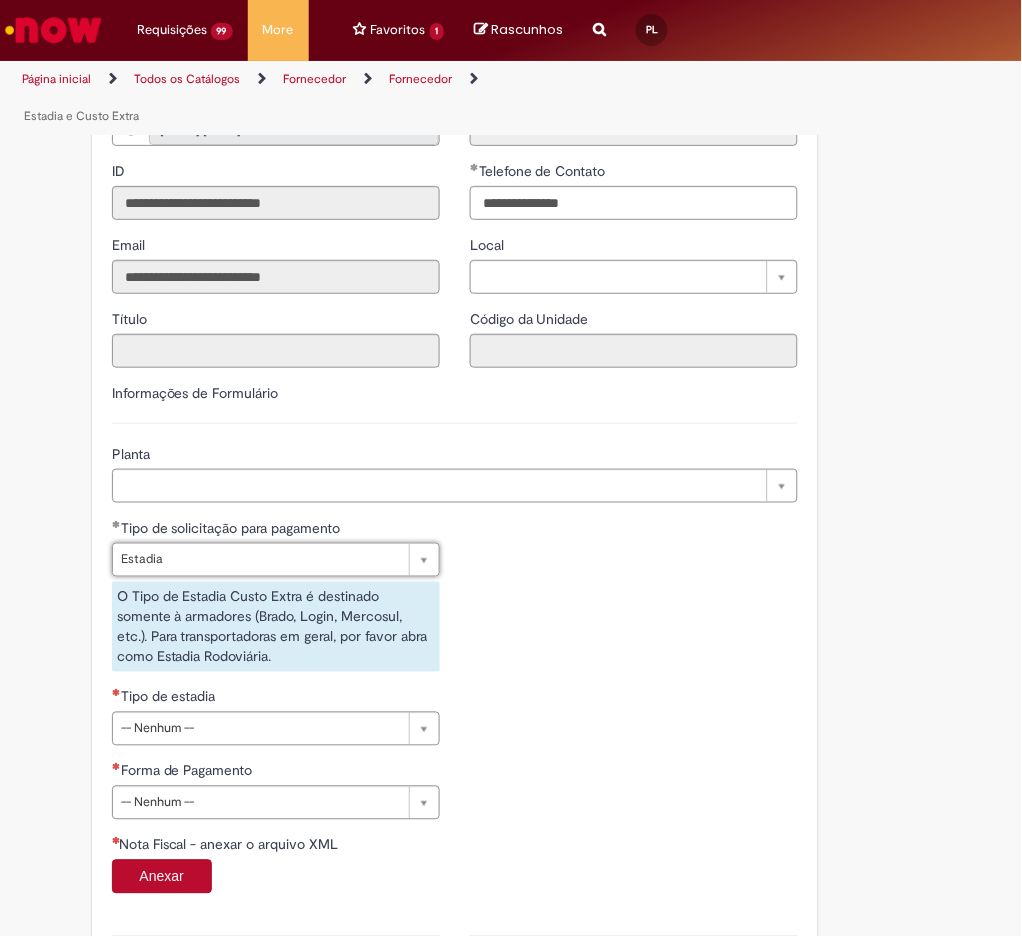 scroll, scrollTop: 781, scrollLeft: 0, axis: vertical 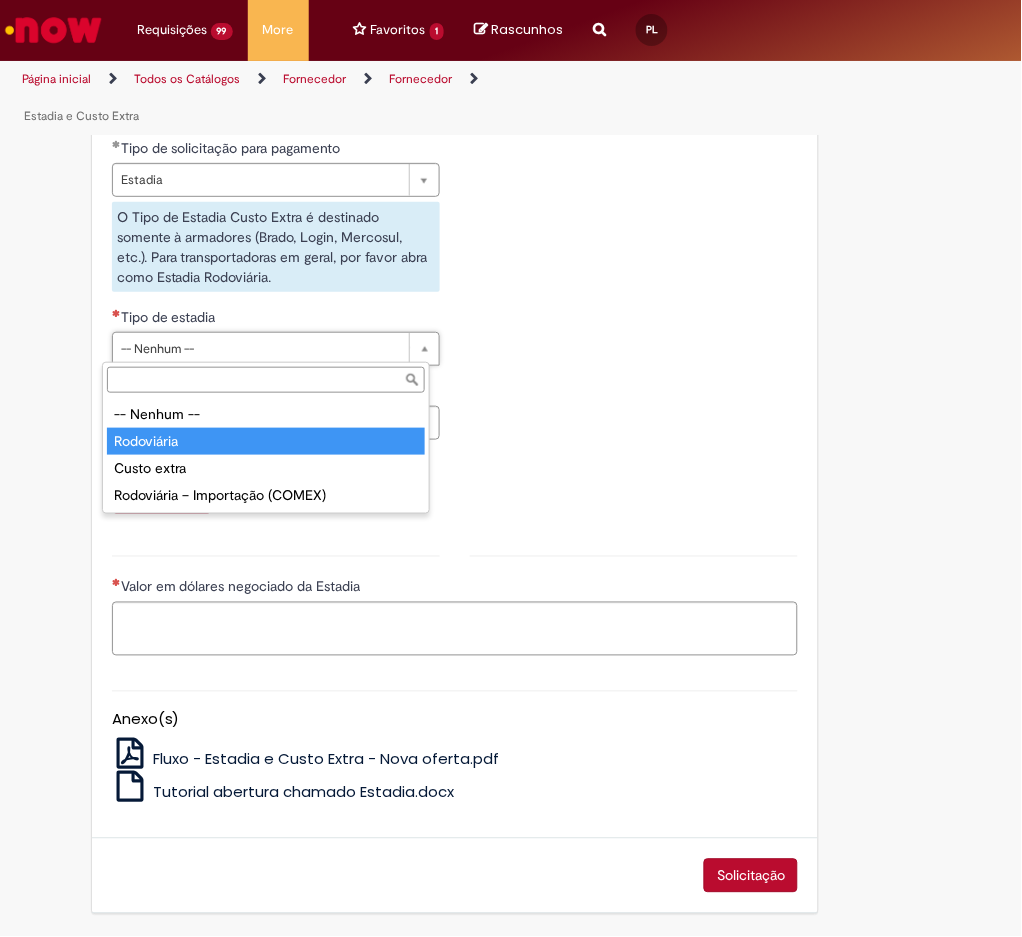 type on "**********" 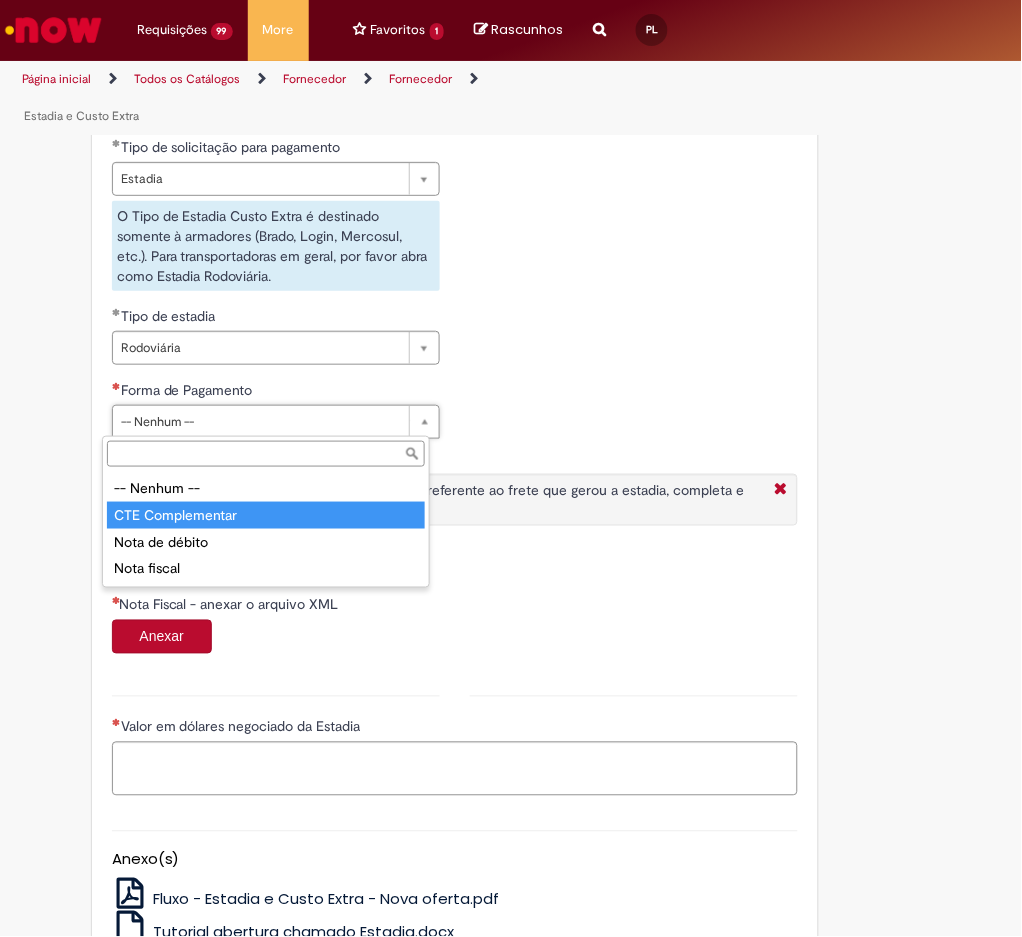 type on "**********" 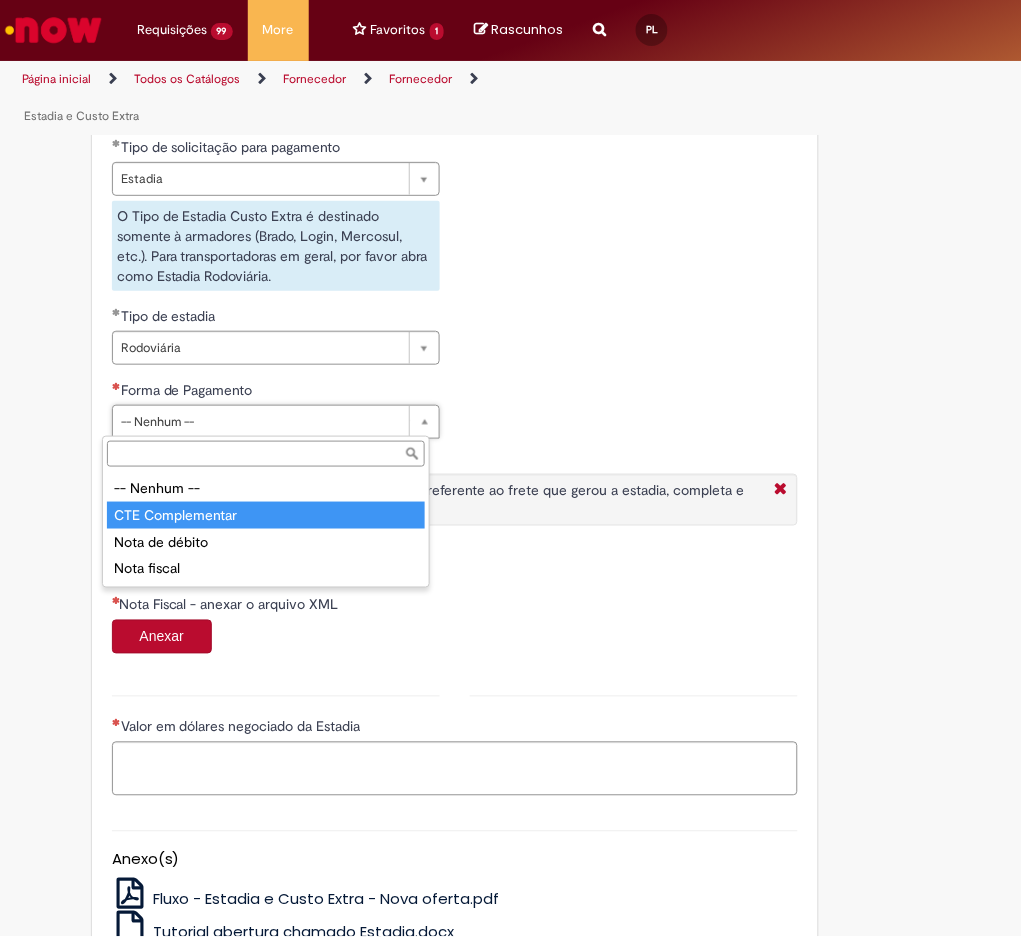 select on "**********" 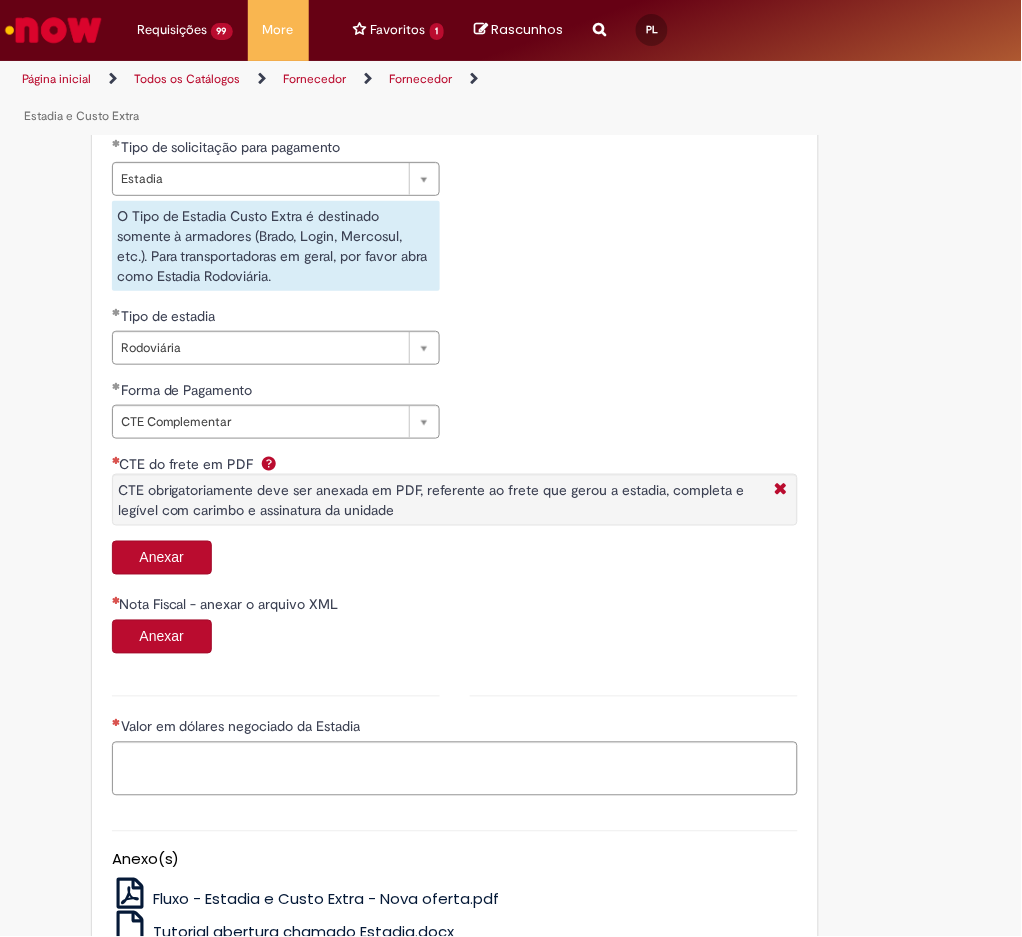 click on "Anexar" at bounding box center [162, 558] 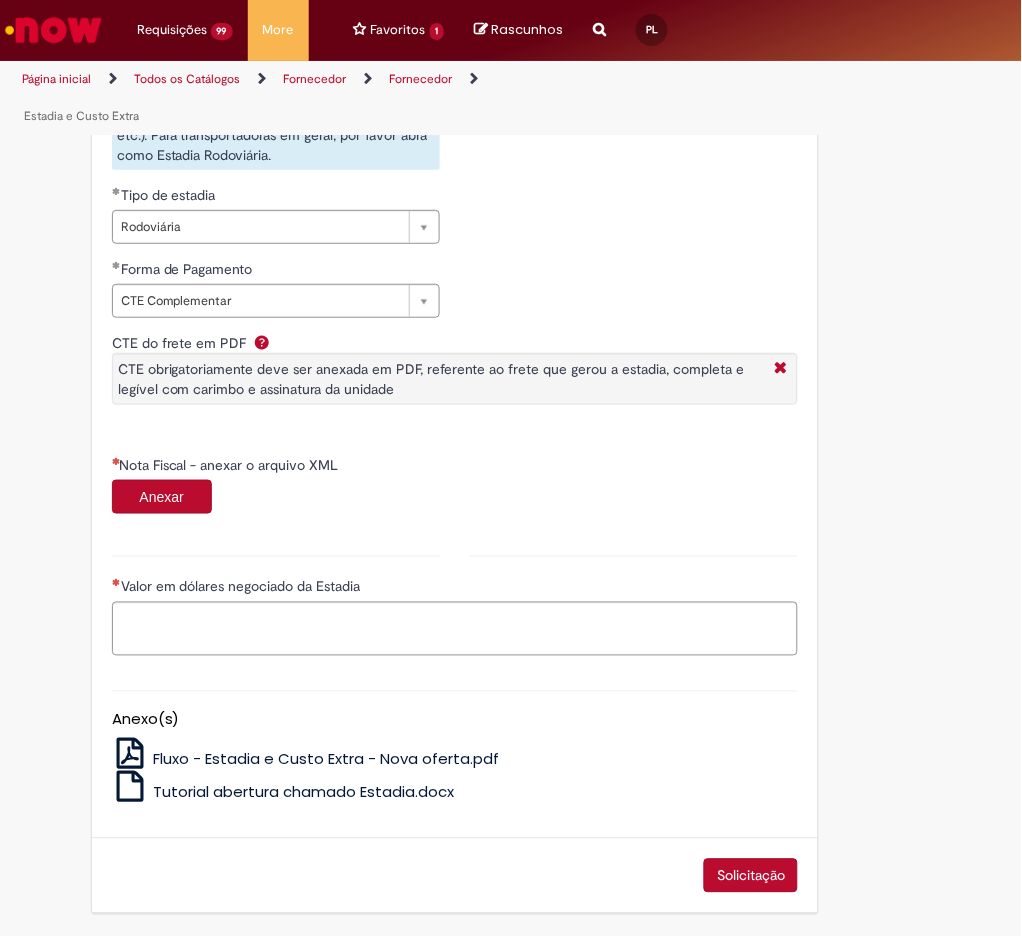 scroll, scrollTop: 923, scrollLeft: 0, axis: vertical 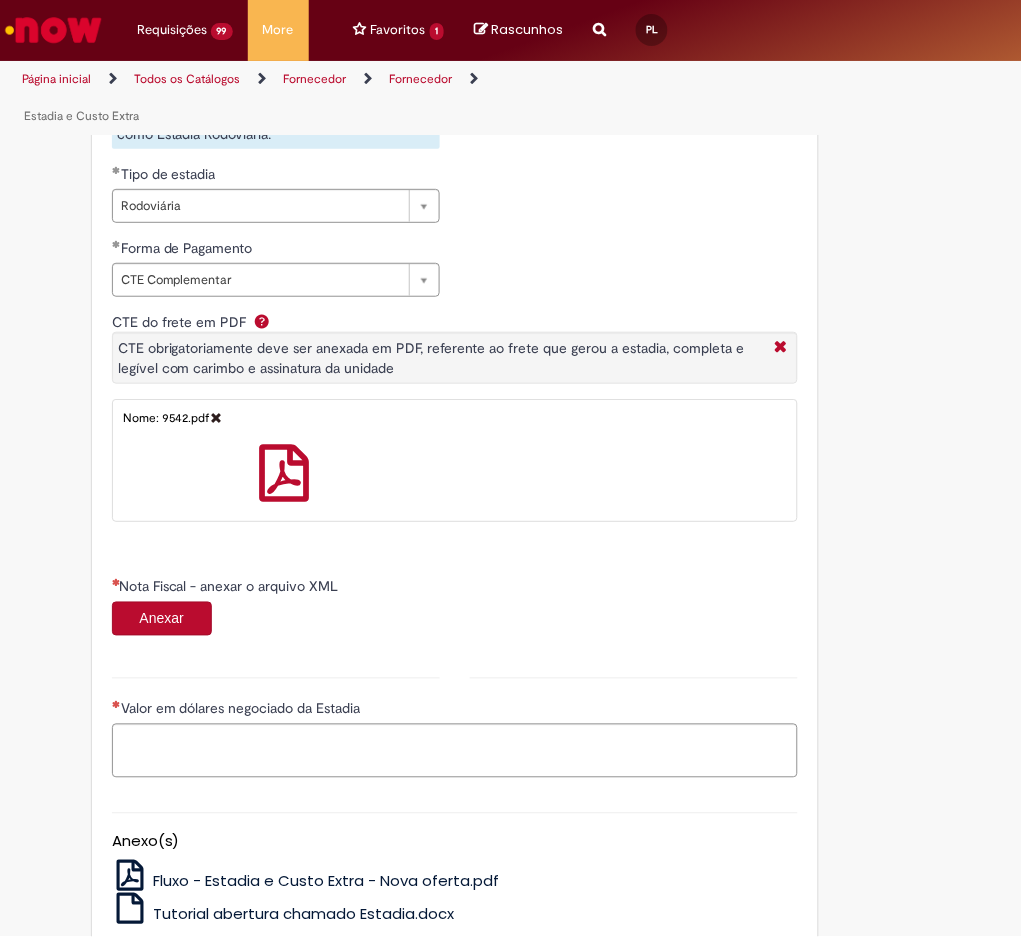 click on "Anexar" at bounding box center (162, 619) 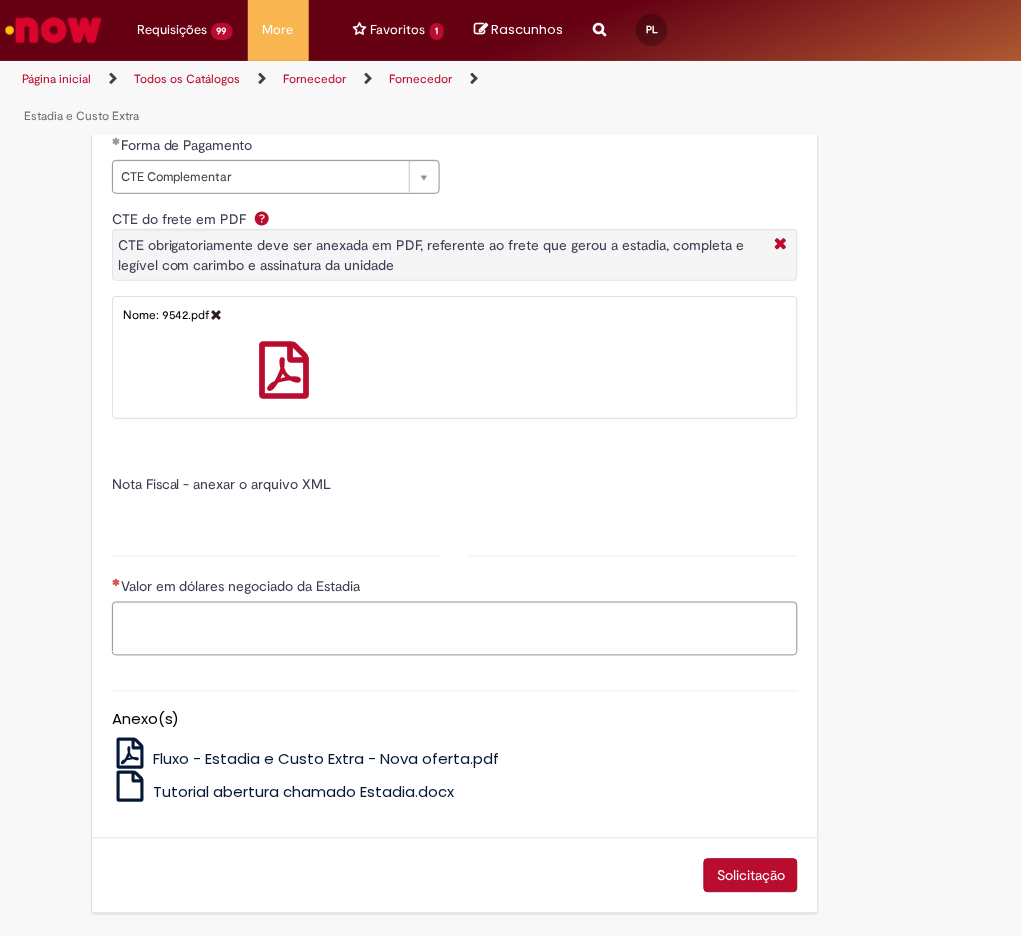 type on "******" 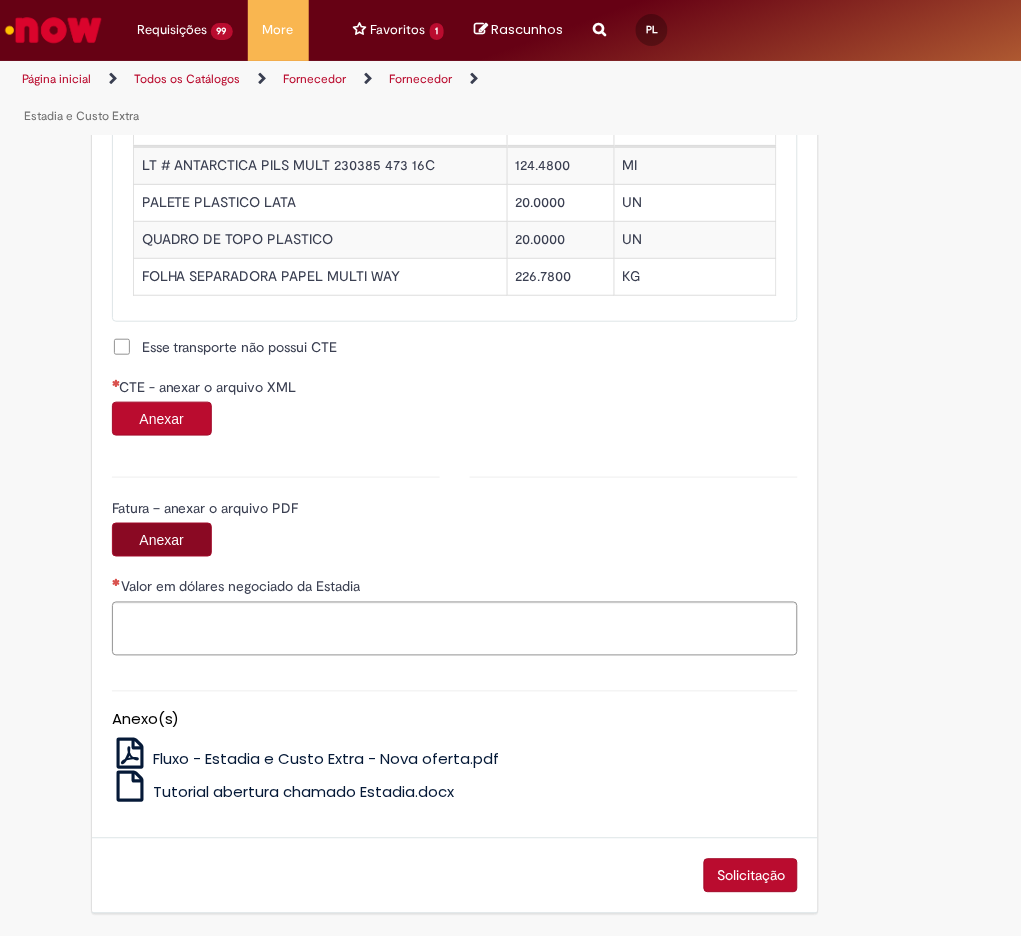 scroll, scrollTop: 2005, scrollLeft: 0, axis: vertical 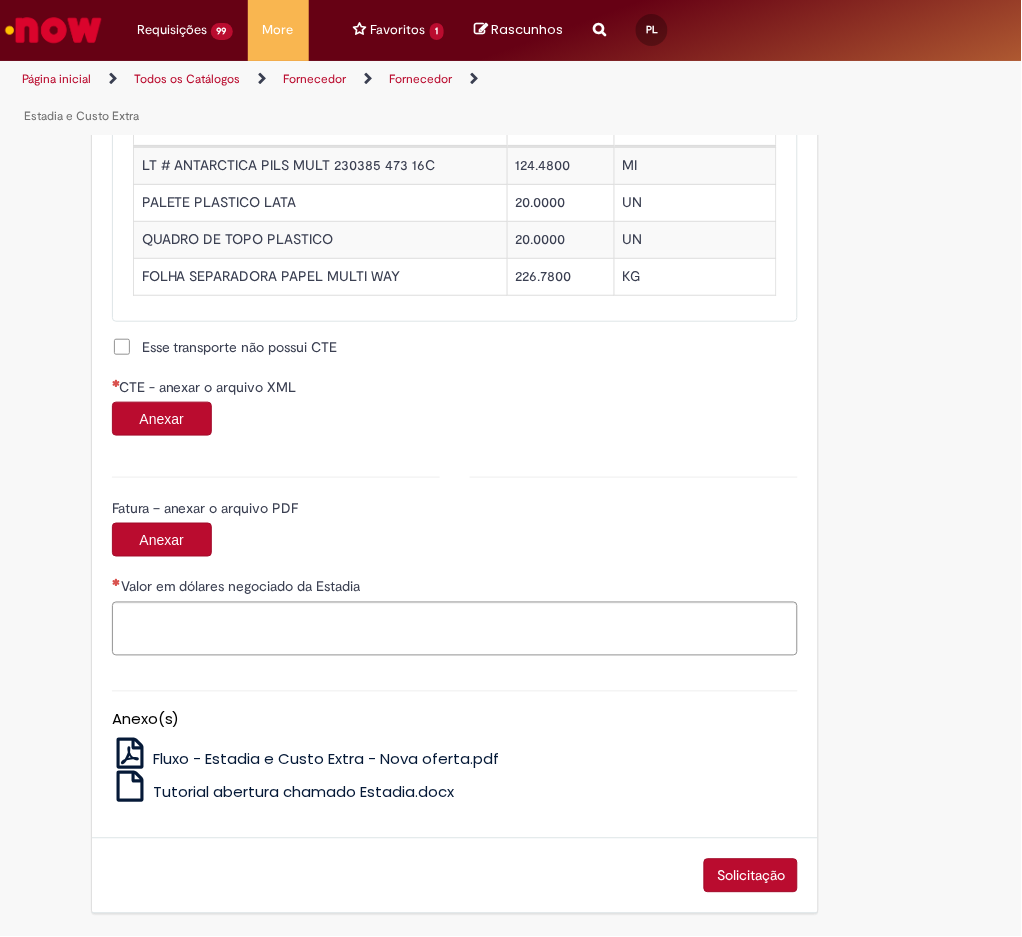 click on "Anexar" at bounding box center (162, 419) 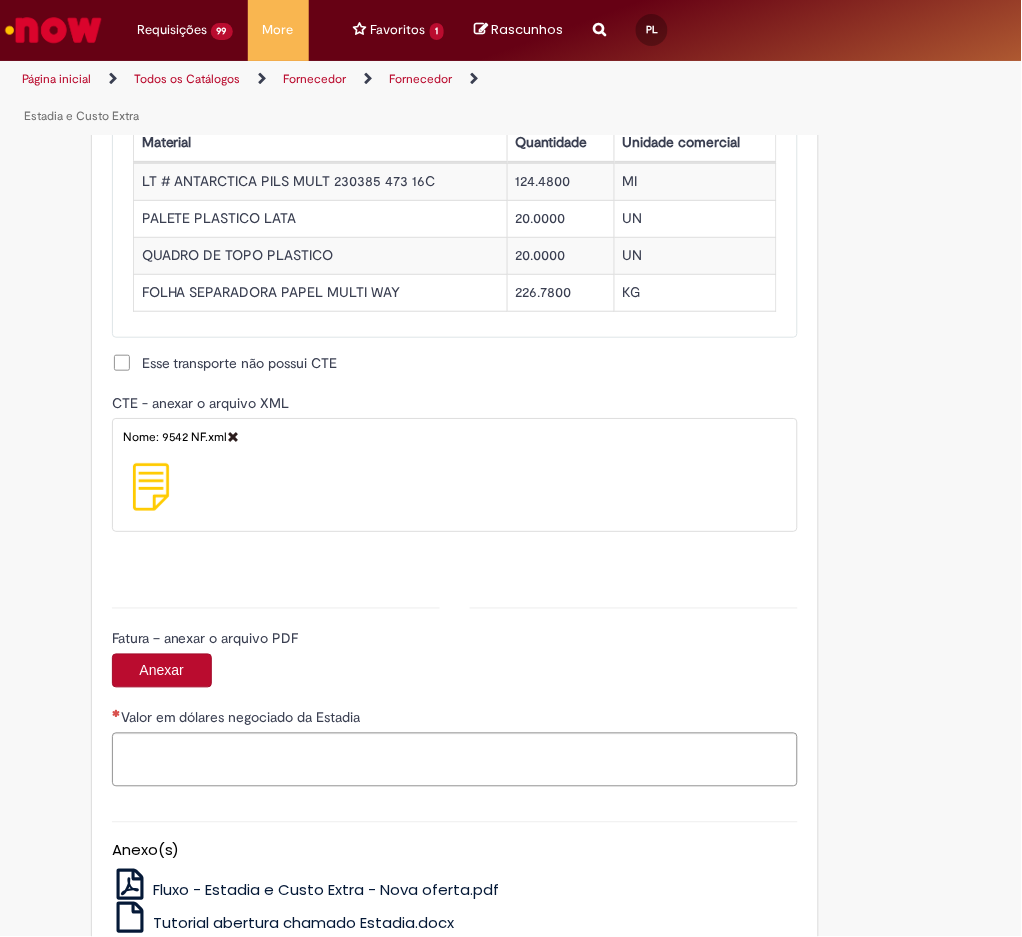 scroll, scrollTop: 2005, scrollLeft: 0, axis: vertical 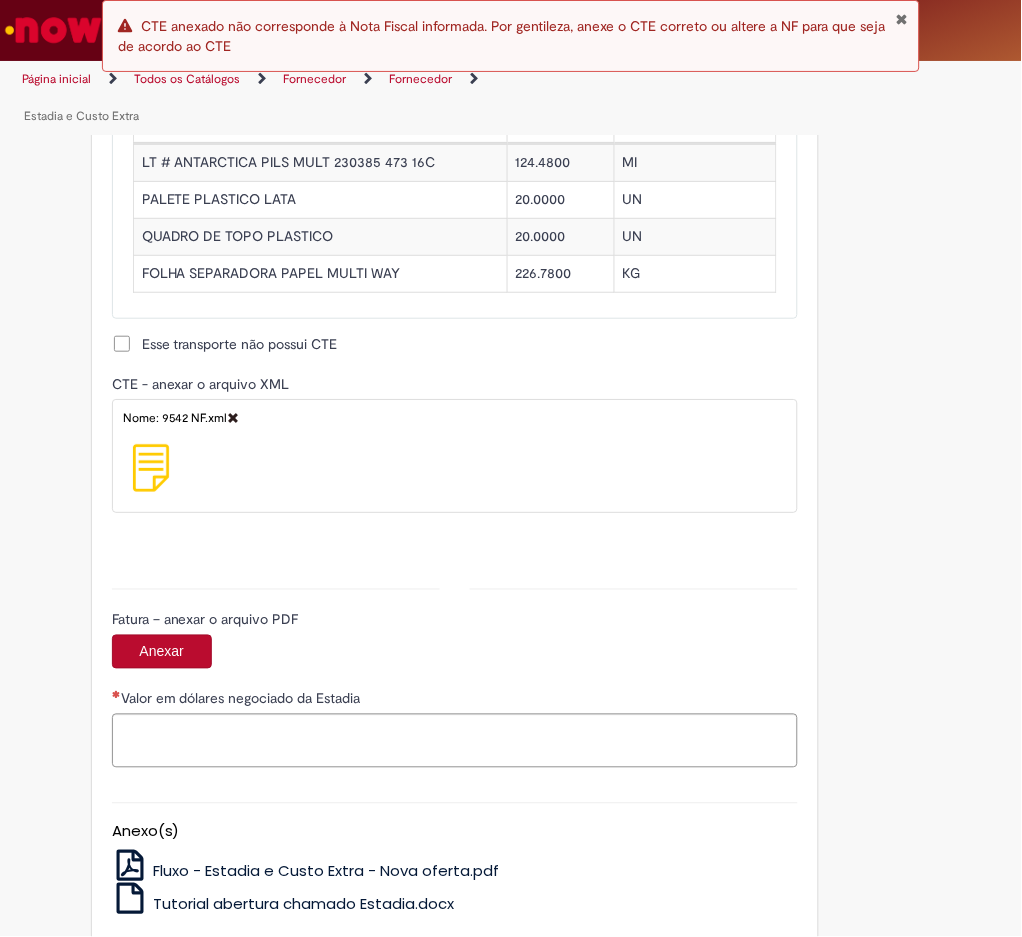 click at bounding box center [234, 417] 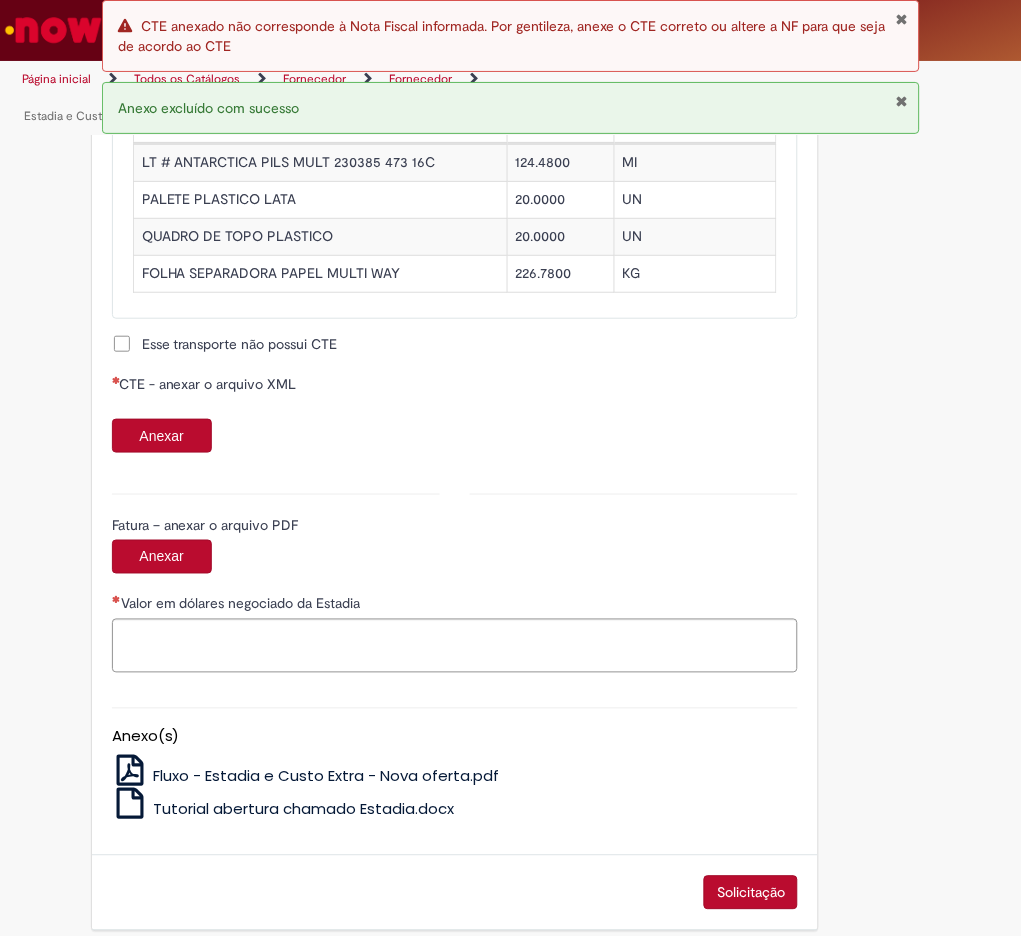 click on "Anexar" at bounding box center (162, 436) 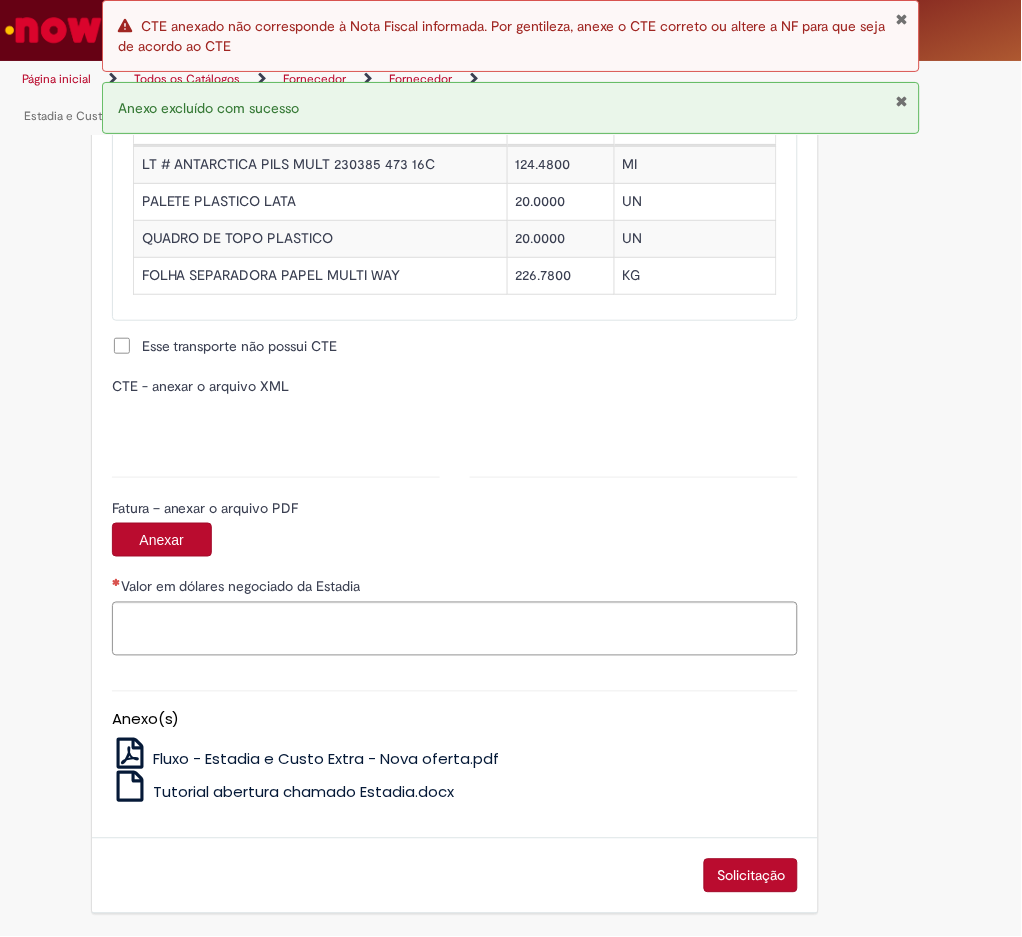 type on "**********" 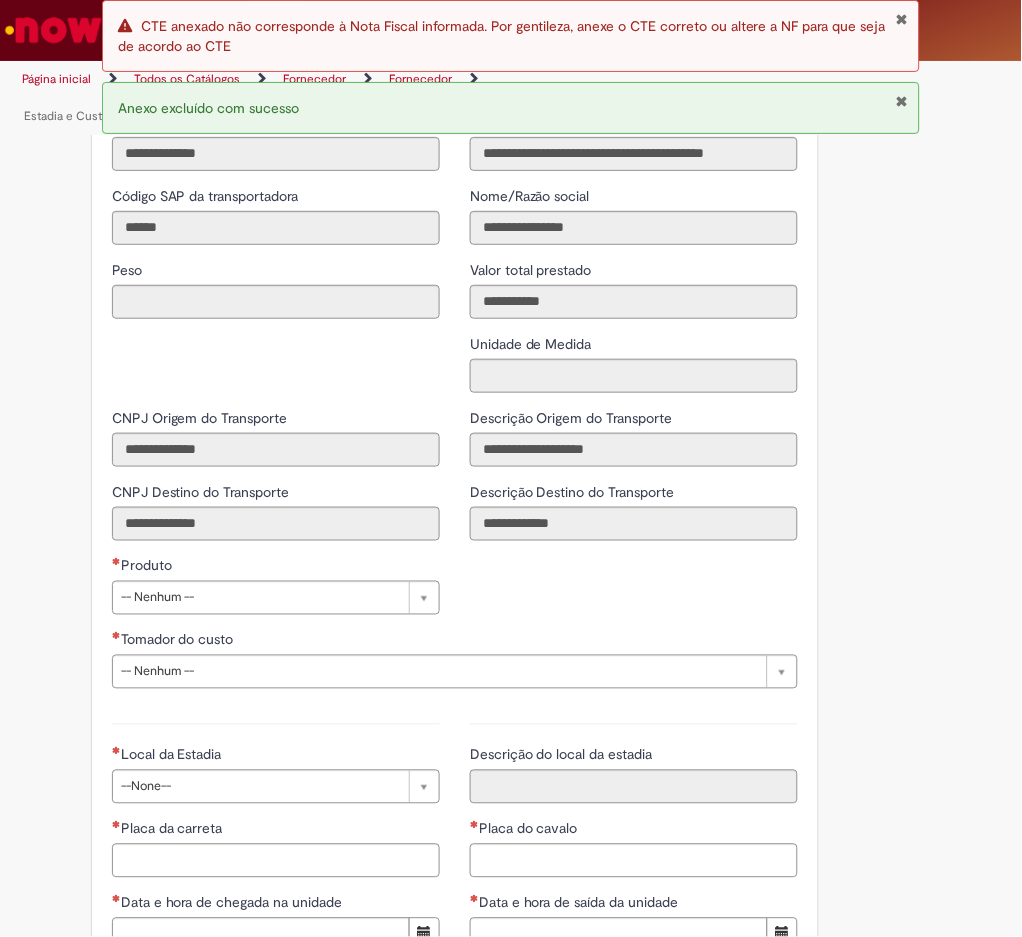 scroll, scrollTop: 2539, scrollLeft: 0, axis: vertical 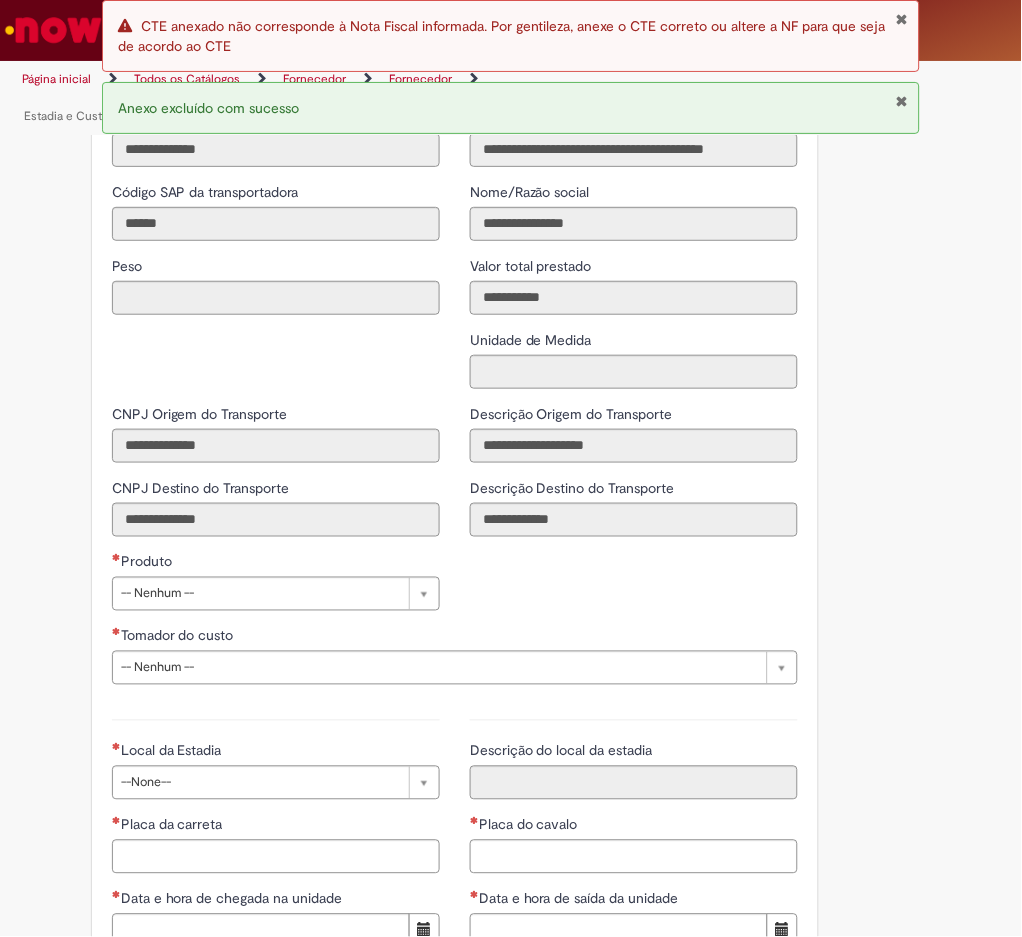 click at bounding box center (902, 19) 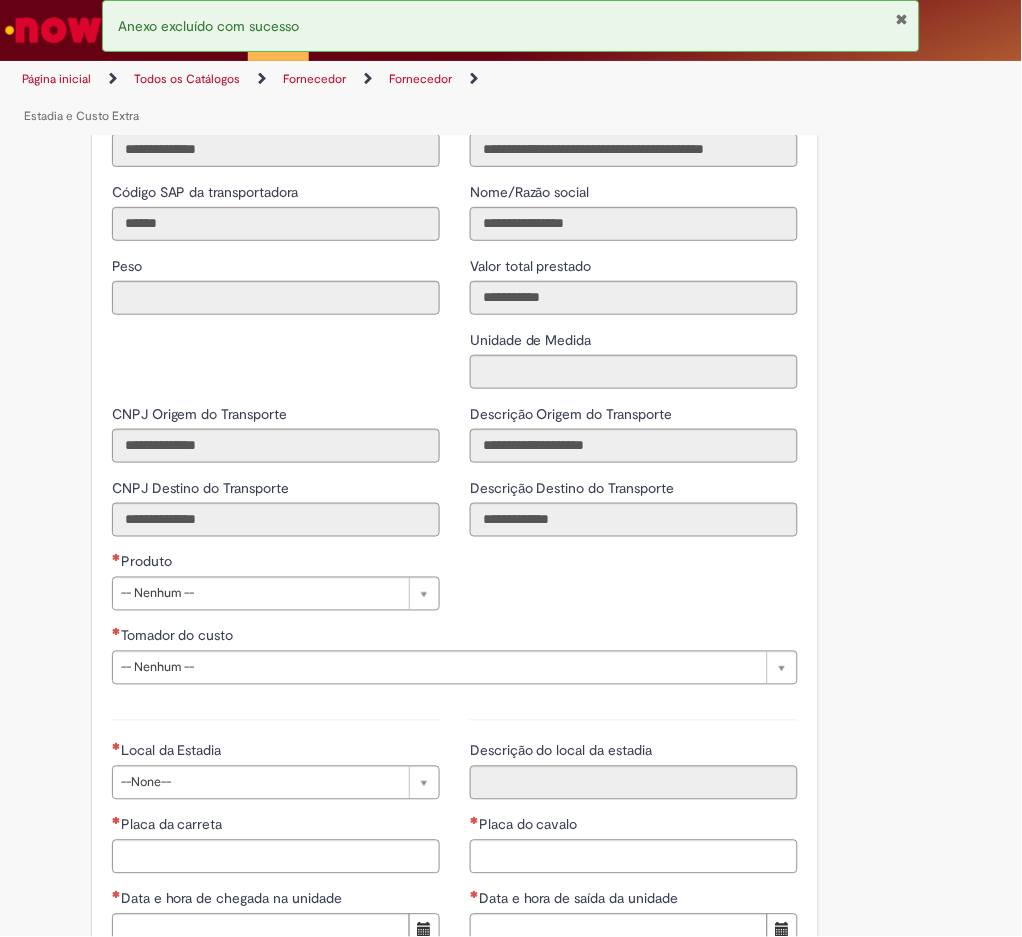 click at bounding box center [902, 19] 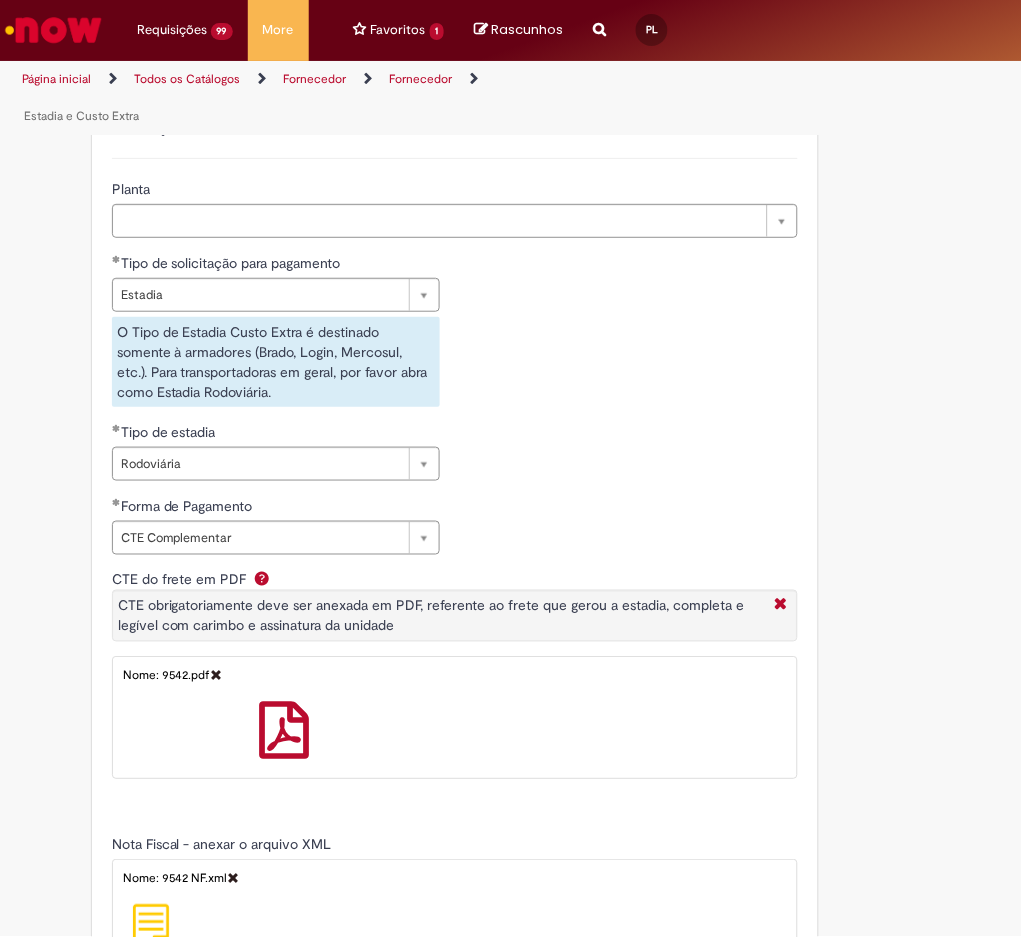 scroll, scrollTop: 666, scrollLeft: 0, axis: vertical 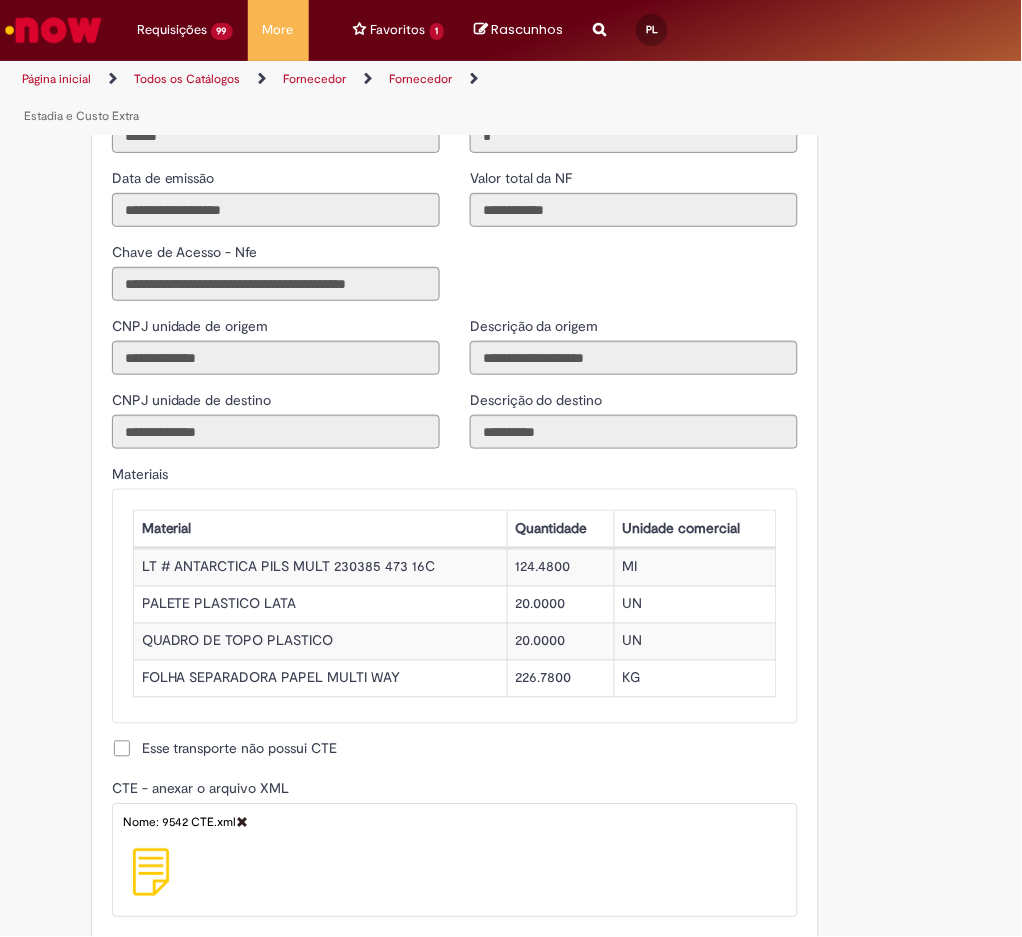 click on "Materiais Material Quantidade Unidade comercial LT # ANTARCTICA PILS MULT 230385 473 16C 124.4800 MI PALETE PLASTICO LATA 20.0000 UN QUADRO DE TOPO PLASTICO 20.0000 UN FOLHA SEPARADORA PAPEL MULTI WAY 226.7800 KG" at bounding box center [455, 606] 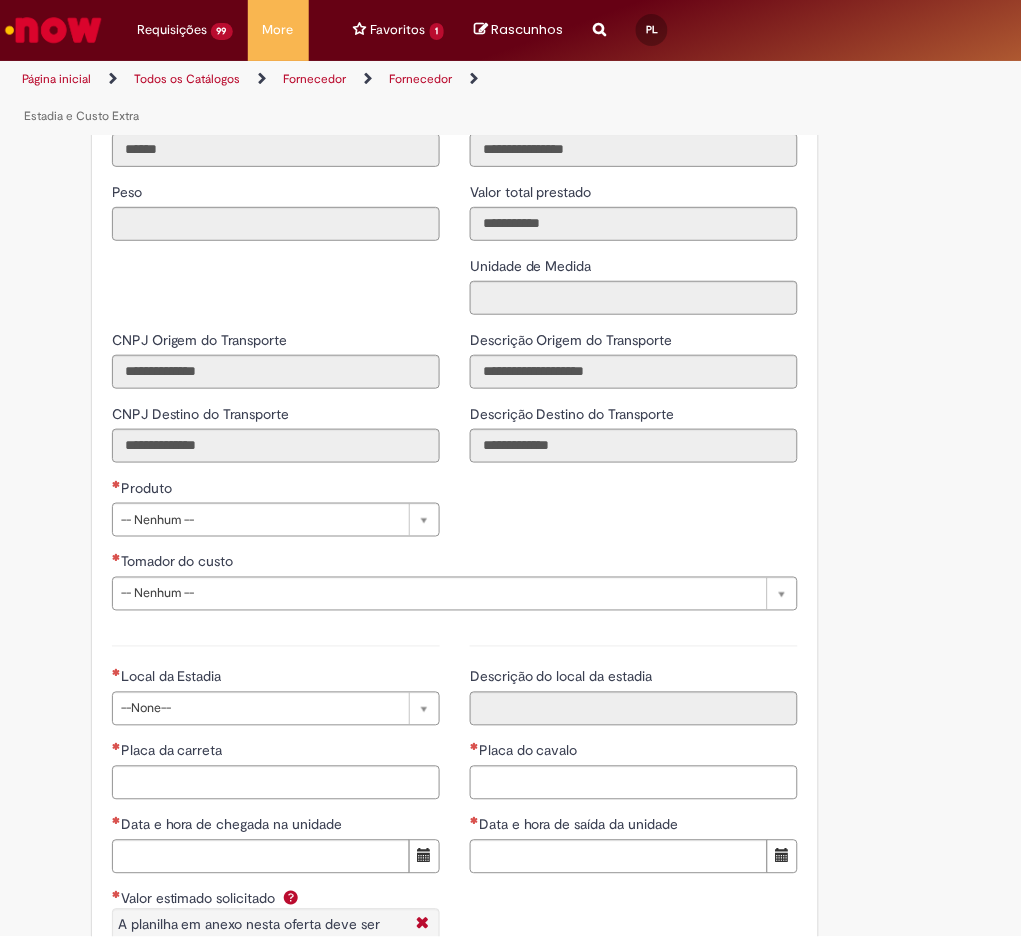 scroll, scrollTop: 2800, scrollLeft: 0, axis: vertical 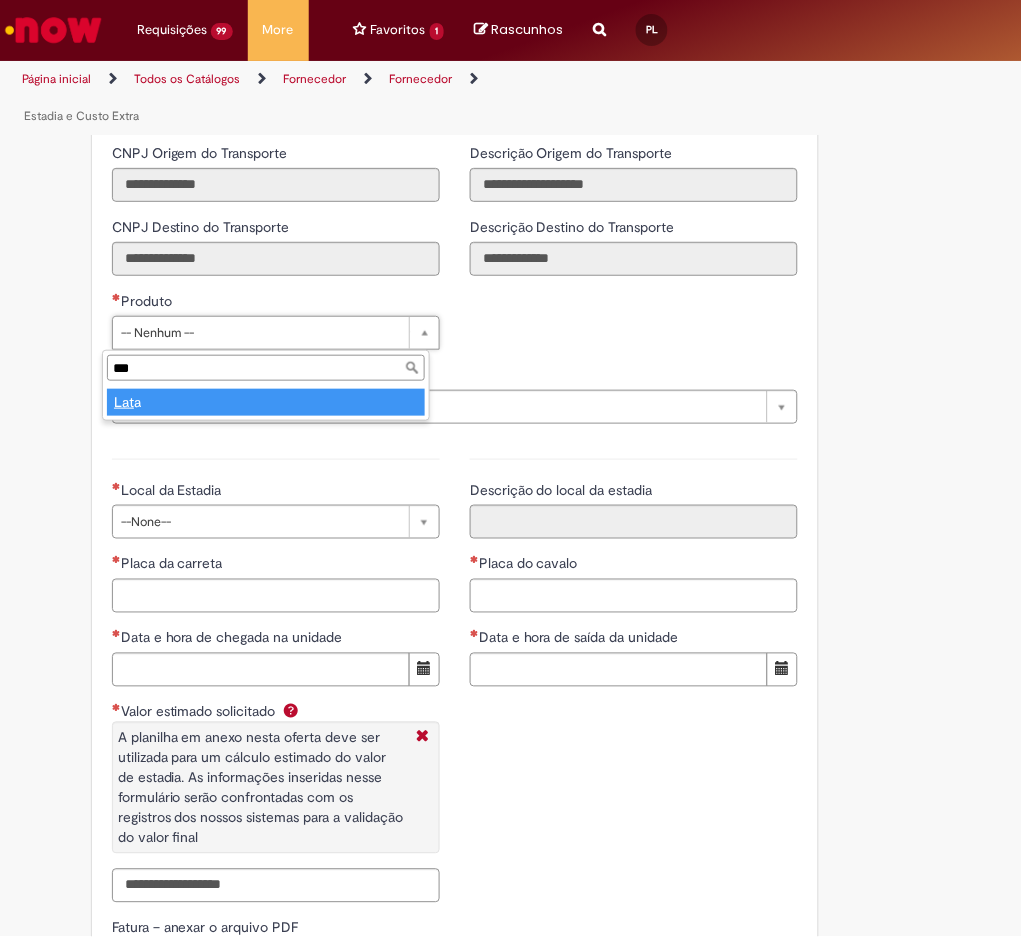 type on "****" 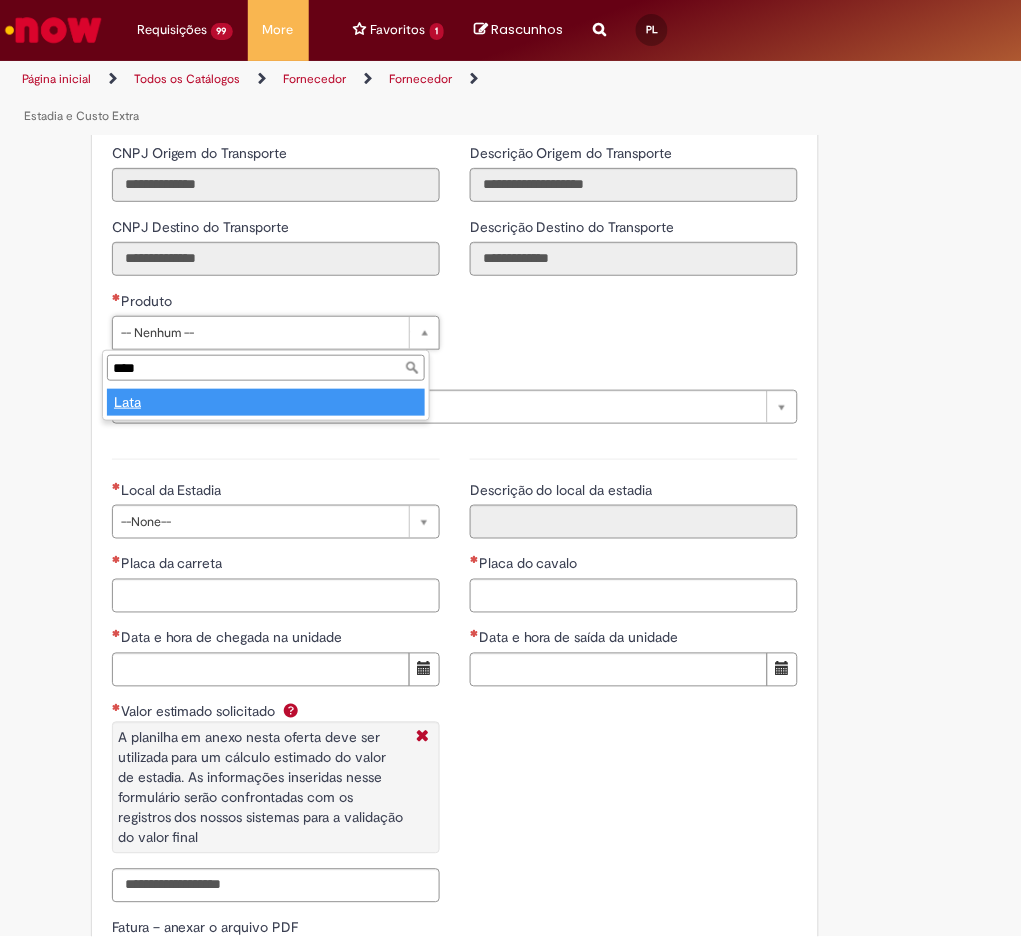 type on "****" 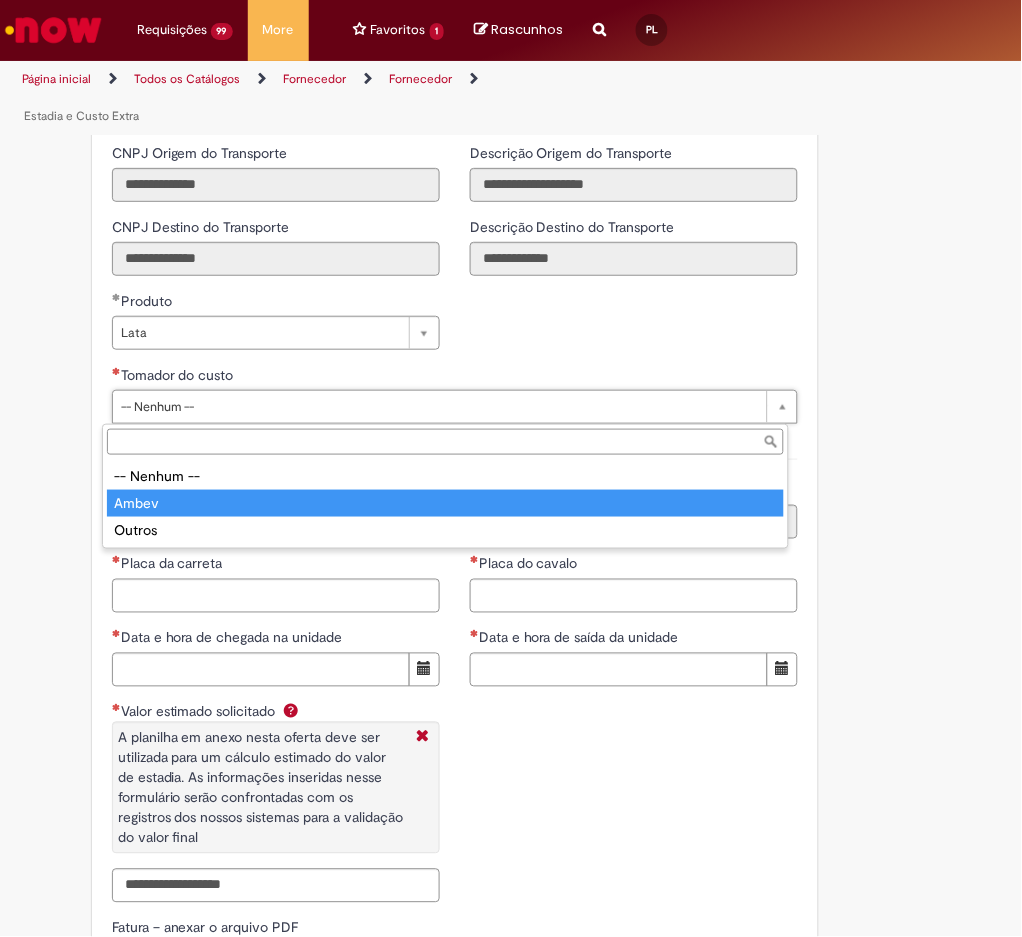 type on "*****" 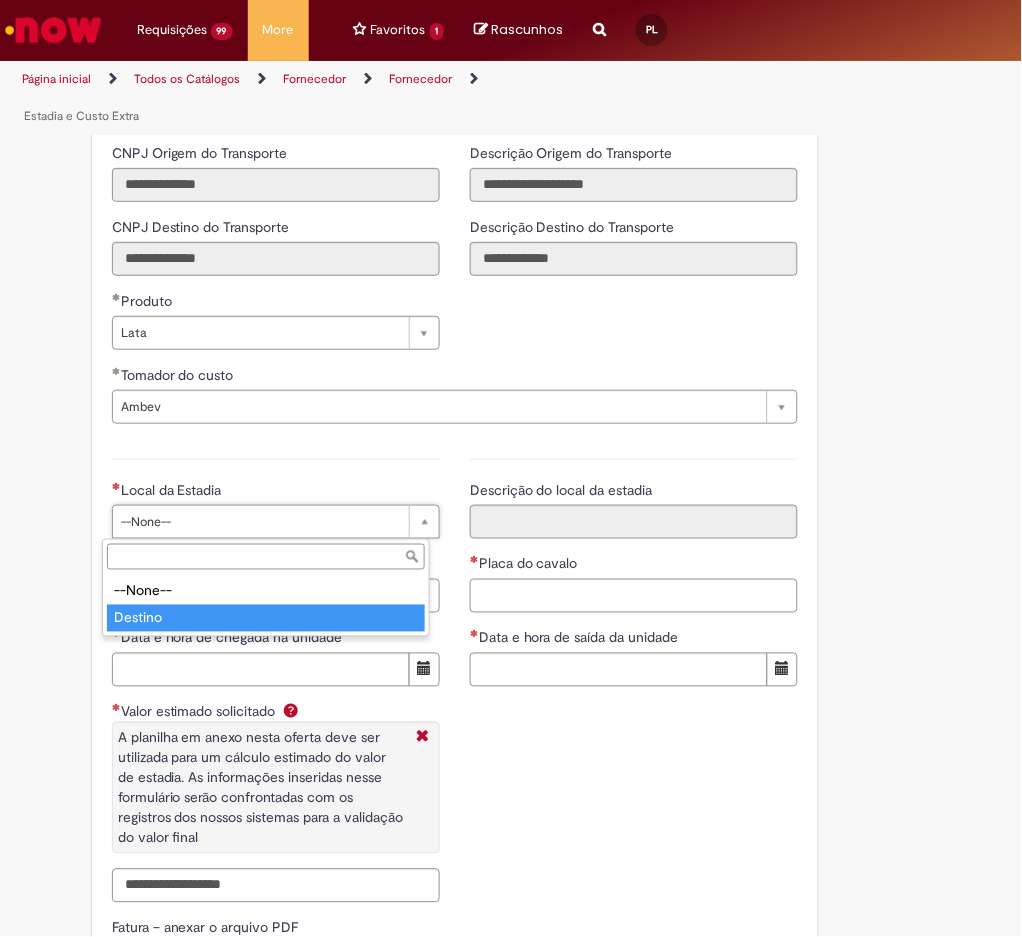 type on "*******" 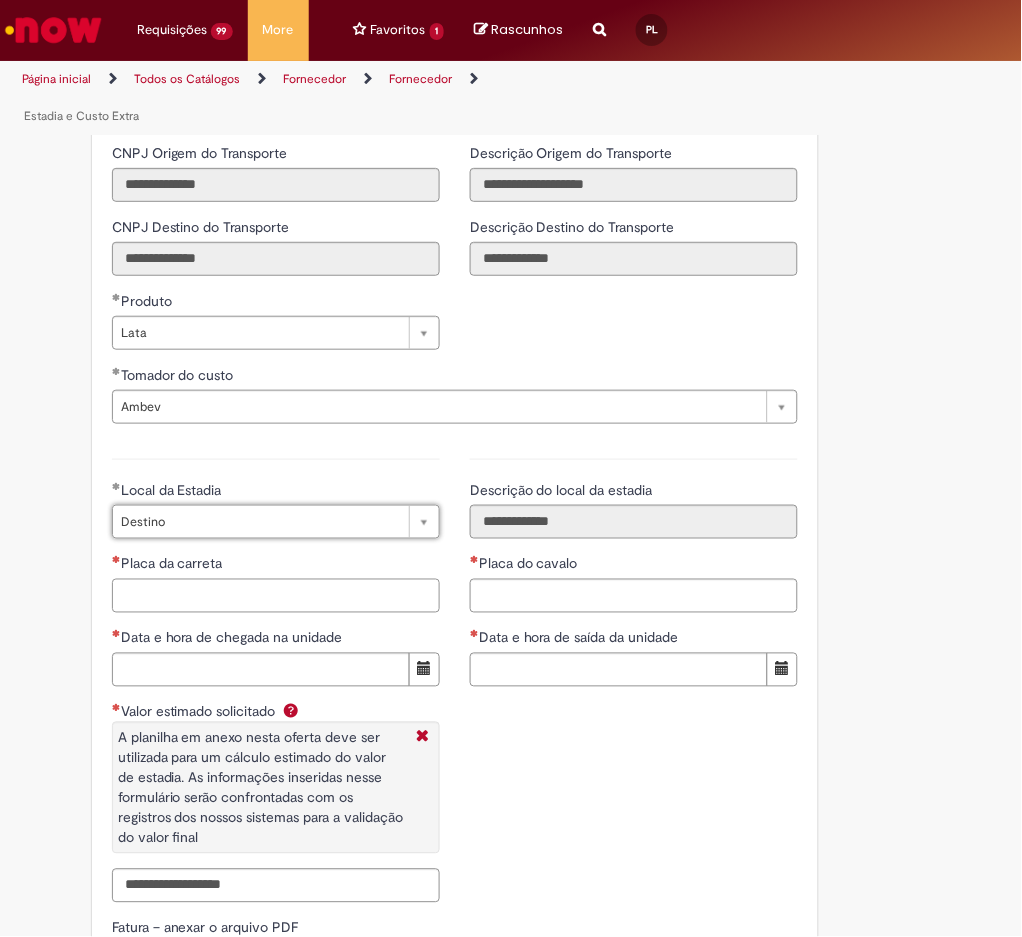 drag, startPoint x: 233, startPoint y: 591, endPoint x: 262, endPoint y: 588, distance: 29.15476 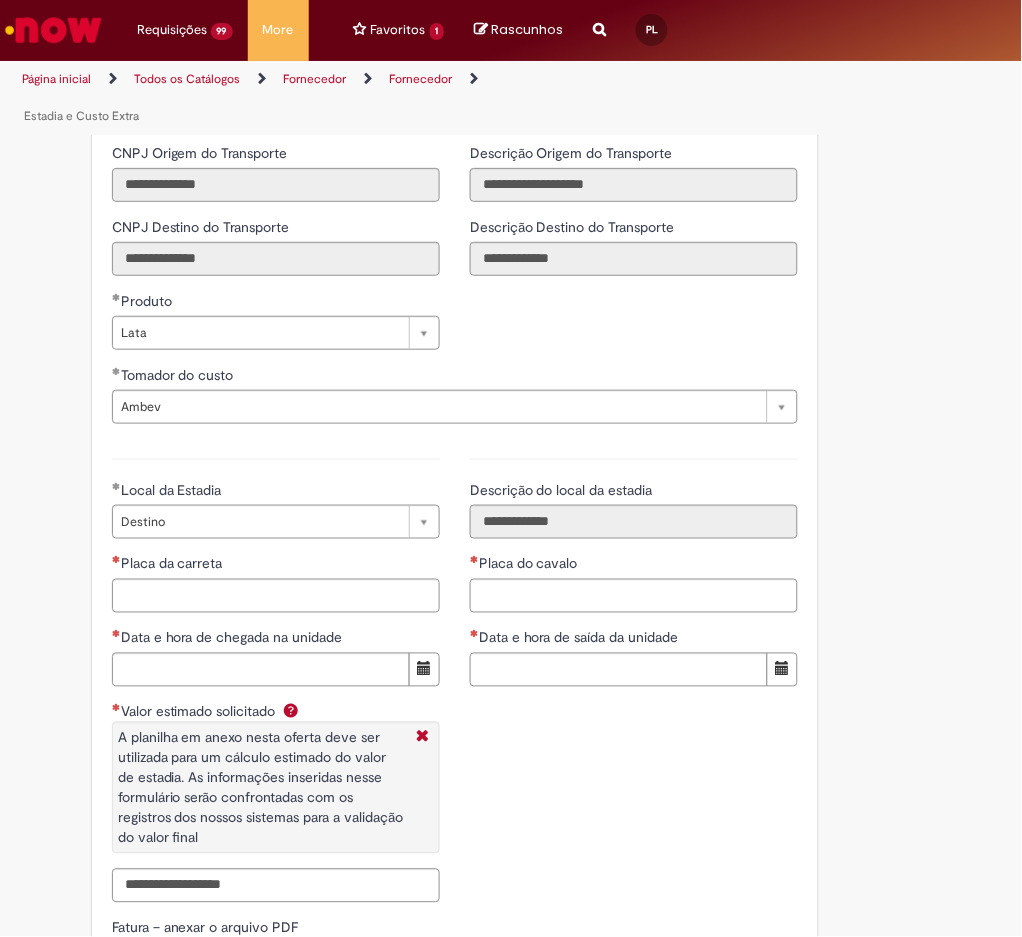 click on "Placa da carreta" at bounding box center [276, 566] 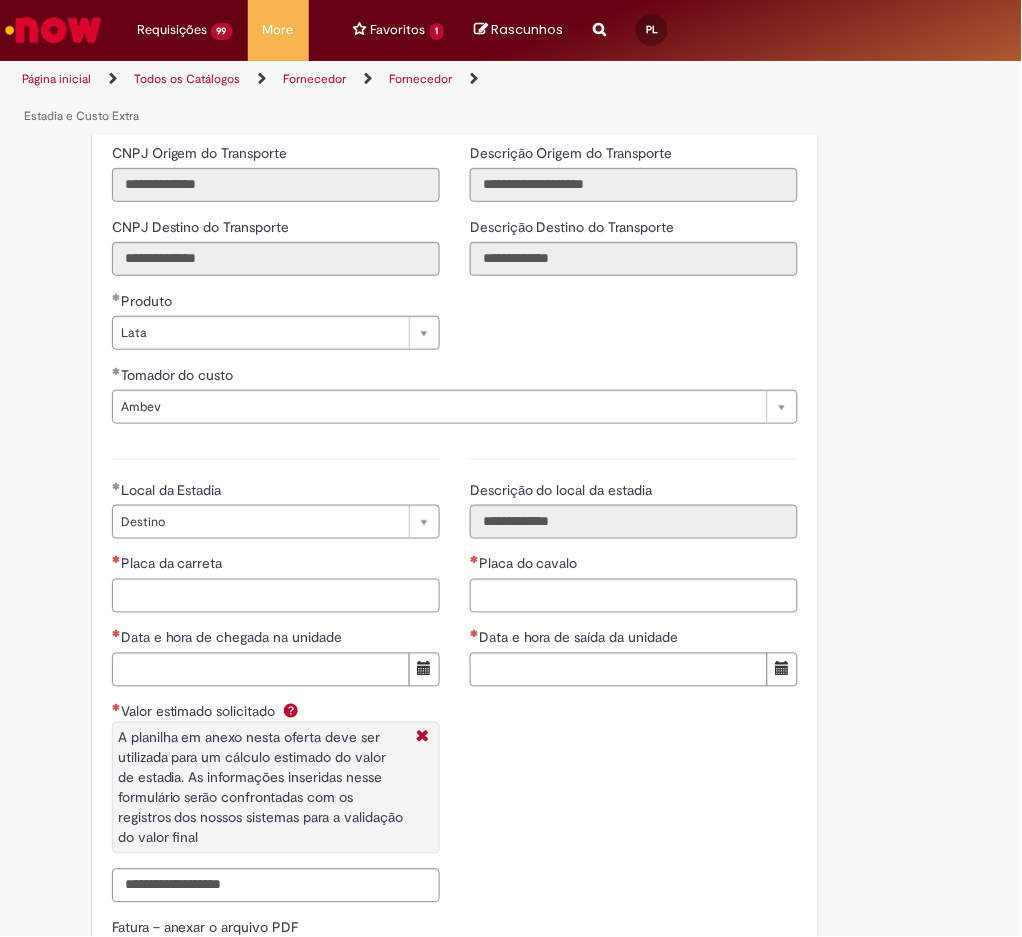 click on "Placa da carreta" at bounding box center [276, 596] 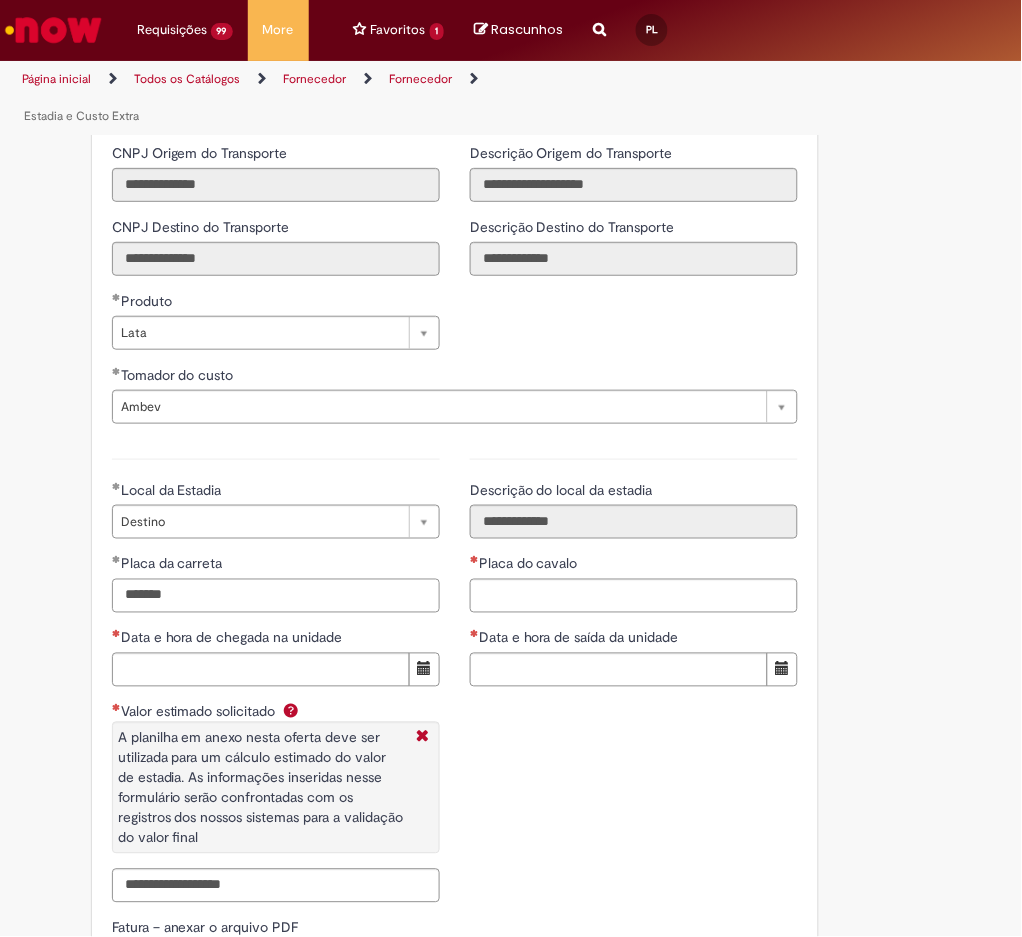 type on "*******" 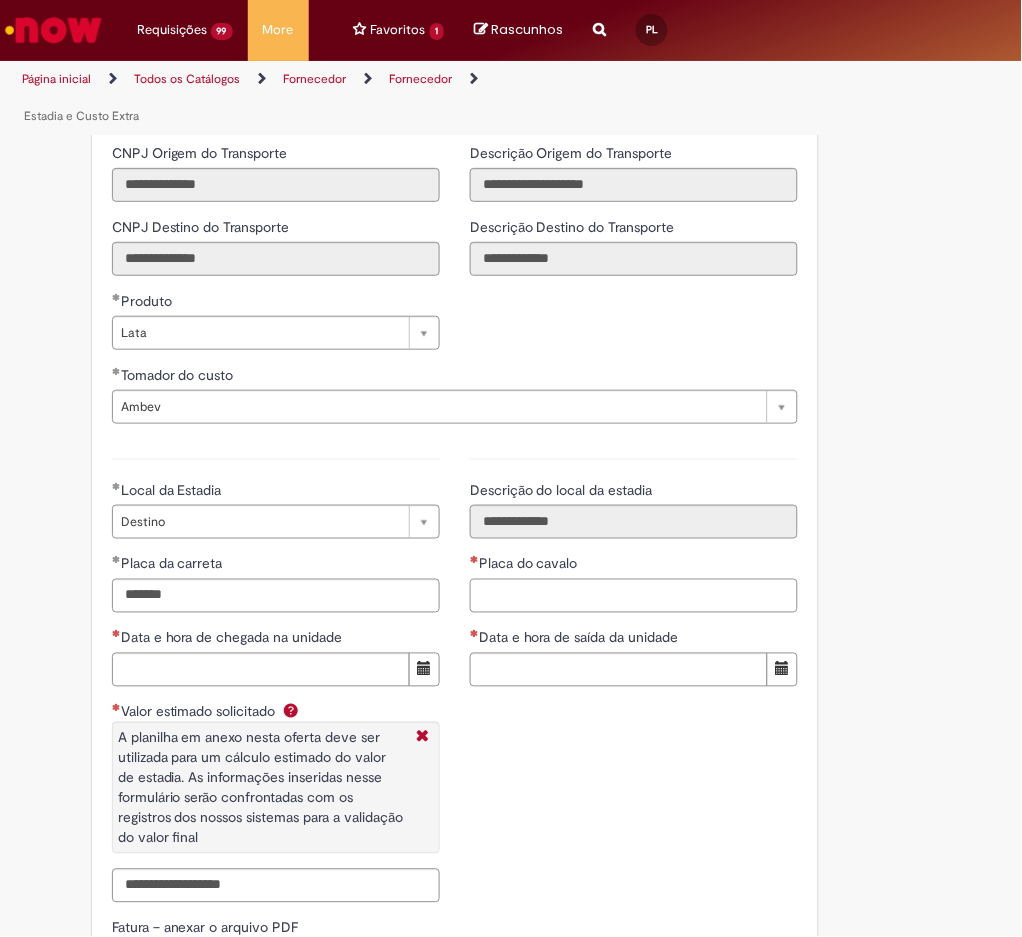 click on "Placa do cavalo" at bounding box center [634, 596] 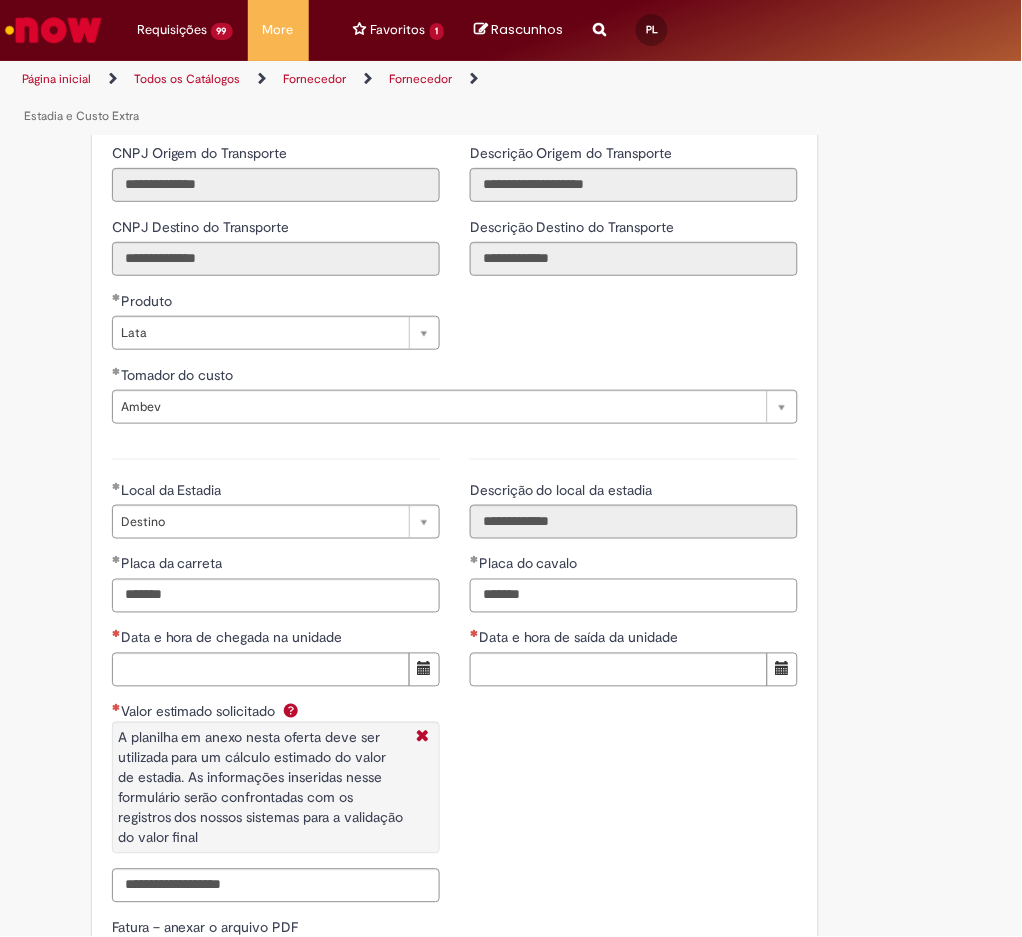 type on "*******" 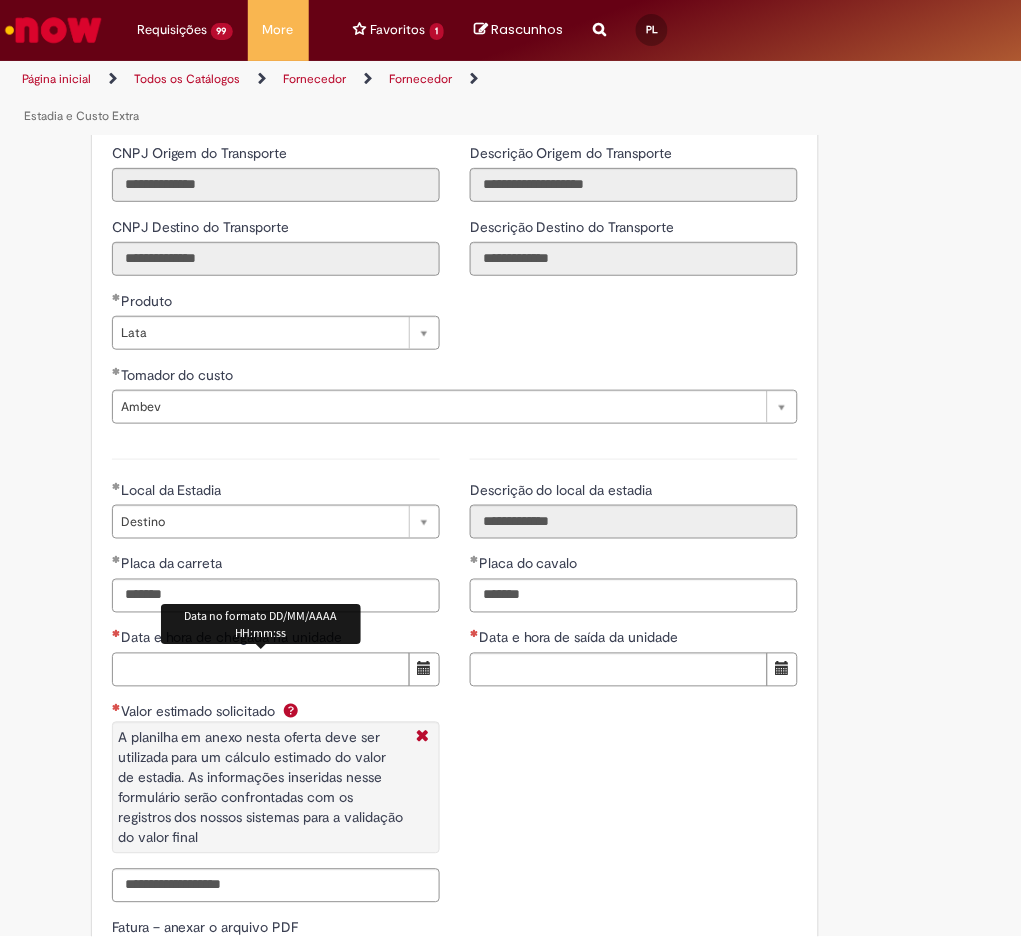 click on "Data e hora de chegada na unidade" at bounding box center (261, 670) 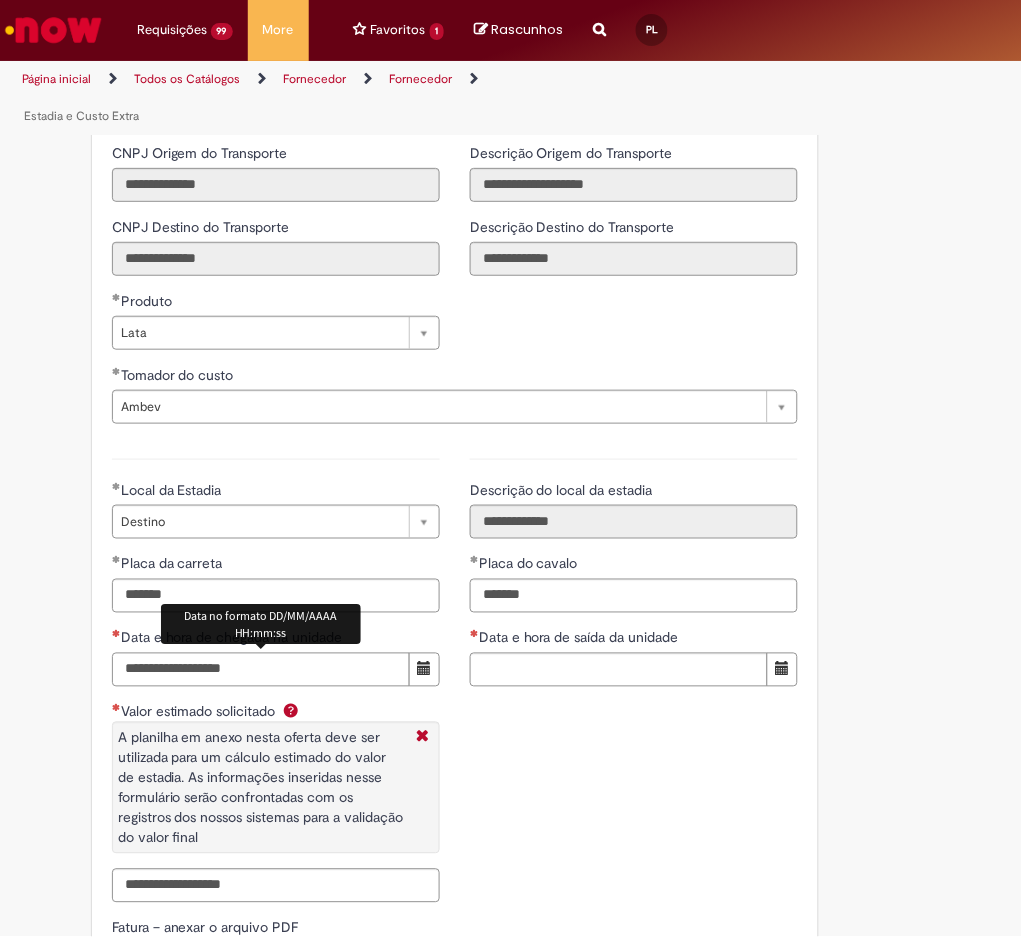 type on "**********" 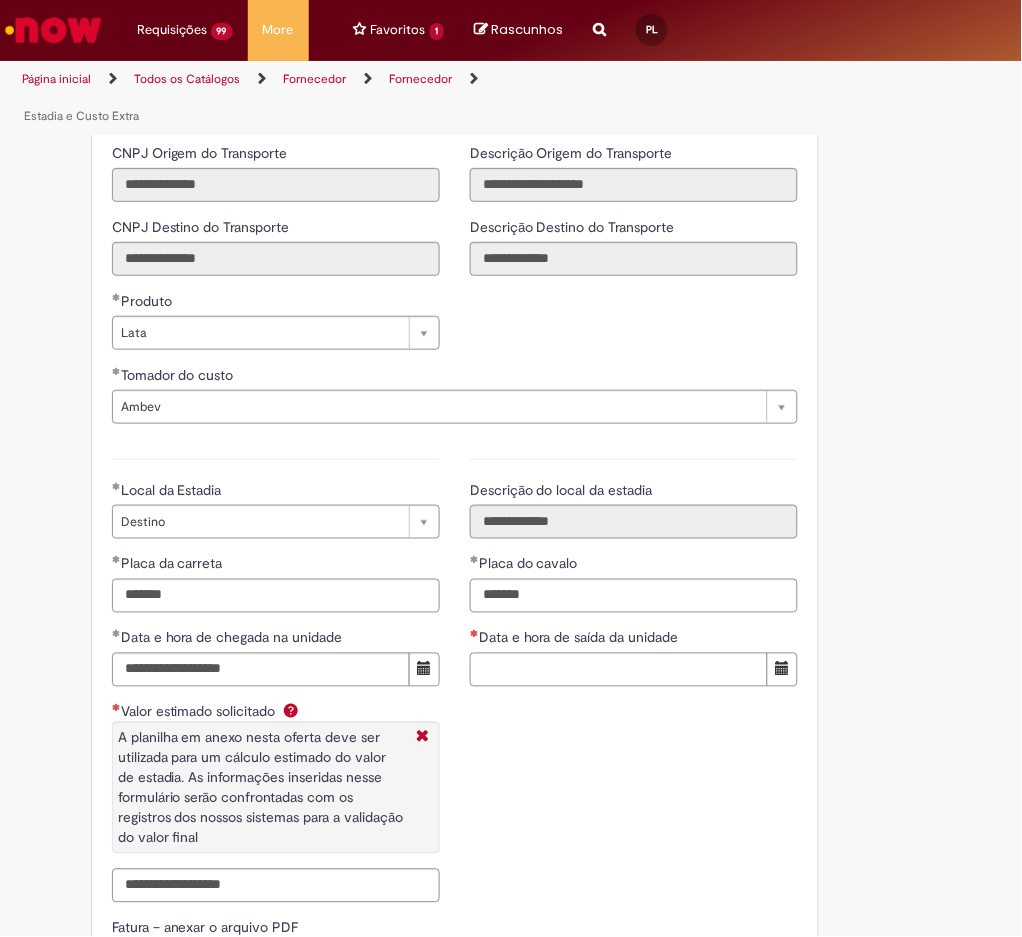 click on "Data e hora de saída da unidade" at bounding box center [619, 670] 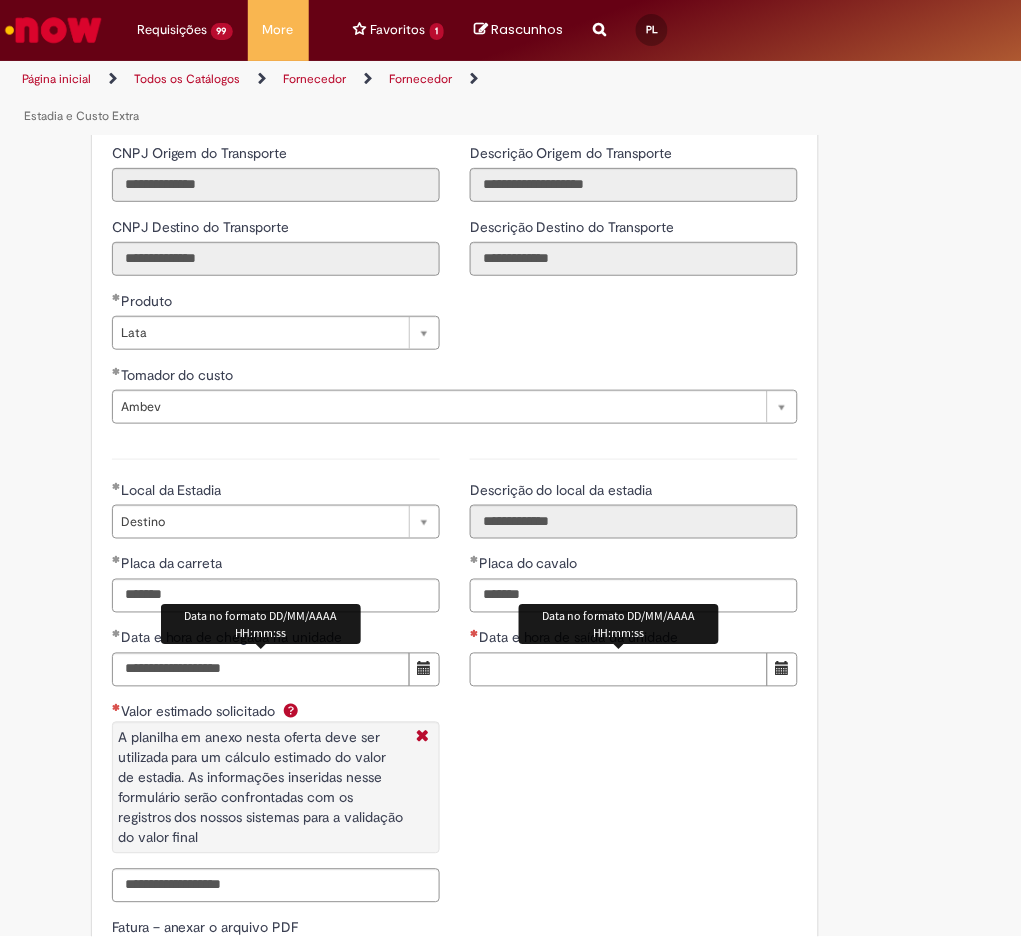paste on "**********" 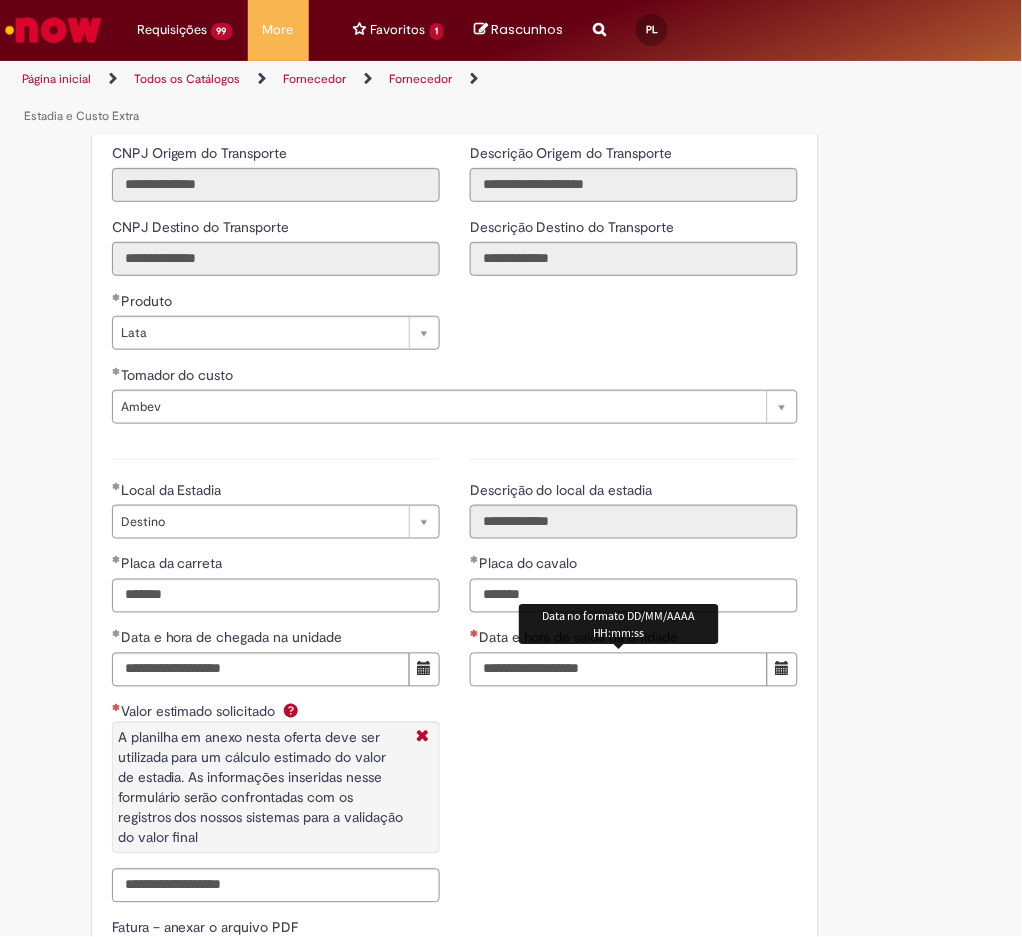 type on "**********" 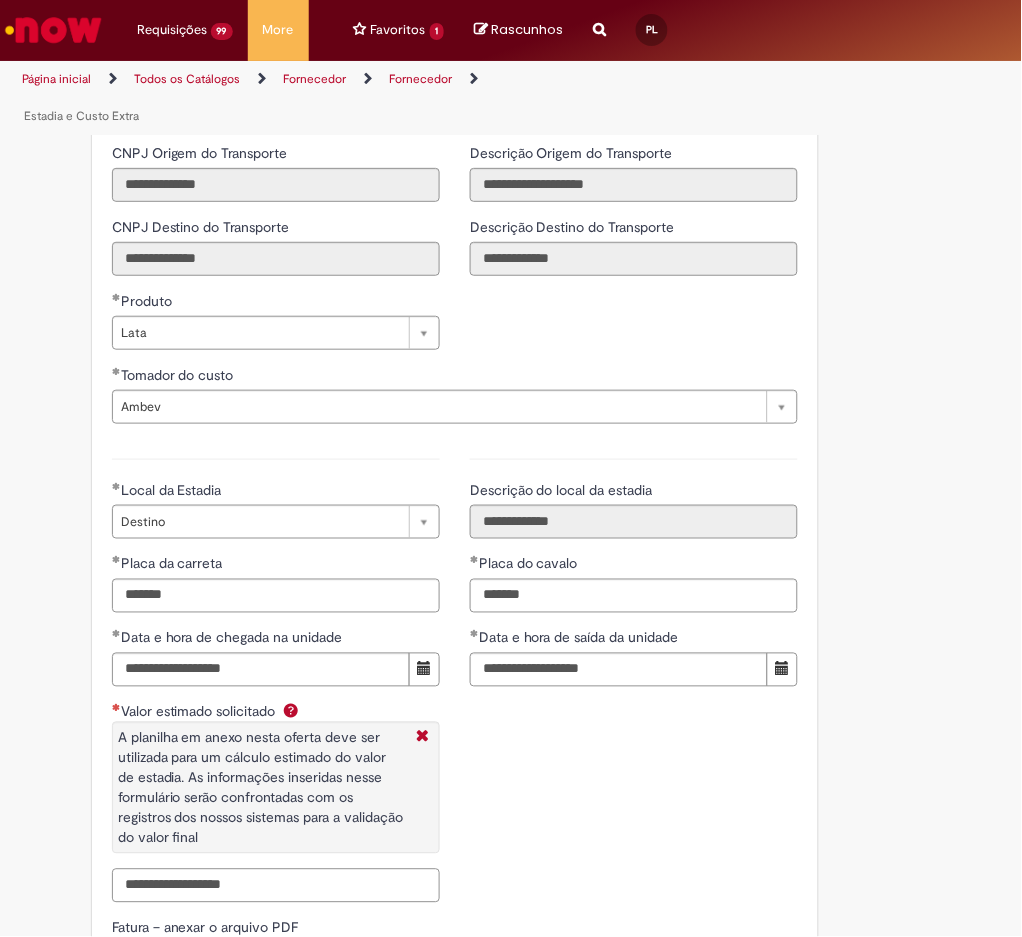 click on "Valor estimado solicitado A planilha em anexo nesta oferta deve ser utilizada para um cálculo estimado do valor de estadia. As informações inseridas nesse formulário serão confrontadas com os registros dos nossos sistemas para a validação do valor final" at bounding box center (276, 886) 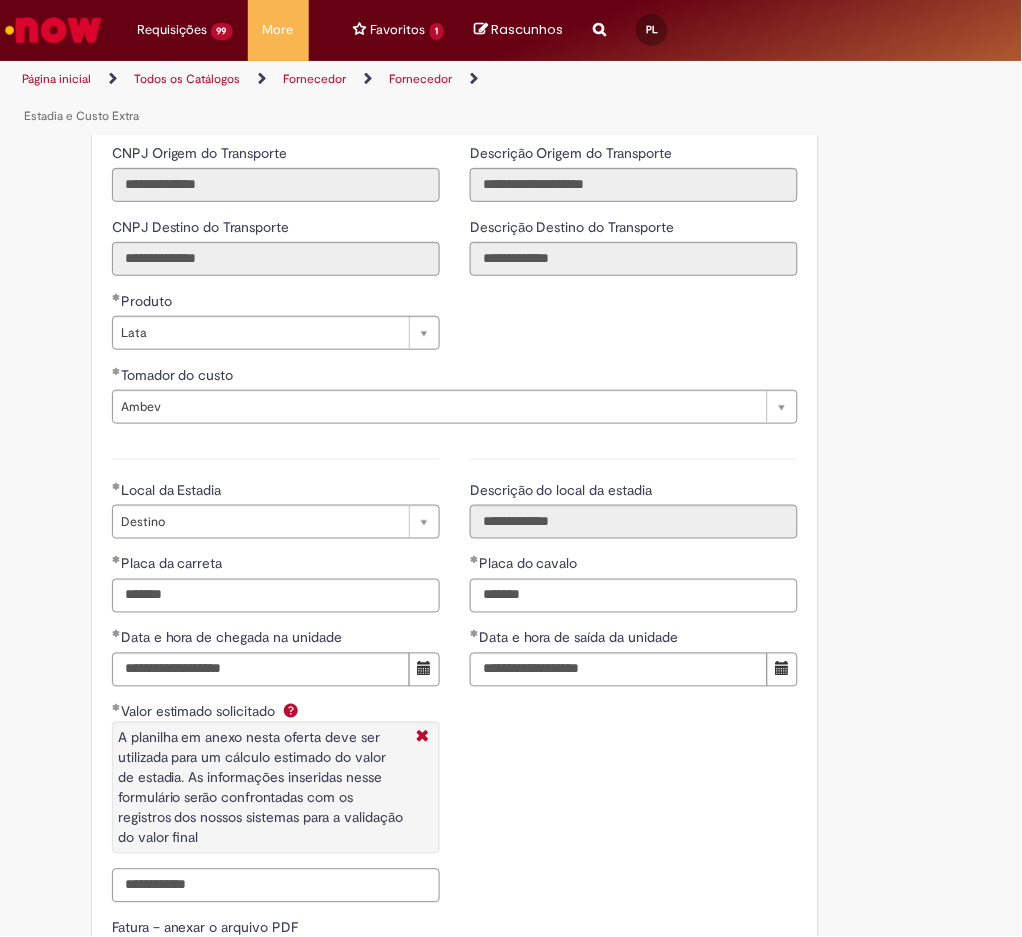 scroll, scrollTop: 3200, scrollLeft: 0, axis: vertical 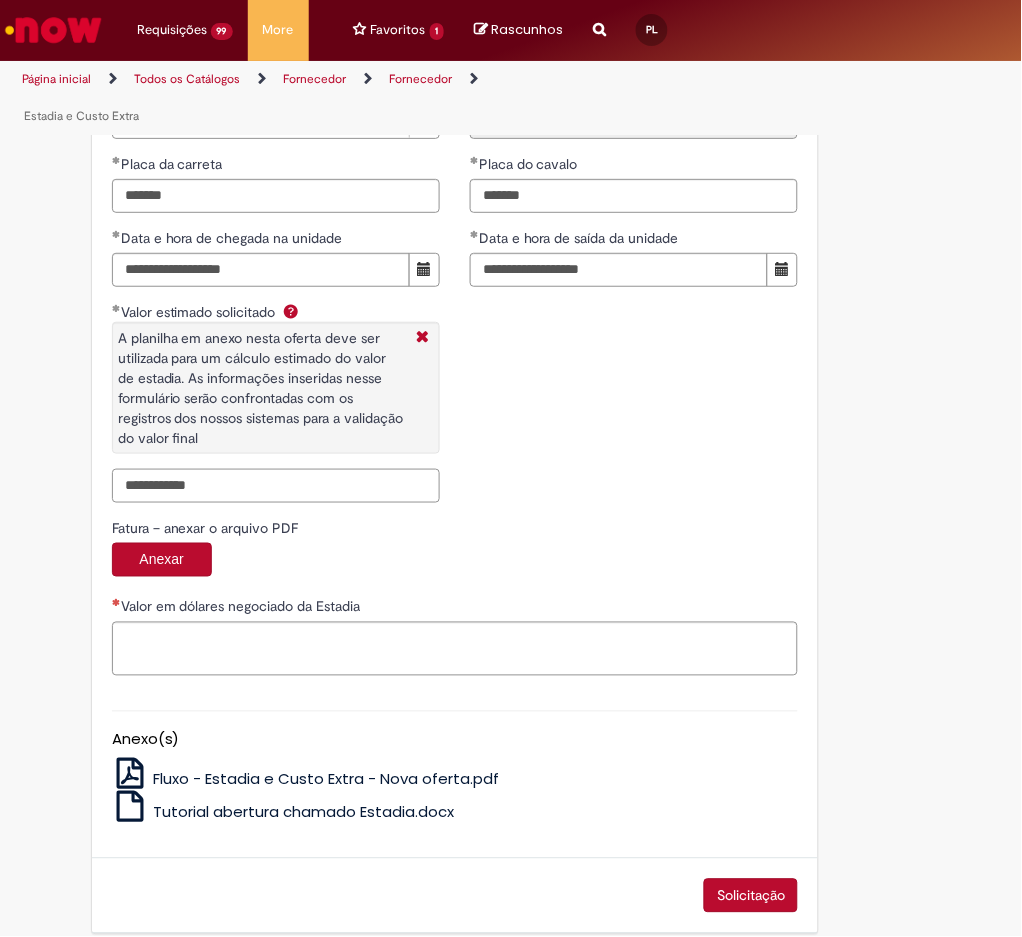 type on "**********" 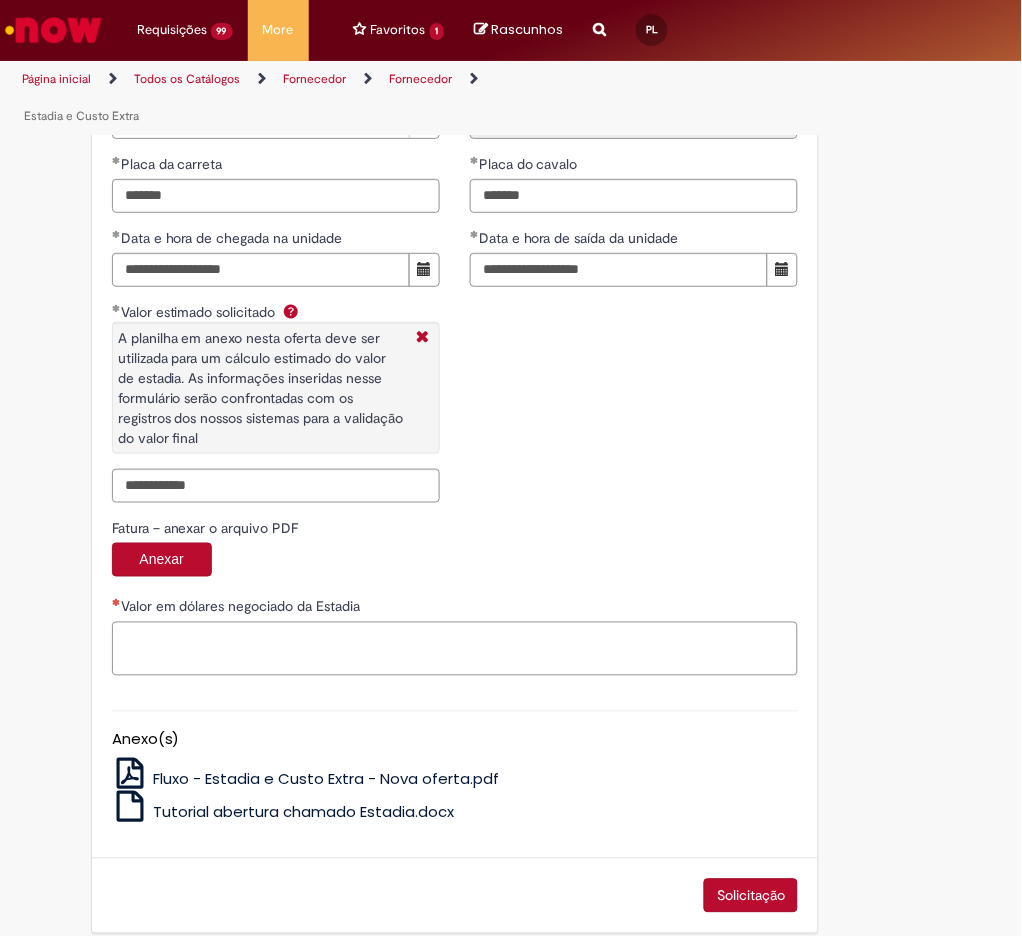click on "Valor em dólares negociado da Estadia" at bounding box center (455, 649) 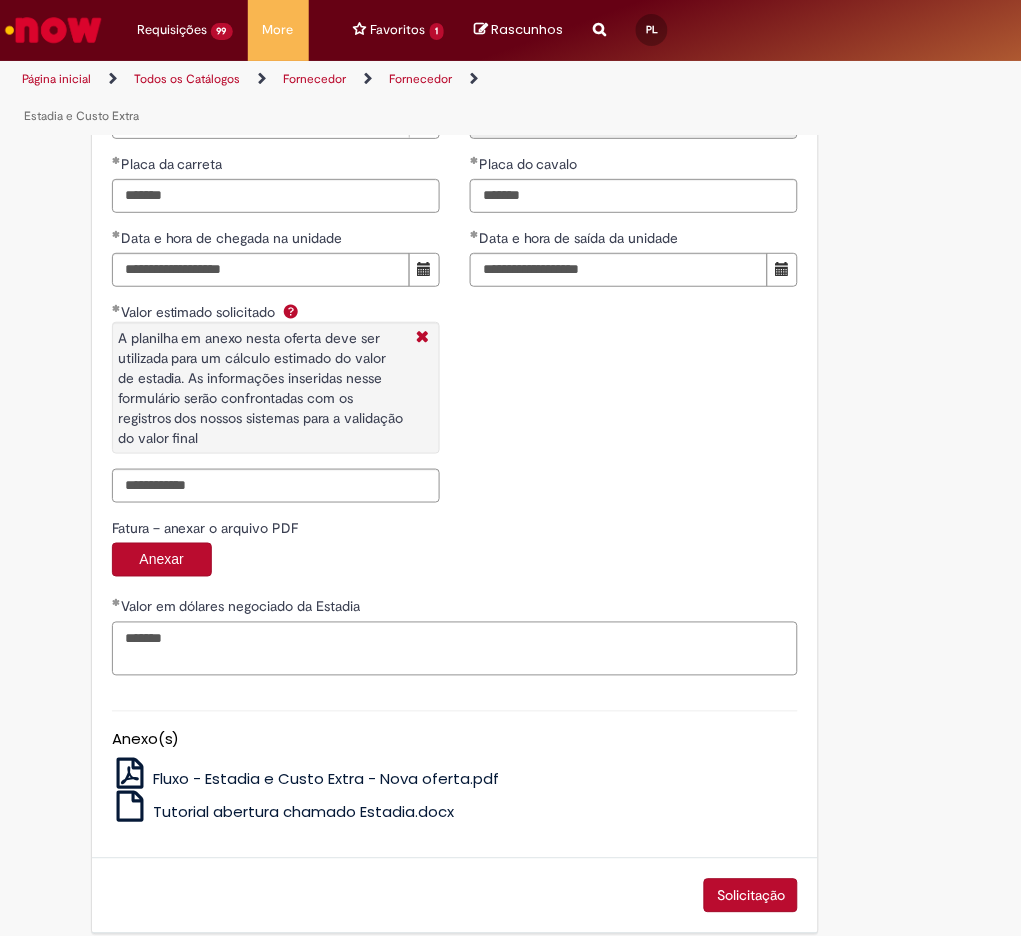 scroll, scrollTop: 3224, scrollLeft: 0, axis: vertical 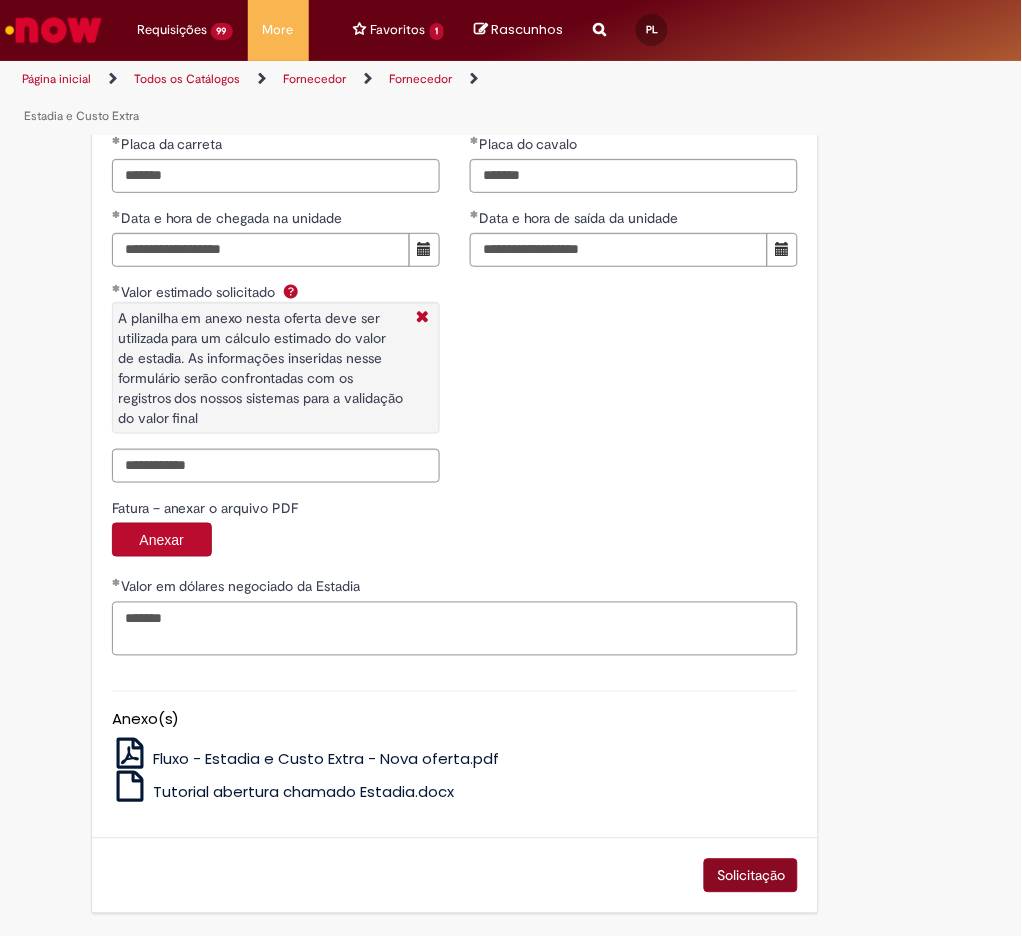 type on "*******" 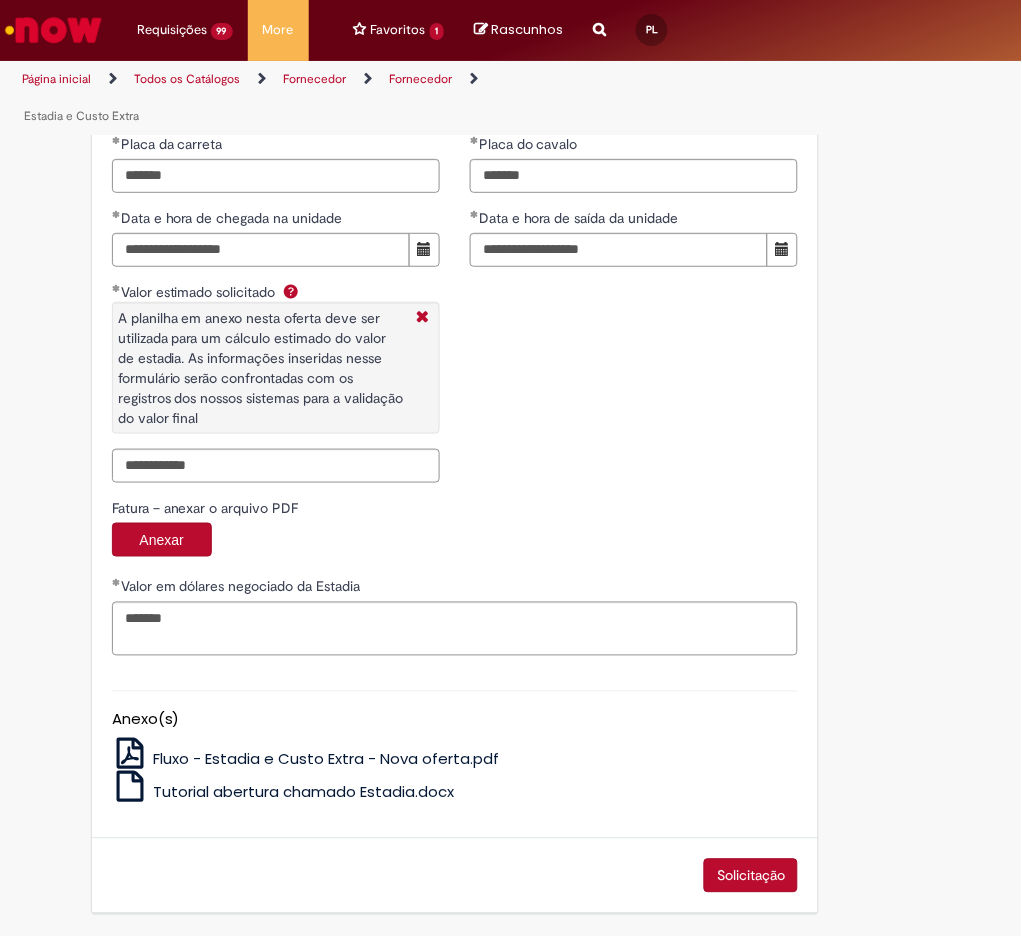 click on "Solicitação" at bounding box center [751, 876] 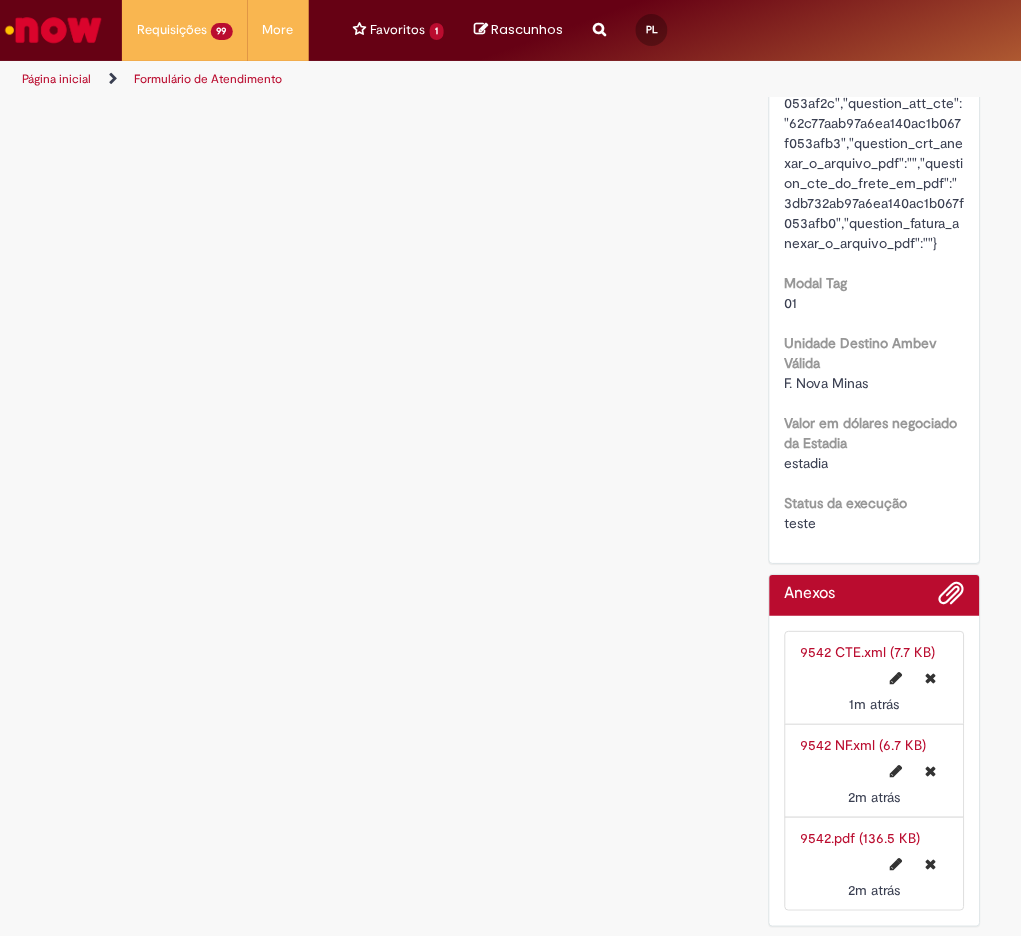 scroll, scrollTop: 0, scrollLeft: 0, axis: both 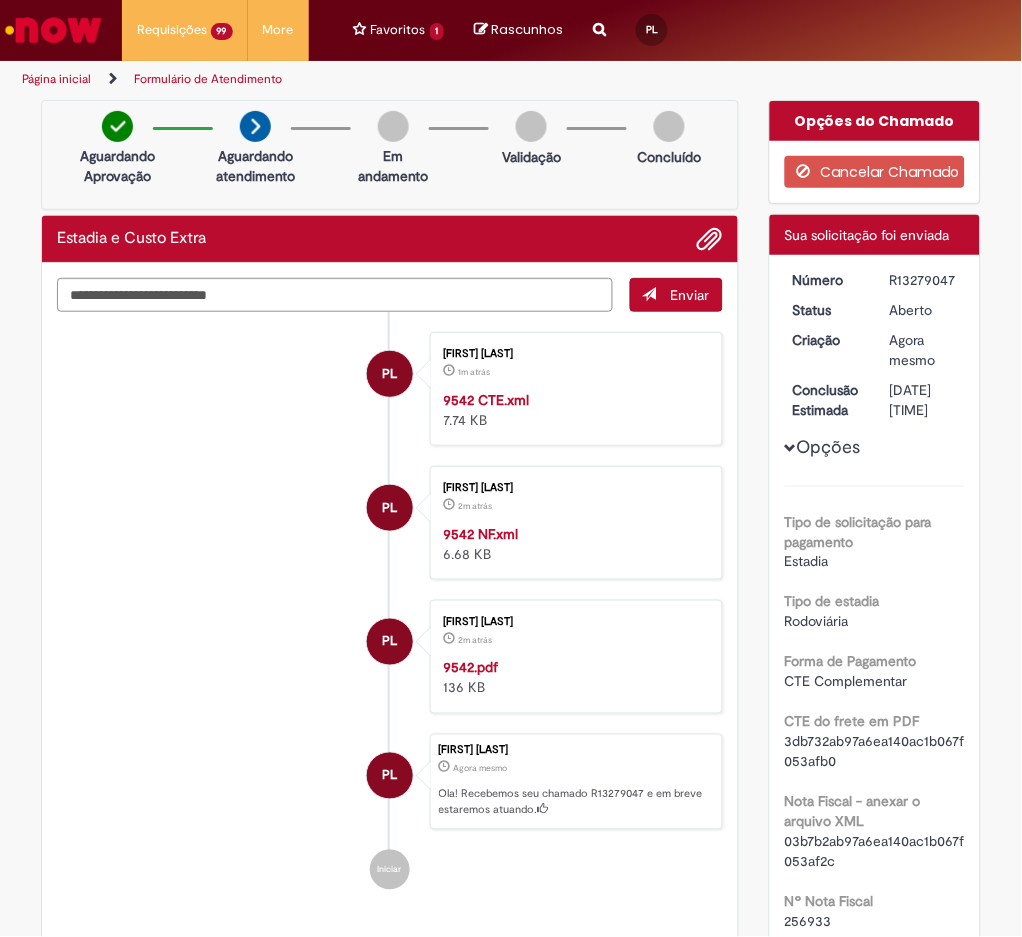 drag, startPoint x: 880, startPoint y: 285, endPoint x: 956, endPoint y: 286, distance: 76.00658 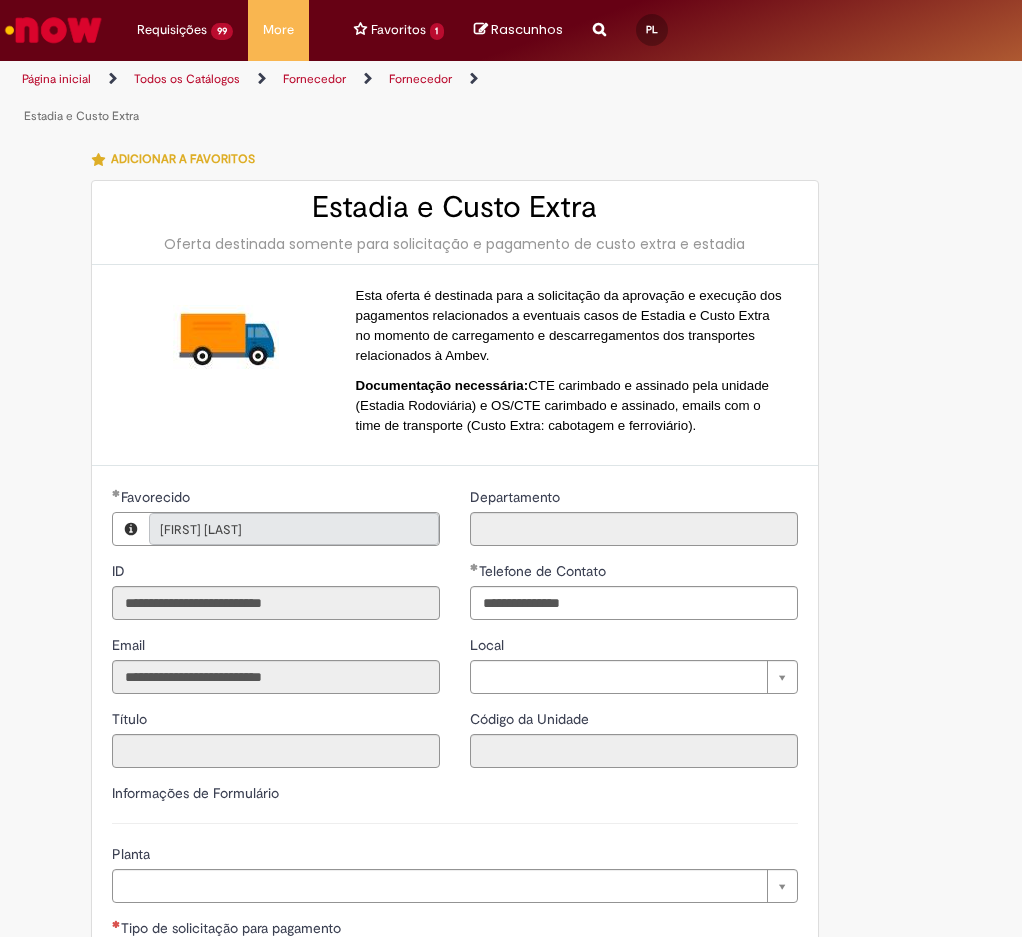 type on "**********" 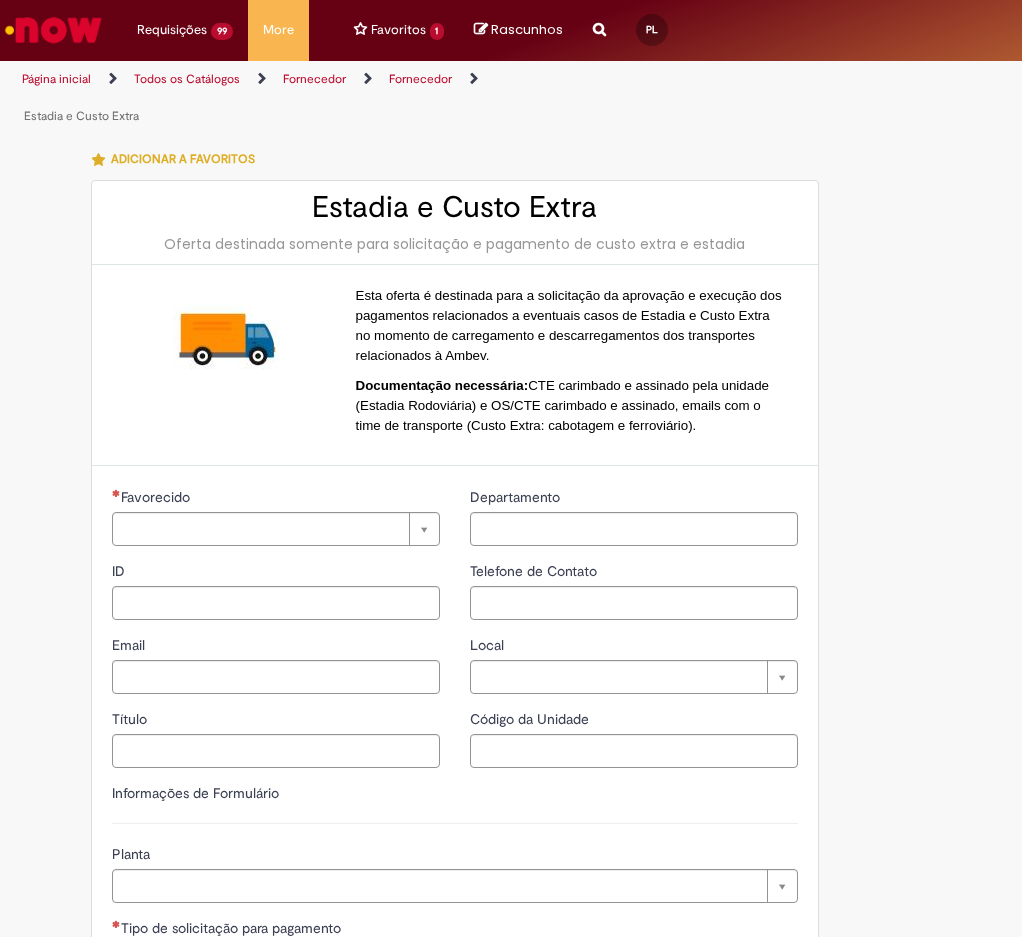 type on "**********" 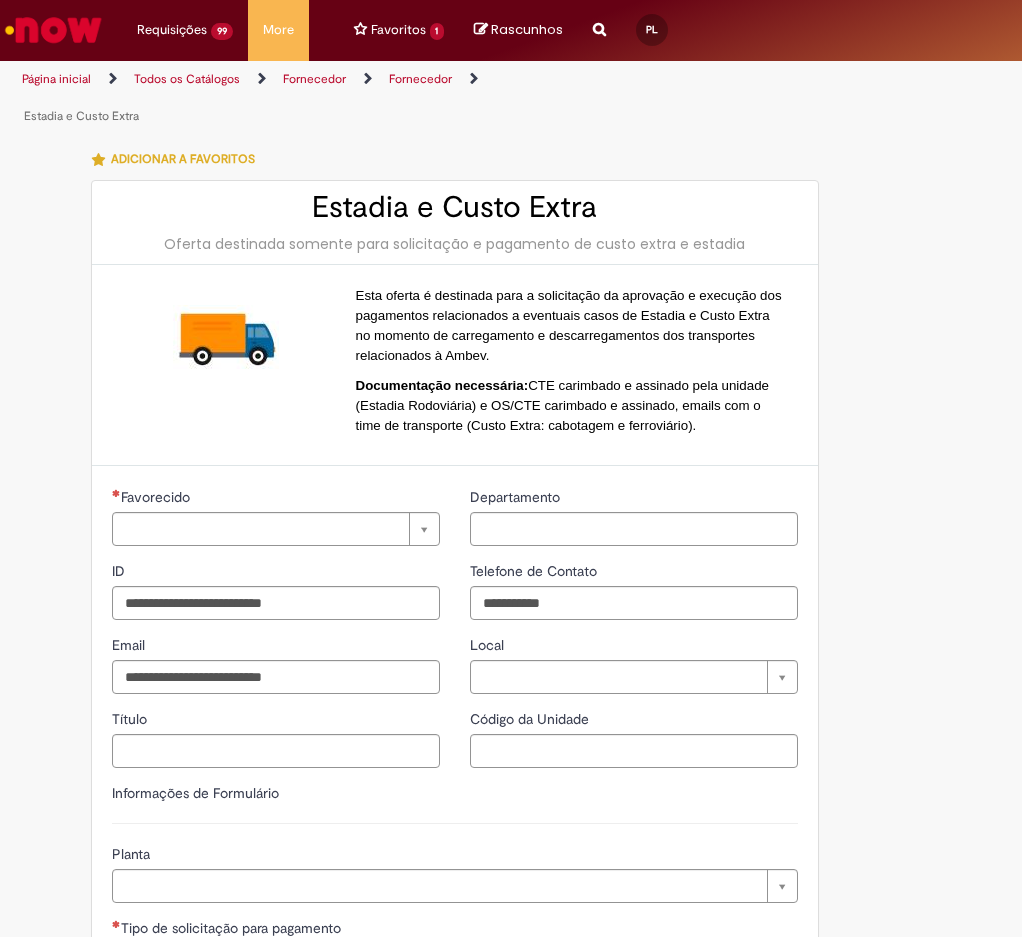 type on "**********" 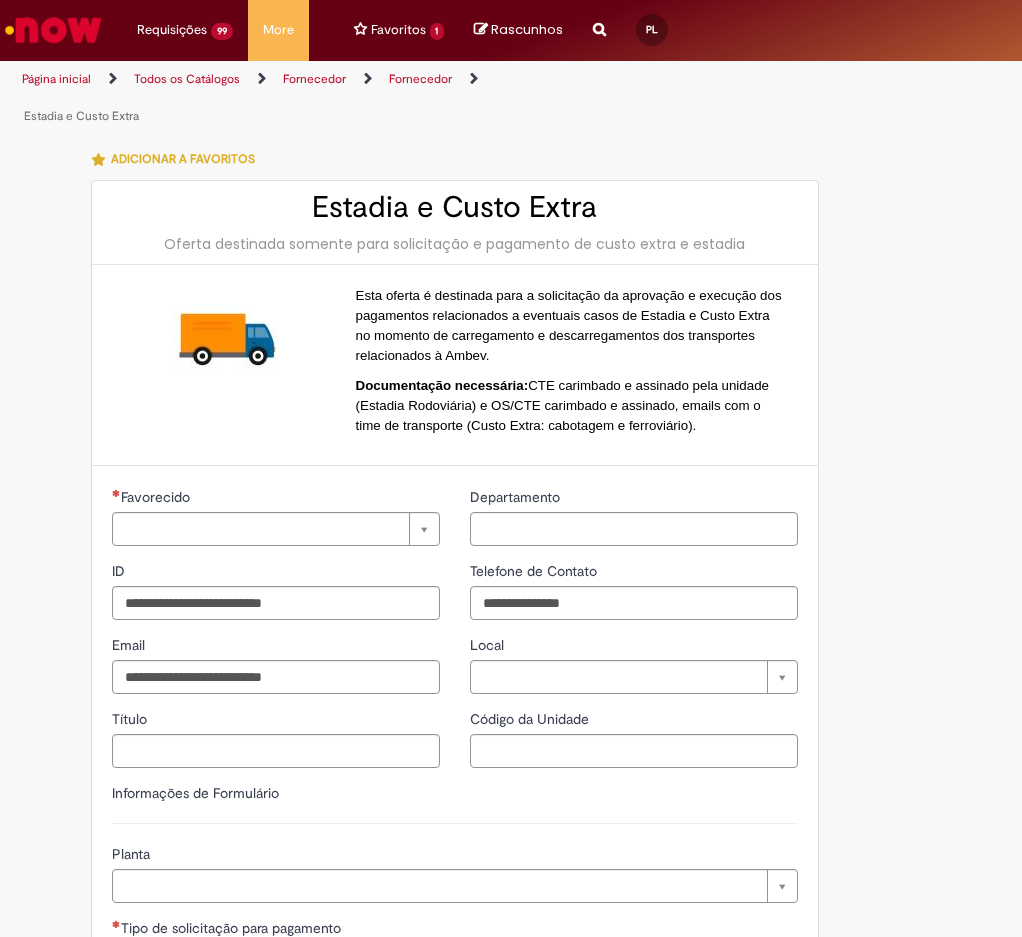 type on "**********" 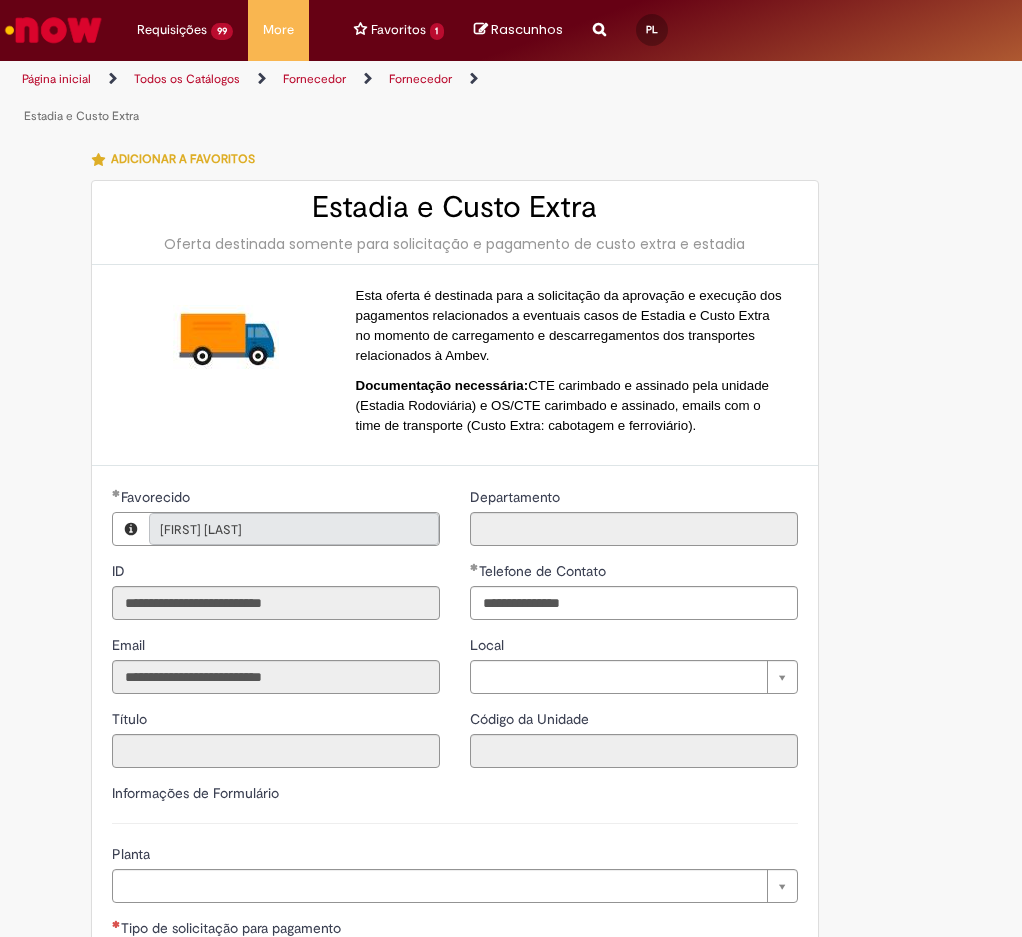 scroll, scrollTop: 0, scrollLeft: 0, axis: both 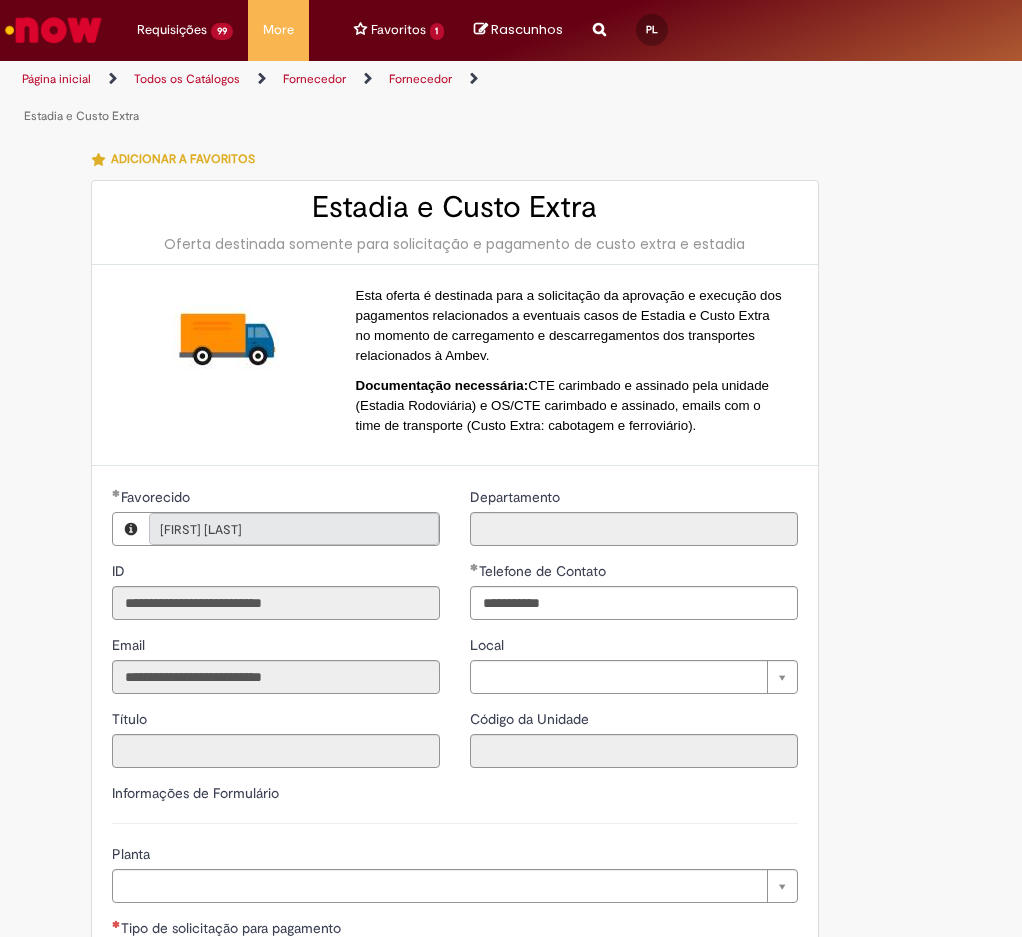 type on "**********" 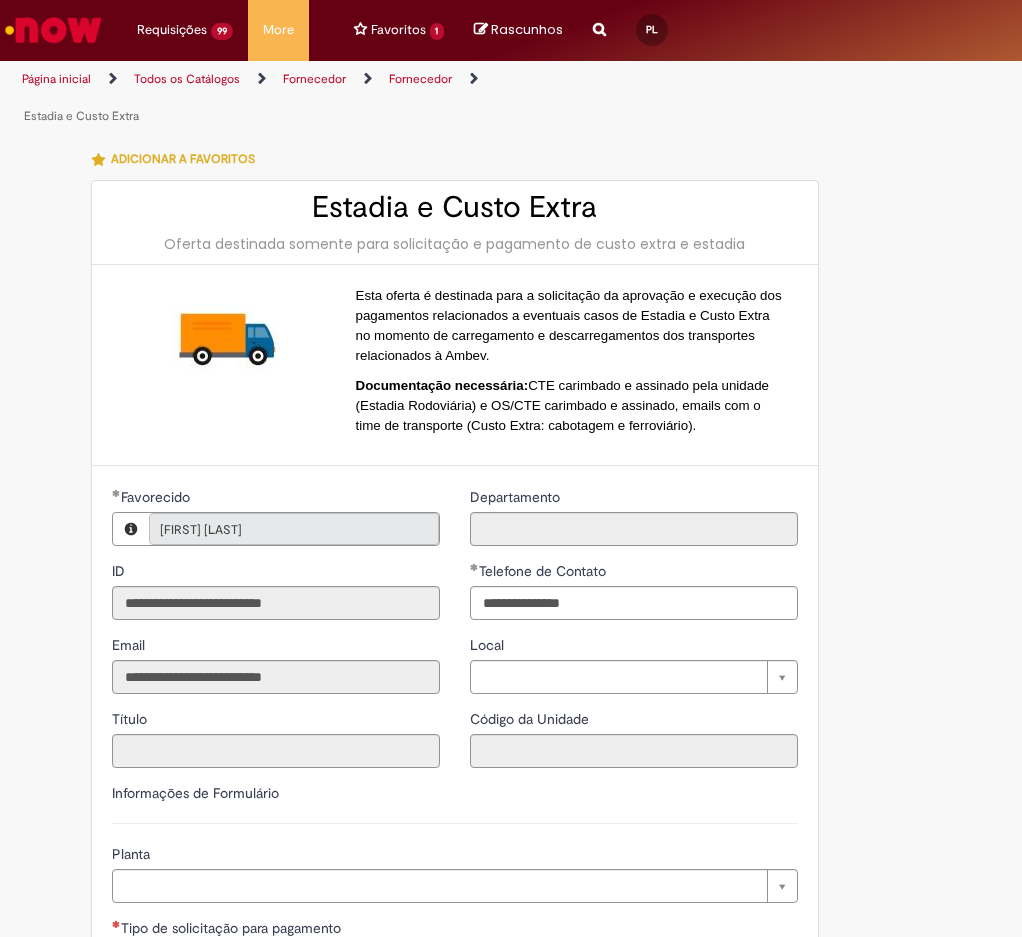 scroll, scrollTop: 0, scrollLeft: 0, axis: both 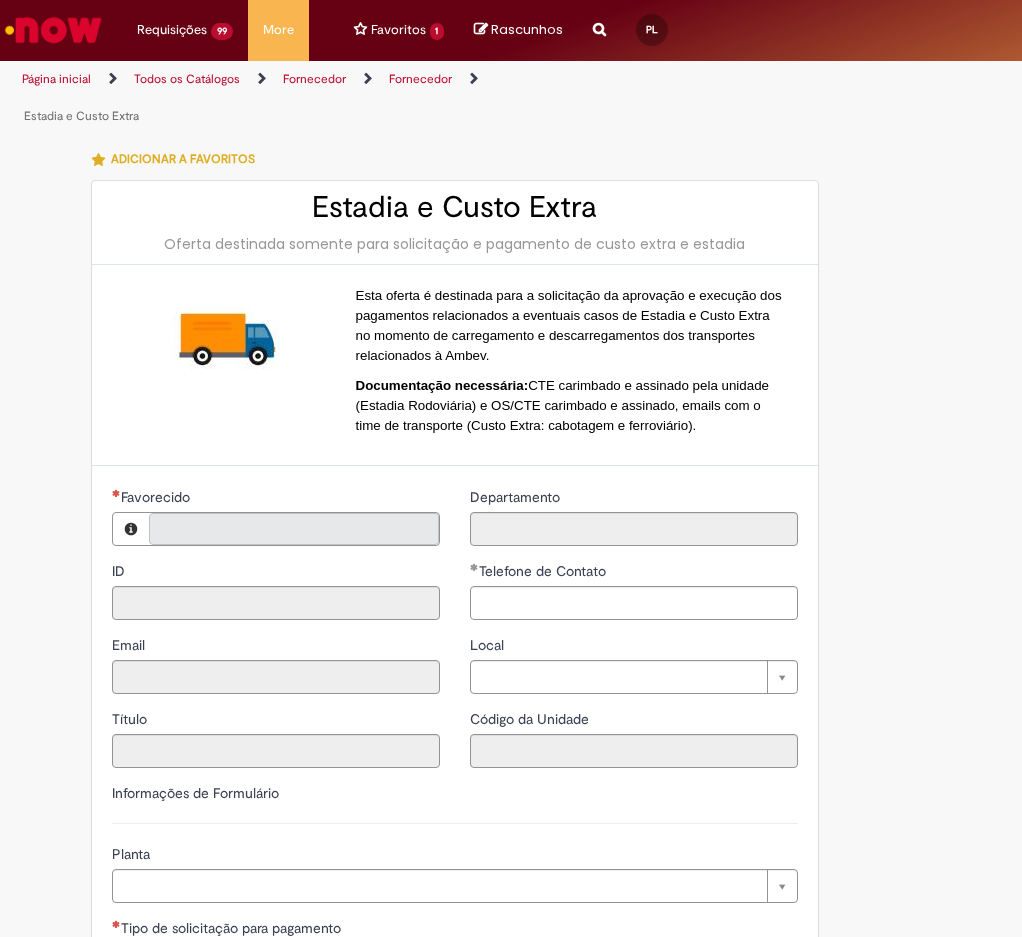 type on "**********" 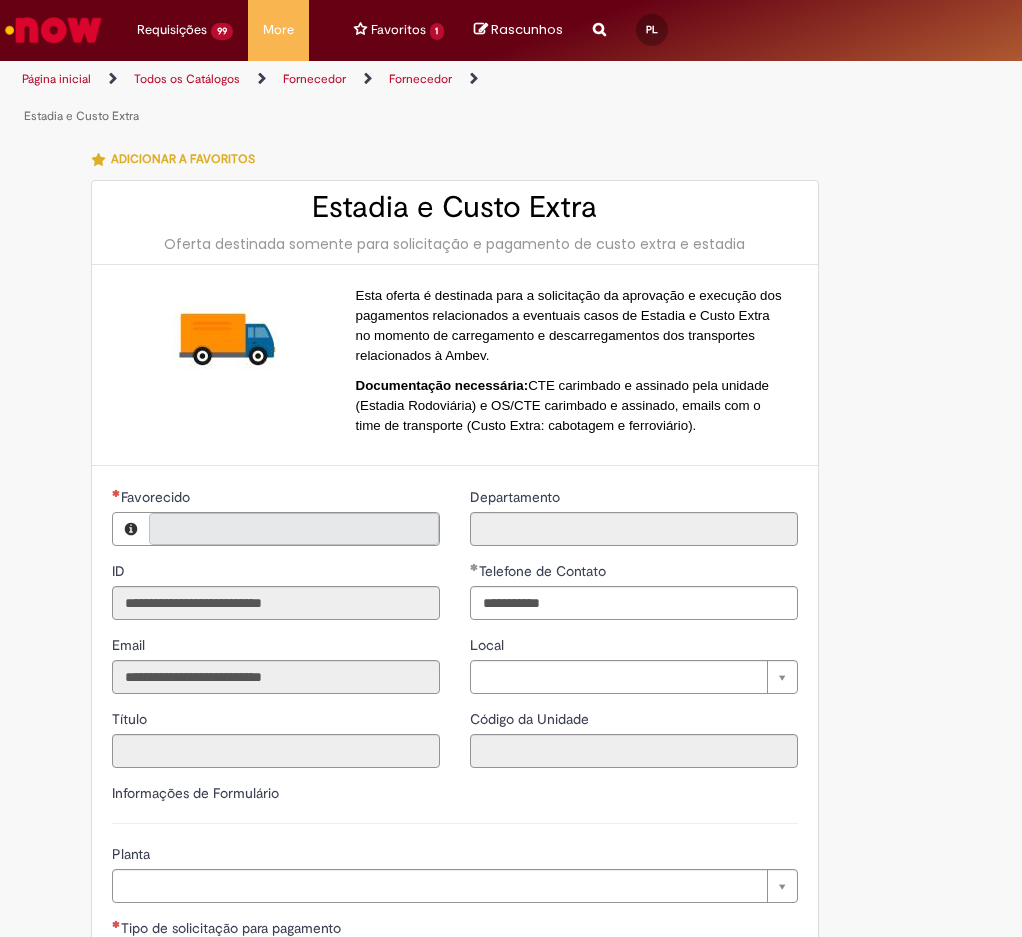 type on "**********" 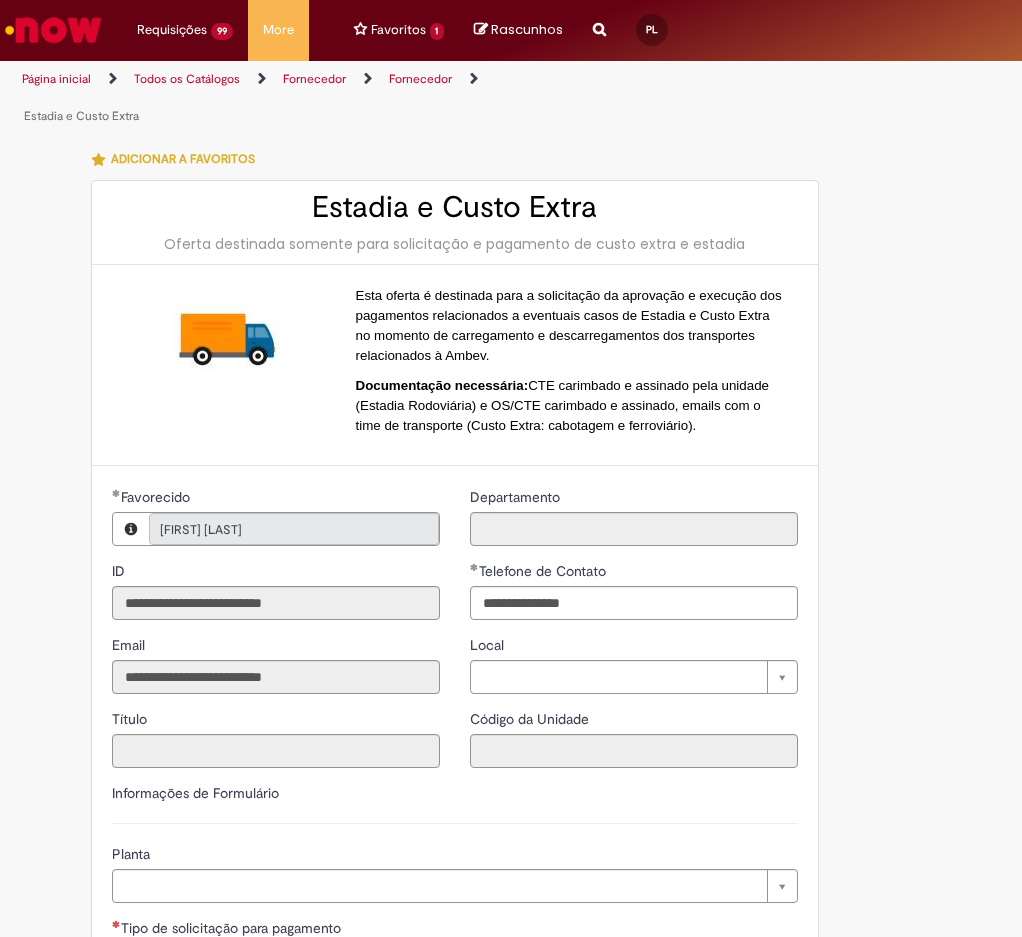 type on "**********" 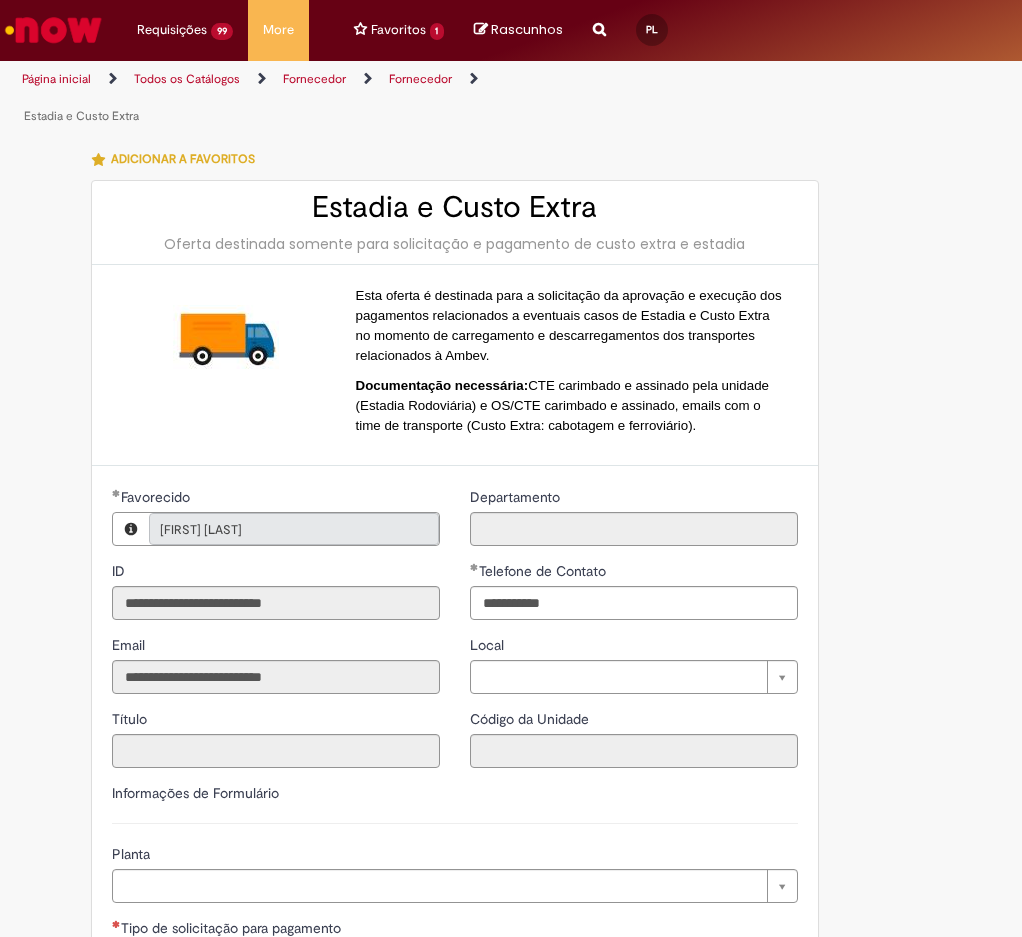 type on "**********" 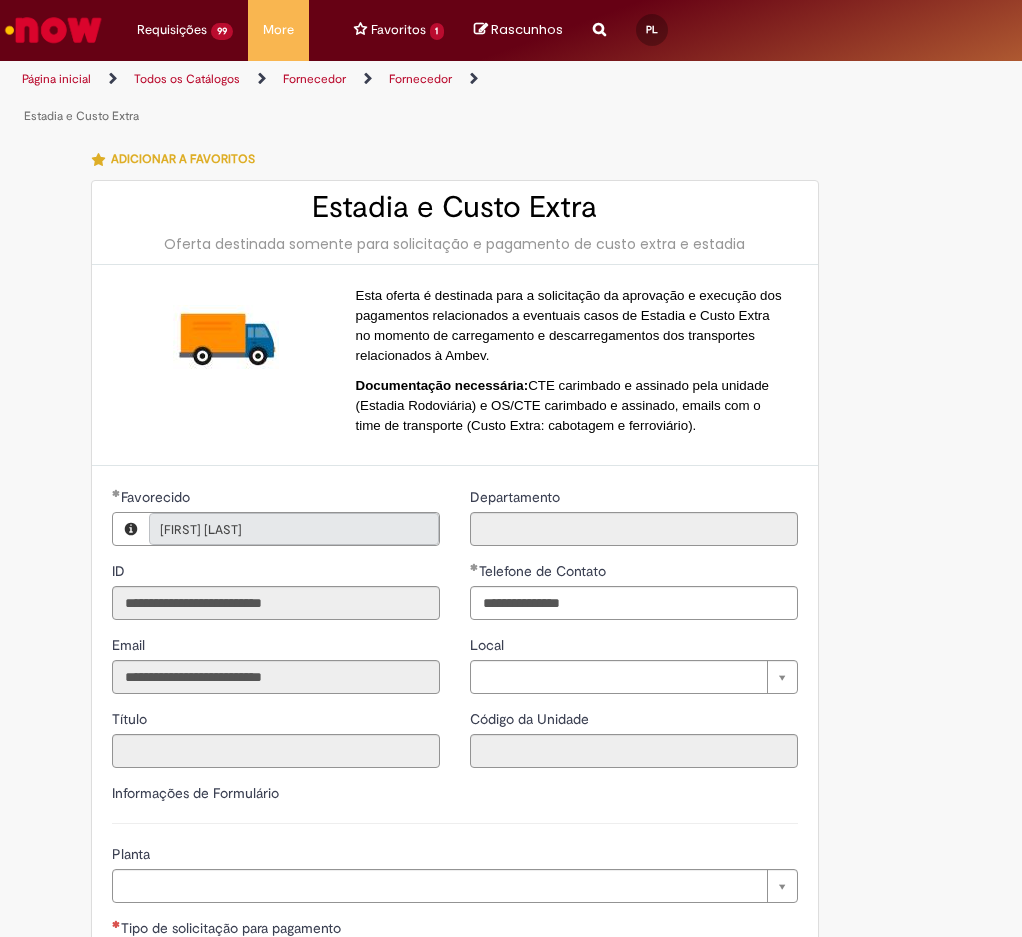 type on "**********" 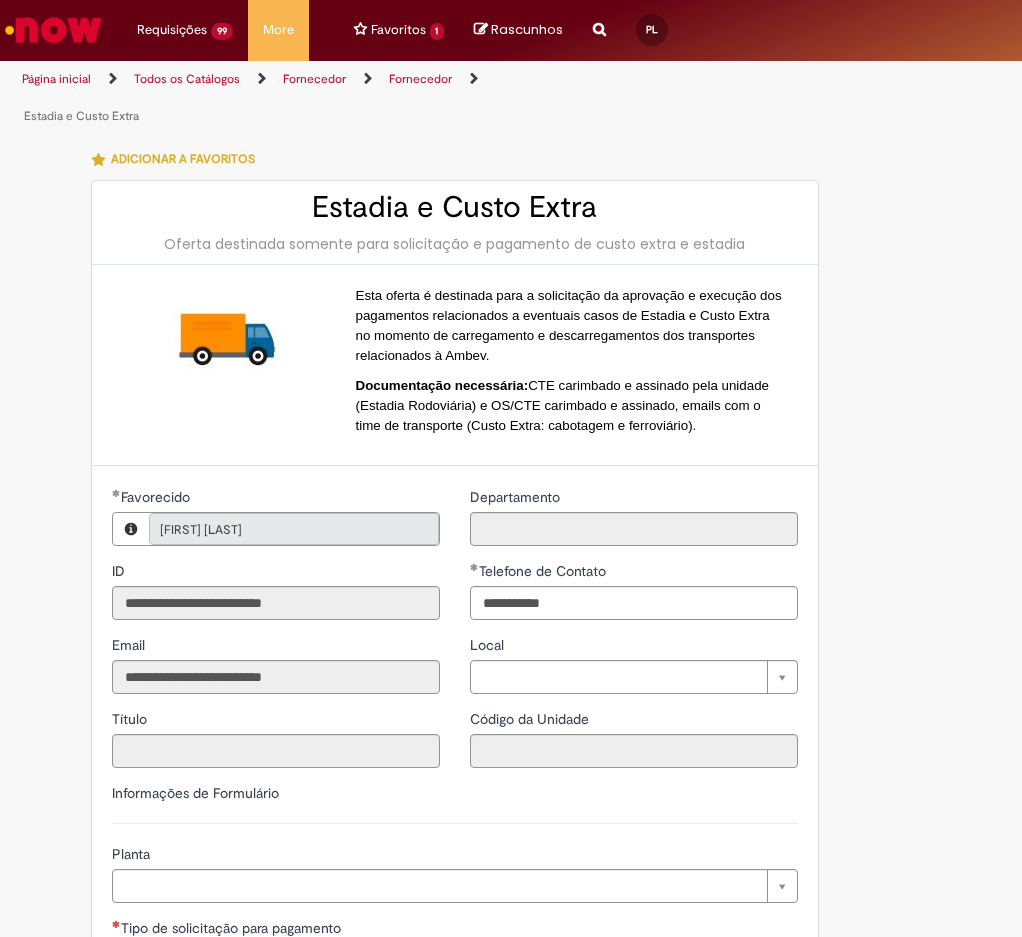 type on "**********" 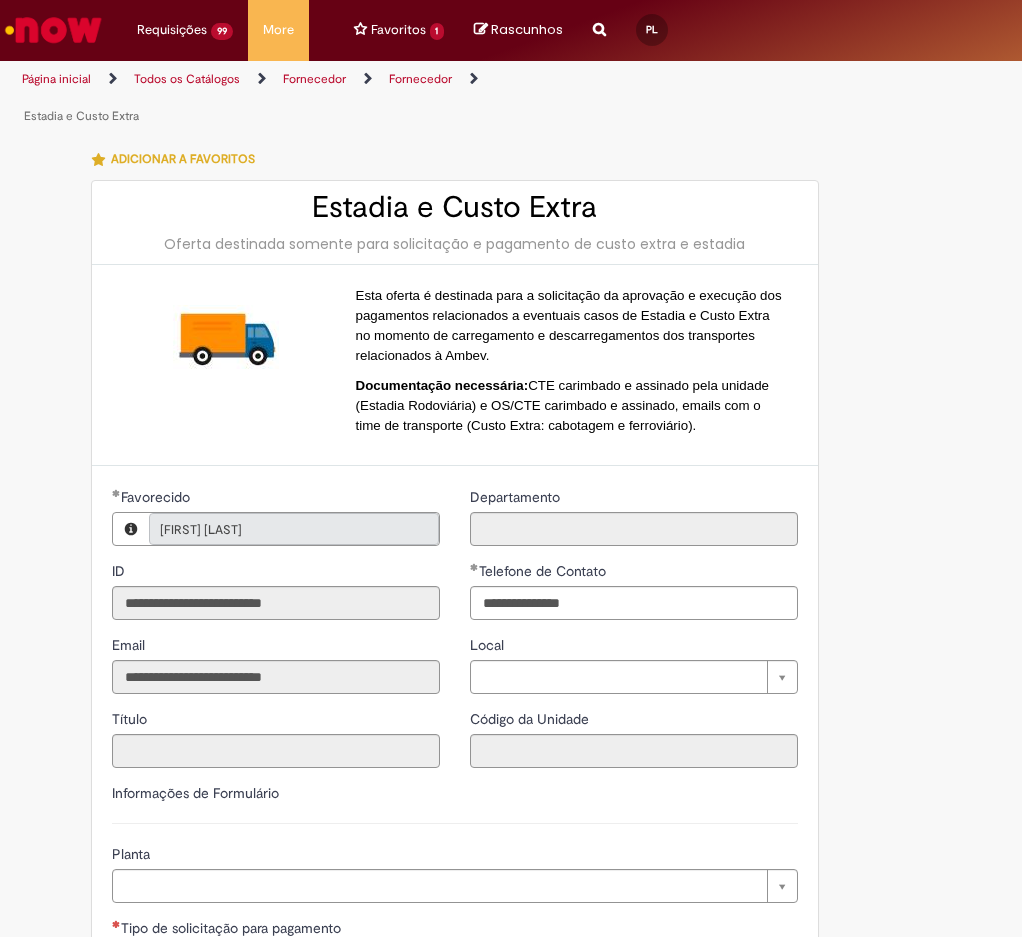type on "**********" 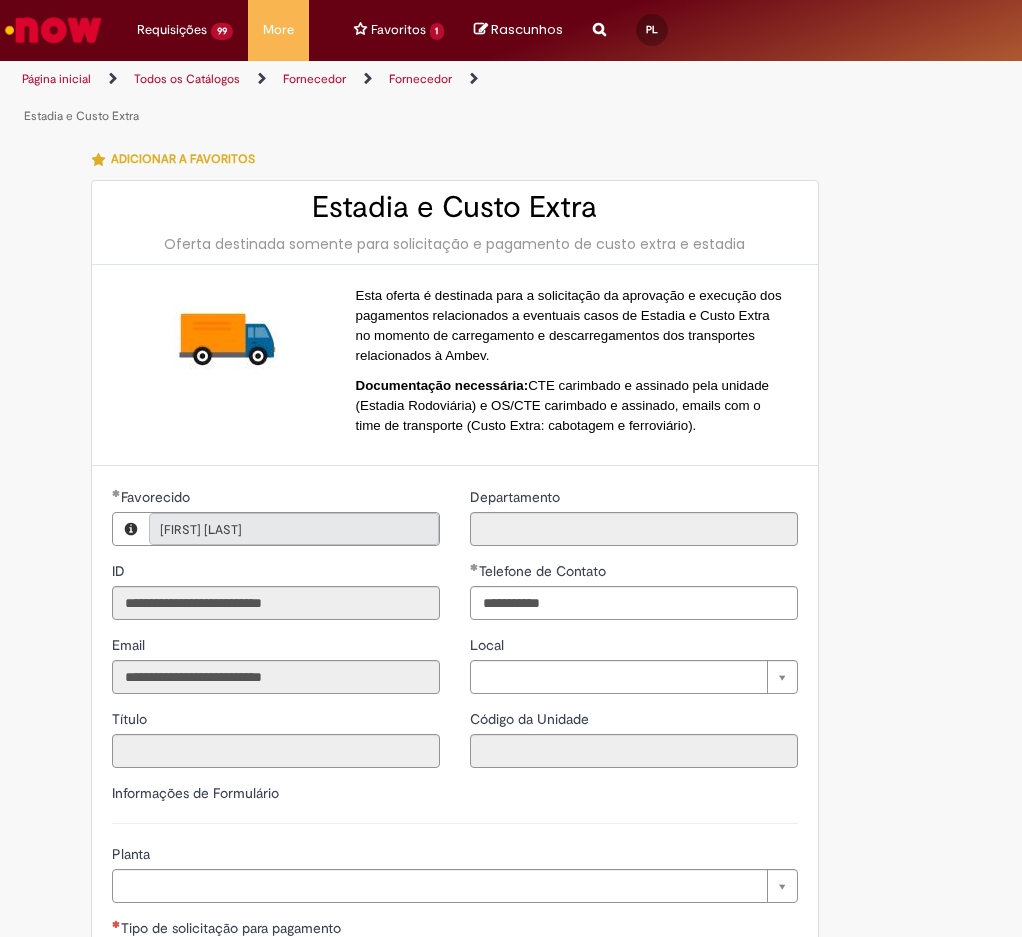 type on "**********" 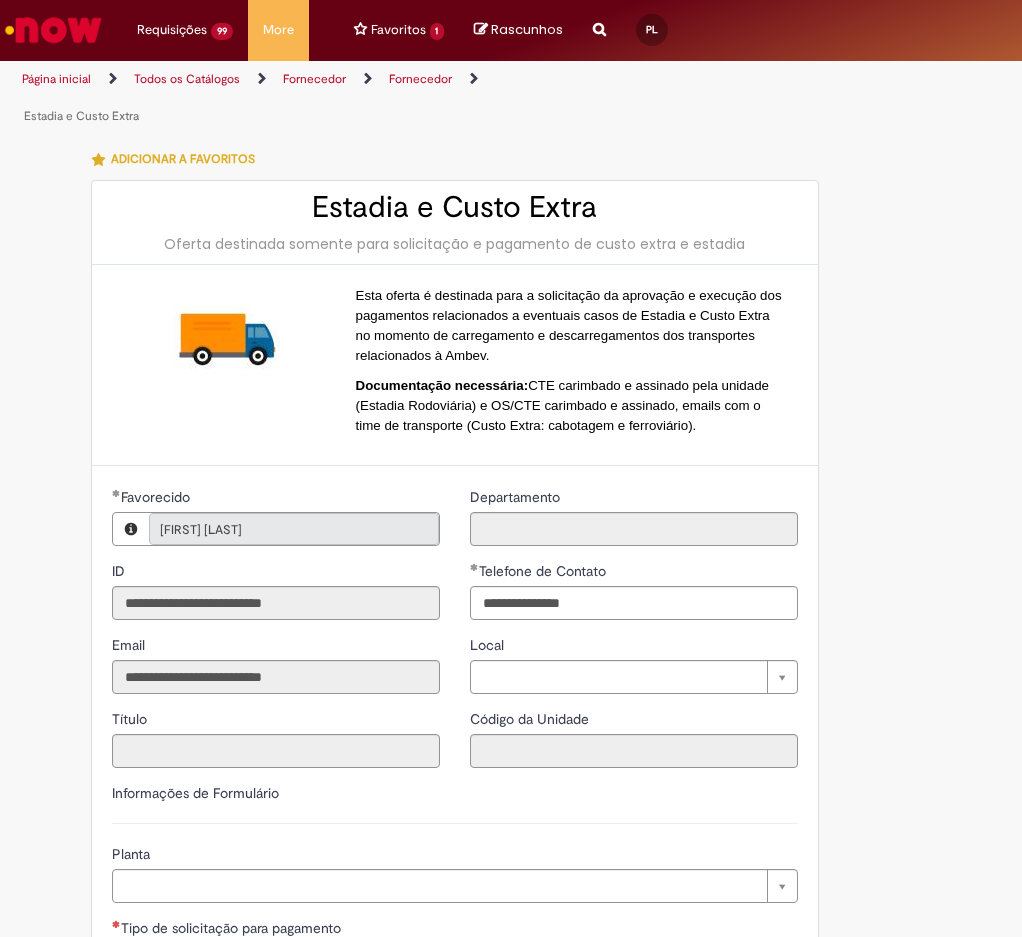 scroll, scrollTop: 0, scrollLeft: 0, axis: both 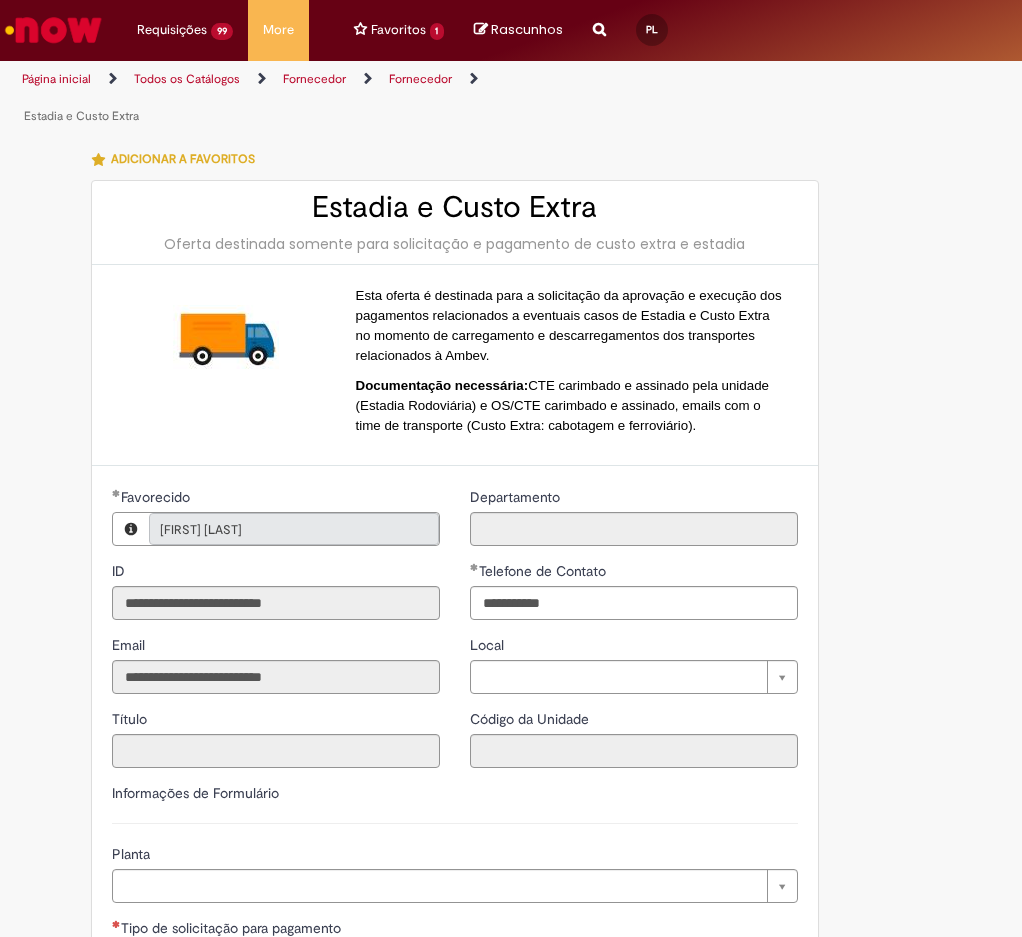 type on "**********" 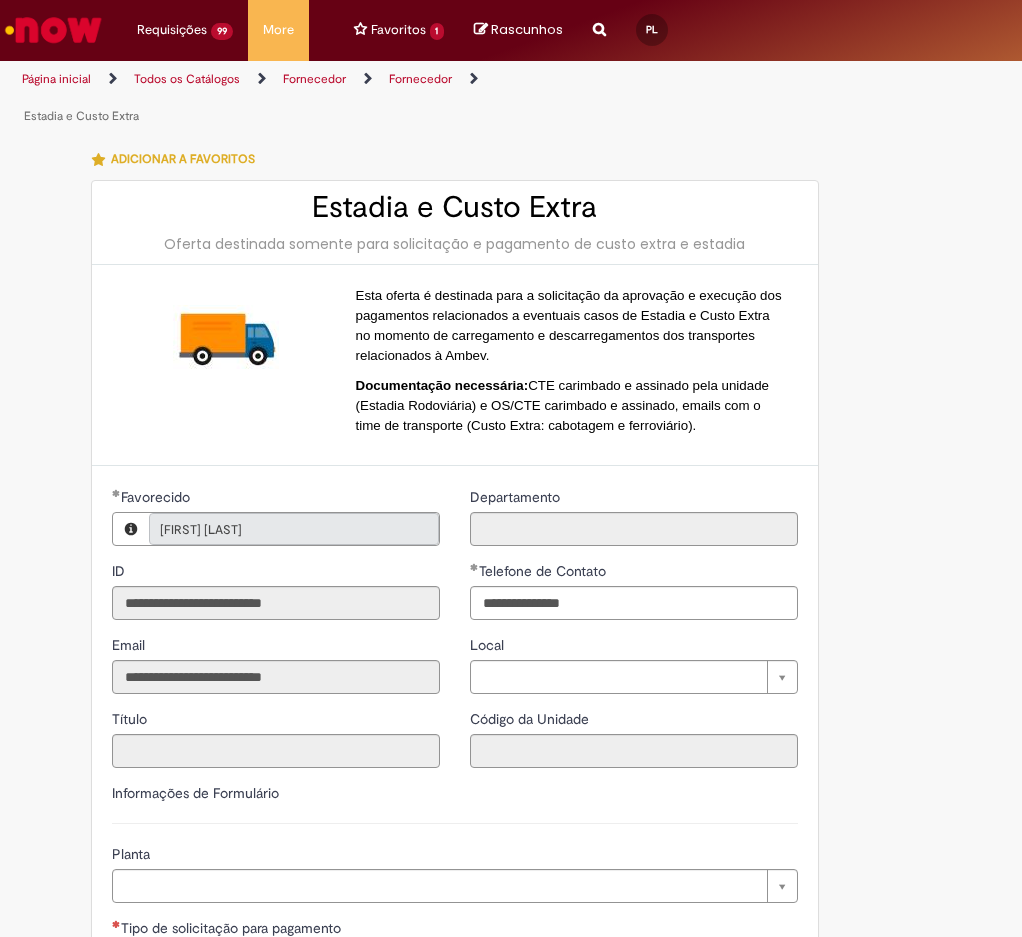 type on "**********" 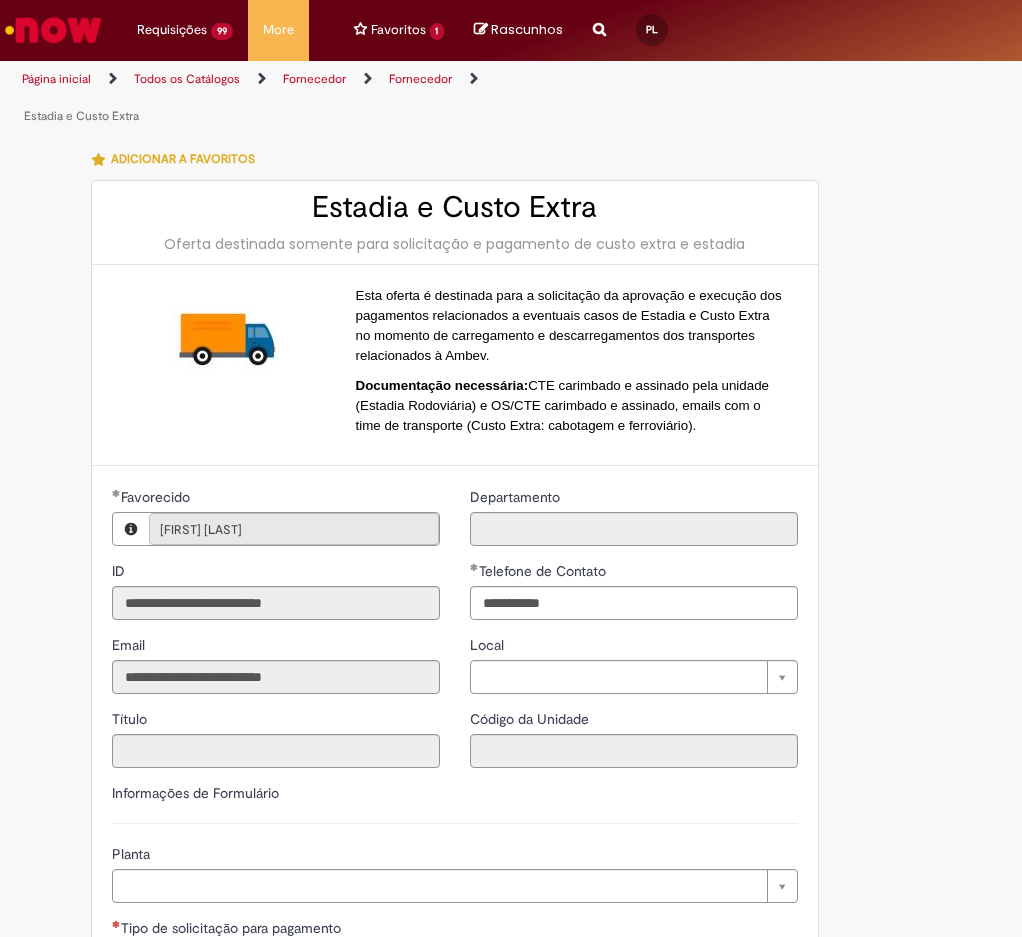 type on "**********" 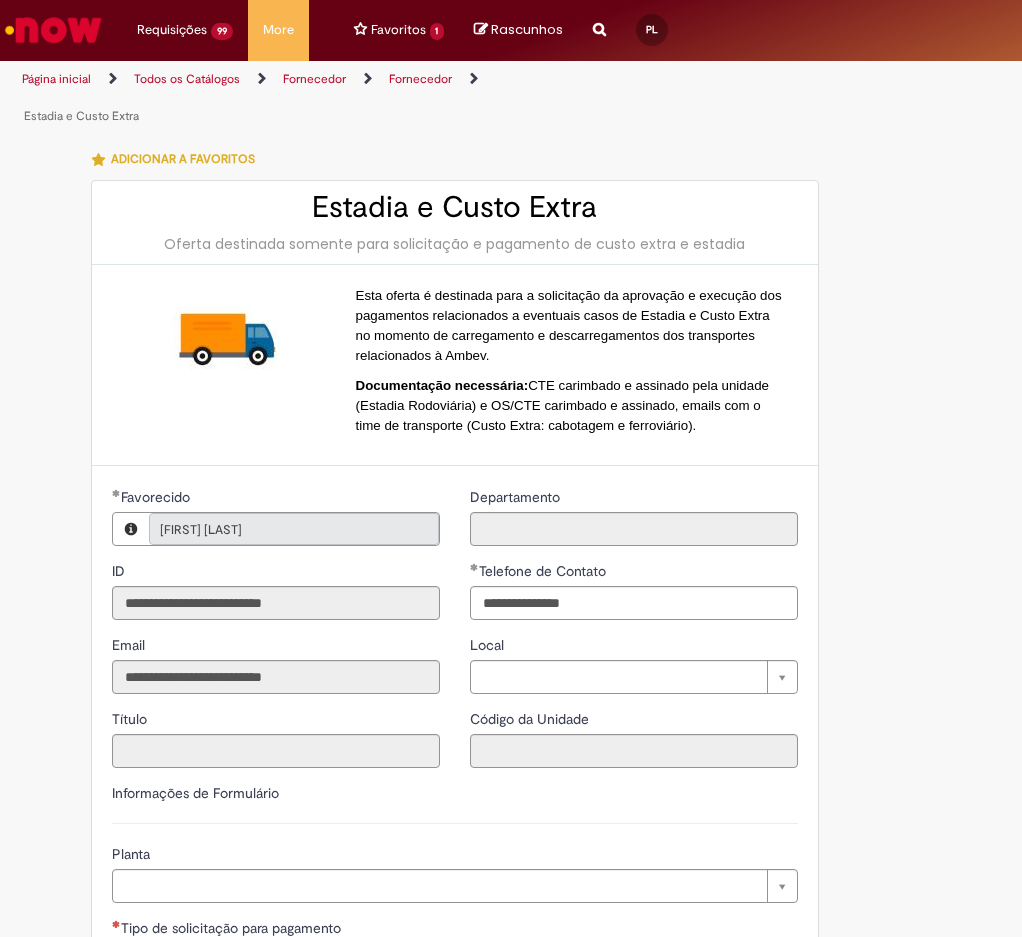 scroll, scrollTop: 0, scrollLeft: 0, axis: both 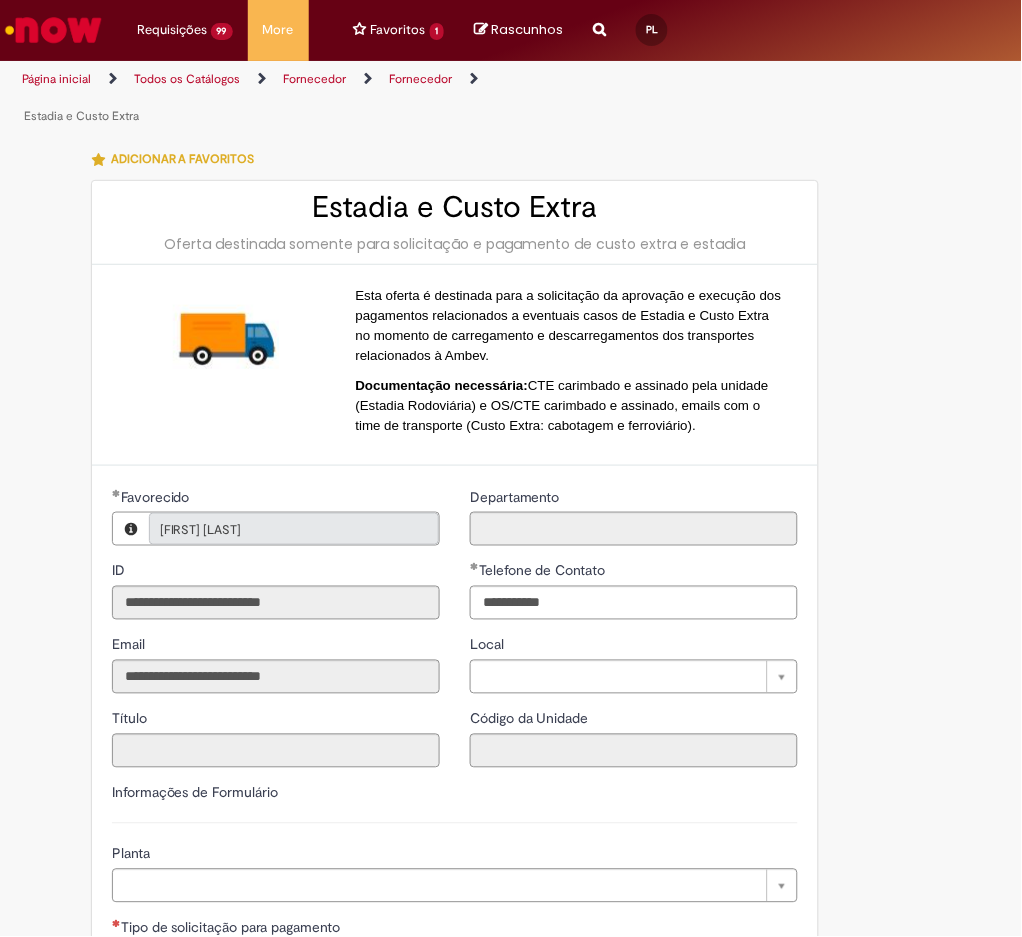 type on "**********" 